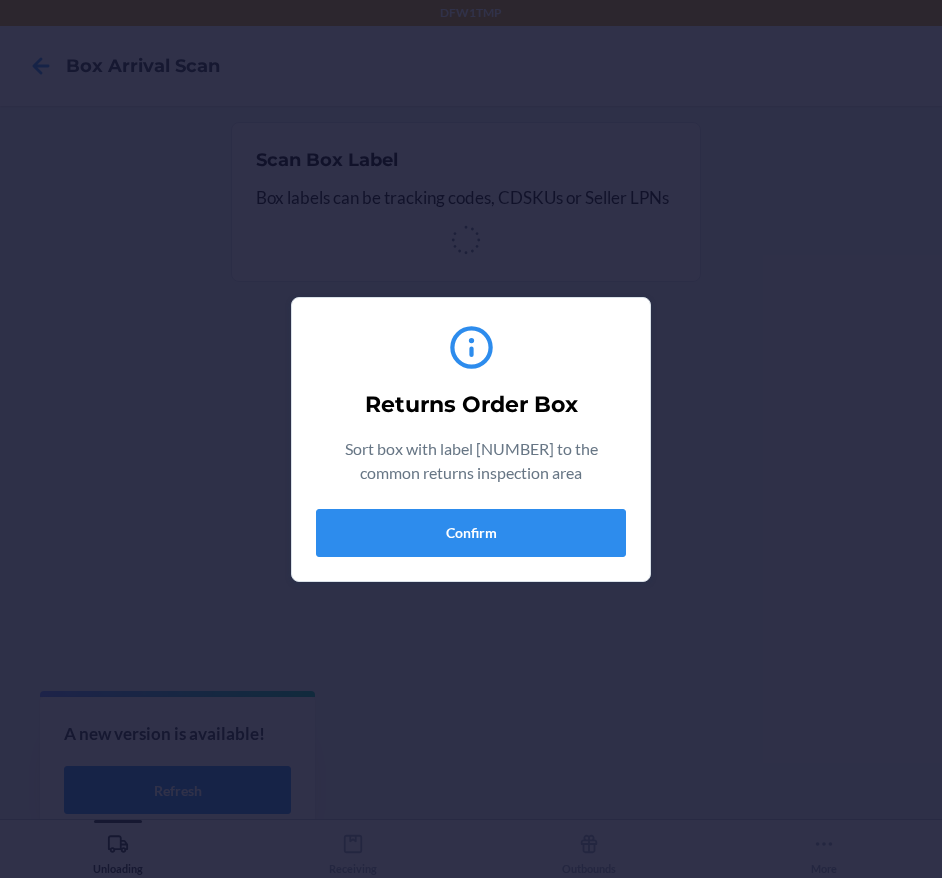 scroll, scrollTop: 0, scrollLeft: 0, axis: both 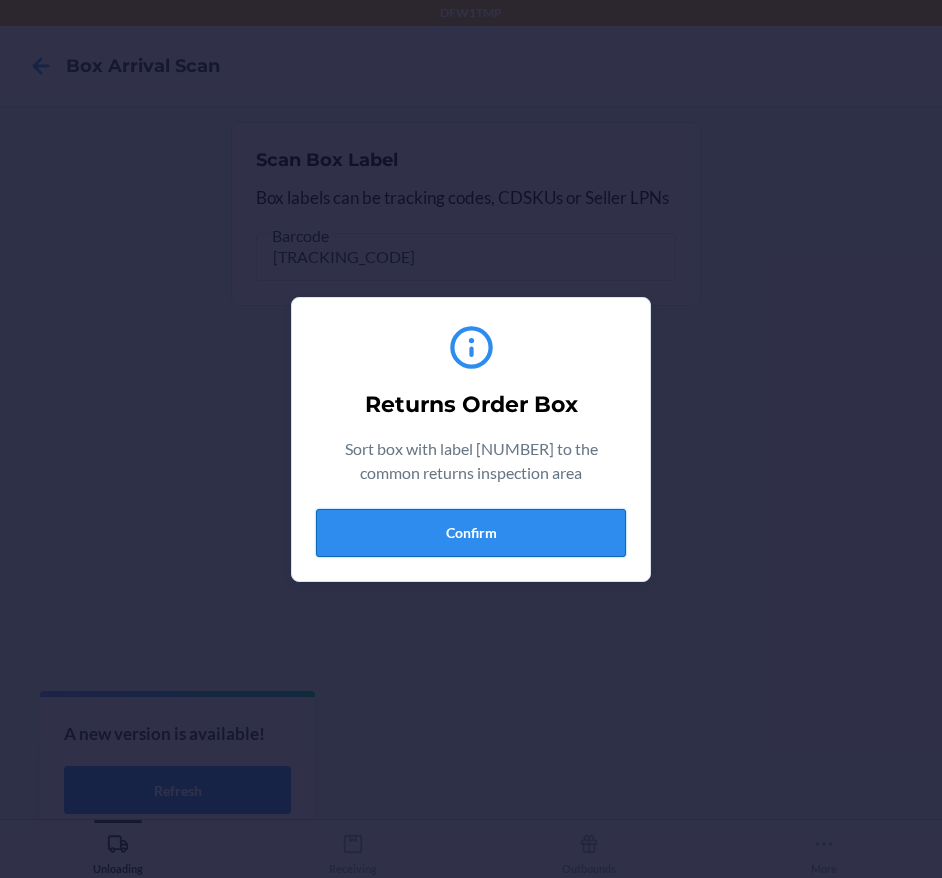 click on "Confirm" at bounding box center [471, 533] 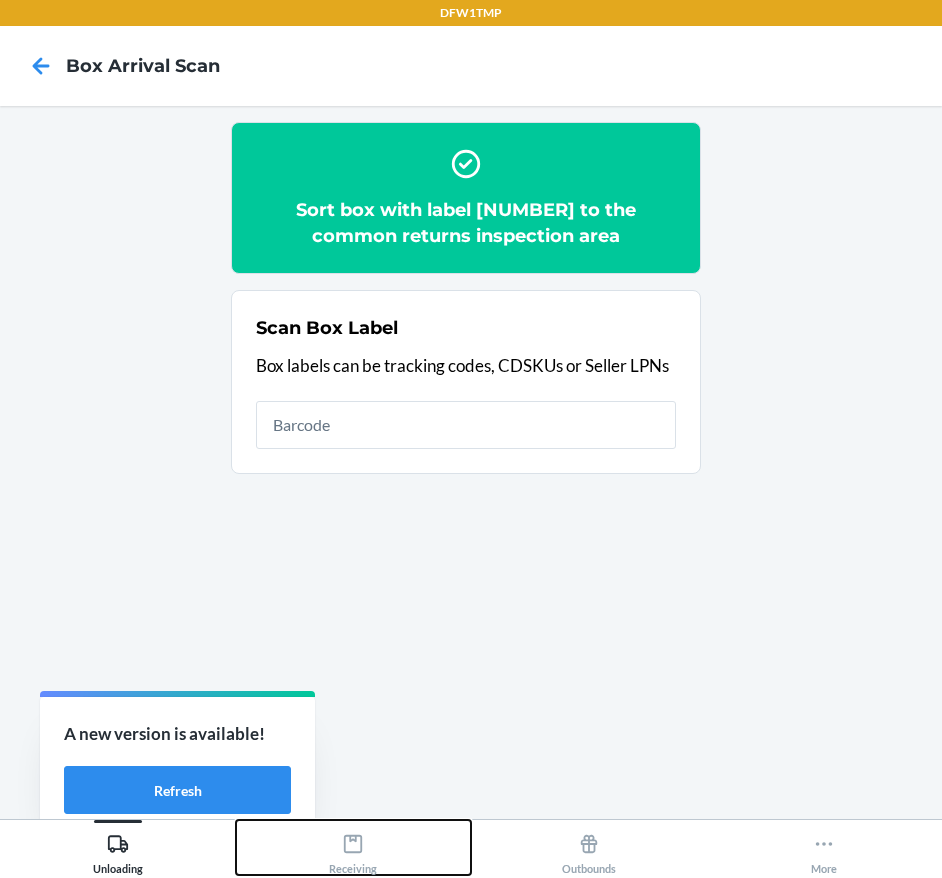 click on "Receiving" at bounding box center (353, 850) 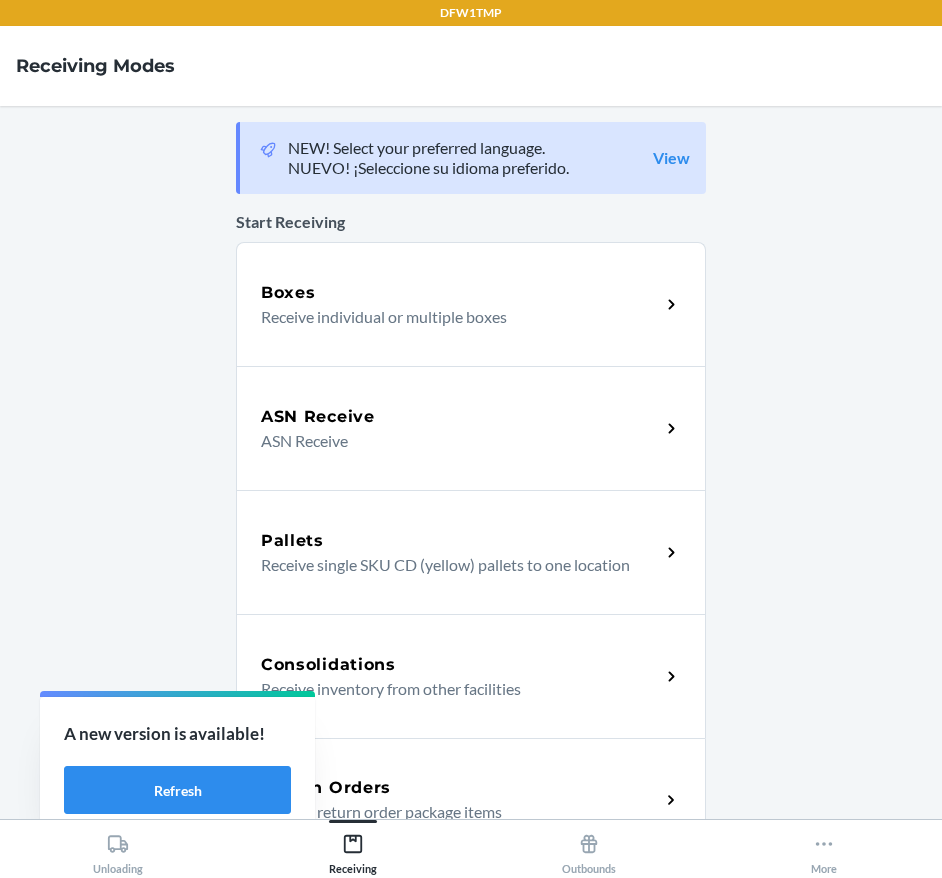 click on "Receive return order package items" at bounding box center (452, 812) 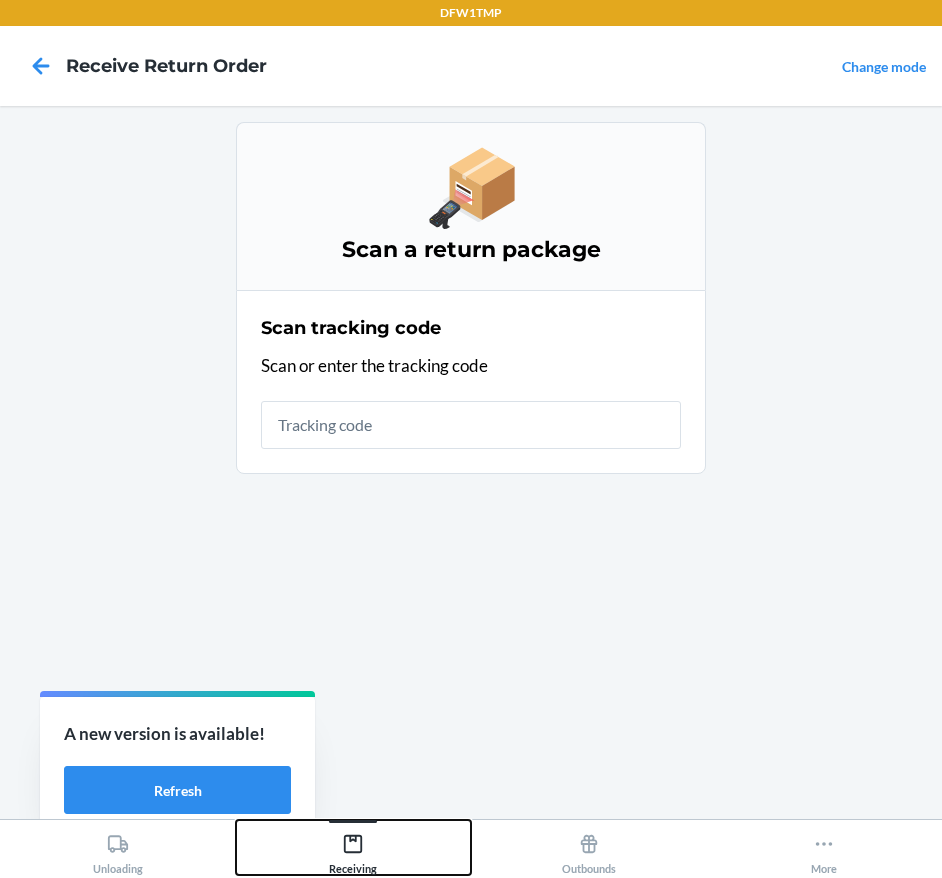 click on "Receiving" at bounding box center (354, 847) 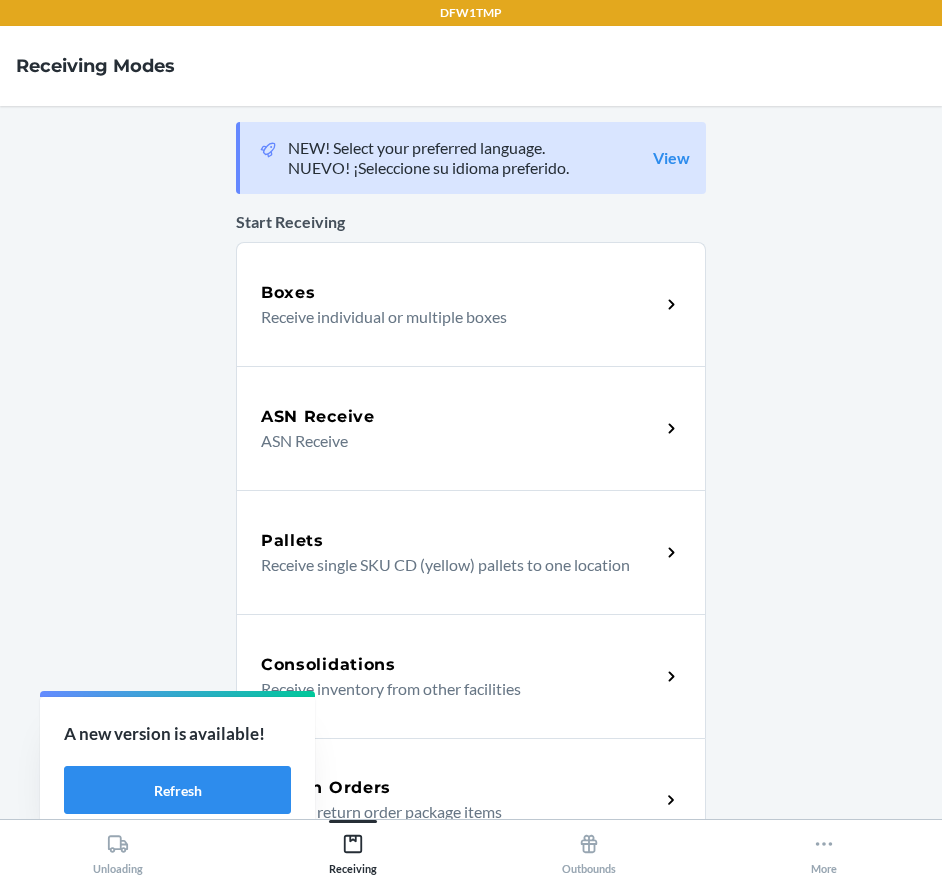 click on "Return Orders" at bounding box center [460, 788] 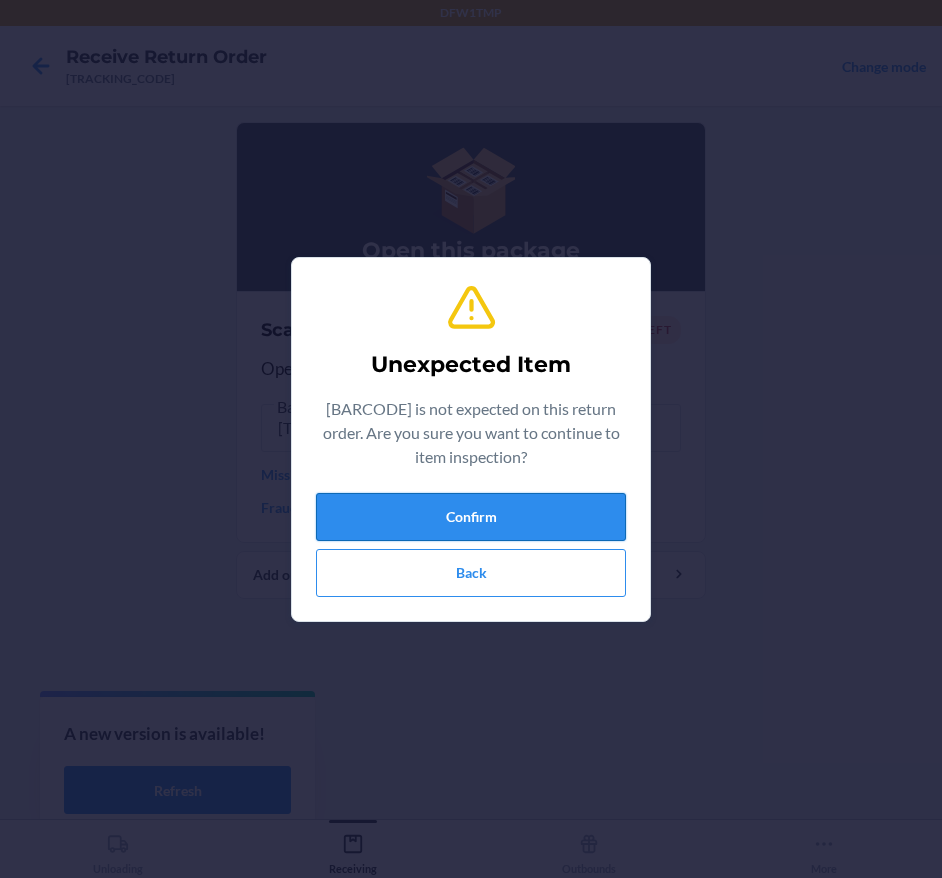 click on "Confirm" at bounding box center [471, 517] 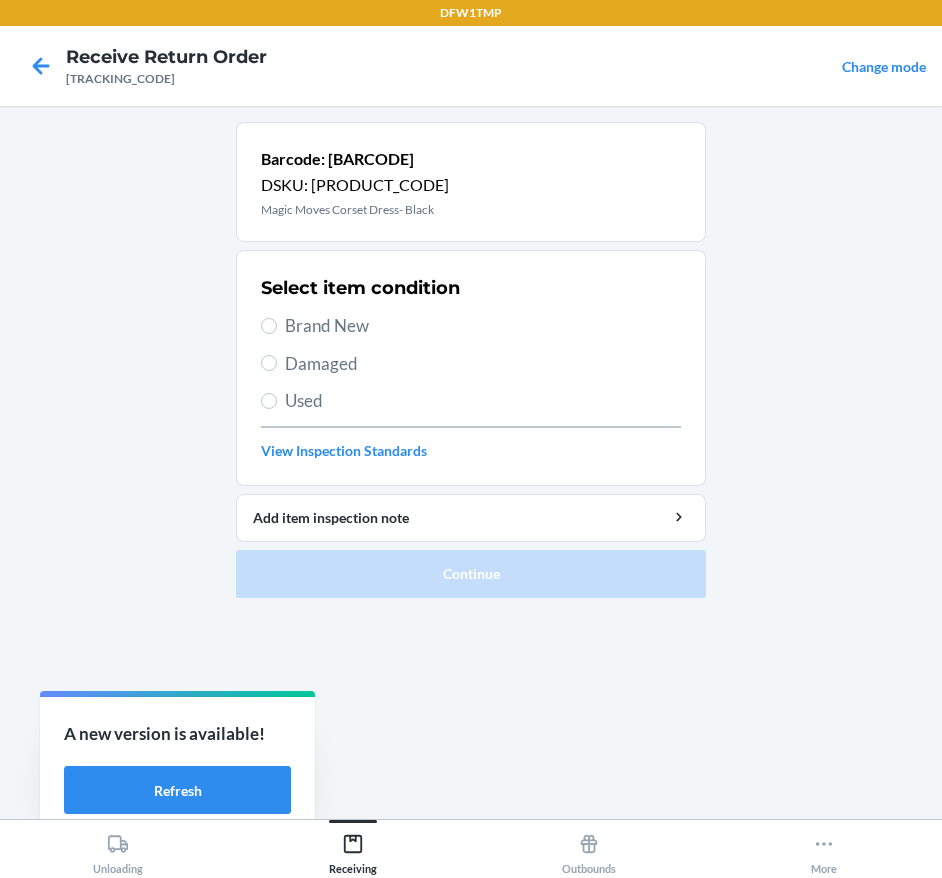 click on "Brand New" at bounding box center [483, 326] 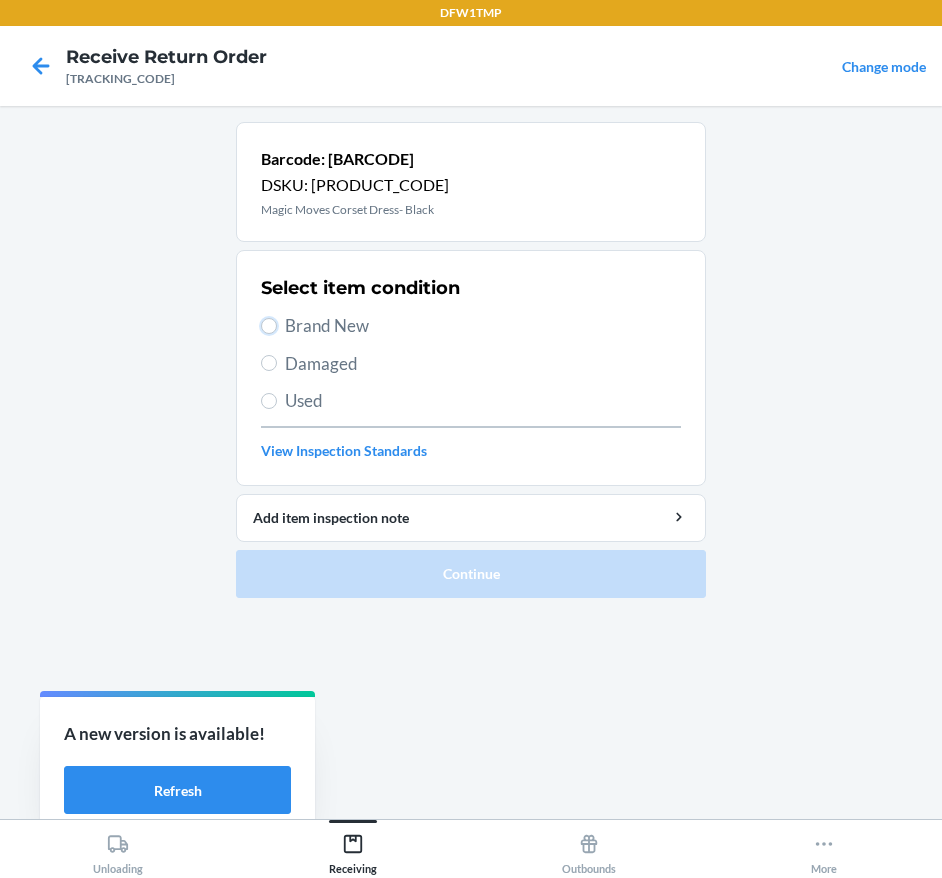 click on "Brand New" at bounding box center [269, 326] 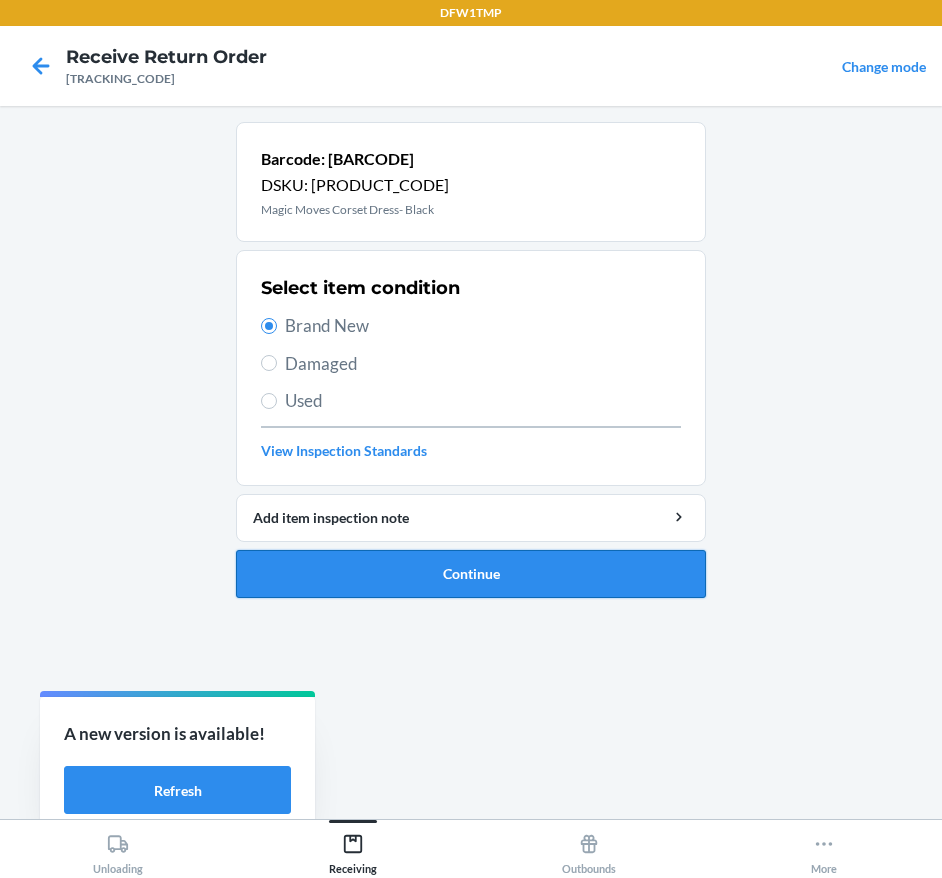 click on "Barcode: [ALPHANUMERIC] [ALPHANUMERIC] [PRODUCT] [ALPHANUMERIC] [ALPHANUMERIC] [ALPHANUMERIC] [ALPHANUMERIC] [ALPHANUMERIC] [ALPHANUMERIC] [ALPHANUMERIC]" at bounding box center [471, 368] 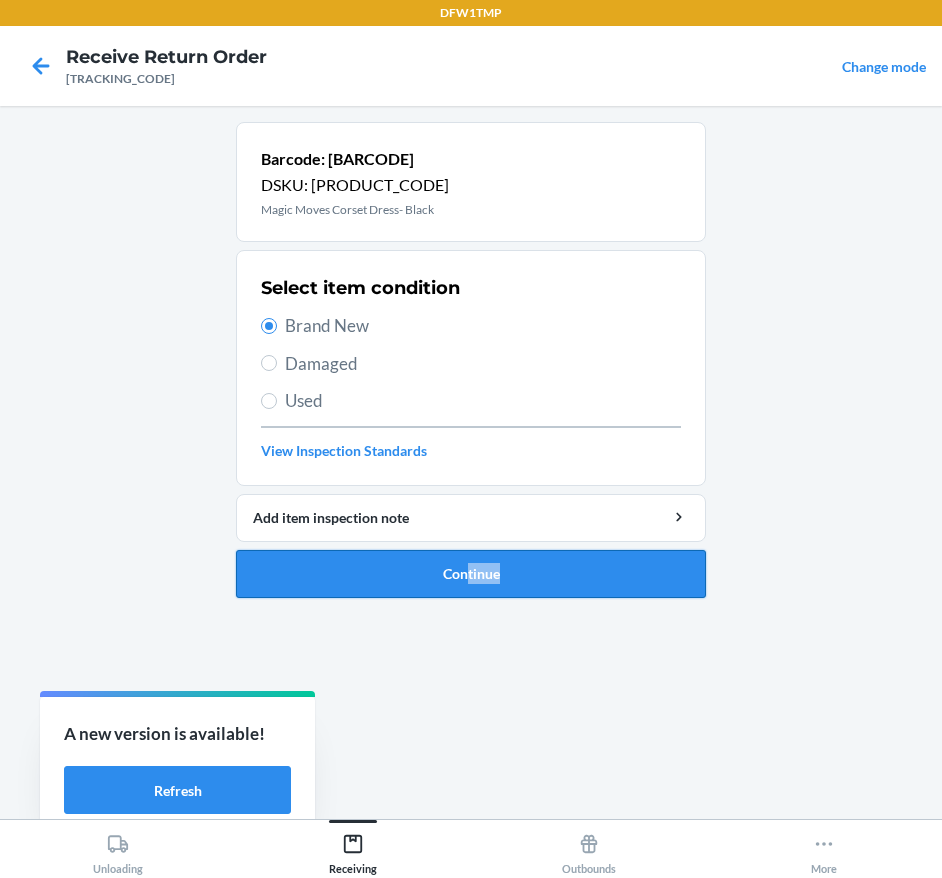 click on "Continue" at bounding box center (471, 574) 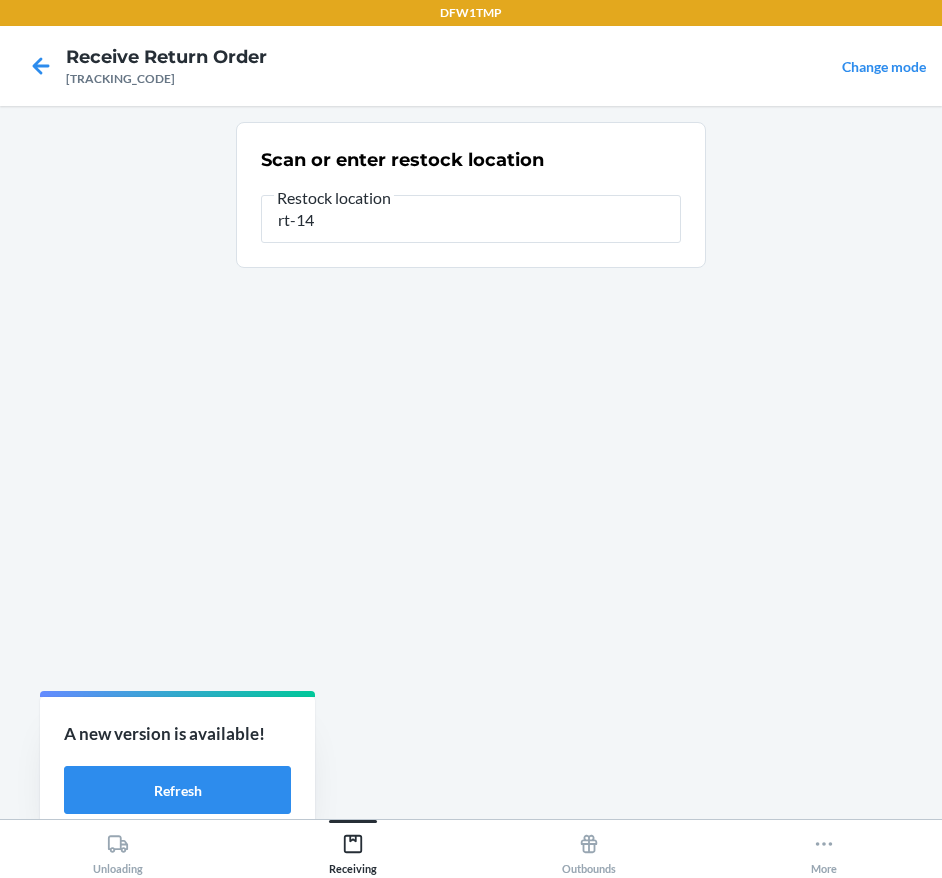 type on "rt-14" 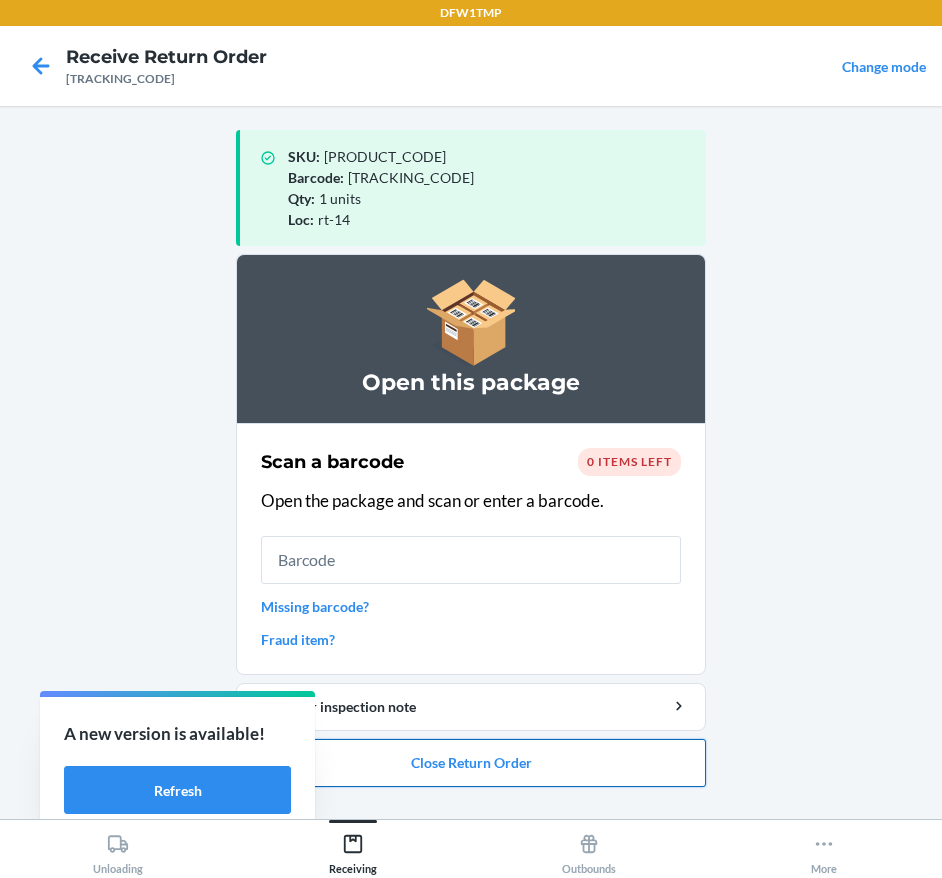 click on "Close Return Order" at bounding box center (471, 763) 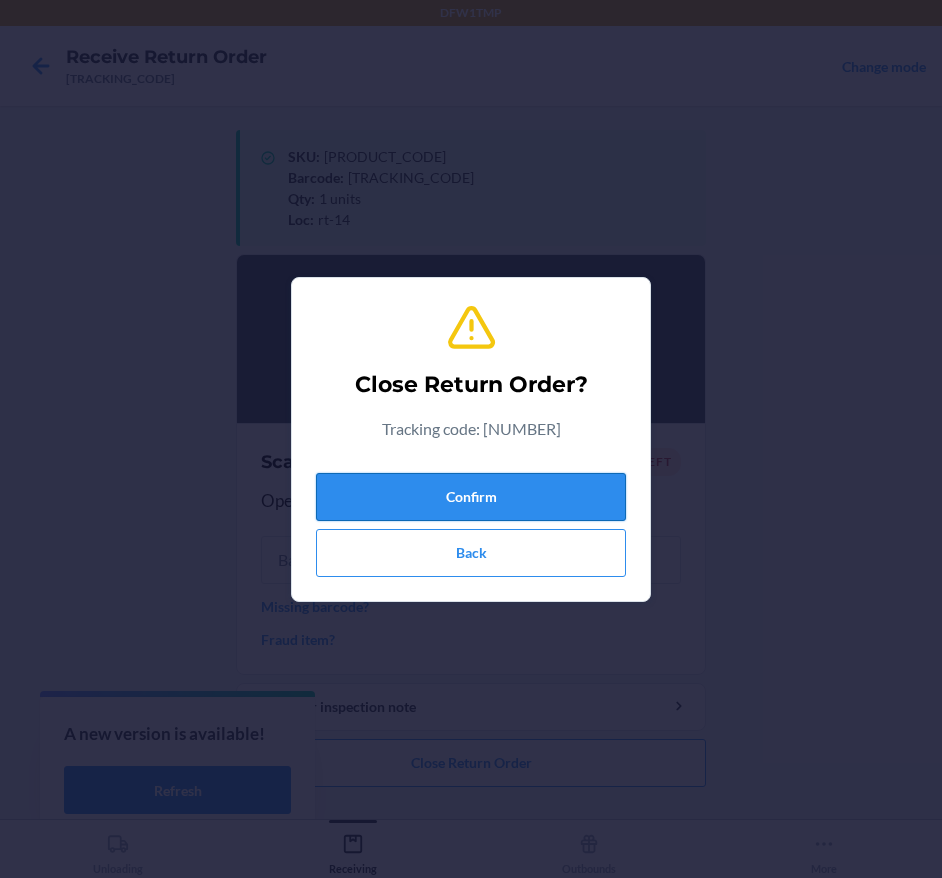 click on "Confirm" at bounding box center [471, 497] 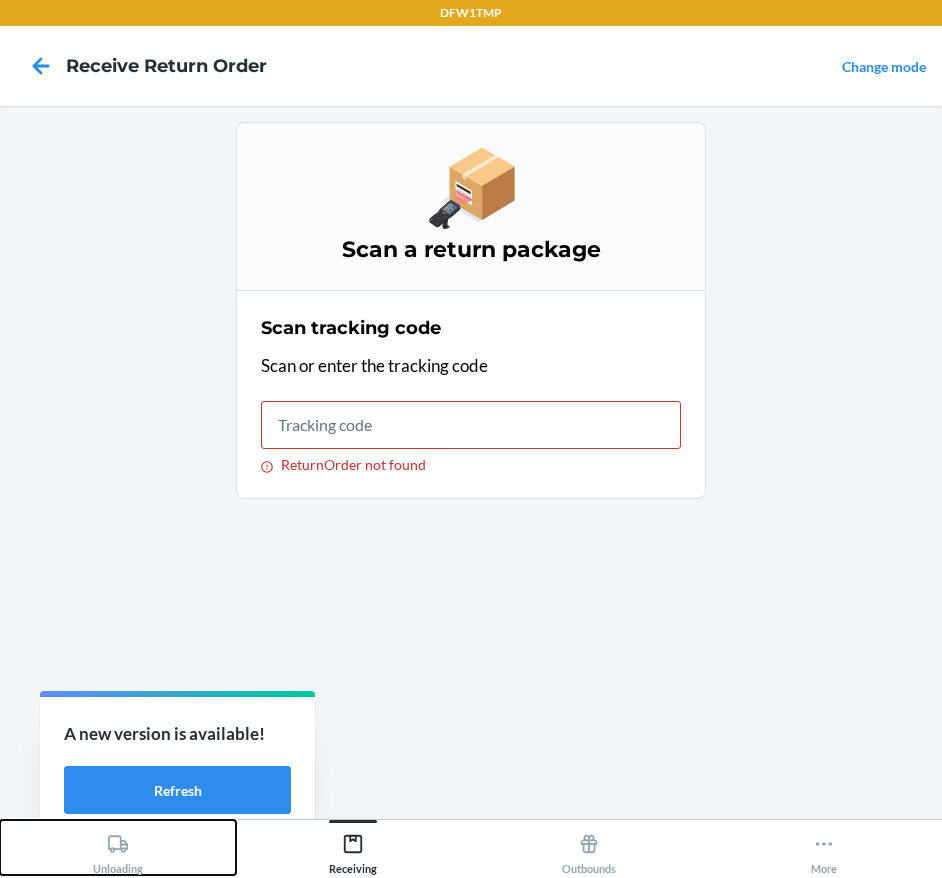 click on "Unloading" at bounding box center (118, 847) 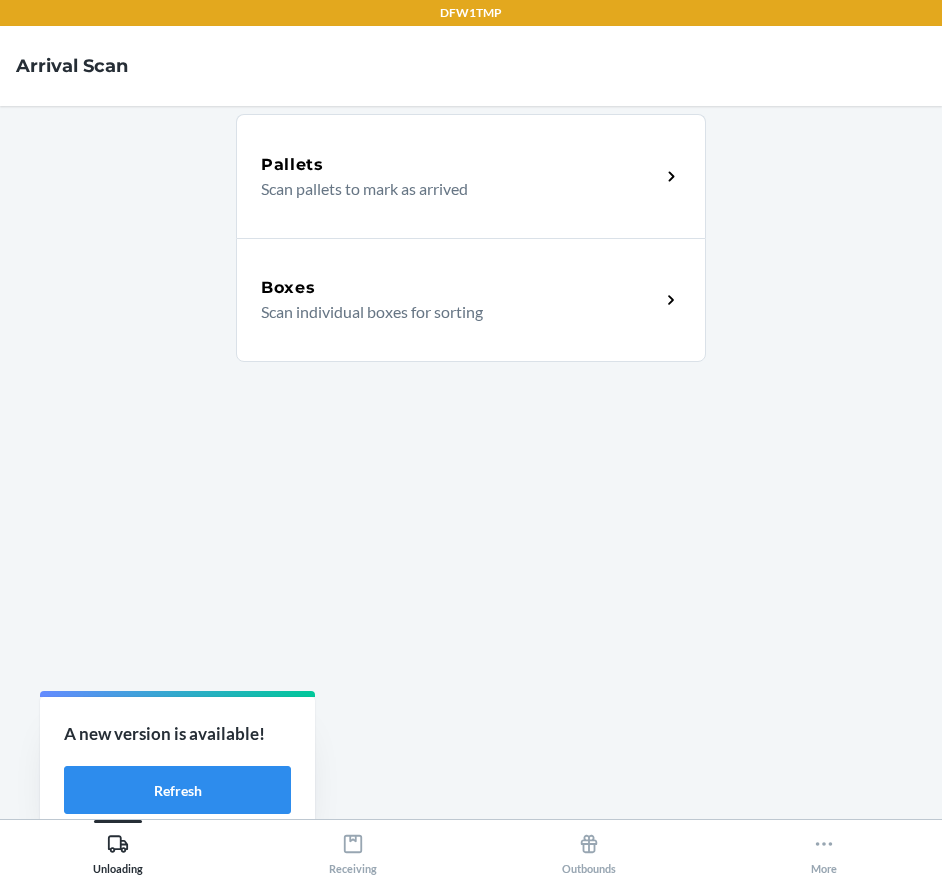 click on "Scan individual boxes for sorting" at bounding box center (452, 312) 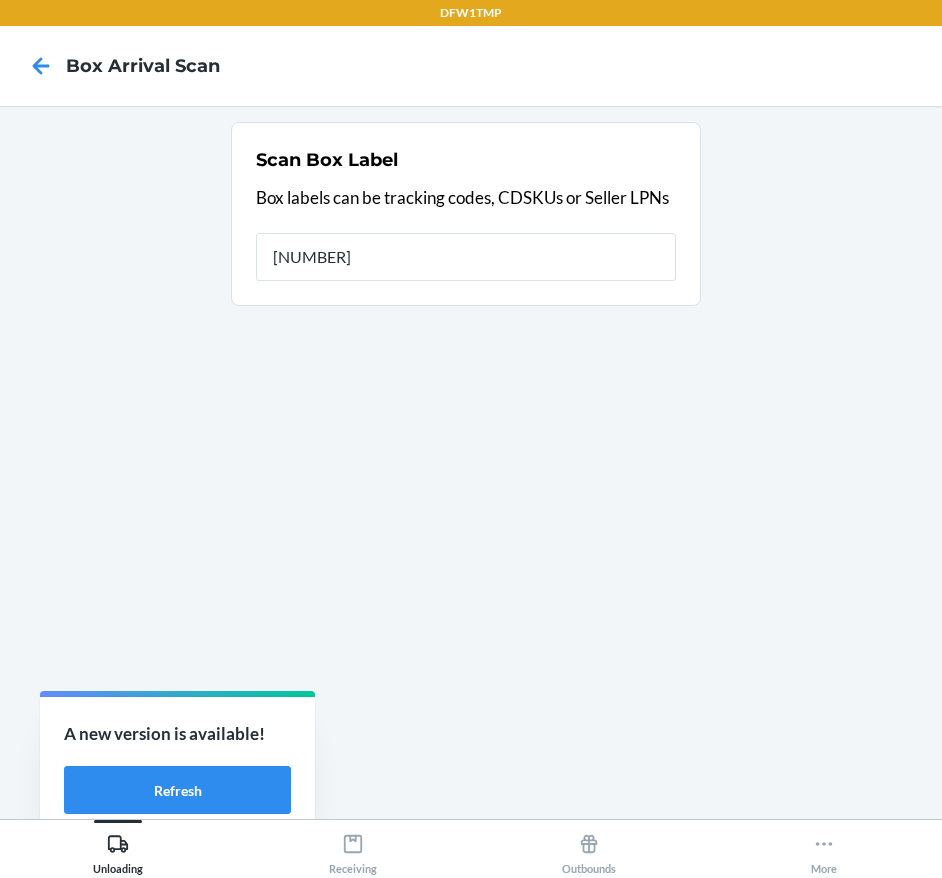 type on "[TRACKING_CODE]" 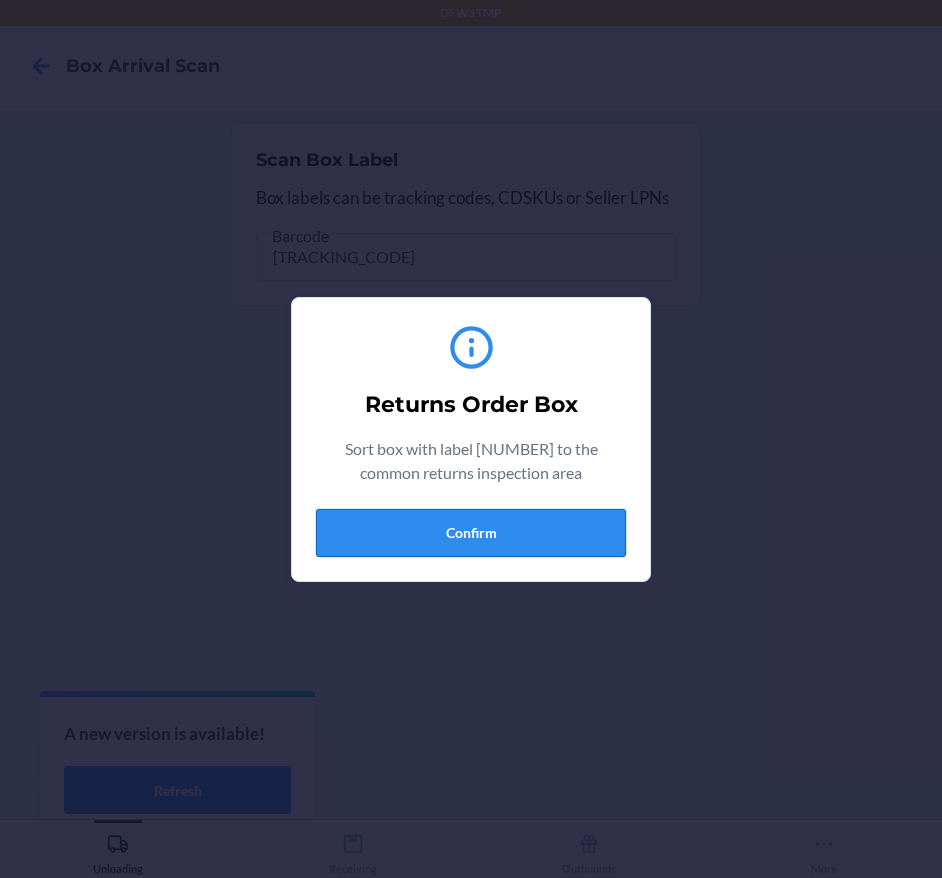 click on "Confirm" at bounding box center [471, 533] 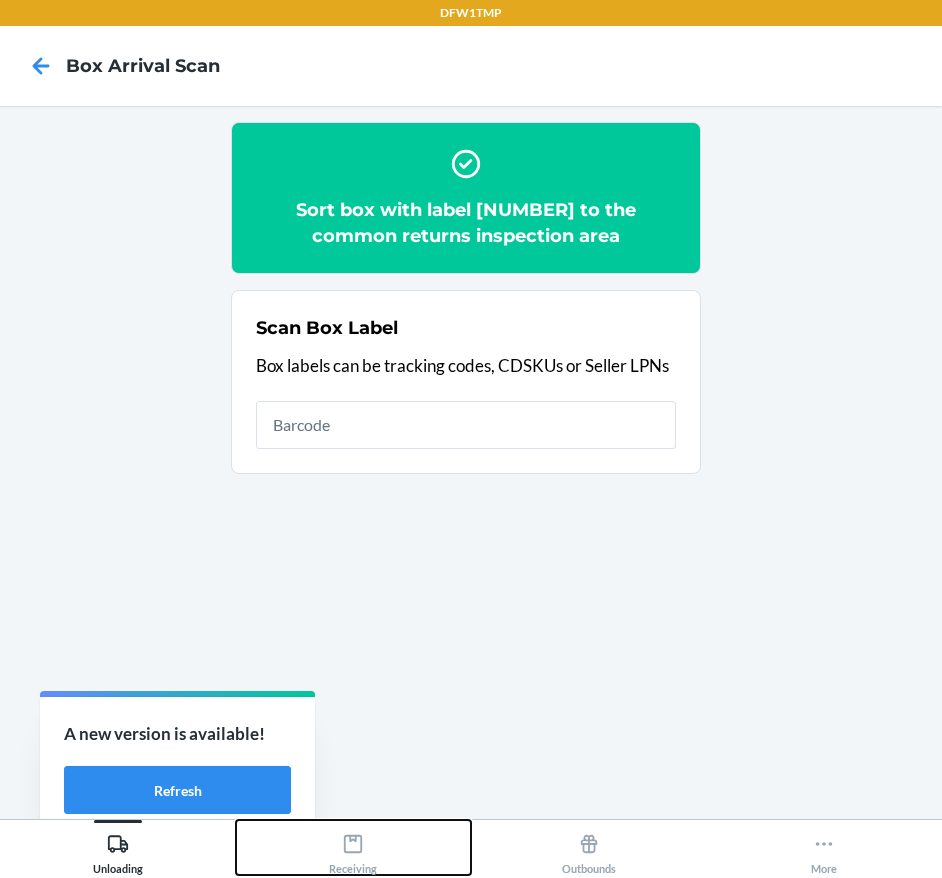 click on "Receiving" at bounding box center [353, 850] 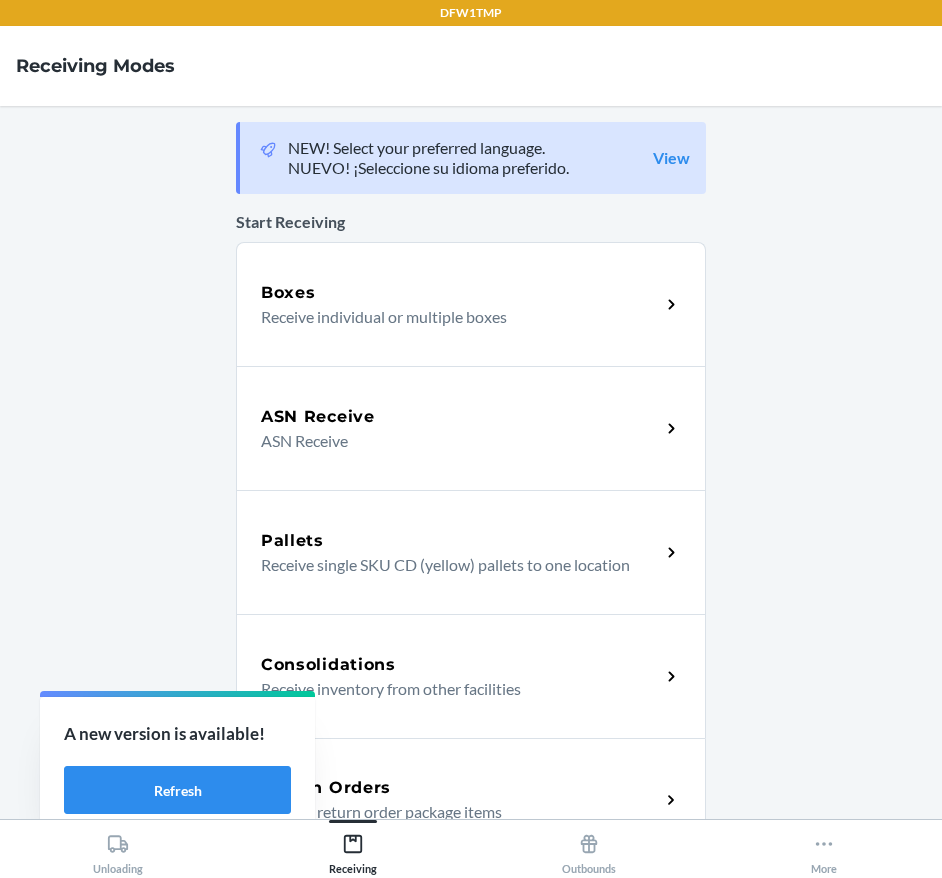 click on "Return Orders" at bounding box center [326, 788] 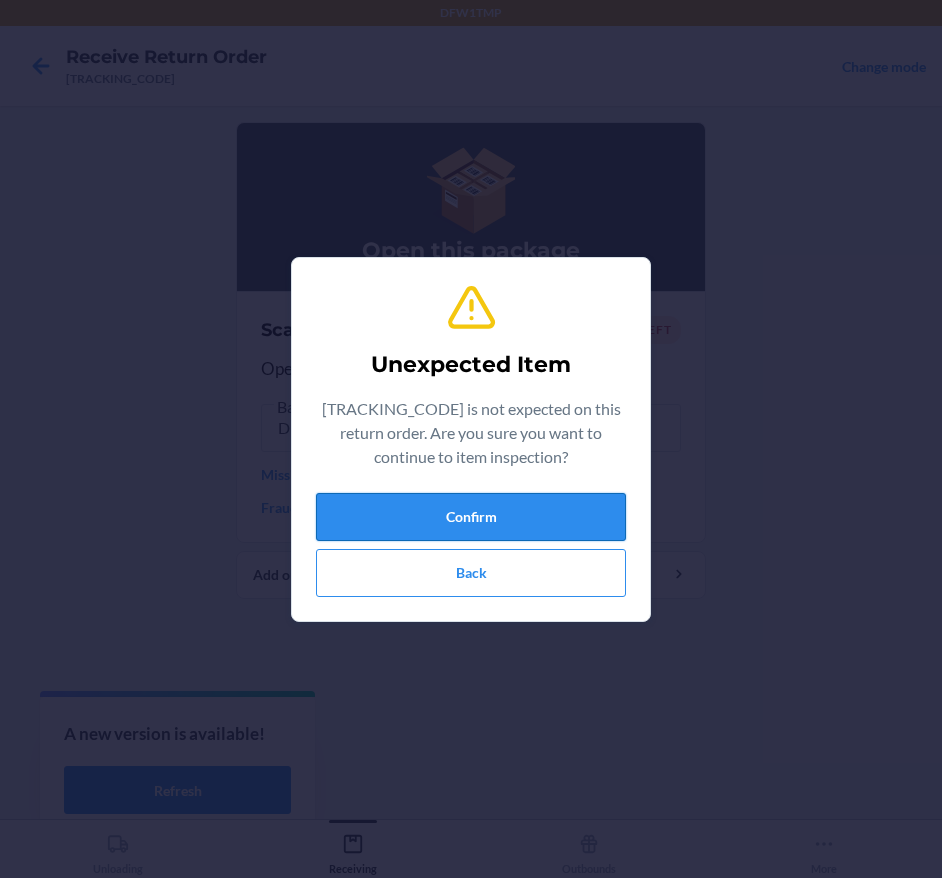 click on "Confirm" at bounding box center (471, 517) 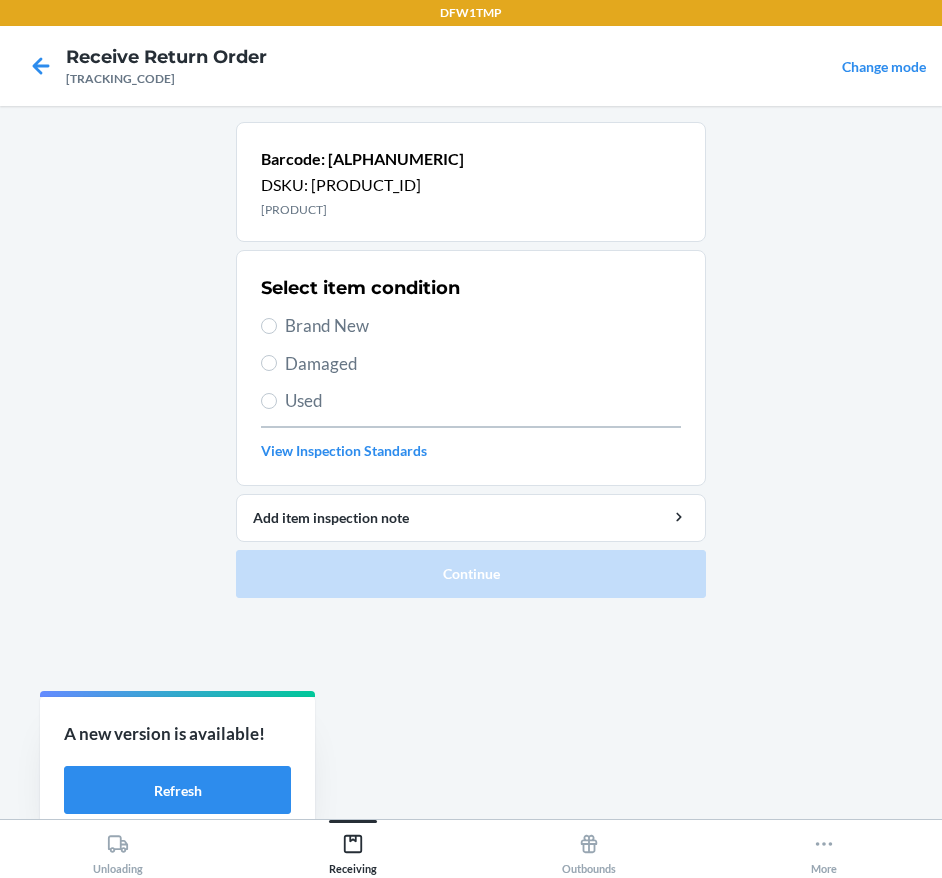 click on "Brand New" at bounding box center (483, 326) 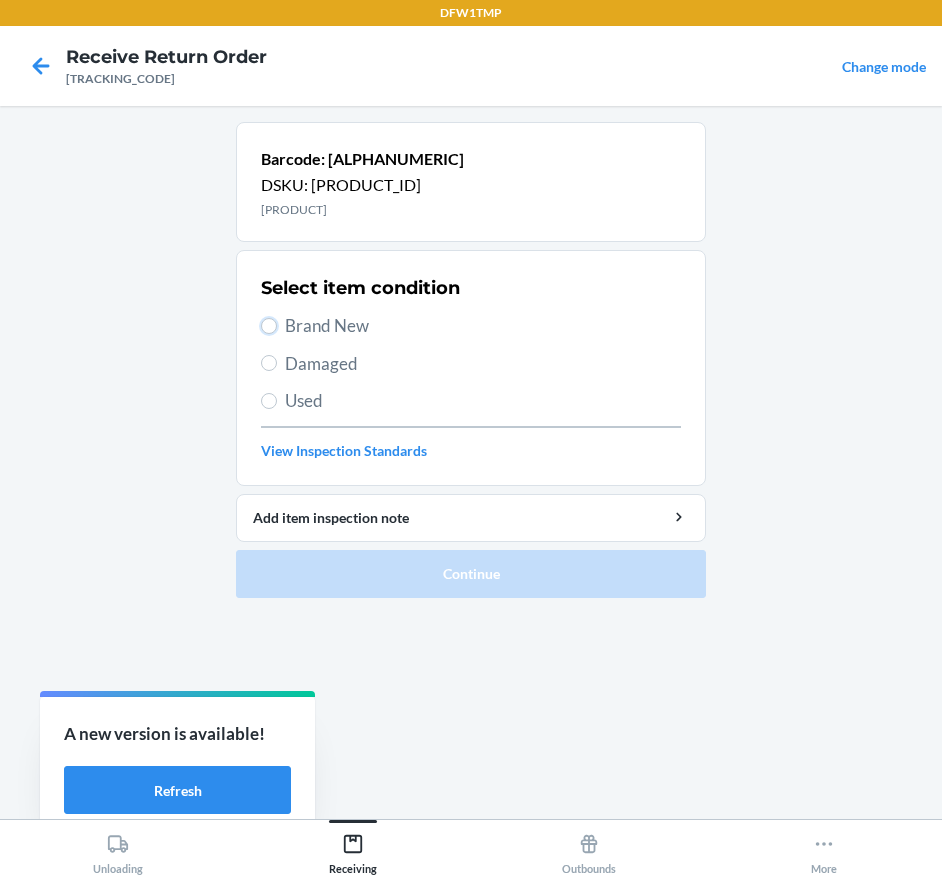 click on "Brand New" at bounding box center [269, 326] 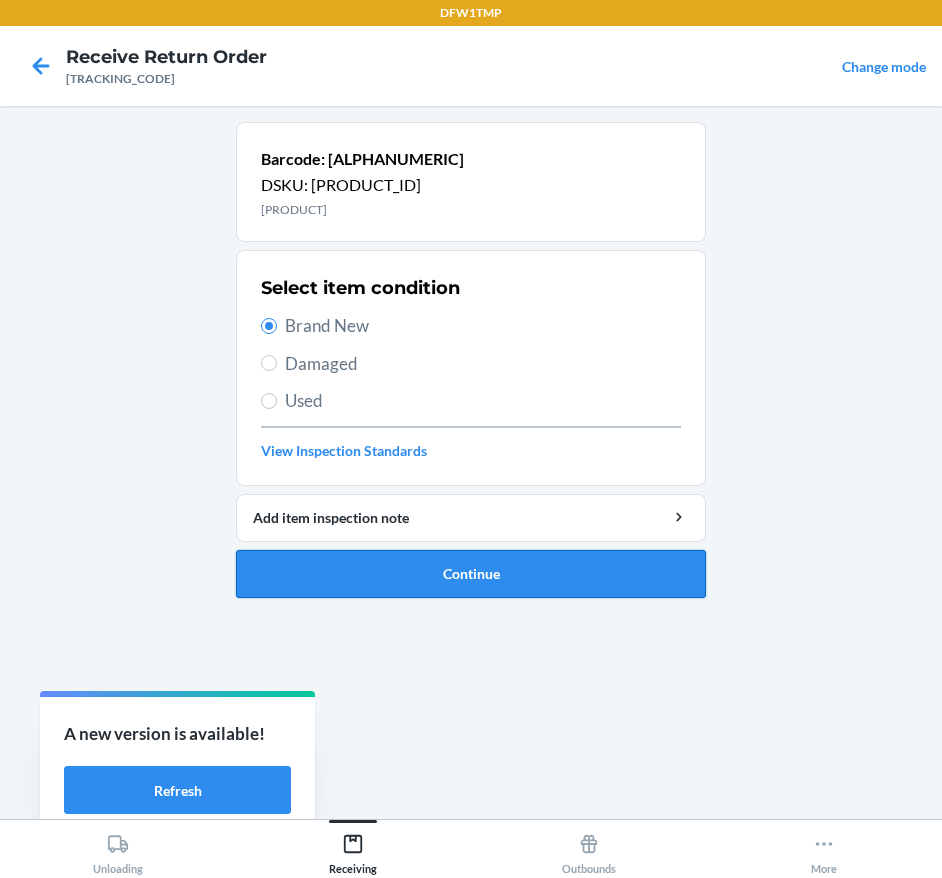 click on "Continue" at bounding box center (471, 574) 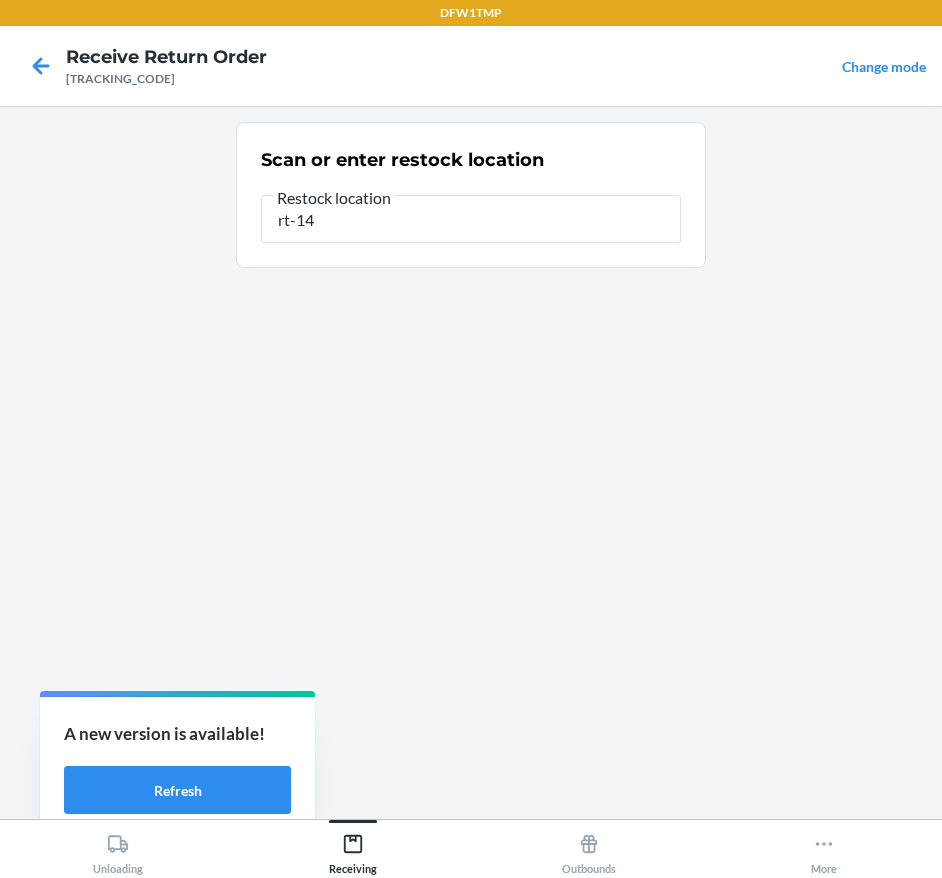 type on "rt-14" 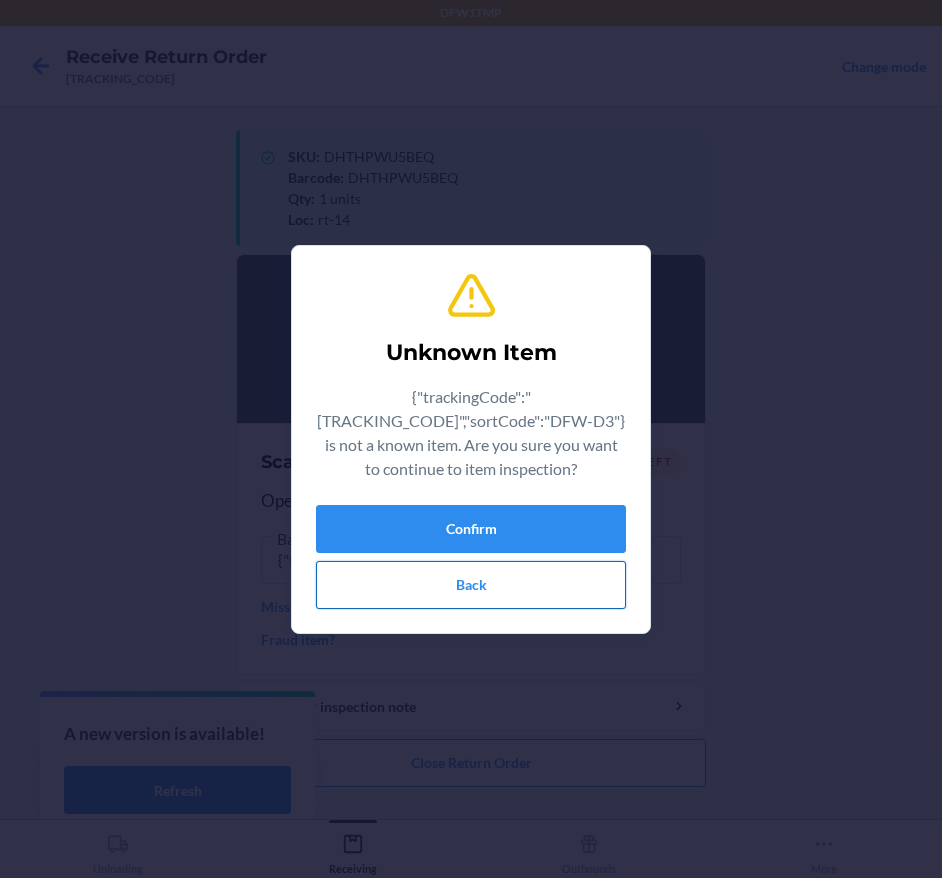 click on "Back" at bounding box center [471, 585] 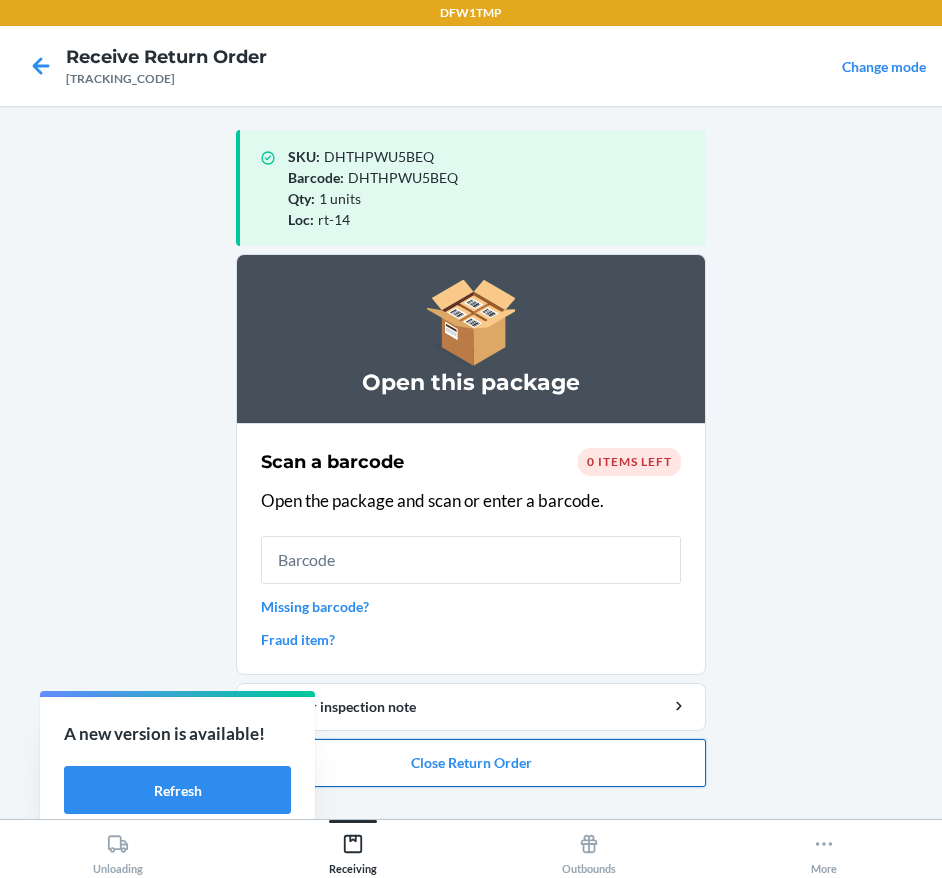 click on "Close Return Order" at bounding box center (471, 763) 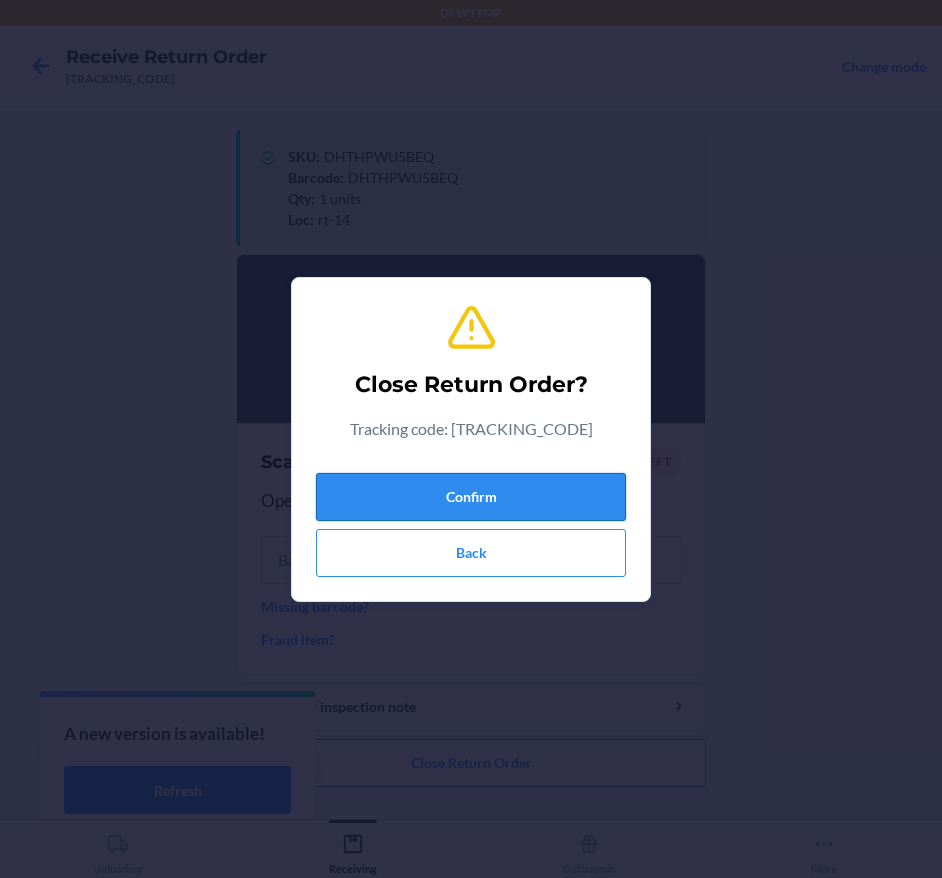 click on "Confirm" at bounding box center (471, 497) 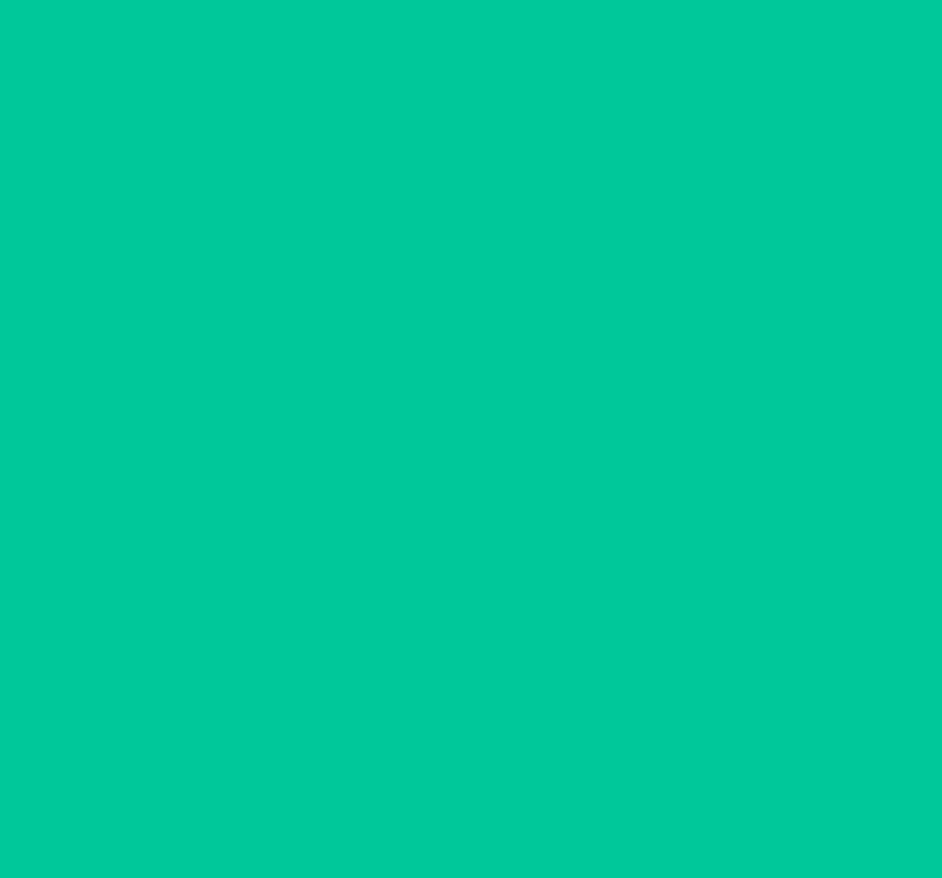drag, startPoint x: 80, startPoint y: 849, endPoint x: 122, endPoint y: 828, distance: 46.957428 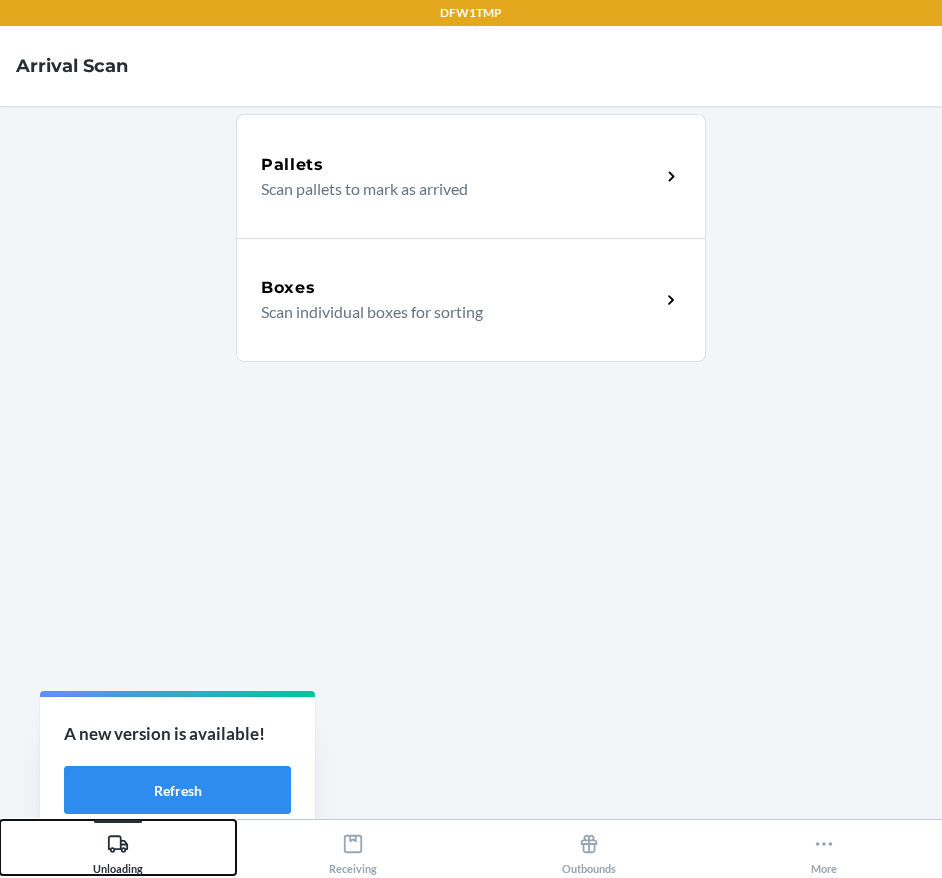 click on "Unloading" at bounding box center [118, 850] 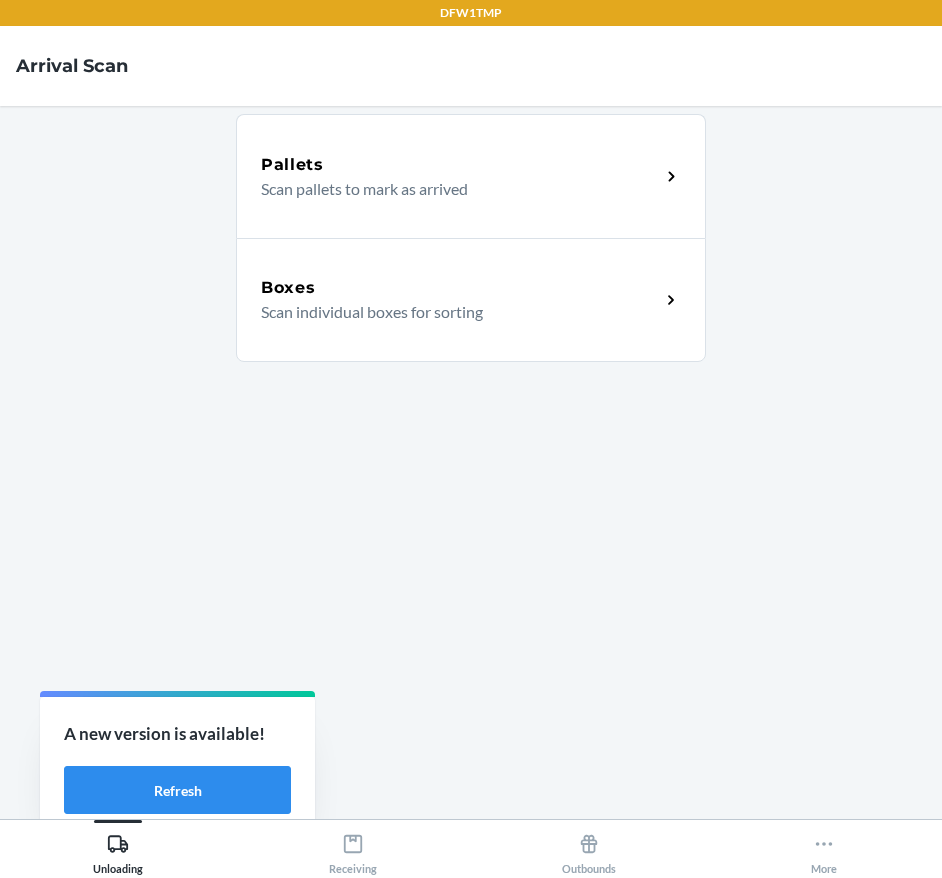 click on "Boxes Scan individual boxes for sorting" at bounding box center [471, 300] 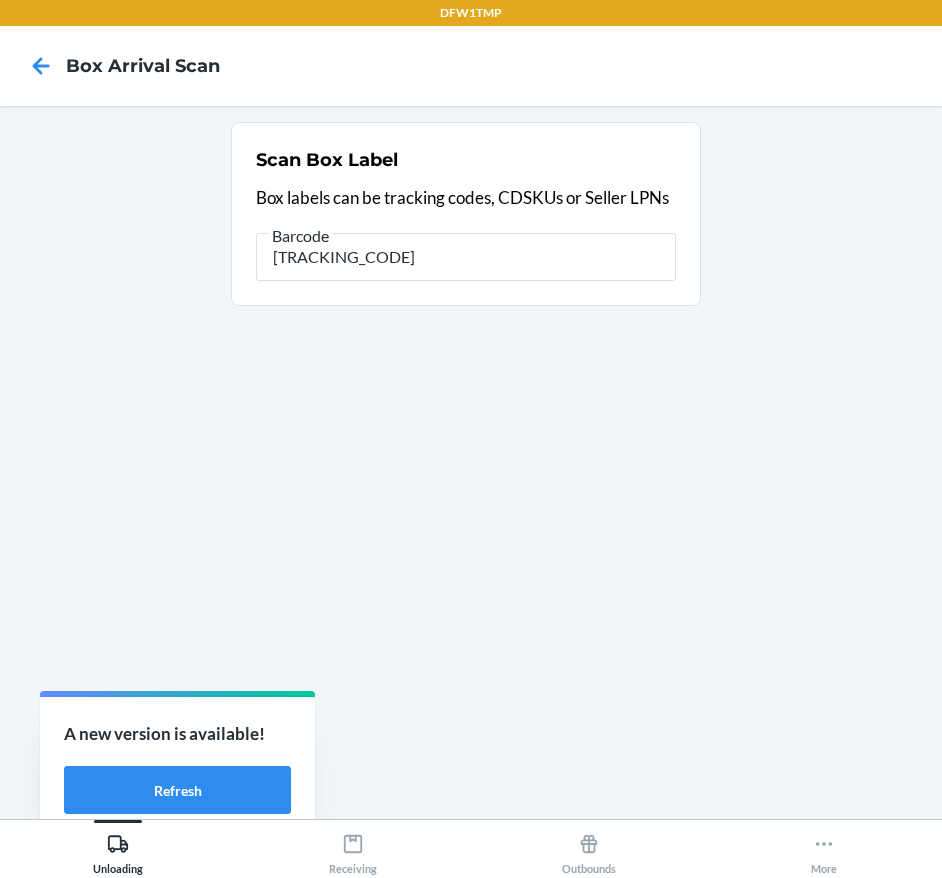 type on "[NUMBER]" 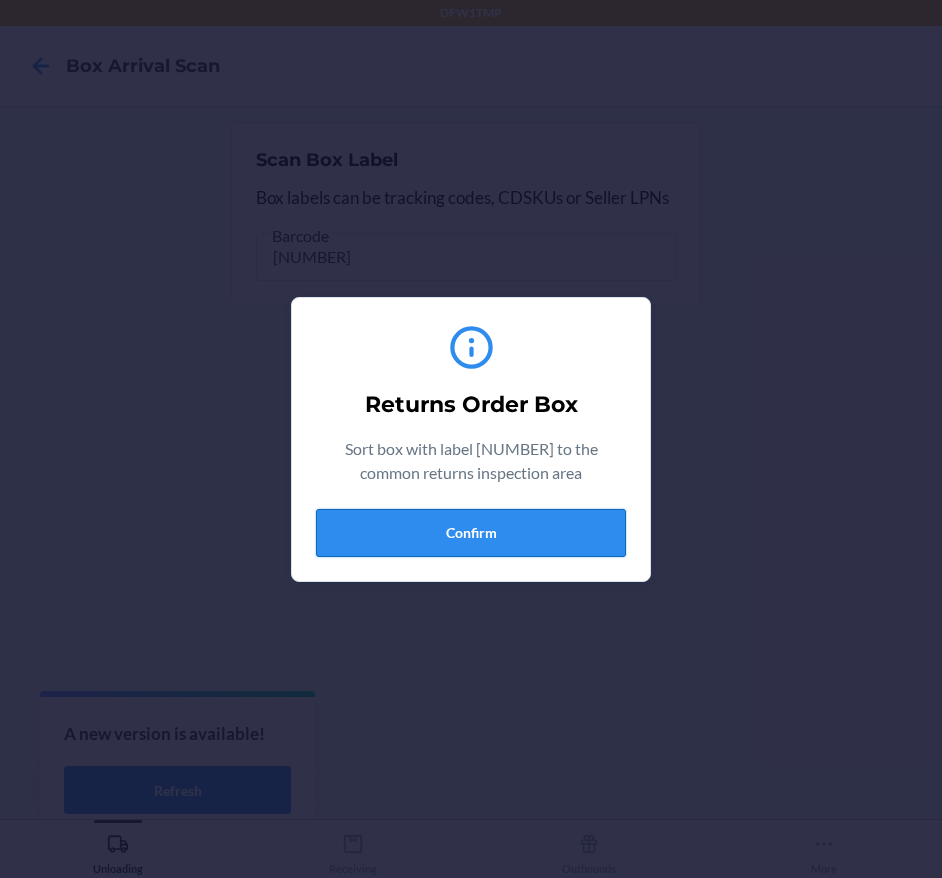 click on "Confirm" at bounding box center (471, 533) 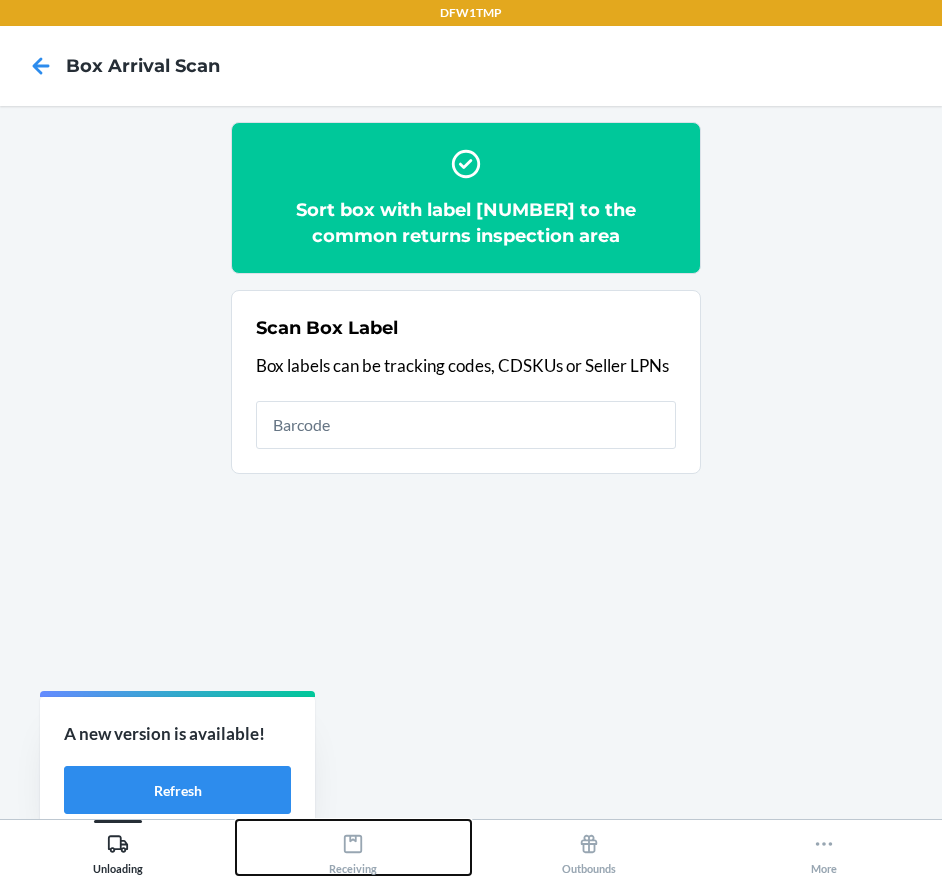 click on "Receiving" at bounding box center [353, 850] 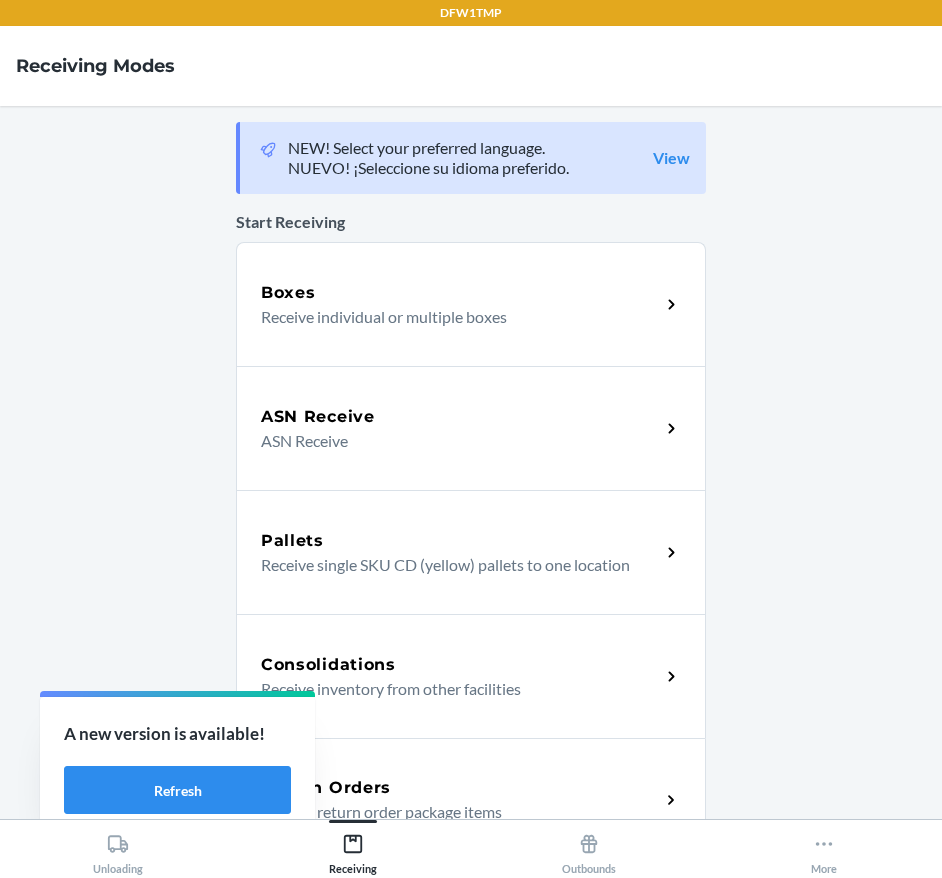 click on "Return Orders" at bounding box center (326, 788) 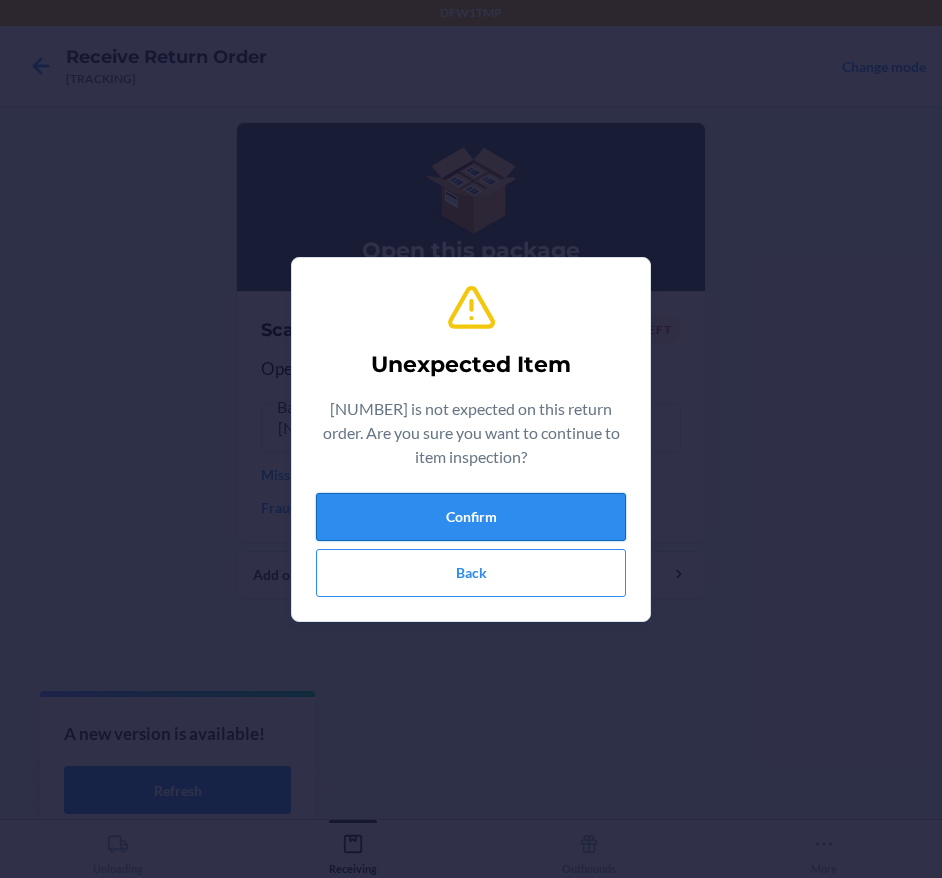 click on "Confirm" at bounding box center [471, 517] 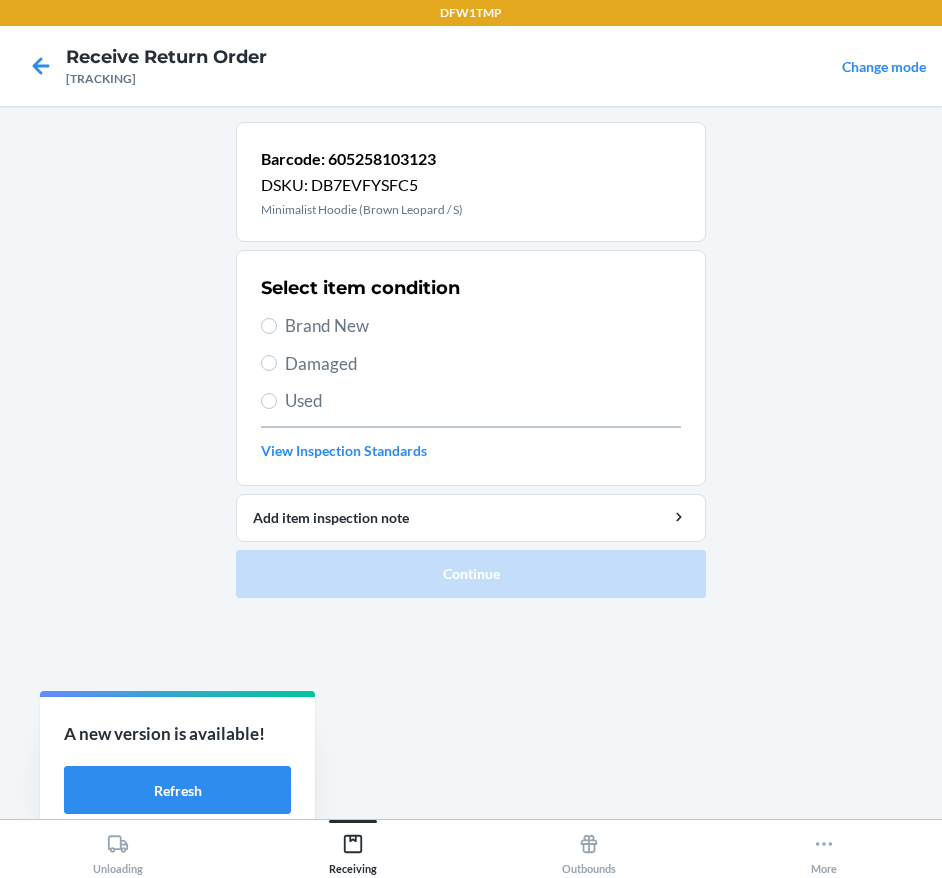 click on "Brand New" at bounding box center [483, 326] 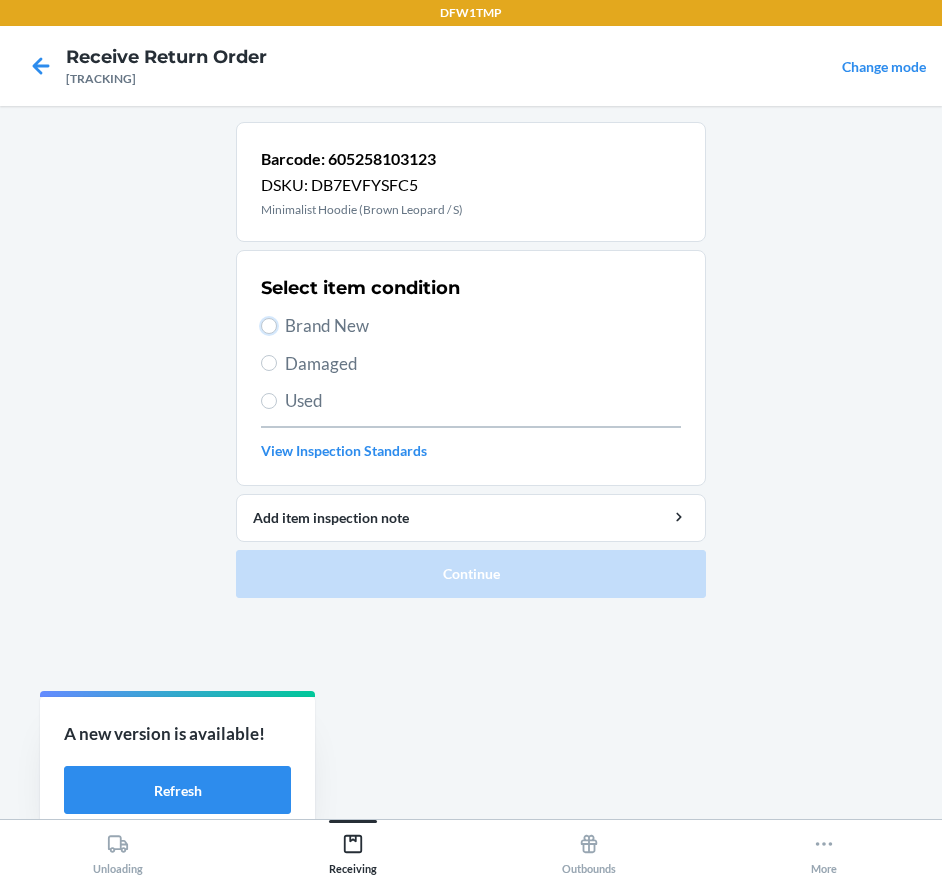 click on "Brand New" at bounding box center (269, 326) 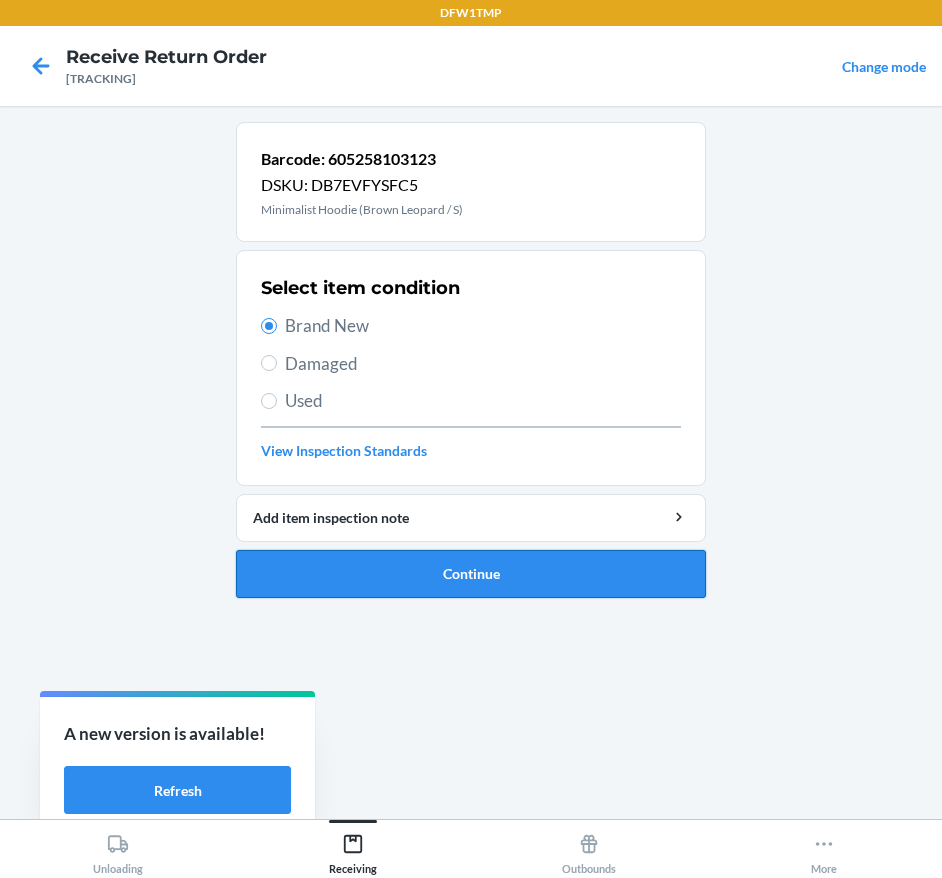 click on "Continue" at bounding box center (471, 574) 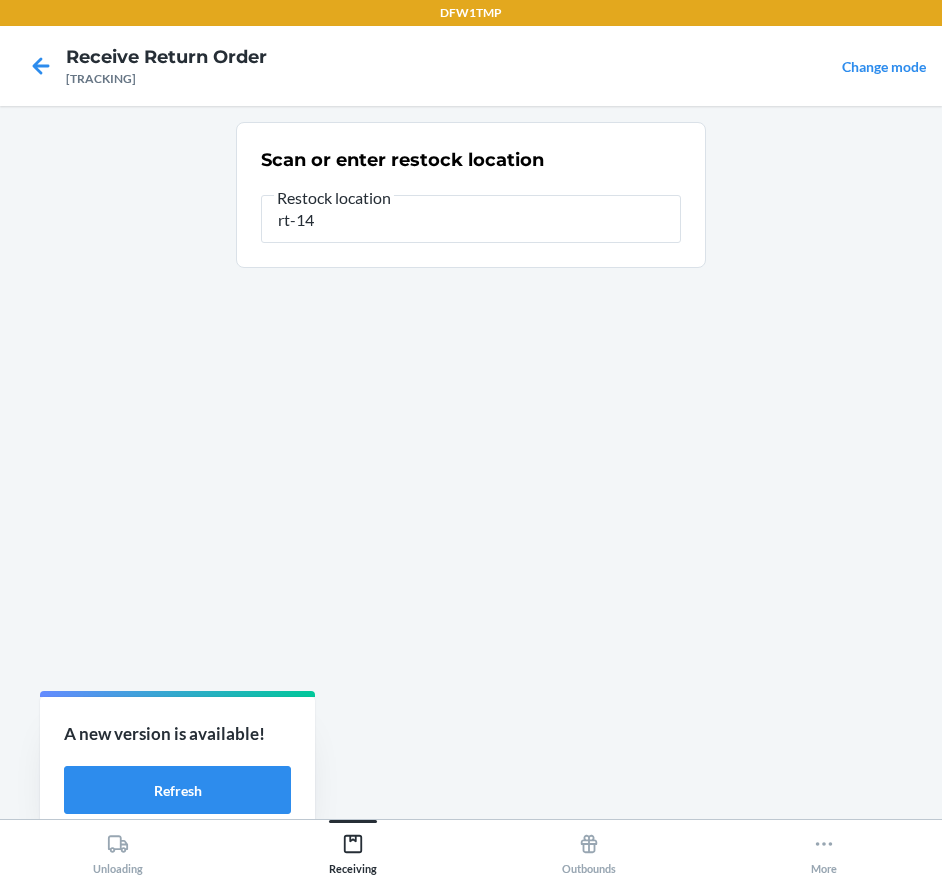 type on "rt-14" 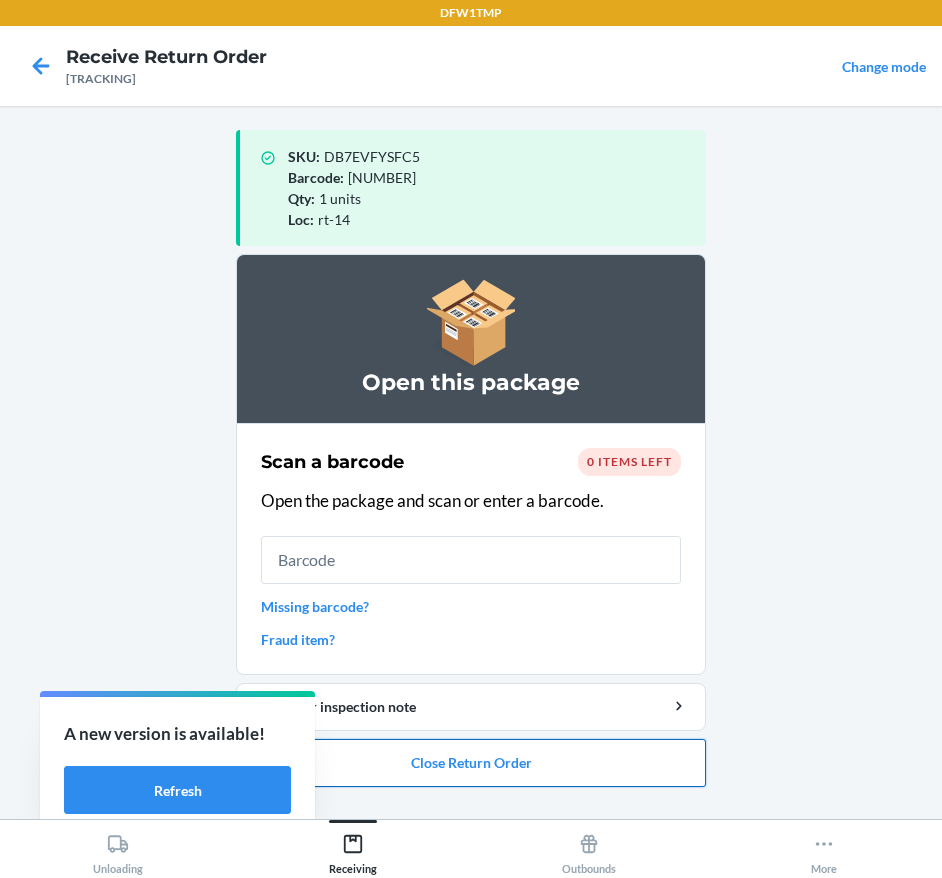 click on "Close Return Order" at bounding box center (471, 763) 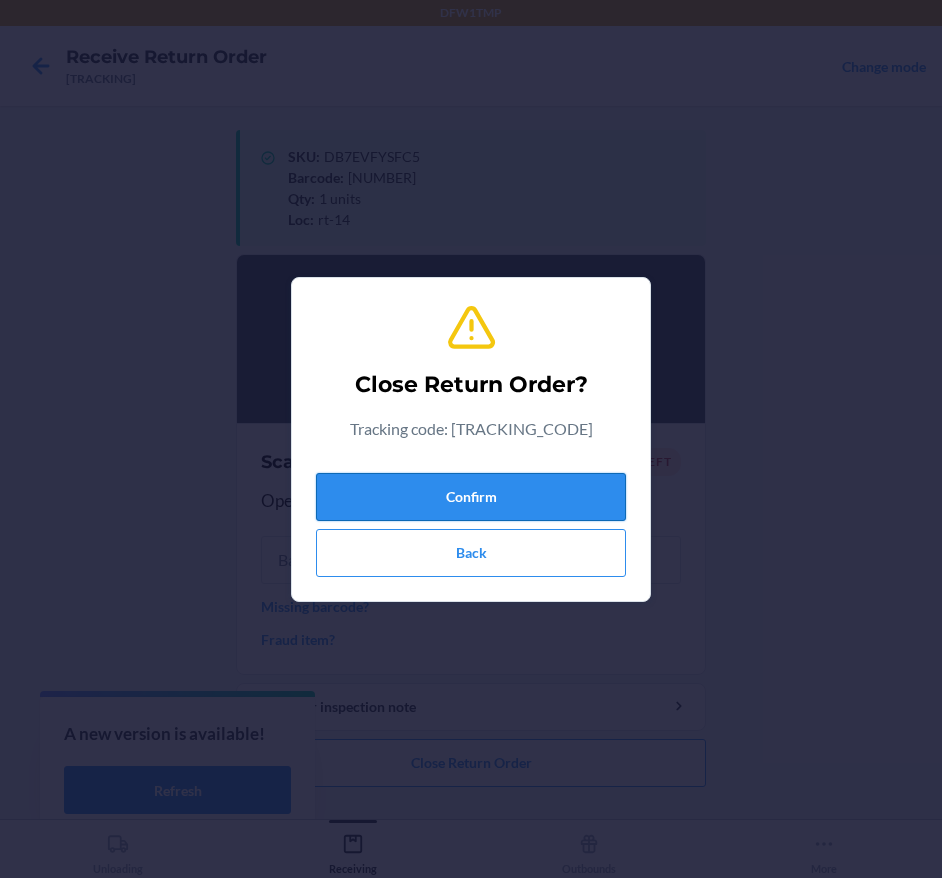 click on "Confirm" at bounding box center [471, 497] 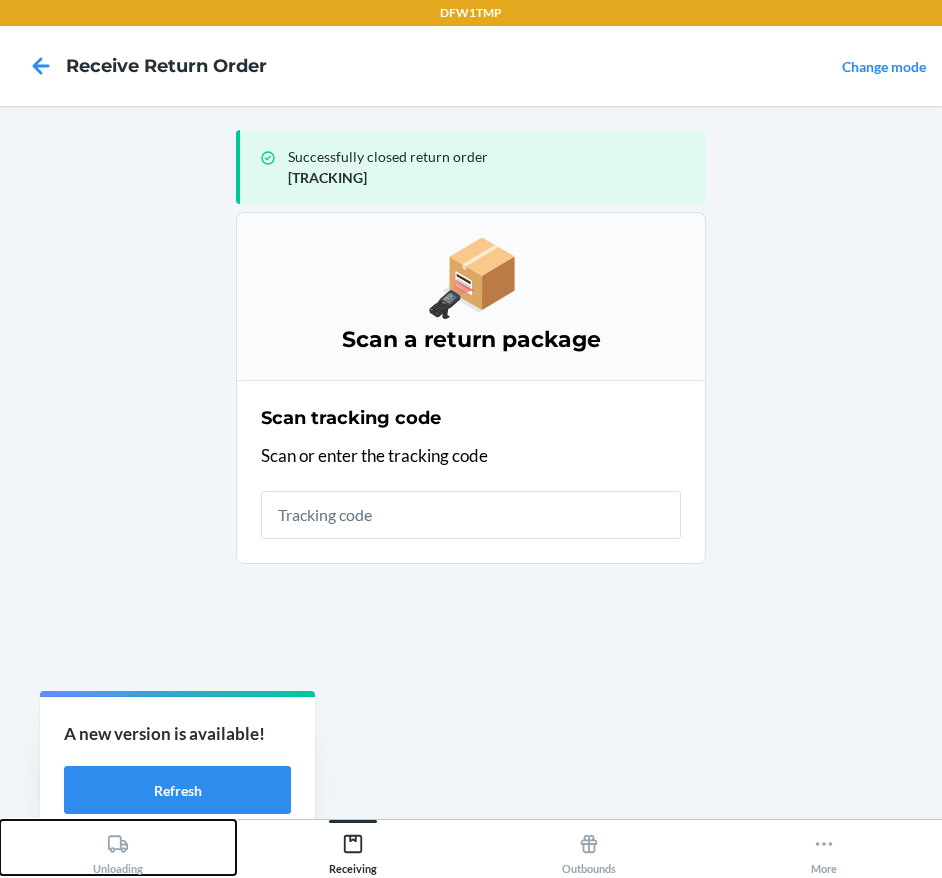 click on "Unloading" at bounding box center (118, 847) 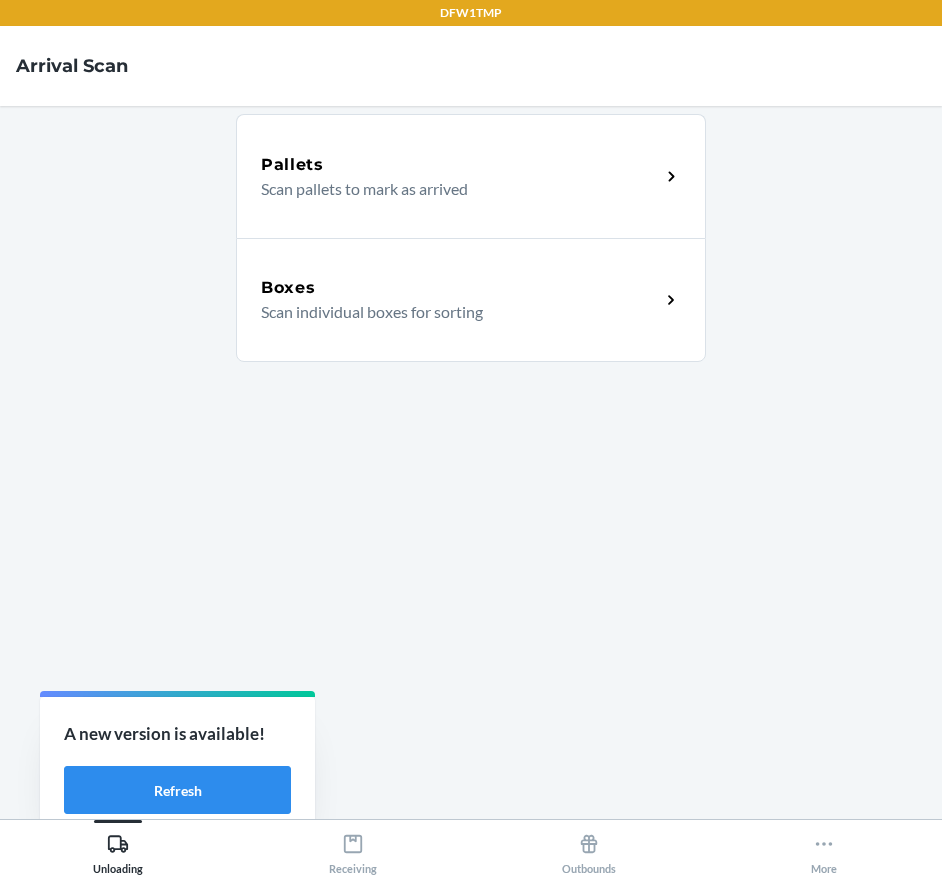 click on "Boxes Scan individual boxes for sorting" at bounding box center [471, 300] 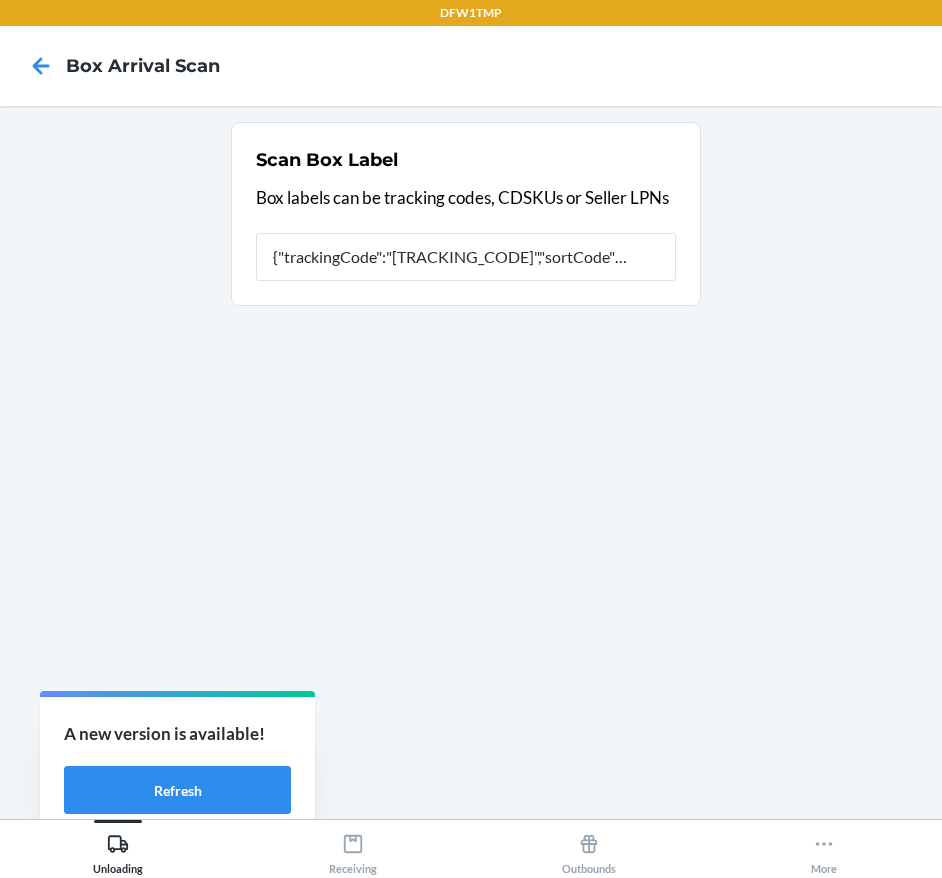 type on "{"trackingCode":"[TRACKING_CODE]","sortCode":"DFW-D3"}" 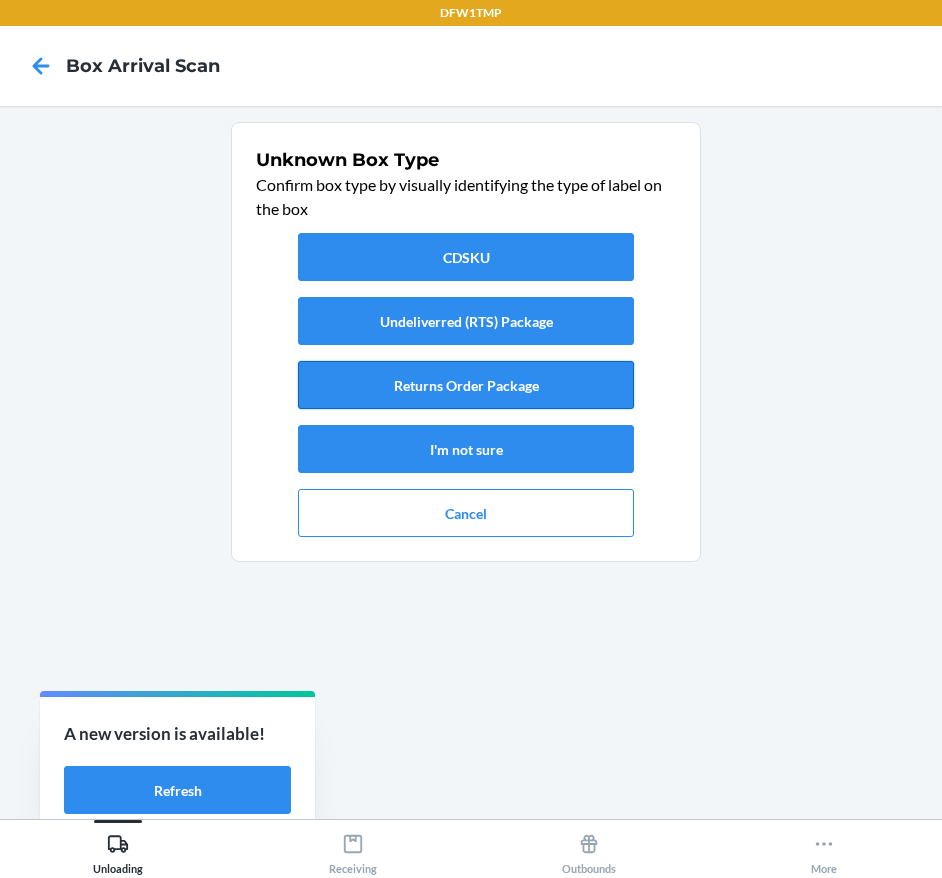 click on "Returns Order Package" at bounding box center [466, 385] 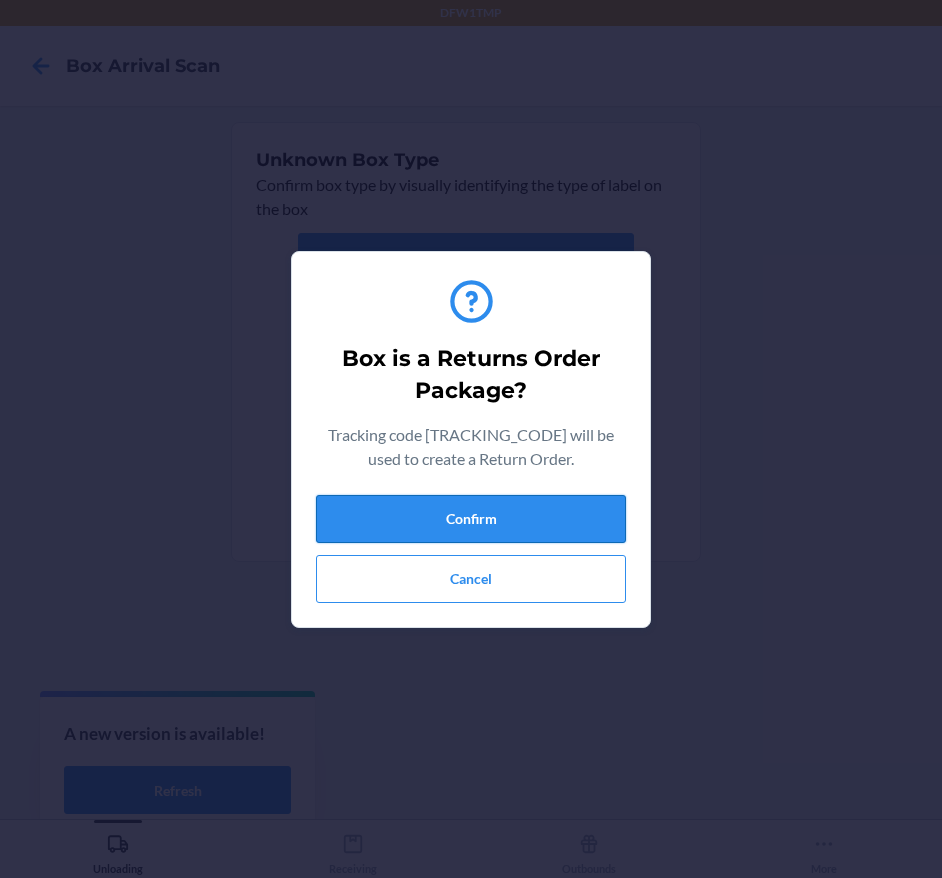 click on "Confirm" at bounding box center (471, 519) 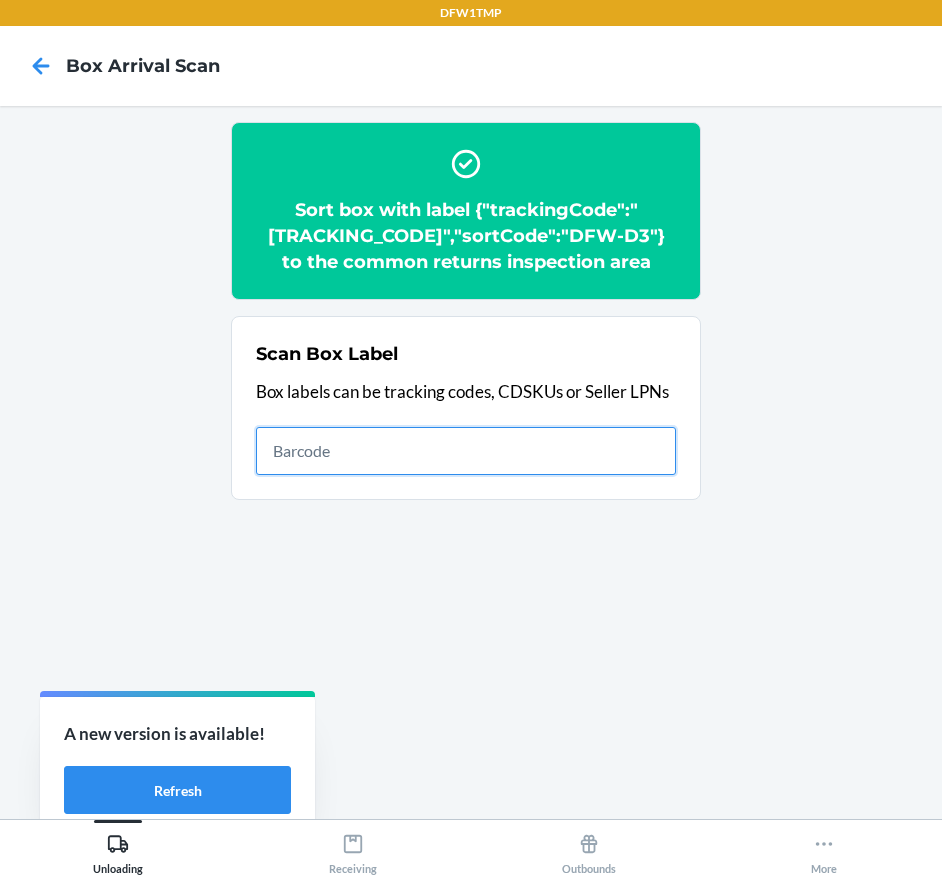 click 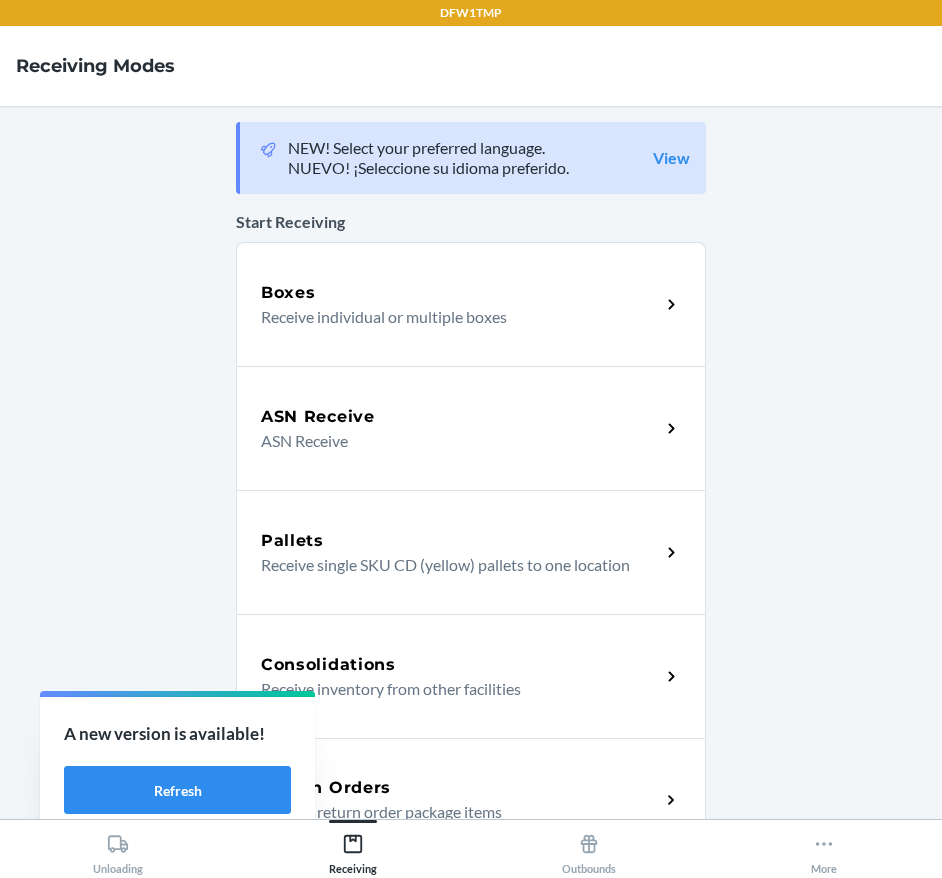 click on "Return Orders Receive return order package items" at bounding box center [471, 800] 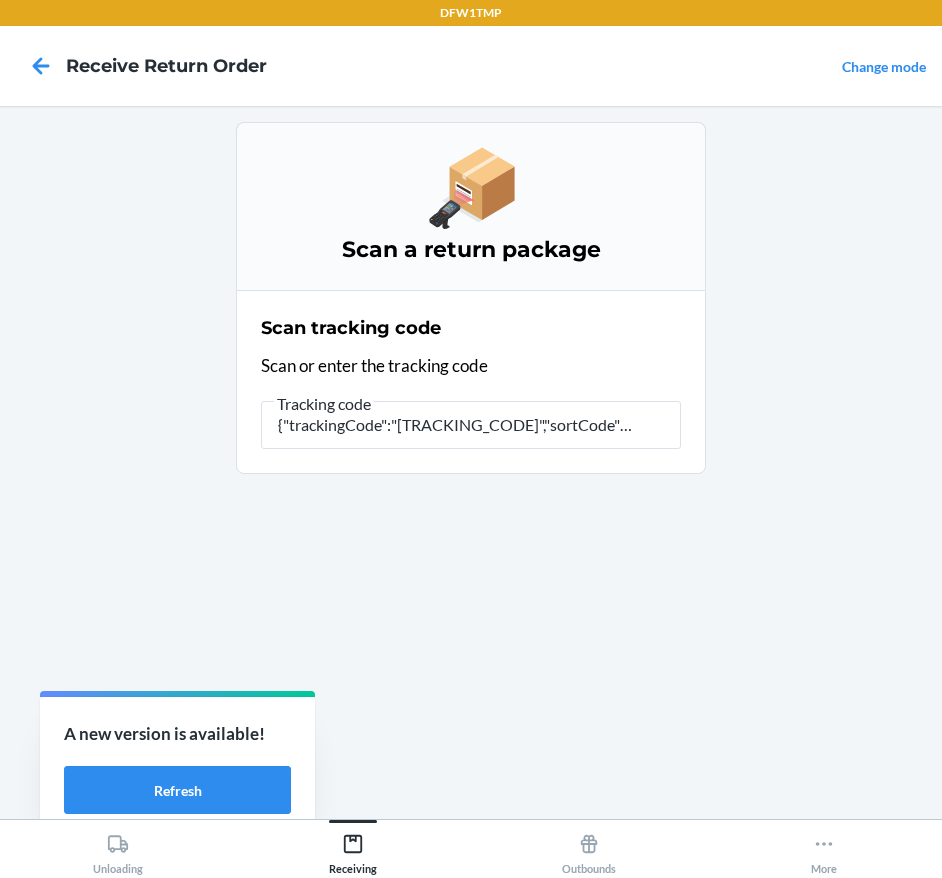 scroll, scrollTop: 0, scrollLeft: 0, axis: both 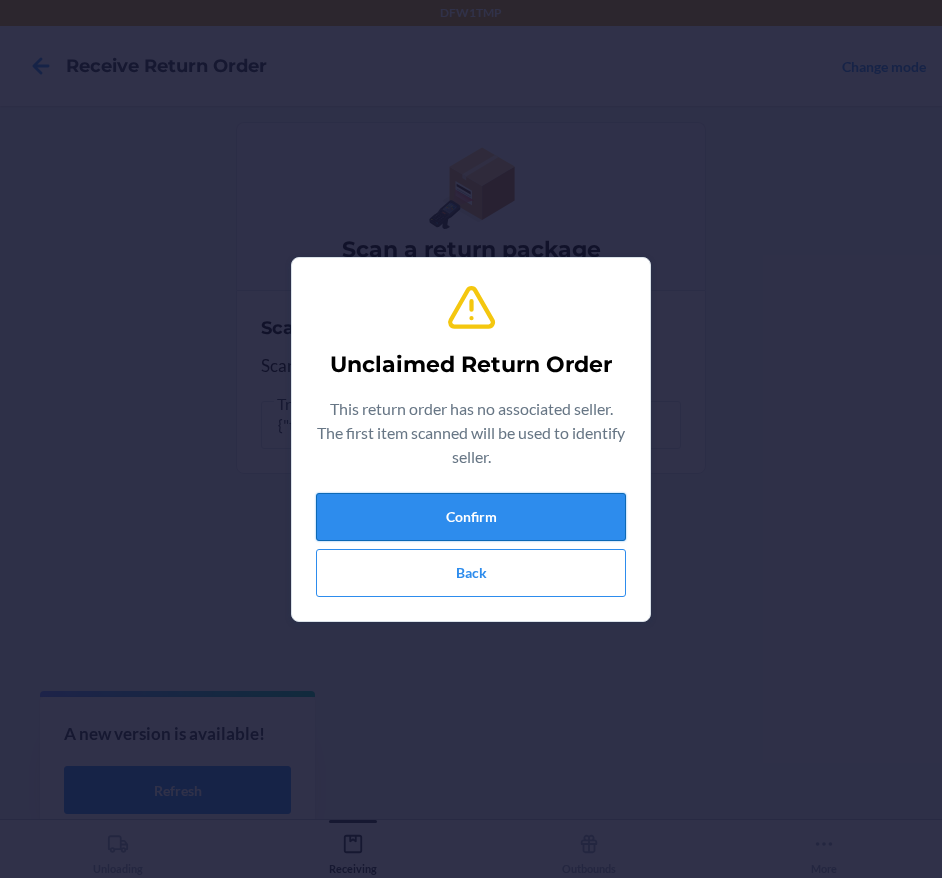 click on "Confirm" at bounding box center (471, 517) 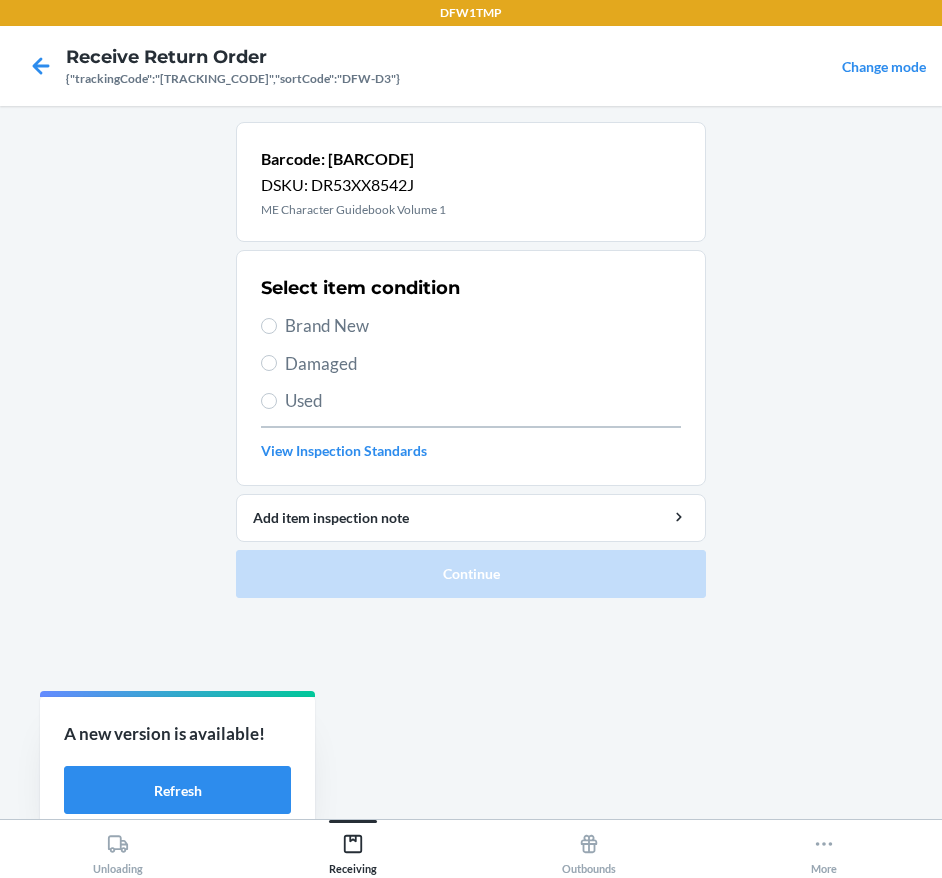 click on "Brand New" at bounding box center (483, 326) 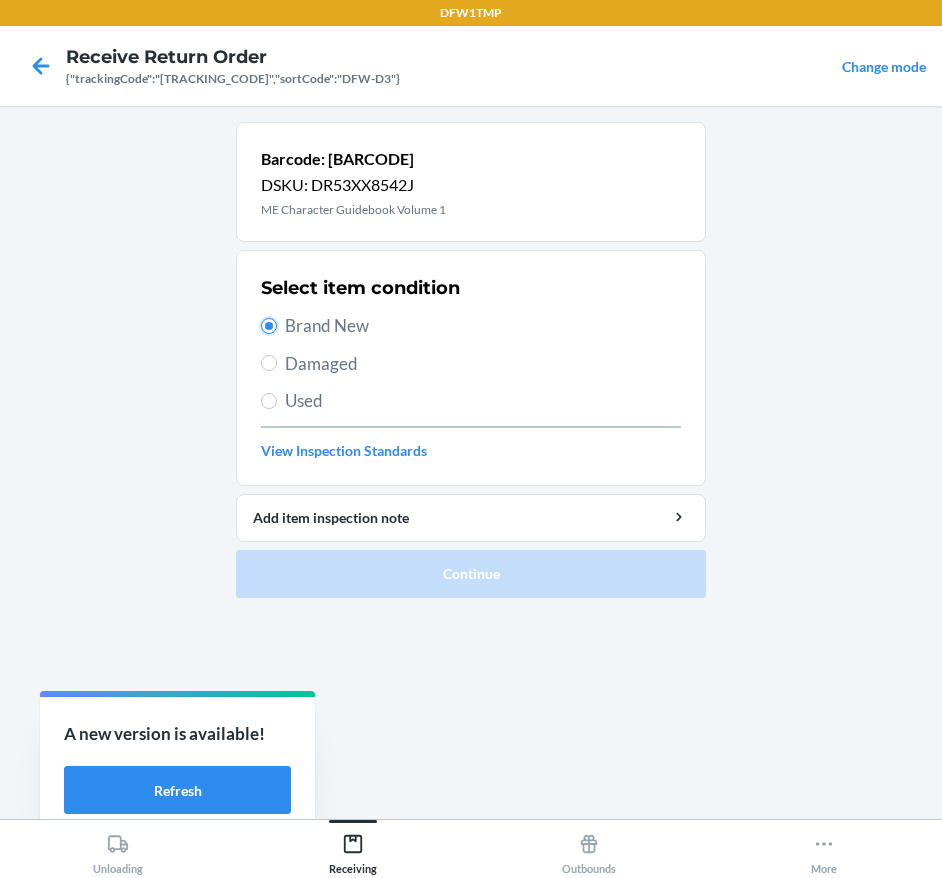 radio on "true" 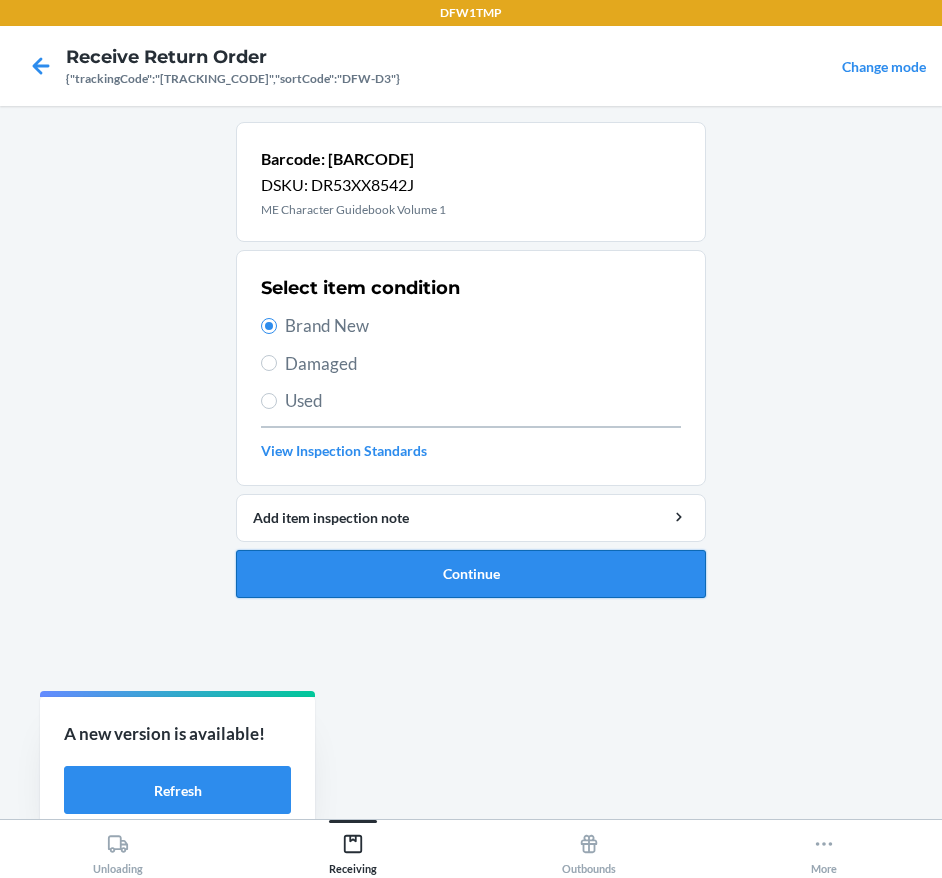 click on "Continue" at bounding box center (471, 574) 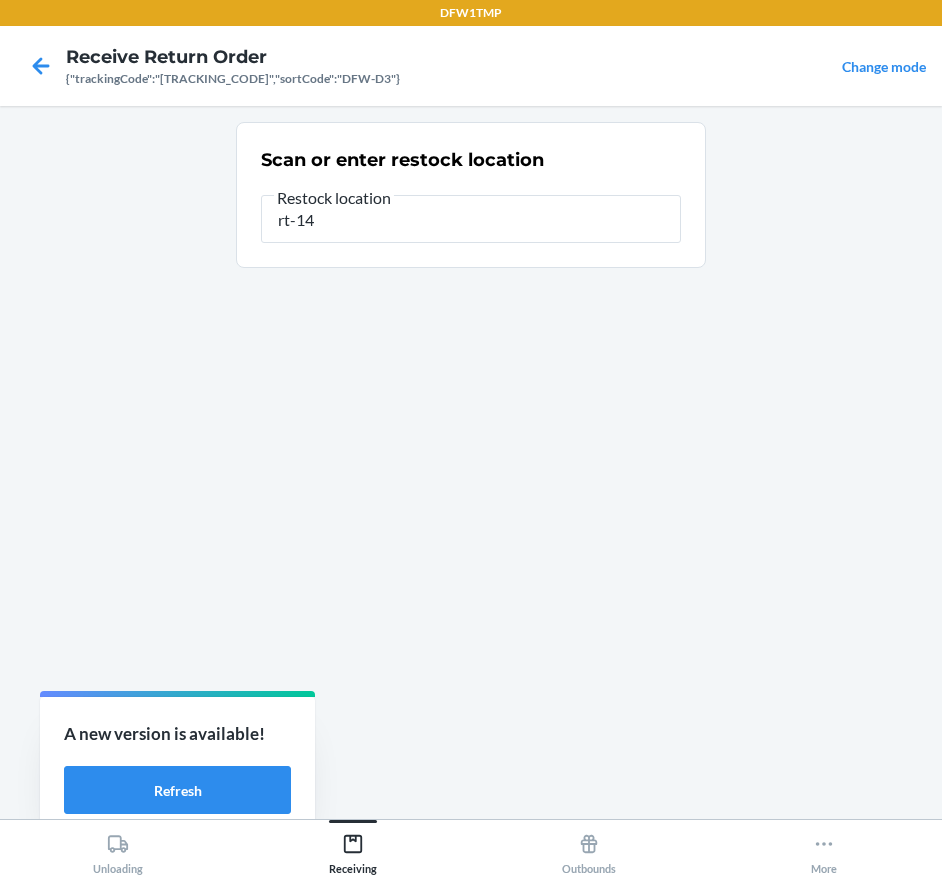type on "rt-14" 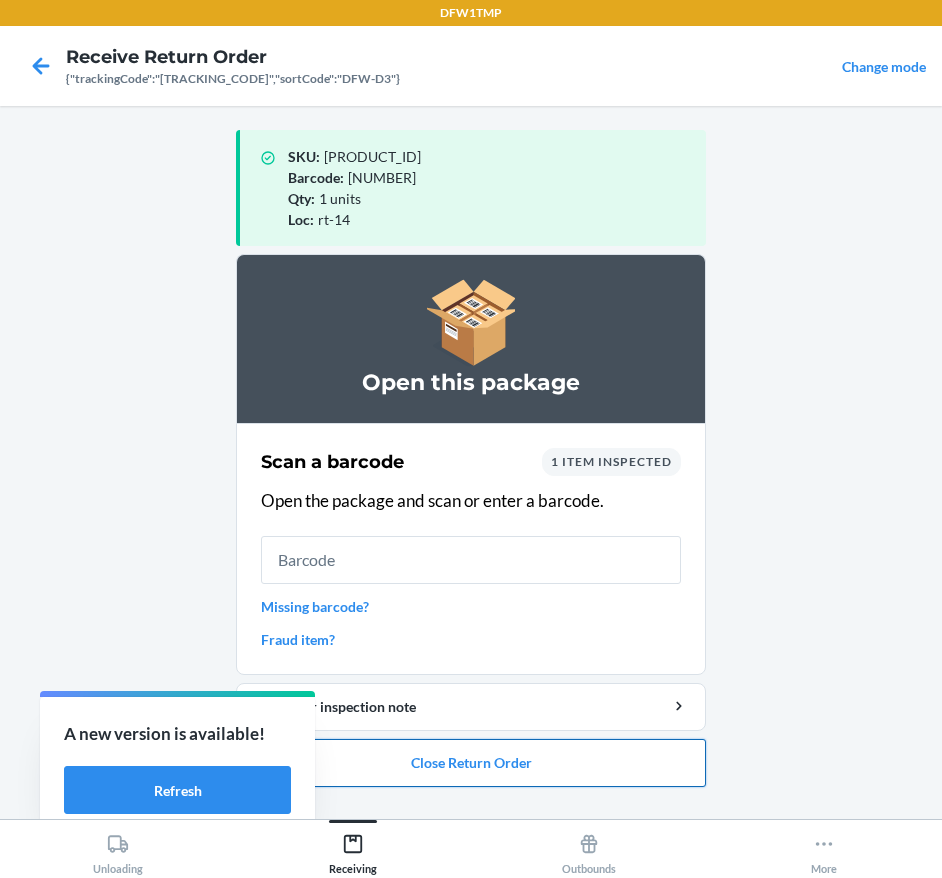 click on "Close Return Order" at bounding box center (471, 763) 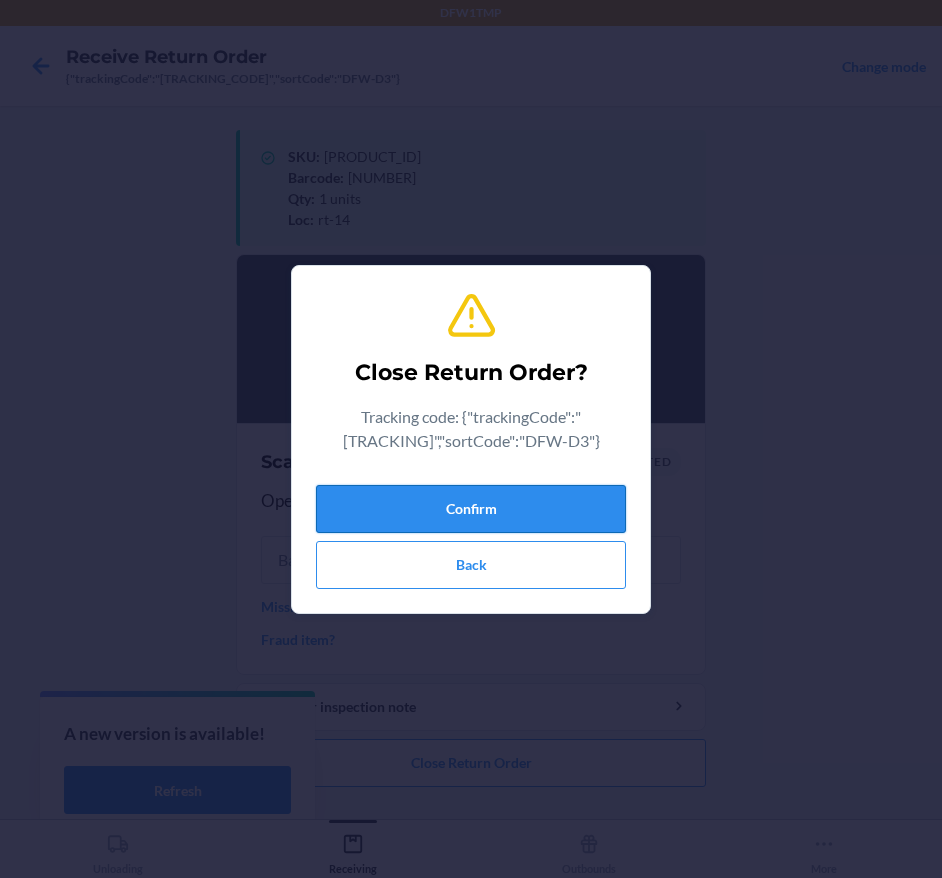 click on "Confirm" at bounding box center (471, 509) 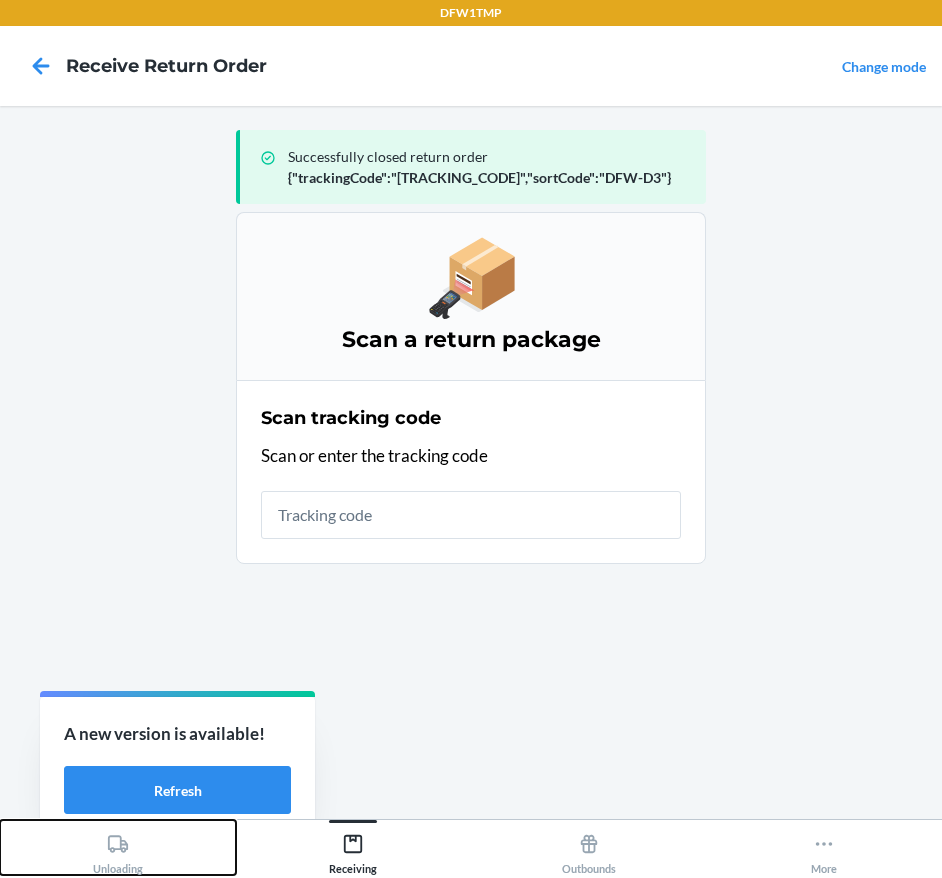 click on "Unloading" at bounding box center (118, 847) 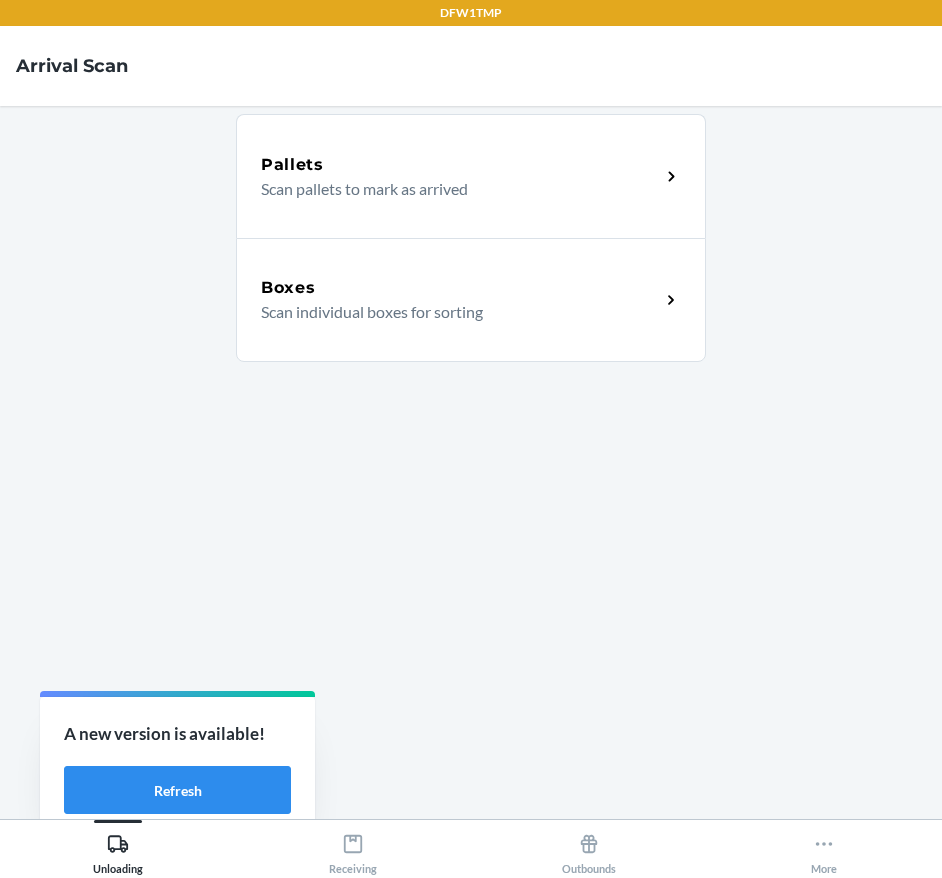 click on "Scan individual boxes for sorting" at bounding box center [452, 312] 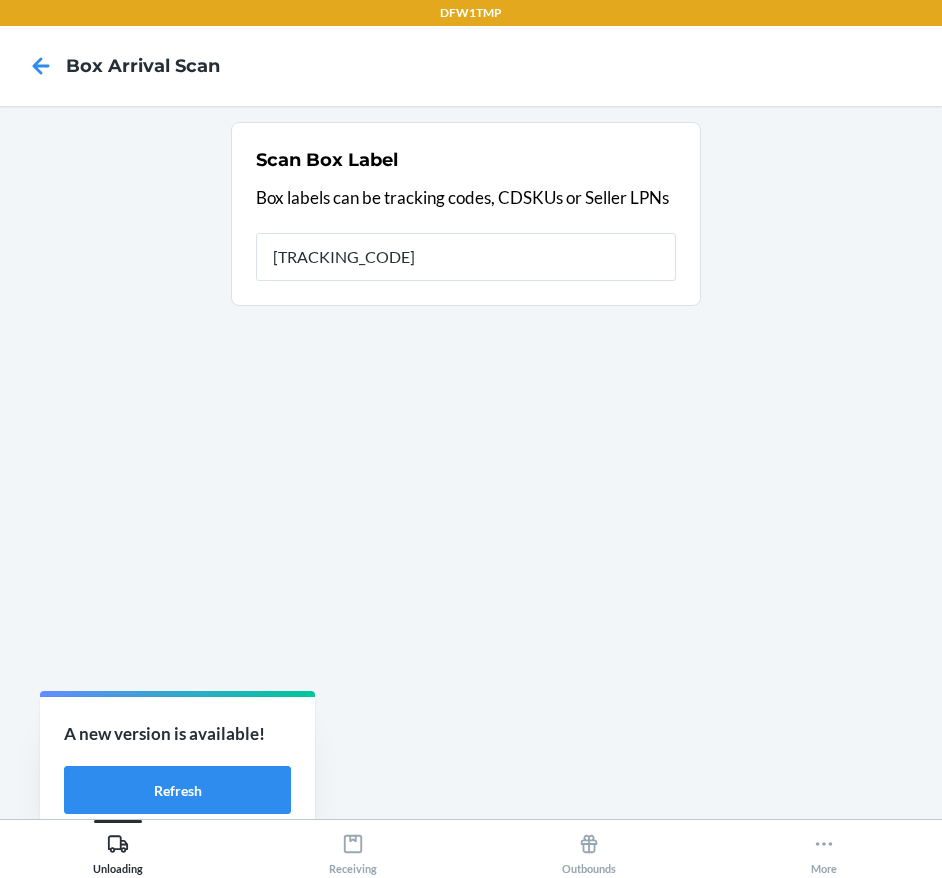 type on "[TRACKING_CODE]" 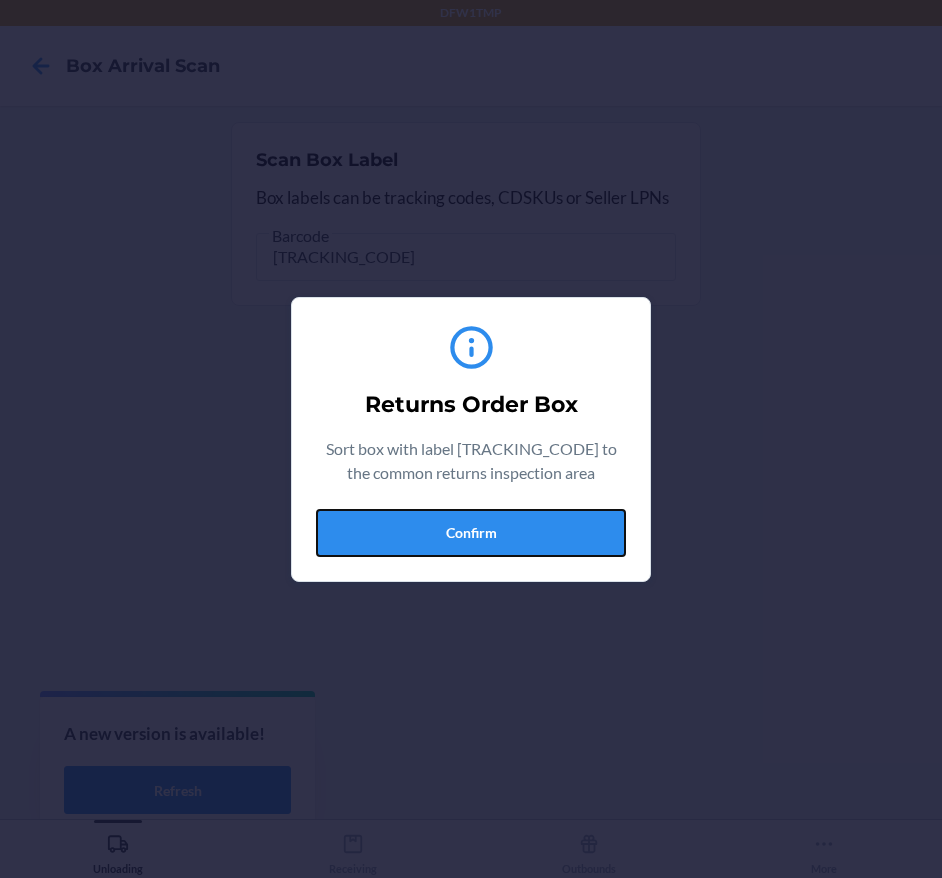 click on "Confirm" at bounding box center (471, 533) 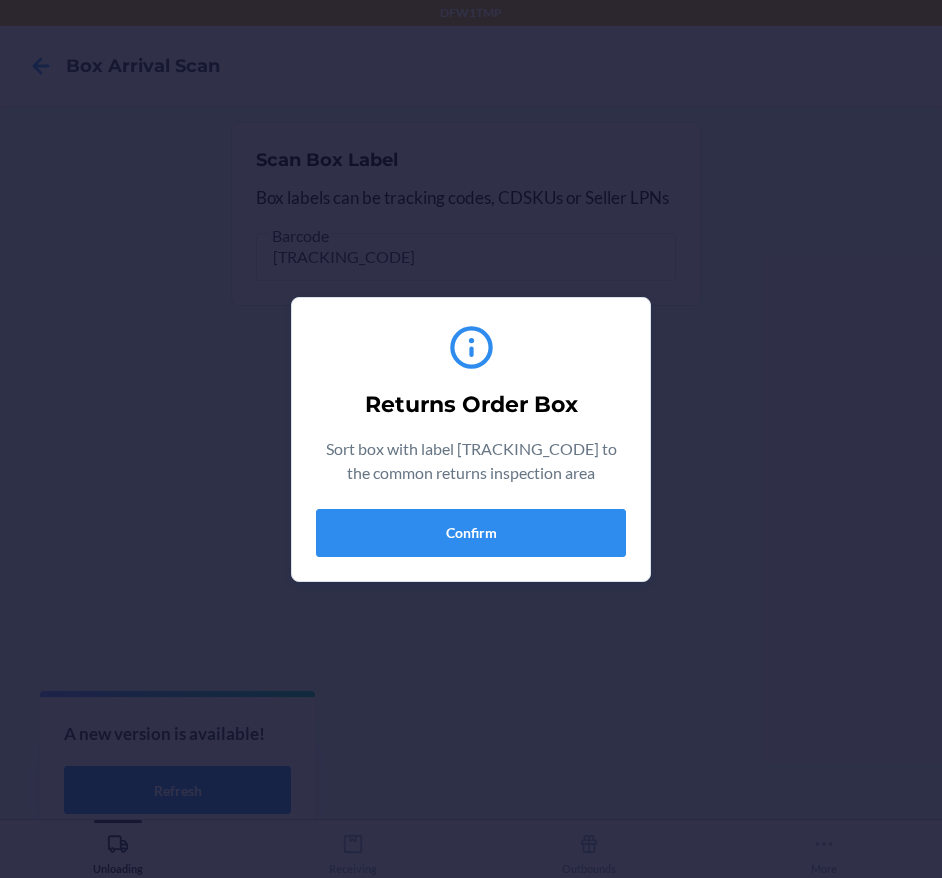 type 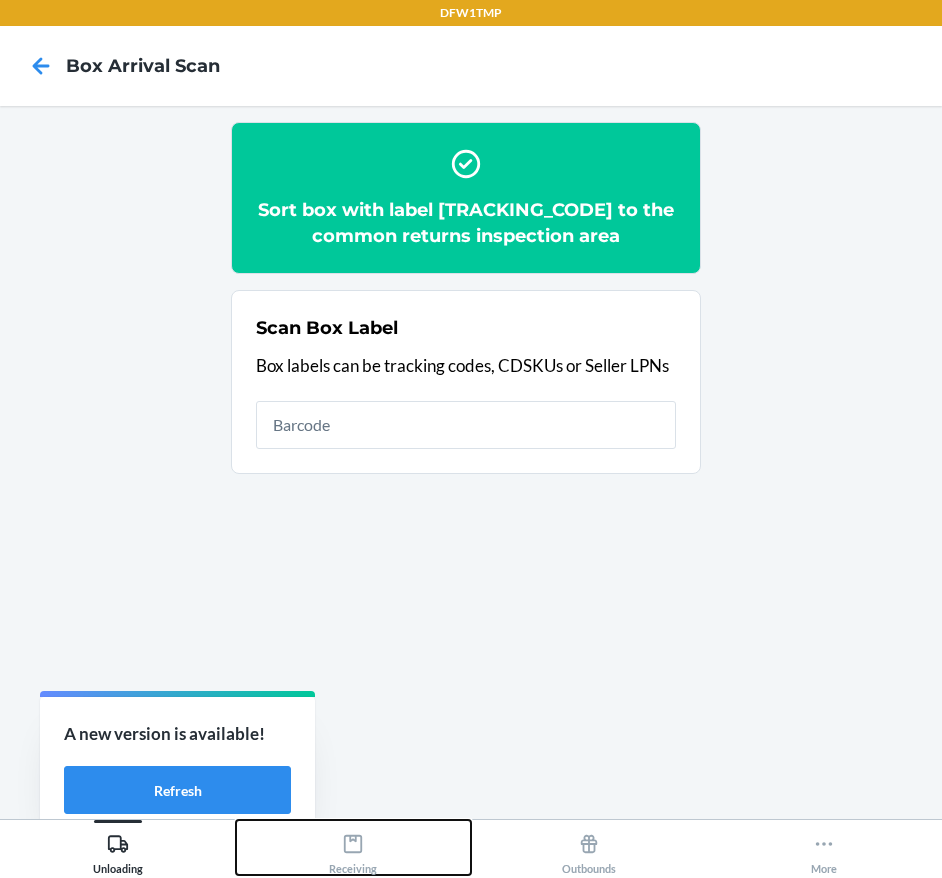 click on "Receiving" at bounding box center (354, 847) 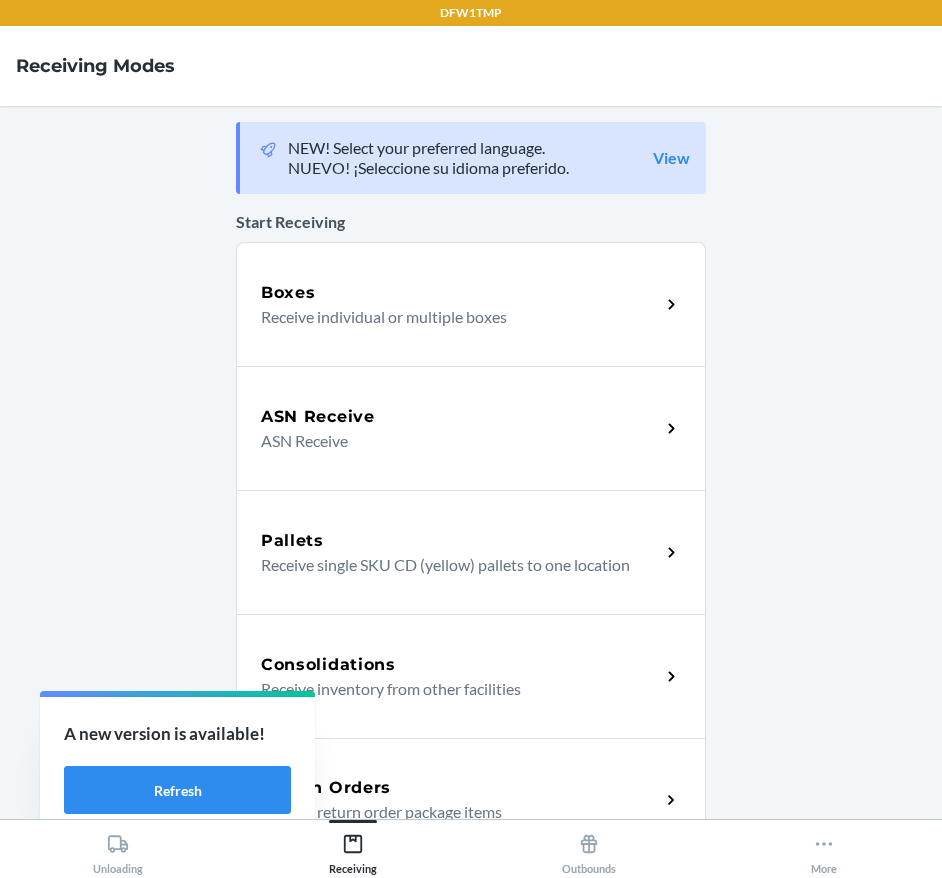 click on "Return Orders" at bounding box center [460, 788] 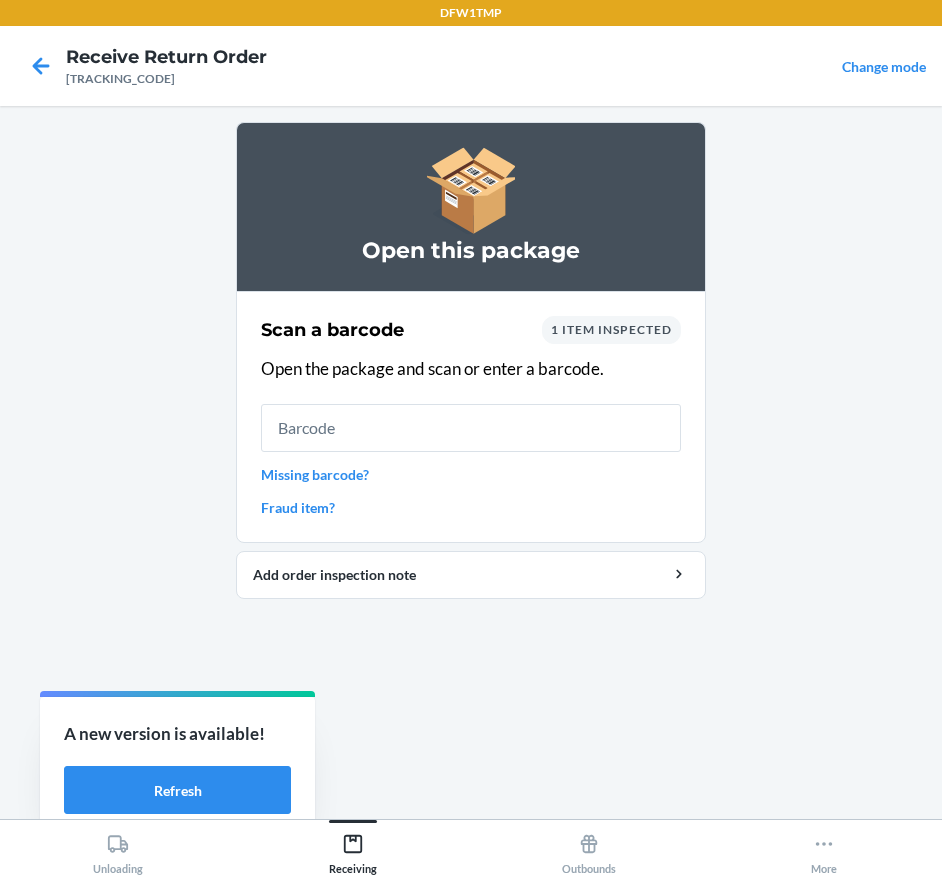click on "Missing barcode?" at bounding box center [471, 474] 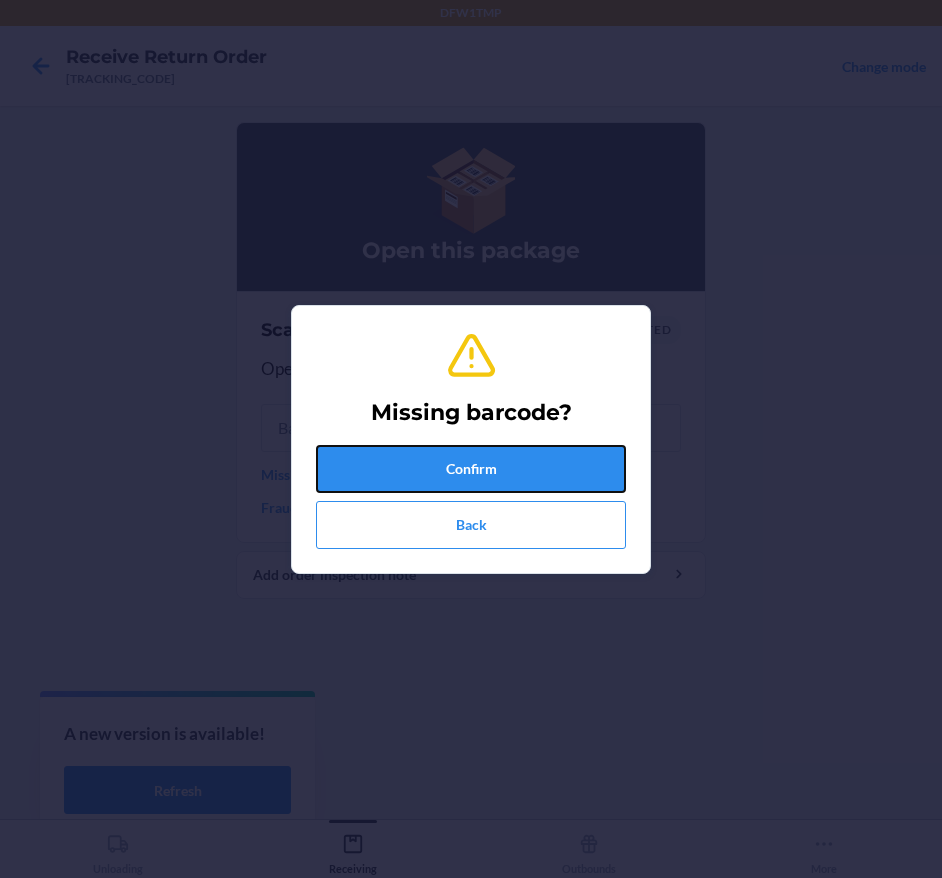 click on "Confirm" at bounding box center [471, 469] 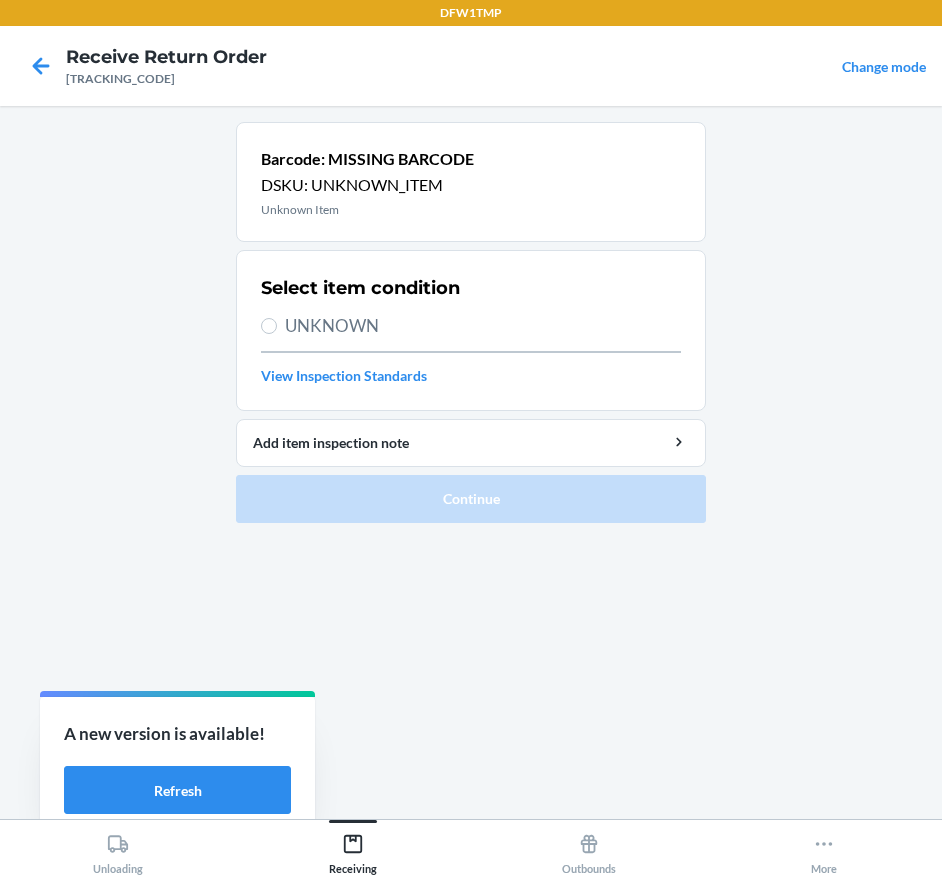 click on "UNKNOWN" at bounding box center (483, 326) 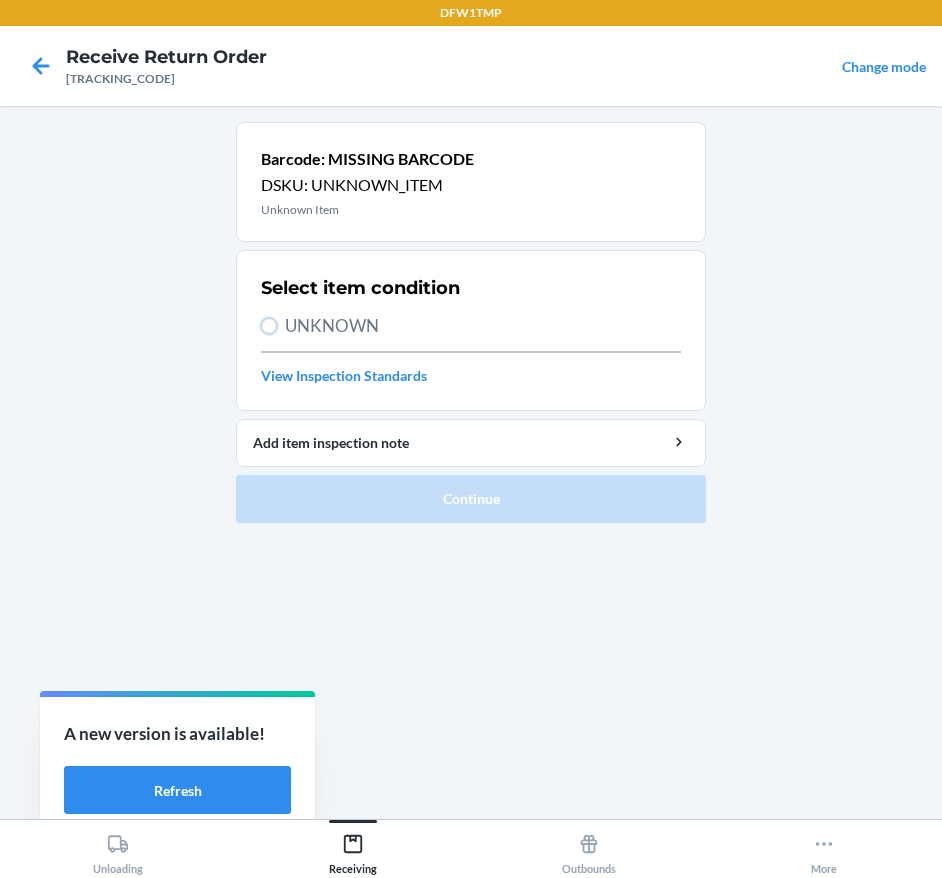 click on "UNKNOWN" at bounding box center [269, 326] 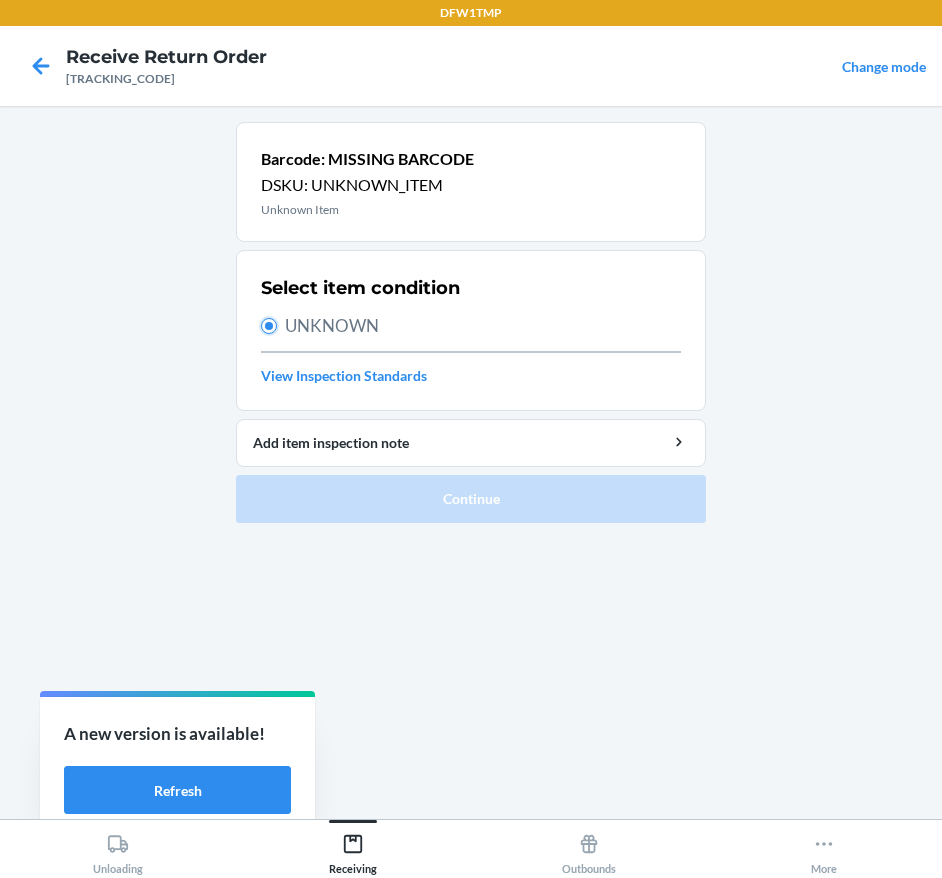 radio on "true" 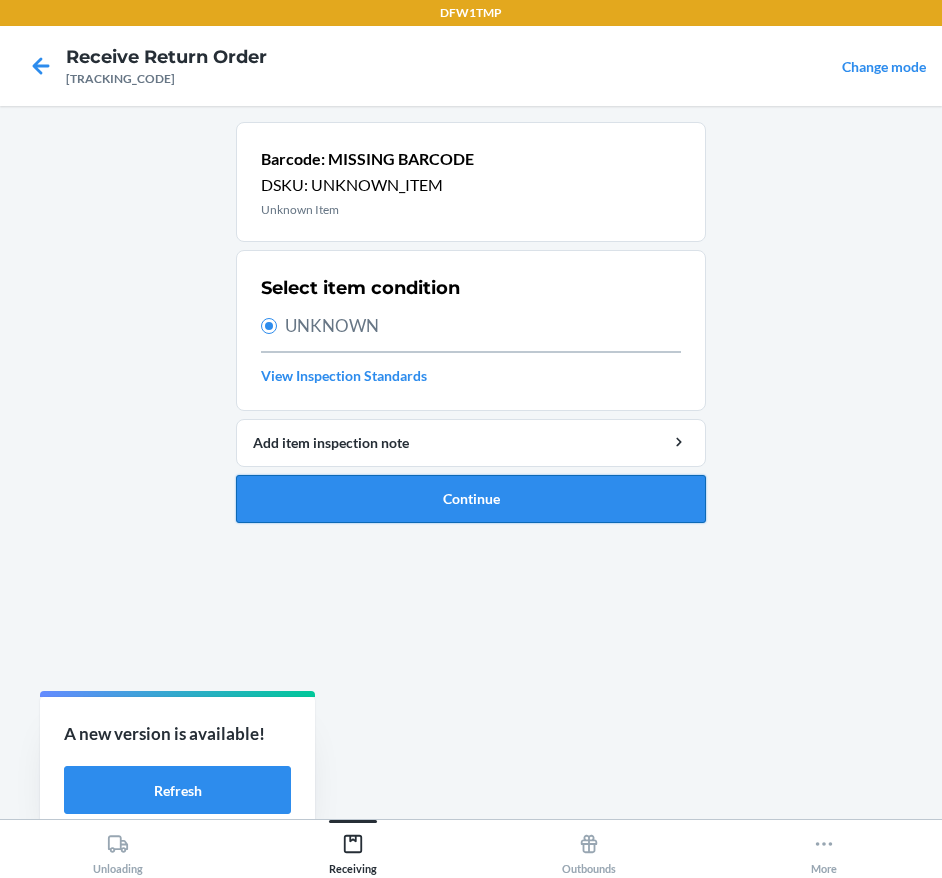 click on "Continue" at bounding box center [471, 499] 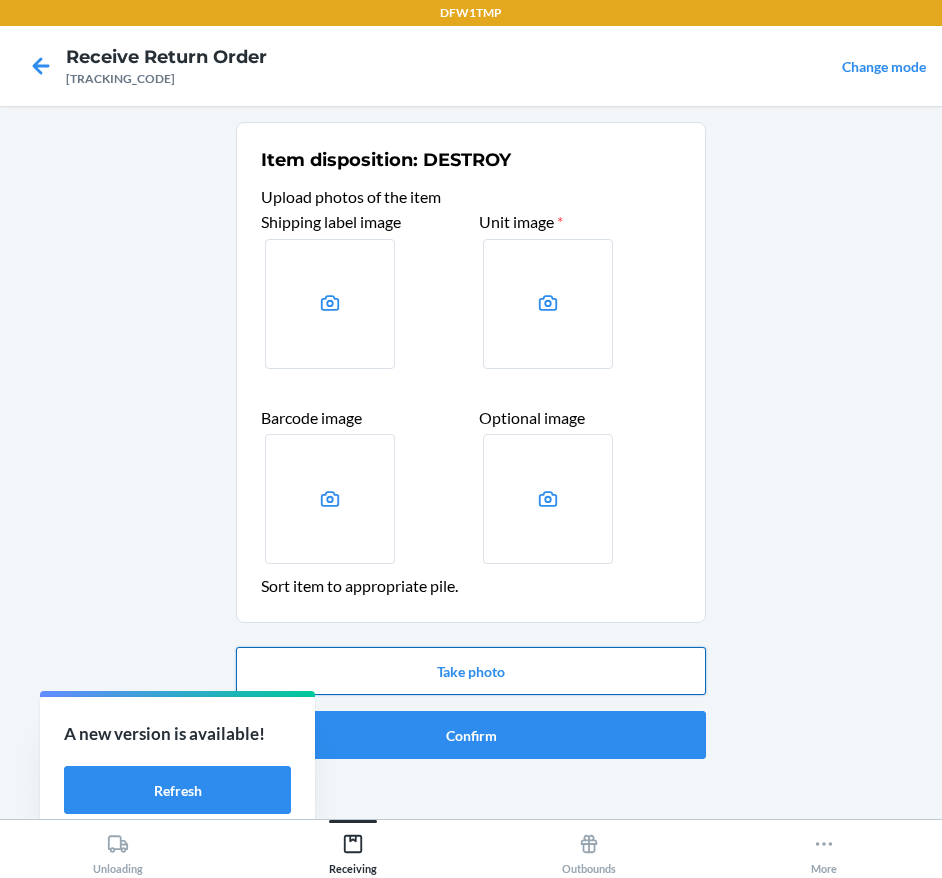 click on "Take photo" at bounding box center [471, 671] 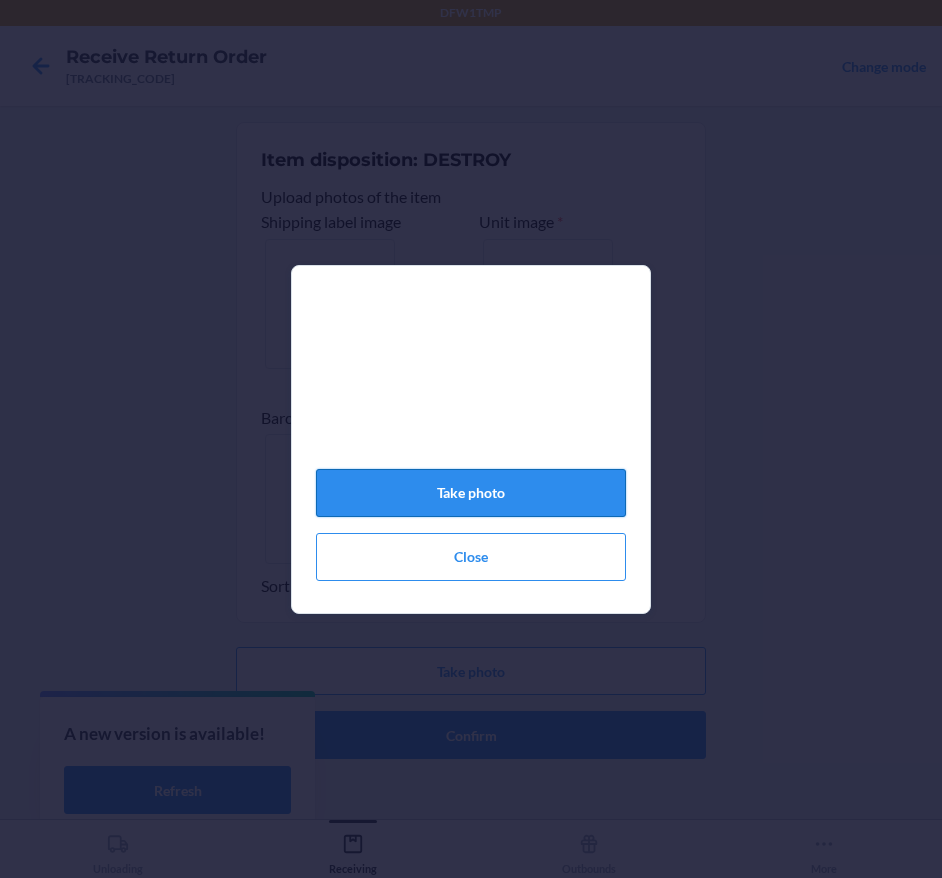 click on "Take photo" 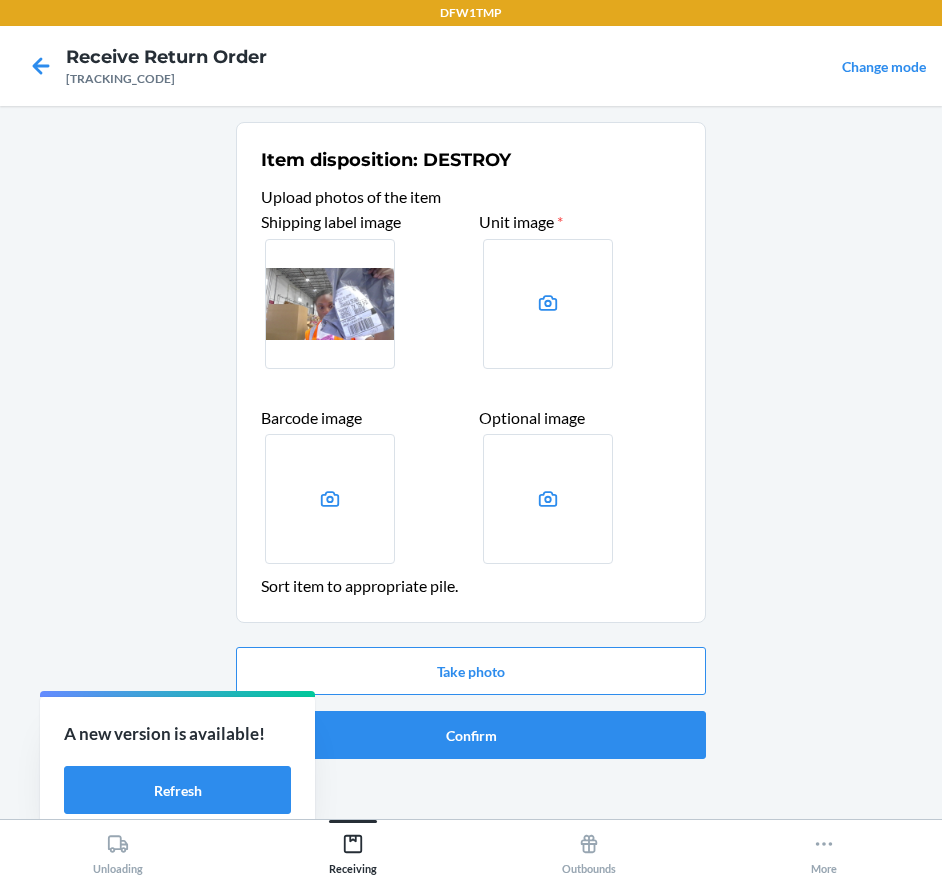 click at bounding box center (548, 304) 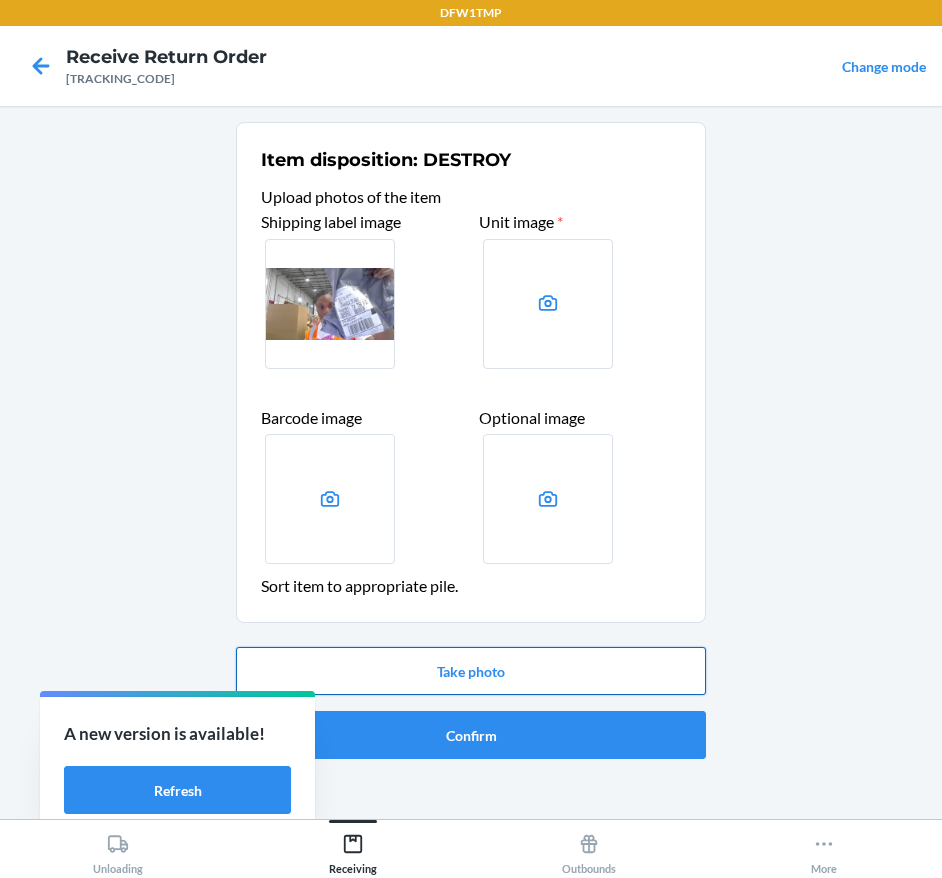 click on "Take photo" at bounding box center (471, 671) 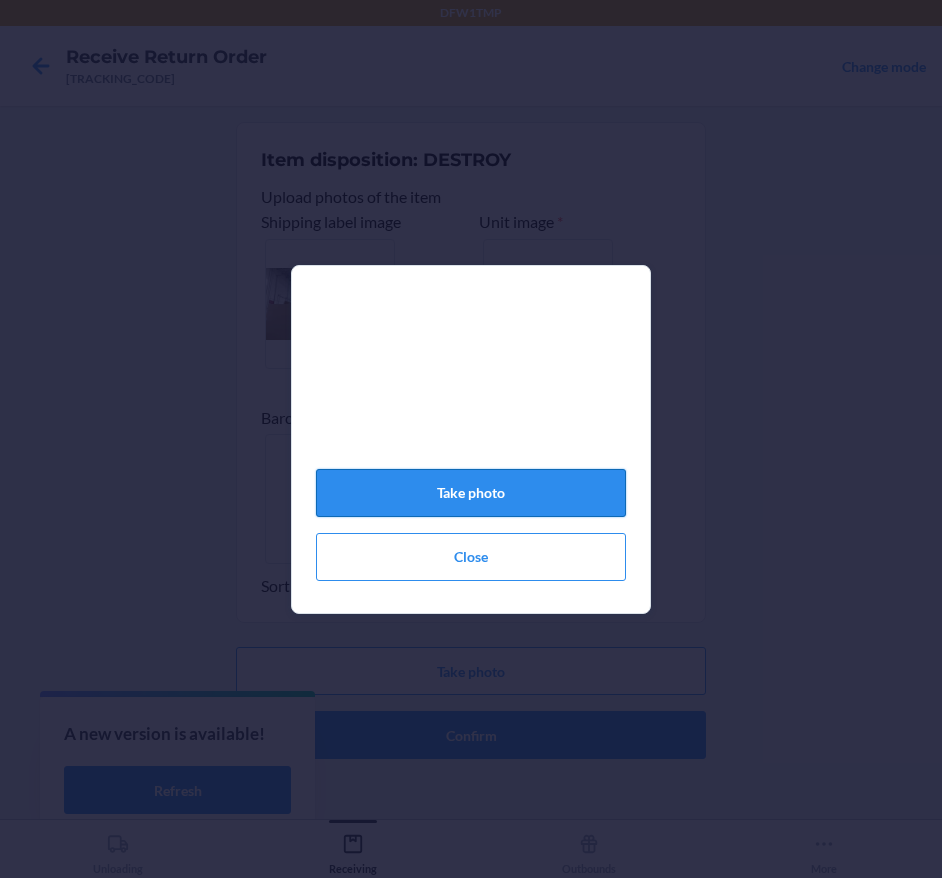 click on "Take photo" 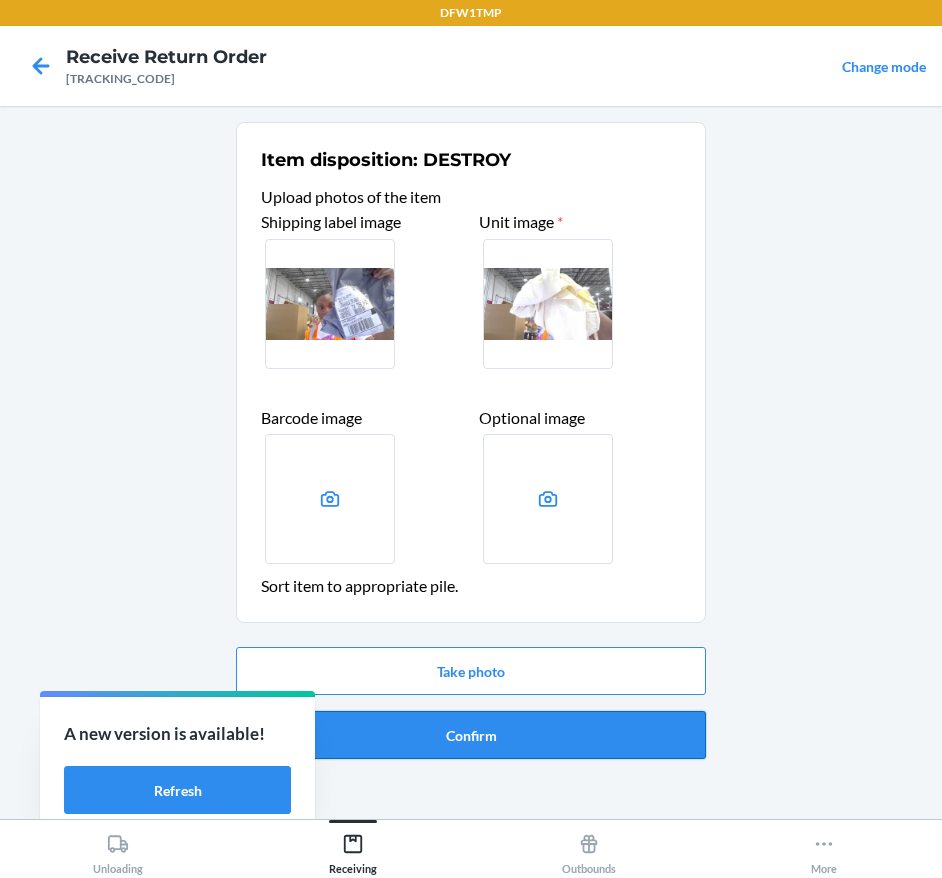 click on "Confirm" at bounding box center [471, 735] 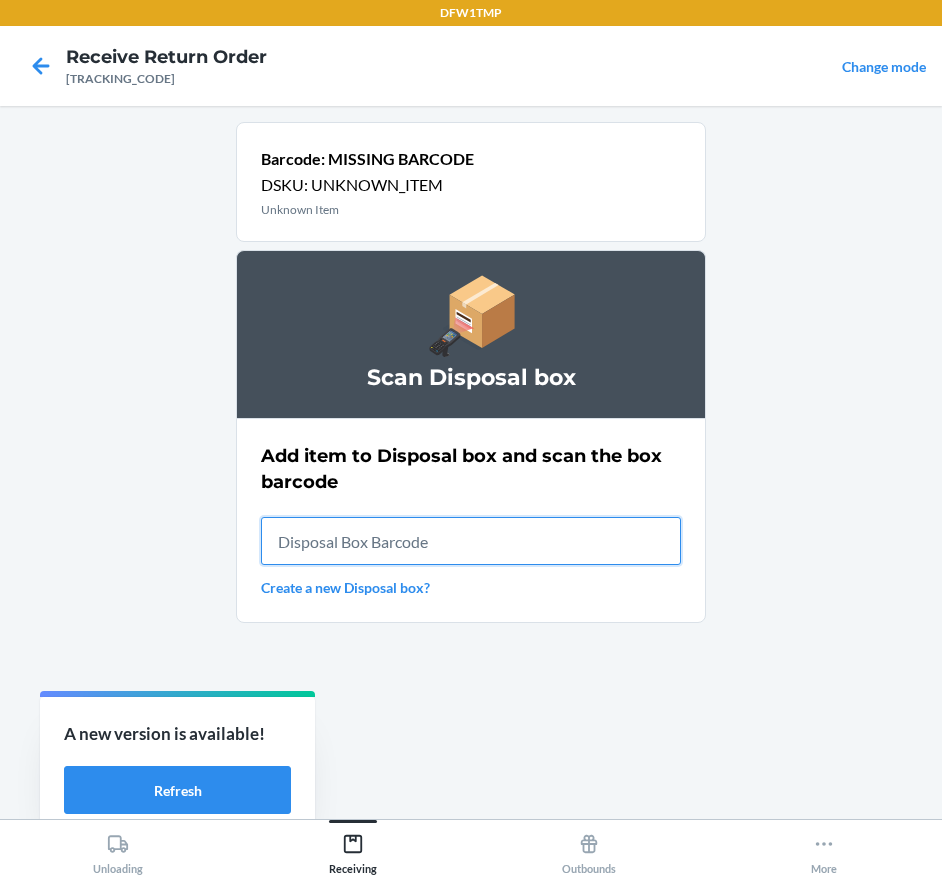 click at bounding box center (471, 541) 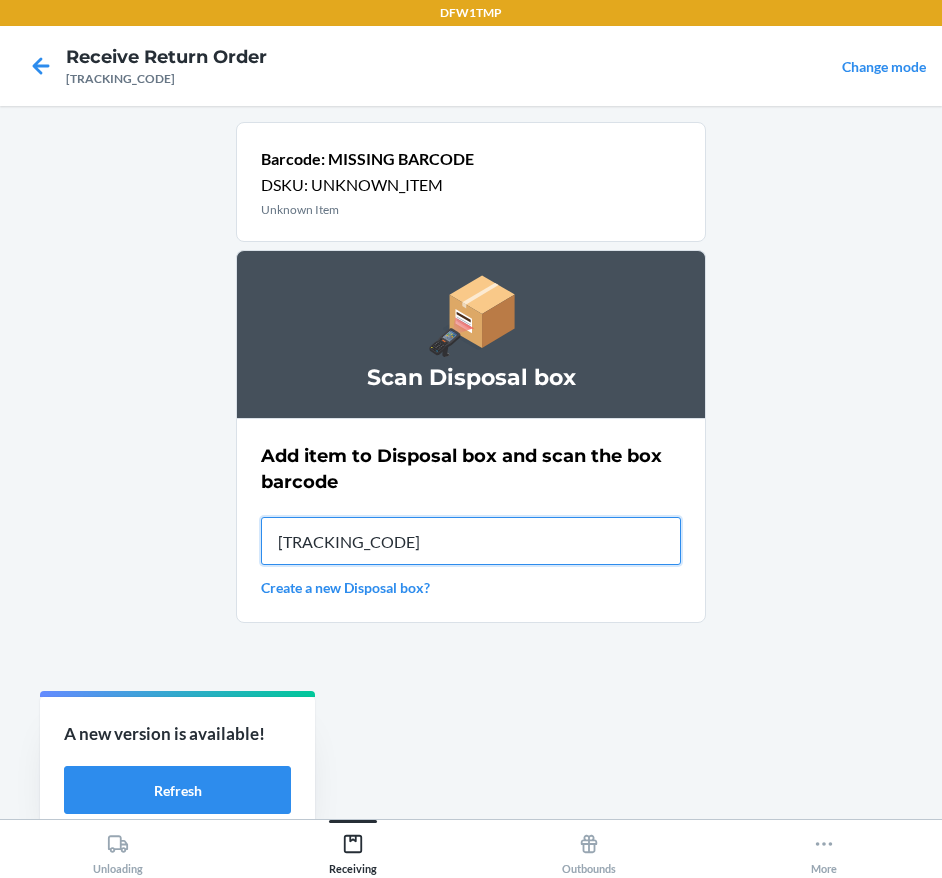 type on "[TRACKING_CODE]" 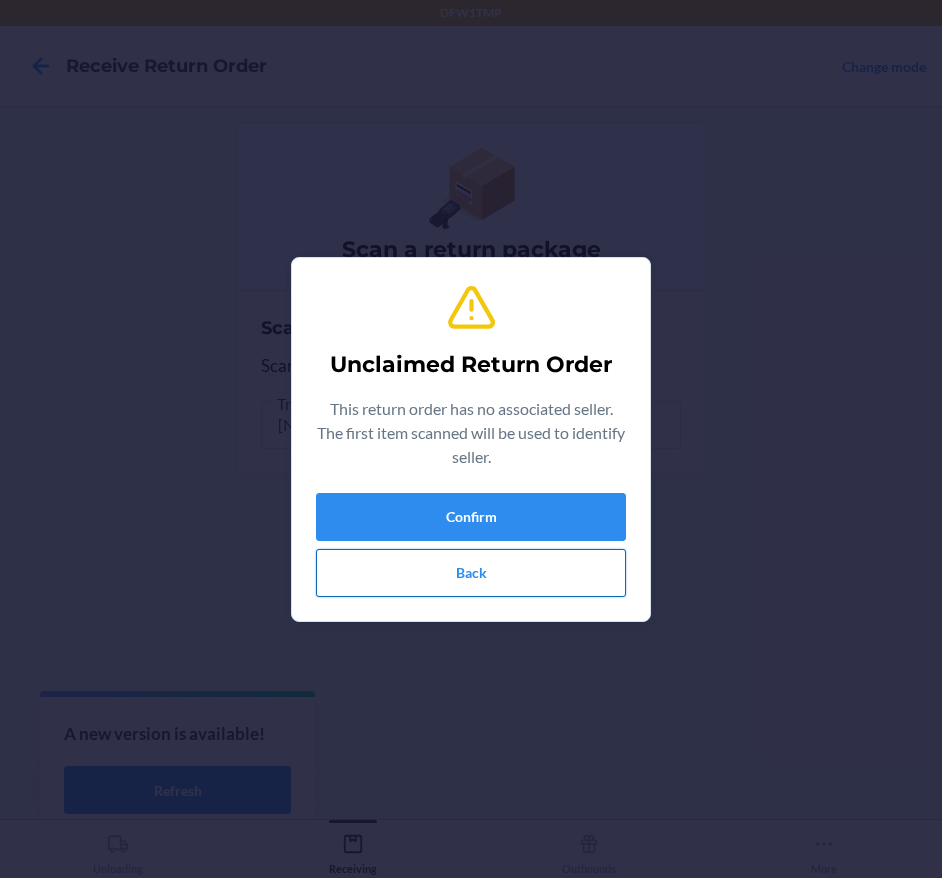 click on "Back" at bounding box center [471, 573] 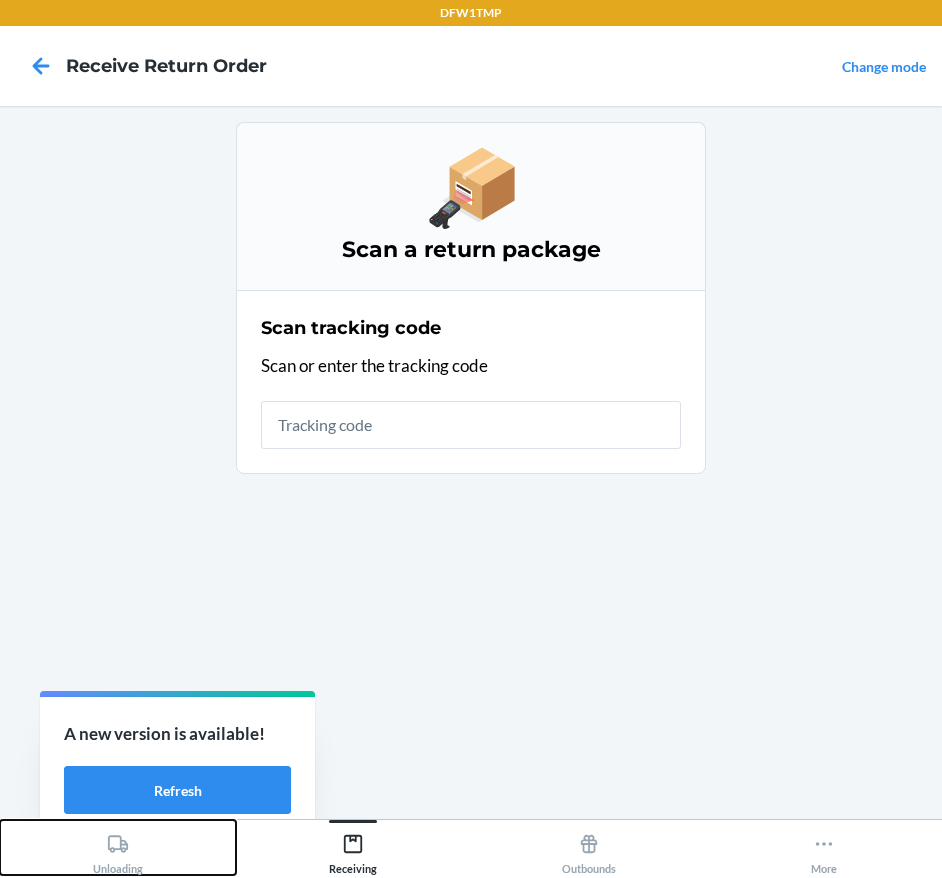 drag, startPoint x: 65, startPoint y: 852, endPoint x: 78, endPoint y: 835, distance: 21.400934 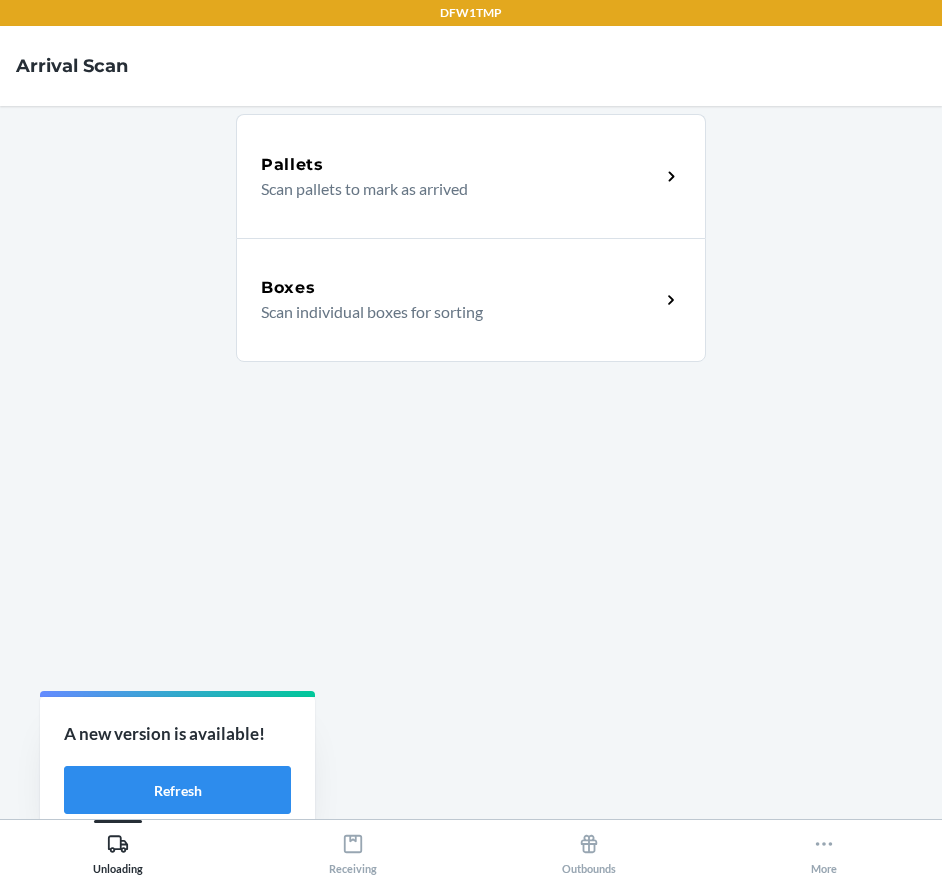 click on "Boxes Scan individual boxes for sorting" at bounding box center (471, 300) 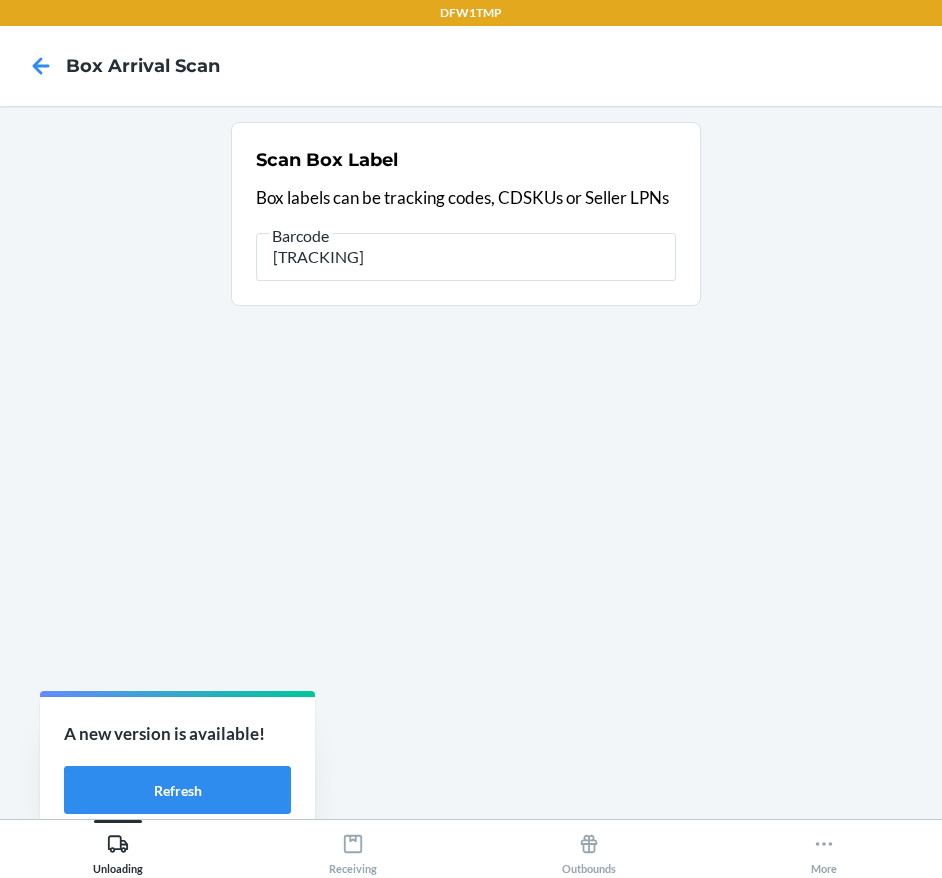type on "[TRACKING]" 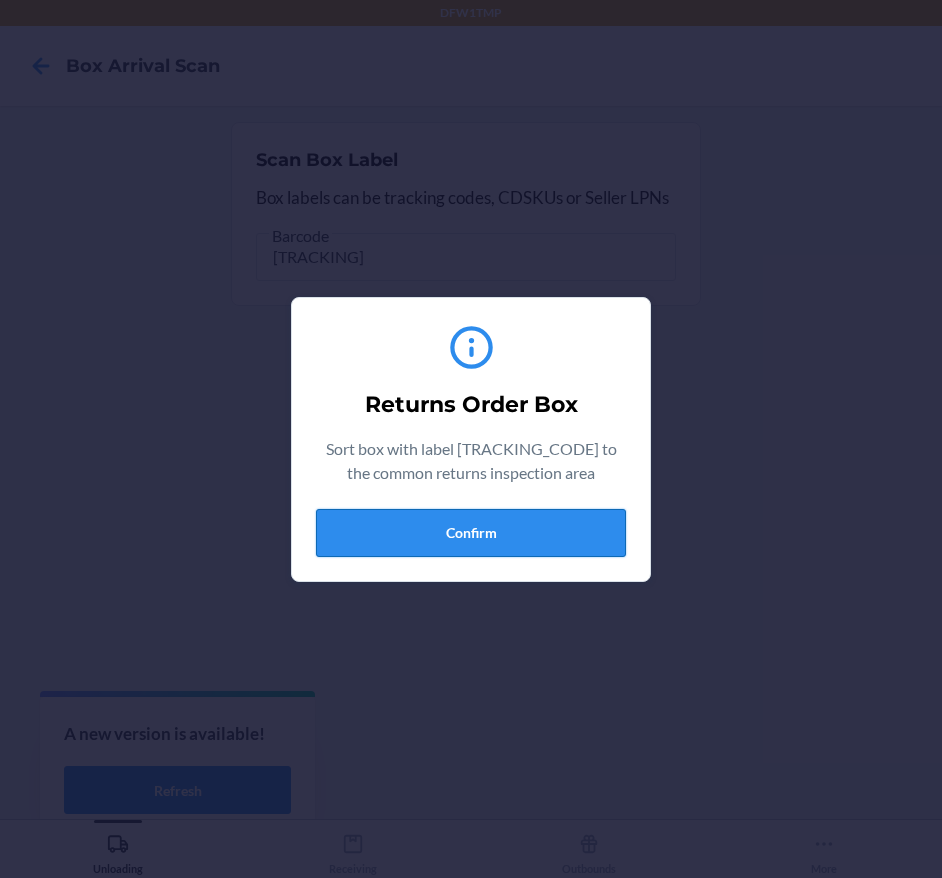 click on "Confirm" at bounding box center (471, 533) 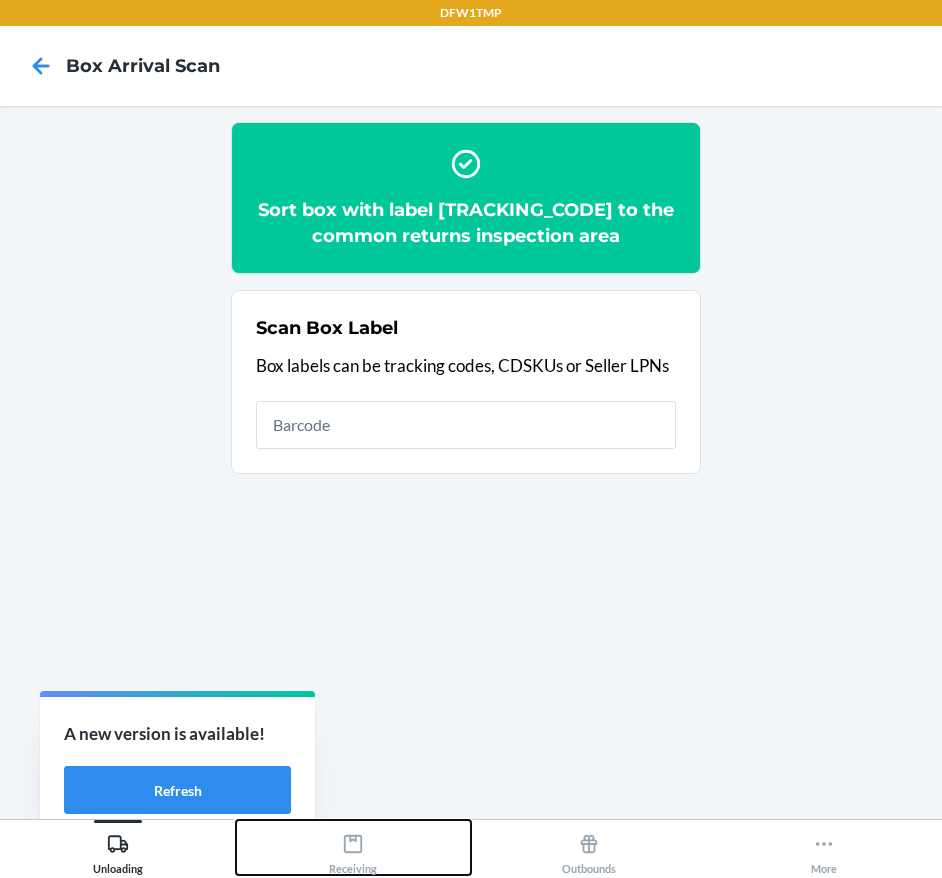 click 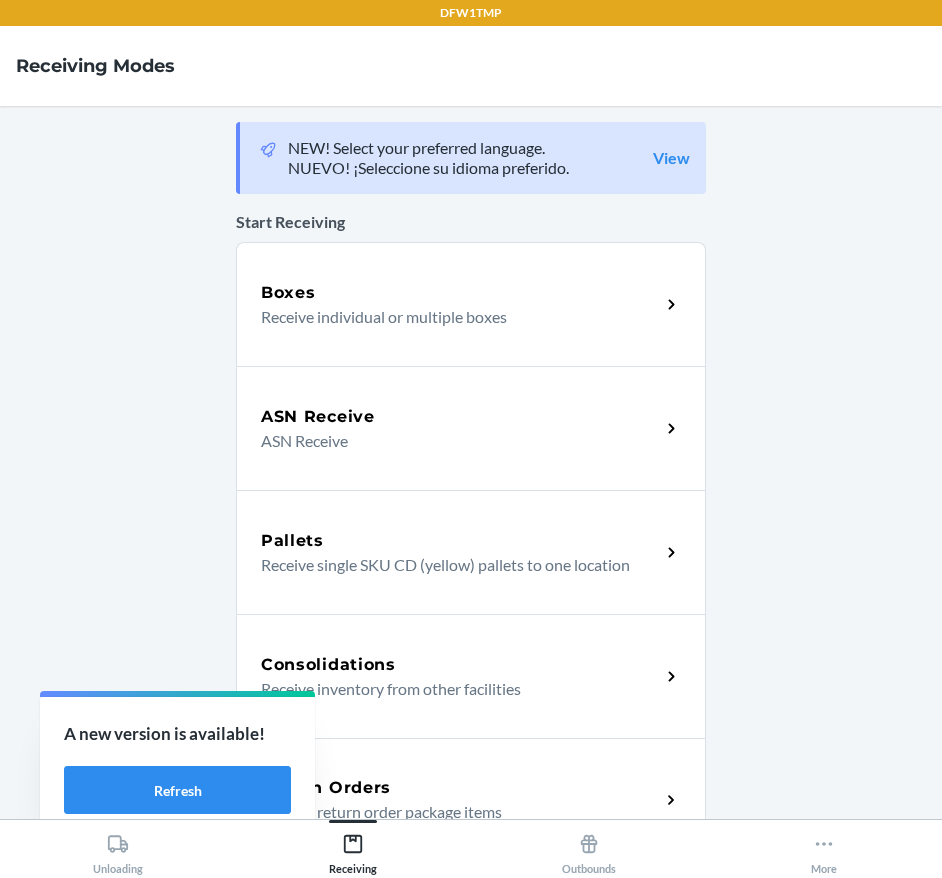click on "Return Orders Receive return order package items" at bounding box center [471, 800] 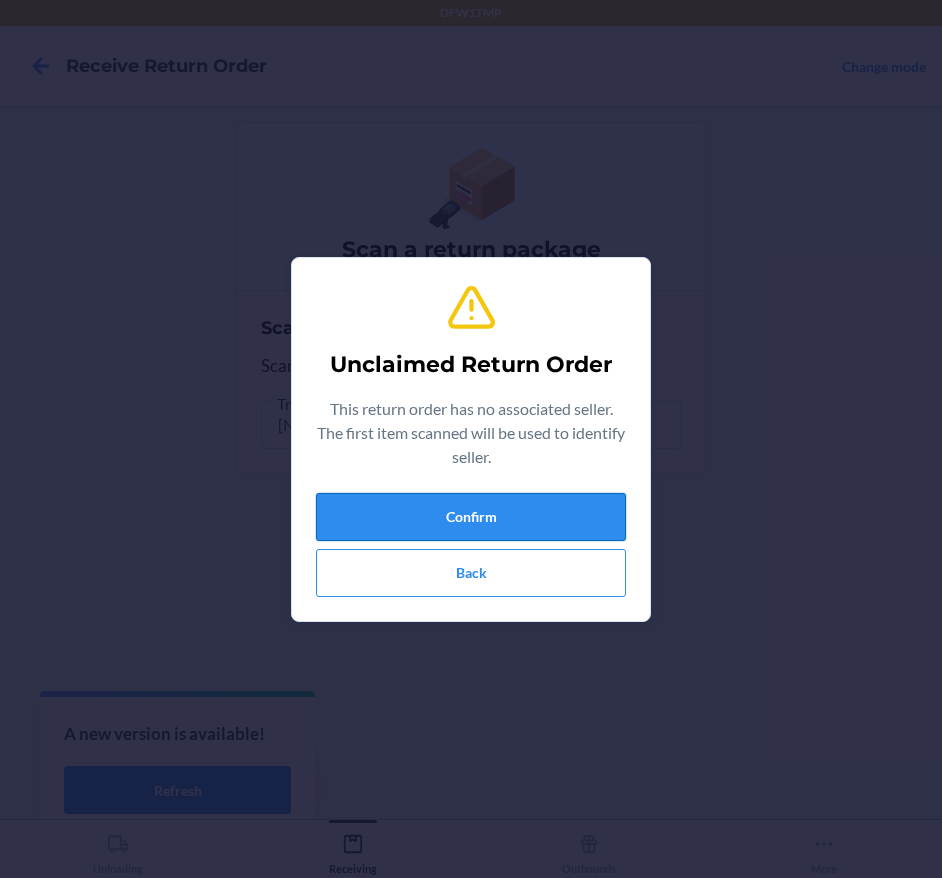 click on "Confirm" at bounding box center (471, 517) 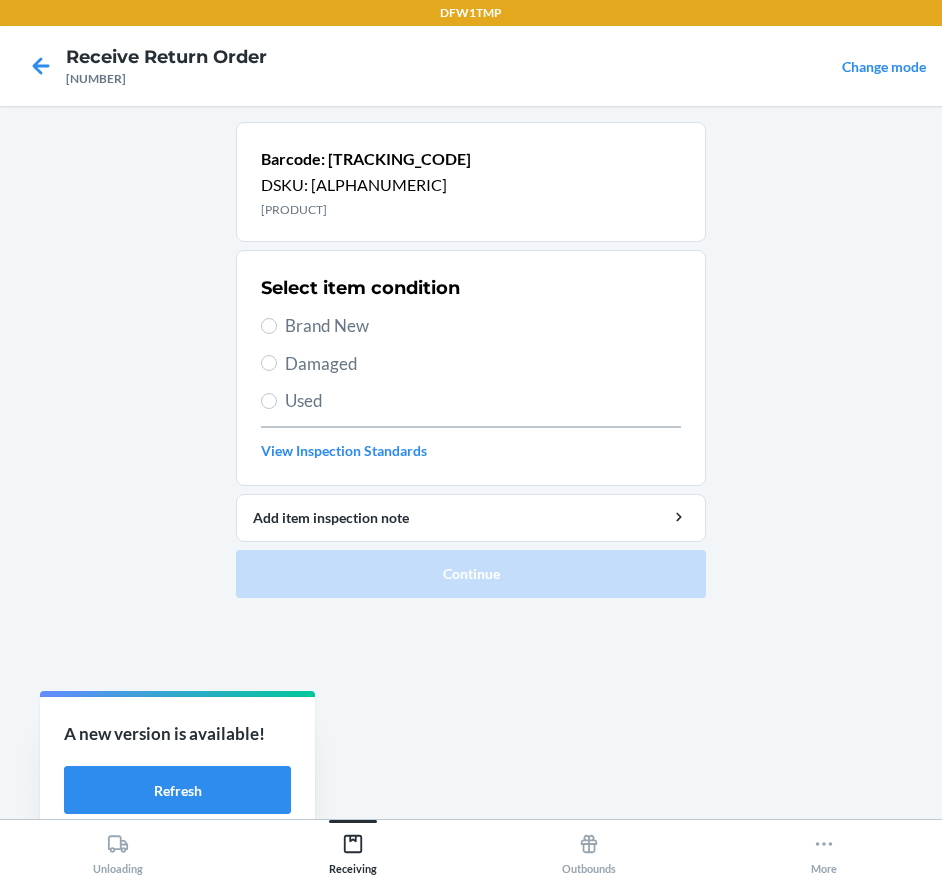 click on "Select item condition Brand New Damaged Used View Inspection Standards" at bounding box center (471, 368) 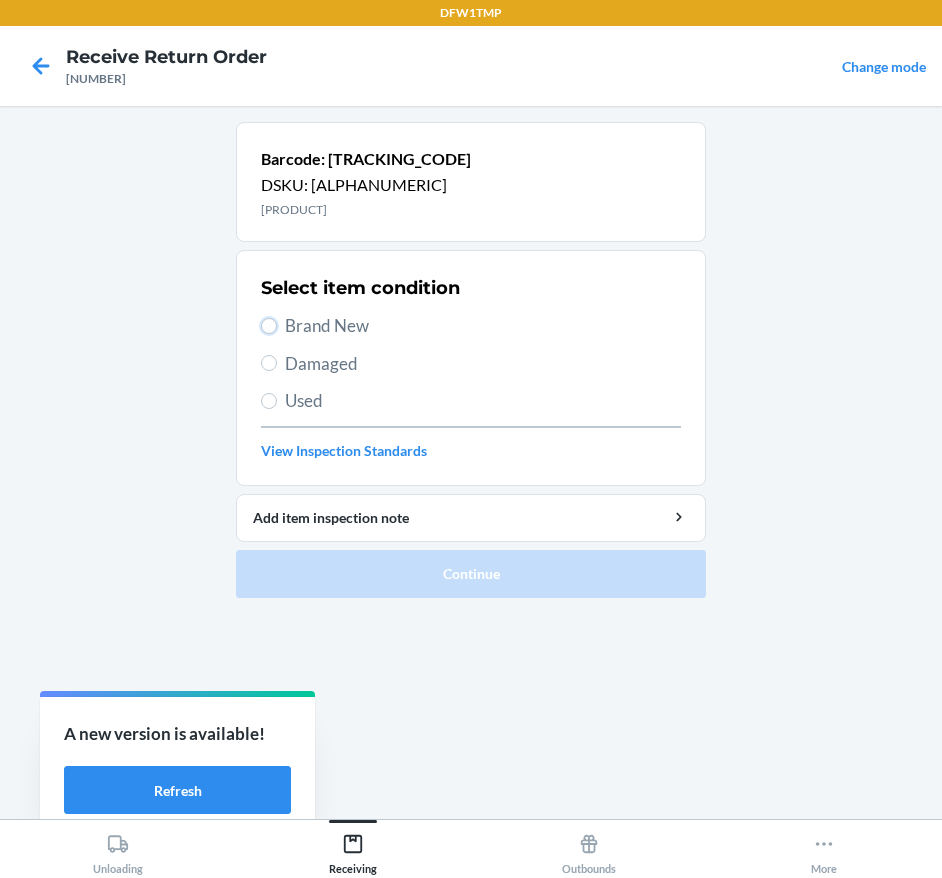 click on "Brand New" at bounding box center [269, 326] 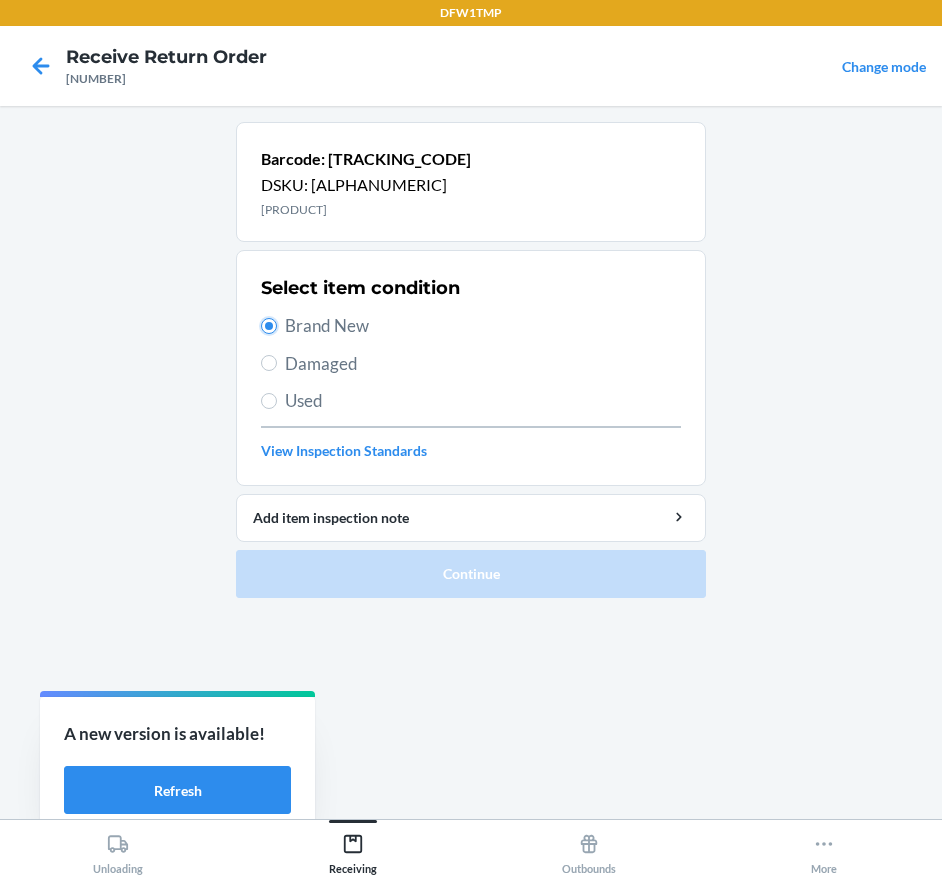 radio on "true" 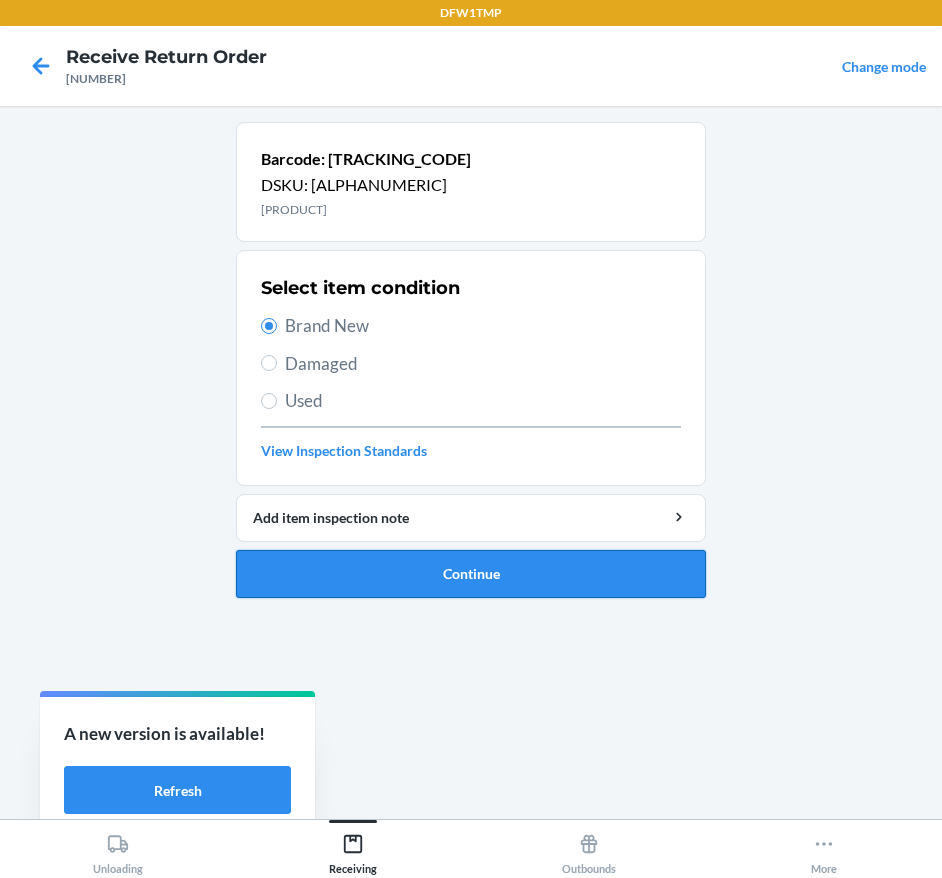 click on "Continue" at bounding box center [471, 574] 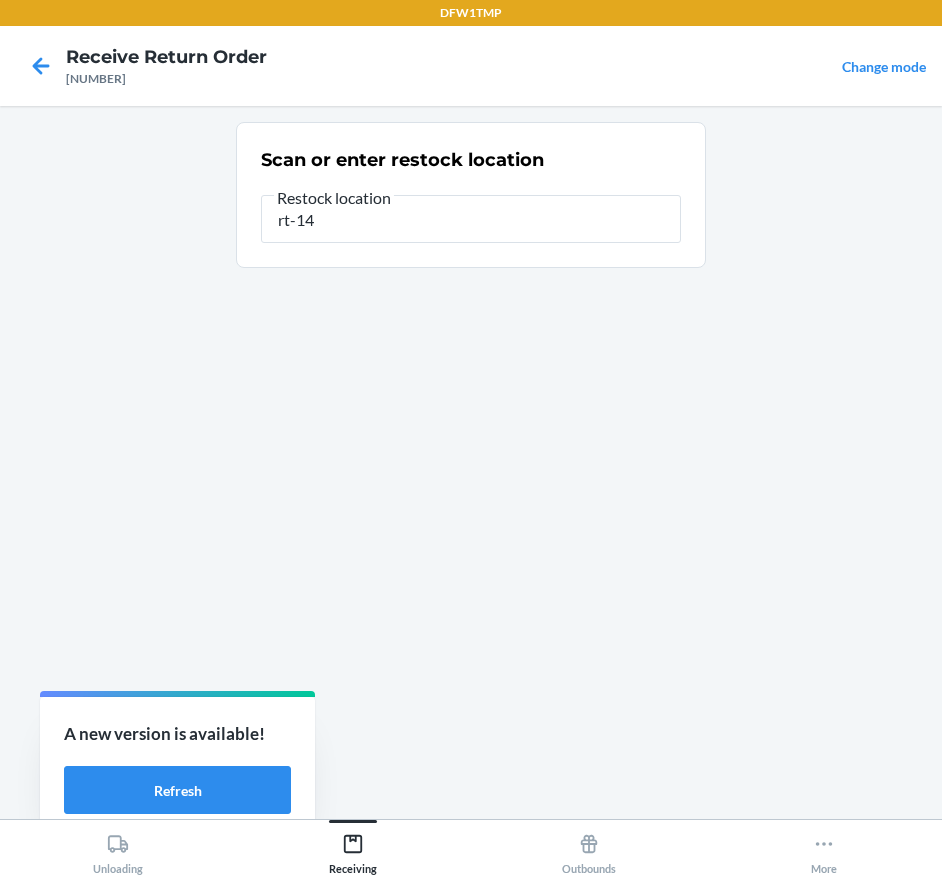 type on "rt-14" 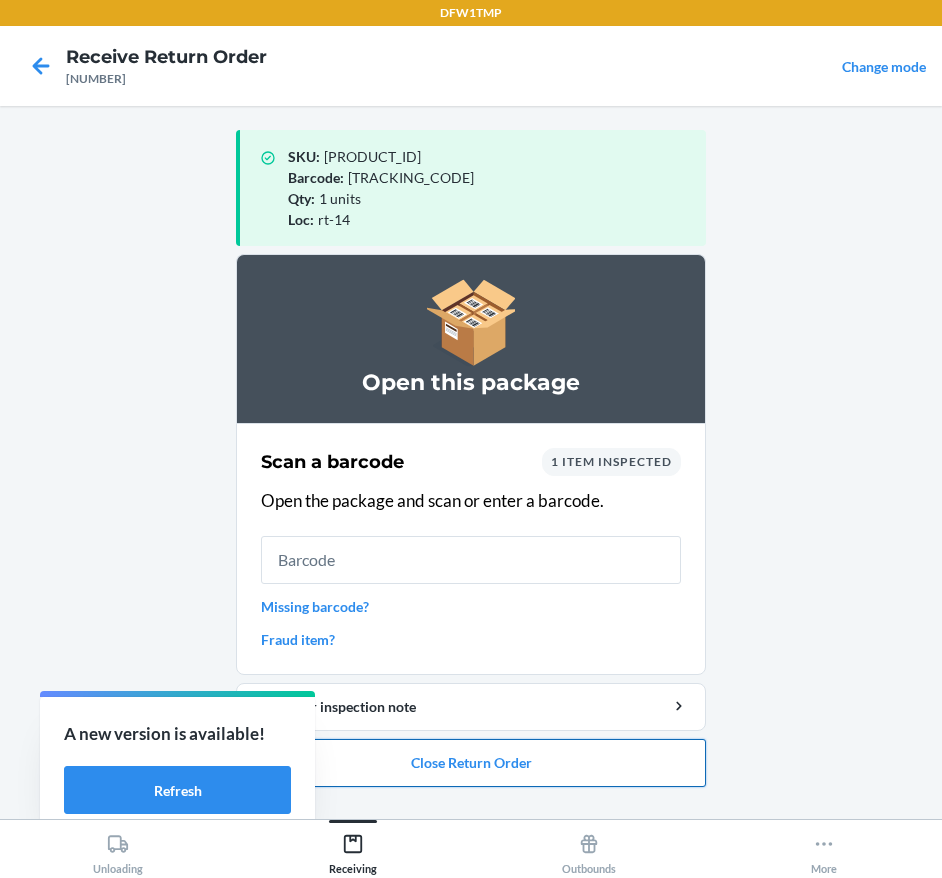 click on "Close Return Order" at bounding box center [471, 763] 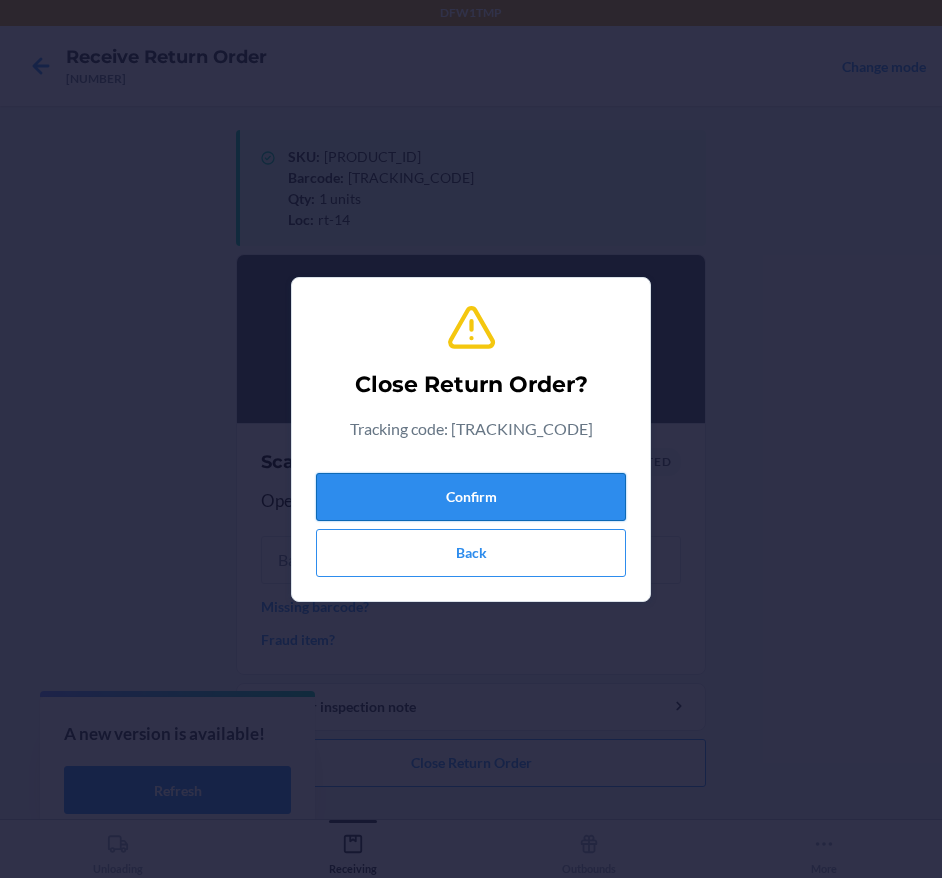 click on "Confirm" at bounding box center [471, 497] 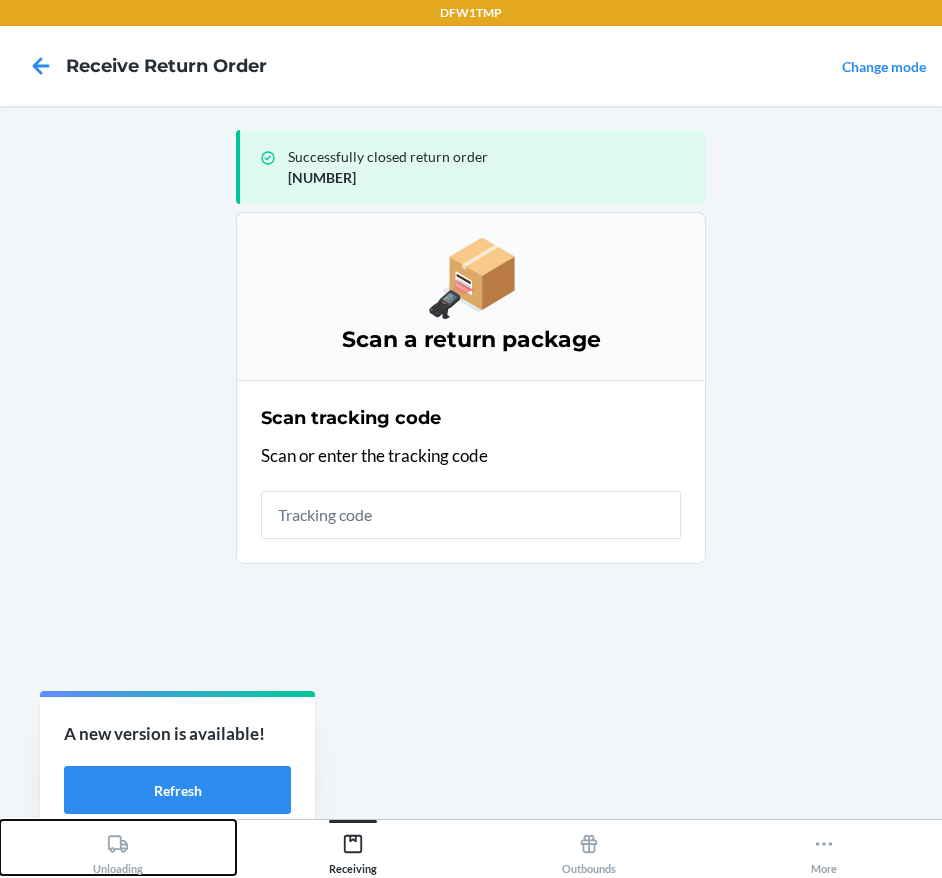 click 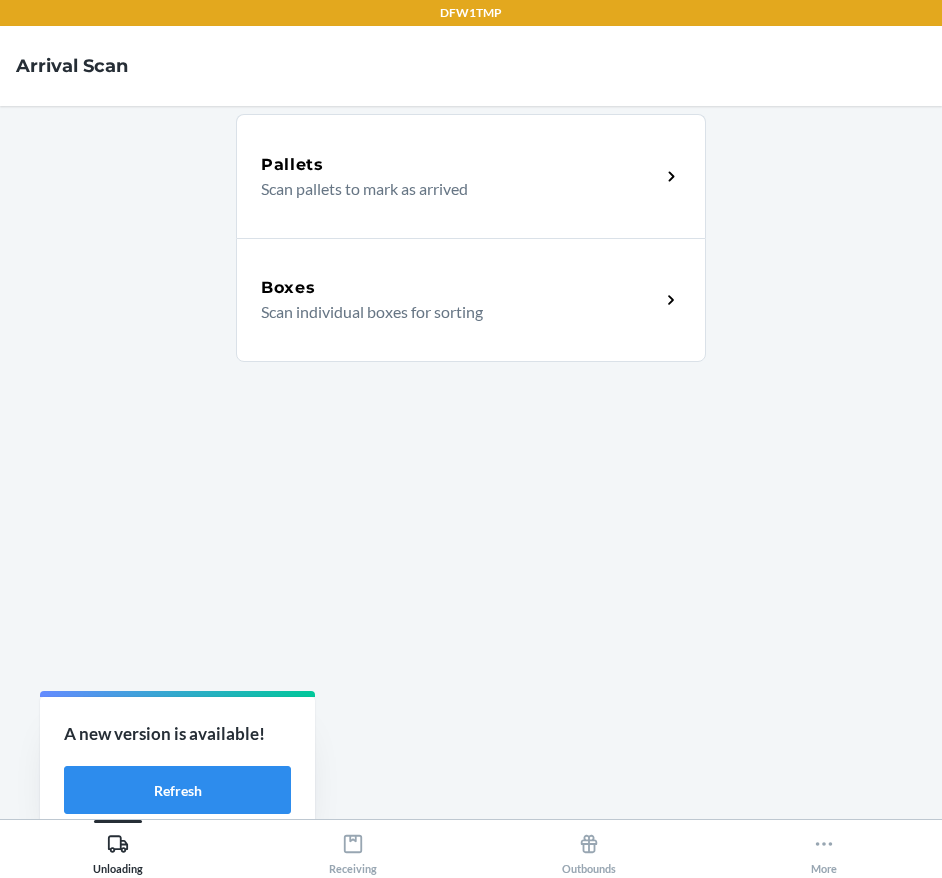 click on "Boxes Scan individual boxes for sorting" at bounding box center (471, 300) 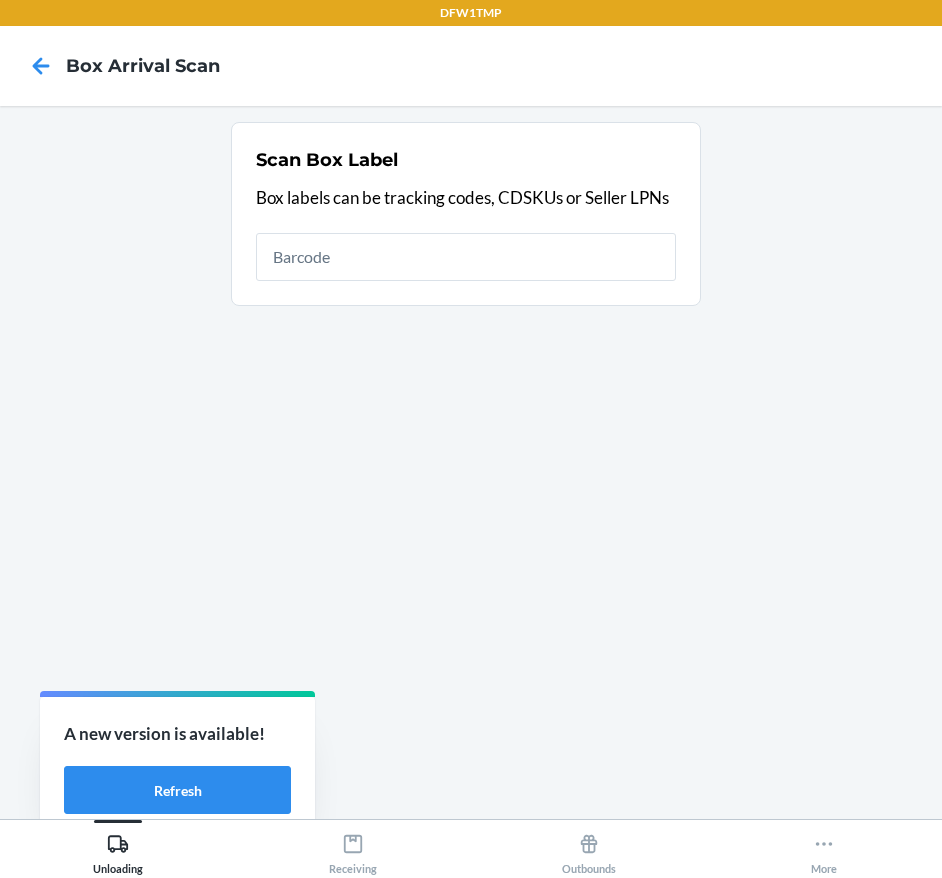 click on "Scan Box Label Box labels can be tracking codes, CDSKUs or Seller LPNs" at bounding box center [471, 462] 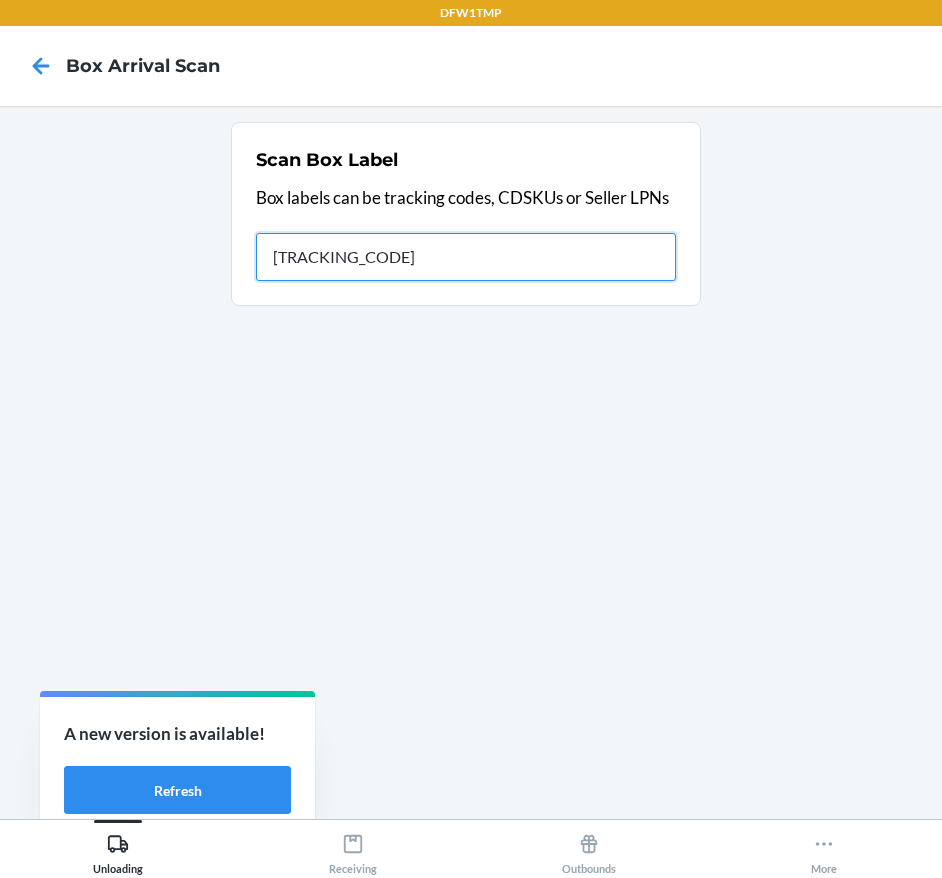 type on "[TRACKING_CODE]" 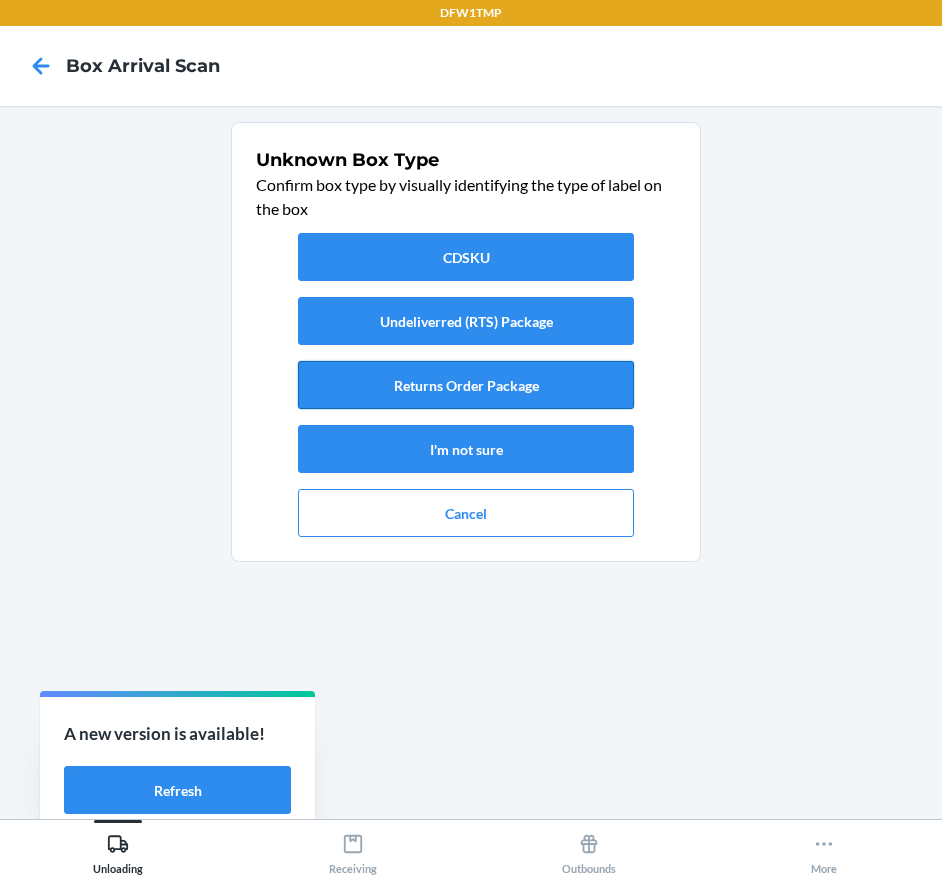 click on "Returns Order Package" at bounding box center (466, 385) 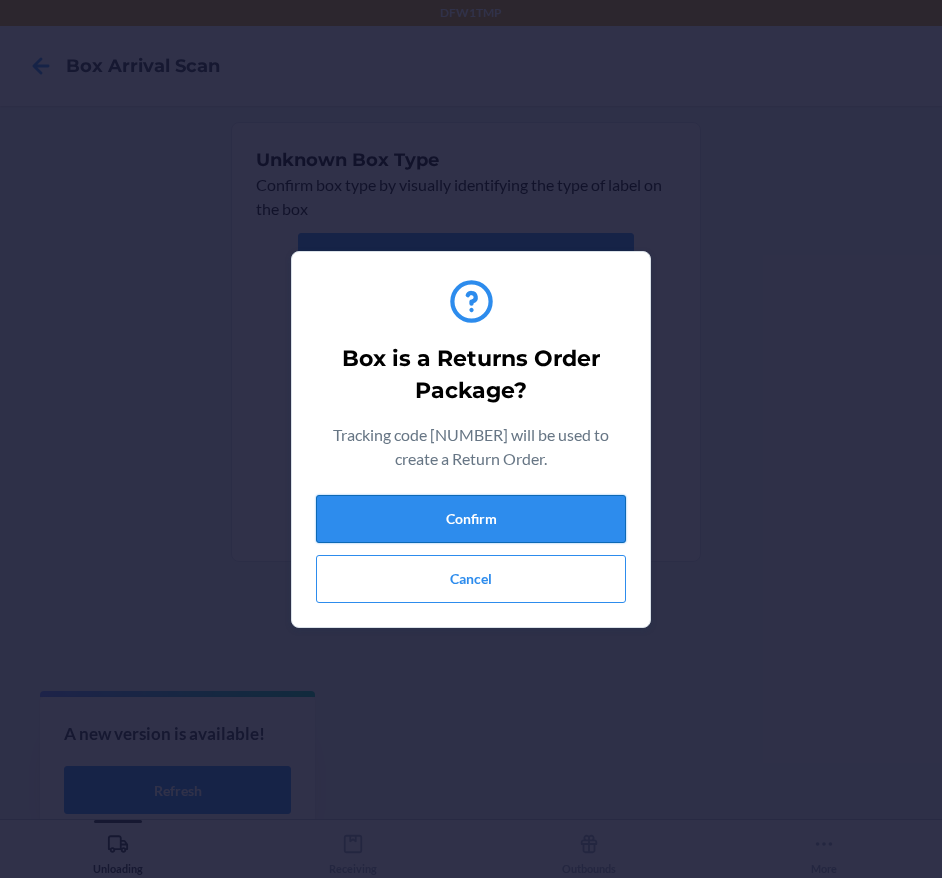 drag, startPoint x: 537, startPoint y: 541, endPoint x: 543, endPoint y: 523, distance: 18.973665 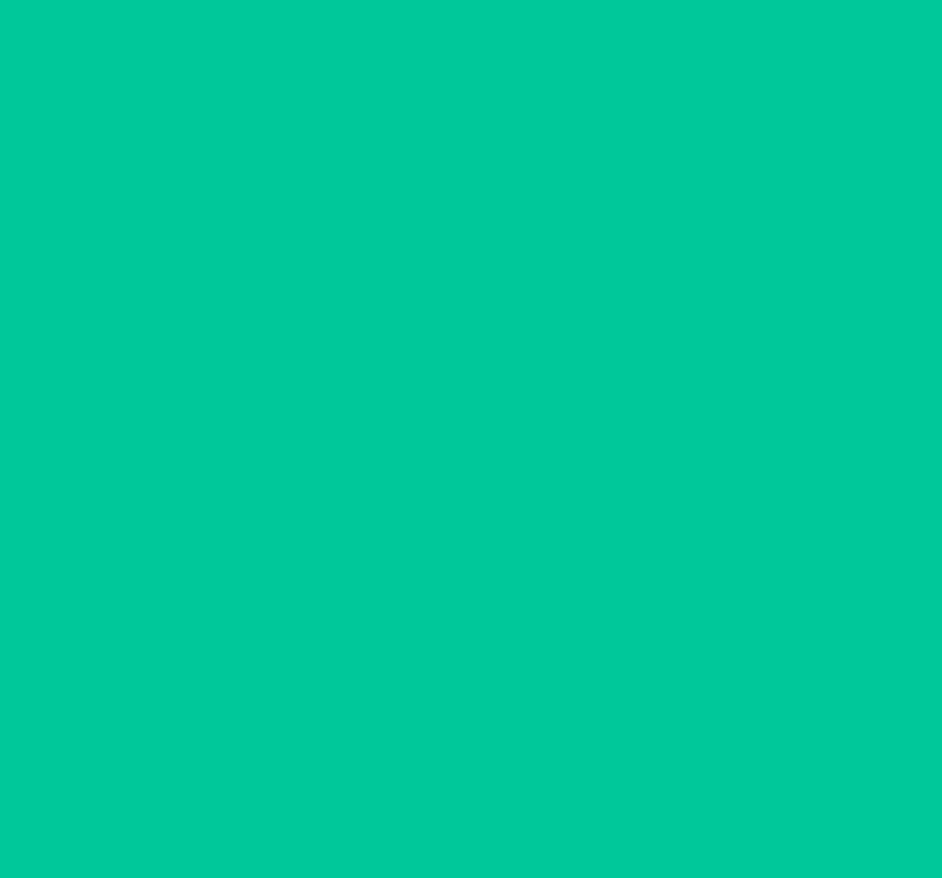 click 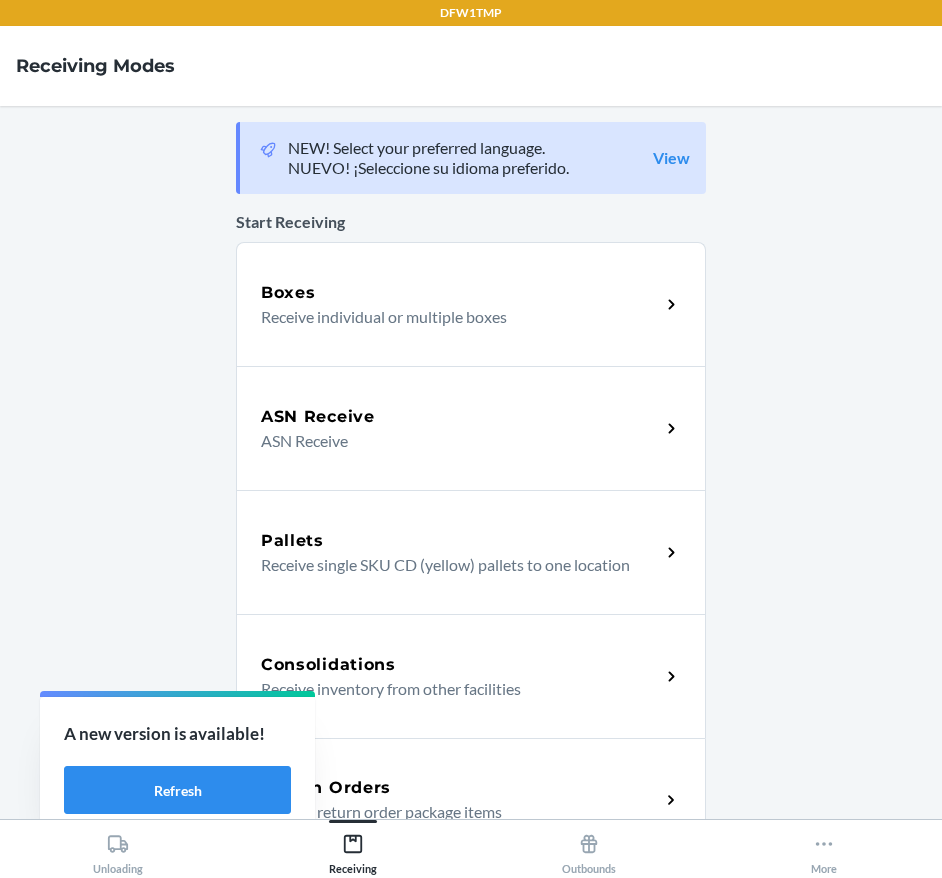 click on "Return Orders Receive return order package items" at bounding box center [471, 800] 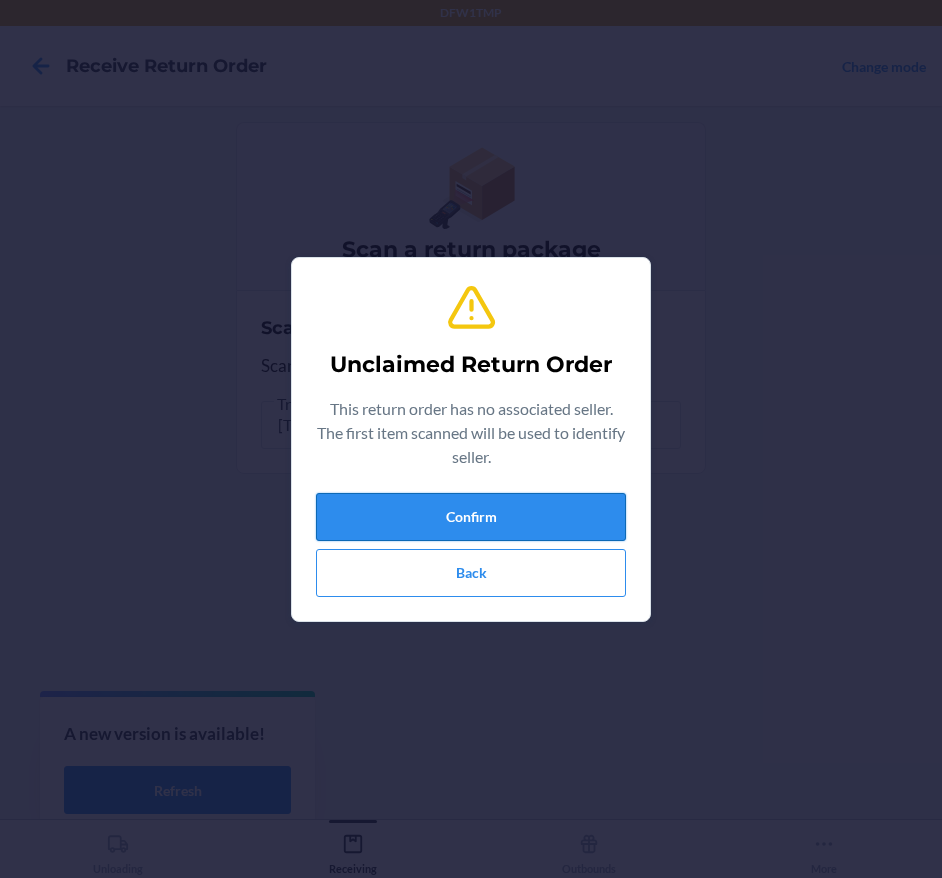 click on "Confirm" at bounding box center (471, 517) 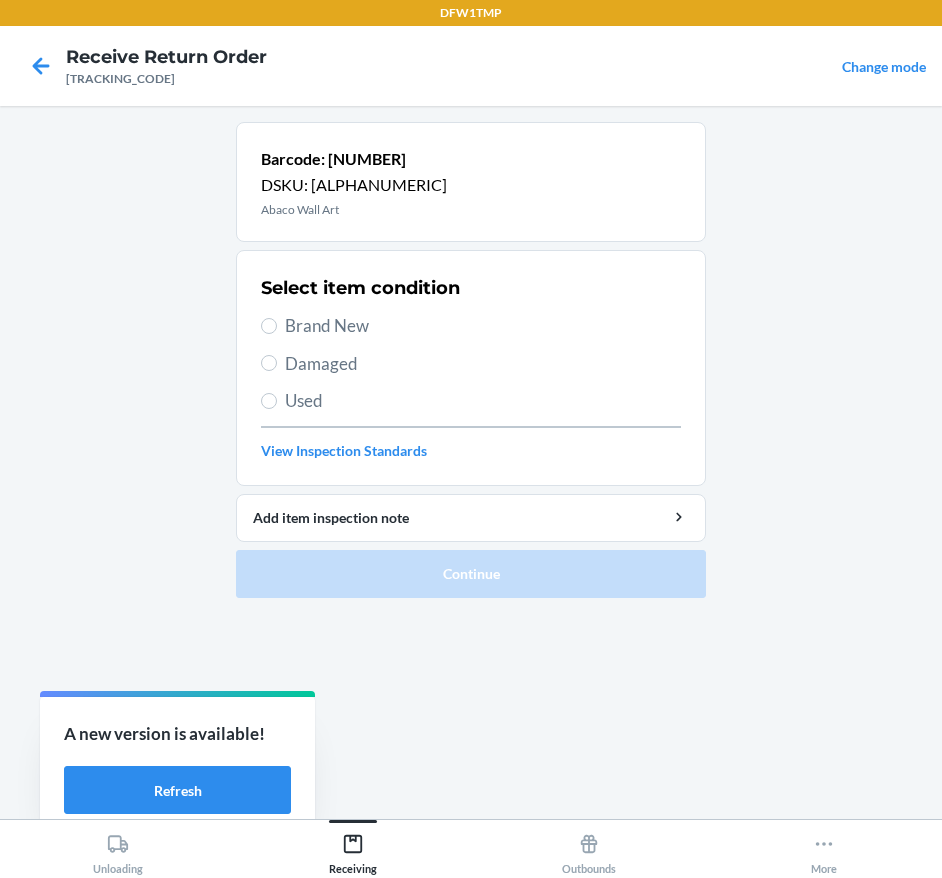 click on "Brand New" at bounding box center [483, 326] 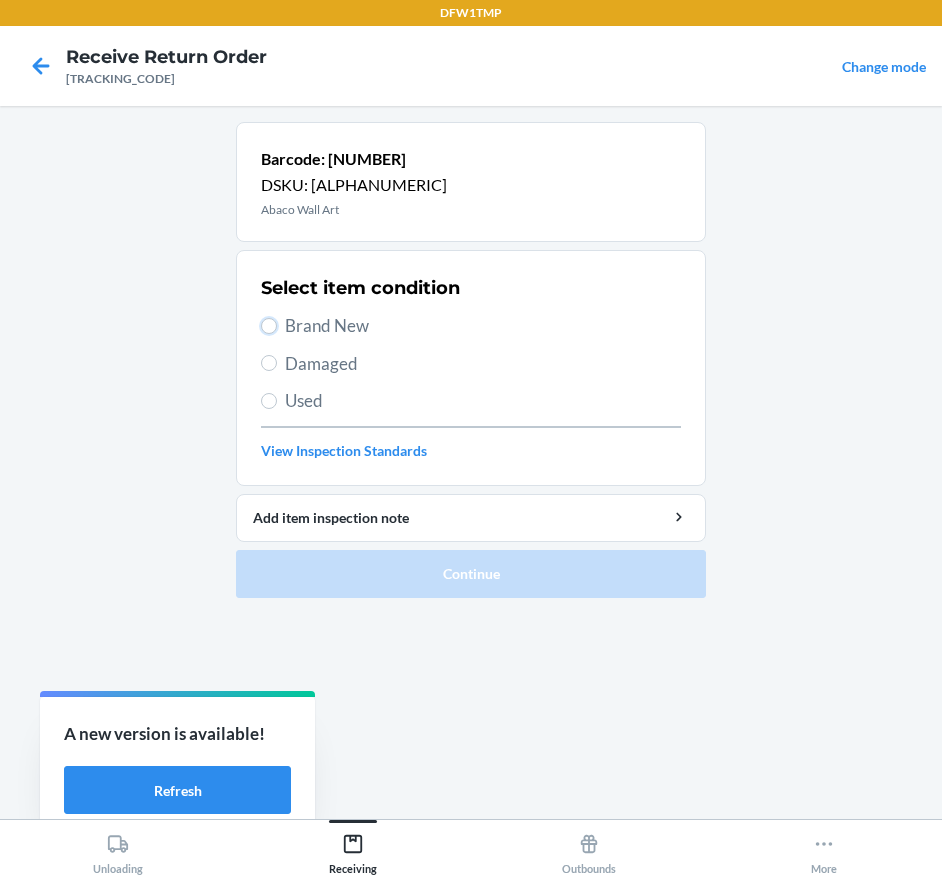 click on "Brand New" at bounding box center [269, 326] 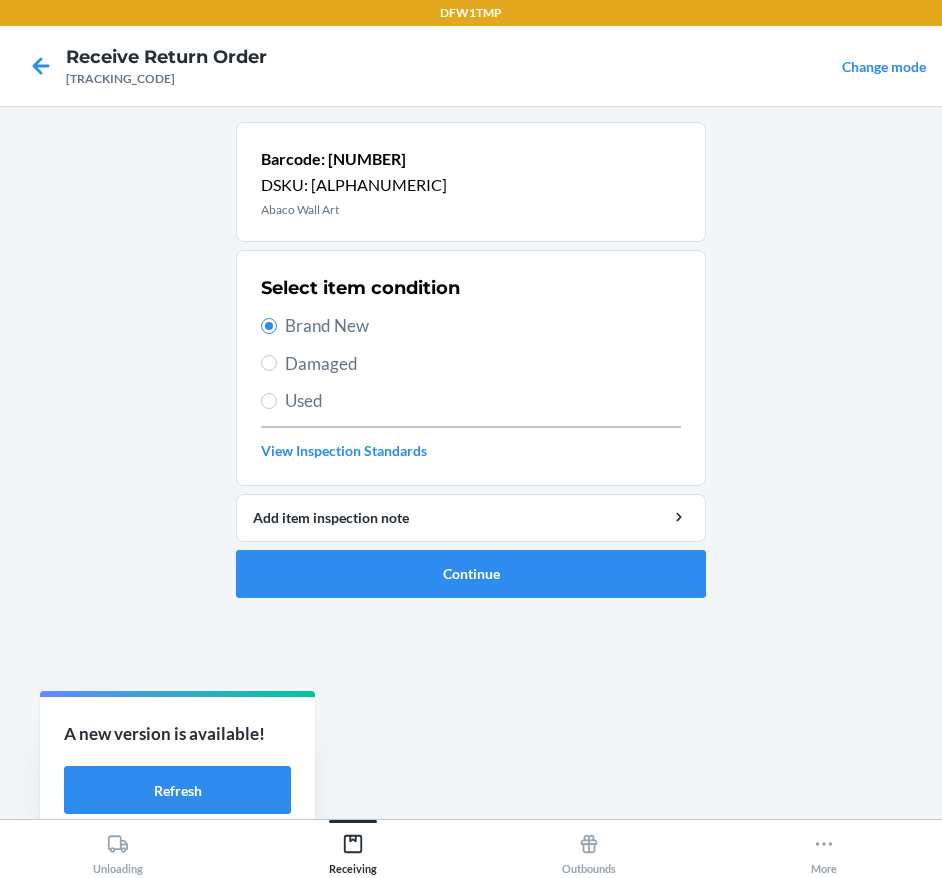 click on "Barcode: [BARCODE] DSKU: [DSKU] Ambient Chainmail Halter Top Select item condition Brand New Damaged Used View Inspection Standards Add item inspection note Continue" at bounding box center [471, 360] 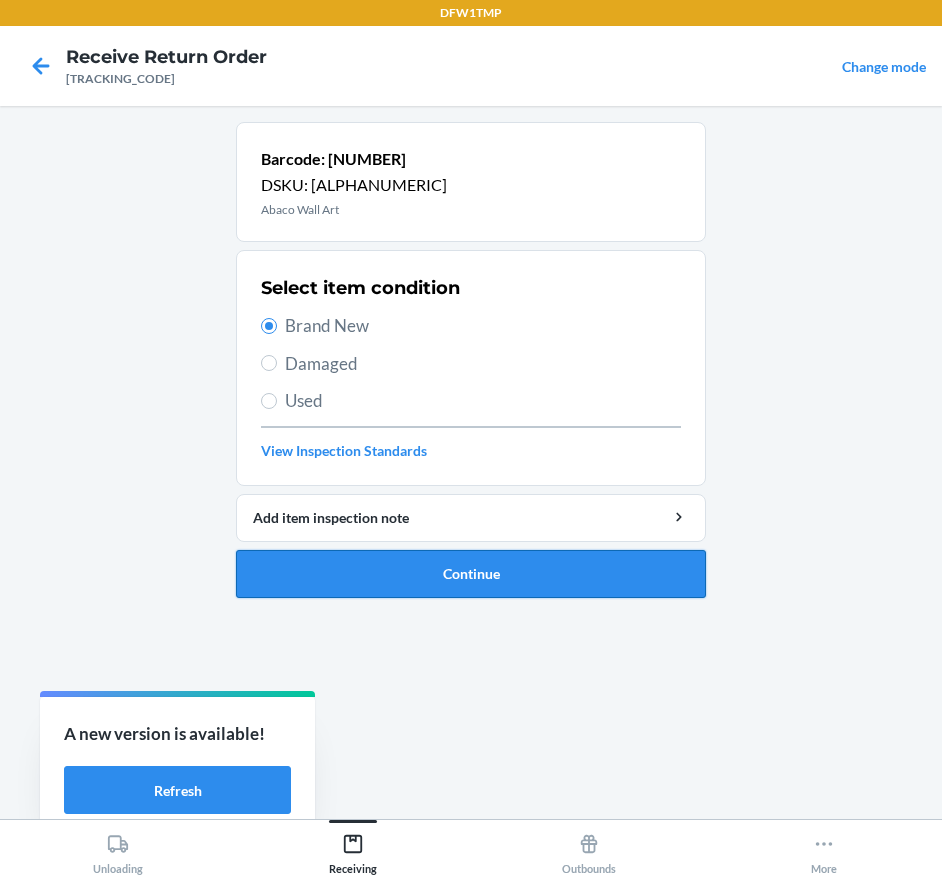 click on "Continue" at bounding box center [471, 574] 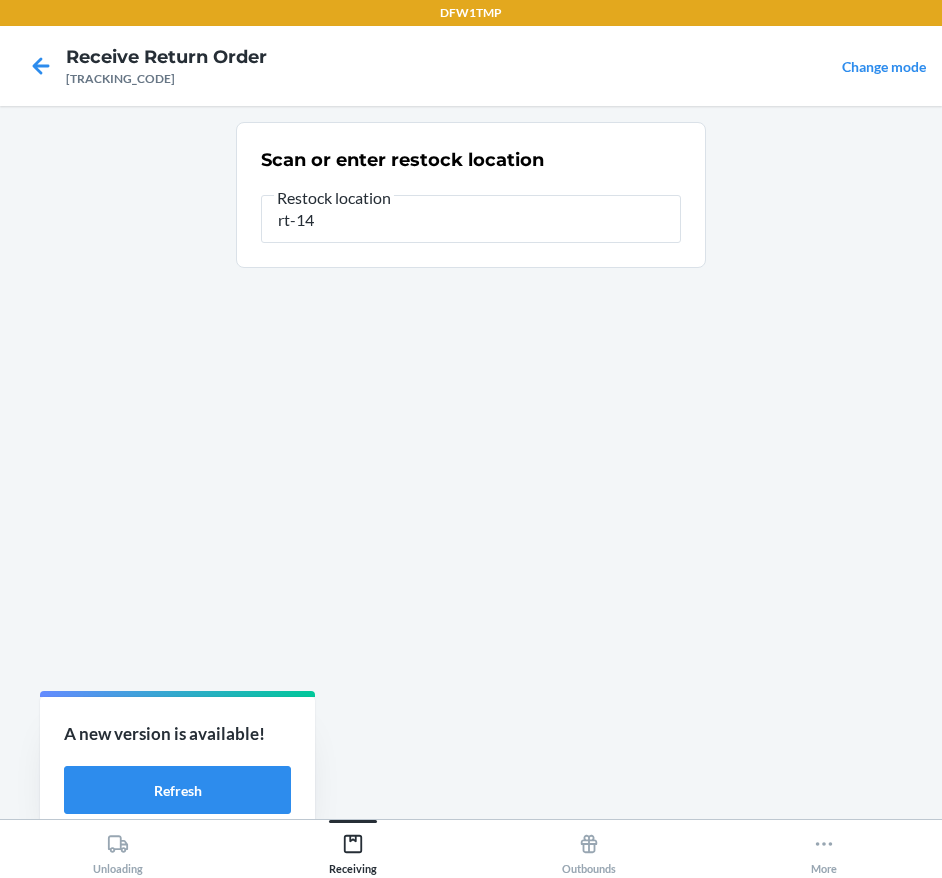 type on "rt-14" 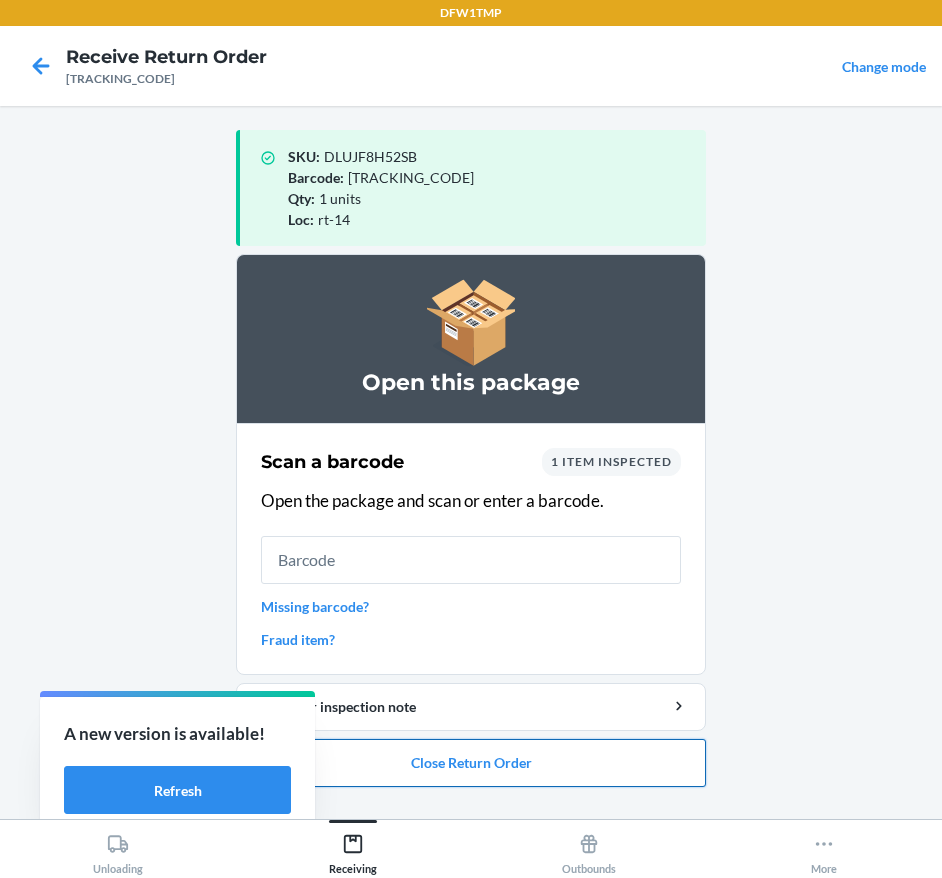 click on "Close Return Order" at bounding box center [471, 763] 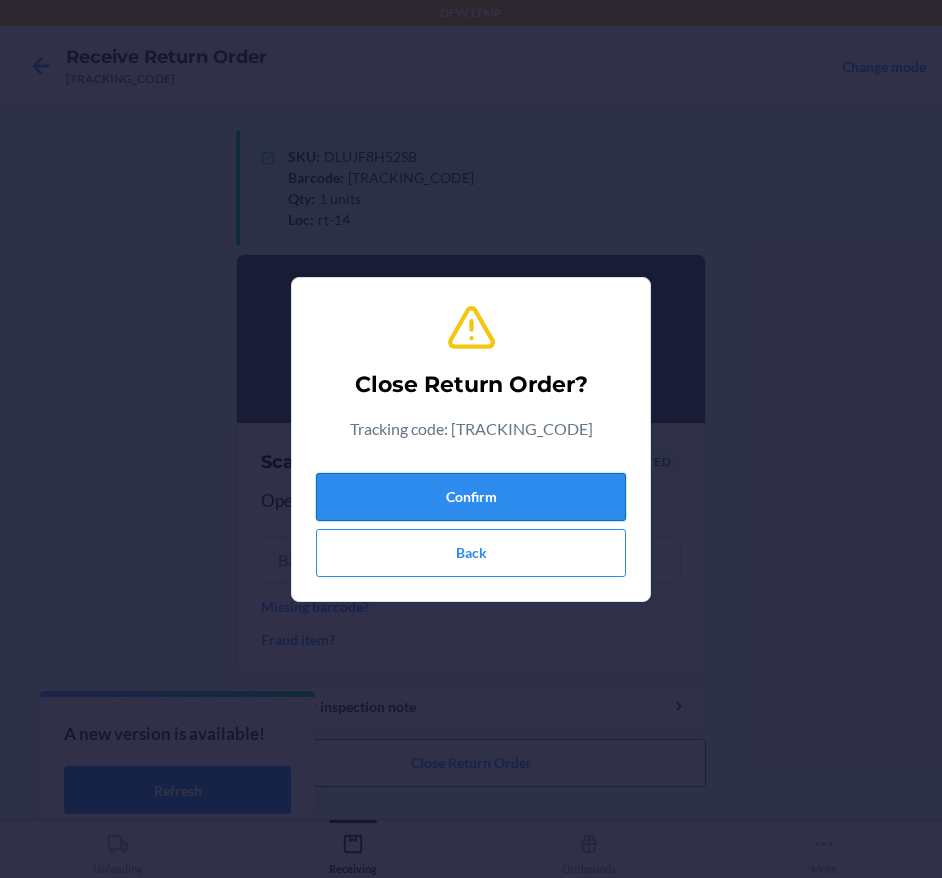 click on "Confirm" at bounding box center (471, 497) 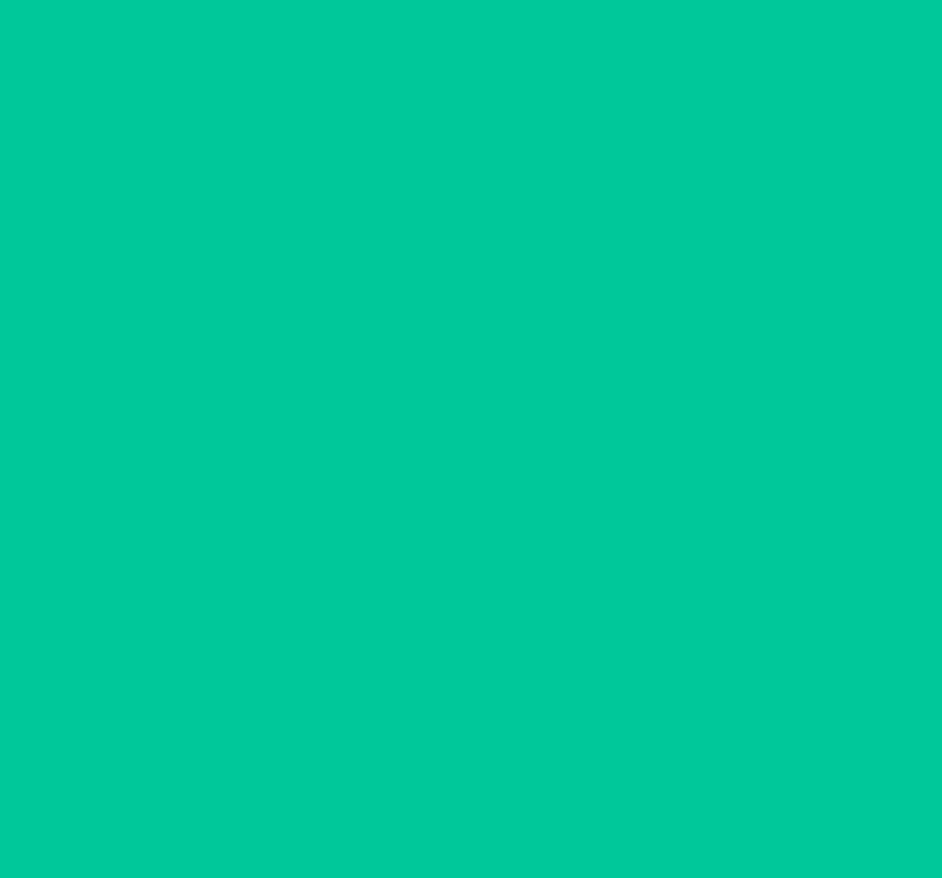 type 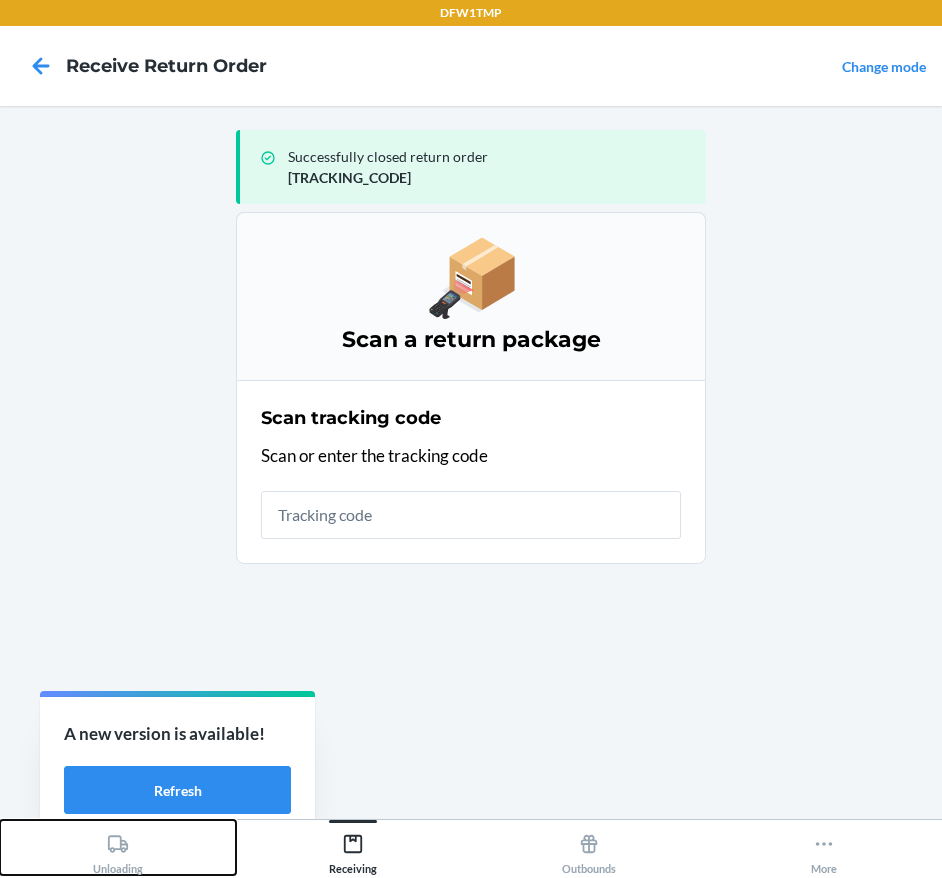 click on "Unloading" at bounding box center [118, 847] 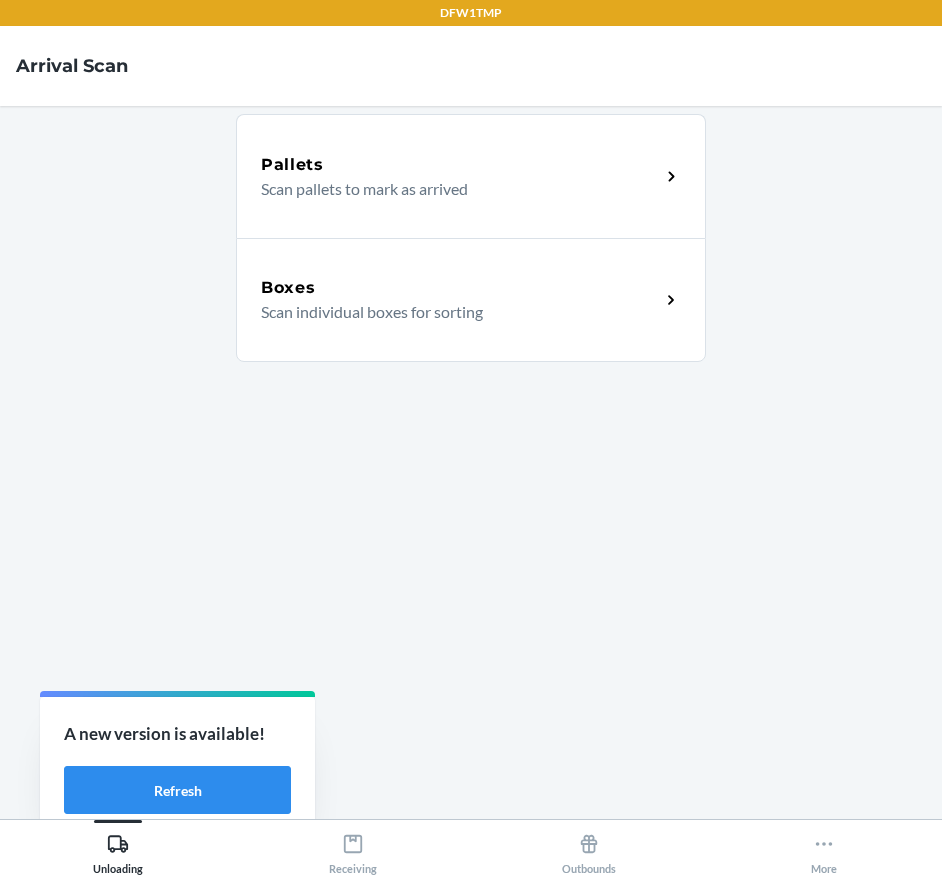 click on "Scan individual boxes for sorting" at bounding box center (452, 312) 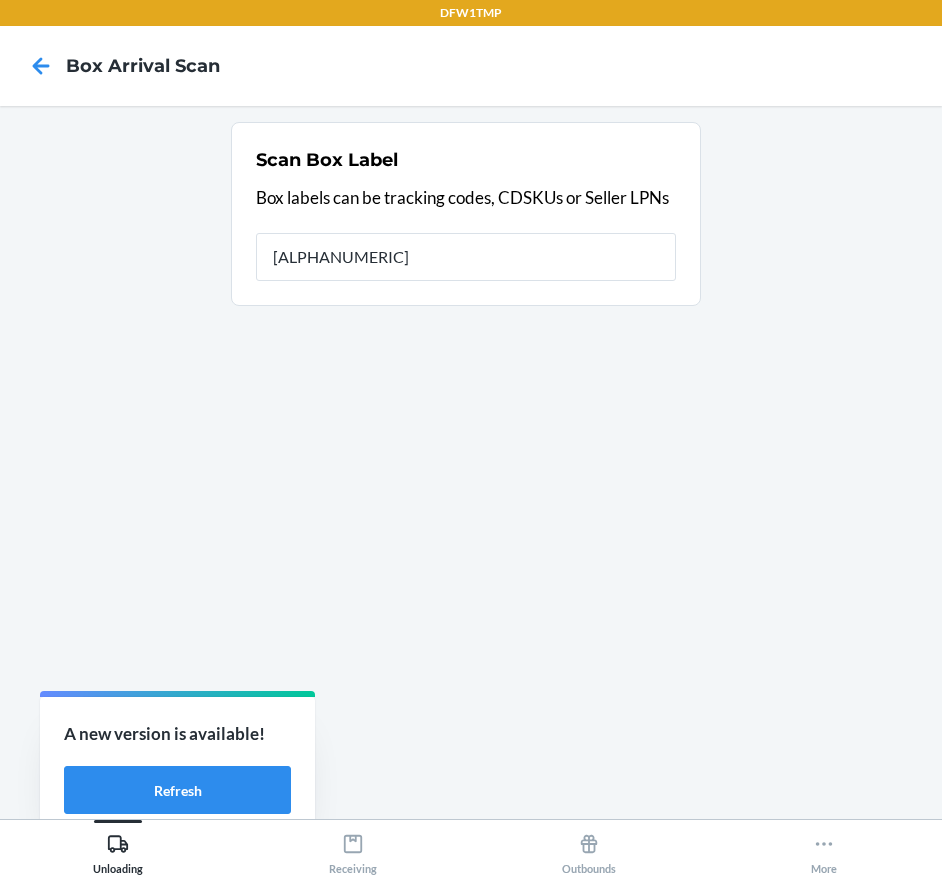 type on "[ALPHANUMERIC]" 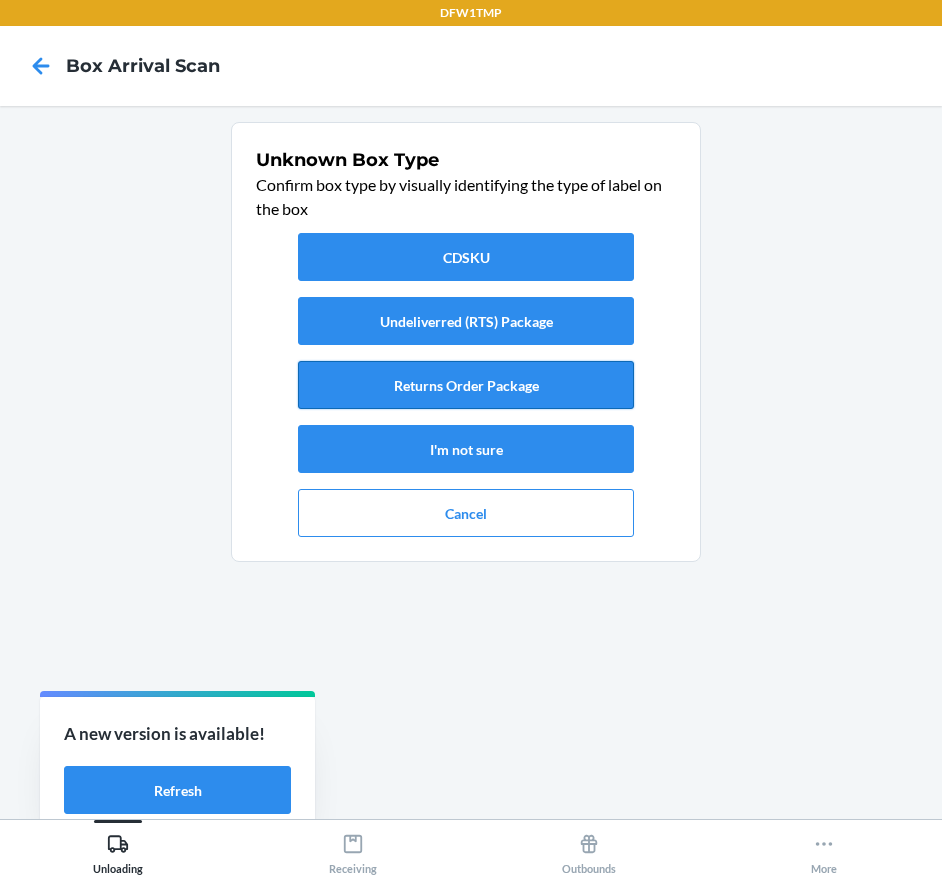 click on "Returns Order Package" at bounding box center (466, 385) 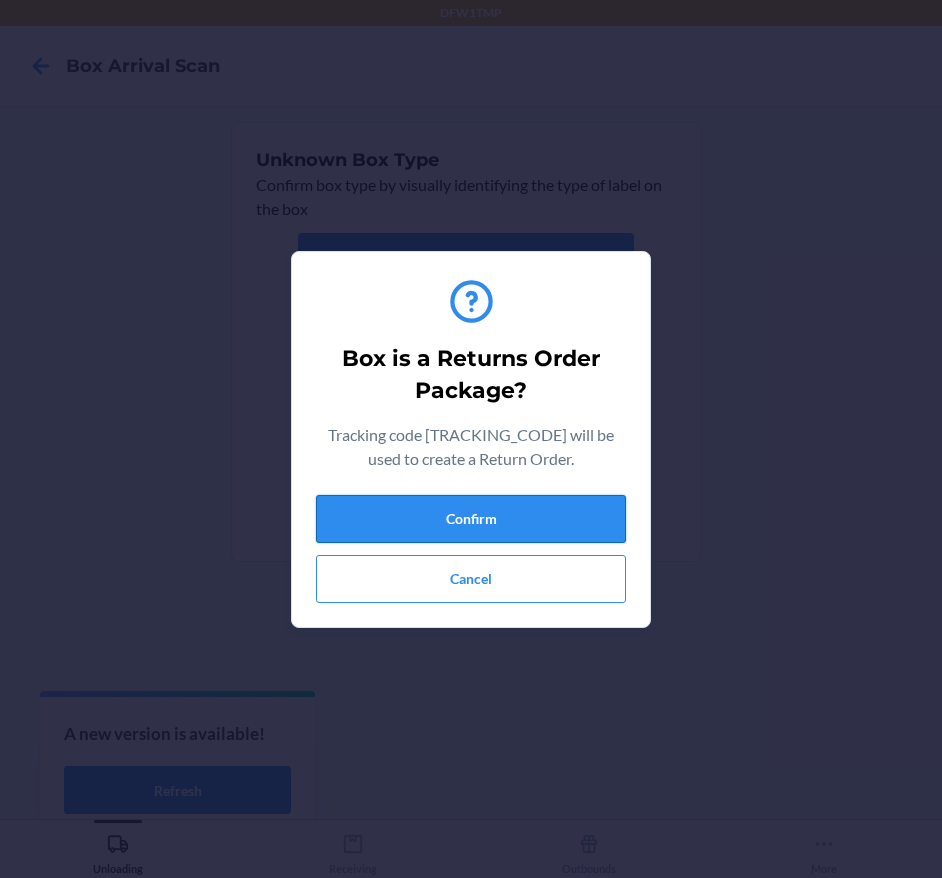 click on "Confirm" at bounding box center (471, 519) 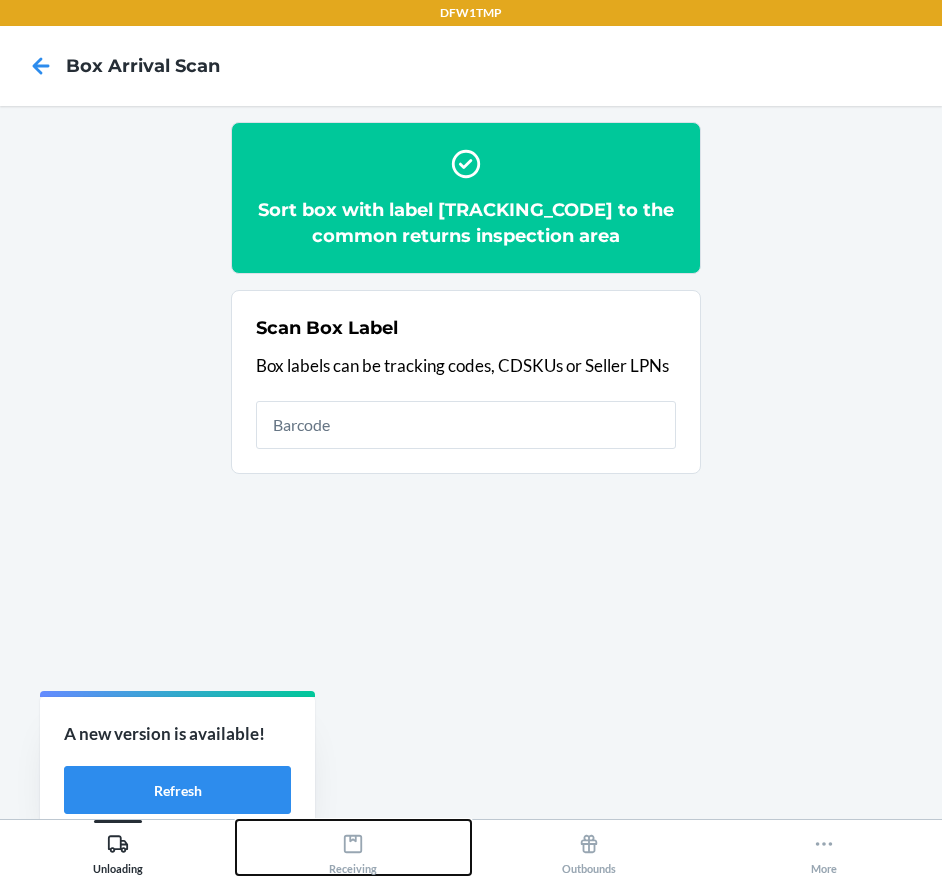 click on "Receiving" at bounding box center (353, 850) 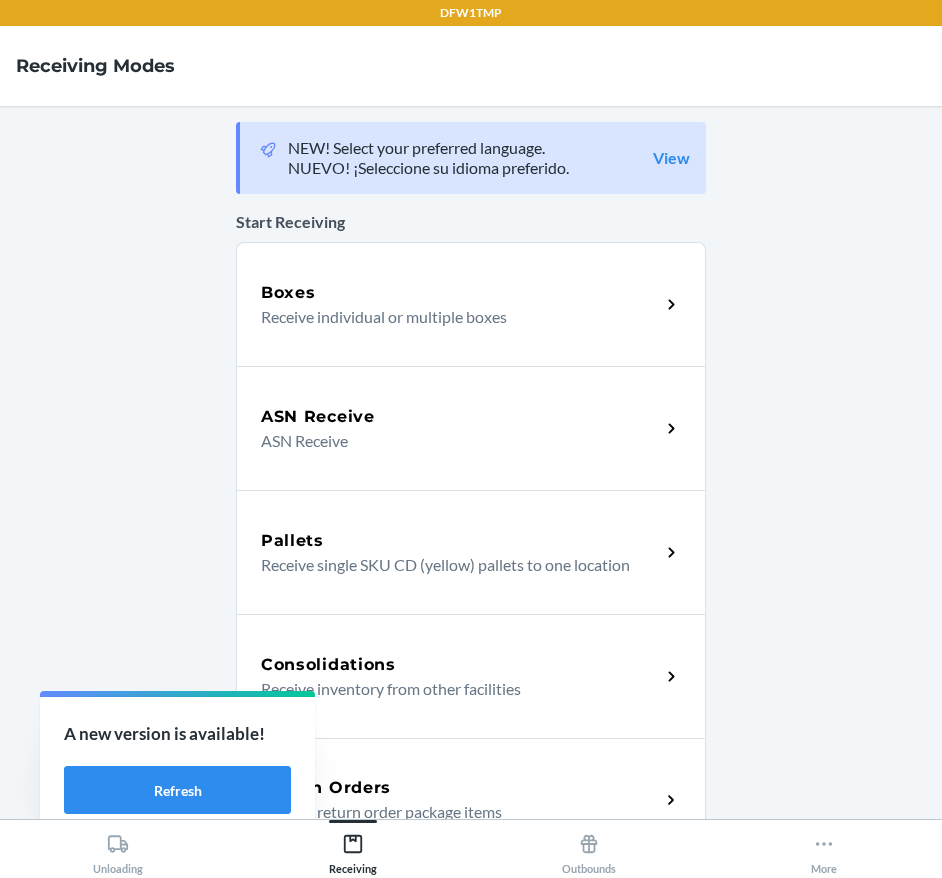 click on "Return Orders" at bounding box center (460, 788) 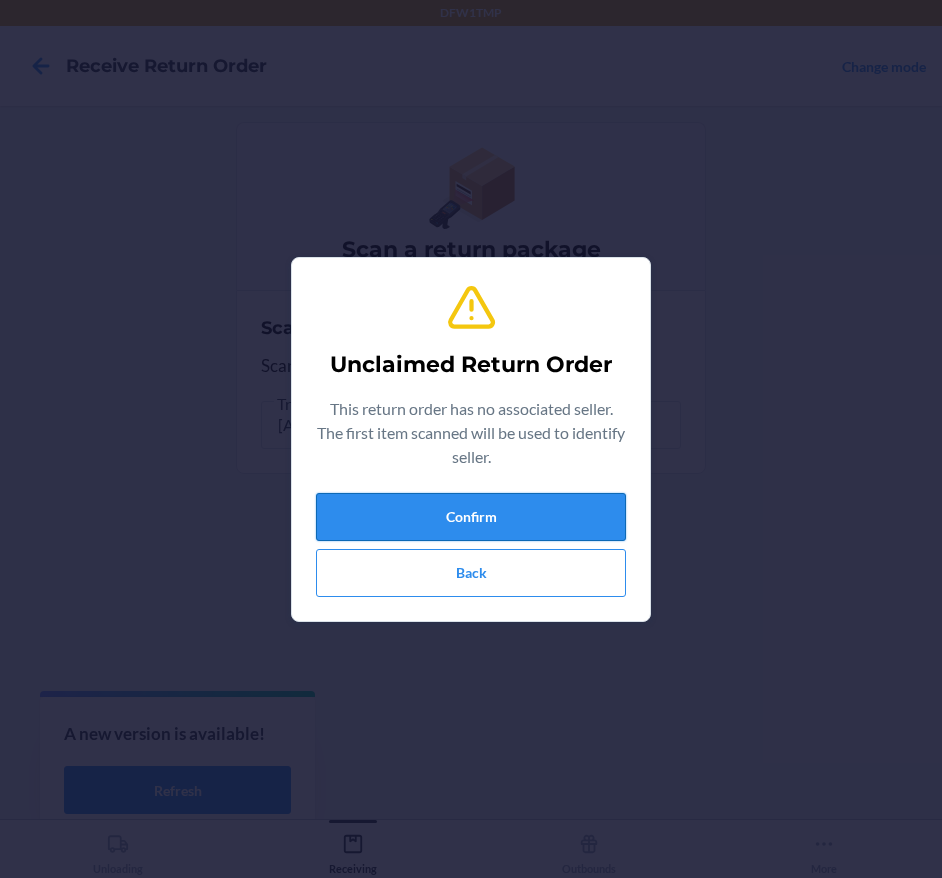 click on "Confirm" at bounding box center (471, 517) 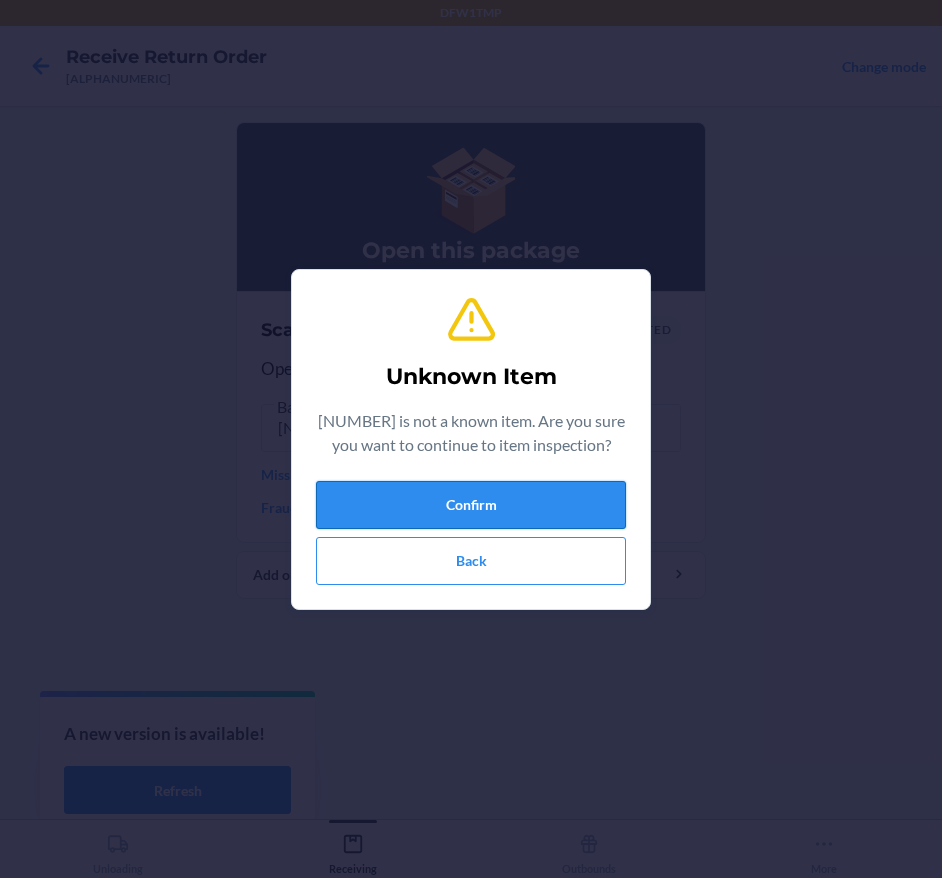 click on "Confirm" at bounding box center (471, 505) 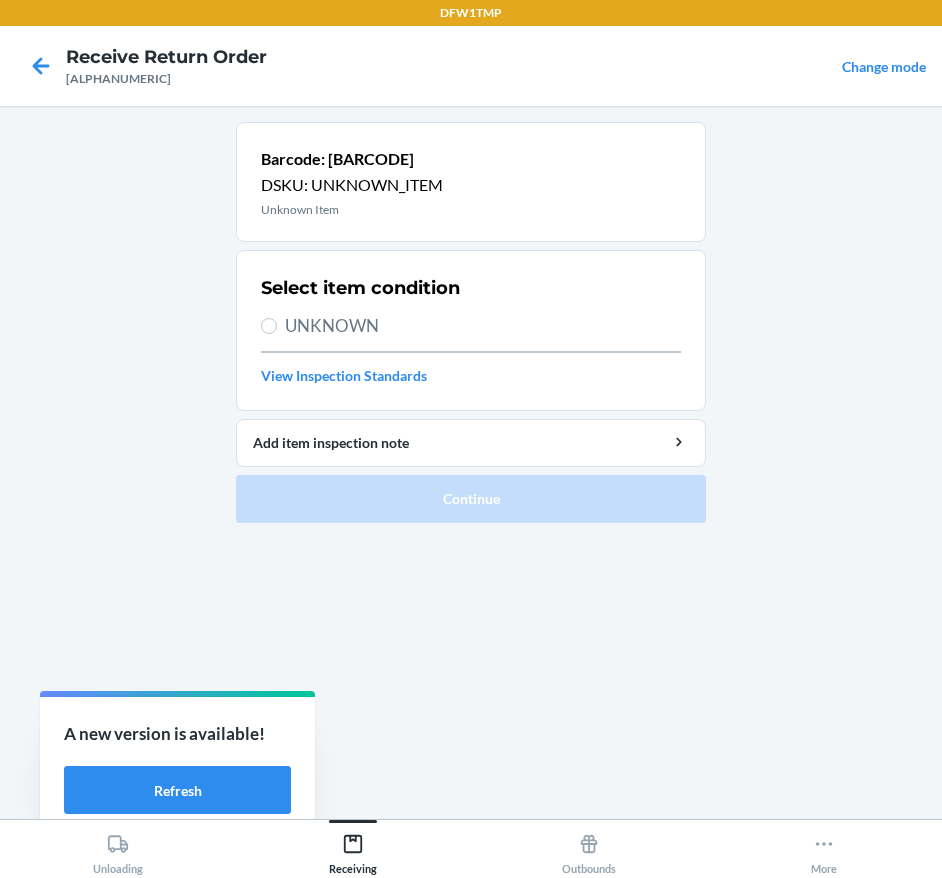 click on "UNKNOWN" at bounding box center [483, 326] 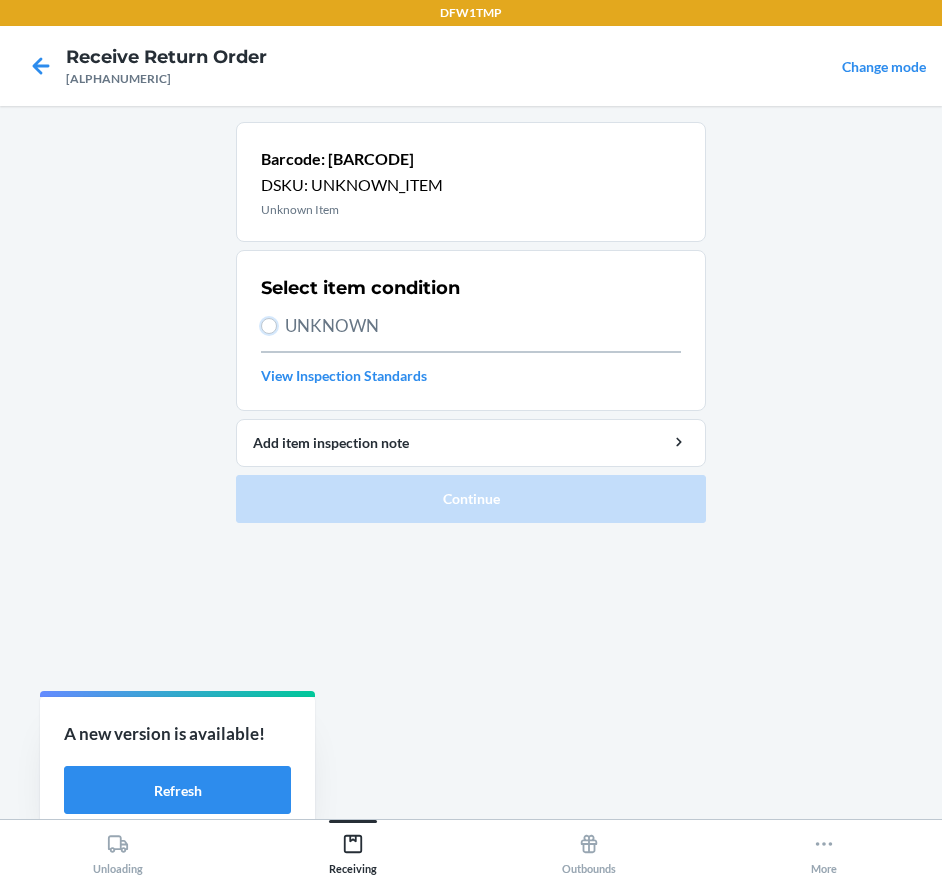 click on "UNKNOWN" at bounding box center (269, 326) 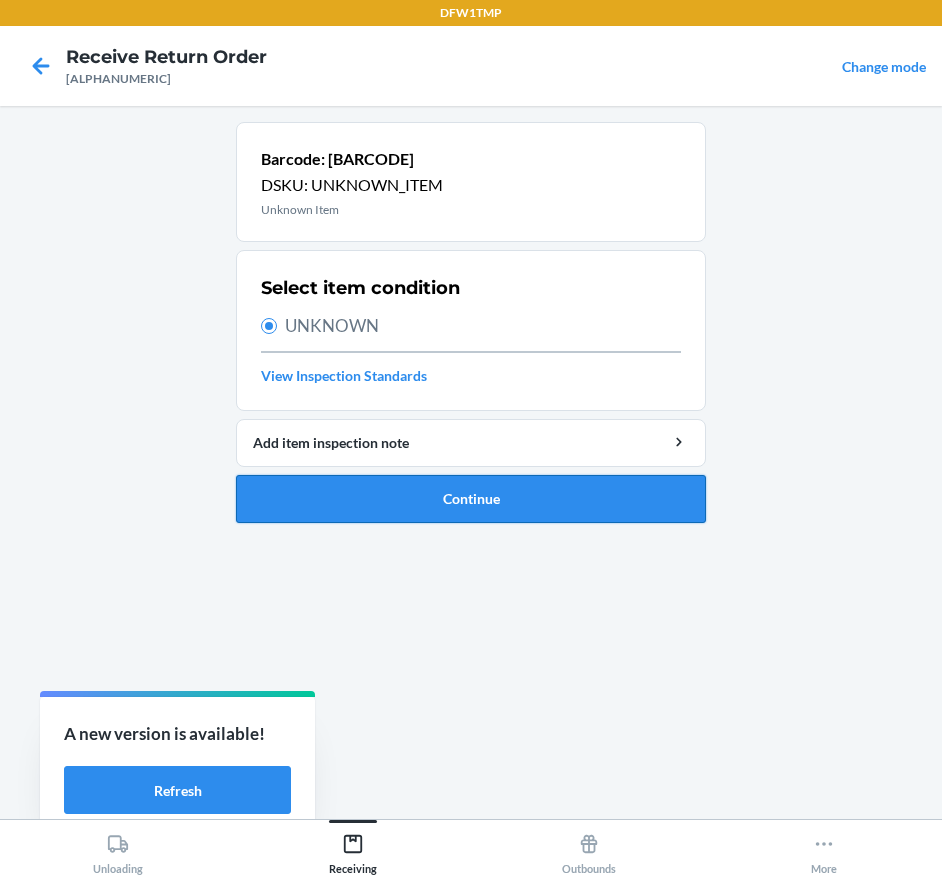 click on "Continue" at bounding box center (471, 499) 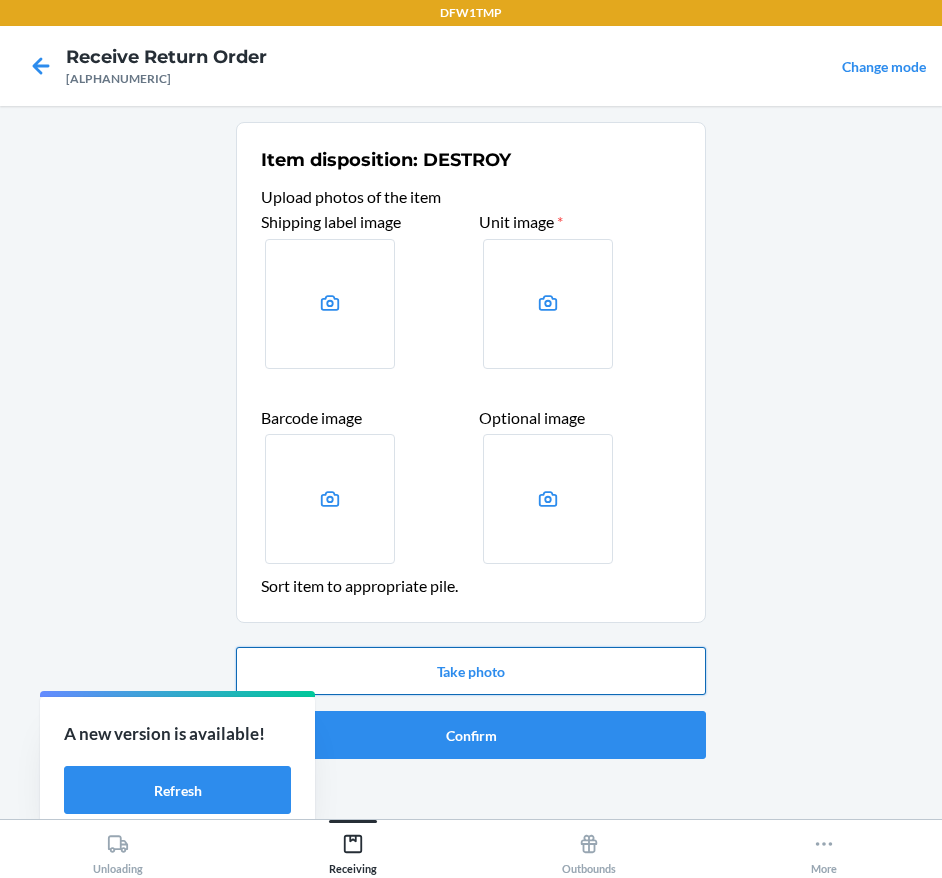 click on "Take photo" at bounding box center [471, 671] 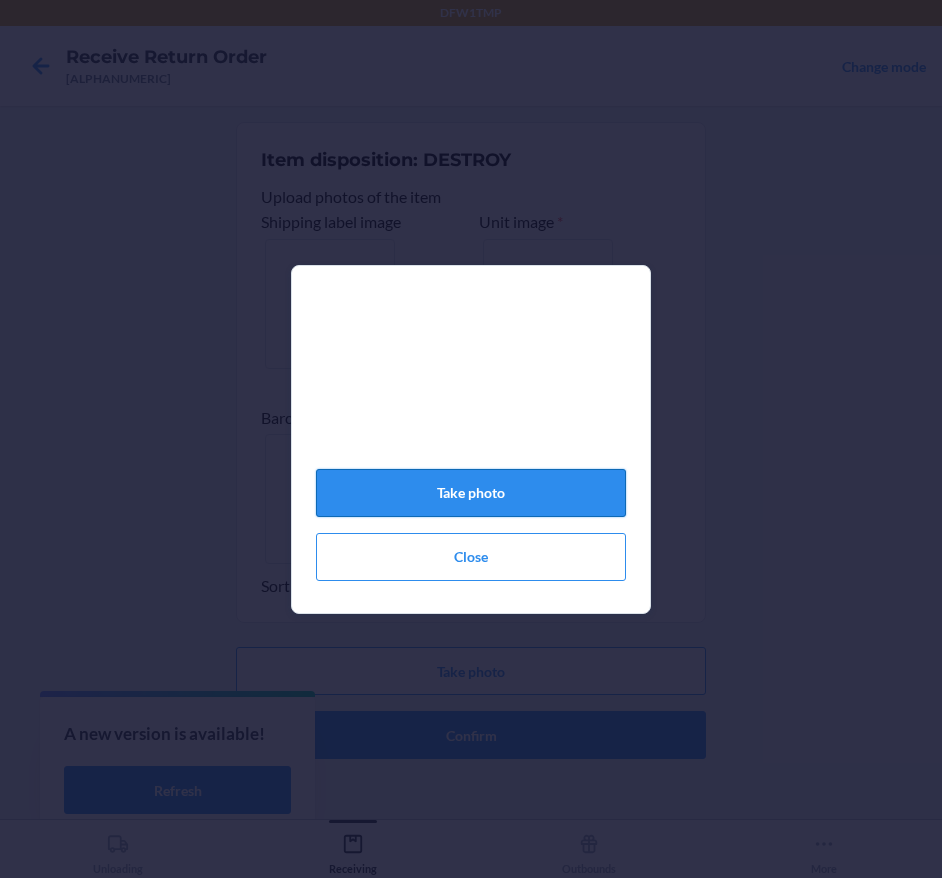 click on "Take photo" 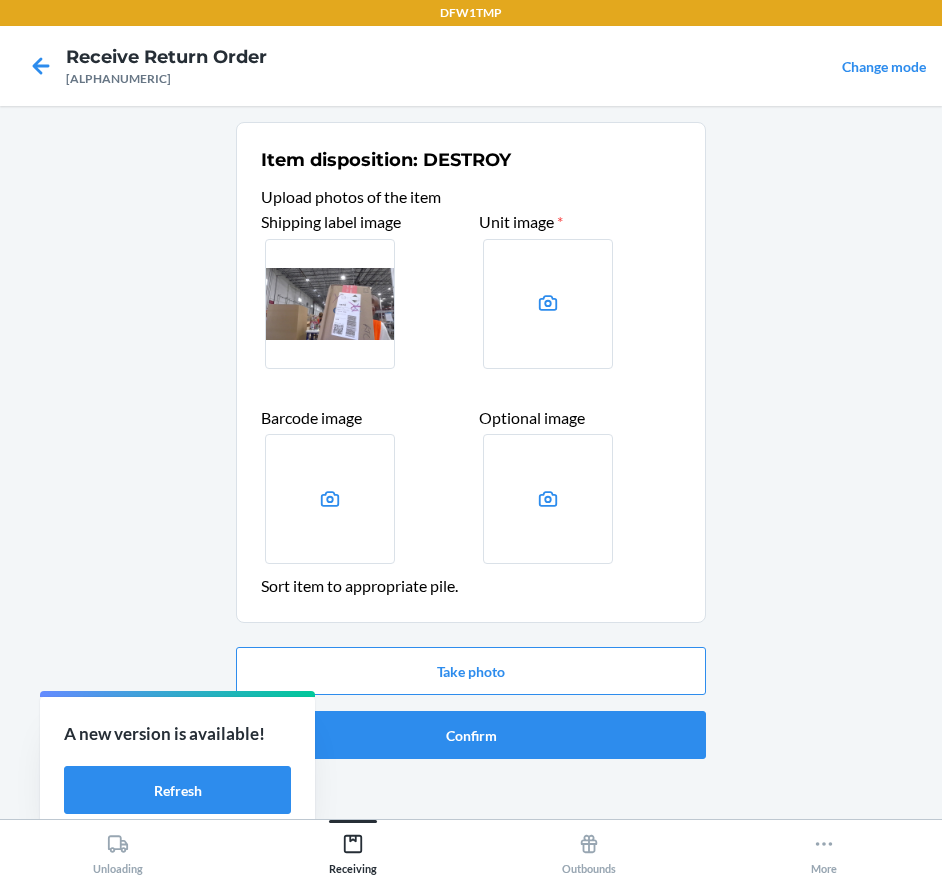 click on "Unit image   *" at bounding box center [580, 291] 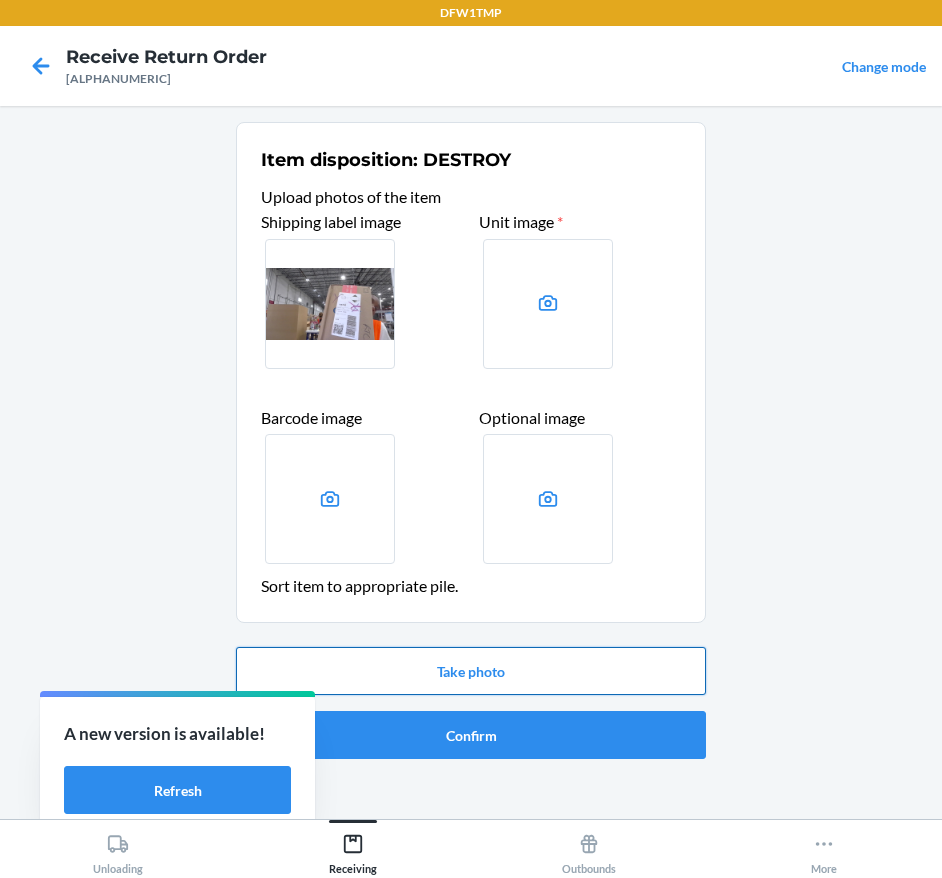 click on "Take photo" at bounding box center [471, 671] 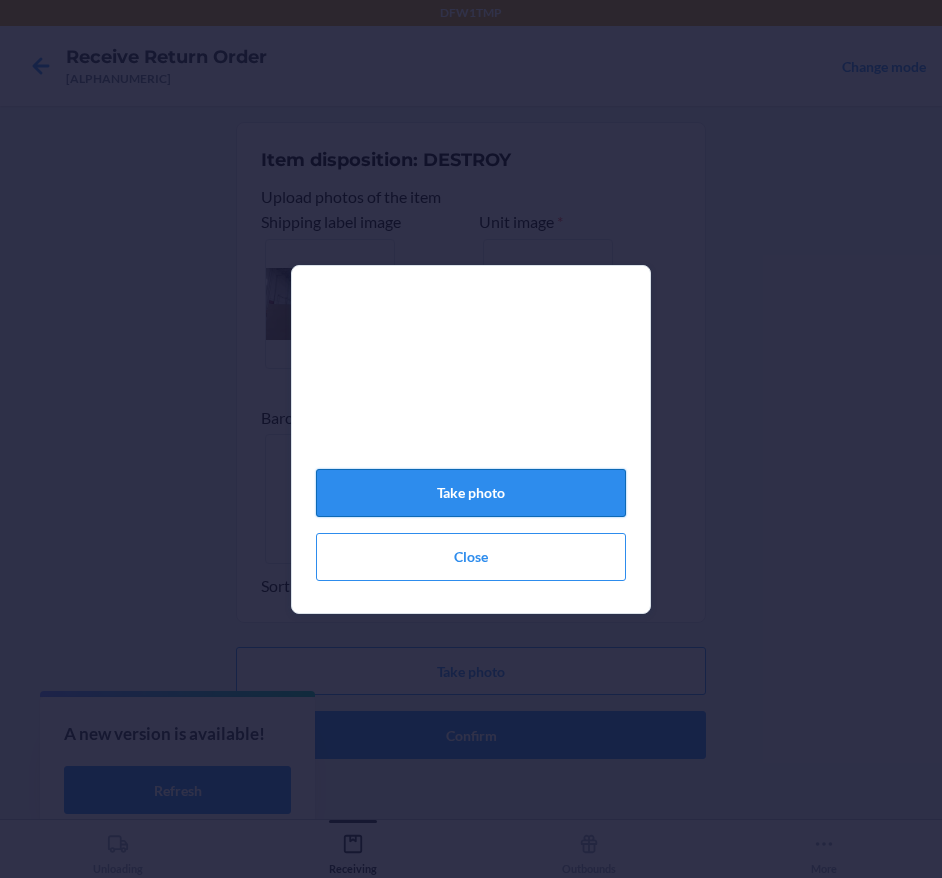 click on "Take photo" 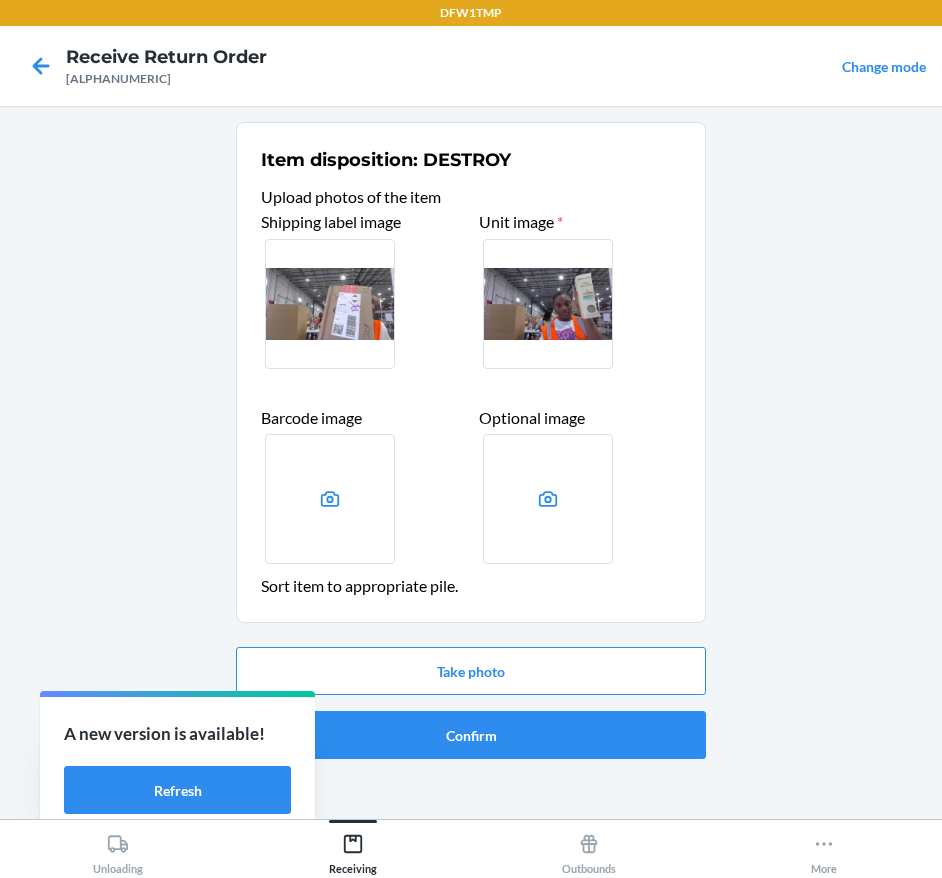 click at bounding box center [330, 499] 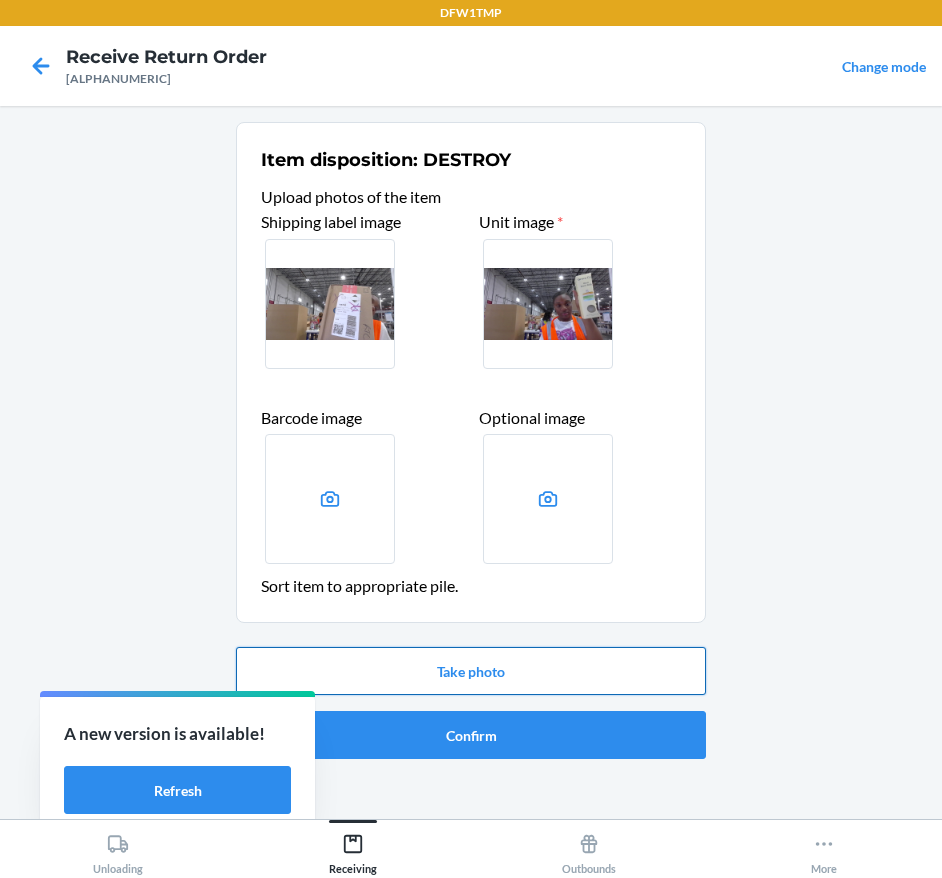 click on "Take photo" at bounding box center [471, 671] 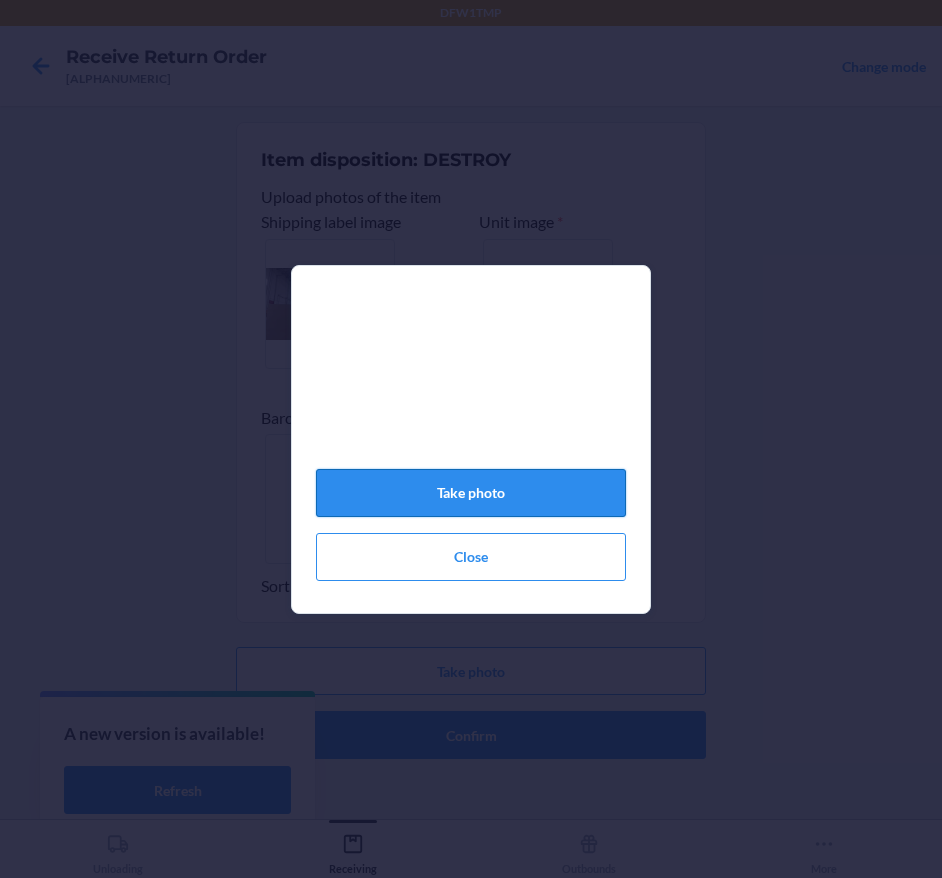 click on "Take photo" 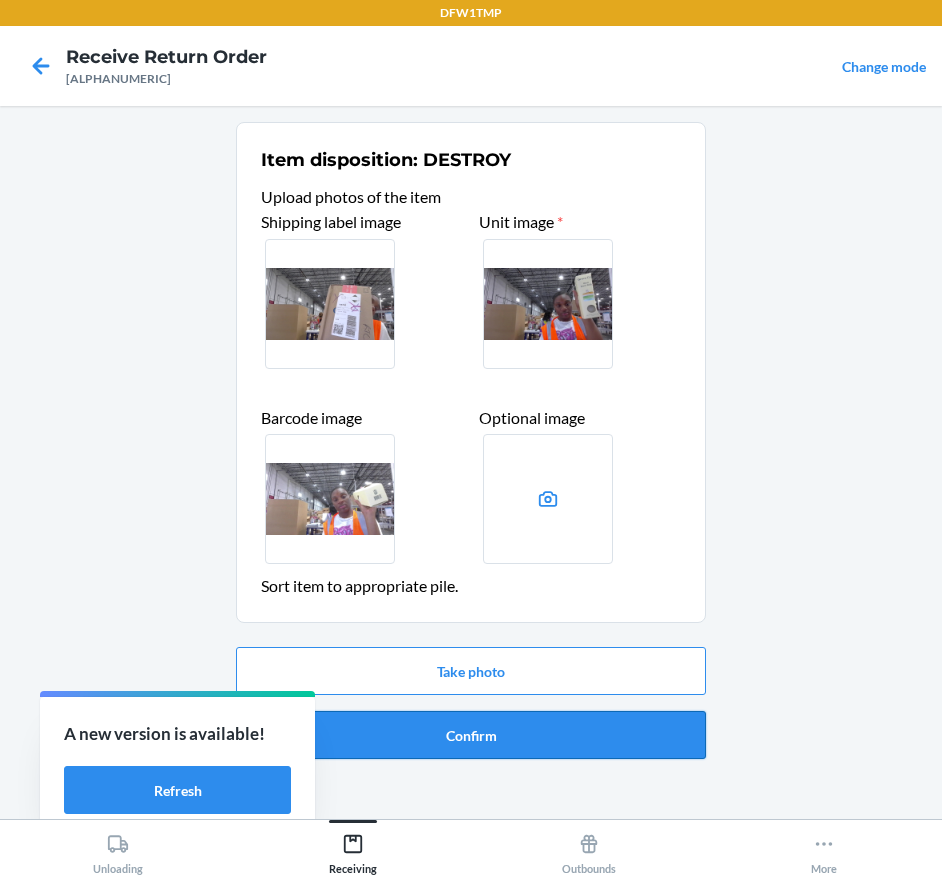 click on "Confirm" at bounding box center (471, 735) 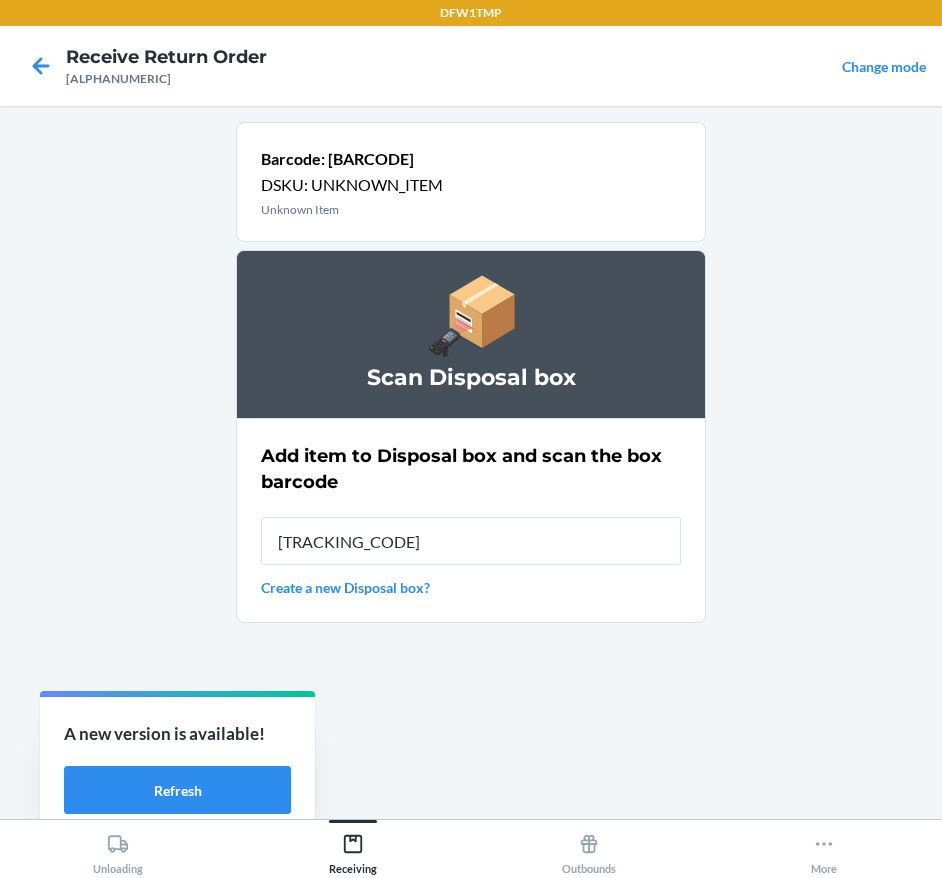type on "[TRACKING_CODE]" 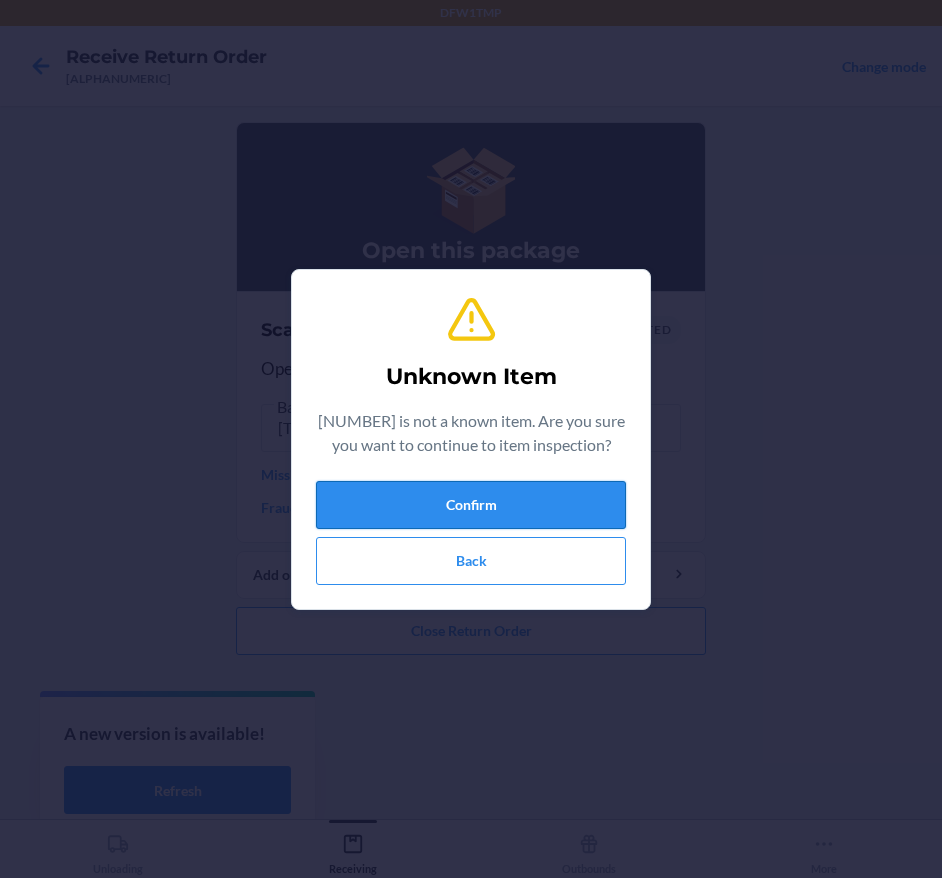 click on "Confirm" at bounding box center (471, 505) 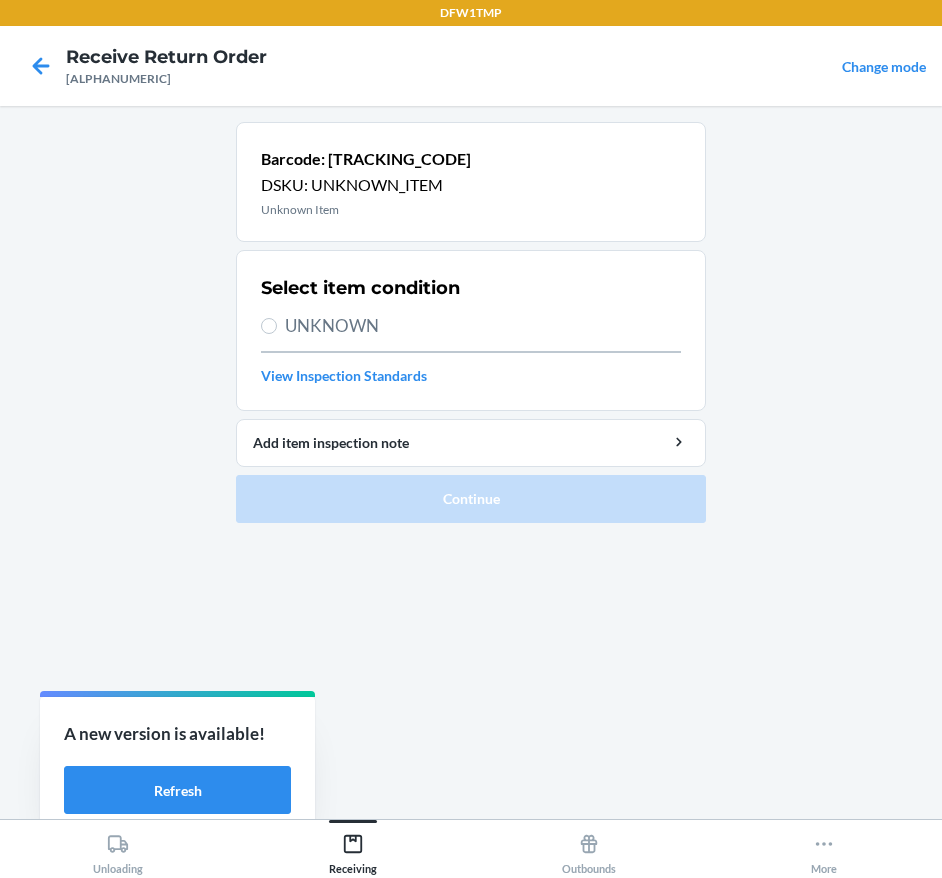click on "UNKNOWN" at bounding box center [483, 326] 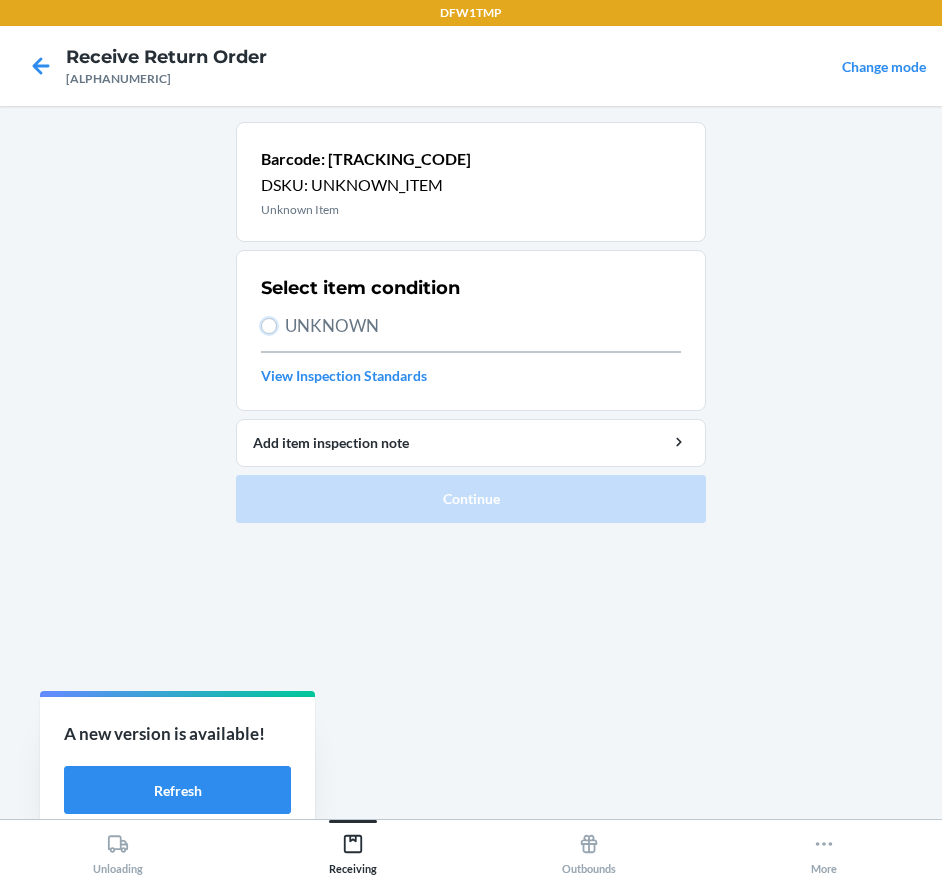 click on "UNKNOWN" at bounding box center (269, 326) 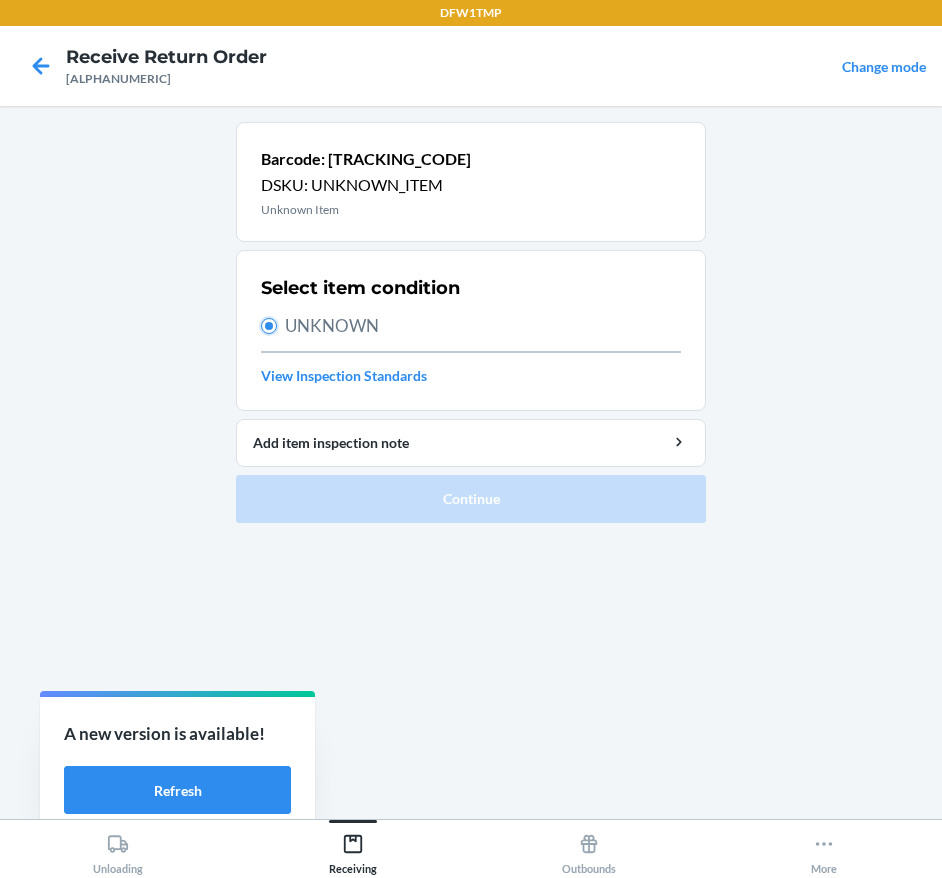 radio on "true" 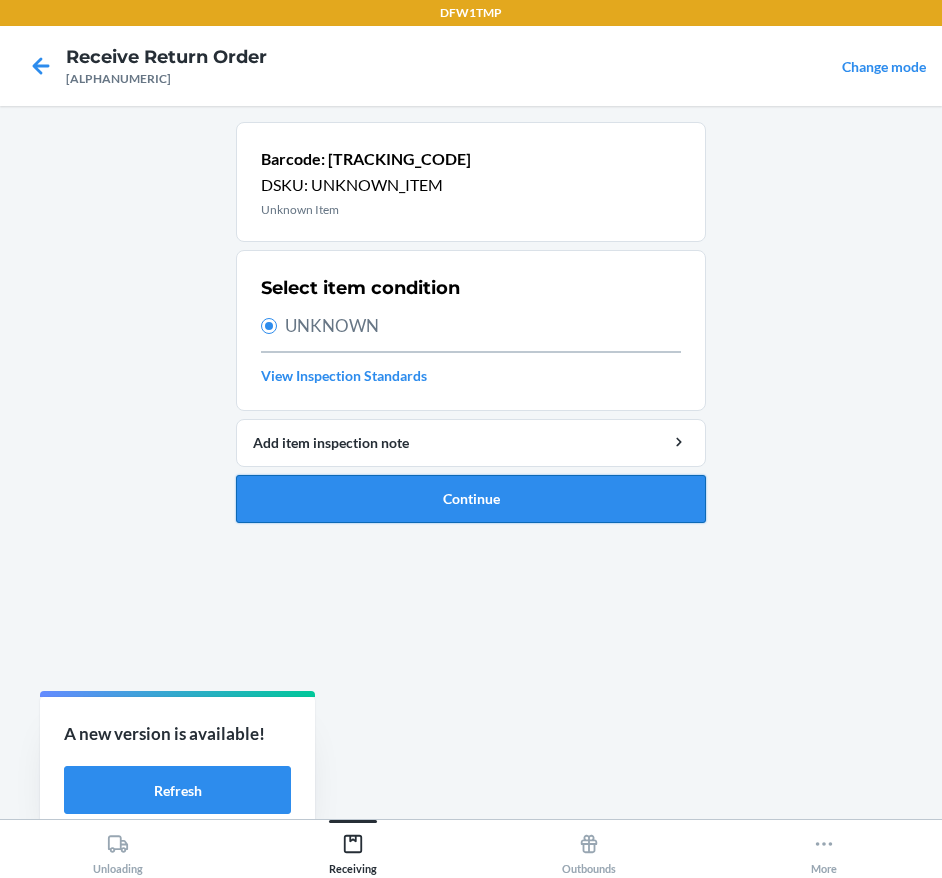 click on "Continue" at bounding box center [471, 499] 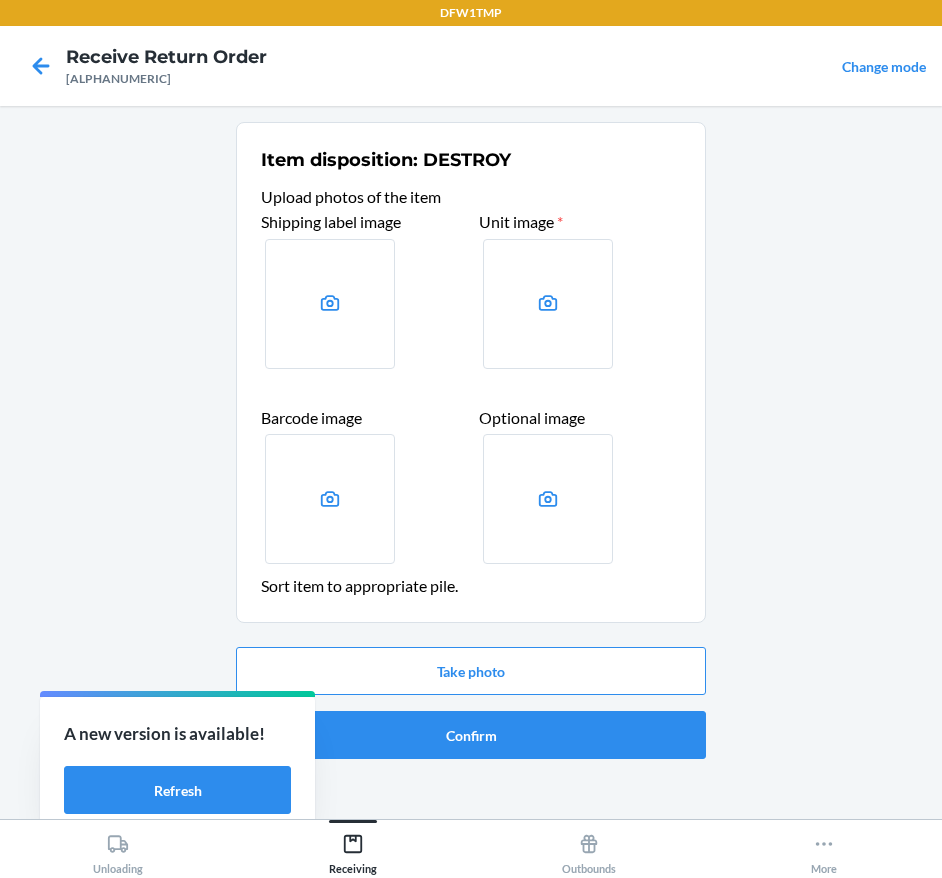 click at bounding box center (548, 304) 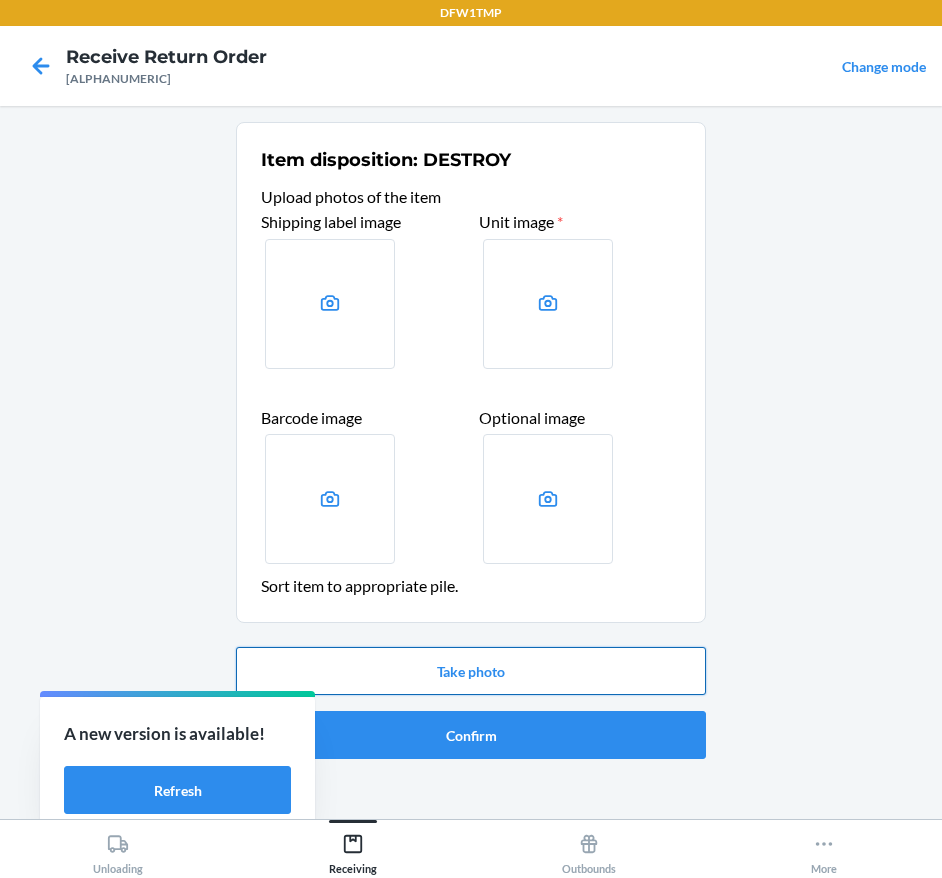 click on "Take photo" at bounding box center [471, 671] 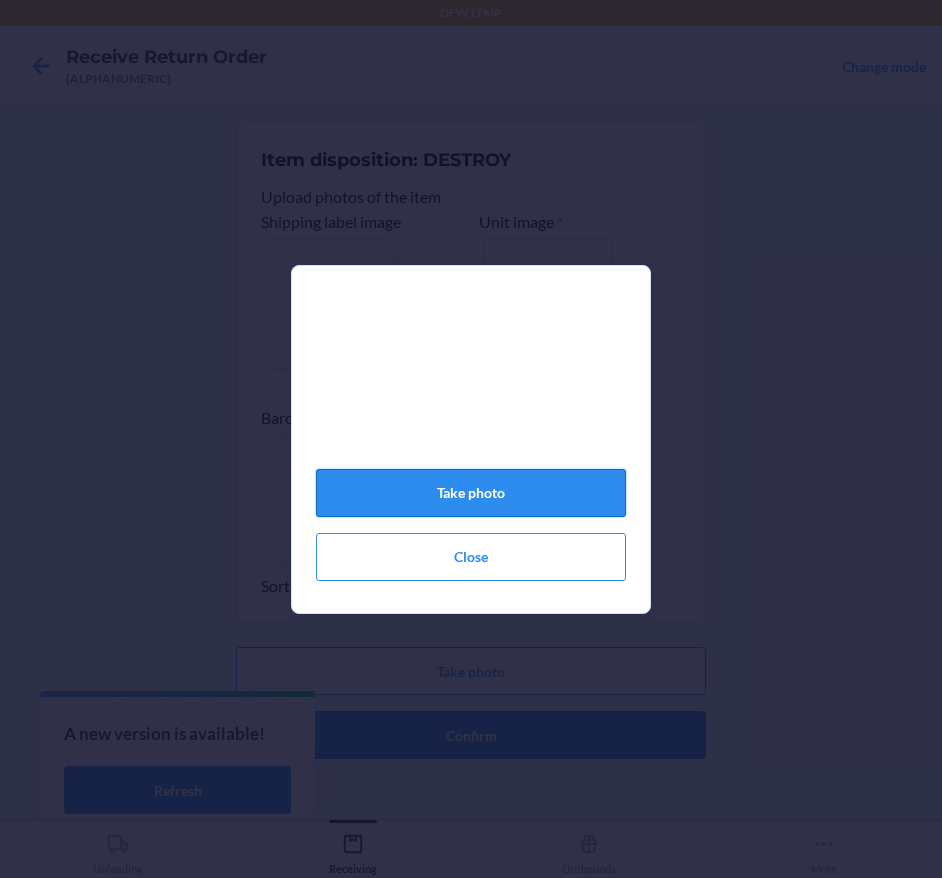 click on "Take photo" 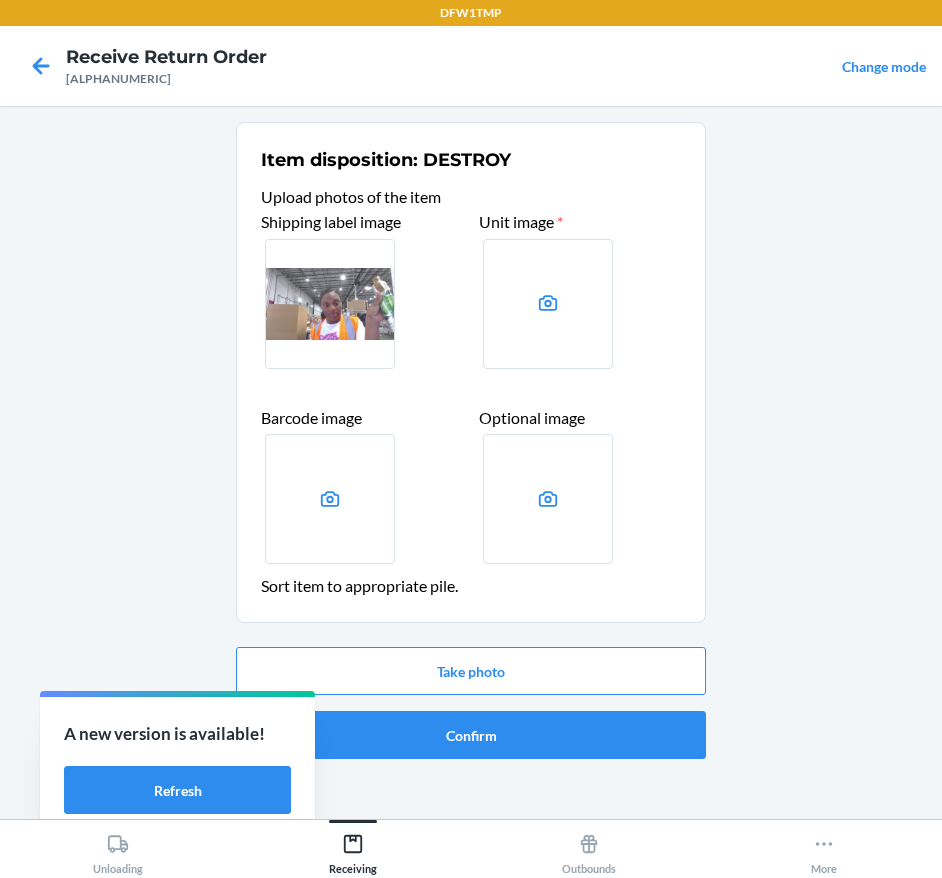 click at bounding box center (330, 499) 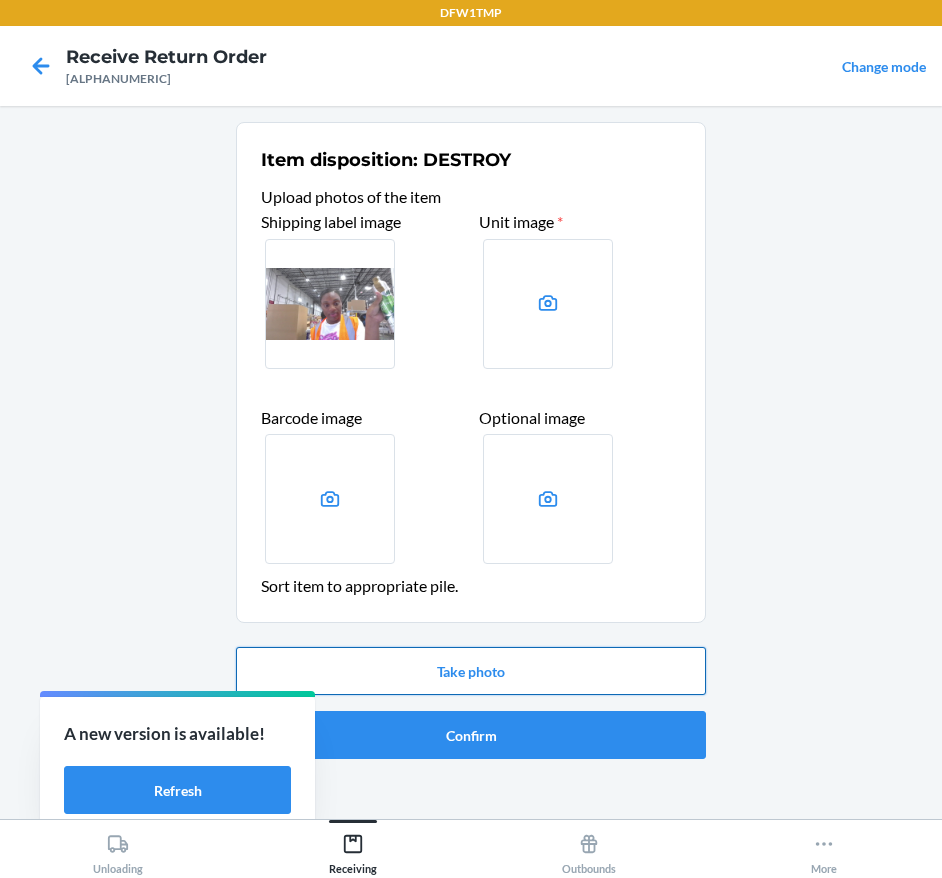 click on "Take photo" at bounding box center [471, 671] 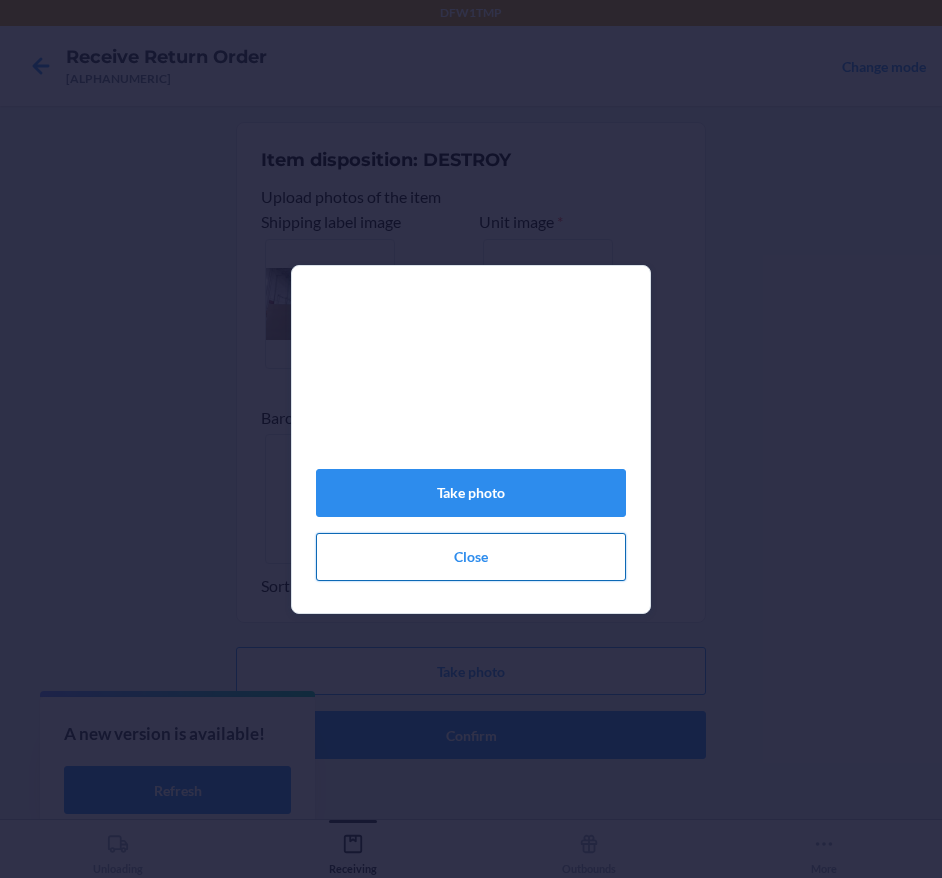 click on "Close" 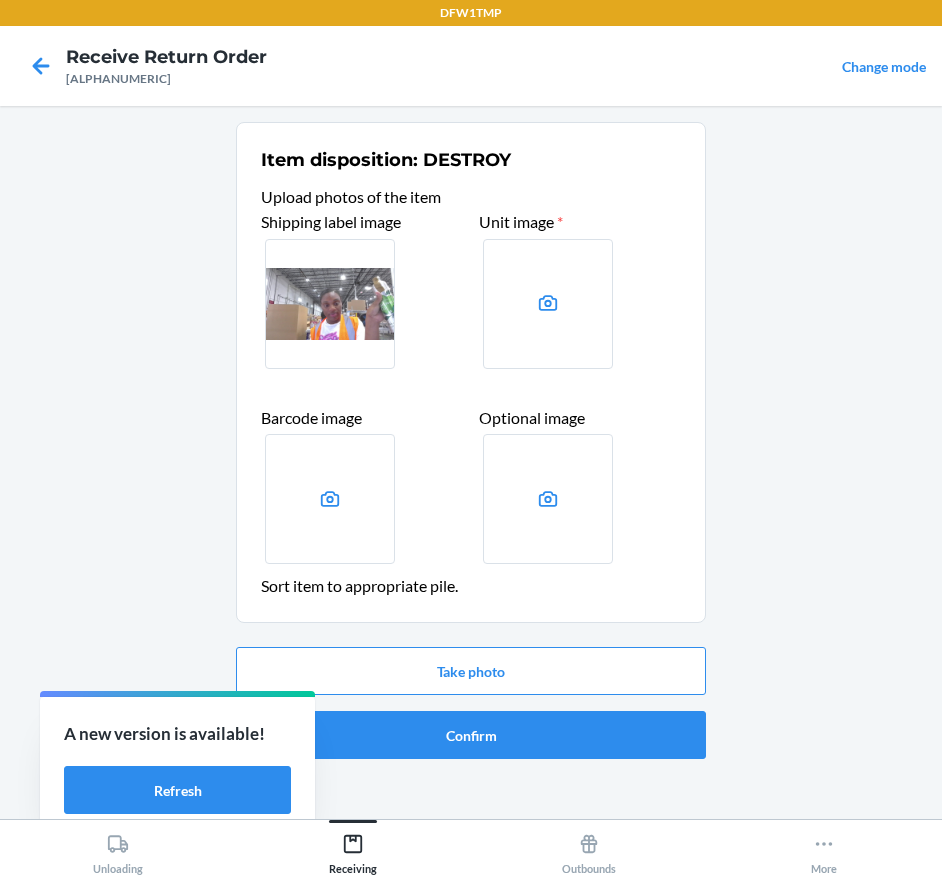 click at bounding box center (330, 304) 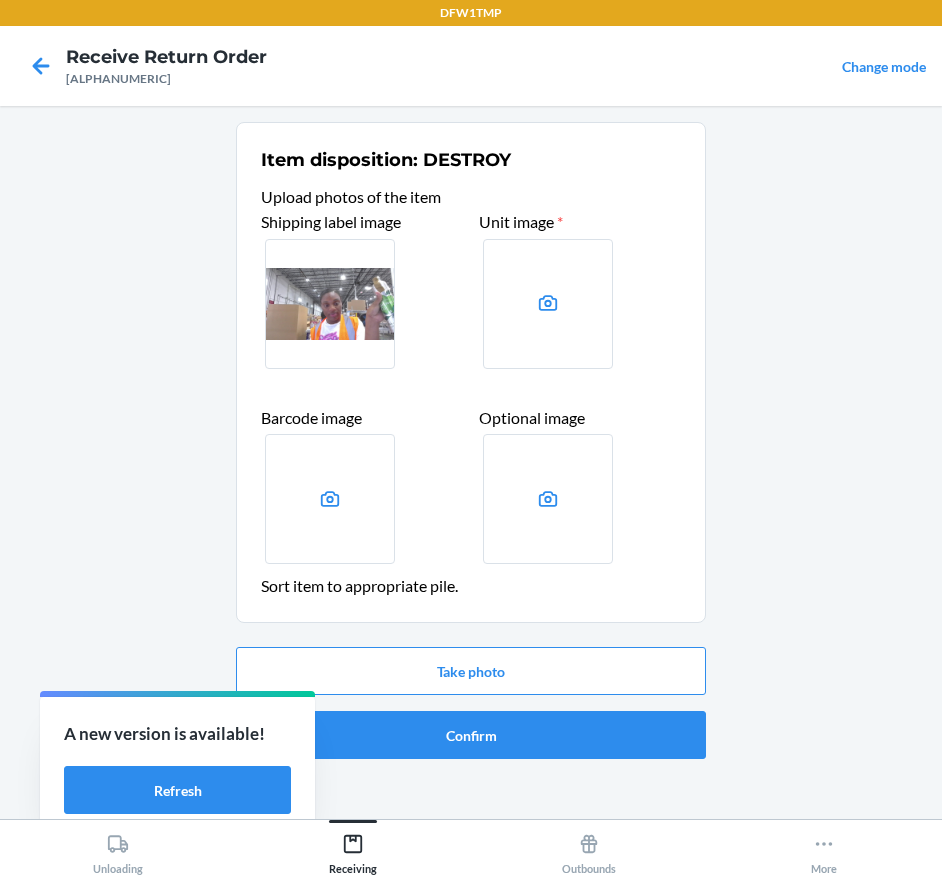 click at bounding box center (0, 0) 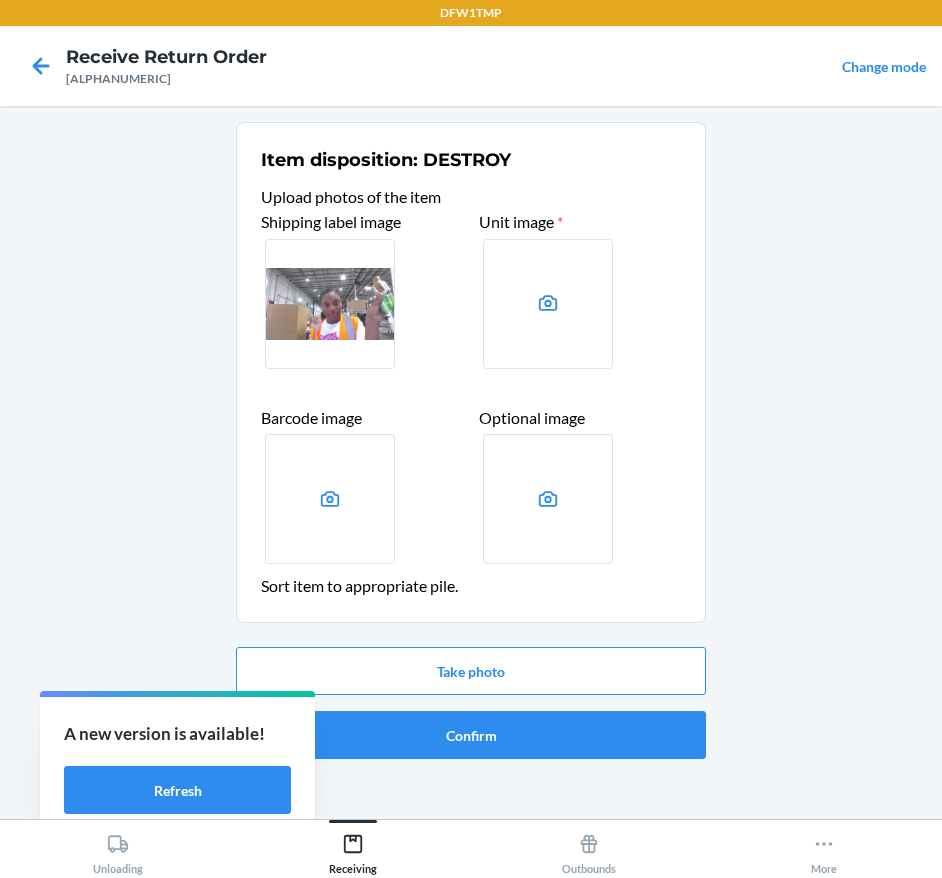 click at bounding box center [330, 304] 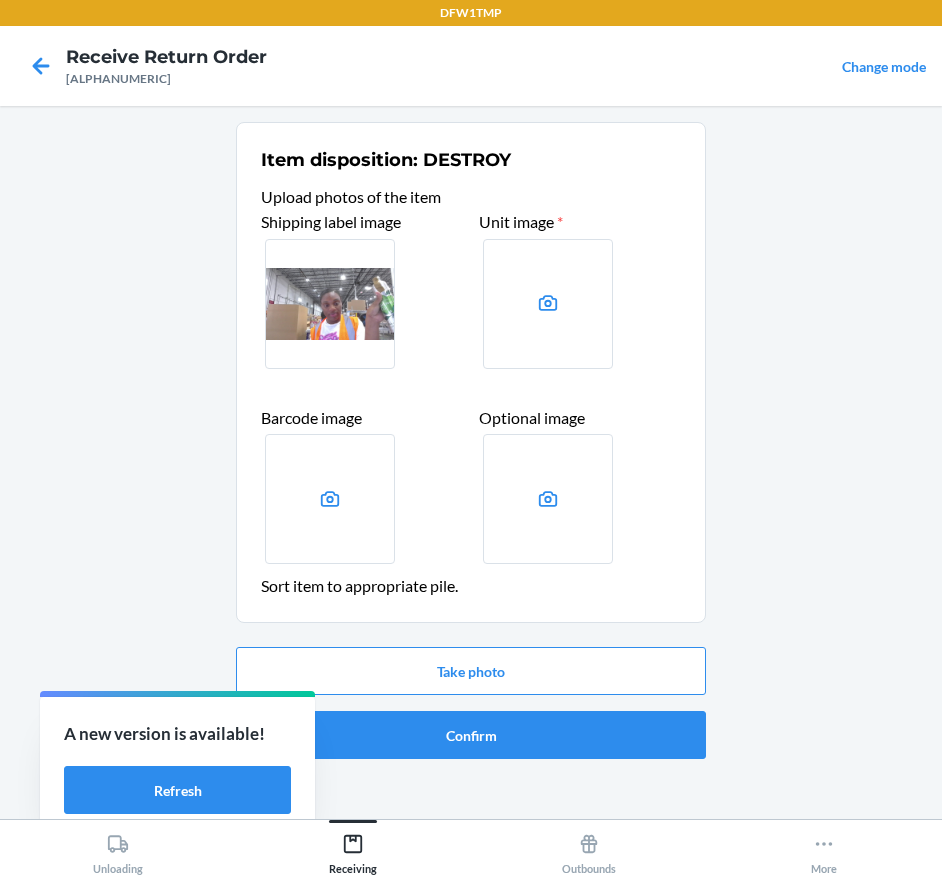 click at bounding box center [0, 0] 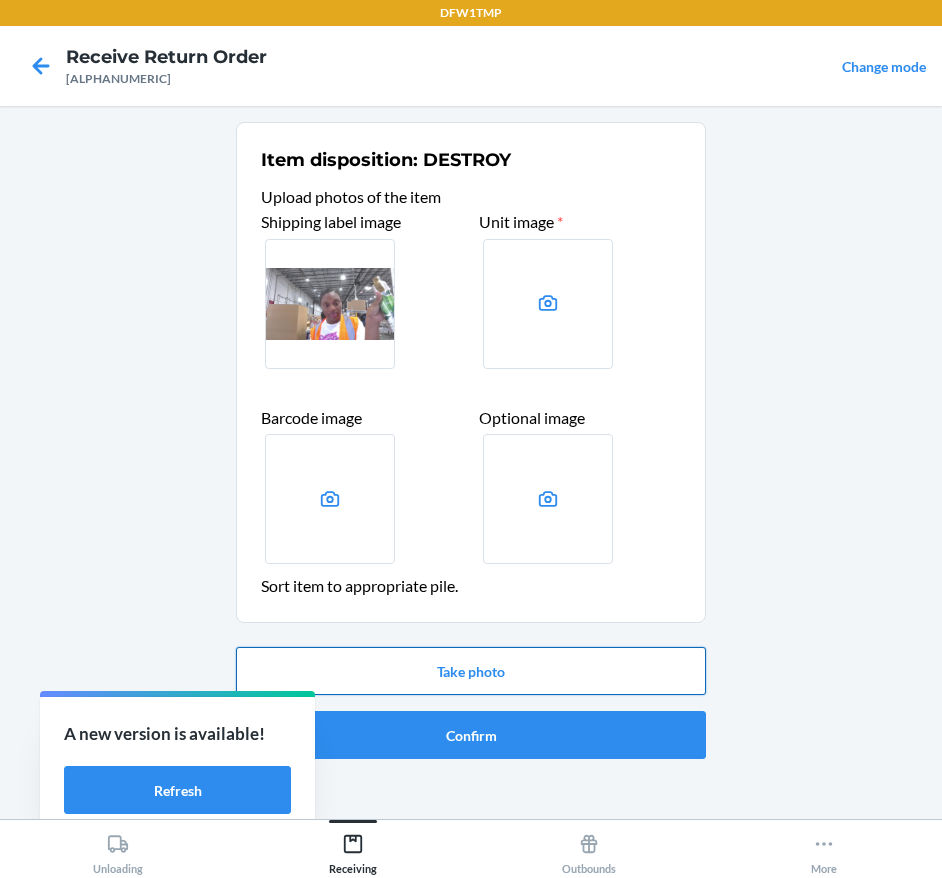 click on "Take photo" at bounding box center [471, 671] 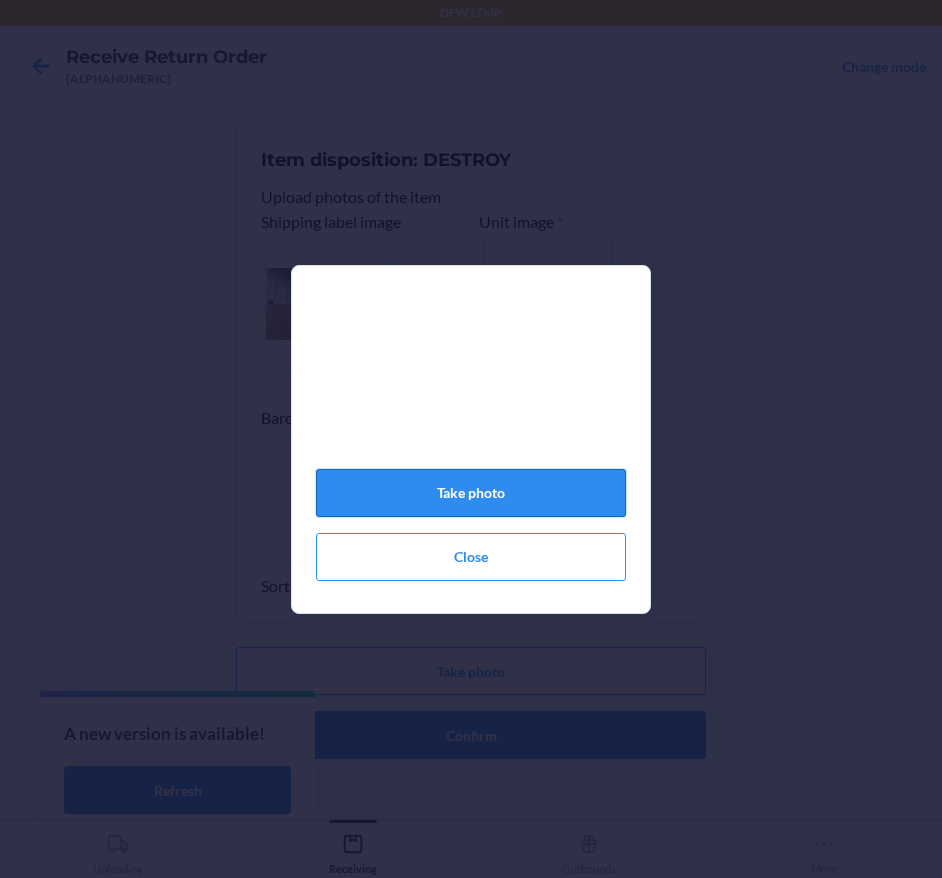 click on "Take photo" 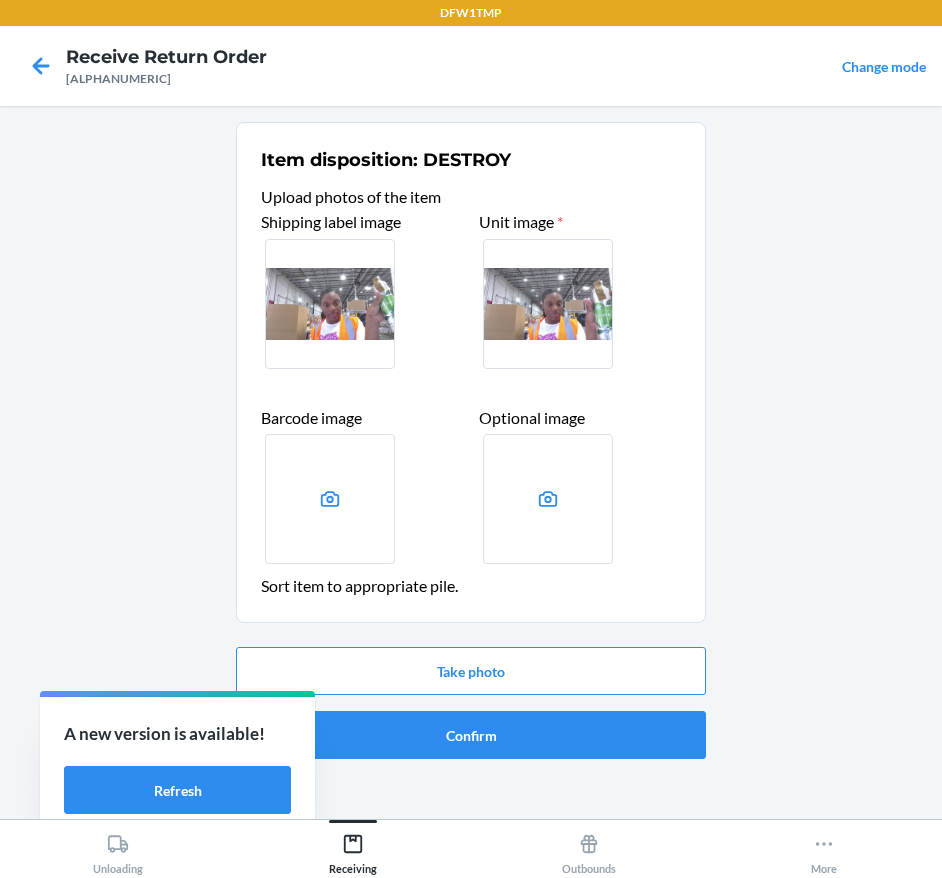 click 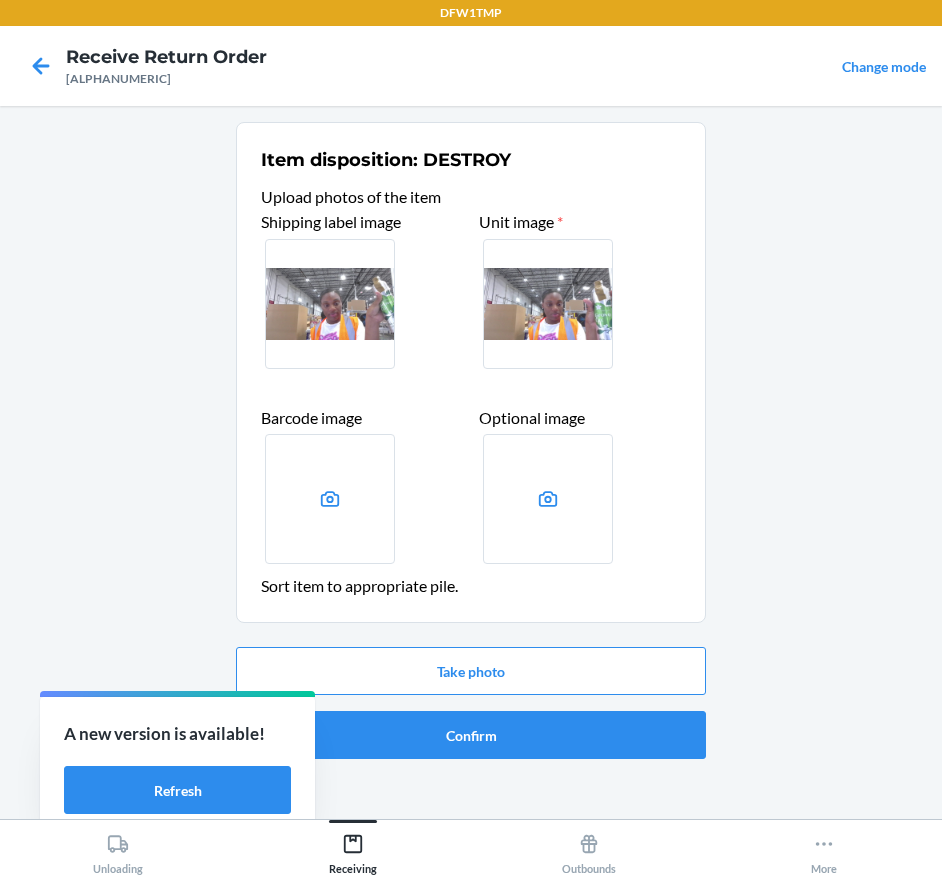 click at bounding box center [0, 0] 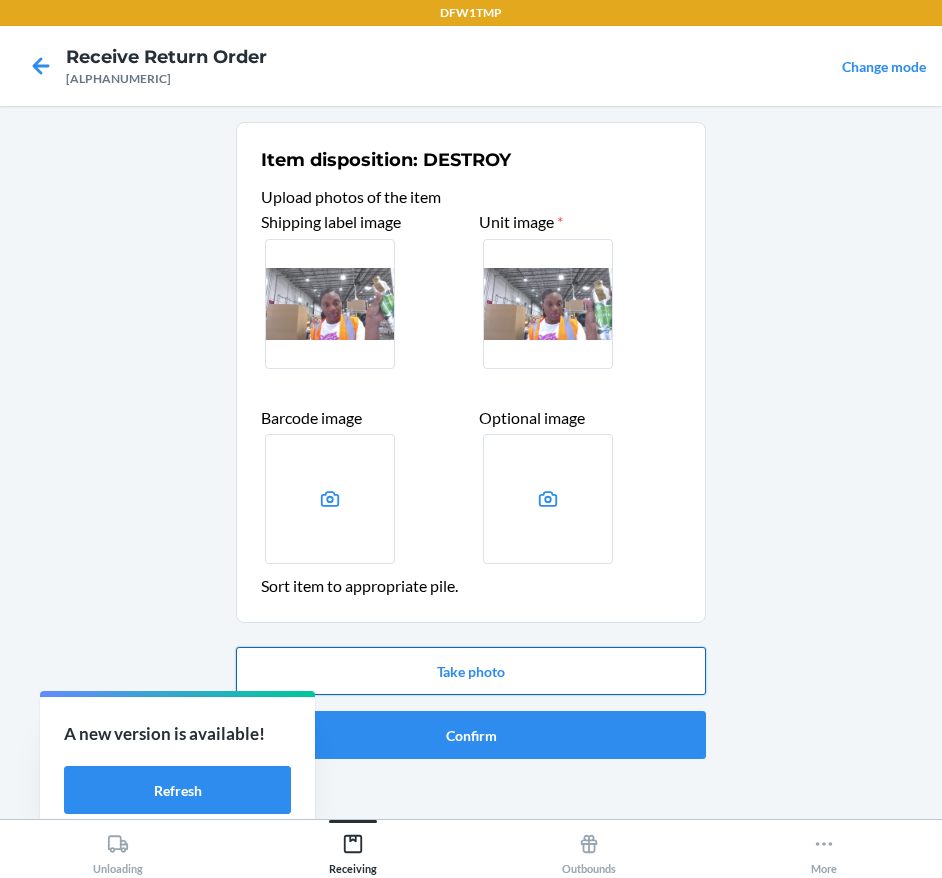 click on "Take photo" at bounding box center [471, 671] 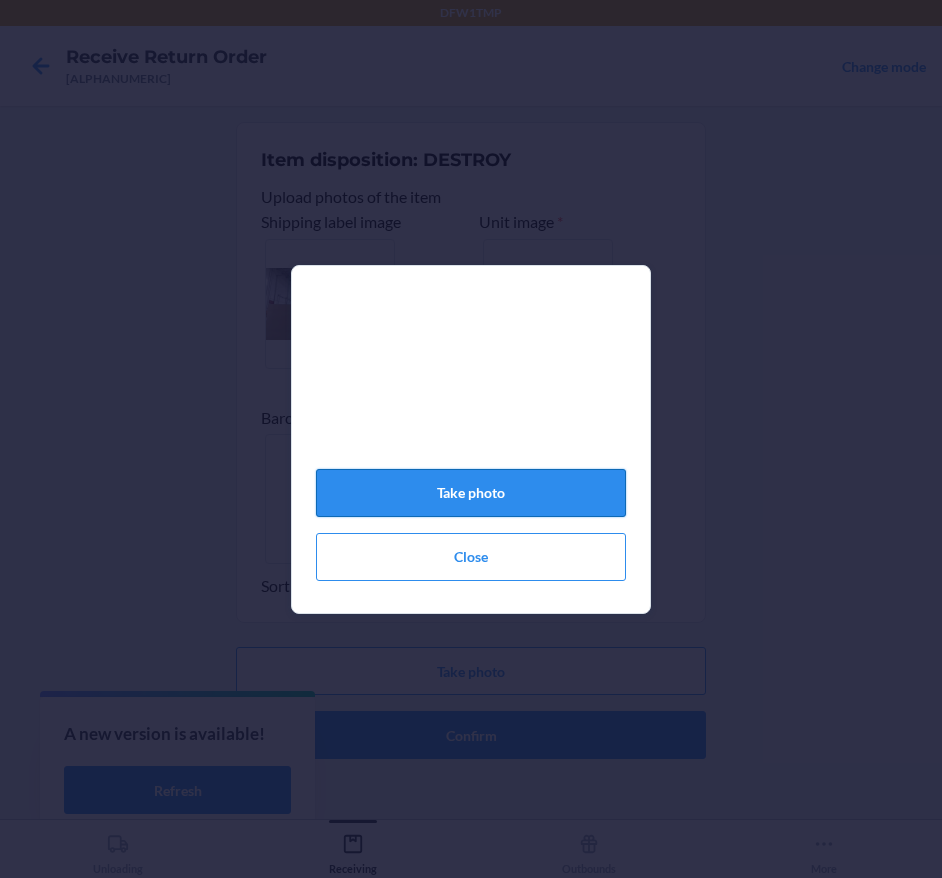 click on "Take photo" 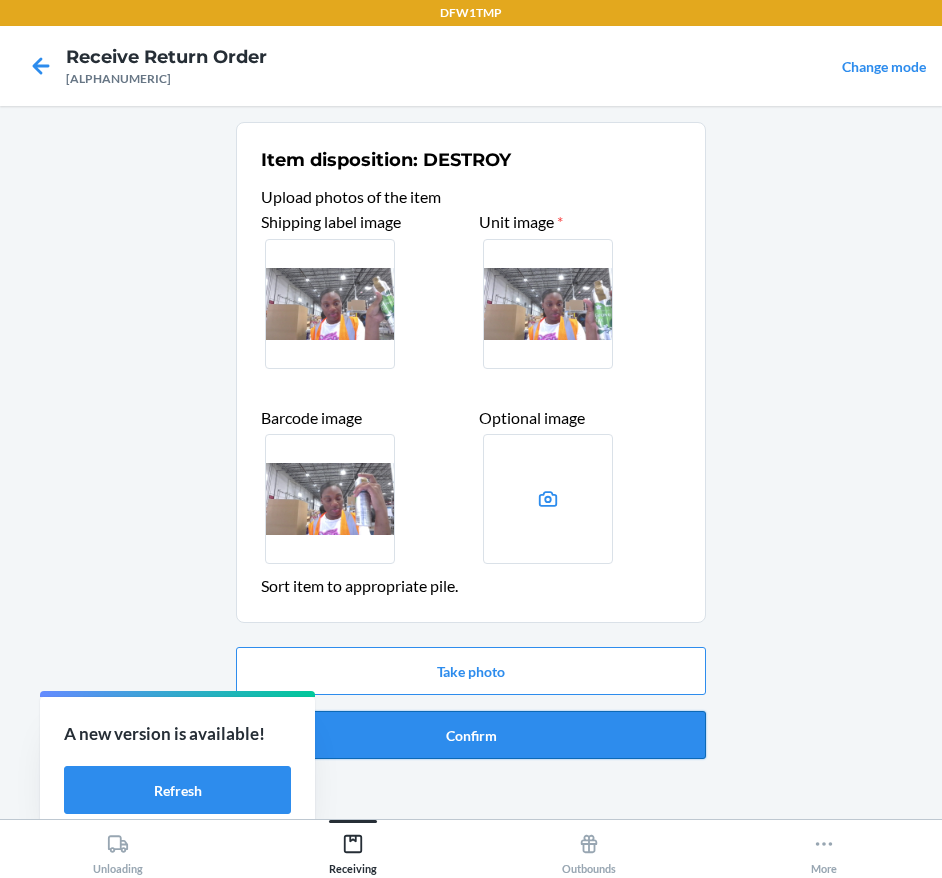 click on "Confirm" at bounding box center (471, 735) 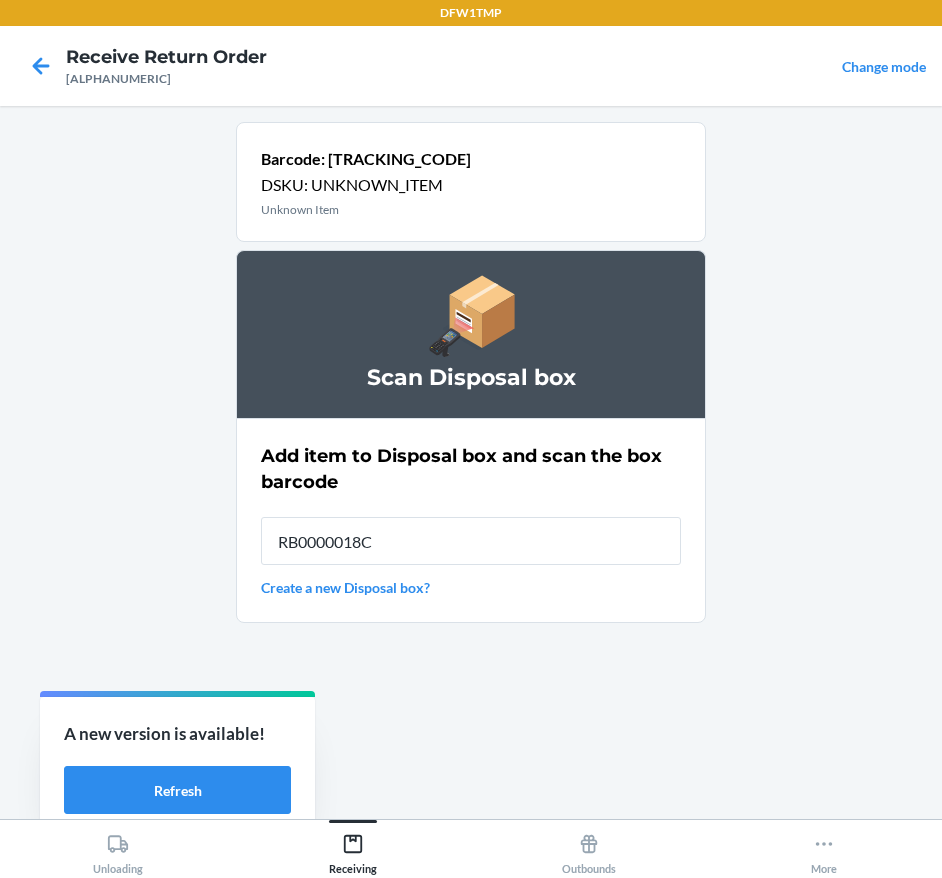 type on "[TRACKING_CODE]" 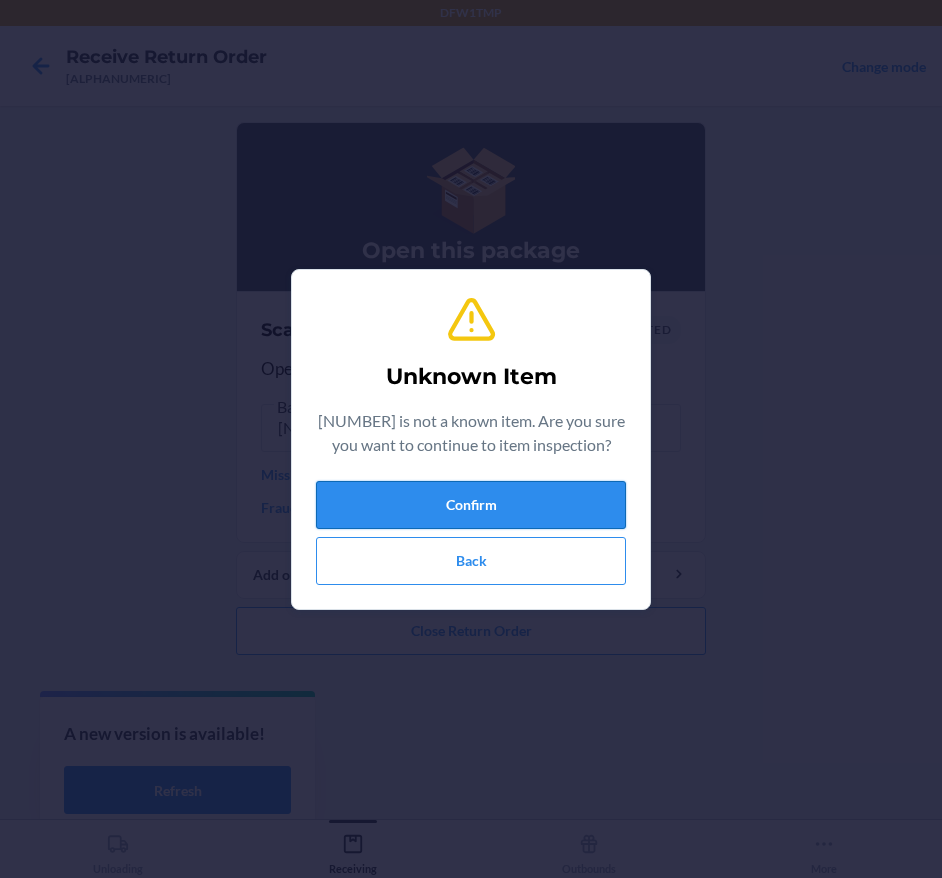 click on "Confirm" at bounding box center [471, 505] 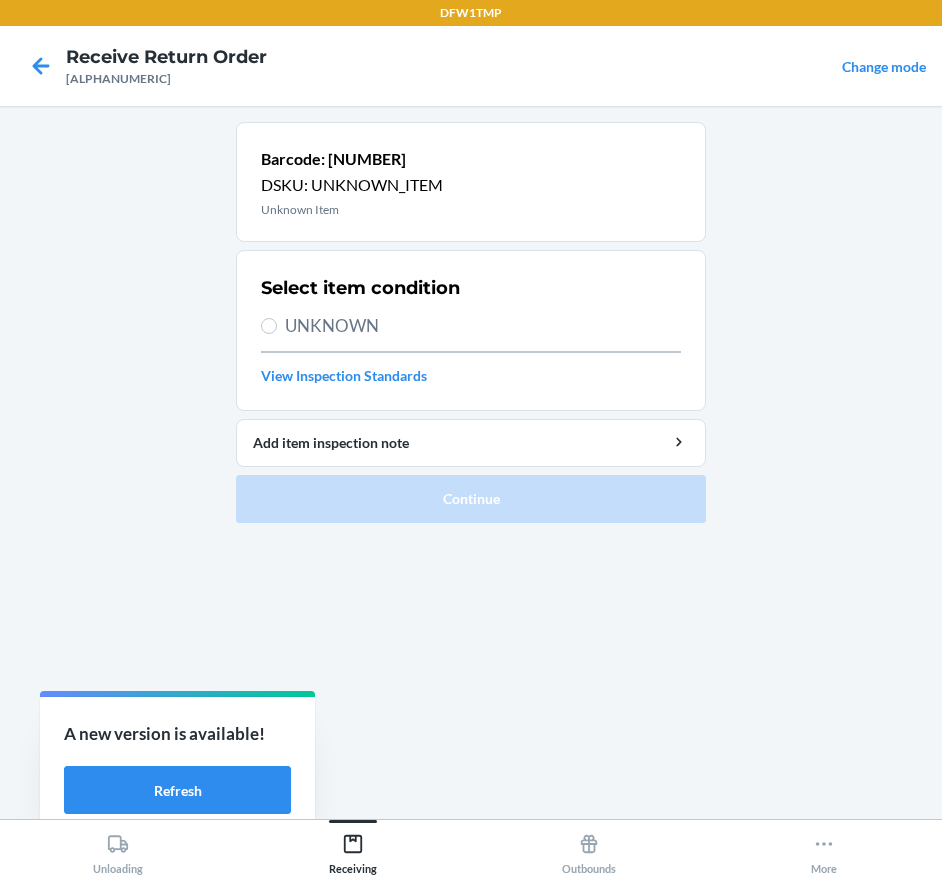 click on "UNKNOWN" at bounding box center [483, 326] 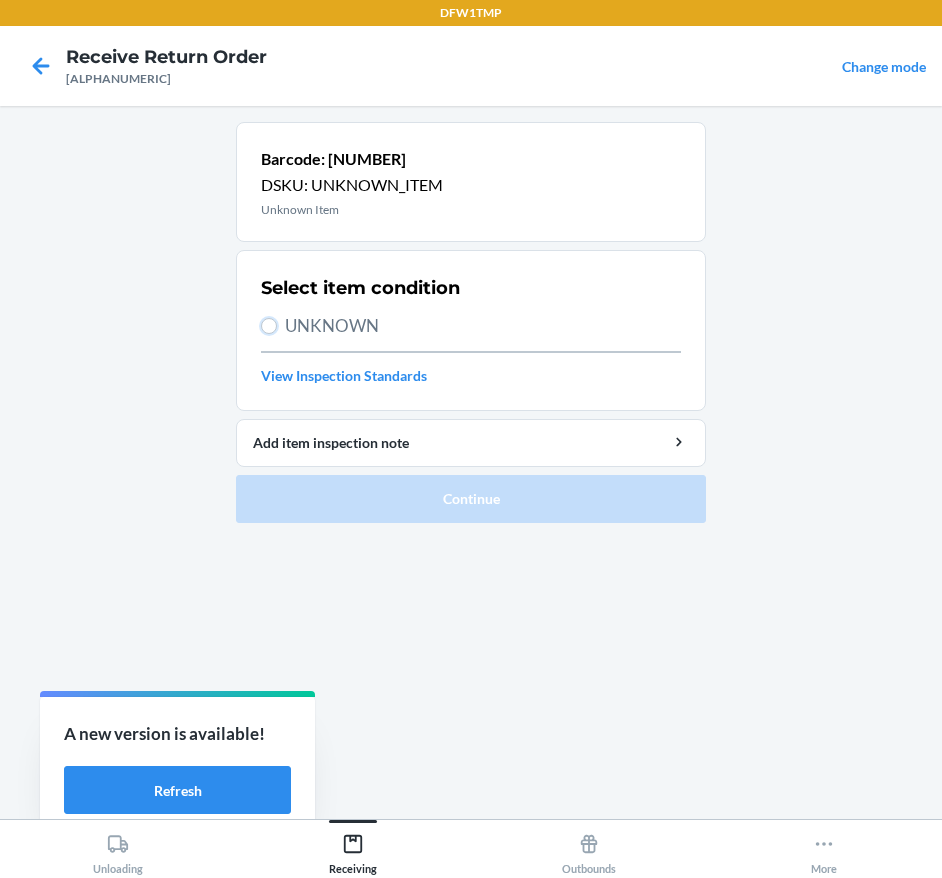 click on "UNKNOWN" at bounding box center (269, 326) 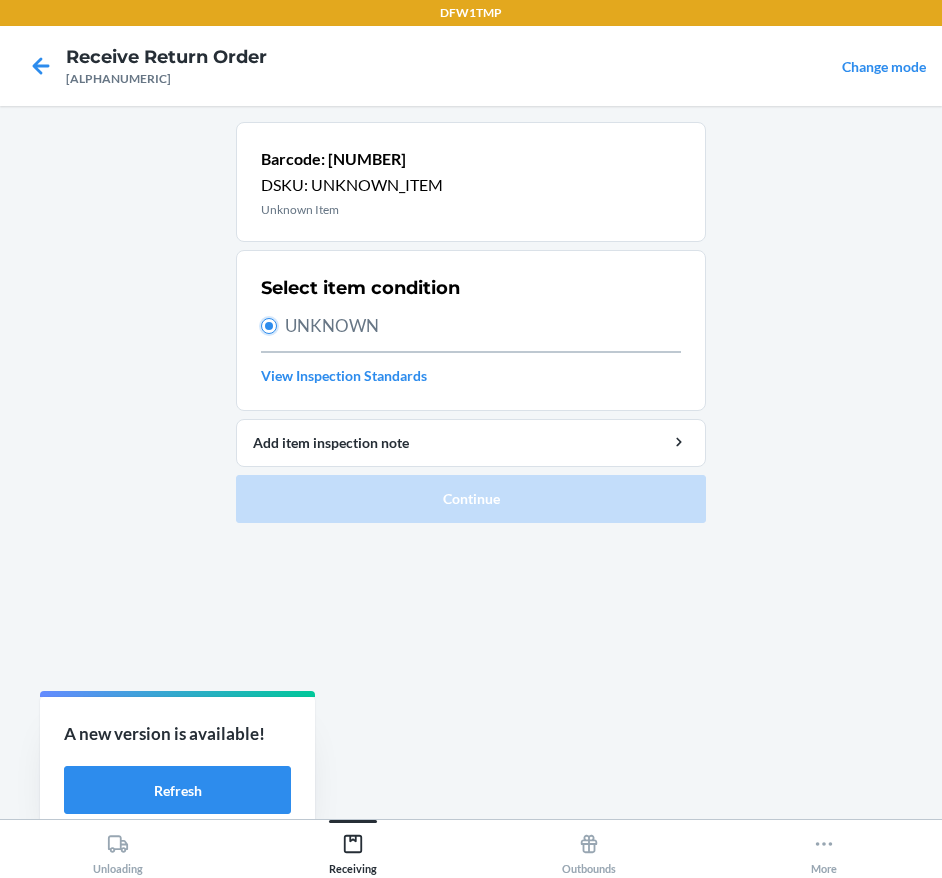 radio on "true" 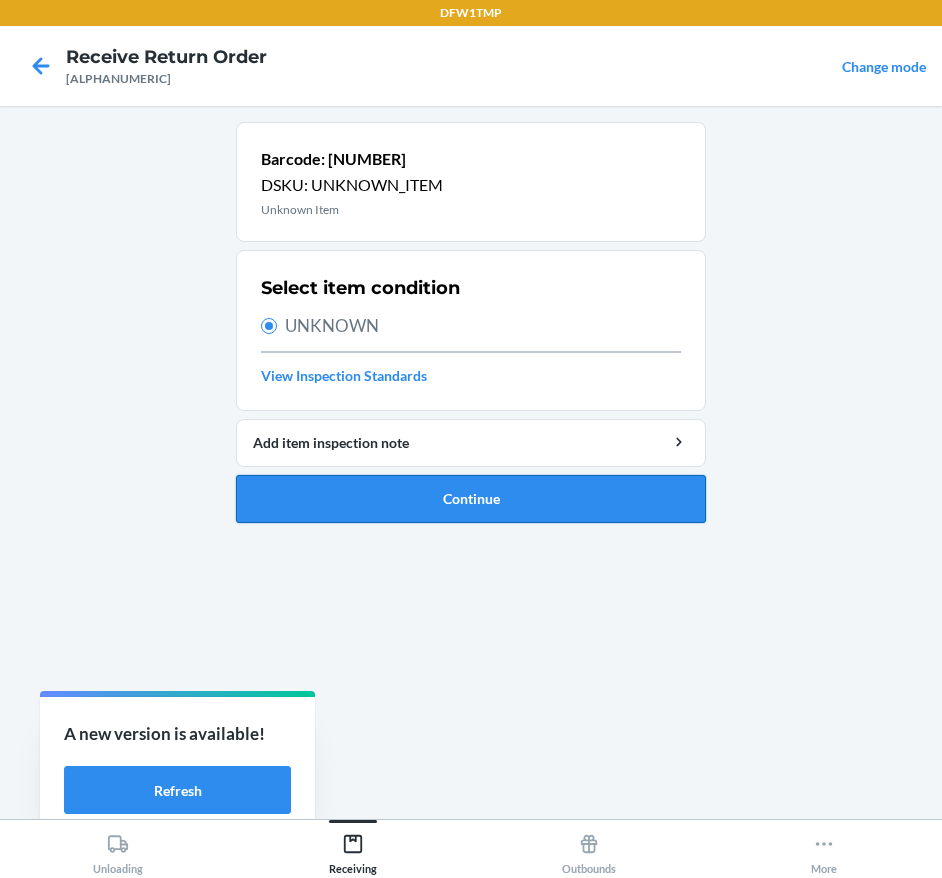 click on "Continue" at bounding box center (471, 499) 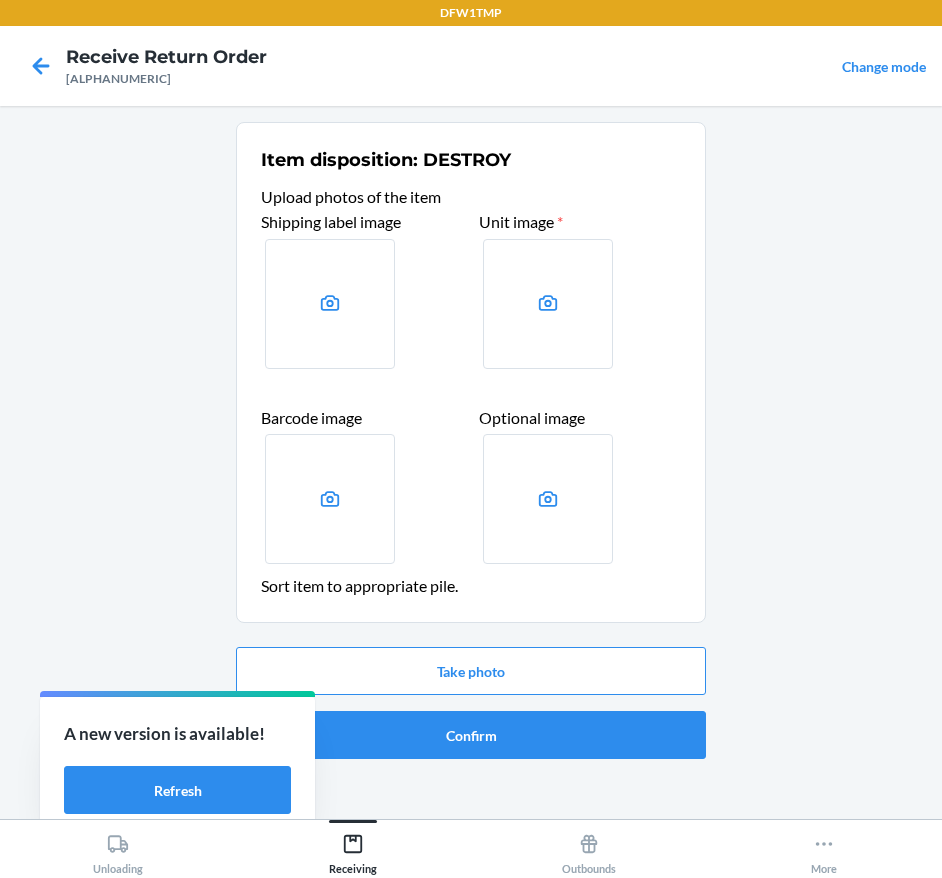 drag, startPoint x: 327, startPoint y: 233, endPoint x: 337, endPoint y: 234, distance: 10.049875 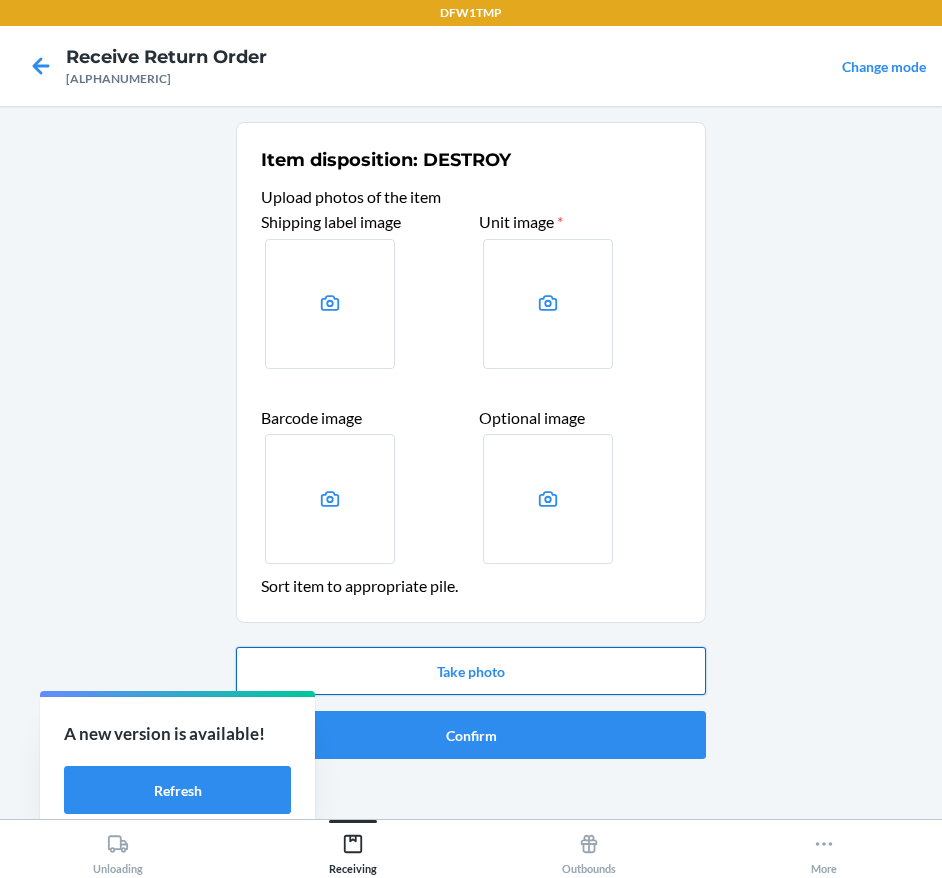 click on "Take photo" at bounding box center [471, 671] 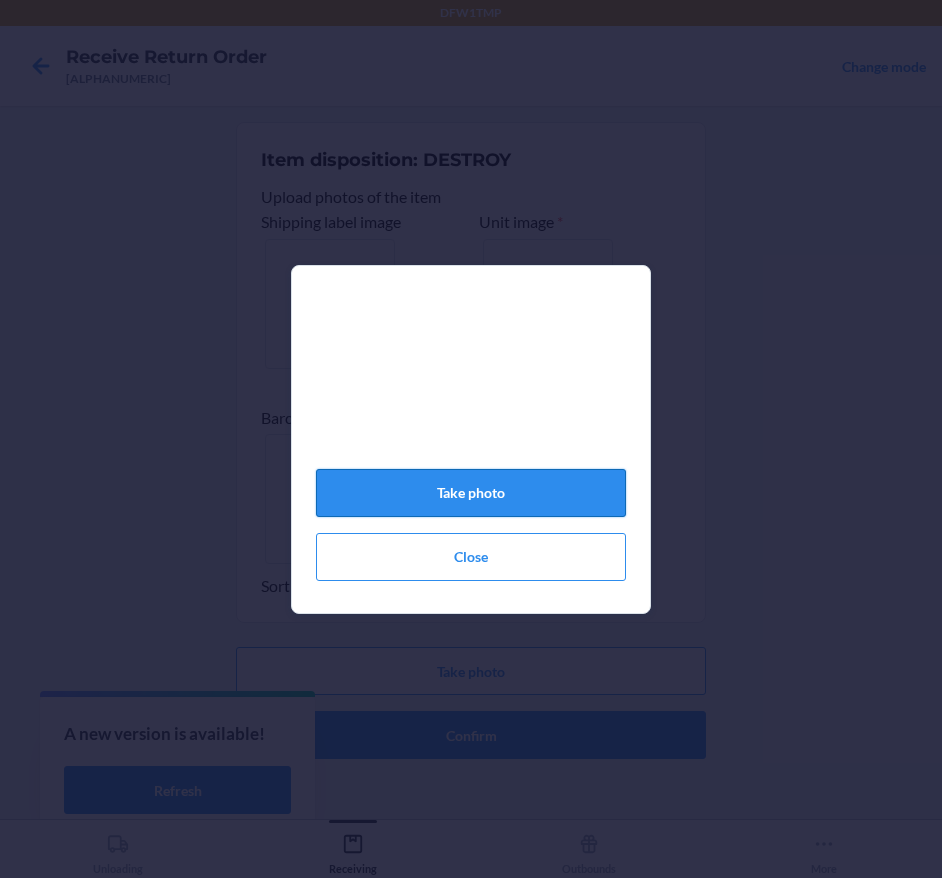 click on "Take photo" 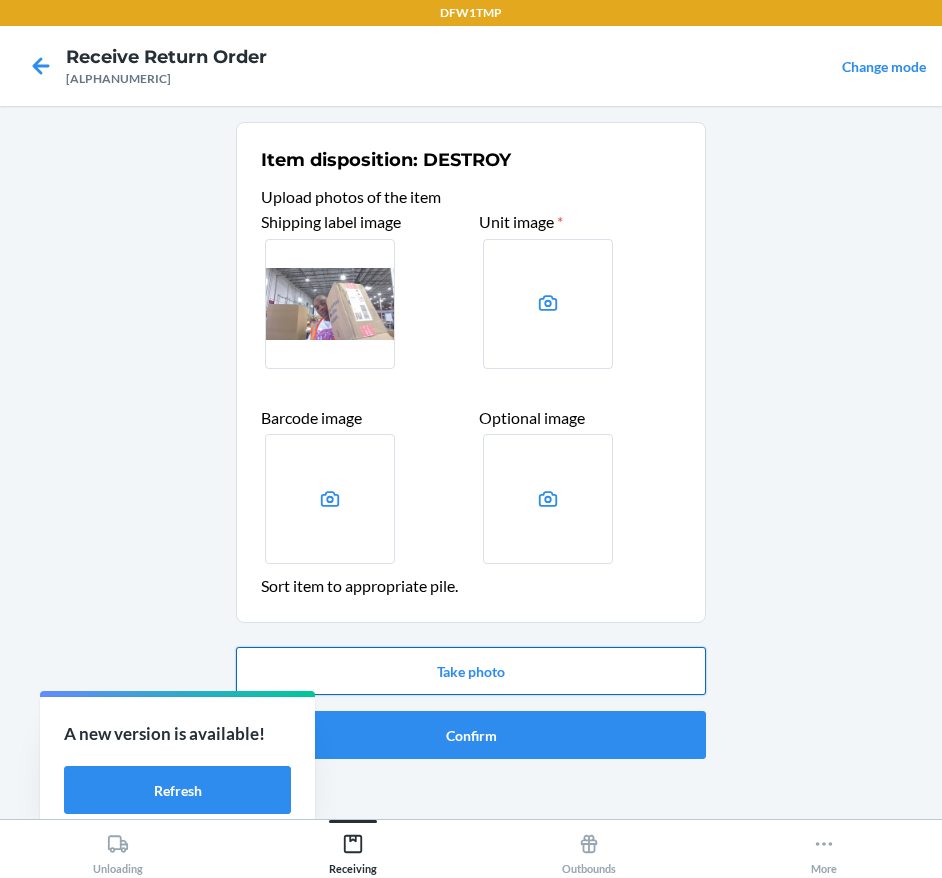 click on "Take photo" at bounding box center [471, 671] 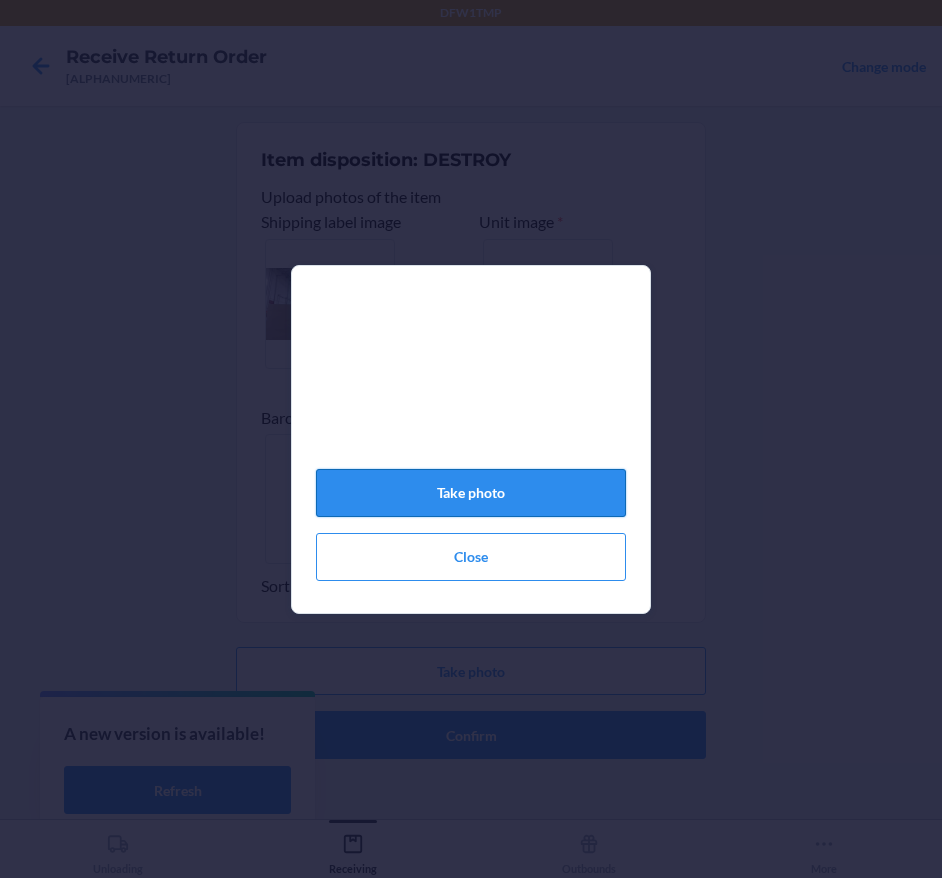 click on "Take photo" 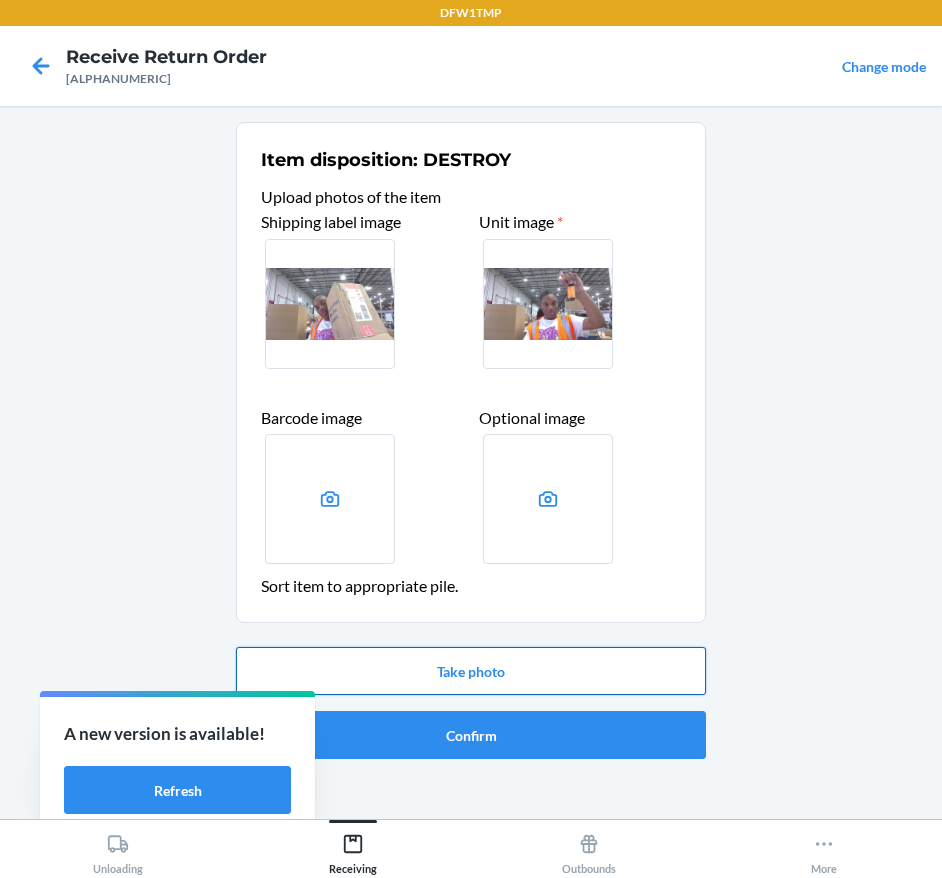 click on "Take photo" at bounding box center [471, 671] 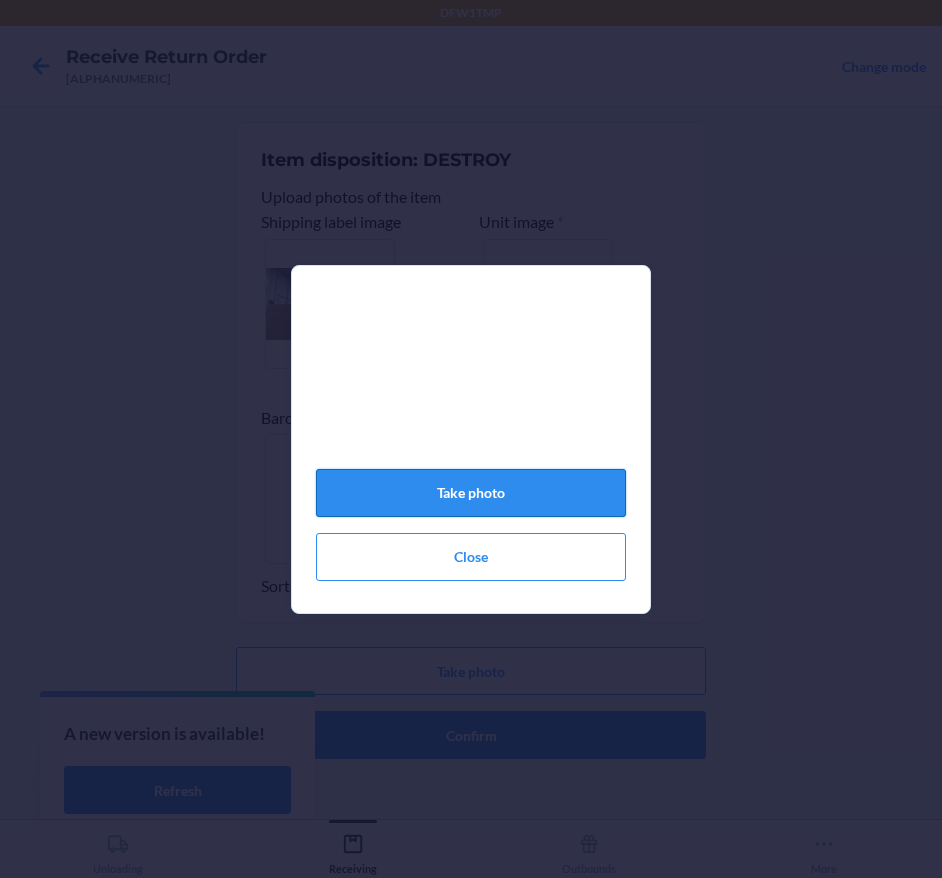 click on "Take photo" 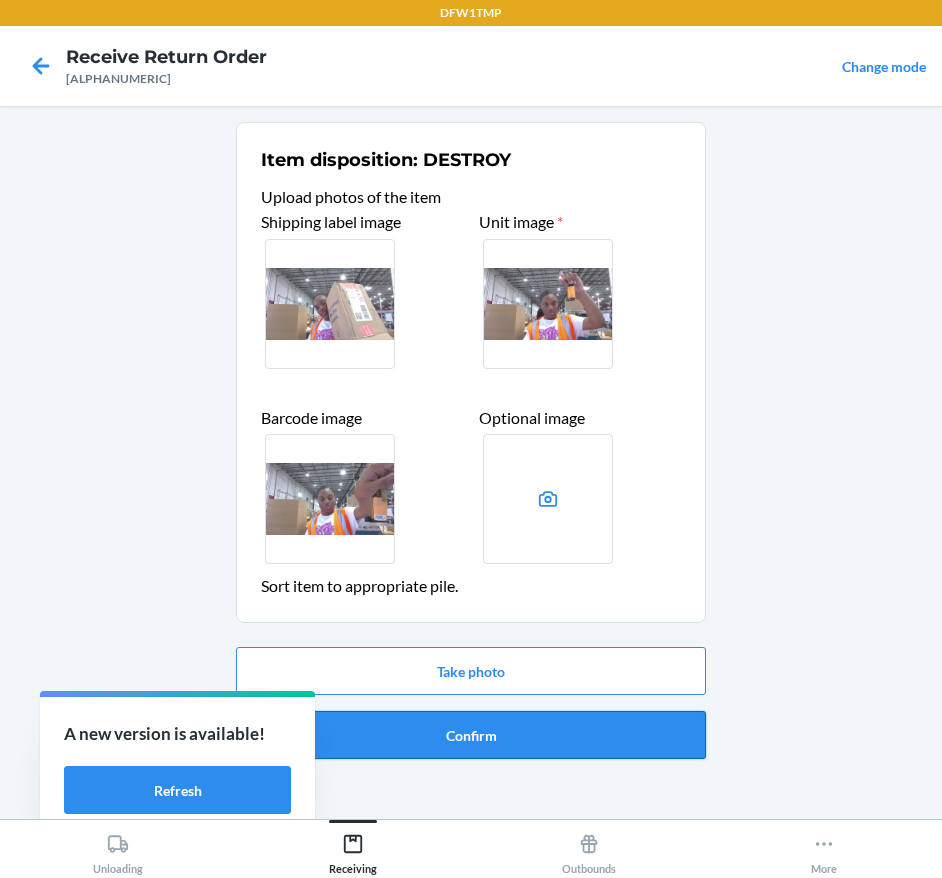 click on "Confirm" at bounding box center (471, 735) 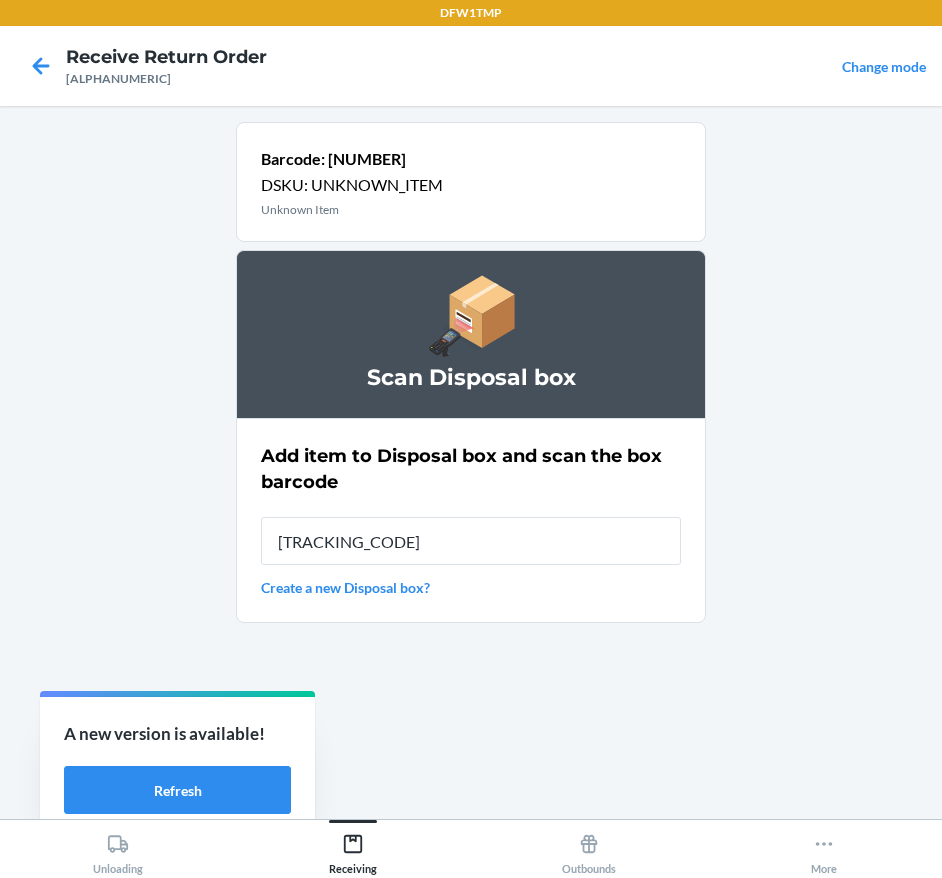 type on "[TRACKING_CODE]" 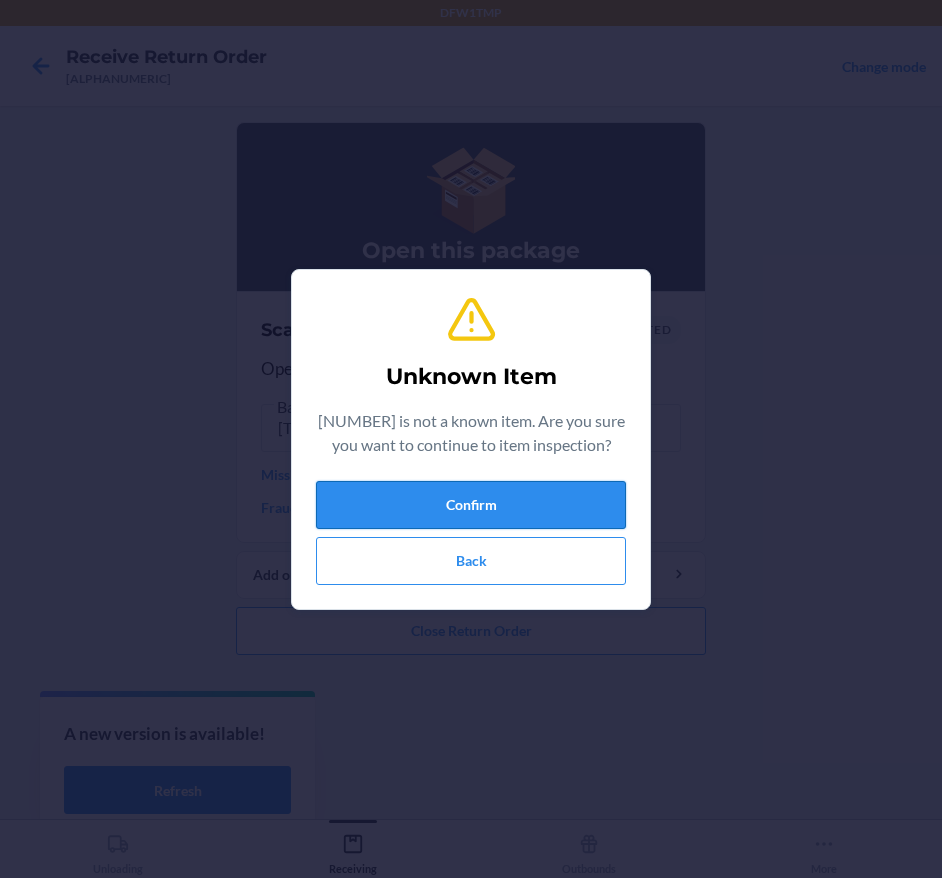 click on "Confirm" at bounding box center [471, 505] 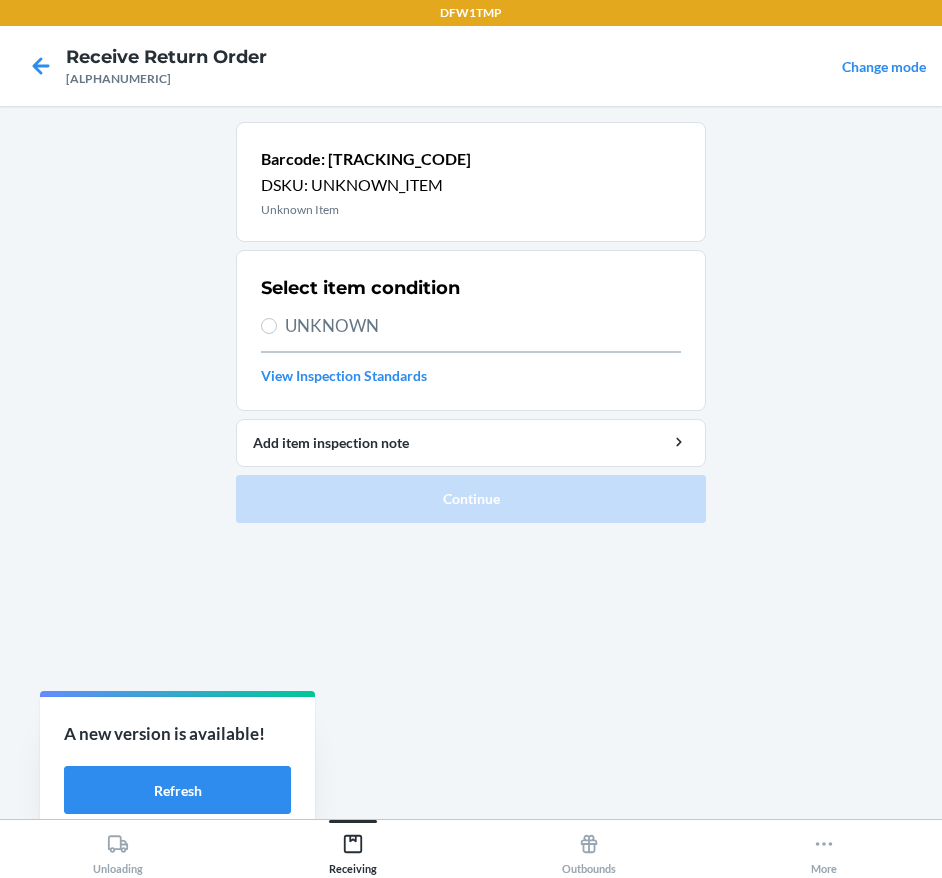 click on "UNKNOWN" at bounding box center (483, 326) 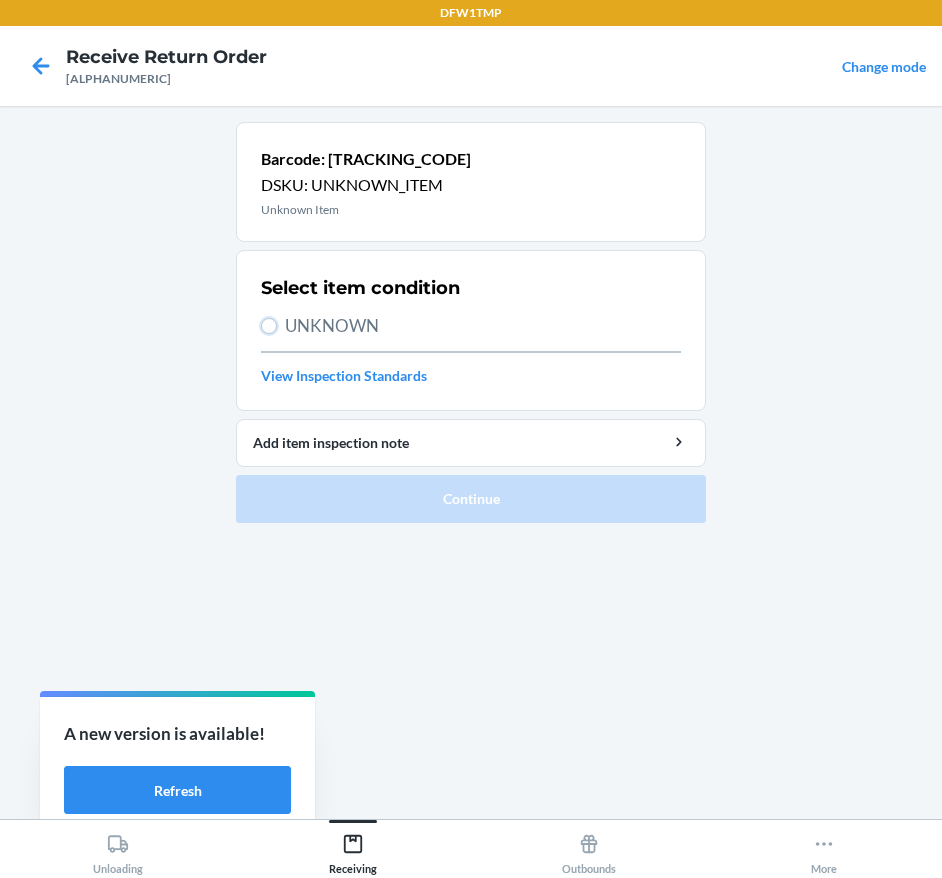 click on "UNKNOWN" at bounding box center (269, 326) 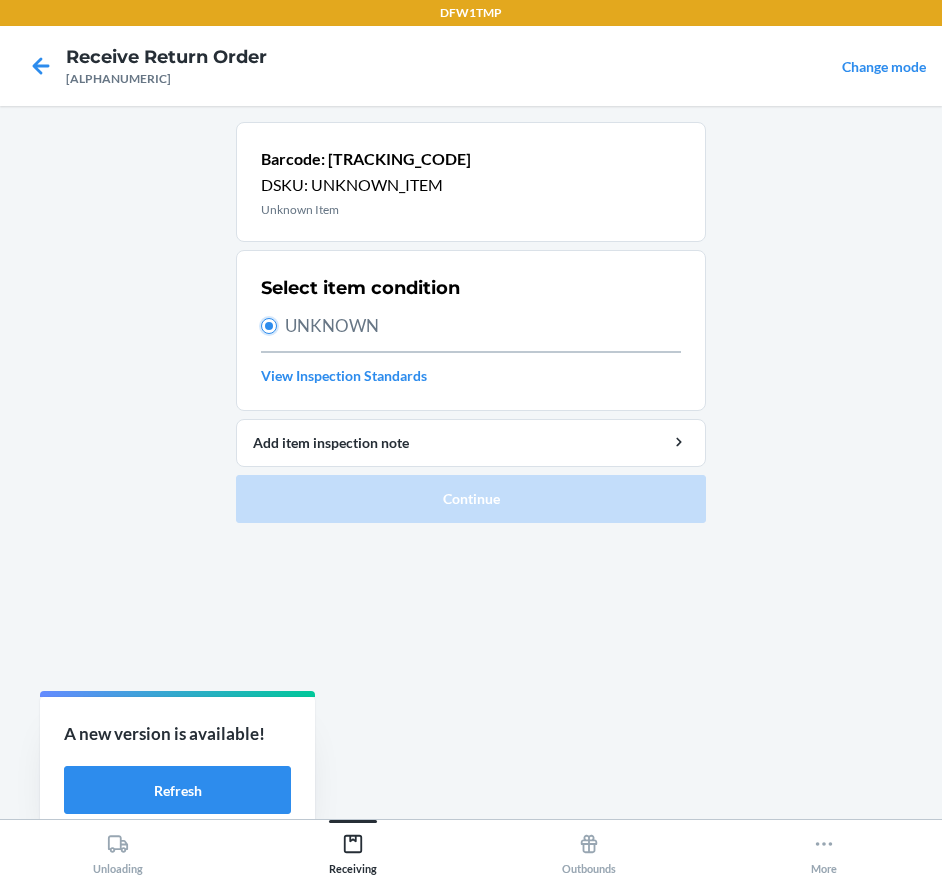 radio on "true" 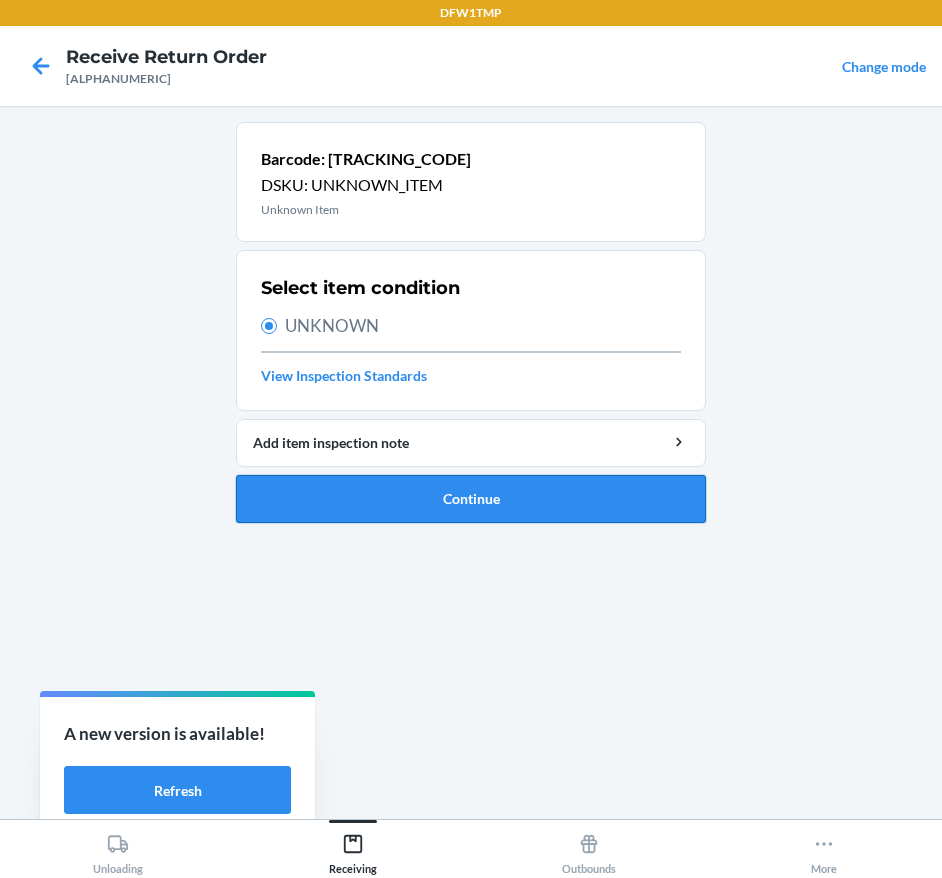 click on "Continue" at bounding box center (471, 499) 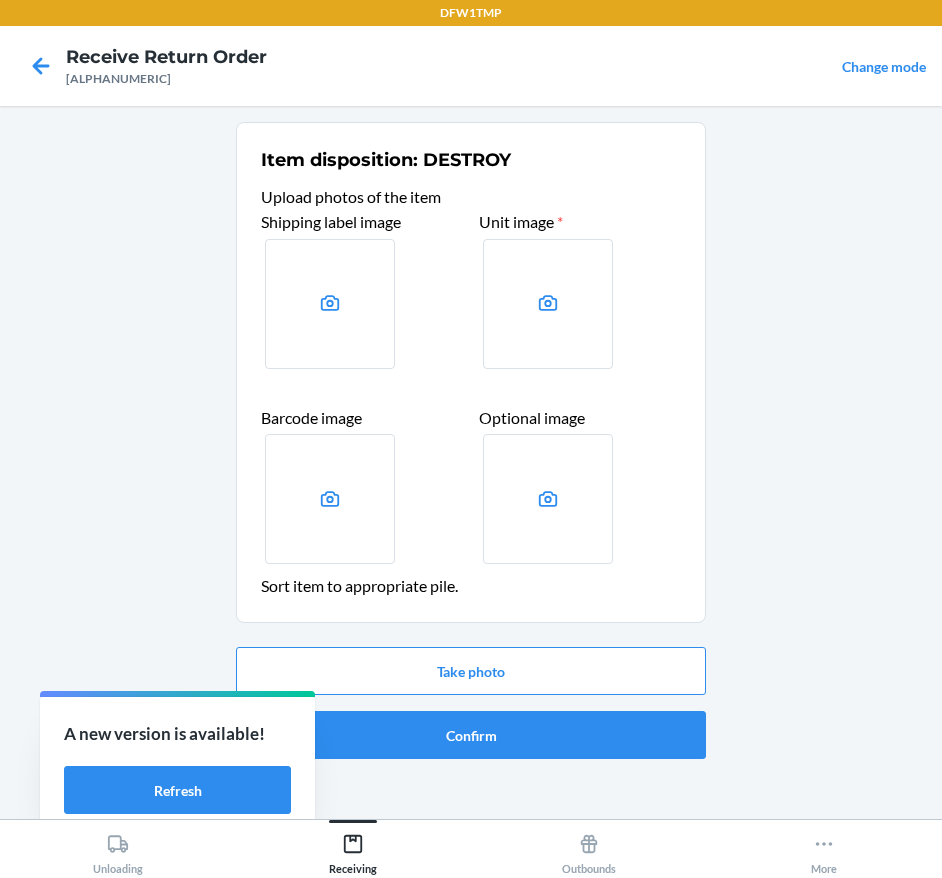 click at bounding box center [330, 304] 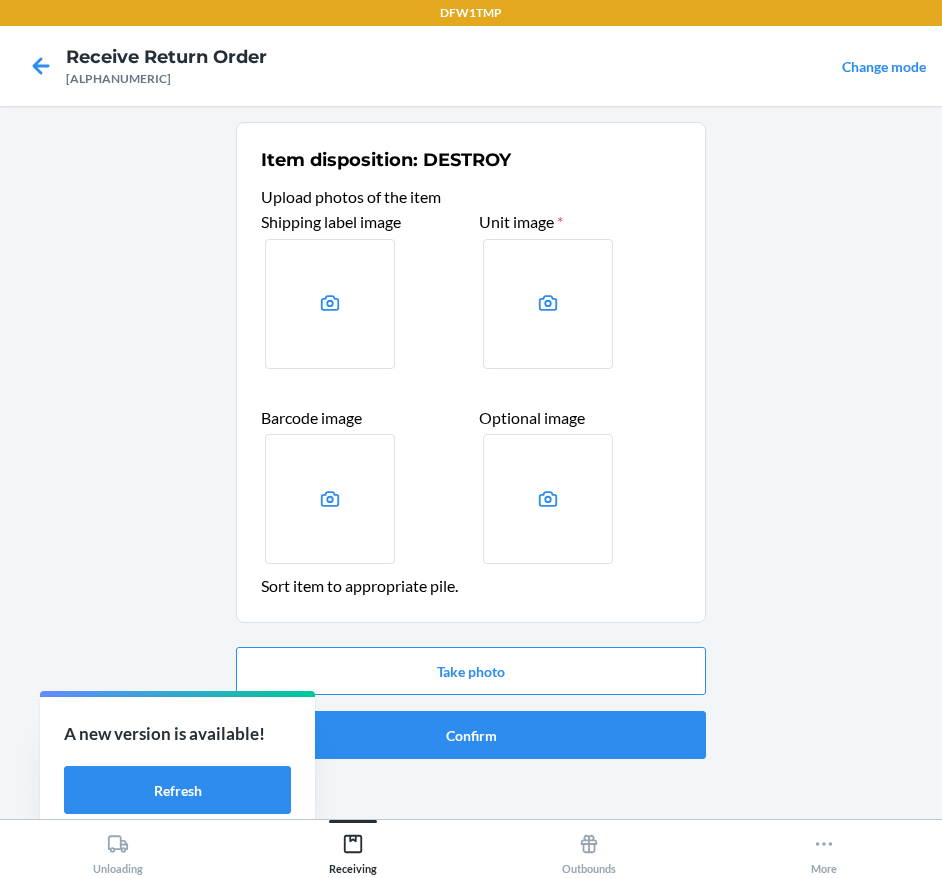 click at bounding box center (0, 0) 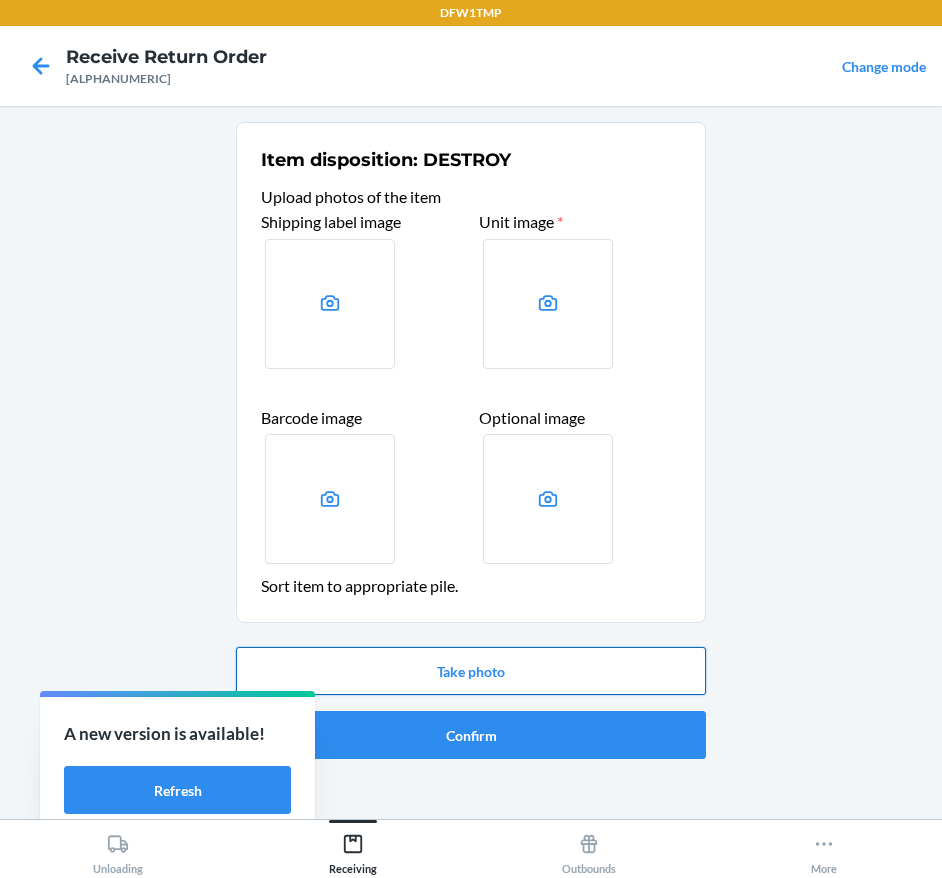 click on "Take photo" at bounding box center (471, 671) 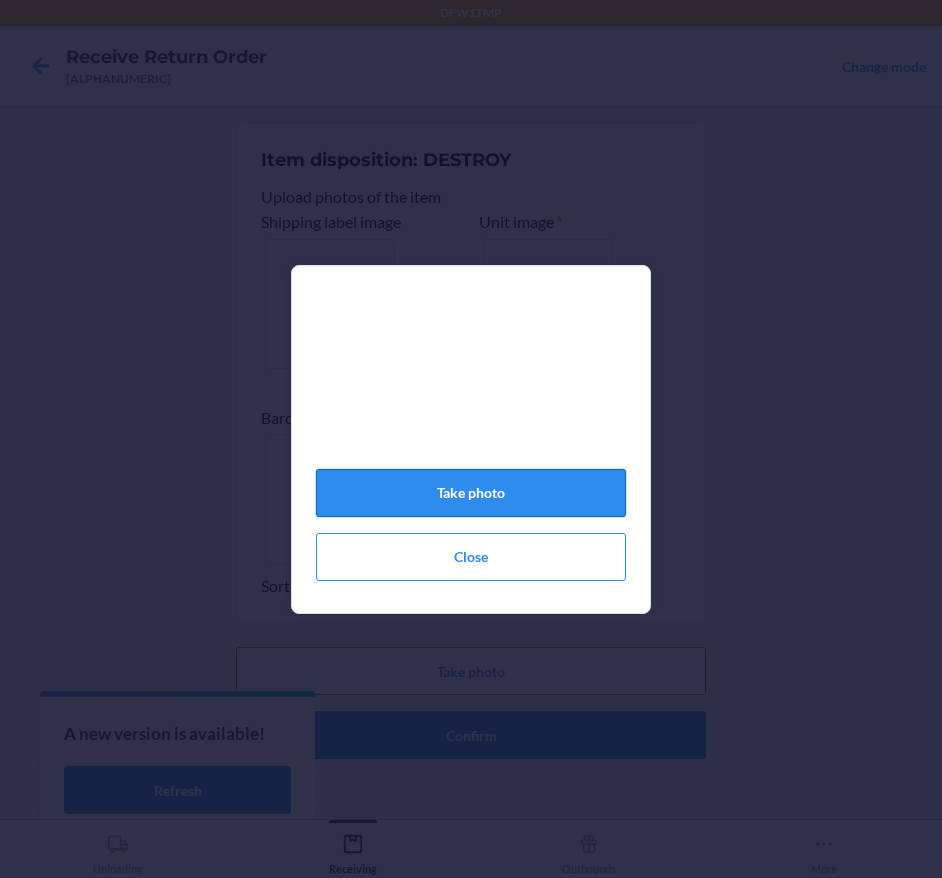 click on "Take photo" 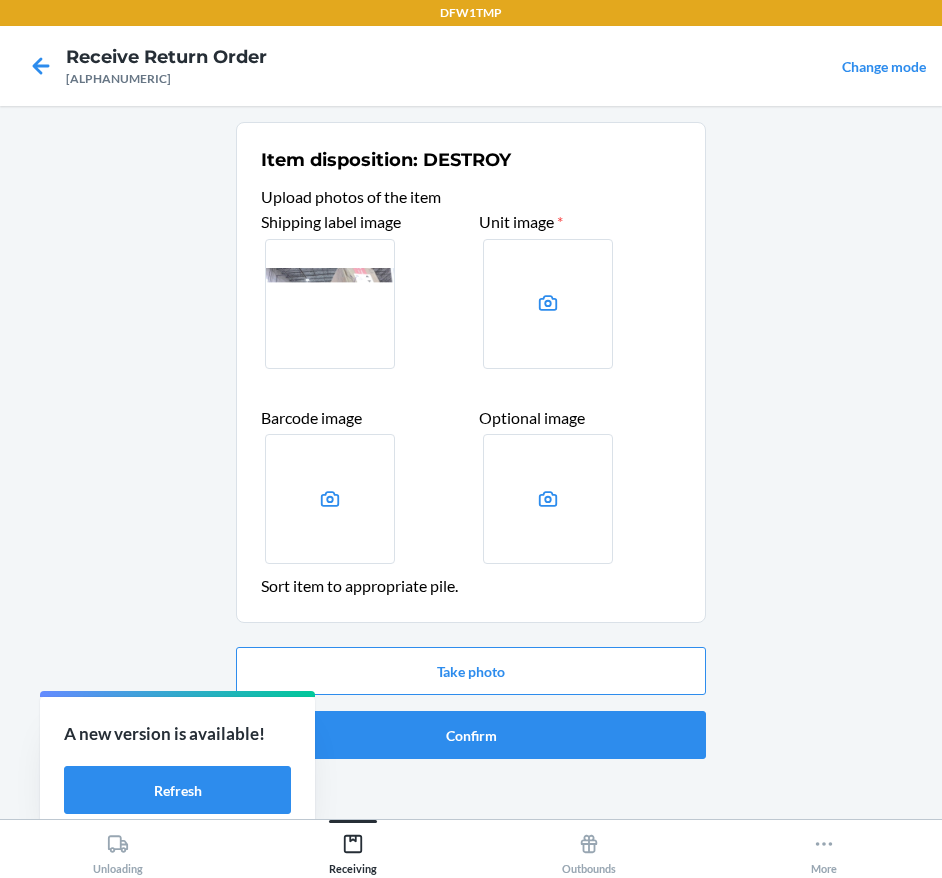 drag, startPoint x: 533, startPoint y: 300, endPoint x: 535, endPoint y: 319, distance: 19.104973 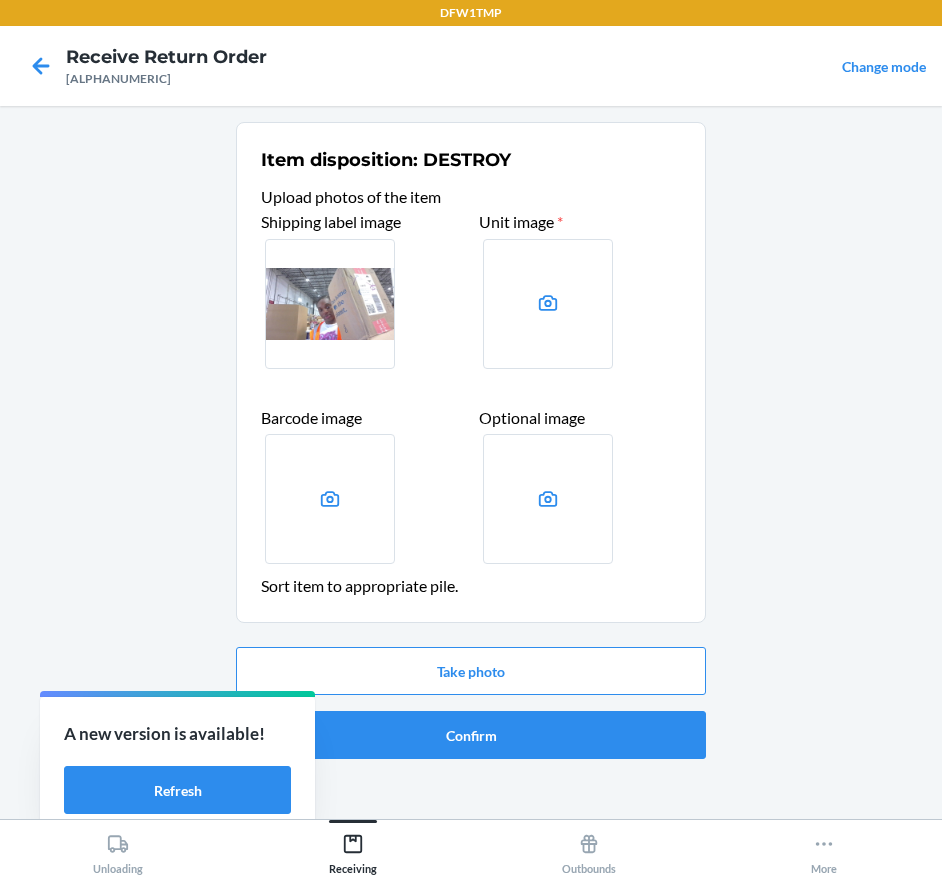click at bounding box center [548, 304] 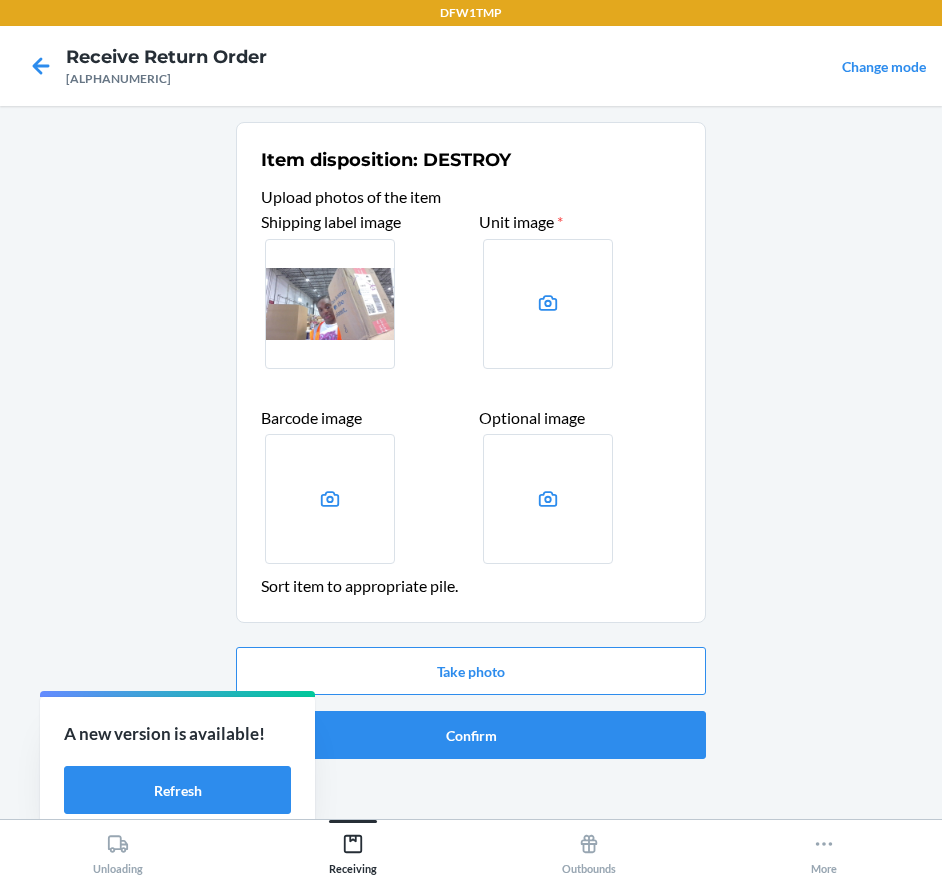 click on "Take photo Confirm" at bounding box center (471, 703) 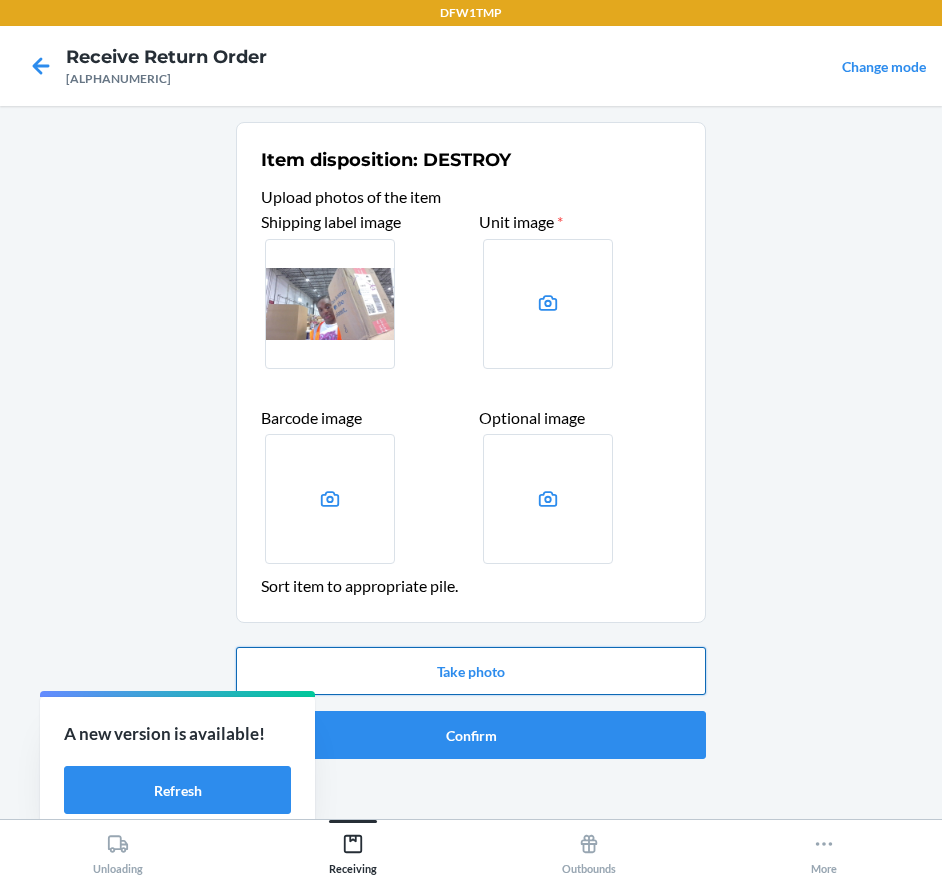 click on "Take photo" at bounding box center [471, 671] 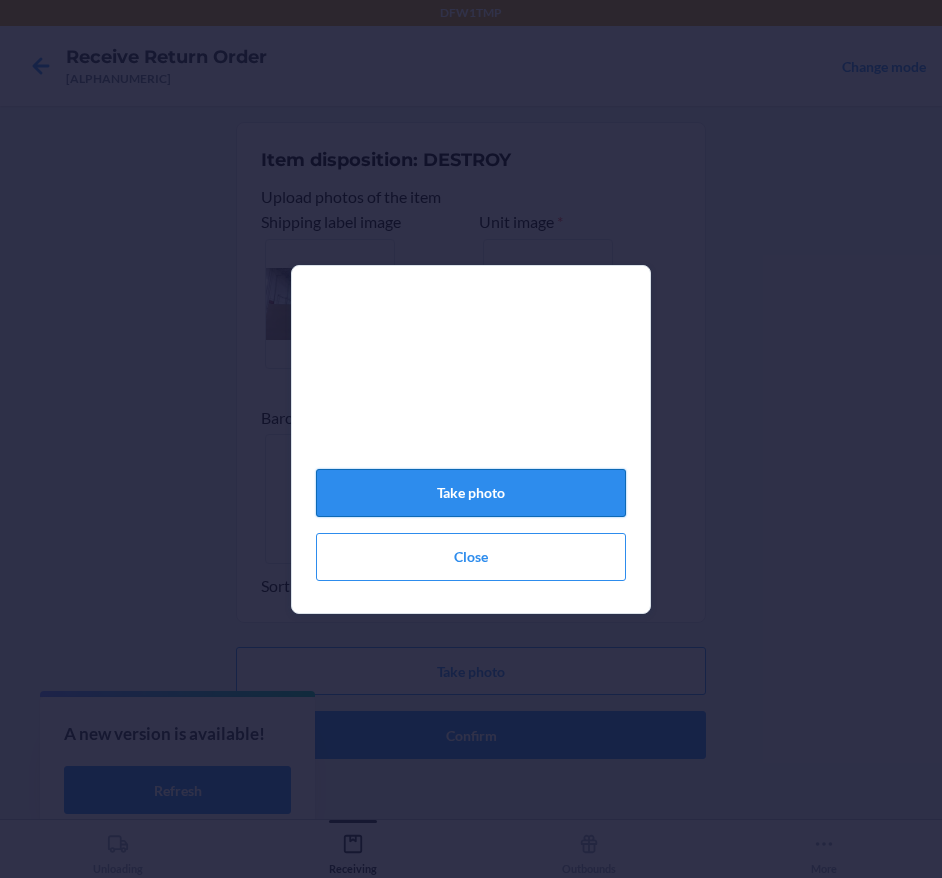 click on "Take photo" 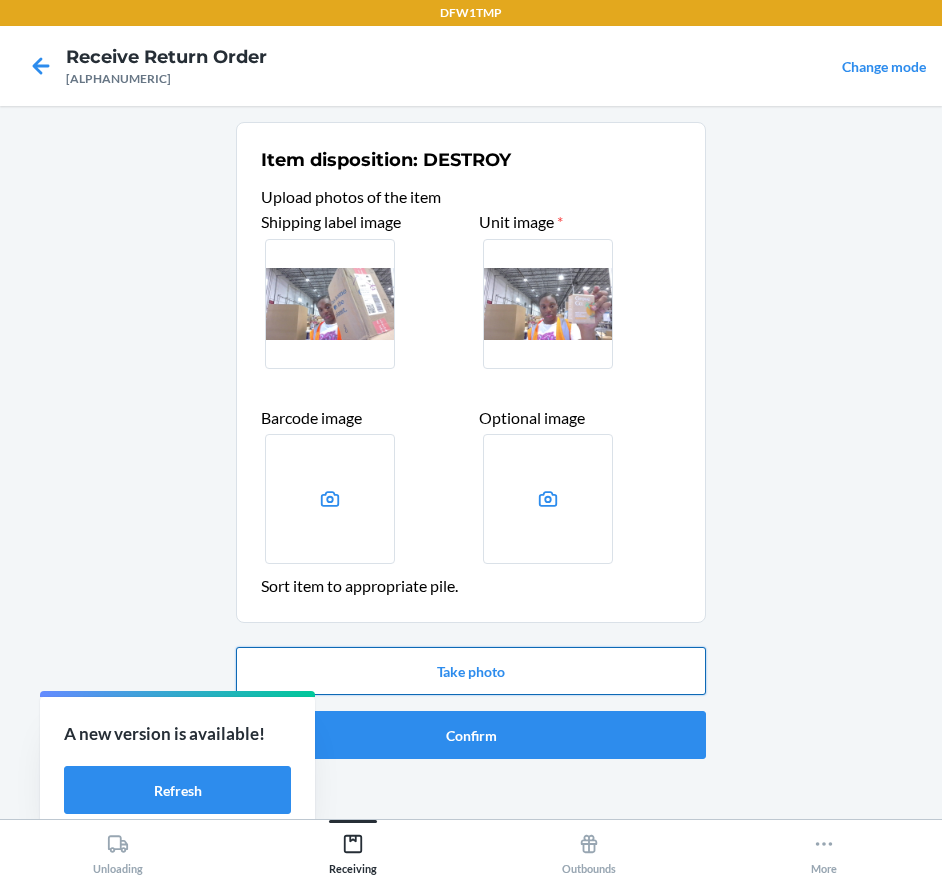click on "Take photo" at bounding box center (471, 671) 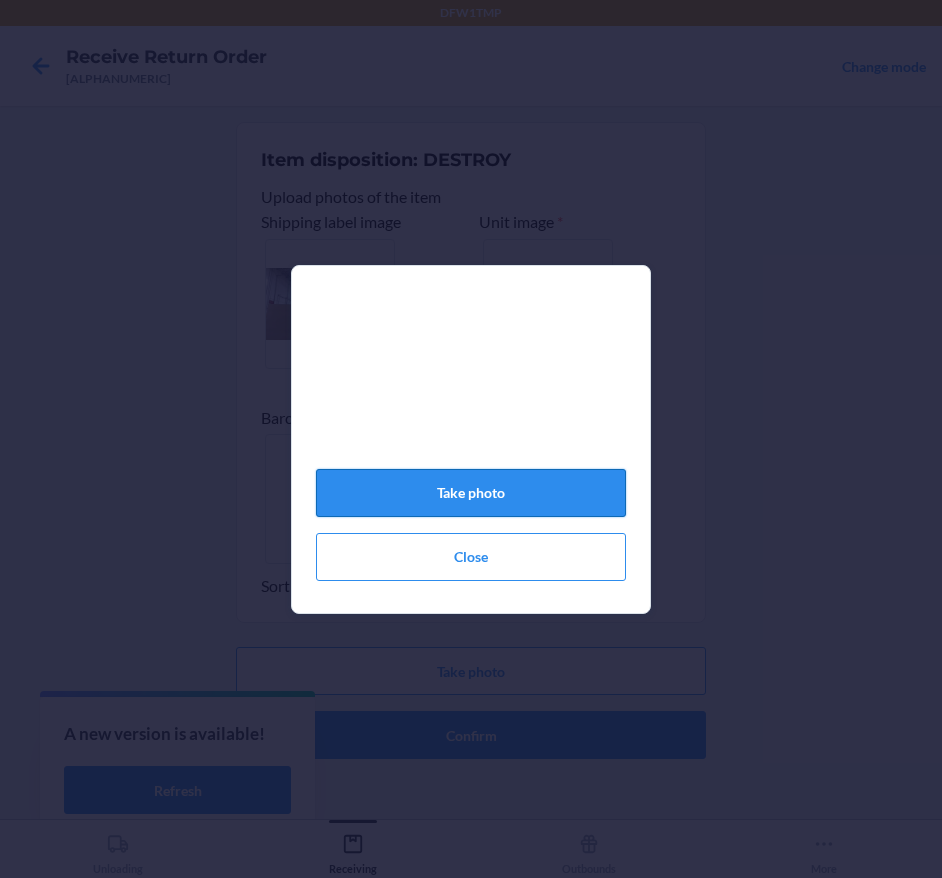 click on "Take photo" 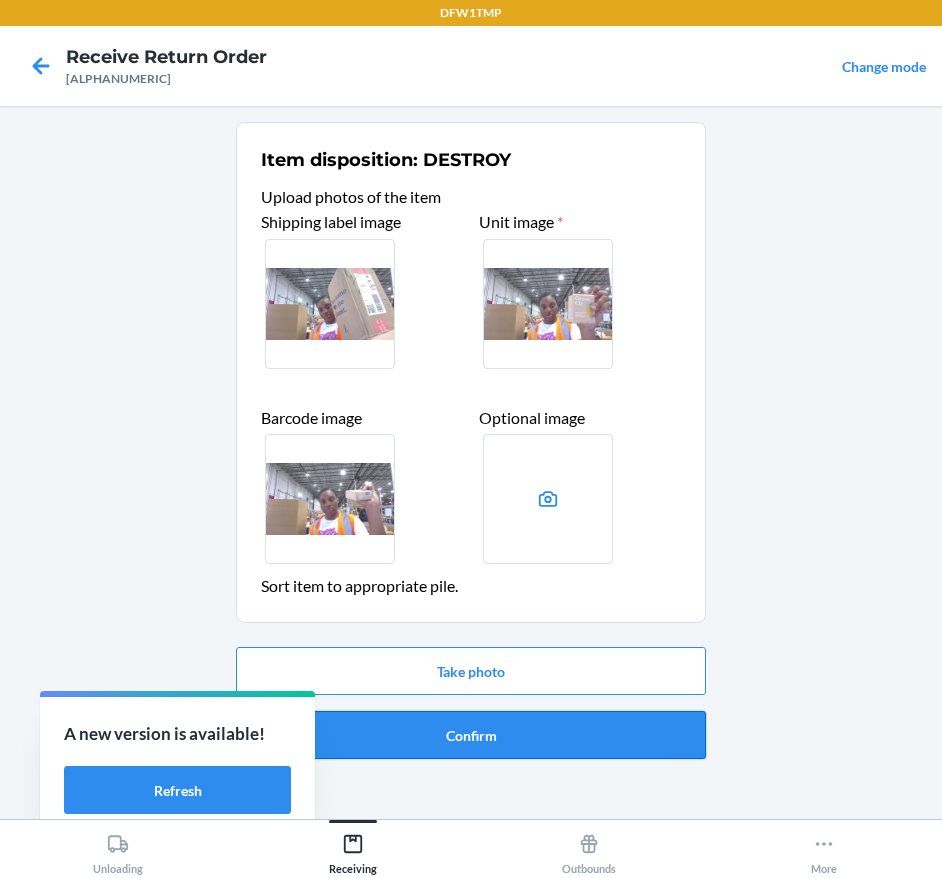 click on "Confirm" at bounding box center (471, 735) 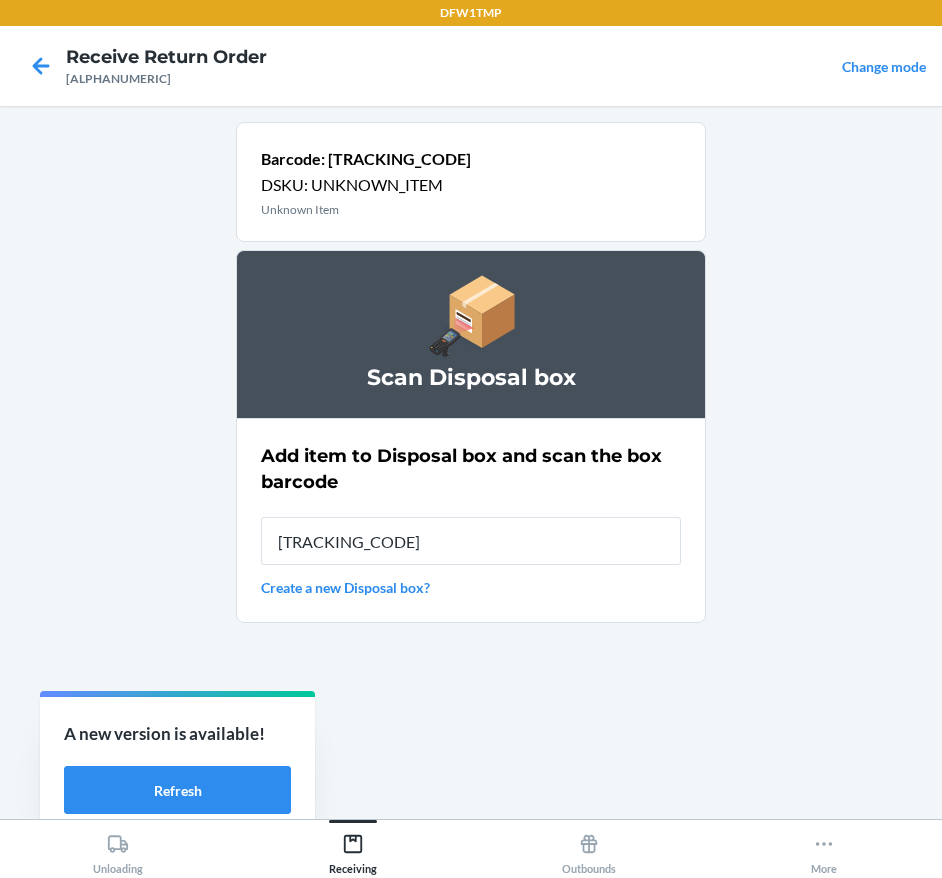 type on "[TRACKING_CODE]" 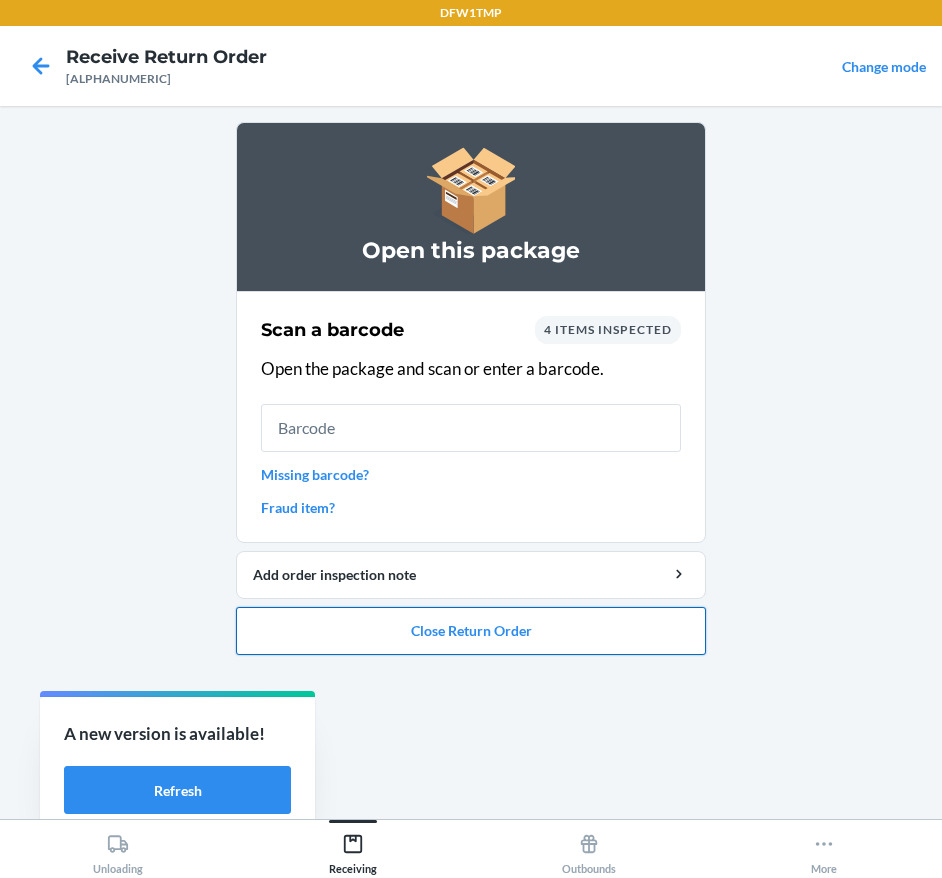 type 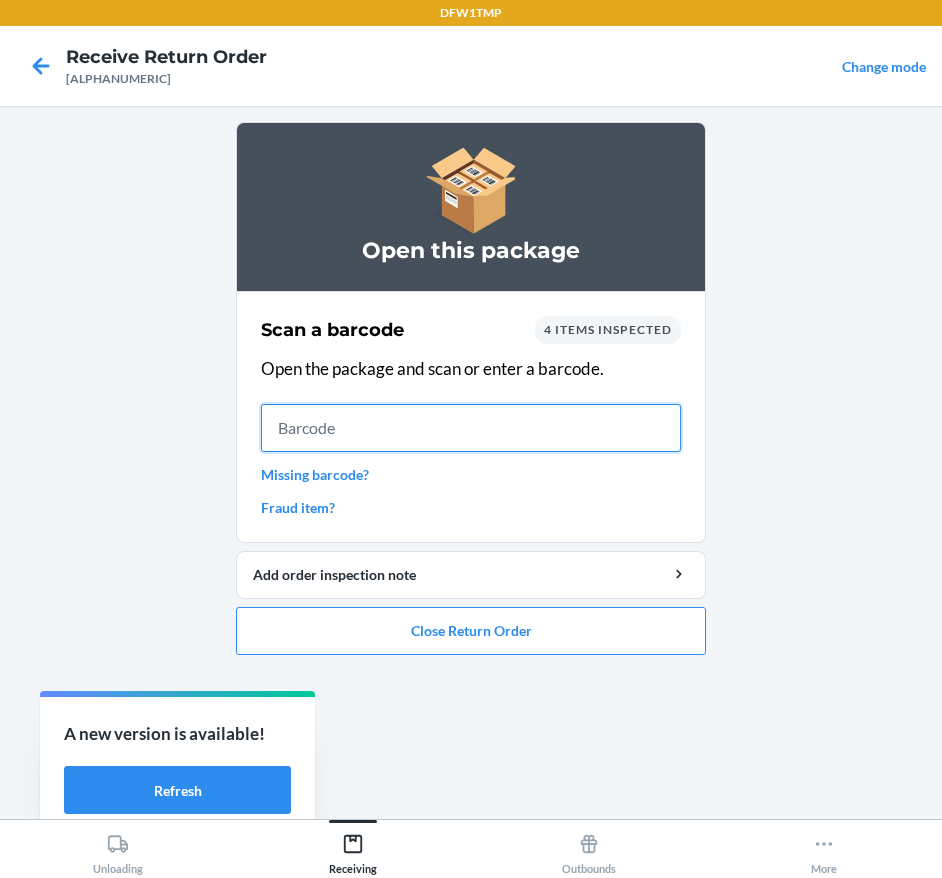 drag, startPoint x: 443, startPoint y: 633, endPoint x: 398, endPoint y: 438, distance: 200.12495 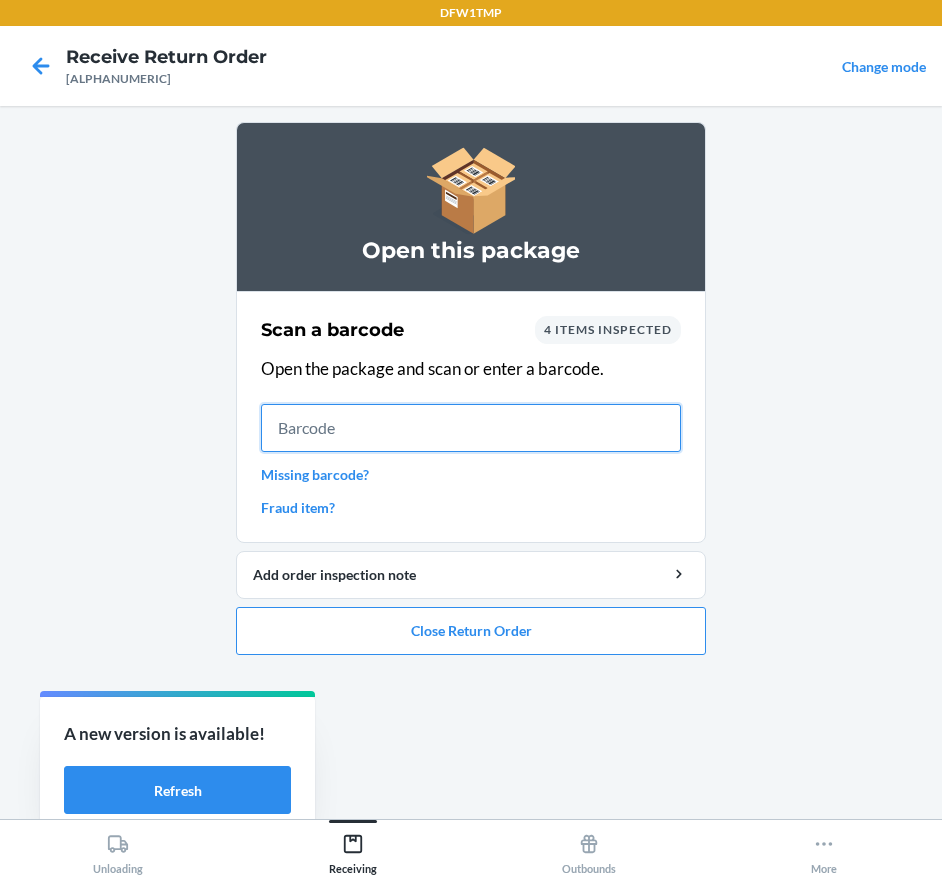 click at bounding box center [471, 428] 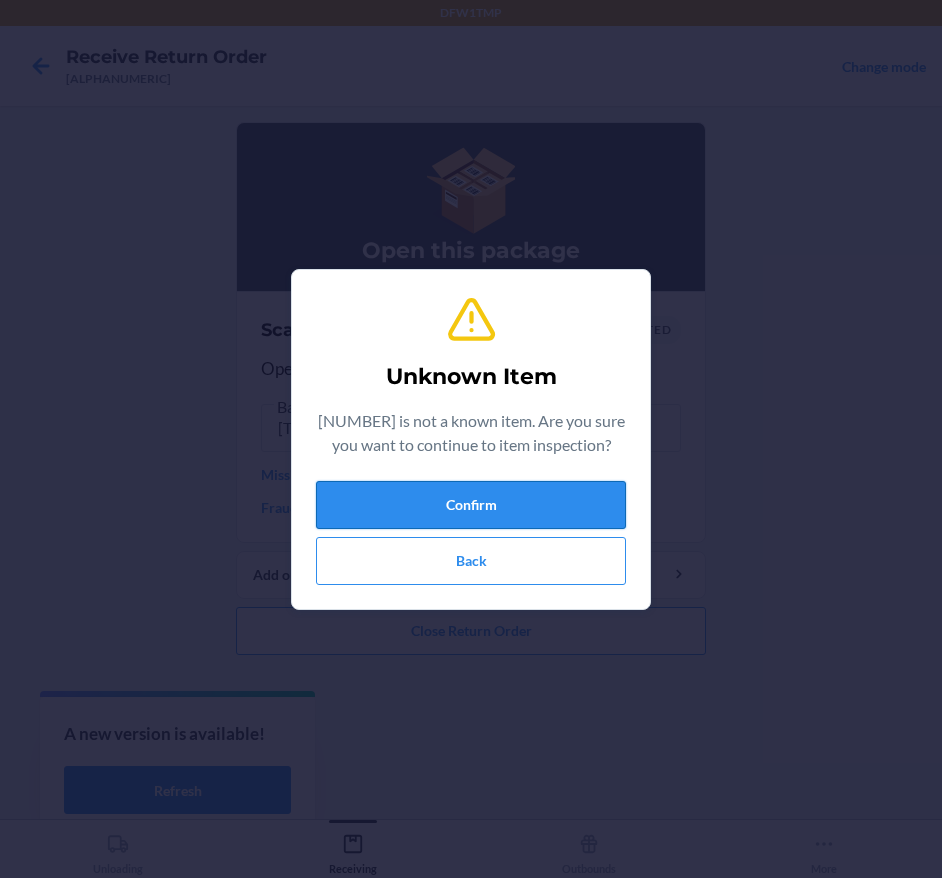 click on "Confirm" at bounding box center [471, 505] 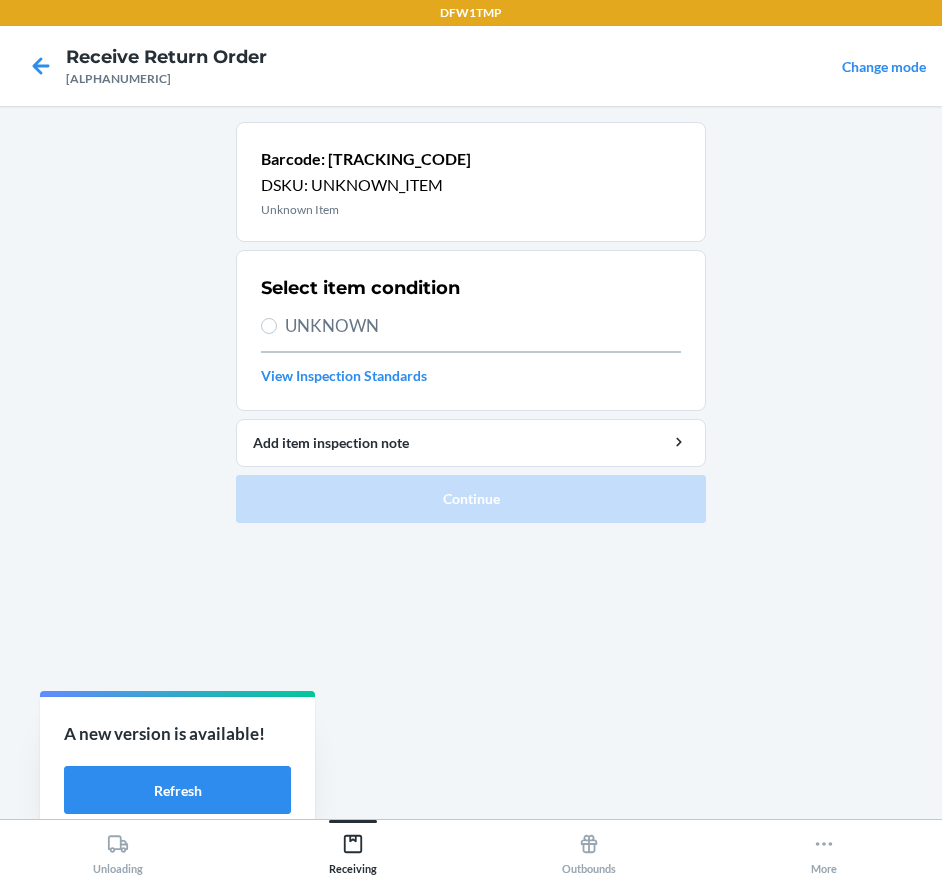 click on "UNKNOWN" at bounding box center [483, 326] 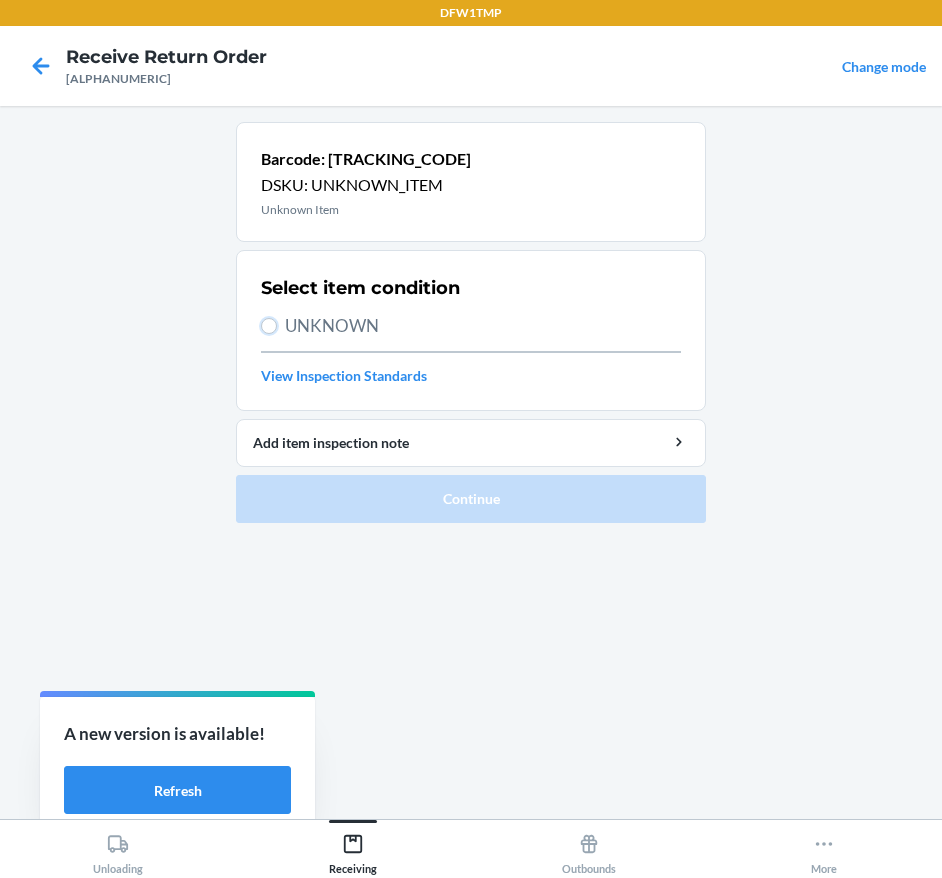 click on "UNKNOWN" at bounding box center (269, 326) 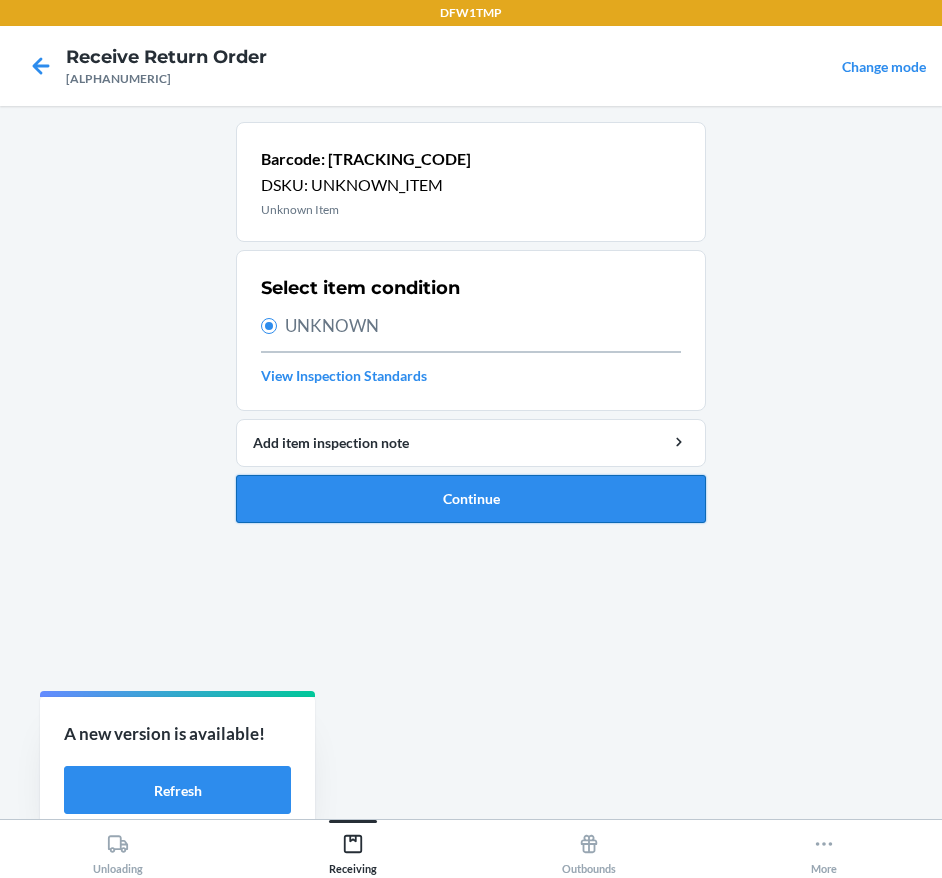 click on "Continue" at bounding box center (471, 499) 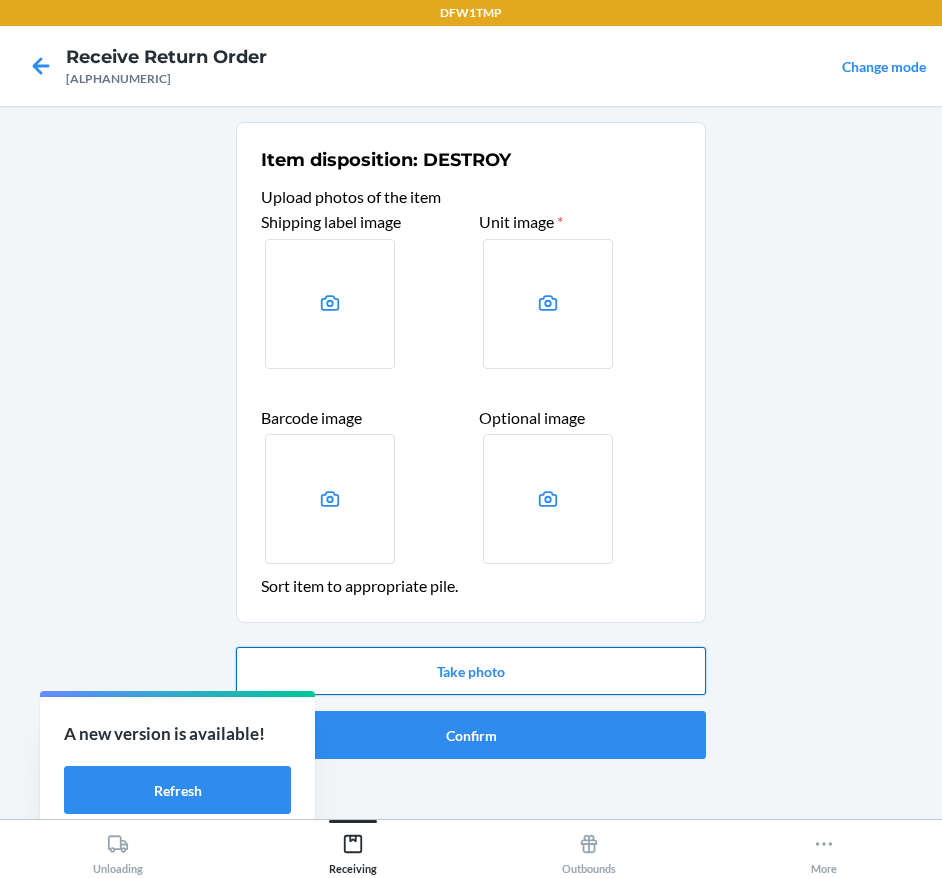 click on "Take photo" at bounding box center (471, 671) 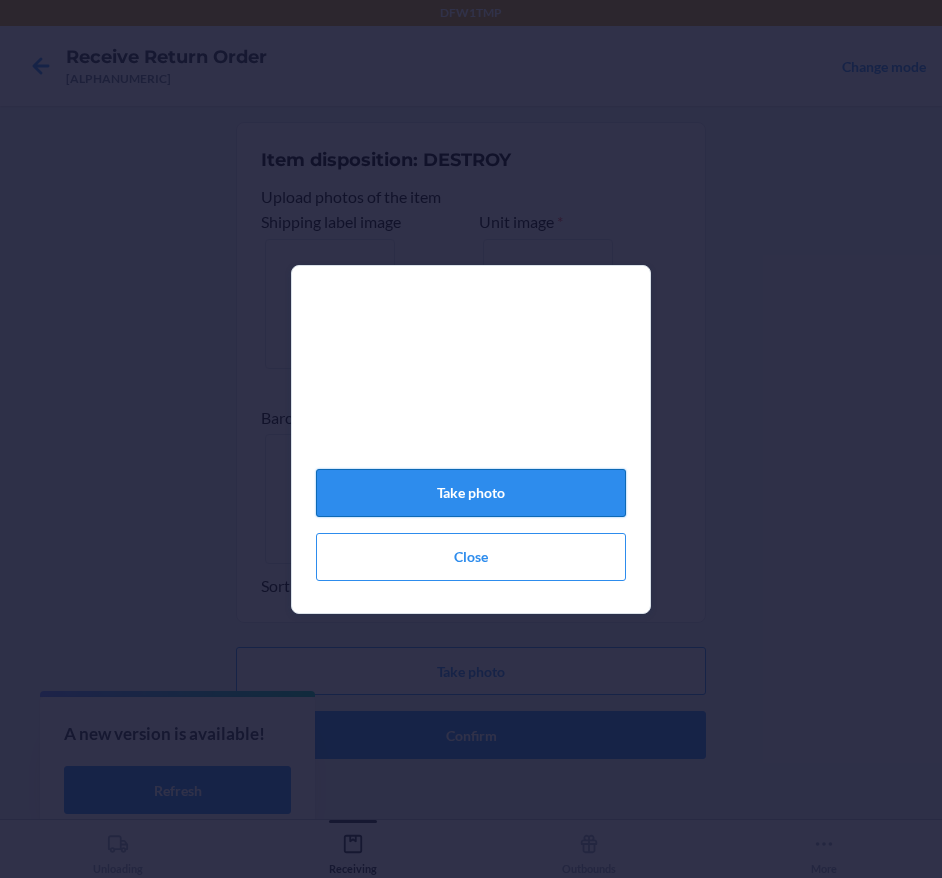 click on "Take photo" 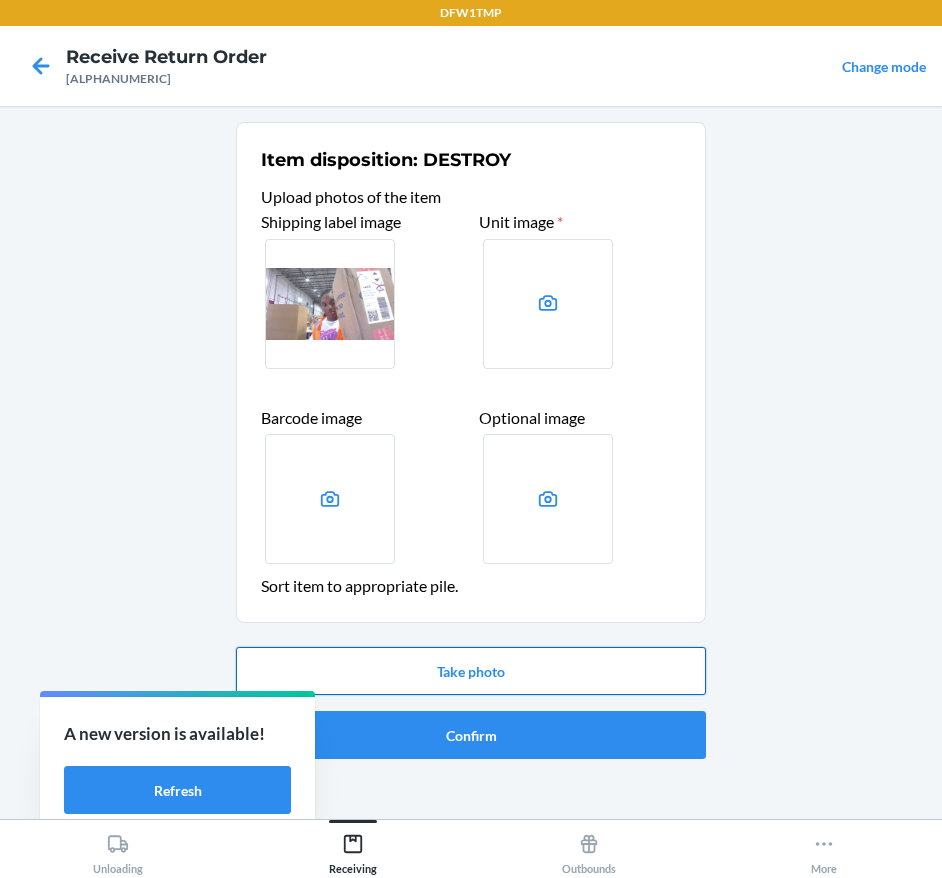 click on "Take photo" at bounding box center (471, 671) 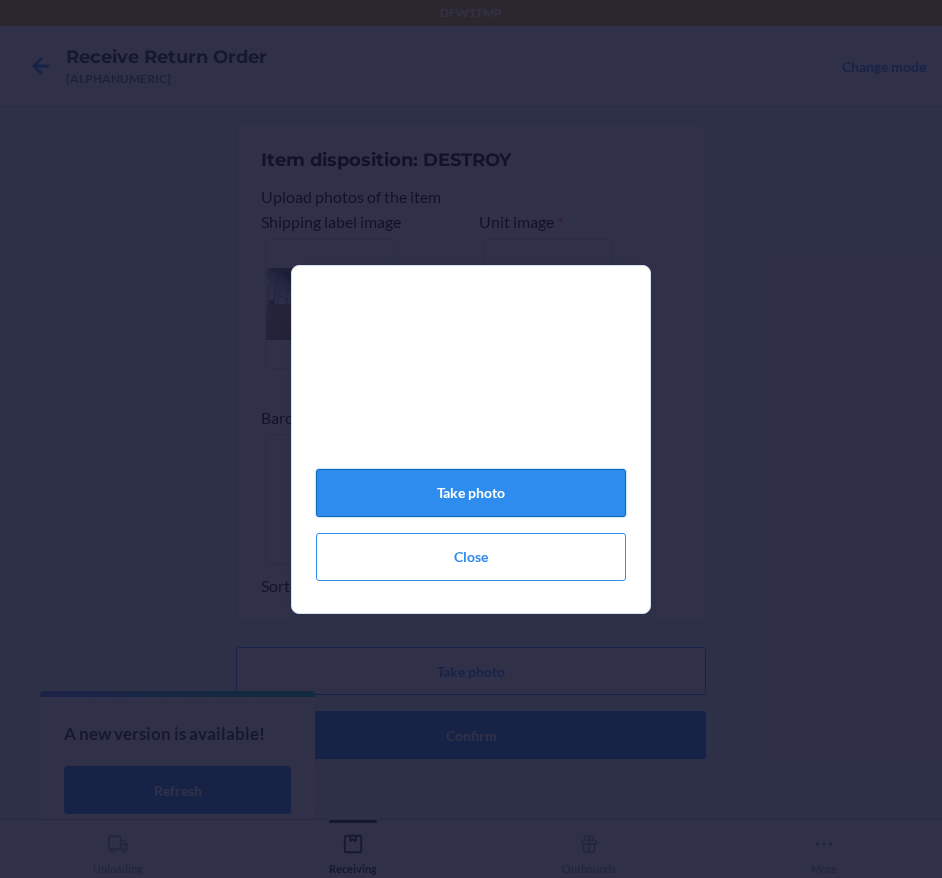 click on "Take photo" 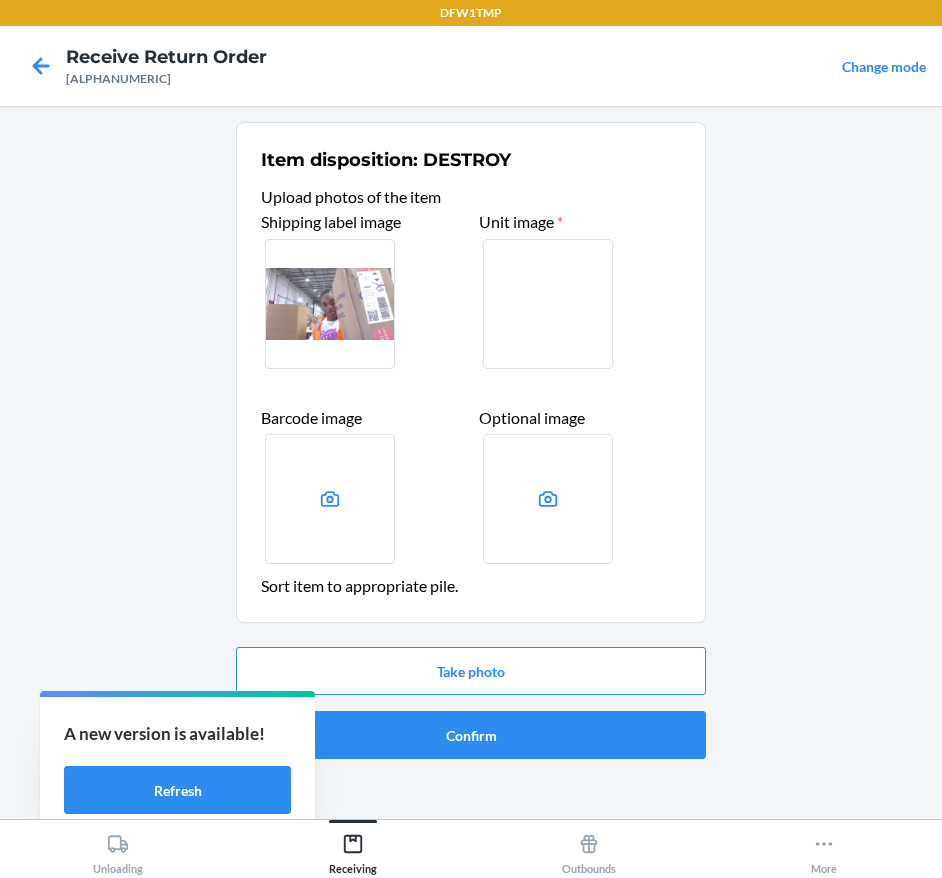 click at bounding box center (330, 499) 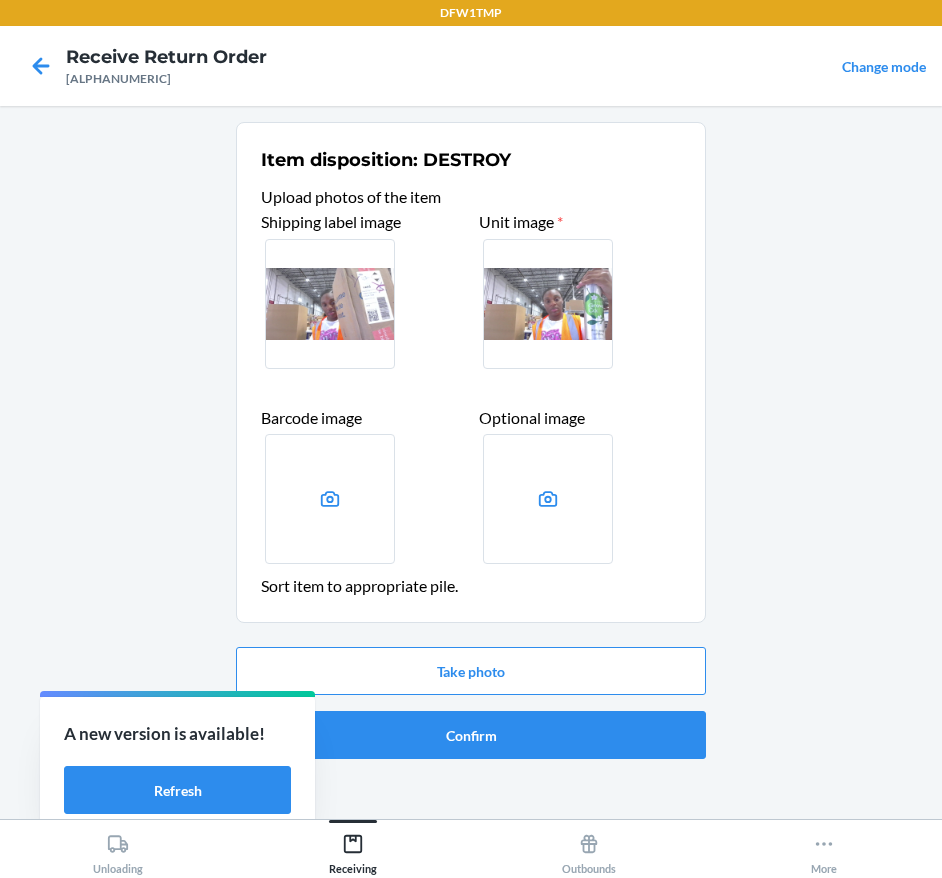 click at bounding box center [0, 0] 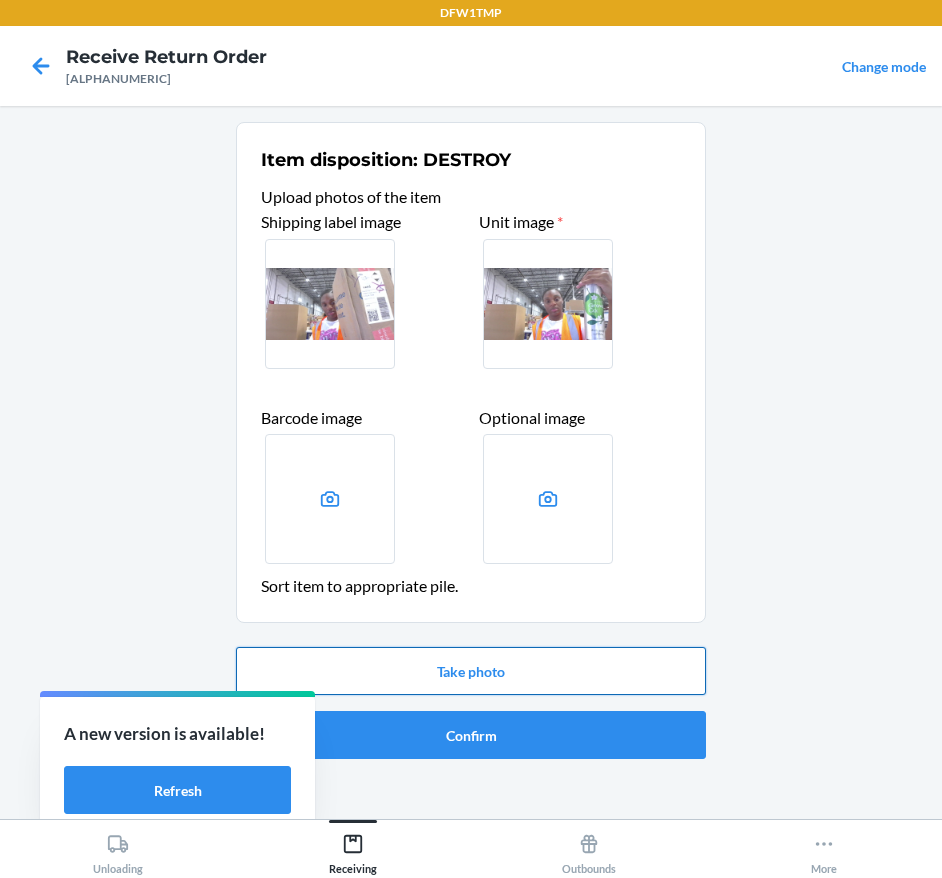 click on "Take photo" at bounding box center [471, 671] 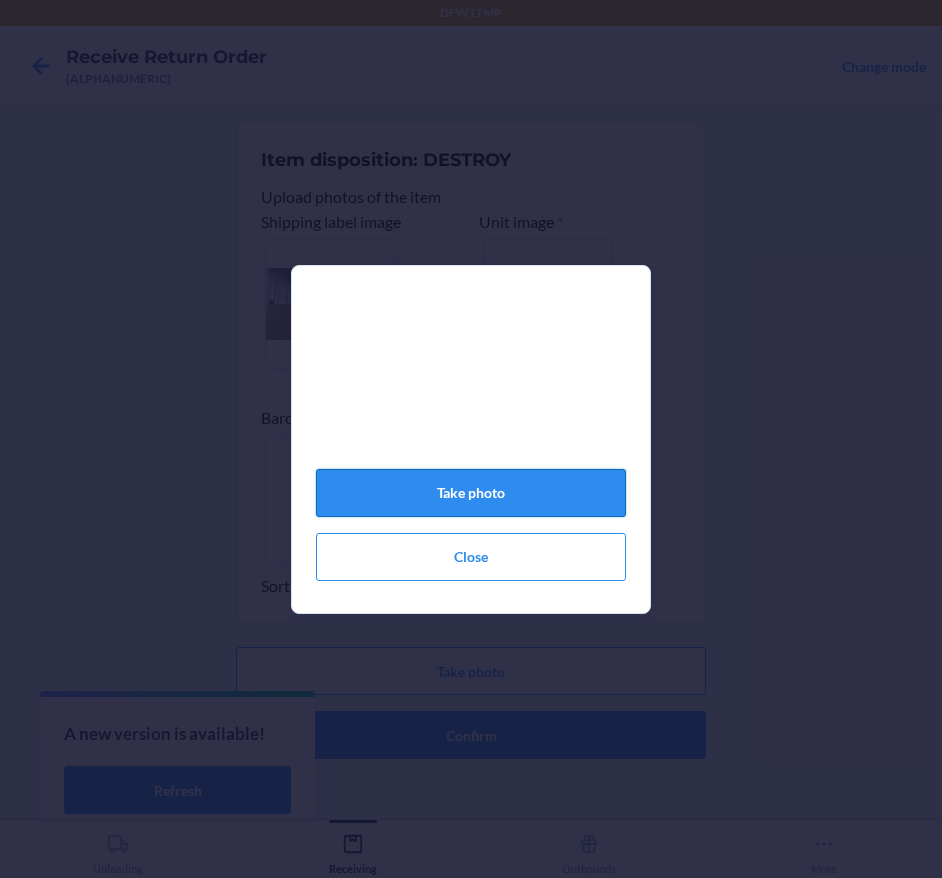 click on "Take photo" 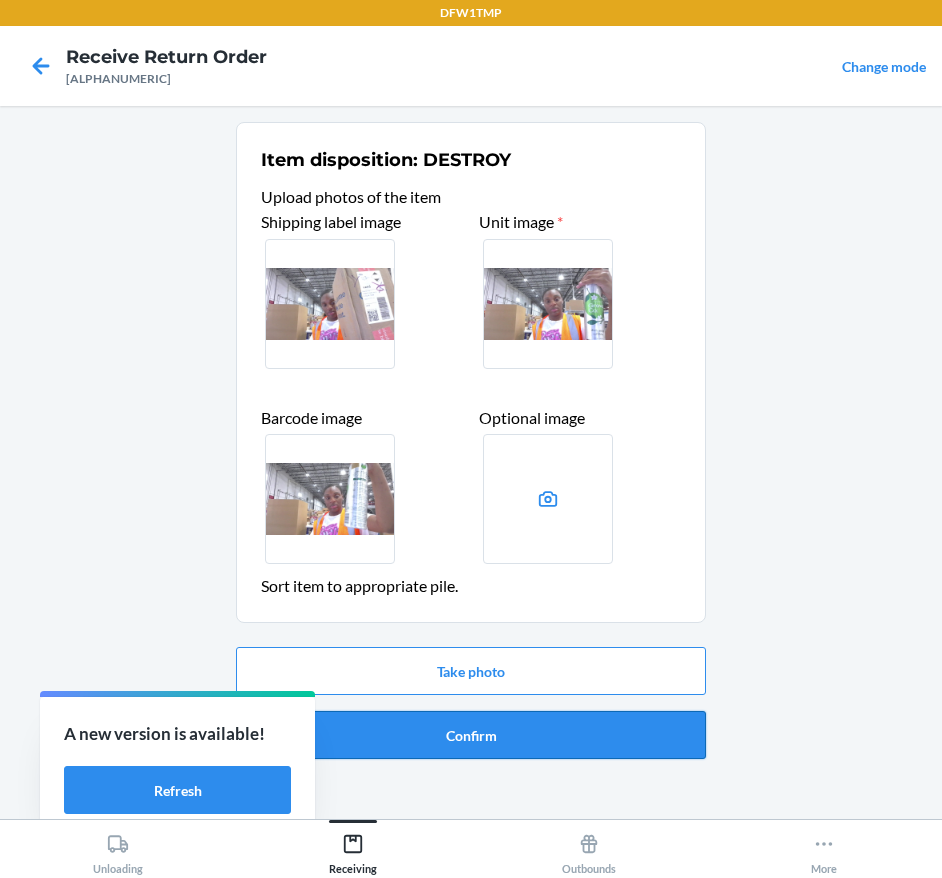 click on "Confirm" at bounding box center (471, 735) 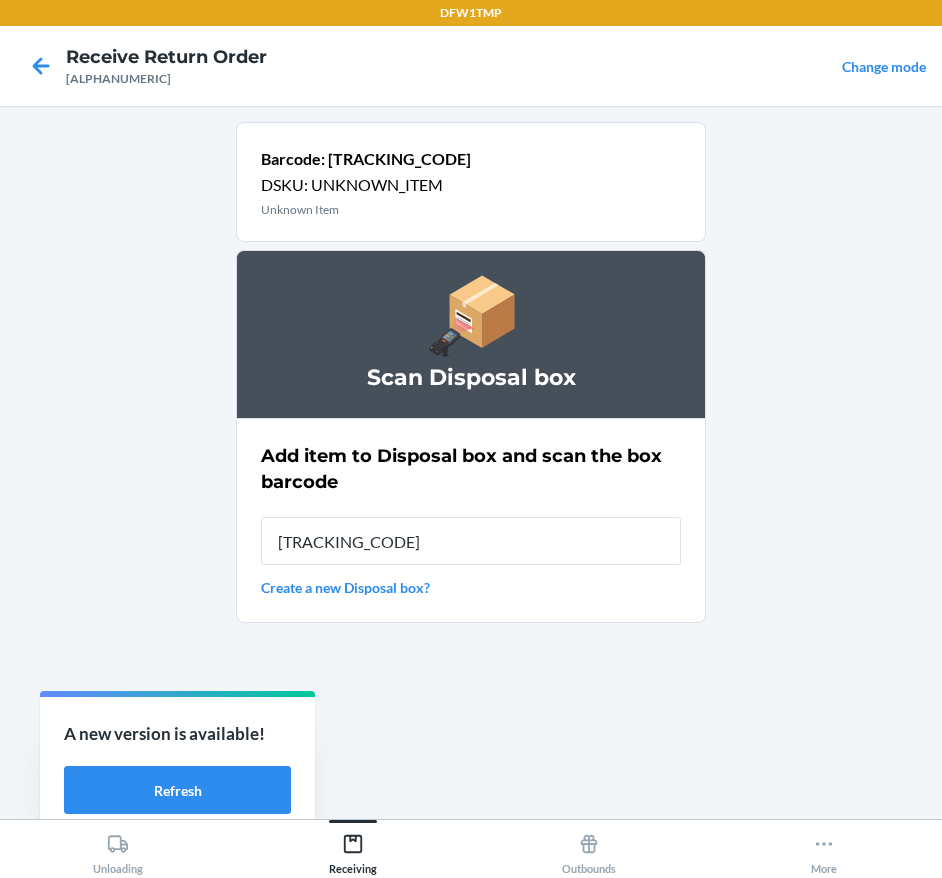 type on "[TRACKING_CODE]" 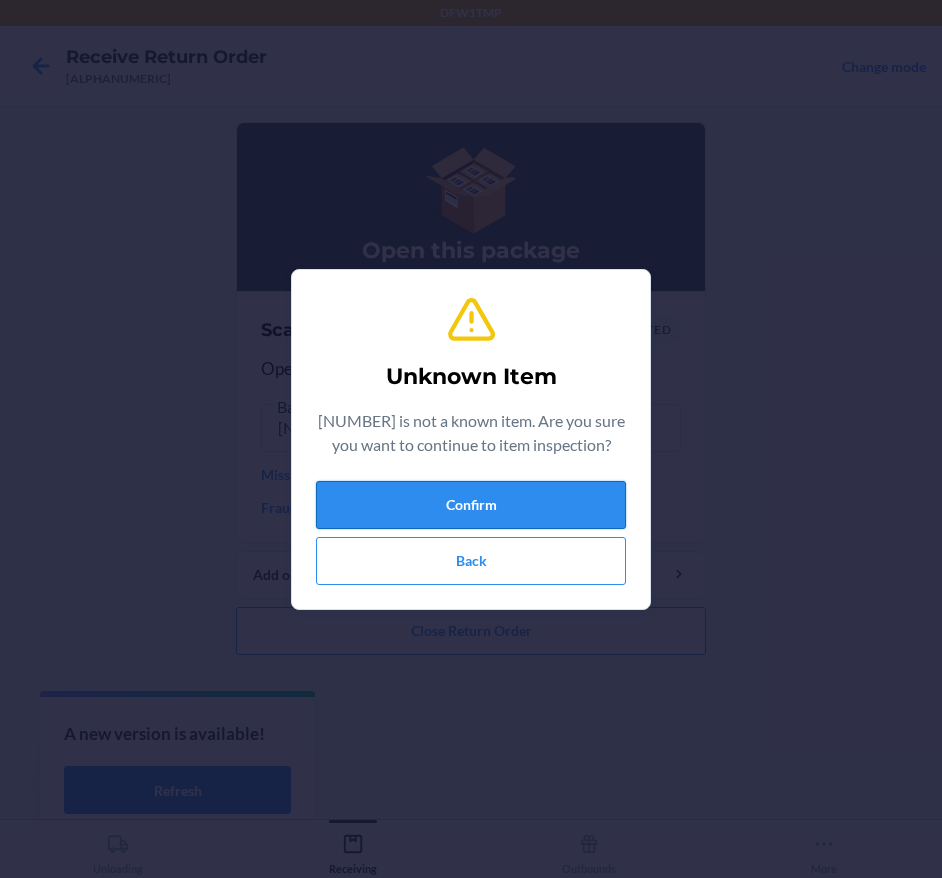 click on "Confirm" at bounding box center [471, 505] 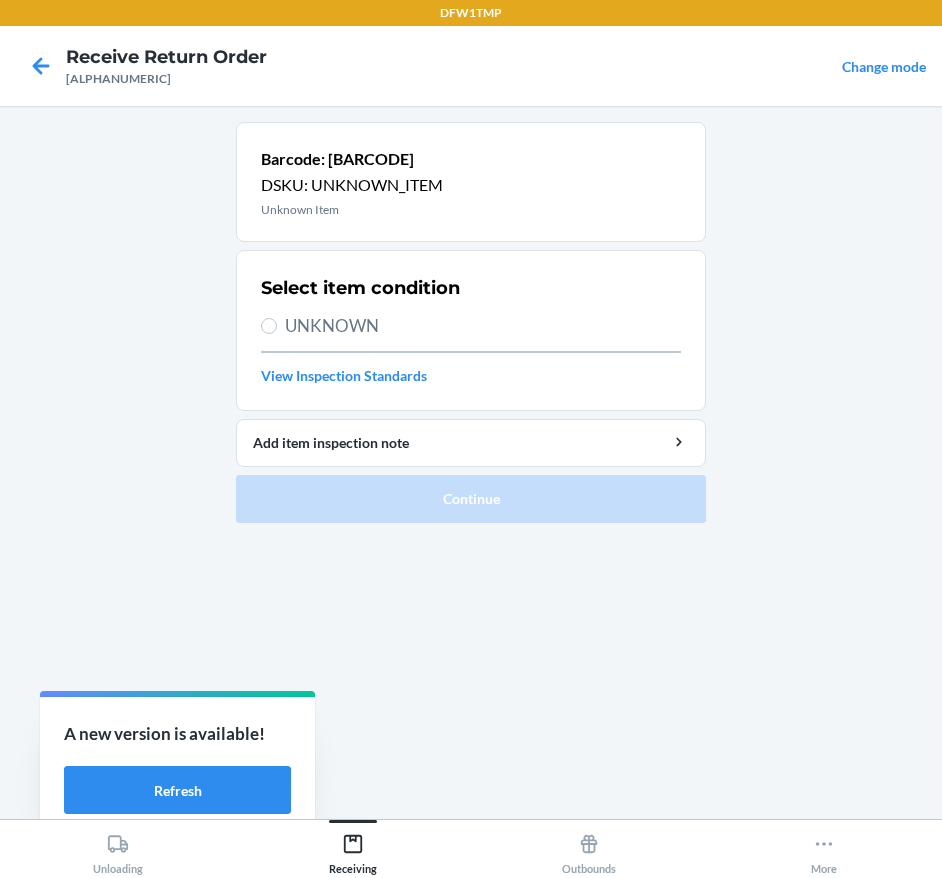 drag, startPoint x: 355, startPoint y: 327, endPoint x: 378, endPoint y: 484, distance: 158.67577 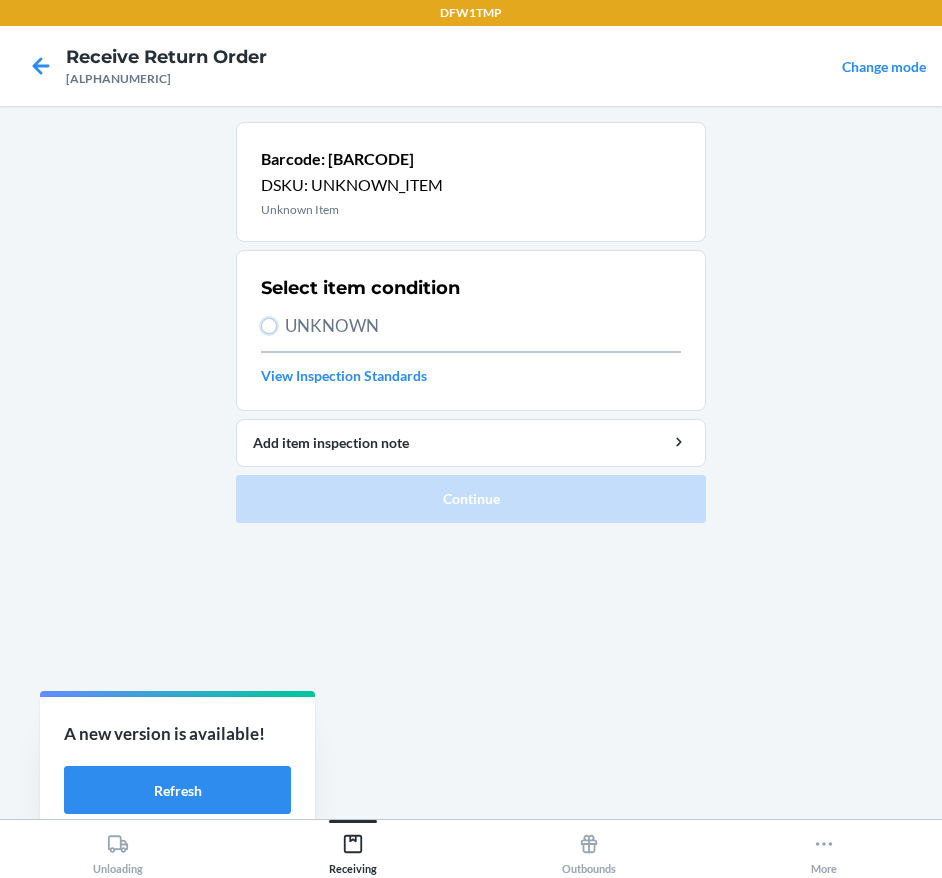 click on "UNKNOWN" at bounding box center [269, 326] 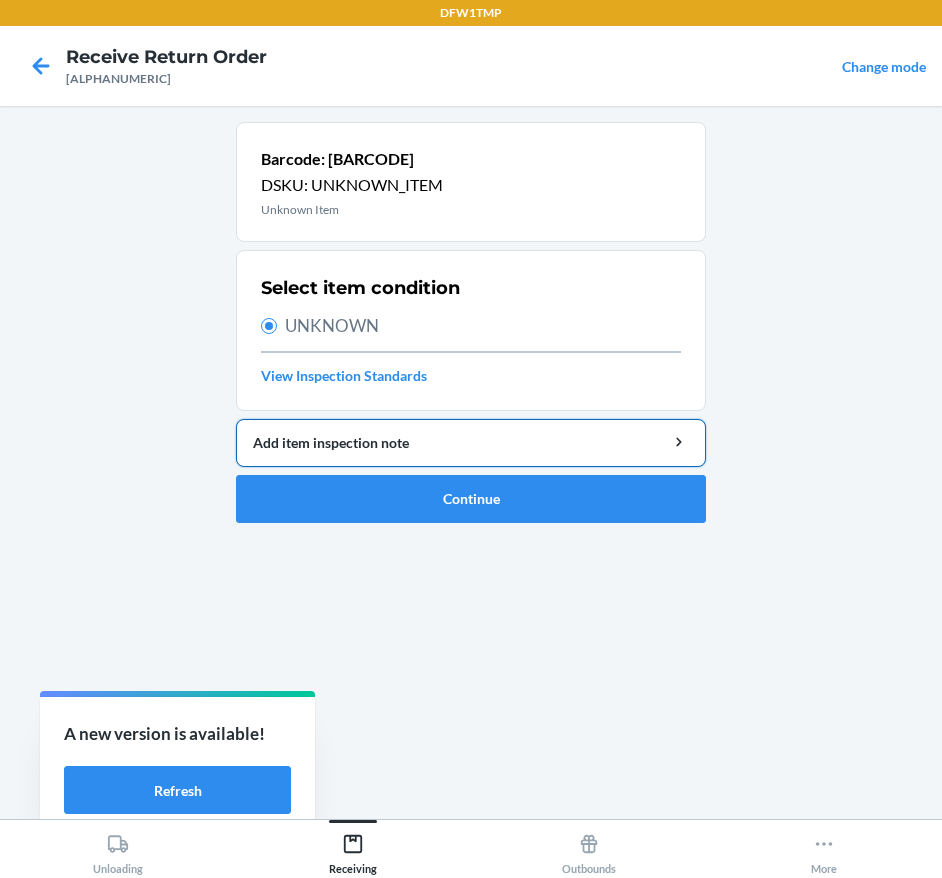 click on "Add item inspection note" at bounding box center [471, 443] 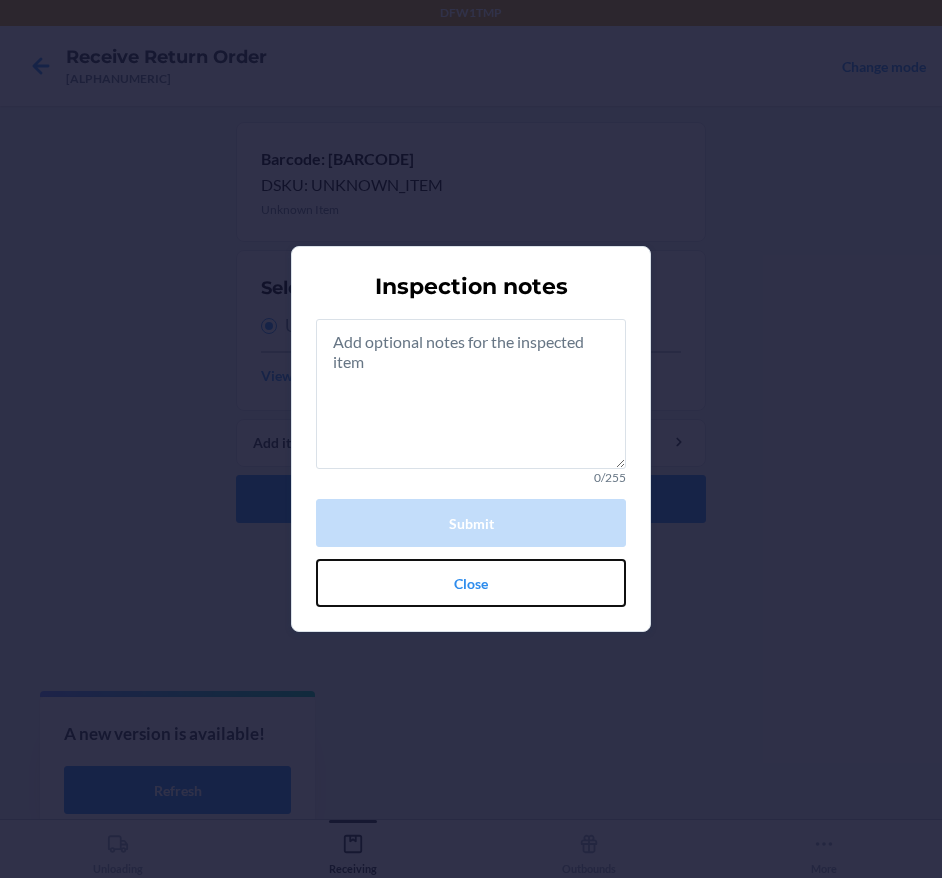click on "Close" at bounding box center (471, 583) 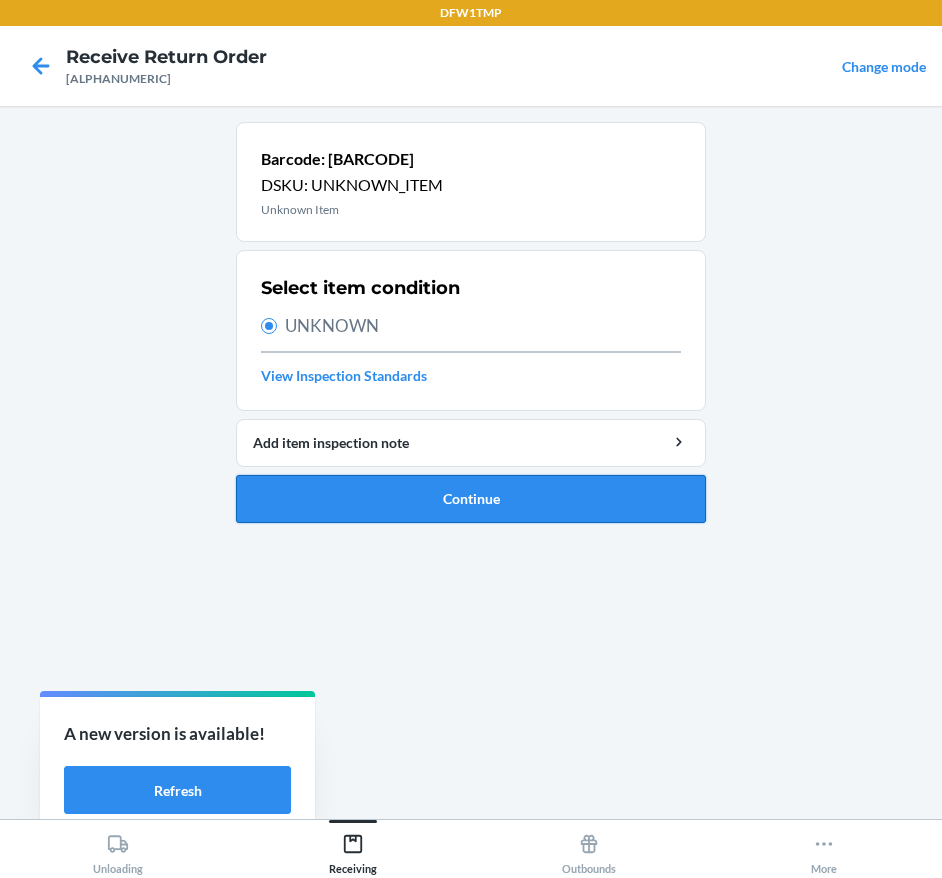 click on "Continue" at bounding box center [471, 499] 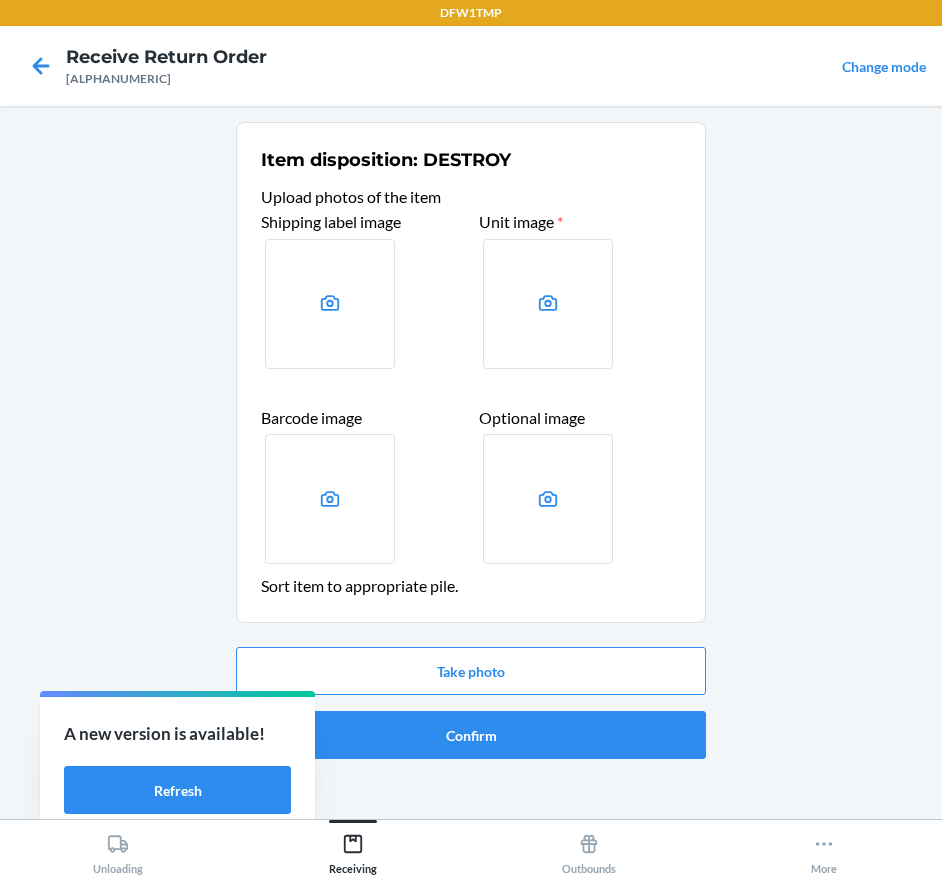 click at bounding box center [330, 304] 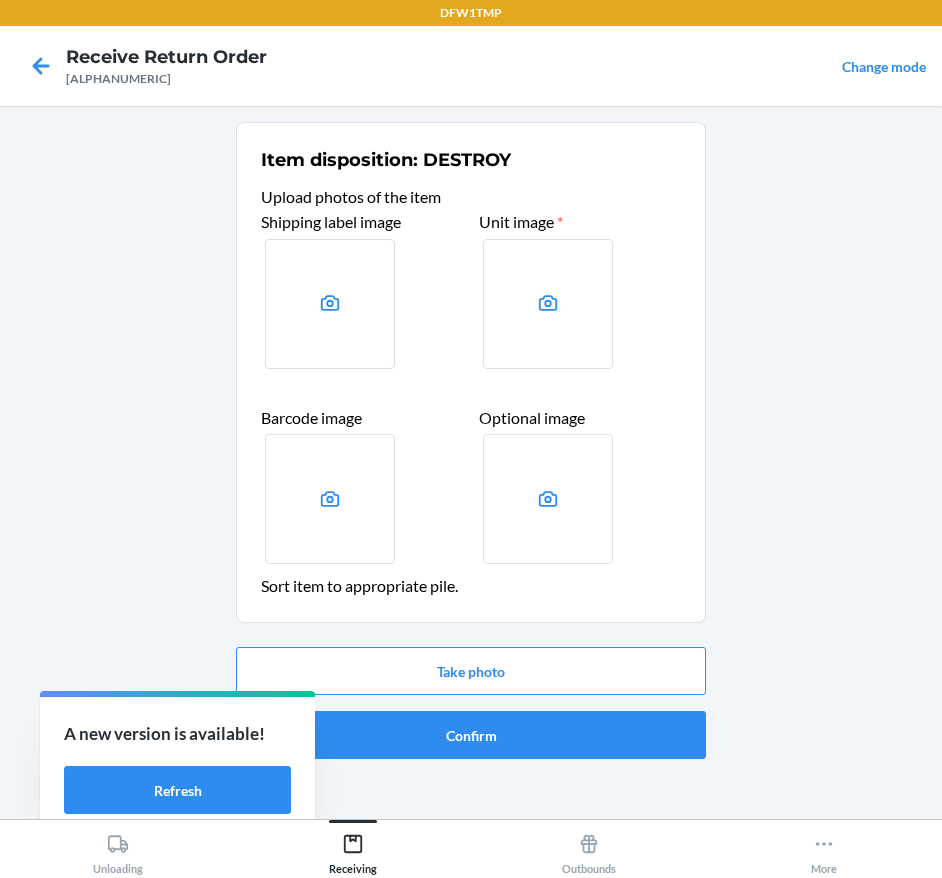 click at bounding box center (0, 0) 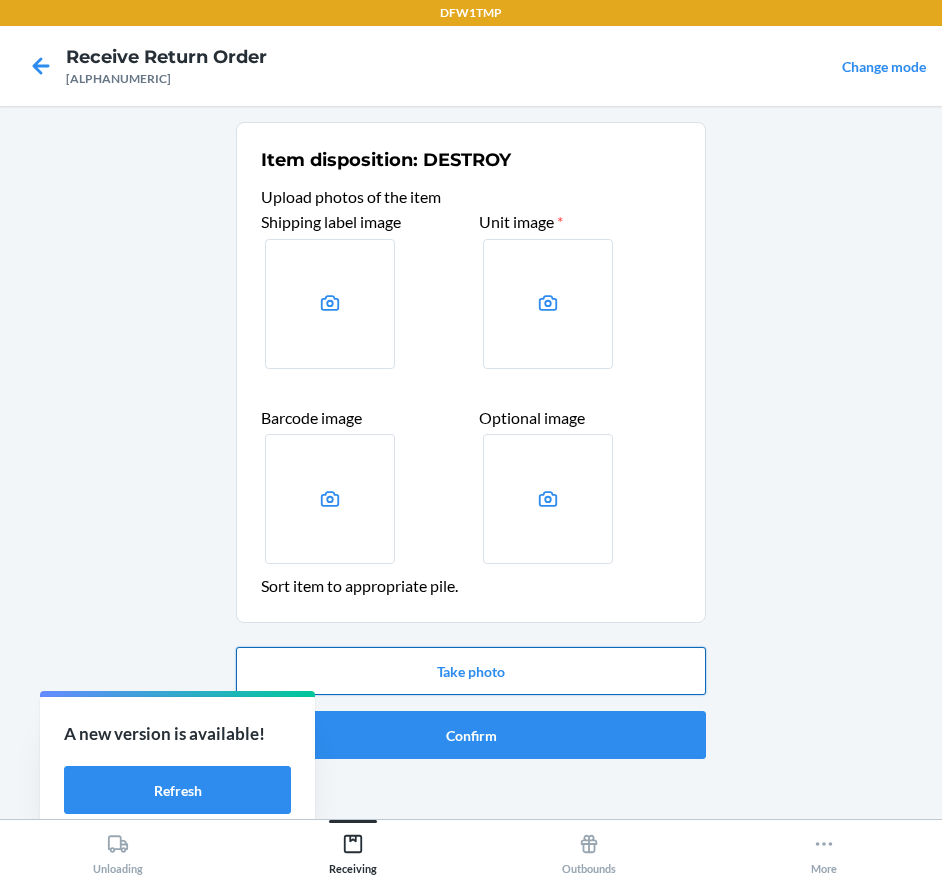 click on "Take photo" at bounding box center (471, 671) 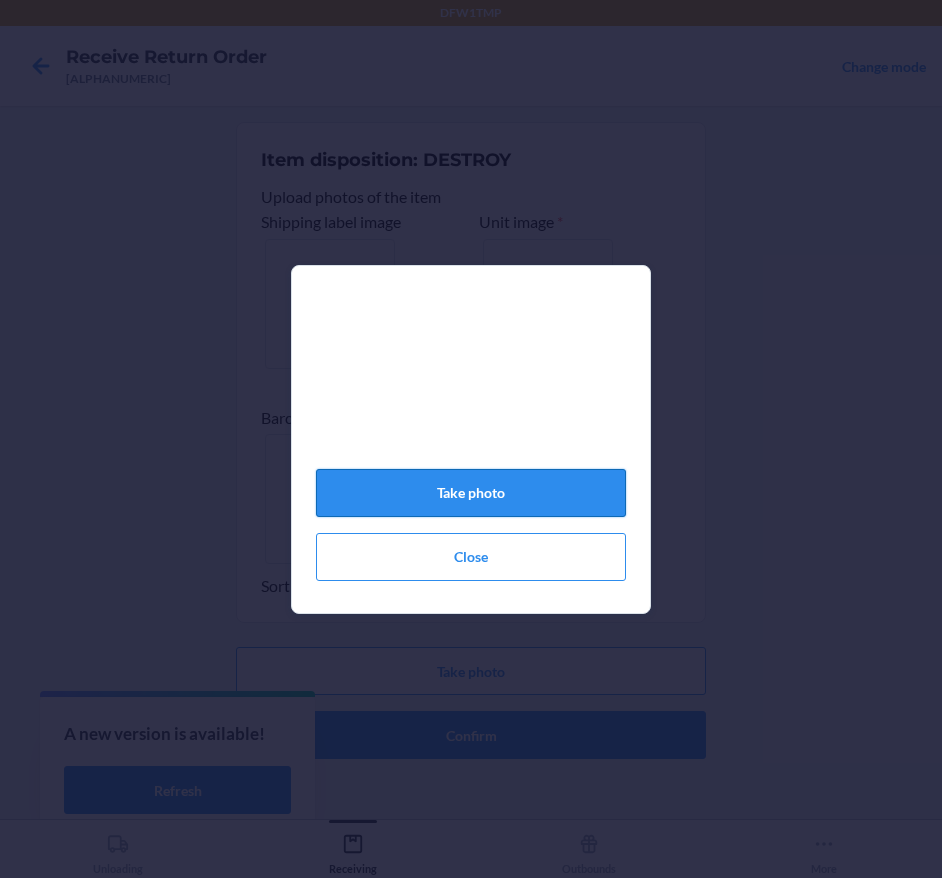 click on "Take photo" 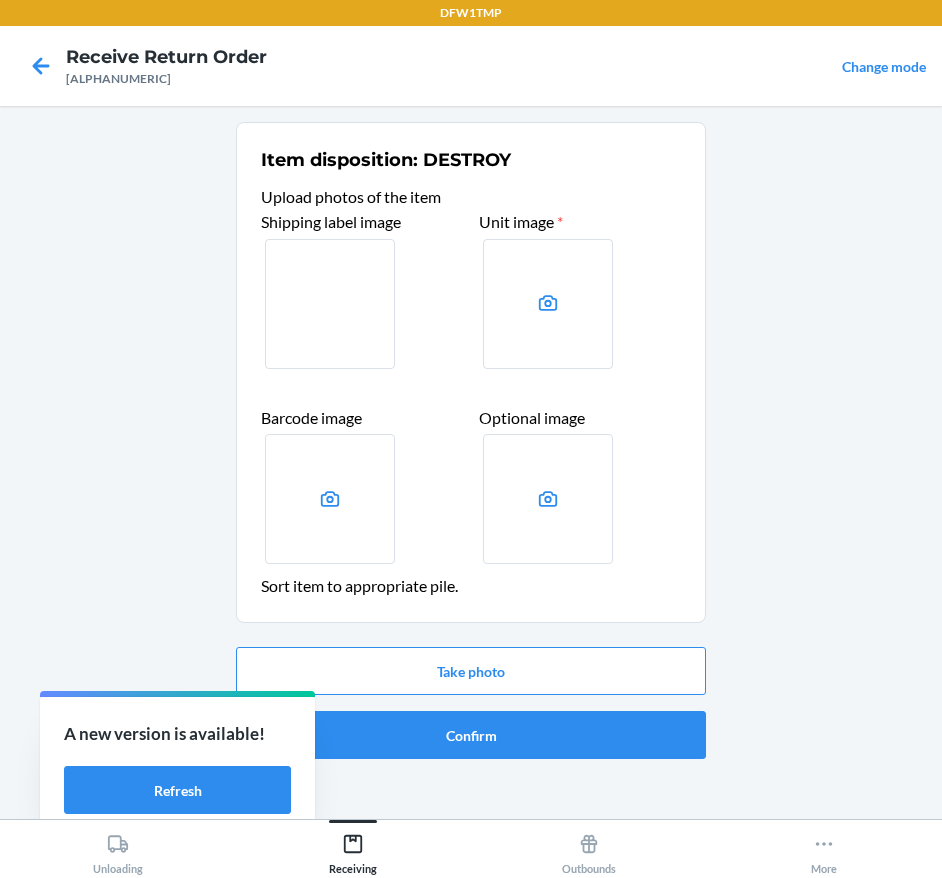 click at bounding box center (548, 304) 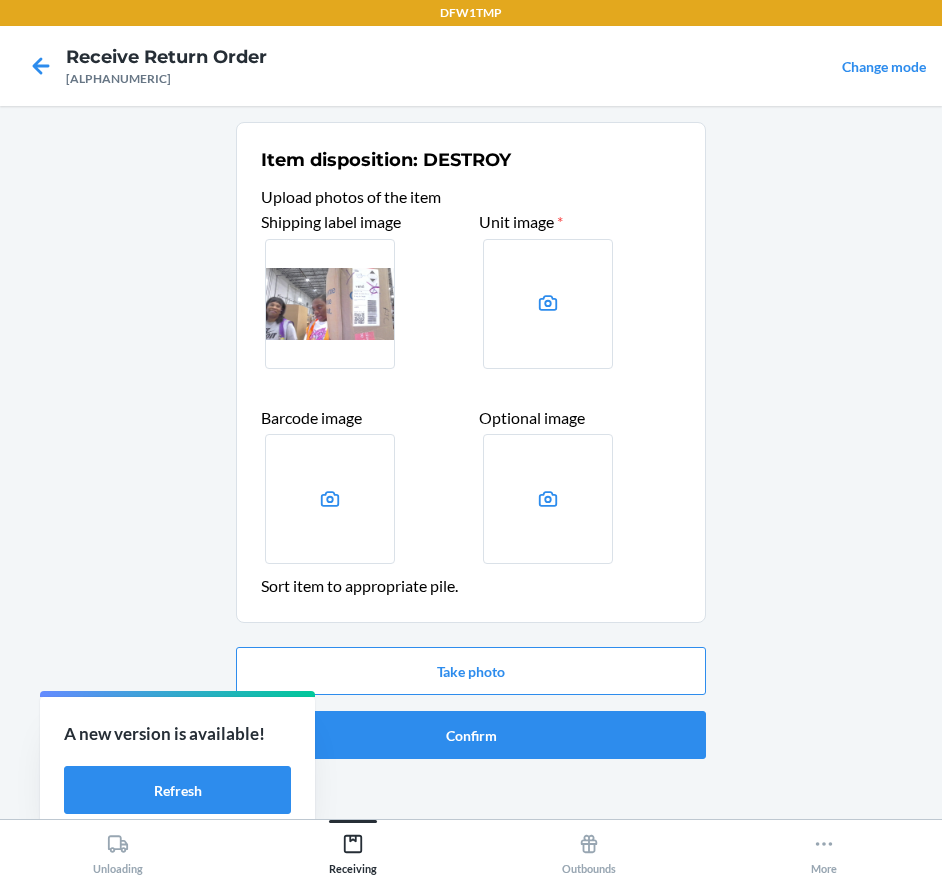 click at bounding box center (0, 0) 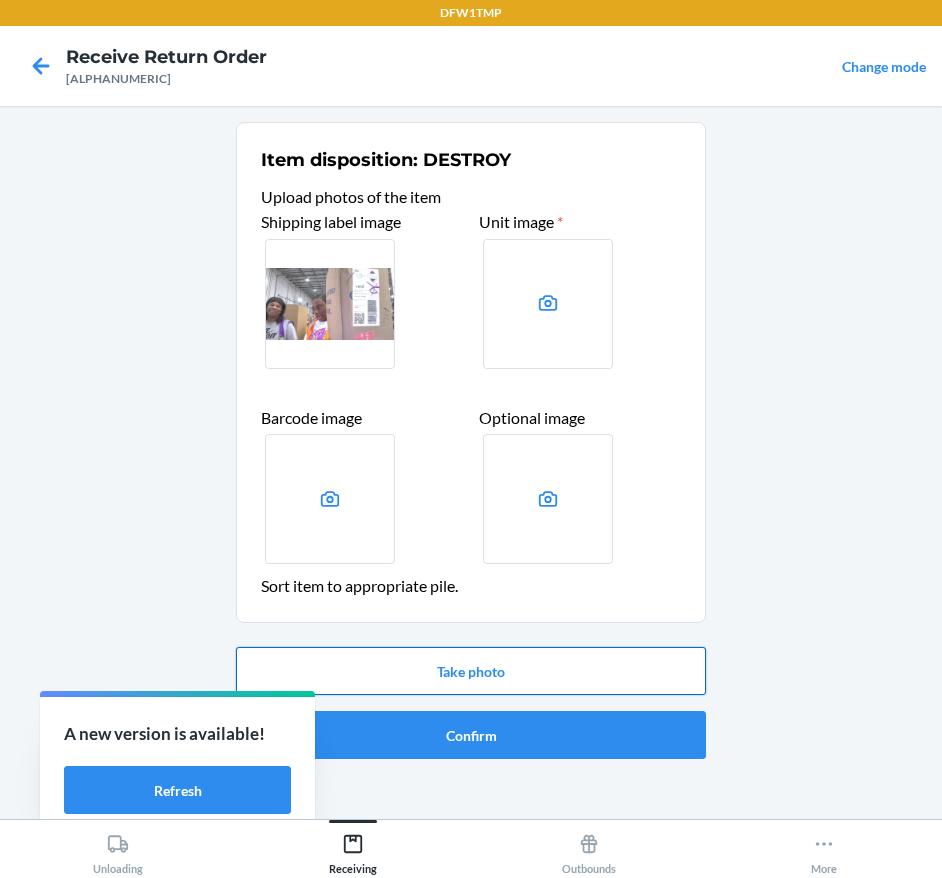 click on "Take photo" at bounding box center [471, 671] 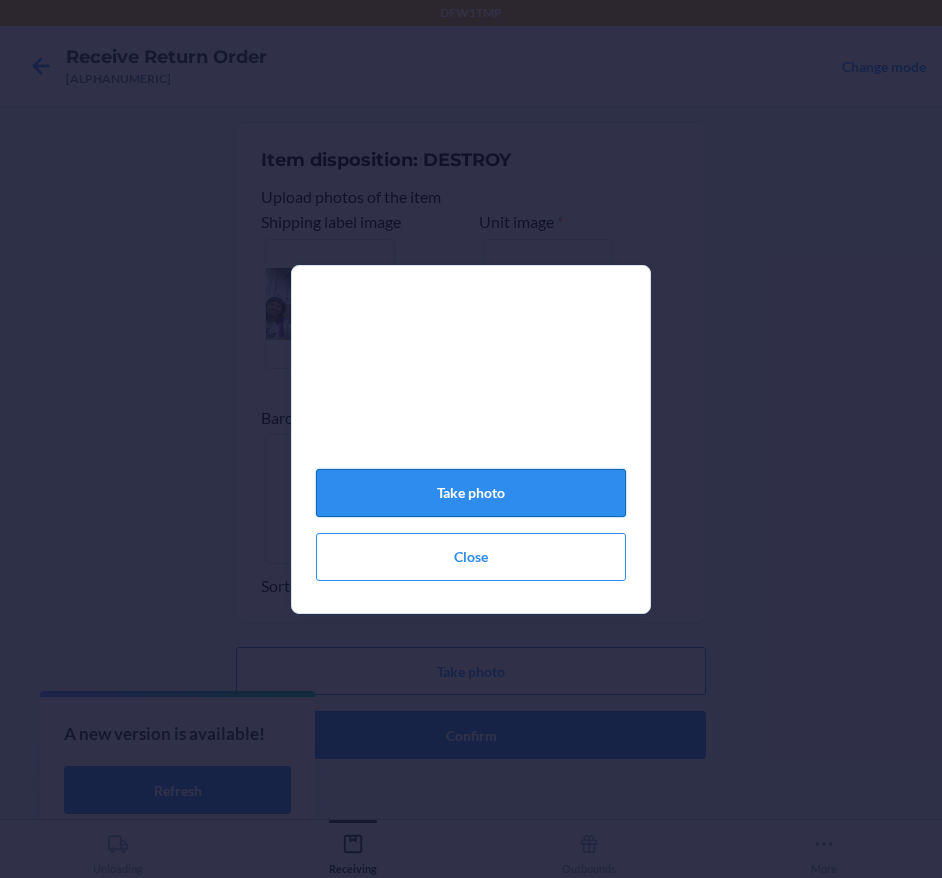click on "Take photo" 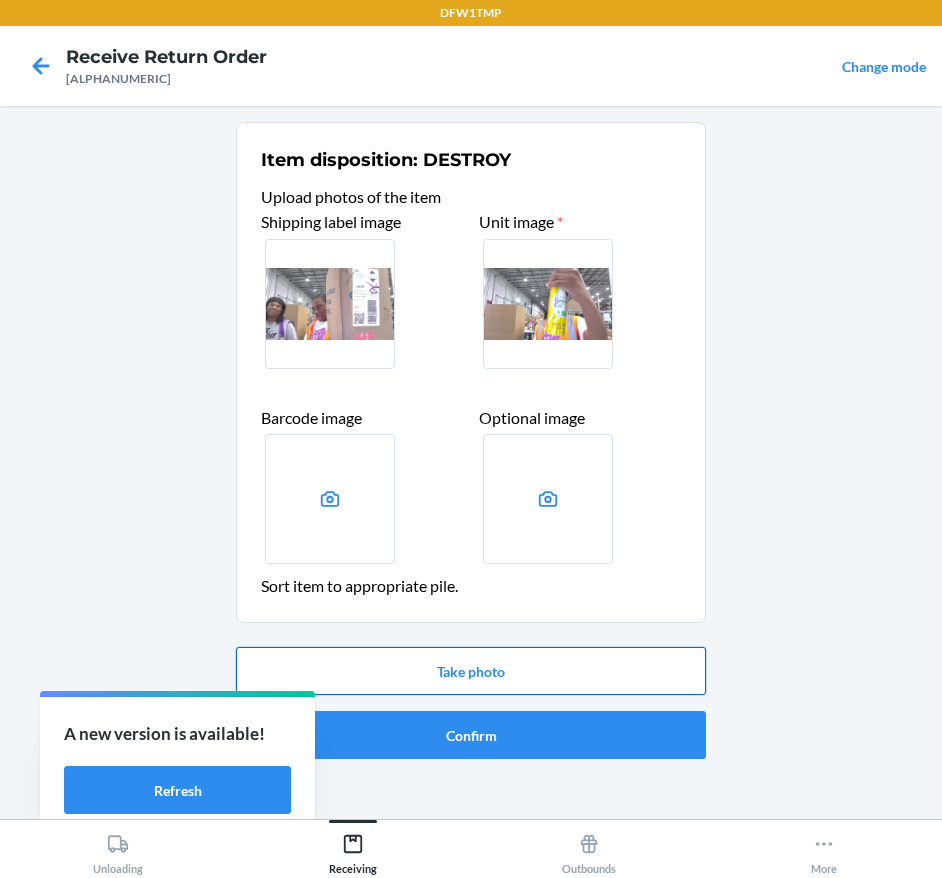click on "Take photo" at bounding box center (471, 671) 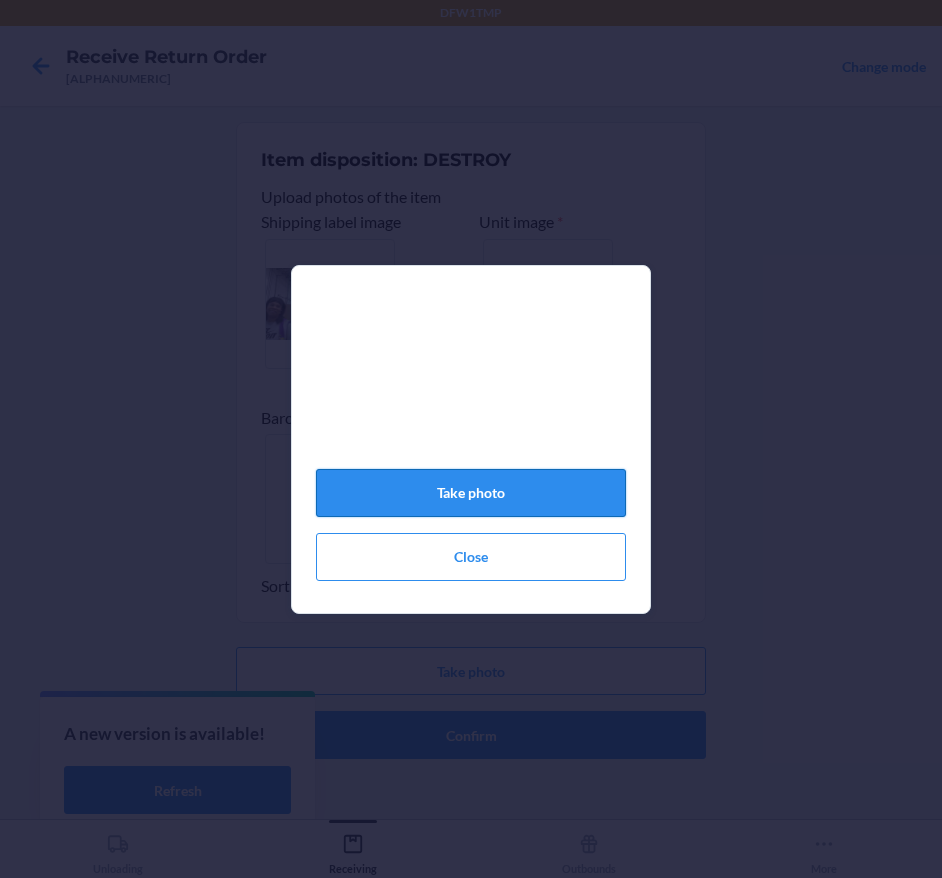 click on "Take photo" 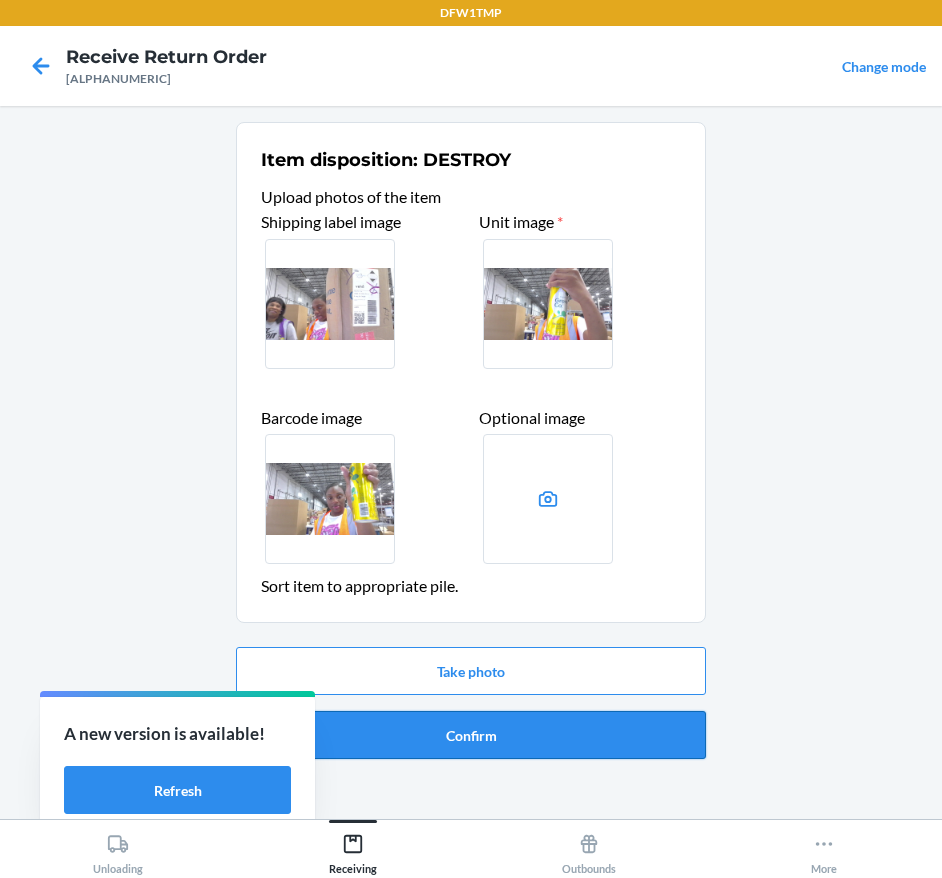 click on "Confirm" at bounding box center [471, 735] 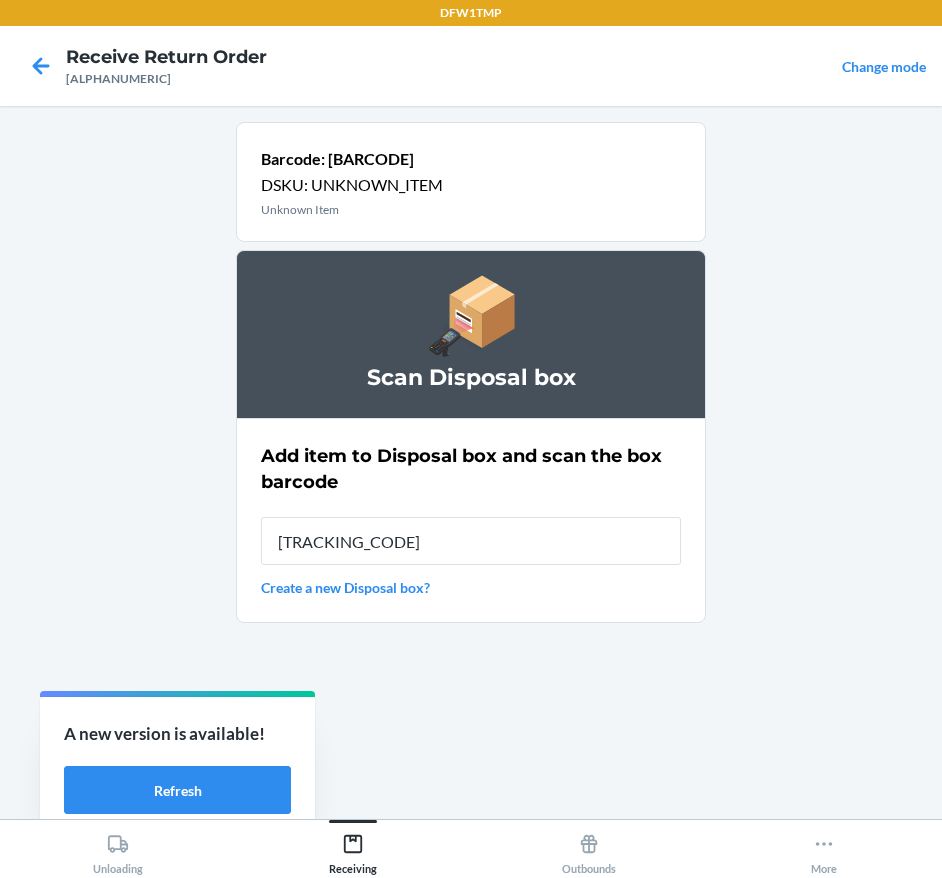 type on "[TRACKING_CODE]" 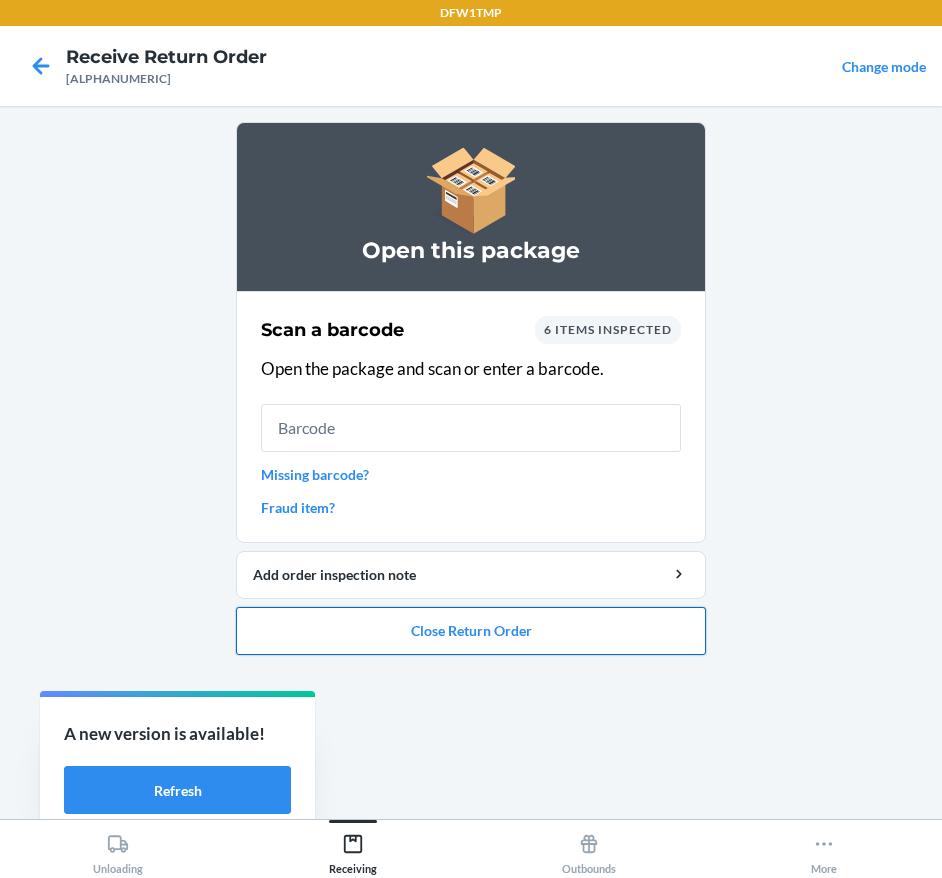 click on "Close Return Order" at bounding box center [471, 631] 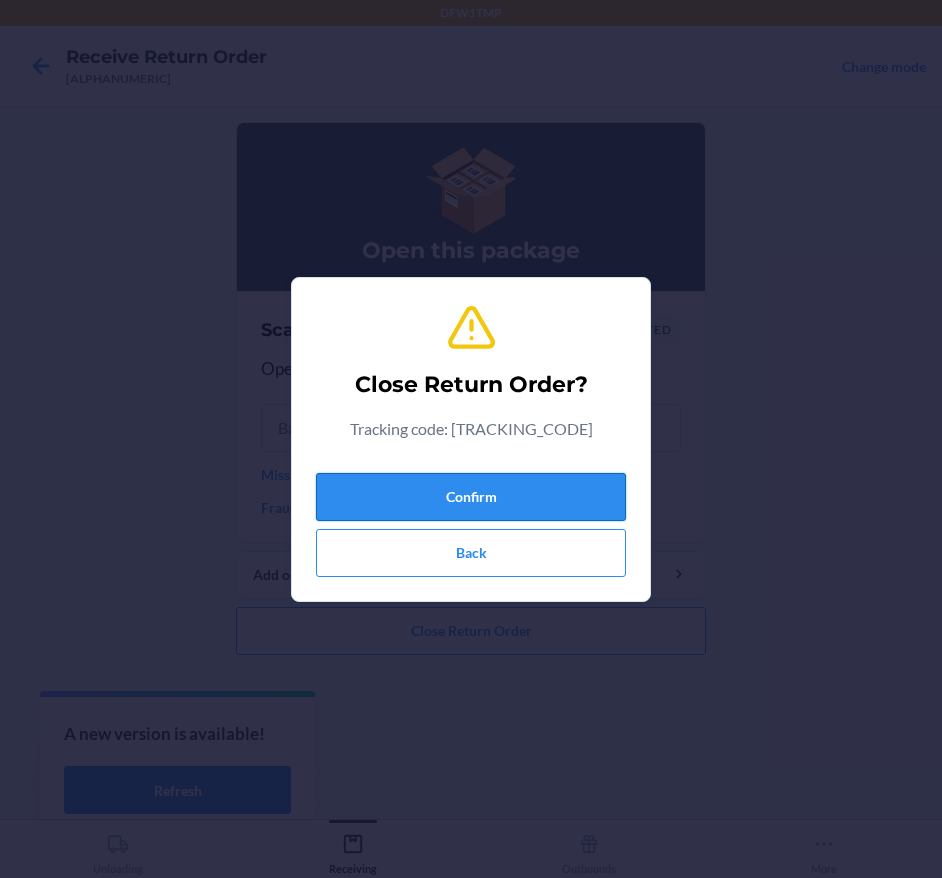 click on "Confirm" at bounding box center (471, 497) 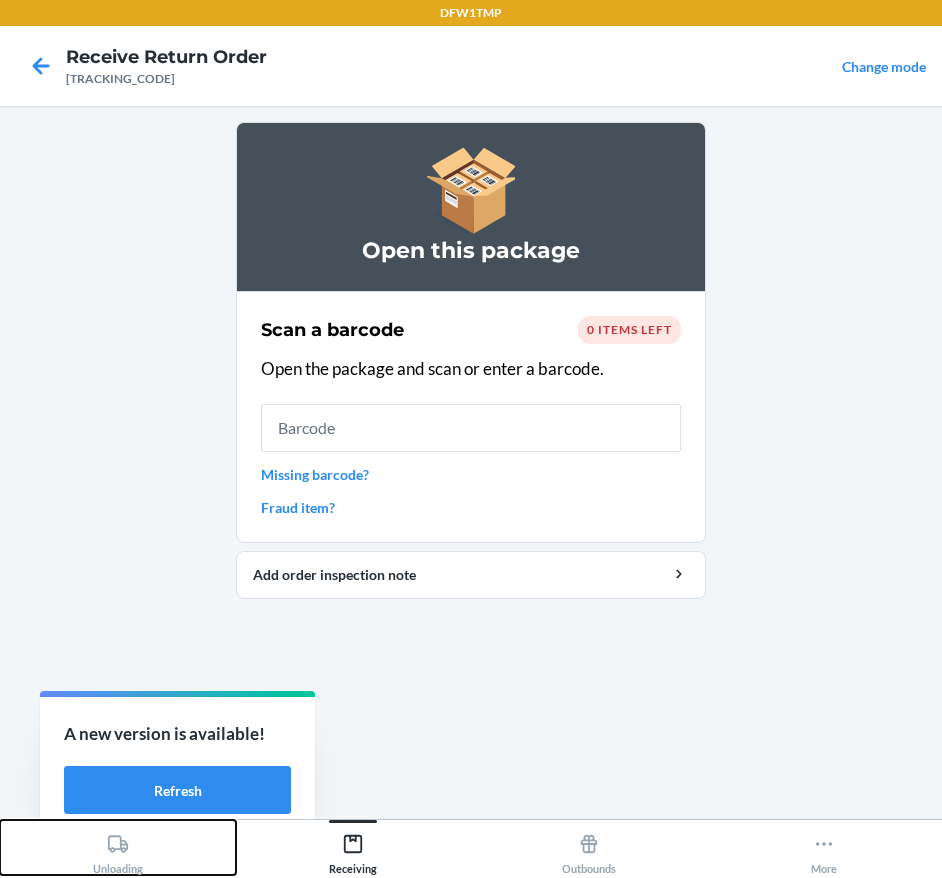 click on "Unloading" at bounding box center [118, 847] 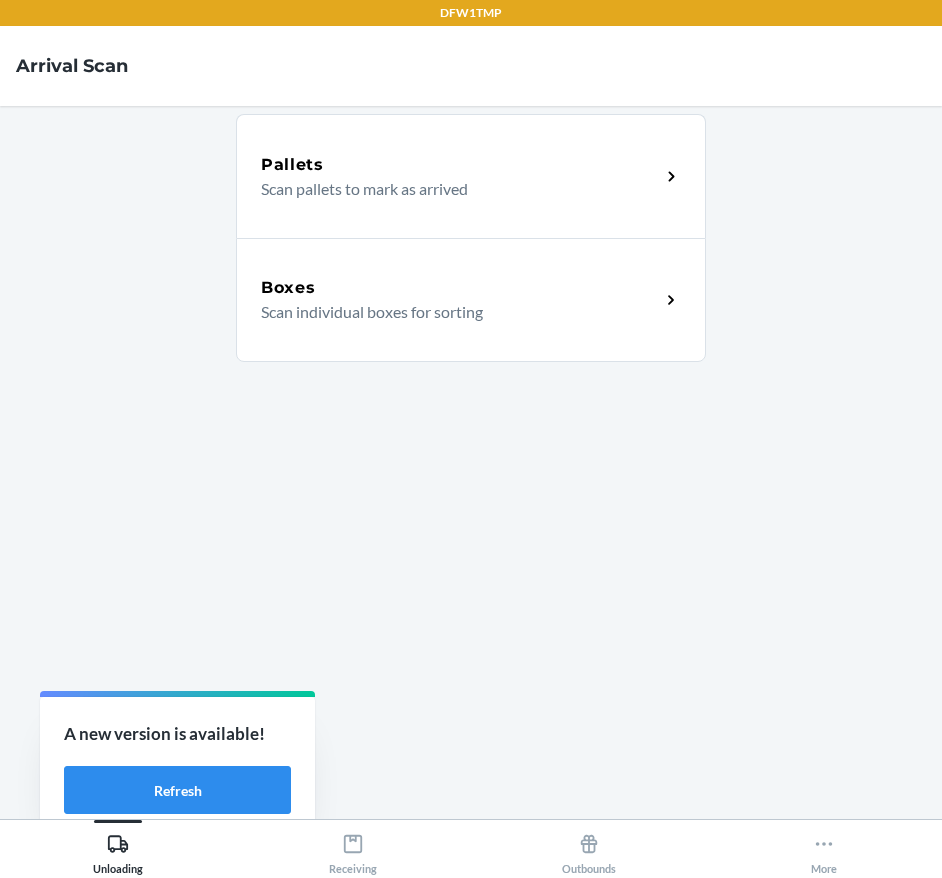 click on "Boxes Scan individual boxes for sorting" at bounding box center (471, 300) 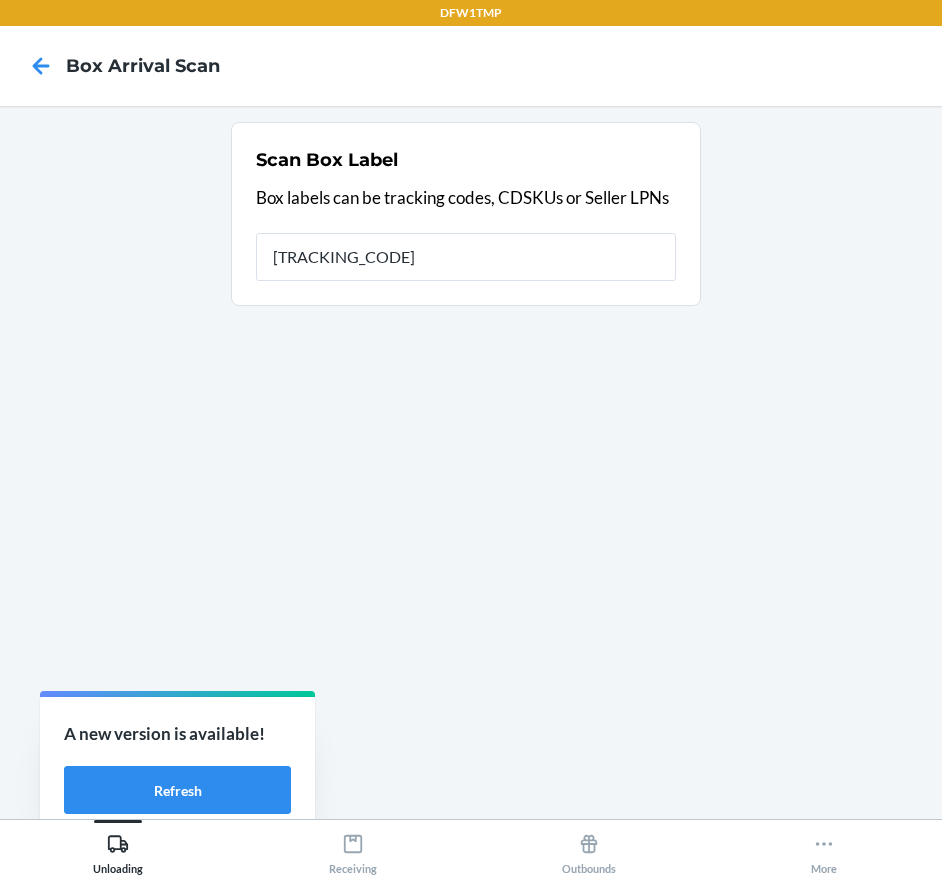 type on "[TRACKING_CODE]" 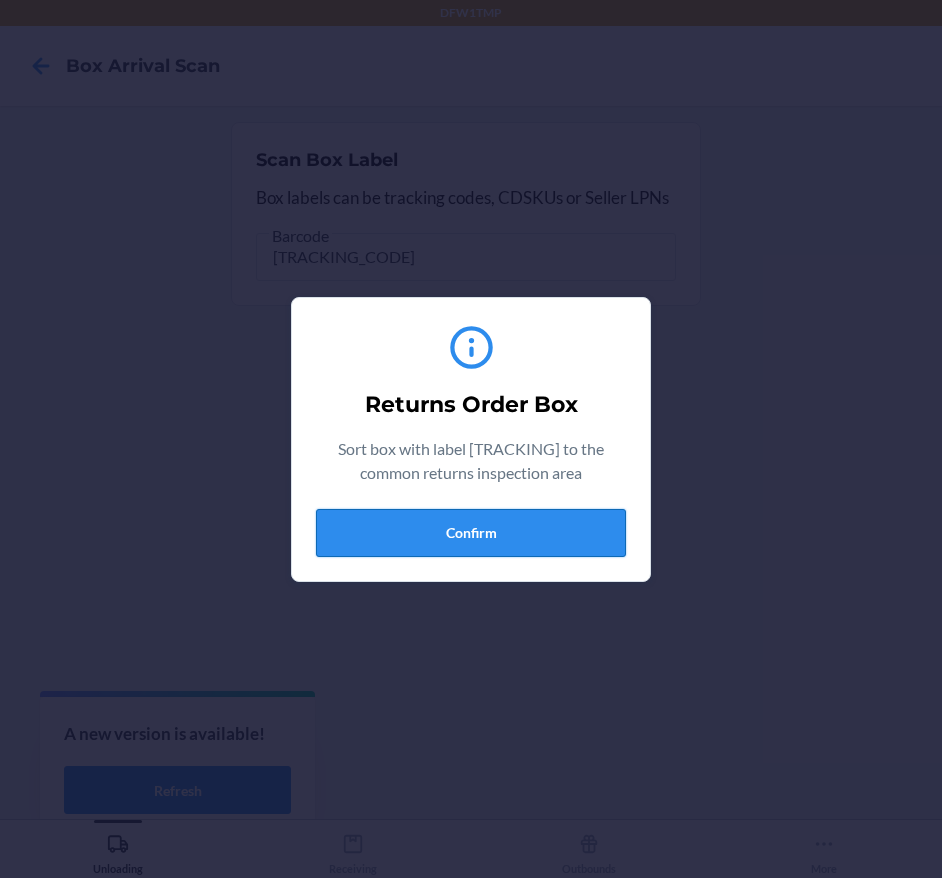 click on "Confirm" at bounding box center [471, 533] 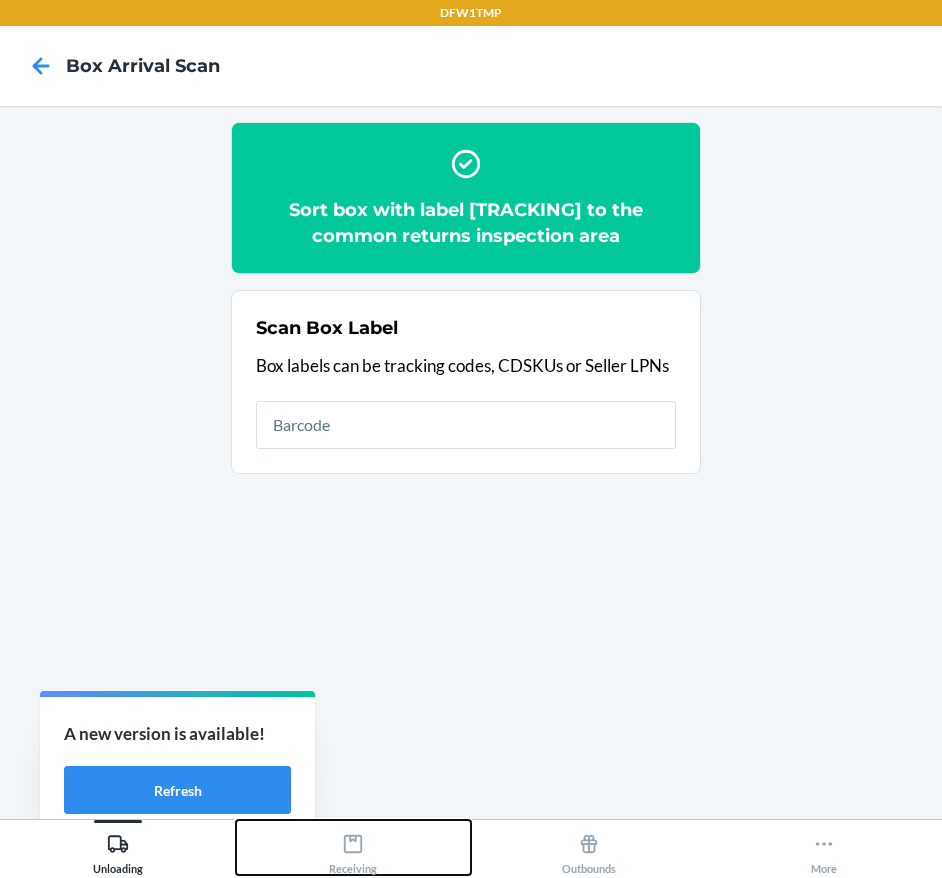 click 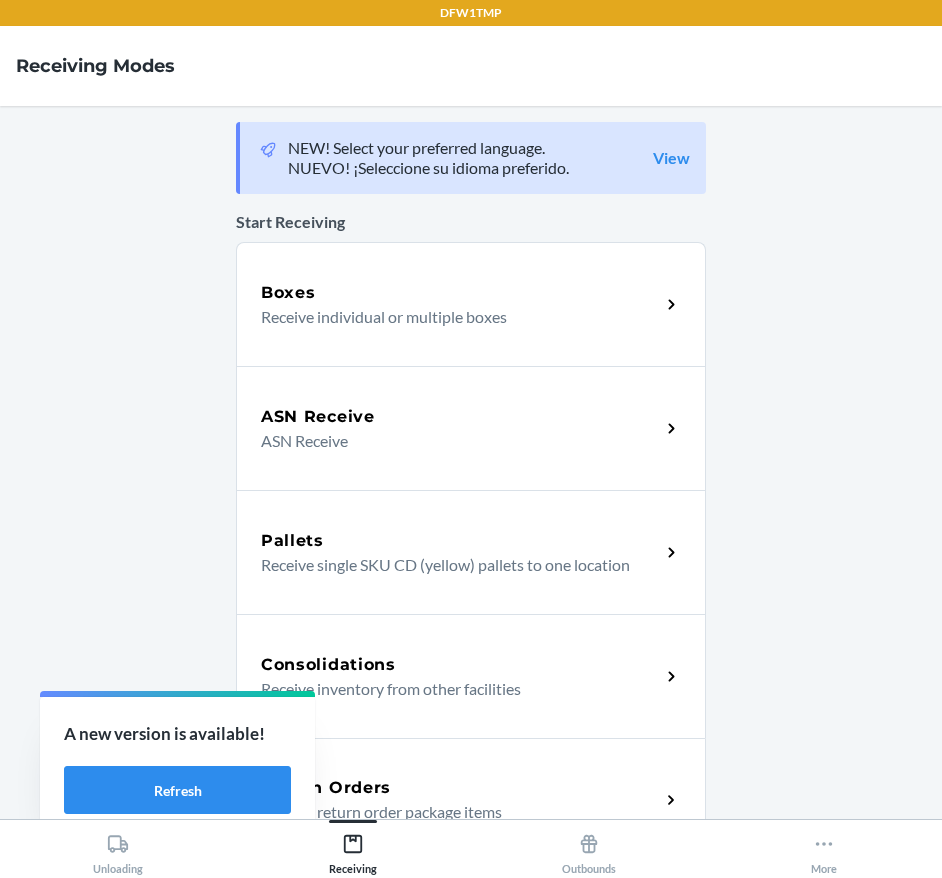 click on "Return Orders Receive return order package items" at bounding box center (471, 800) 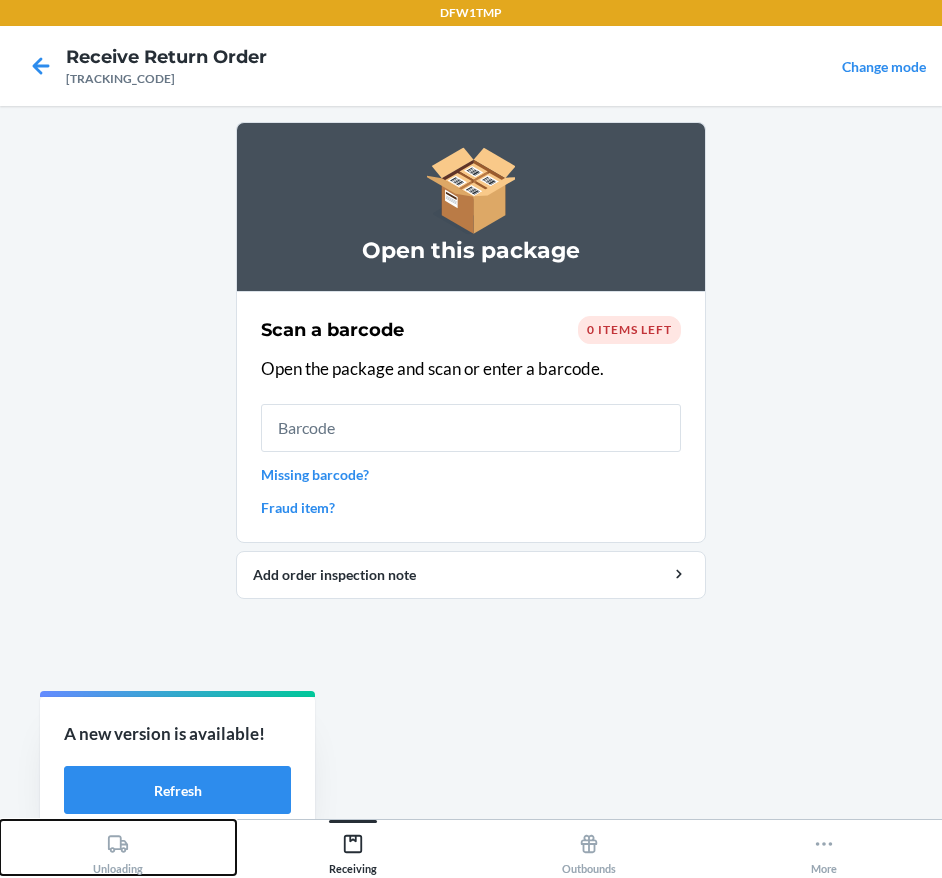 drag, startPoint x: 28, startPoint y: 836, endPoint x: 81, endPoint y: 816, distance: 56.648037 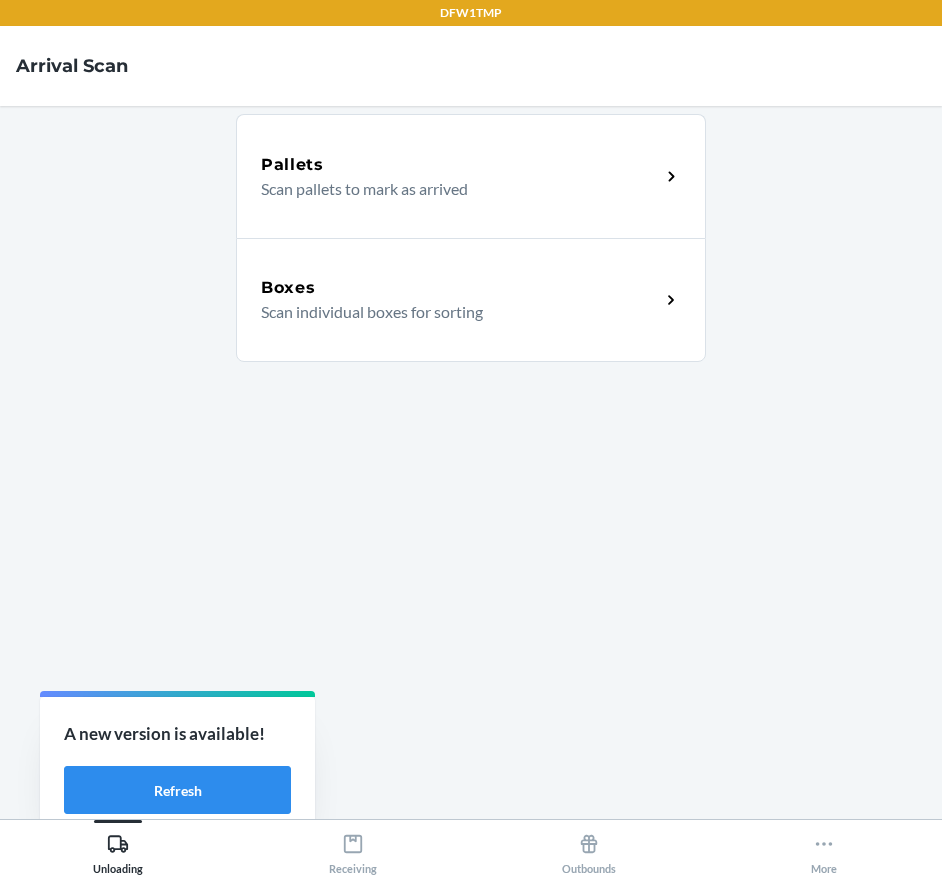 click on "Boxes" at bounding box center (460, 288) 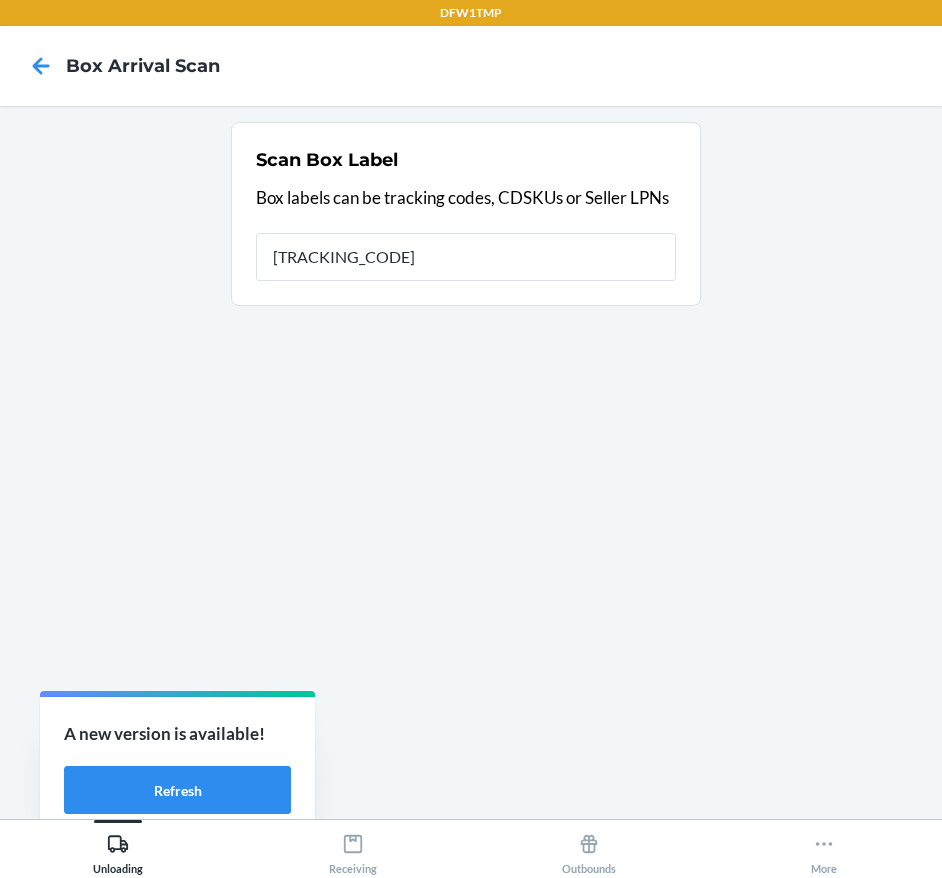 type on "[TRACKING_CODE]" 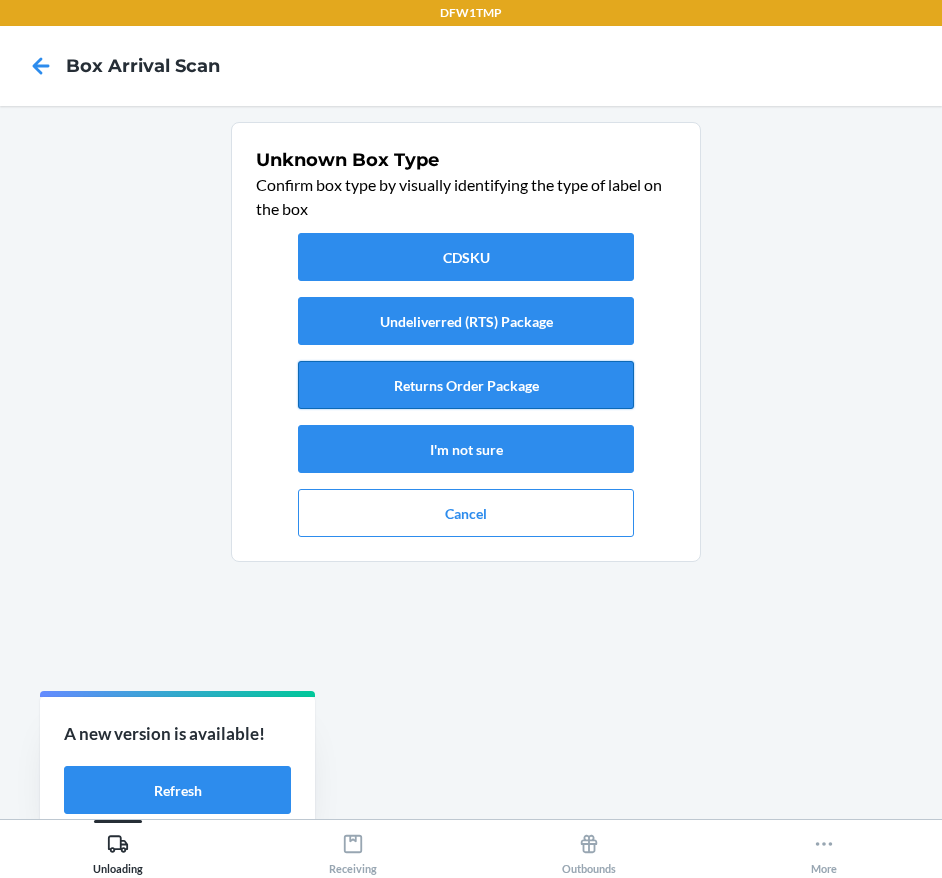 click on "Returns Order Package" at bounding box center (466, 385) 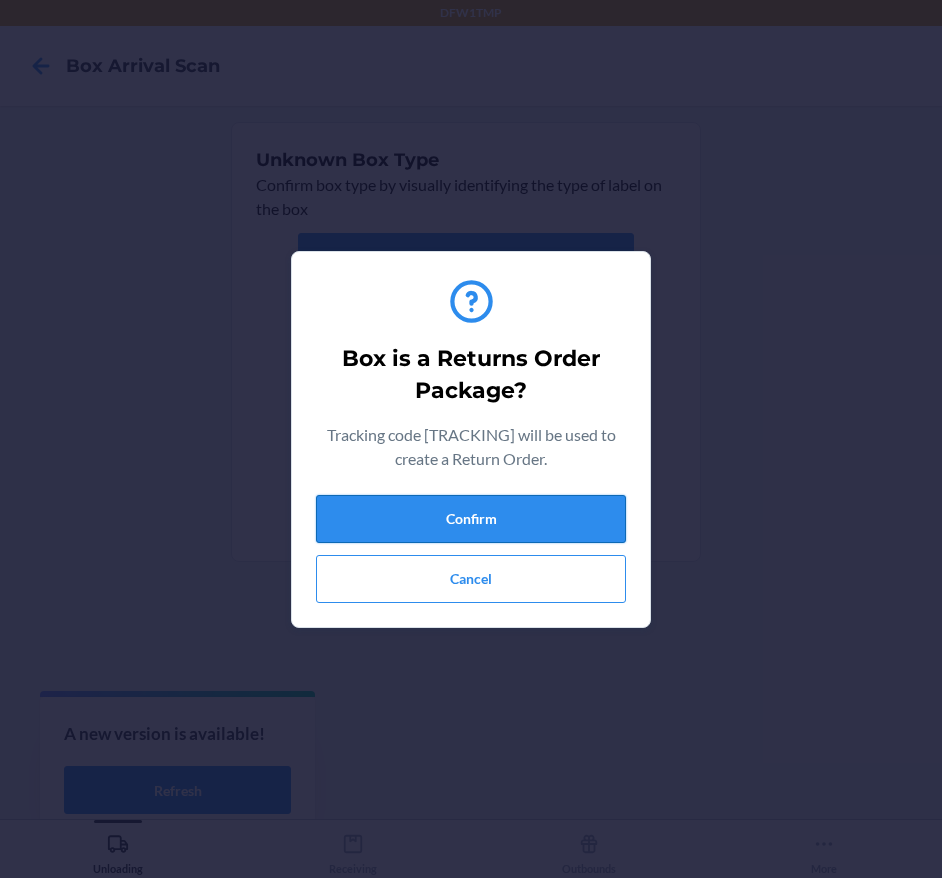 click on "Confirm" at bounding box center (471, 519) 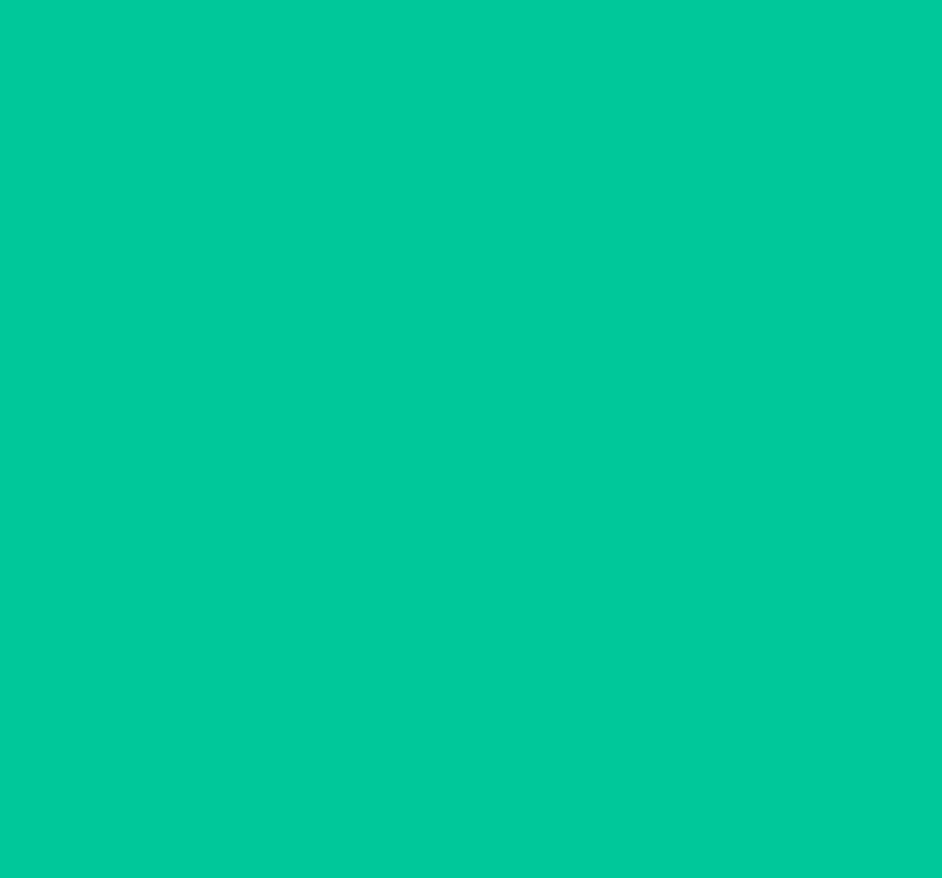 click on "Receiving" at bounding box center (354, 847) 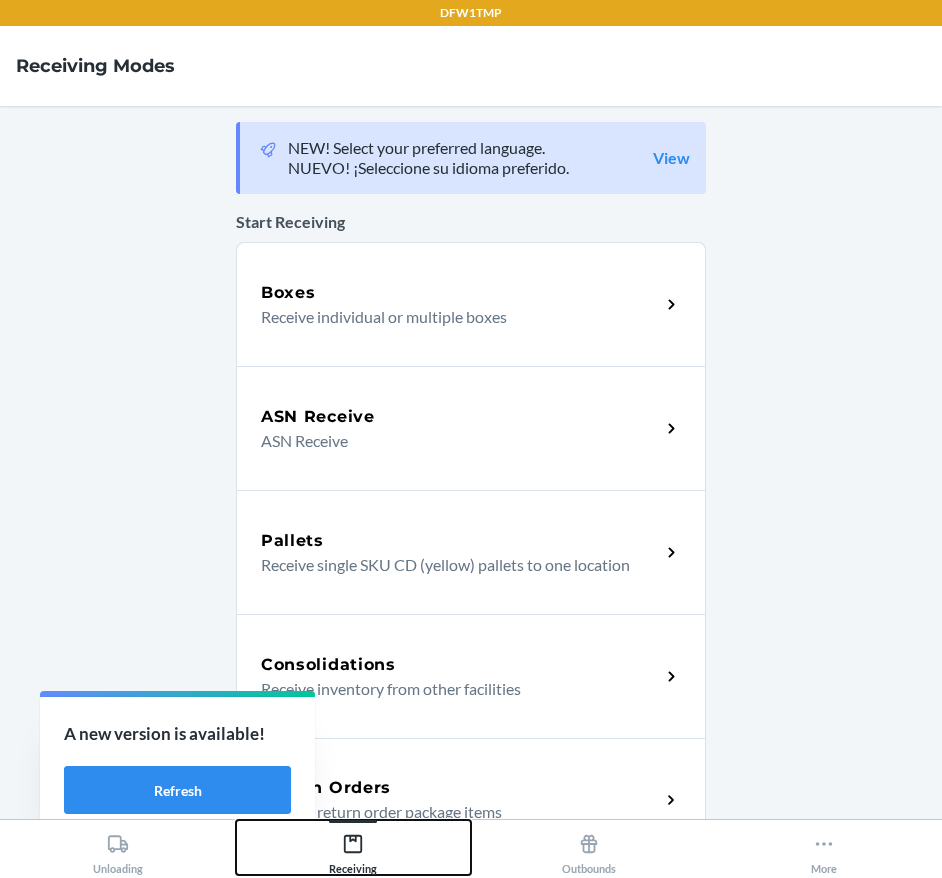 click 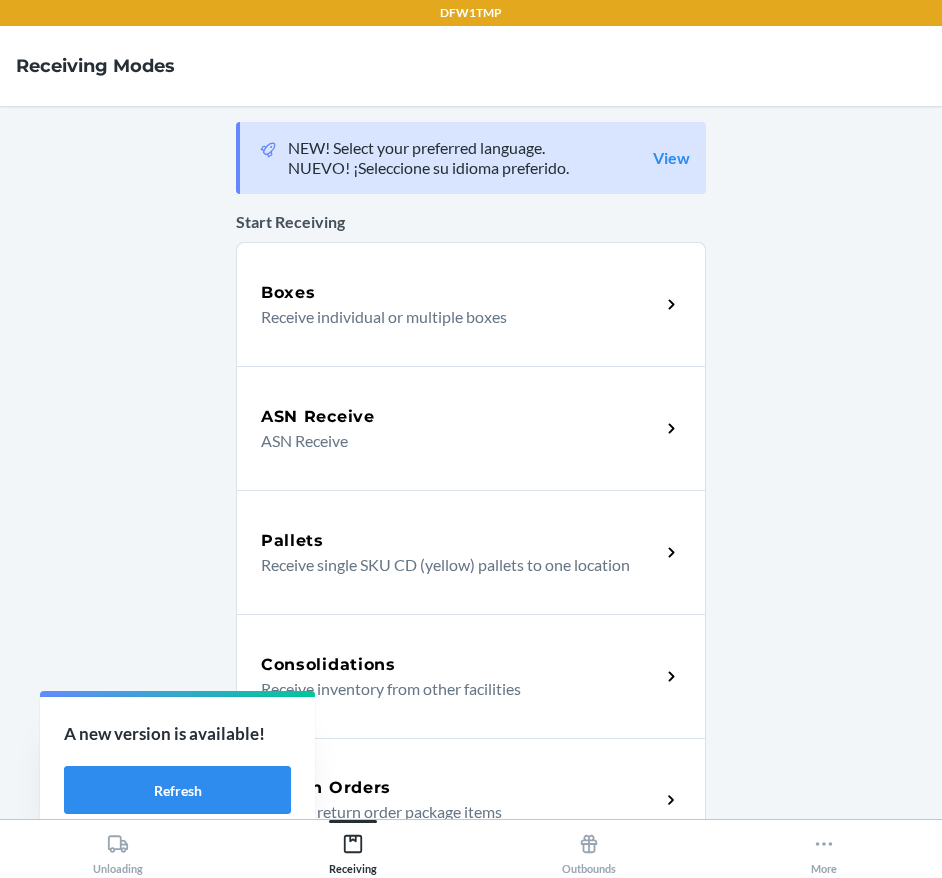 click on "Return Orders" at bounding box center (326, 788) 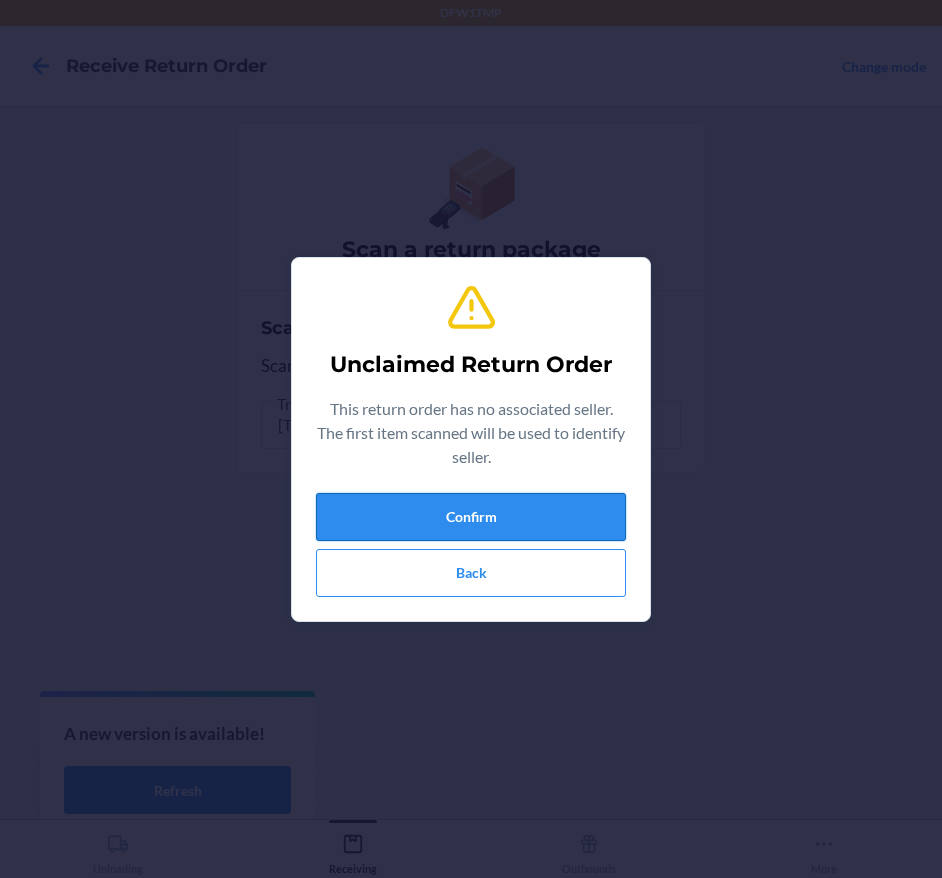 click on "Confirm" at bounding box center (471, 517) 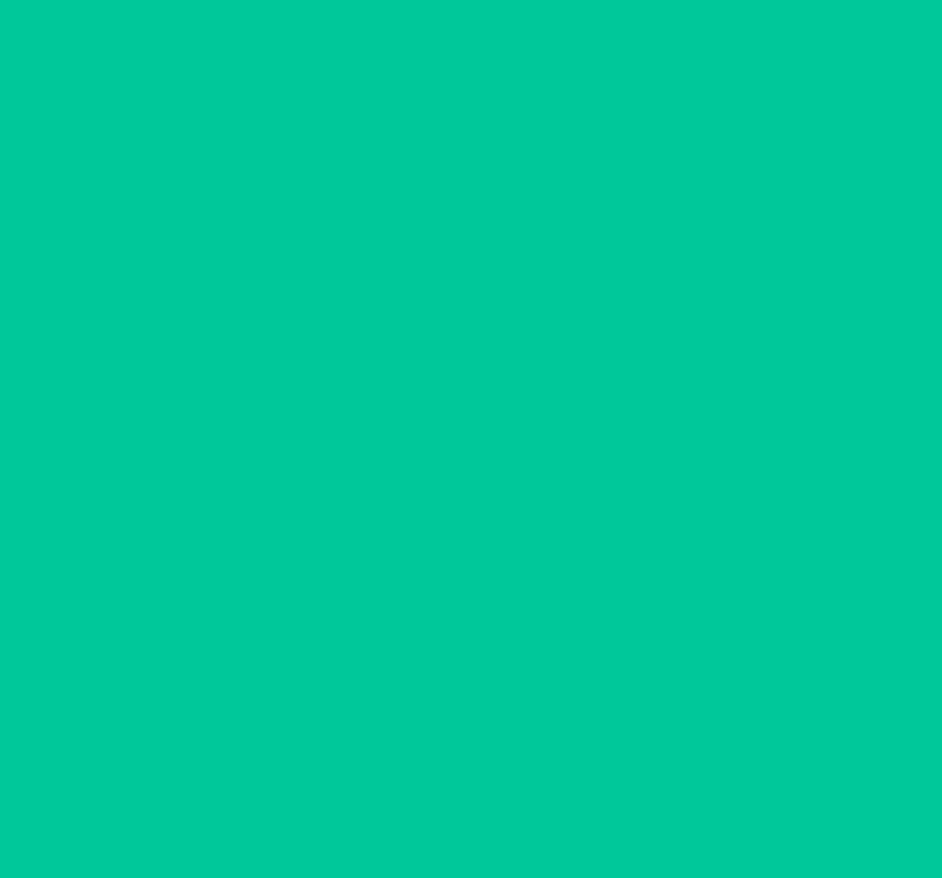 click on "Fraud item?" at bounding box center [471, 507] 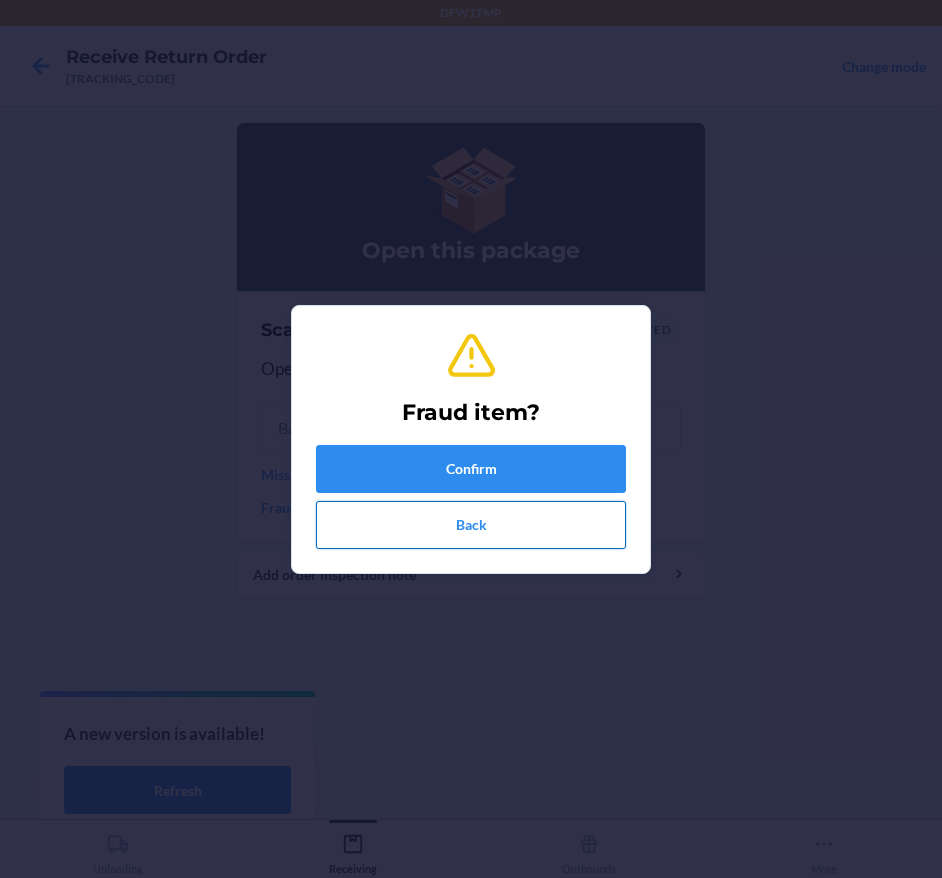 drag, startPoint x: 494, startPoint y: 503, endPoint x: 546, endPoint y: 519, distance: 54.405884 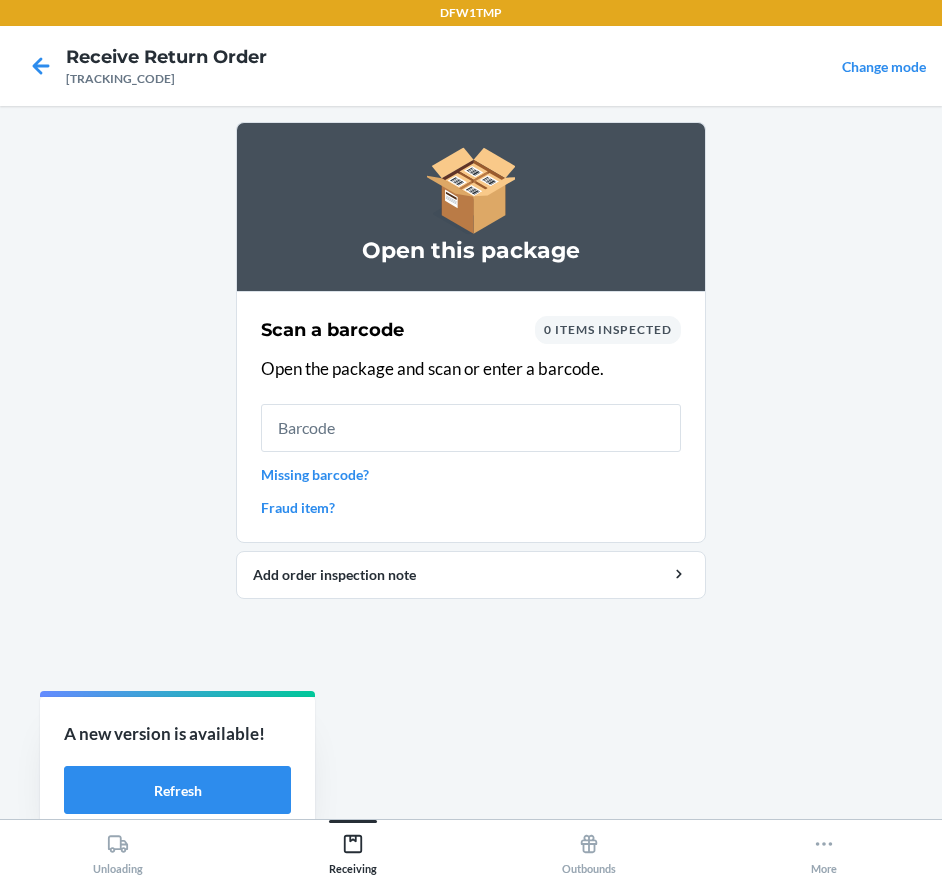 click on "Missing barcode?" at bounding box center (471, 474) 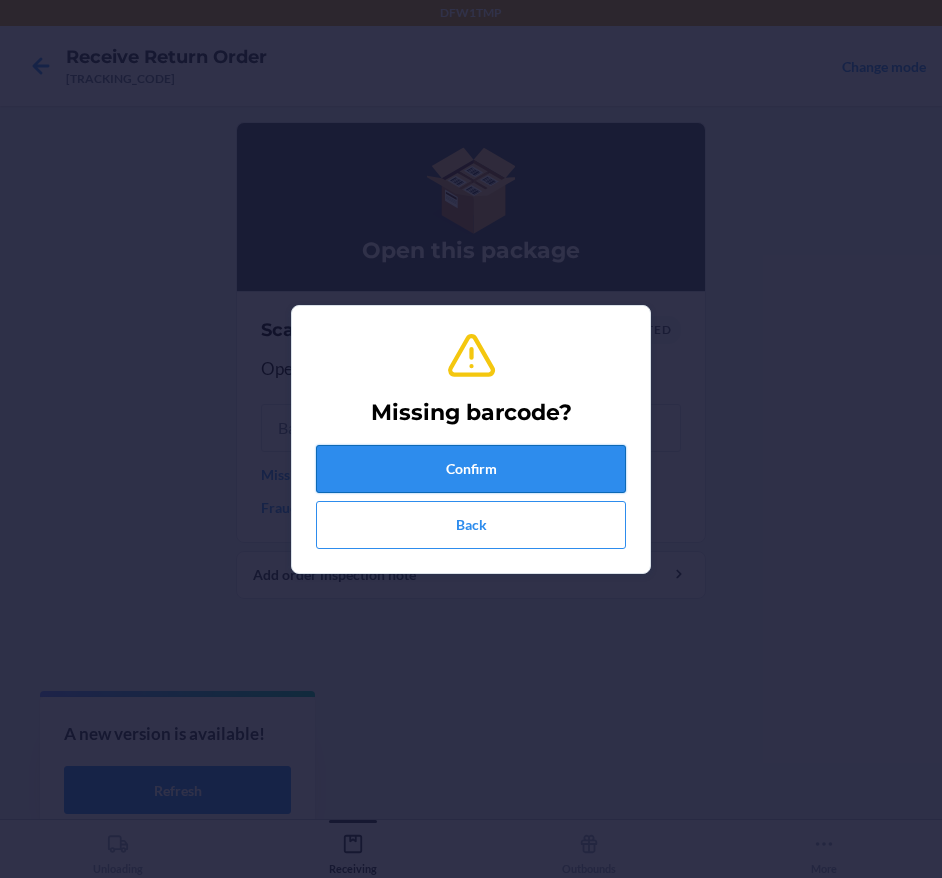 click on "Confirm" at bounding box center (471, 469) 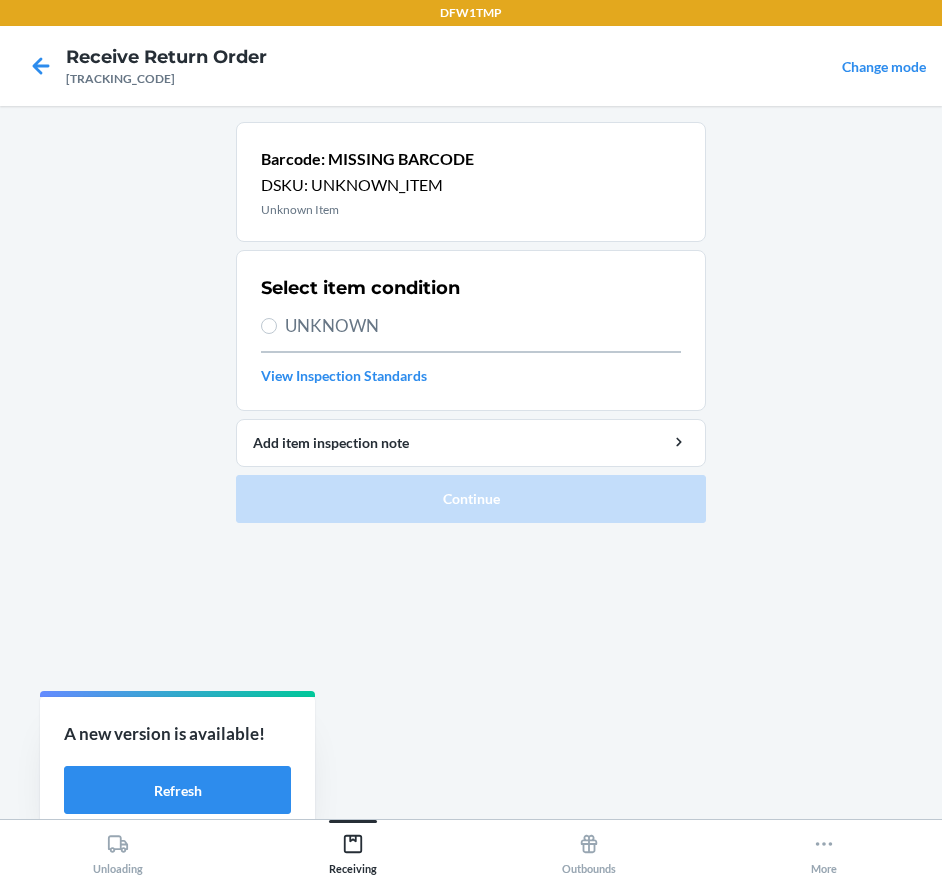 click on "UNKNOWN" at bounding box center (483, 326) 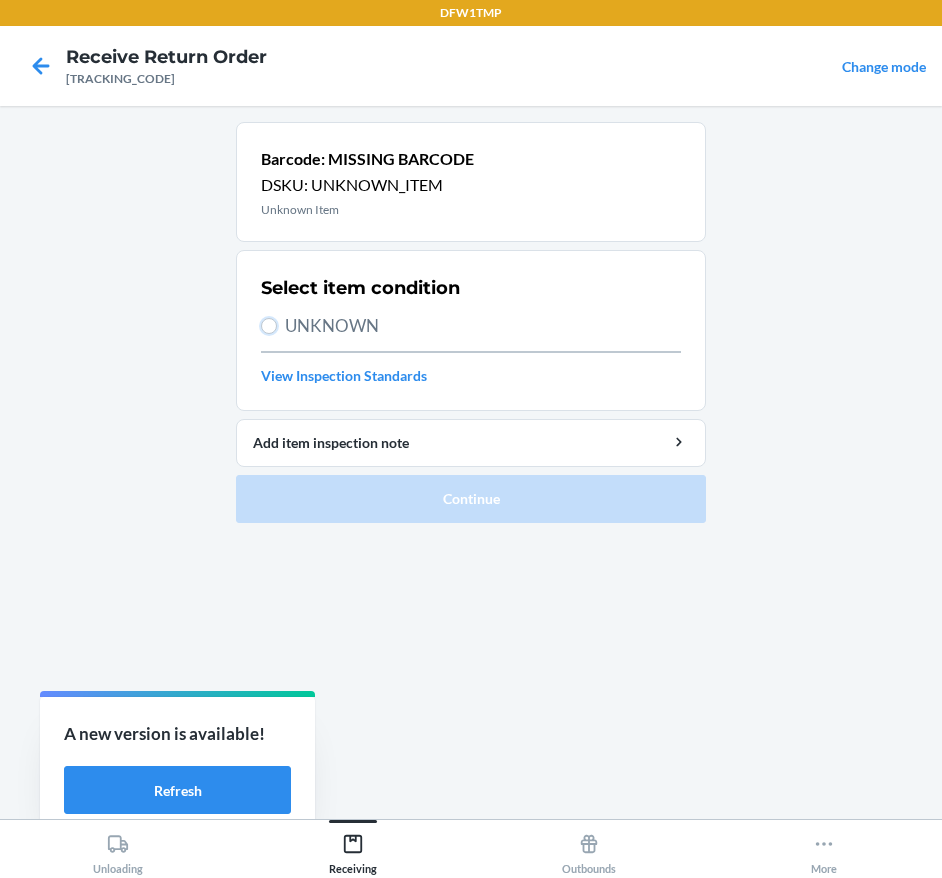 click on "UNKNOWN" at bounding box center [269, 326] 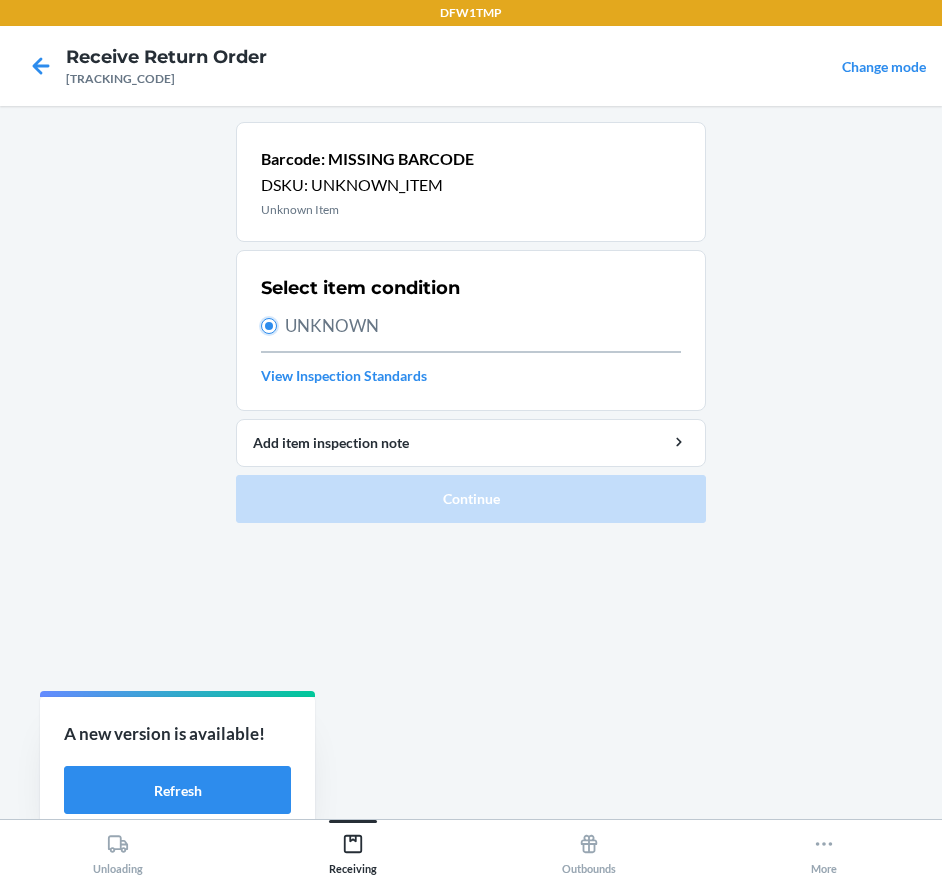 radio on "true" 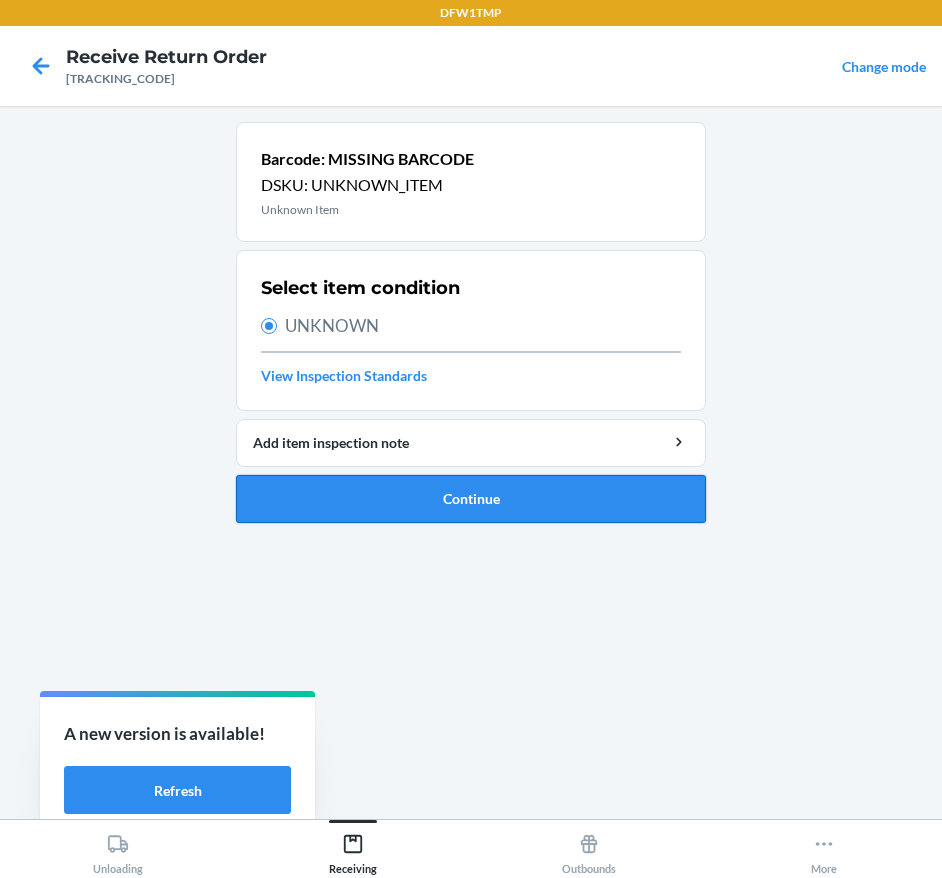 click on "Continue" at bounding box center (471, 499) 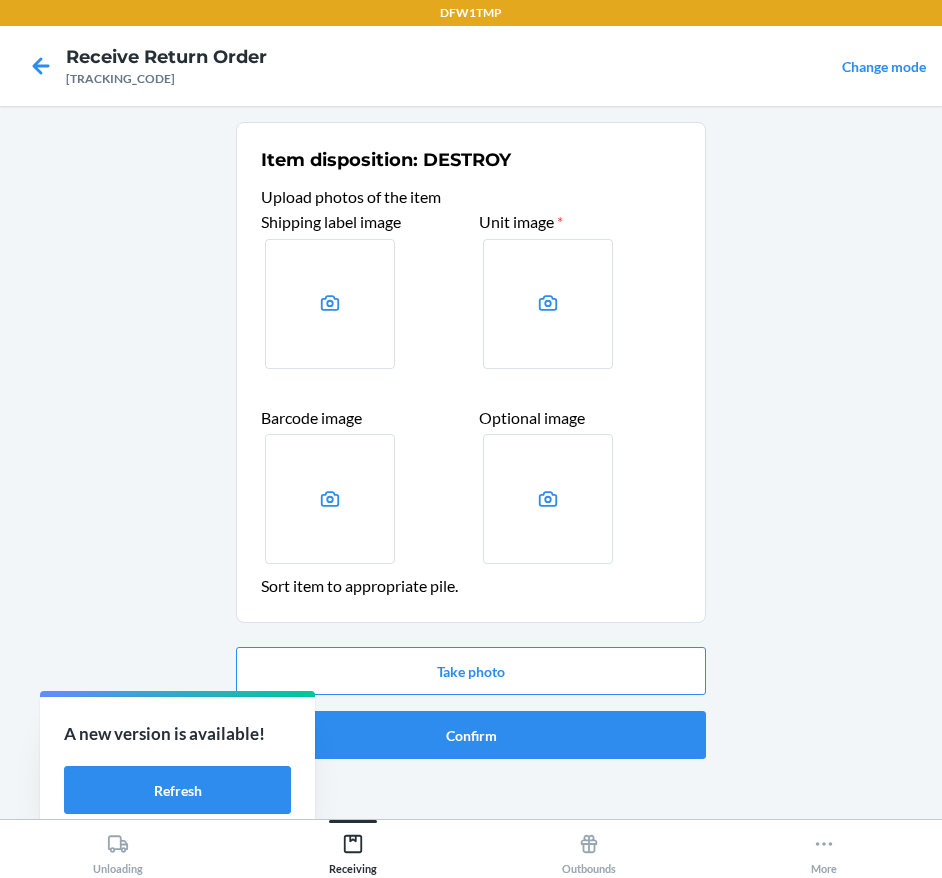 click at bounding box center (330, 304) 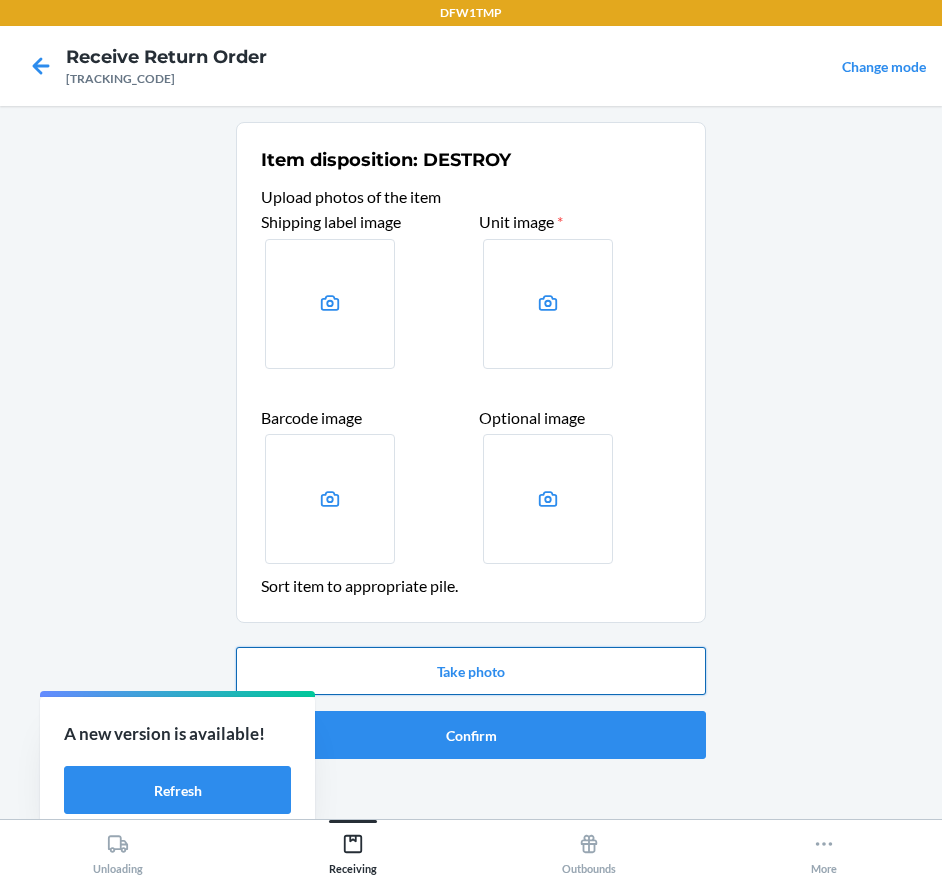 click on "Take photo" at bounding box center (471, 671) 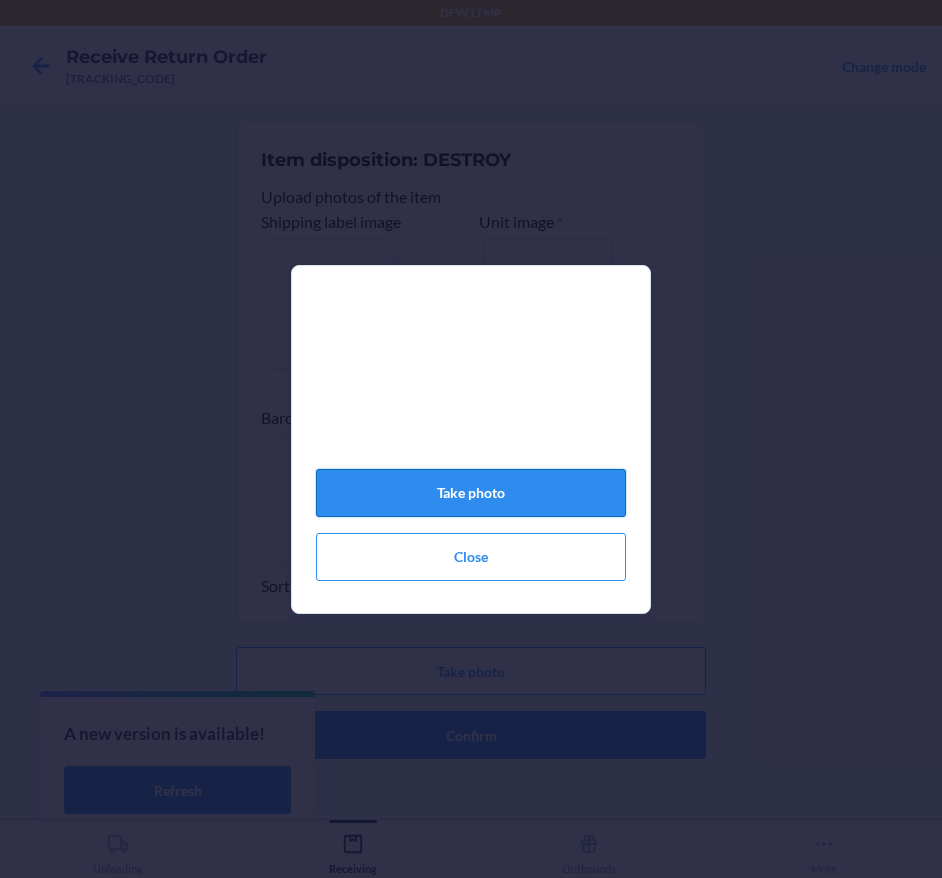 click on "Take photo" 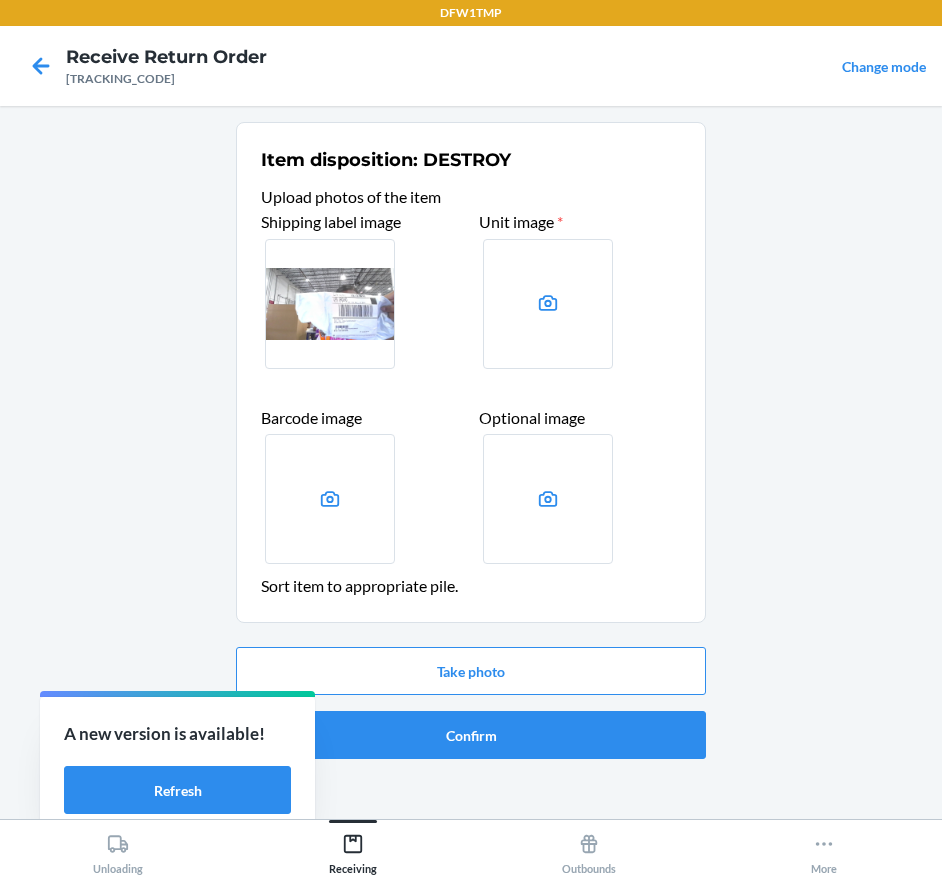 click at bounding box center [548, 304] 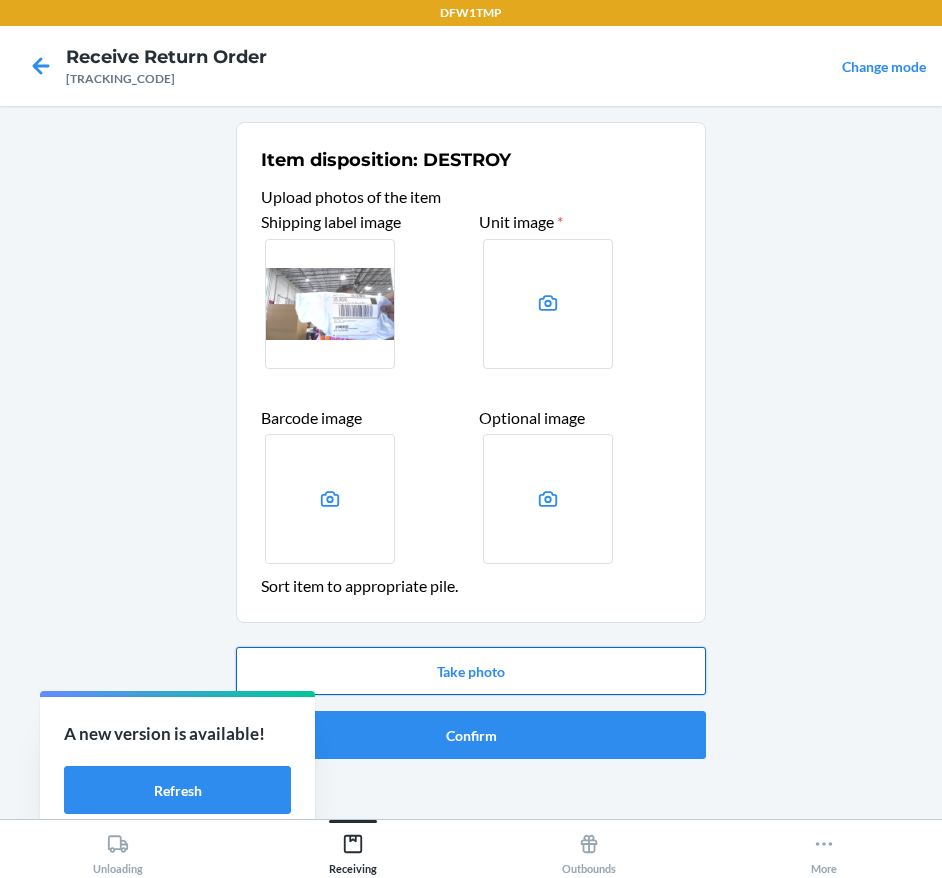click on "Take photo" at bounding box center (471, 671) 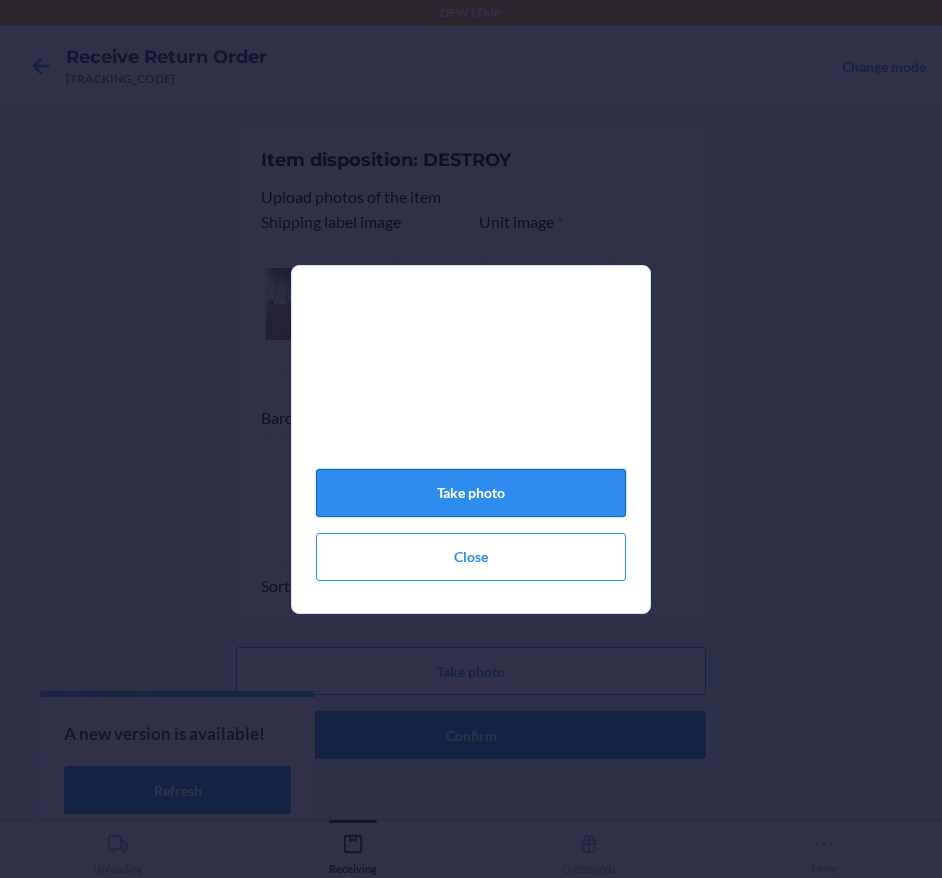 click on "Take photo" 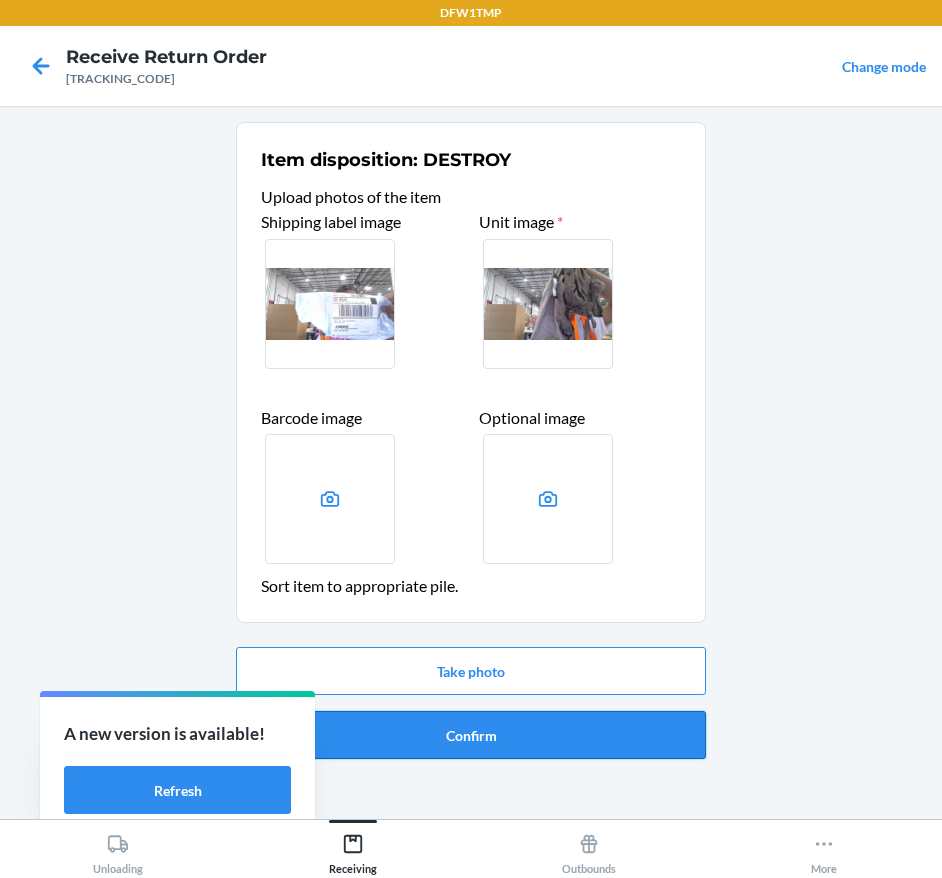 click on "Confirm" at bounding box center [471, 735] 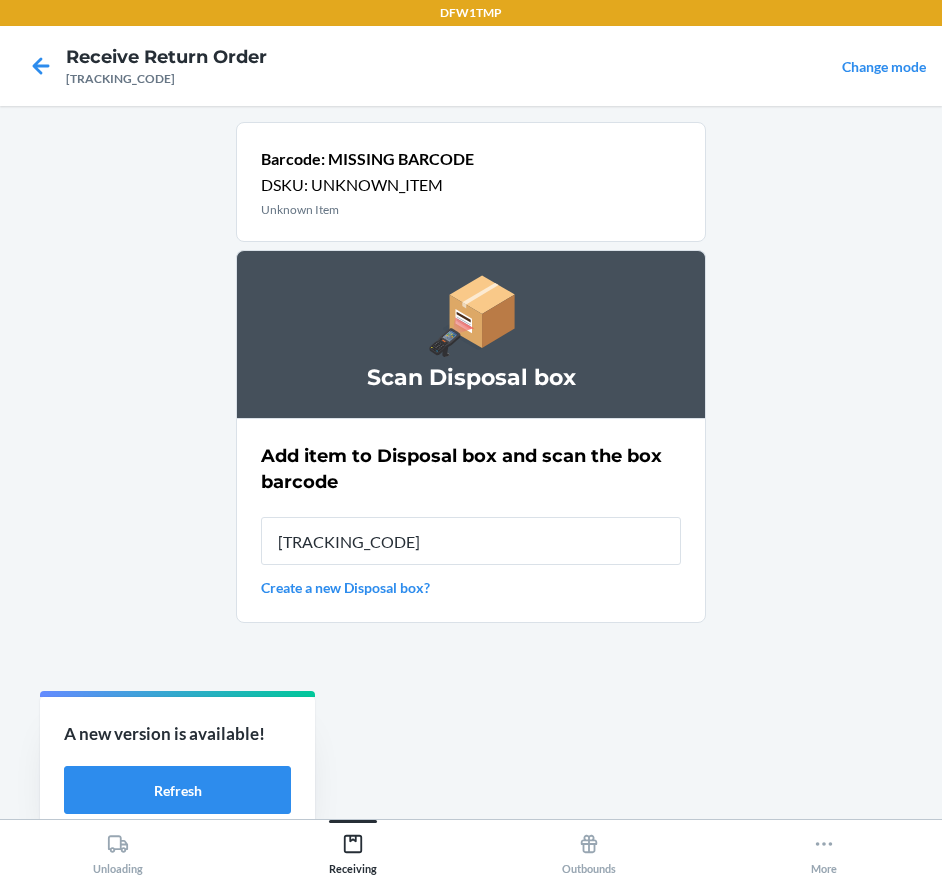 type on "[TRACKING_CODE]" 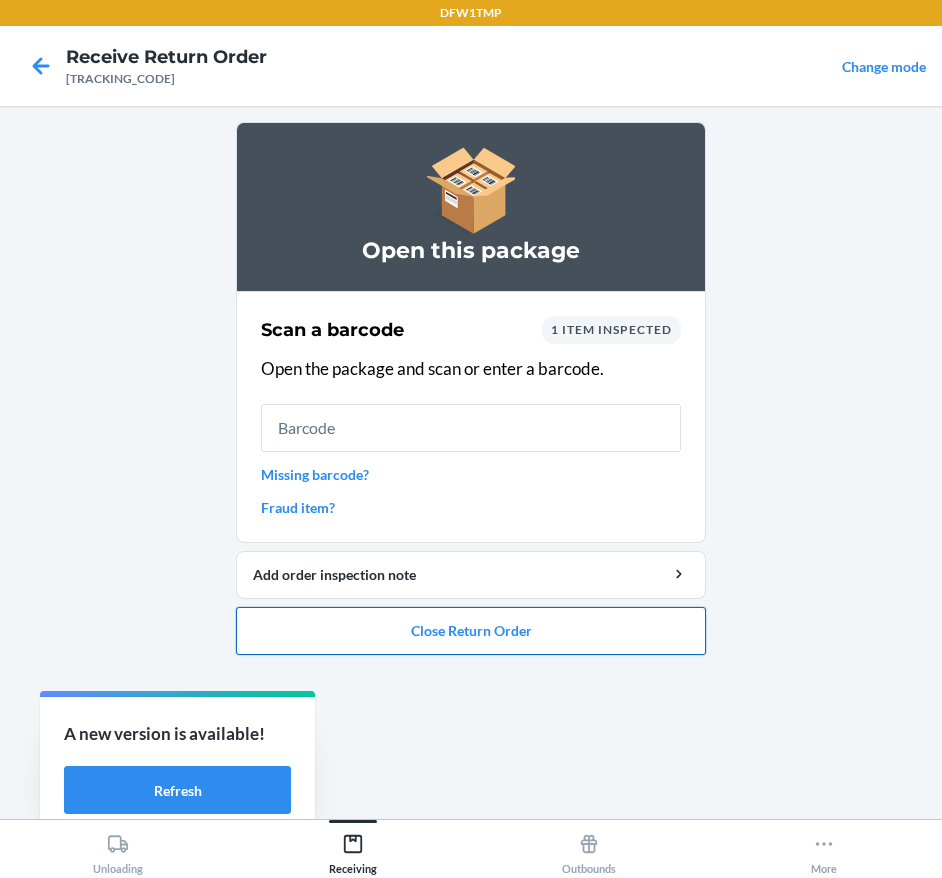 click on "Close Return Order" at bounding box center (471, 631) 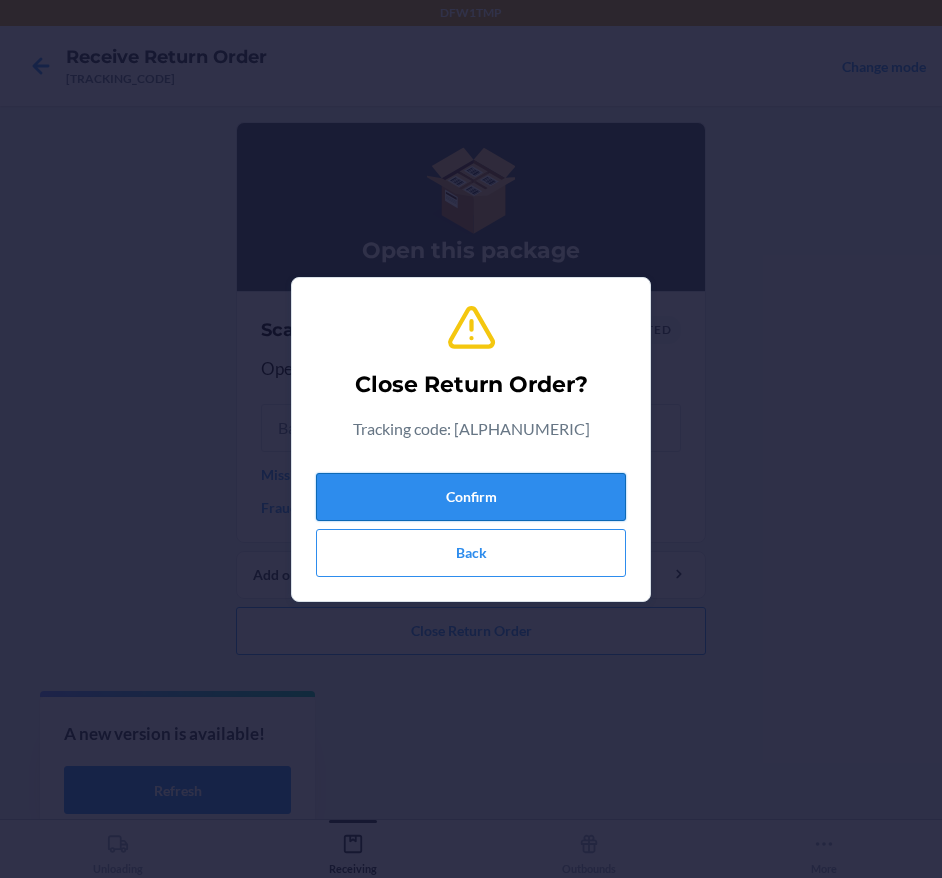 click on "Confirm" at bounding box center (471, 497) 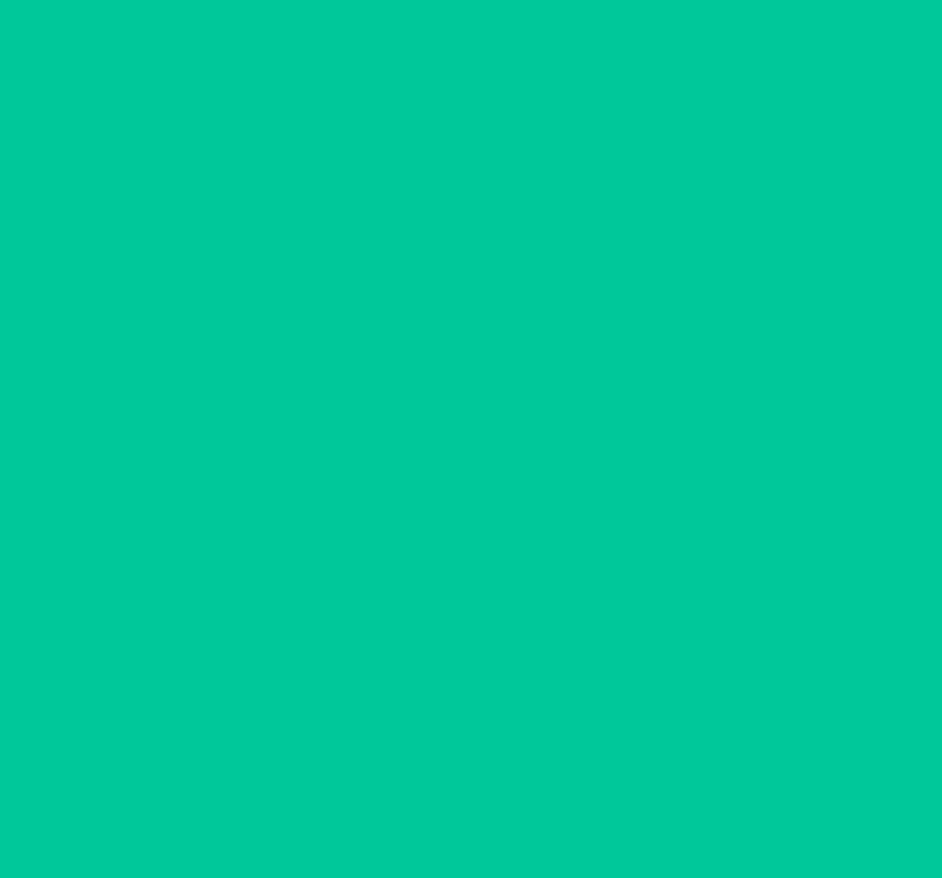 type 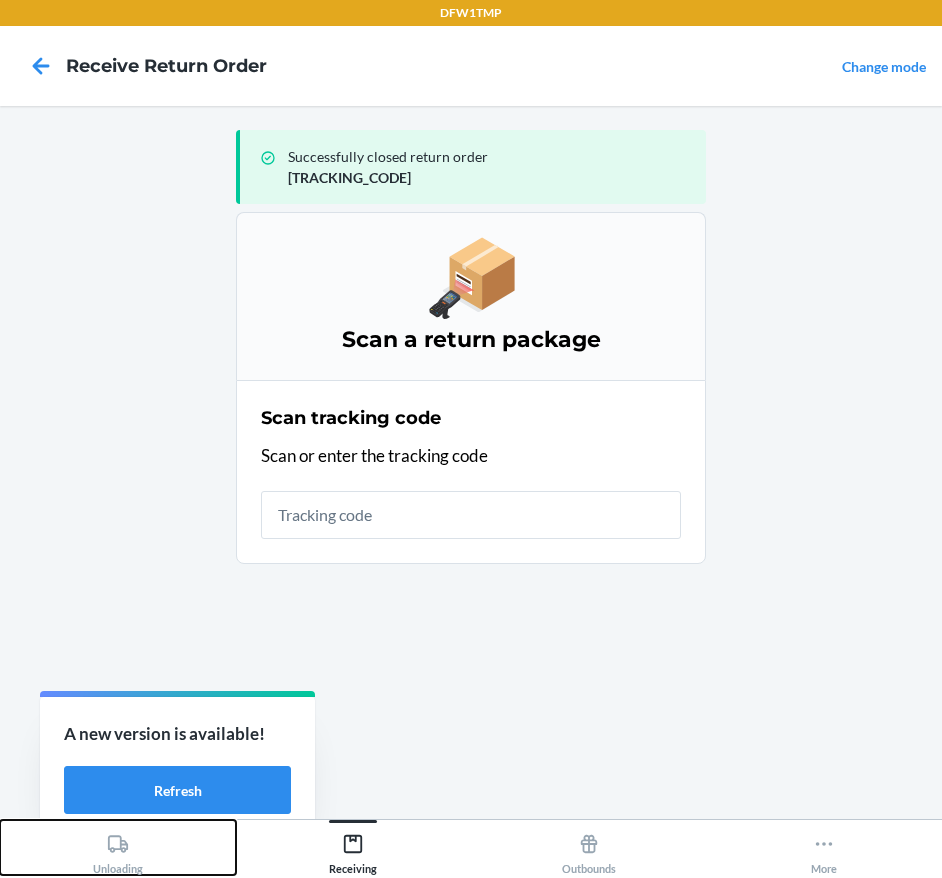 click on "Unloading" at bounding box center (118, 847) 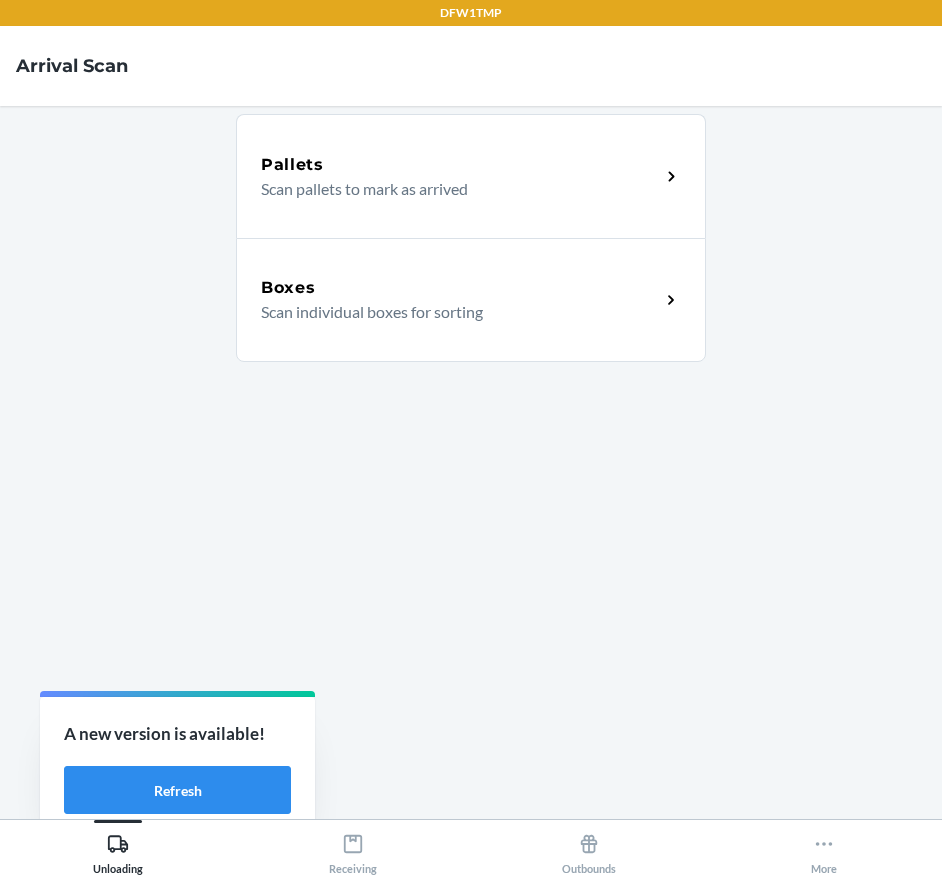 click on "Boxes Scan individual boxes for sorting" at bounding box center [471, 300] 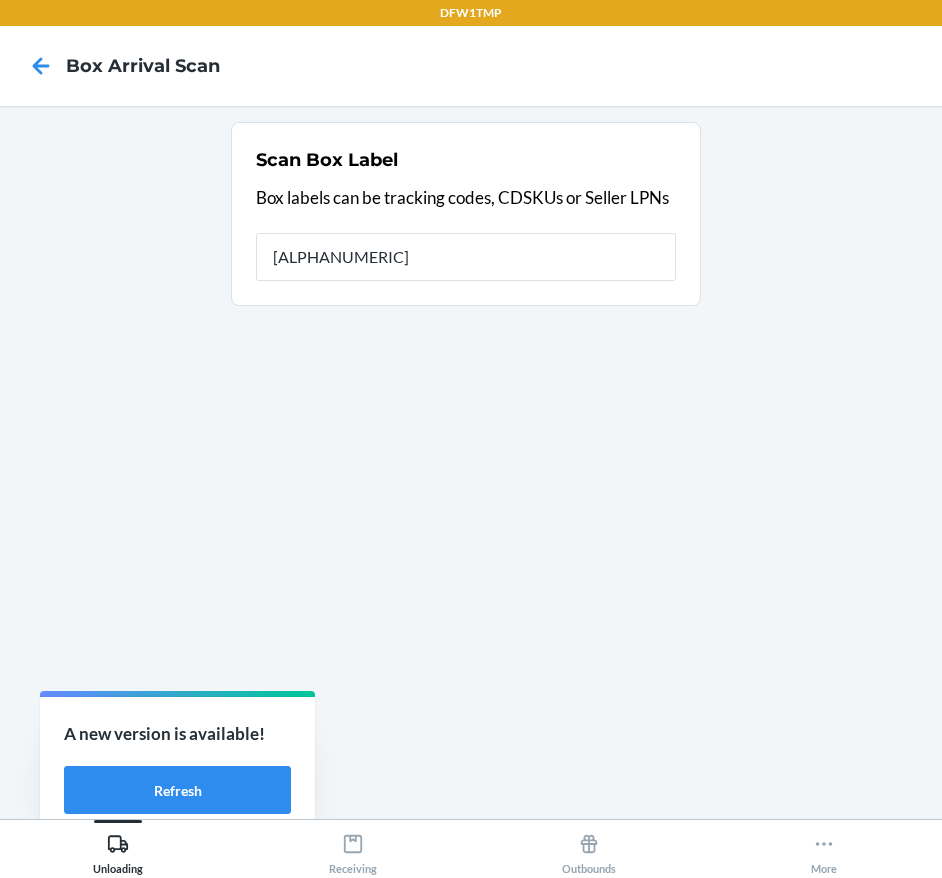 type on "[ALPHANUMERIC]" 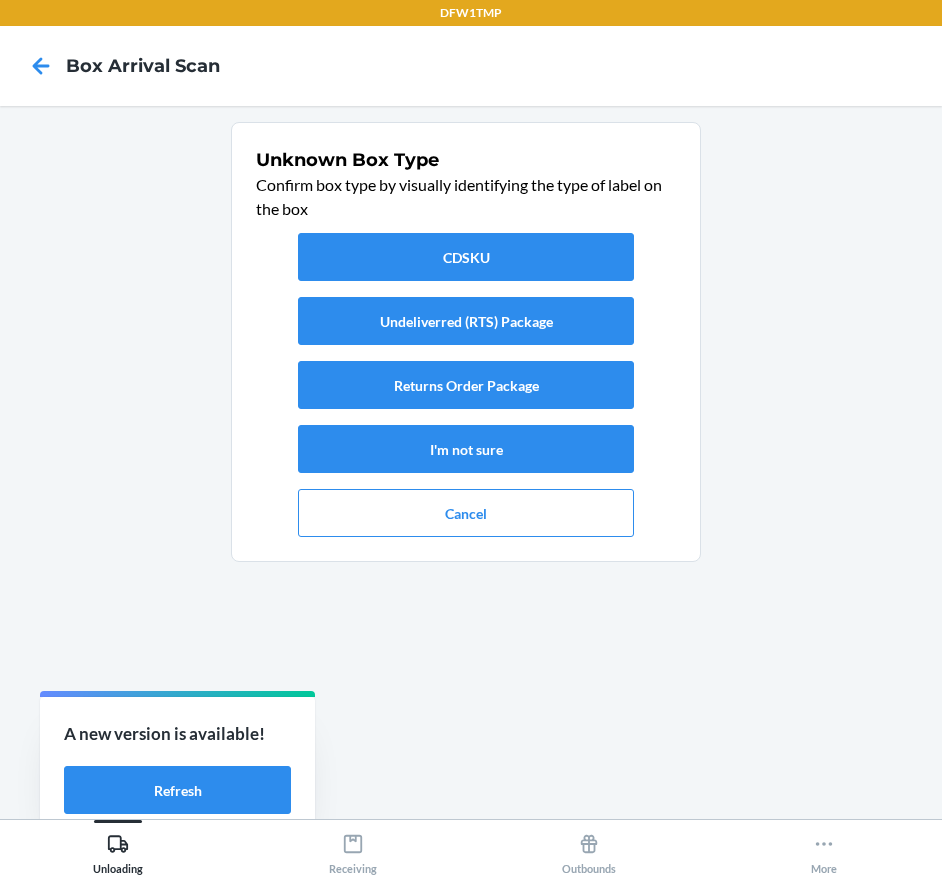 click on "CDSKU Undeliverred (RTS) Package Returns Order Package I'm not sure Cancel" at bounding box center (466, 385) 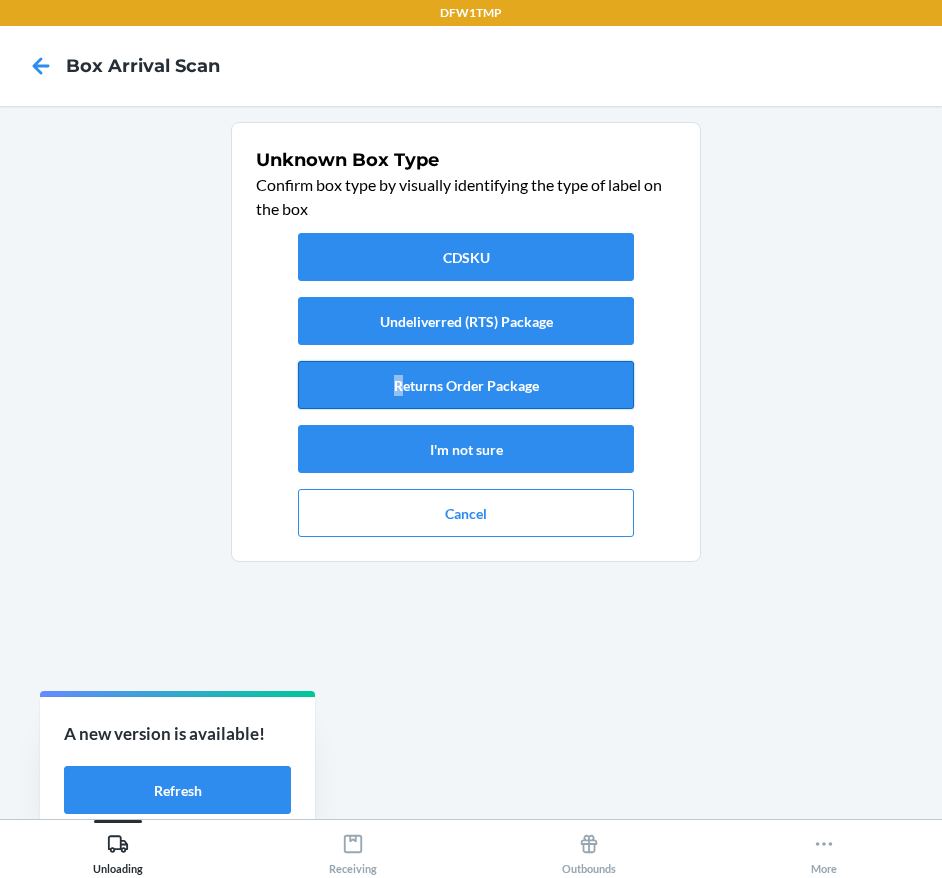 drag, startPoint x: 398, startPoint y: 359, endPoint x: 400, endPoint y: 369, distance: 10.198039 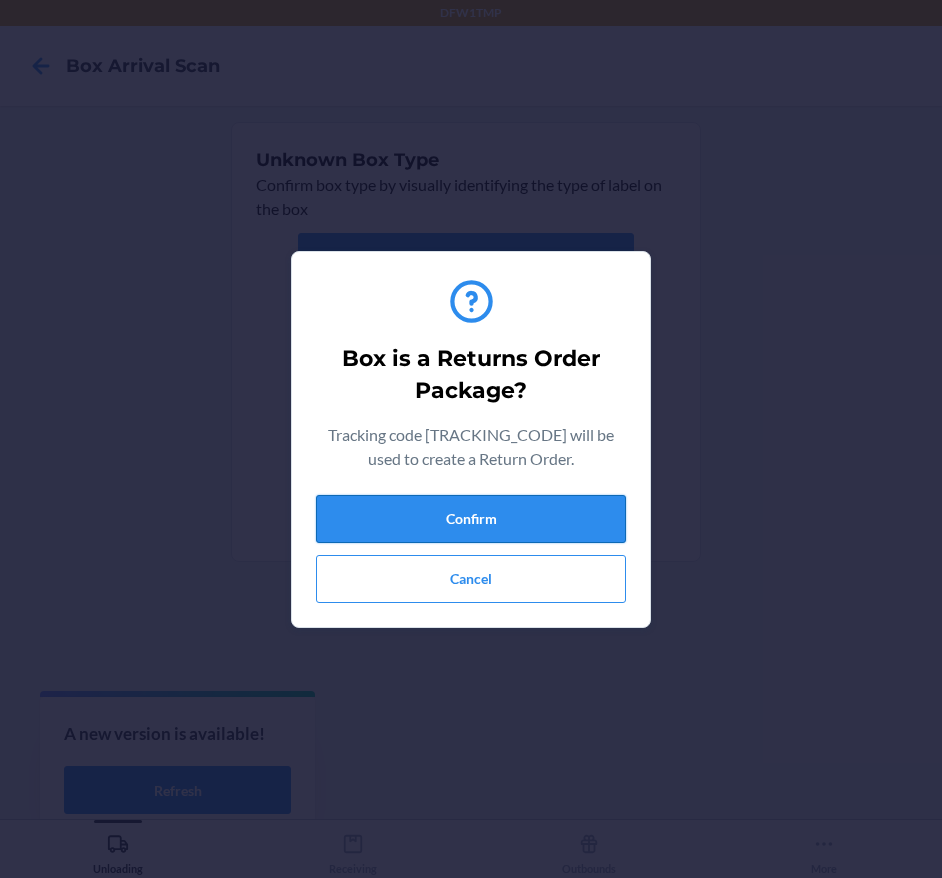 click on "Confirm" at bounding box center [471, 519] 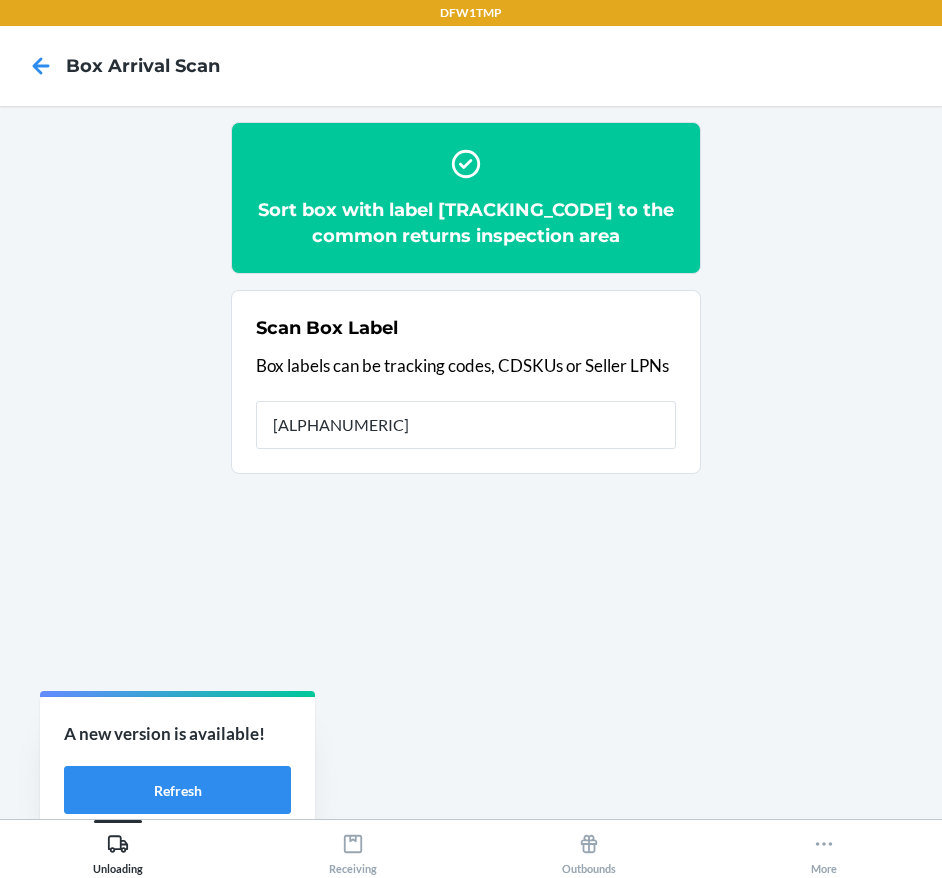 type on "[ALPHANUMERIC]" 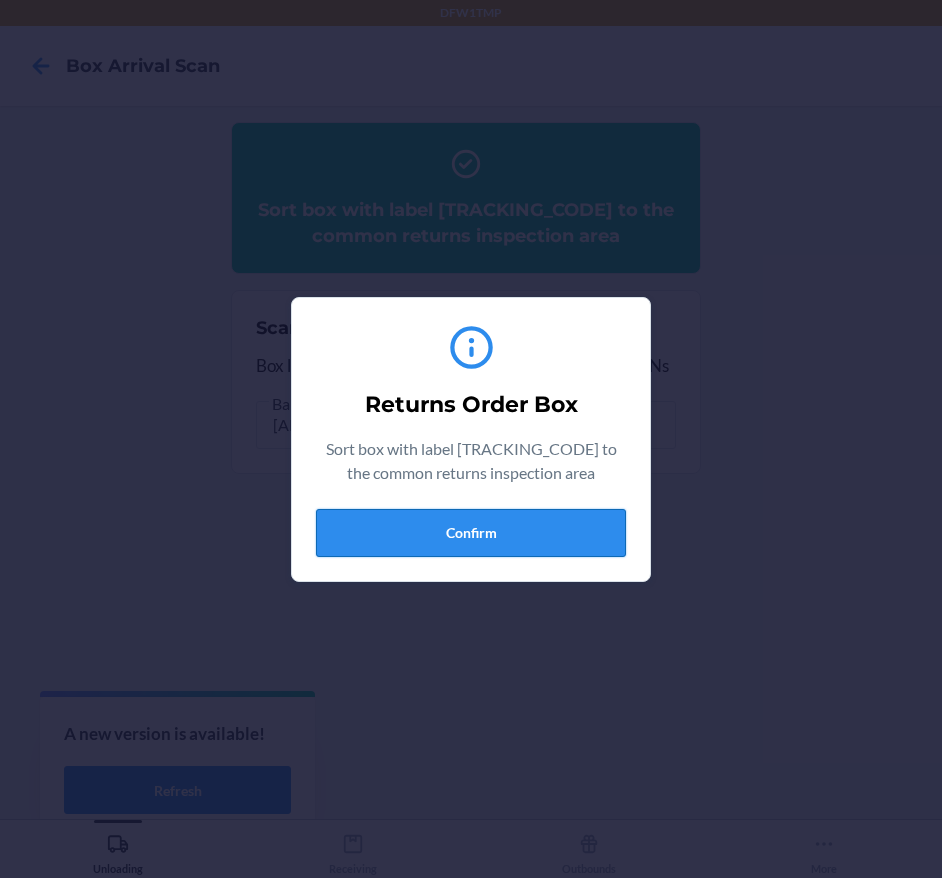 click on "Confirm" at bounding box center [471, 533] 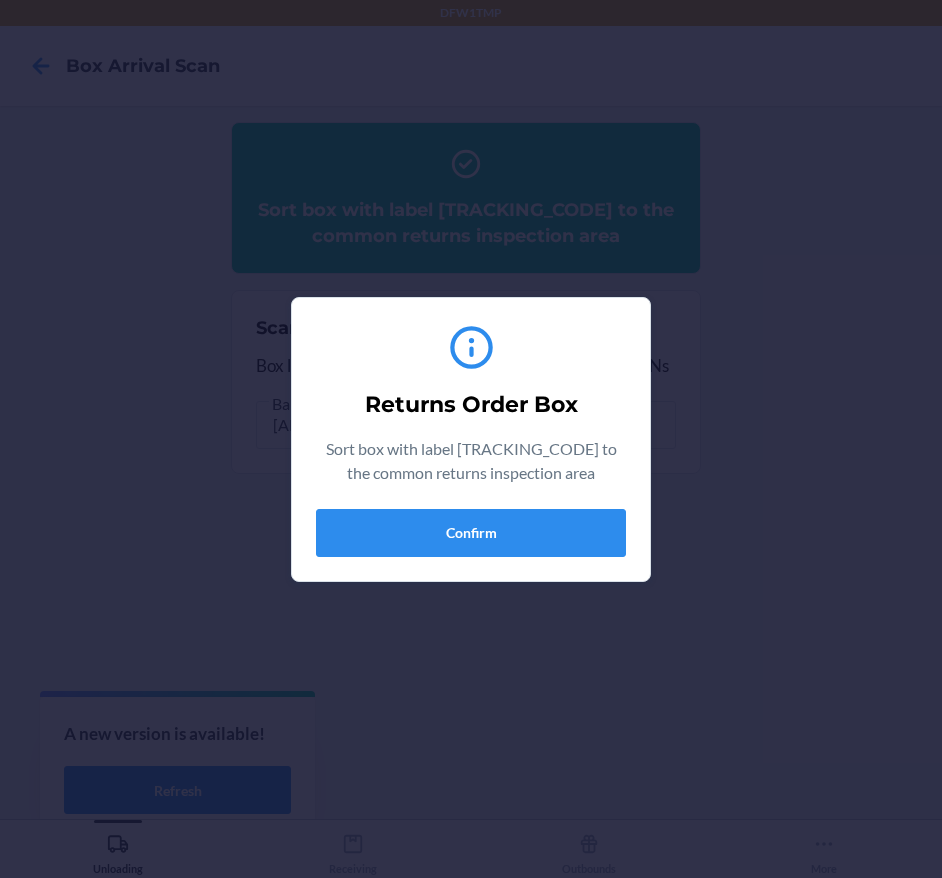 type 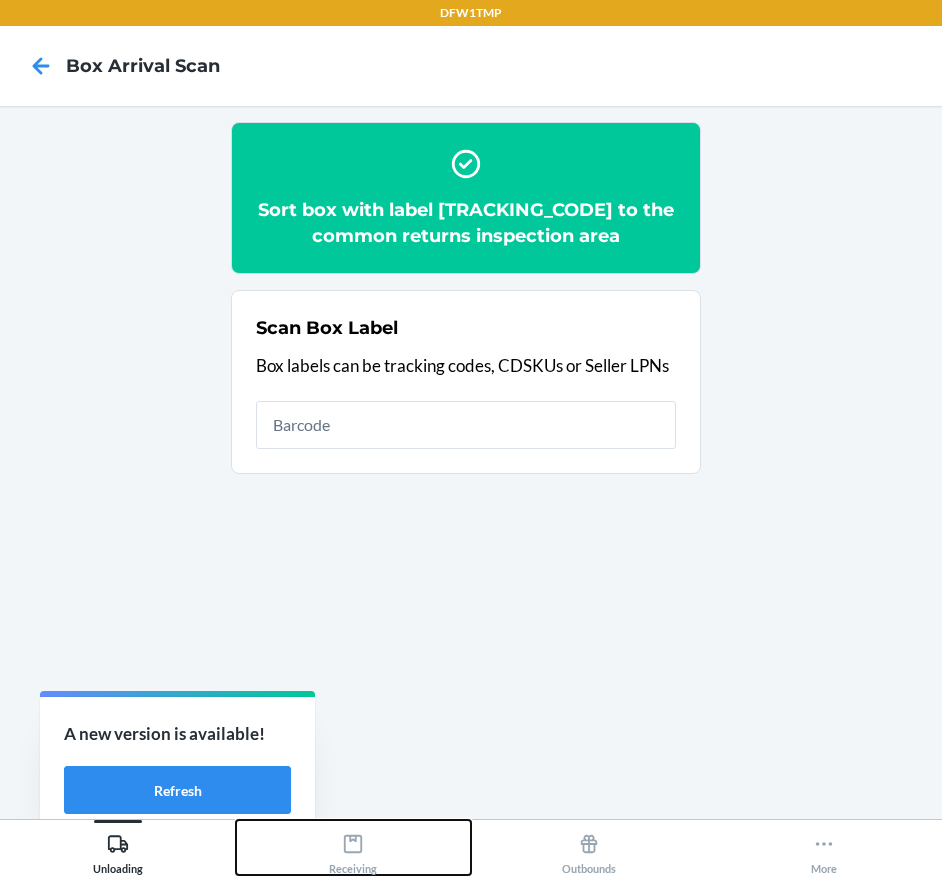 click on "Receiving" at bounding box center (354, 847) 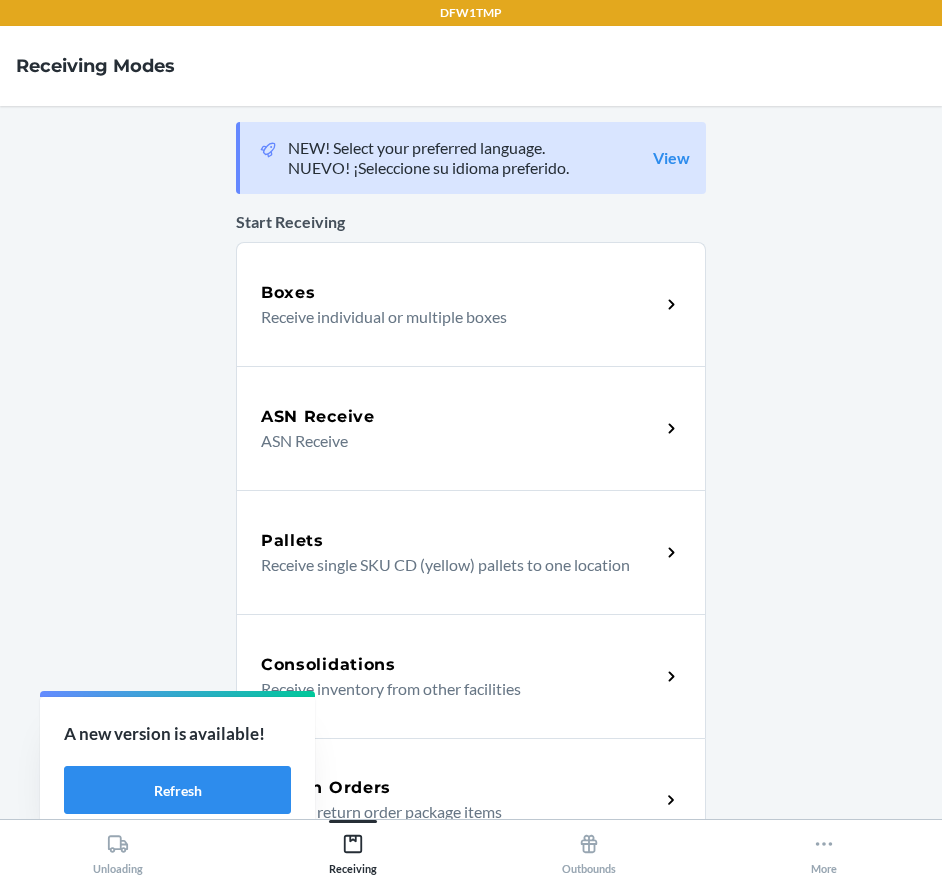 click on "Return Orders Receive return order package items" at bounding box center [471, 800] 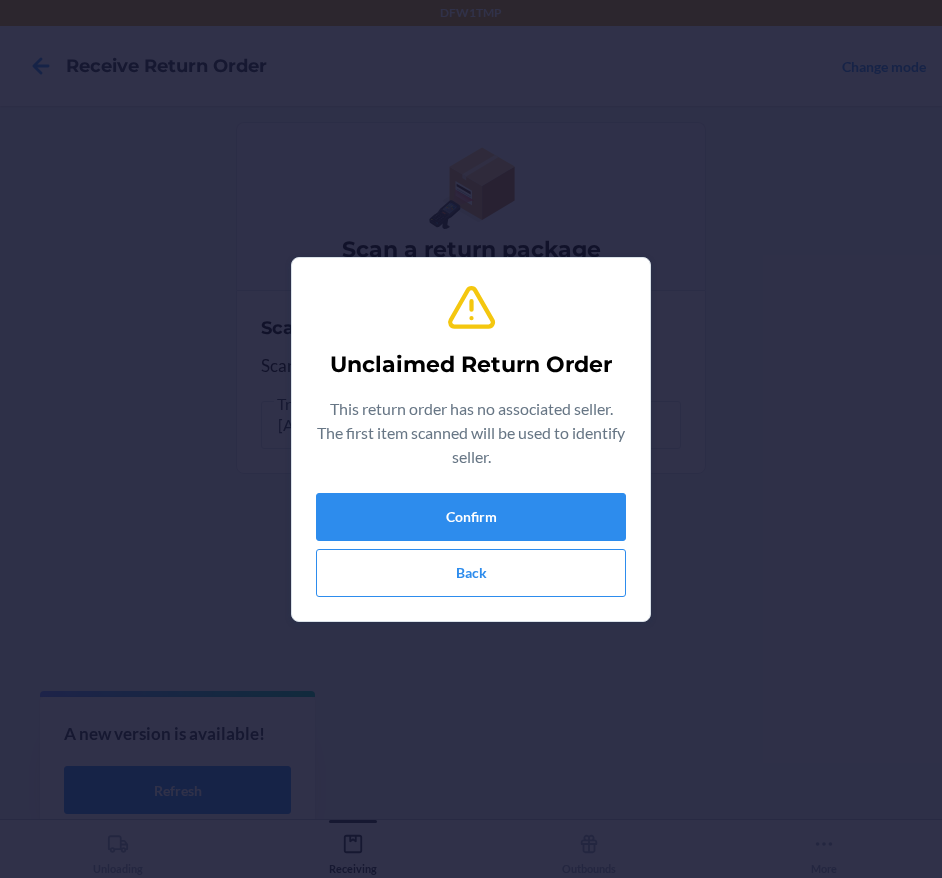 click on "Unclaimed Return Order This return order has no associated seller. The first item scanned will be used to identify seller. Confirm Back" at bounding box center [471, 439] 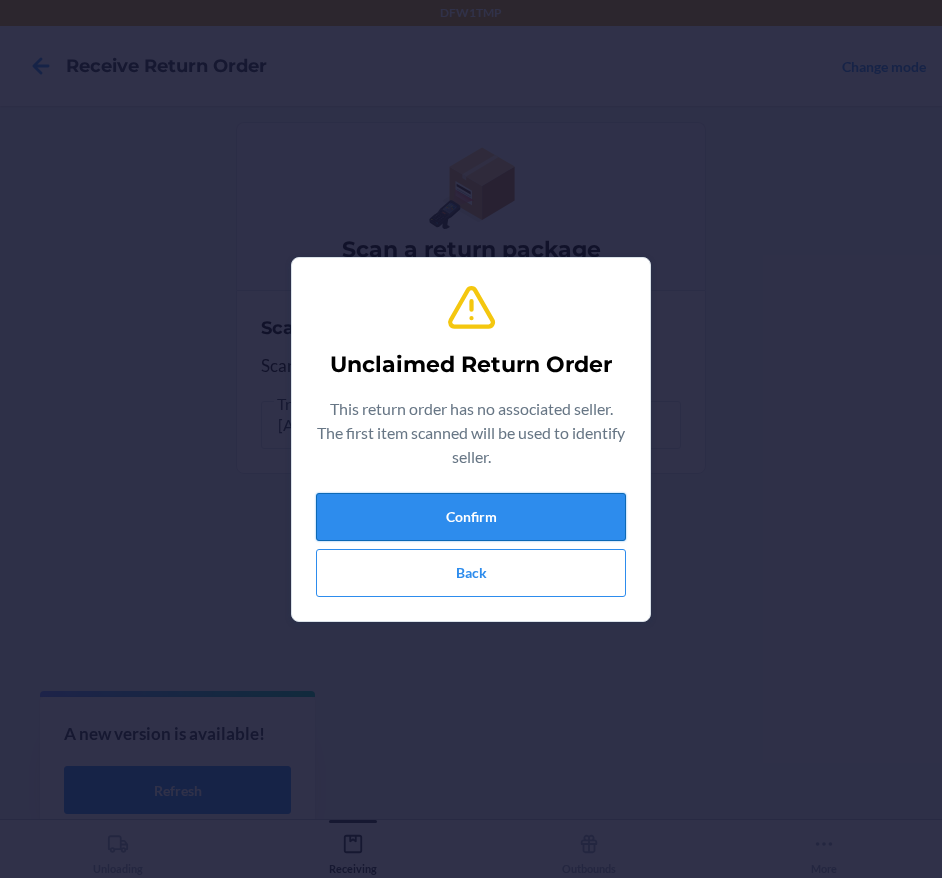 click on "Confirm" at bounding box center (471, 517) 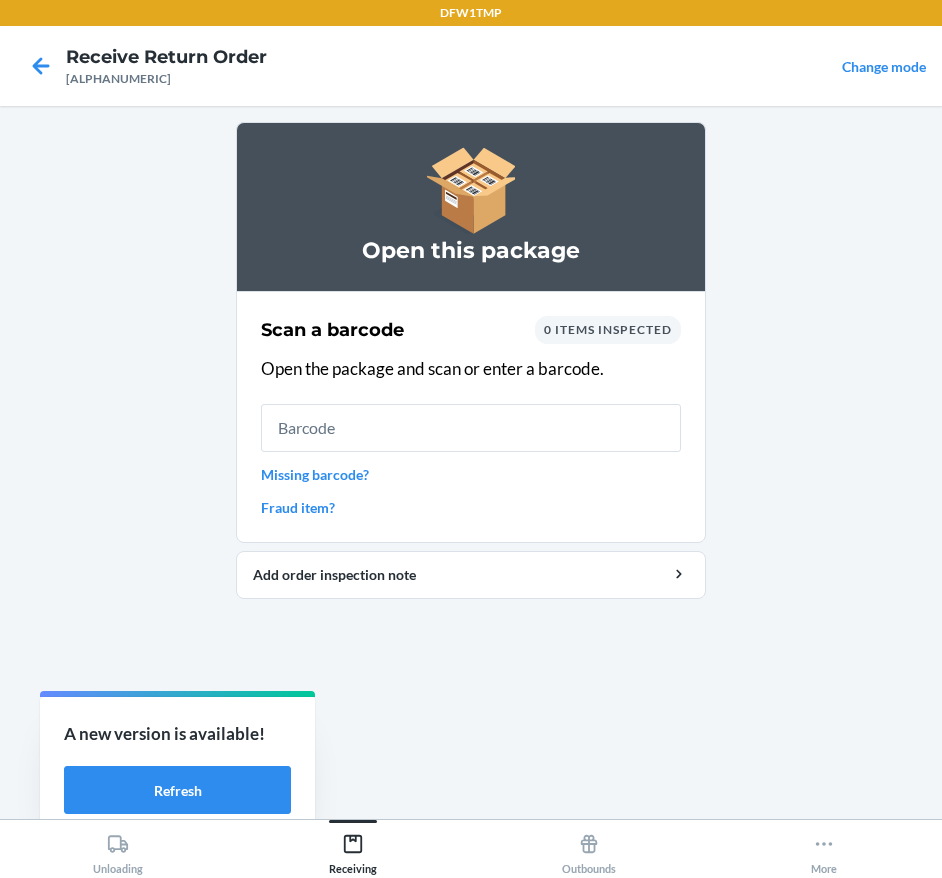 click on "Scan a barcode 0 items inspected Open the package and scan or enter a barcode. Missing barcode? Fraud item?" at bounding box center (471, 417) 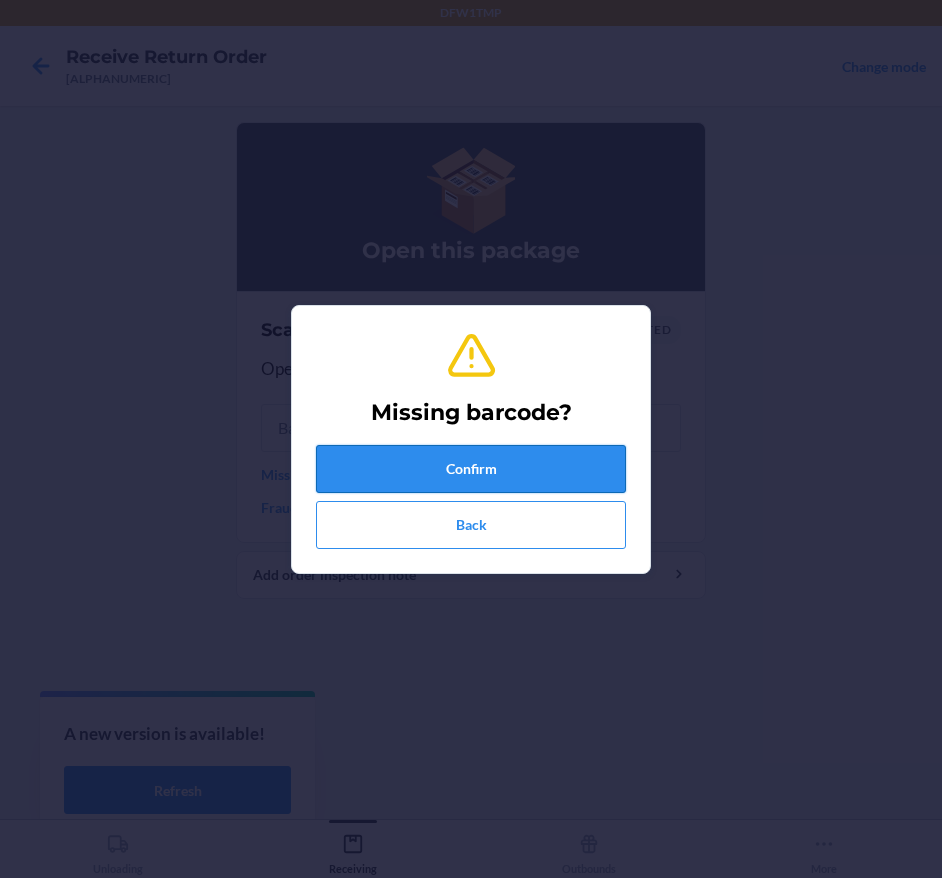 click on "Confirm" at bounding box center [471, 469] 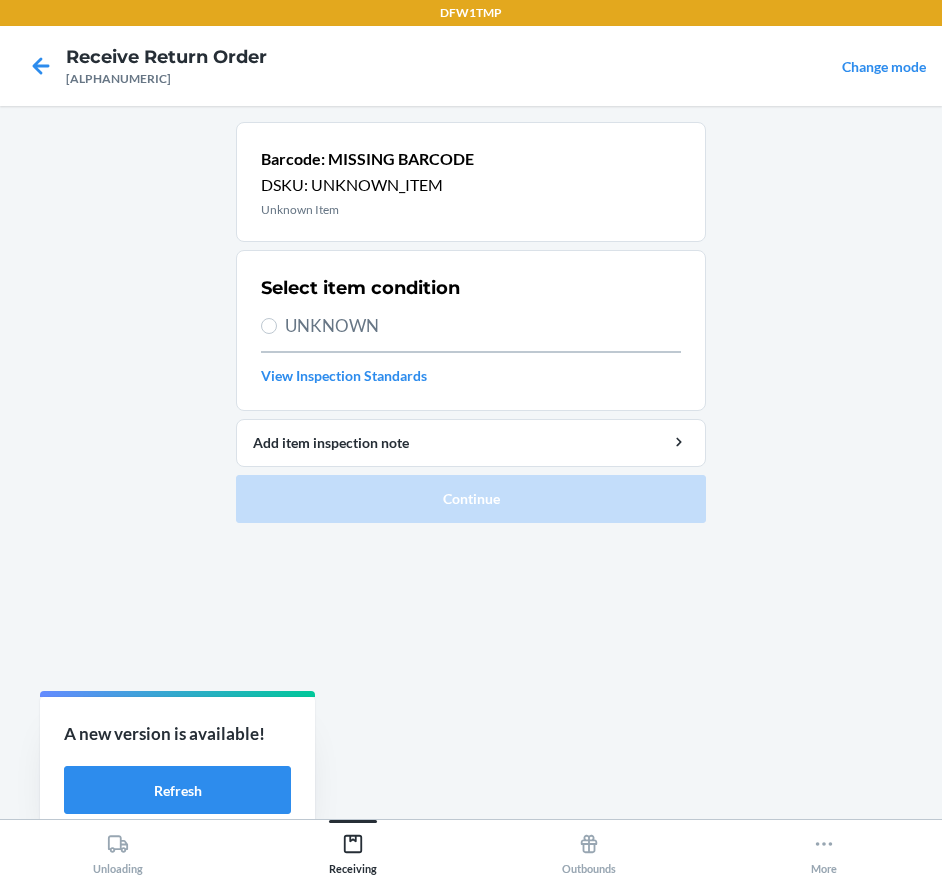 click on "UNKNOWN" at bounding box center [483, 326] 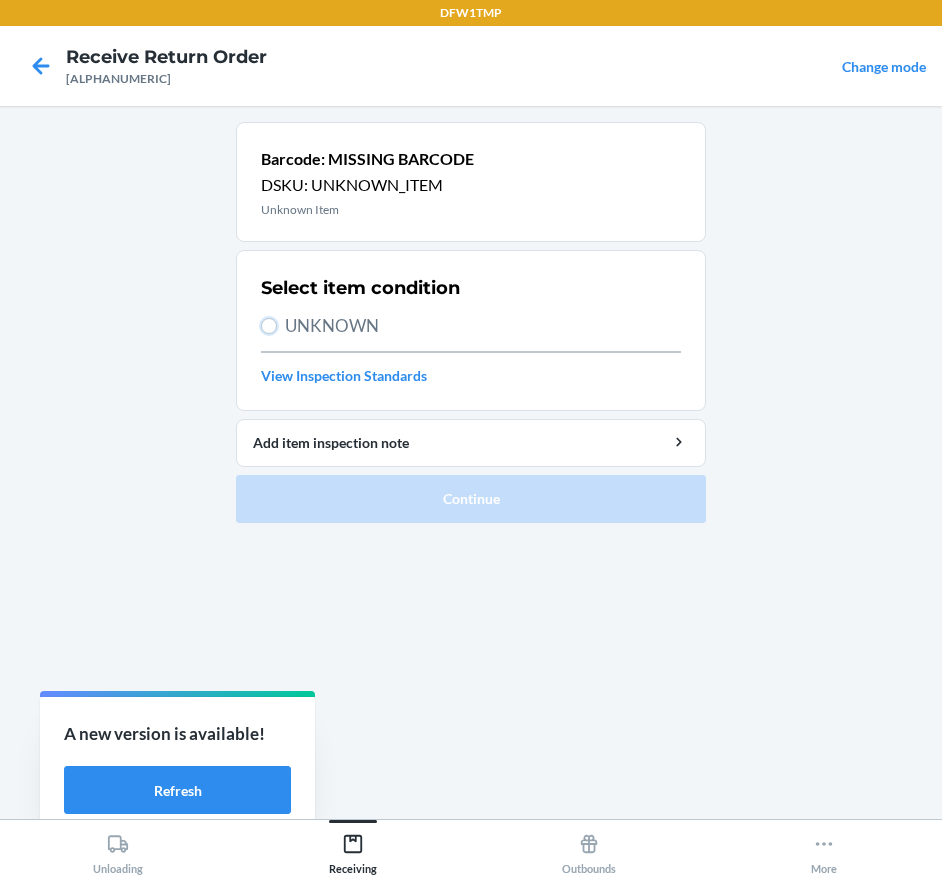 click on "UNKNOWN" at bounding box center (269, 326) 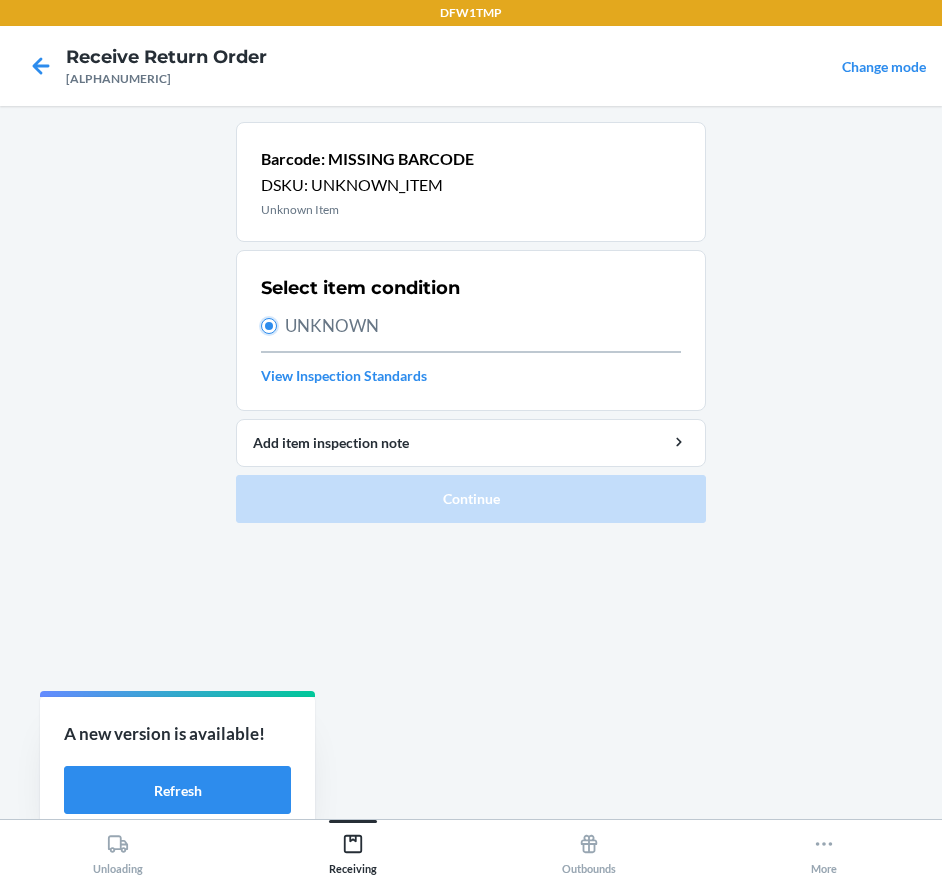 radio on "true" 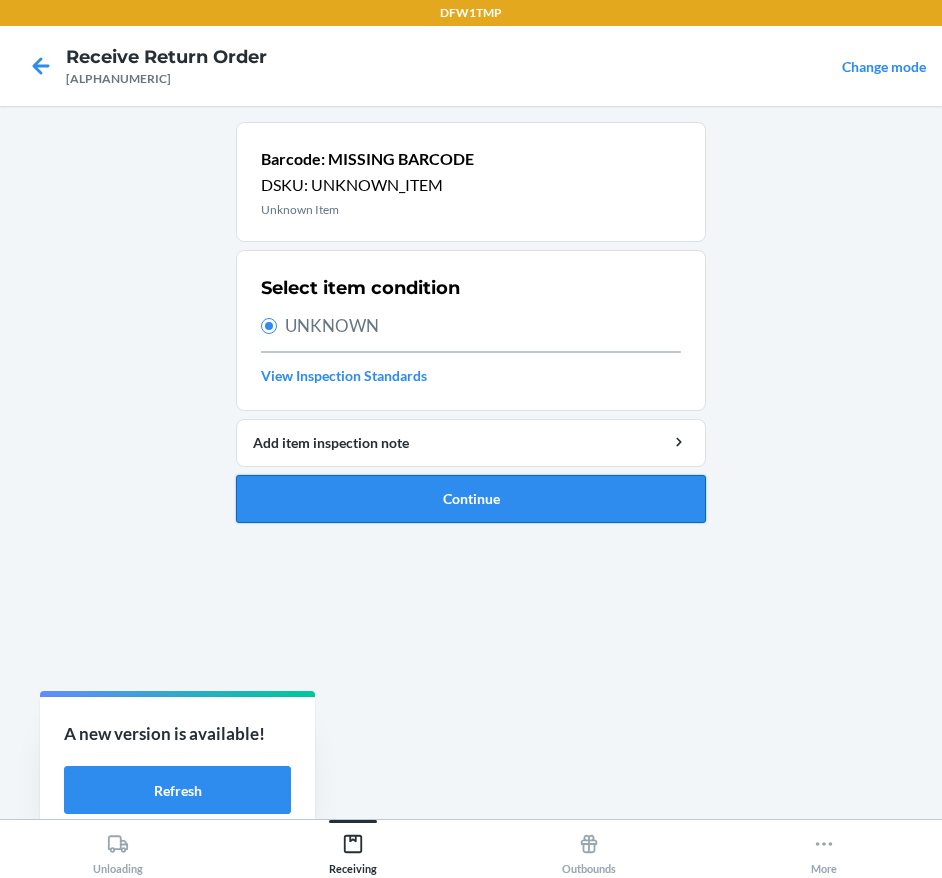 click on "Continue" at bounding box center [471, 499] 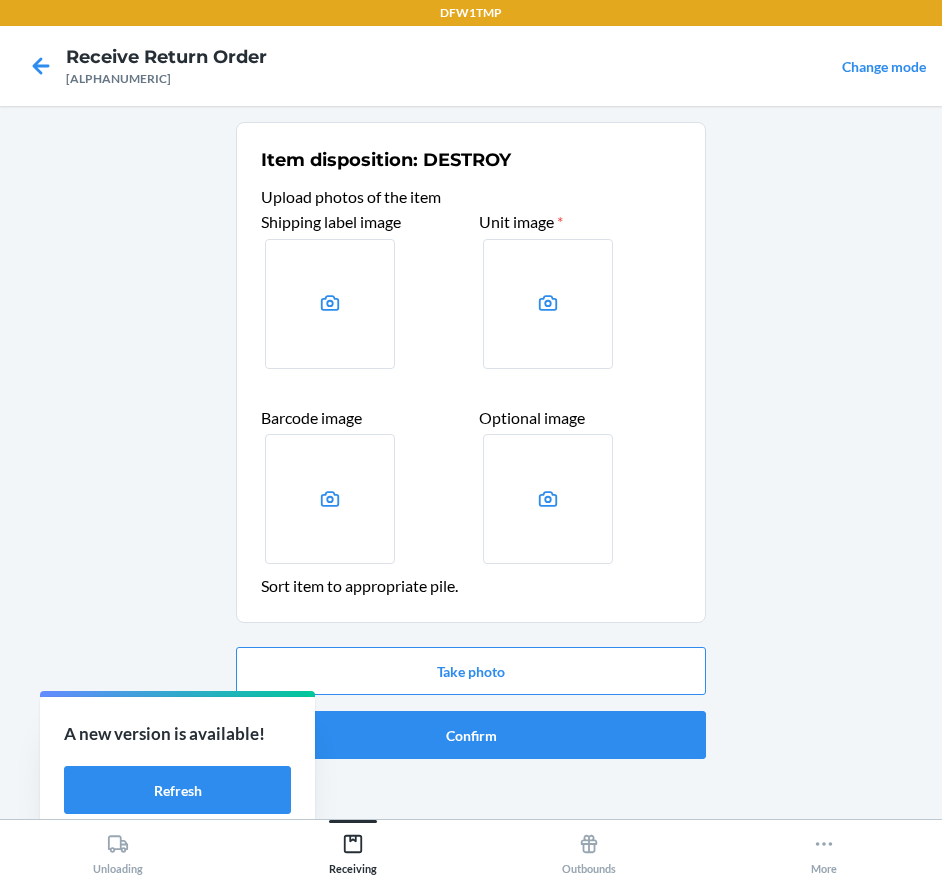 click at bounding box center [330, 304] 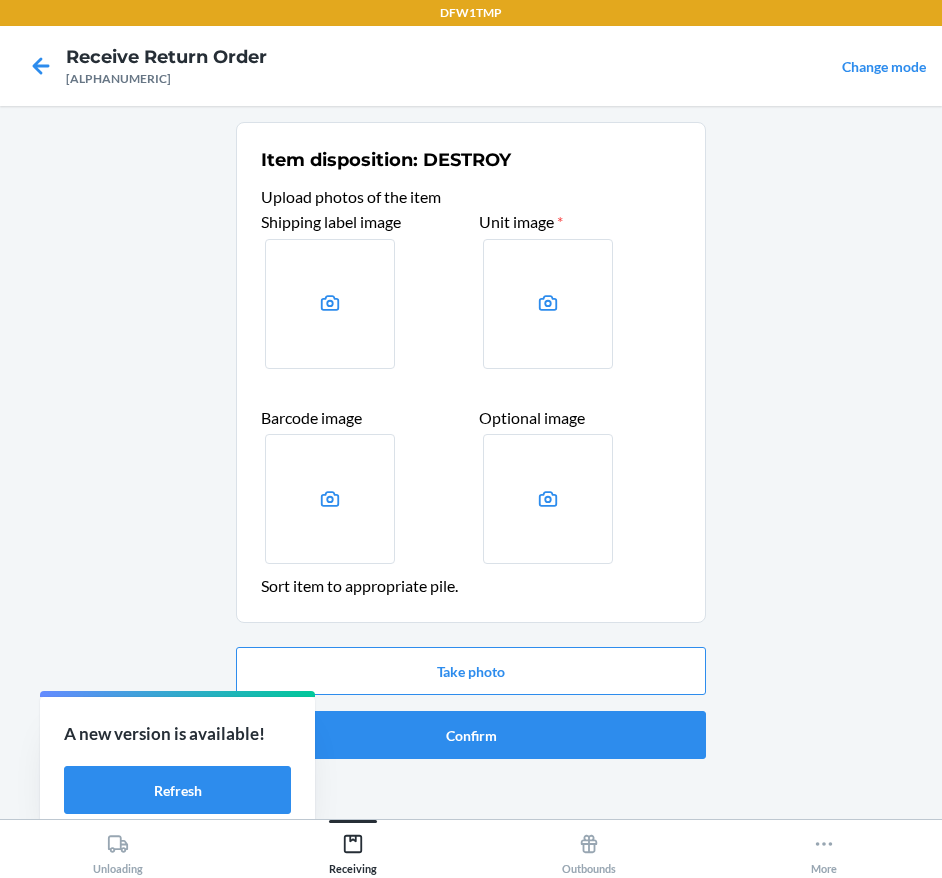 click at bounding box center [0, 0] 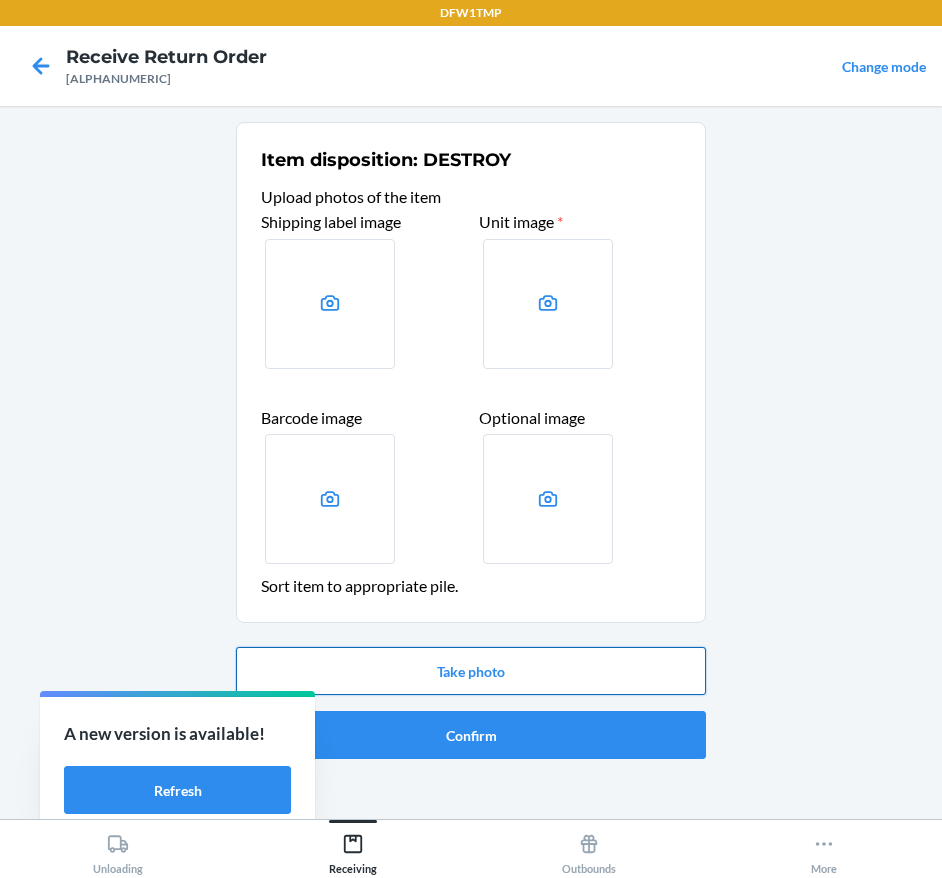 click on "Take photo" at bounding box center (471, 671) 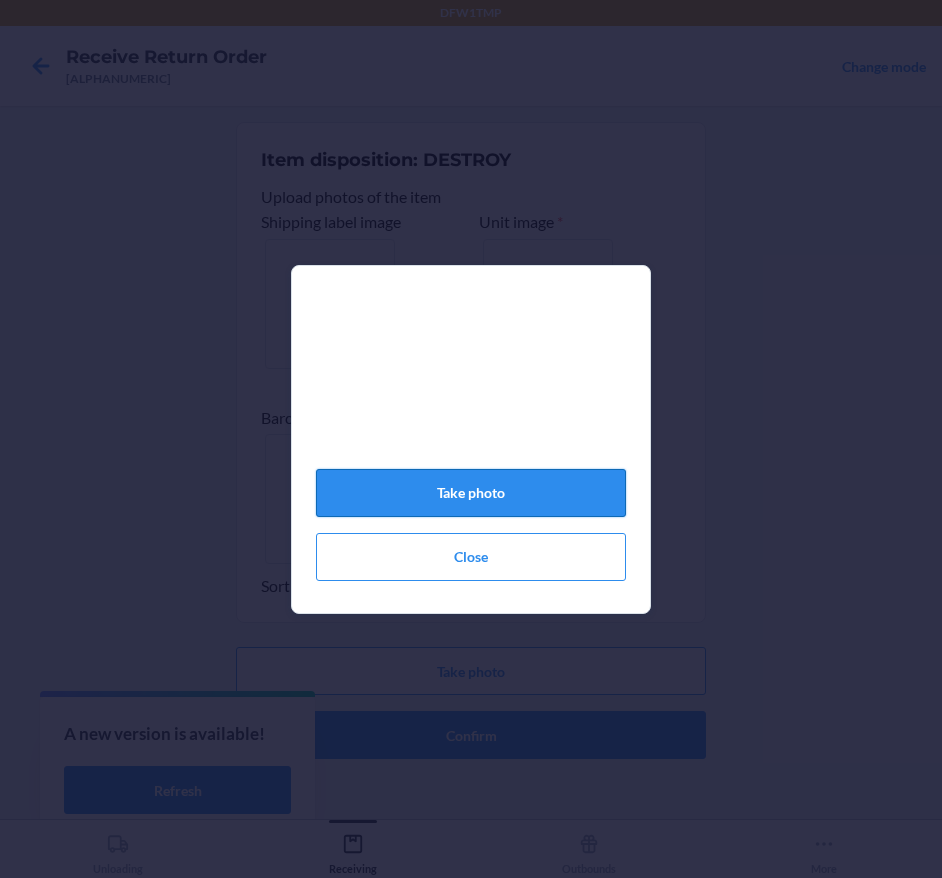 click on "Take photo" 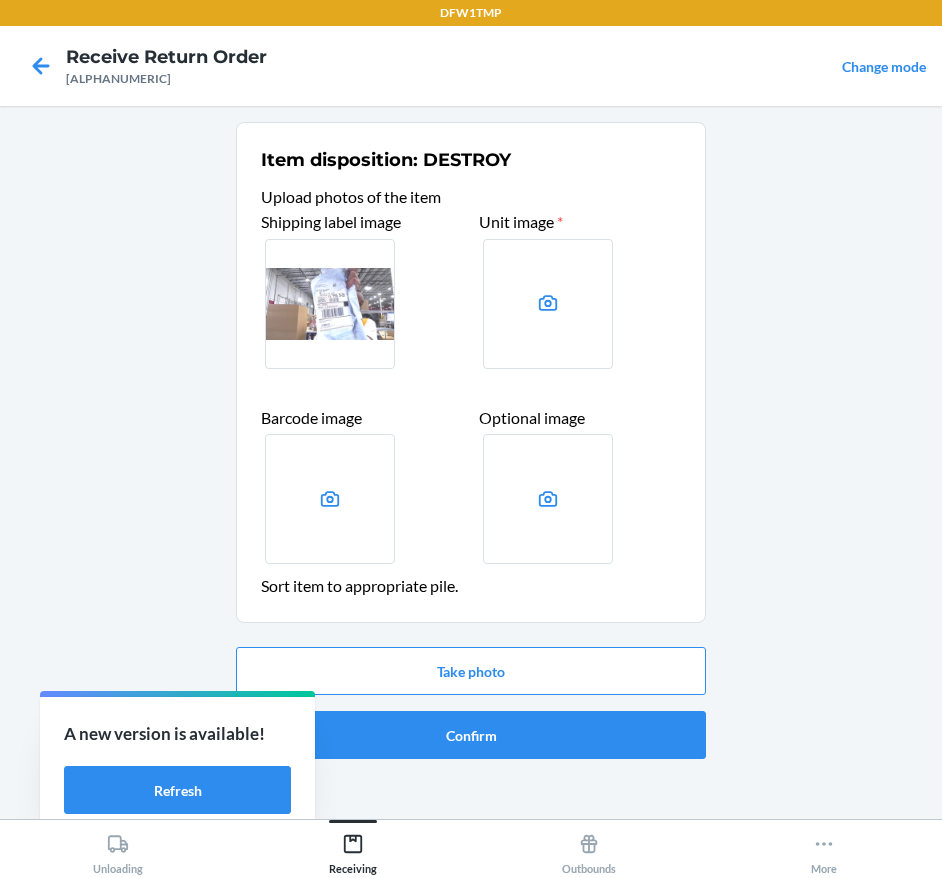 click at bounding box center [548, 304] 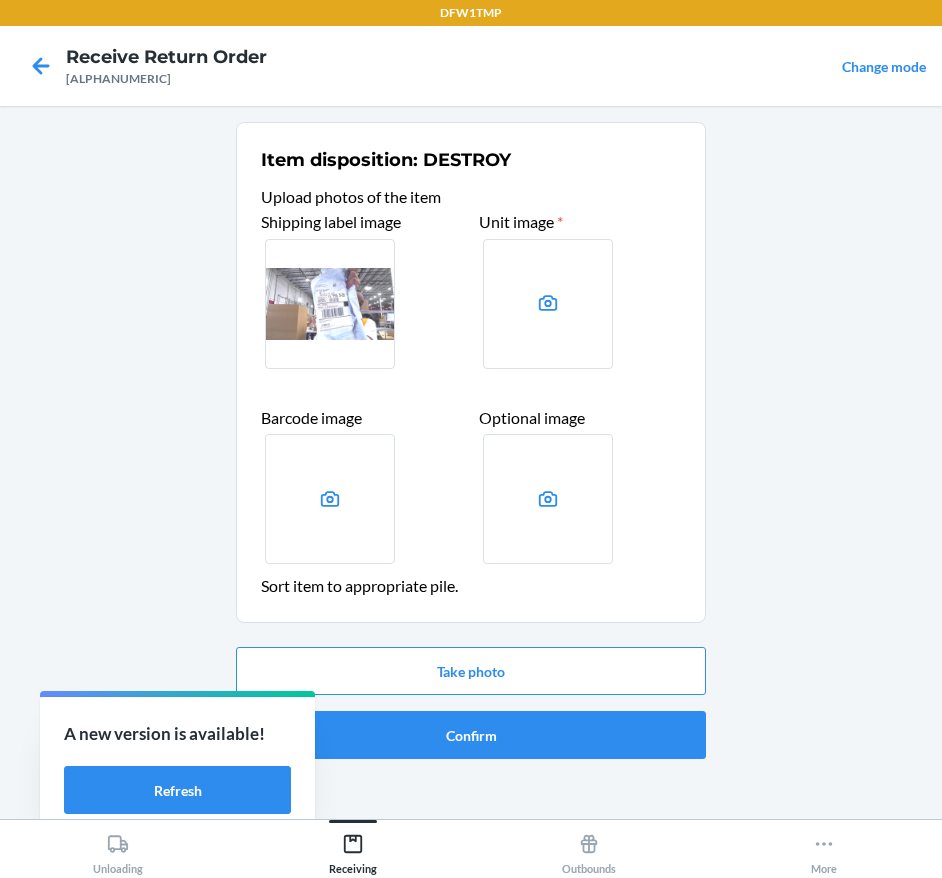 click at bounding box center (0, 0) 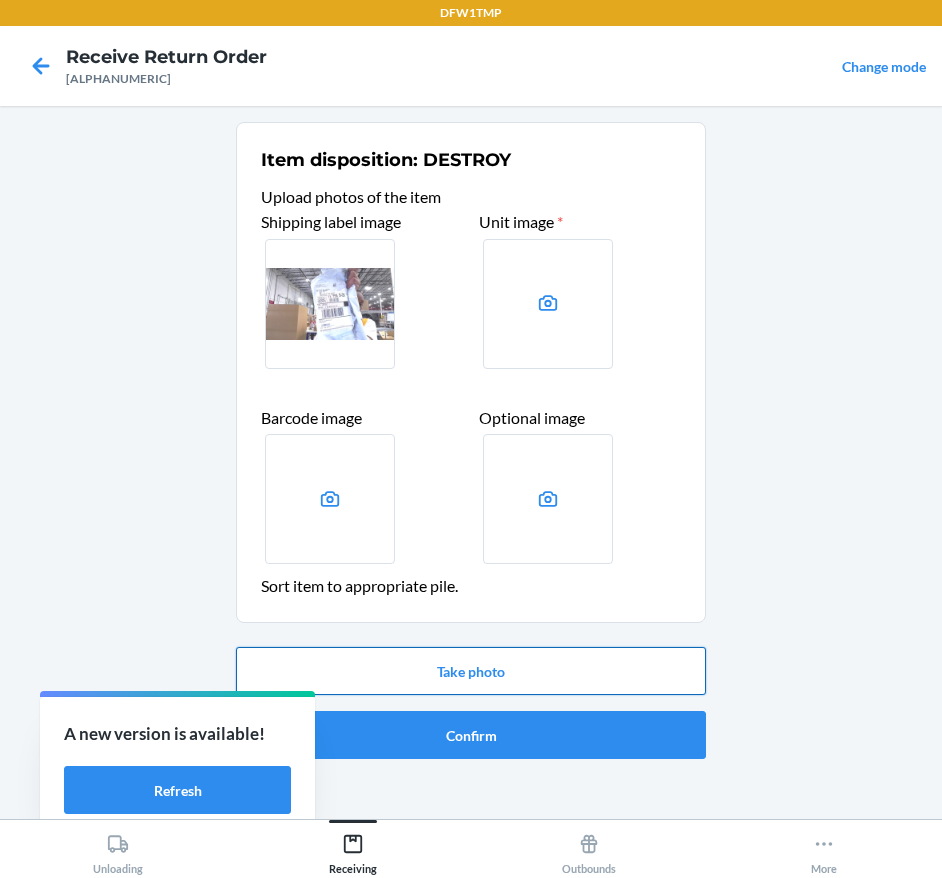 click on "Take photo" at bounding box center [471, 671] 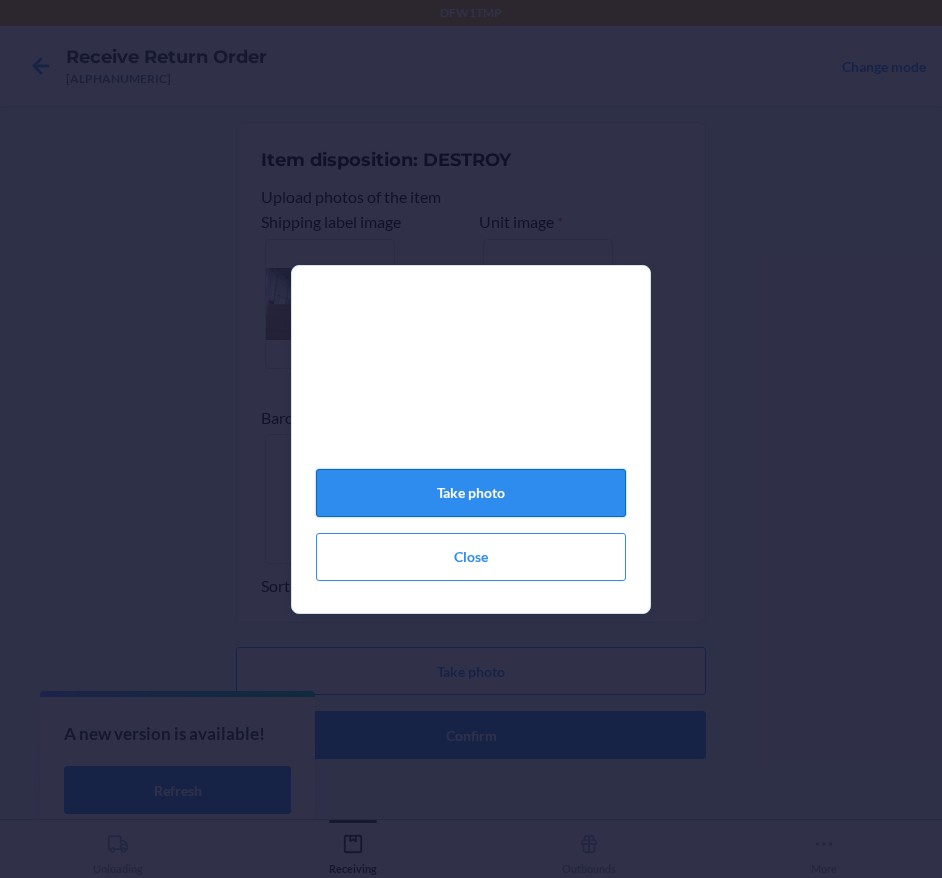 click on "Take photo" 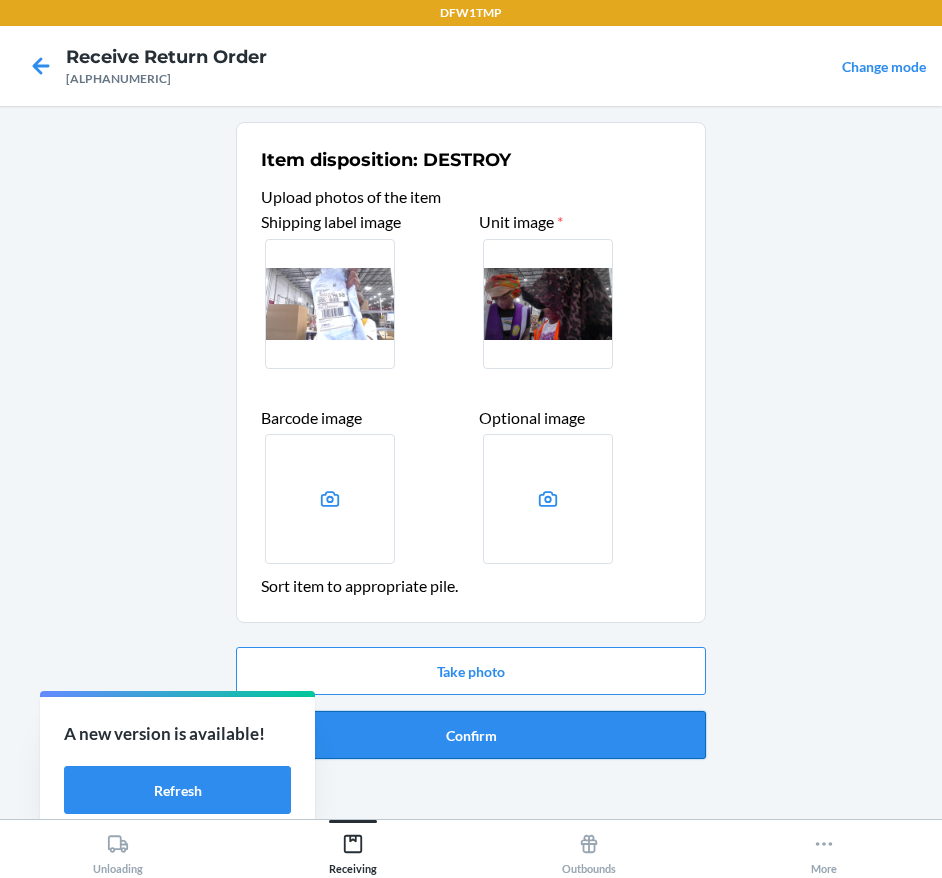 click on "Confirm" at bounding box center (471, 735) 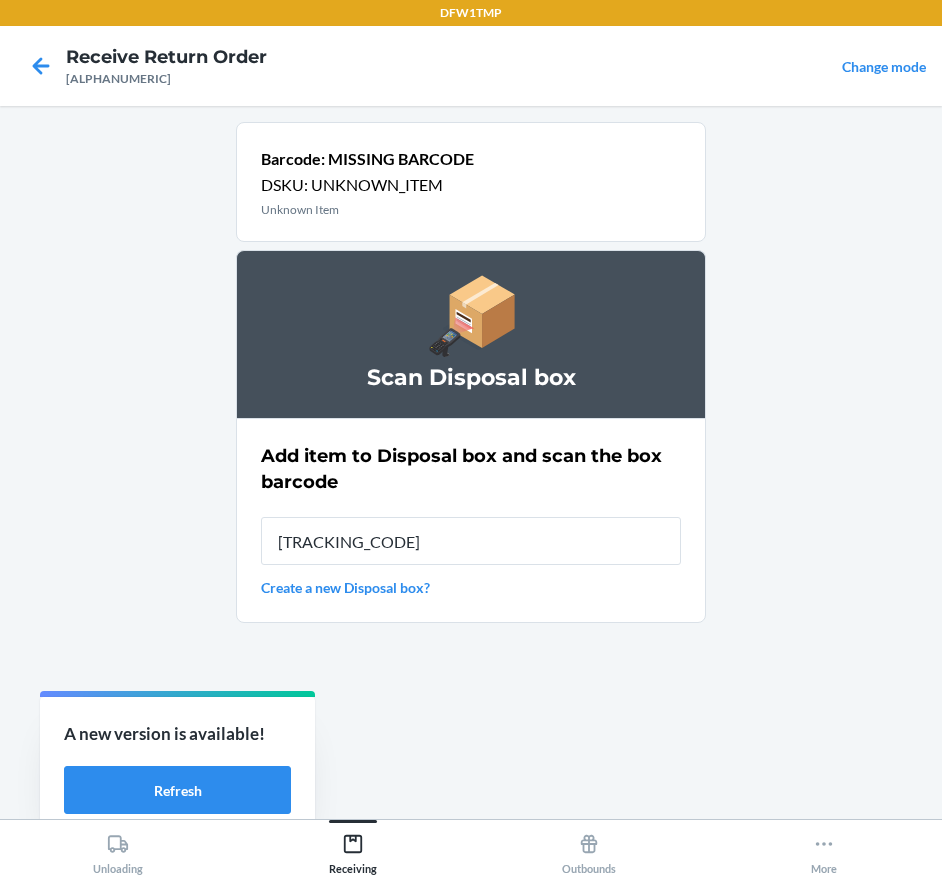 type on "[TRACKING_CODE]" 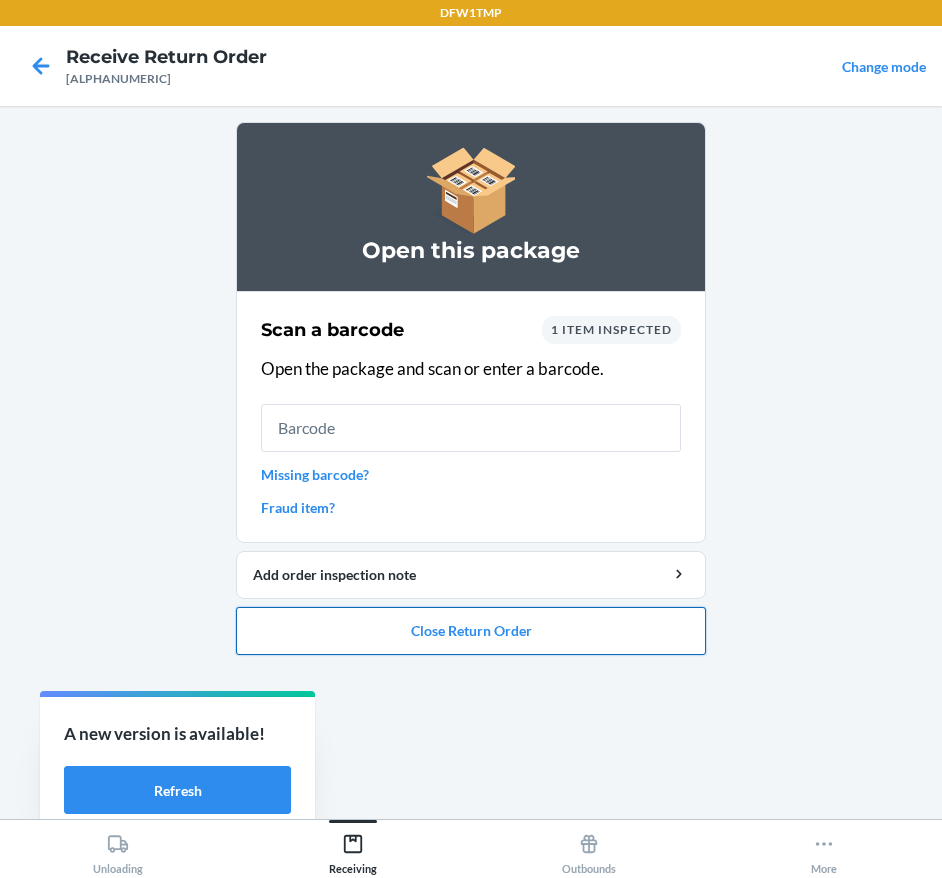 click on "Close Return Order" at bounding box center (471, 631) 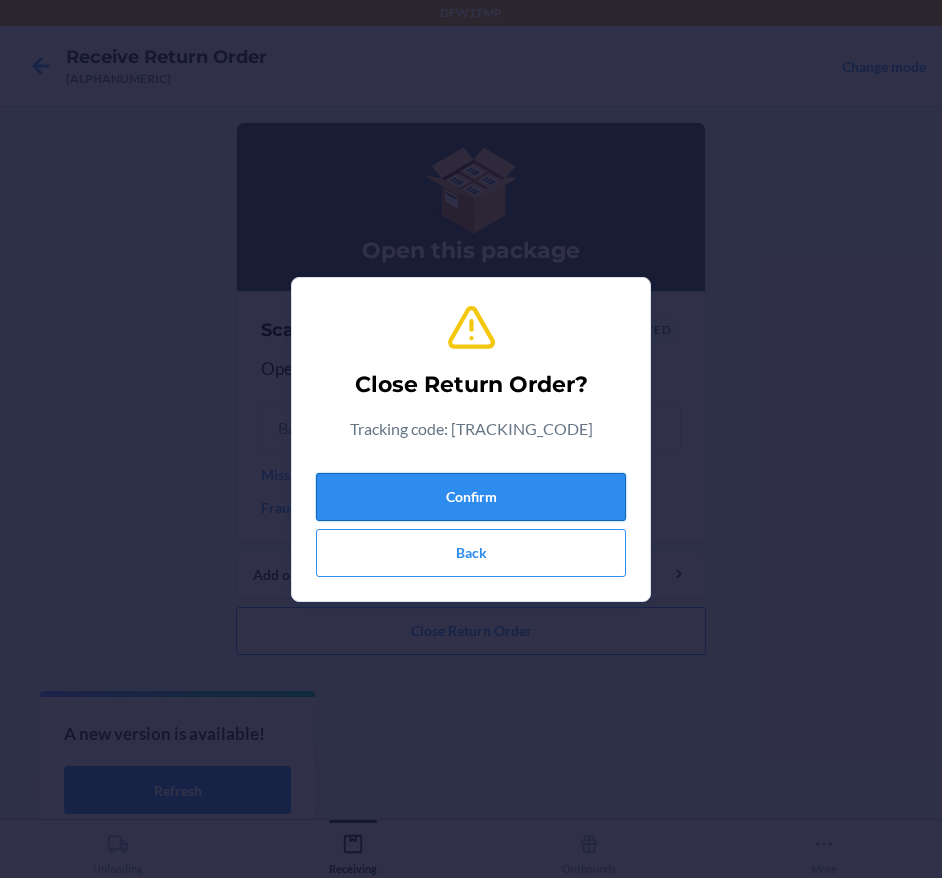 click on "Confirm" at bounding box center (471, 497) 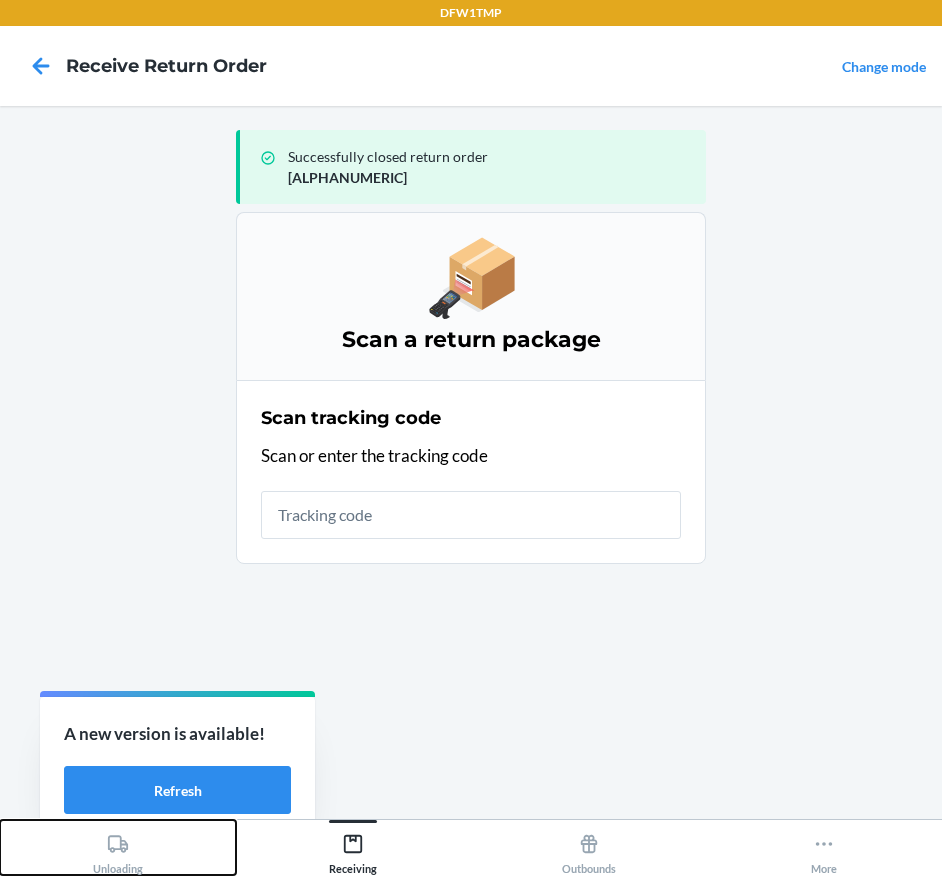 click on "Unloading" at bounding box center [118, 847] 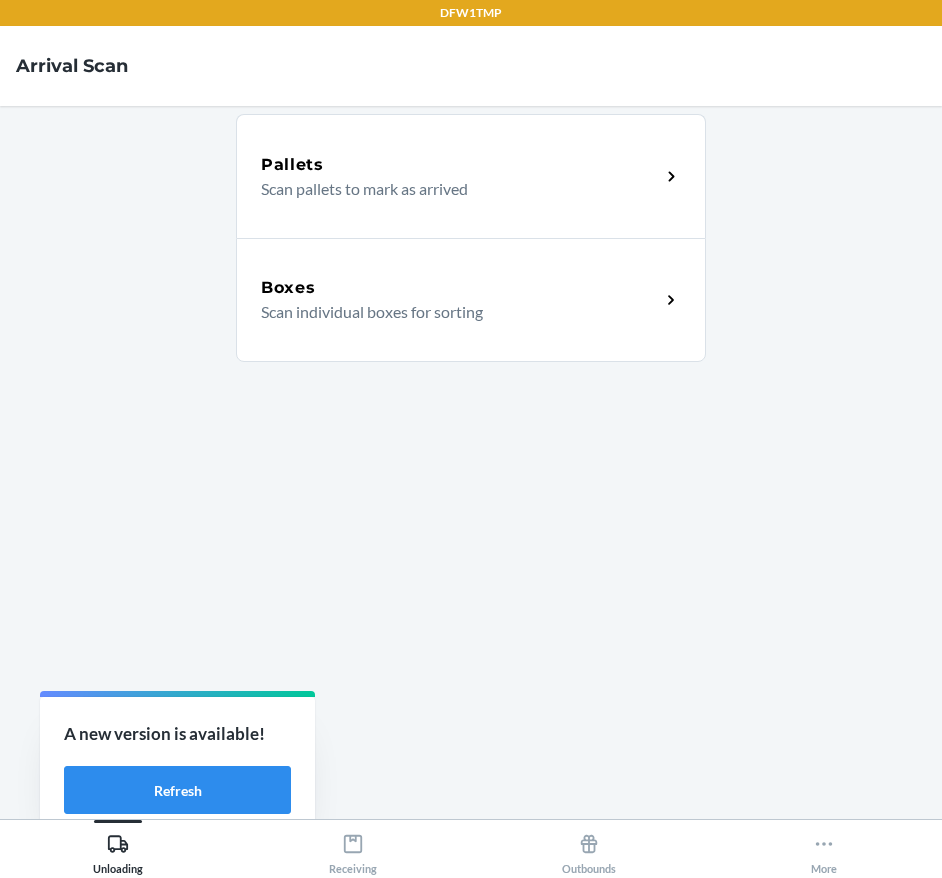 click on "Scan individual boxes for sorting" at bounding box center (452, 312) 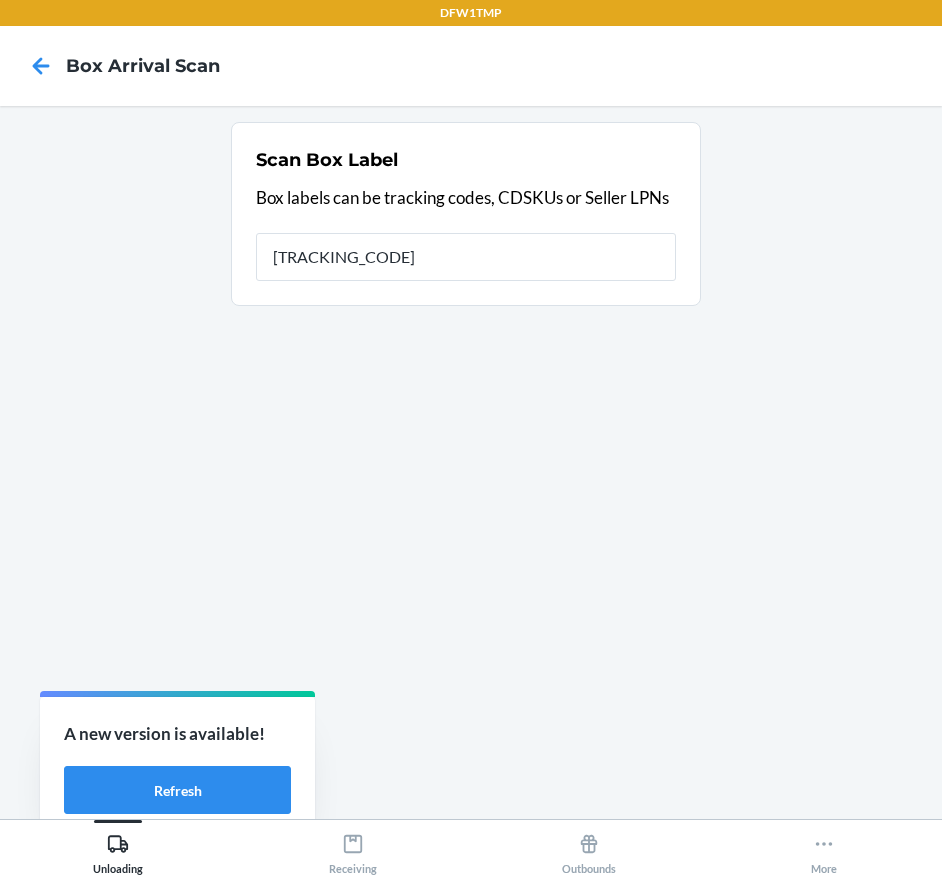 type on "[TRACKING_CODE]" 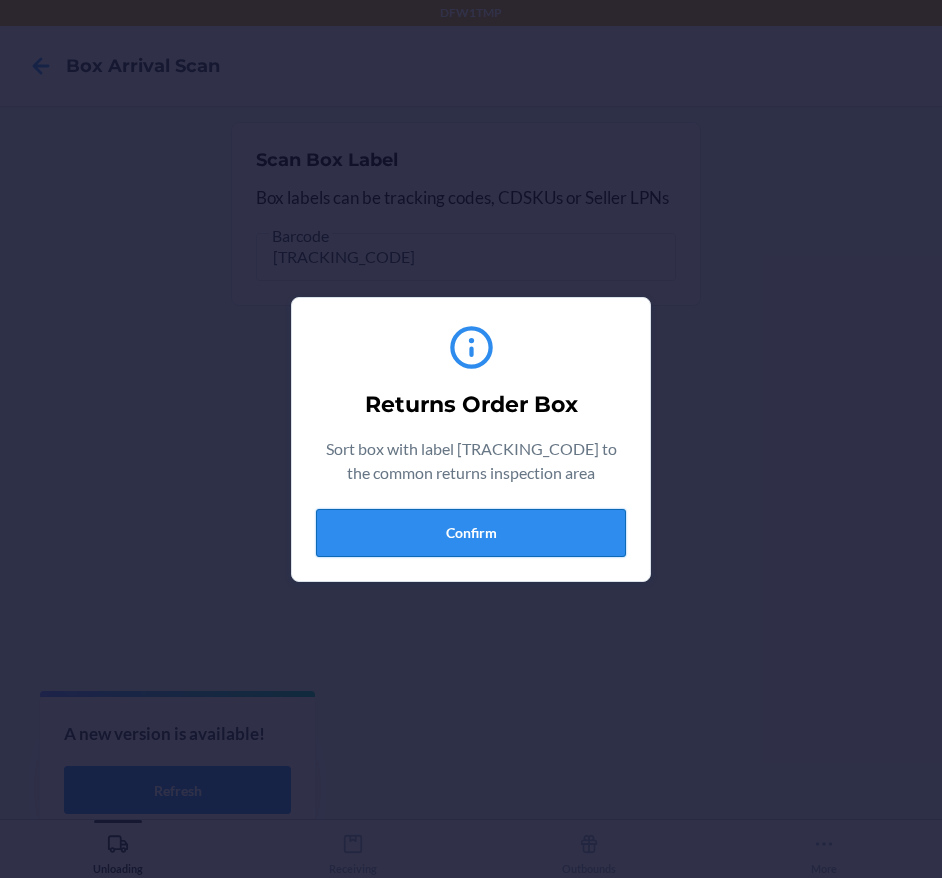 click on "Confirm" at bounding box center (471, 533) 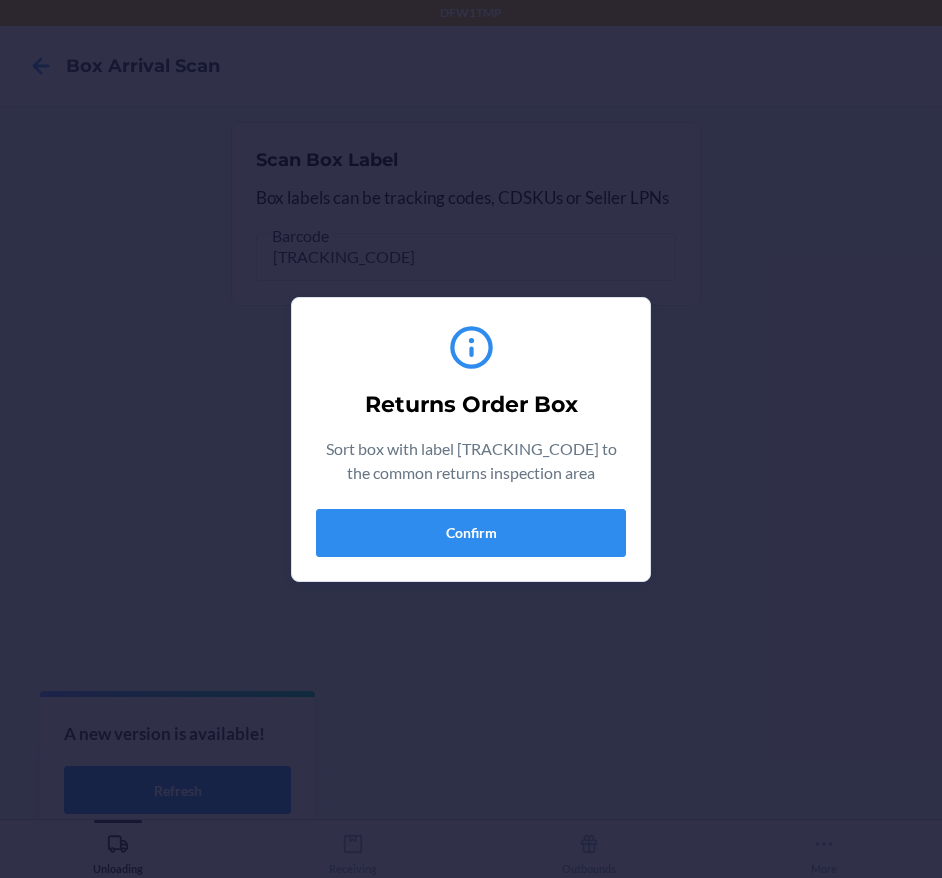 type 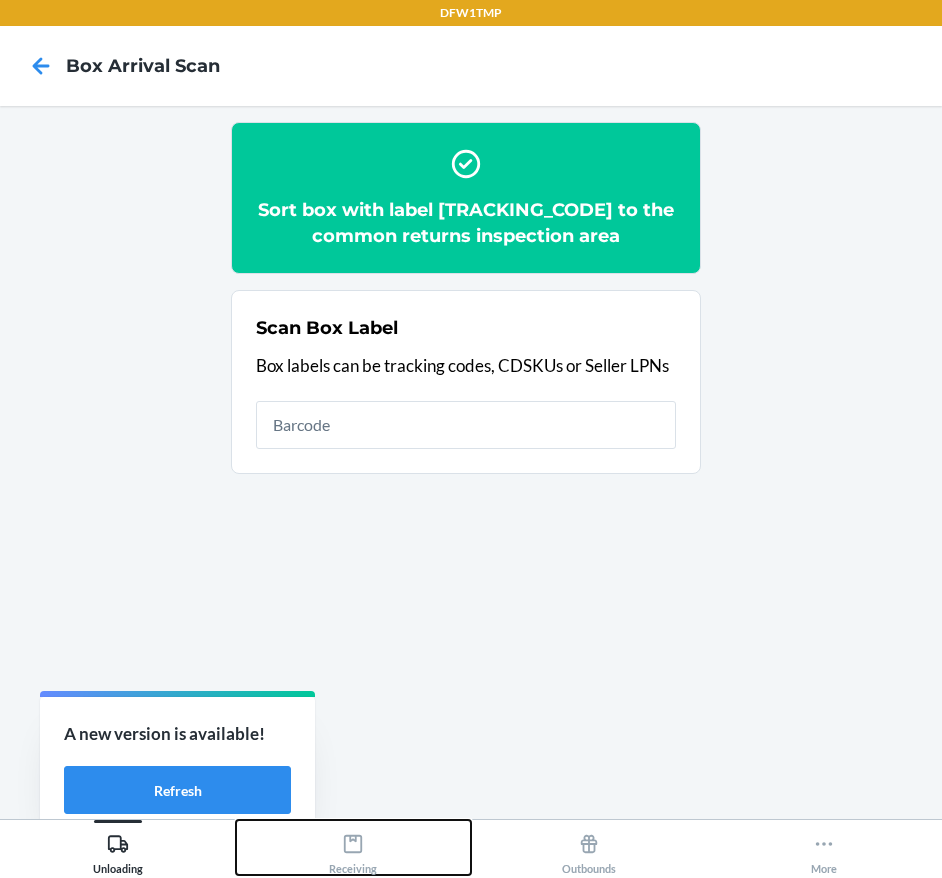 click on "Receiving" at bounding box center (353, 850) 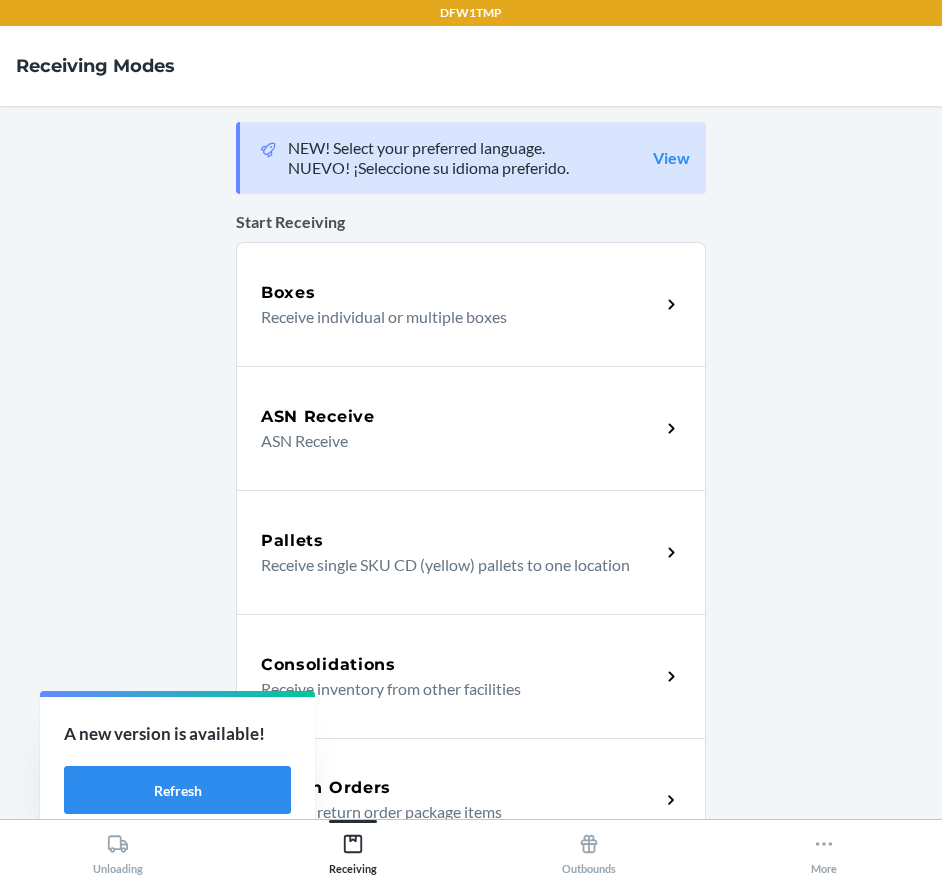 click on "Return Orders Receive return order package items" at bounding box center (471, 800) 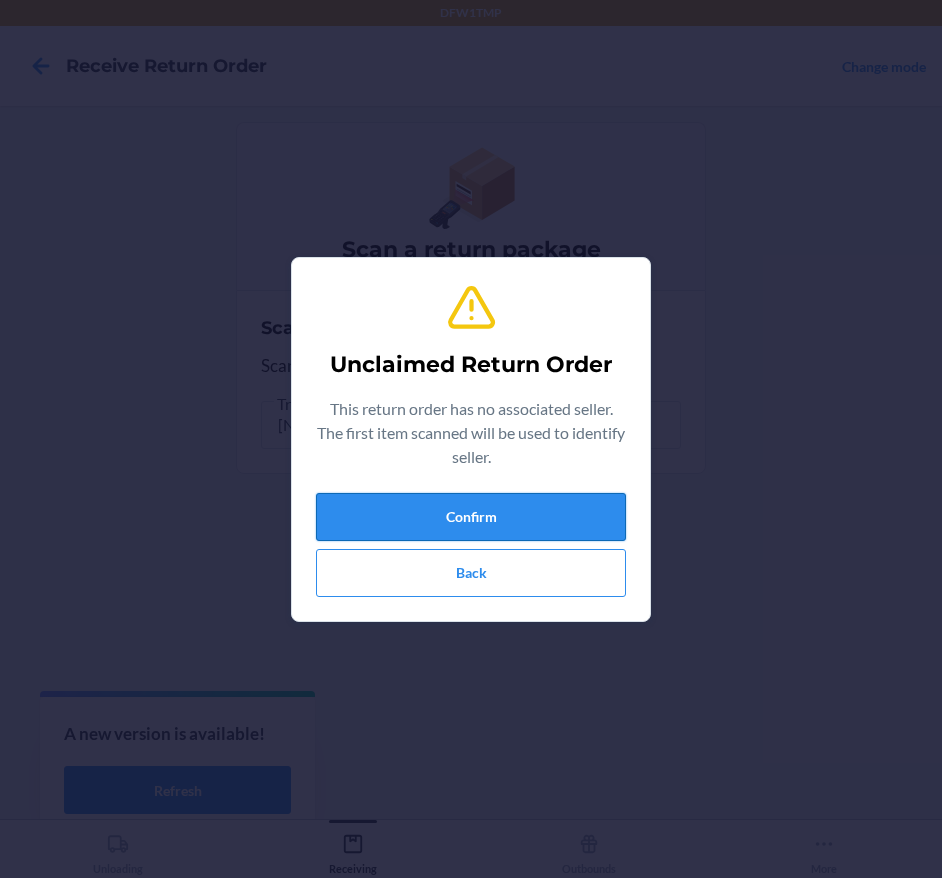 click on "Confirm" at bounding box center [471, 517] 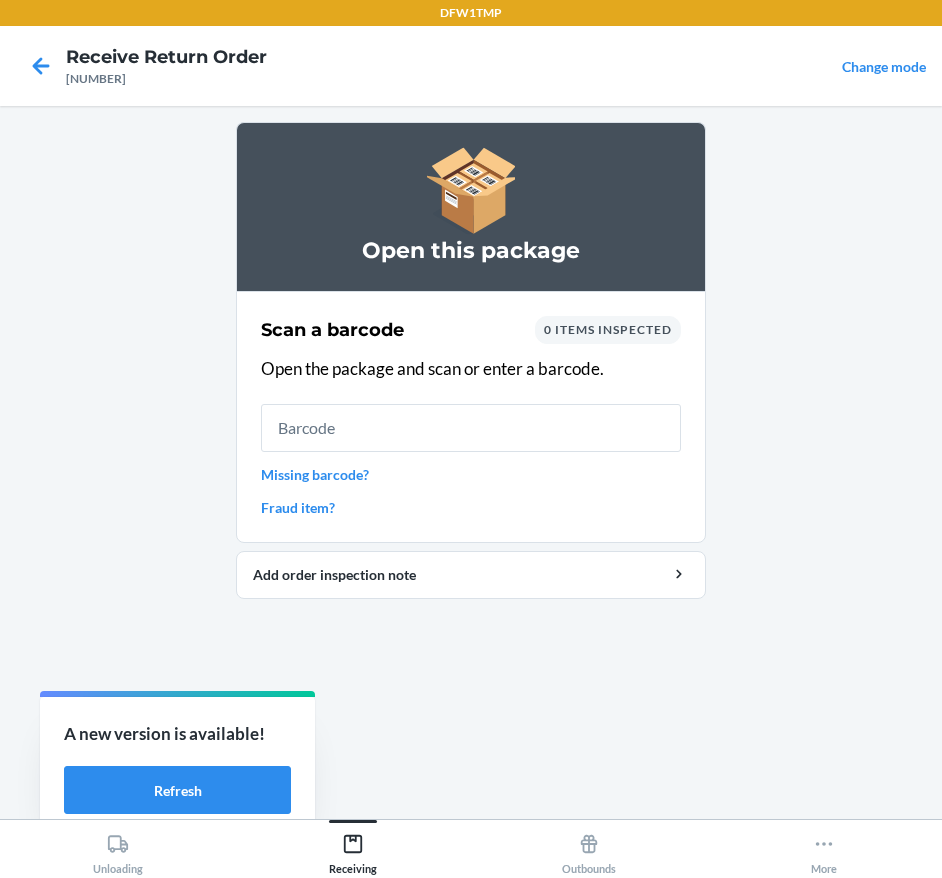 click on "Missing barcode?" at bounding box center [471, 474] 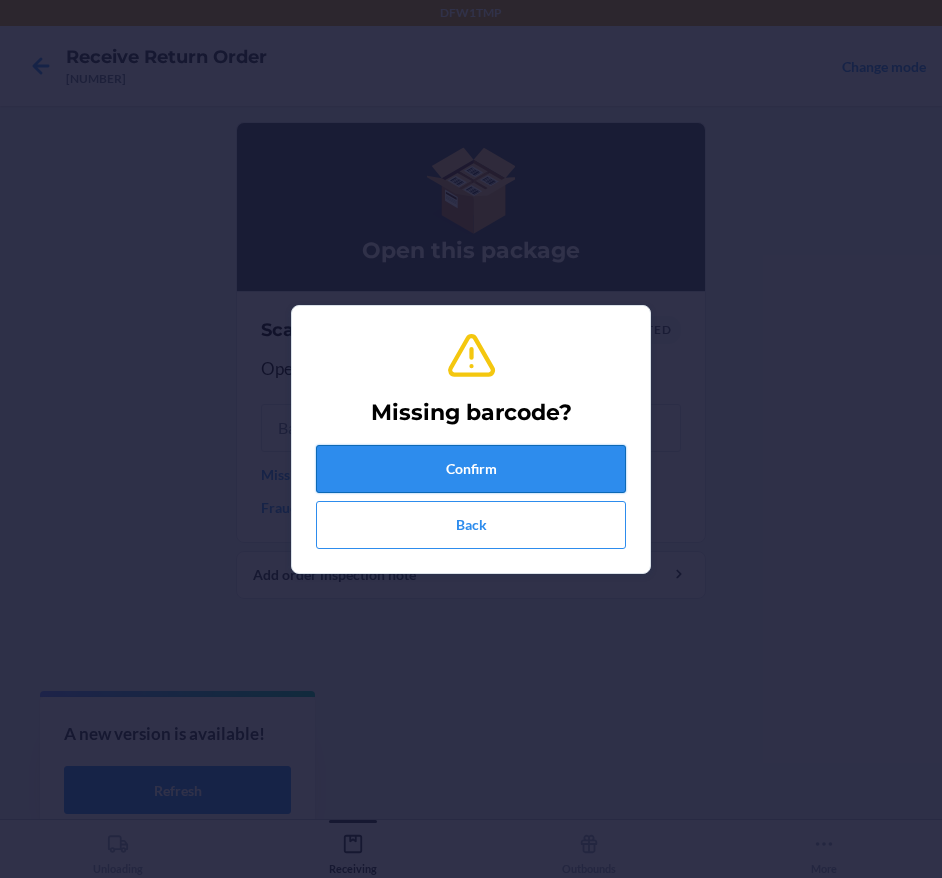 click on "Confirm" at bounding box center (471, 469) 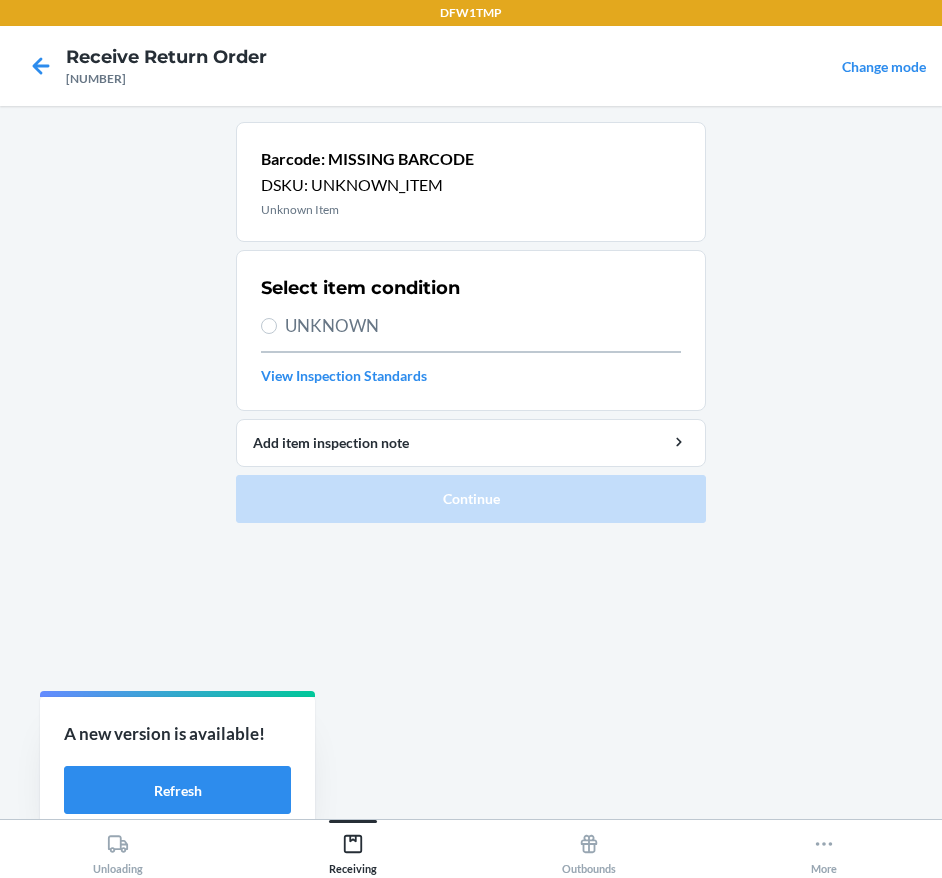 click on "UNKNOWN" at bounding box center (483, 326) 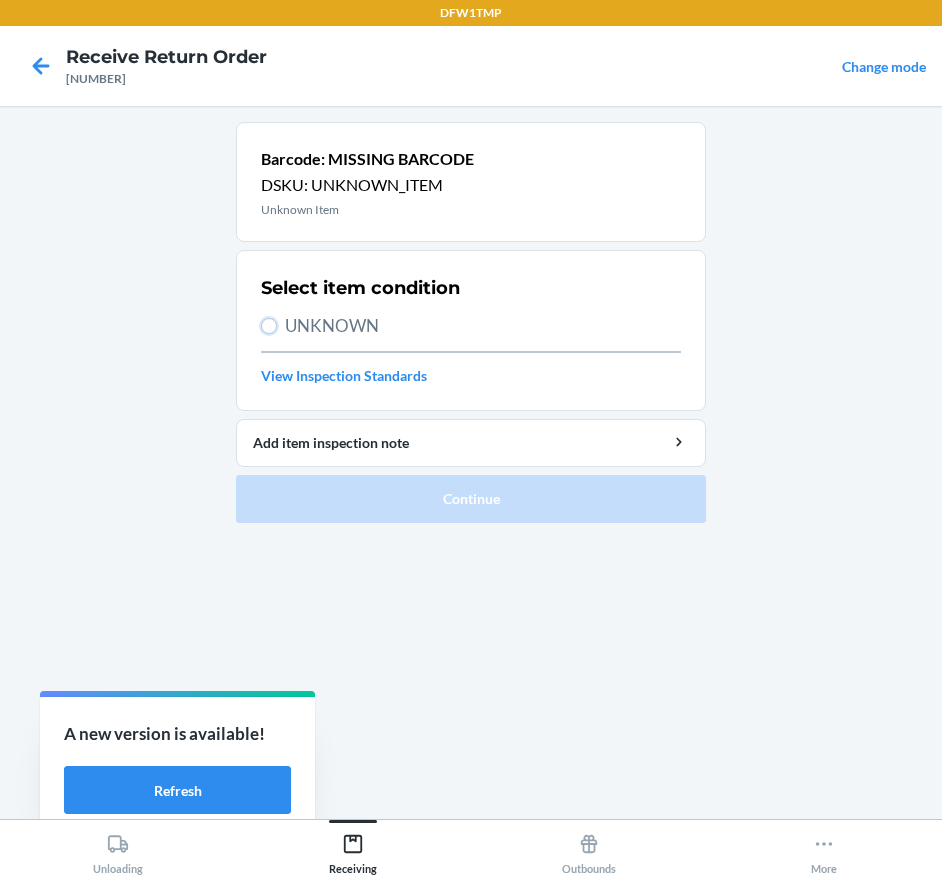 click on "UNKNOWN" at bounding box center (269, 326) 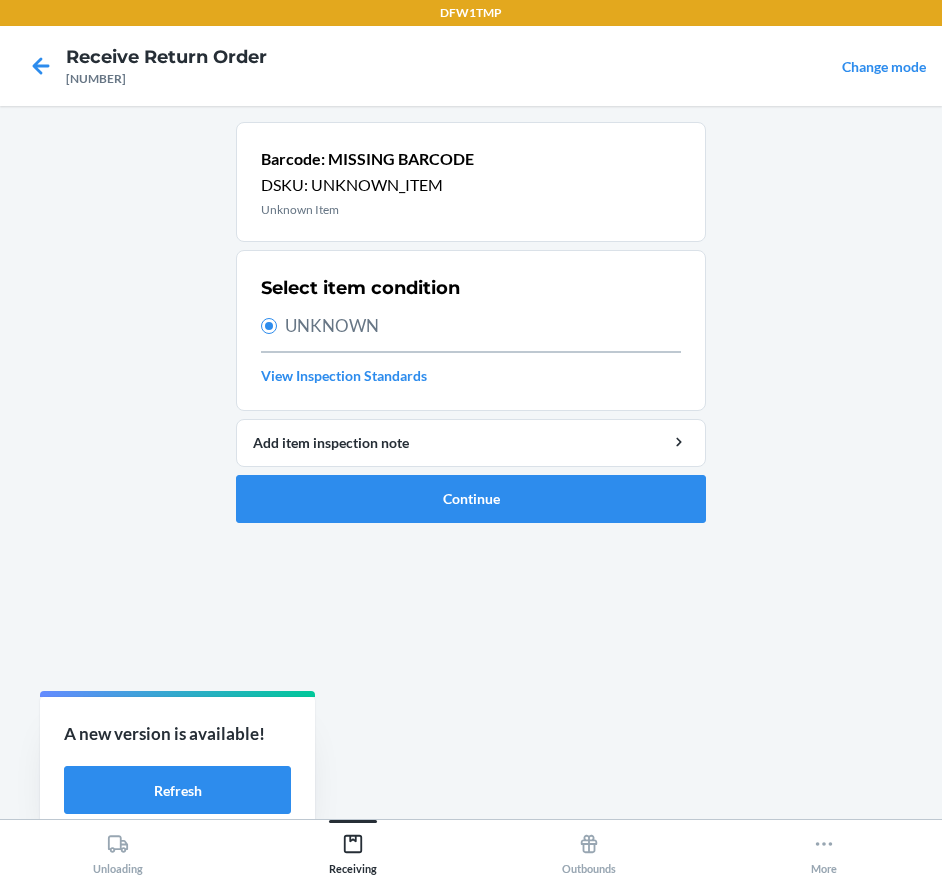 click on "Barcode: MISSING BARCODE DSKU: UNKNOWN_ITEM Unknown Item Select item condition UNKNOWN View Inspection Standards Add item inspection note Continue" at bounding box center [471, 322] 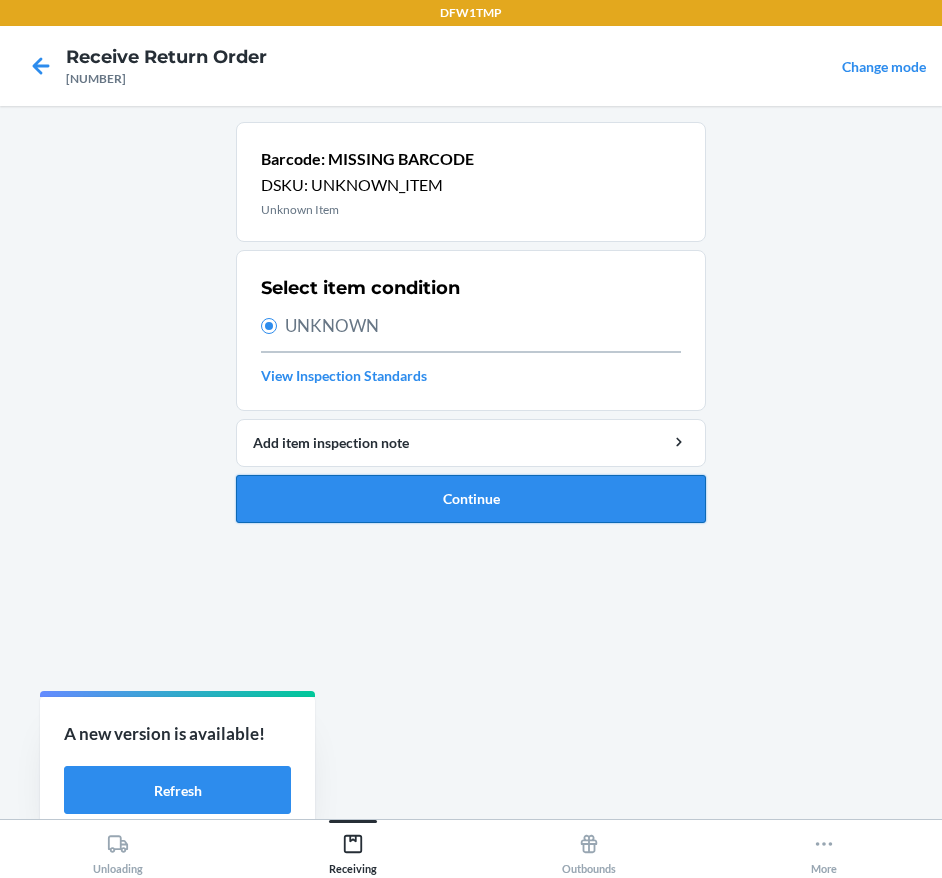 click on "Continue" at bounding box center [471, 499] 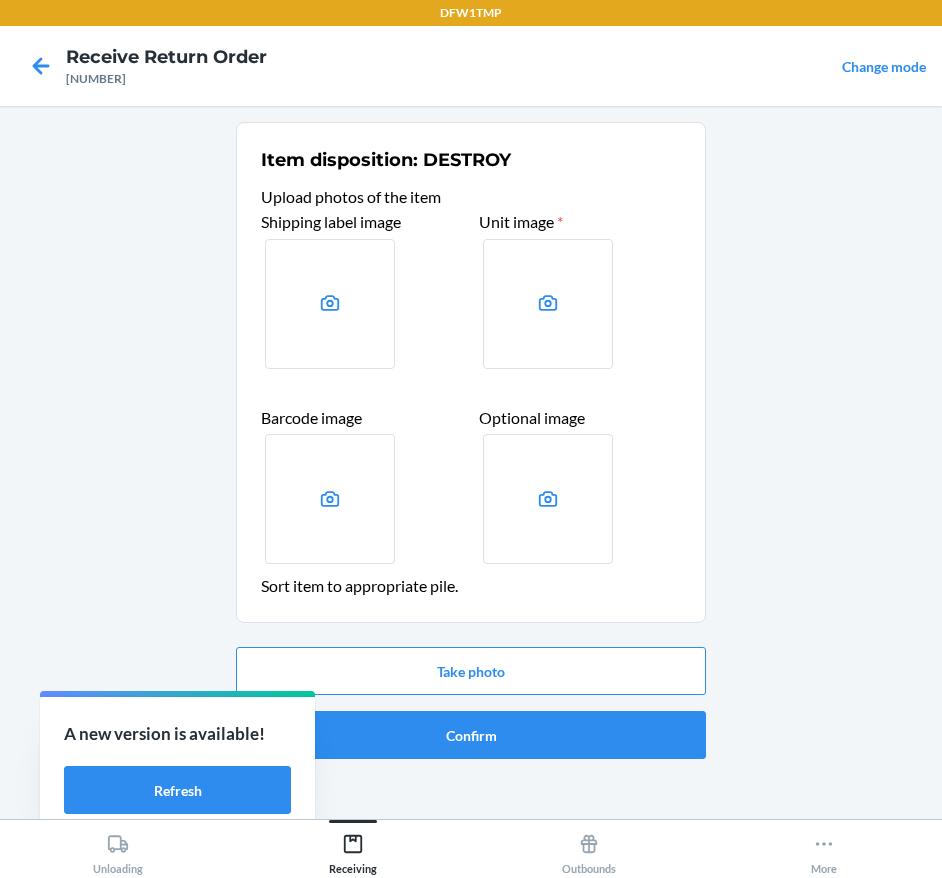 click at bounding box center (330, 304) 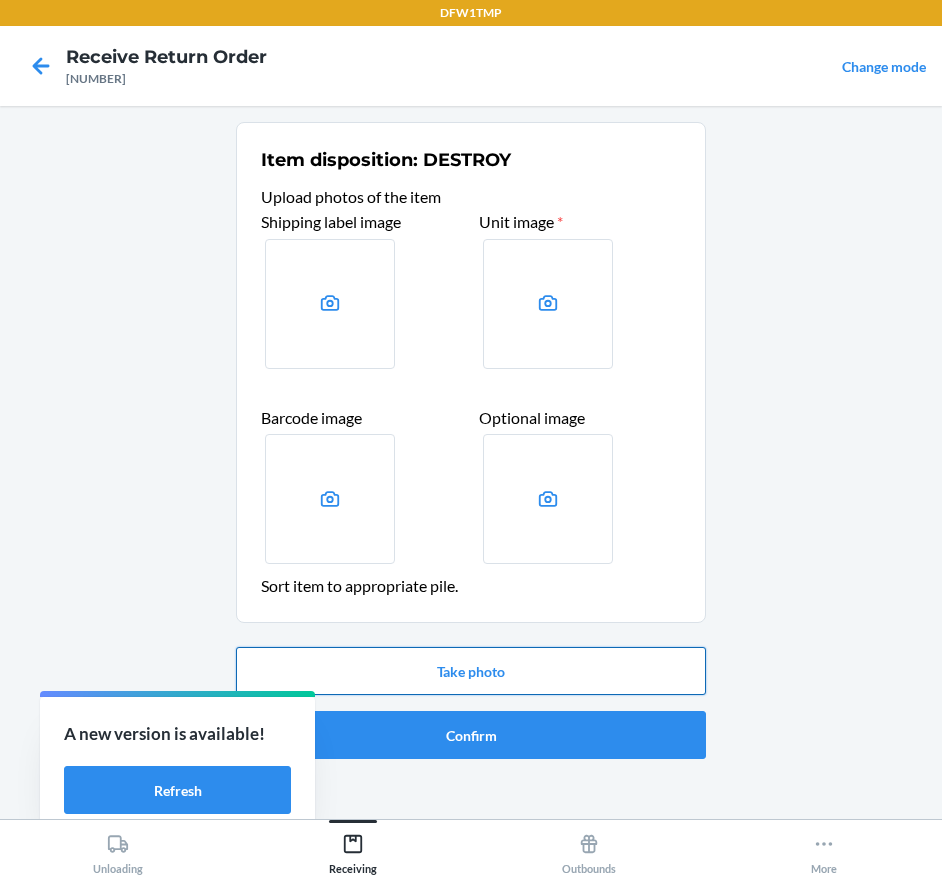 click on "Take photo" at bounding box center (471, 671) 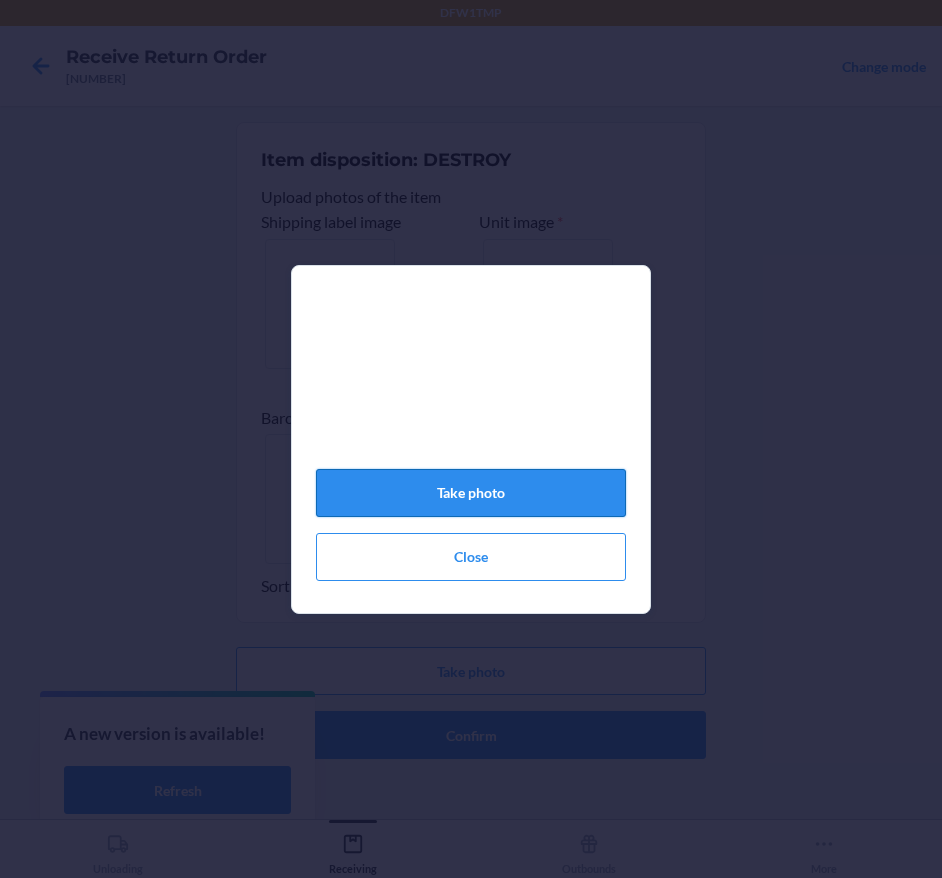 click on "Take photo" 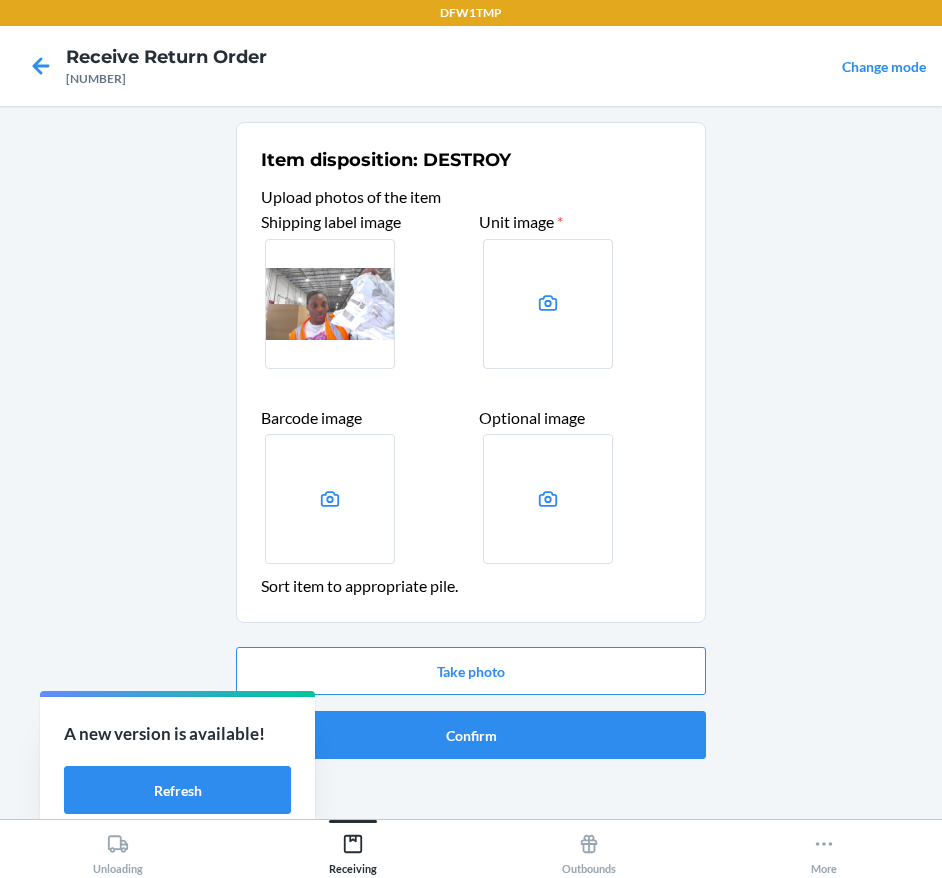 click at bounding box center [548, 304] 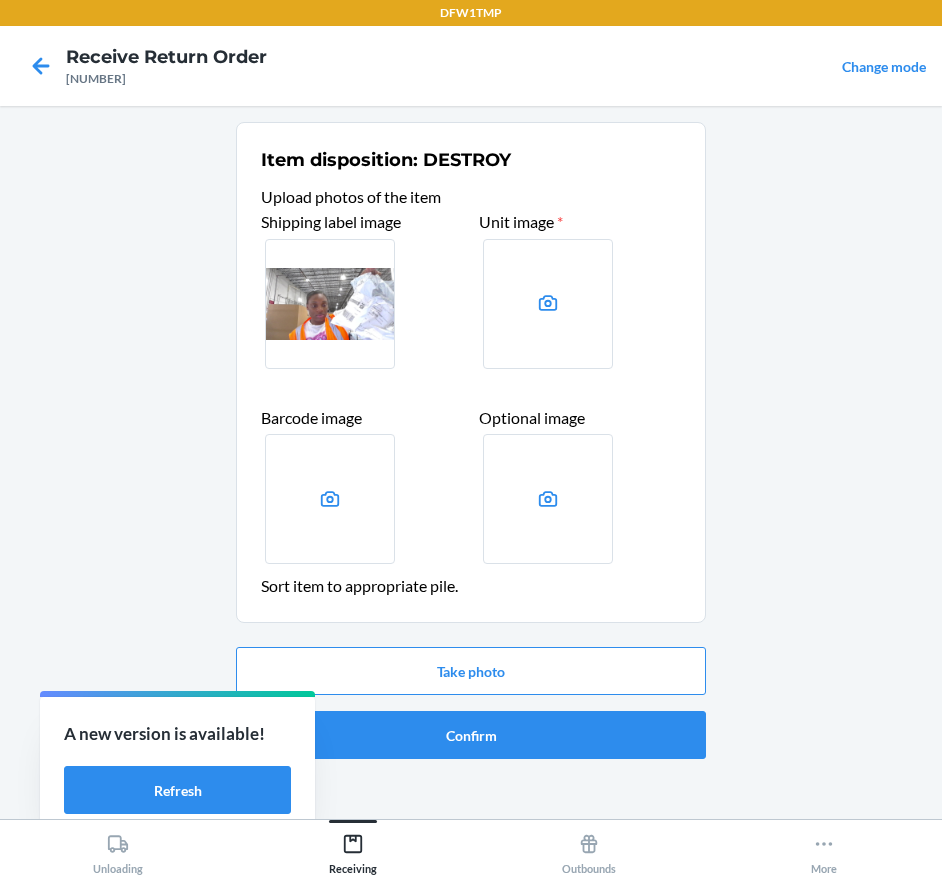 click at bounding box center [0, 0] 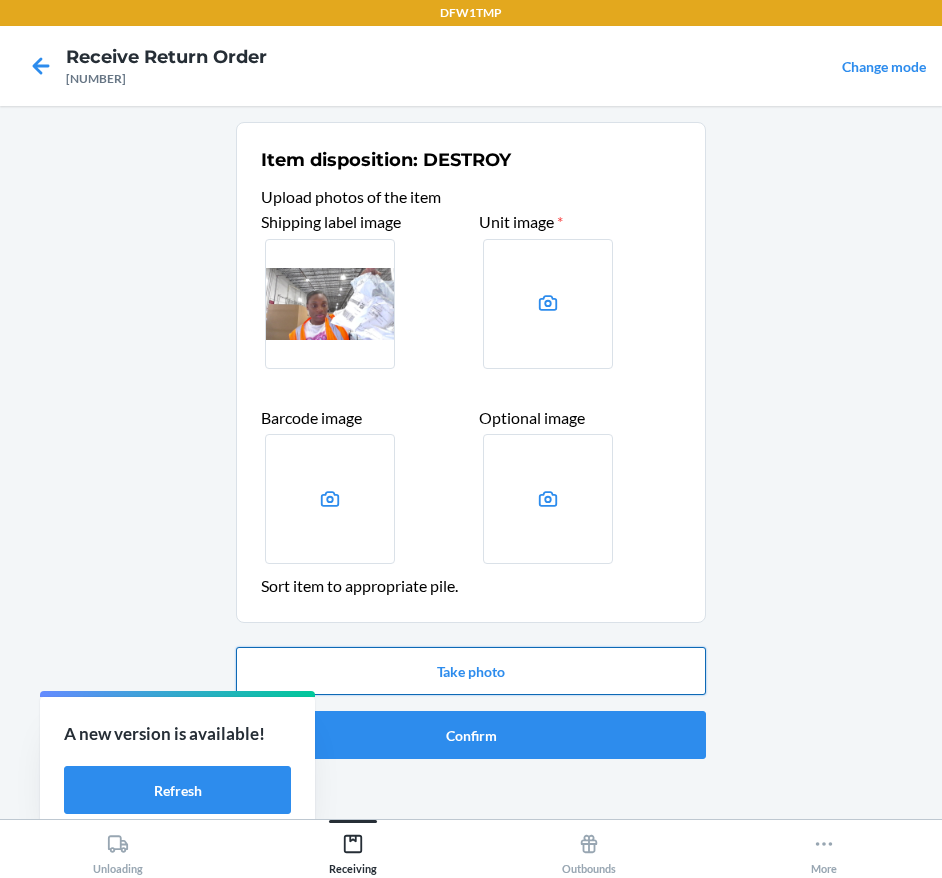 click on "Take photo" at bounding box center [471, 671] 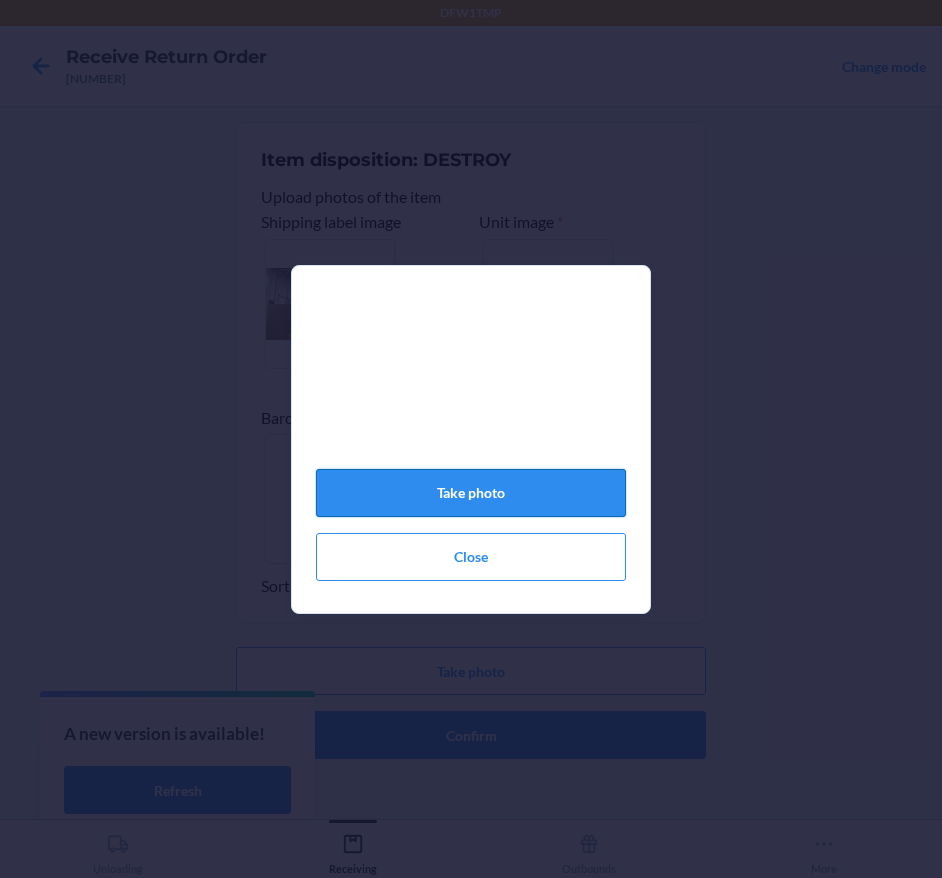 click on "Take photo" 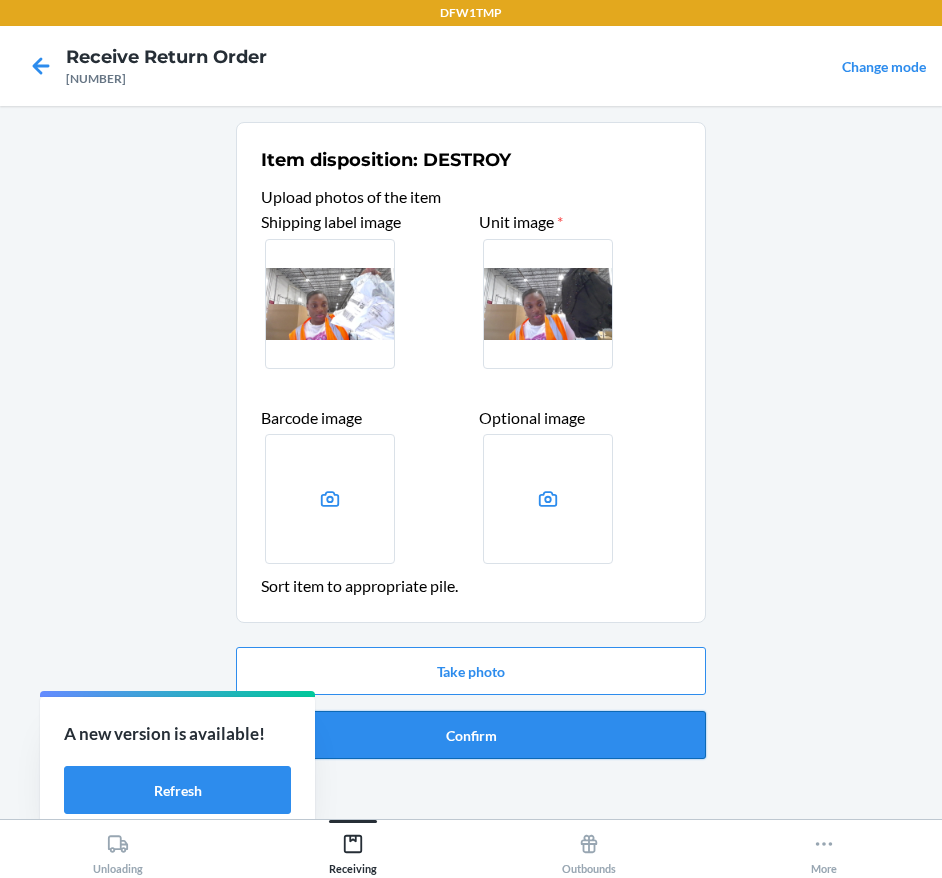 click on "Confirm" at bounding box center [471, 735] 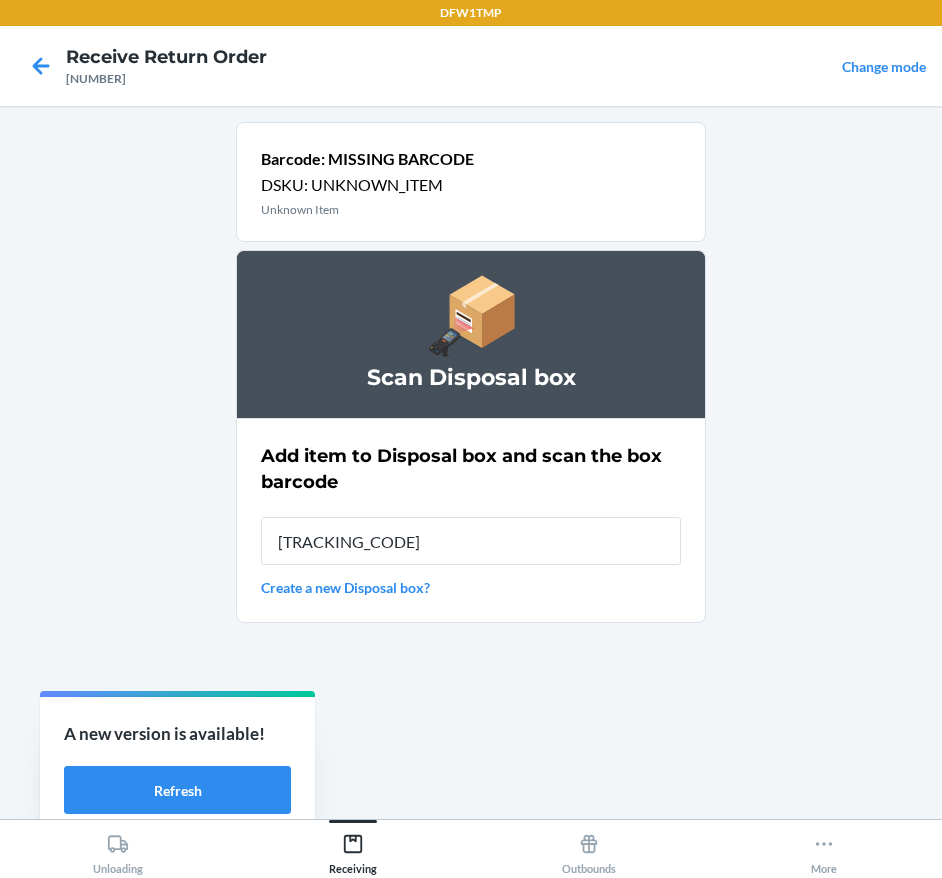 type on "[TRACKING_CODE]" 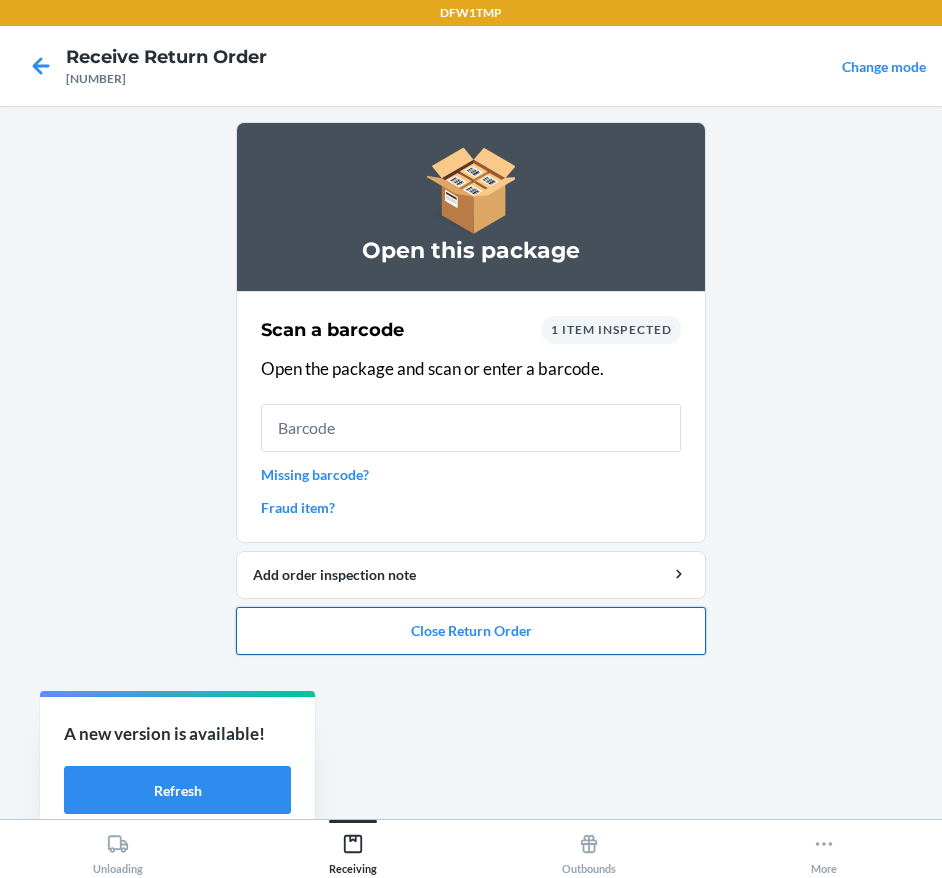 click on "Close Return Order" at bounding box center [471, 631] 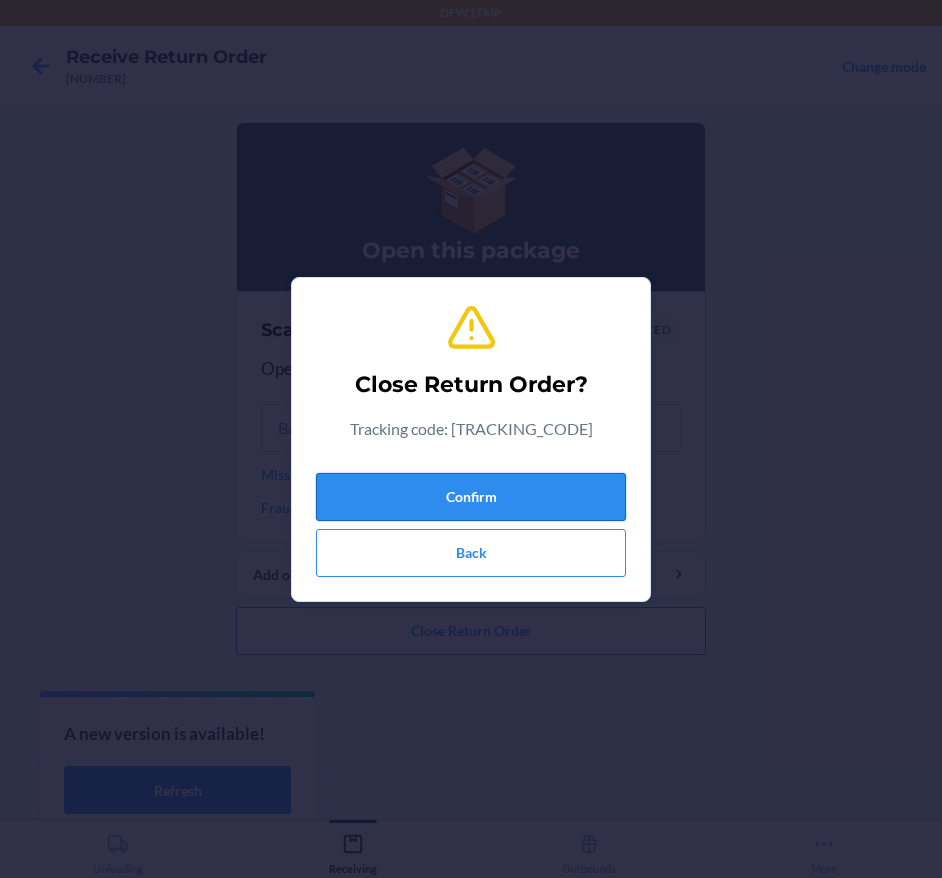 click on "Confirm" at bounding box center (471, 497) 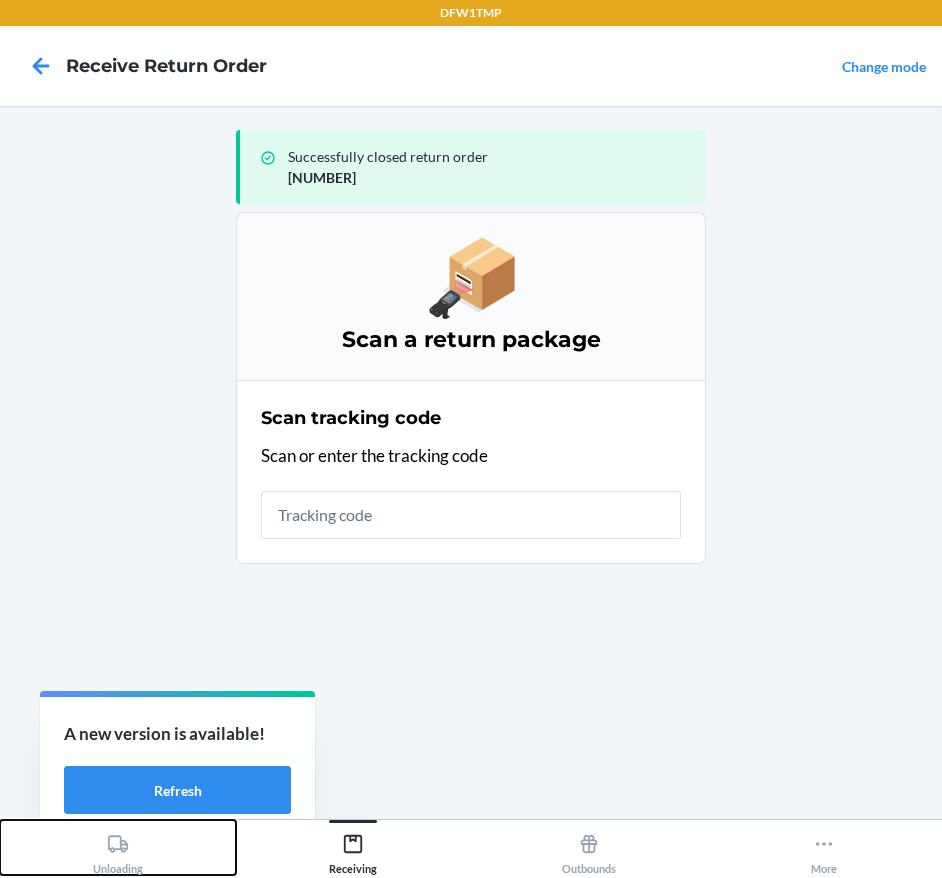 click on "Unloading" at bounding box center (118, 850) 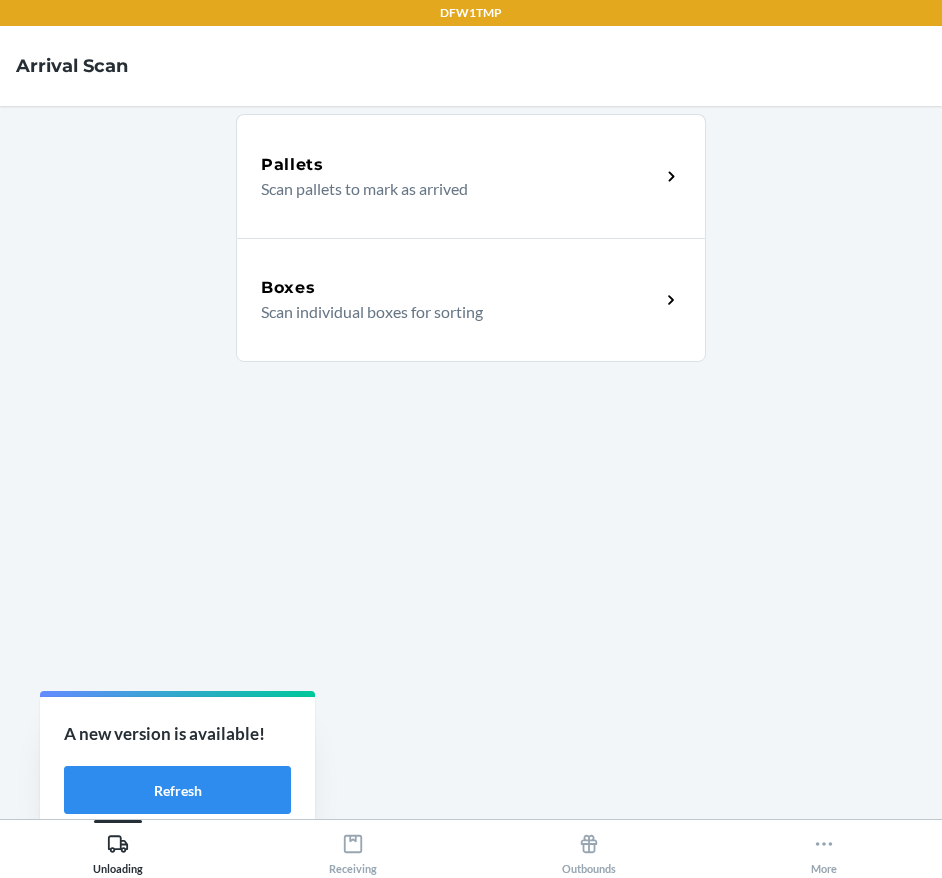click on "Scan individual boxes for sorting" at bounding box center [452, 312] 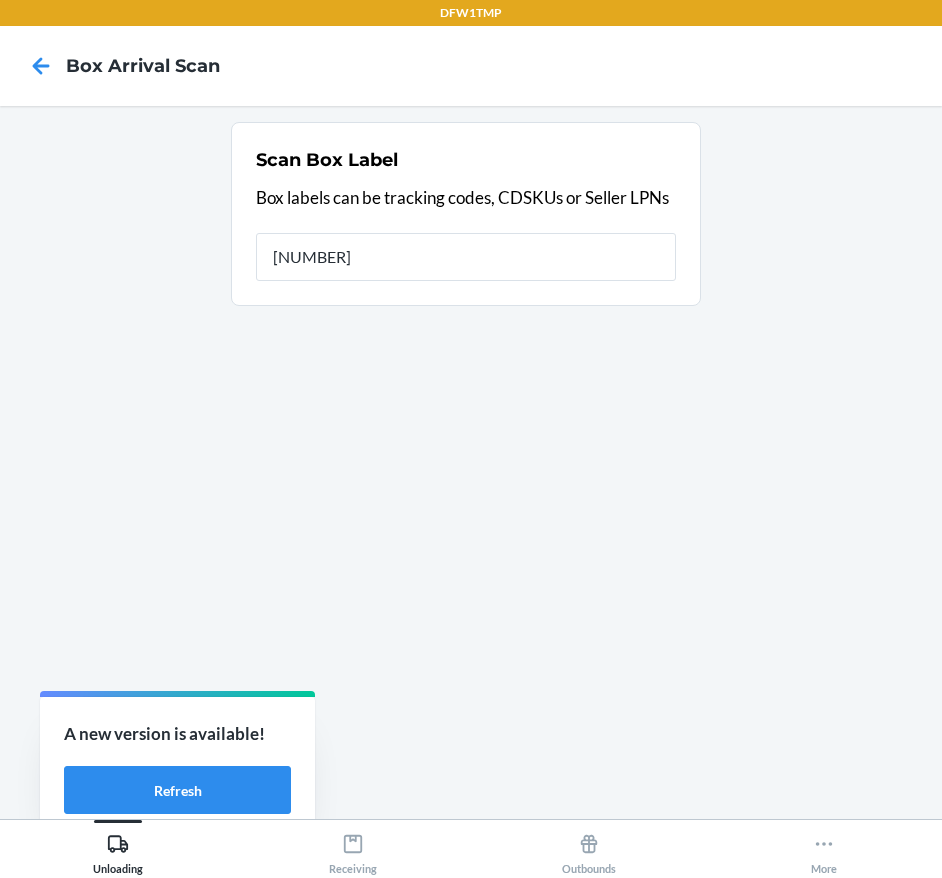 type on "[NUMBER]" 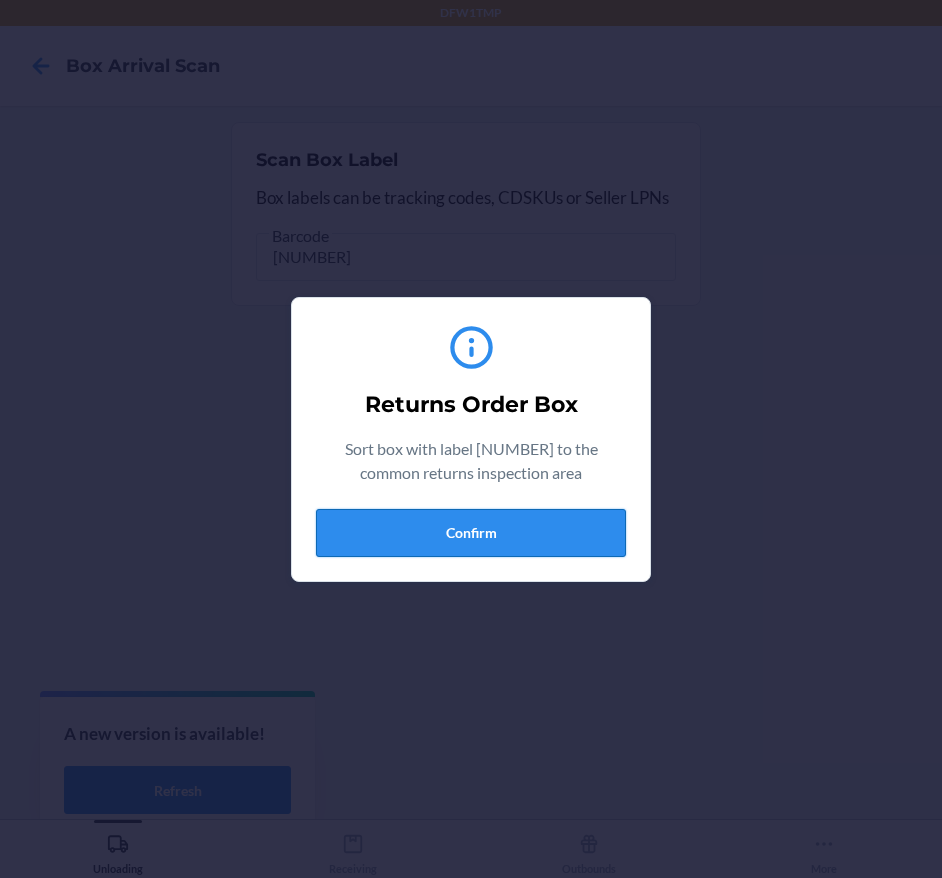 click on "Confirm" at bounding box center [471, 533] 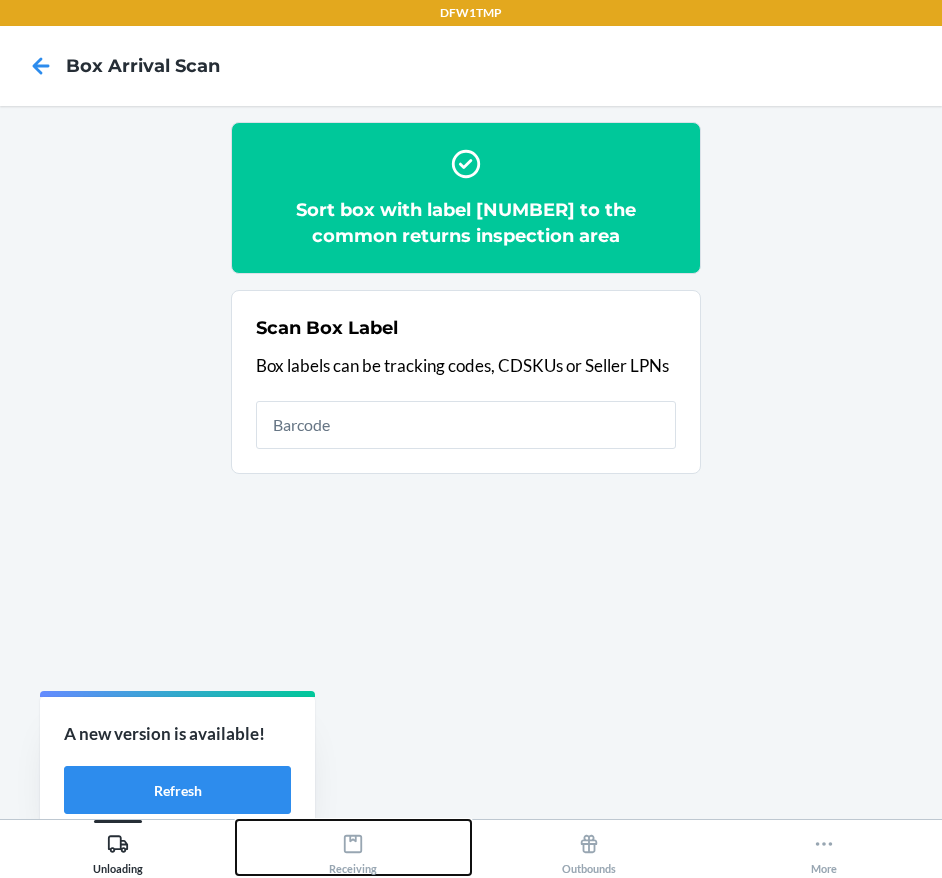 click 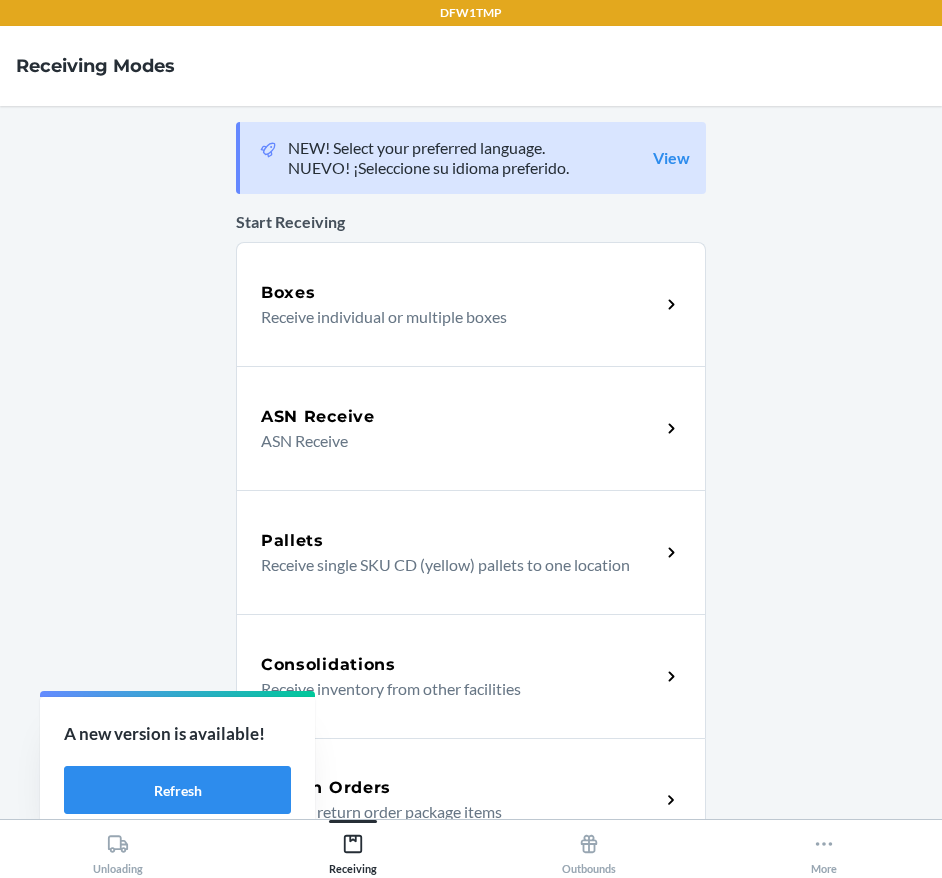 click on "Return Orders Receive return order package items" at bounding box center [471, 800] 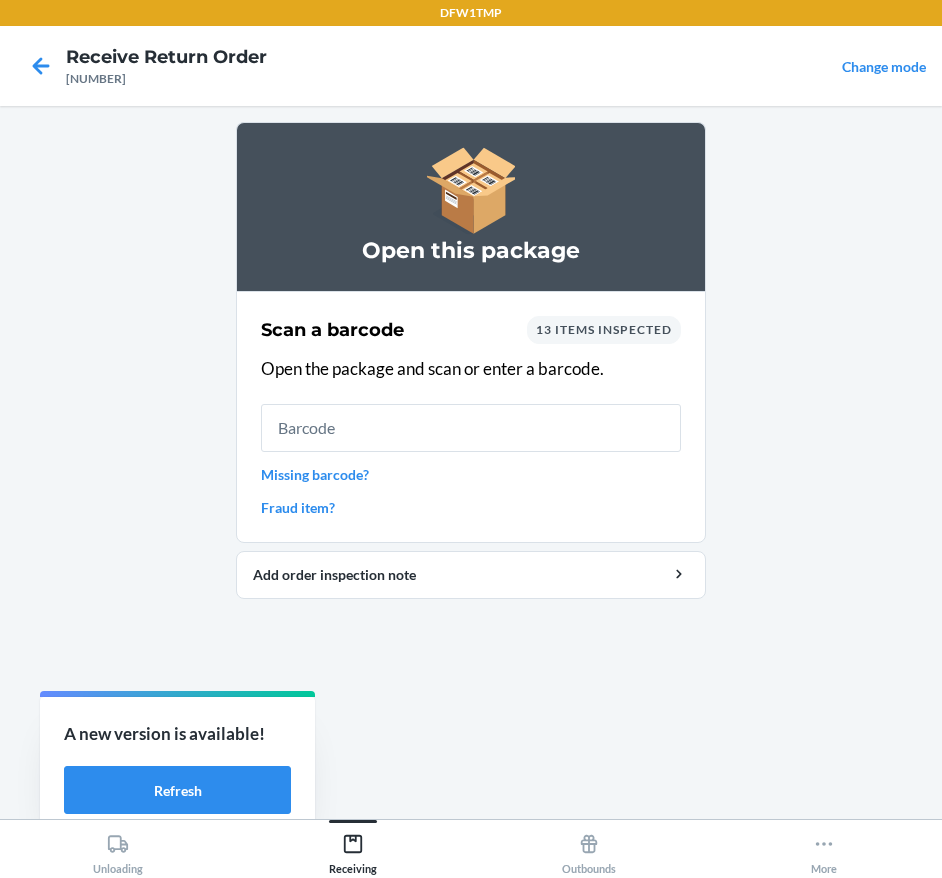 click on "Missing barcode?" at bounding box center (471, 474) 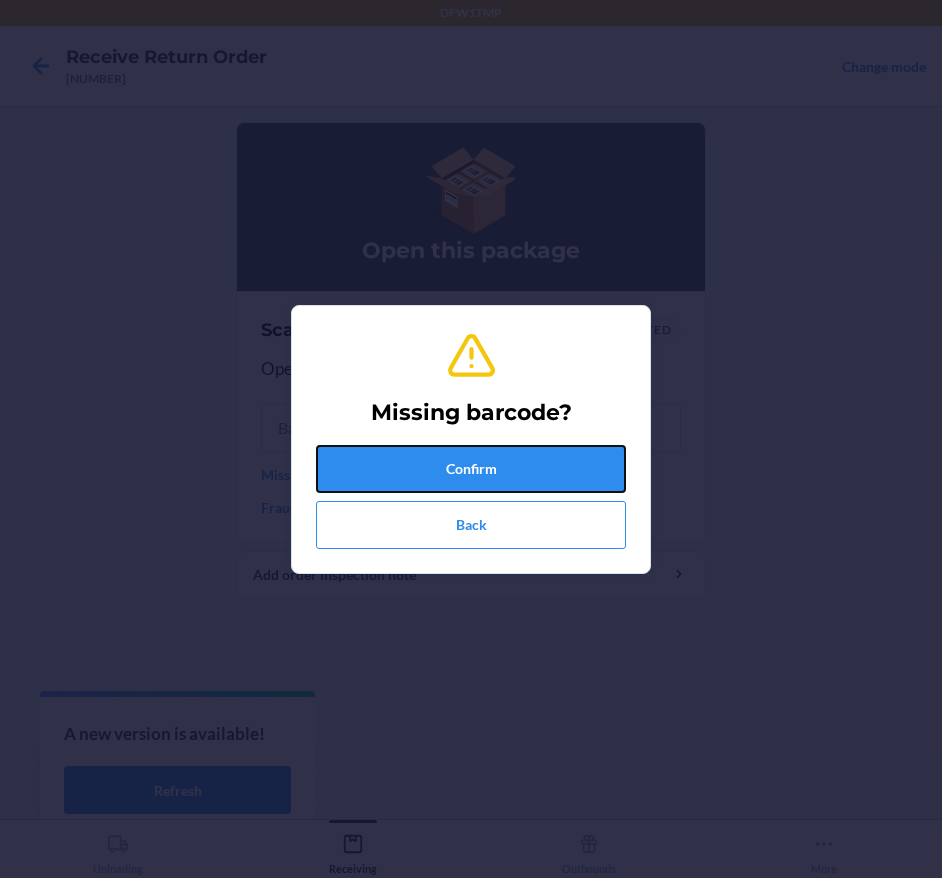 drag, startPoint x: 445, startPoint y: 470, endPoint x: 432, endPoint y: 575, distance: 105.801704 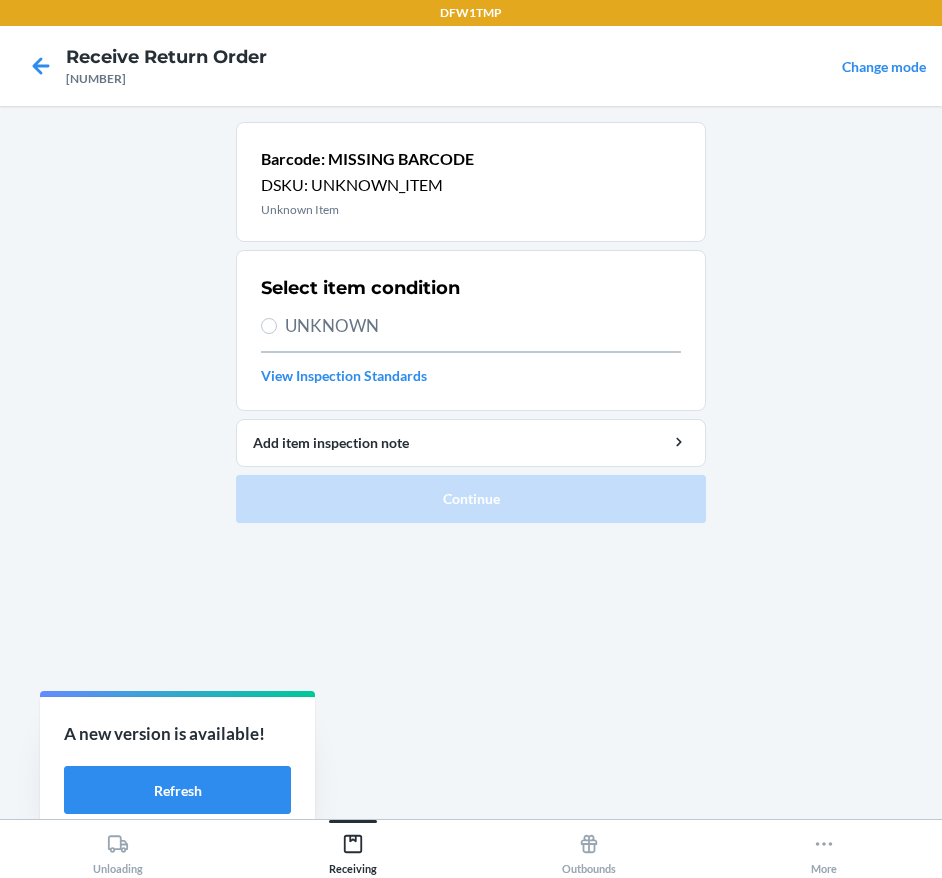 click on "UNKNOWN" at bounding box center (483, 326) 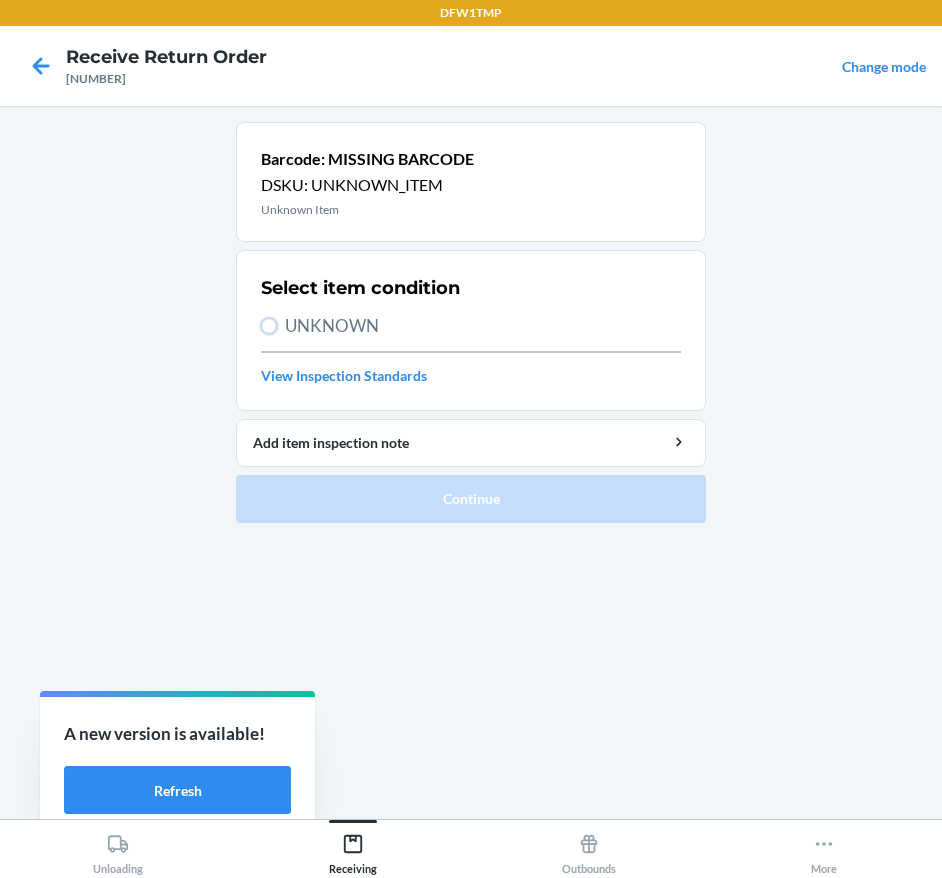 click on "UNKNOWN" at bounding box center (269, 326) 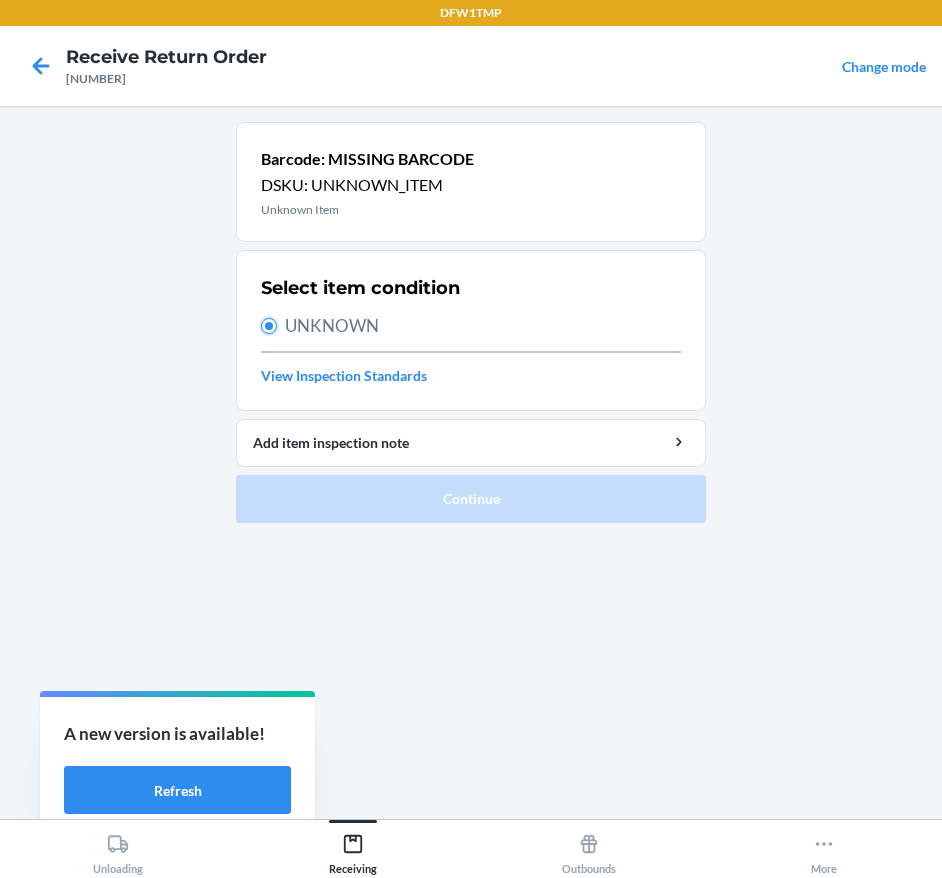 radio on "true" 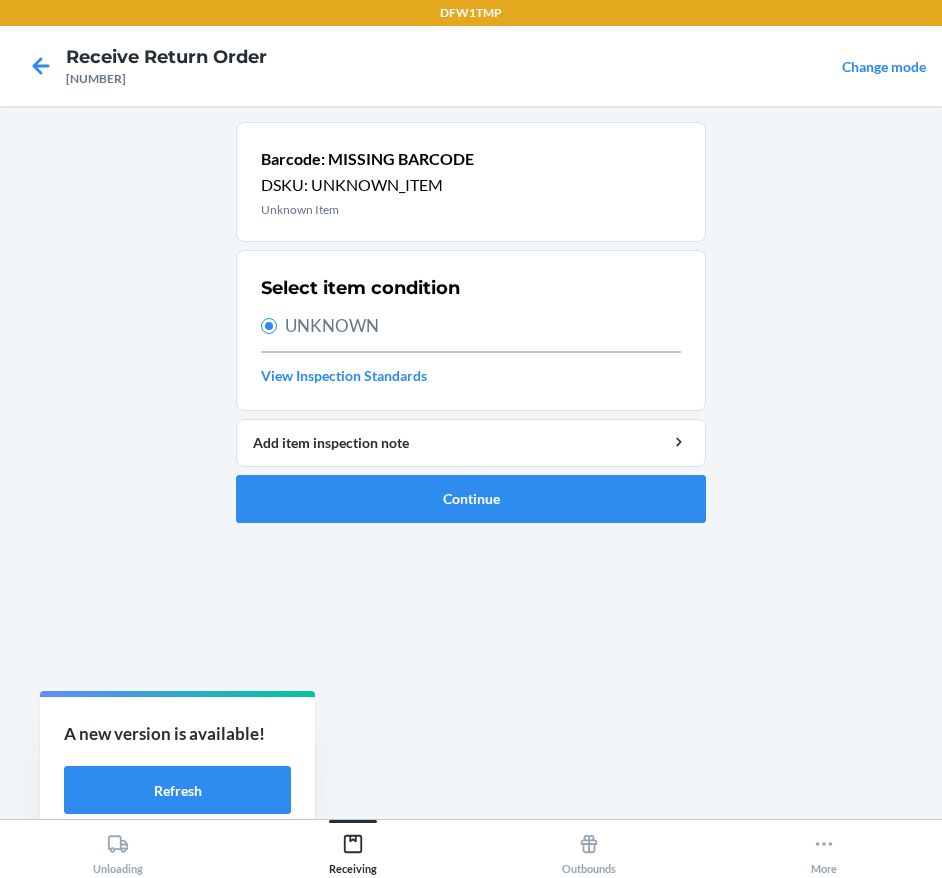 click on "Barcode: MISSING BARCODE DSKU: UNKNOWN_ITEM Unknown Item Select item condition UNKNOWN View Inspection Standards Add item inspection note Continue" at bounding box center (471, 330) 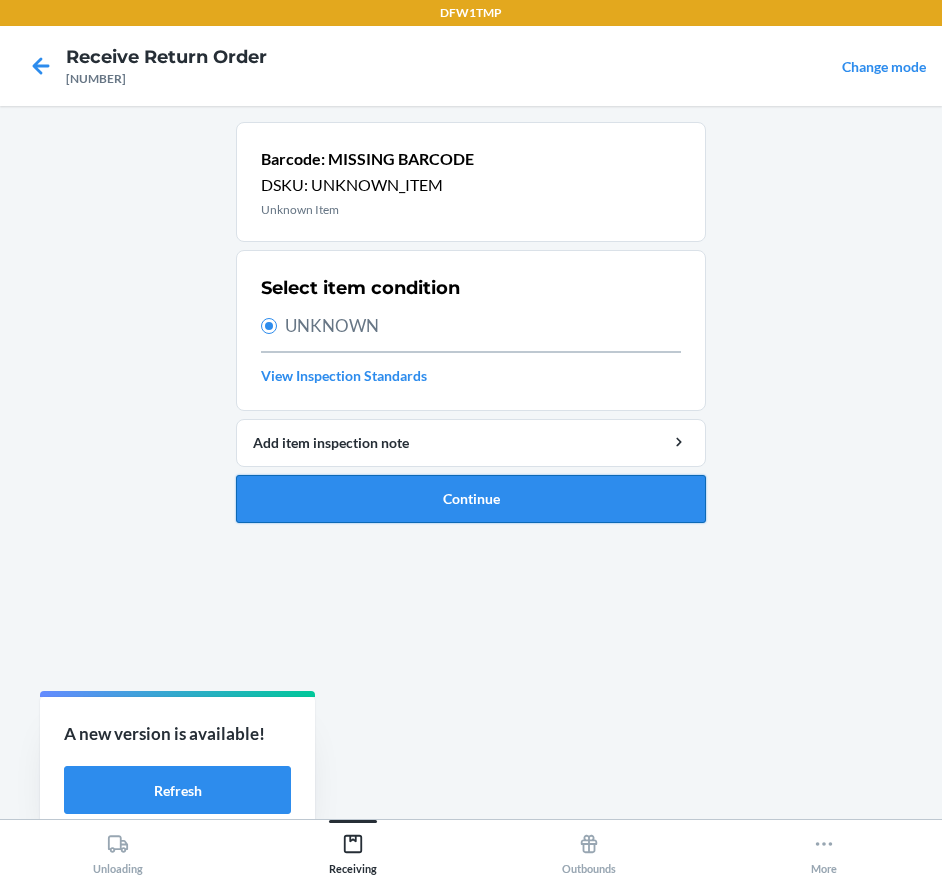 click on "Continue" at bounding box center (471, 499) 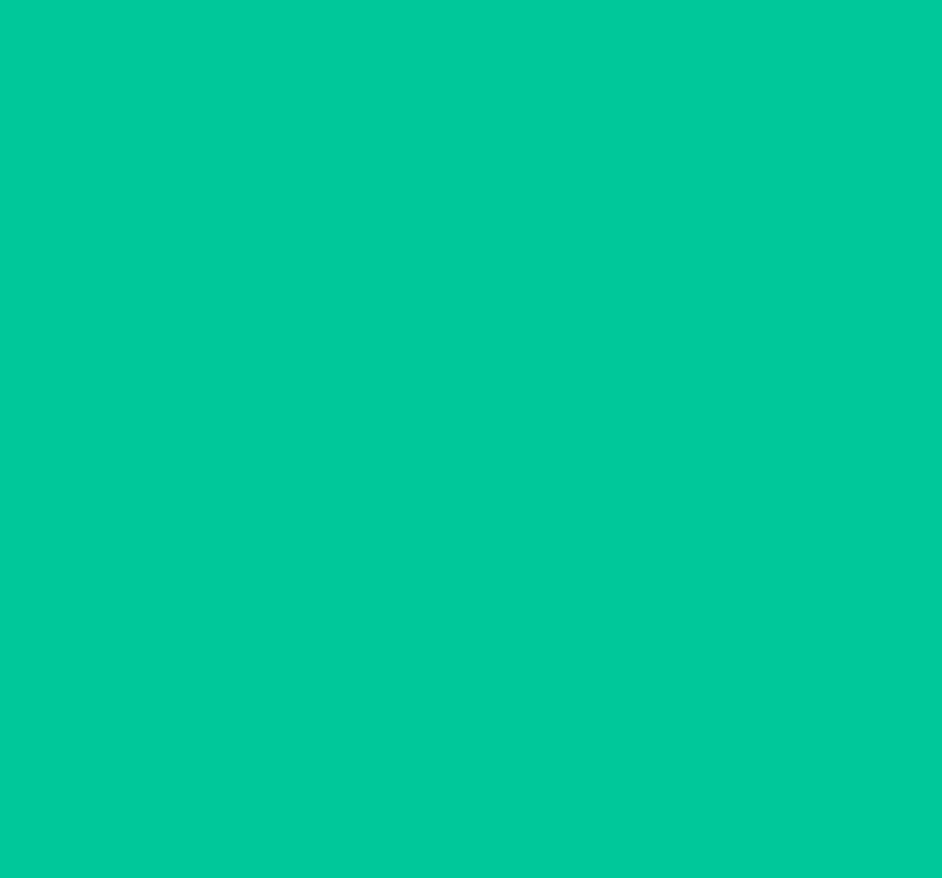 click on "Barcode image" at bounding box center (362, 487) 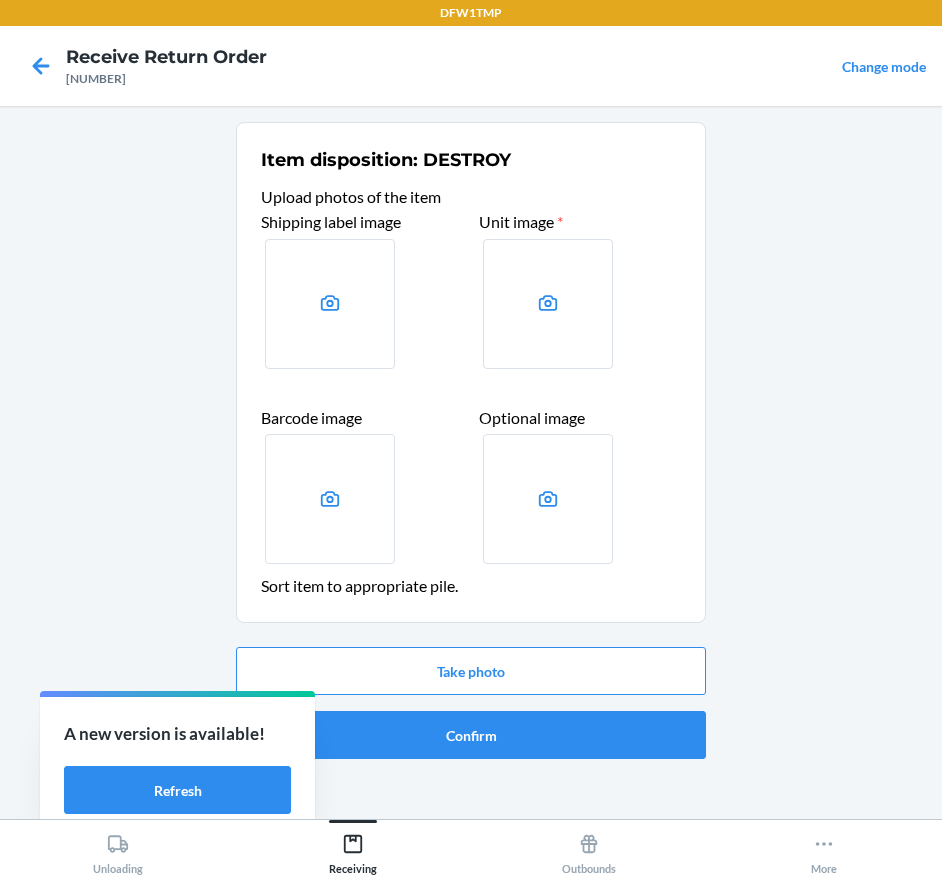 click 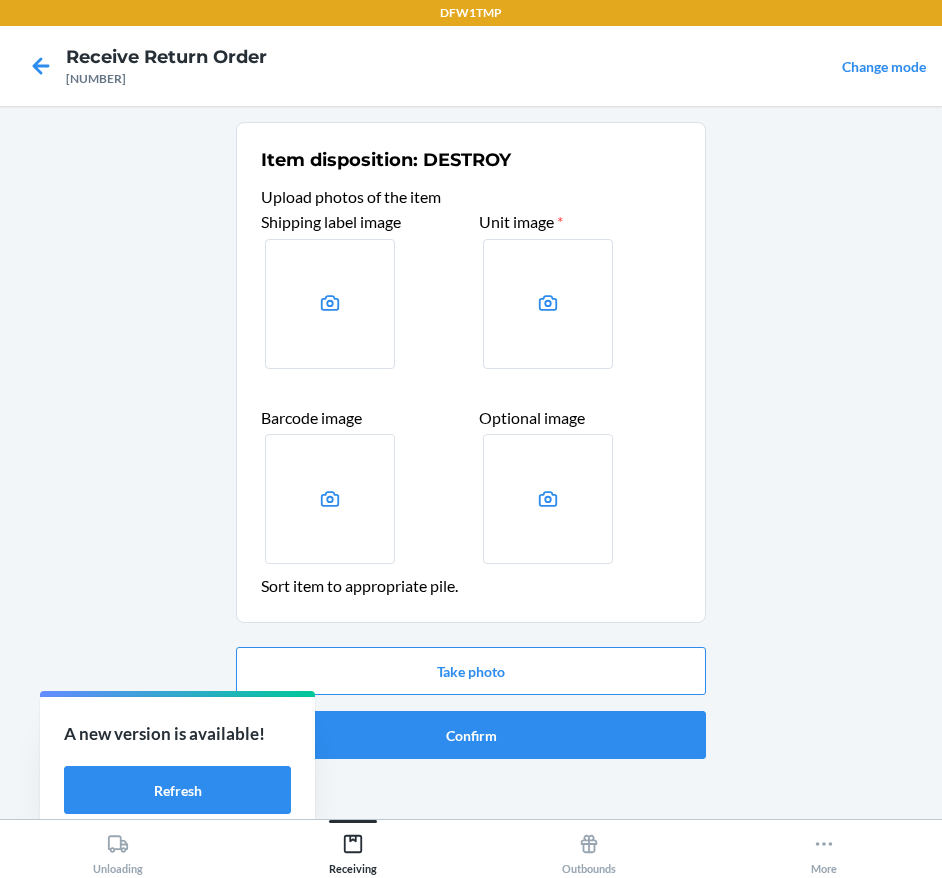 click at bounding box center [0, 0] 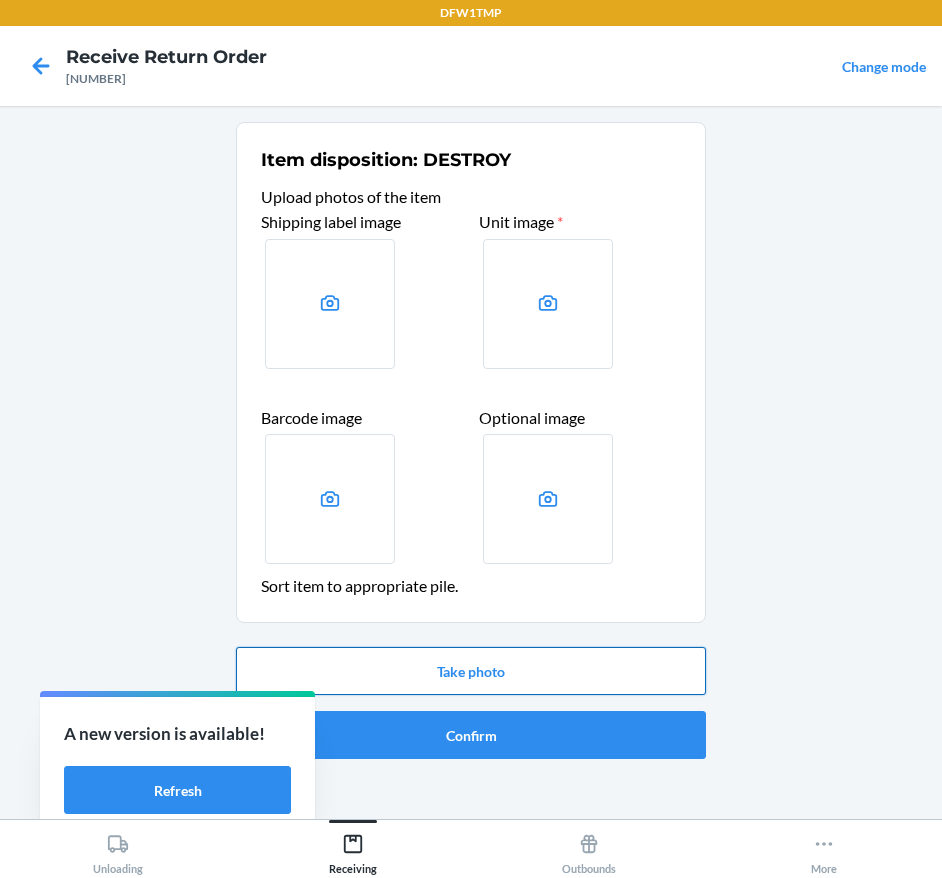 click on "Take photo" at bounding box center [471, 671] 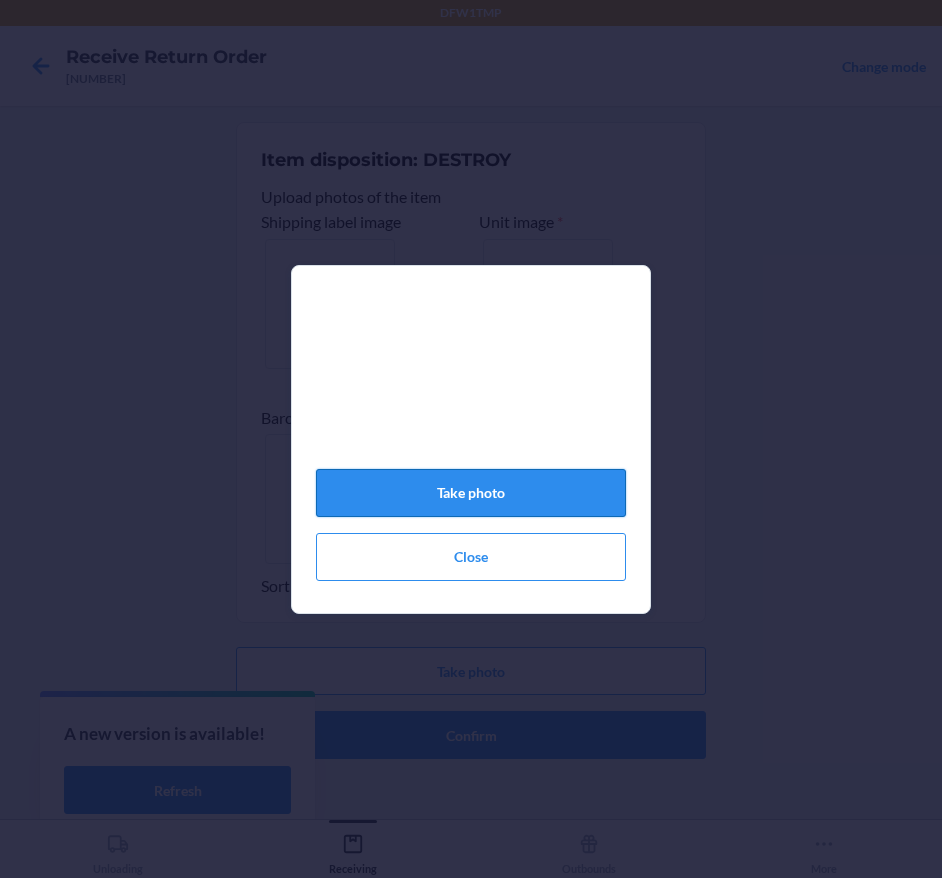 click on "Take photo" 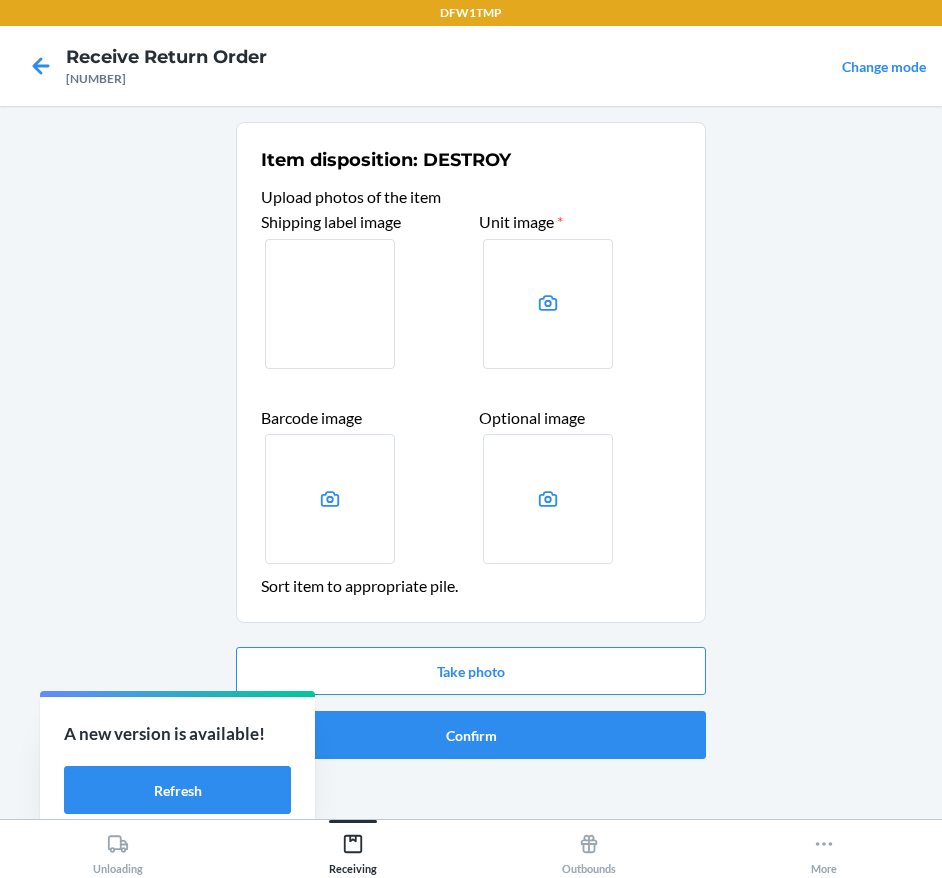 click at bounding box center (548, 304) 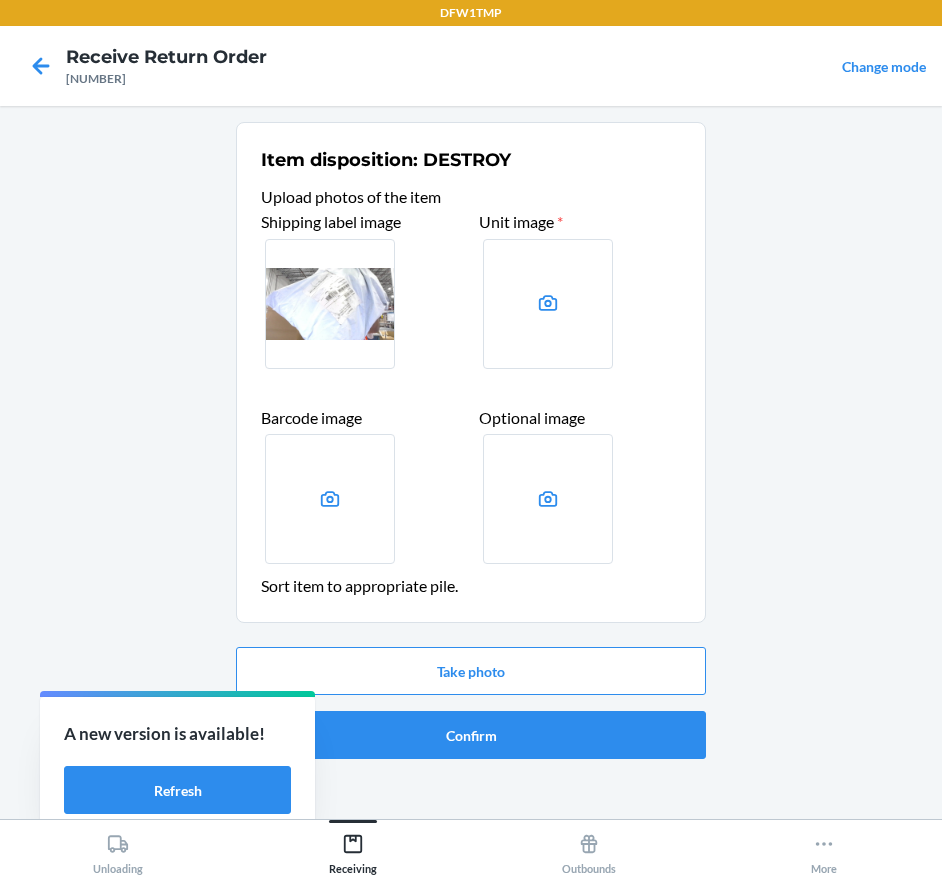 click at bounding box center (0, 0) 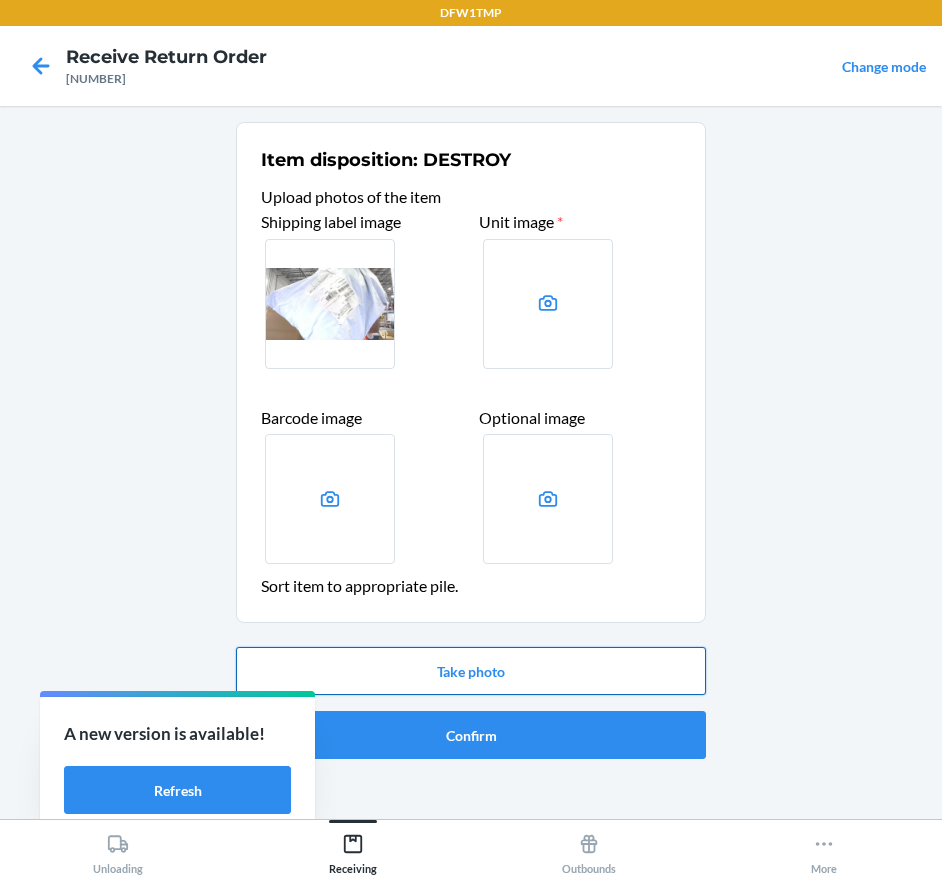 click on "Take photo" at bounding box center [471, 671] 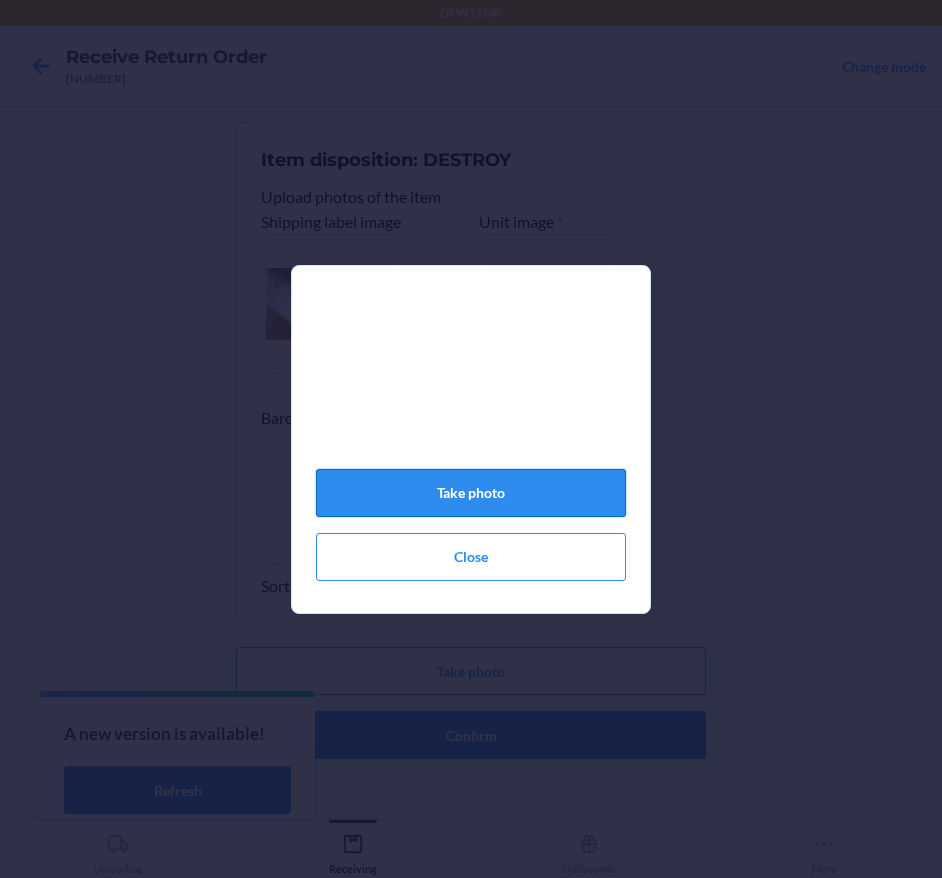 click on "Take photo" 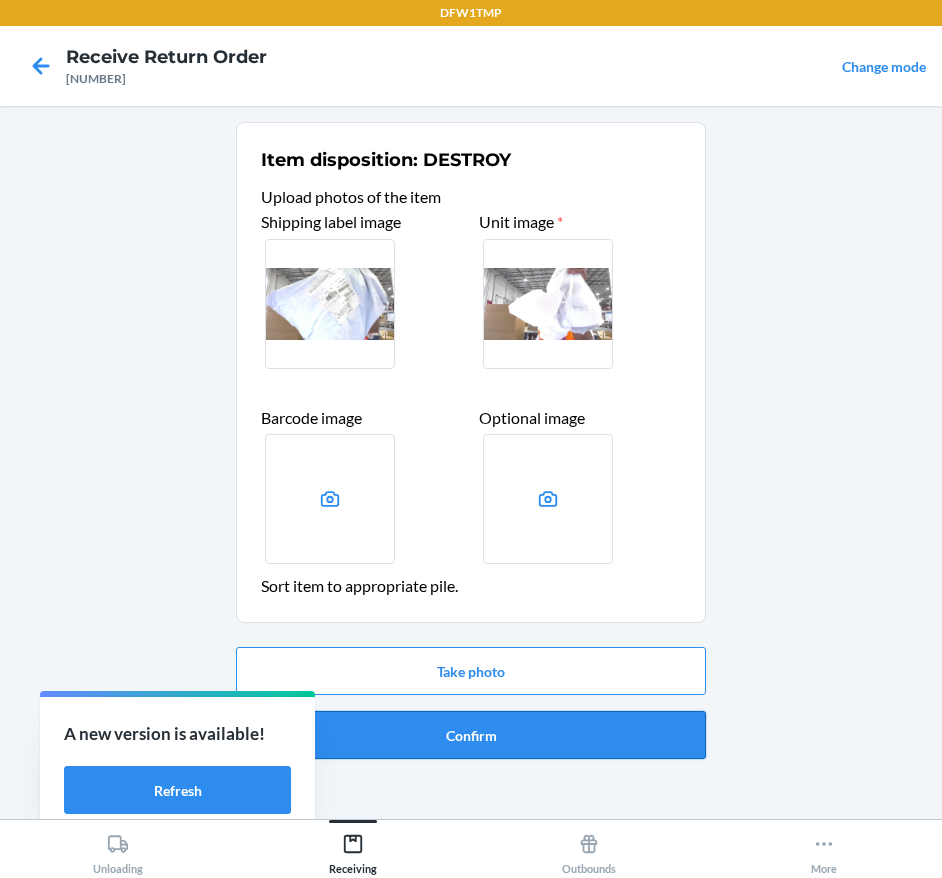 click on "Confirm" at bounding box center [471, 735] 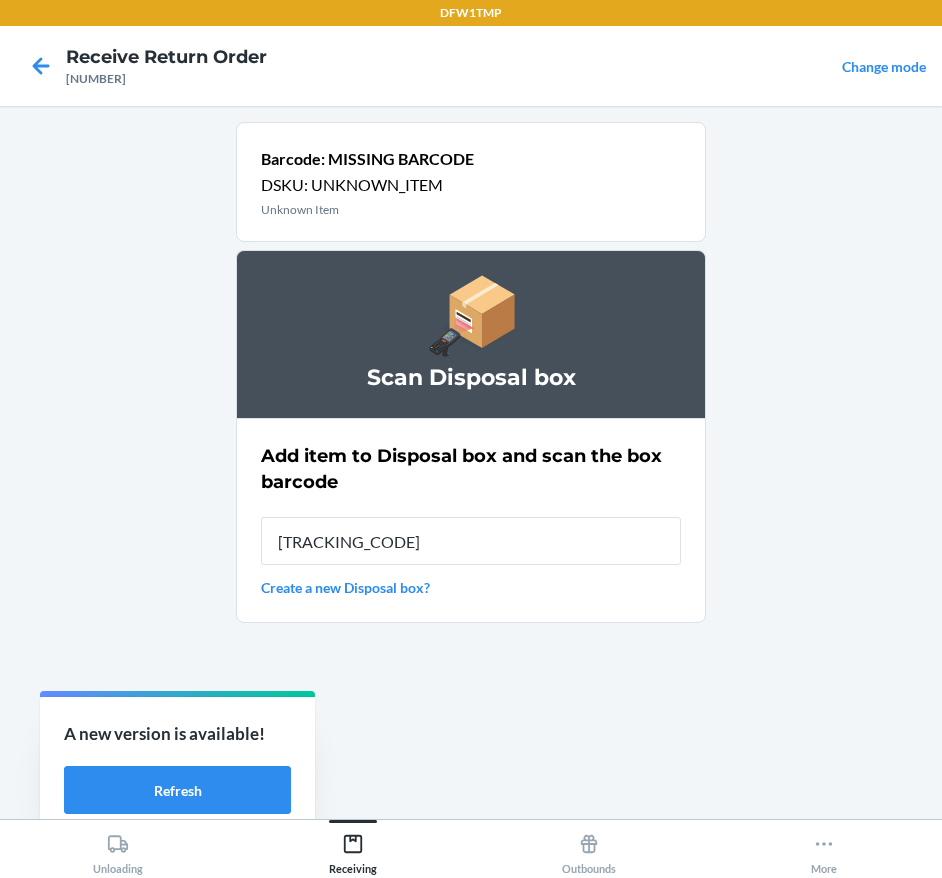 type on "[TRACKING_CODE]" 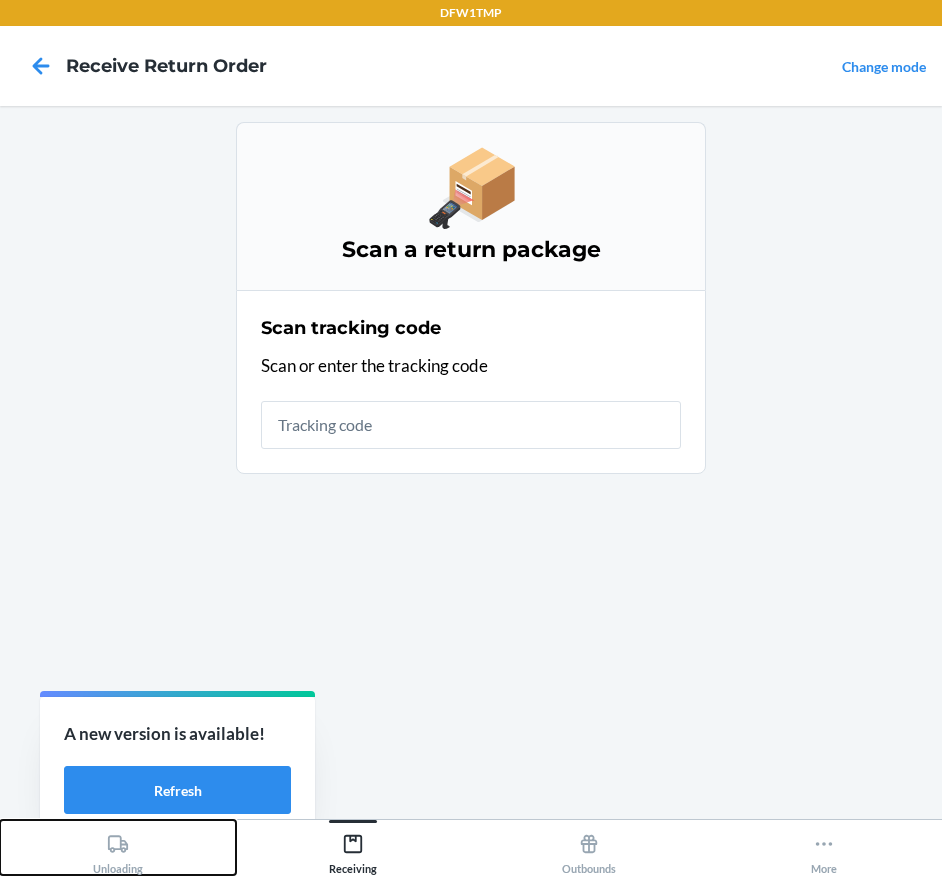 click 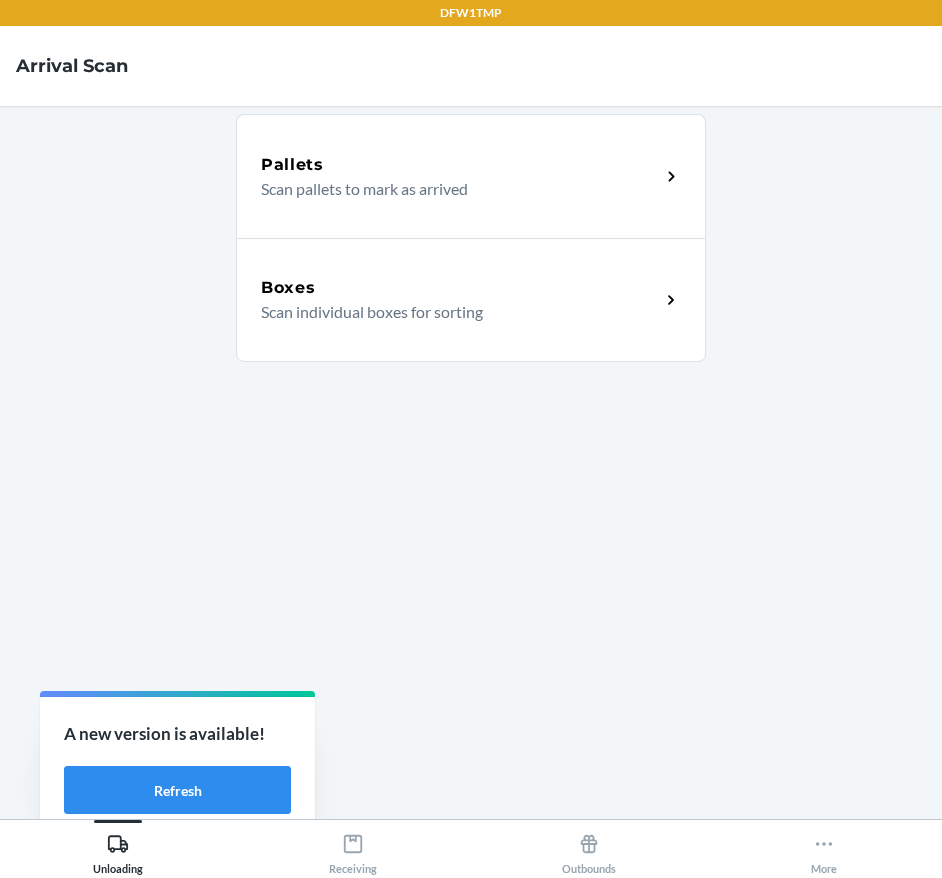 click on "Boxes Scan individual boxes for sorting" at bounding box center (471, 300) 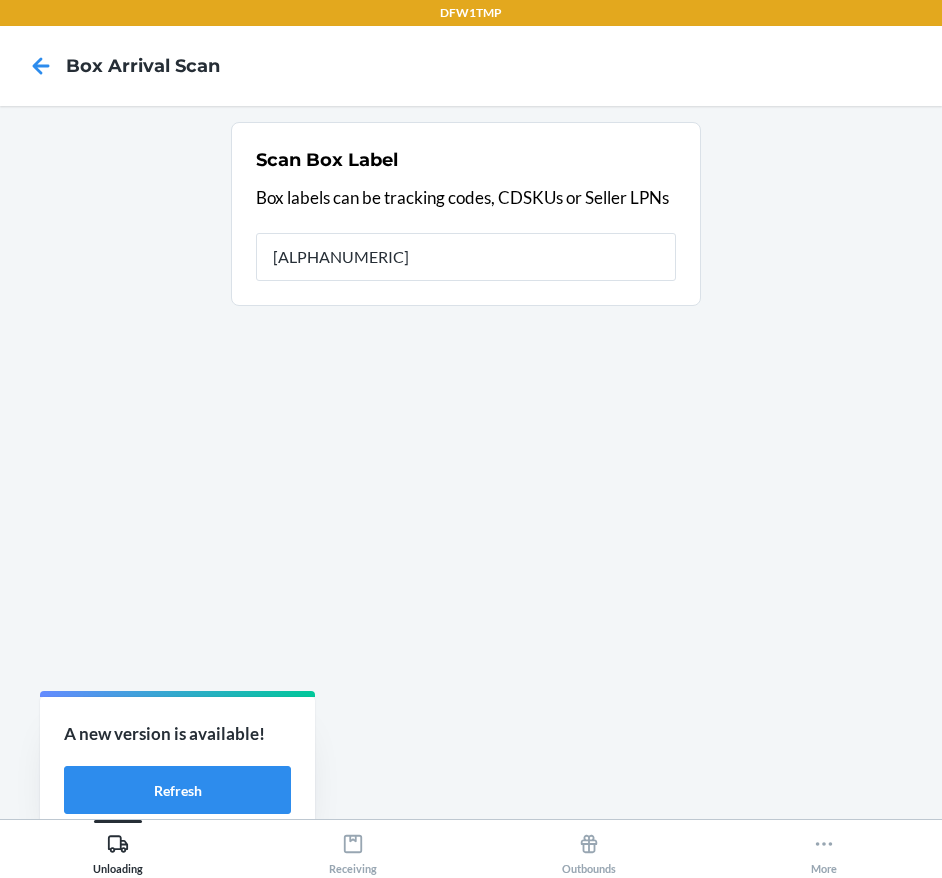 type on "[ALPHANUMERIC]" 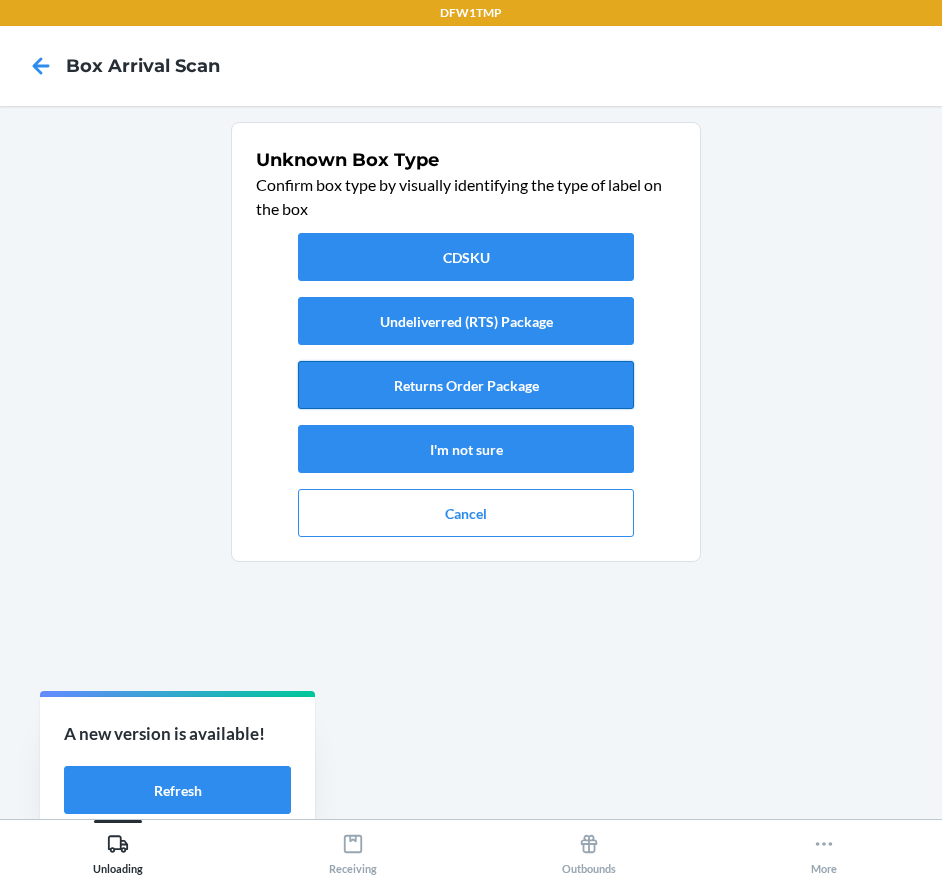 click on "Returns Order Package" at bounding box center (466, 385) 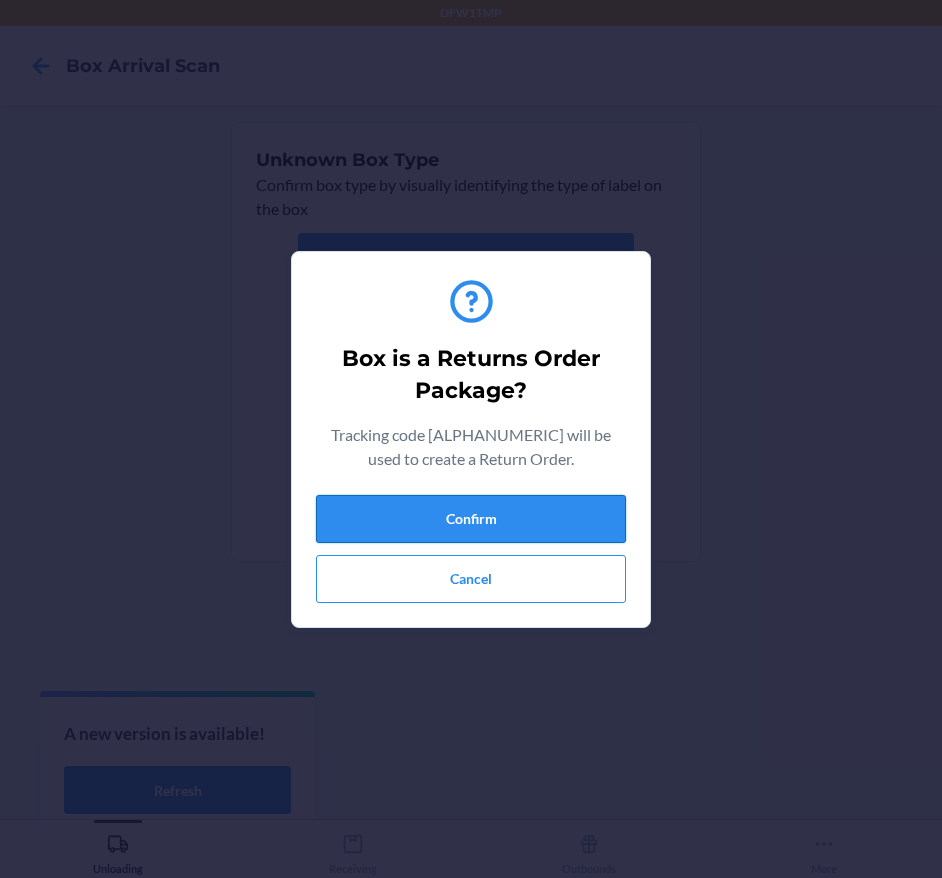 click on "Confirm" at bounding box center (471, 519) 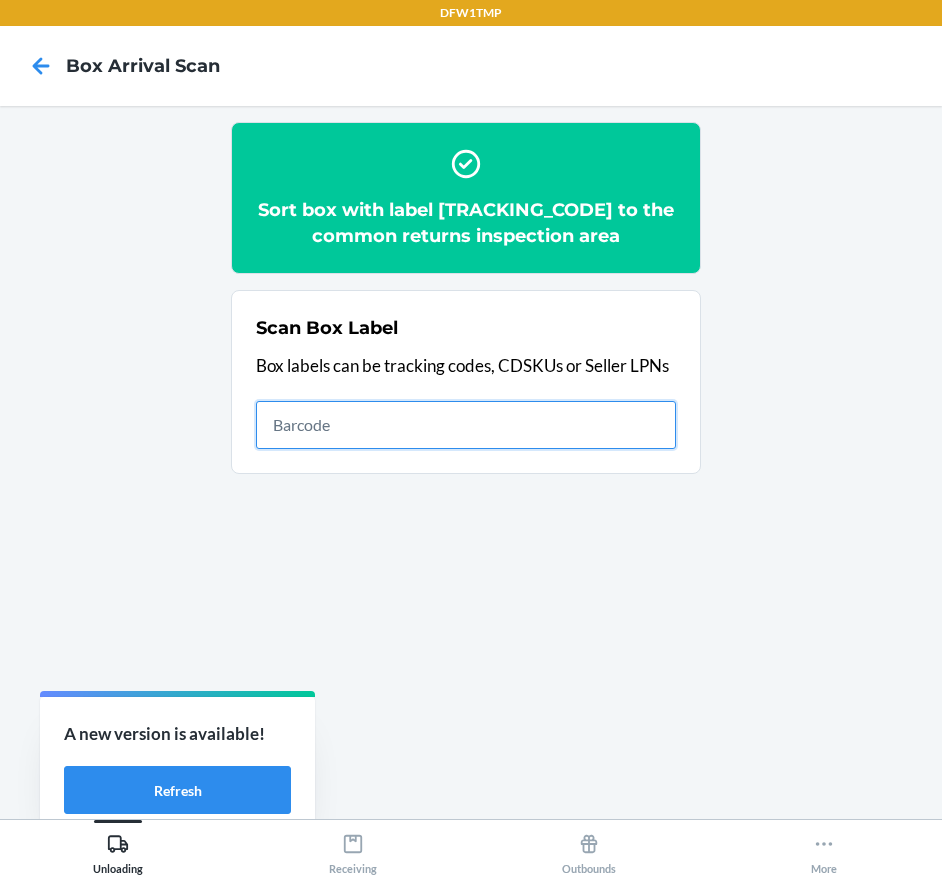 click 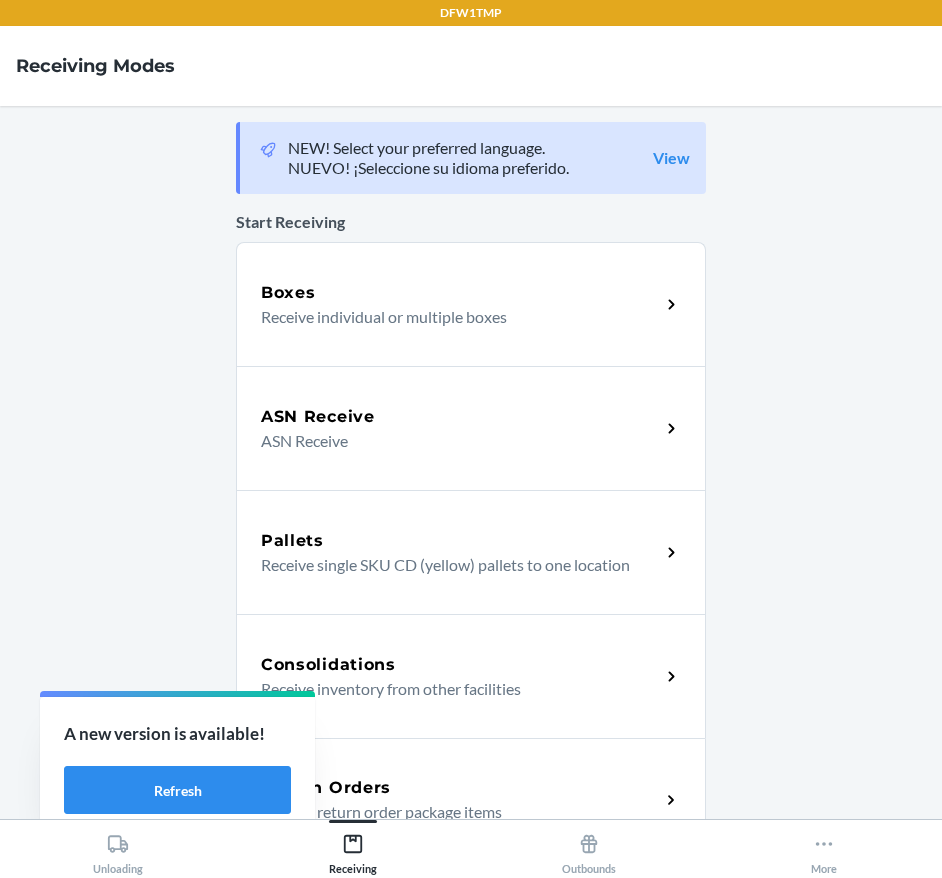 click on "Return Orders Receive return order package items" at bounding box center [471, 800] 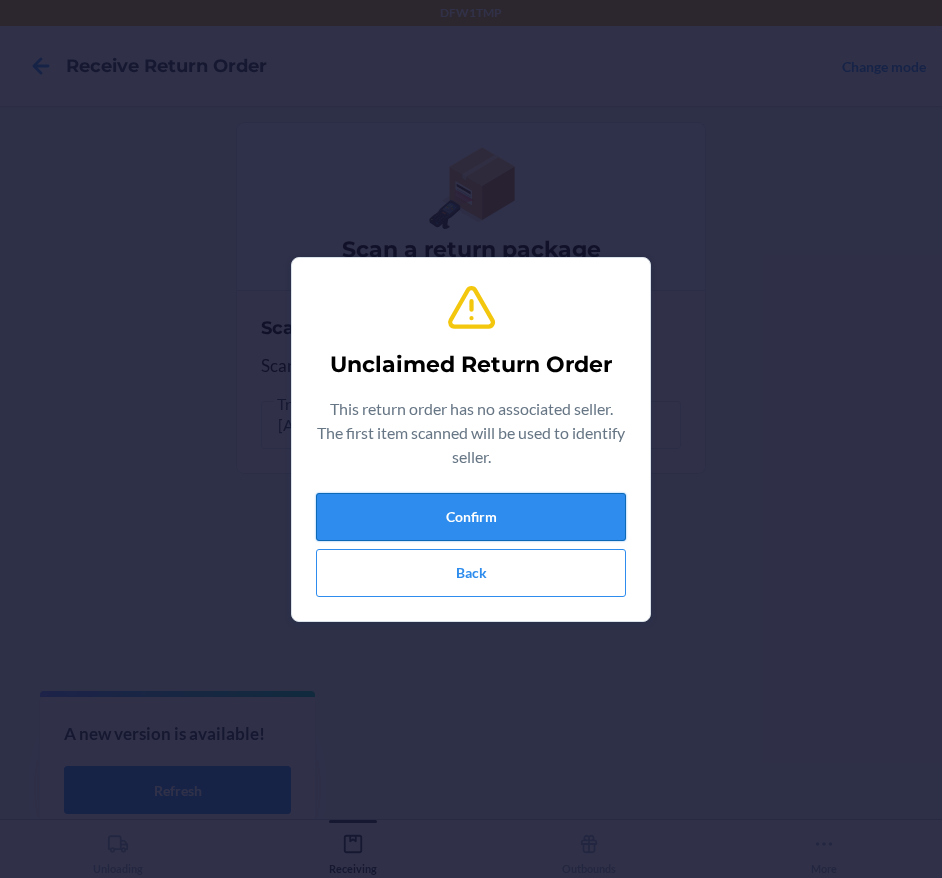 click on "Confirm" at bounding box center [471, 517] 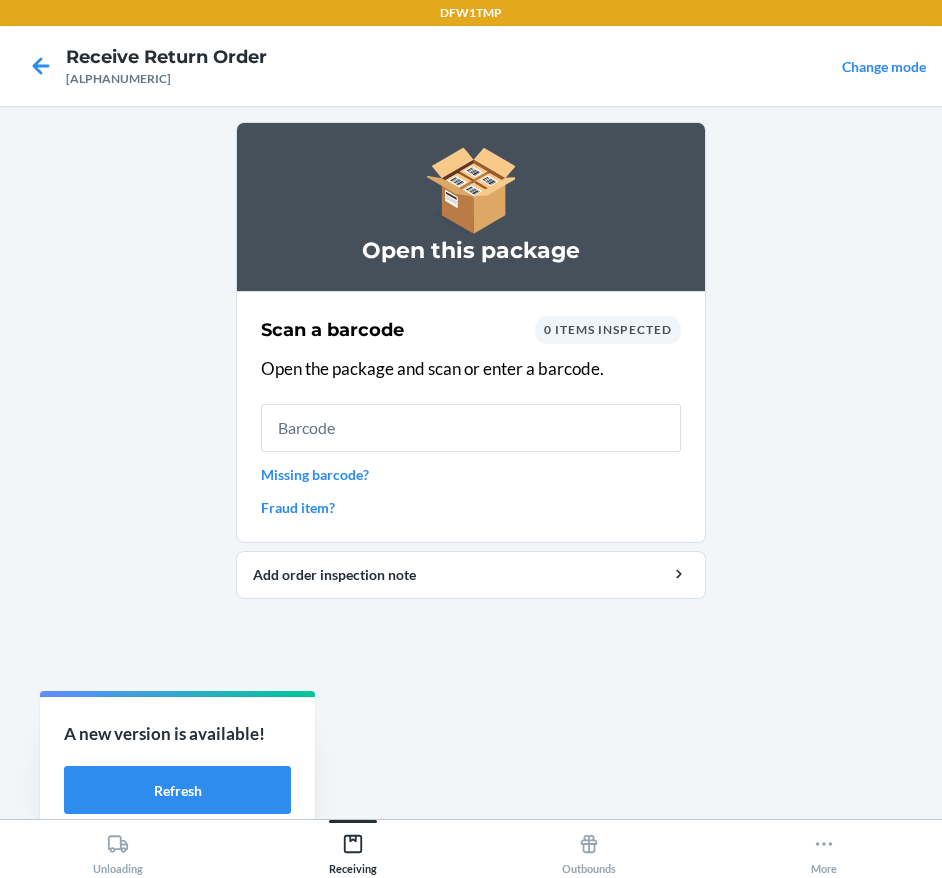 click on "Missing barcode?" at bounding box center [471, 474] 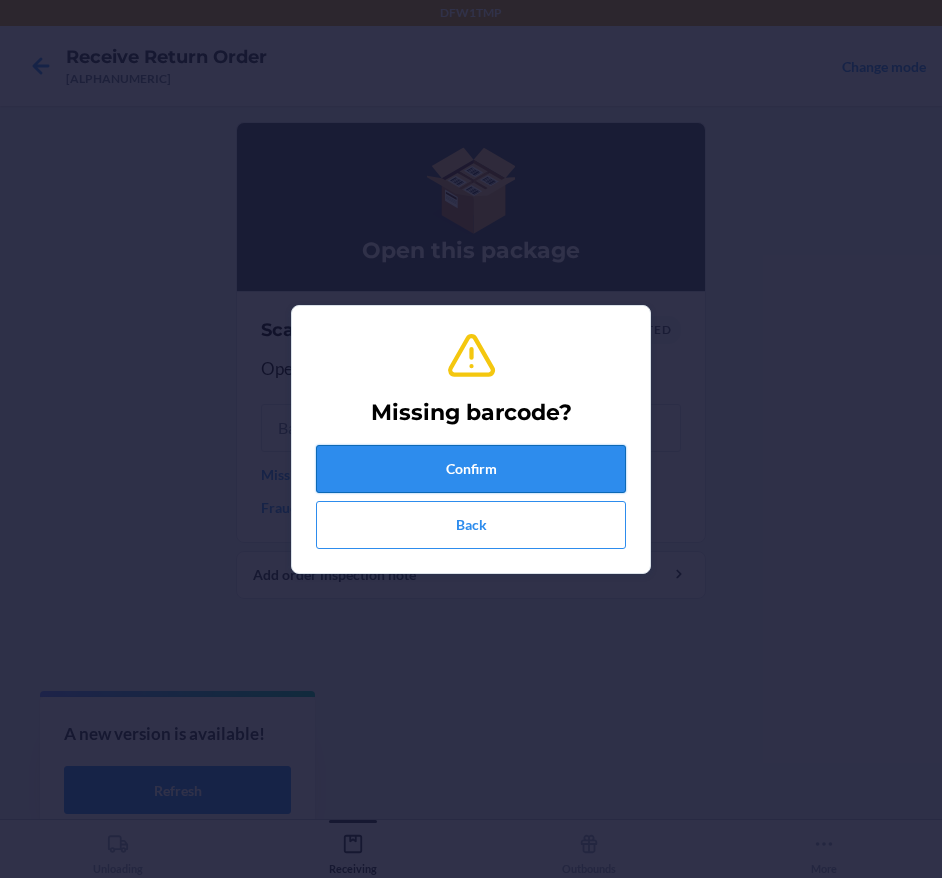 click on "Confirm" at bounding box center (471, 469) 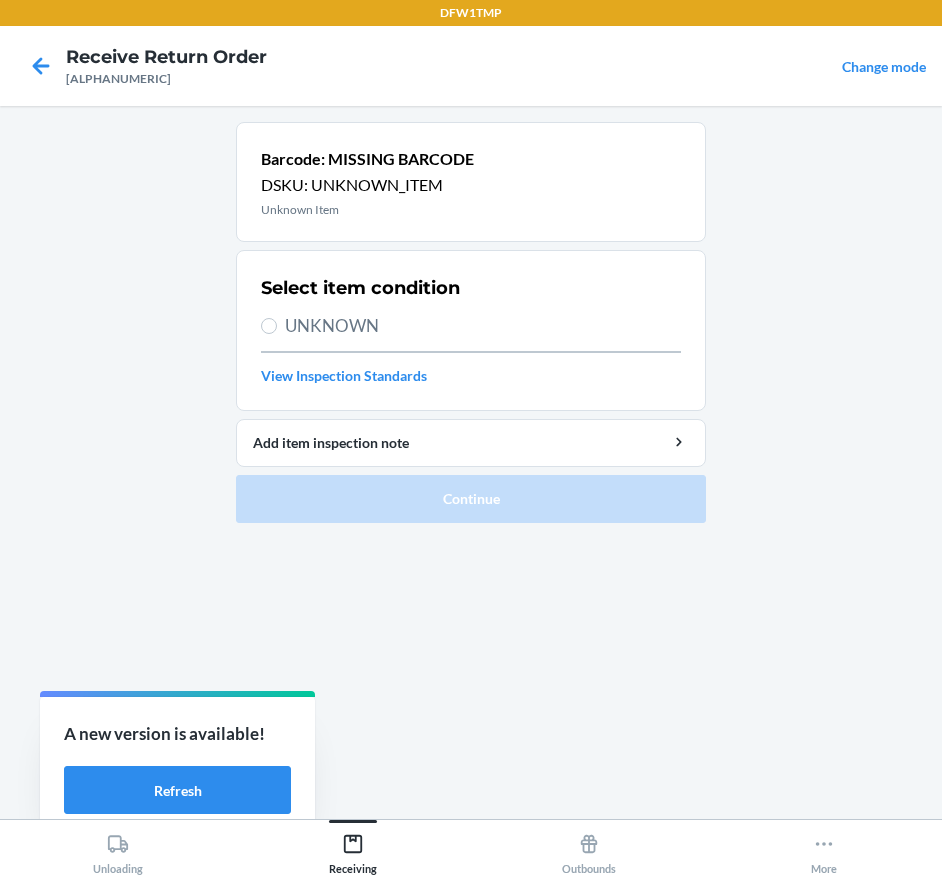 click on "UNKNOWN" at bounding box center (483, 326) 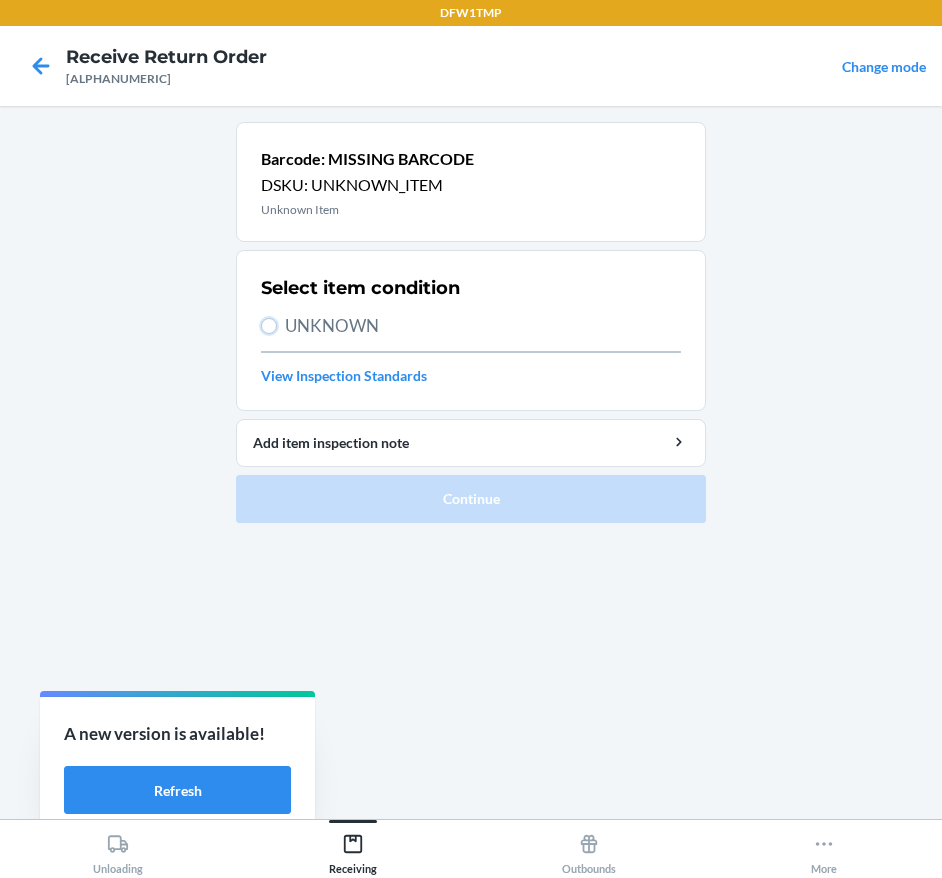 click on "UNKNOWN" at bounding box center [269, 326] 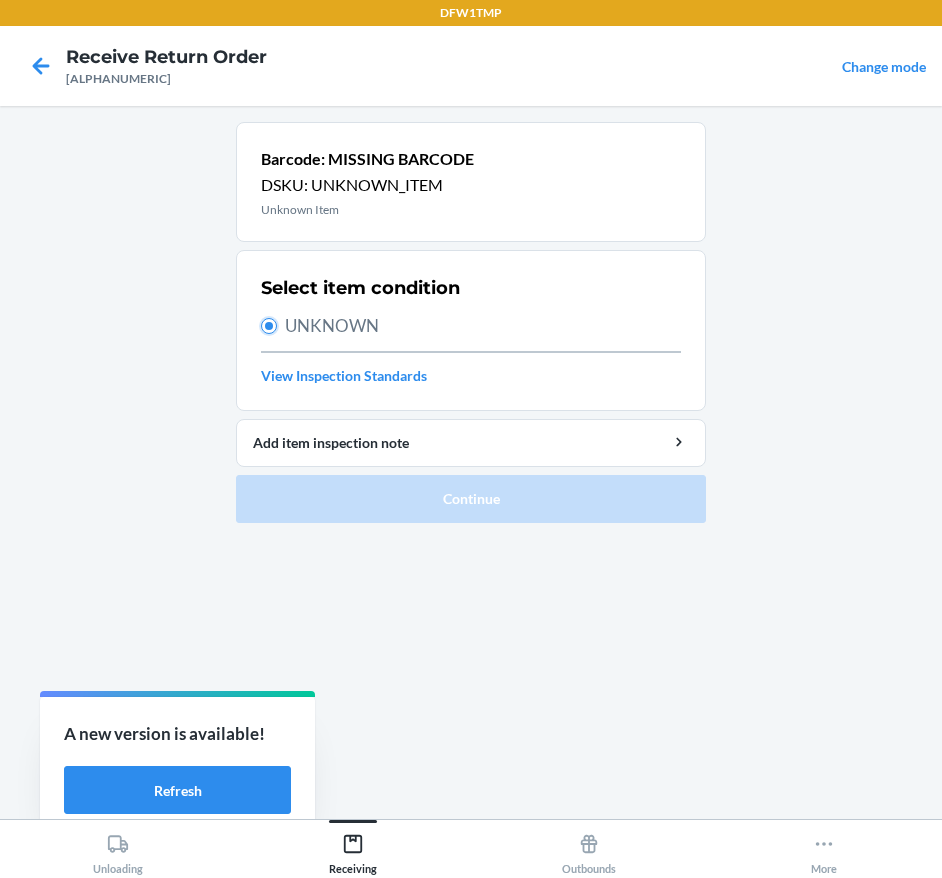 radio on "true" 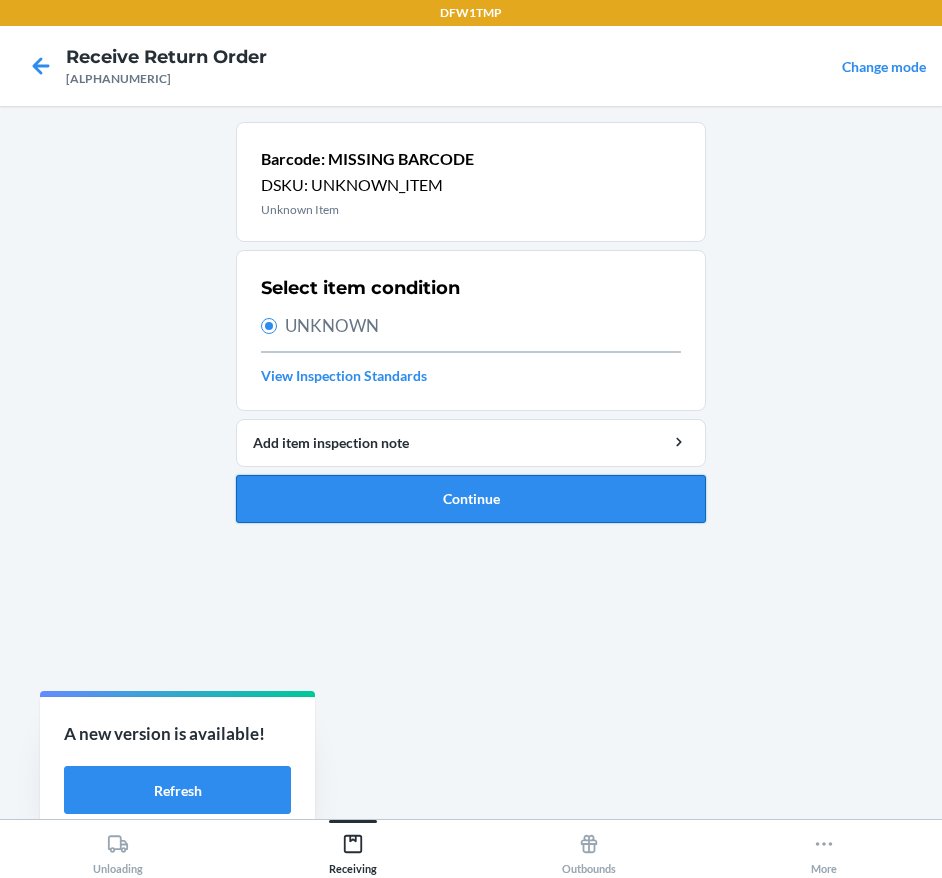 click on "Continue" at bounding box center (471, 499) 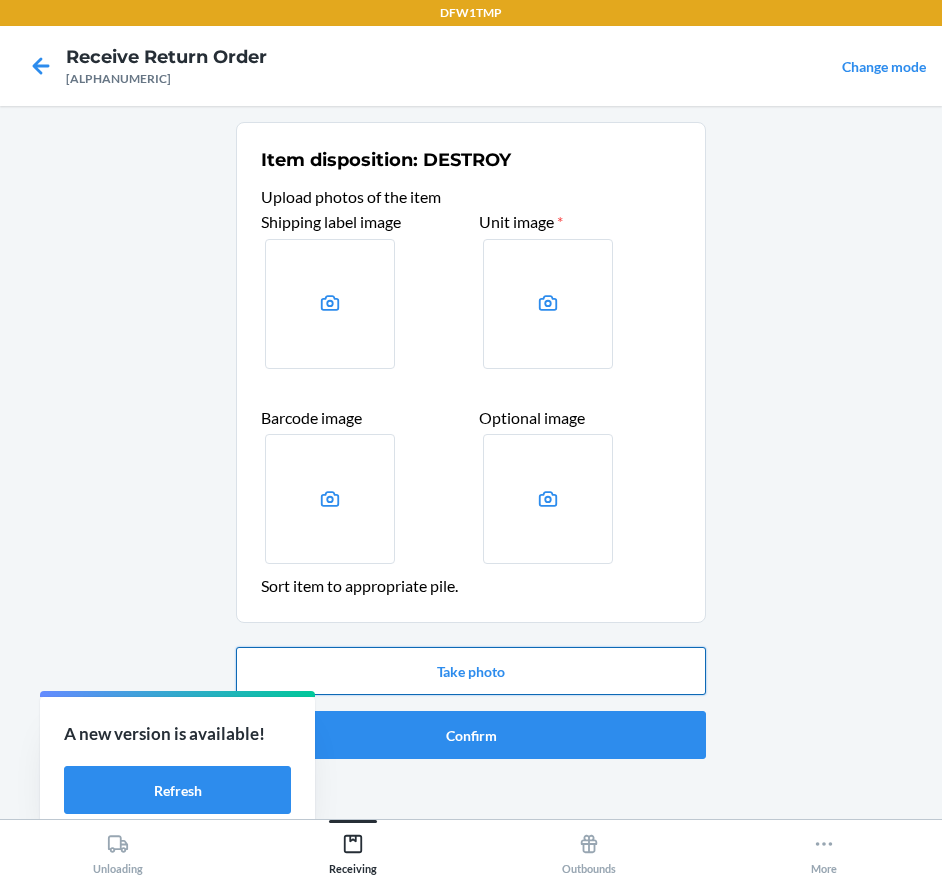 click on "Take photo" at bounding box center [471, 671] 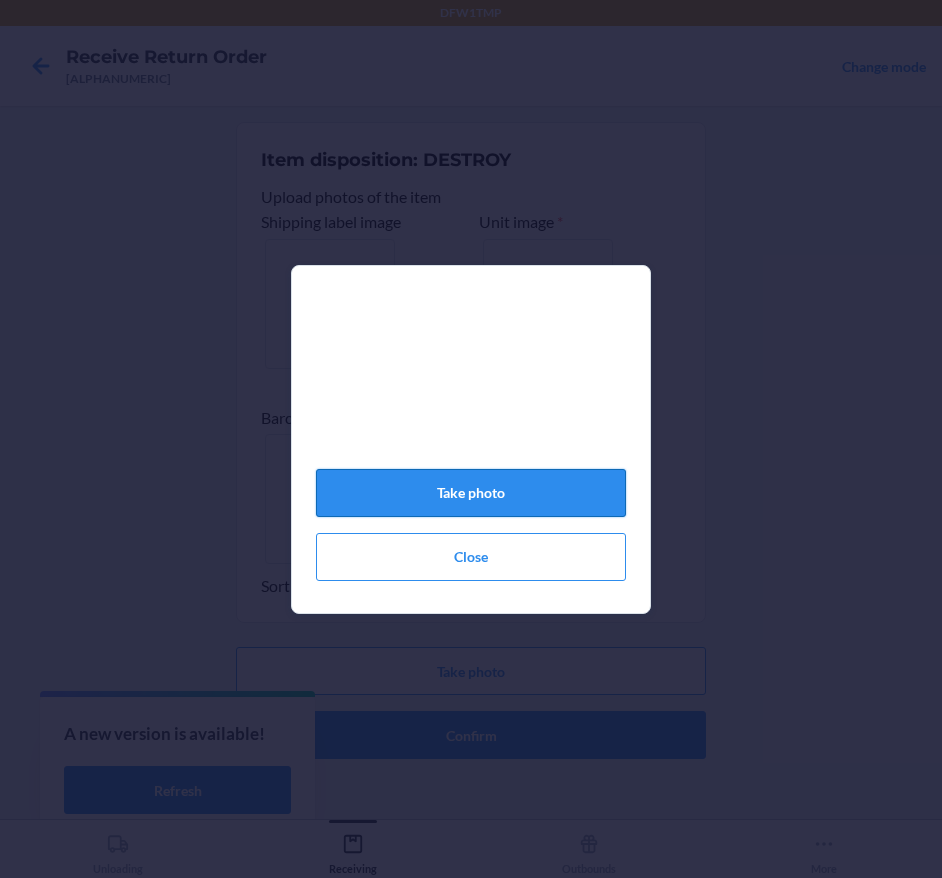 click on "Take photo" 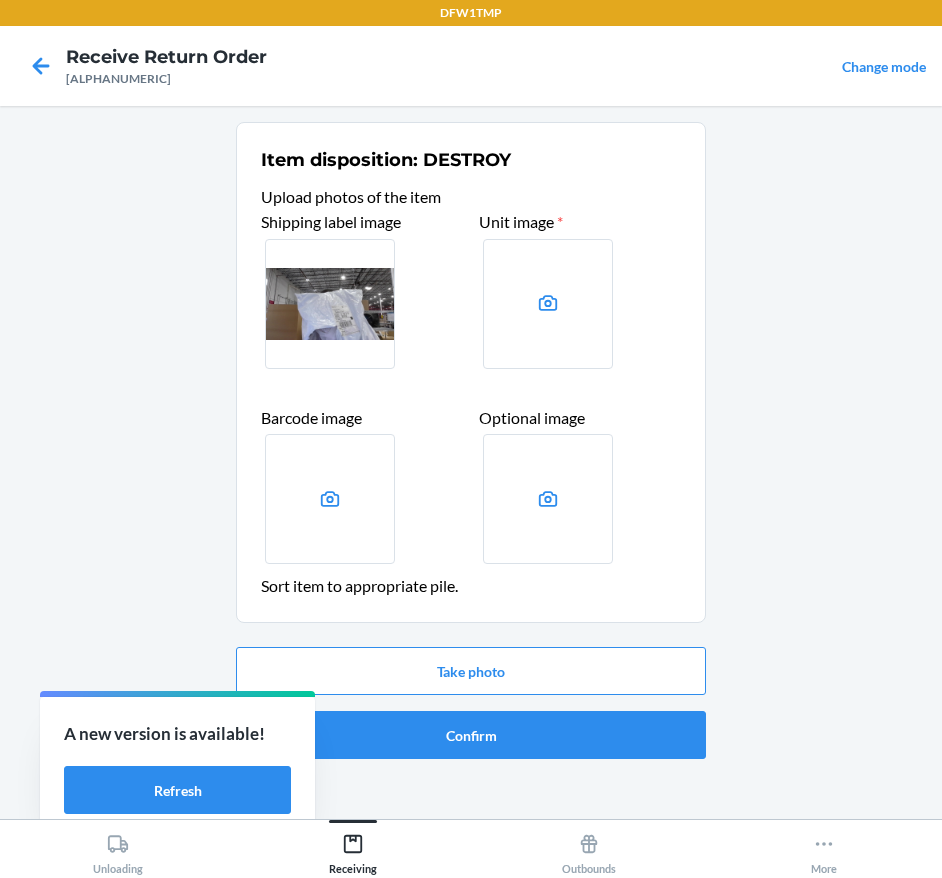 click at bounding box center [548, 304] 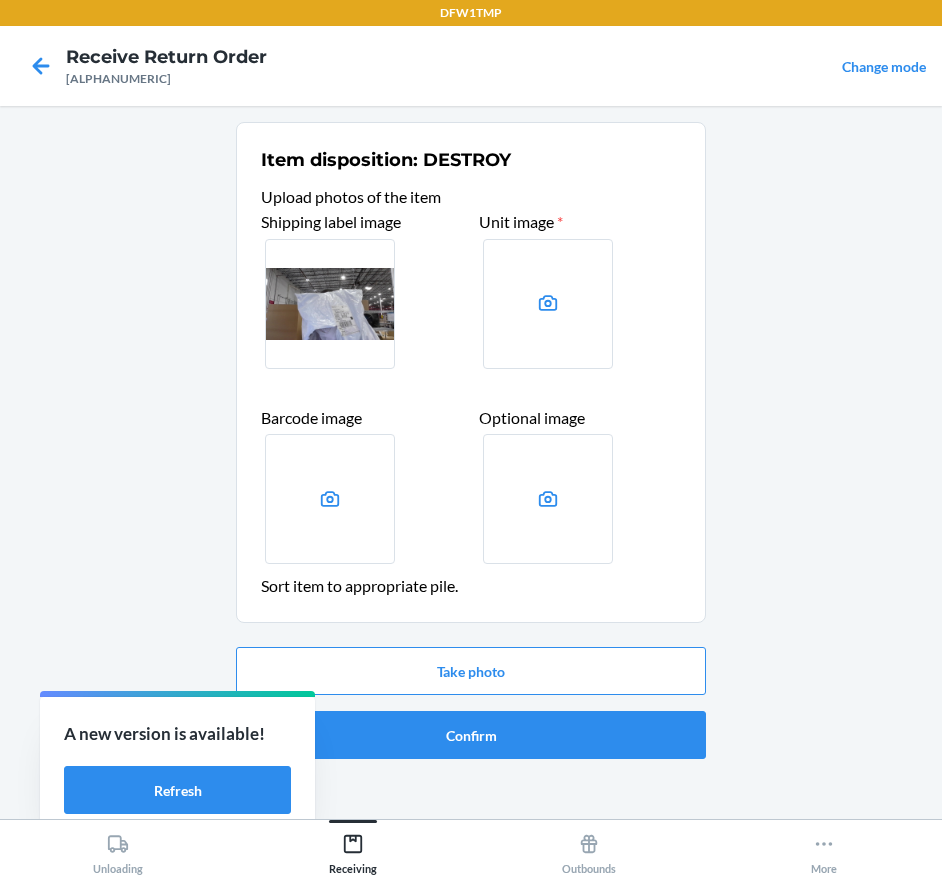 click at bounding box center (0, 0) 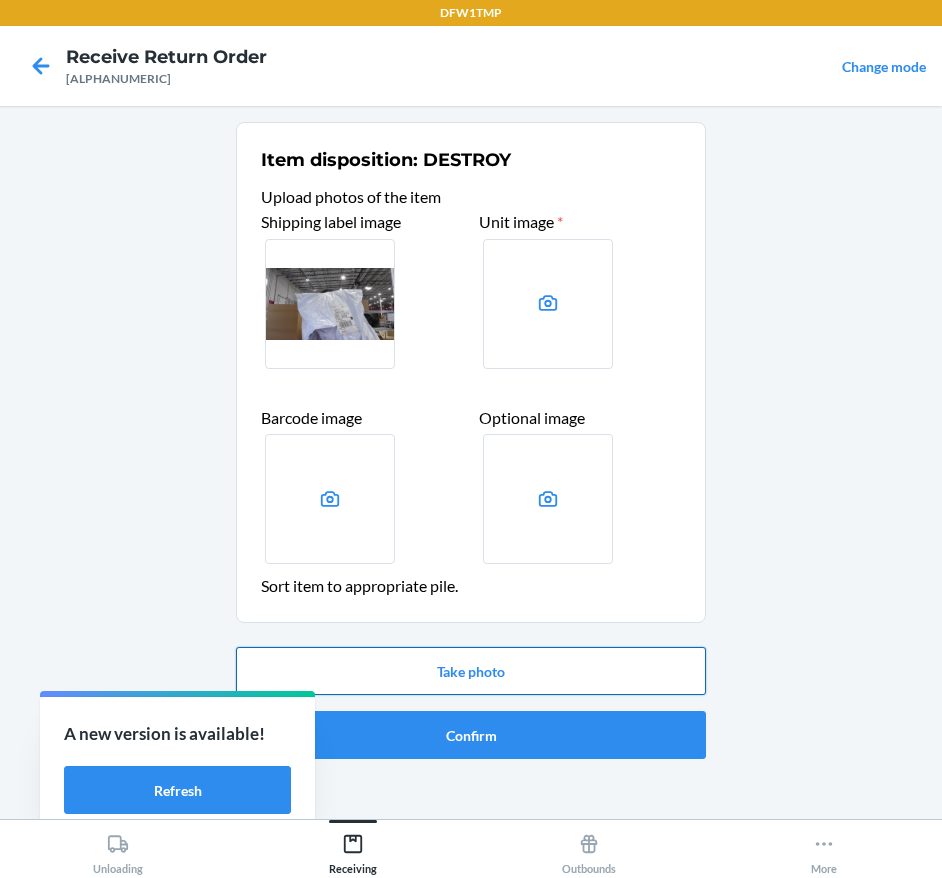 click on "Take photo" at bounding box center [471, 671] 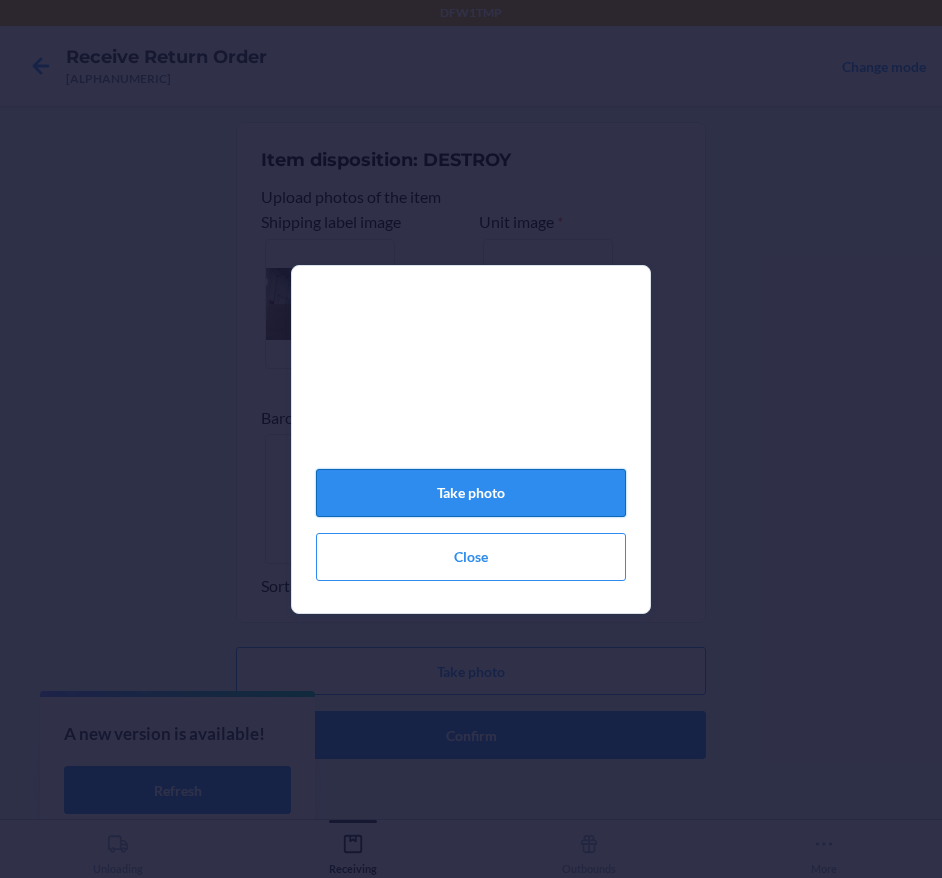 click on "Take photo" 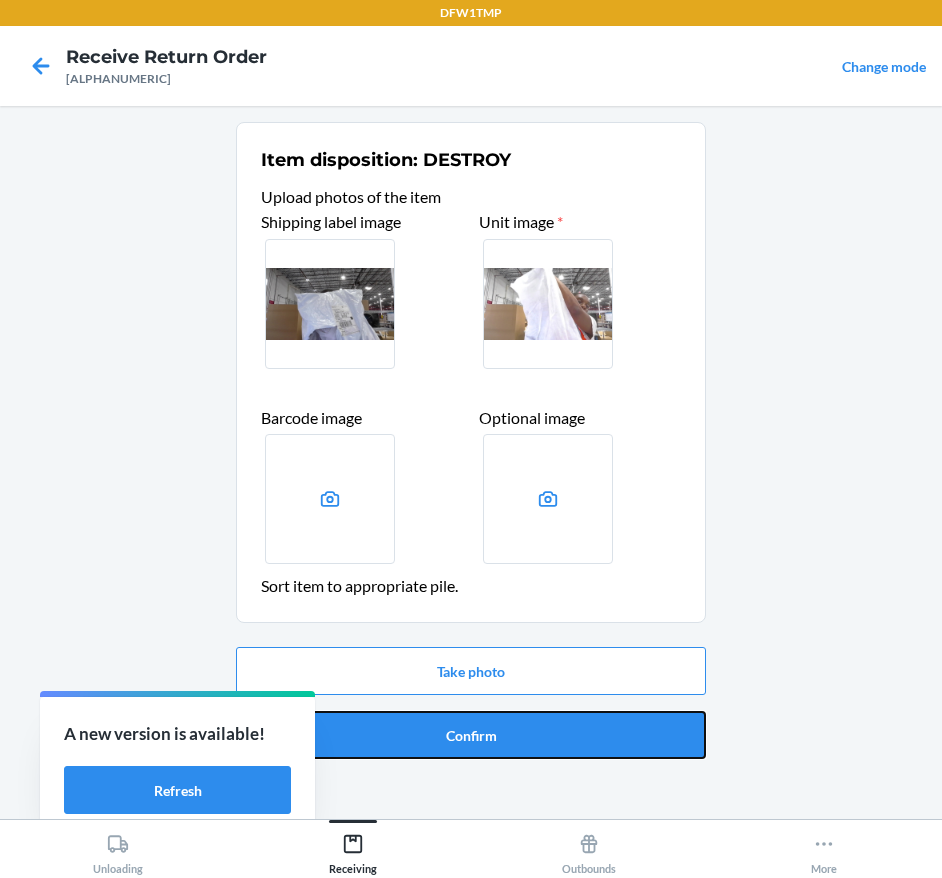 click on "Confirm" at bounding box center (471, 735) 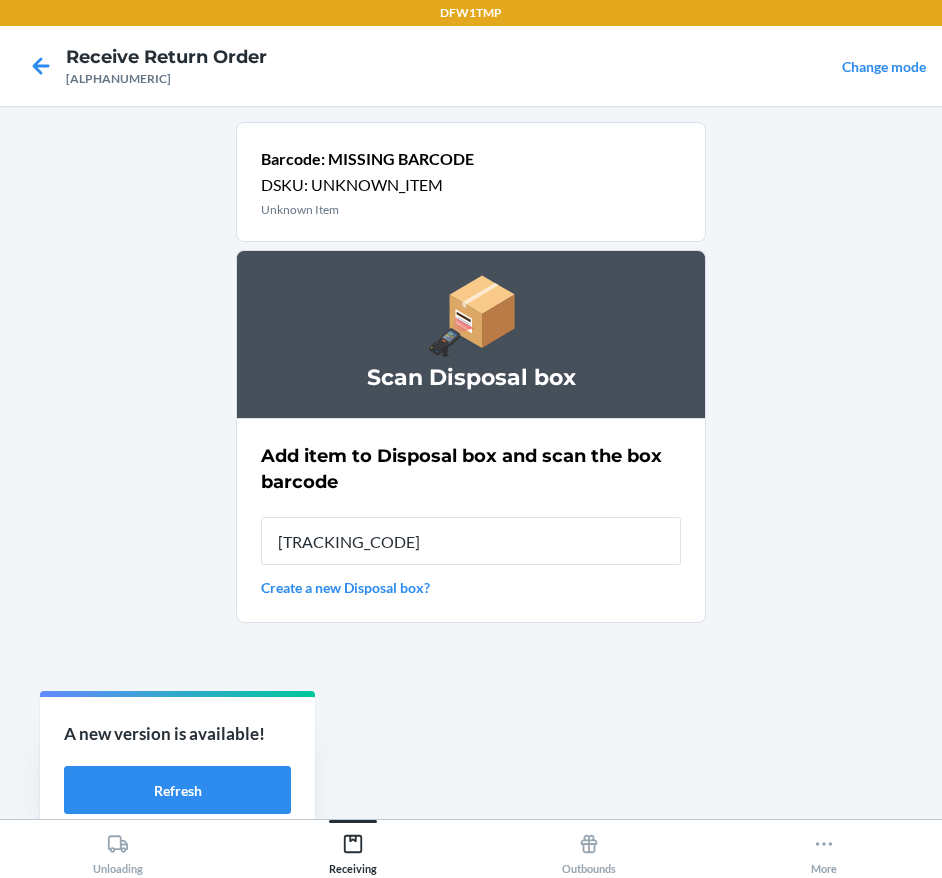 type on "[TRACKING_CODE]" 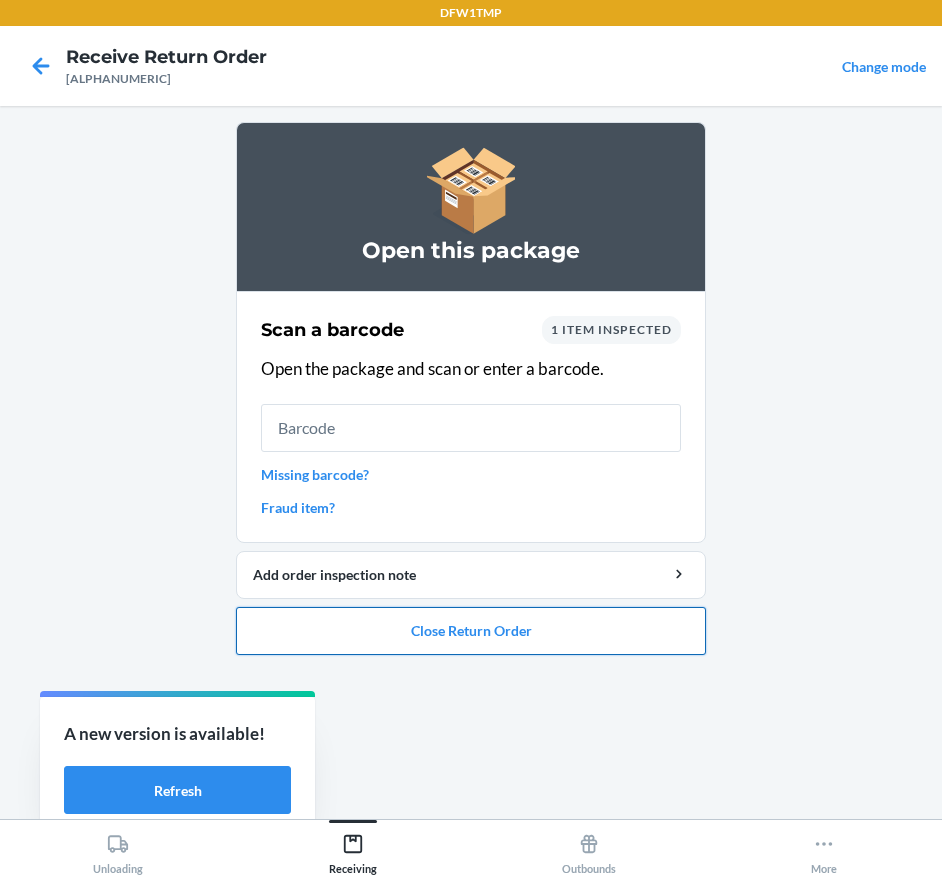 click on "Close Return Order" at bounding box center (471, 631) 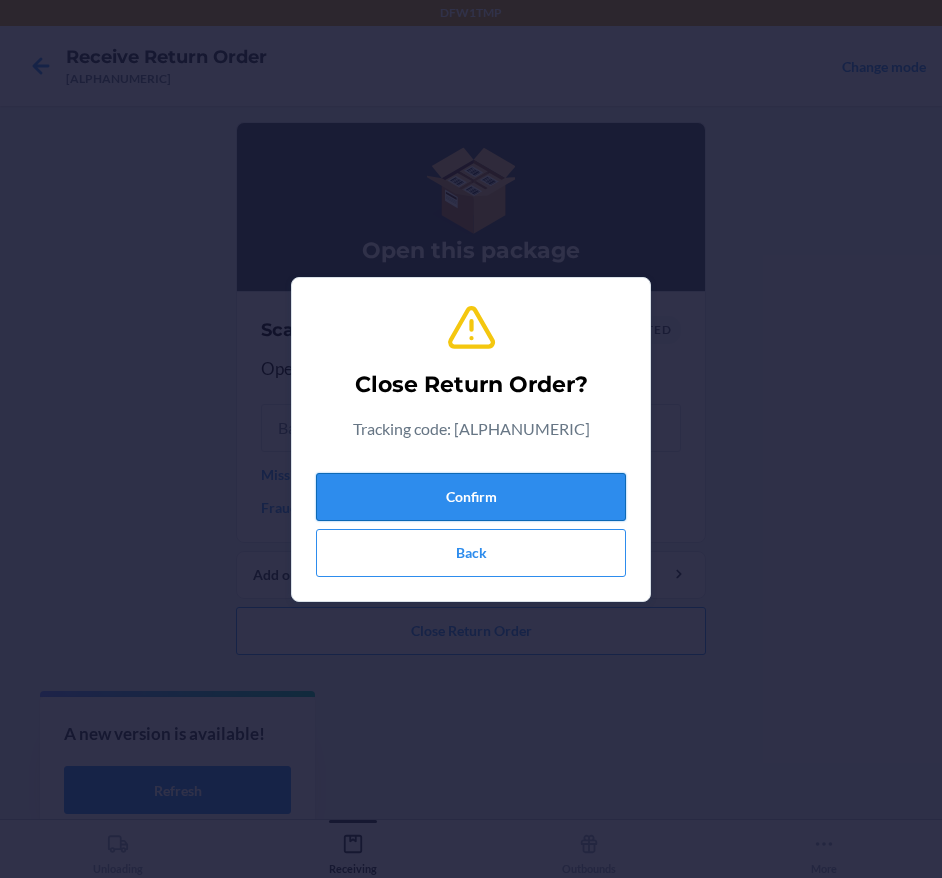 click on "Confirm" at bounding box center [471, 497] 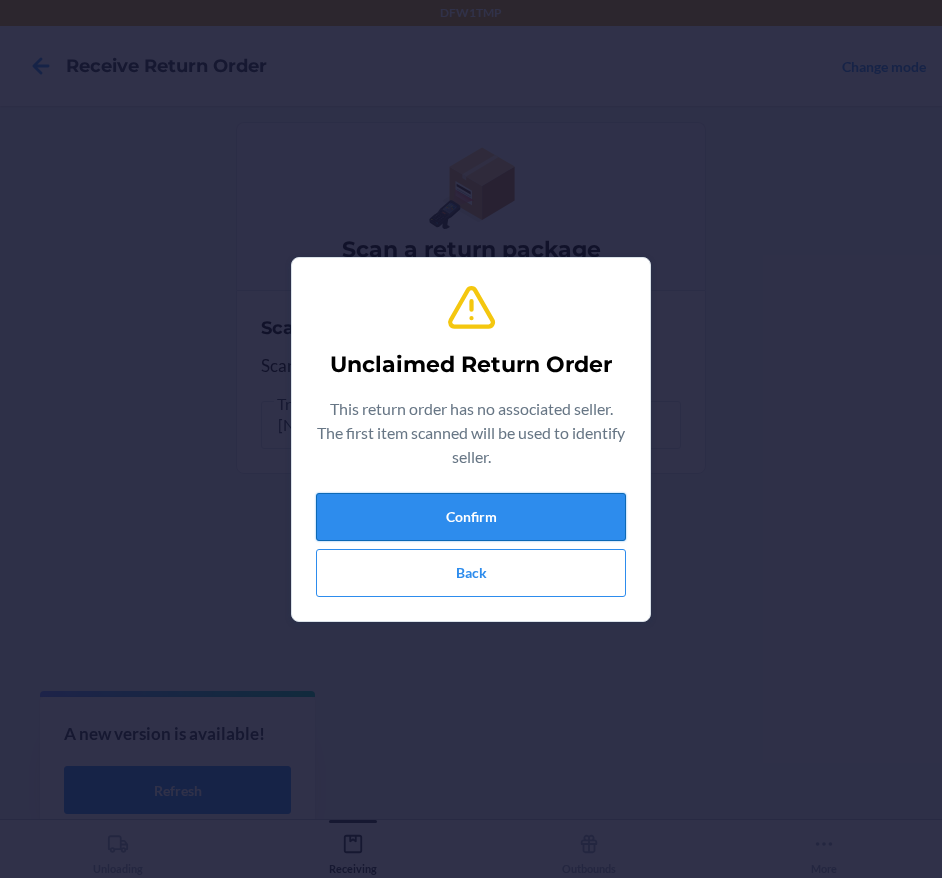 click on "Confirm" at bounding box center (471, 517) 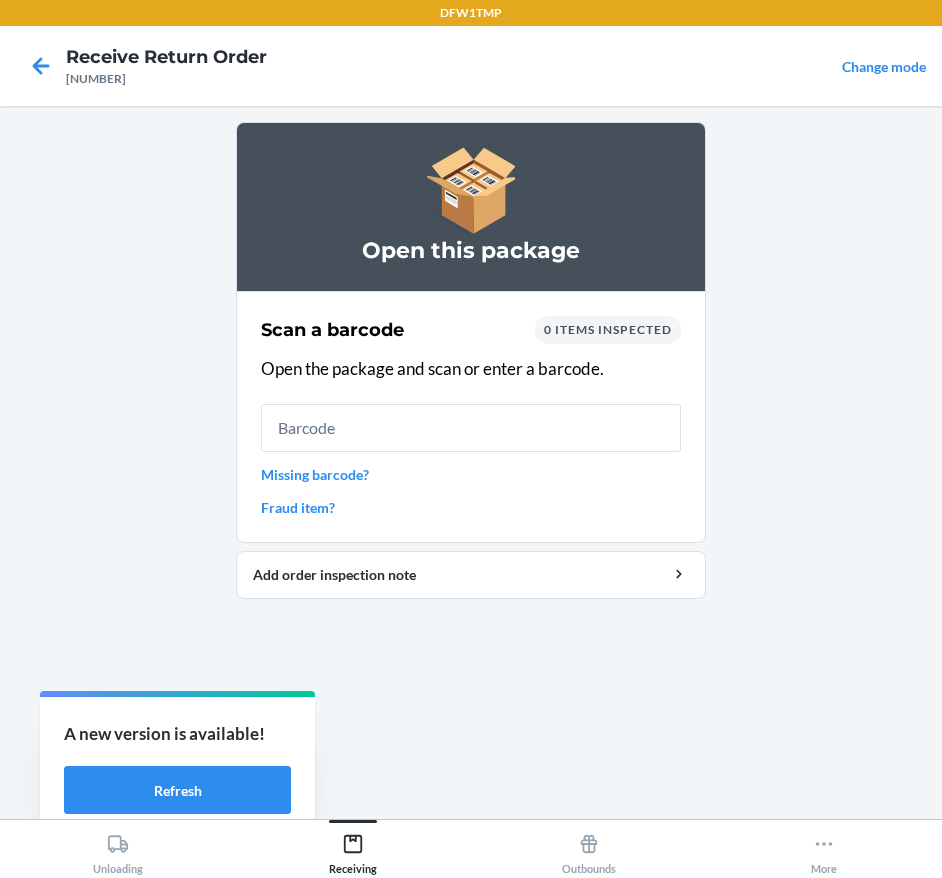 click on "Missing barcode?" at bounding box center (471, 474) 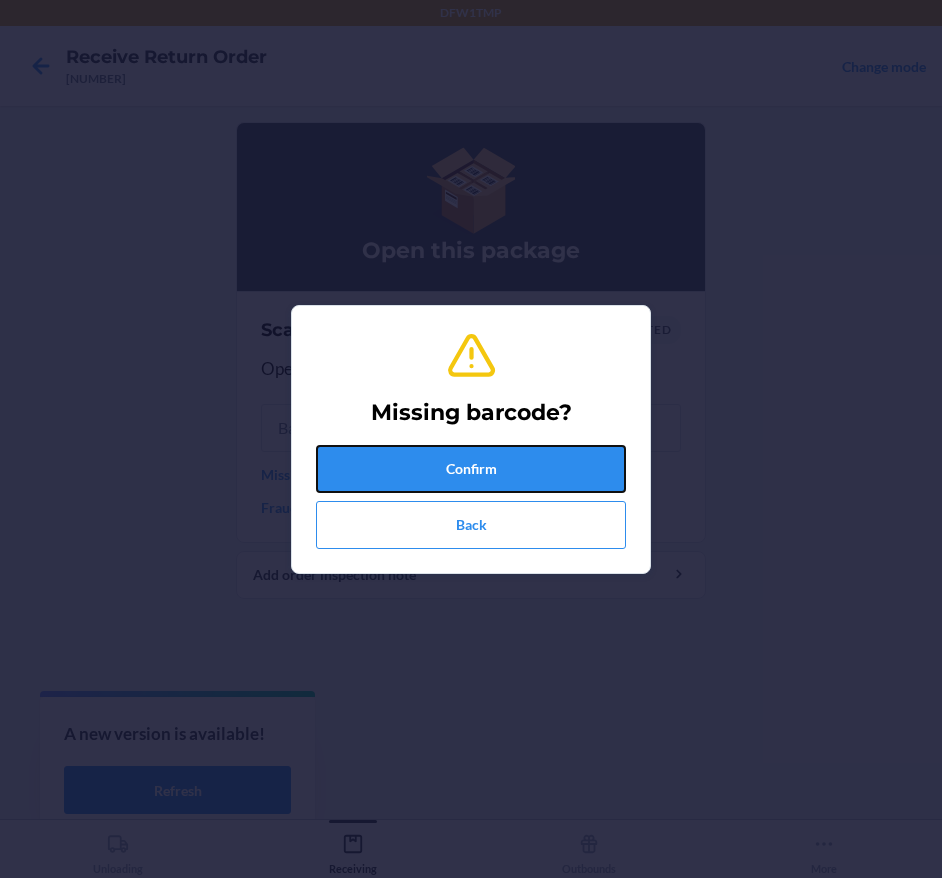 click on "Confirm" at bounding box center [471, 469] 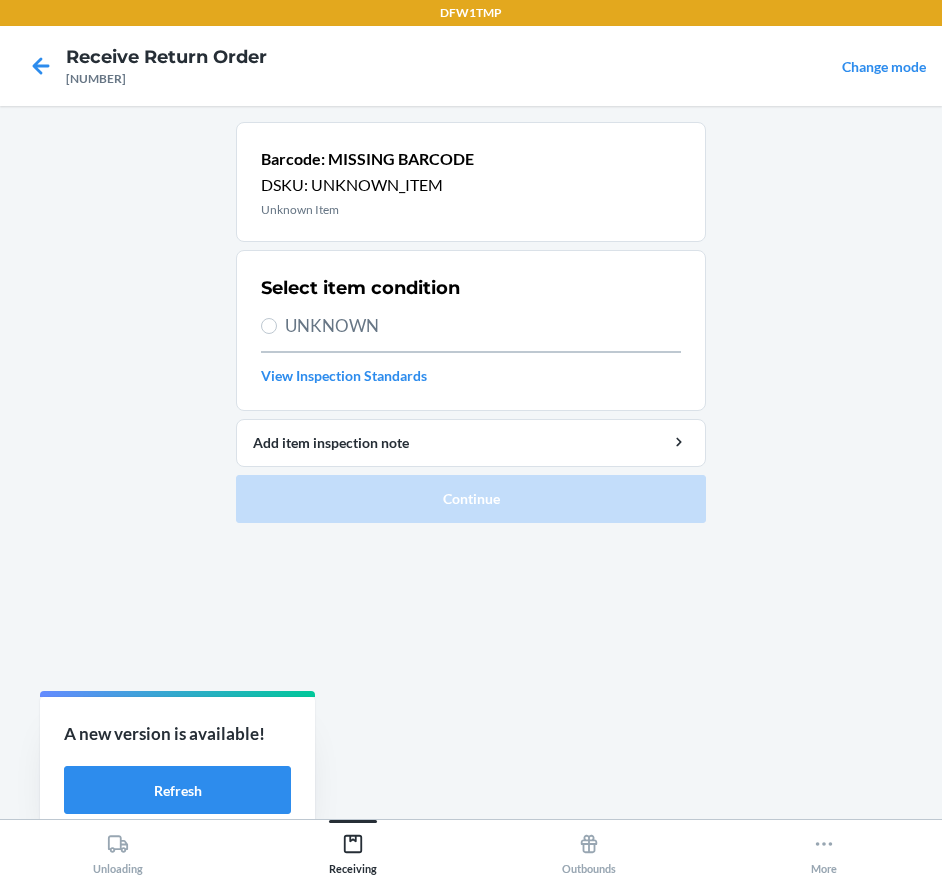 click on "UNKNOWN" at bounding box center [483, 326] 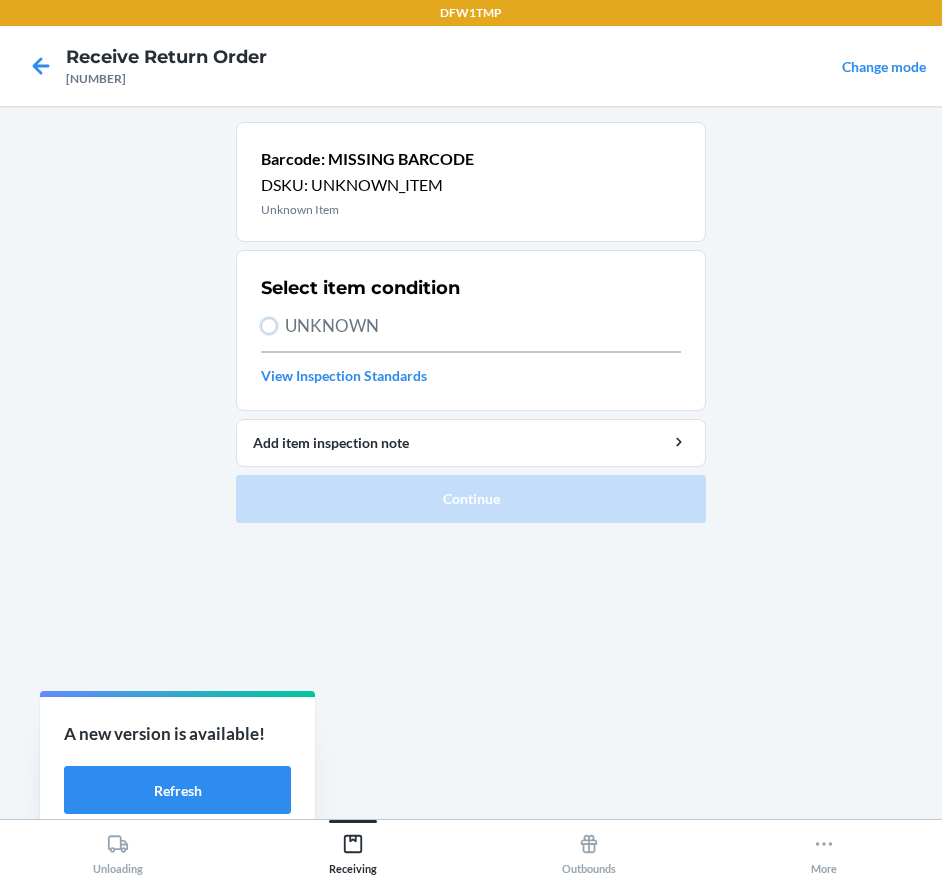 click on "UNKNOWN" at bounding box center [269, 326] 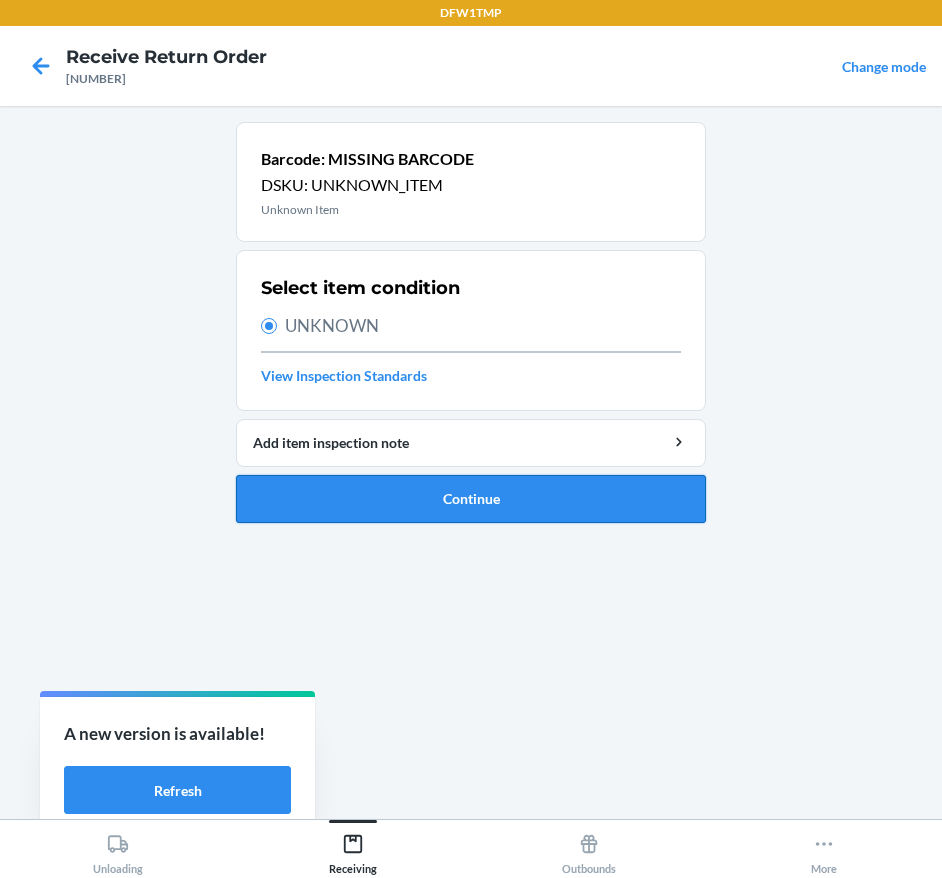 click on "Continue" at bounding box center [471, 499] 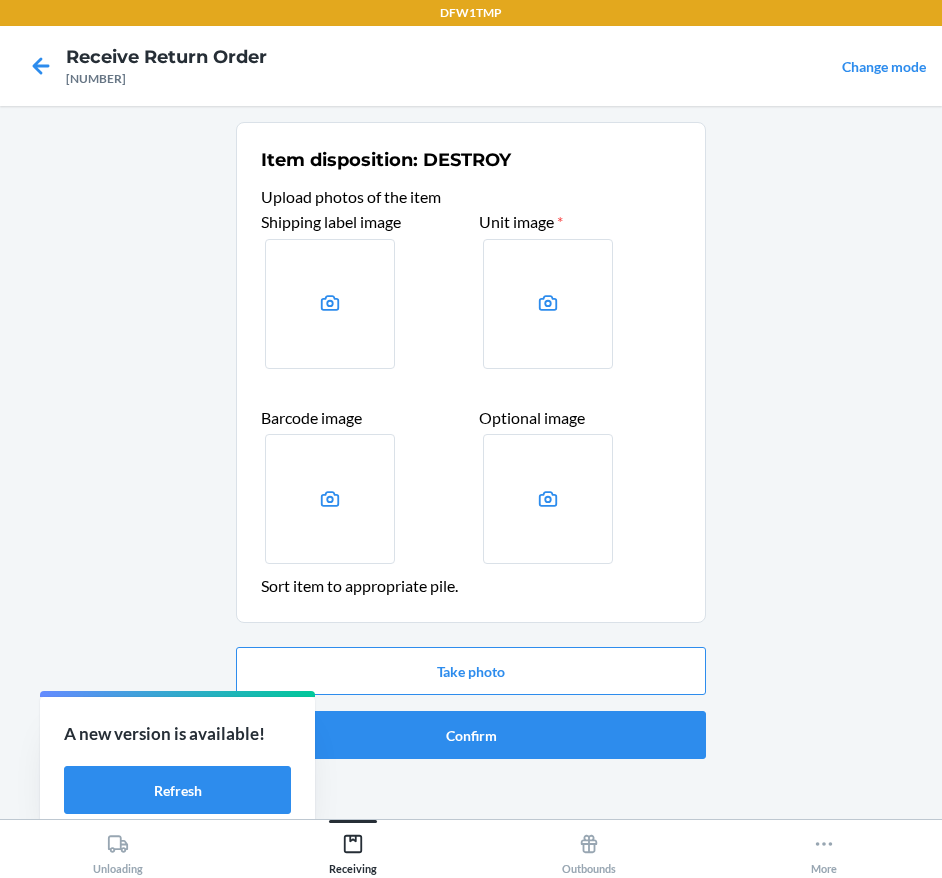 click at bounding box center (330, 304) 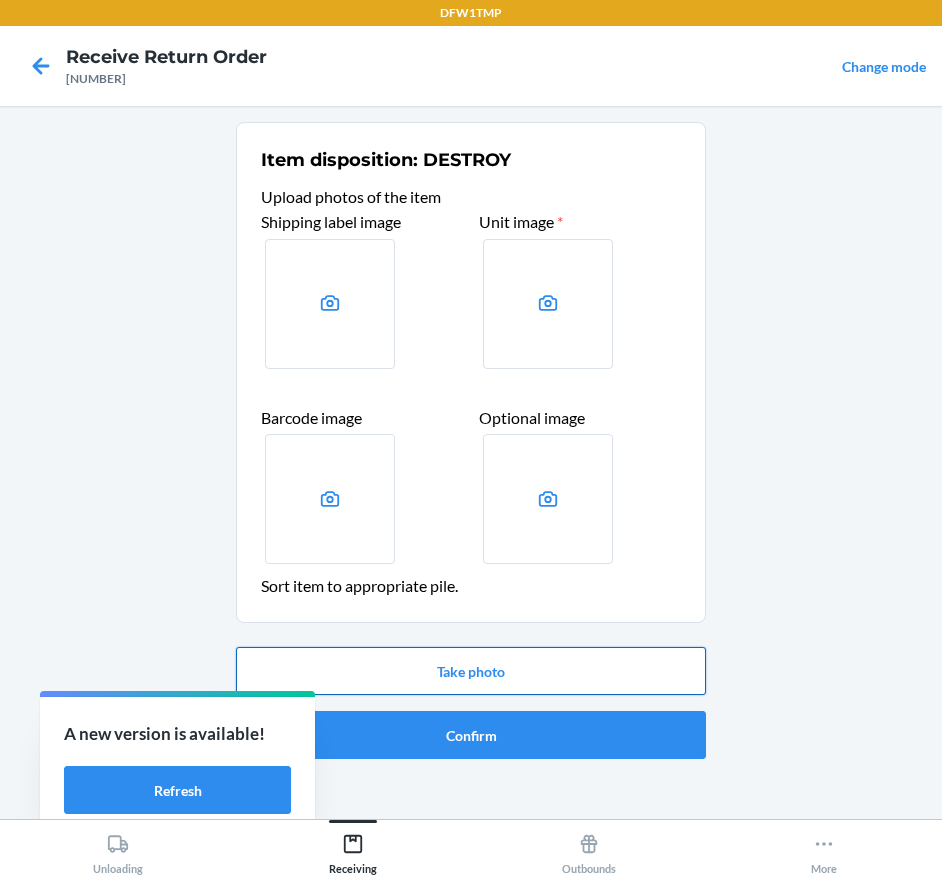 click on "Take photo" at bounding box center (471, 671) 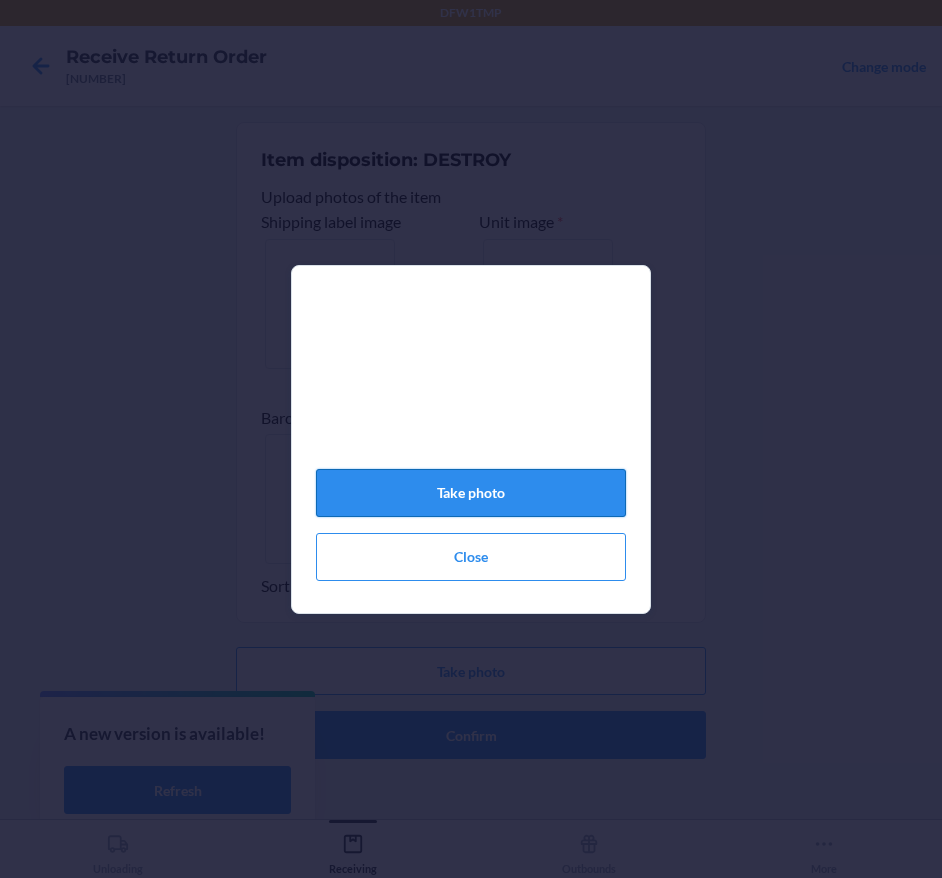 click on "Take photo" 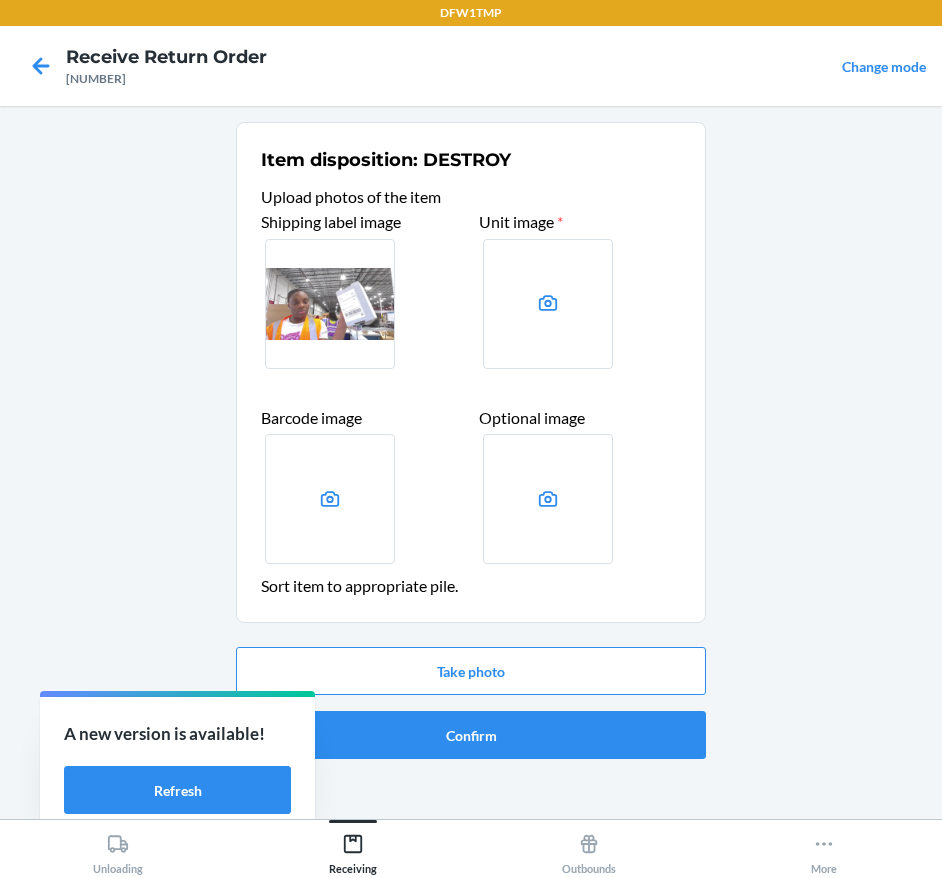 click at bounding box center (548, 304) 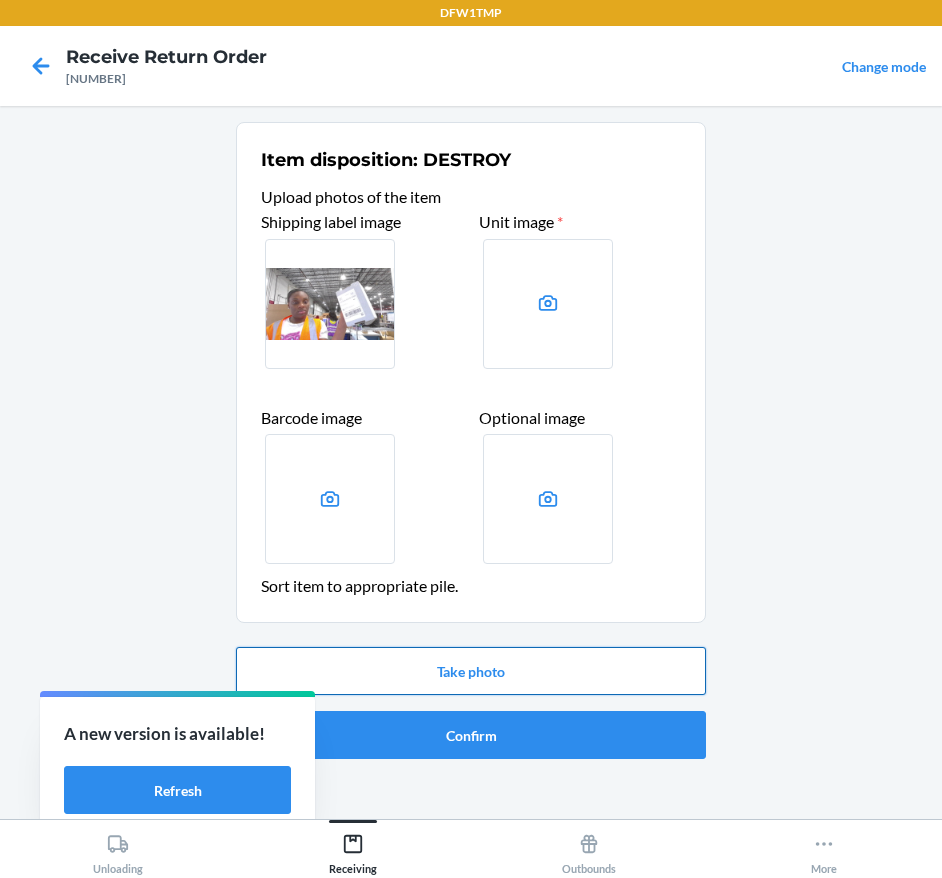 click on "Take photo" at bounding box center [471, 671] 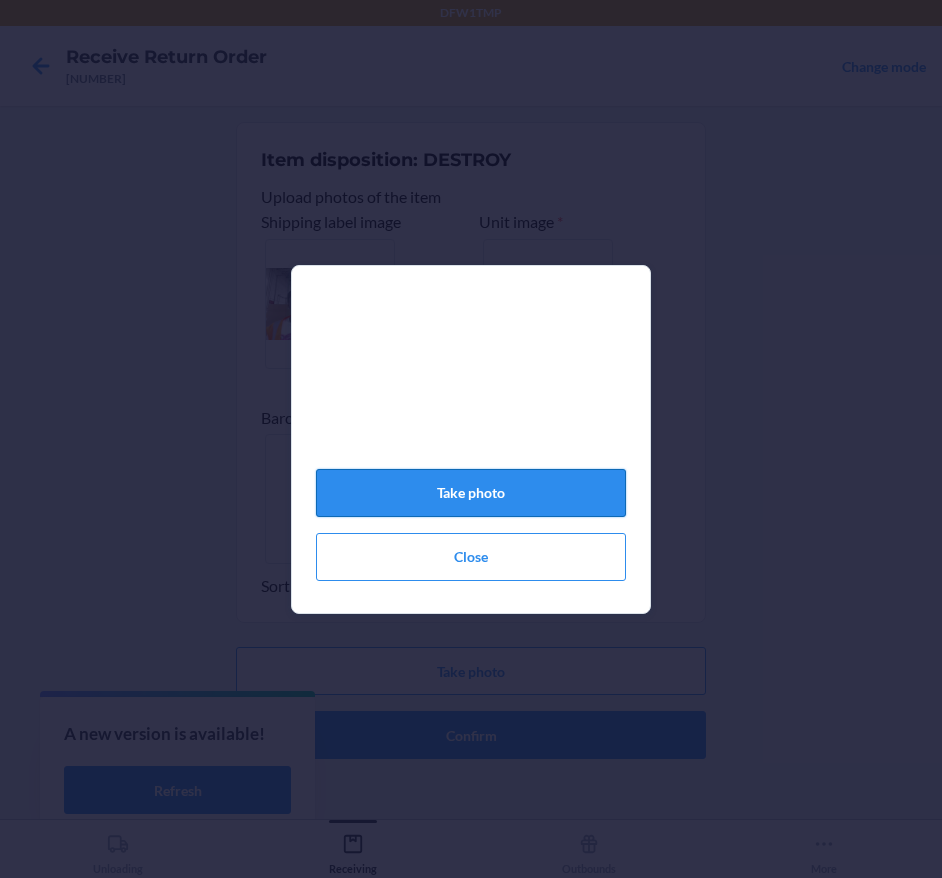 click on "Take photo" 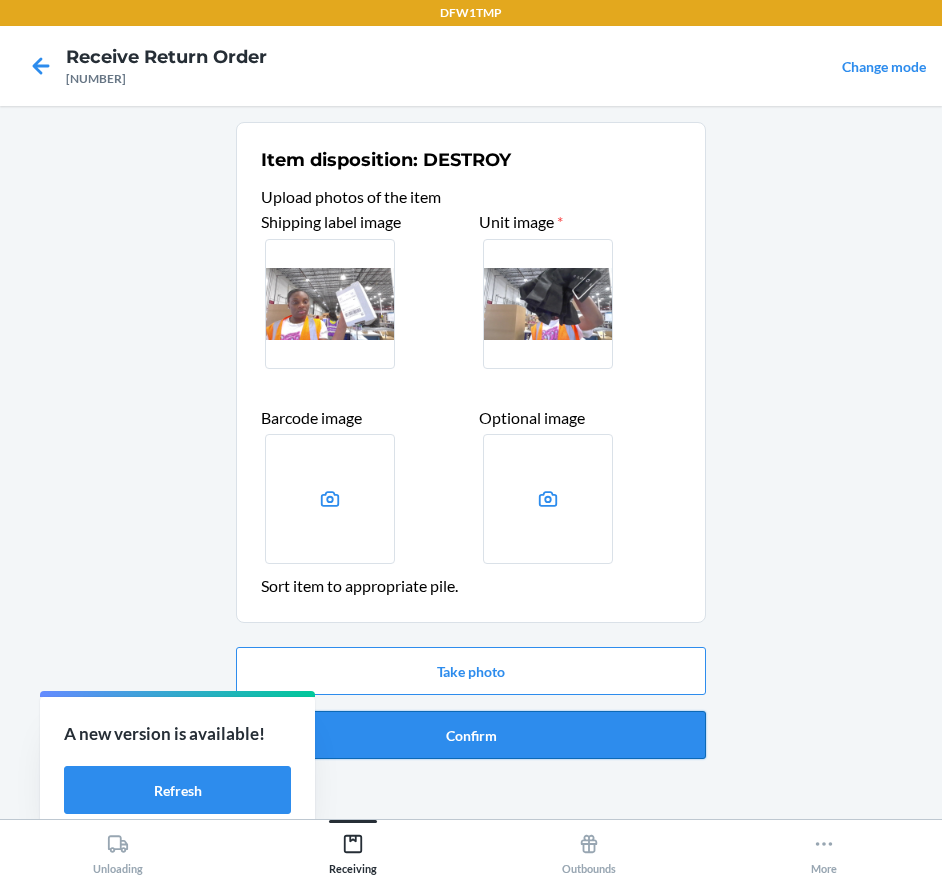 click on "Confirm" at bounding box center [471, 735] 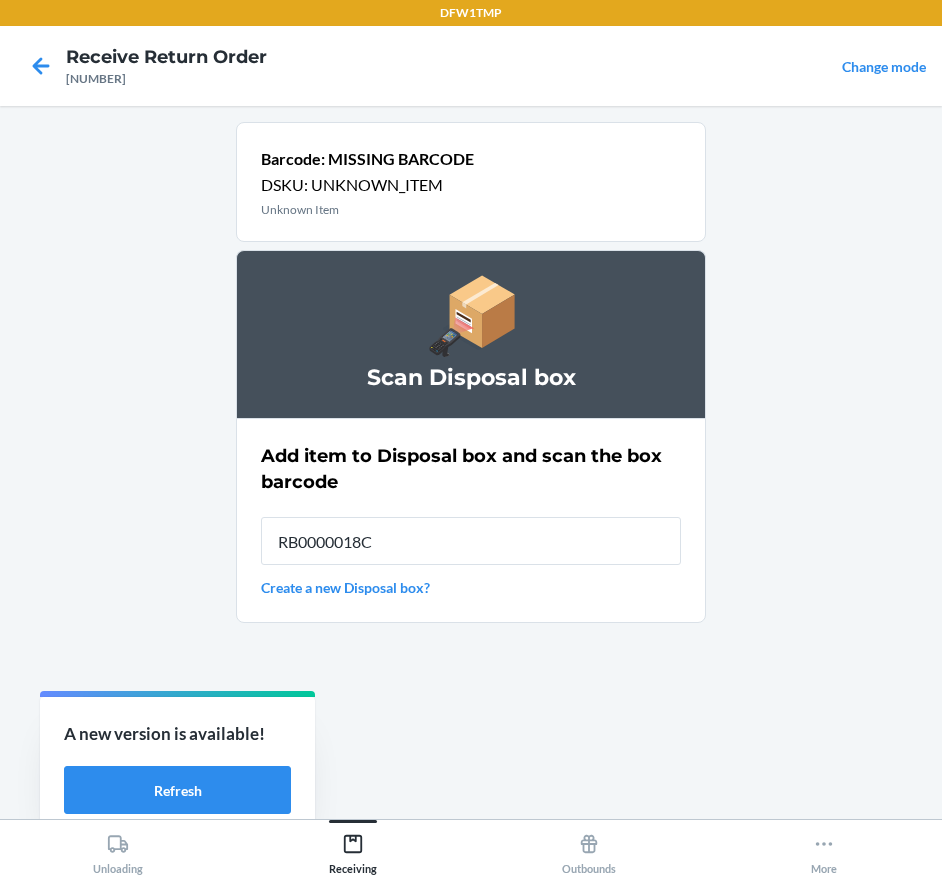 type on "[TRACKING_CODE]" 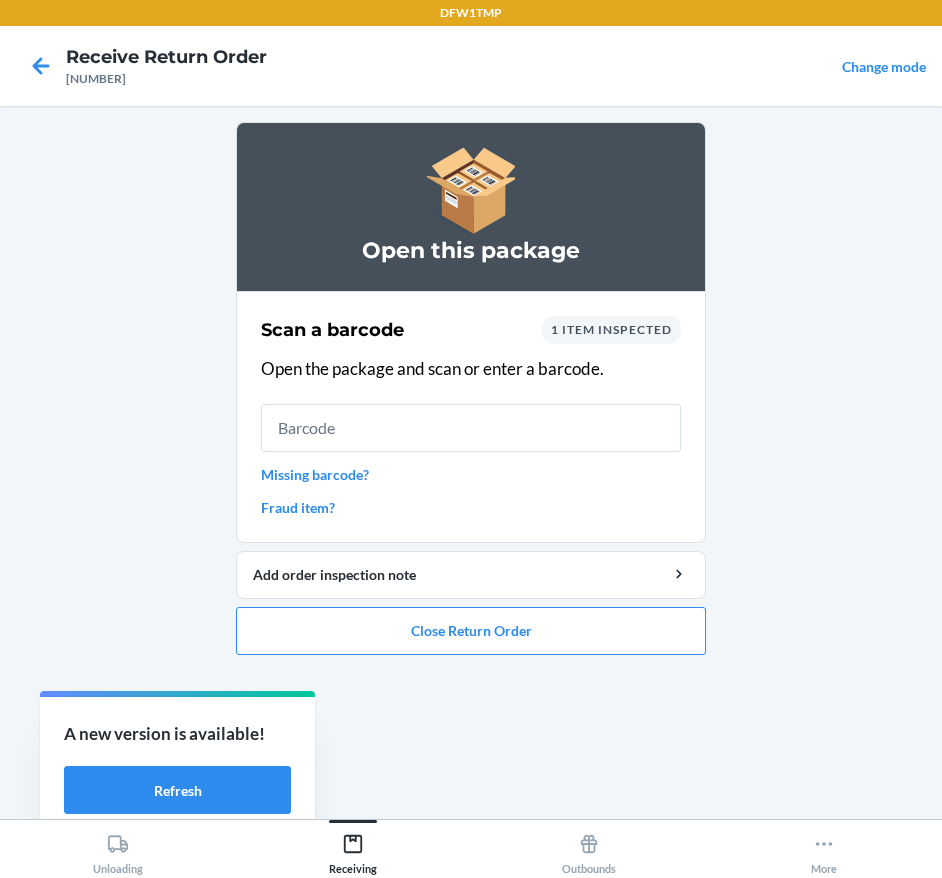 drag, startPoint x: 449, startPoint y: 675, endPoint x: 459, endPoint y: 658, distance: 19.723083 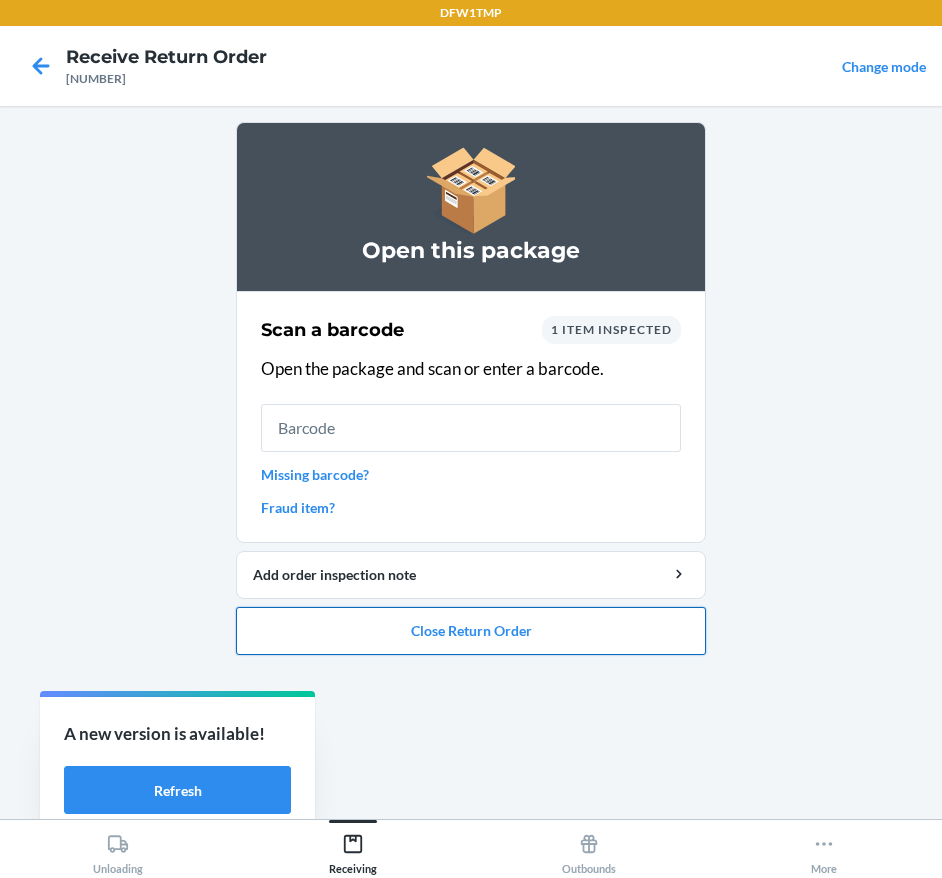 click on "Close Return Order" at bounding box center (471, 631) 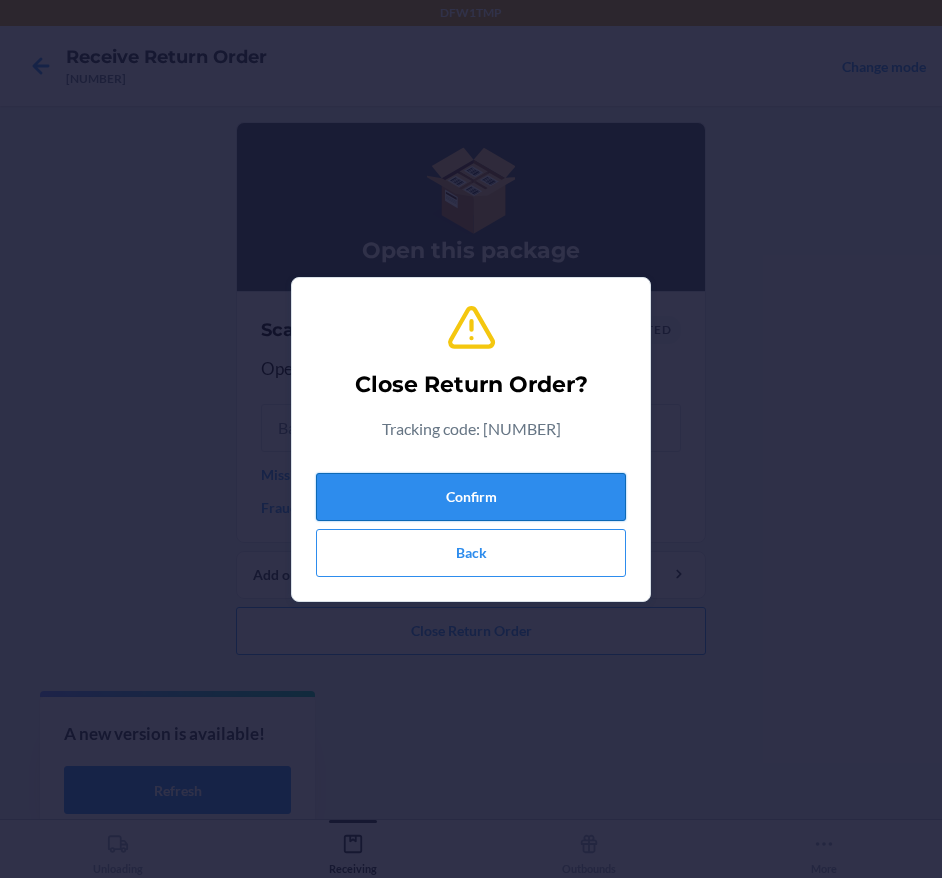 click on "Confirm" at bounding box center (471, 497) 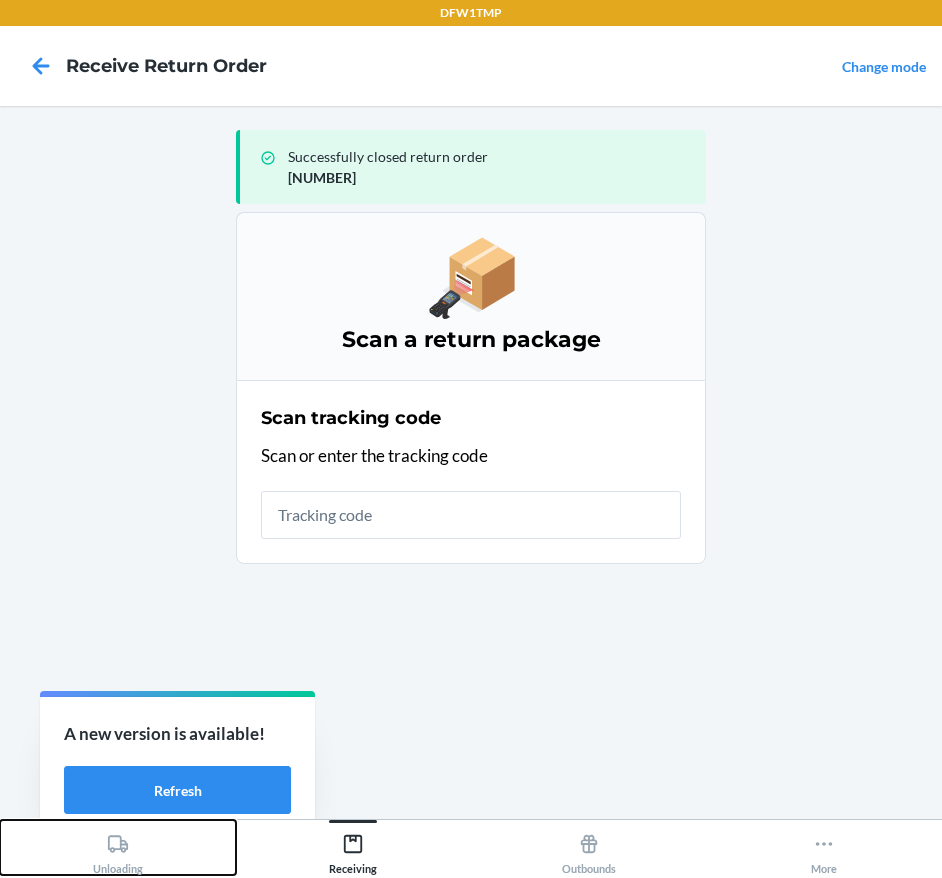click on "Unloading" at bounding box center [118, 847] 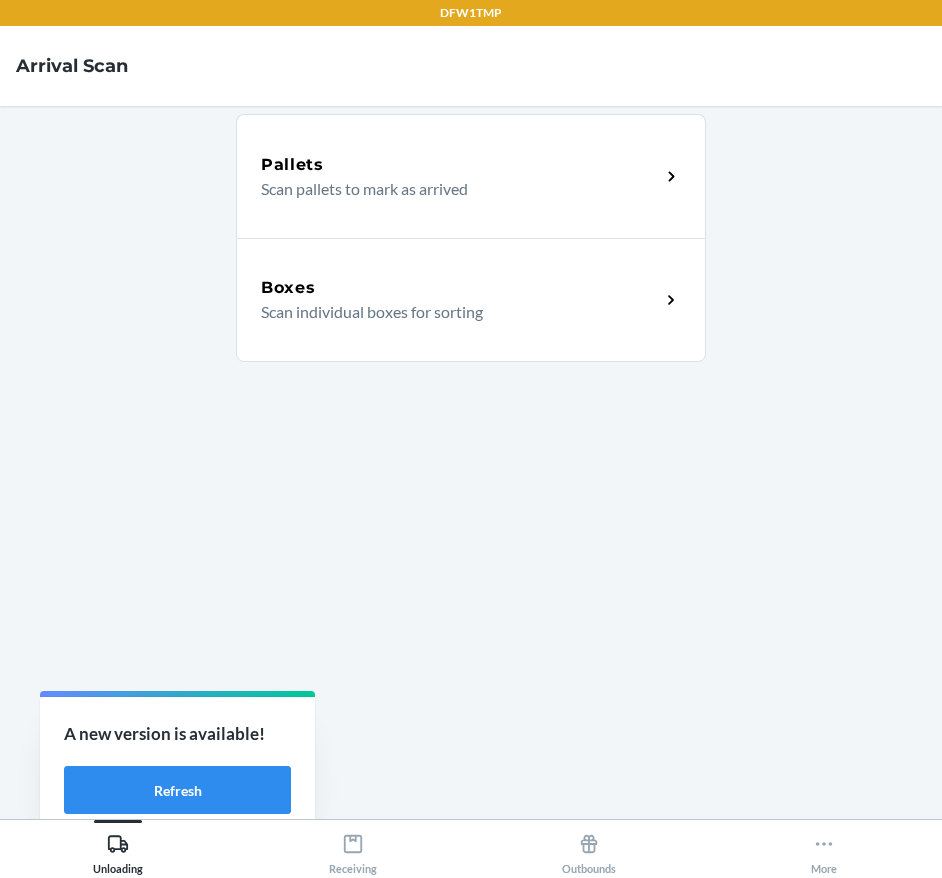 click on "Scan individual boxes for sorting" at bounding box center [452, 312] 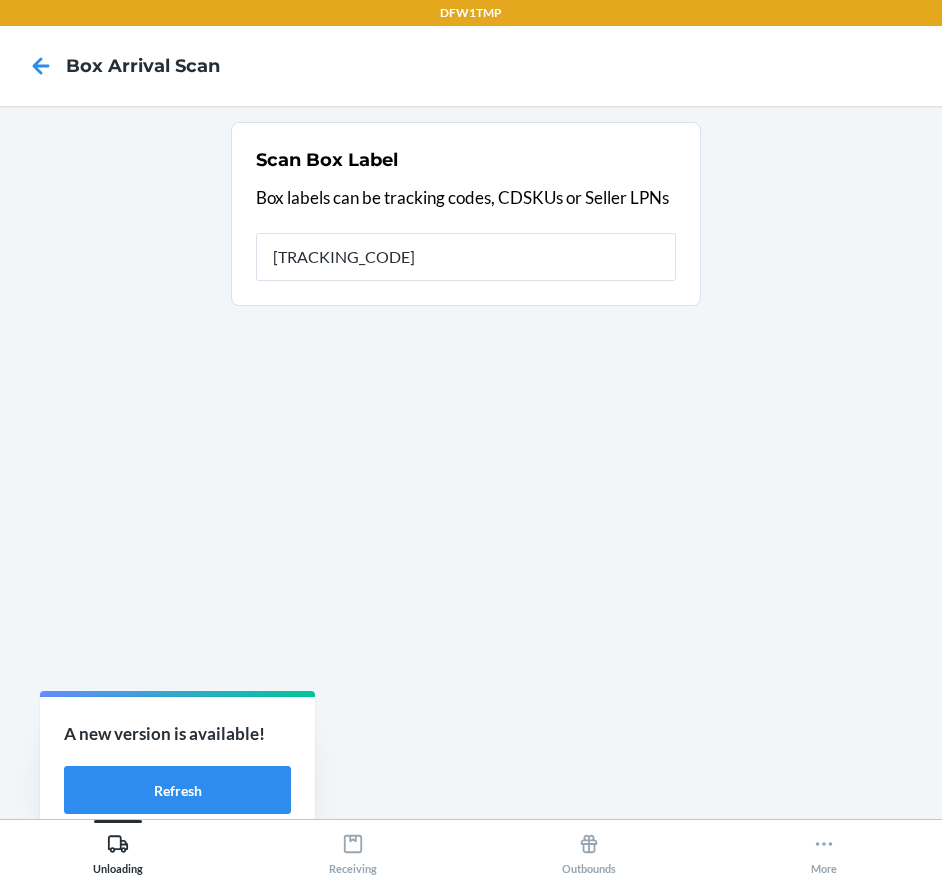 type on "[TRACKING]" 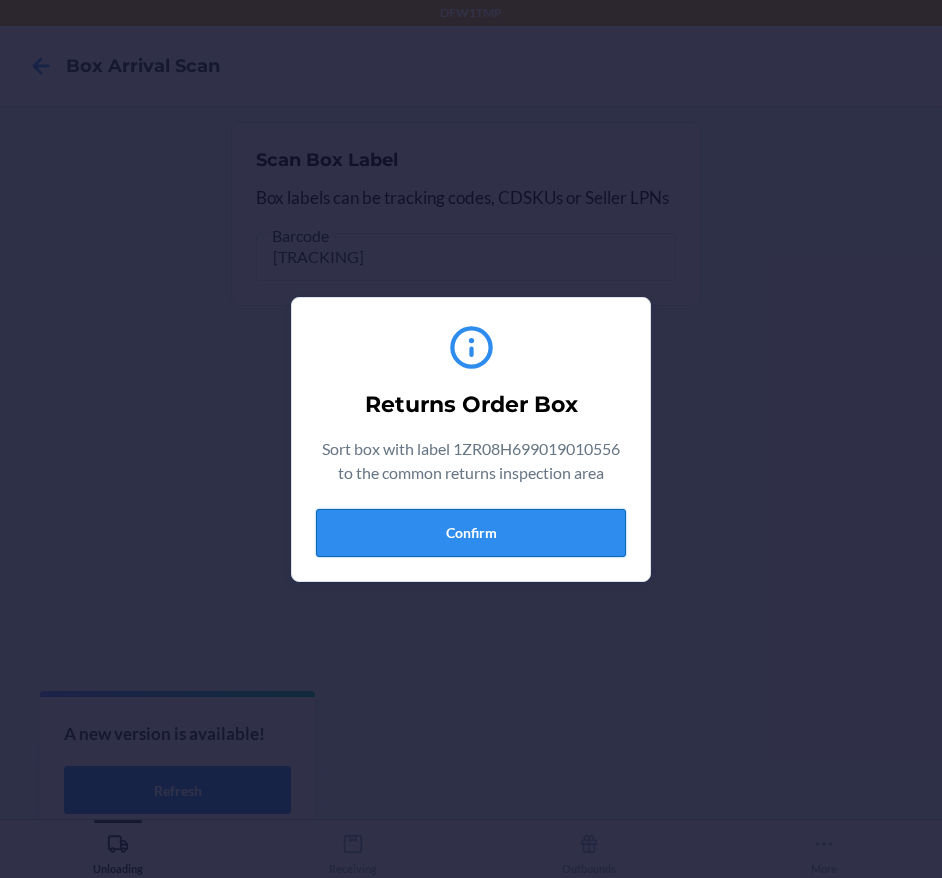 click on "Confirm" at bounding box center [471, 533] 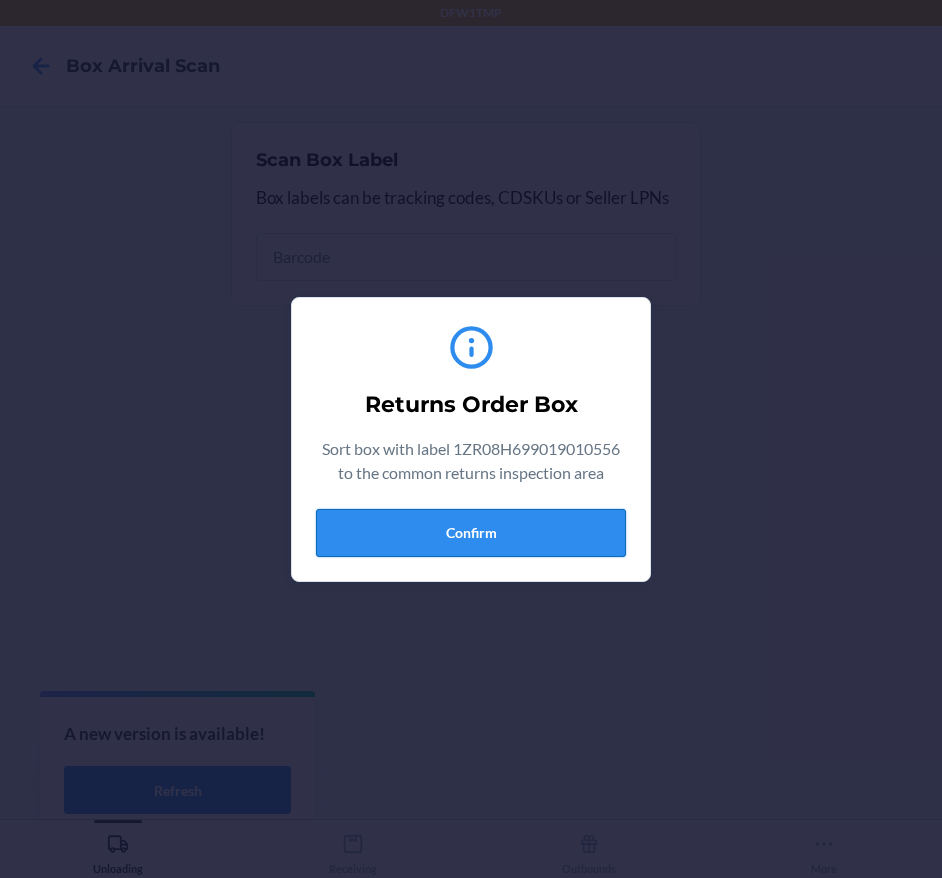 type 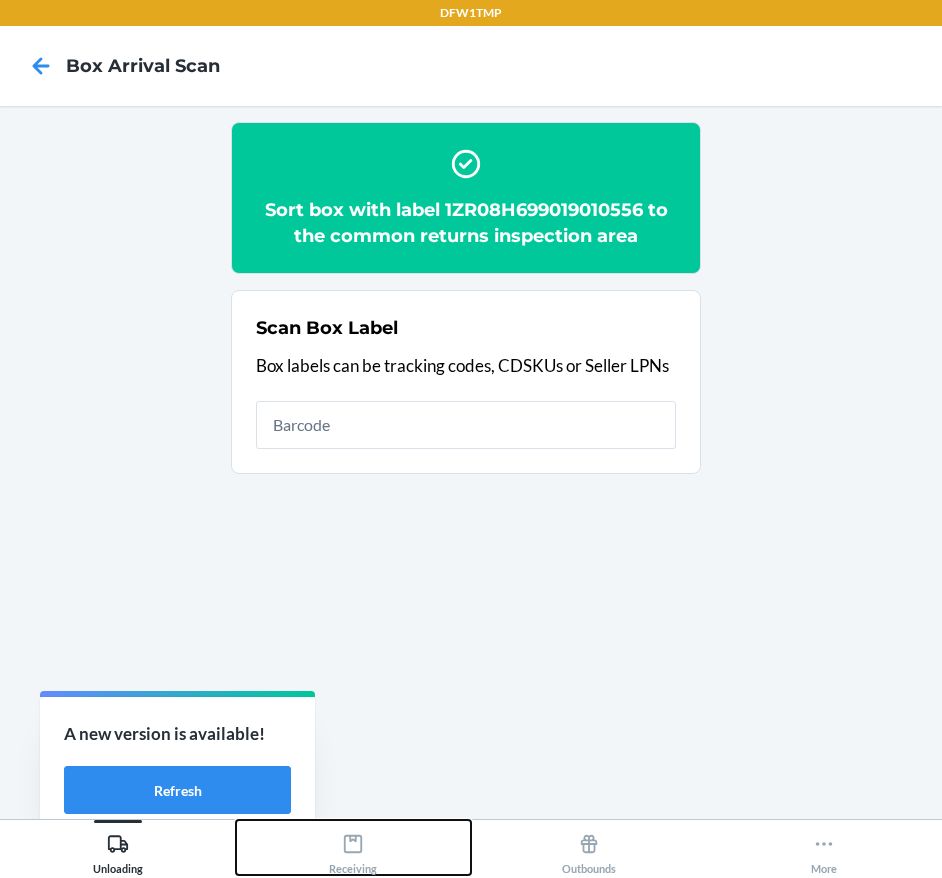 click on "Receiving" at bounding box center [353, 850] 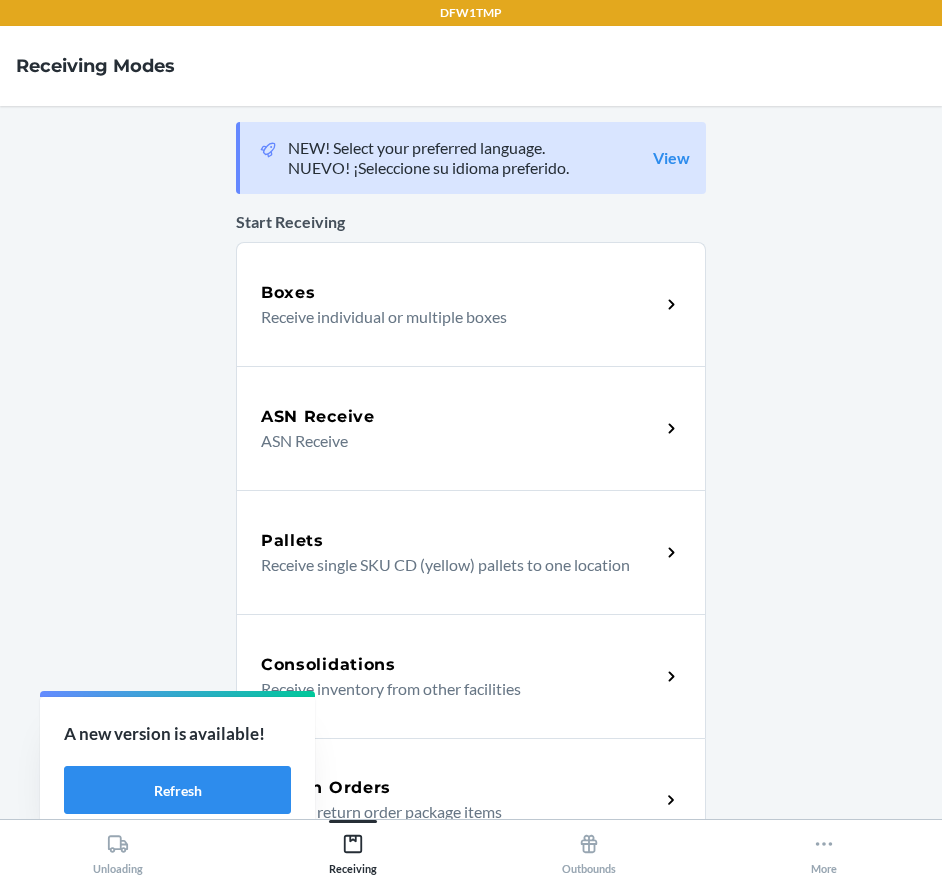 click on "Return Orders Receive return order package items" at bounding box center [471, 800] 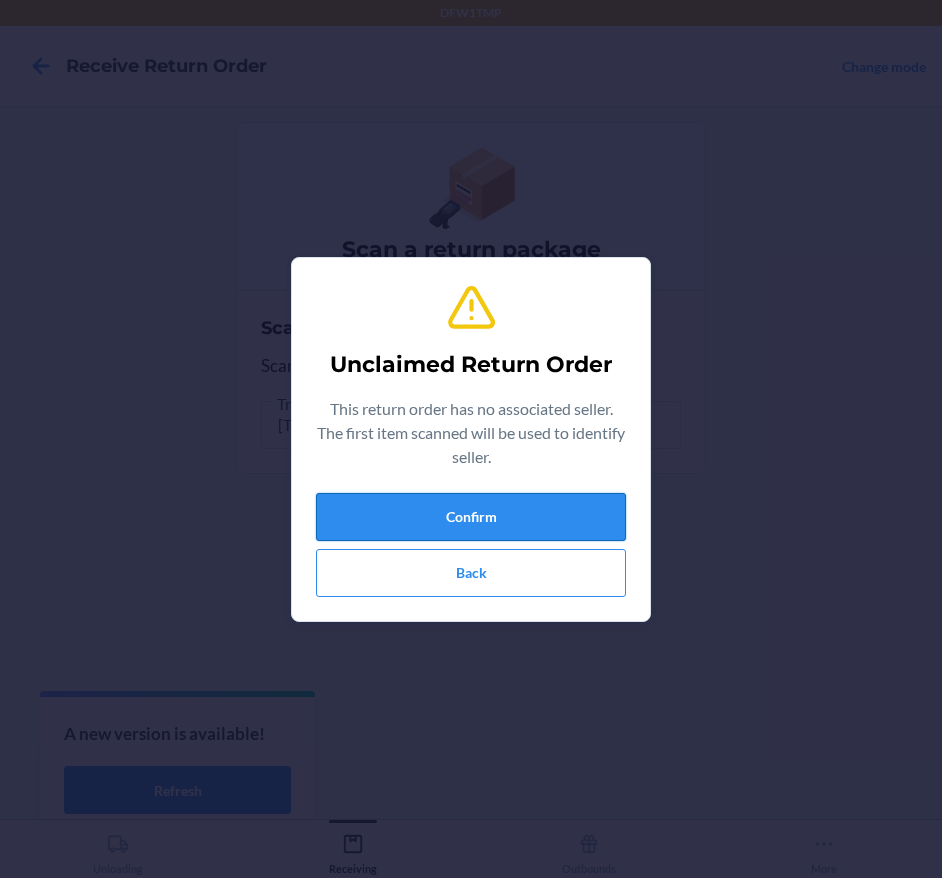 click on "Confirm" at bounding box center [471, 517] 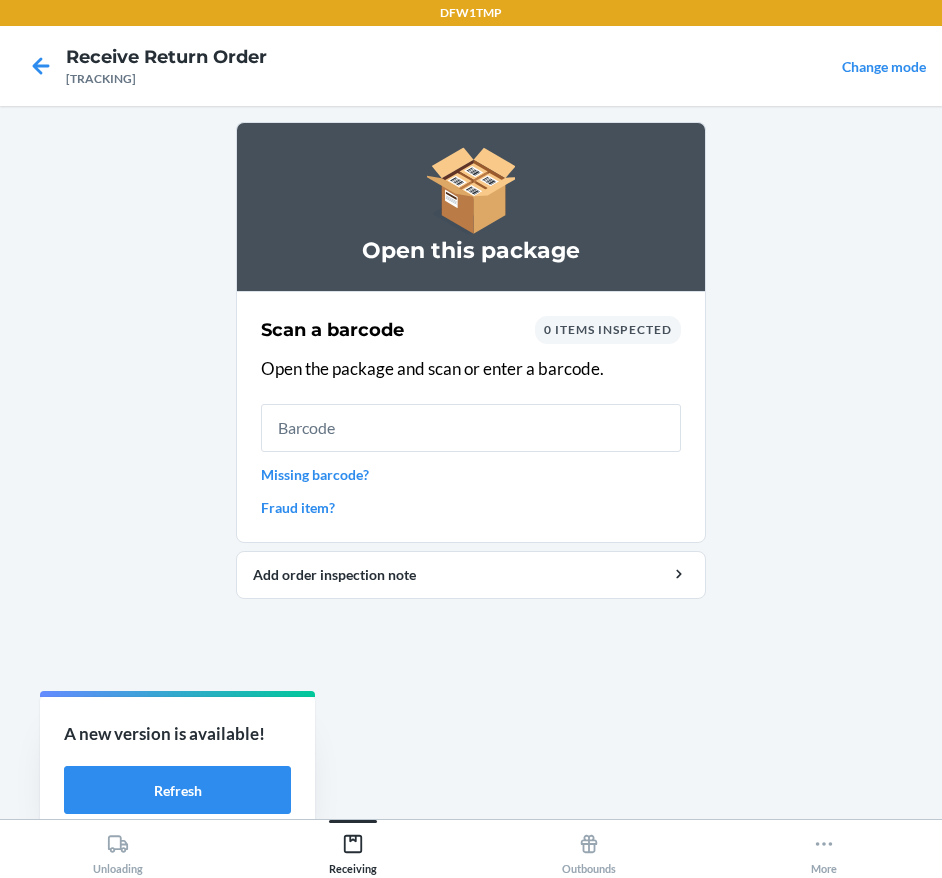 click on "Missing barcode?" at bounding box center (471, 474) 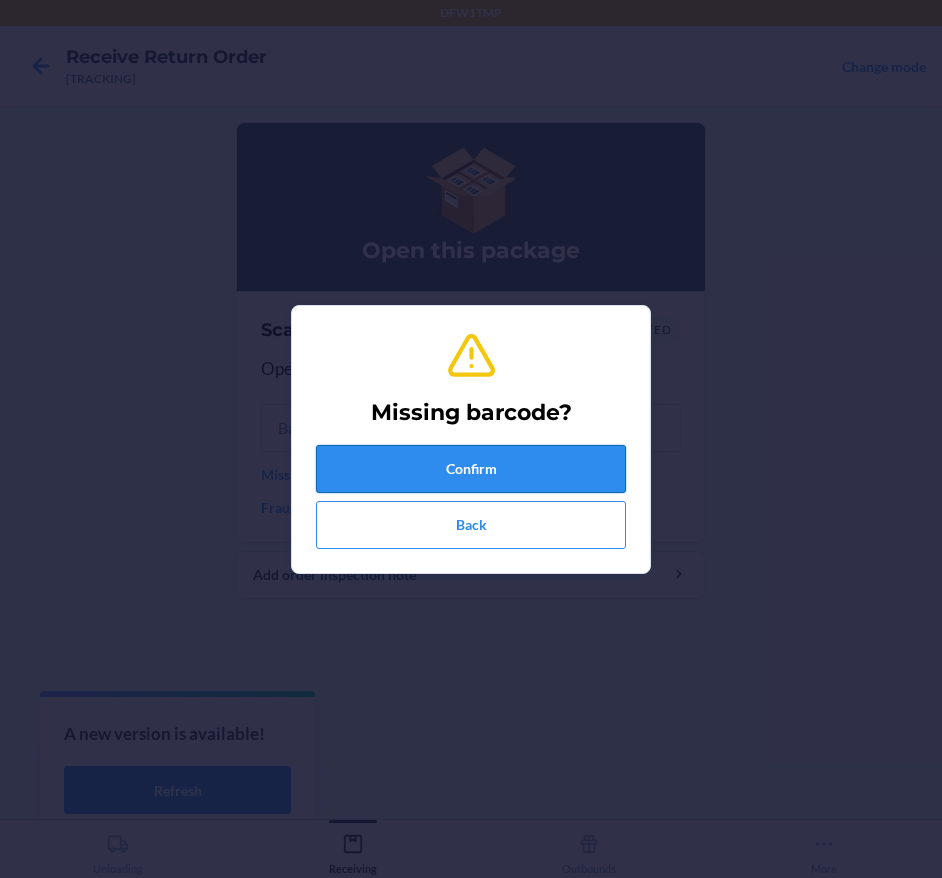 click on "Confirm" at bounding box center [471, 469] 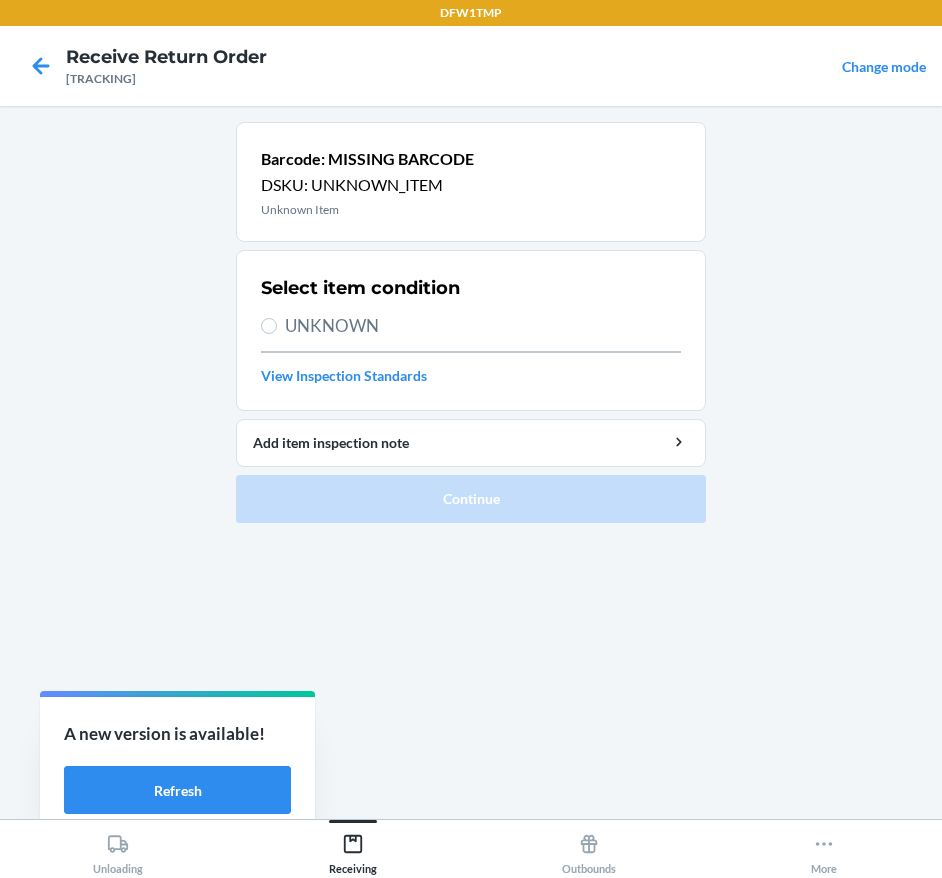 click on "Select item condition UNKNOWN View Inspection Standards" at bounding box center (471, 330) 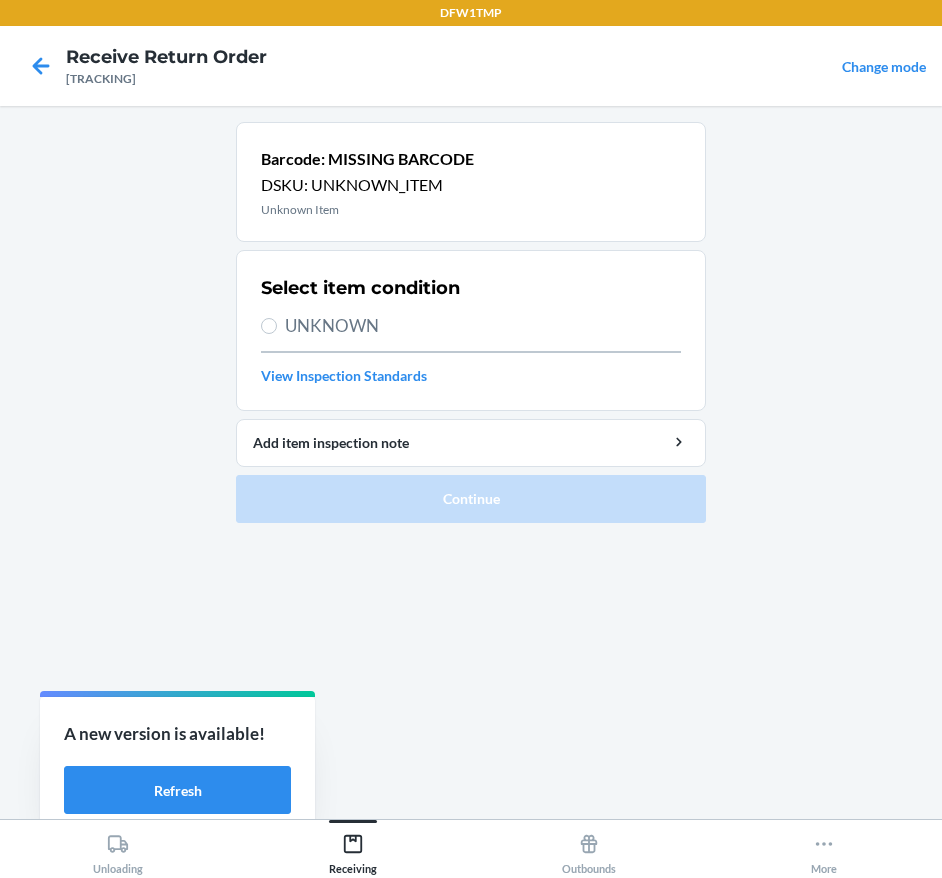 click on "UNKNOWN" at bounding box center (483, 326) 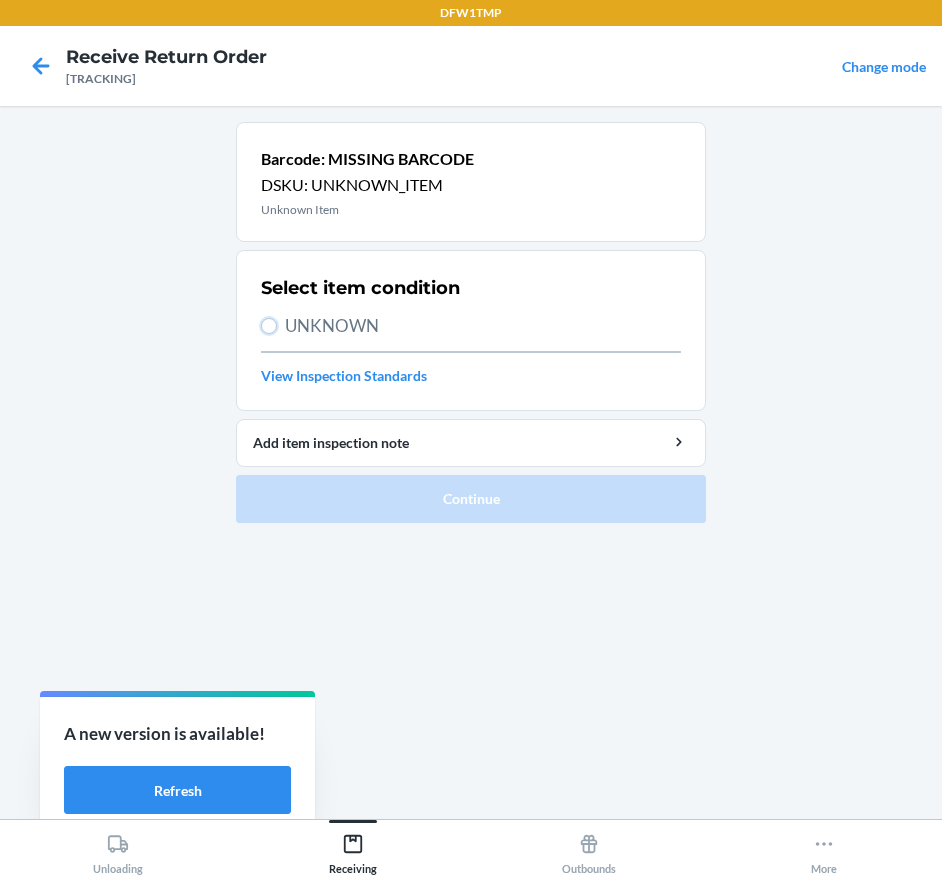 click on "UNKNOWN" at bounding box center (269, 326) 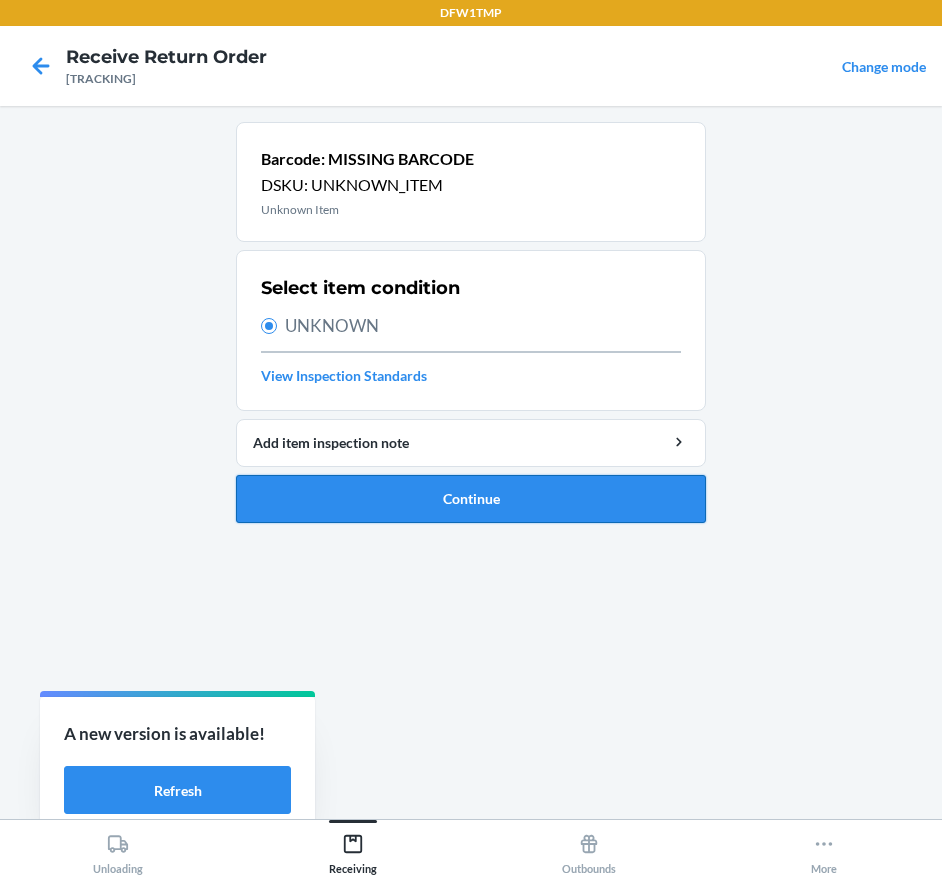 click on "Continue" at bounding box center [471, 499] 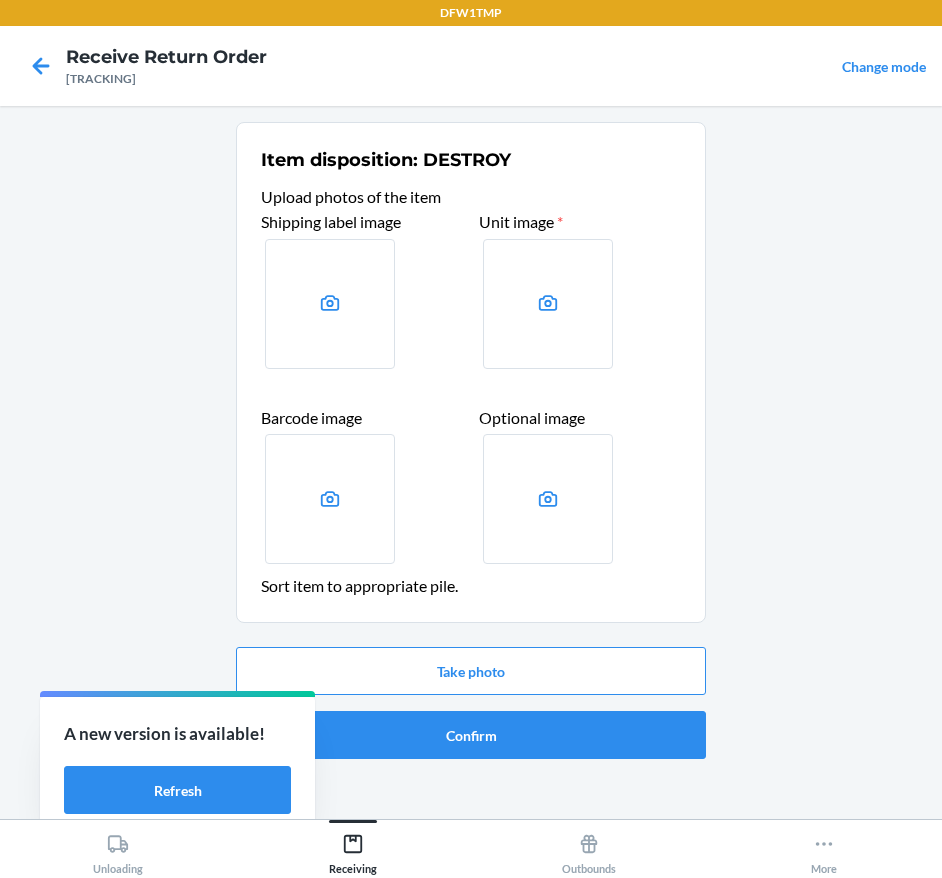 click at bounding box center [330, 304] 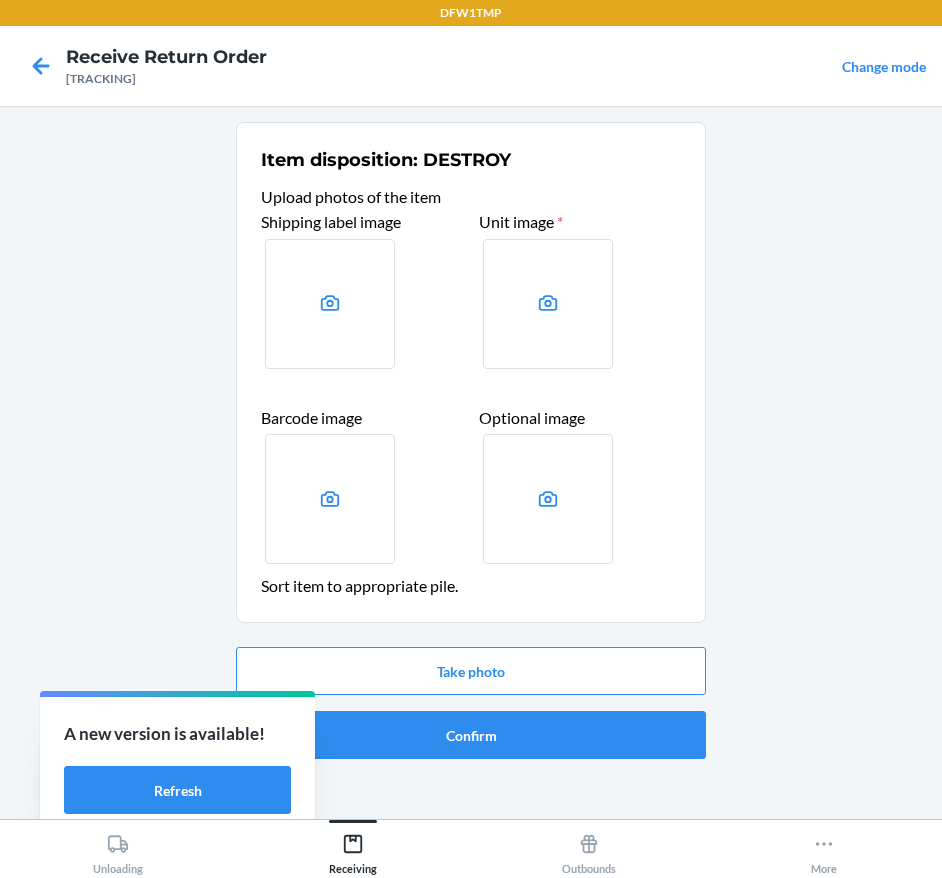 click at bounding box center [0, 0] 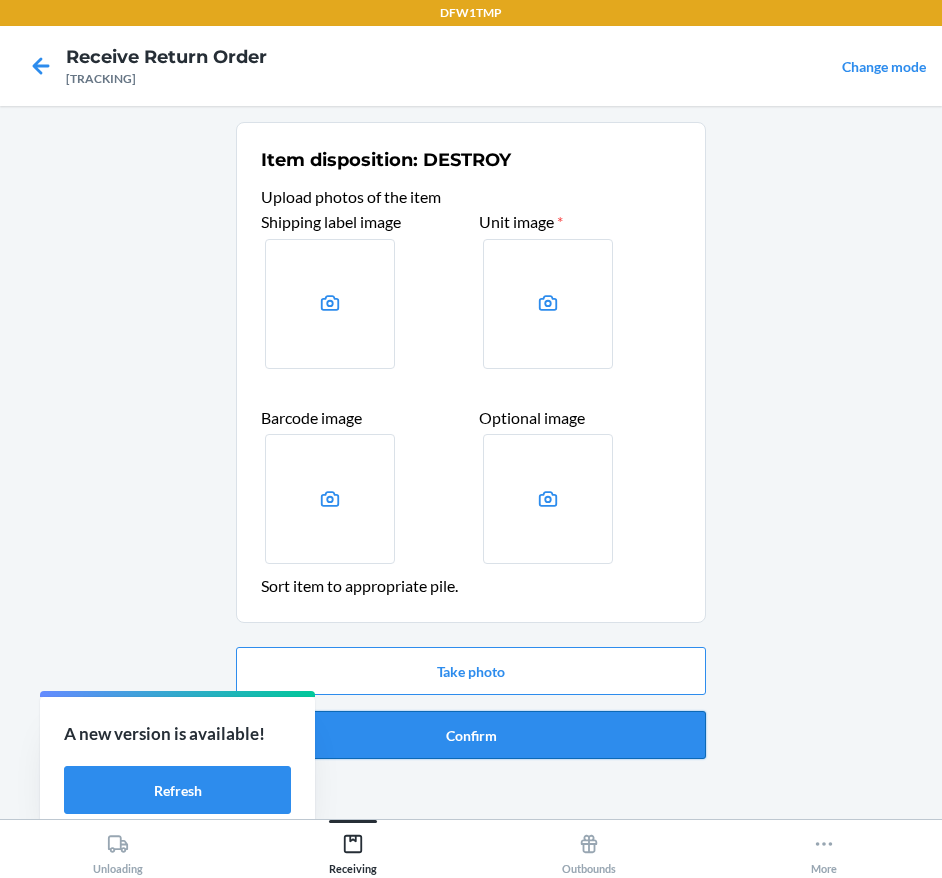 click on "Confirm" at bounding box center (471, 735) 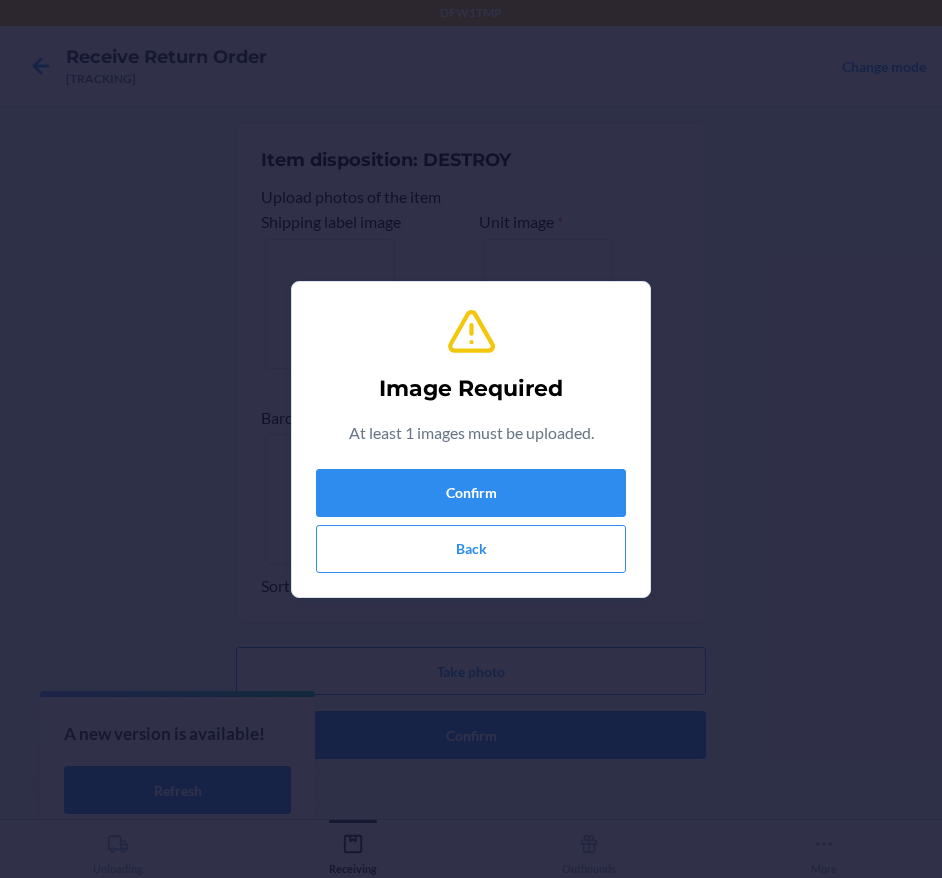 click on "Image Required At least 1 images must be uploaded. Confirm Back" at bounding box center [471, 439] 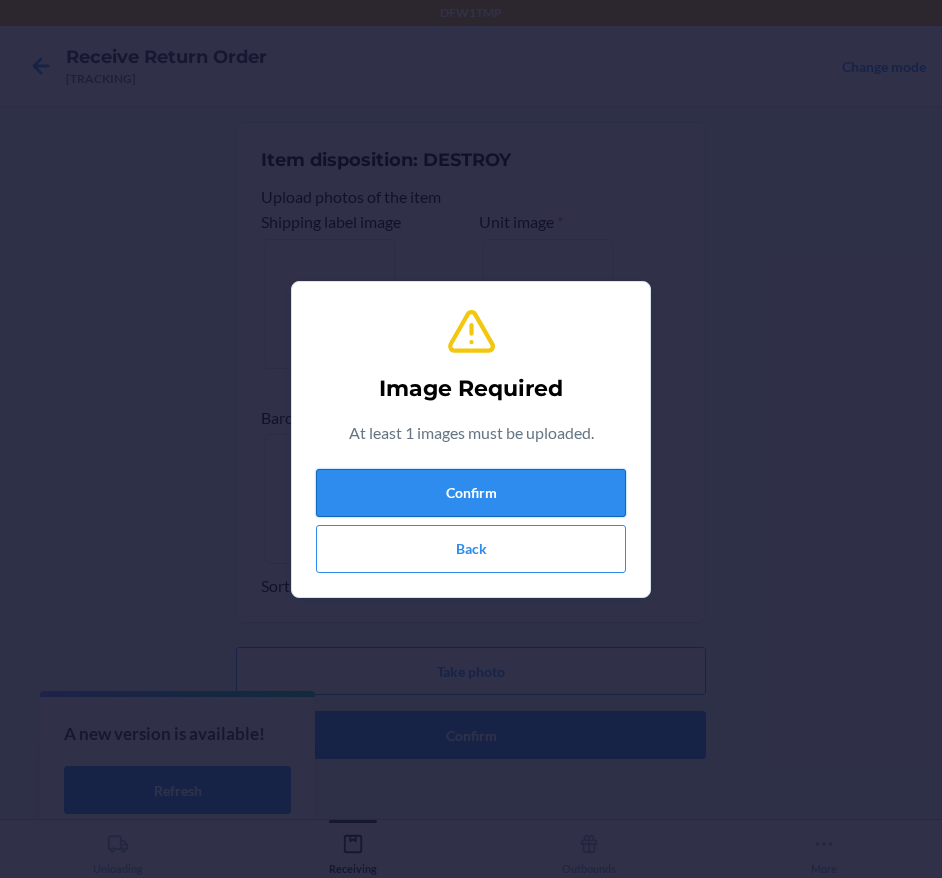 click on "Confirm" at bounding box center (471, 493) 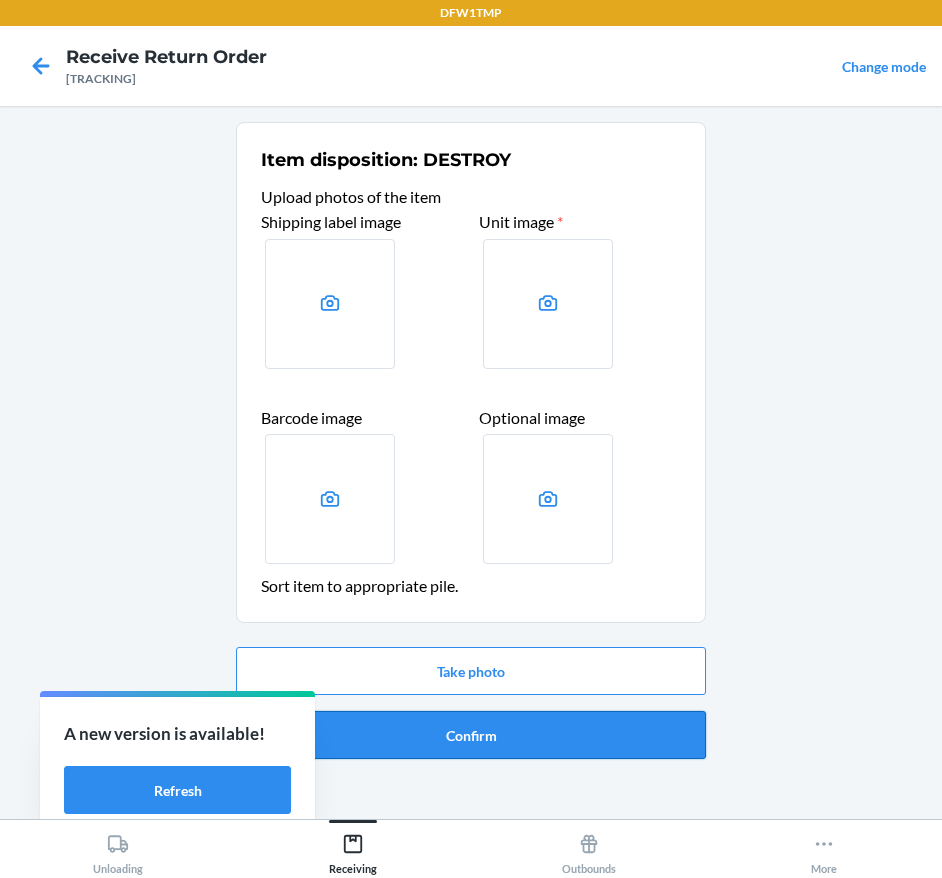 click on "Confirm" at bounding box center [471, 735] 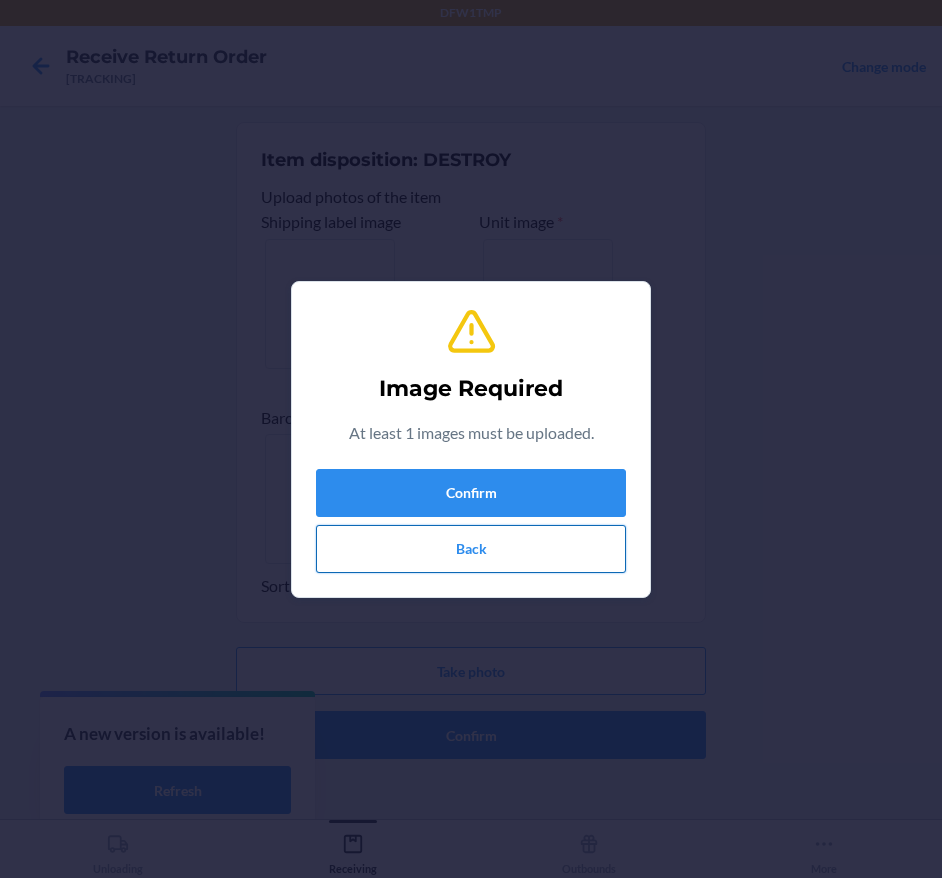 click on "Back" at bounding box center [471, 549] 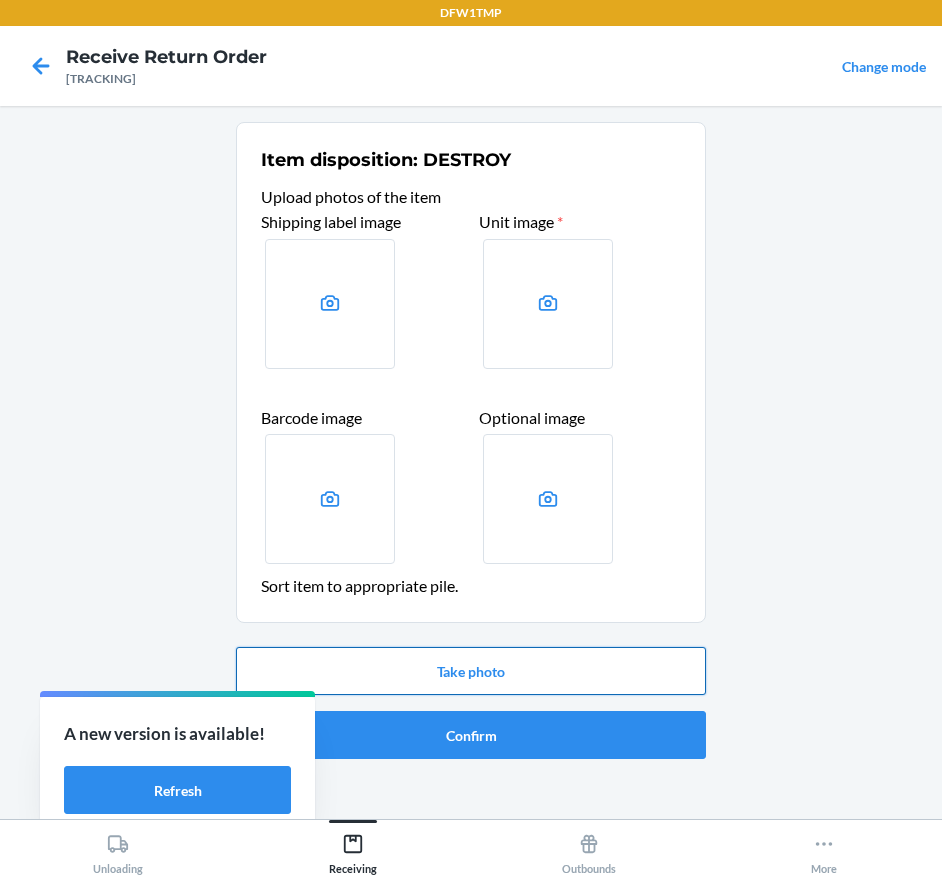click on "Take photo" at bounding box center [471, 671] 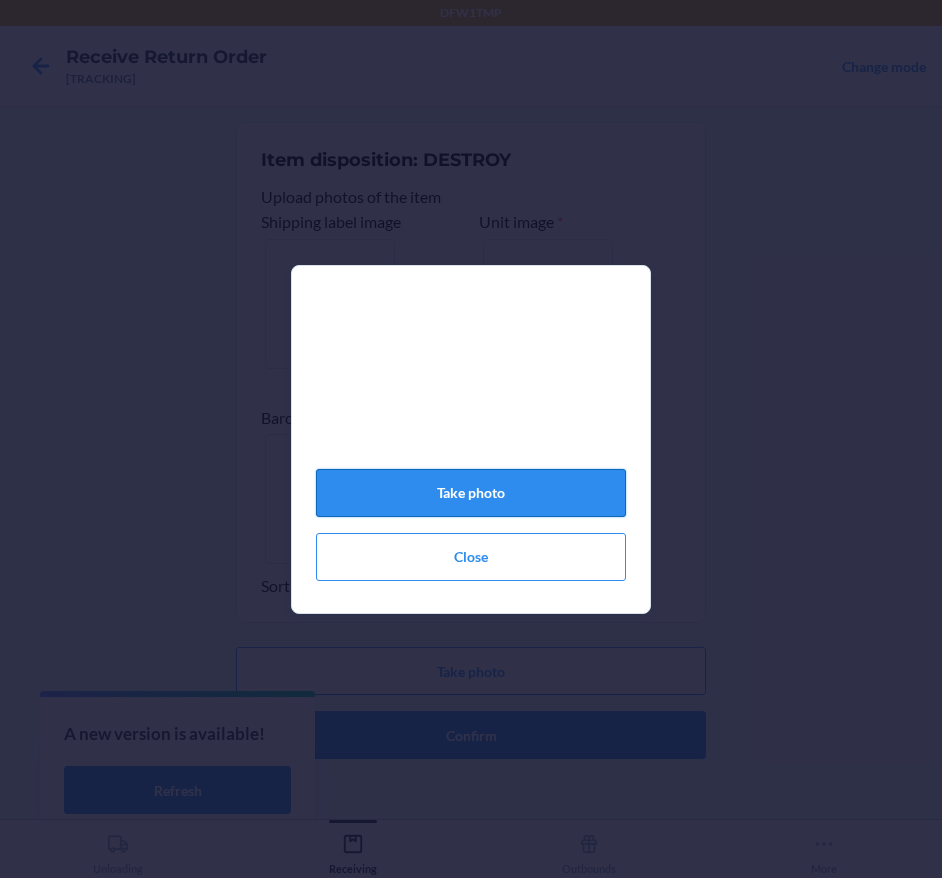 click on "Take photo" 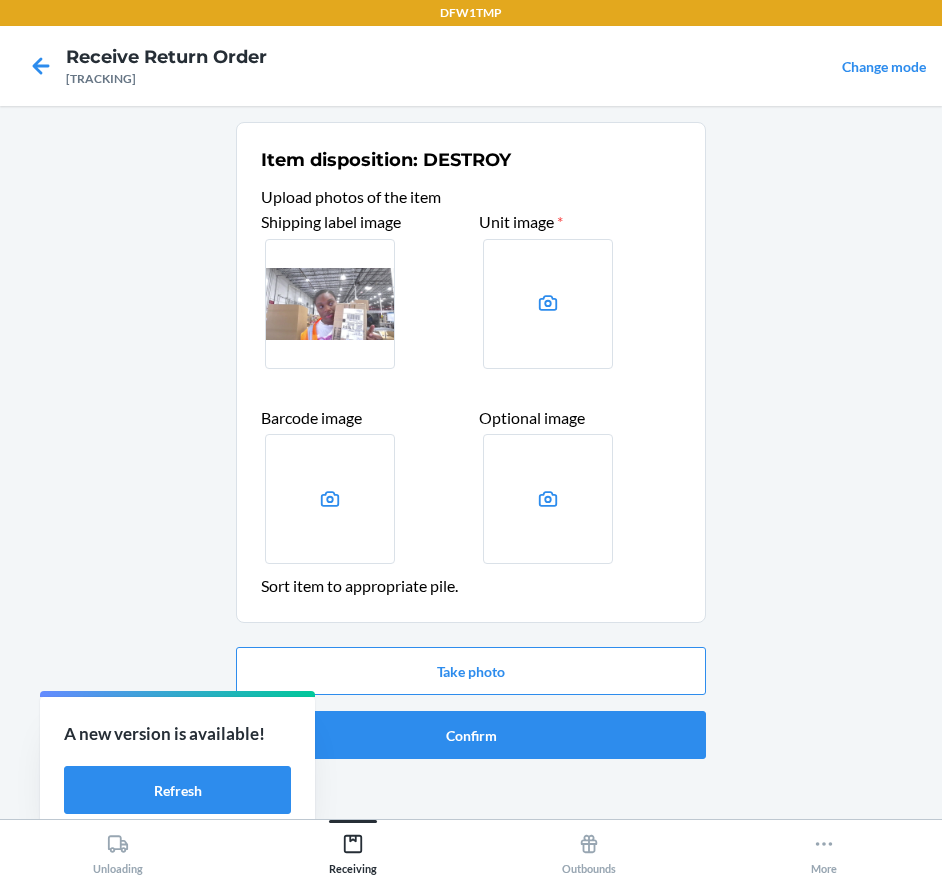 click at bounding box center [548, 304] 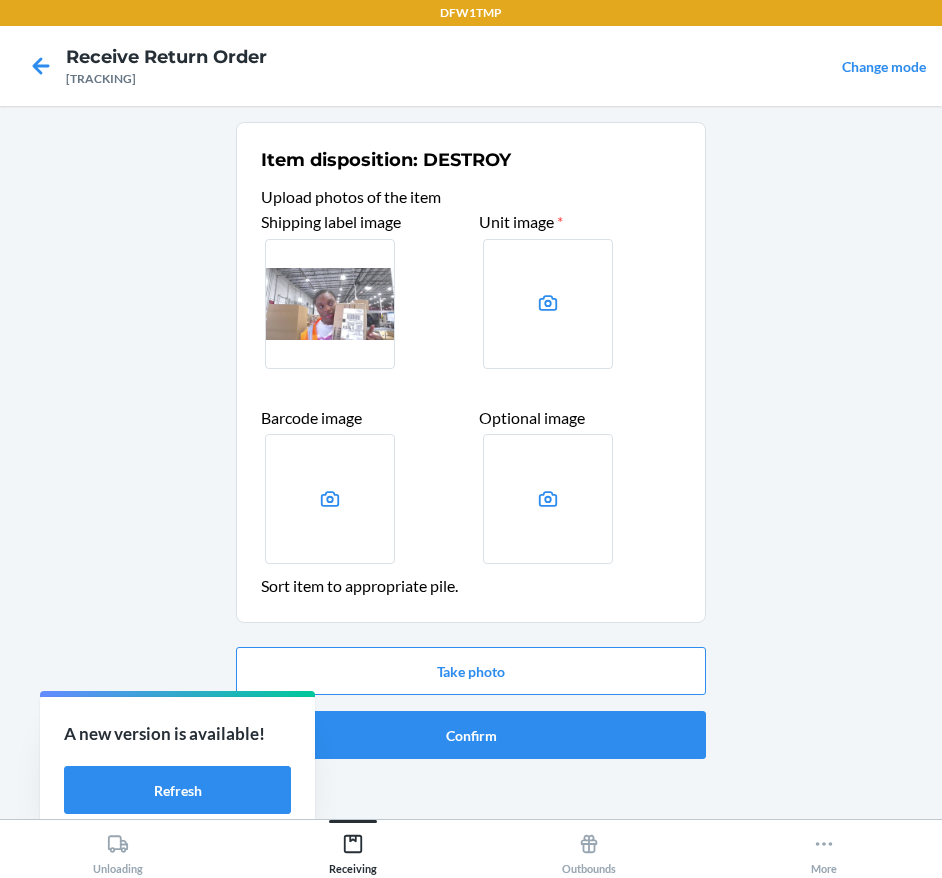click at bounding box center (0, 0) 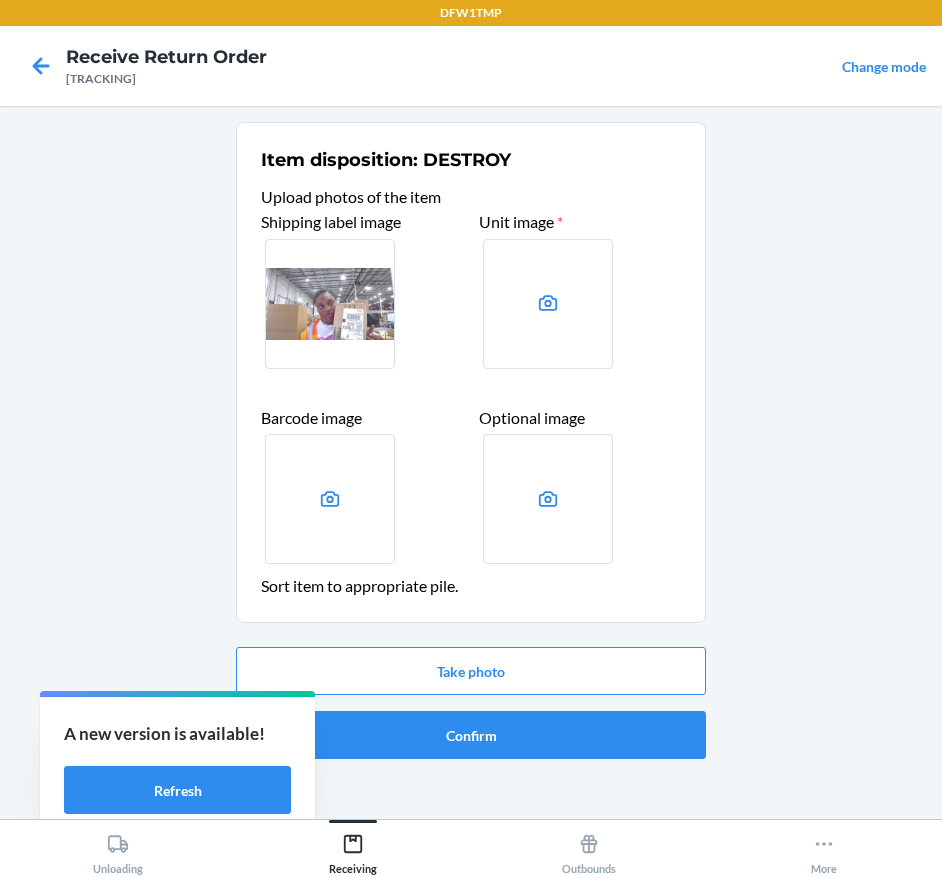 click at bounding box center (548, 304) 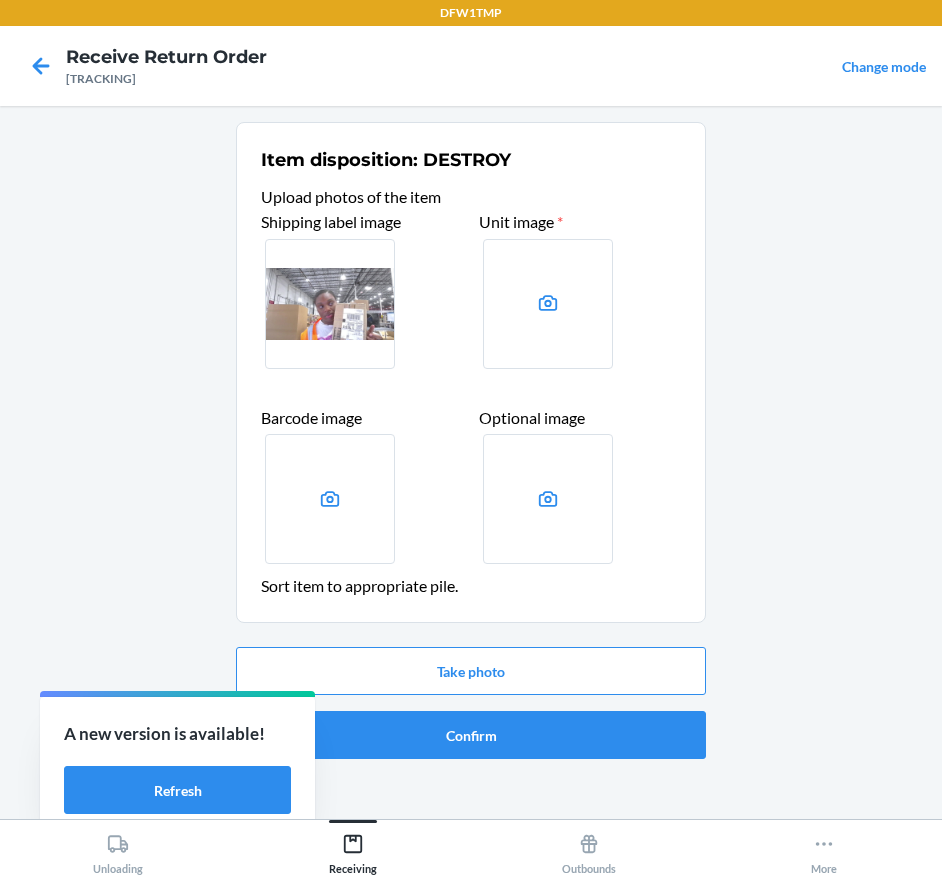 click at bounding box center (0, 0) 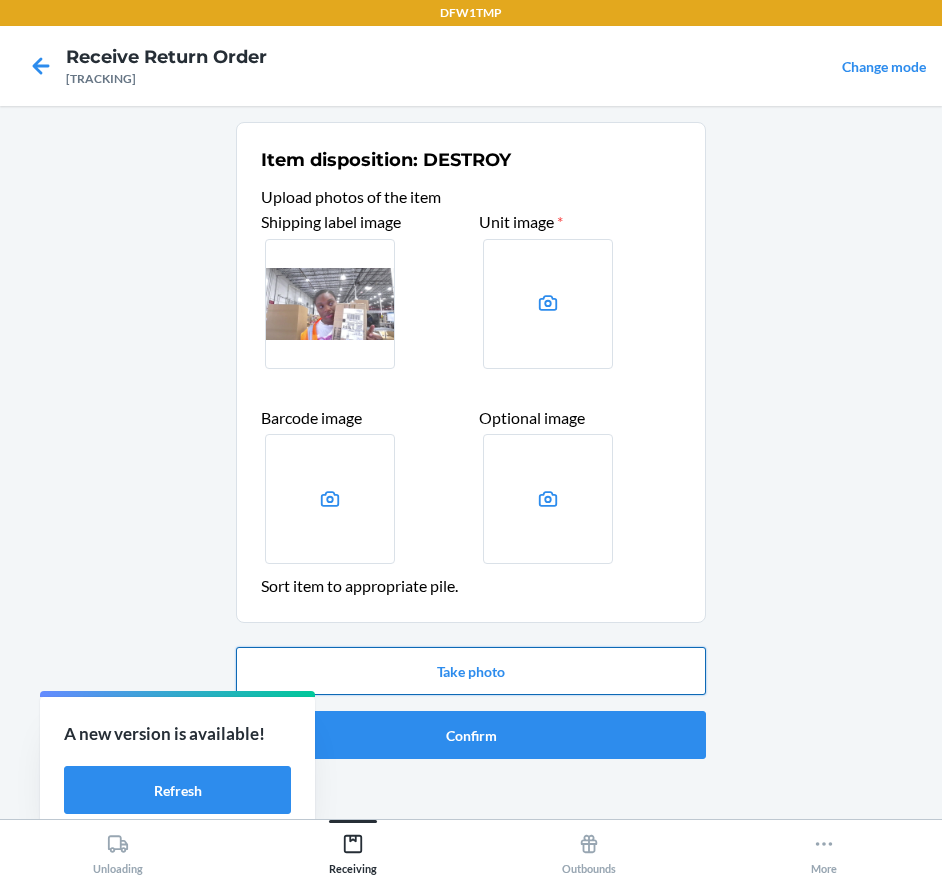 click on "Take photo" at bounding box center (471, 671) 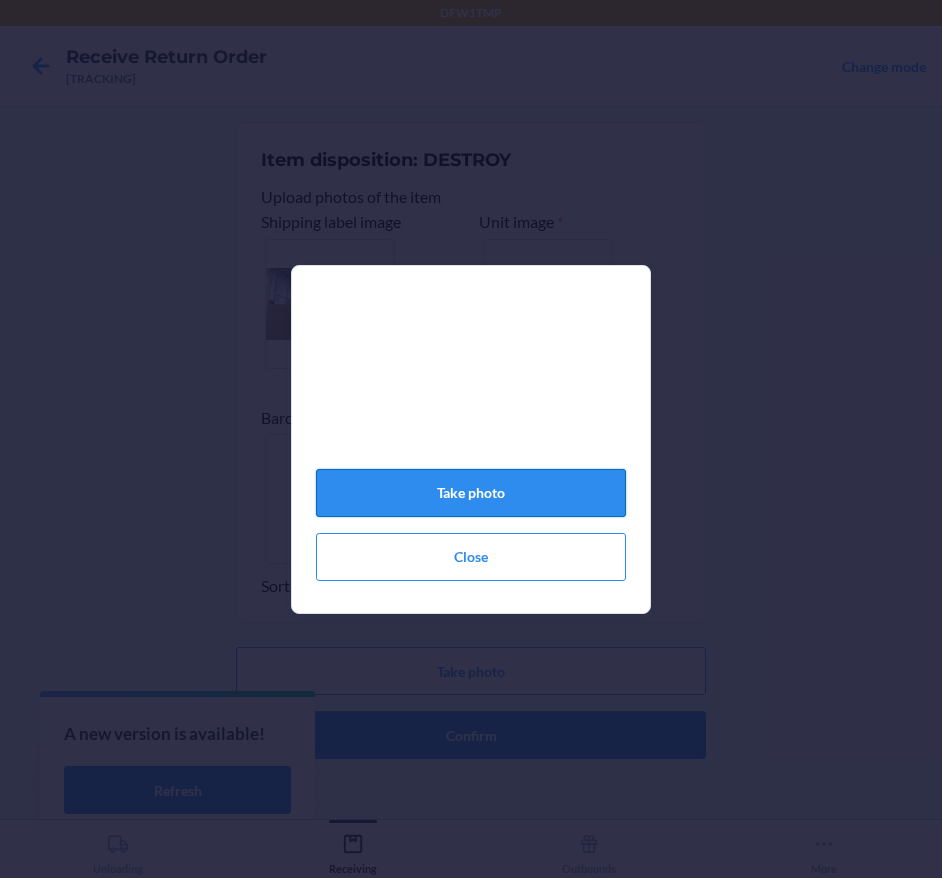 click on "Take photo" 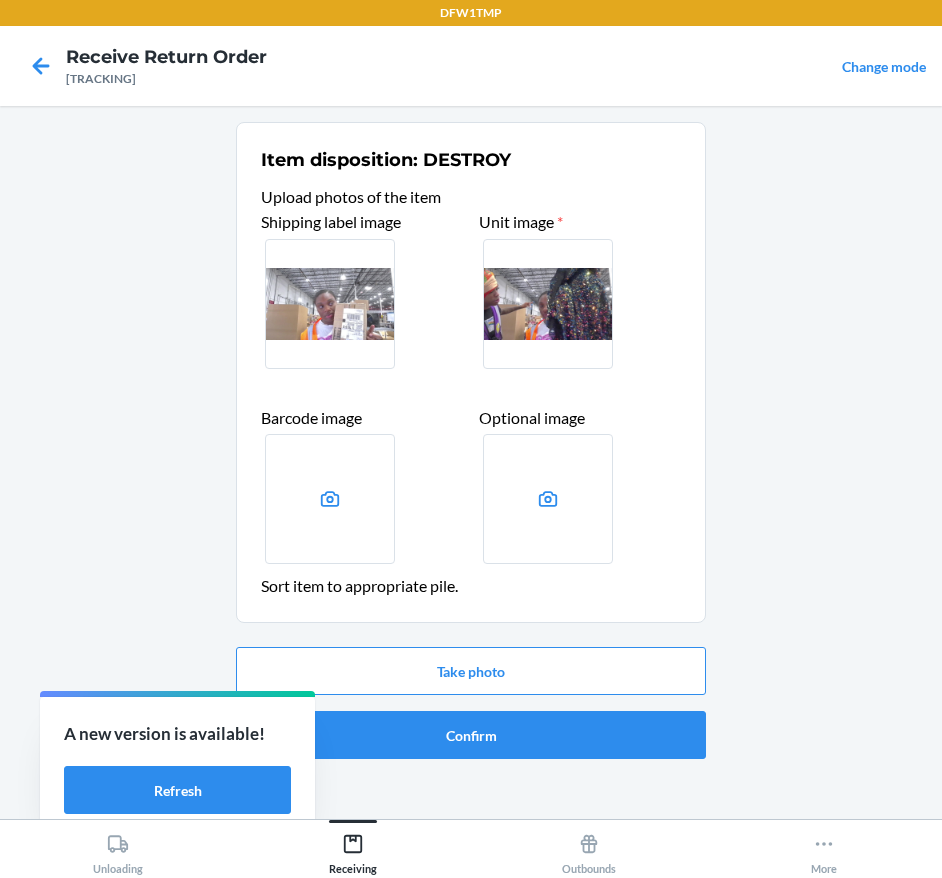 click on "Take photo Confirm" at bounding box center [471, 703] 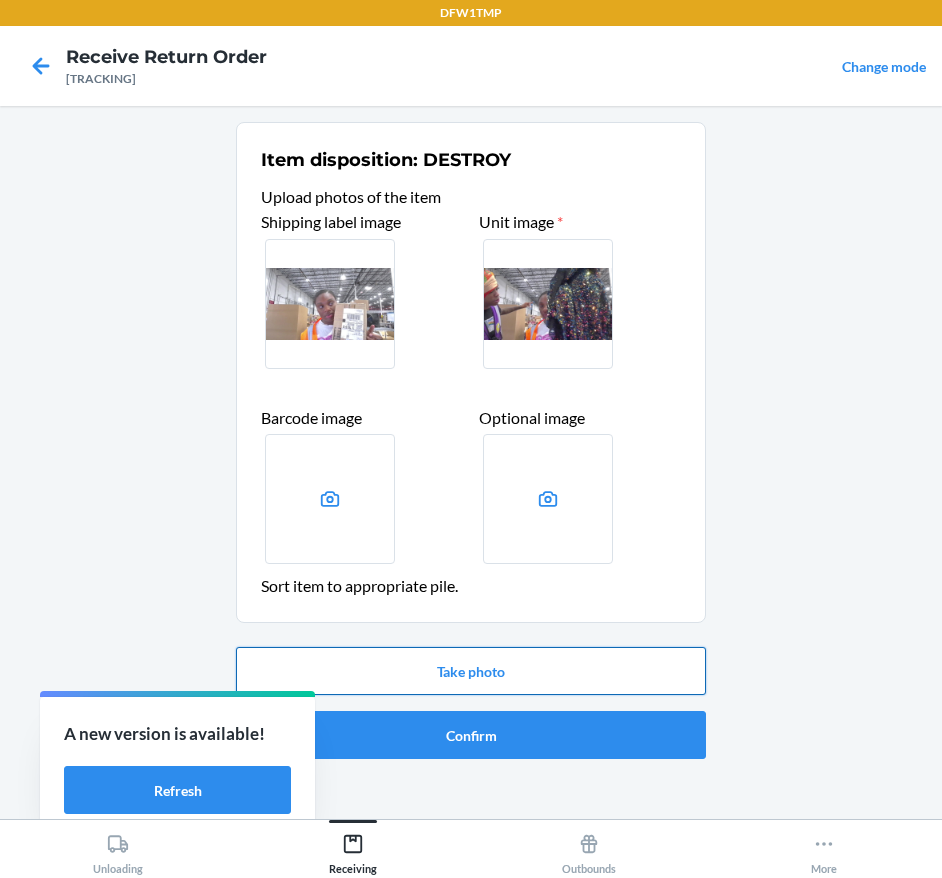 click on "Take photo" at bounding box center (471, 671) 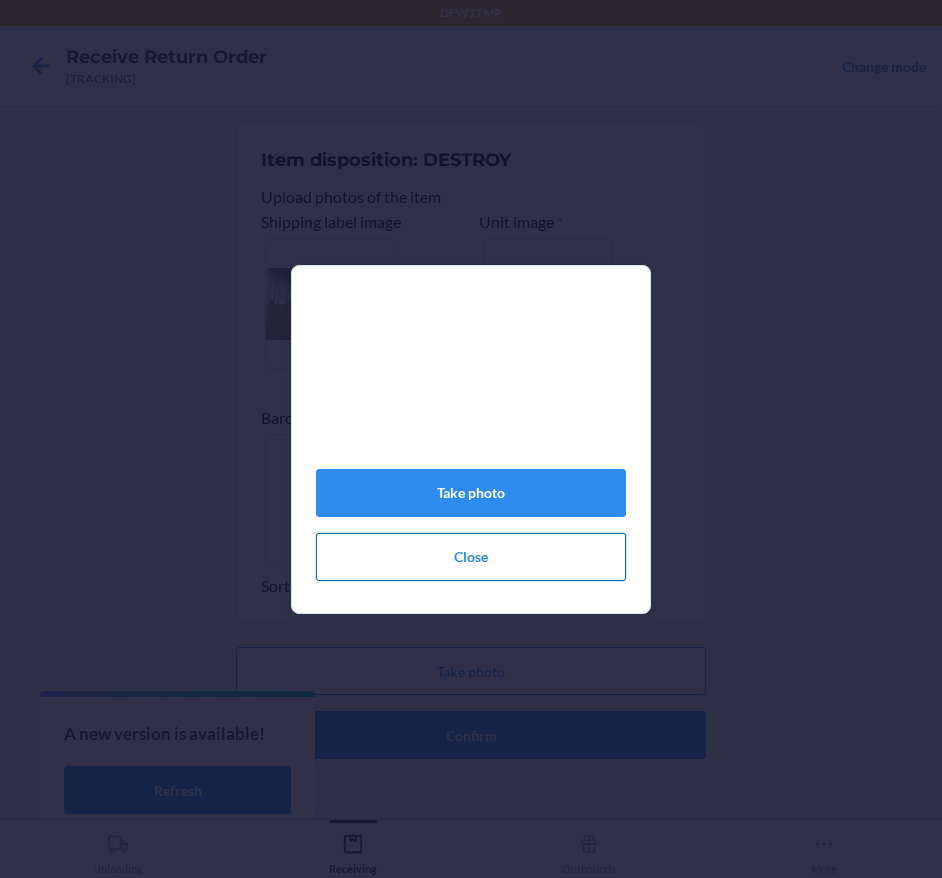 click on "Close" 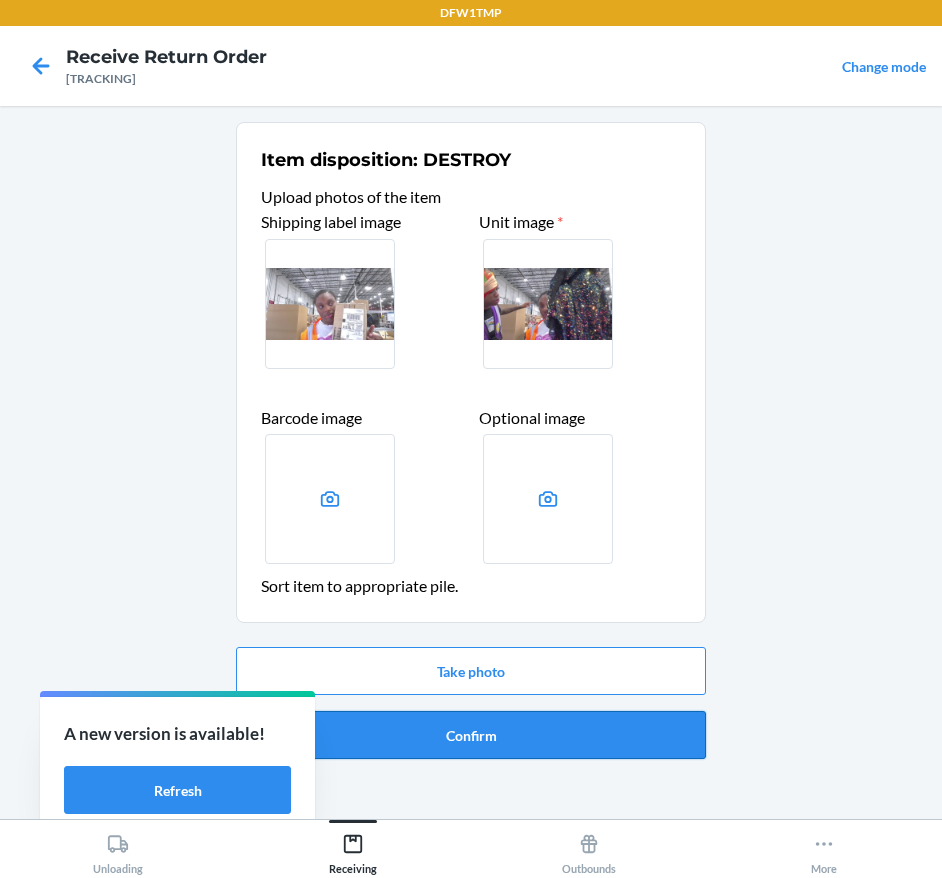 click on "Confirm" at bounding box center [471, 735] 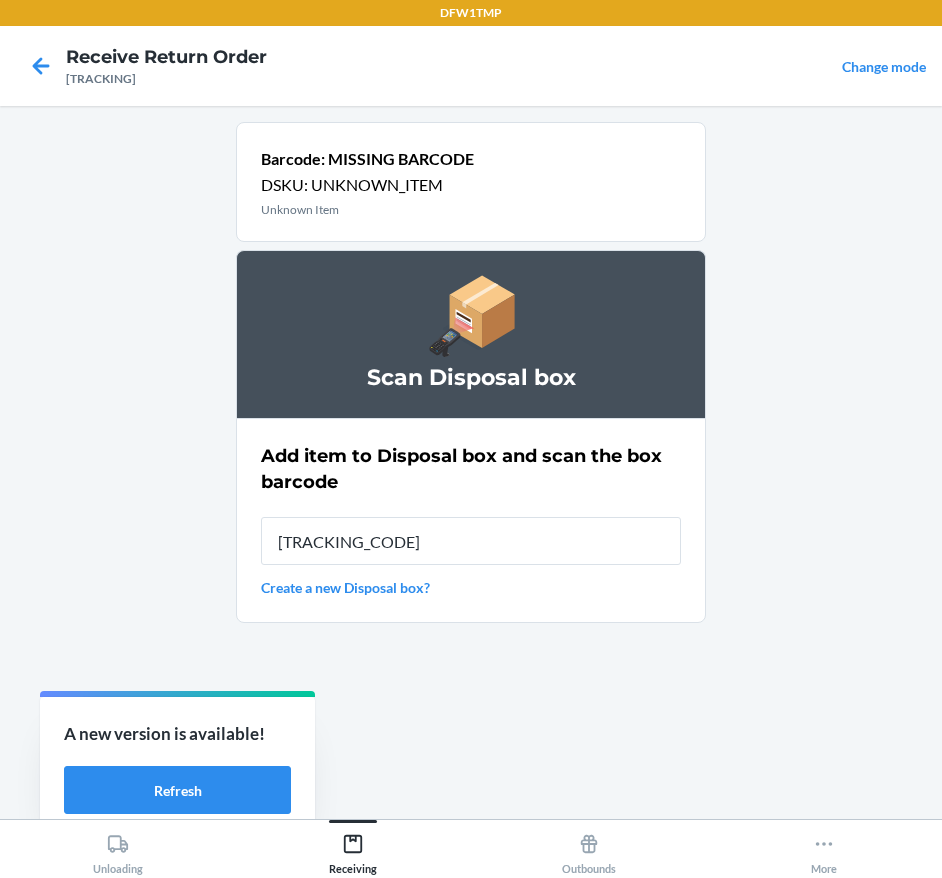 type on "[TRACKING_CODE]" 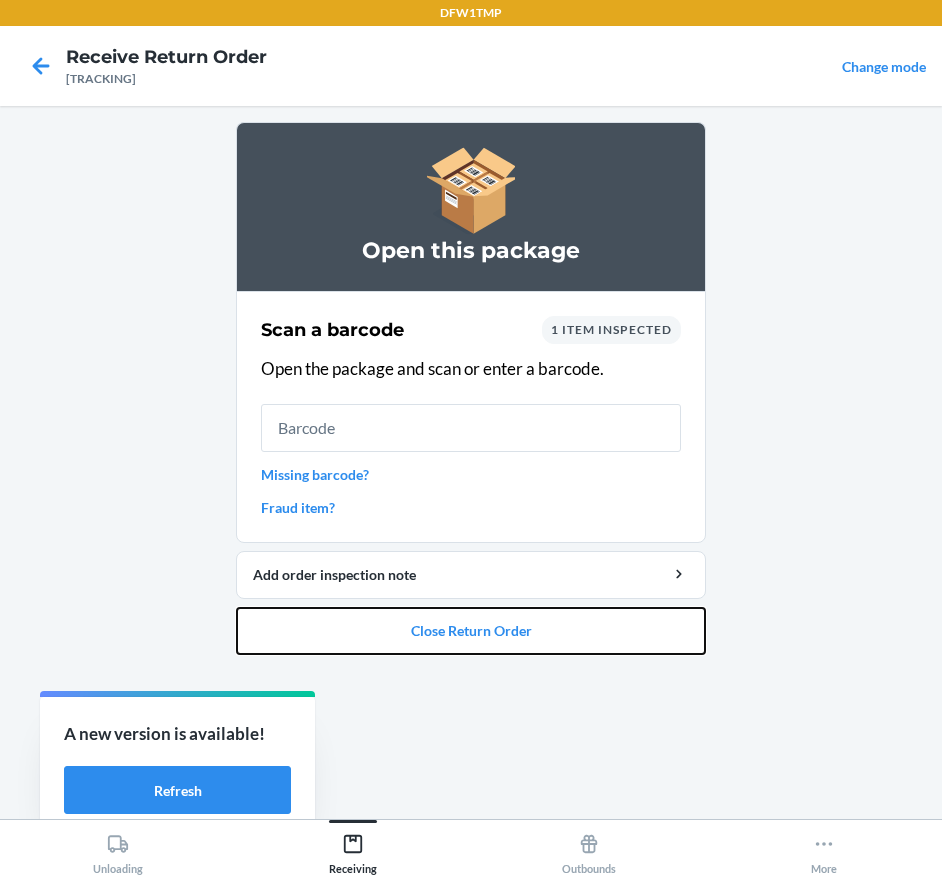 click on "Close Return Order" at bounding box center [471, 631] 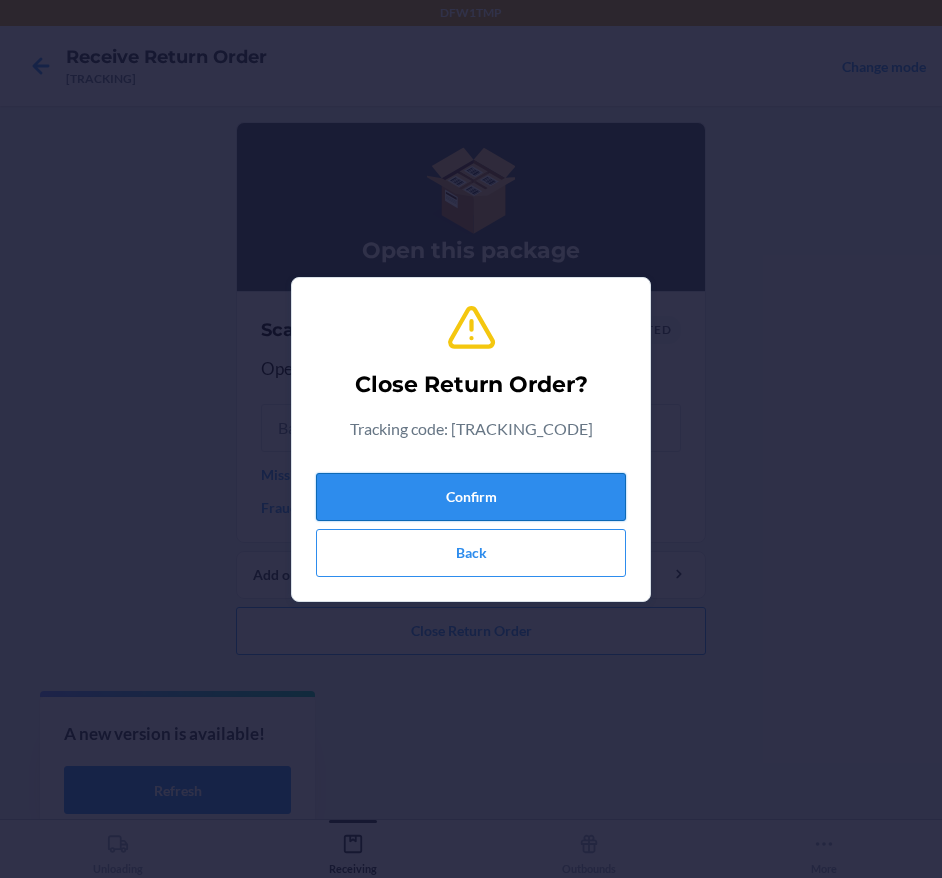 click on "Confirm" at bounding box center [471, 497] 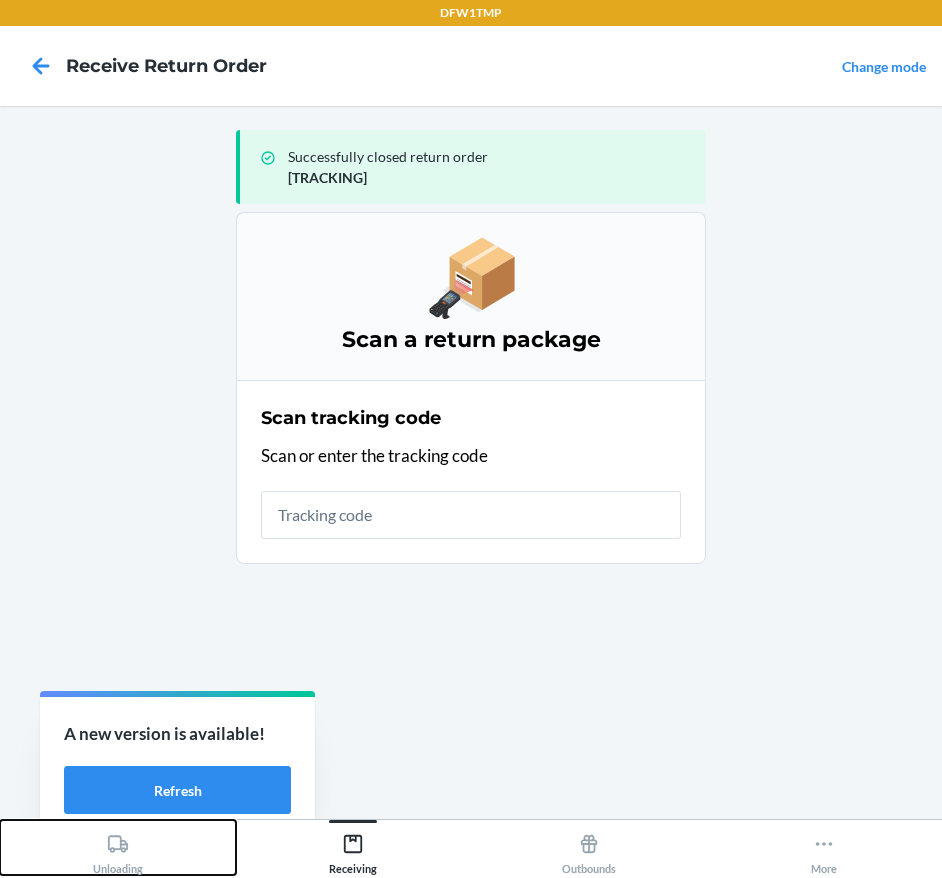 click on "Unloading" at bounding box center (118, 847) 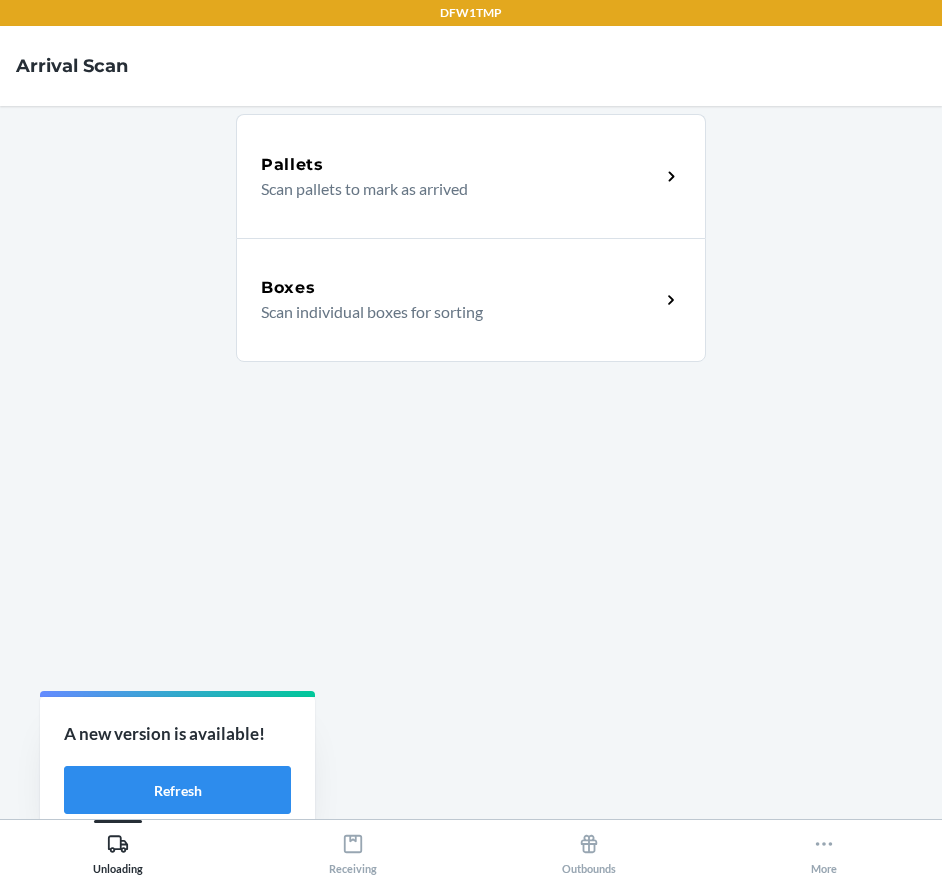 click on "Scan individual boxes for sorting" at bounding box center [452, 312] 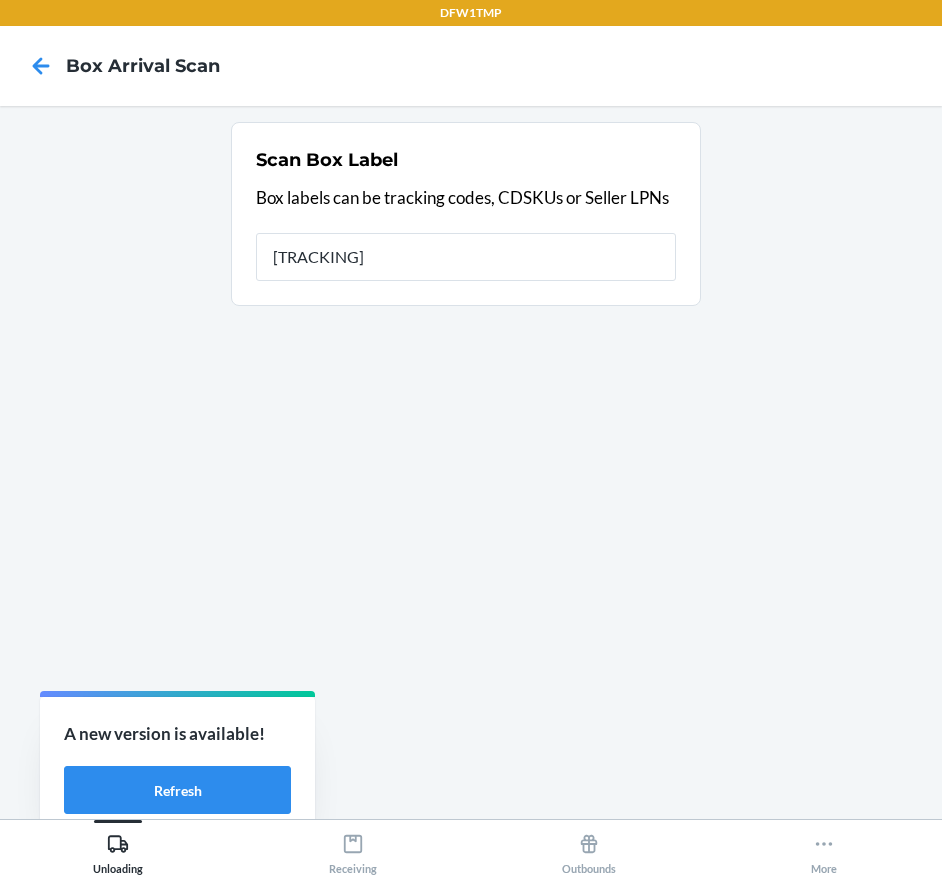 type on "[TRACKING]" 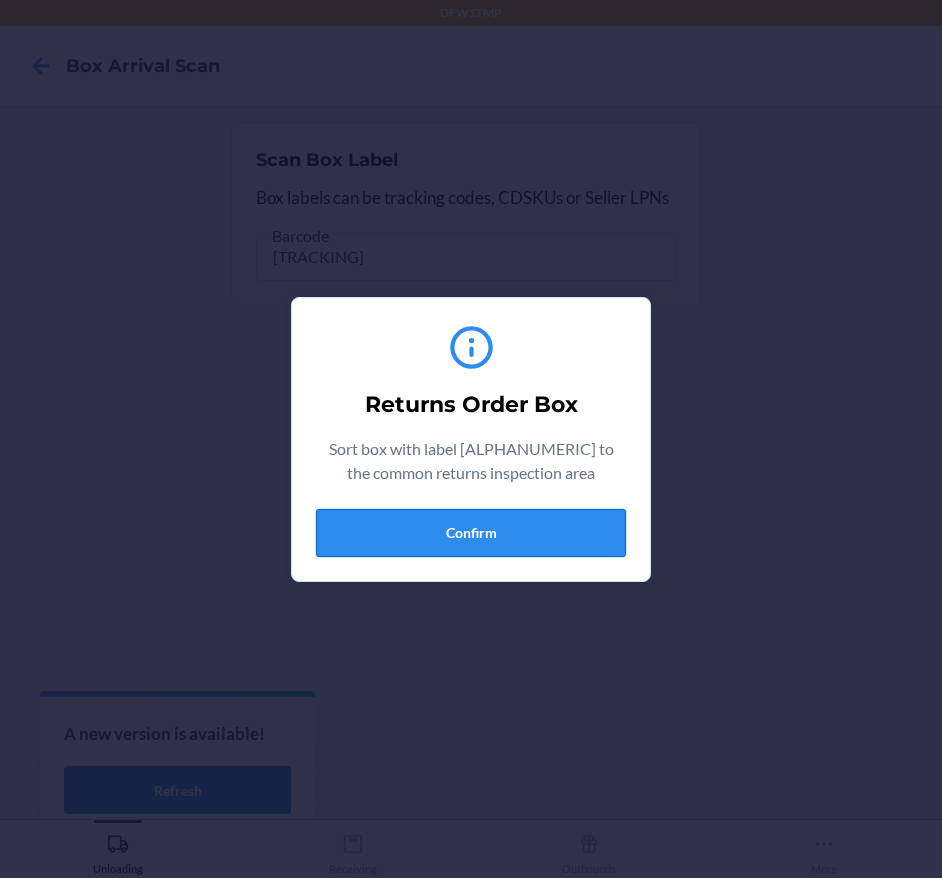 click on "Confirm" at bounding box center (471, 533) 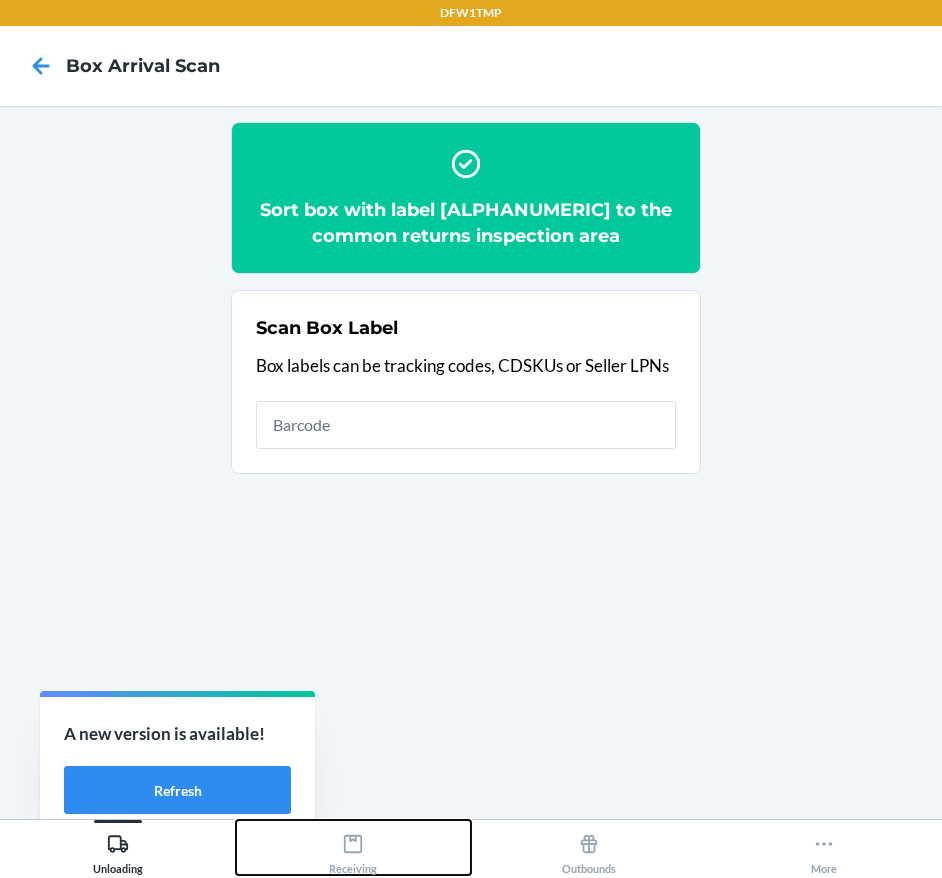 click on "Receiving" at bounding box center [354, 847] 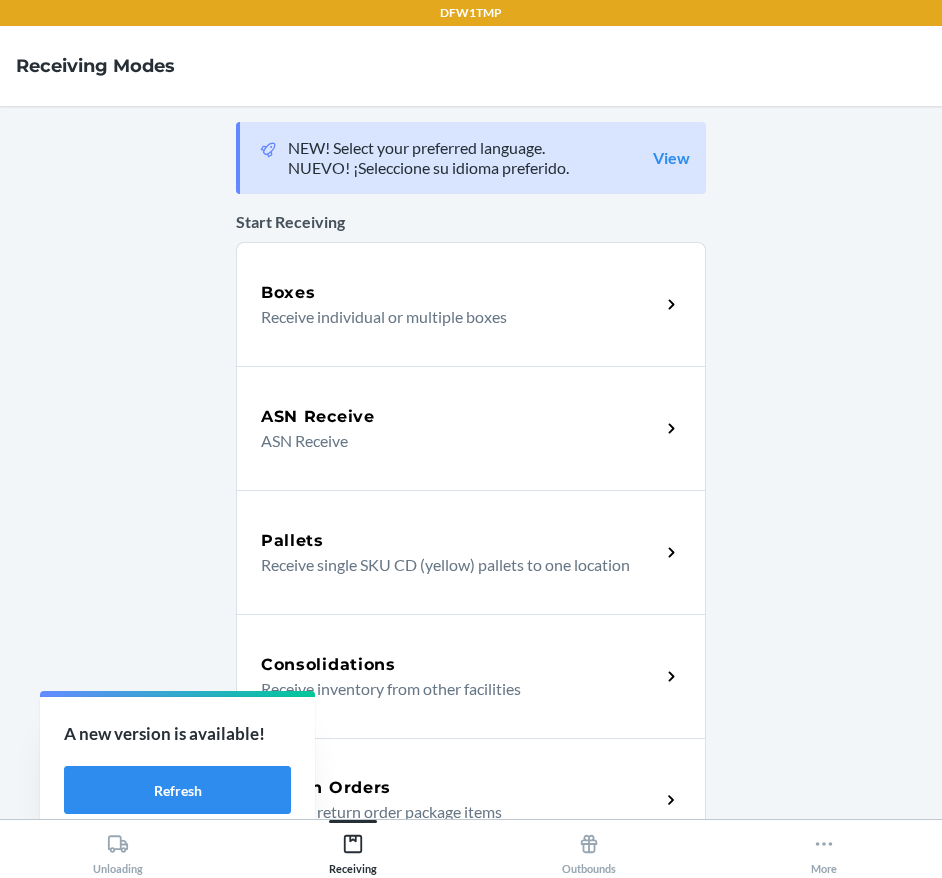 drag, startPoint x: 387, startPoint y: 778, endPoint x: 389, endPoint y: 761, distance: 17.117243 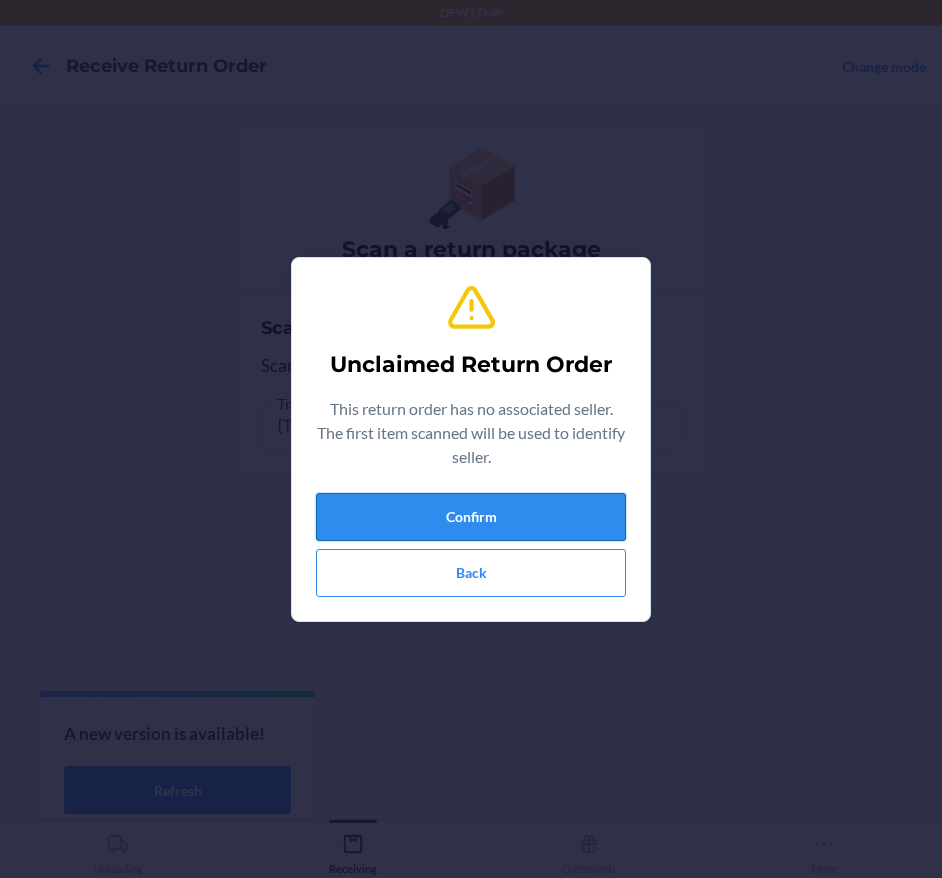 click on "Confirm" at bounding box center (471, 517) 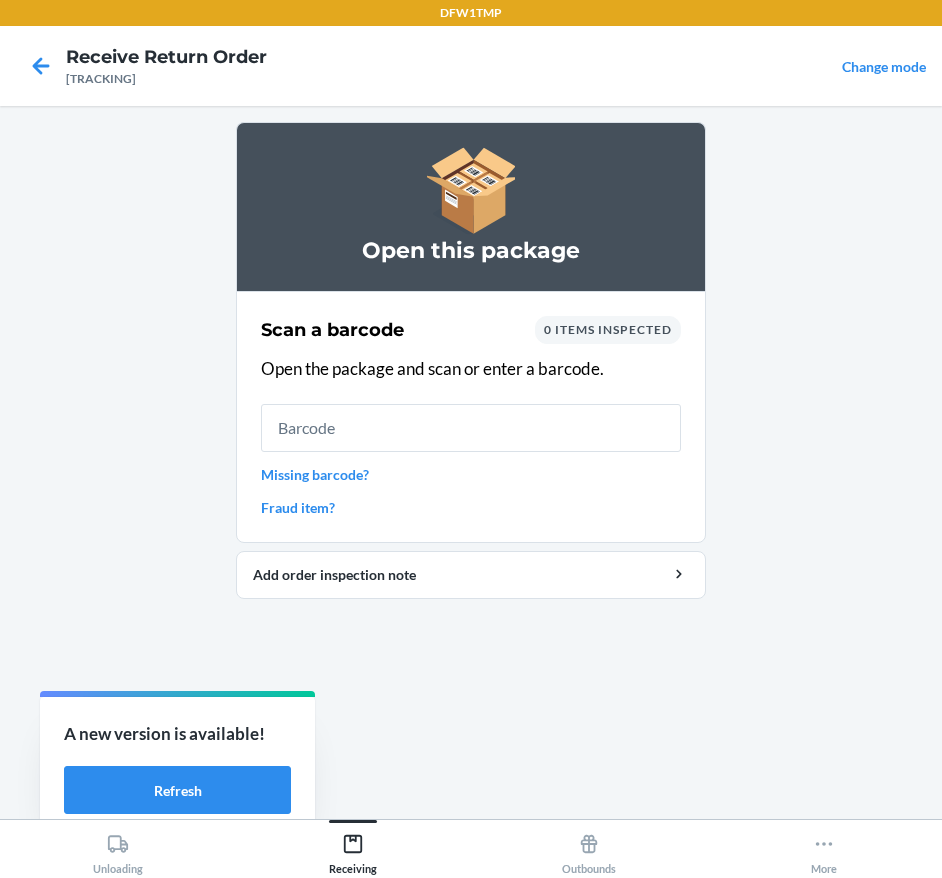 click on "Missing barcode?" at bounding box center [471, 474] 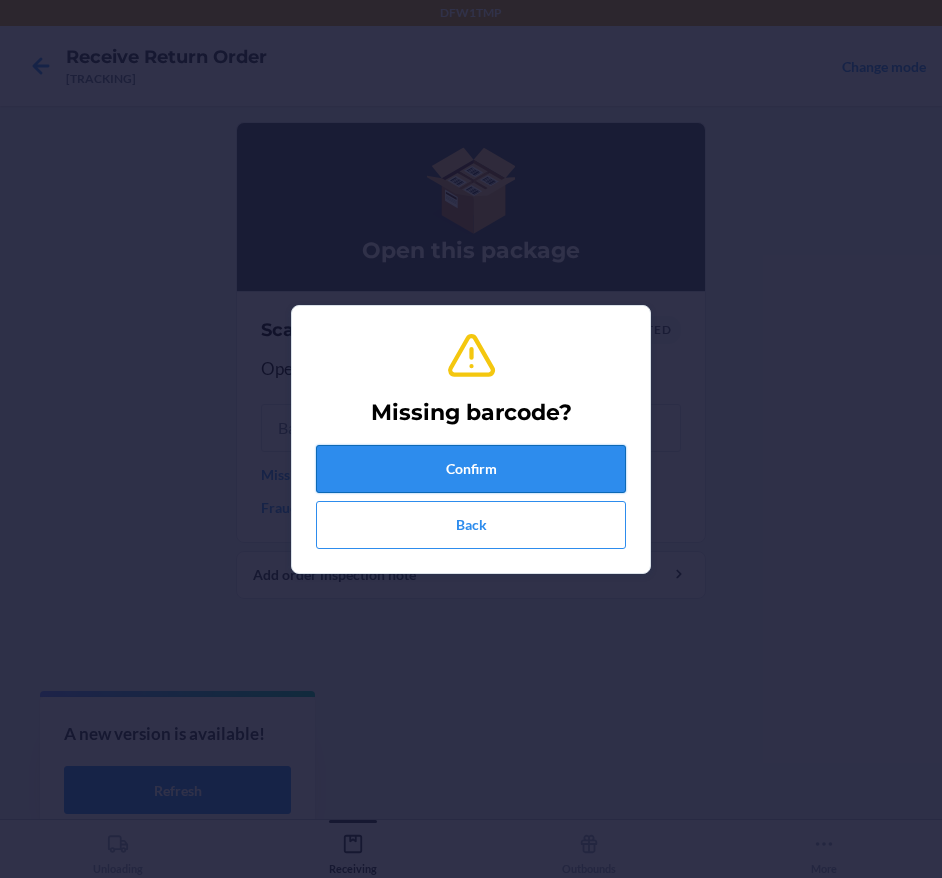 click on "Confirm" at bounding box center [471, 469] 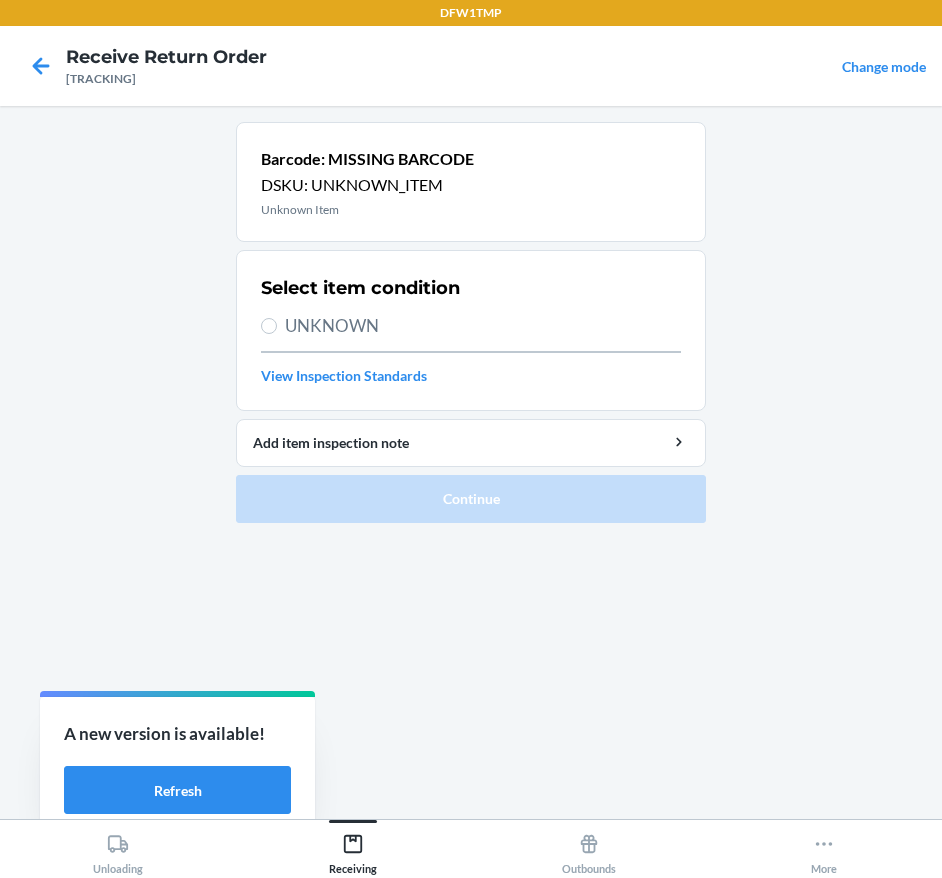 click on "UNKNOWN" at bounding box center (483, 326) 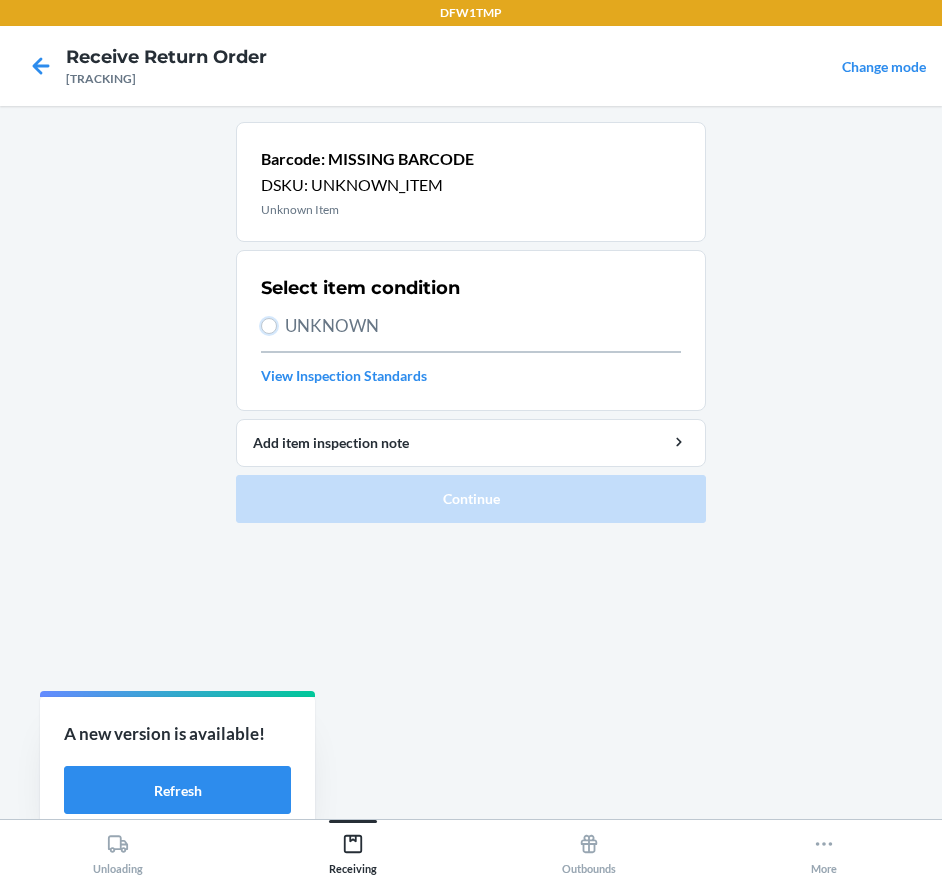 click on "UNKNOWN" at bounding box center (269, 326) 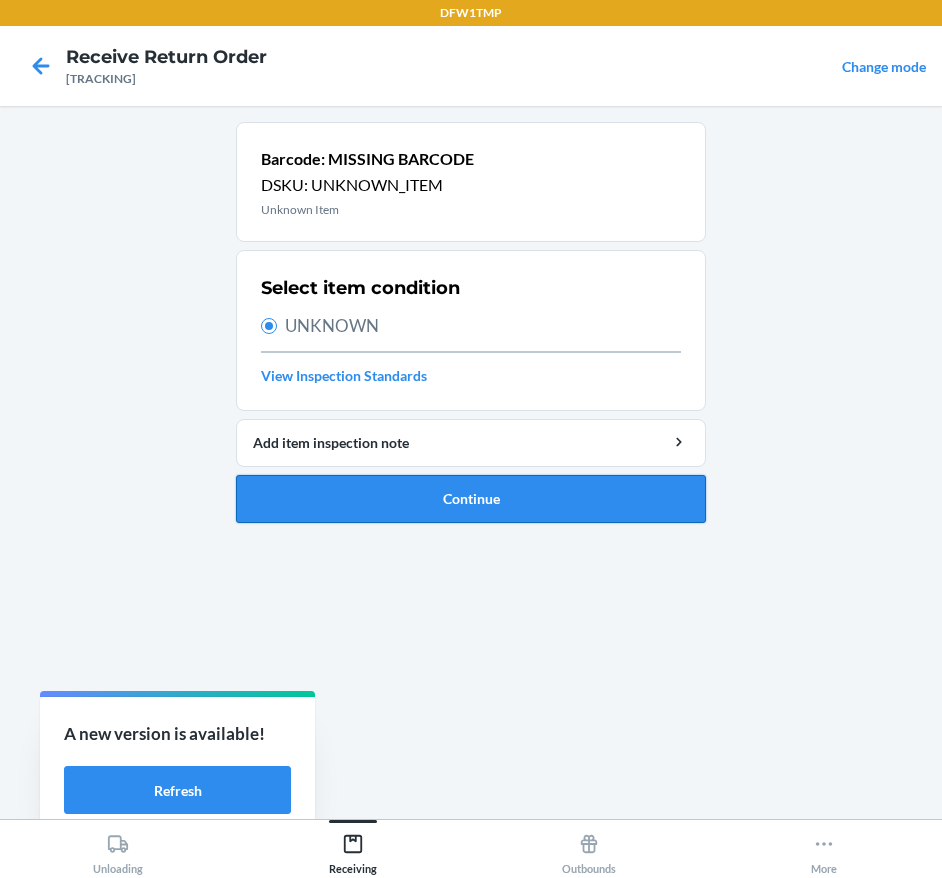 click on "Continue" at bounding box center [471, 499] 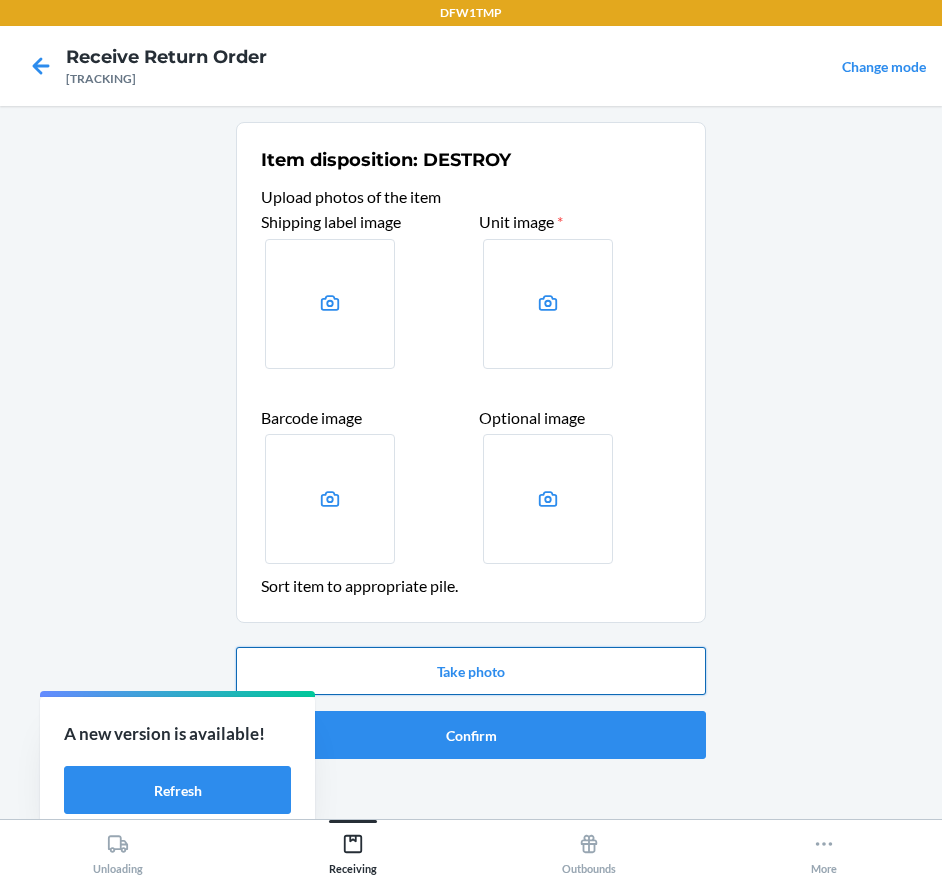 click on "Take photo" at bounding box center (471, 671) 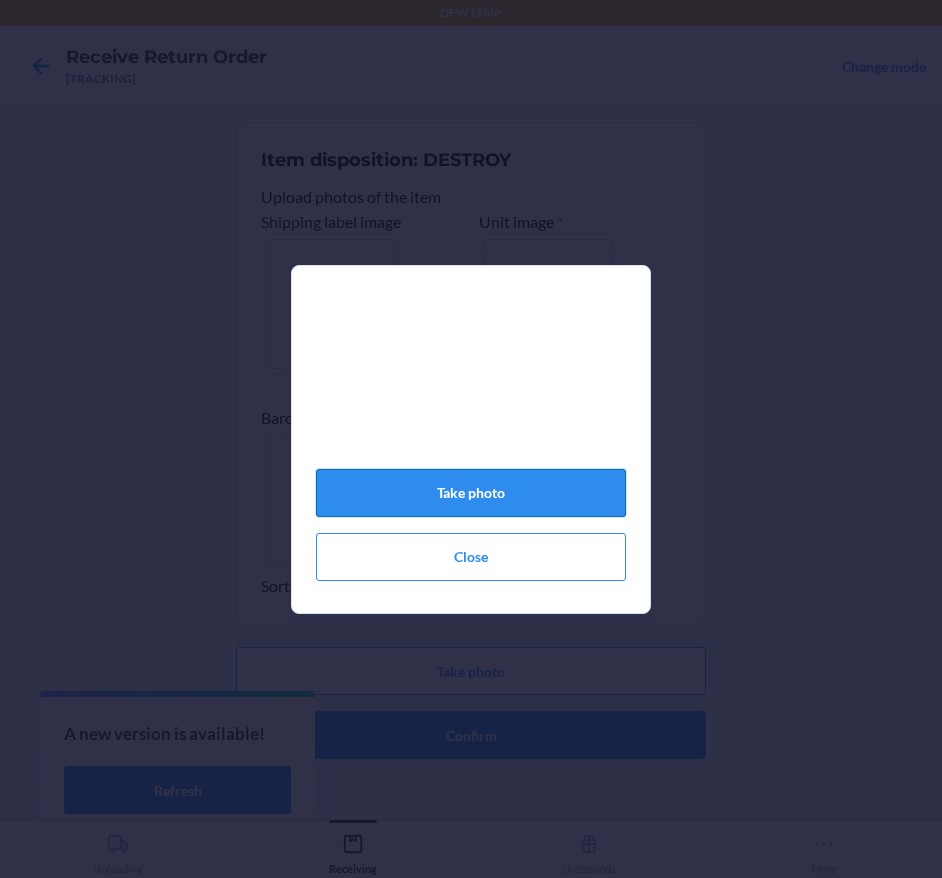 click on "Take photo Close" at bounding box center [471, 447] 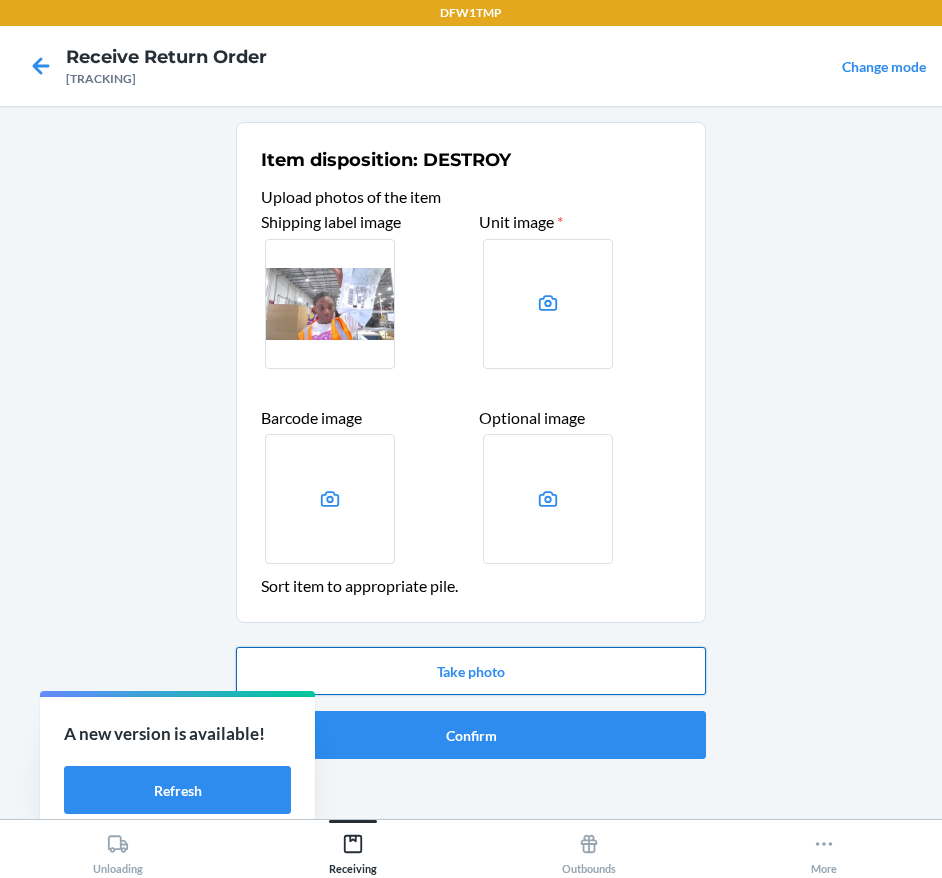 click on "Take photo" at bounding box center (471, 671) 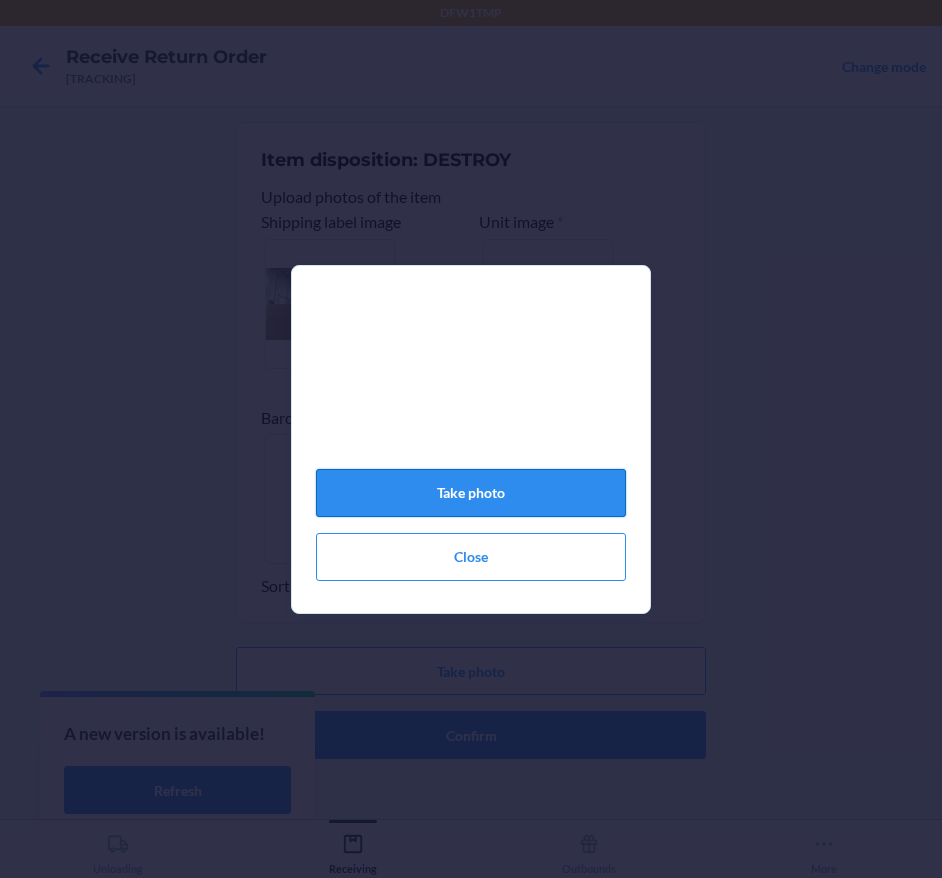 click on "Take photo" 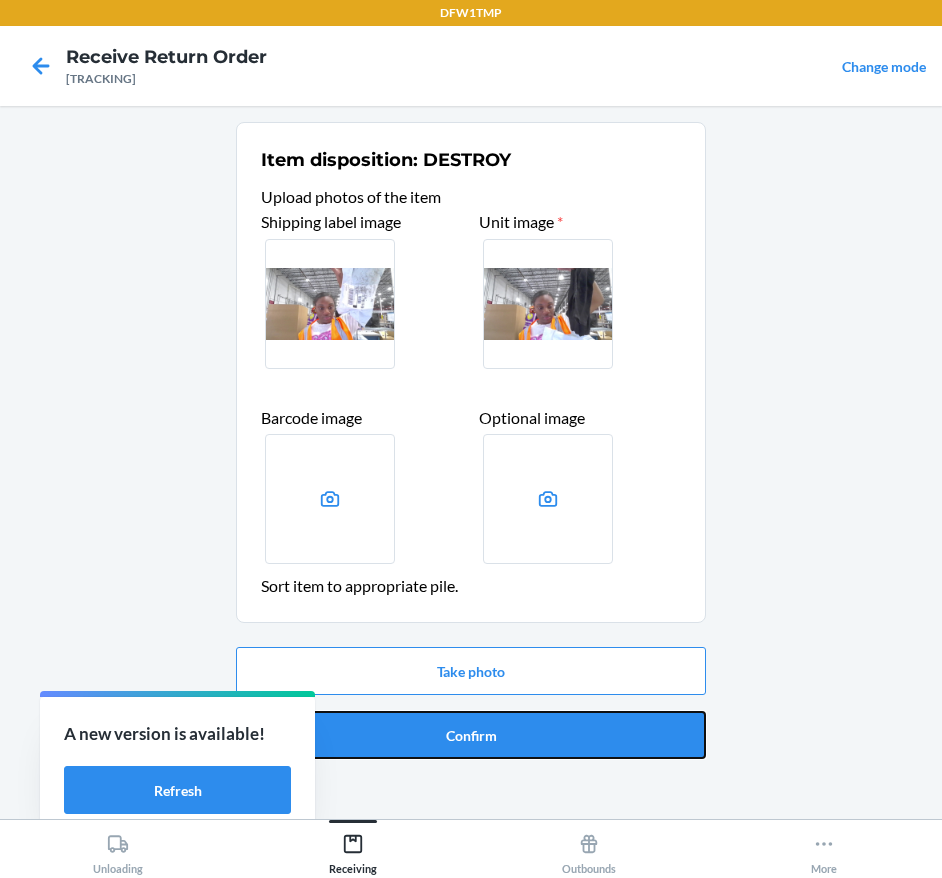 click on "Confirm" at bounding box center (471, 735) 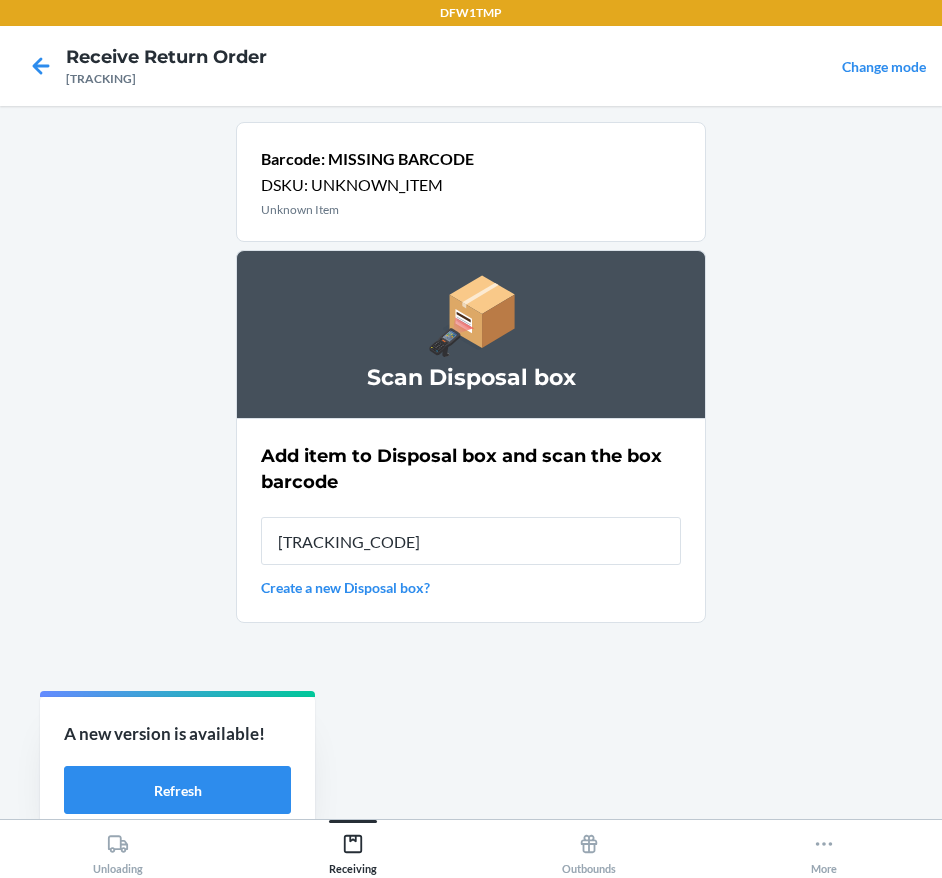 type on "[TRACKING_CODE]" 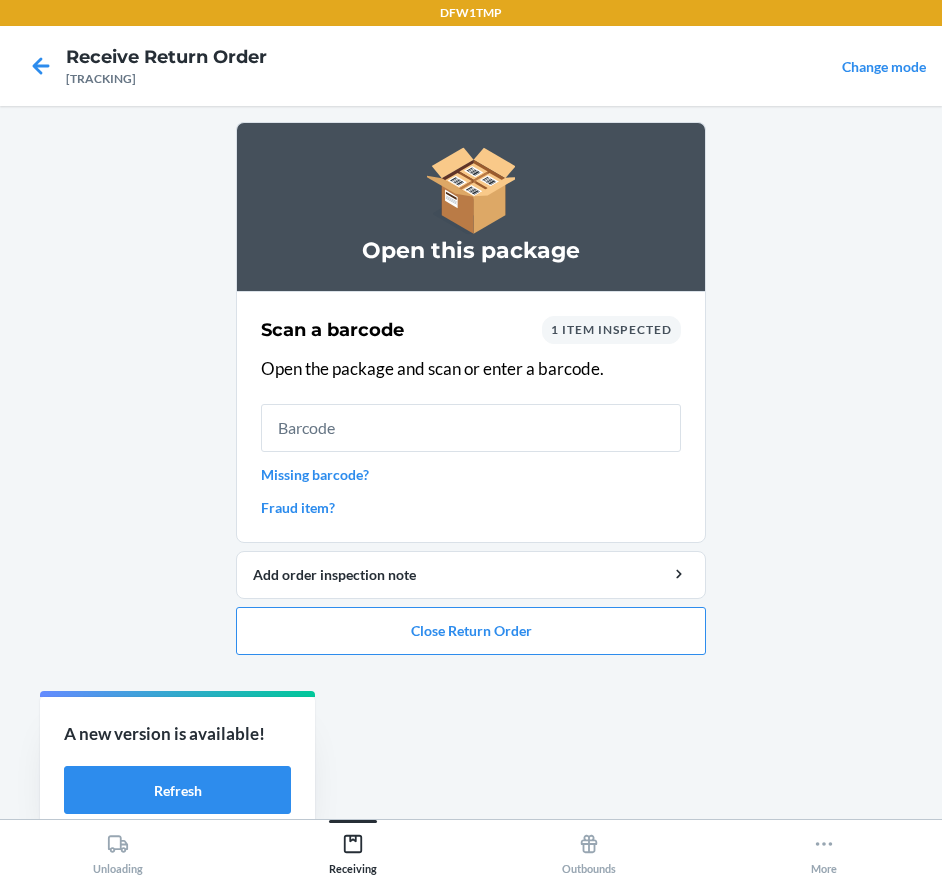 click on "Open this package Scan a barcode 1 item inspected Open the package and scan or enter a barcode. Missing barcode? Fraud item? Add order inspection note Close Return Order" at bounding box center (471, 396) 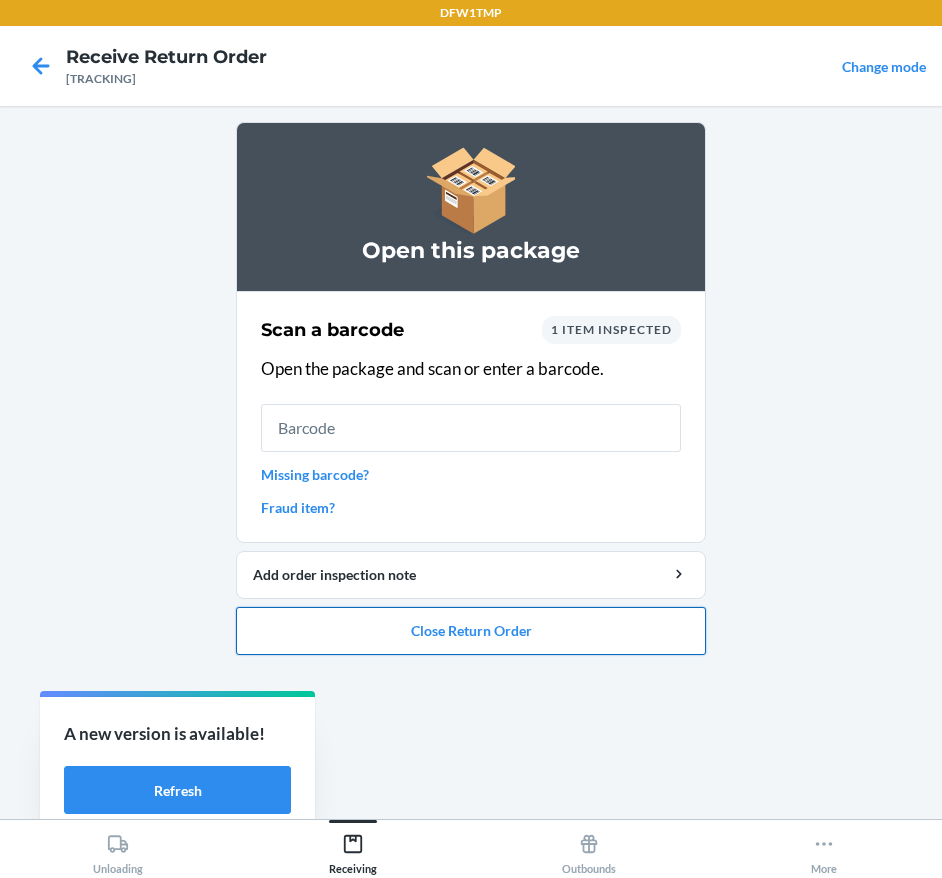 click on "Close Return Order" at bounding box center [471, 631] 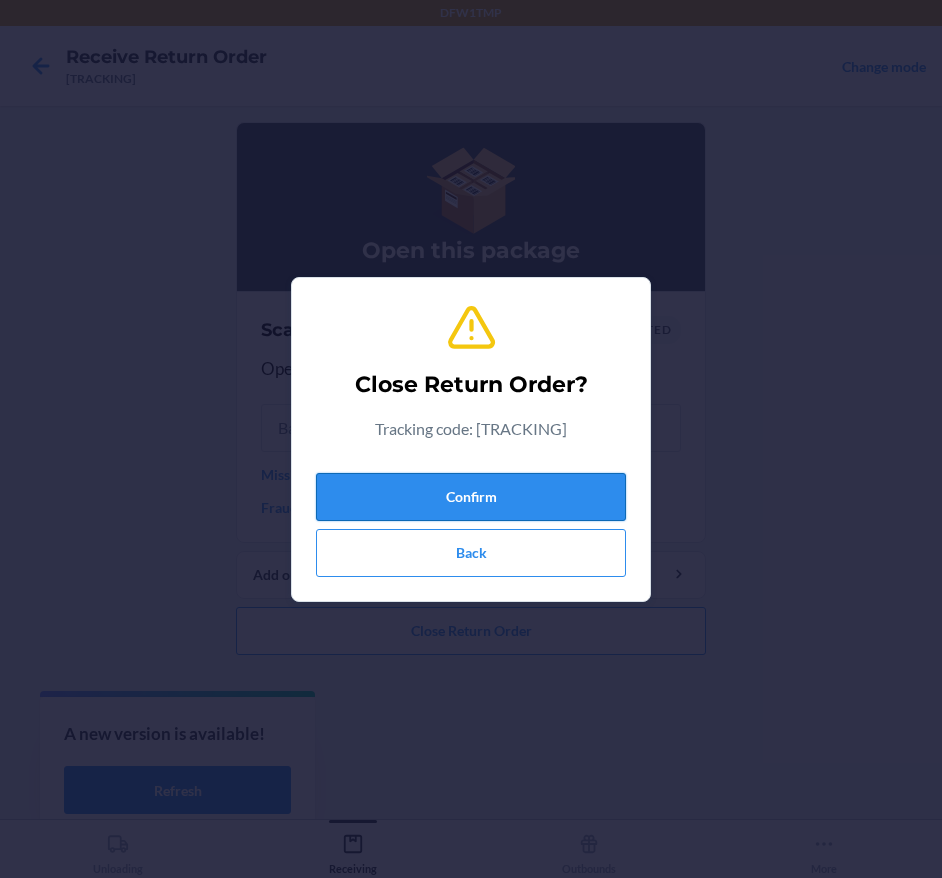 click on "Confirm" at bounding box center [471, 497] 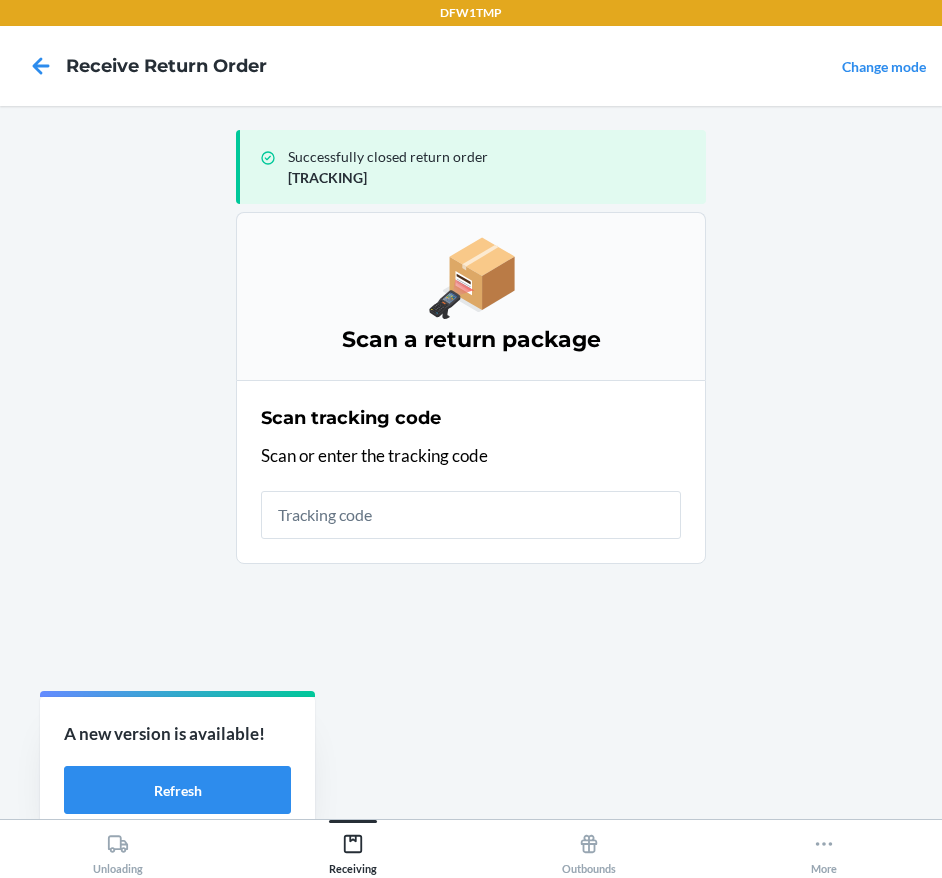 click on "Scan a return package Scan tracking code Scan or enter the tracking code" at bounding box center [471, 396] 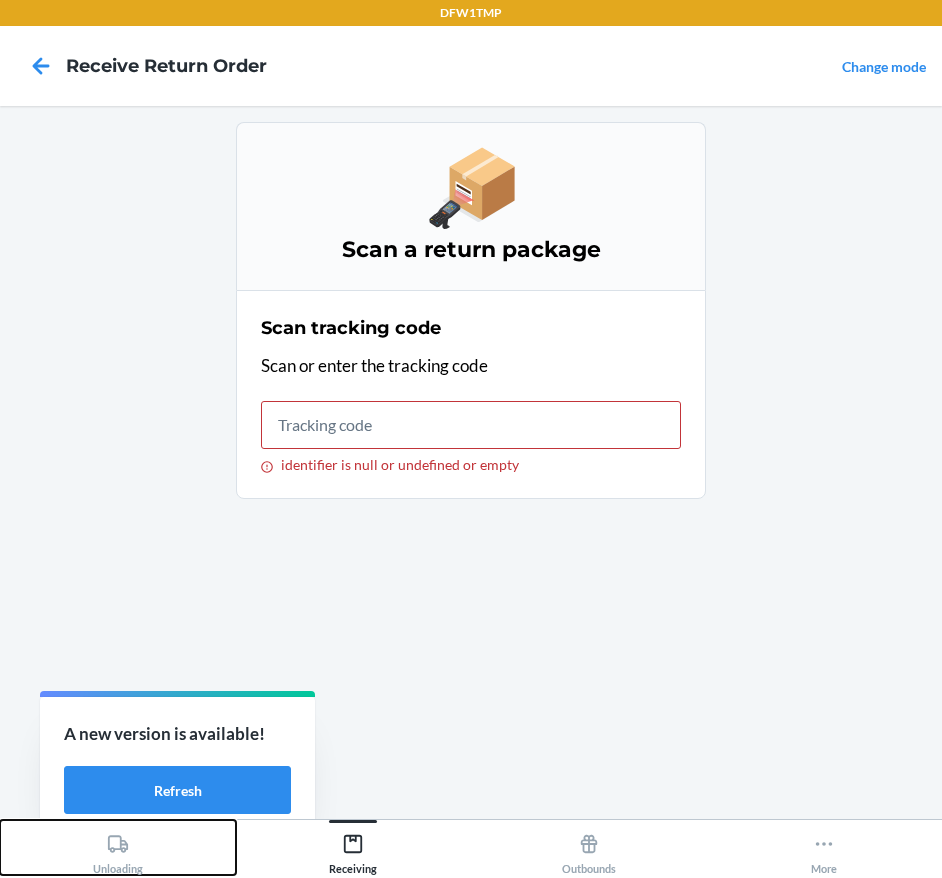 click on "Unloading" at bounding box center (118, 847) 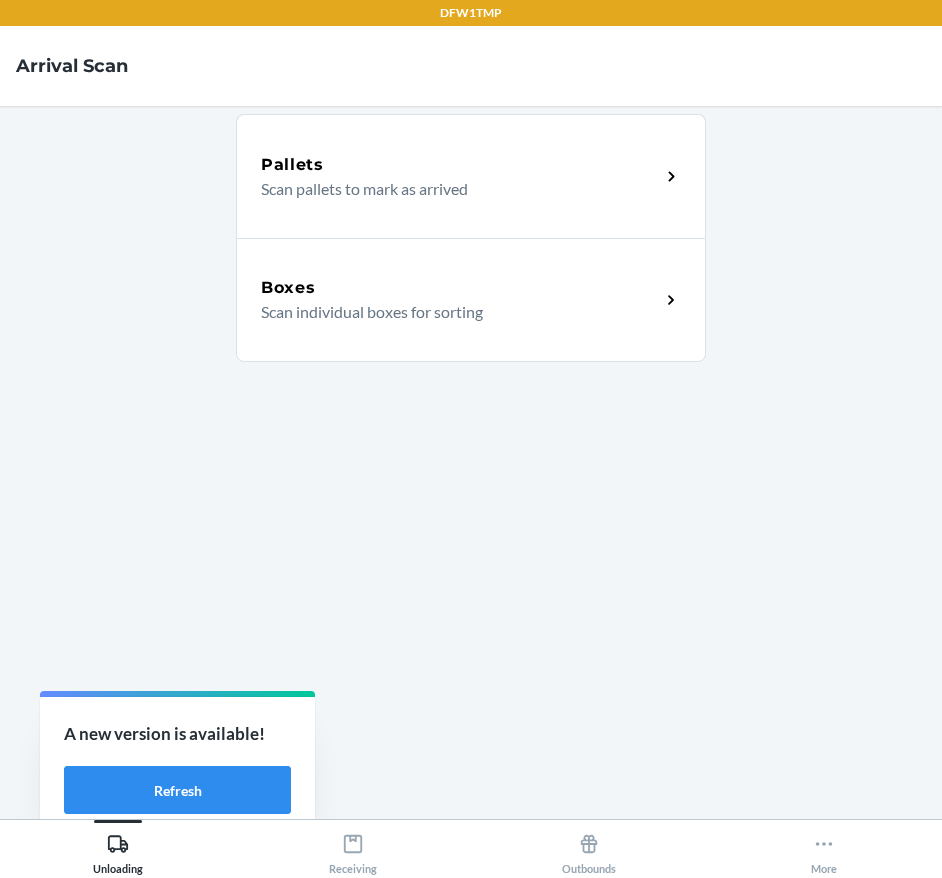 click on "Boxes Scan individual boxes for sorting" at bounding box center (471, 300) 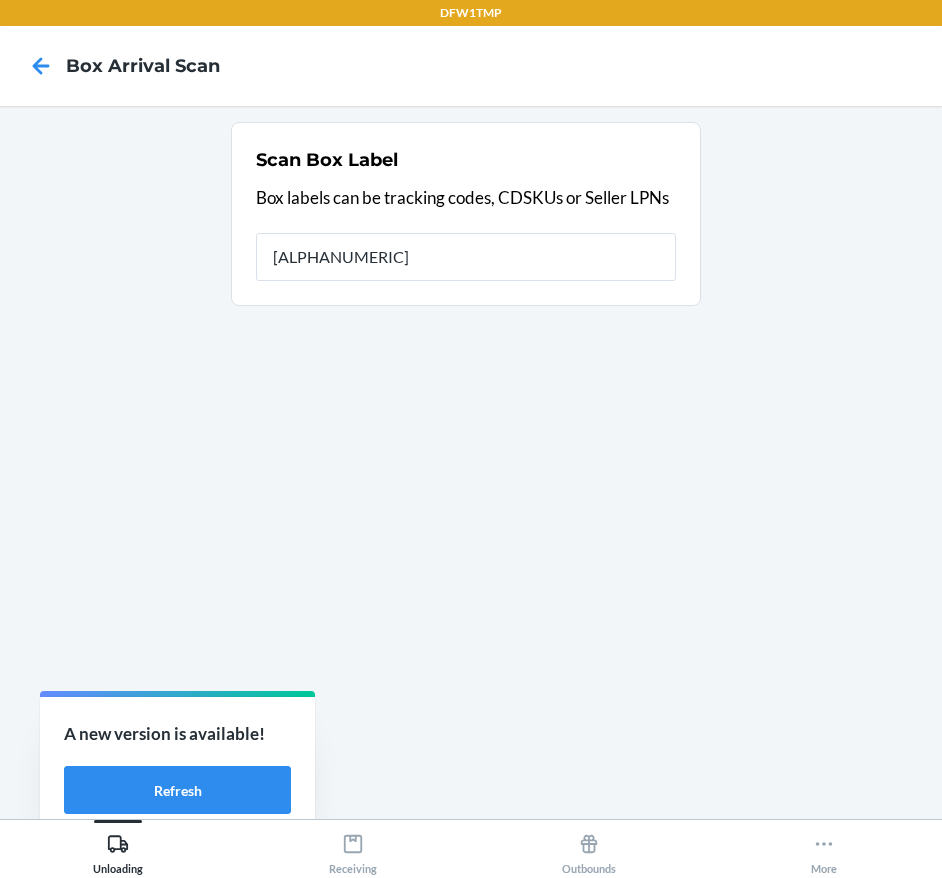type on "[ALPHANUMERIC]" 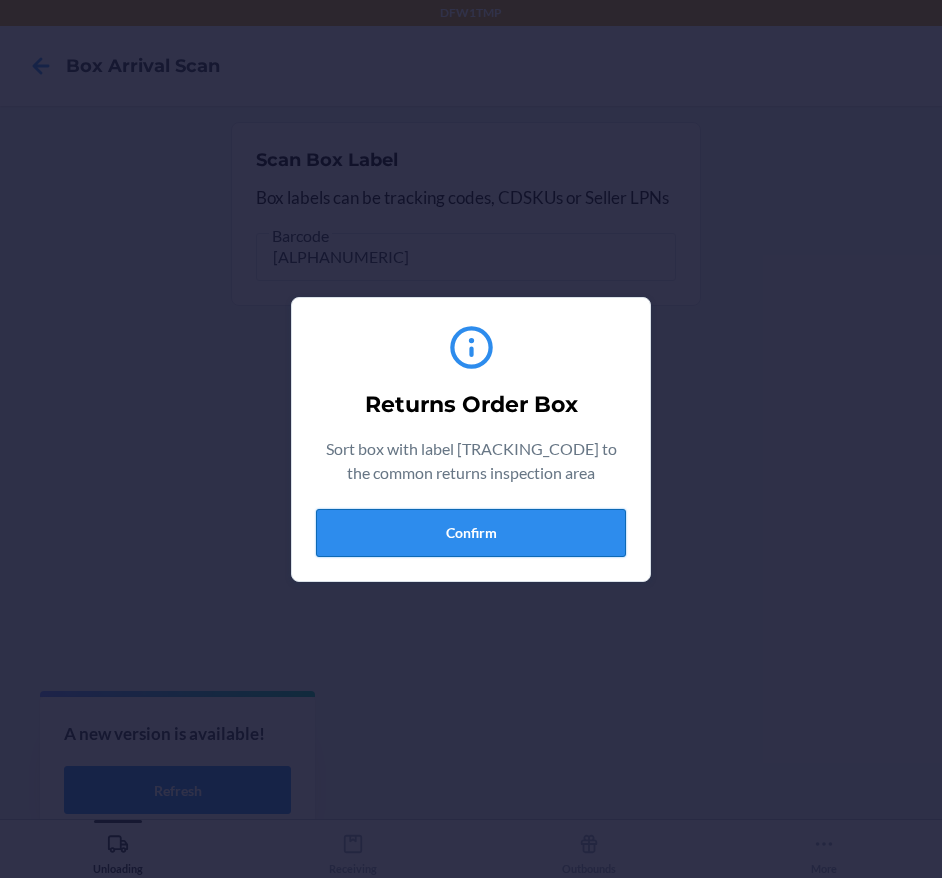 click on "Confirm" at bounding box center (471, 533) 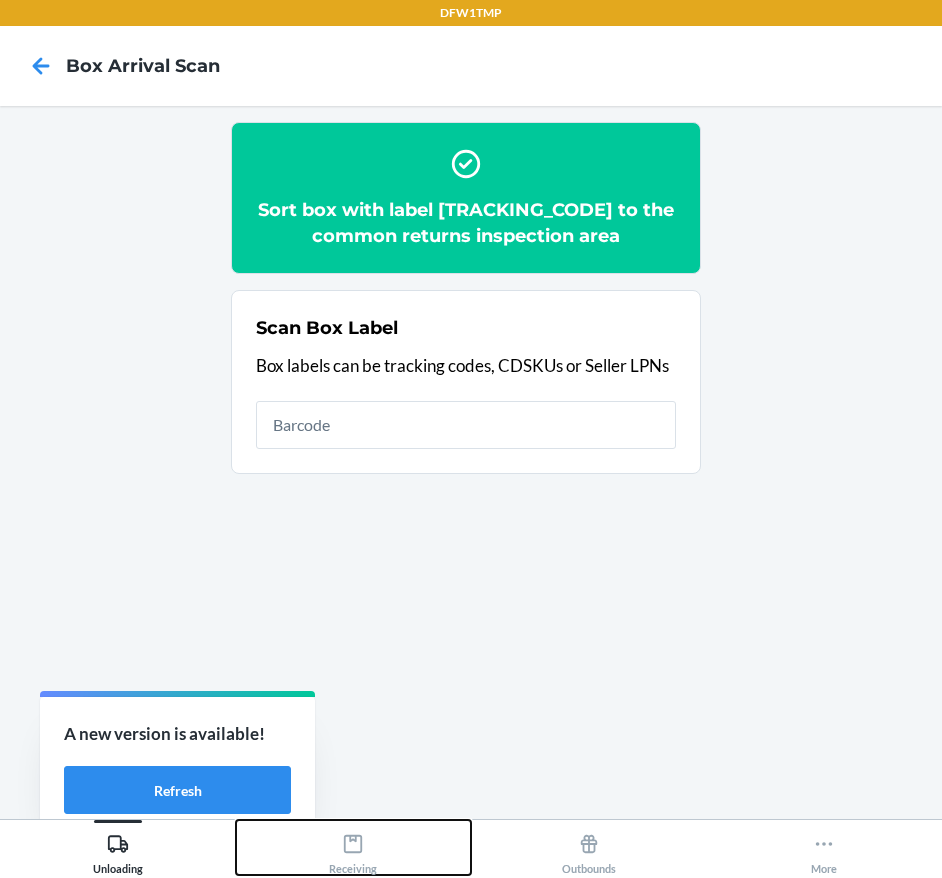 click on "Receiving" at bounding box center [354, 847] 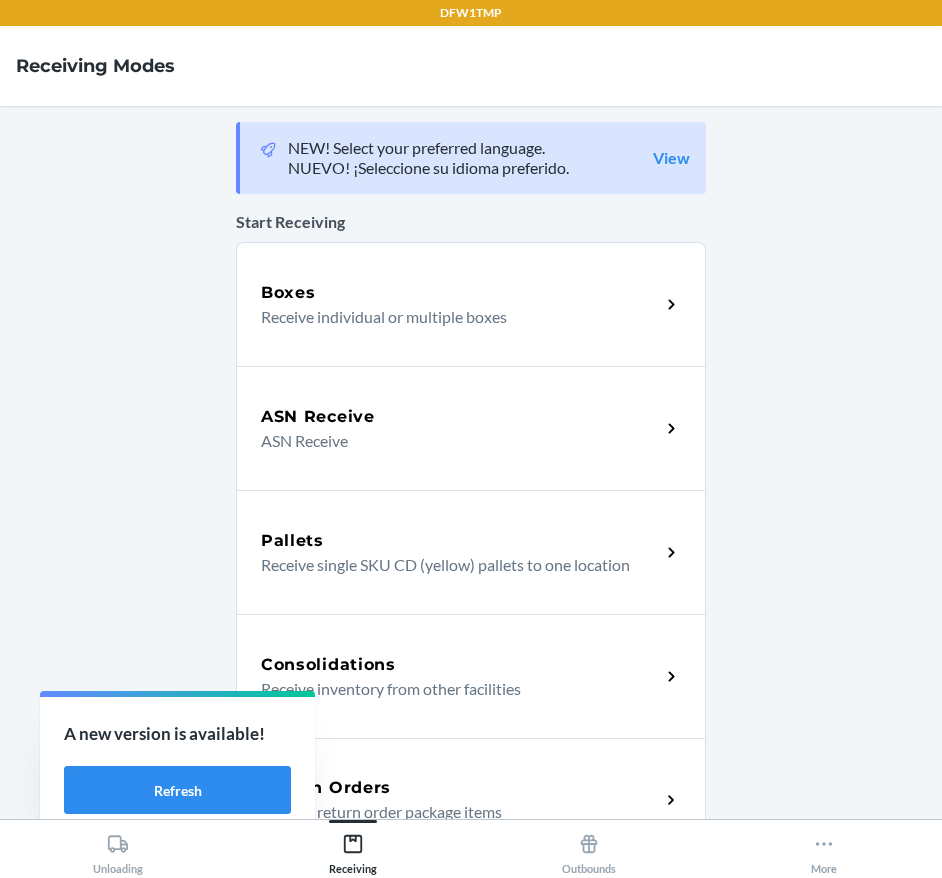 click on "Return Orders Receive return order package items" at bounding box center (471, 800) 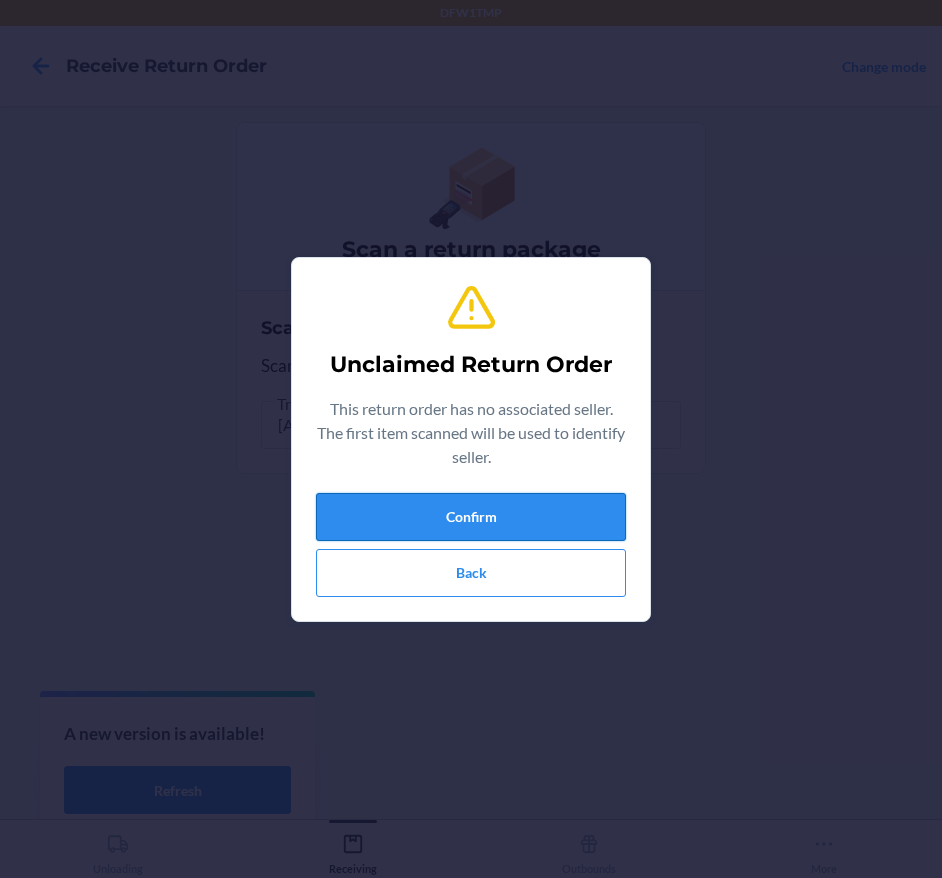click on "Confirm" at bounding box center [471, 517] 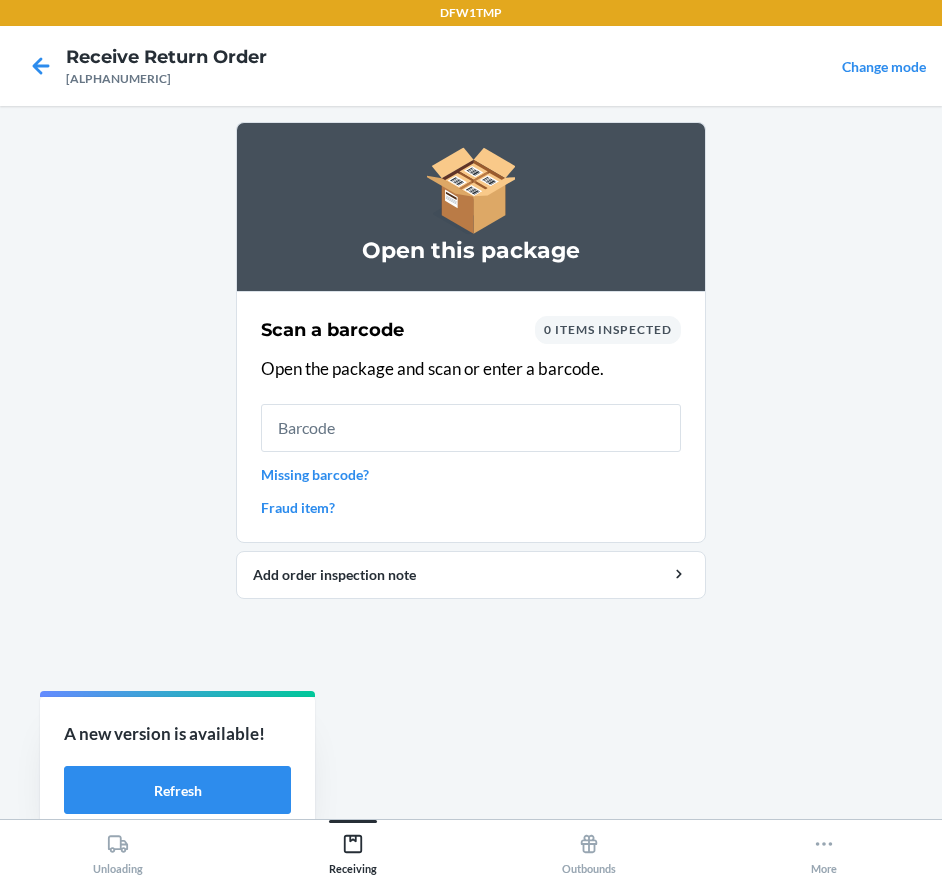 click on "Missing barcode?" at bounding box center [471, 474] 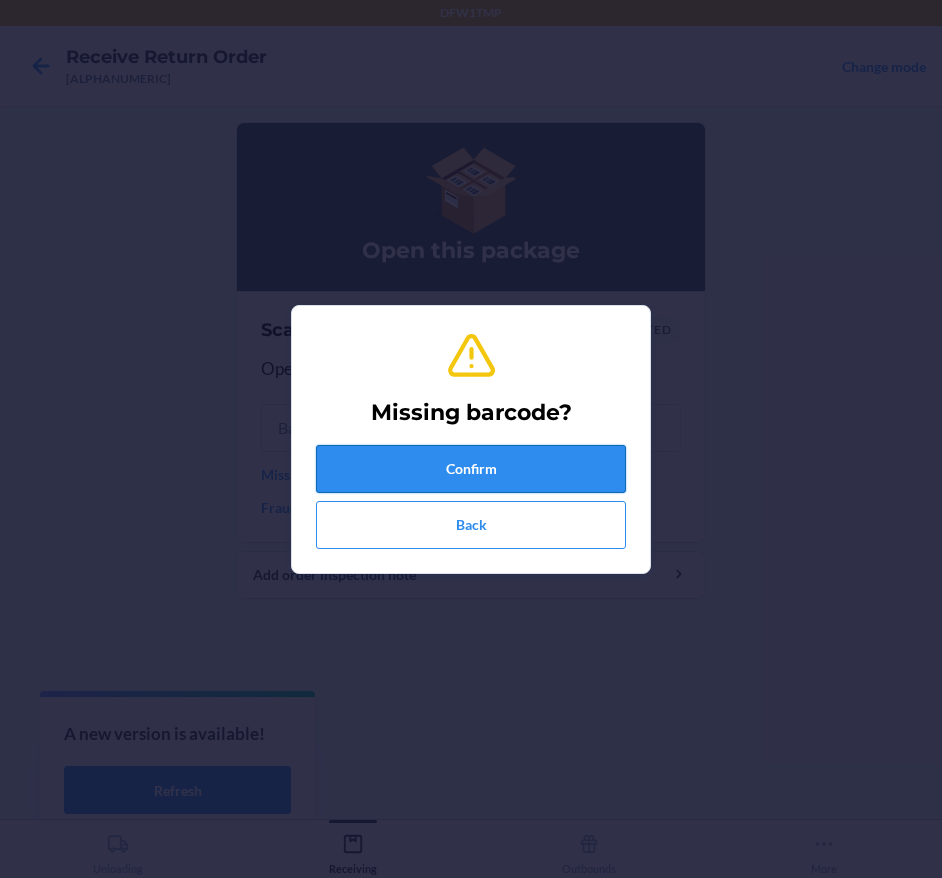 click on "Confirm" at bounding box center [471, 469] 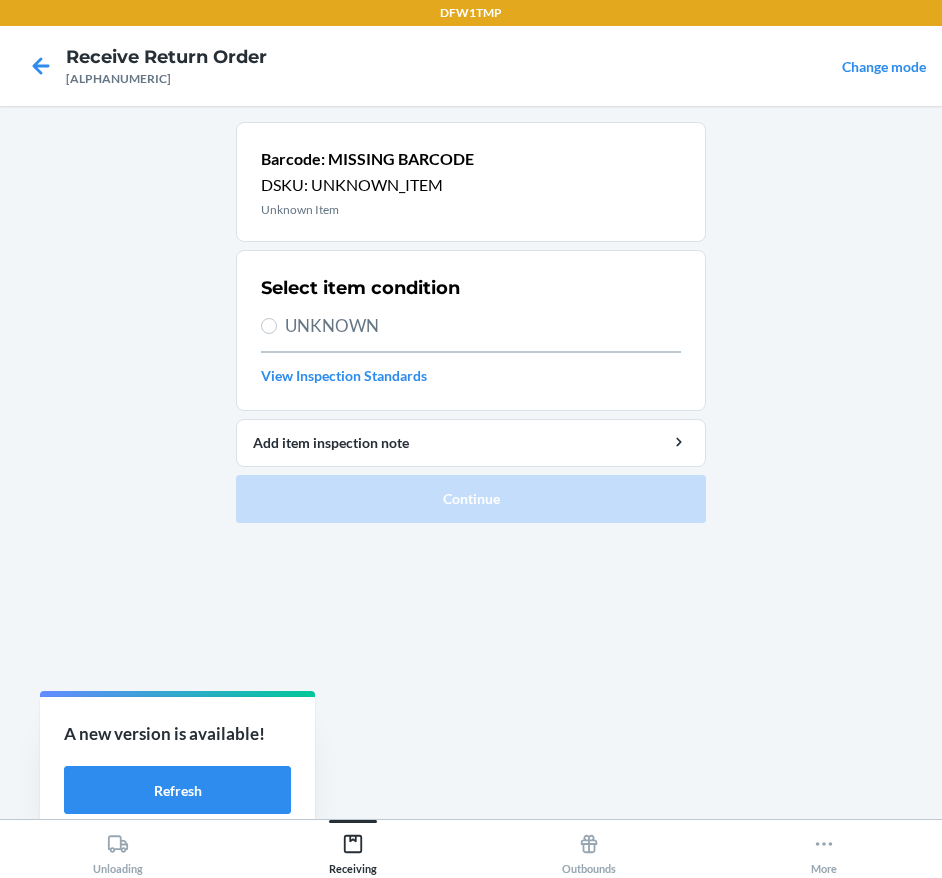drag, startPoint x: 377, startPoint y: 318, endPoint x: 385, endPoint y: 340, distance: 23.409399 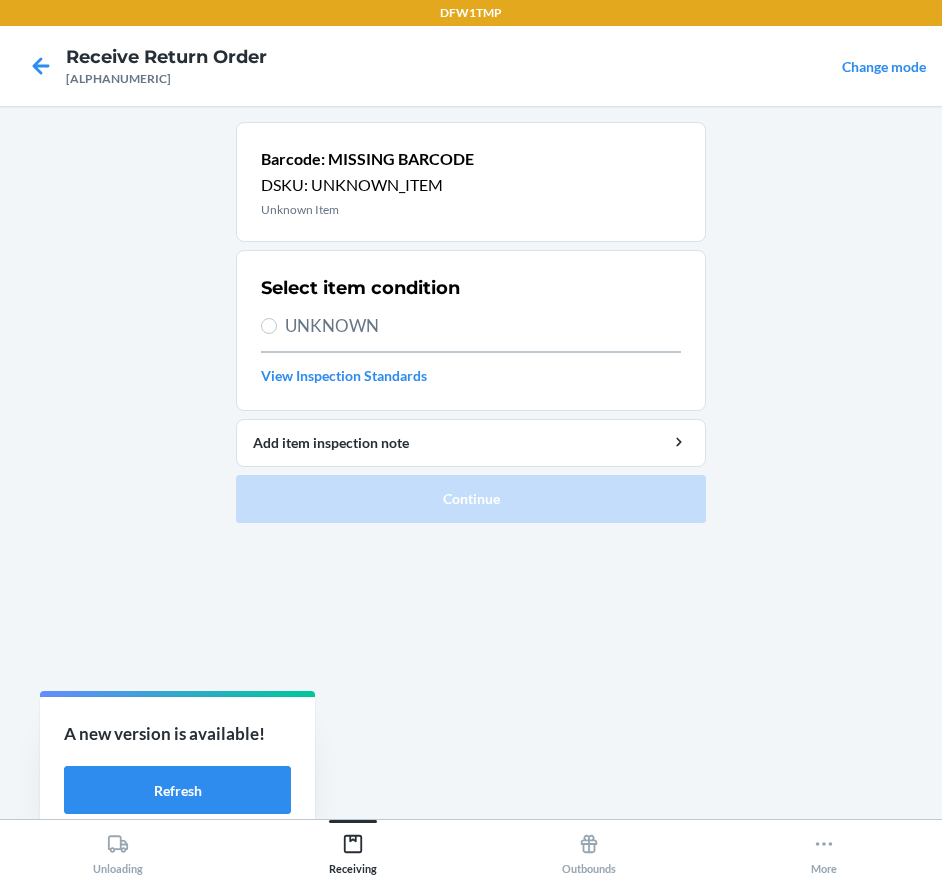 click on "UNKNOWN" at bounding box center [483, 326] 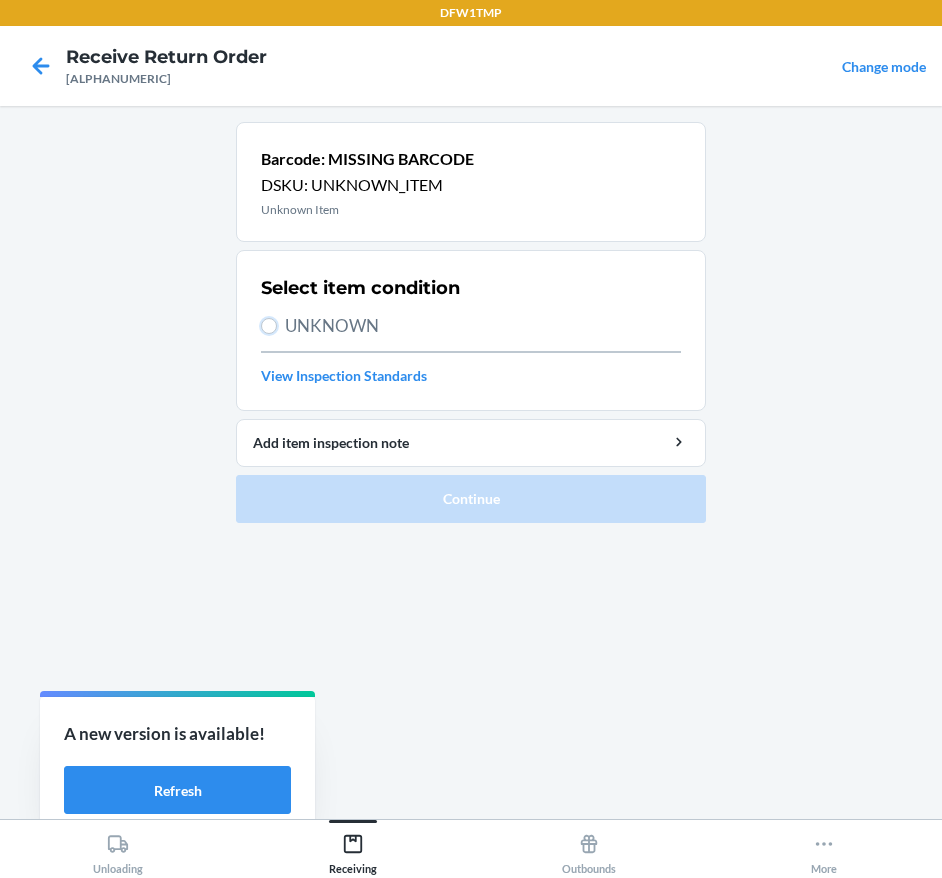 click on "UNKNOWN" at bounding box center (269, 326) 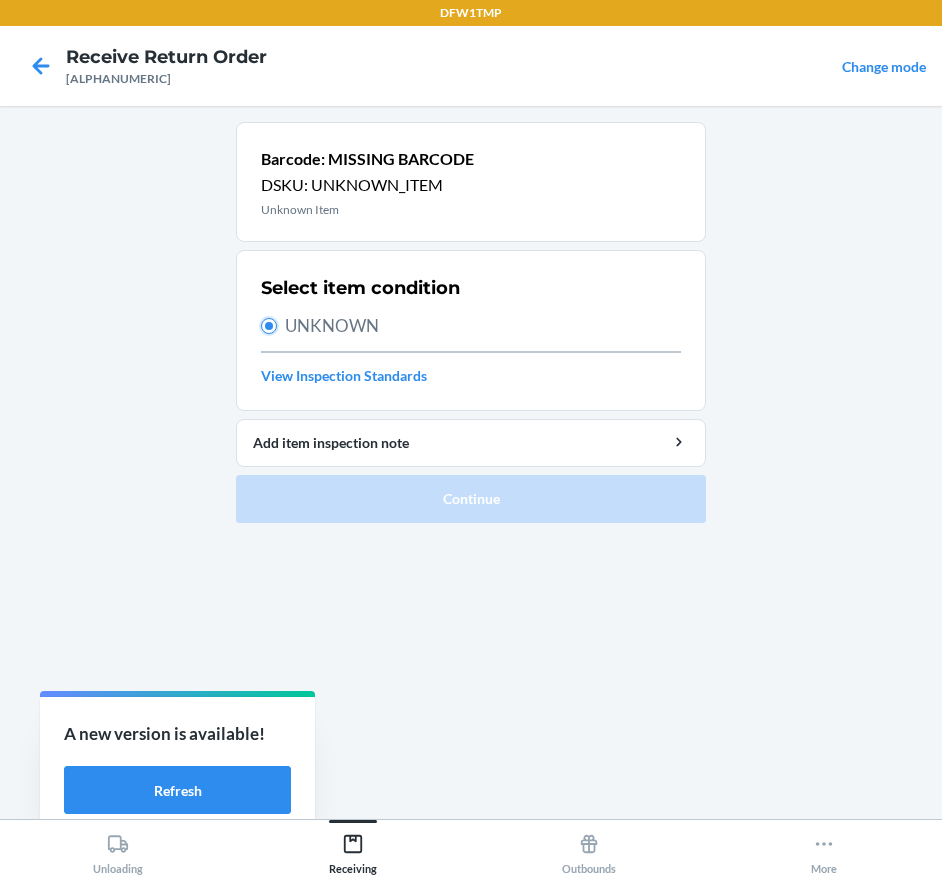radio on "true" 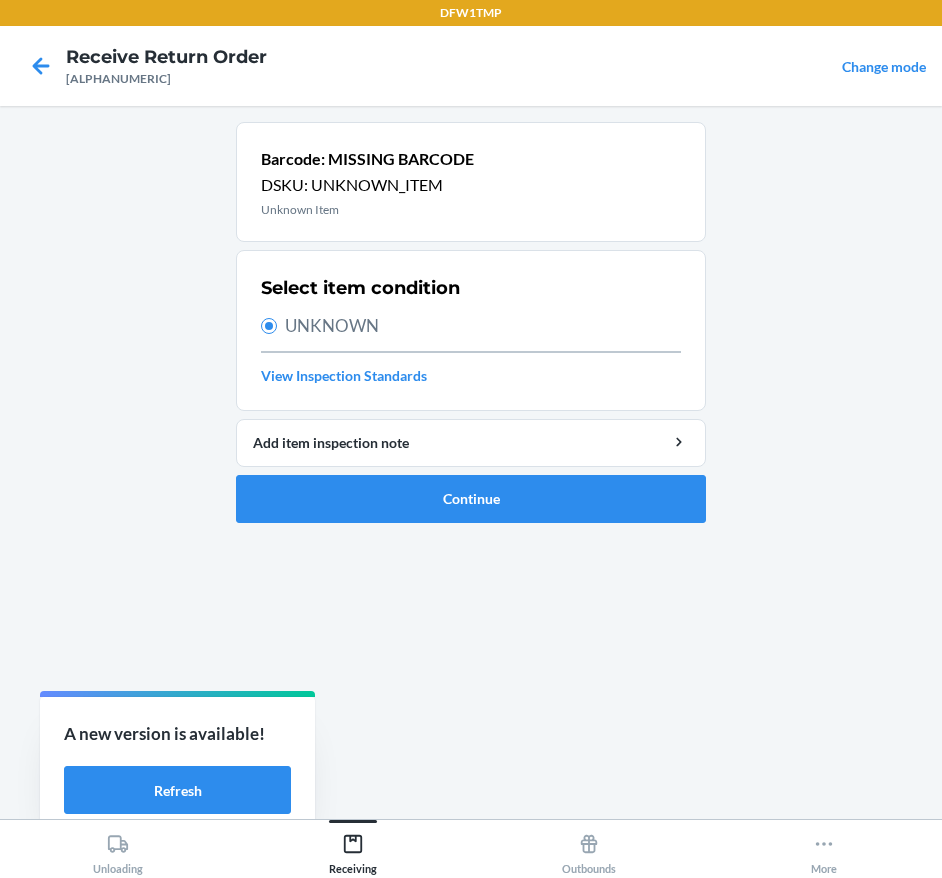 click on "Barcode: MISSING BARCODE DSKU: UNKNOWN_ITEM Unknown Item Select item condition UNKNOWN View Inspection Standards Add item inspection note Continue" at bounding box center (471, 330) 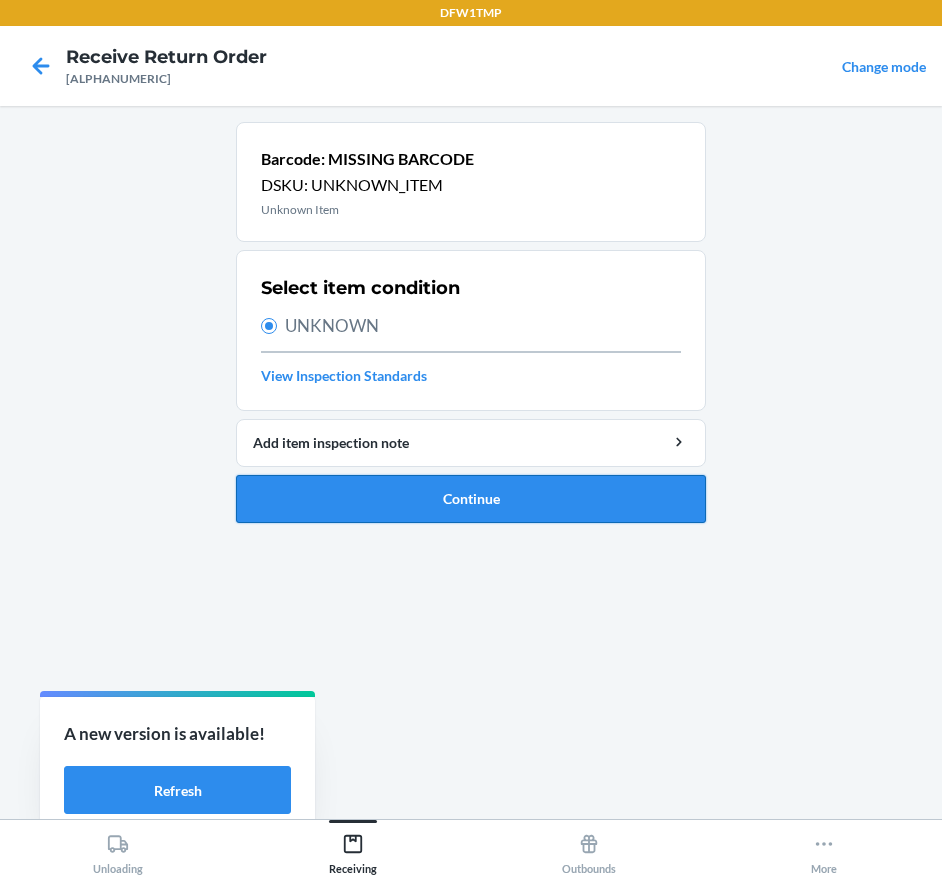 click on "Continue" at bounding box center (471, 499) 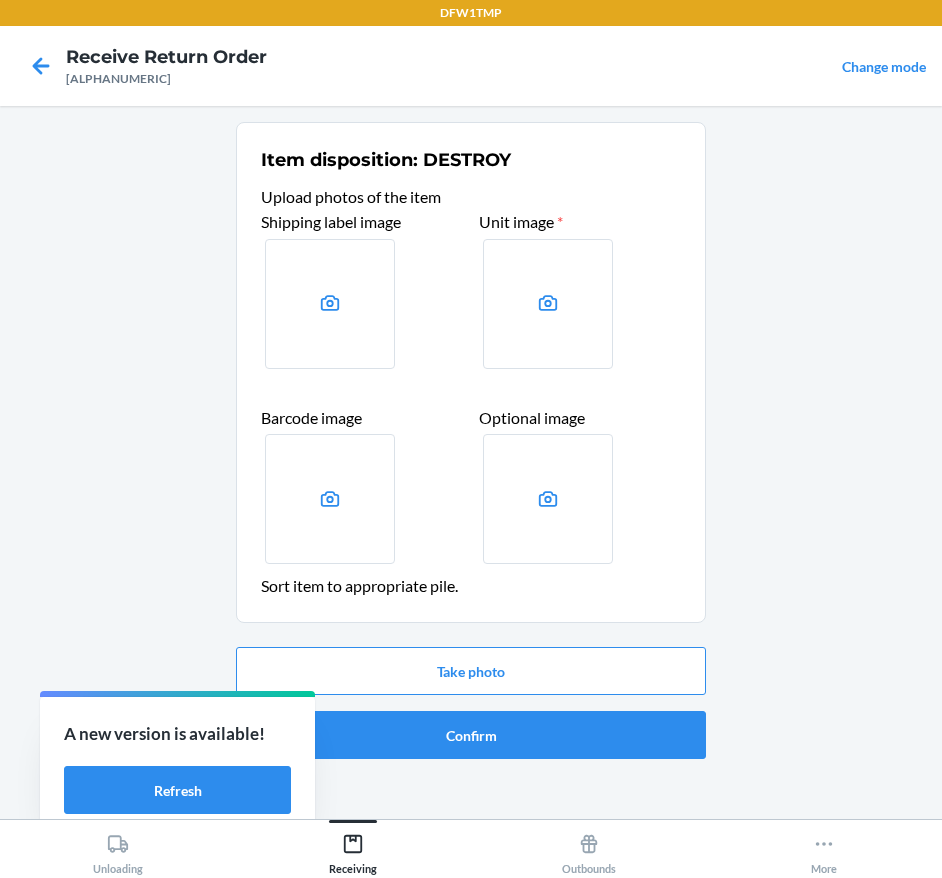 click on "Take photo Confirm" at bounding box center [471, 703] 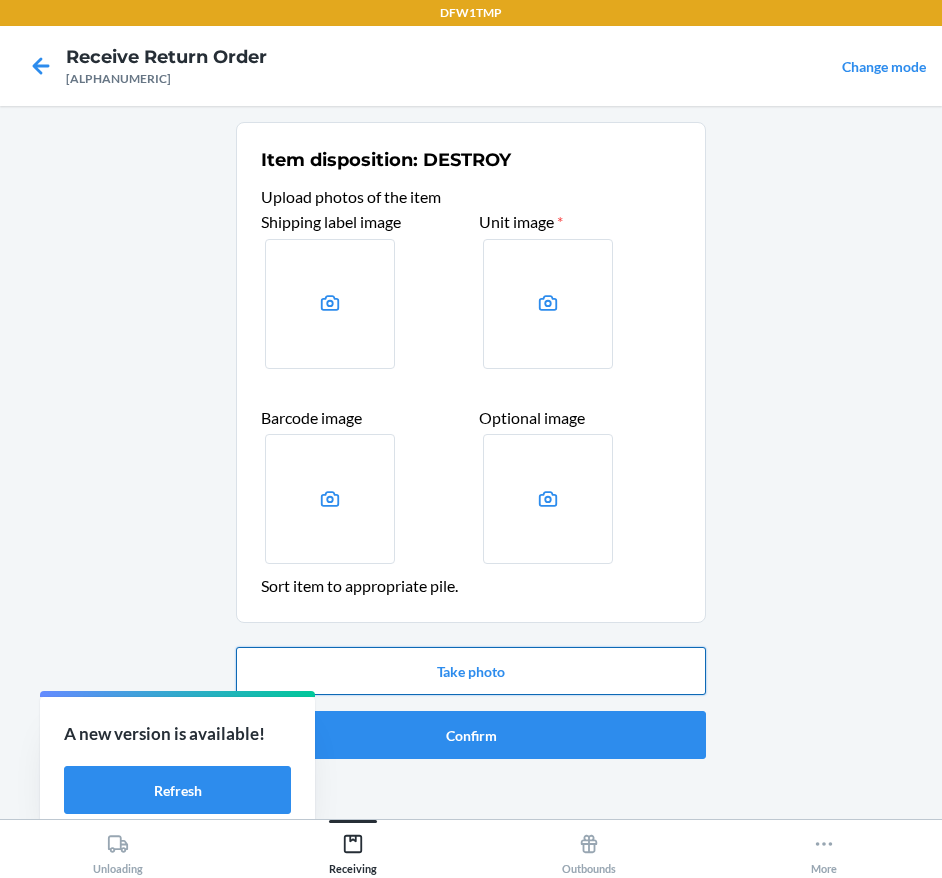click on "Take photo" at bounding box center (471, 671) 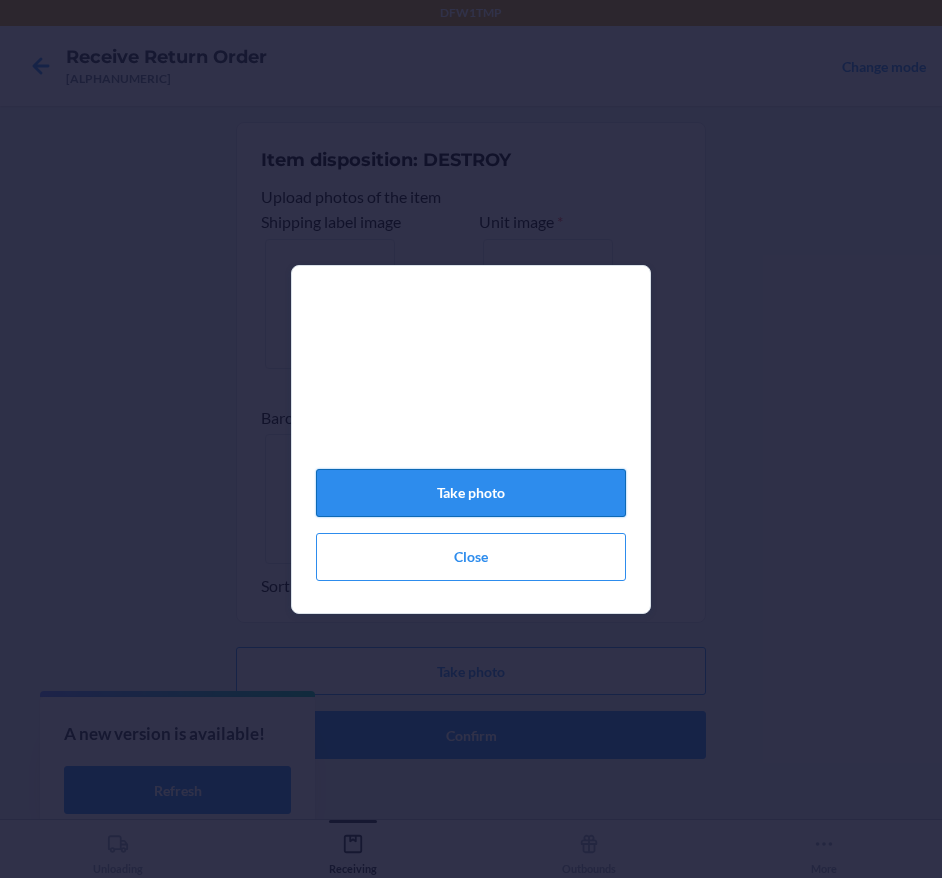 click on "Take photo" 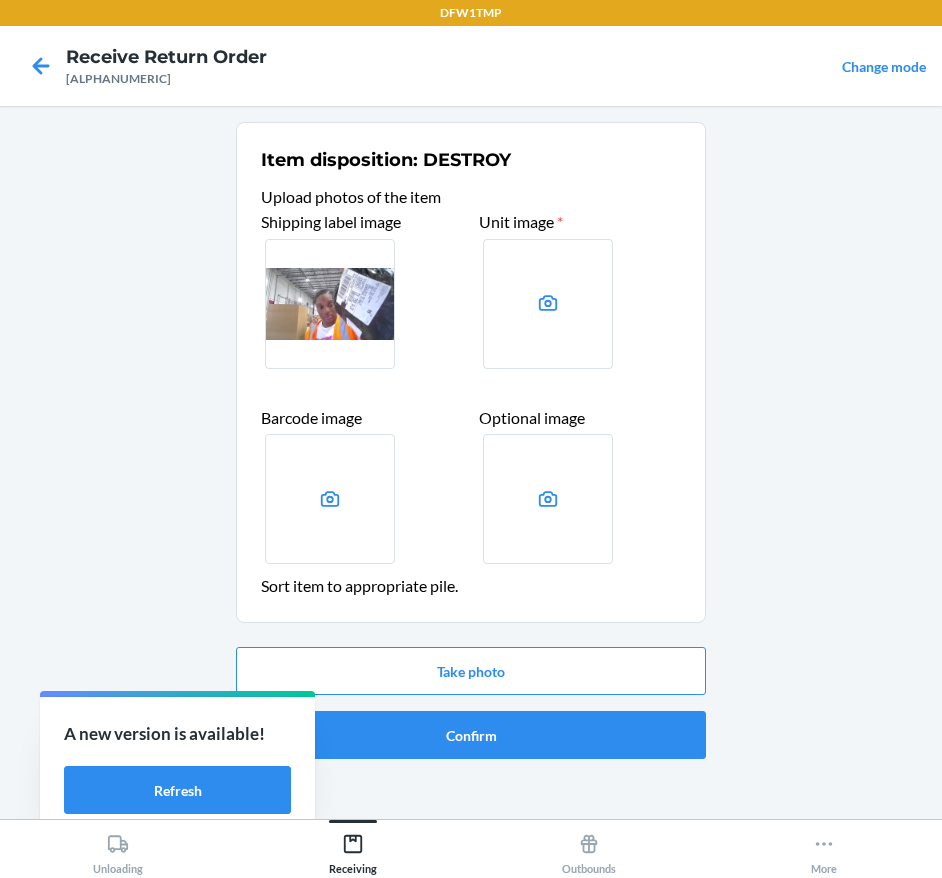 click at bounding box center [548, 304] 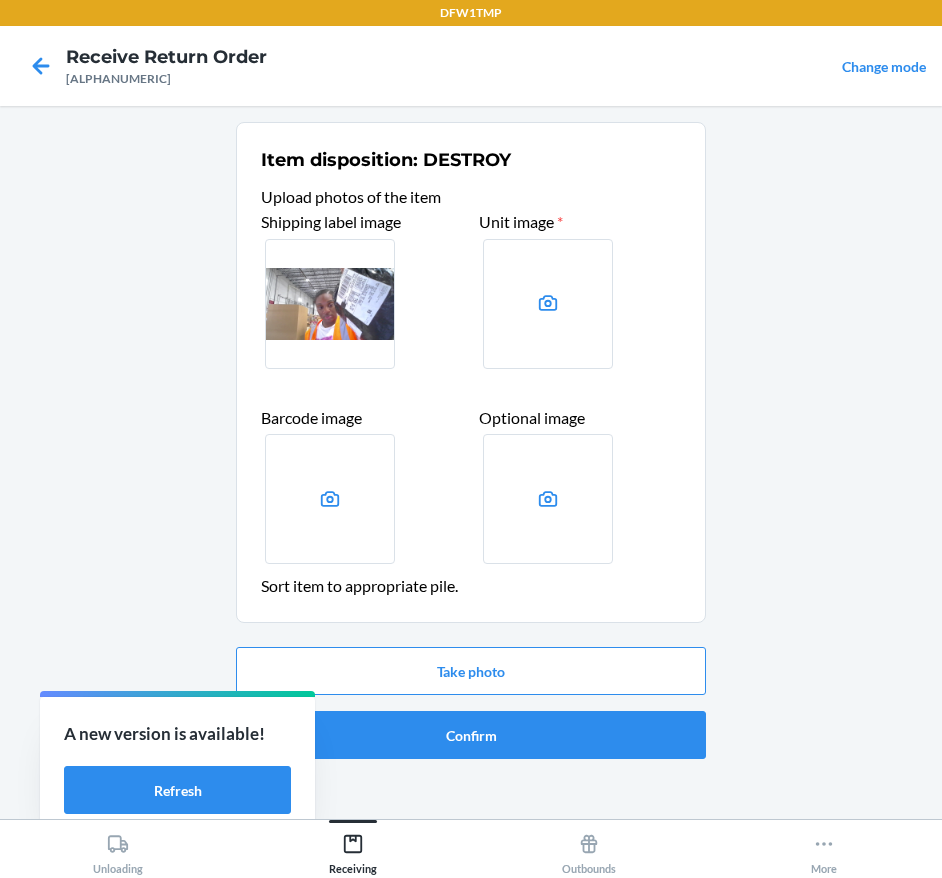 click at bounding box center [0, 0] 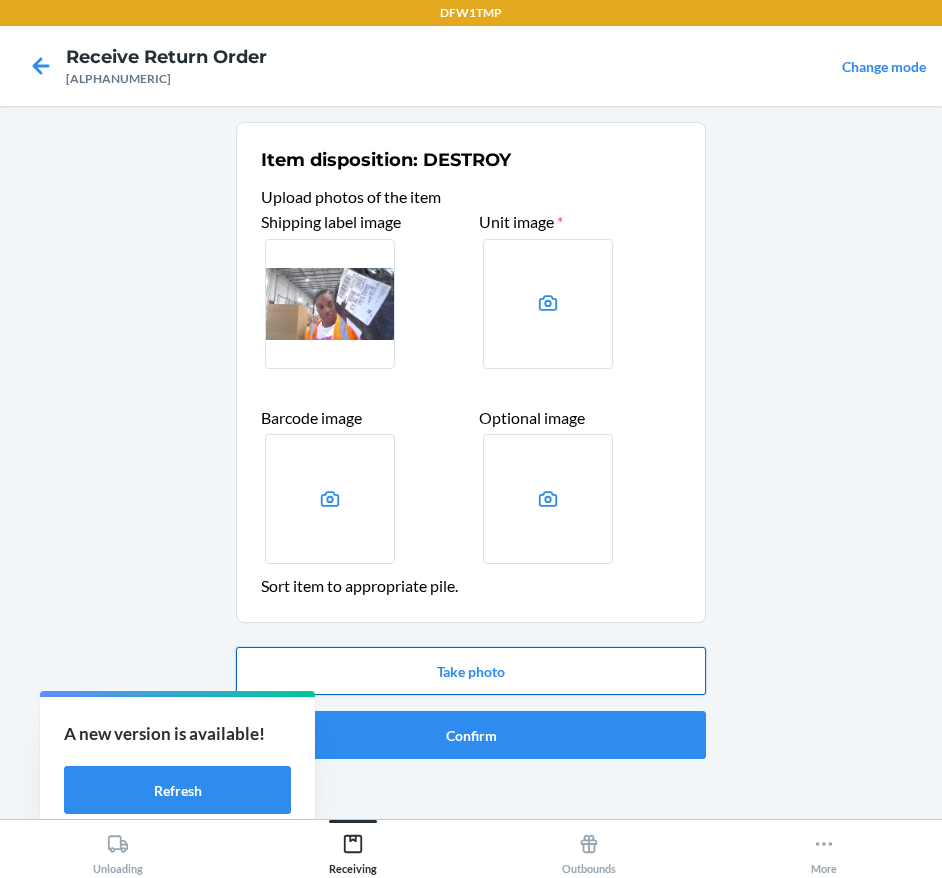 click on "Take photo" at bounding box center (471, 671) 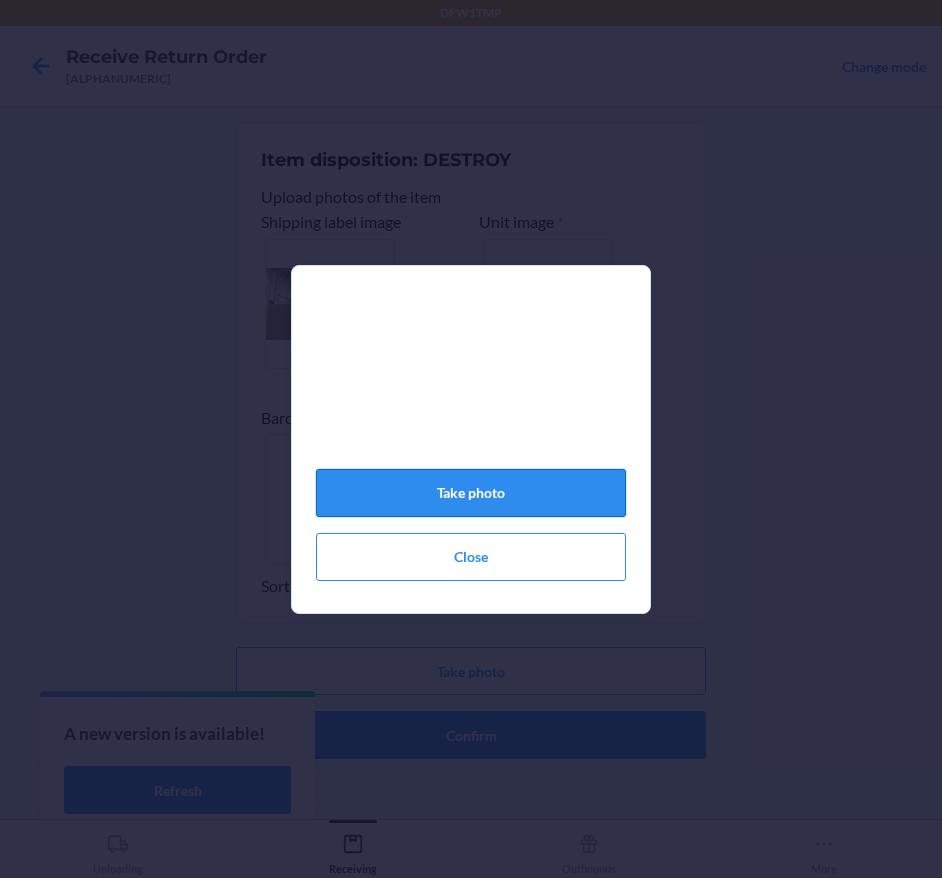 click on "Take photo" 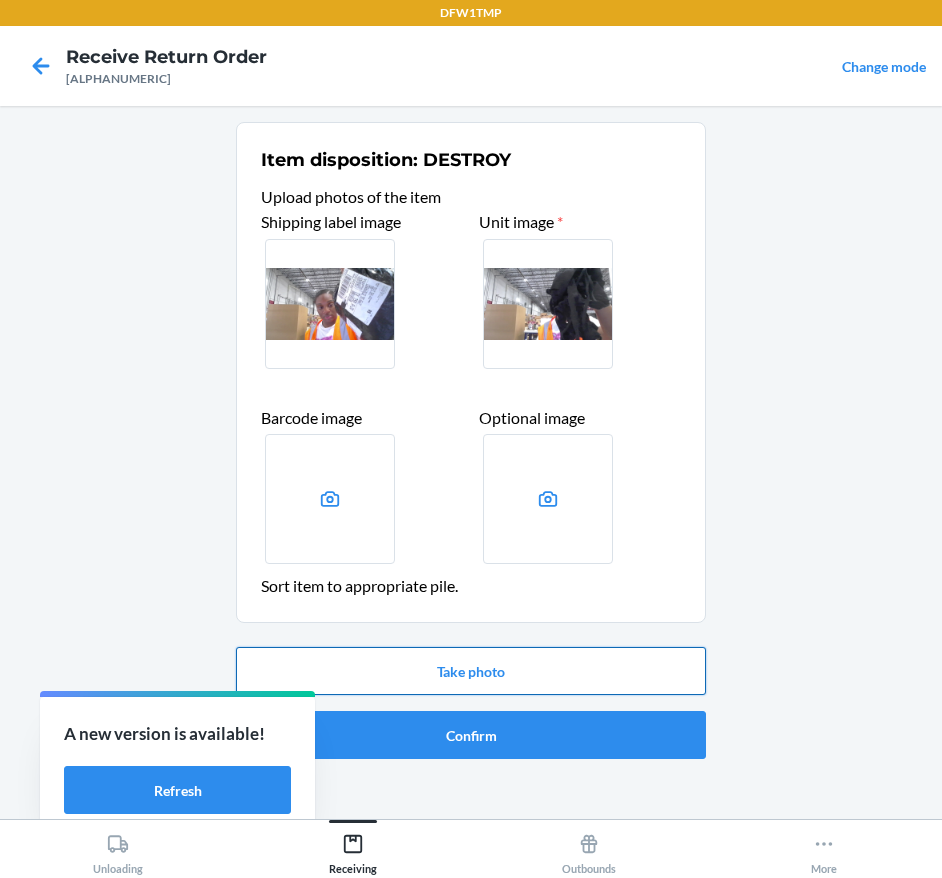 click on "Take photo" at bounding box center [471, 671] 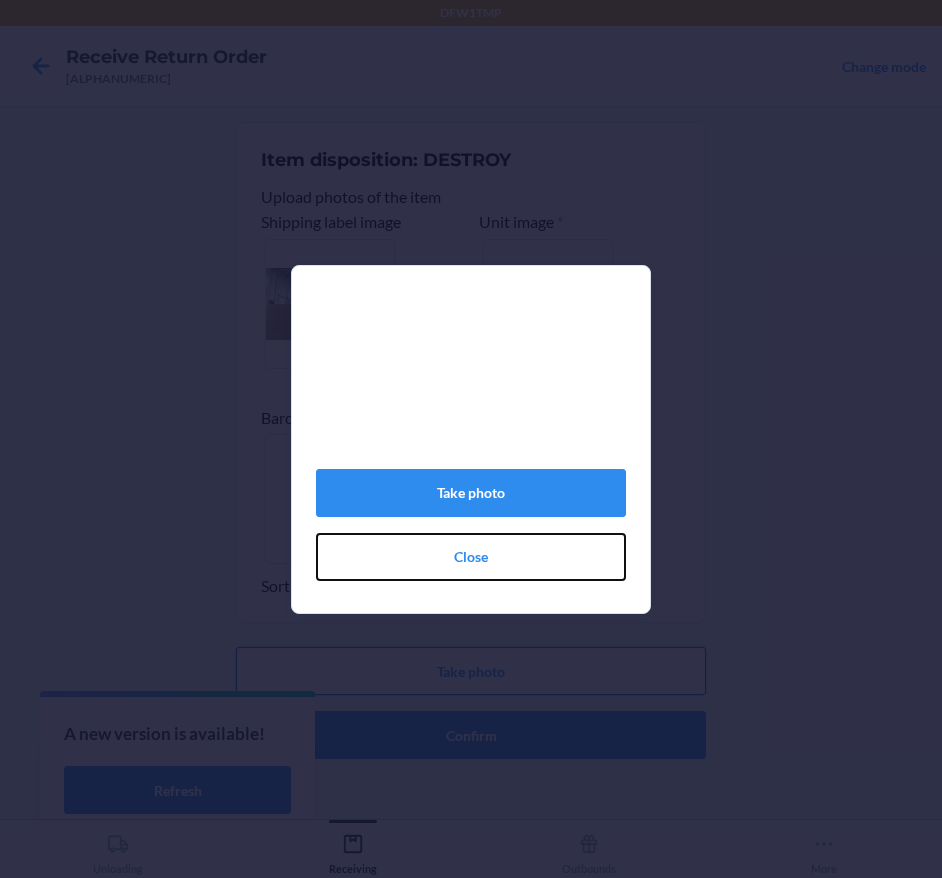 drag, startPoint x: 541, startPoint y: 561, endPoint x: 540, endPoint y: 669, distance: 108.00463 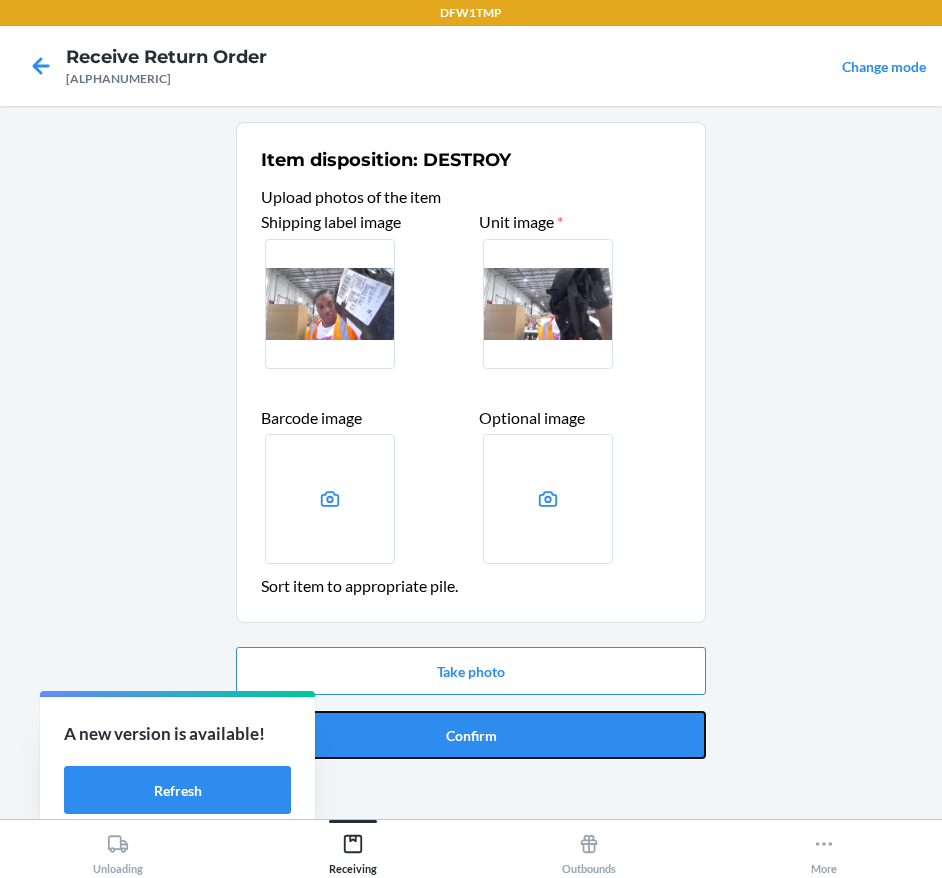 drag, startPoint x: 548, startPoint y: 732, endPoint x: 543, endPoint y: 719, distance: 13.928389 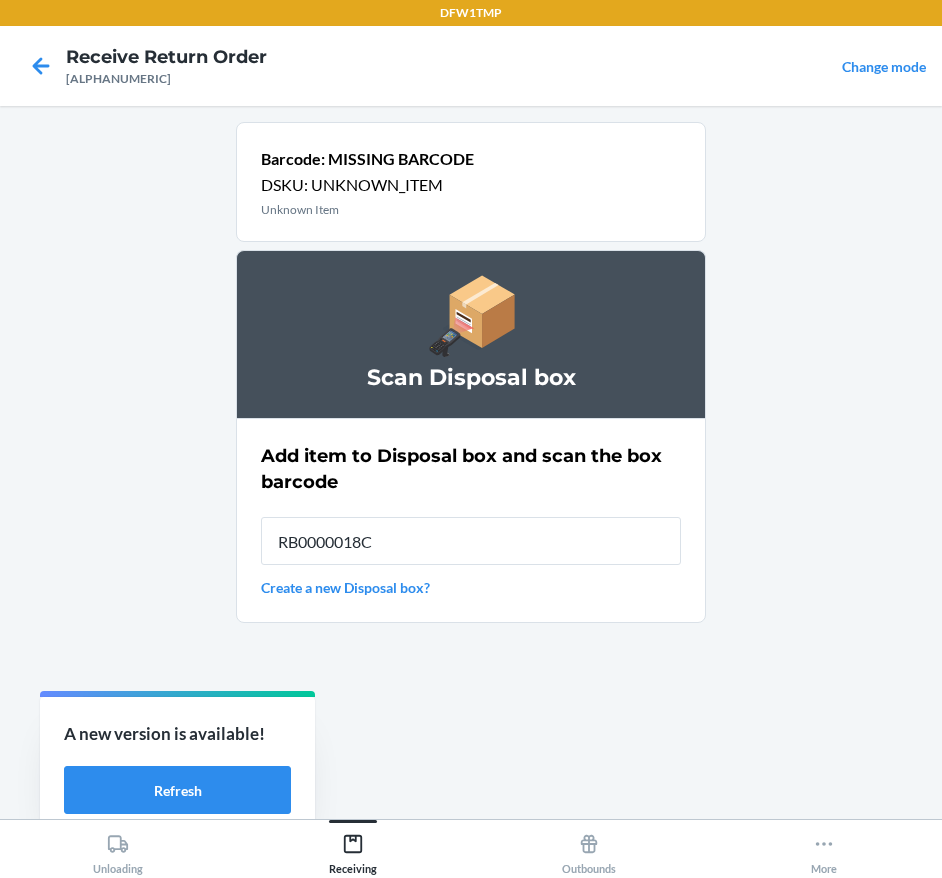 type on "[TRACKING_CODE]" 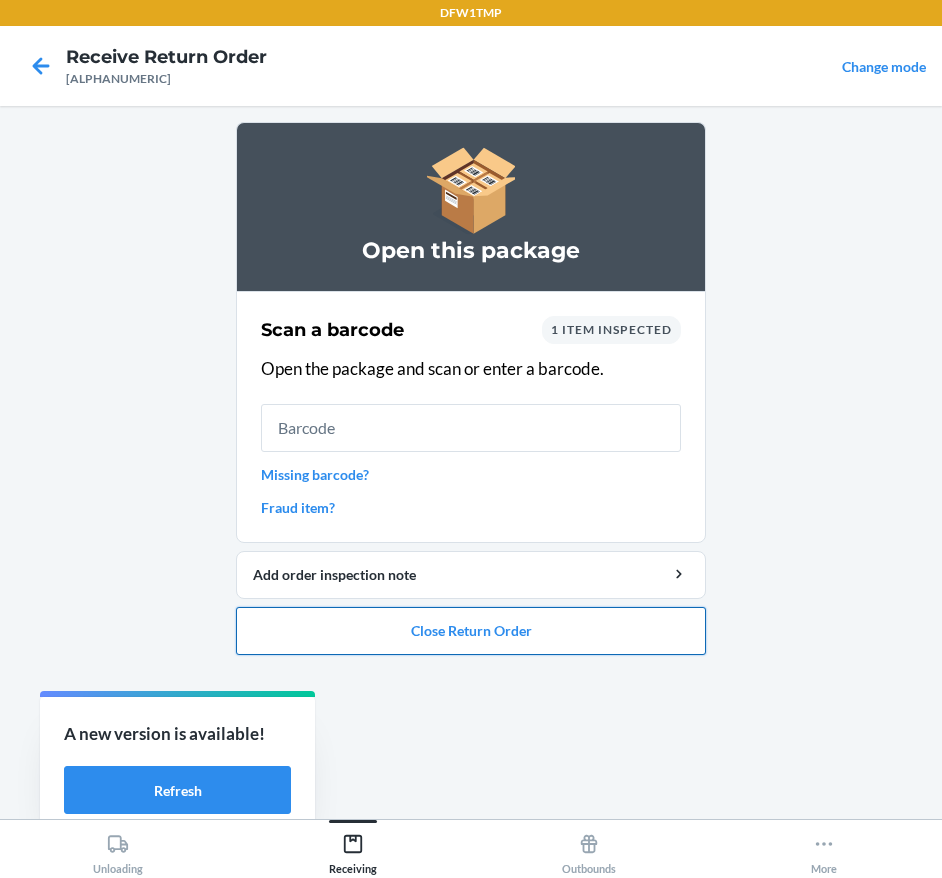 click on "Close Return Order" at bounding box center (471, 631) 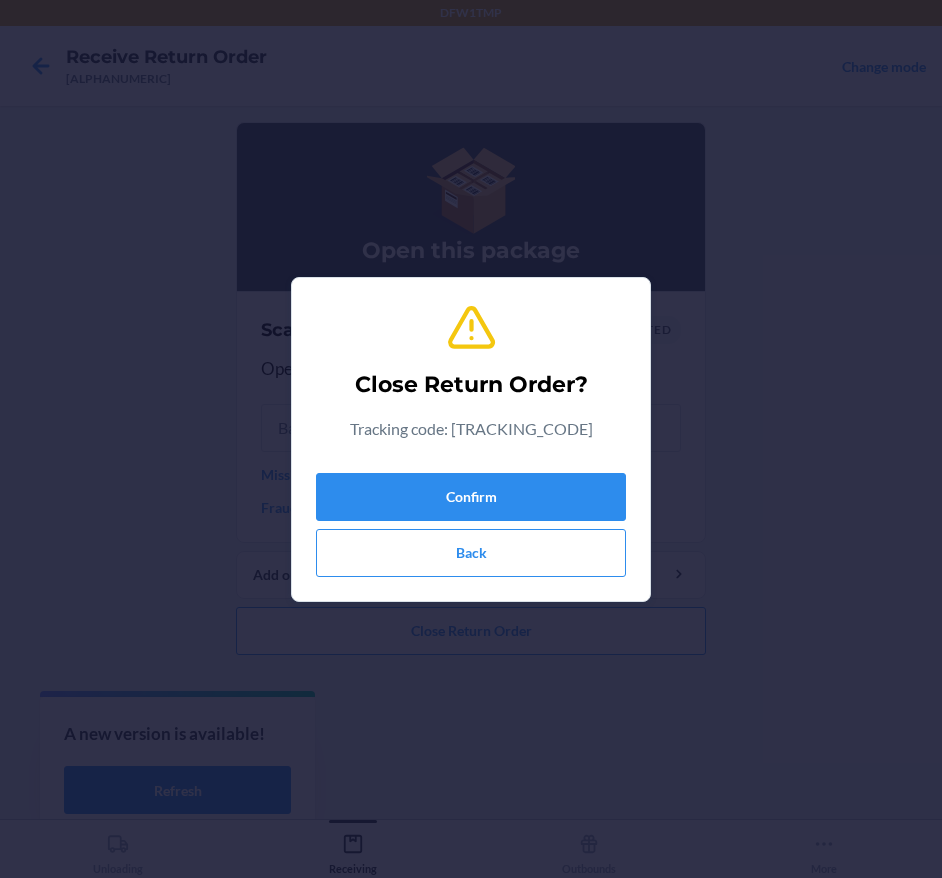 click on "Confirm Back" at bounding box center [471, 521] 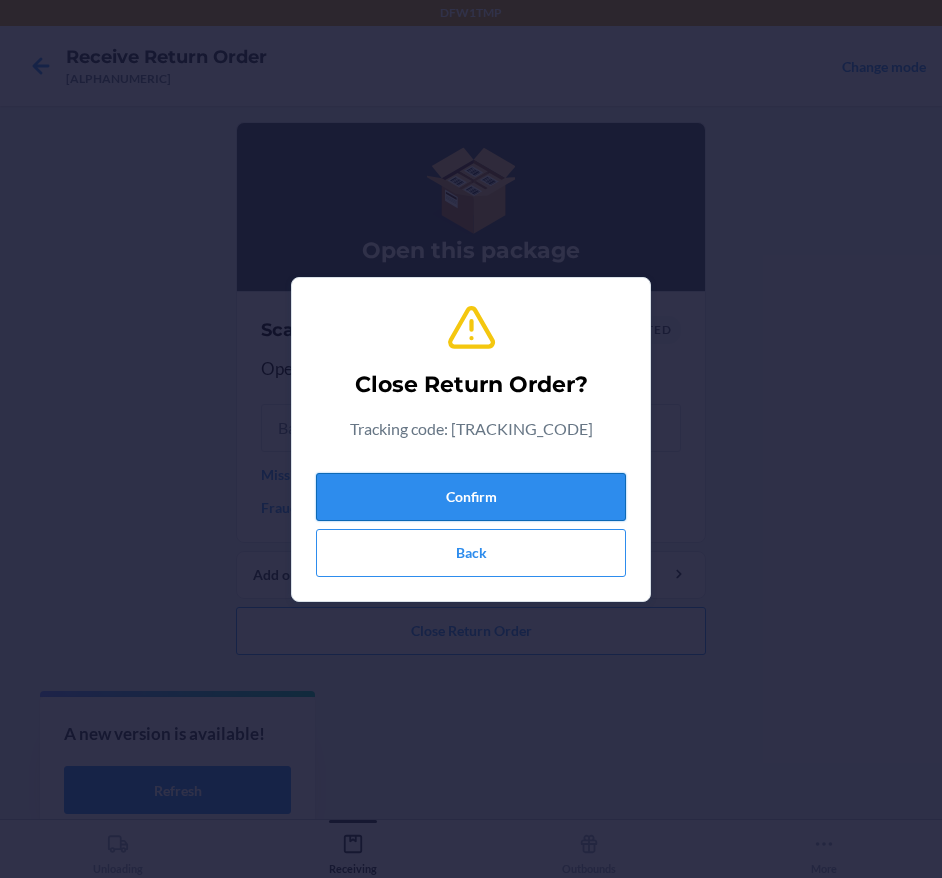 click on "Confirm" at bounding box center (471, 497) 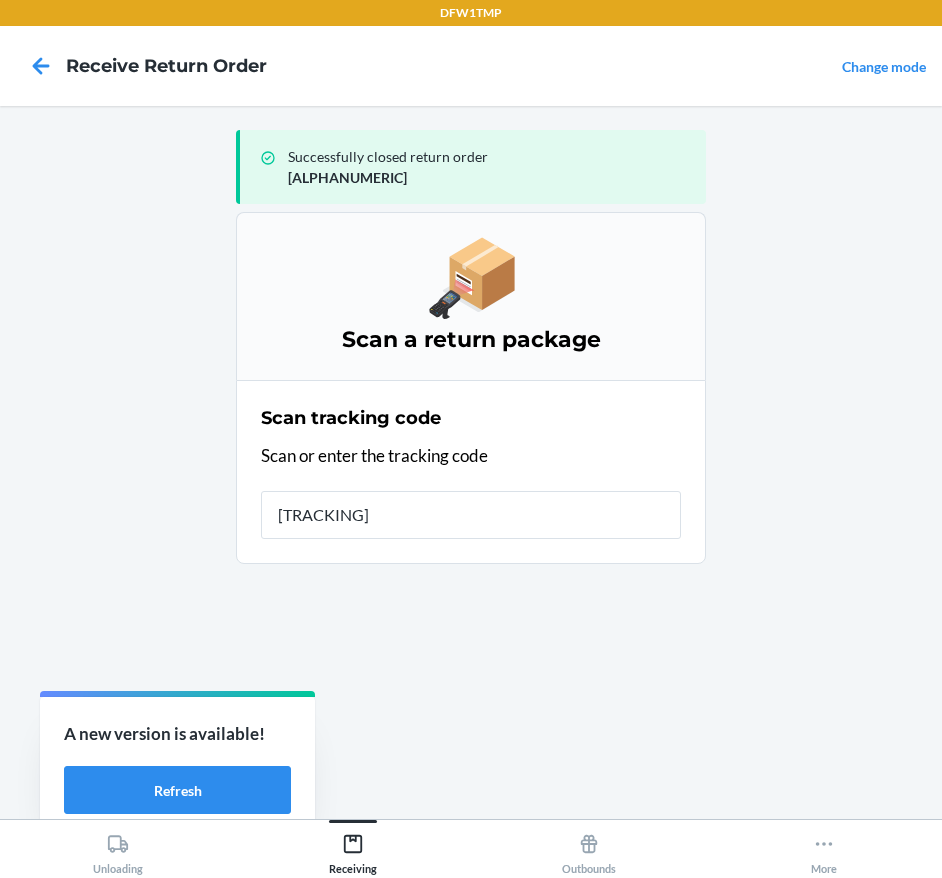 type on "[NUMBER]" 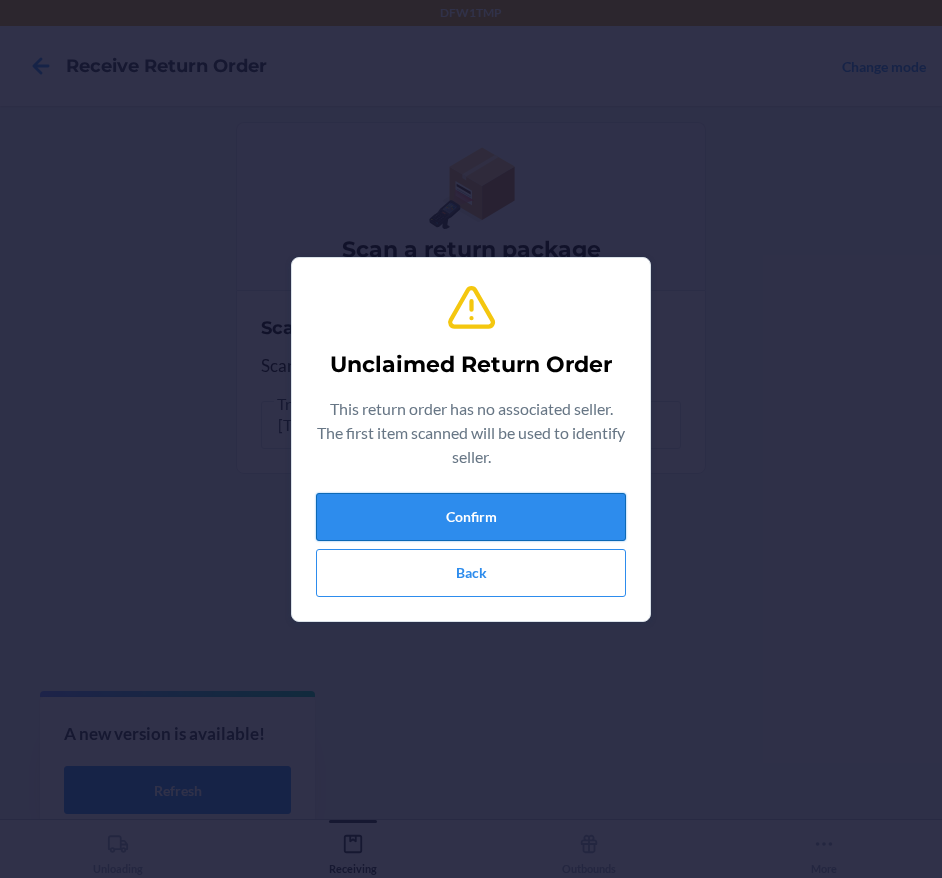 click on "Confirm" at bounding box center [471, 517] 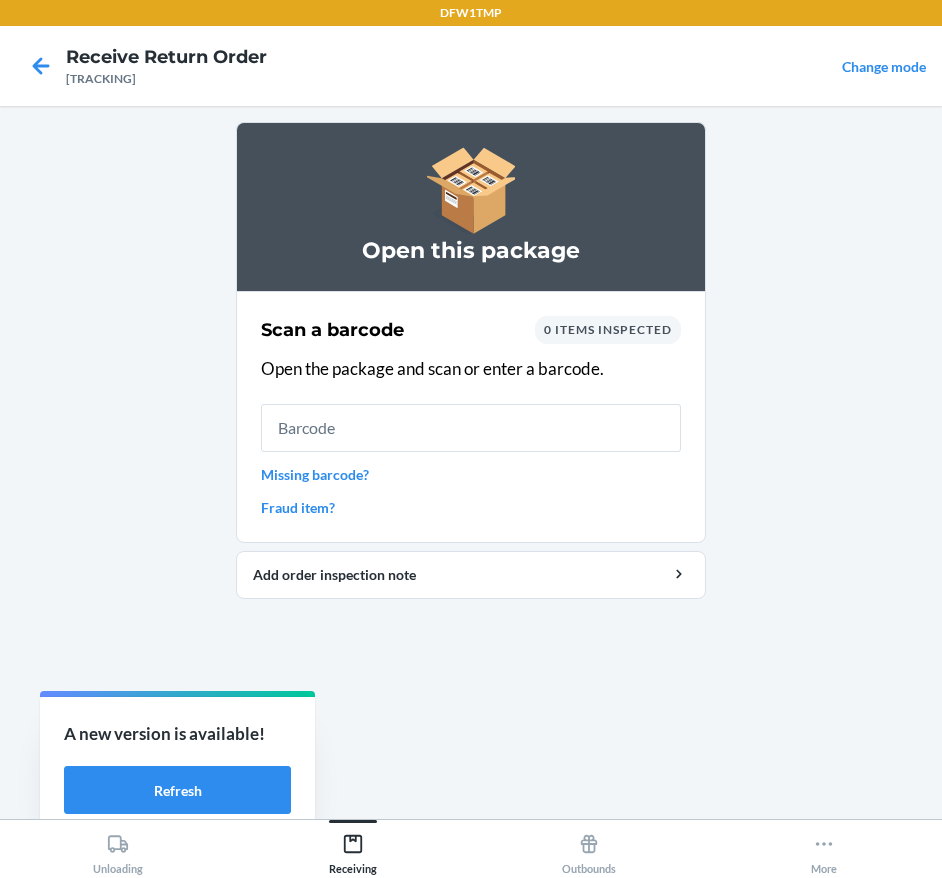 click on "Missing barcode?" at bounding box center (471, 474) 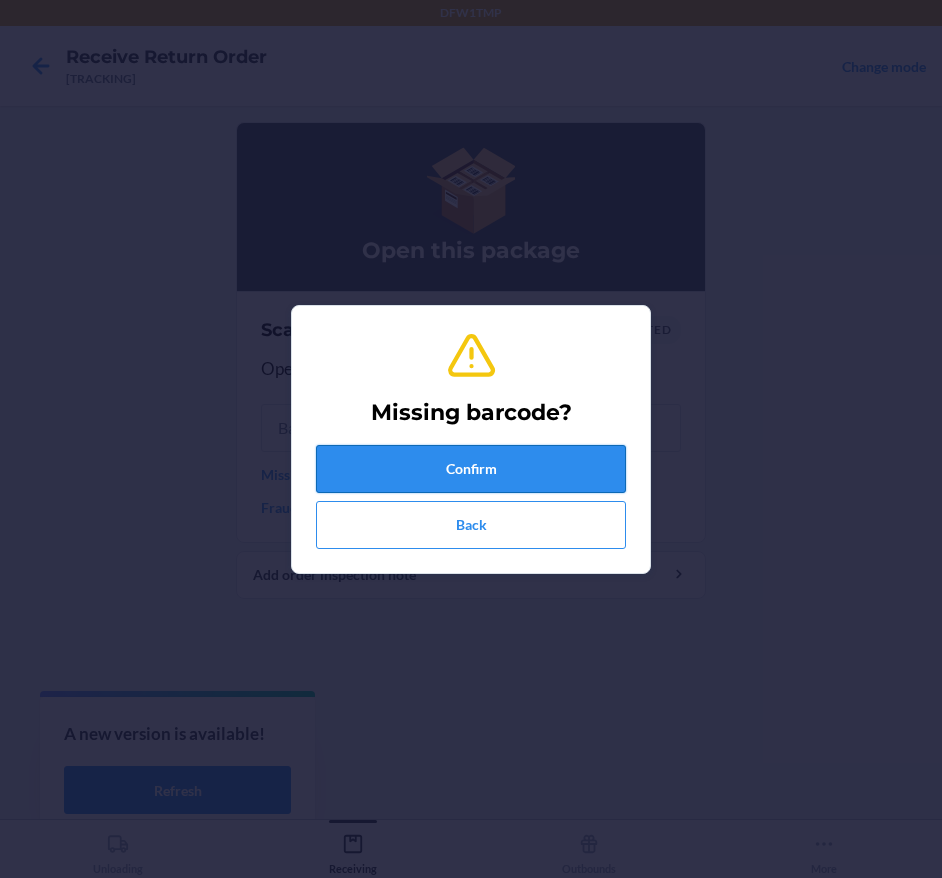 click on "Confirm" at bounding box center (471, 469) 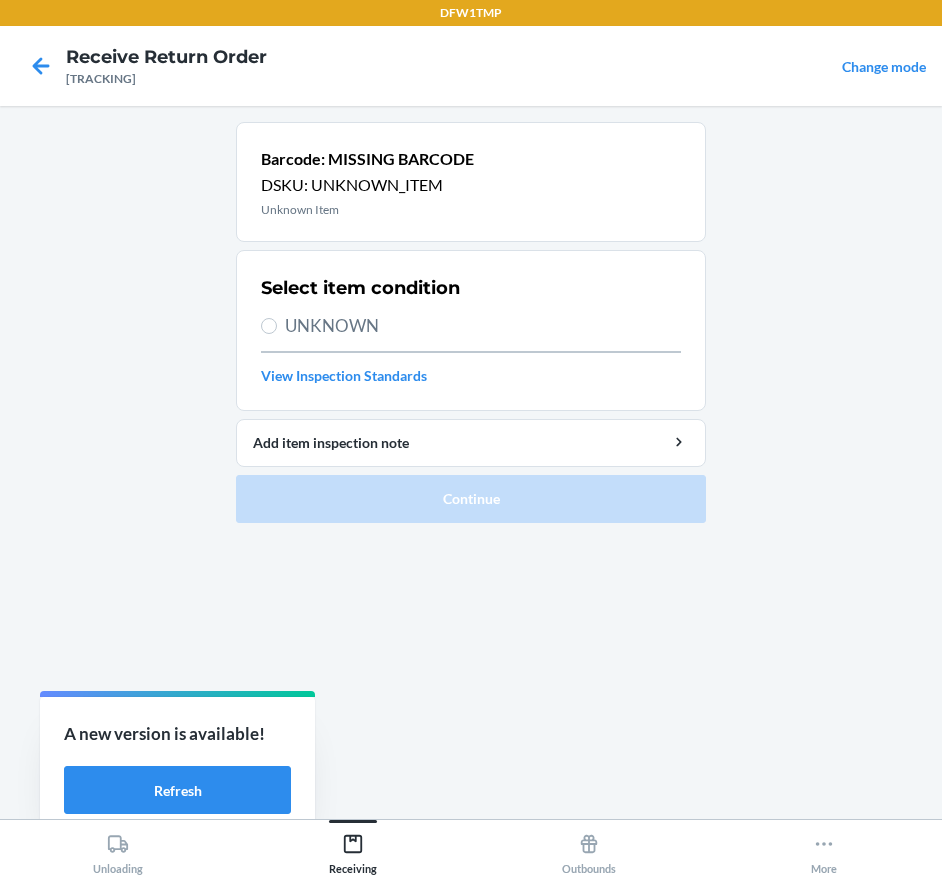drag, startPoint x: 334, startPoint y: 338, endPoint x: 339, endPoint y: 349, distance: 12.083046 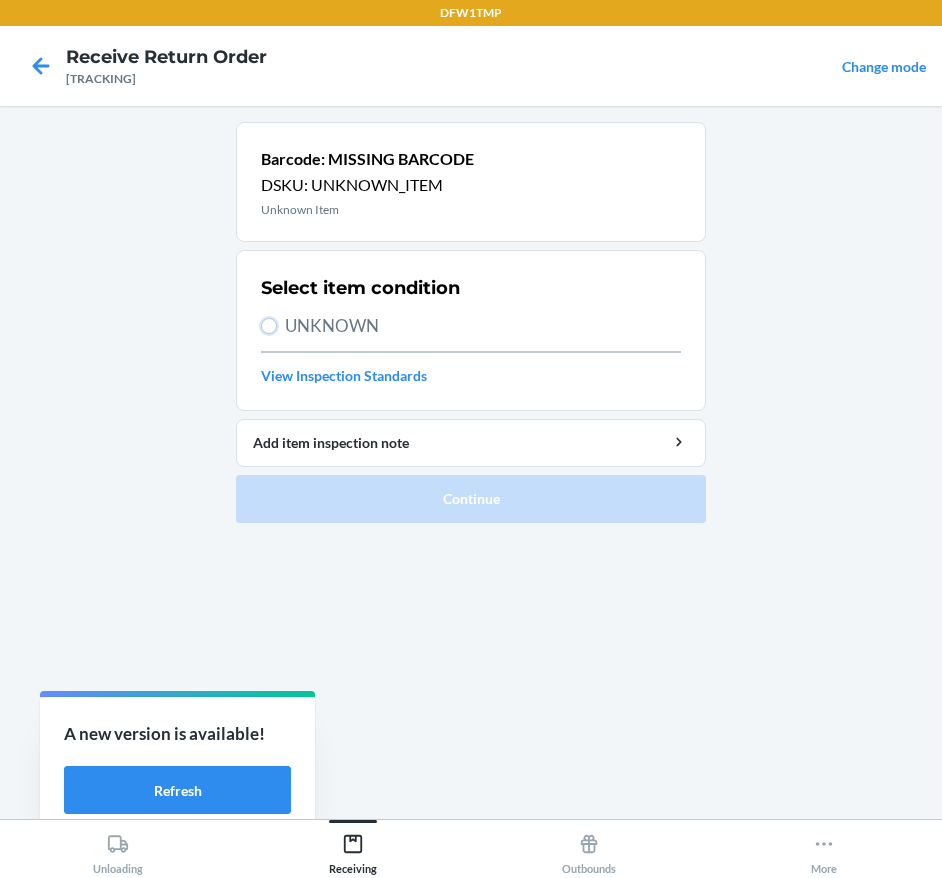 click on "UNKNOWN" at bounding box center (269, 326) 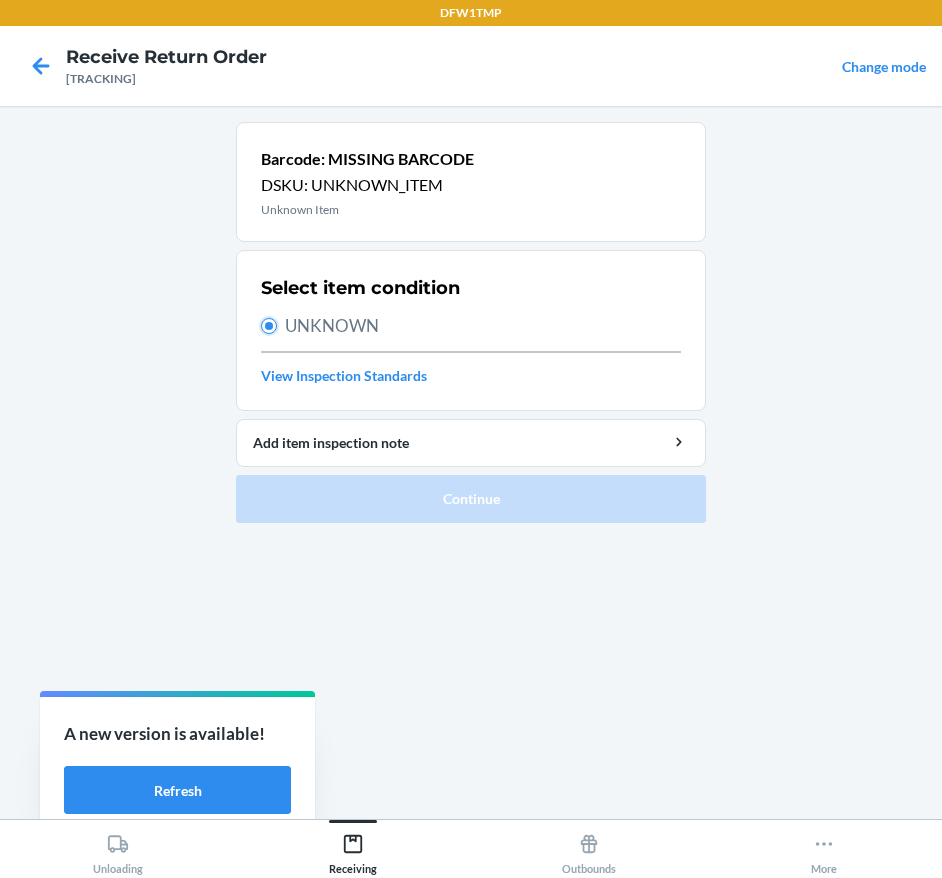 radio on "true" 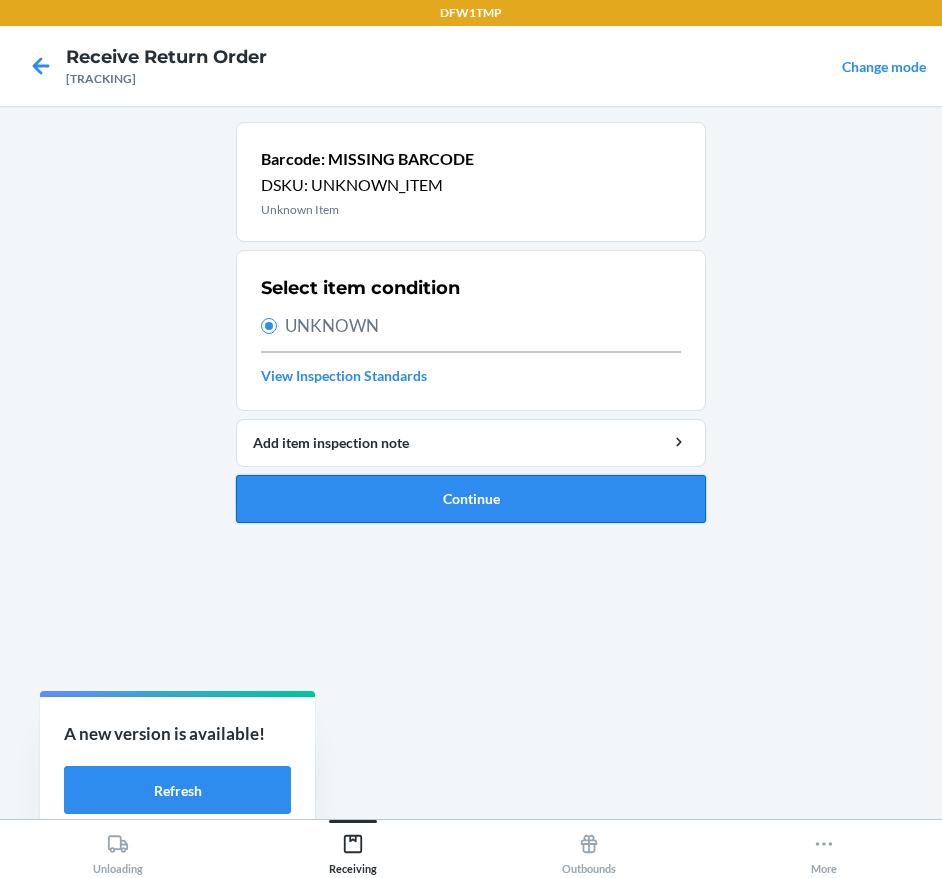 click on "Continue" at bounding box center (471, 499) 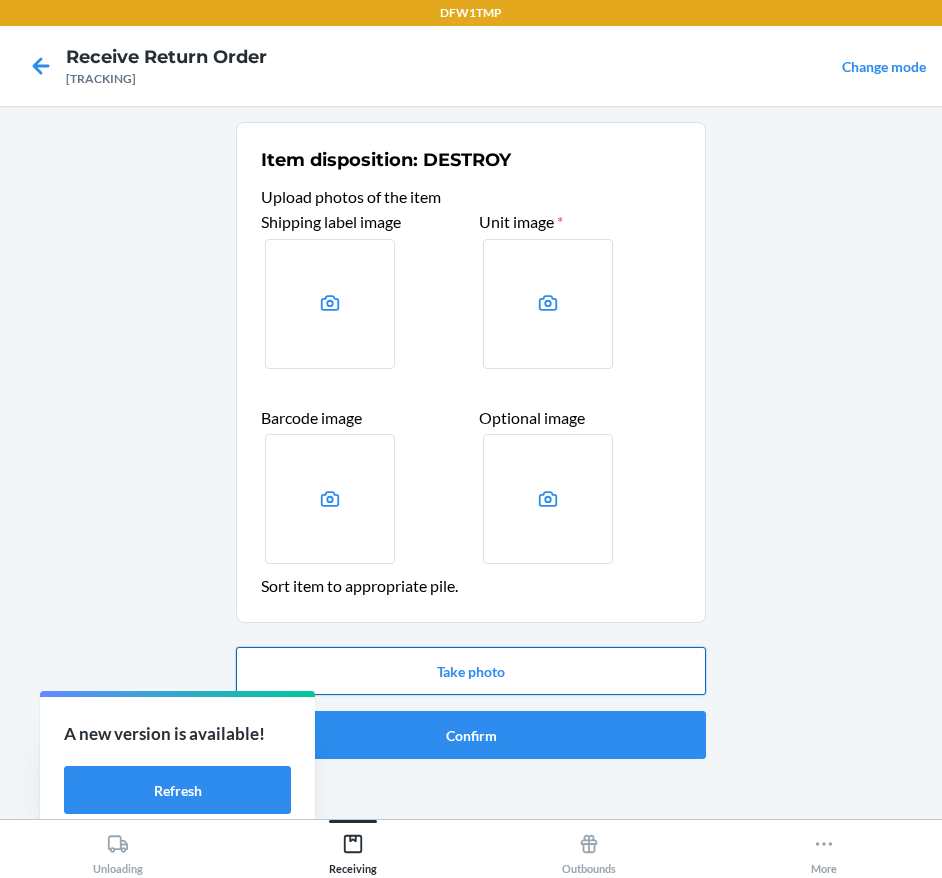 click on "Take photo" at bounding box center (471, 671) 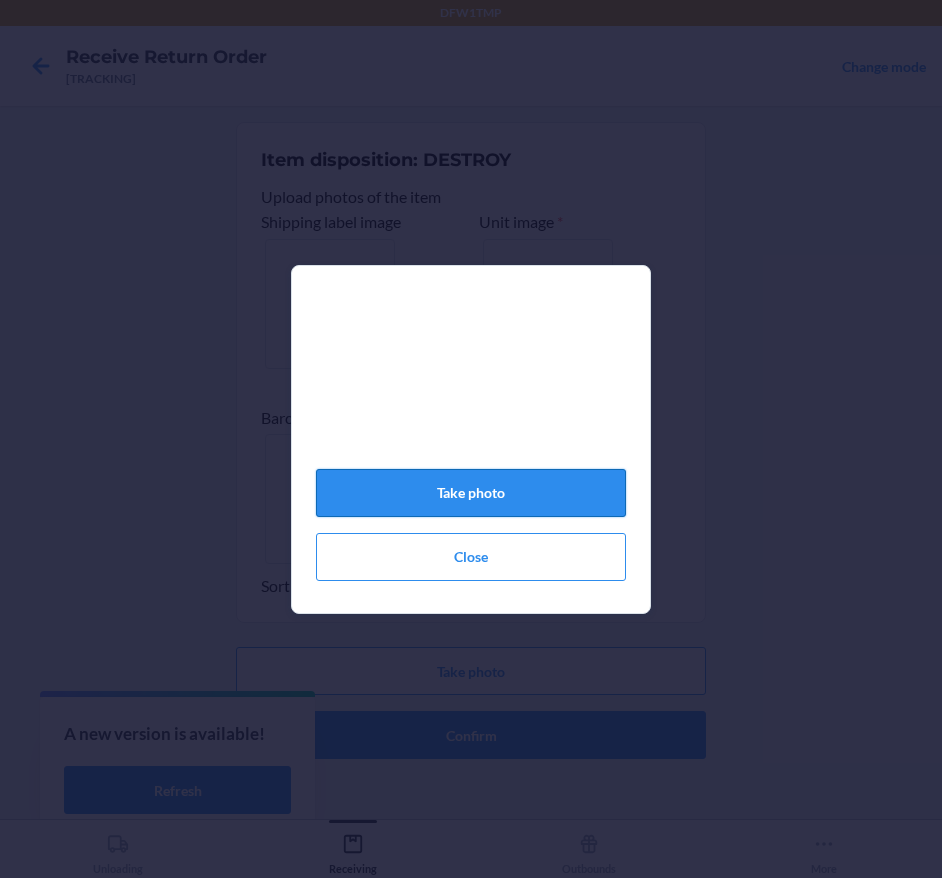click on "Take photo" 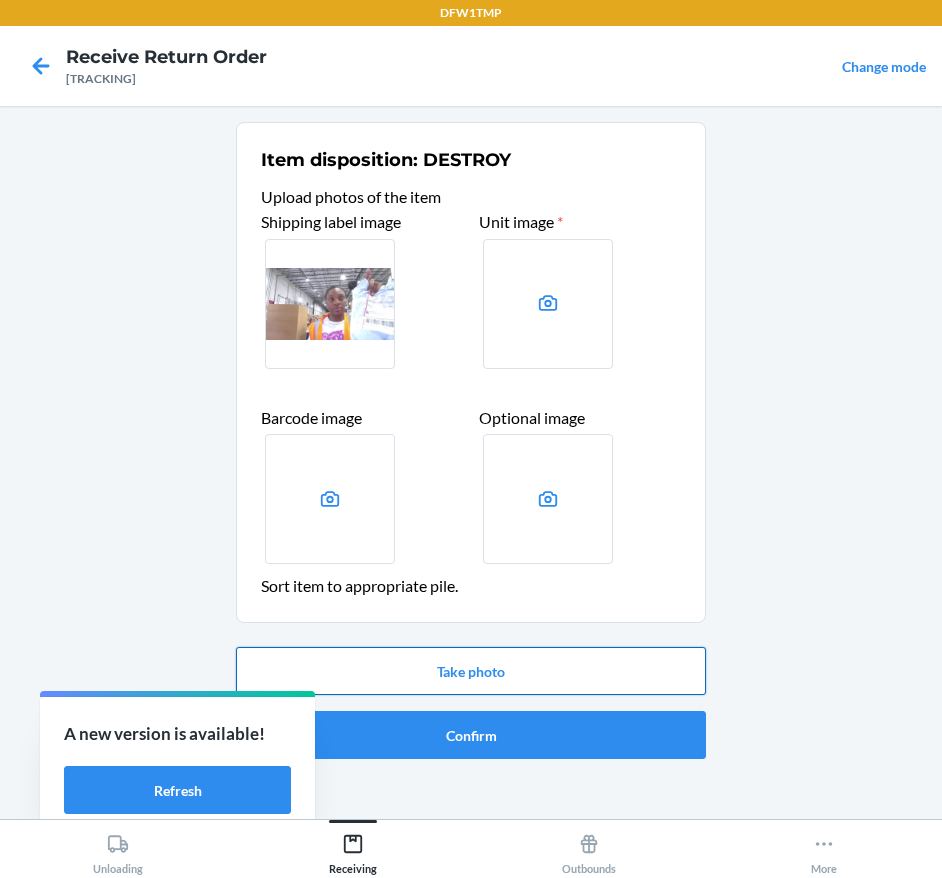 click on "Take photo" at bounding box center (471, 671) 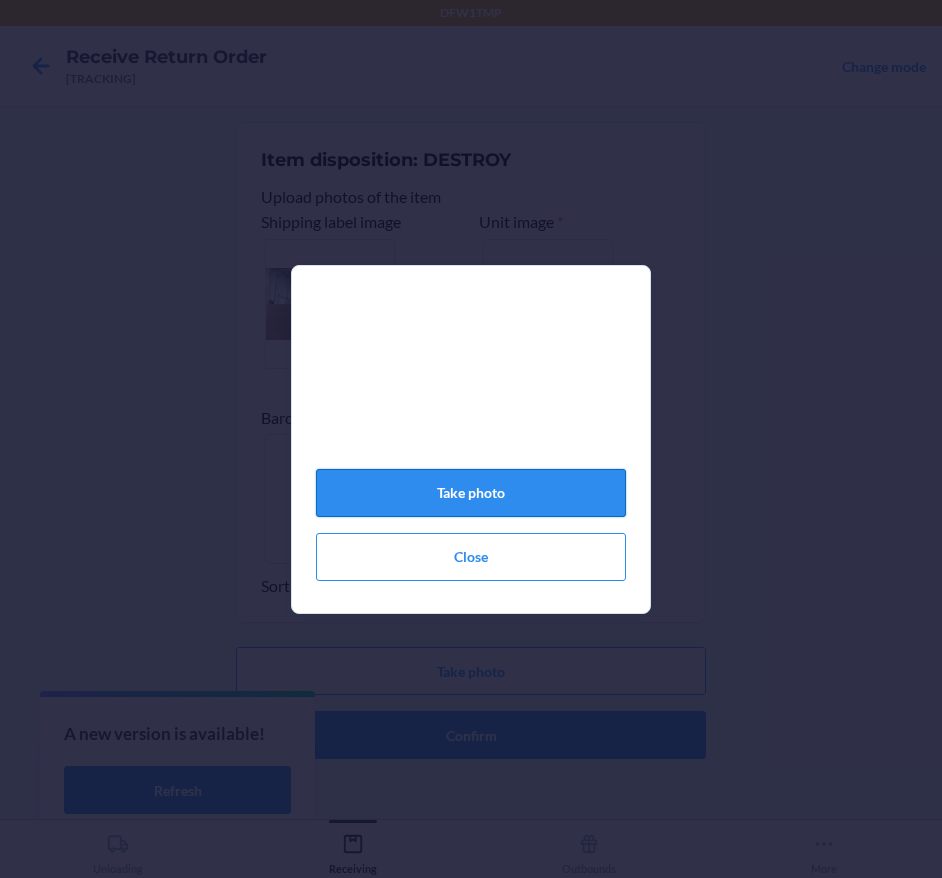click on "Take photo" 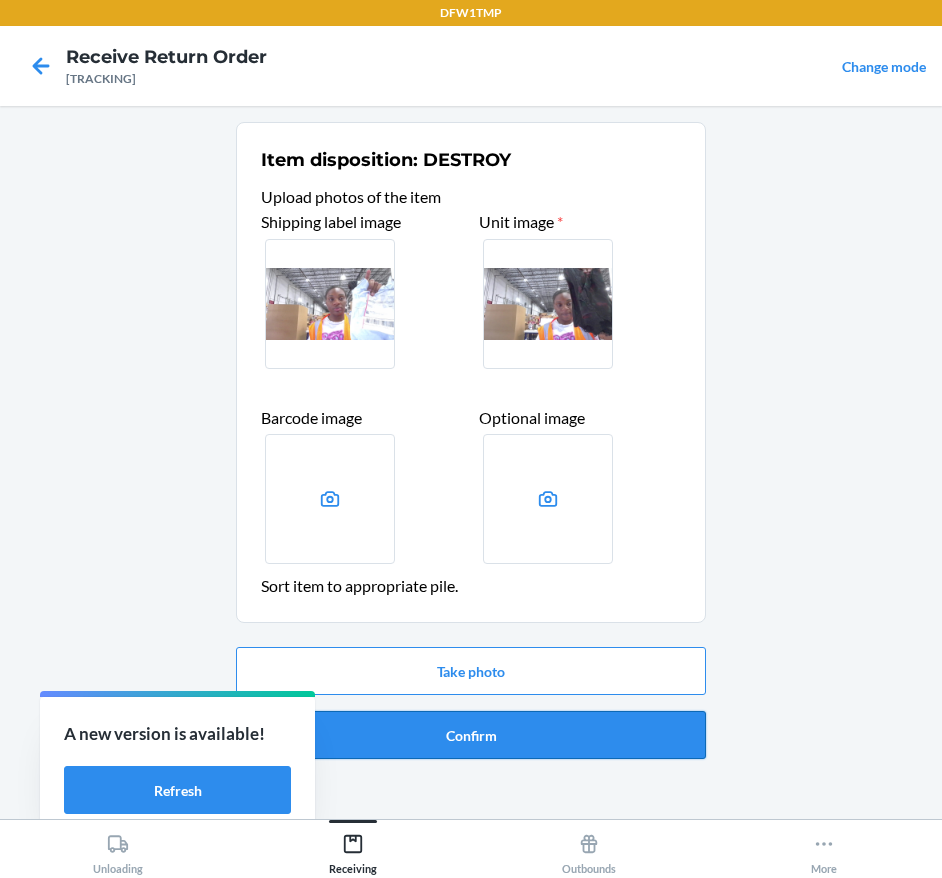 click on "Confirm" at bounding box center [471, 735] 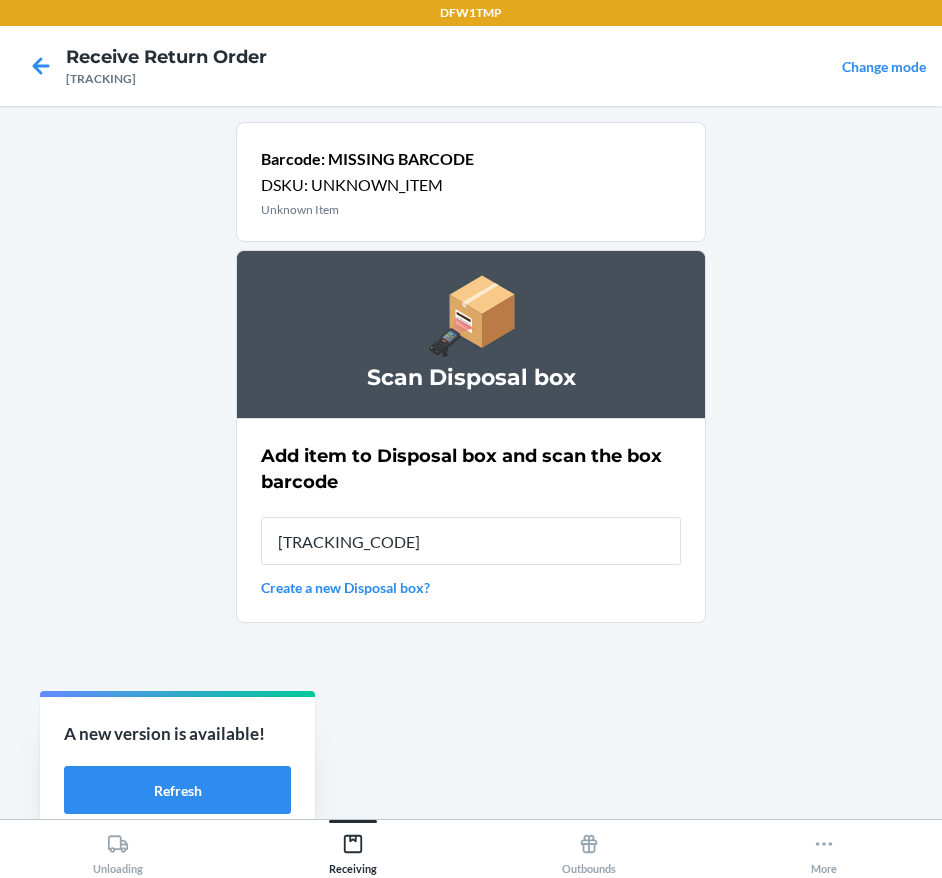 type on "[TRACKING_CODE]" 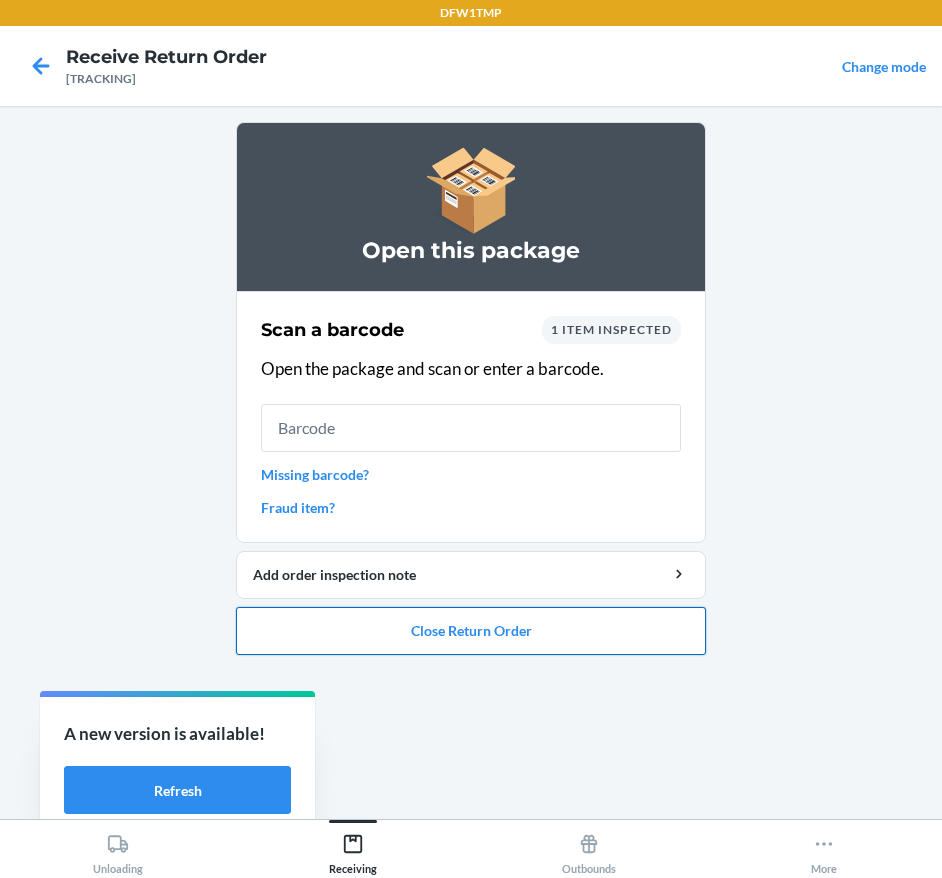 click on "Close Return Order" at bounding box center (471, 631) 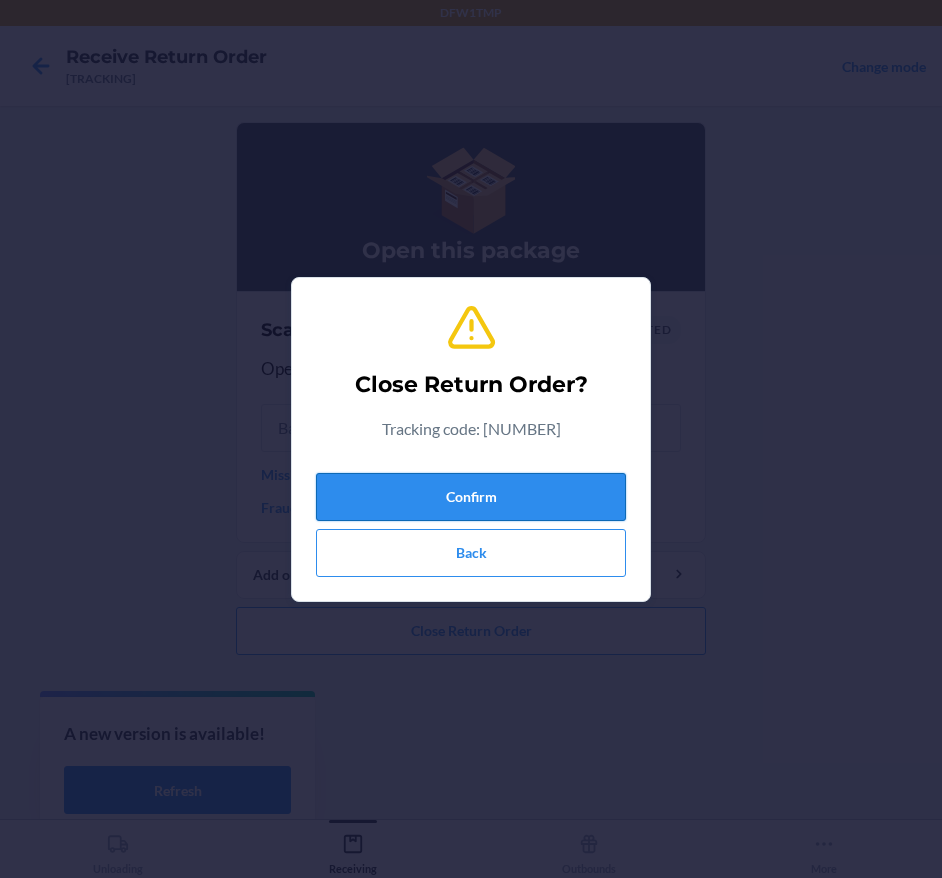 click on "Confirm" at bounding box center [471, 497] 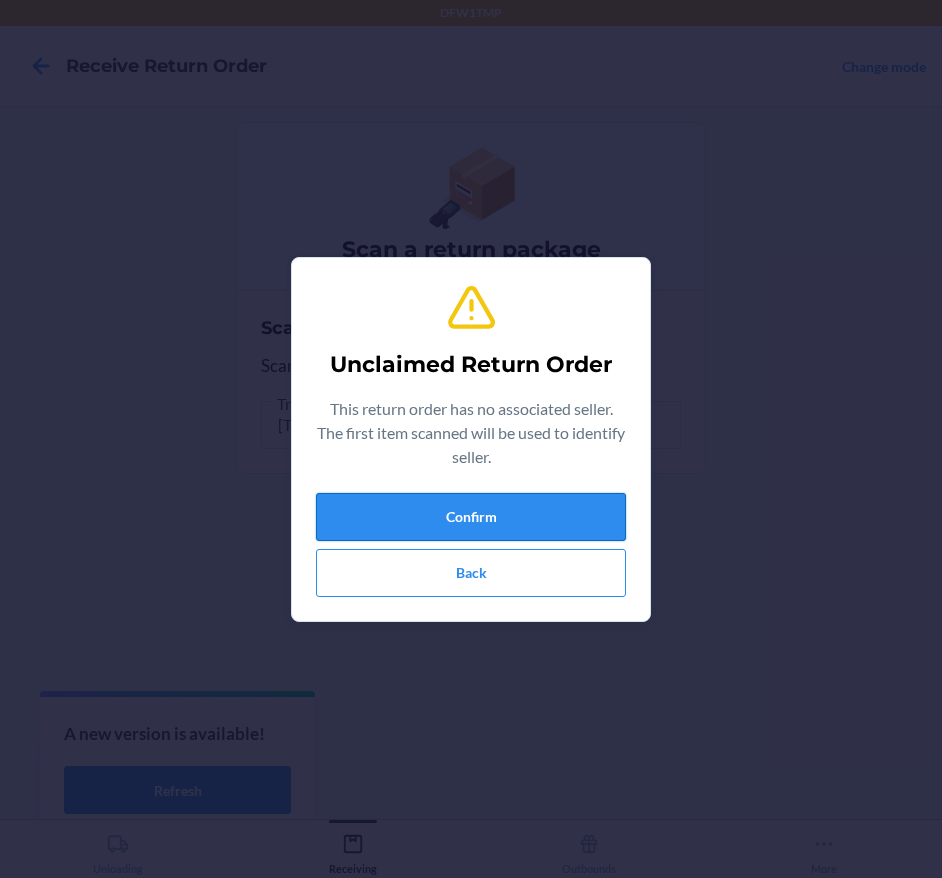 click on "Confirm" at bounding box center (471, 517) 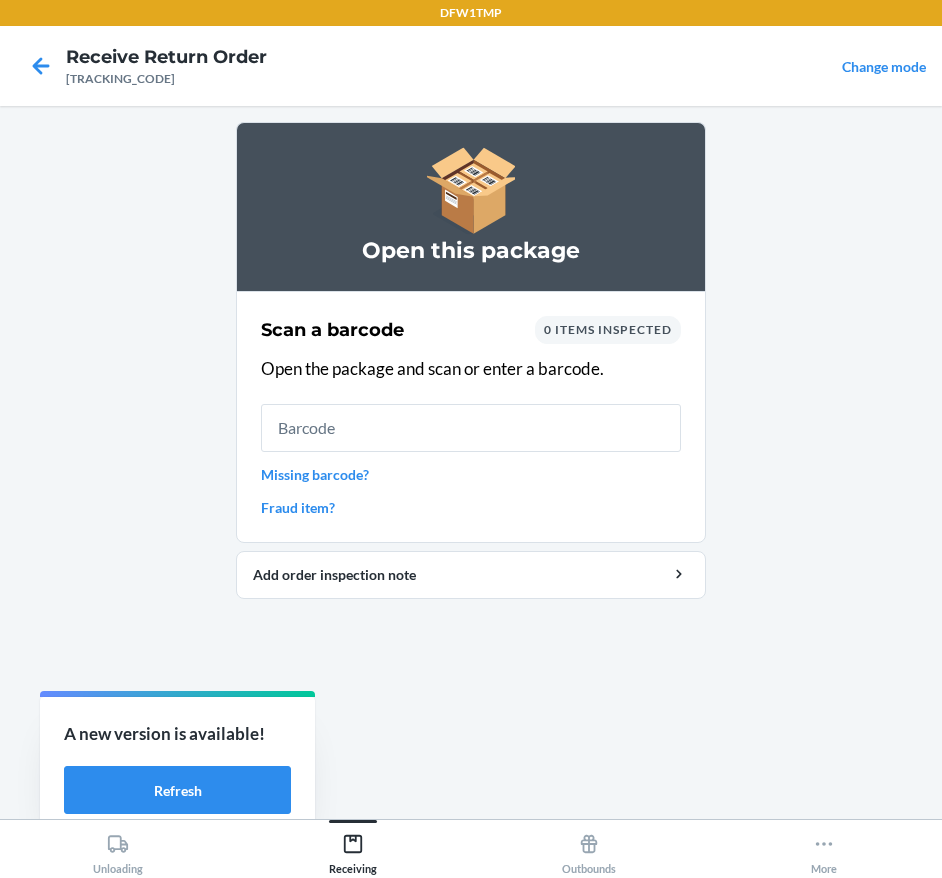 click on "Missing barcode?" at bounding box center [471, 474] 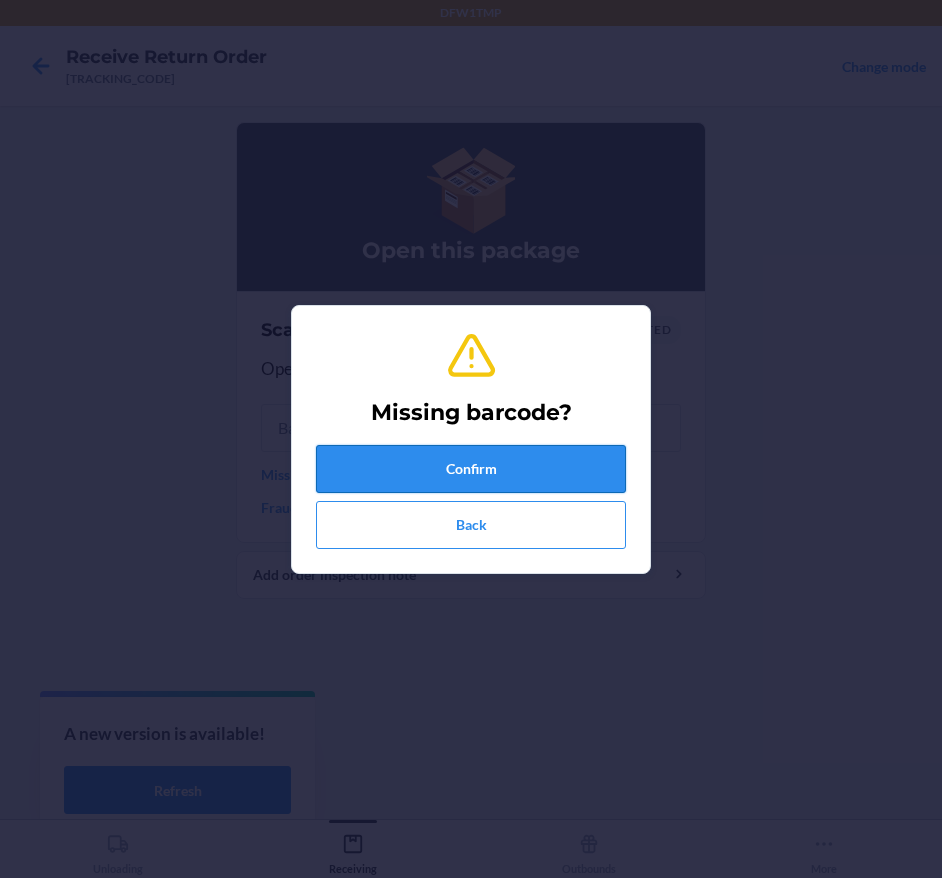 click on "Confirm" at bounding box center [471, 469] 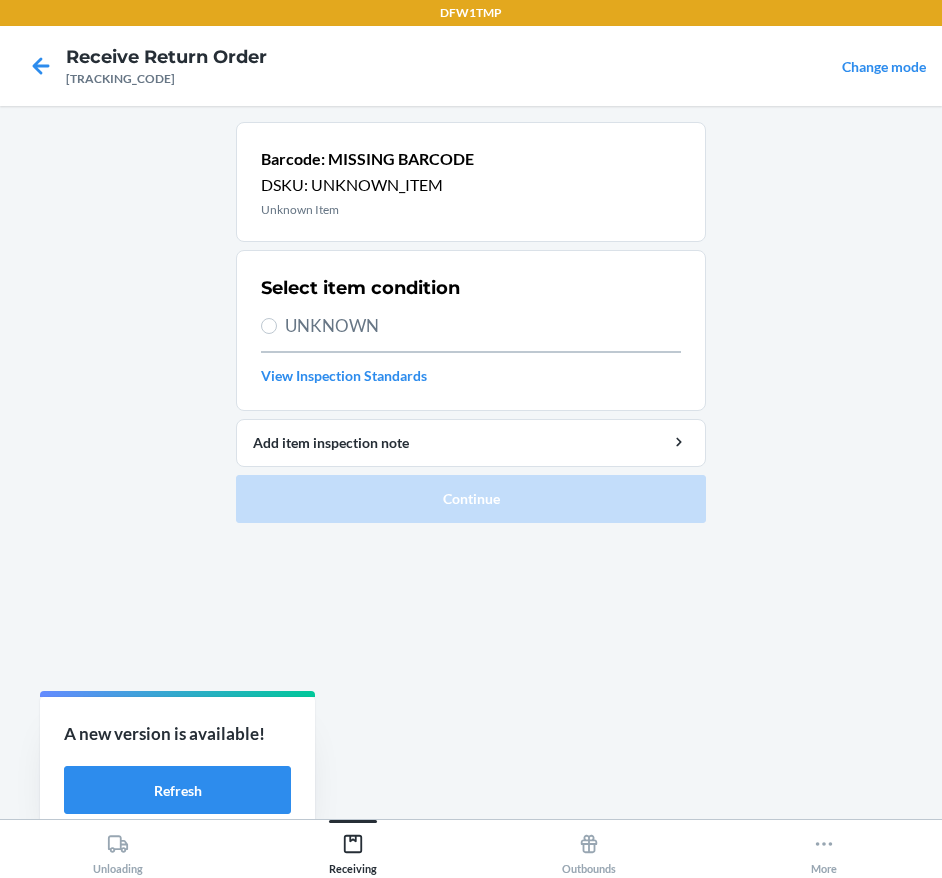 click on "UNKNOWN" at bounding box center (483, 326) 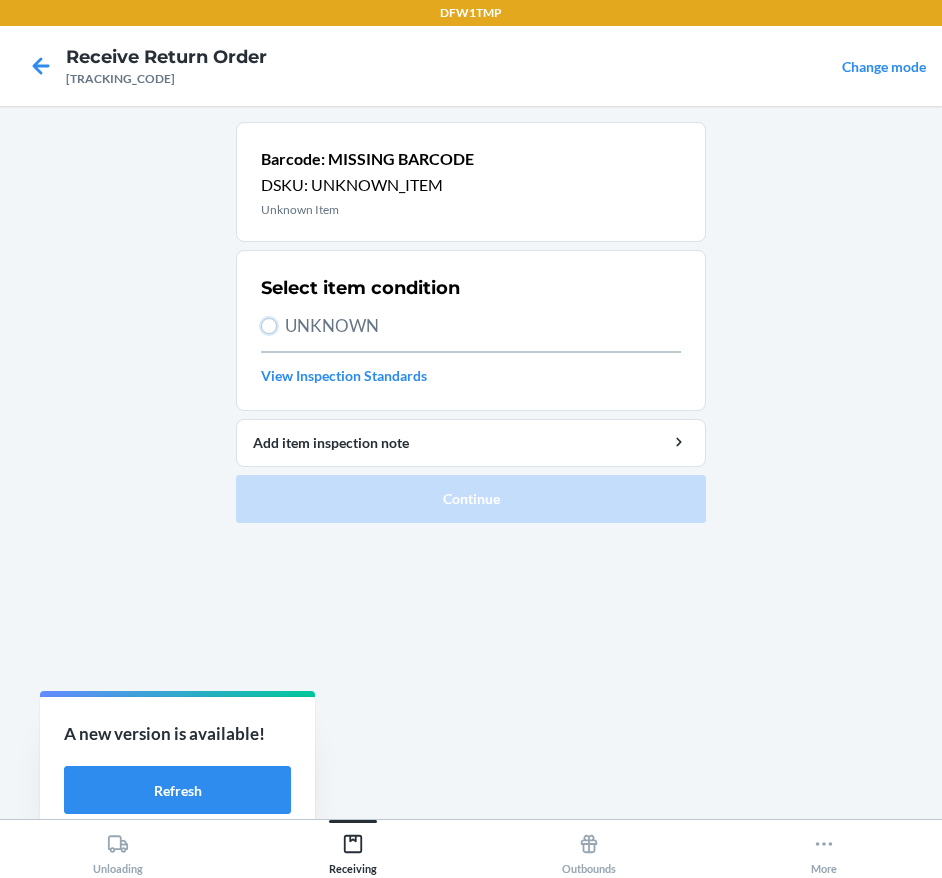 click on "UNKNOWN" at bounding box center [269, 326] 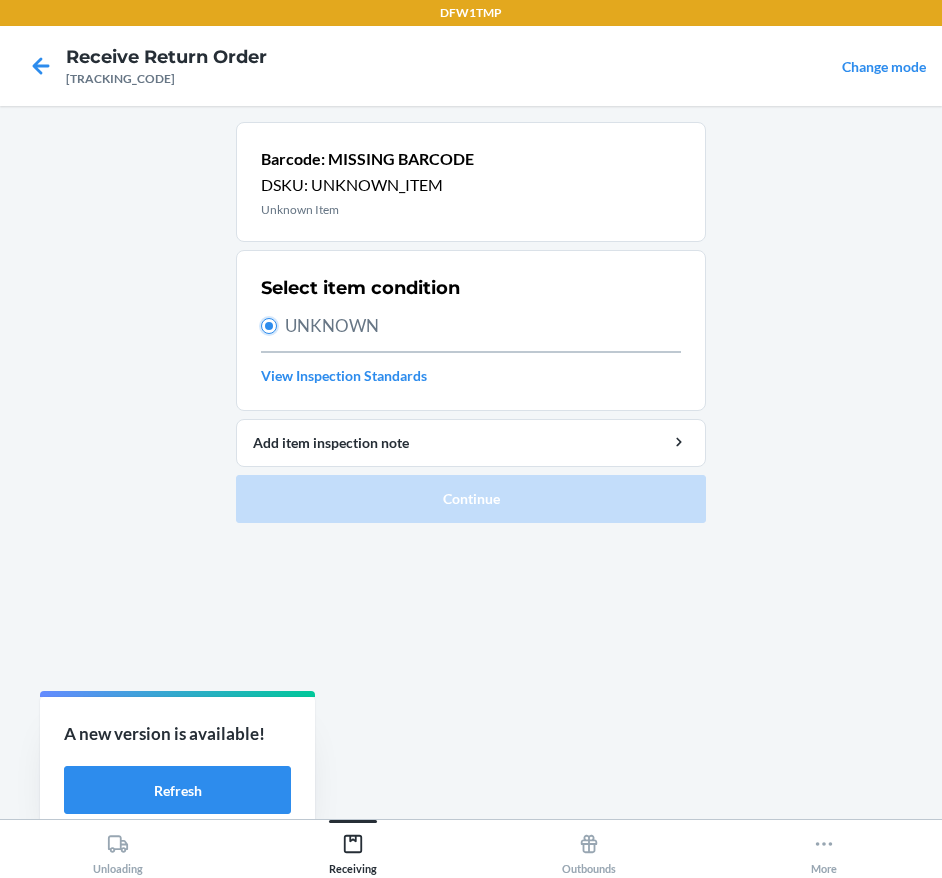 radio on "true" 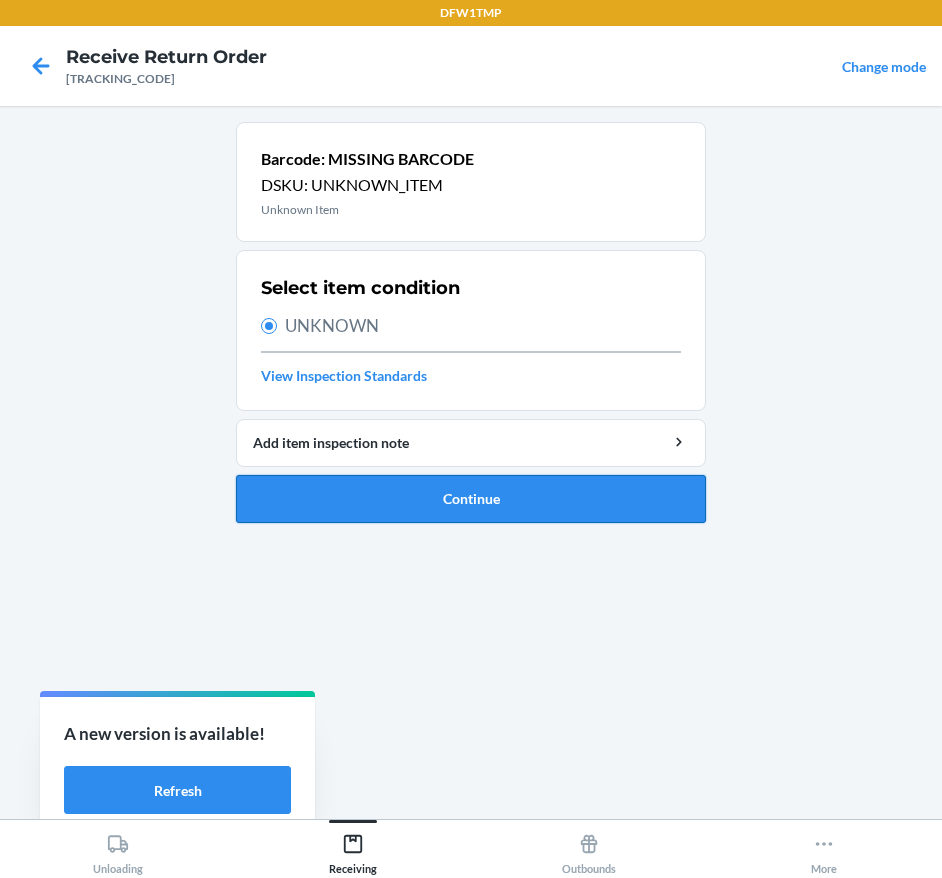 click on "Continue" at bounding box center (471, 499) 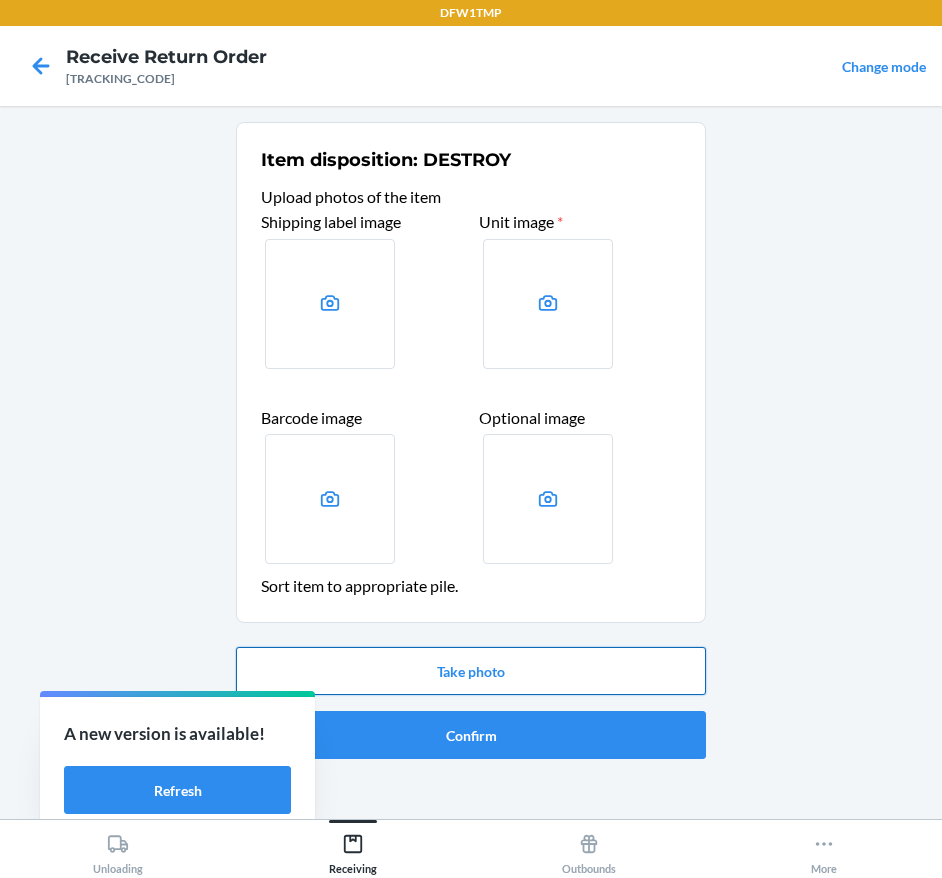 click on "Take photo" at bounding box center [471, 671] 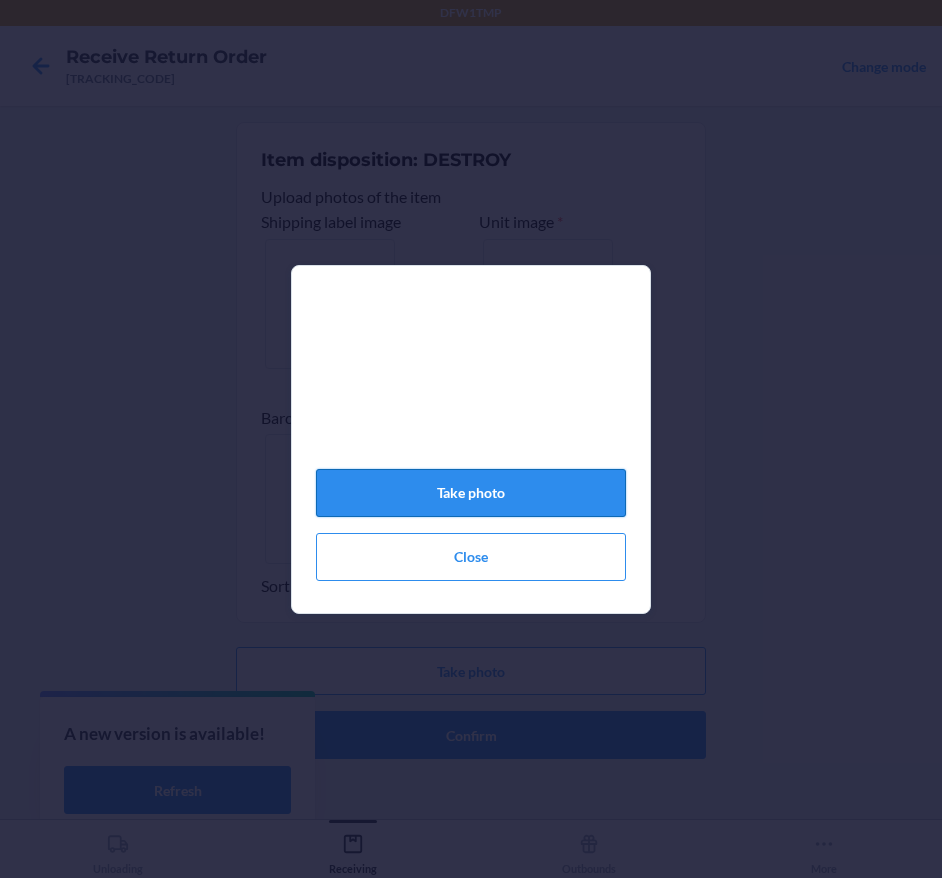 drag, startPoint x: 560, startPoint y: 508, endPoint x: 570, endPoint y: 504, distance: 10.770329 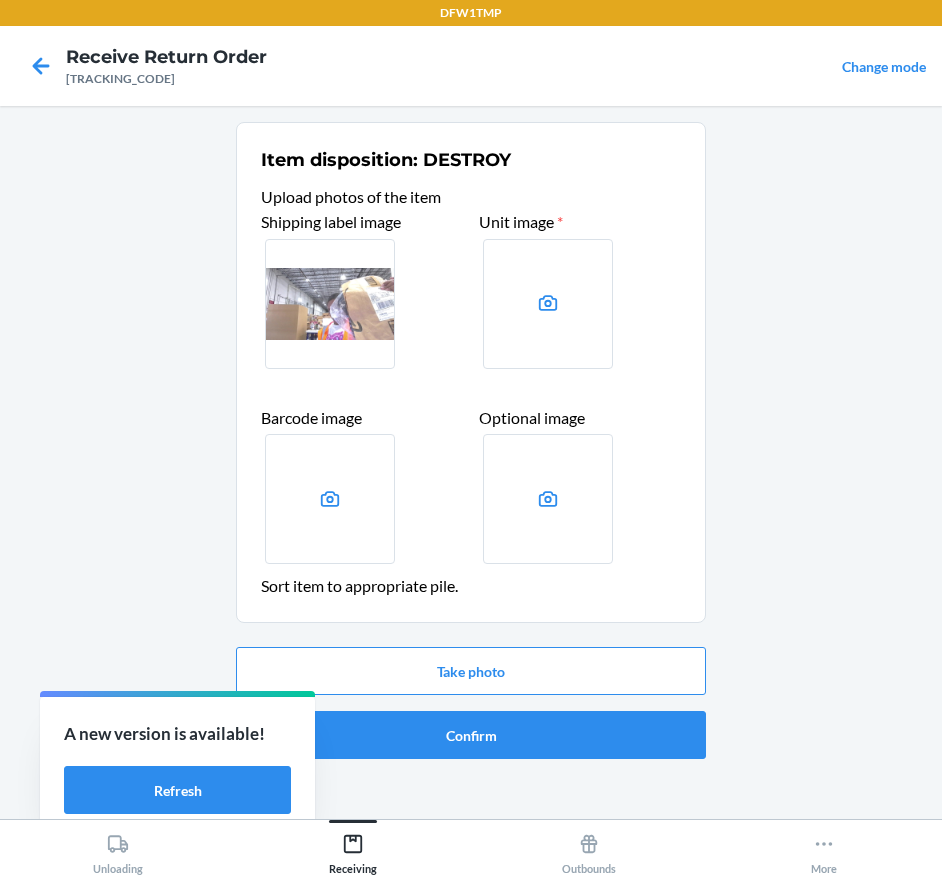 click at bounding box center [548, 304] 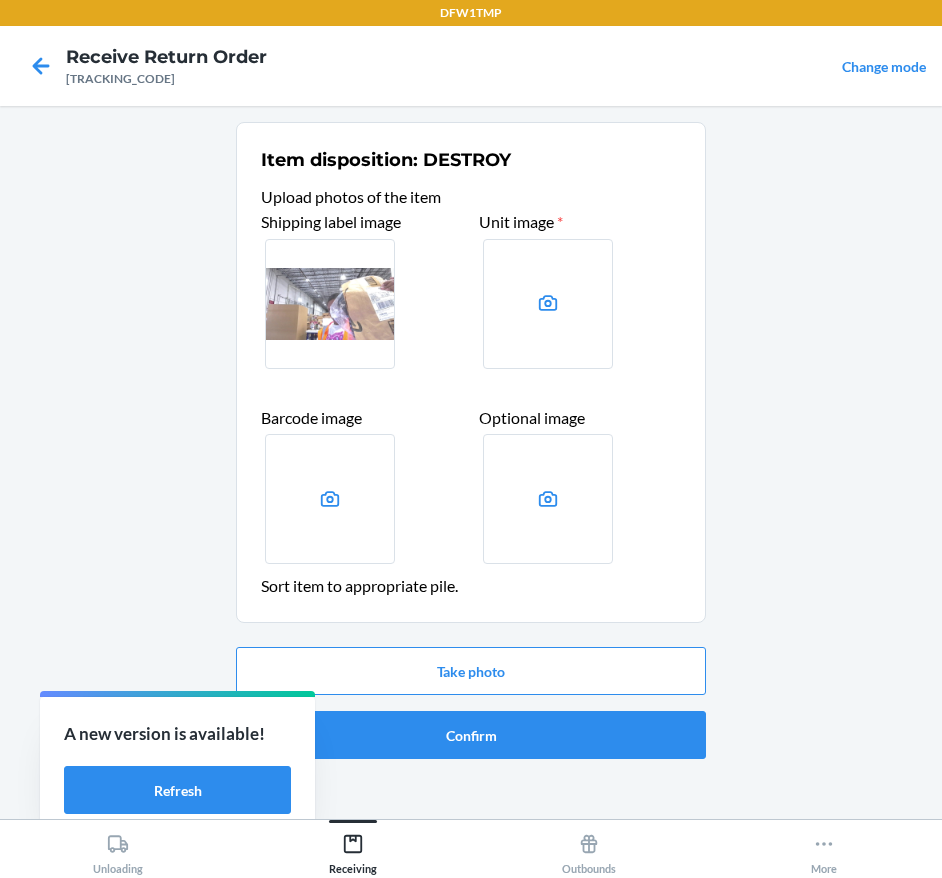 click at bounding box center [0, 0] 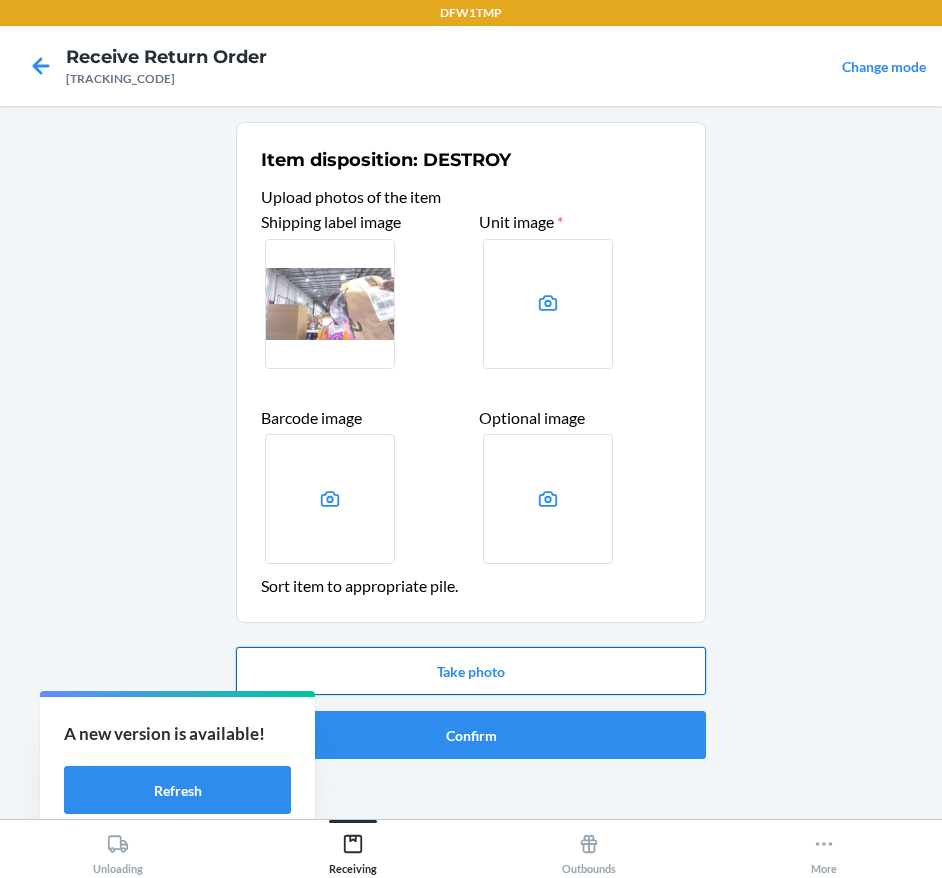 click on "Take photo" at bounding box center [471, 671] 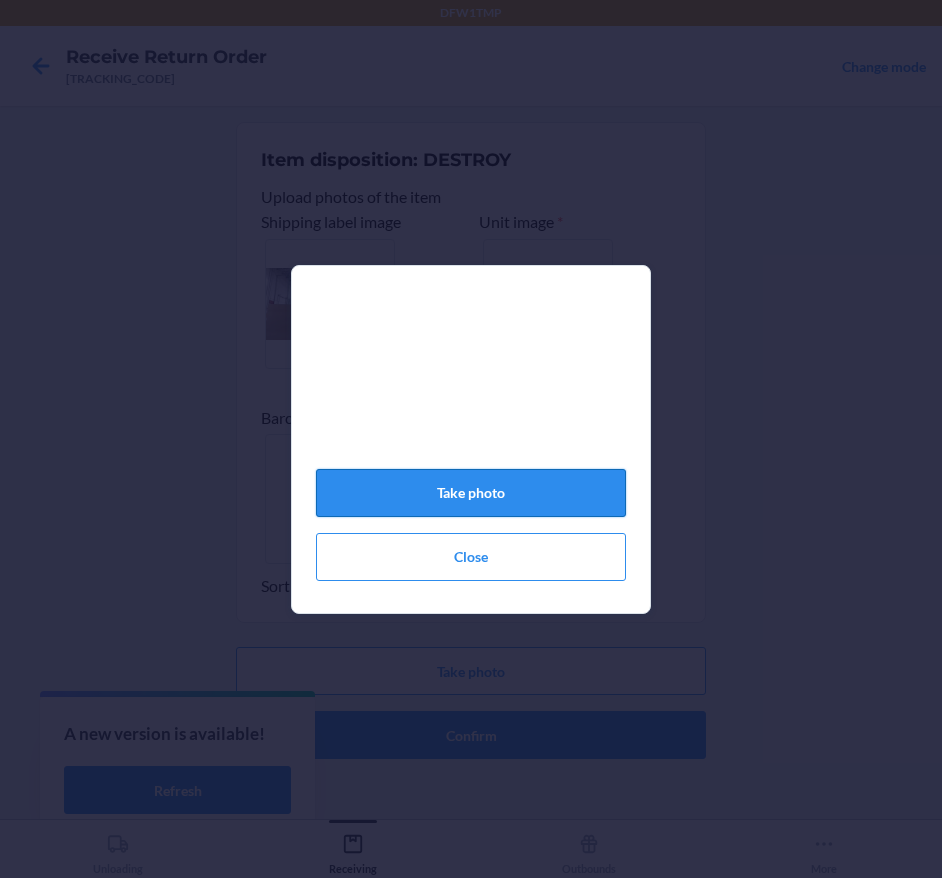 click on "Take photo" 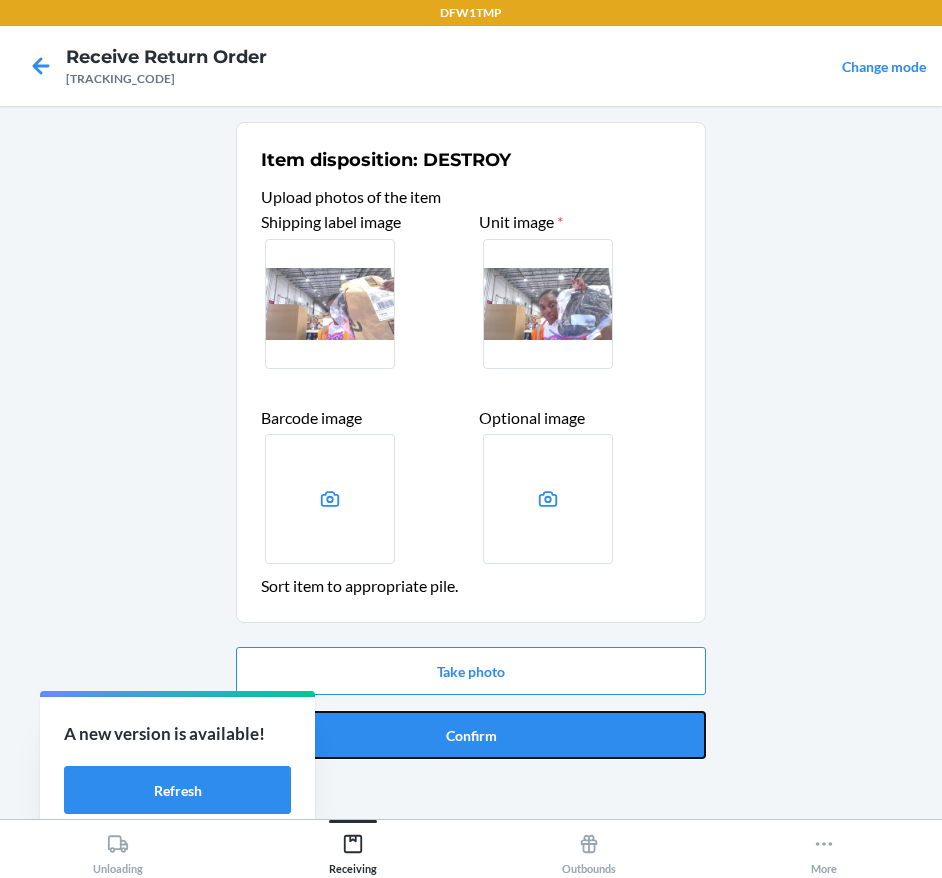 click on "Confirm" at bounding box center (471, 735) 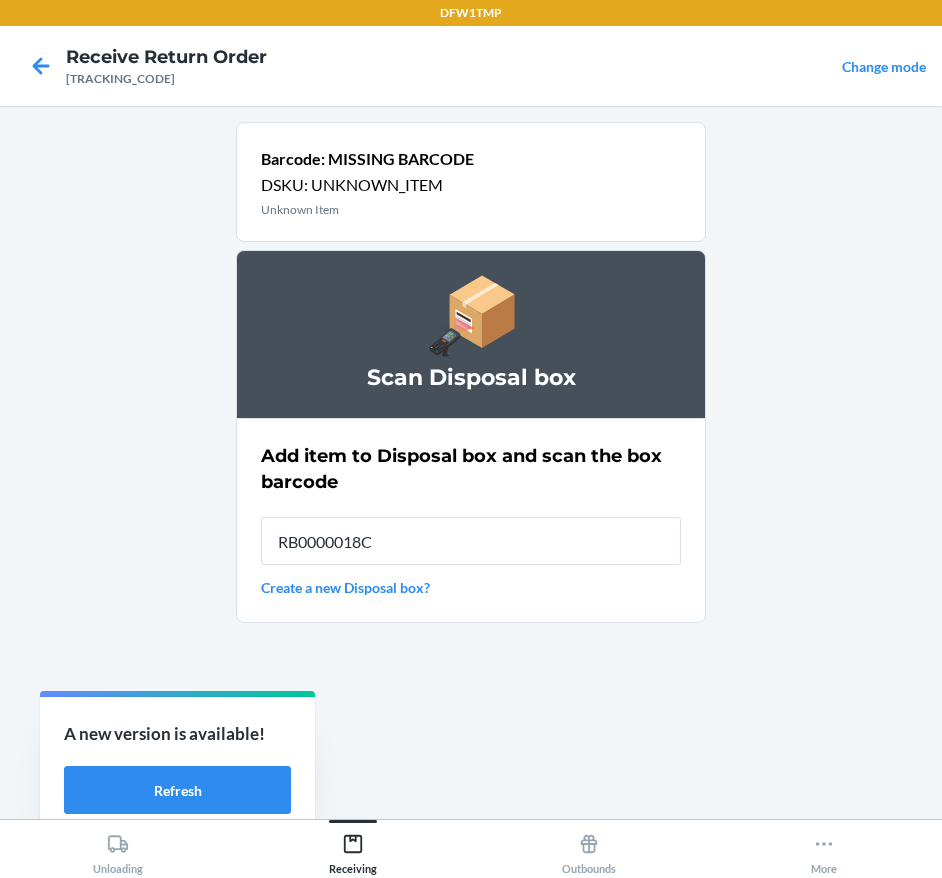 type on "[TRACKING_CODE]" 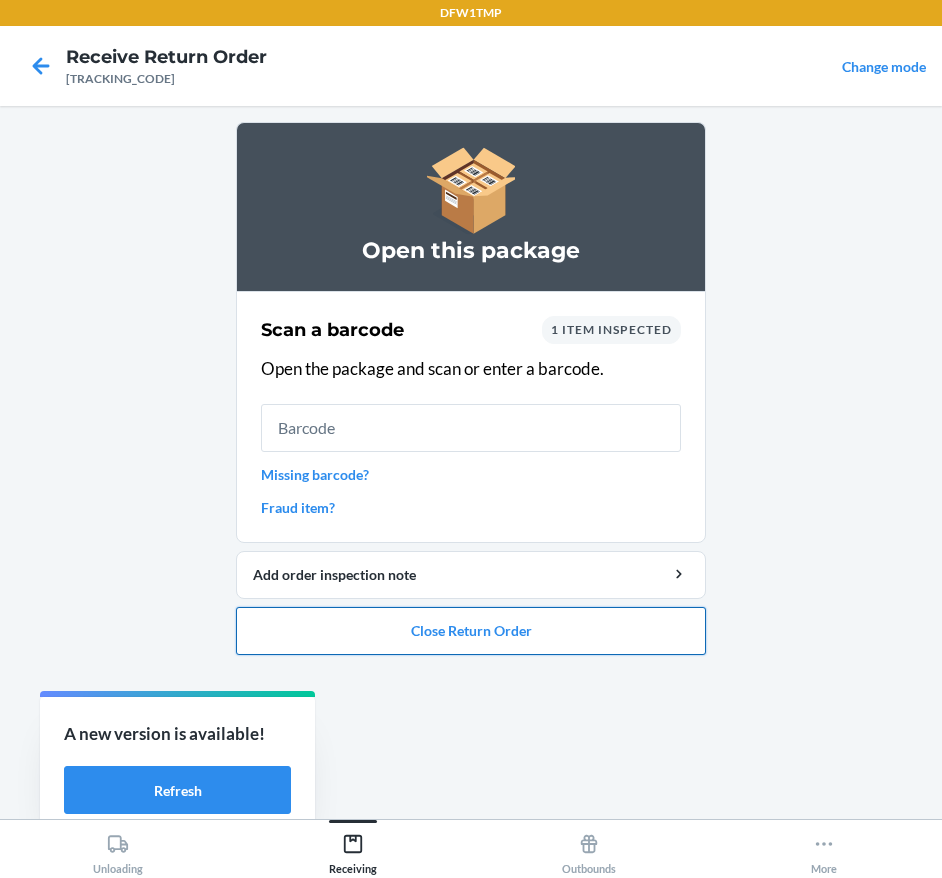 click on "Close Return Order" at bounding box center [471, 631] 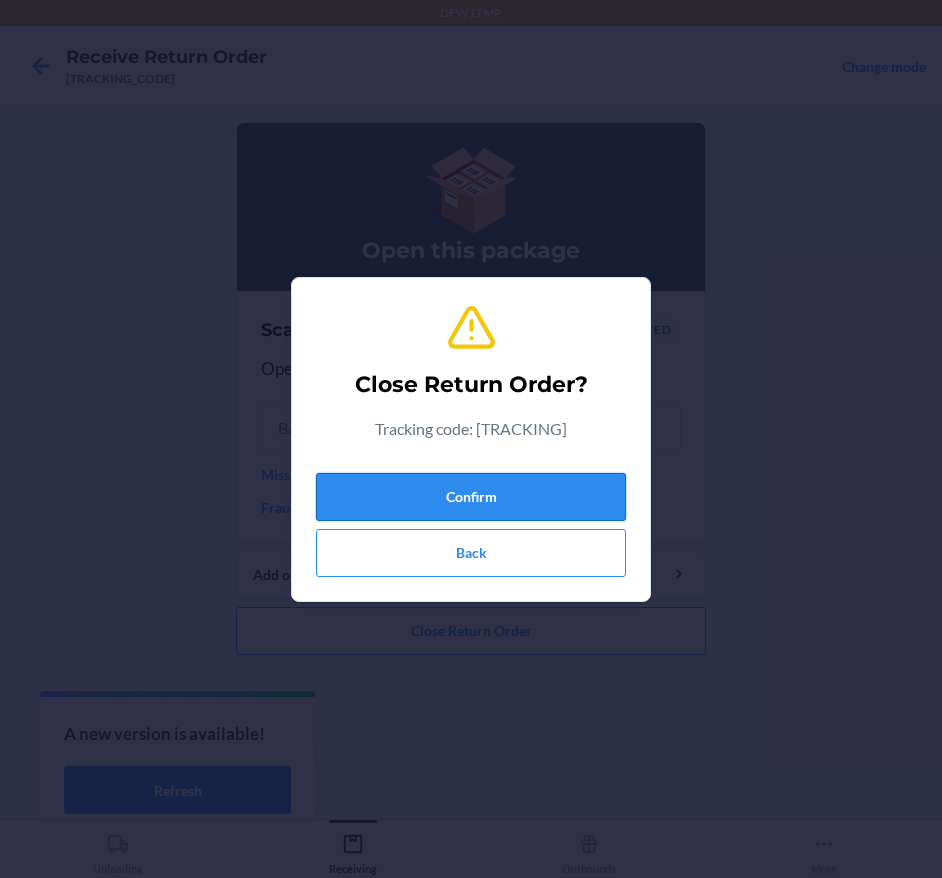 click on "Confirm" at bounding box center (471, 497) 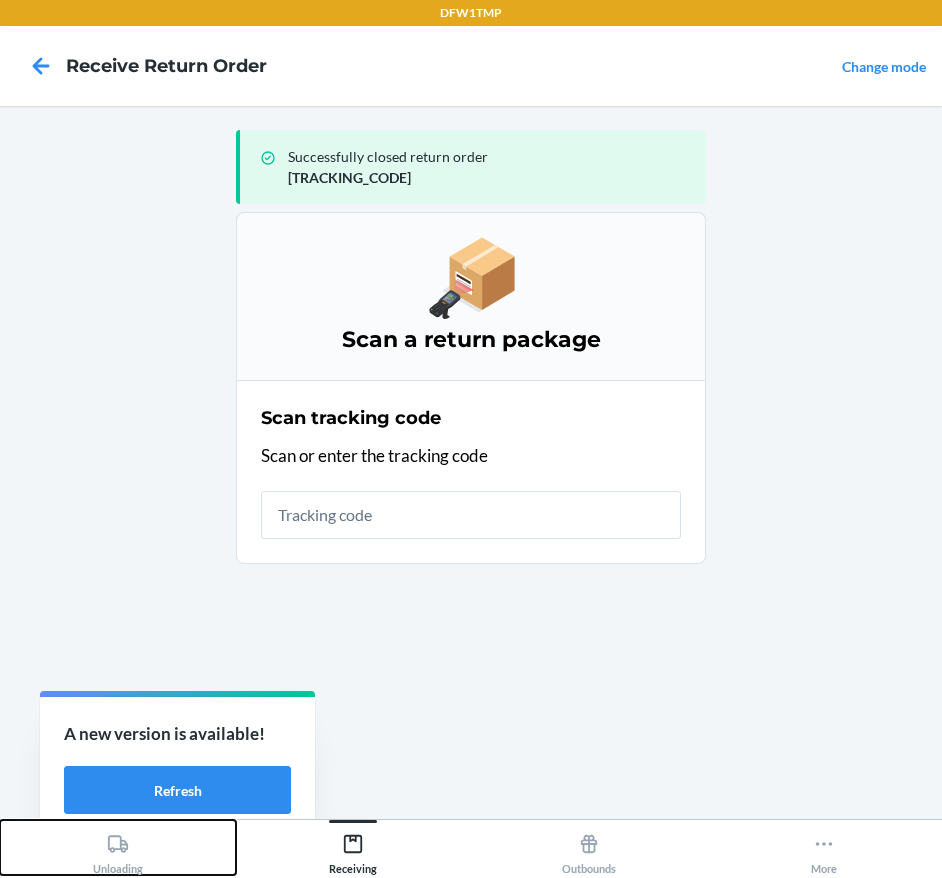 click 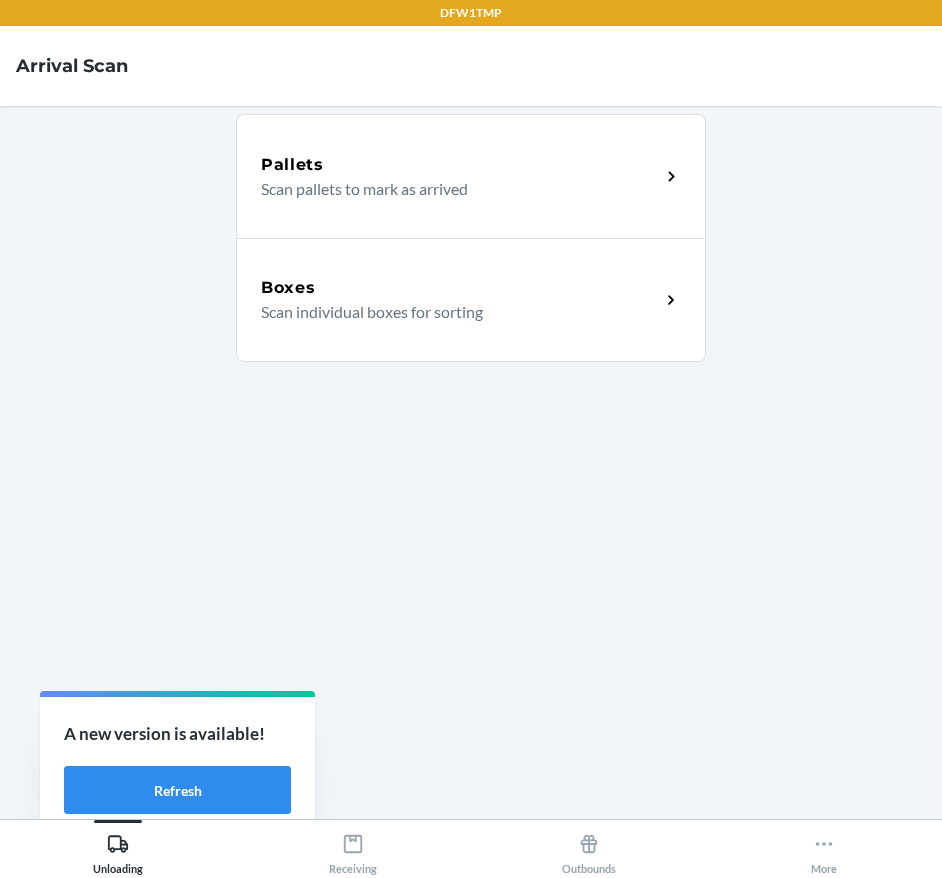 click on "Boxes" at bounding box center (460, 288) 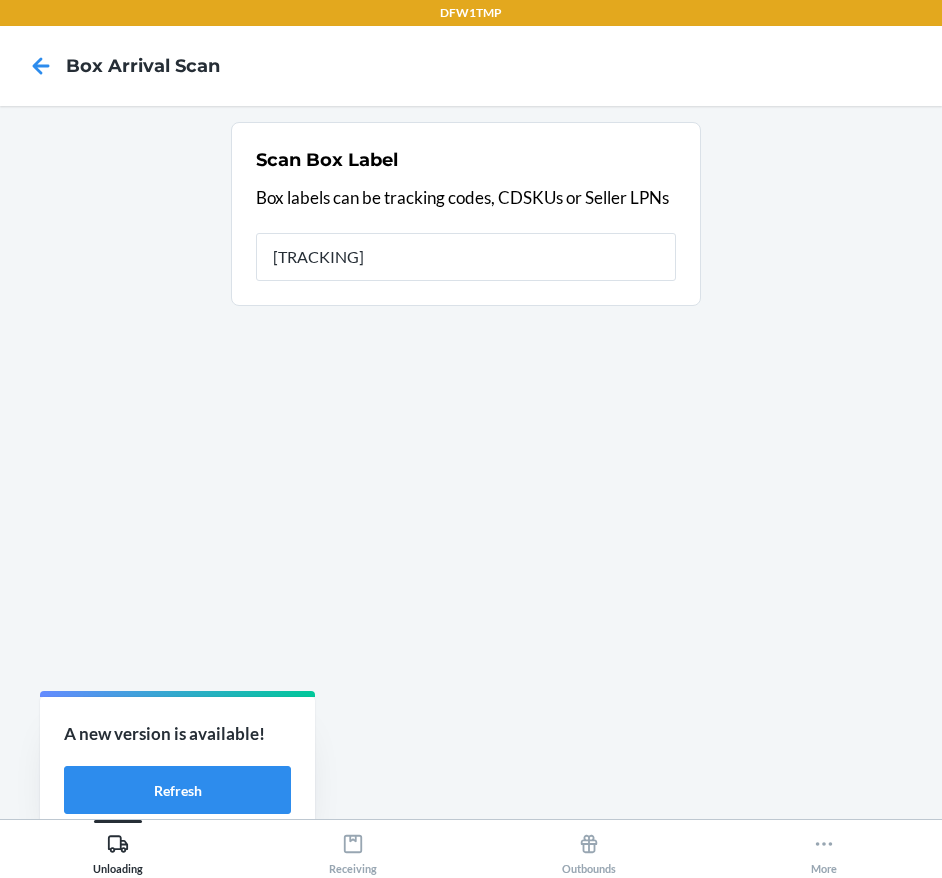 type on "420750679302220831600003733107" 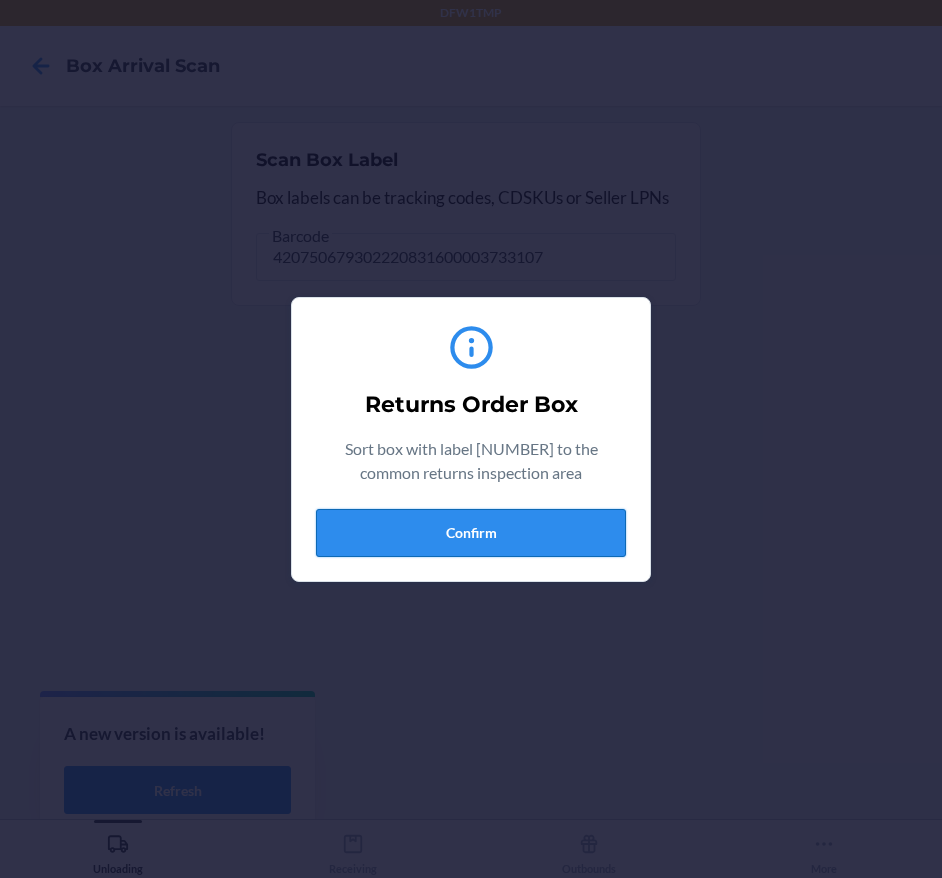 click on "Confirm" at bounding box center [471, 533] 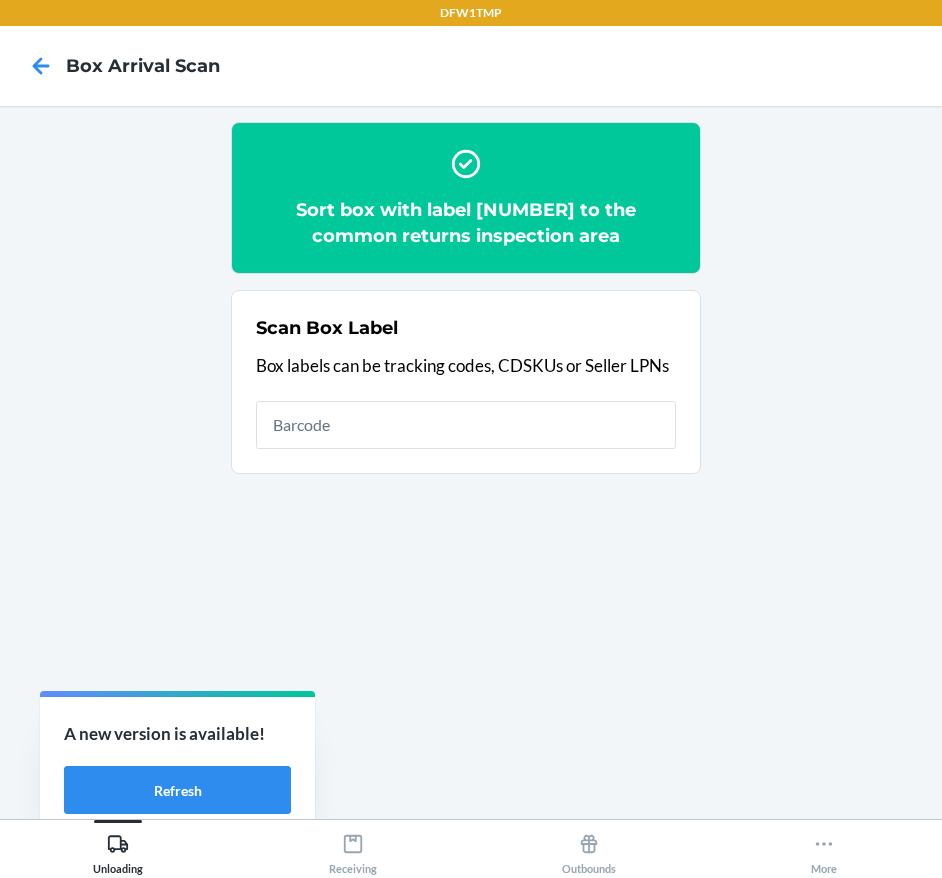 drag, startPoint x: 341, startPoint y: 806, endPoint x: 344, endPoint y: 818, distance: 12.369317 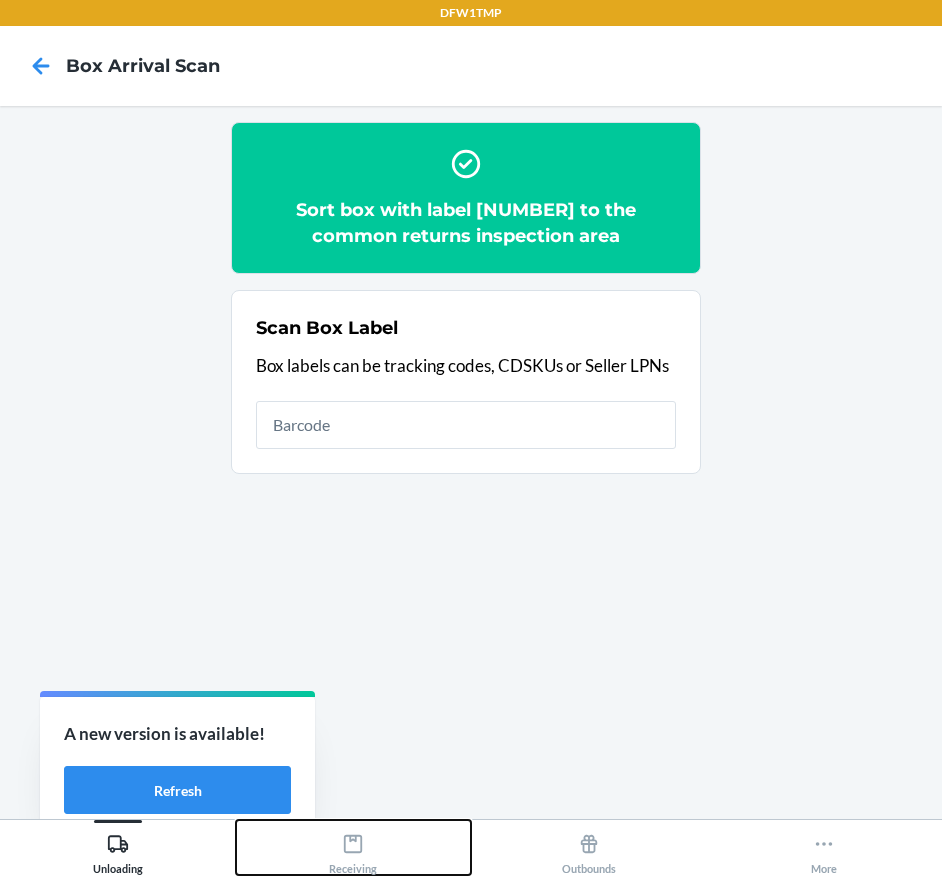 click 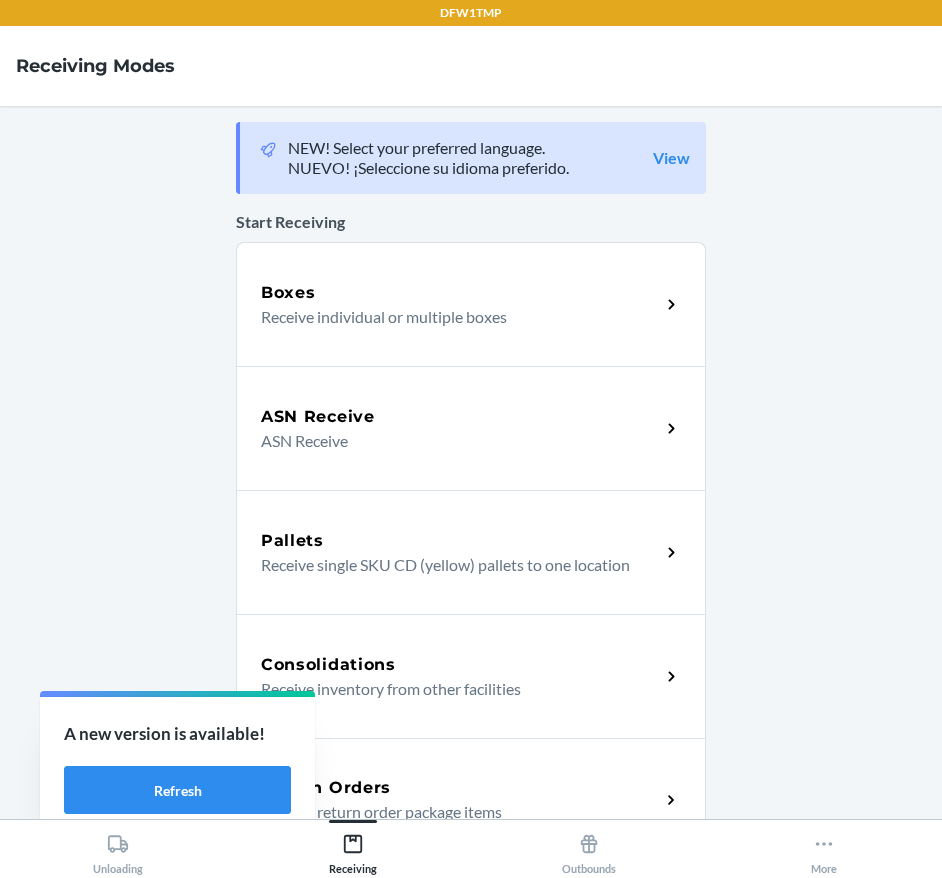 click on "Return Orders Receive return order package items" at bounding box center [471, 800] 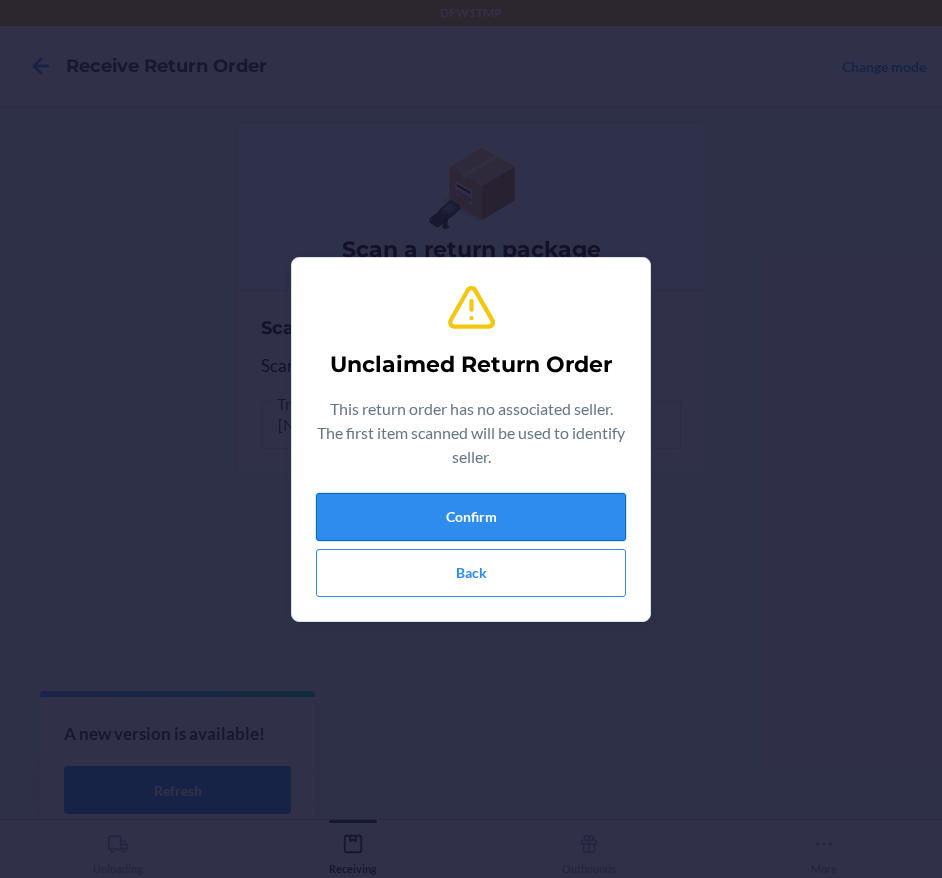 click on "Confirm" at bounding box center [471, 517] 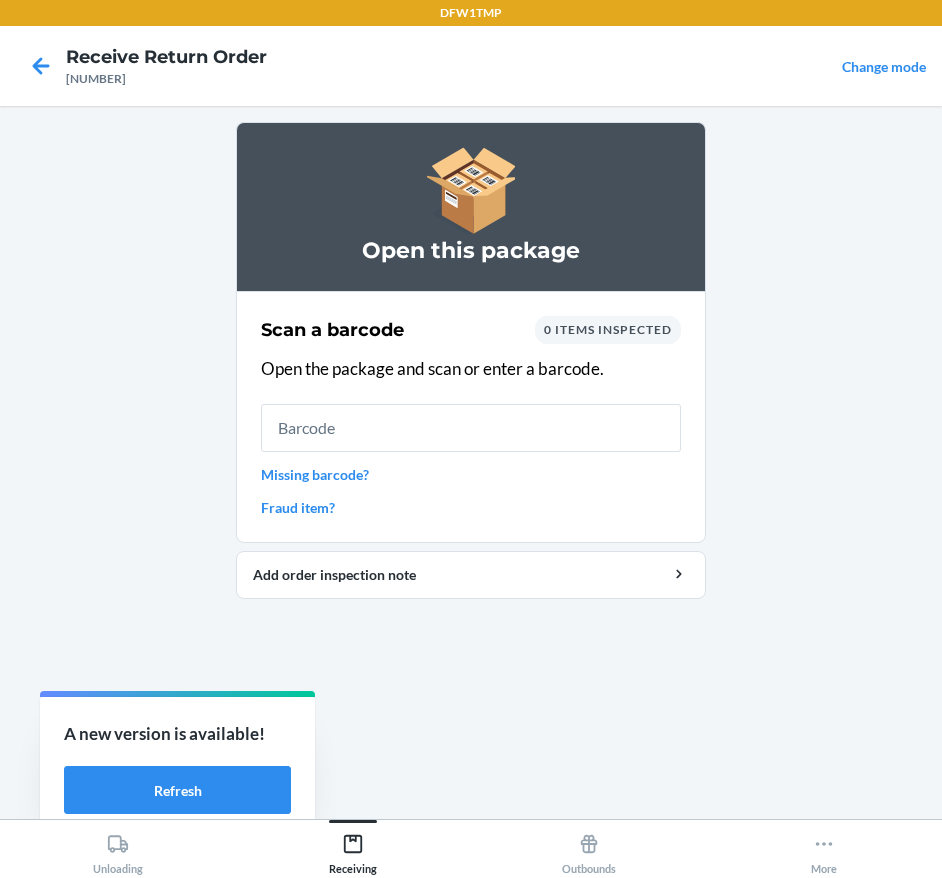 click on "Missing barcode?" at bounding box center [471, 474] 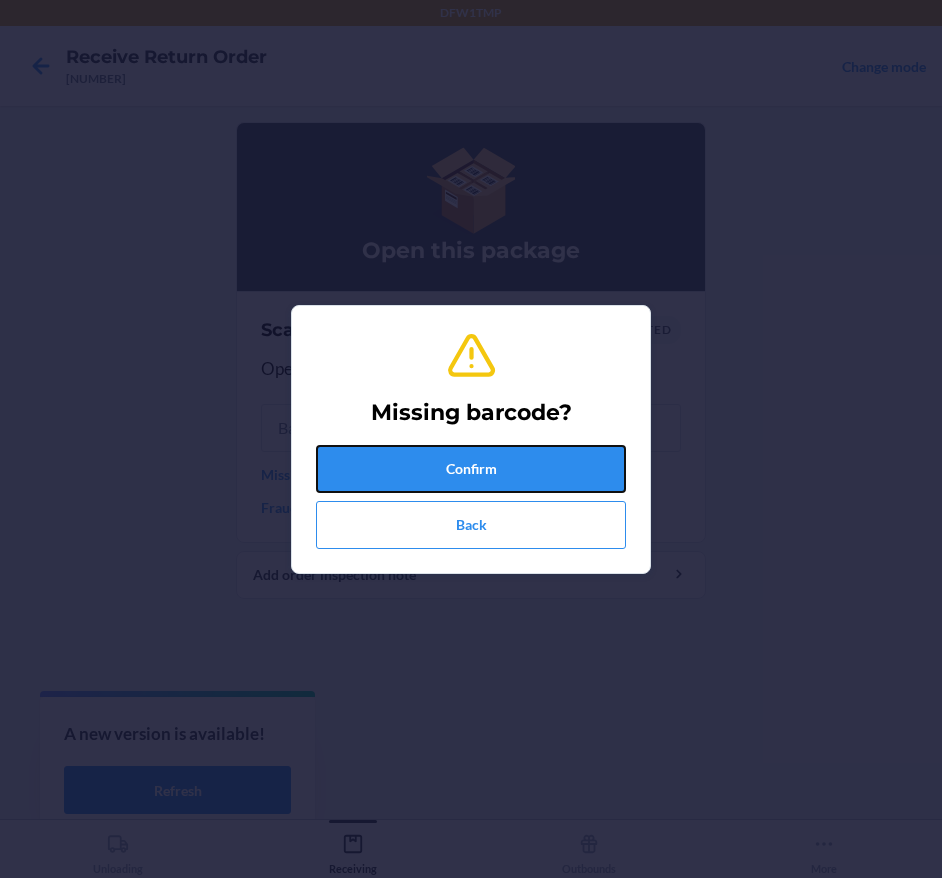 click on "Confirm" at bounding box center [471, 469] 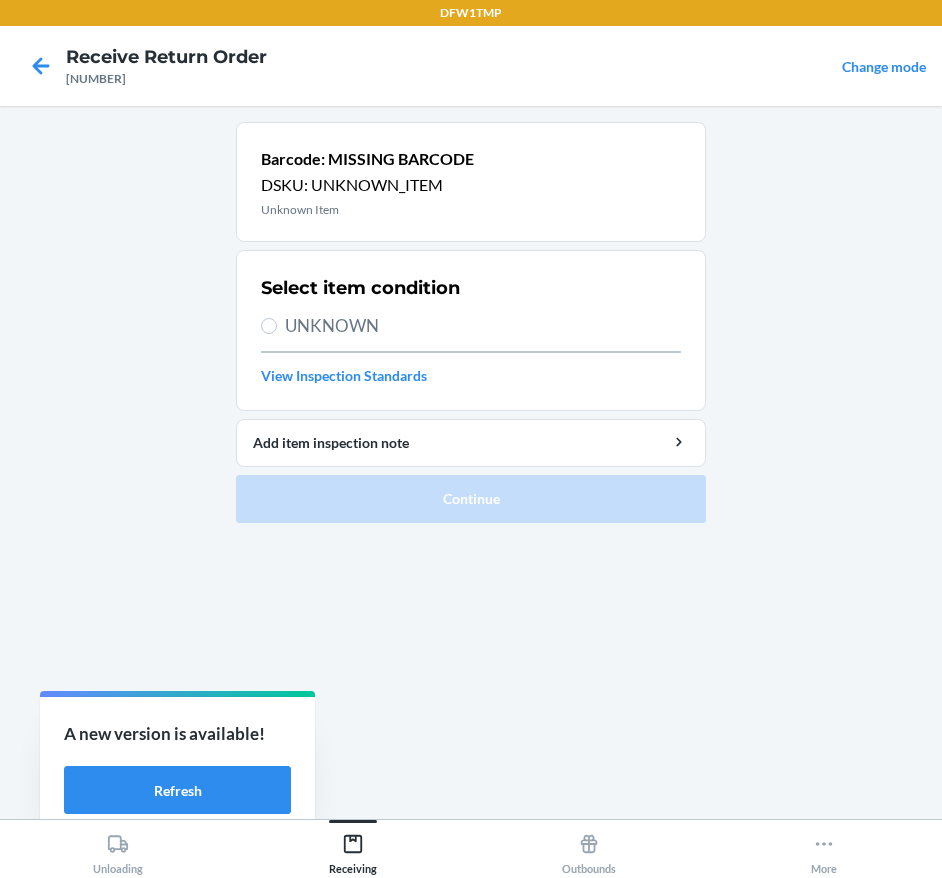 click on "UNKNOWN" at bounding box center [483, 326] 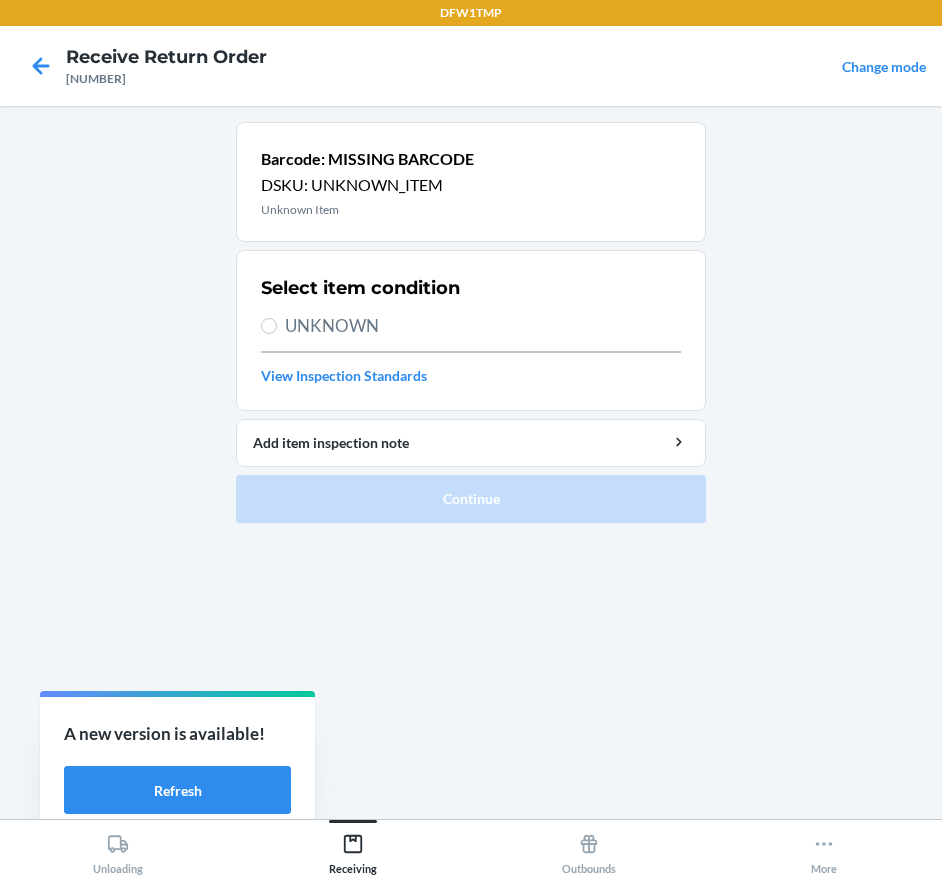 click on "UNKNOWN" at bounding box center [269, 326] 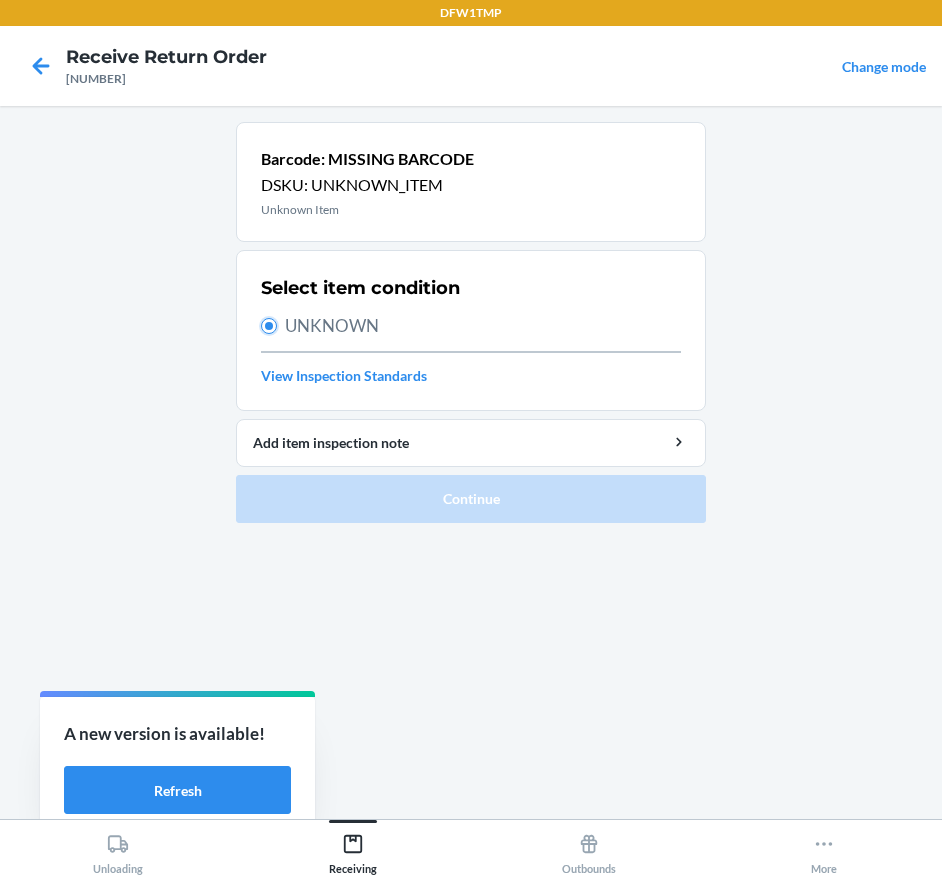 radio on "true" 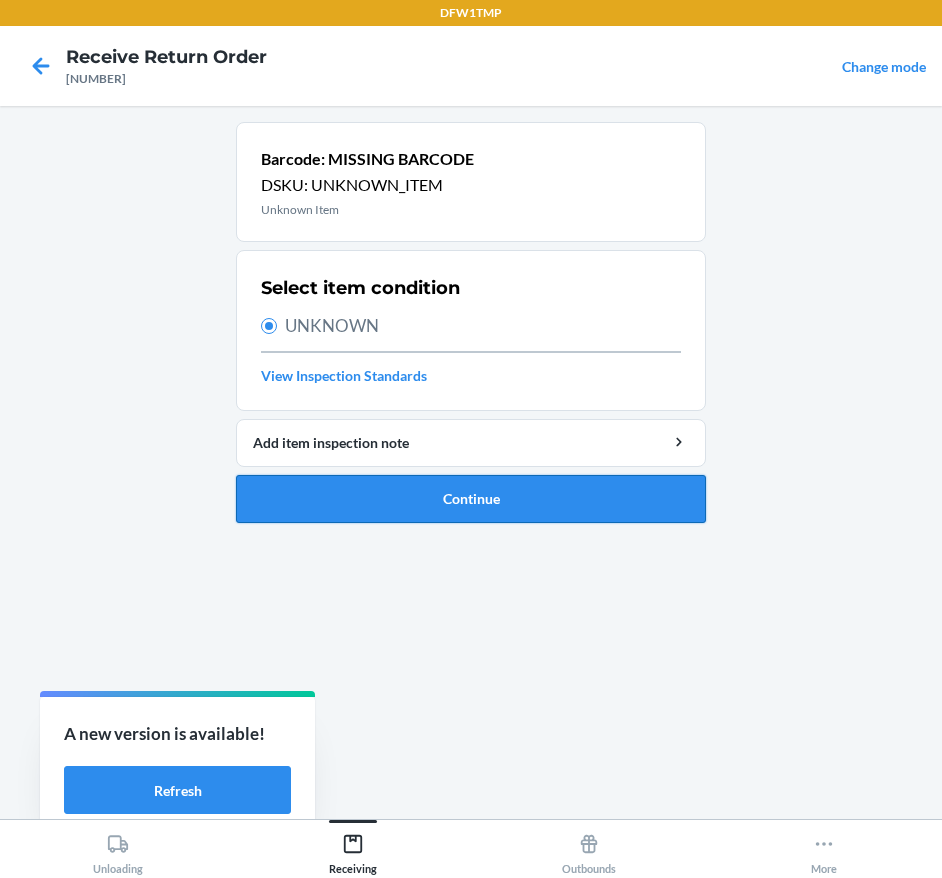 click on "Continue" at bounding box center [471, 499] 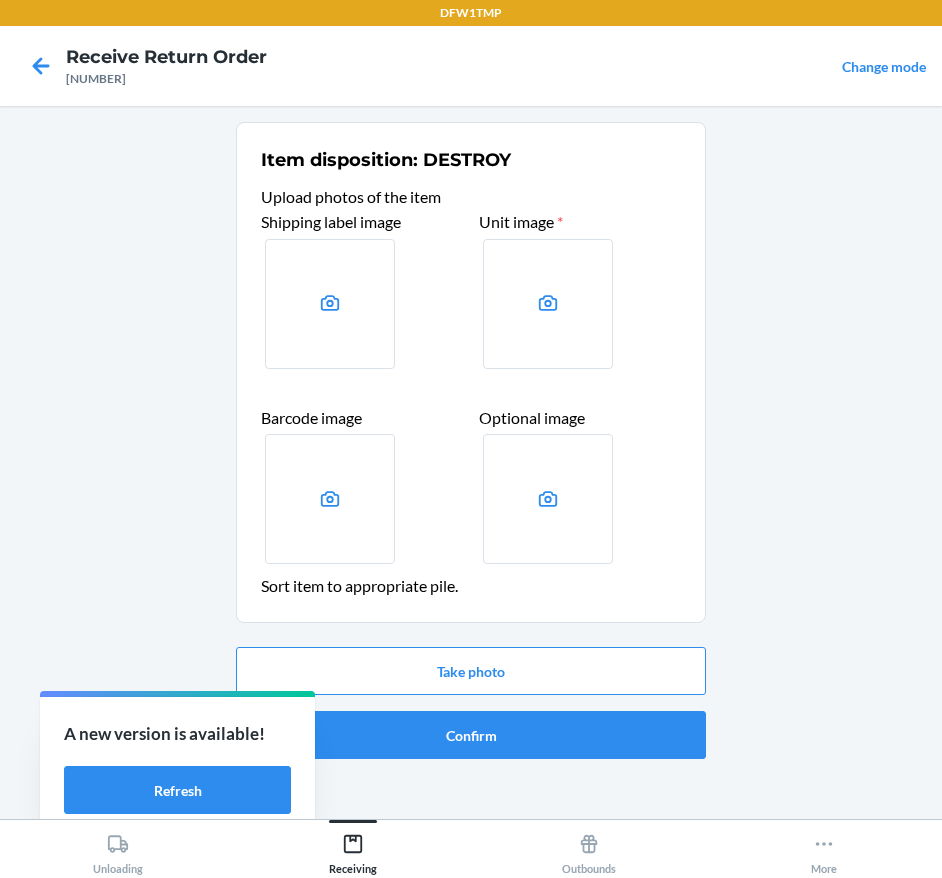 click at bounding box center (330, 304) 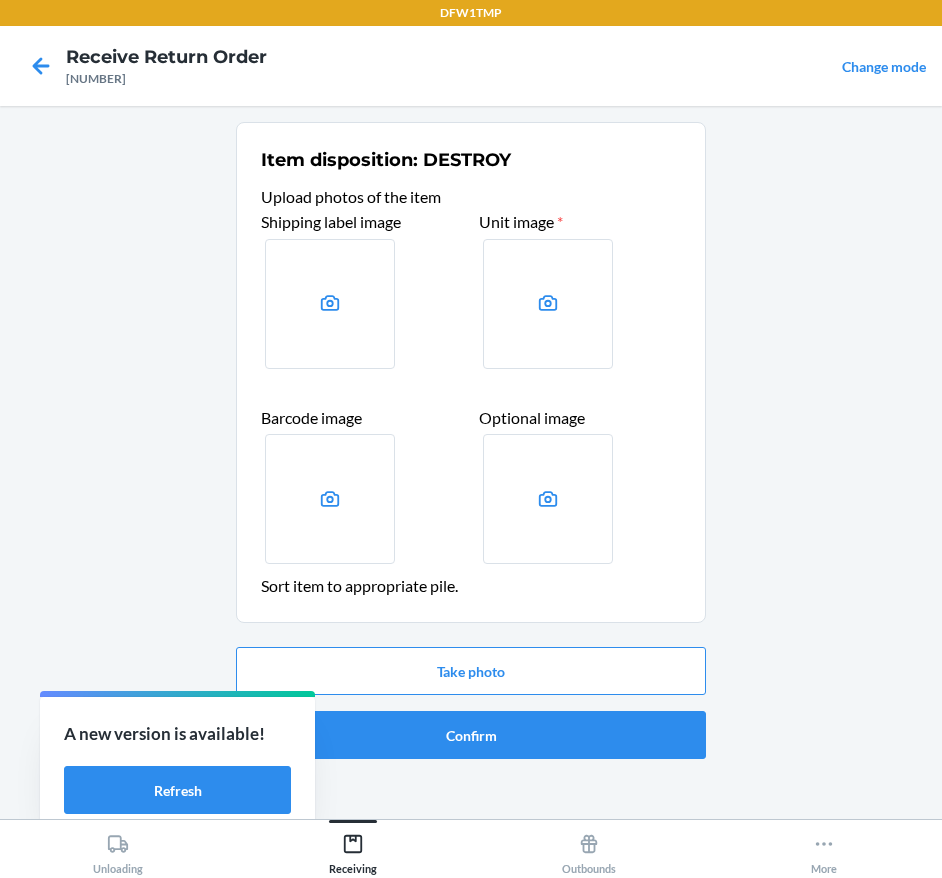 click at bounding box center [0, 0] 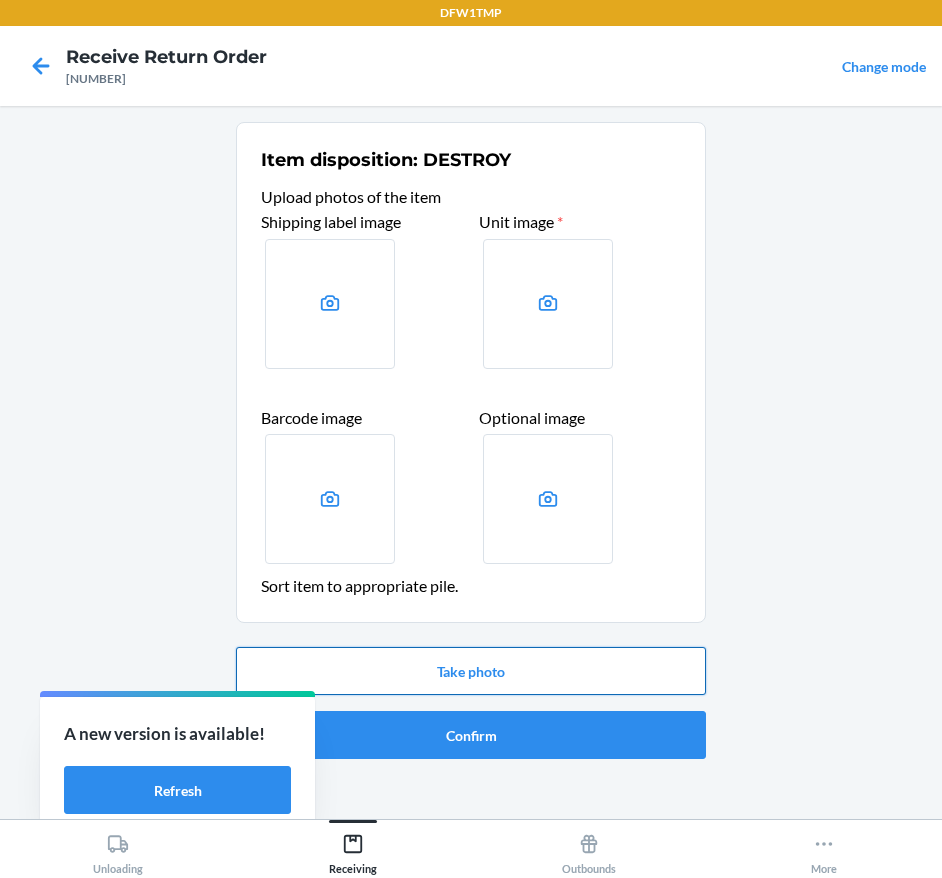 click on "Take photo" at bounding box center [471, 671] 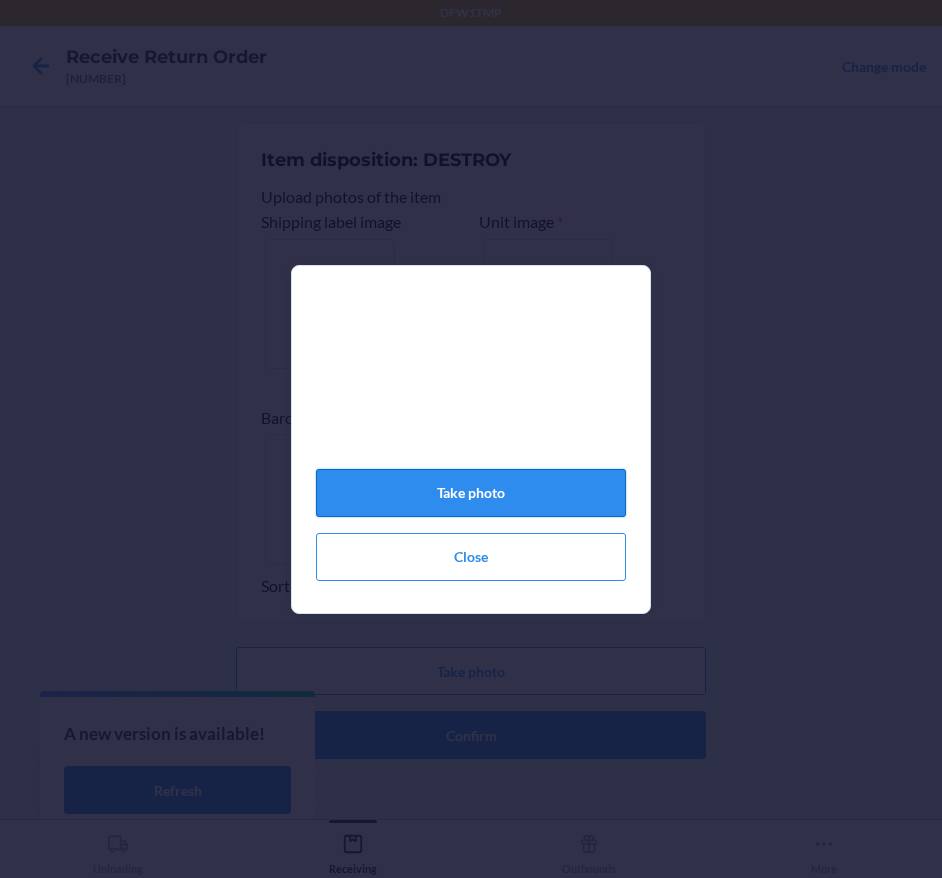 click on "Take photo" 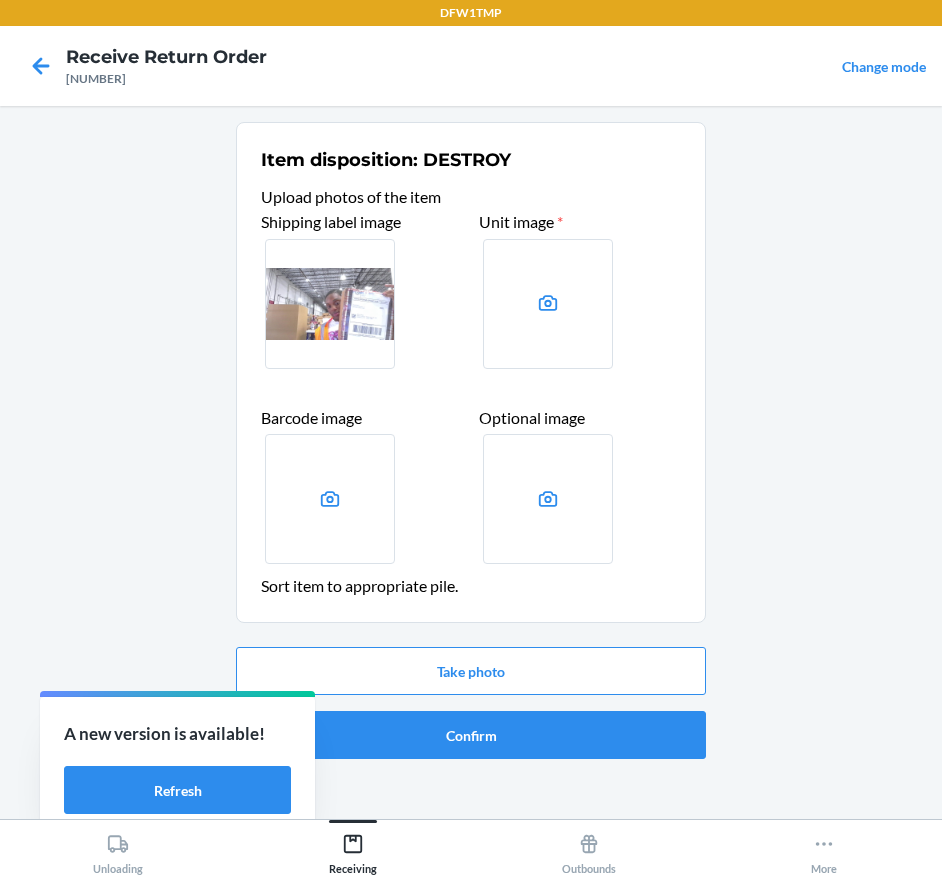 click at bounding box center [548, 304] 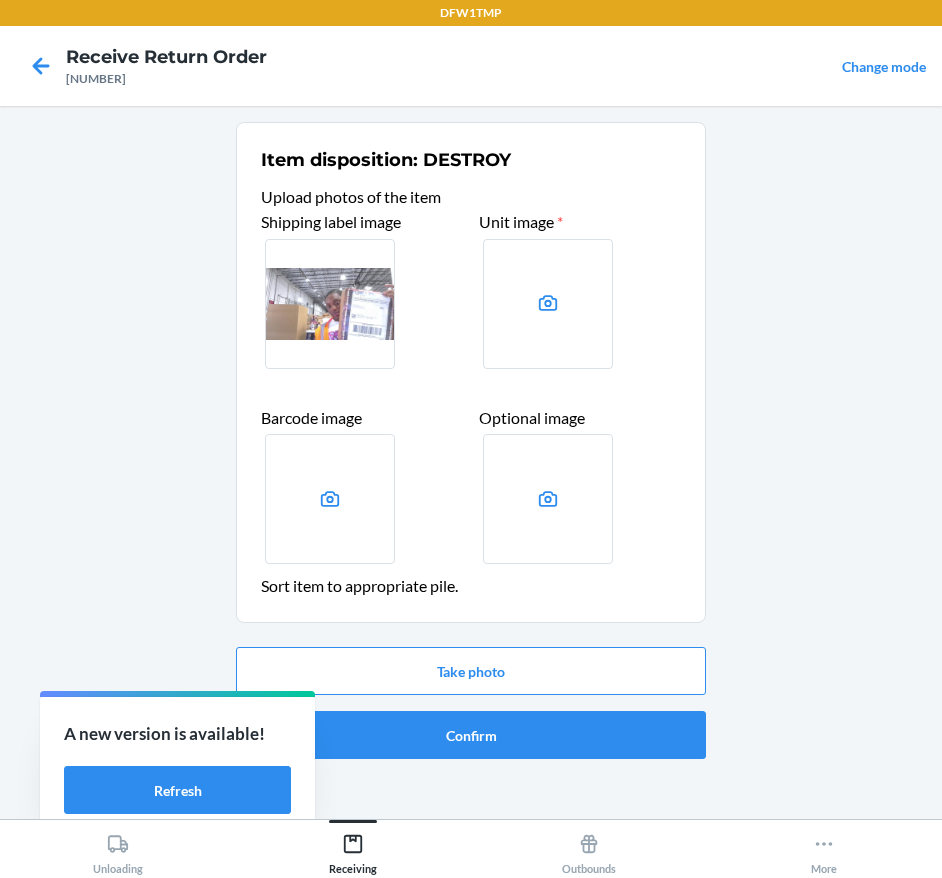 click at bounding box center (0, 0) 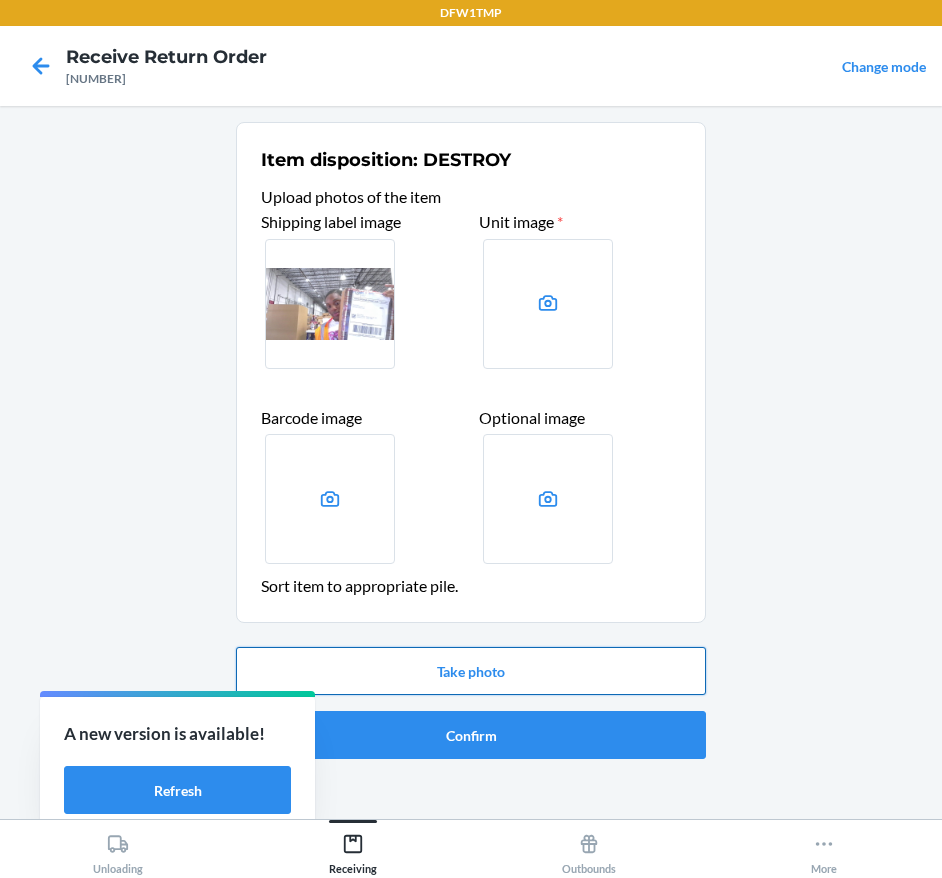 click on "Take photo" at bounding box center (471, 671) 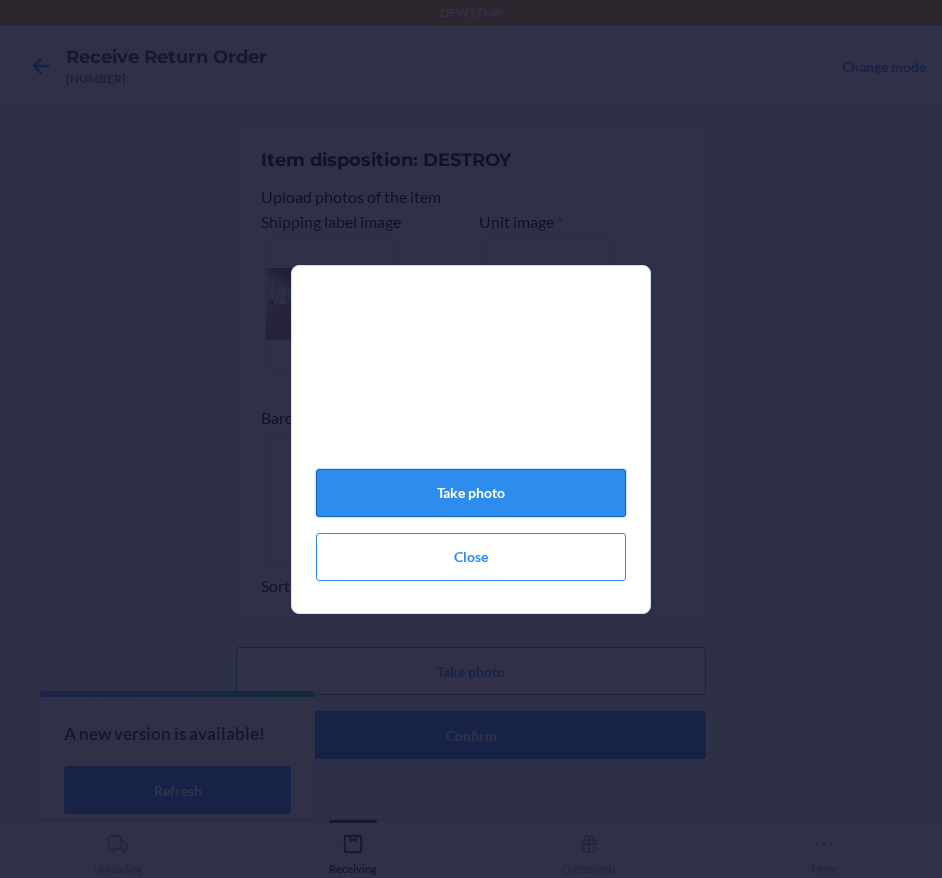 click on "Take photo" 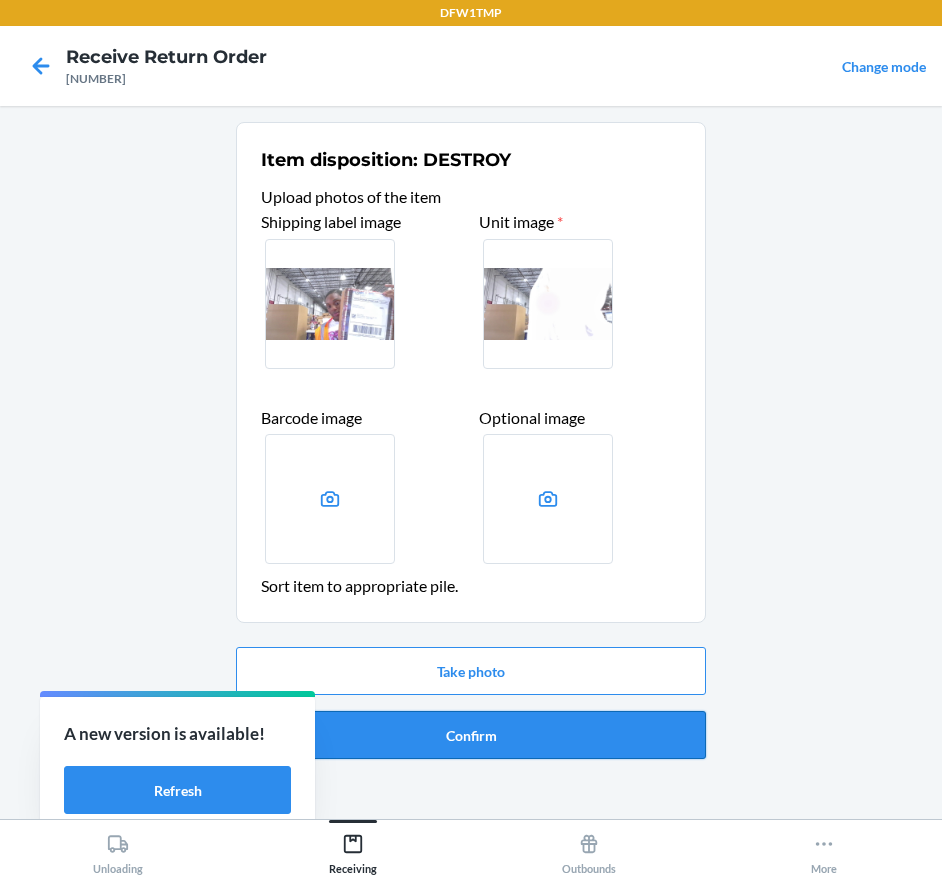 click on "Confirm" at bounding box center (471, 735) 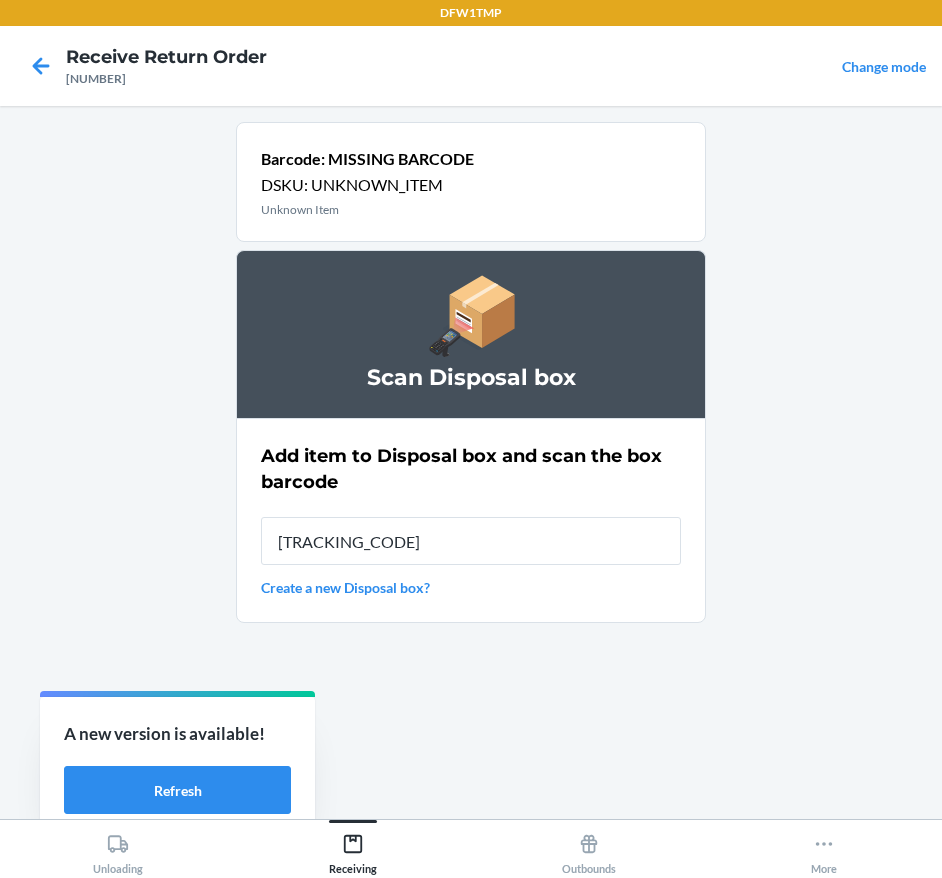 type on "[TRACKING_CODE]" 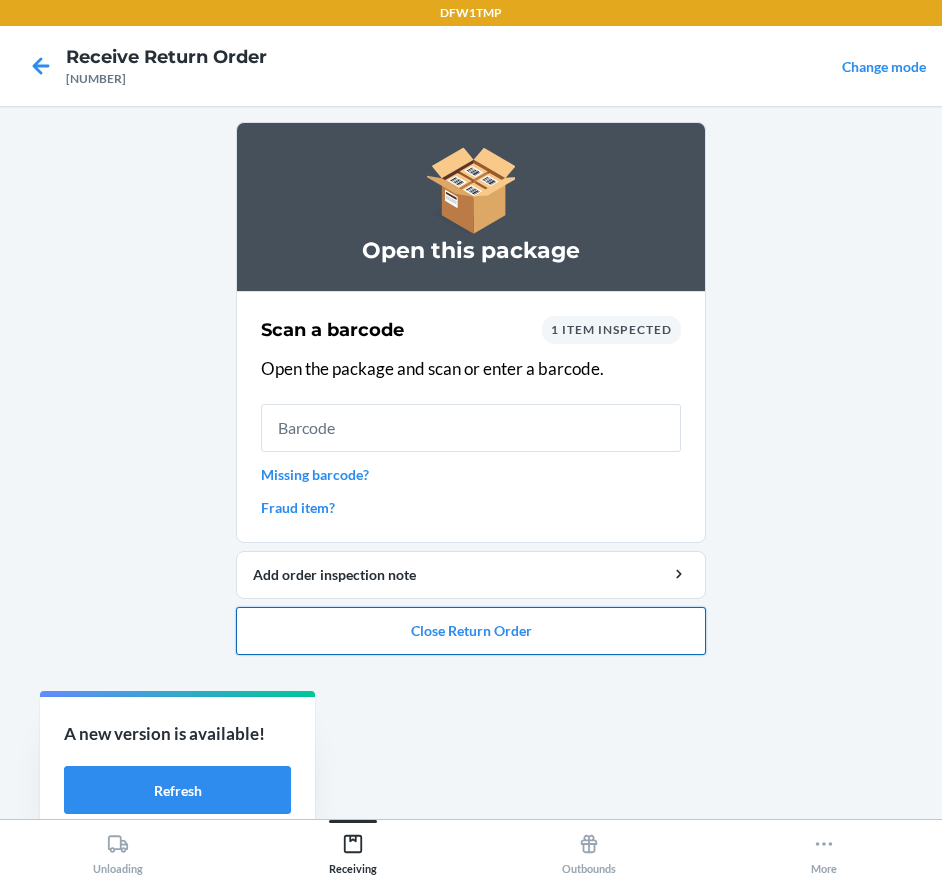 click on "Close Return Order" at bounding box center (471, 631) 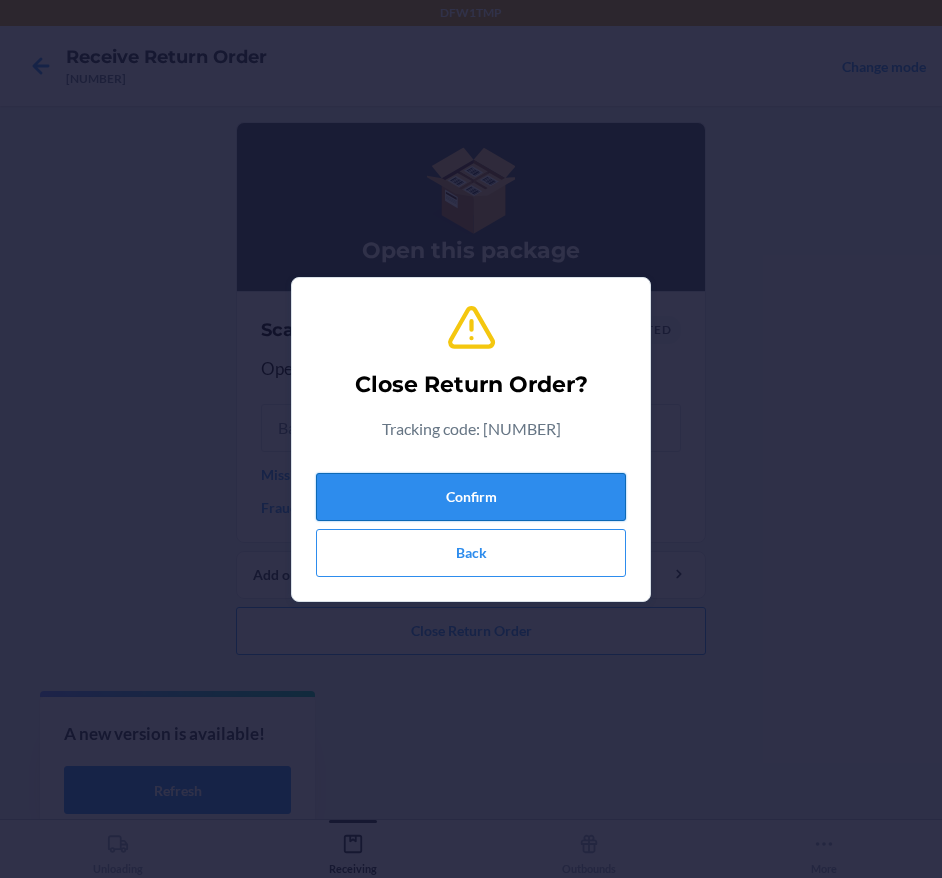 click on "Confirm" at bounding box center [471, 497] 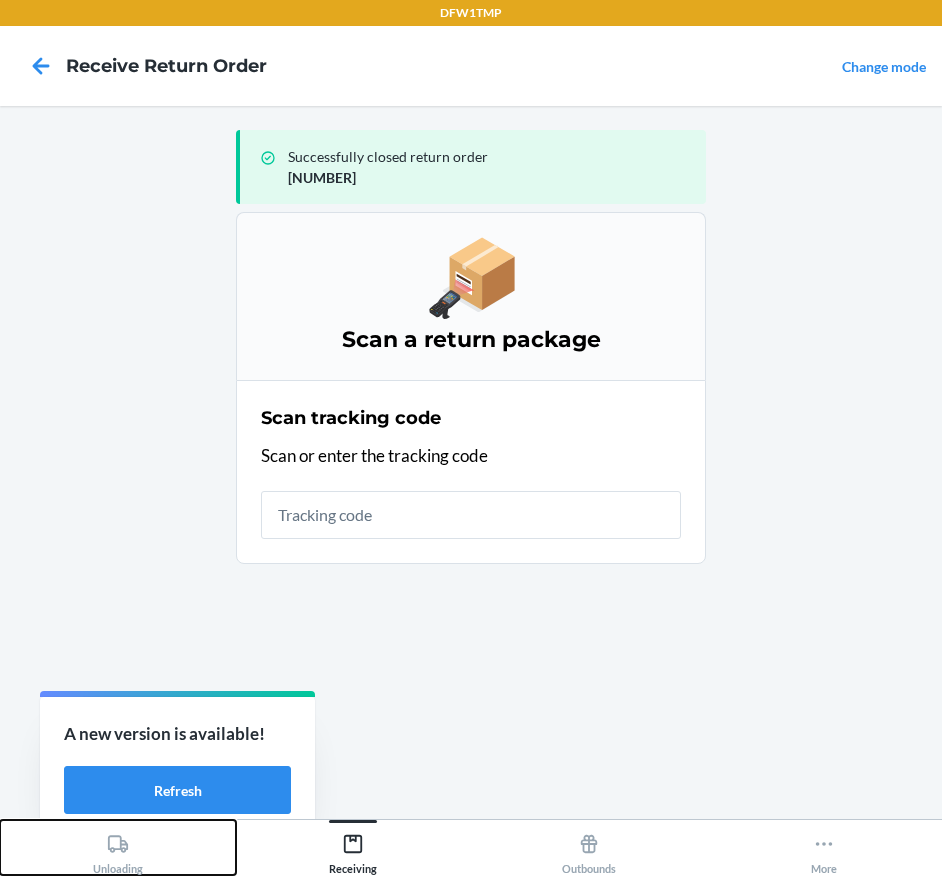 drag, startPoint x: 174, startPoint y: 859, endPoint x: 185, endPoint y: 845, distance: 17.804493 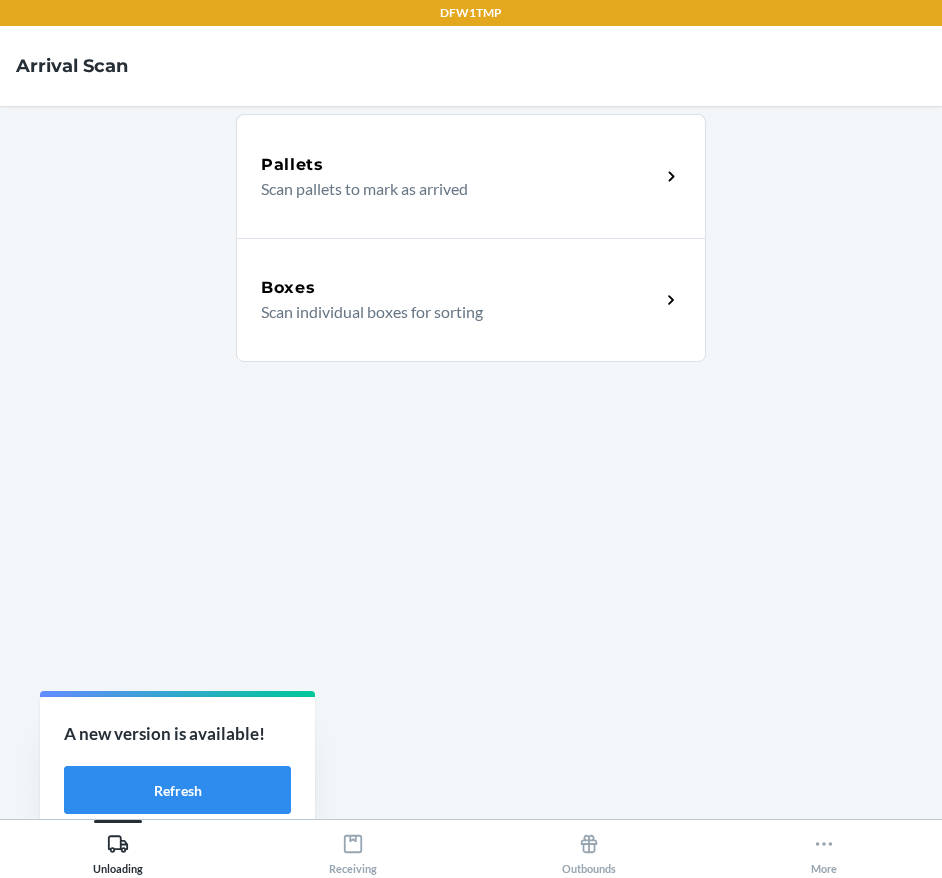 click on "Scan individual boxes for sorting" at bounding box center (452, 312) 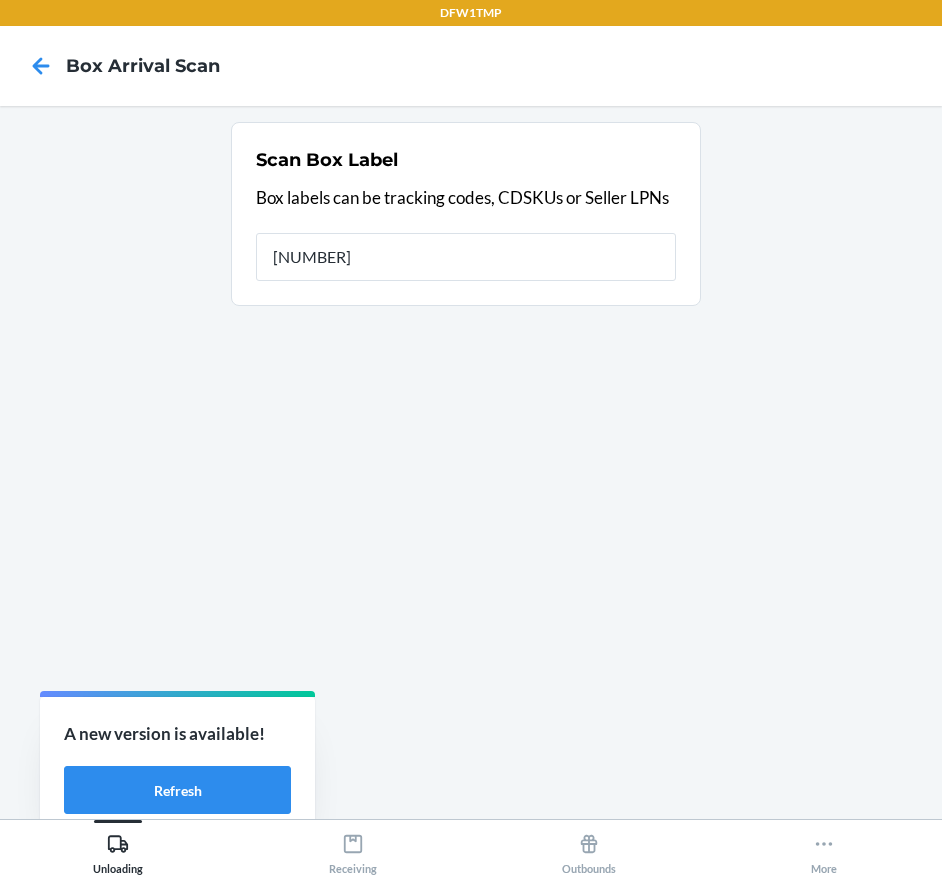 type on "[NUMBER]" 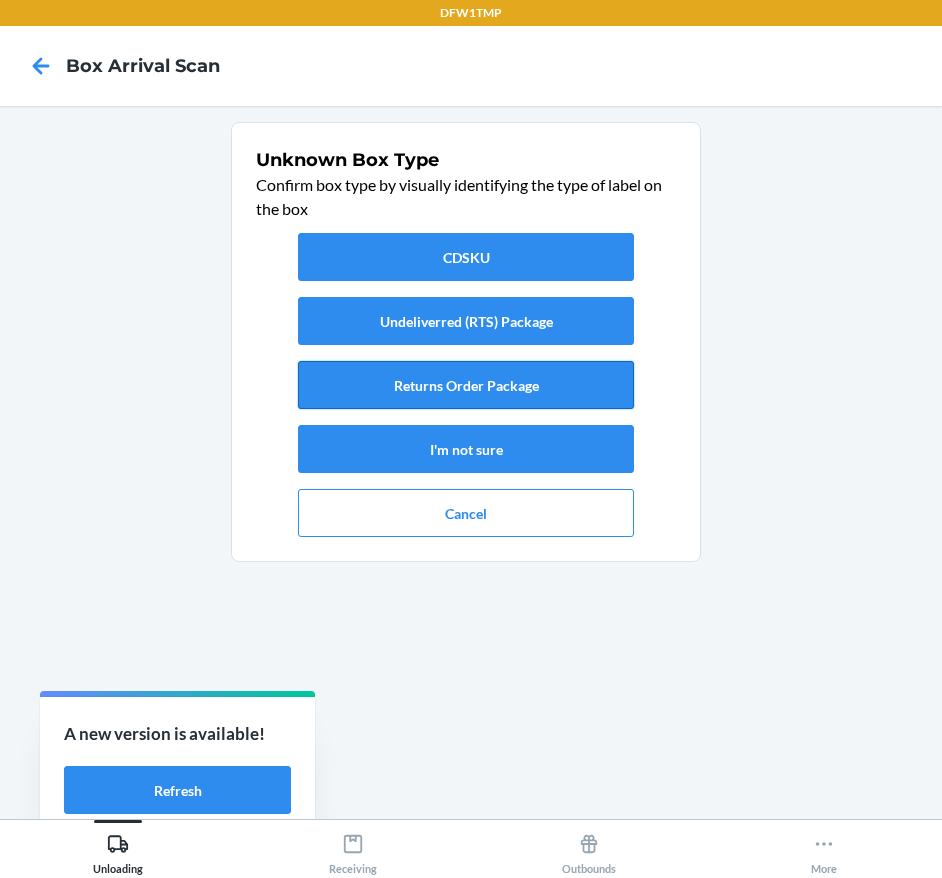 click on "Returns Order Package" at bounding box center (466, 385) 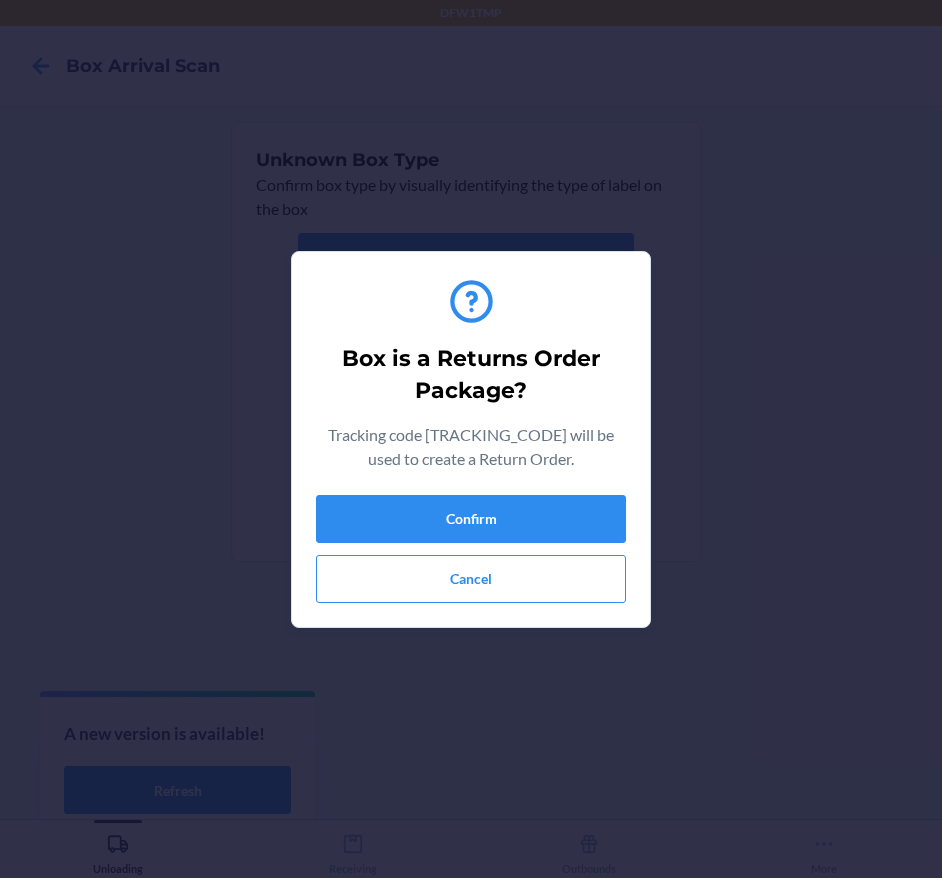 click on "Box is a Returns Order Package? Tracking code [TRACKING_CODE] will be used to create a Return Order. Confirm Cancel" at bounding box center (471, 439) 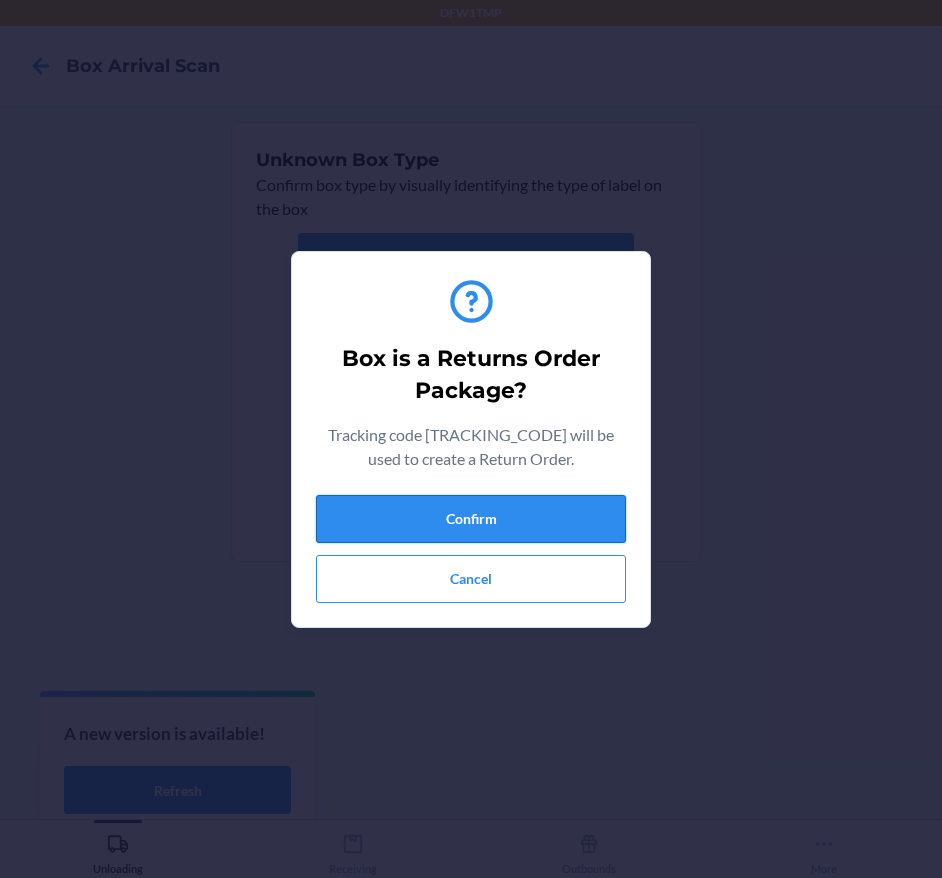 click on "Confirm" at bounding box center [471, 519] 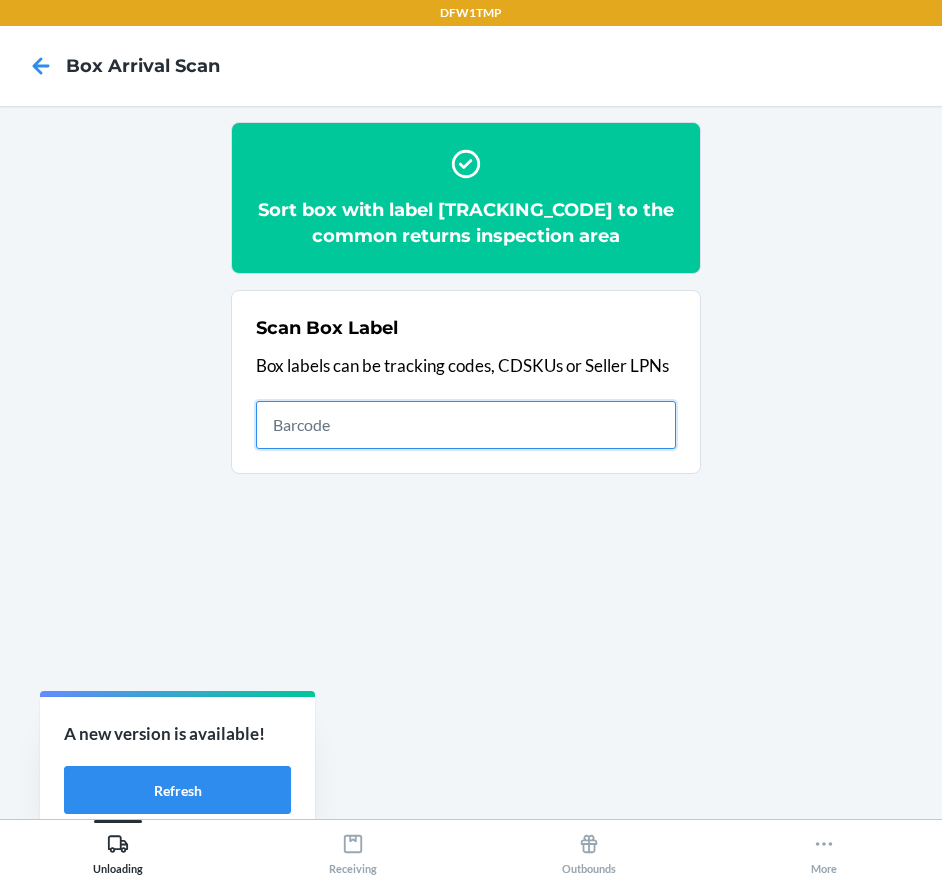 click on "Receiving" at bounding box center (354, 847) 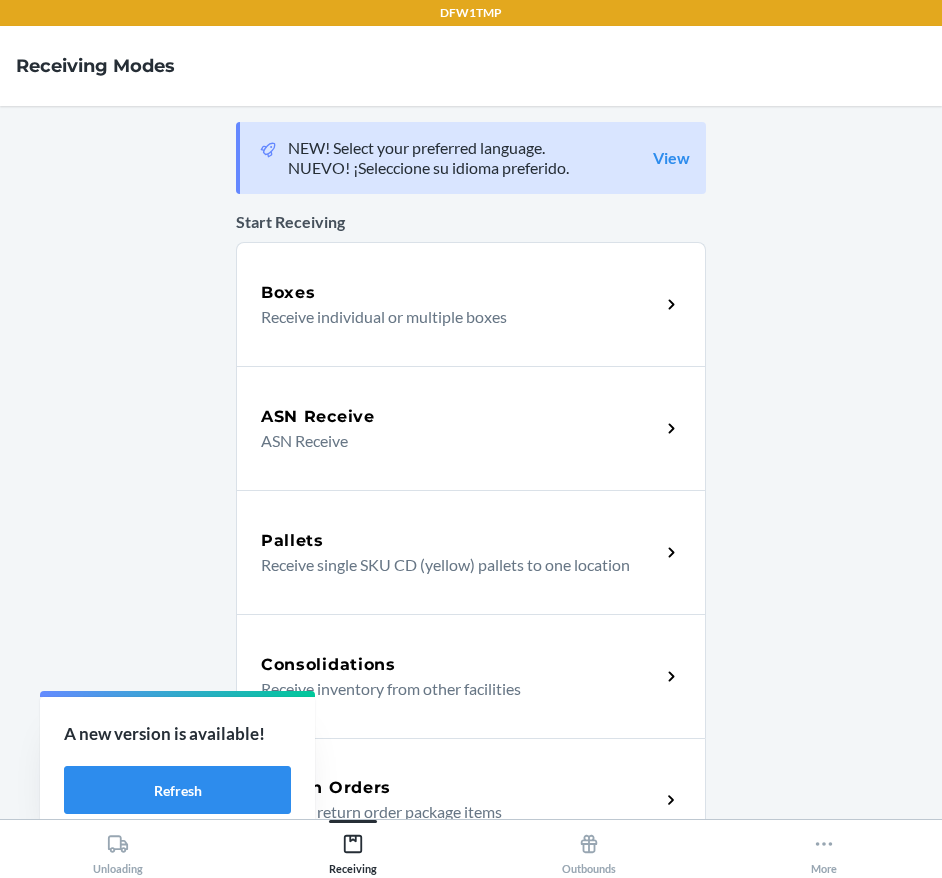 click on "Return Orders Receive return order package items" at bounding box center (471, 800) 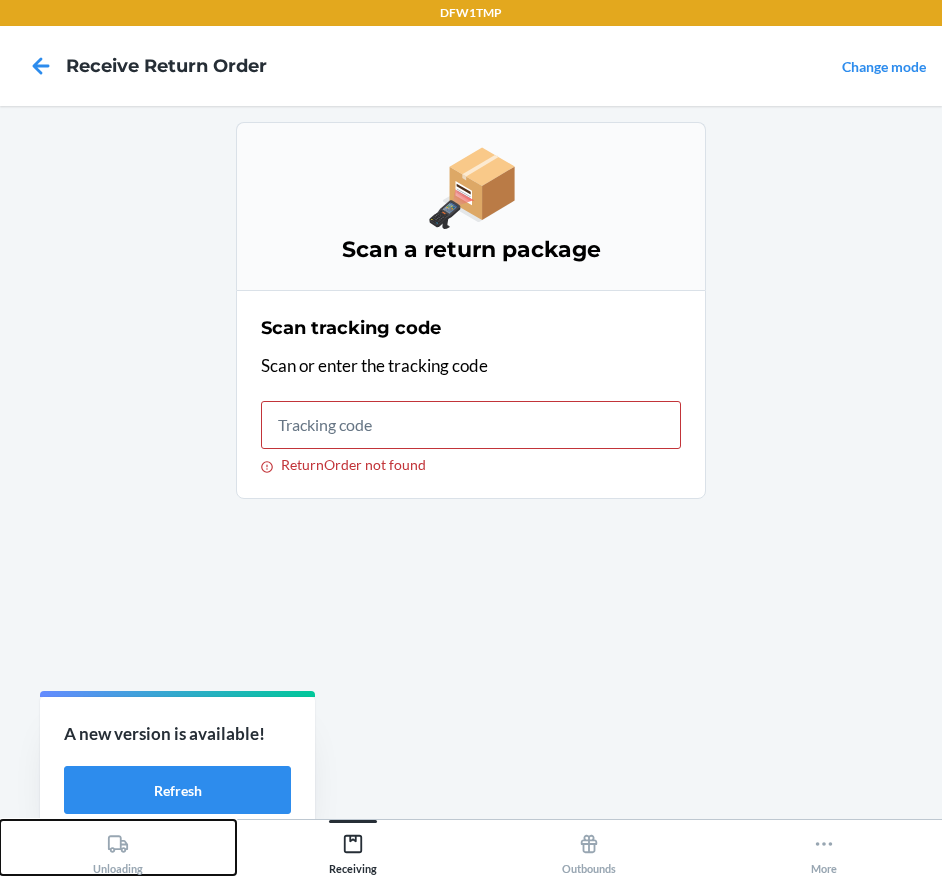 drag, startPoint x: 161, startPoint y: 853, endPoint x: 287, endPoint y: 695, distance: 202.0891 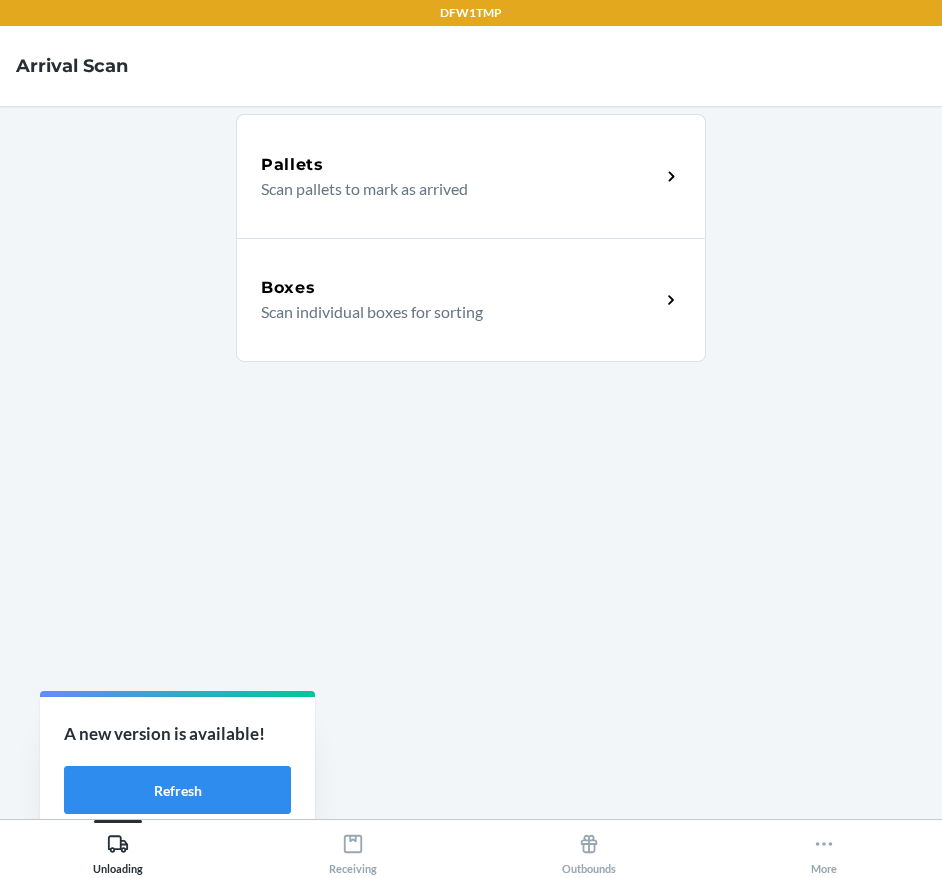 click on "Pallets Scan pallets to mark as arrived Boxes Scan individual boxes for sorting" at bounding box center (471, 462) 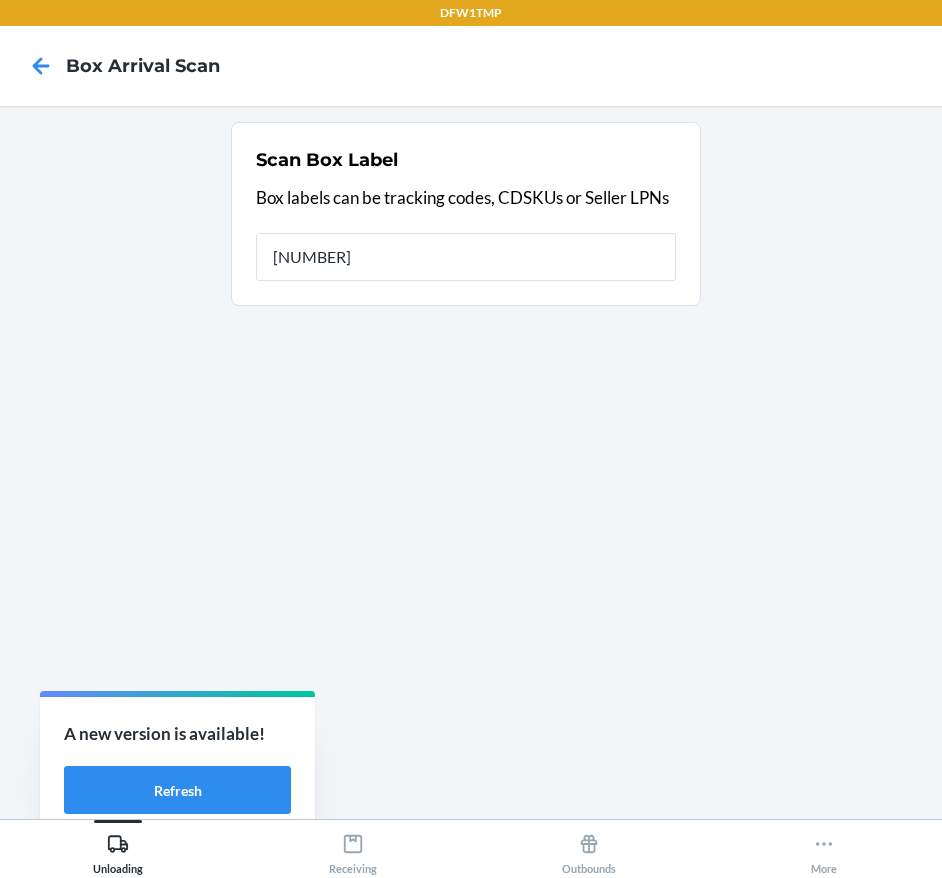 type on "[NUMBER]" 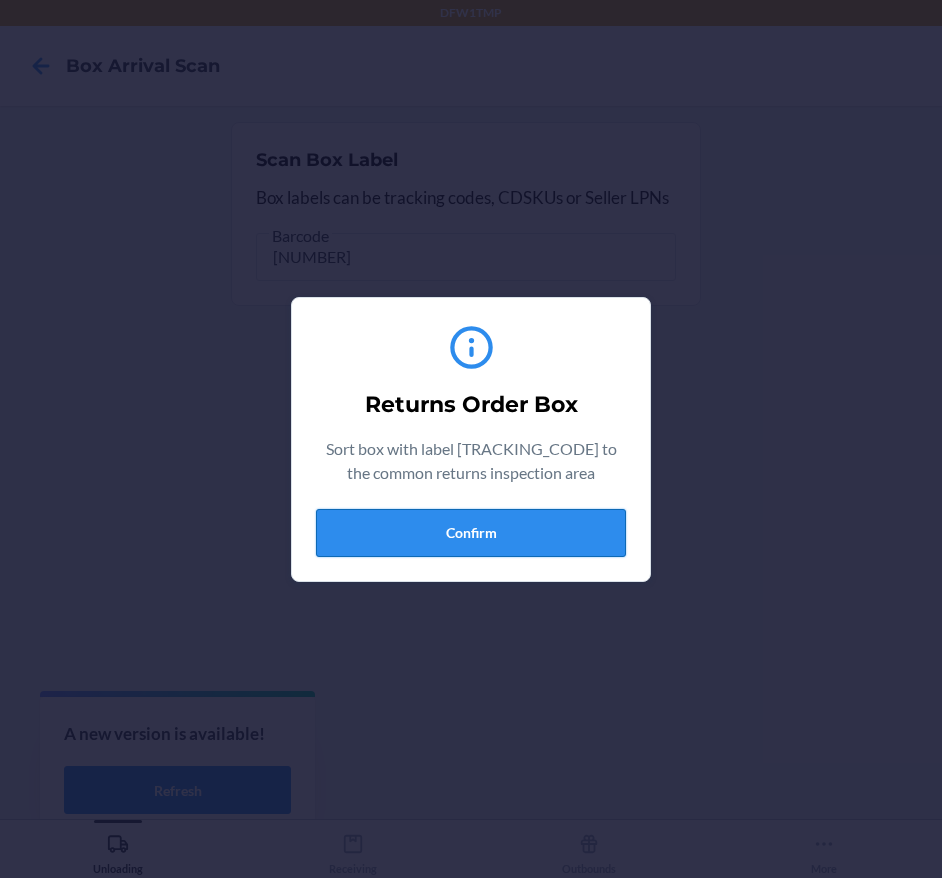 click on "Confirm" at bounding box center (471, 533) 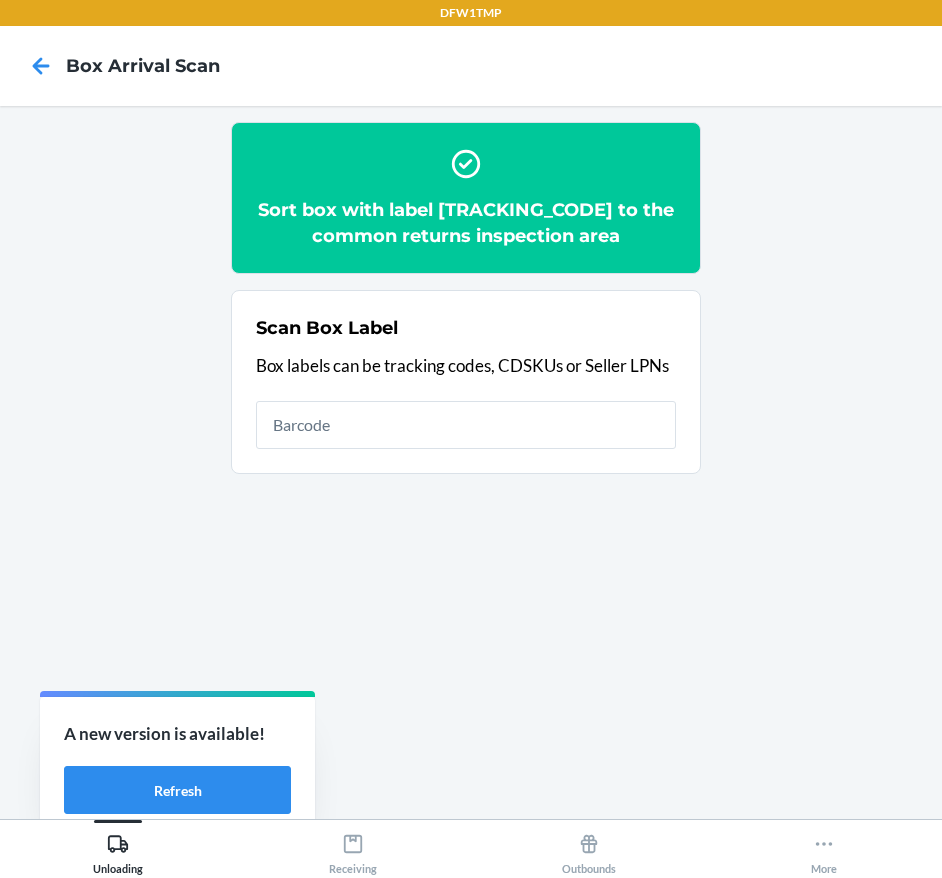 click on "Unloading Receiving Outbounds More" at bounding box center (471, 848) 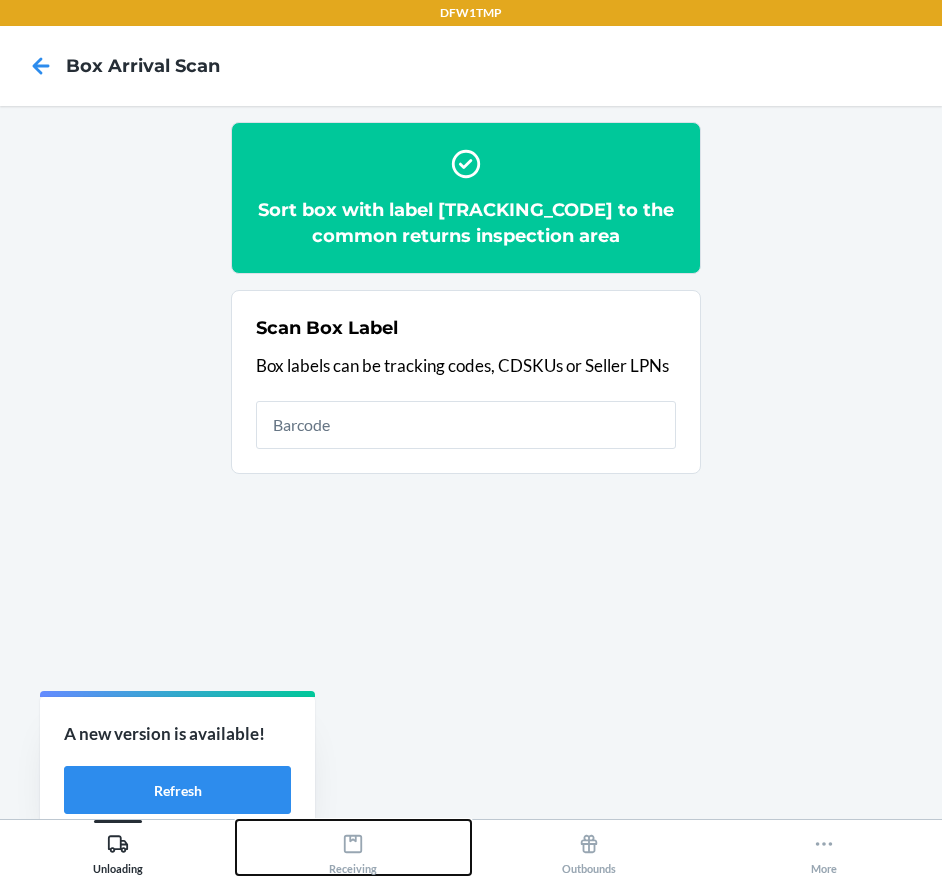 click on "Receiving" at bounding box center (353, 850) 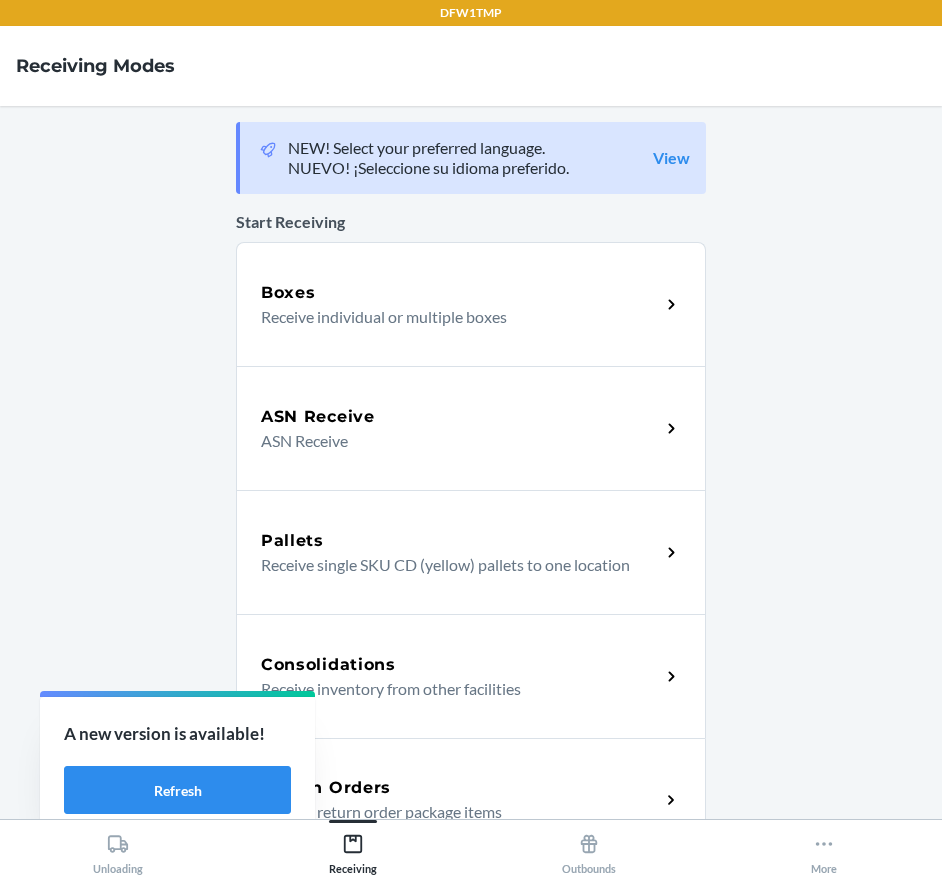 click on "Return Orders" at bounding box center [460, 788] 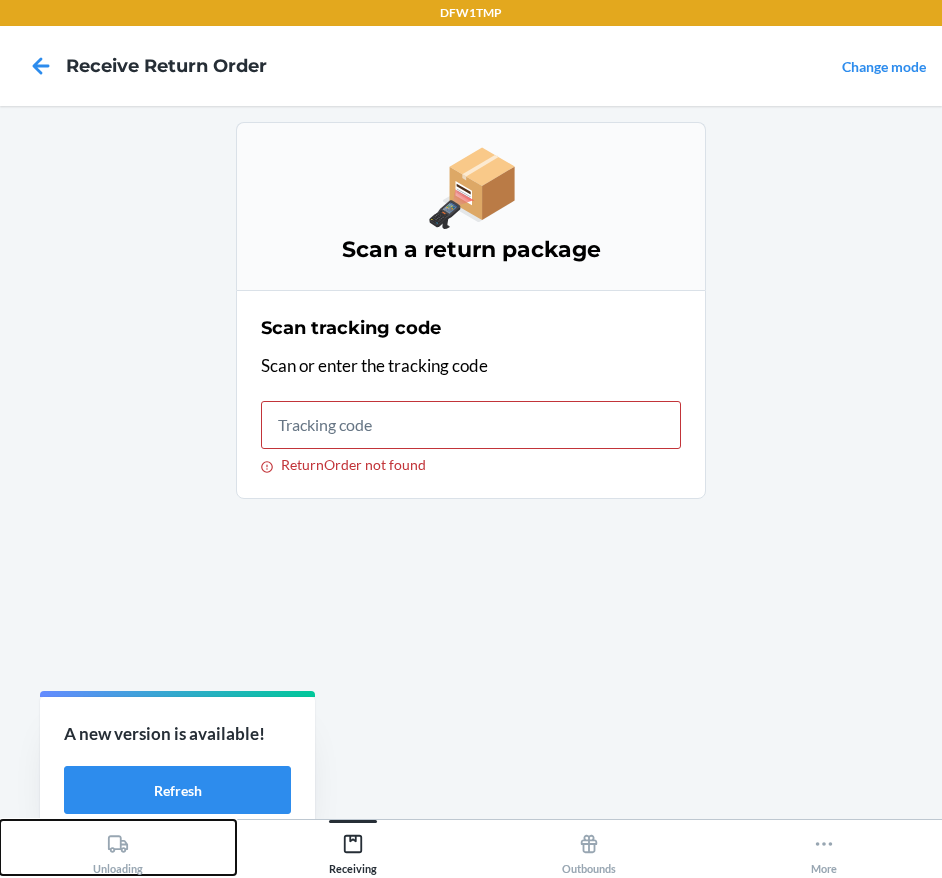 drag, startPoint x: 110, startPoint y: 855, endPoint x: 185, endPoint y: 724, distance: 150.95032 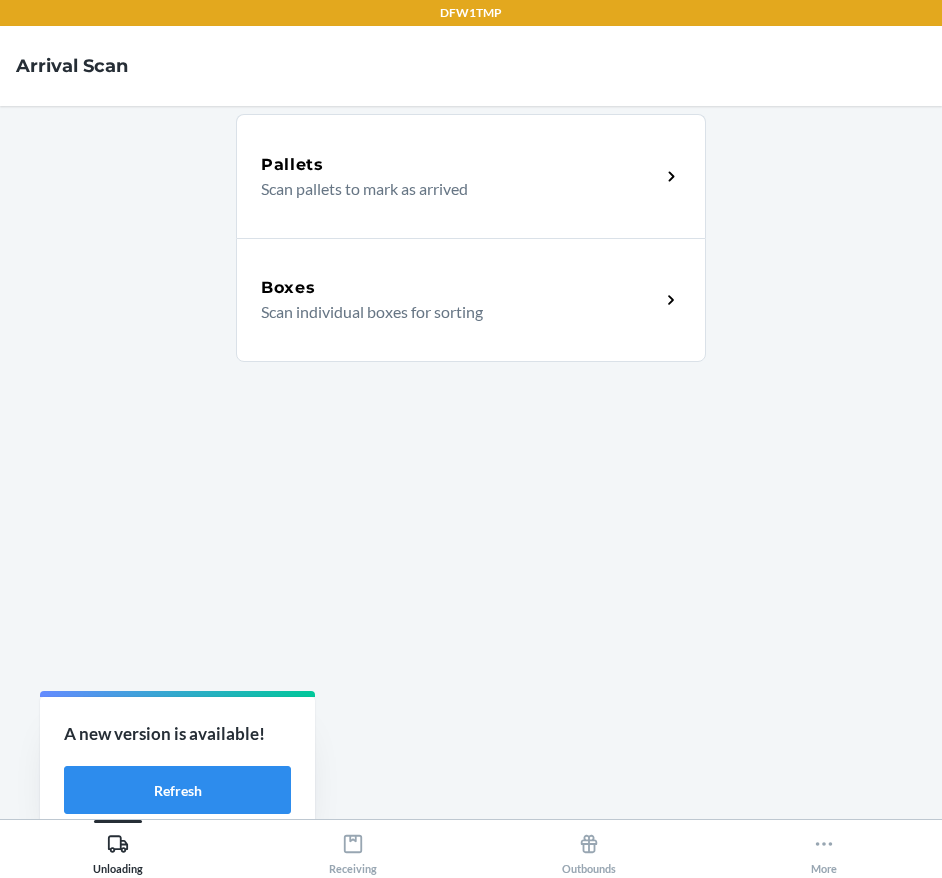 click on "Boxes Scan individual boxes for sorting" at bounding box center (471, 300) 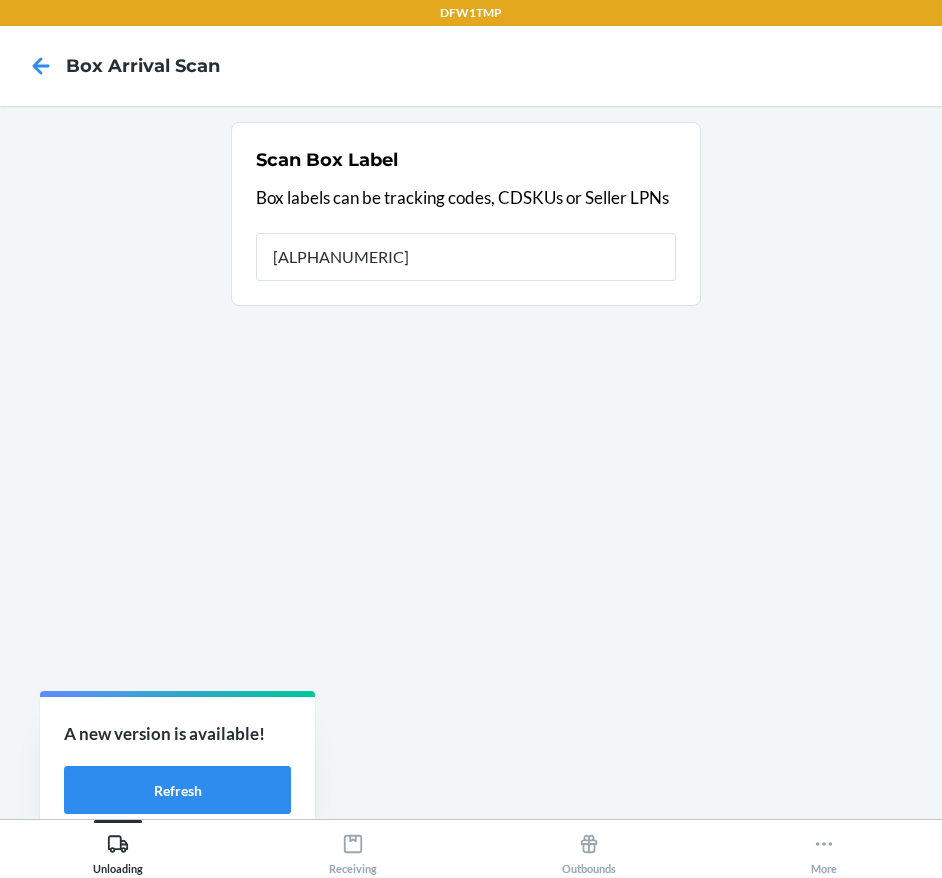 type on "[ALPHANUMERIC]" 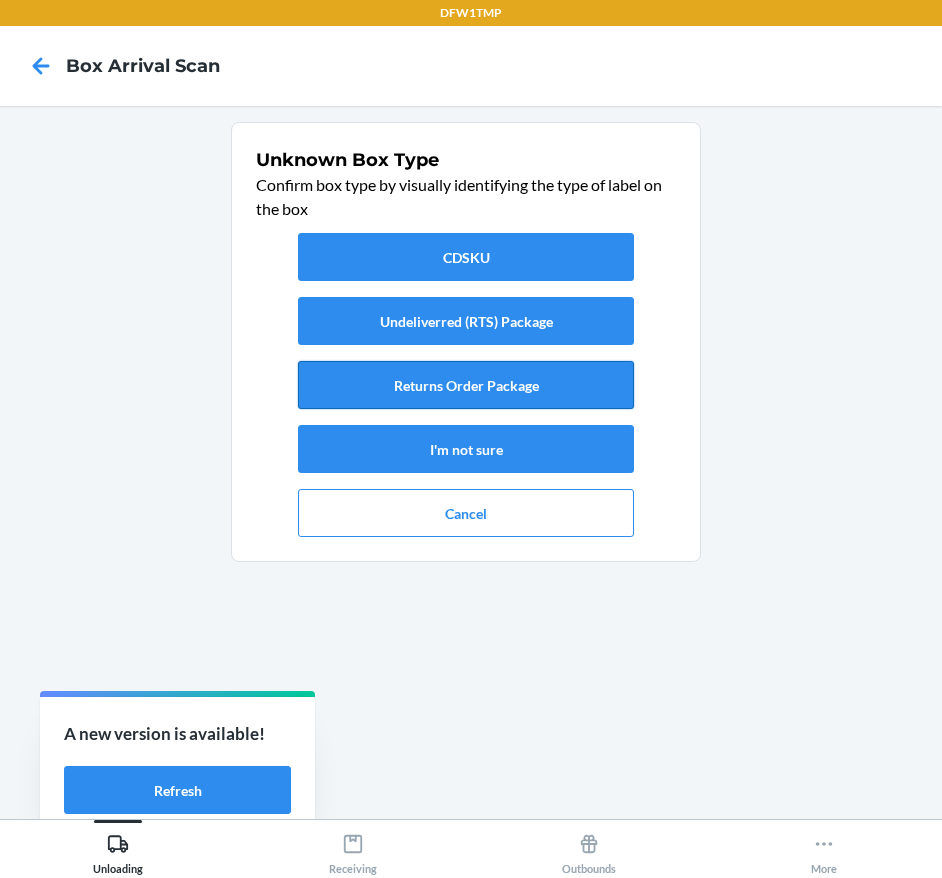 click on "Returns Order Package" at bounding box center [466, 385] 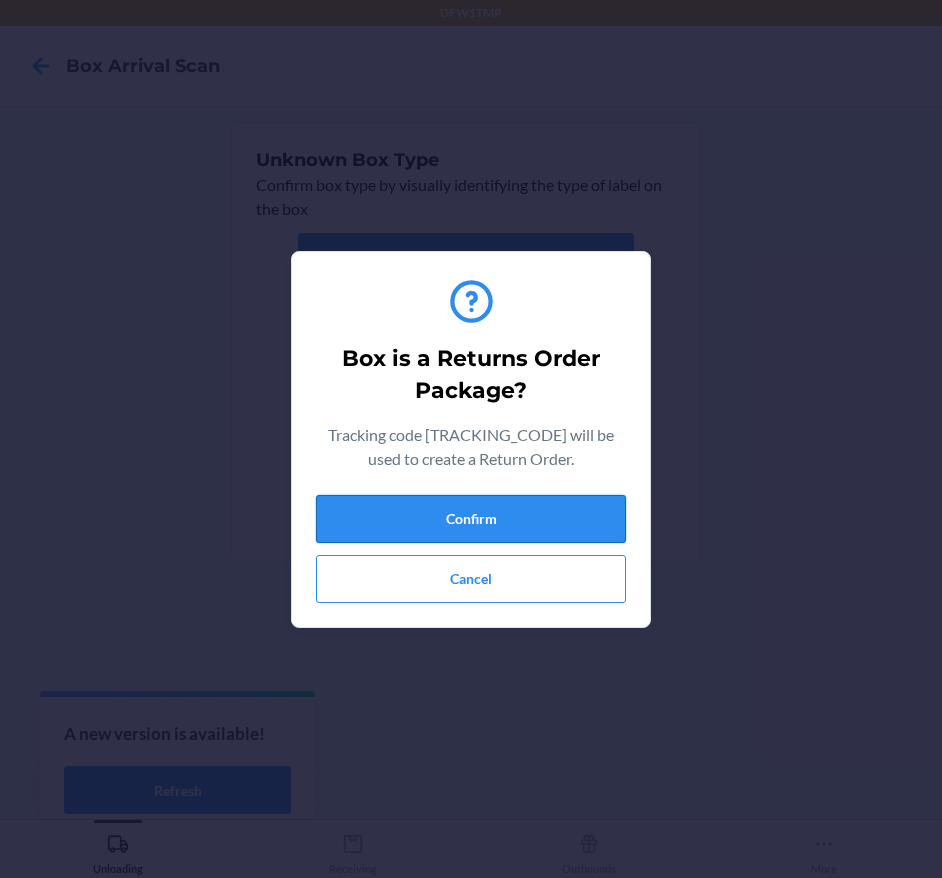 click on "Confirm" at bounding box center (471, 519) 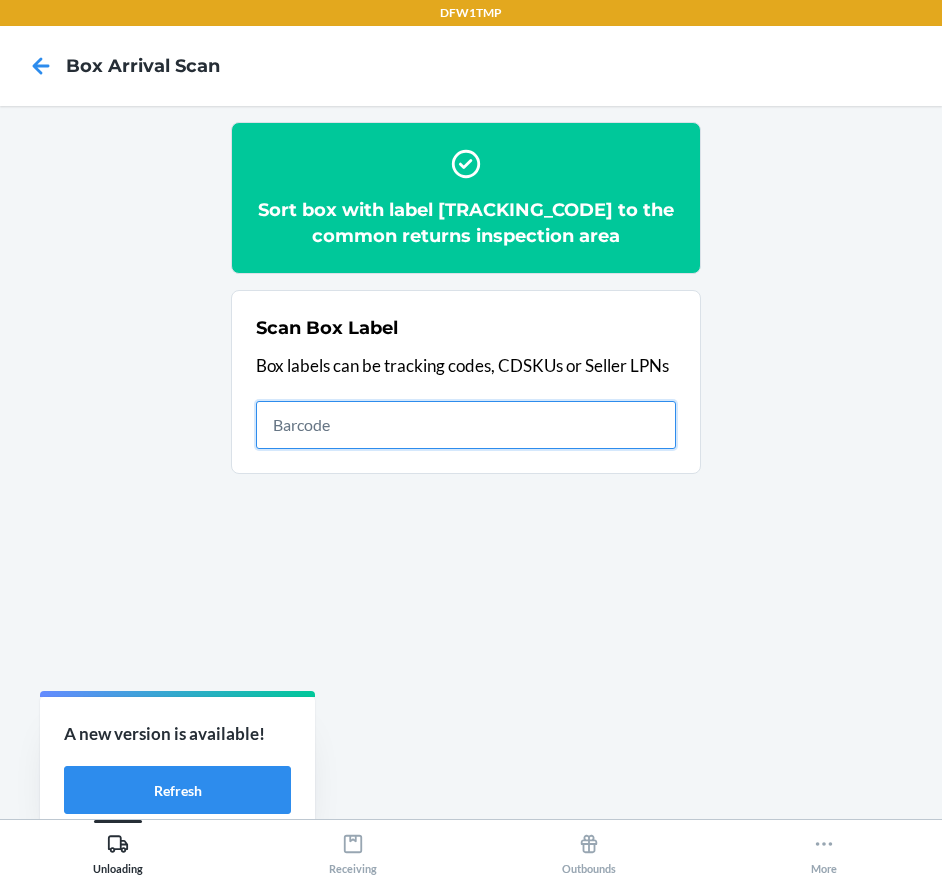 click 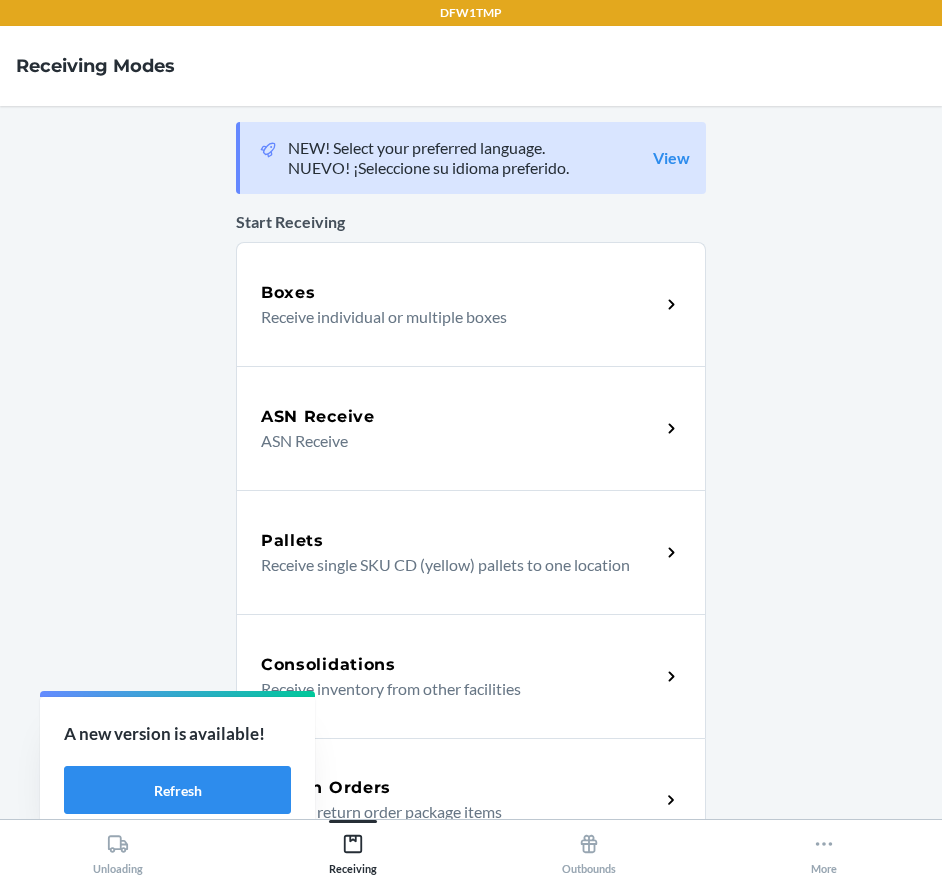 click on "Return Orders" at bounding box center (326, 788) 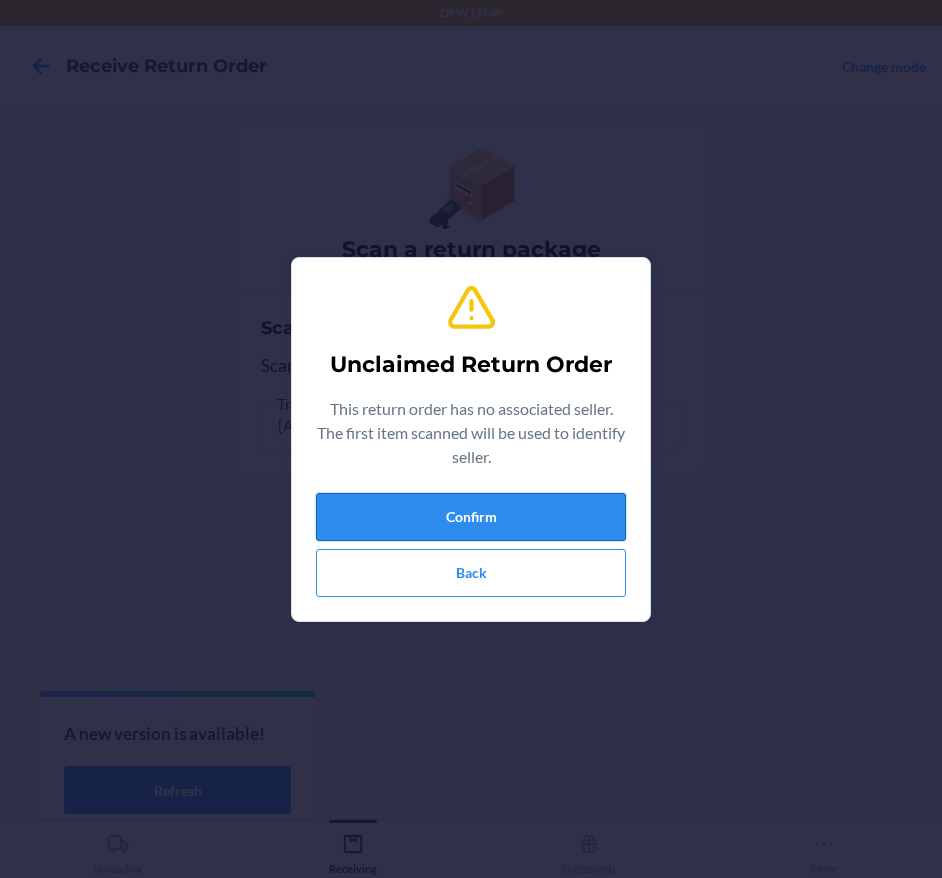 click on "Confirm" at bounding box center (471, 517) 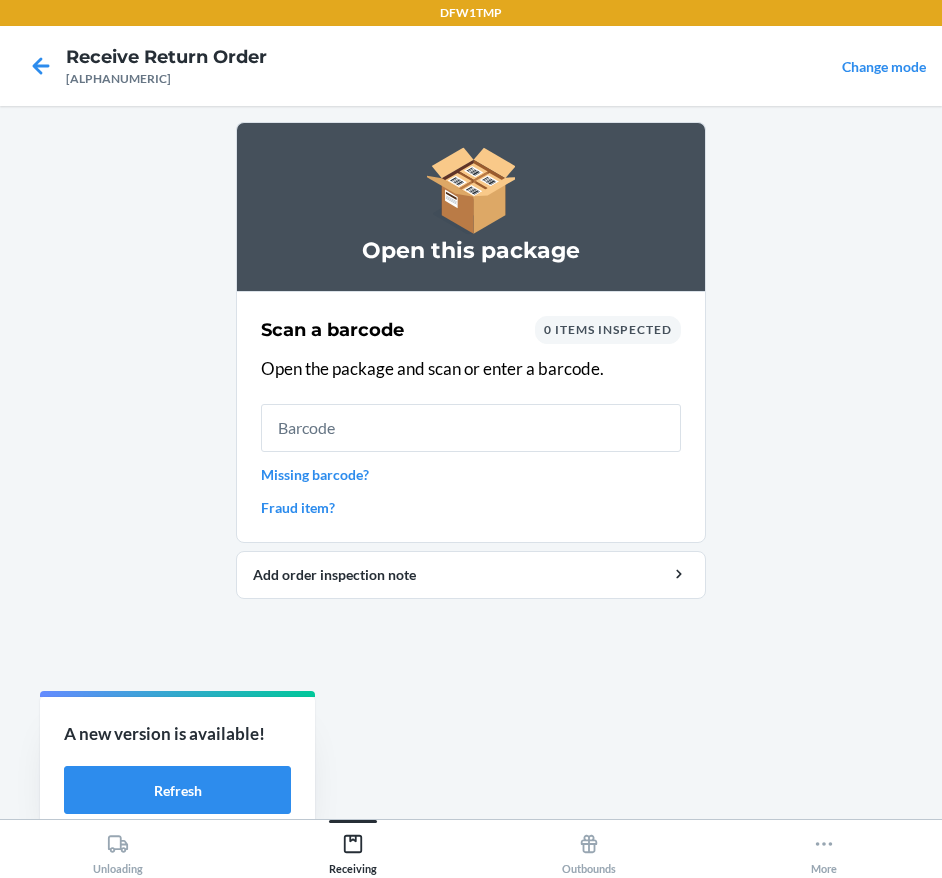 click on "Missing barcode?" at bounding box center (471, 474) 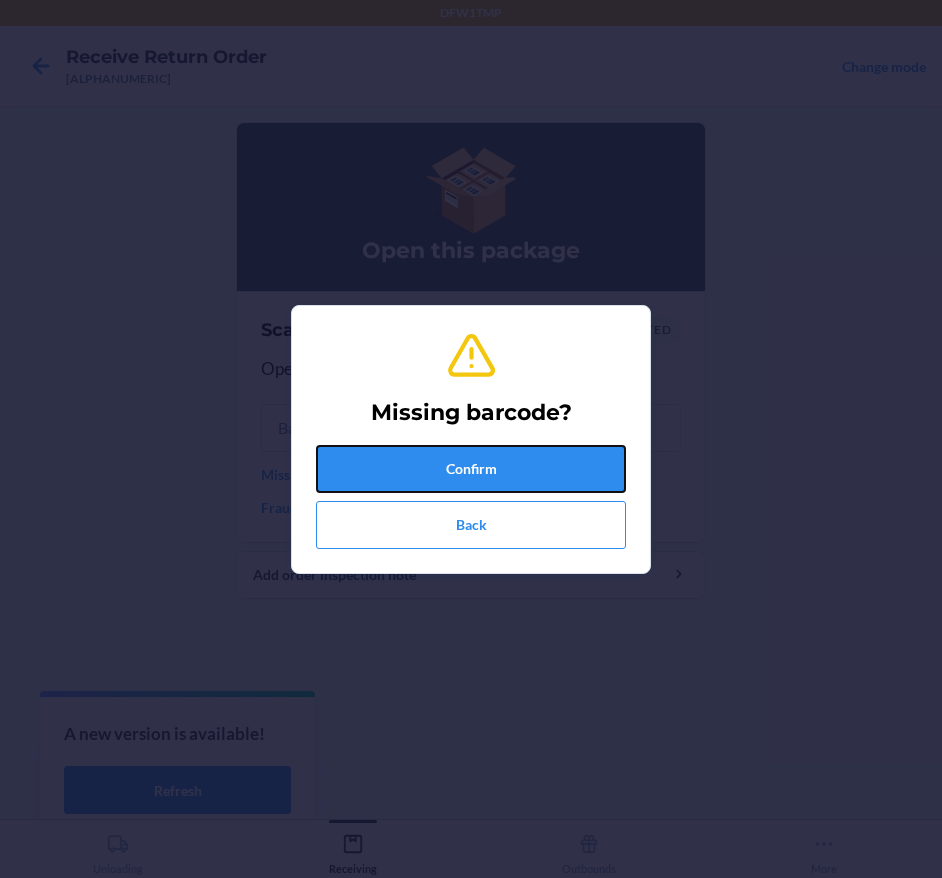 click on "Confirm" at bounding box center [471, 469] 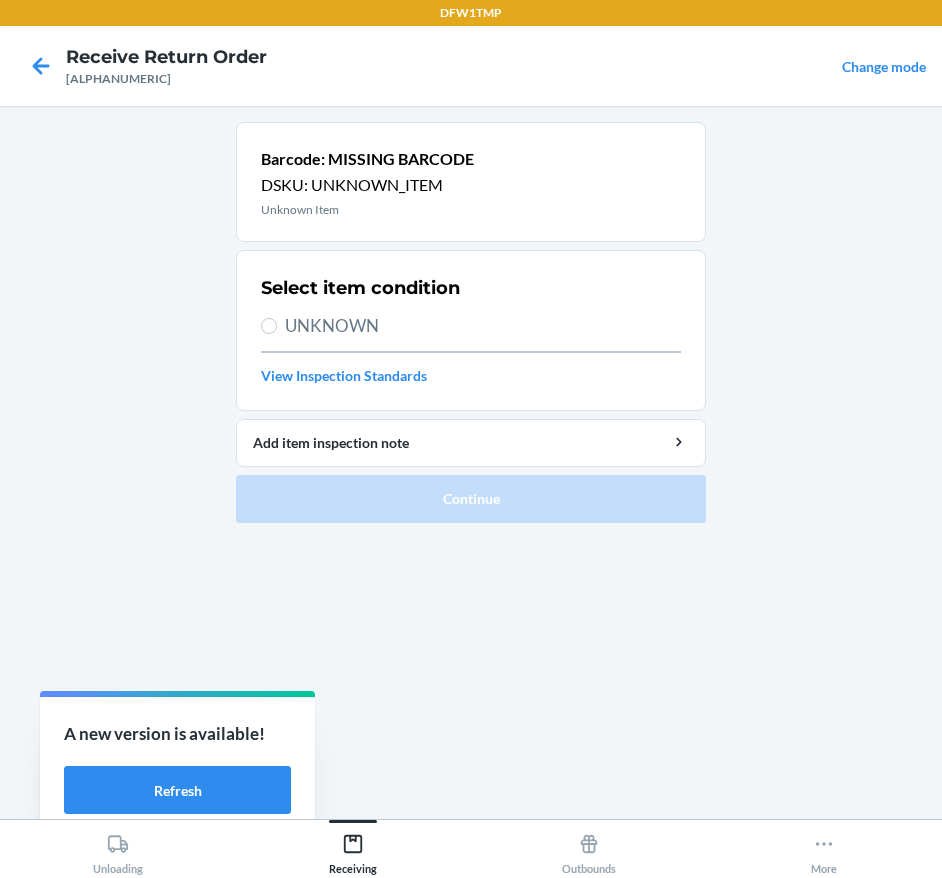 drag, startPoint x: 325, startPoint y: 318, endPoint x: 354, endPoint y: 434, distance: 119.57006 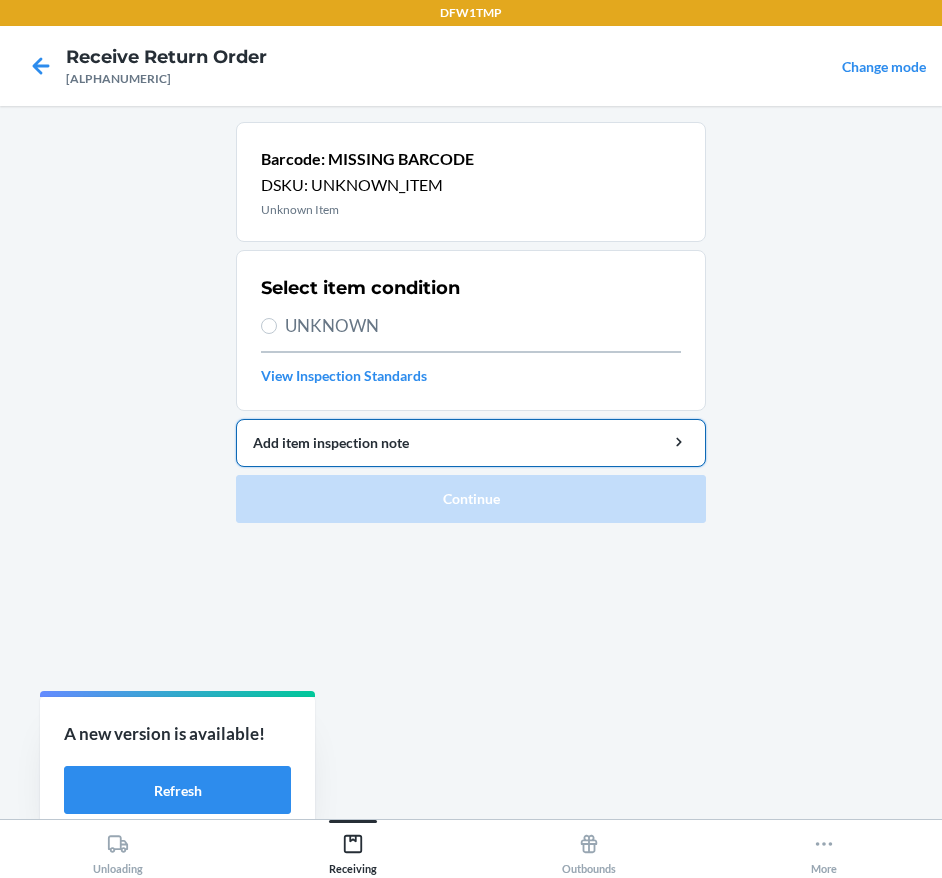 click on "UNKNOWN" at bounding box center [483, 326] 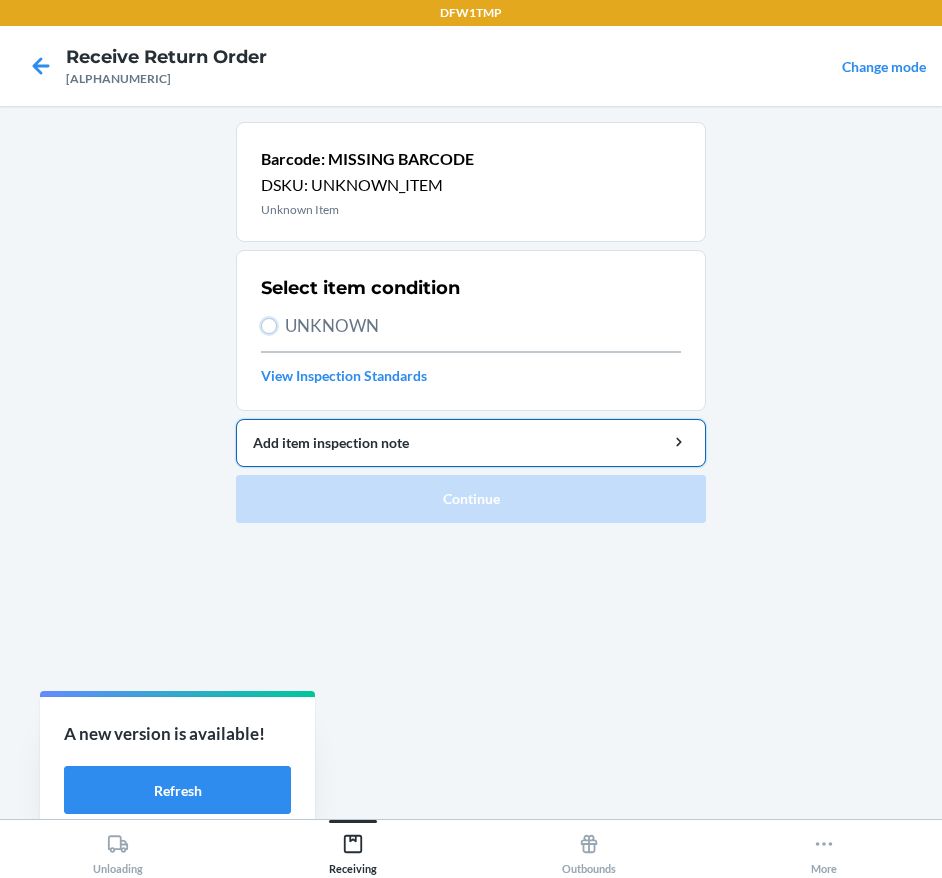 click on "UNKNOWN" at bounding box center [269, 326] 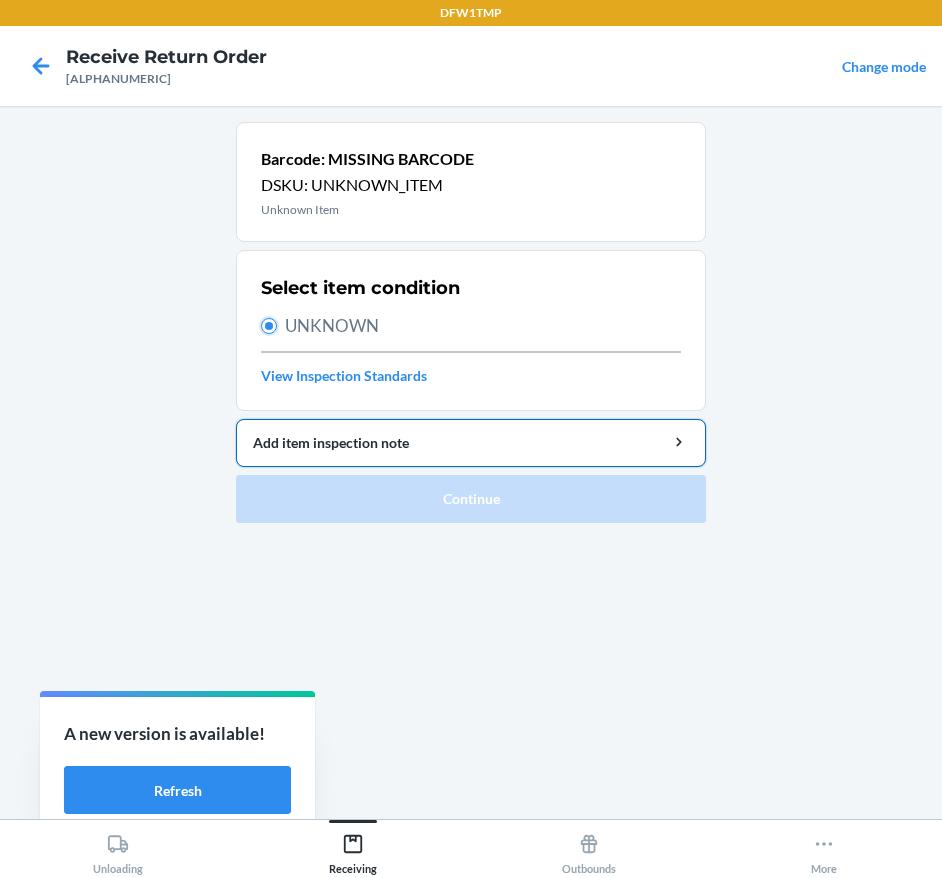 radio on "true" 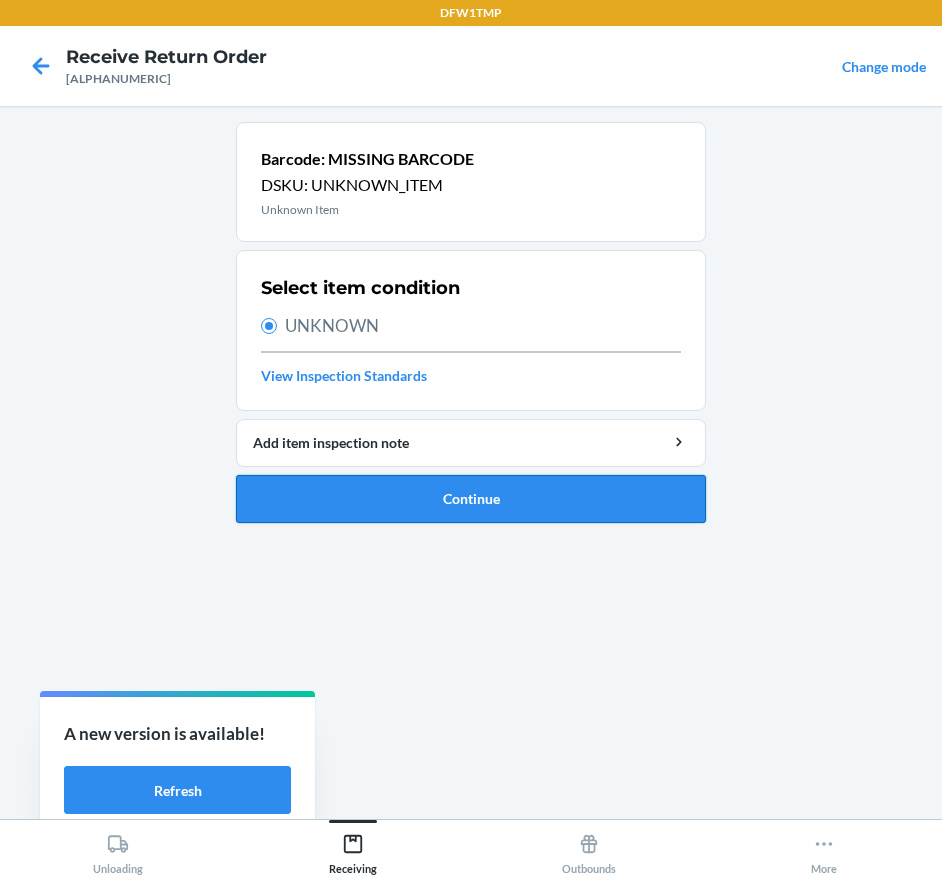 click on "Continue" at bounding box center [471, 499] 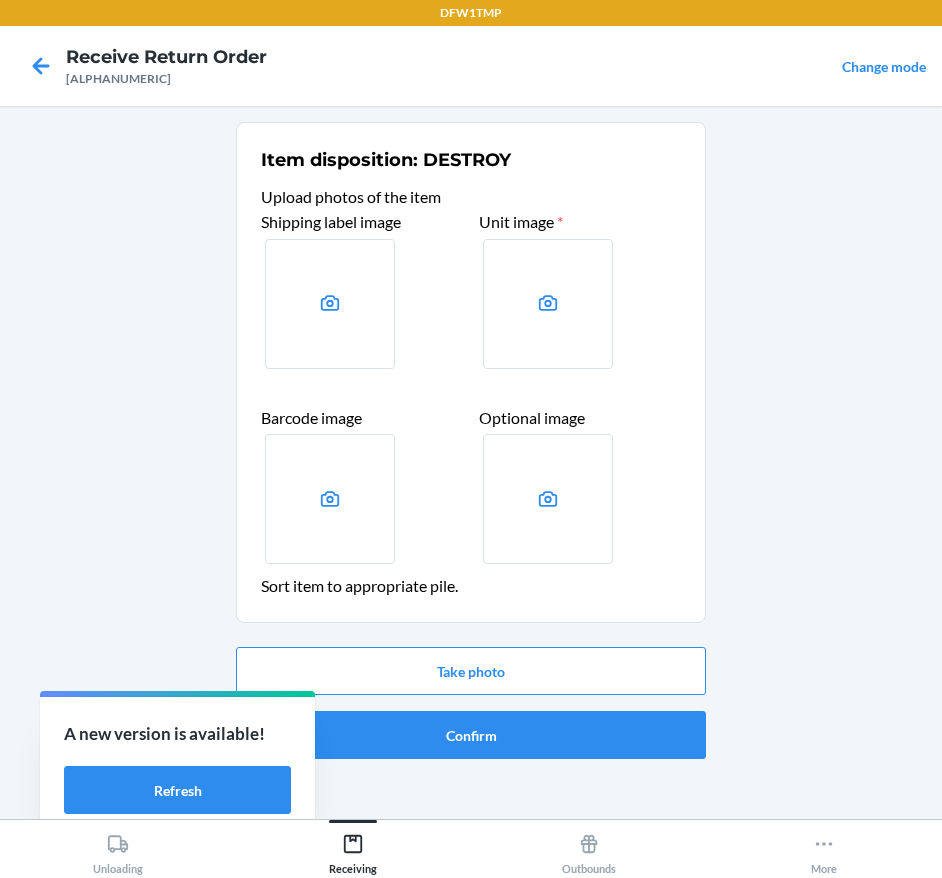 click at bounding box center [330, 304] 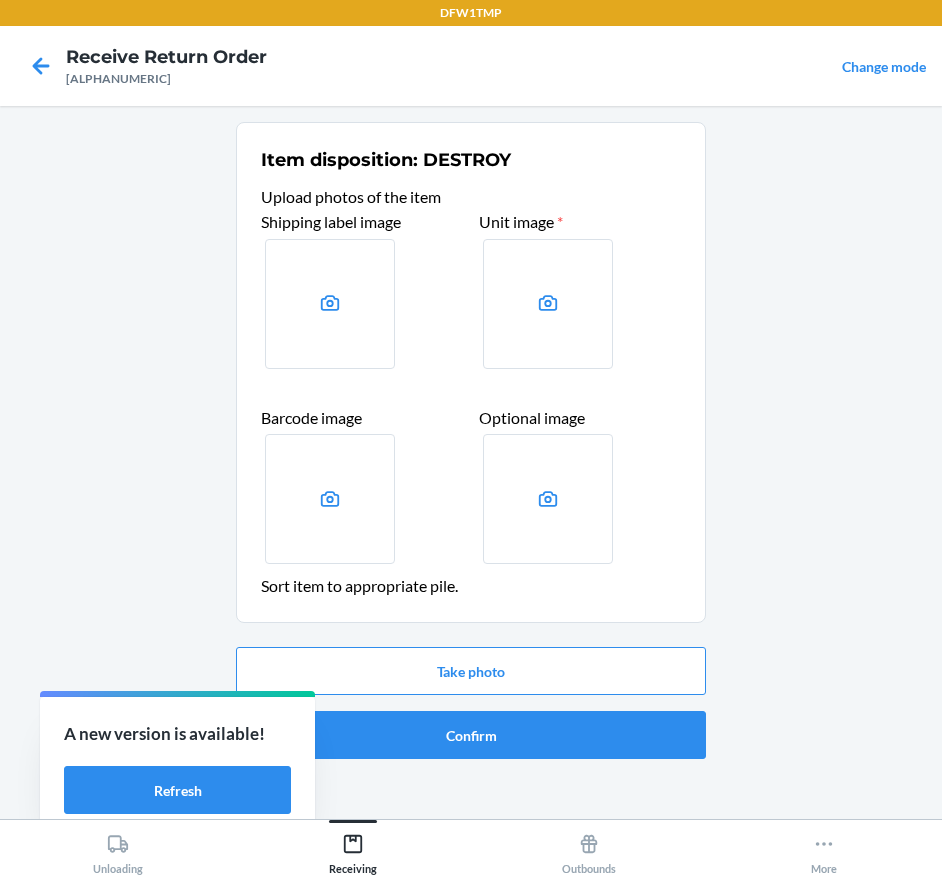 click at bounding box center (0, 0) 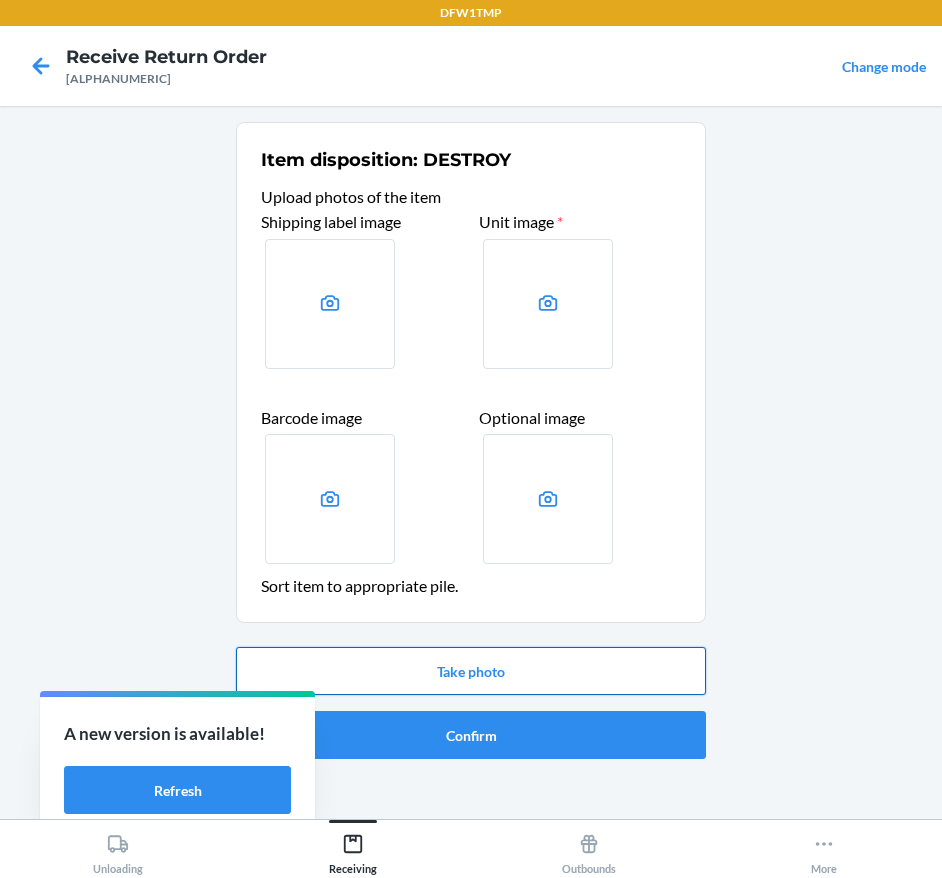 click on "Take photo" at bounding box center [471, 671] 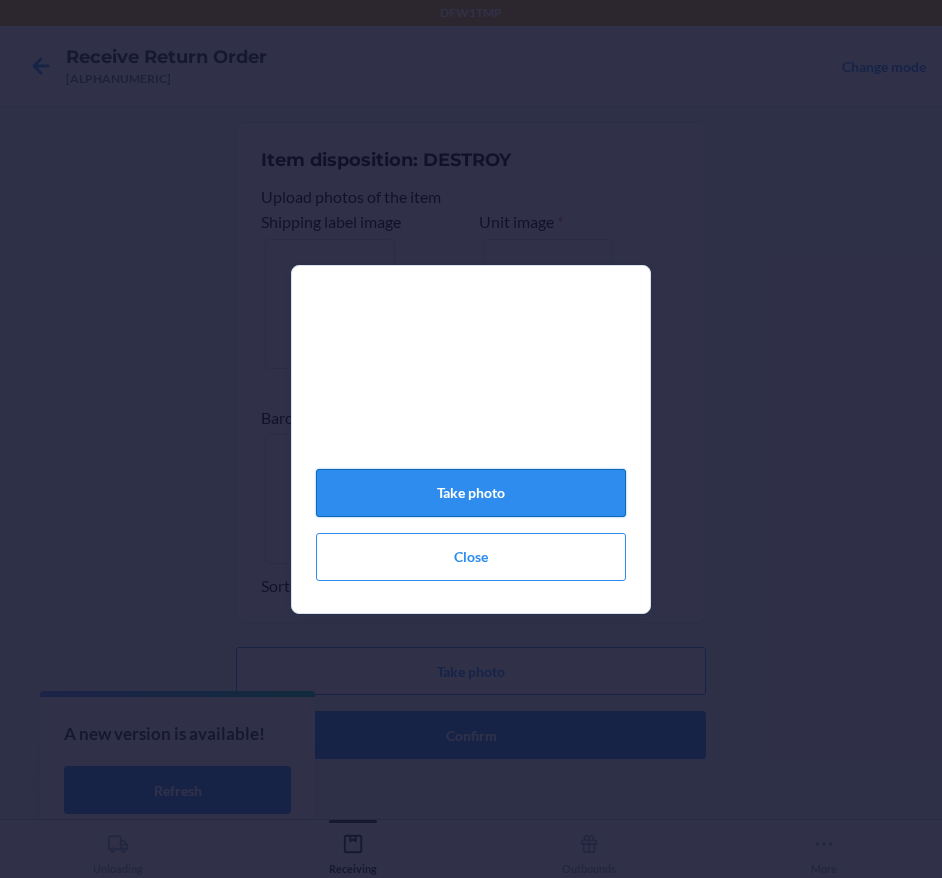 click on "Take photo" 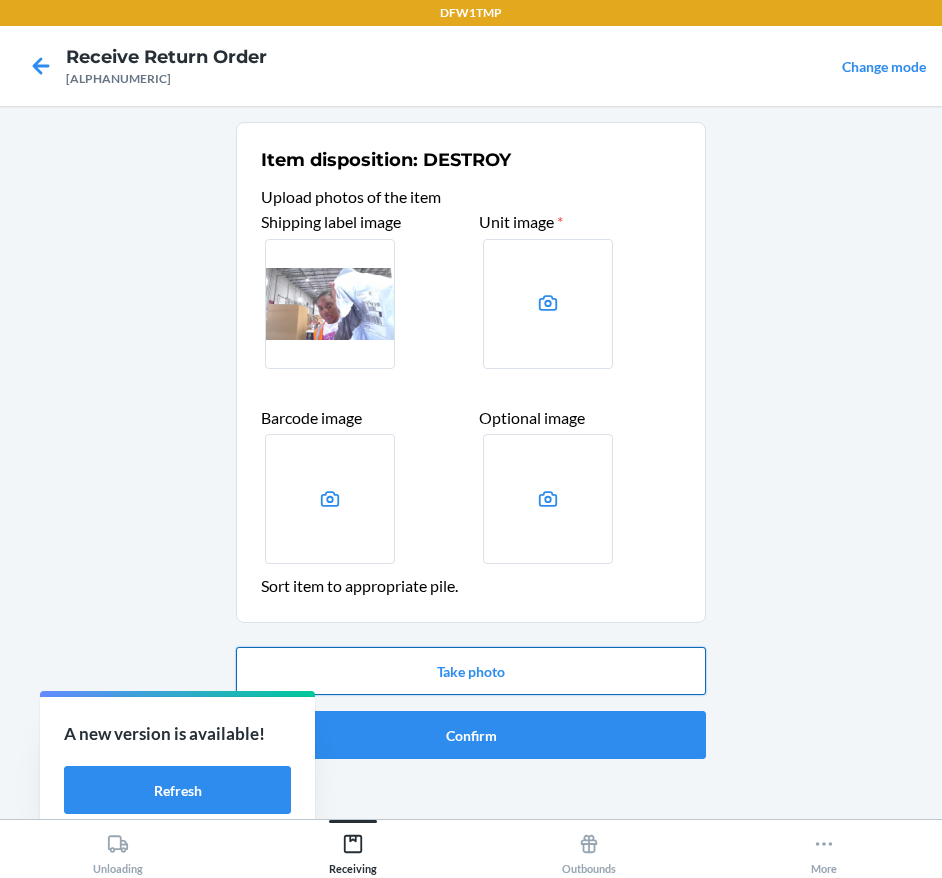 click on "Take photo" at bounding box center (471, 671) 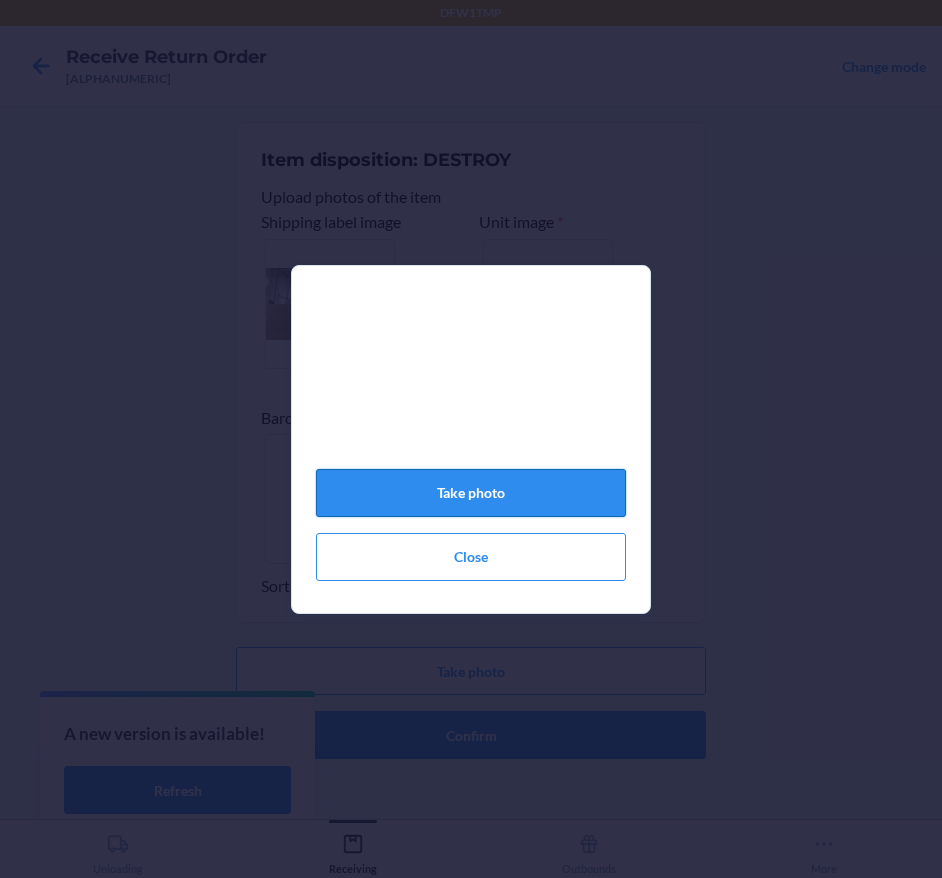 drag, startPoint x: 557, startPoint y: 485, endPoint x: 556, endPoint y: 498, distance: 13.038404 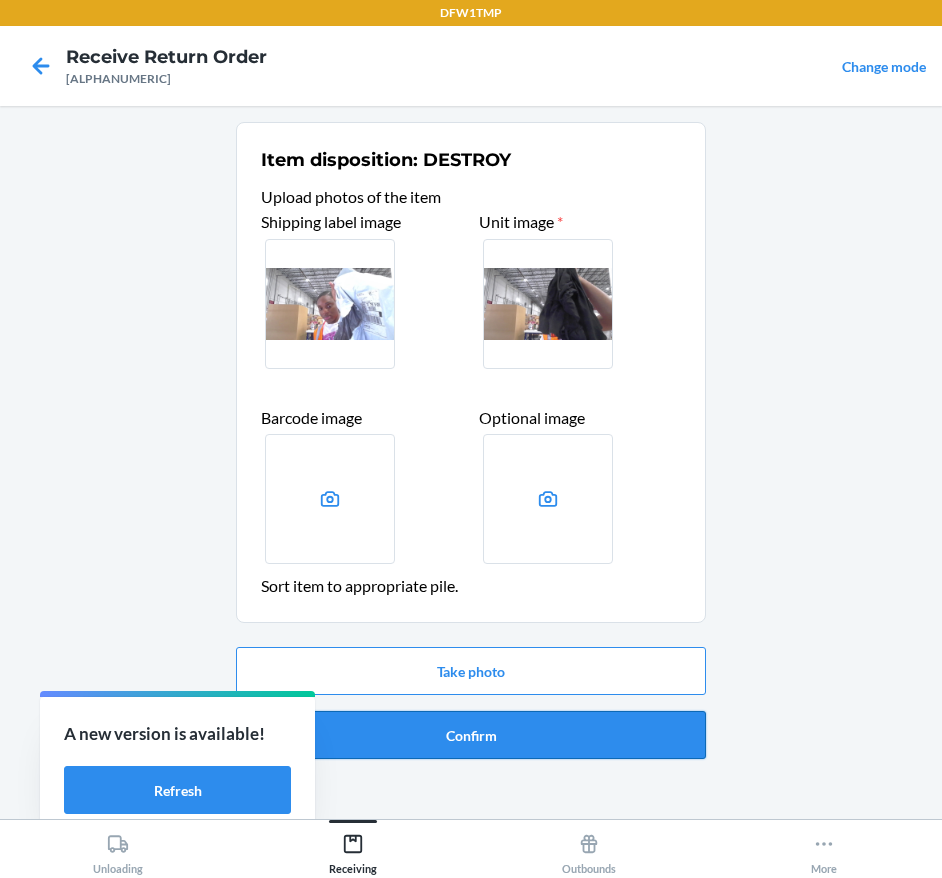 click on "Confirm" at bounding box center [471, 735] 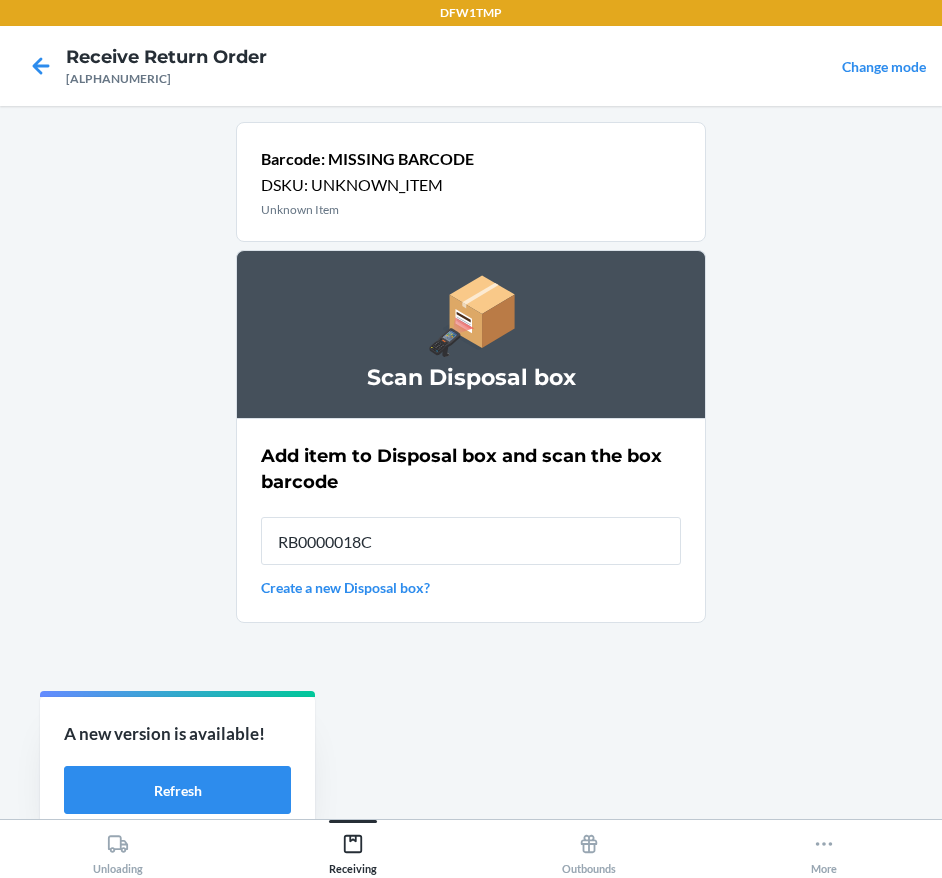 type on "[TRACKING_CODE]" 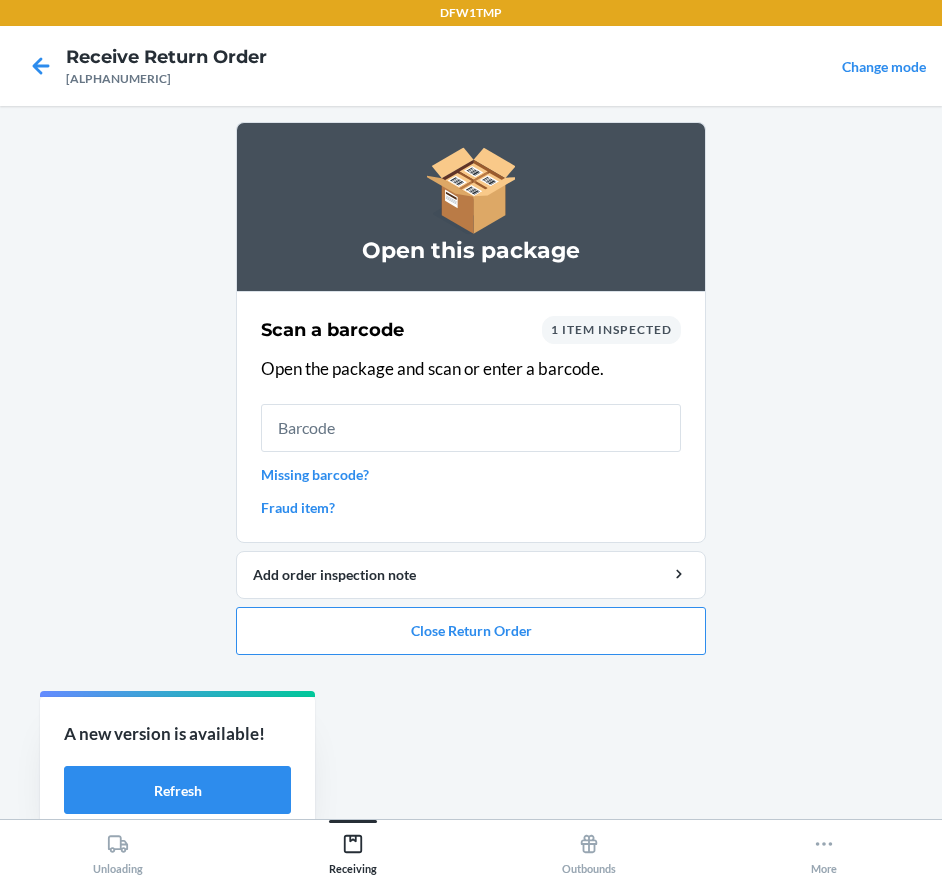 click on "Missing barcode?" at bounding box center [471, 474] 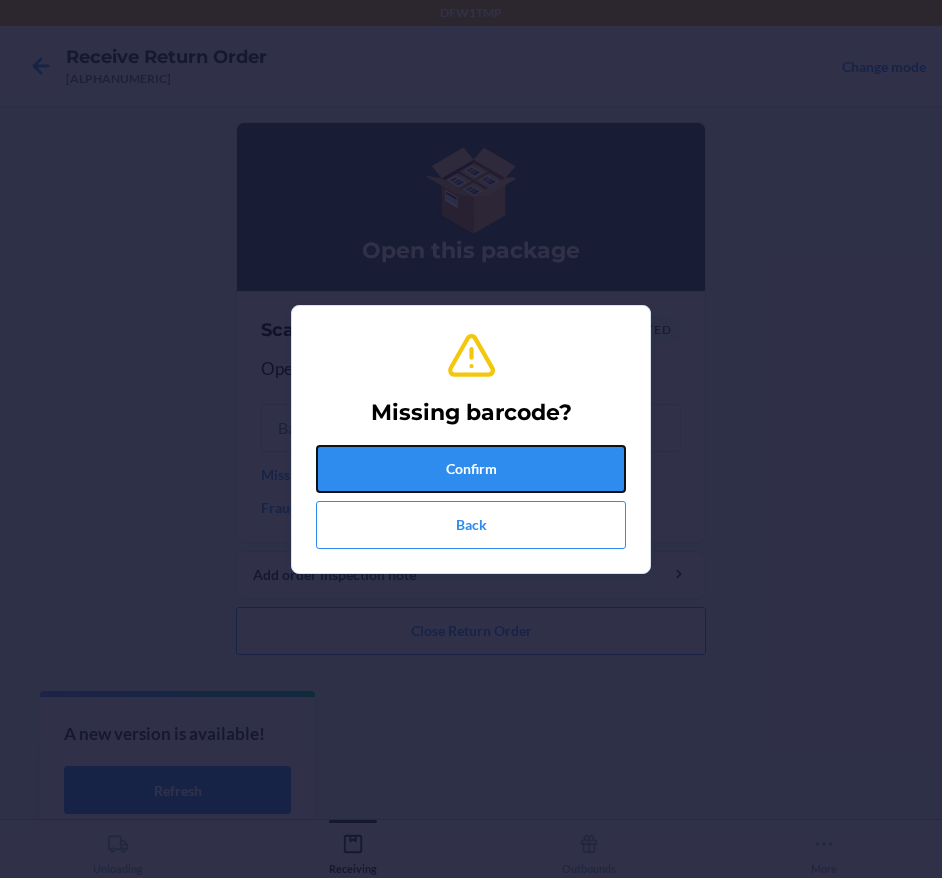 click on "Confirm" at bounding box center (471, 469) 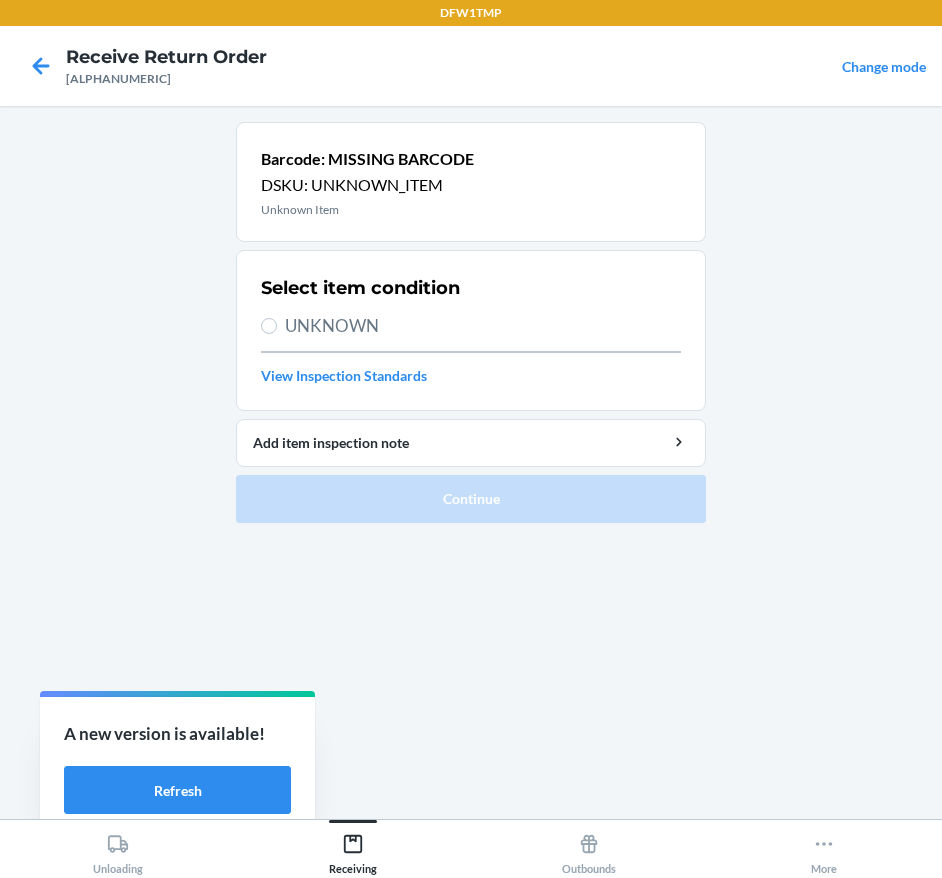 drag, startPoint x: 337, startPoint y: 282, endPoint x: 339, endPoint y: 319, distance: 37.054016 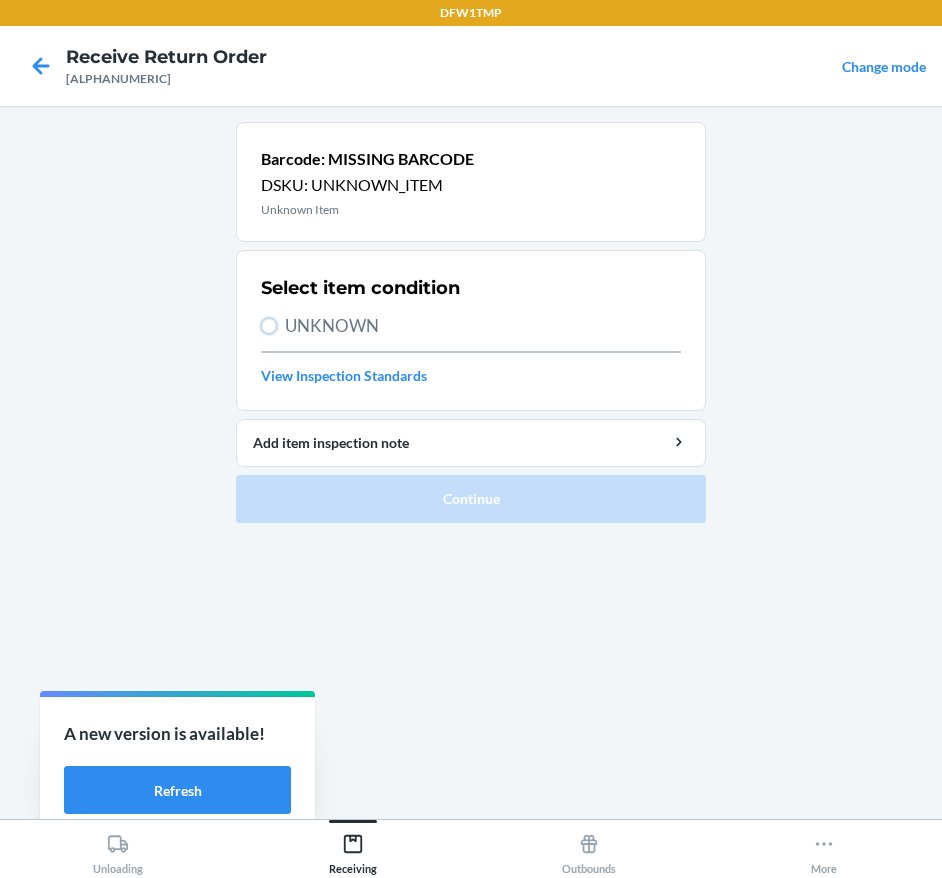 click on "UNKNOWN" at bounding box center (269, 326) 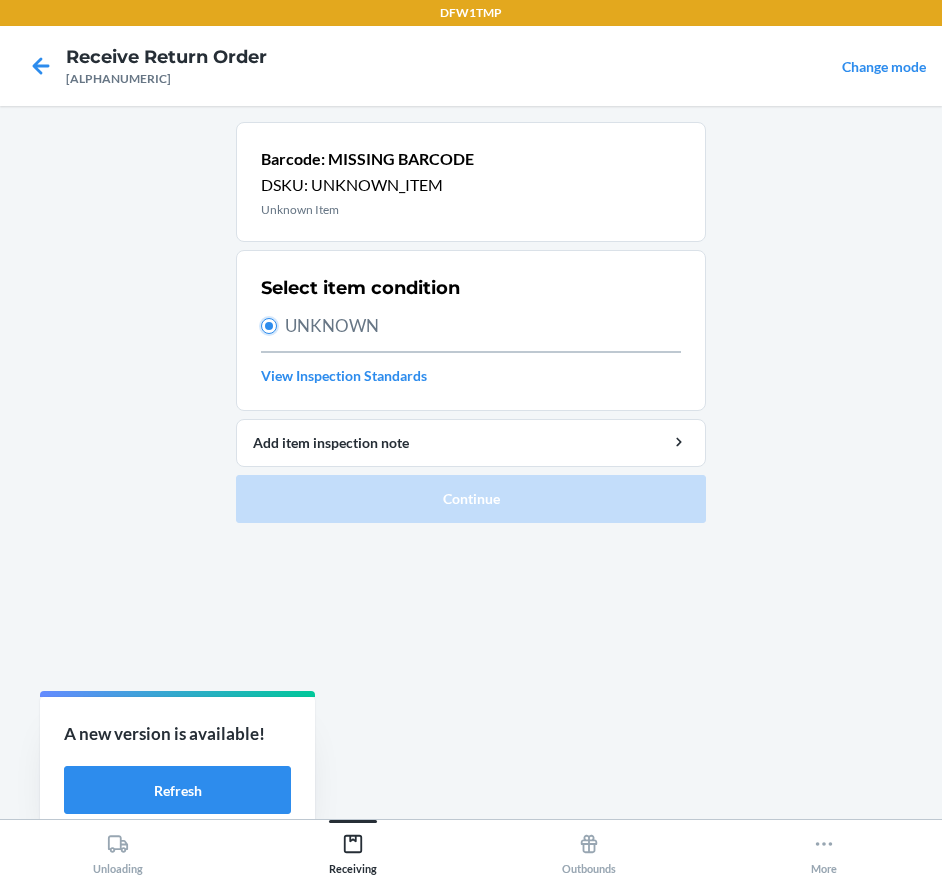 radio on "true" 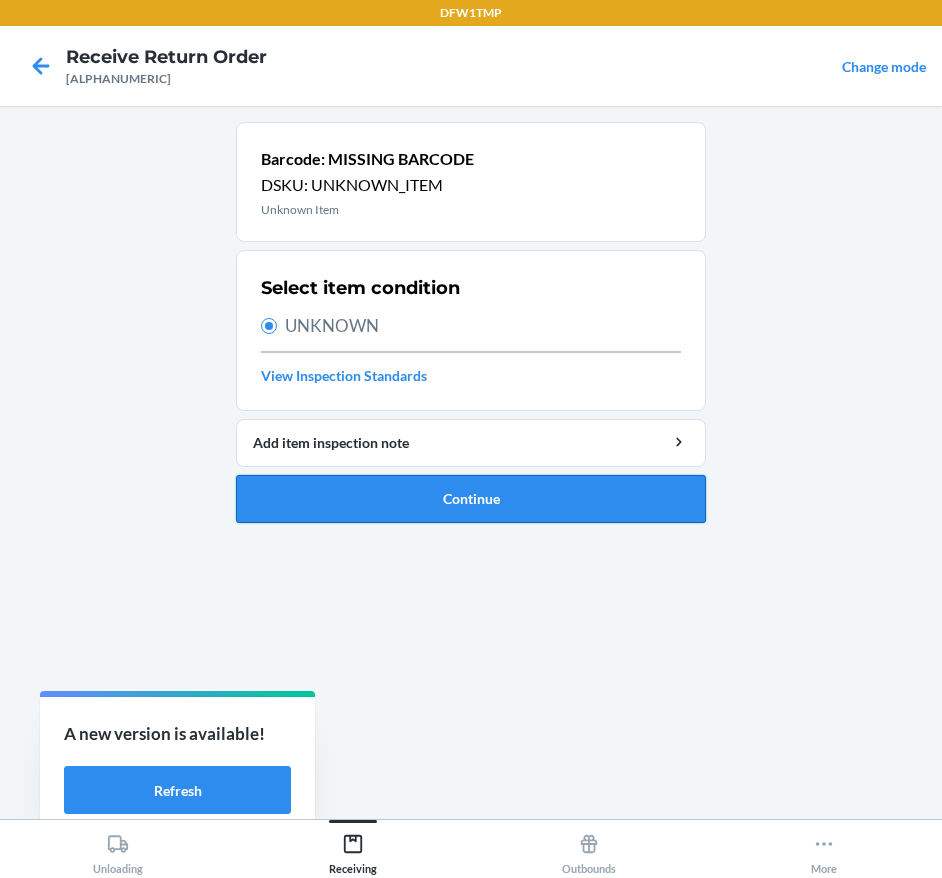 click on "Continue" at bounding box center (471, 499) 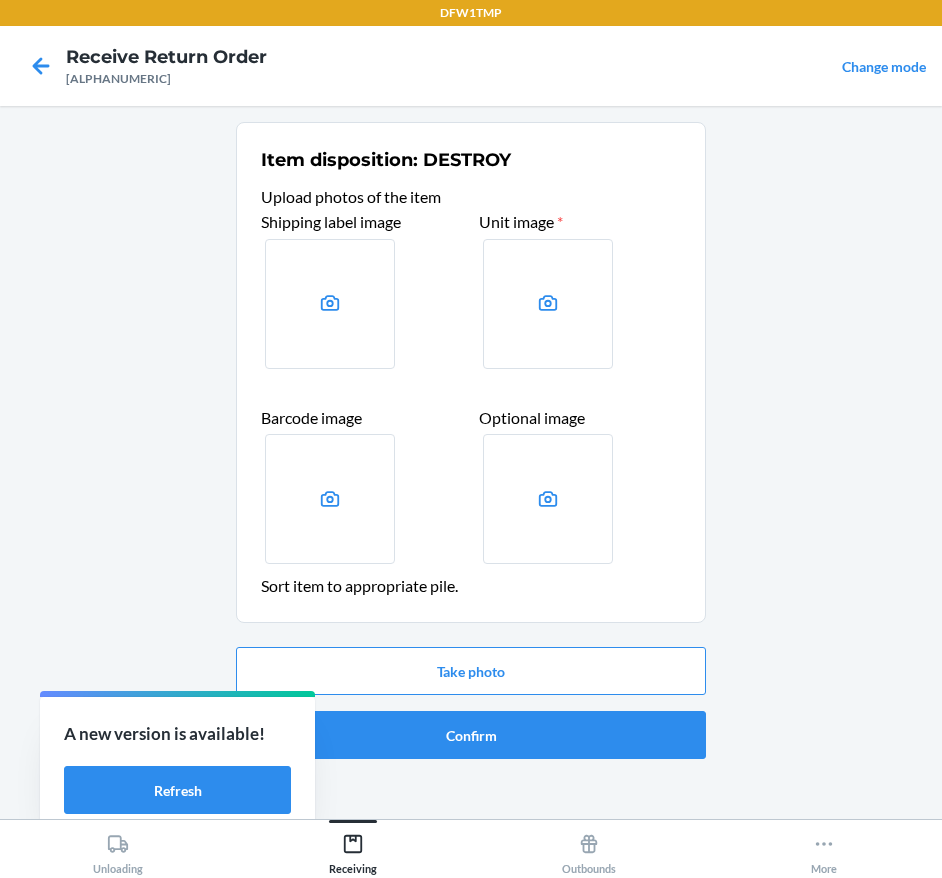 click at bounding box center (330, 304) 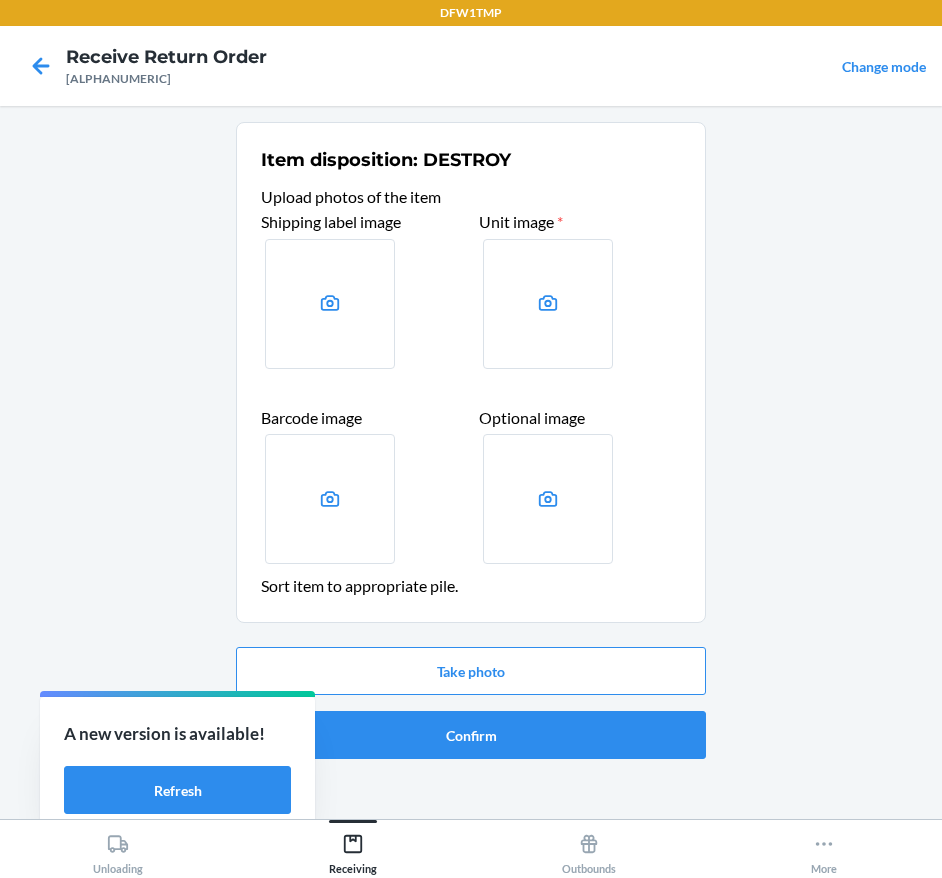 click at bounding box center (0, 0) 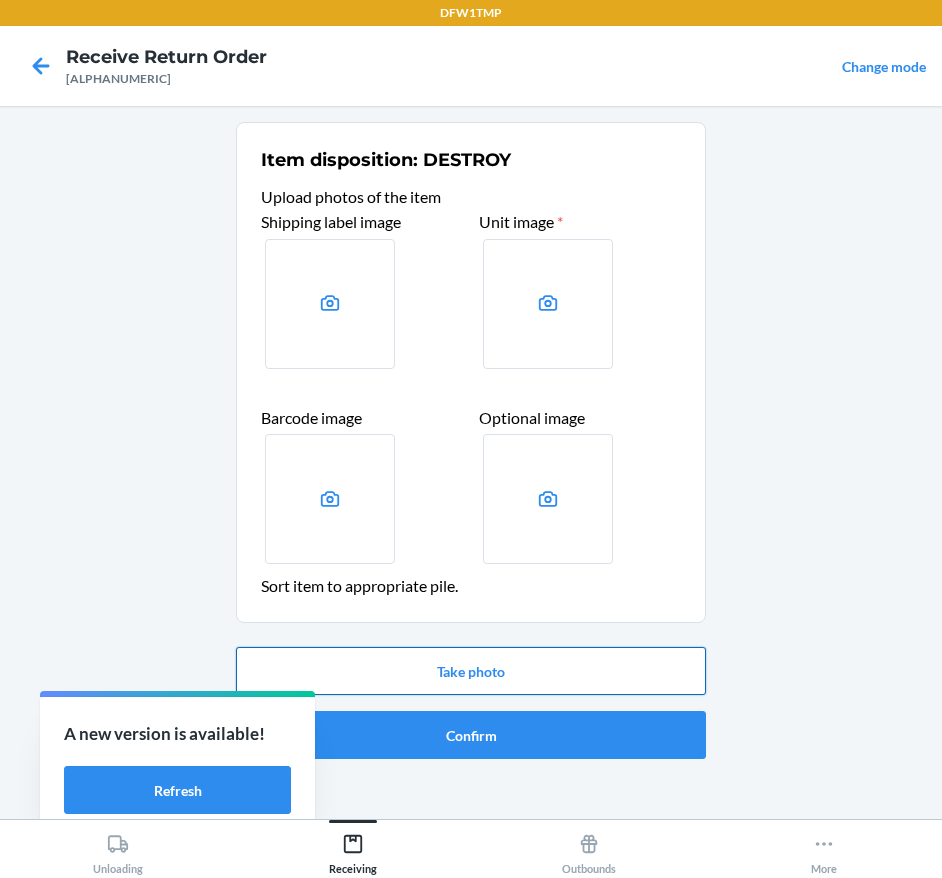 click on "Take photo" at bounding box center (471, 671) 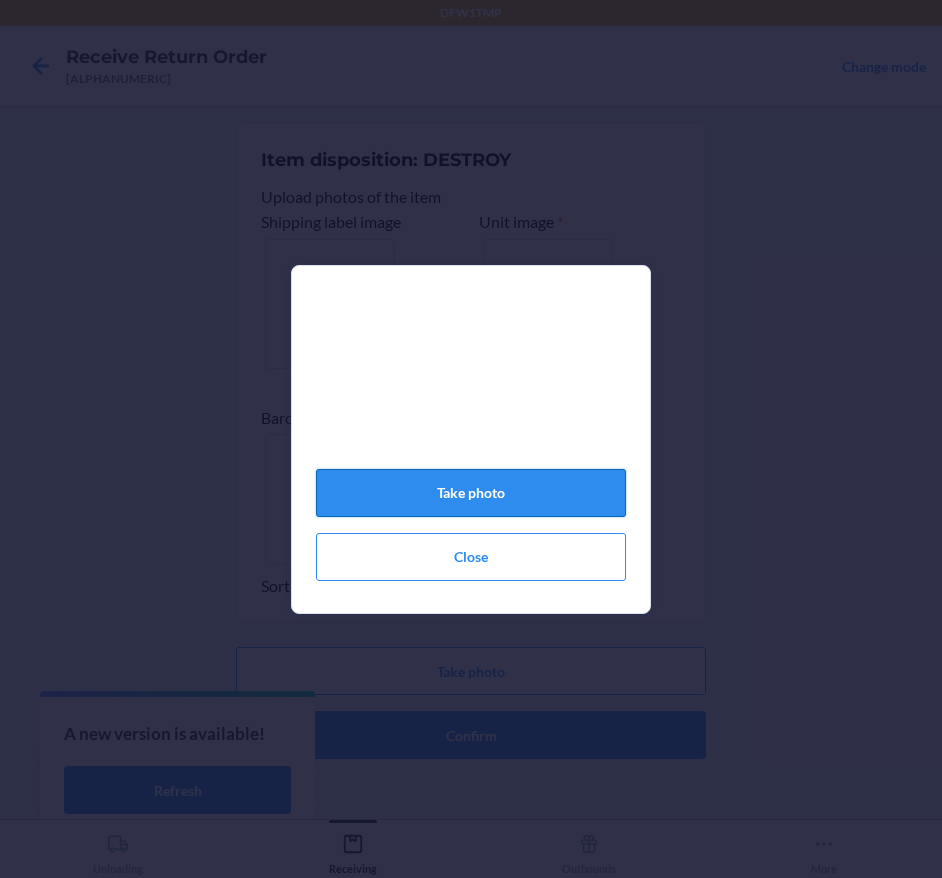 click on "Take photo" 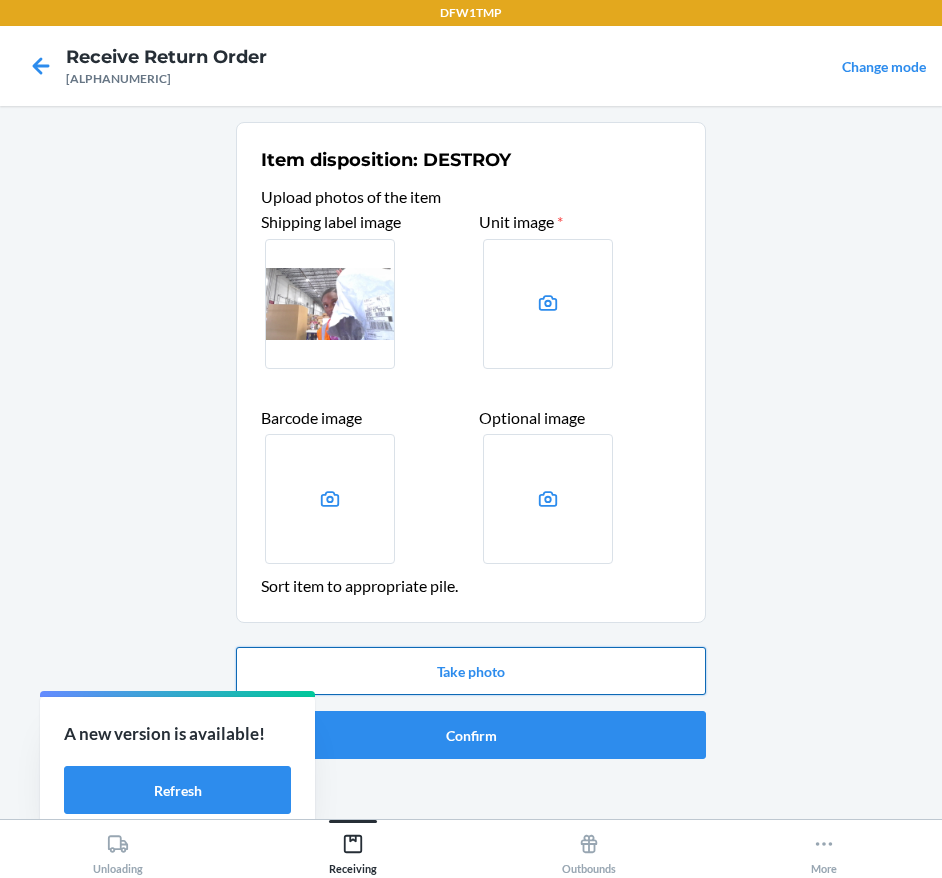 click on "Take photo" at bounding box center (471, 671) 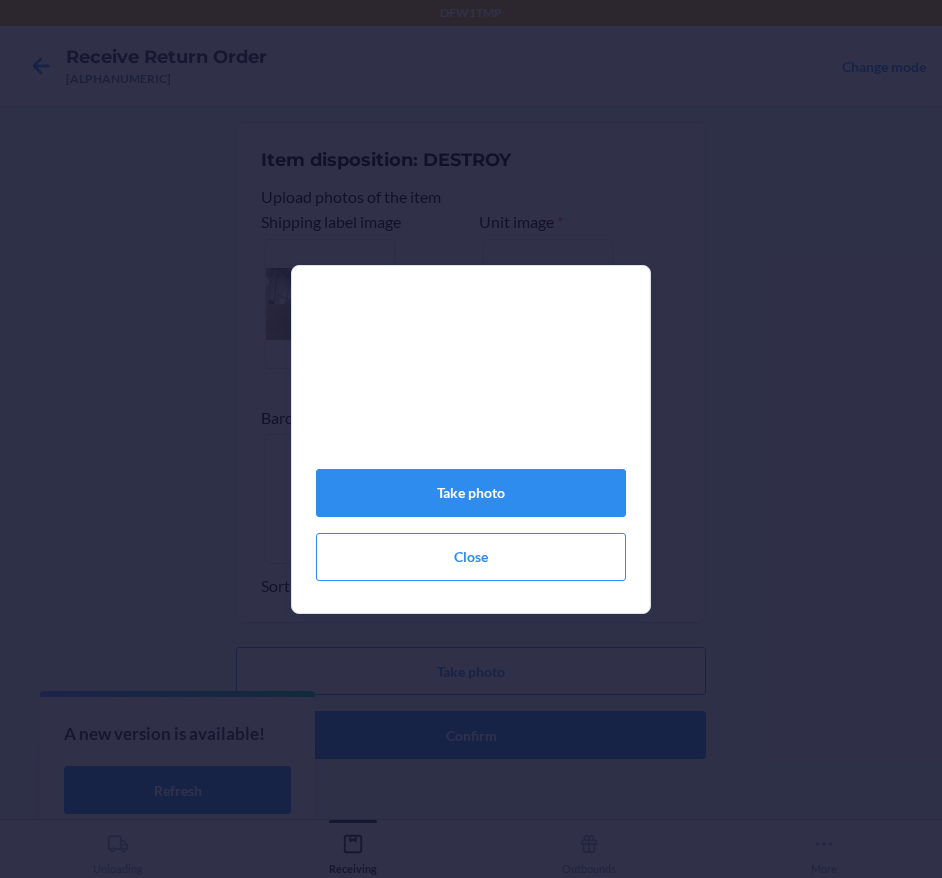 click on "Take photo Close" at bounding box center [471, 447] 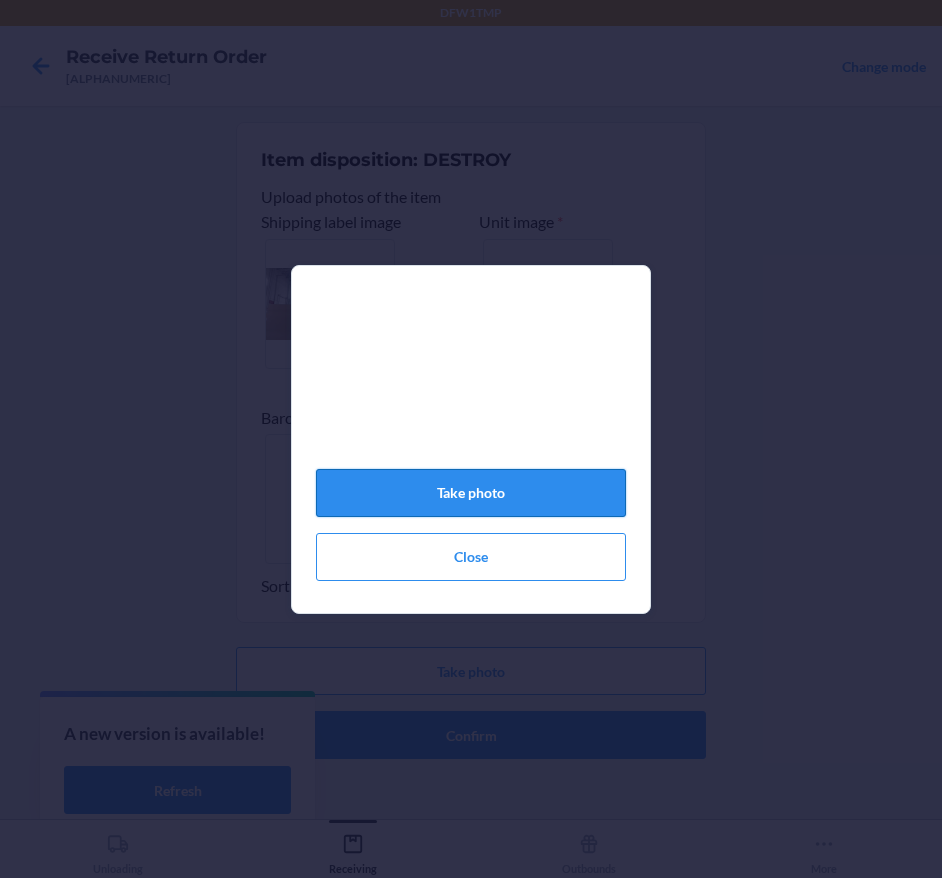 click on "Take photo" 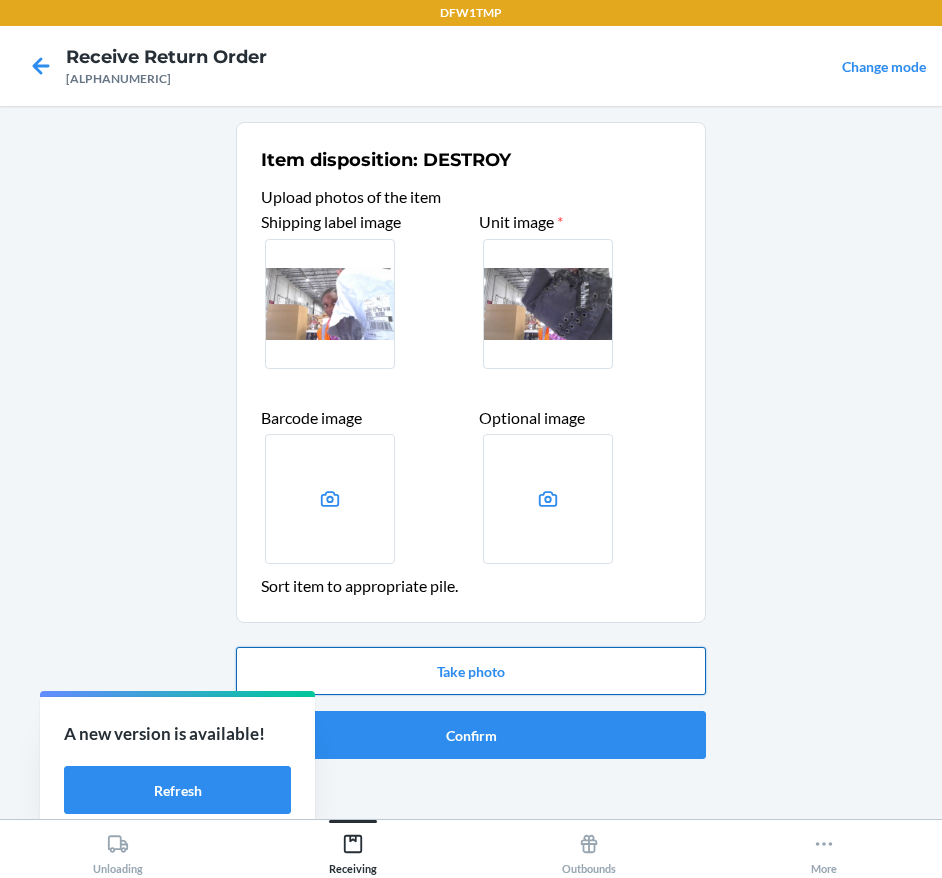click on "Take photo" at bounding box center [471, 671] 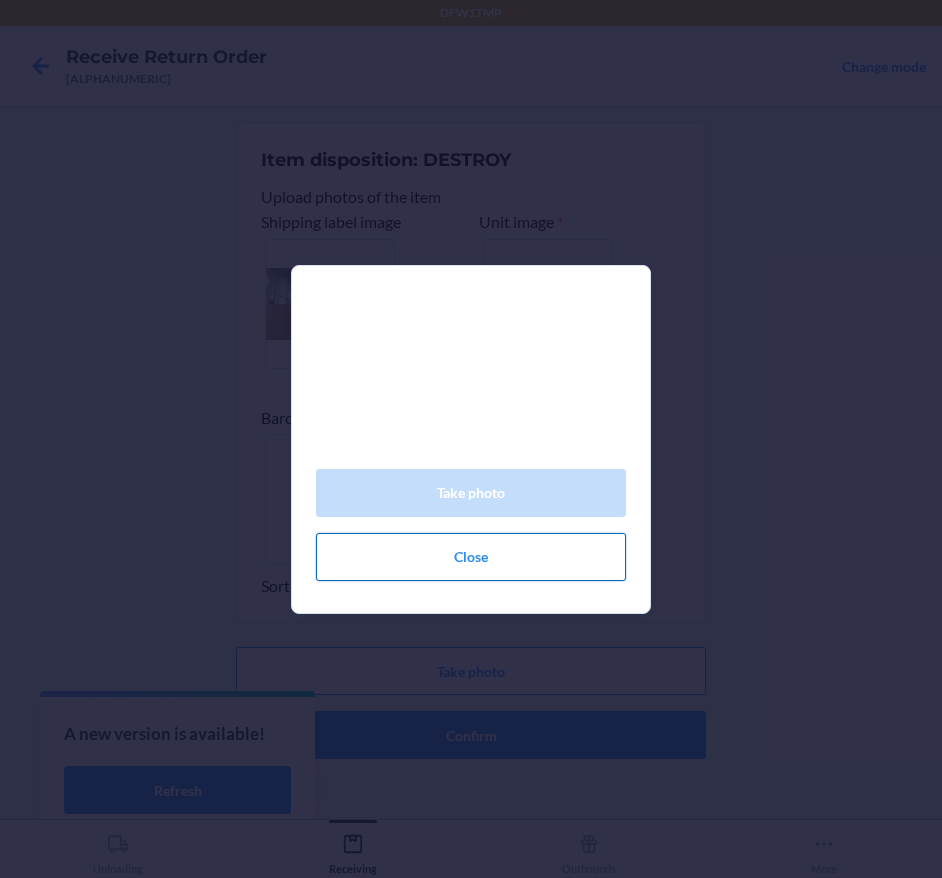 click on "Close" 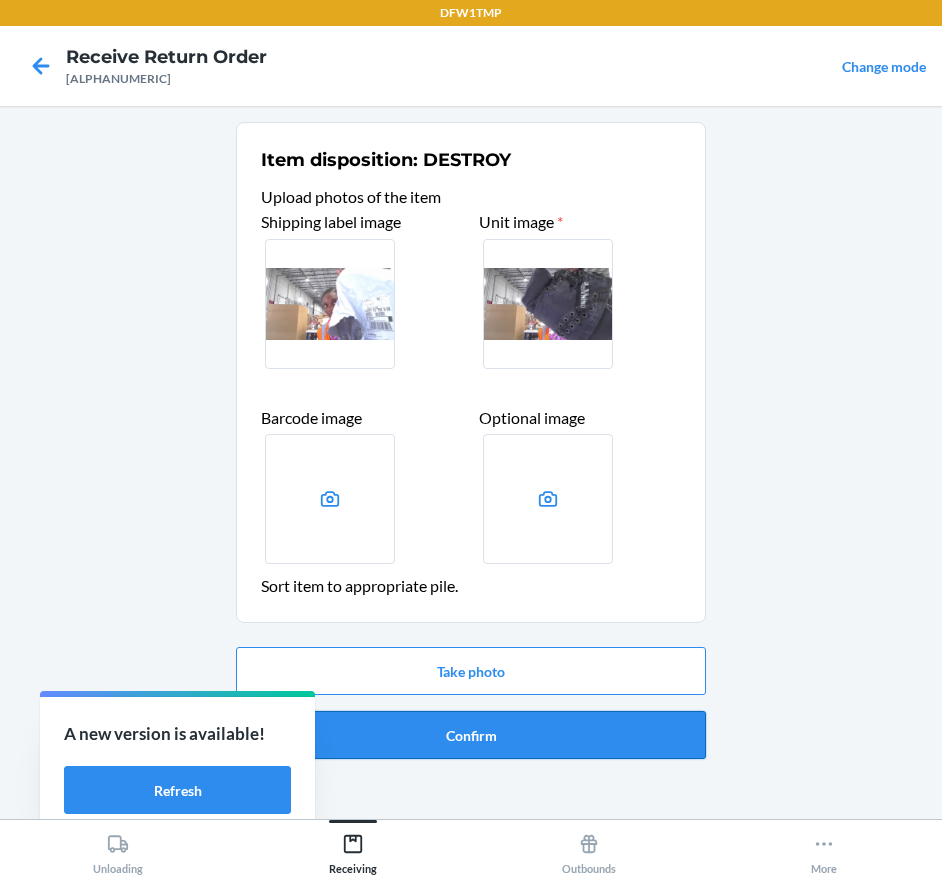 click on "Confirm" at bounding box center [471, 735] 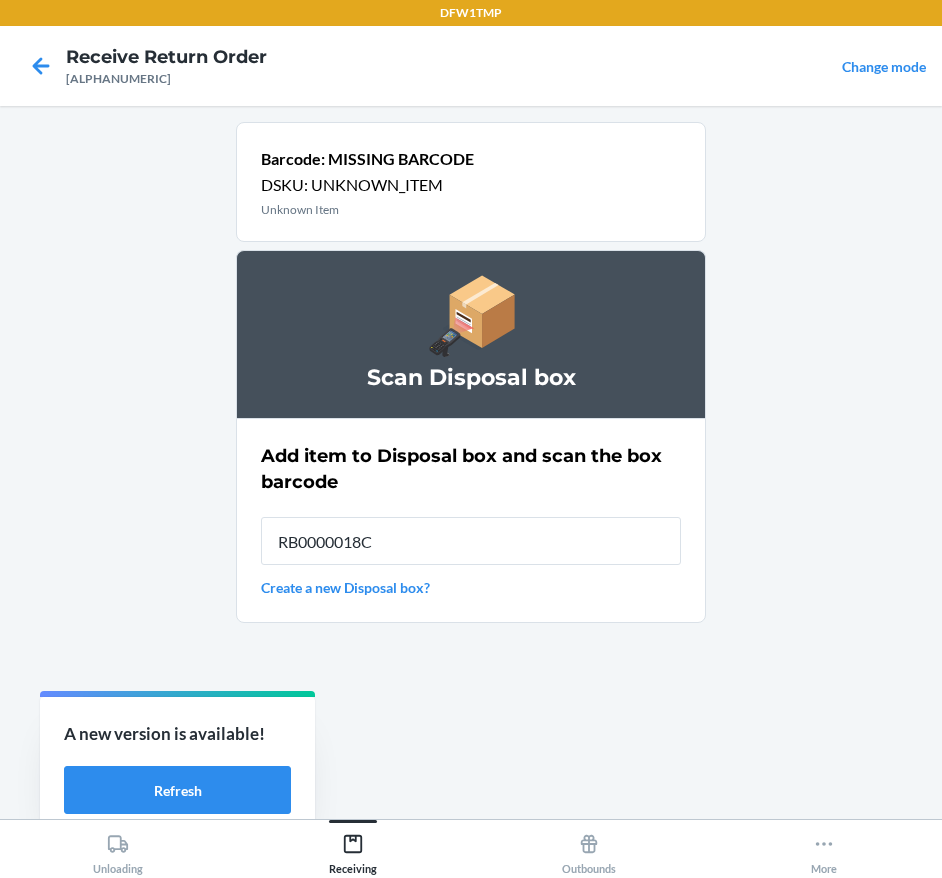 type on "[TRACKING_CODE]" 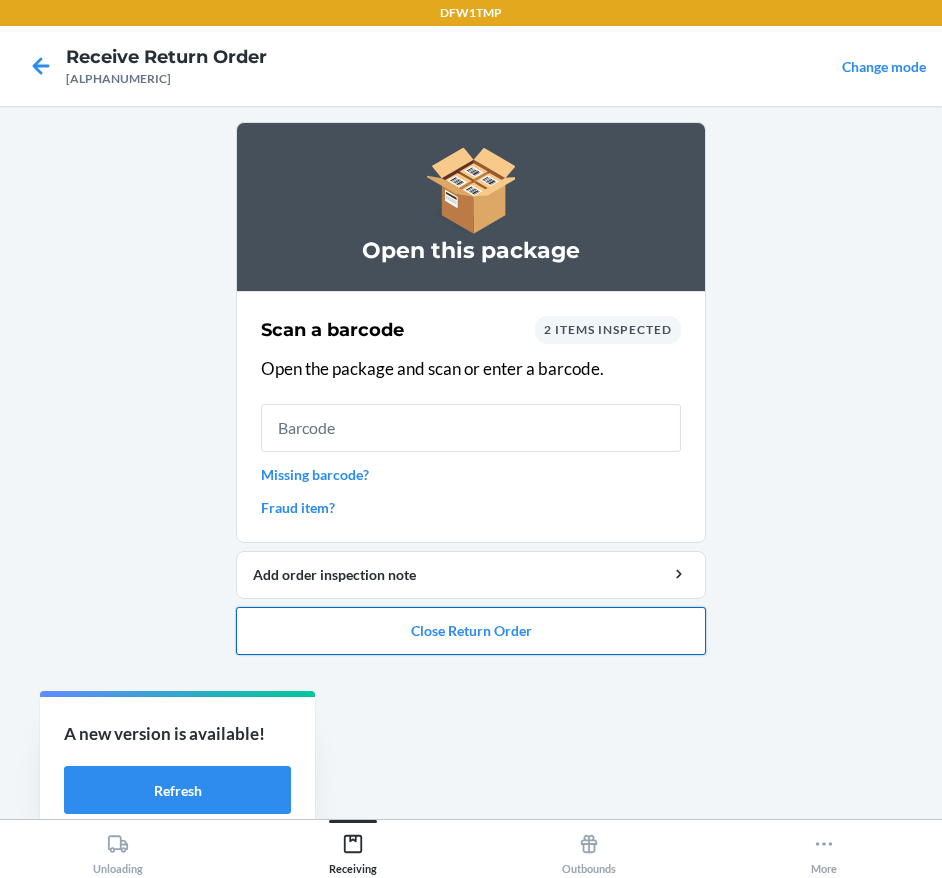 click on "Close Return Order" at bounding box center (471, 631) 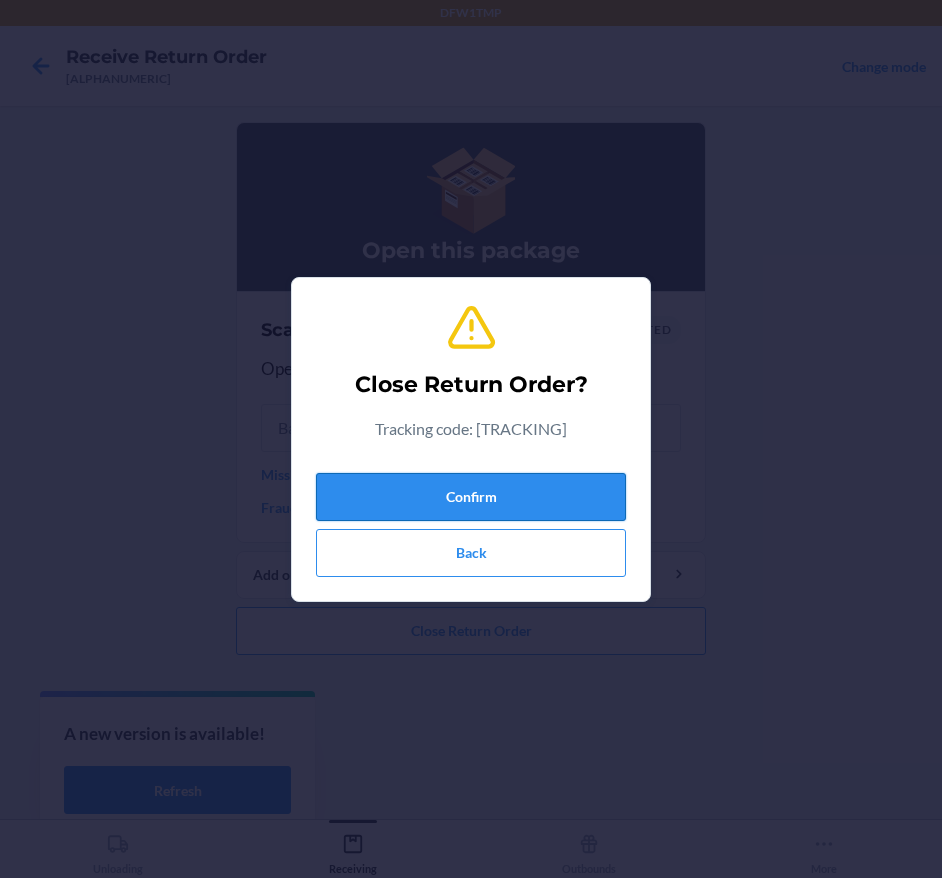 click on "Confirm" at bounding box center [471, 497] 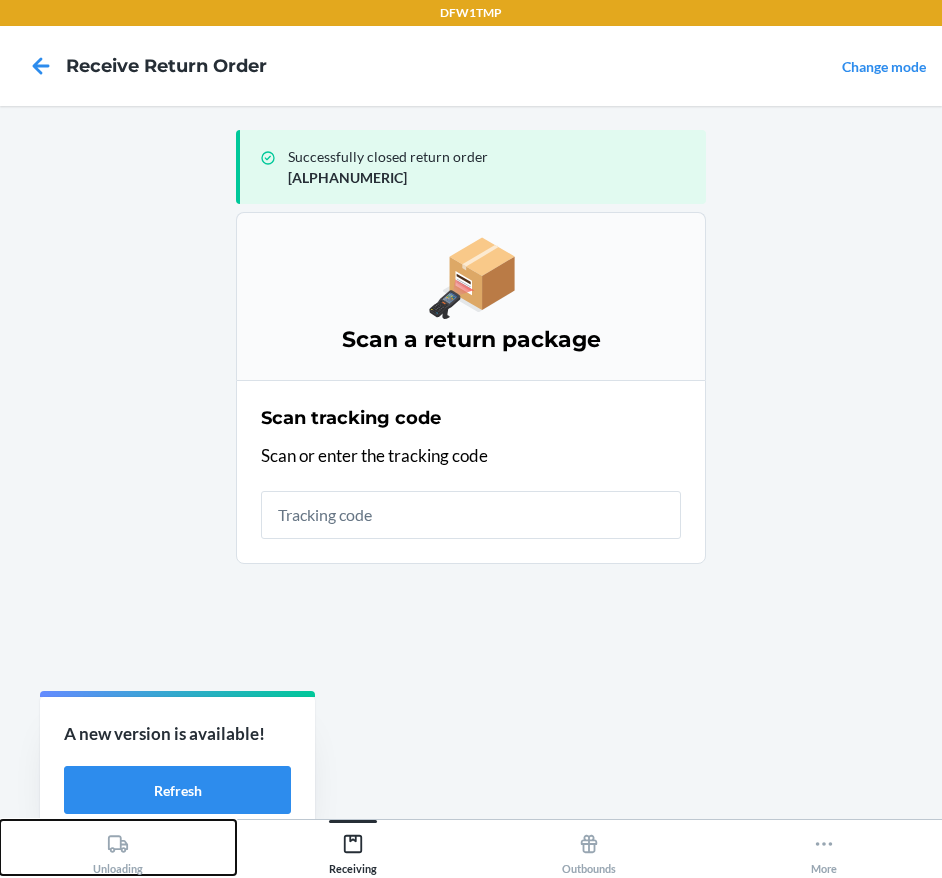 drag, startPoint x: 78, startPoint y: 834, endPoint x: 94, endPoint y: 821, distance: 20.615528 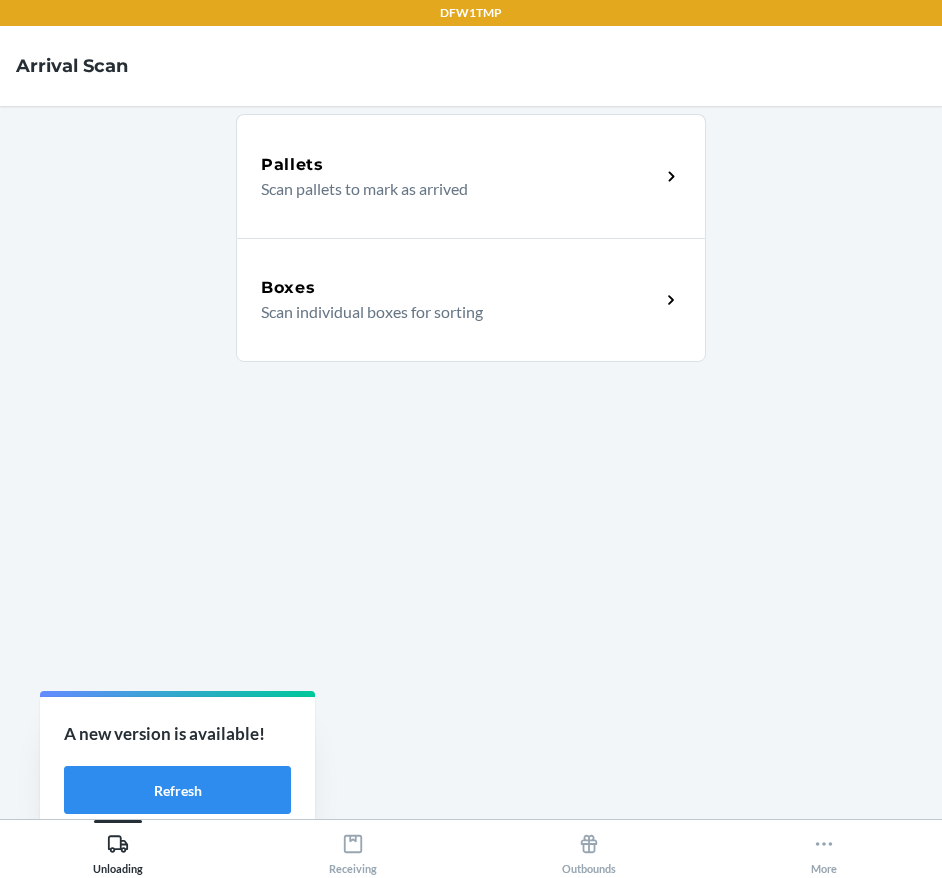 click on "Scan individual boxes for sorting" at bounding box center [452, 312] 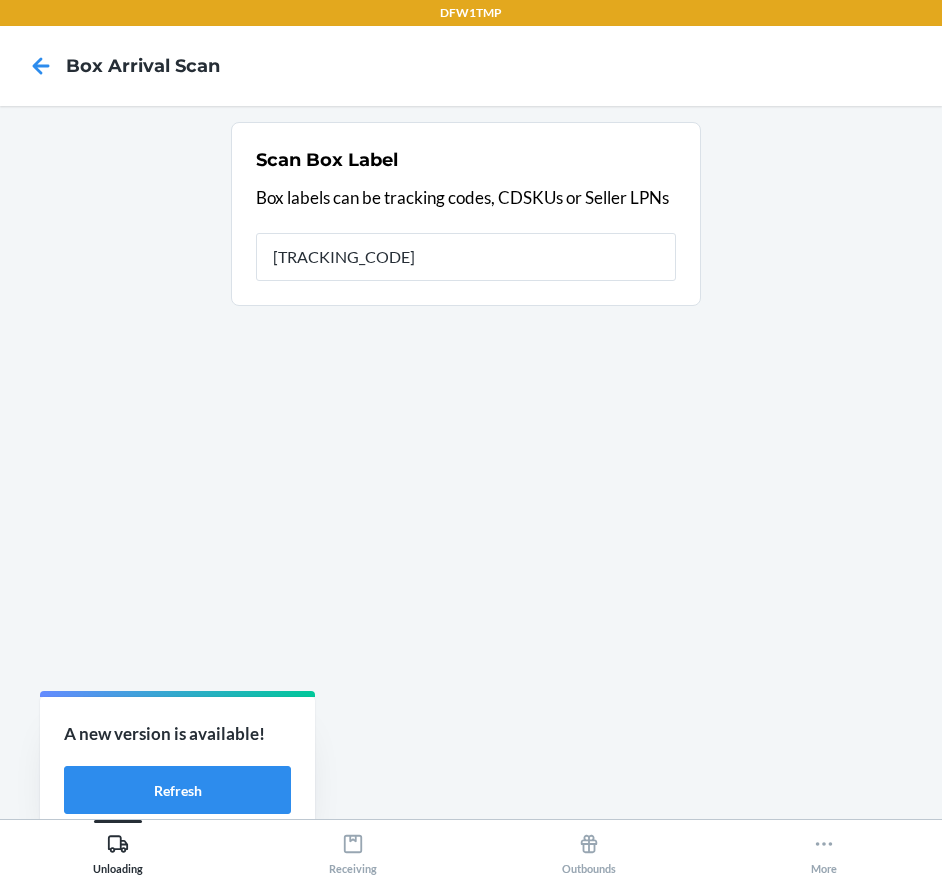type on "[TRACKING_CODE]" 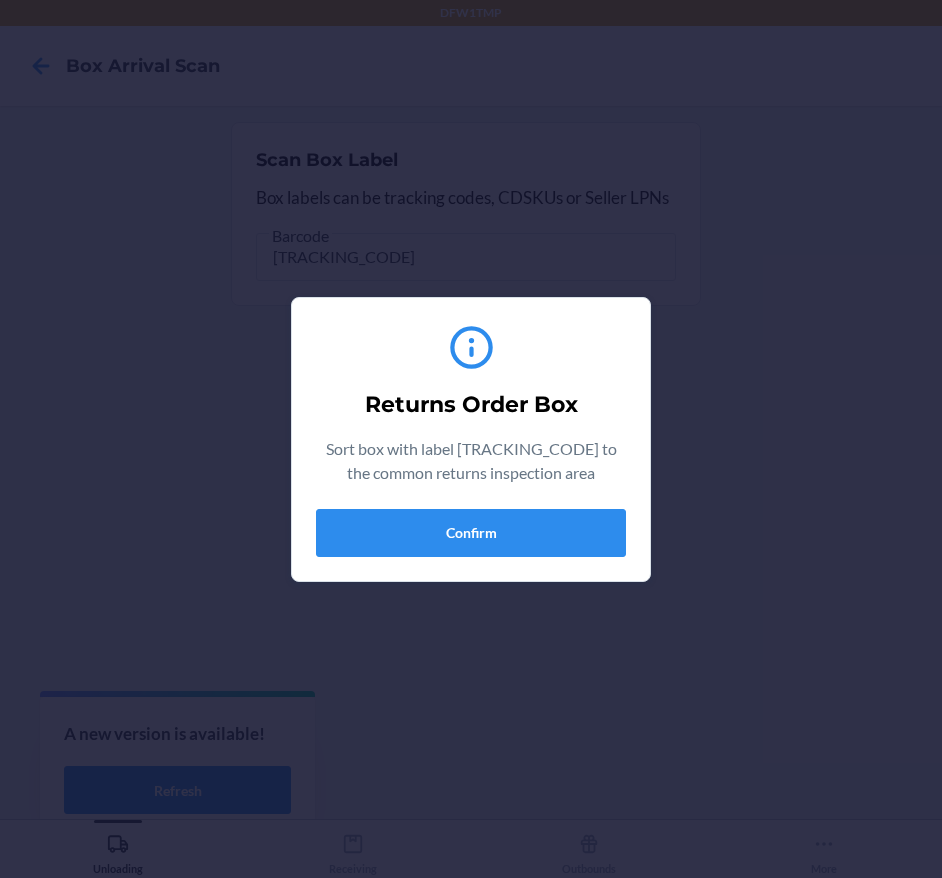 click on "Returns Order Box Sort box with label [TRACKING] to the common returns inspection area Confirm" at bounding box center [471, 439] 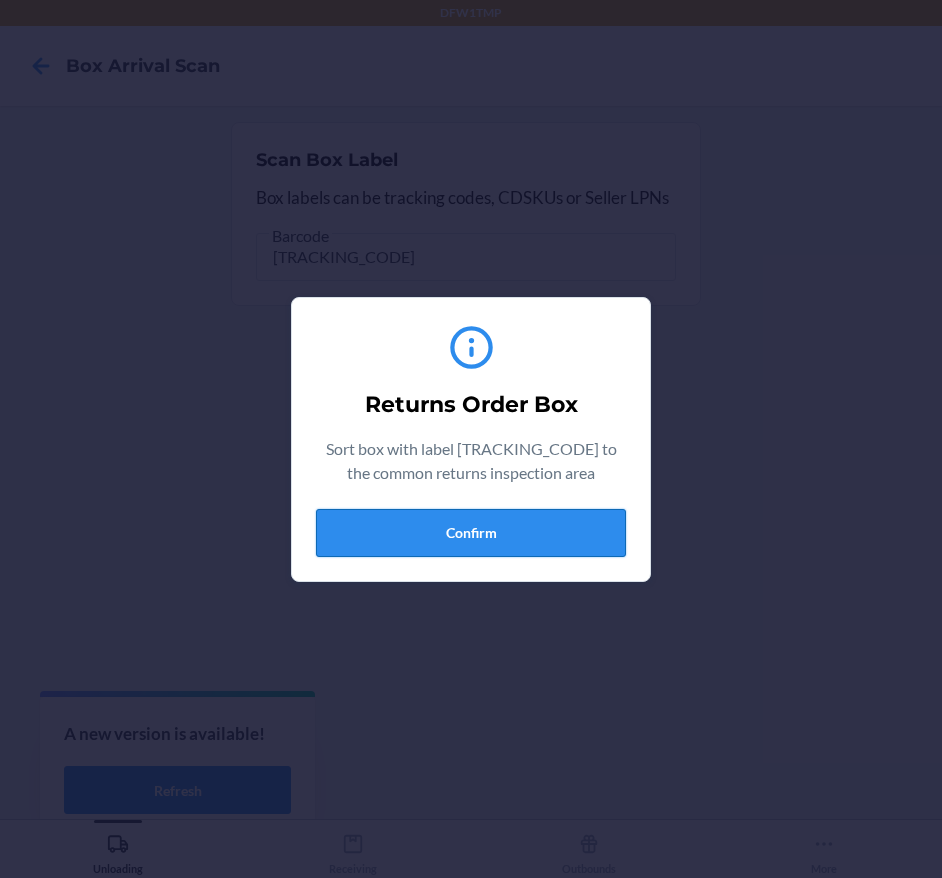 click on "Confirm" at bounding box center (471, 533) 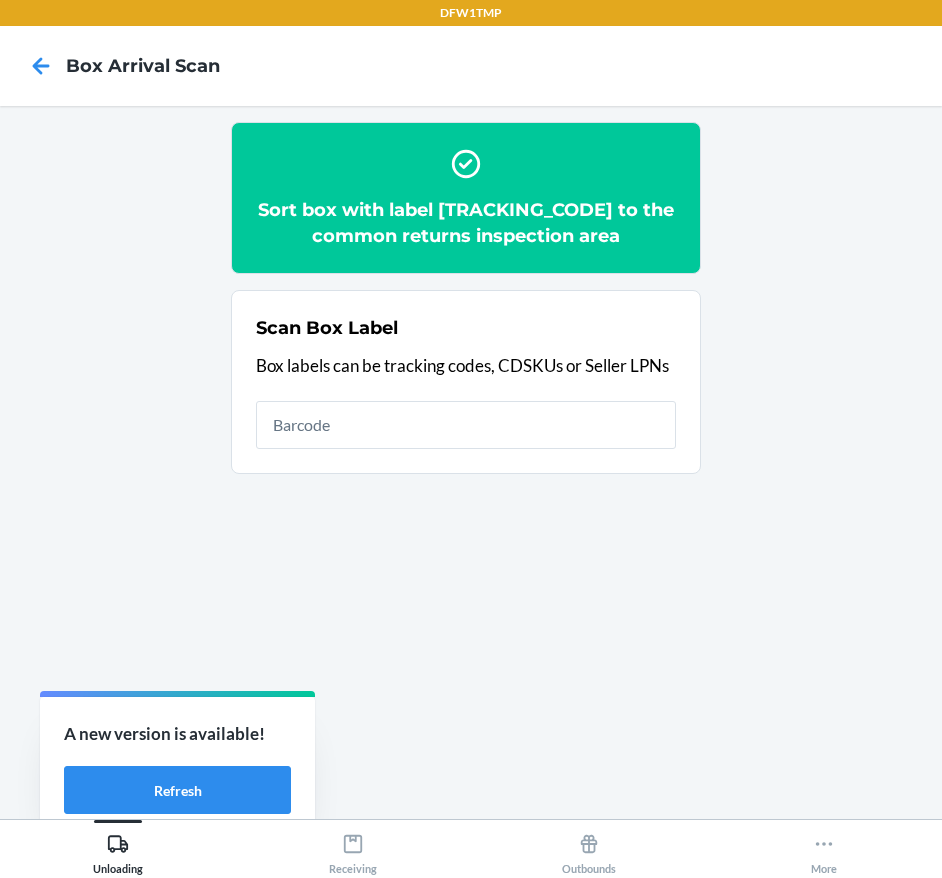 click on "Sort box with label [TRACKING_CODE] to the common returns inspection area Scan Box Label Box labels can be tracking codes, CDSKUs or Seller LPNs" at bounding box center [471, 462] 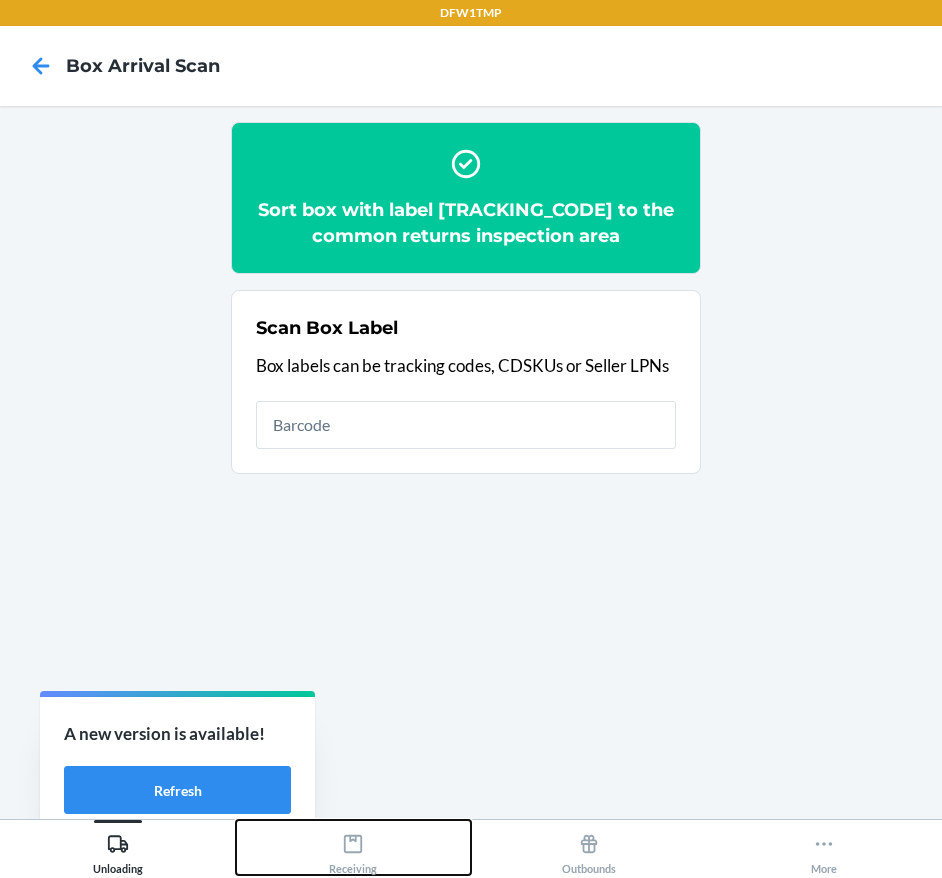 click 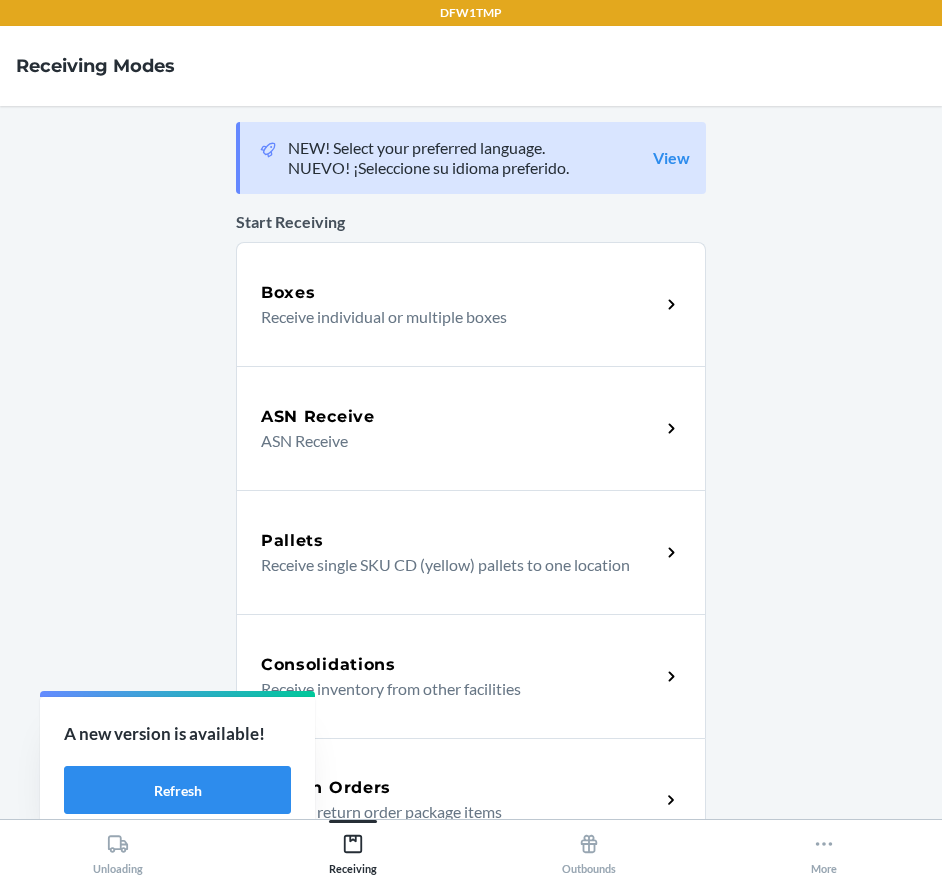 click on "Return Orders Receive return order package items" at bounding box center [471, 800] 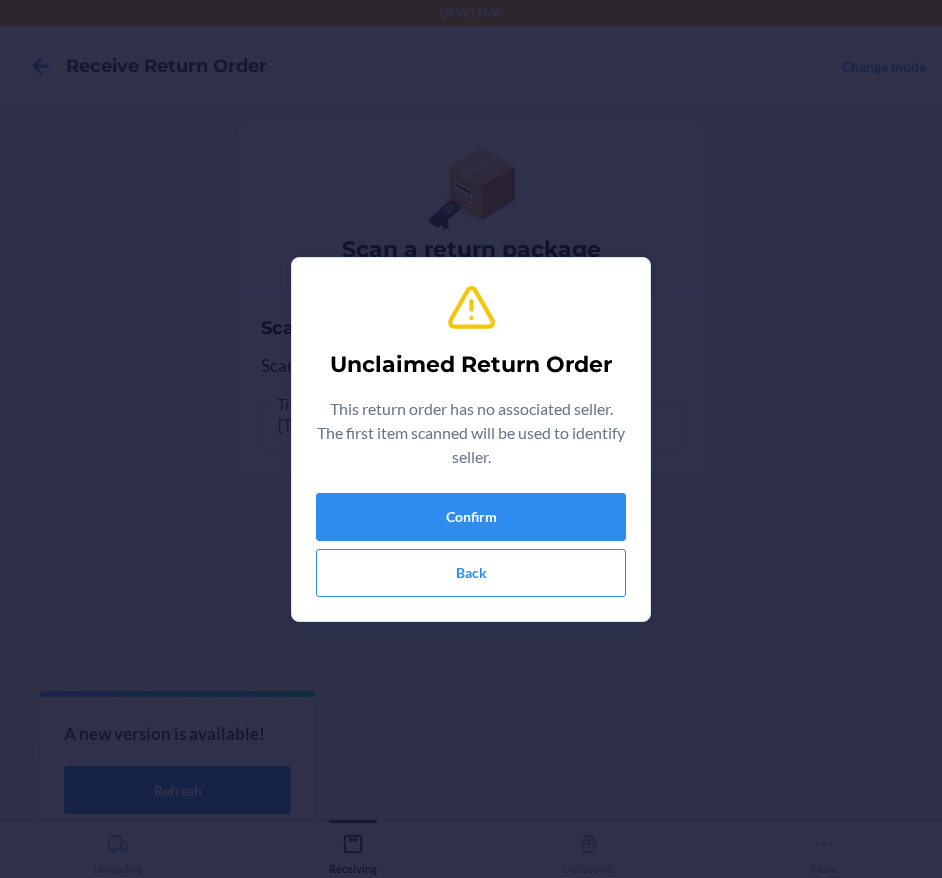 click on "Unclaimed Return Order This return order has no associated seller. The first item scanned will be used to identify seller. Confirm Back" at bounding box center (471, 439) 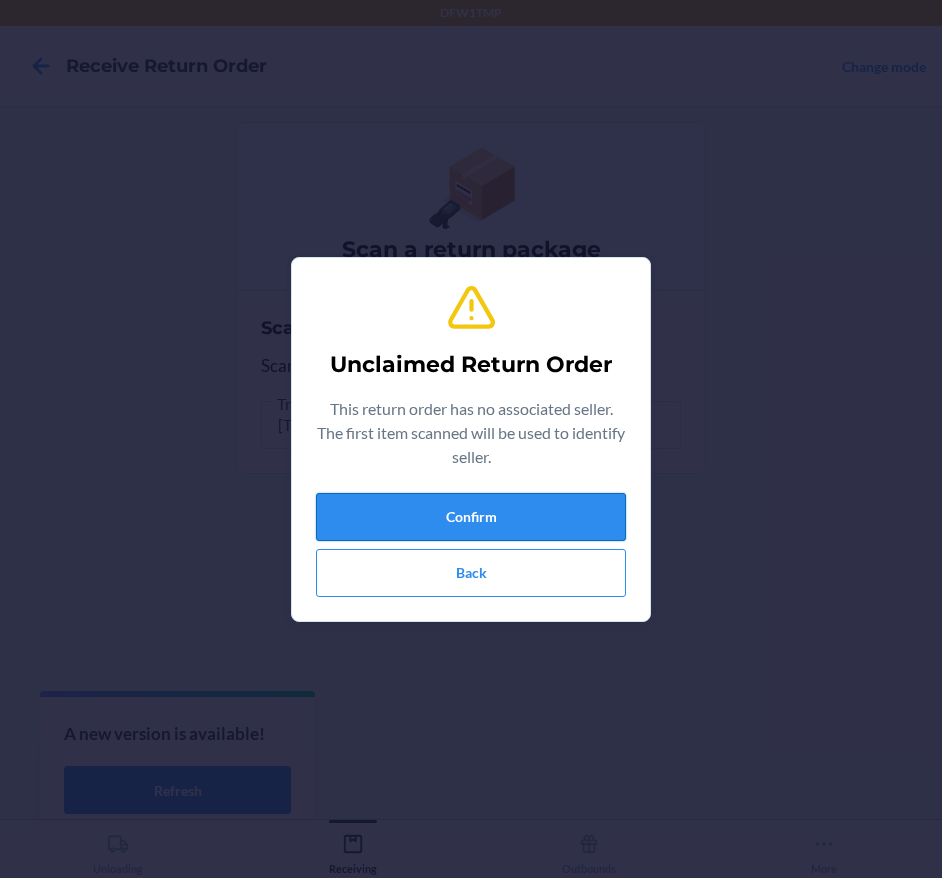 click on "Confirm" at bounding box center (471, 517) 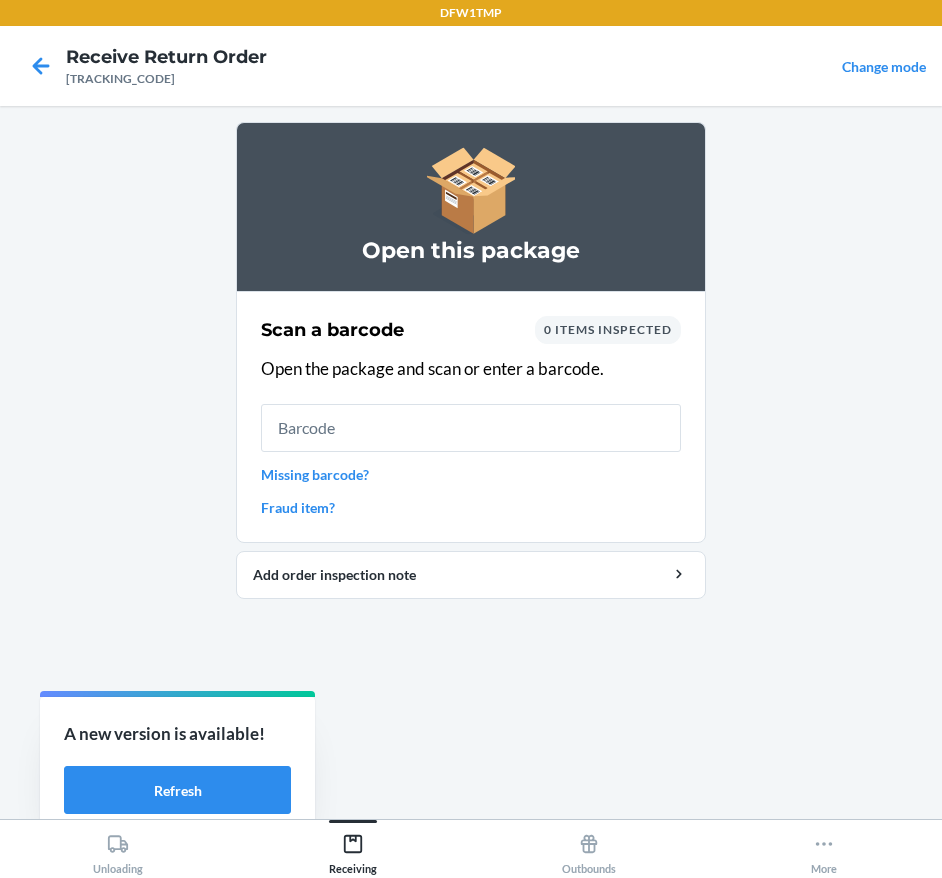 click on "Missing barcode?" at bounding box center (471, 474) 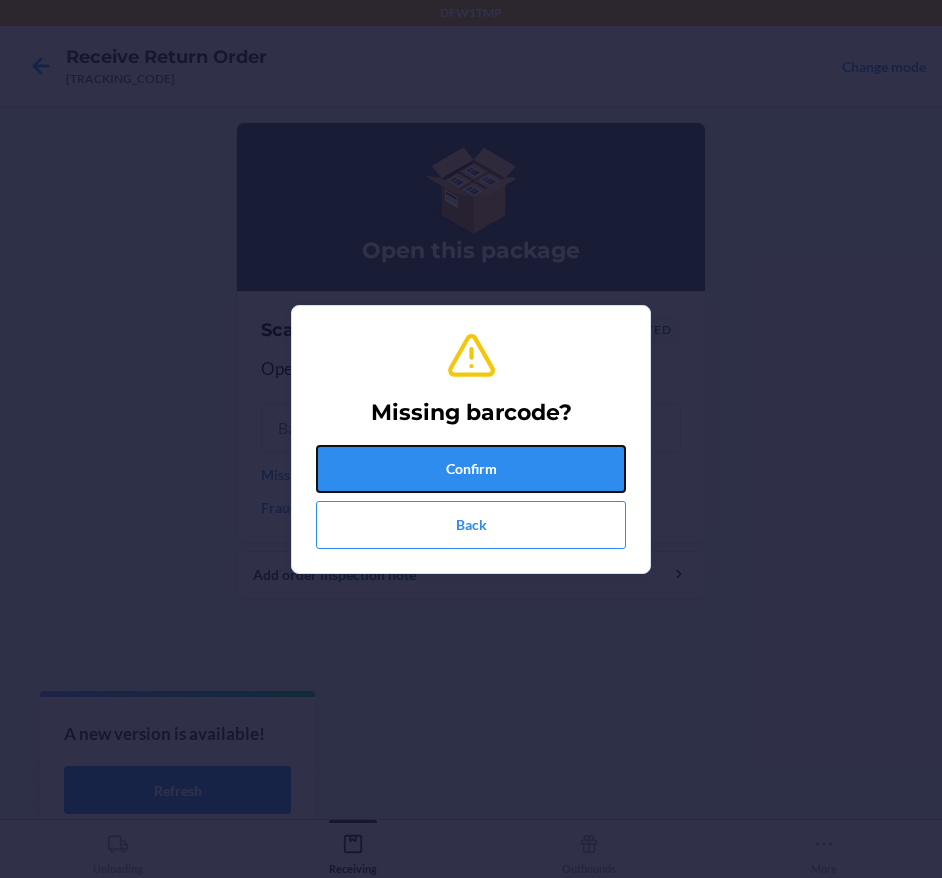 drag, startPoint x: 466, startPoint y: 479, endPoint x: 463, endPoint y: 490, distance: 11.401754 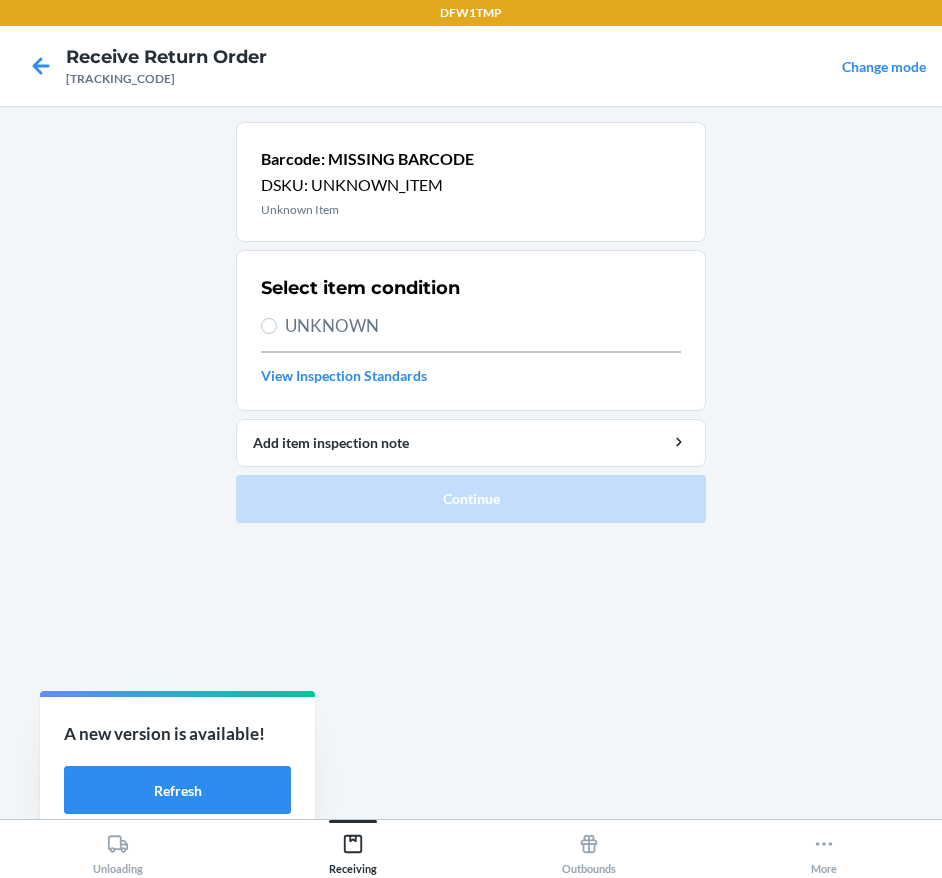 click on "Select item condition UNKNOWN View Inspection Standards" at bounding box center (471, 330) 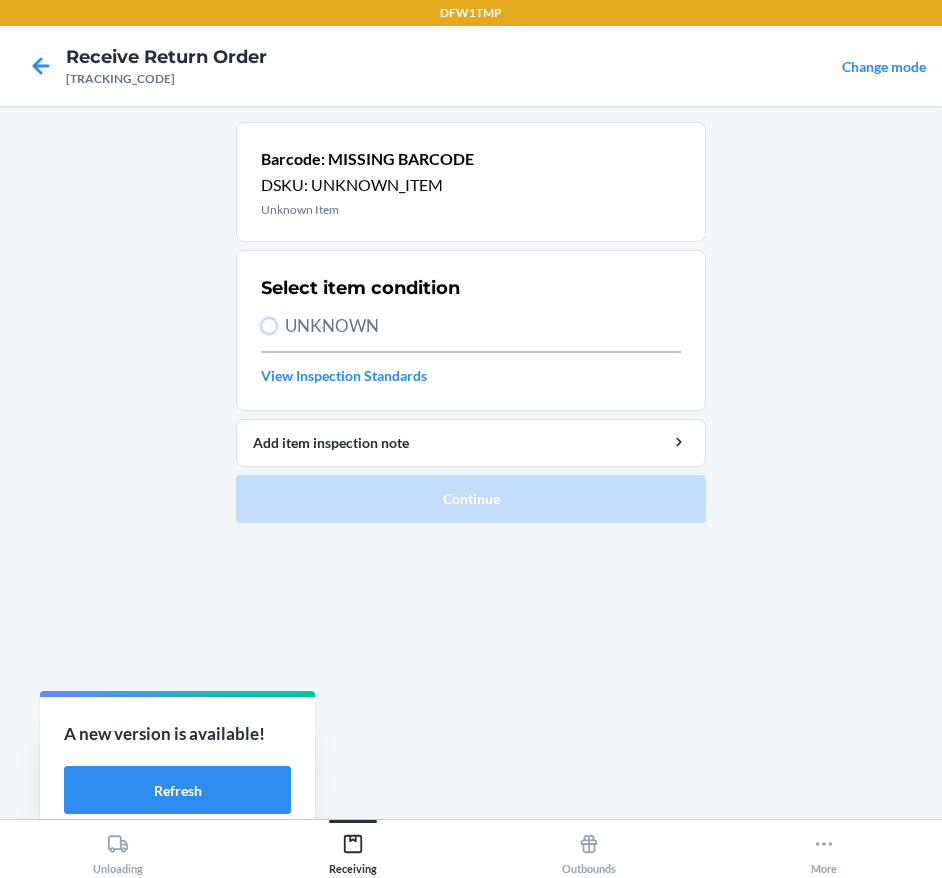 click on "UNKNOWN" at bounding box center (269, 326) 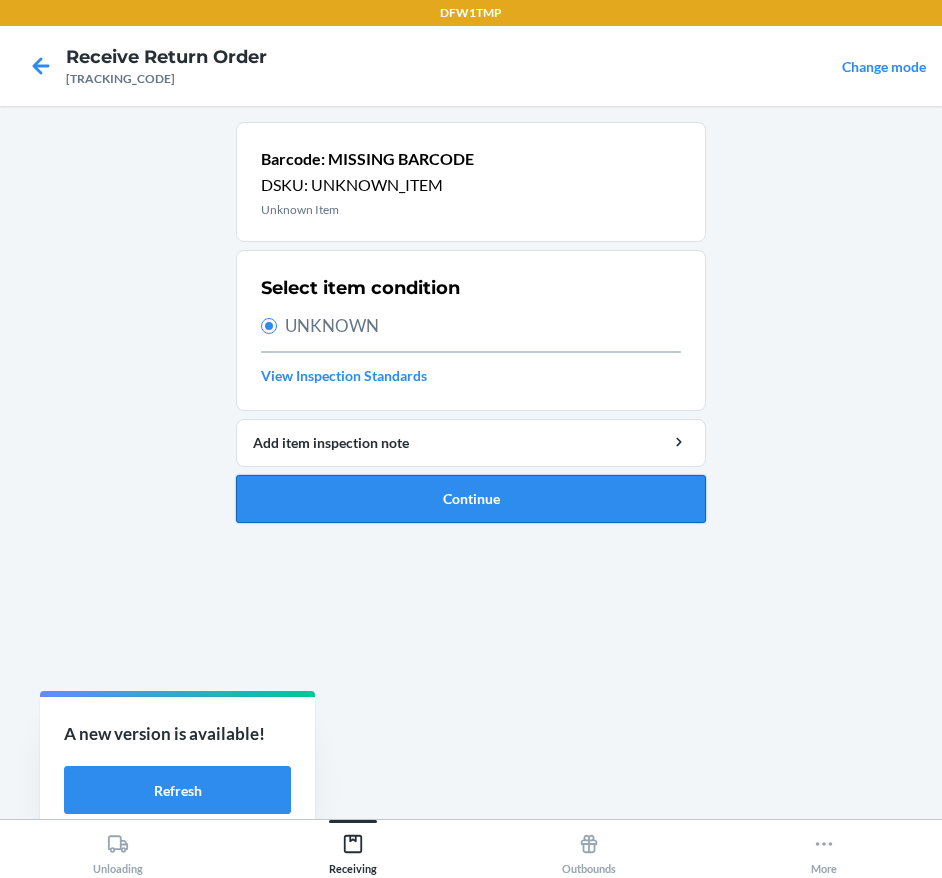 click on "Continue" at bounding box center (471, 499) 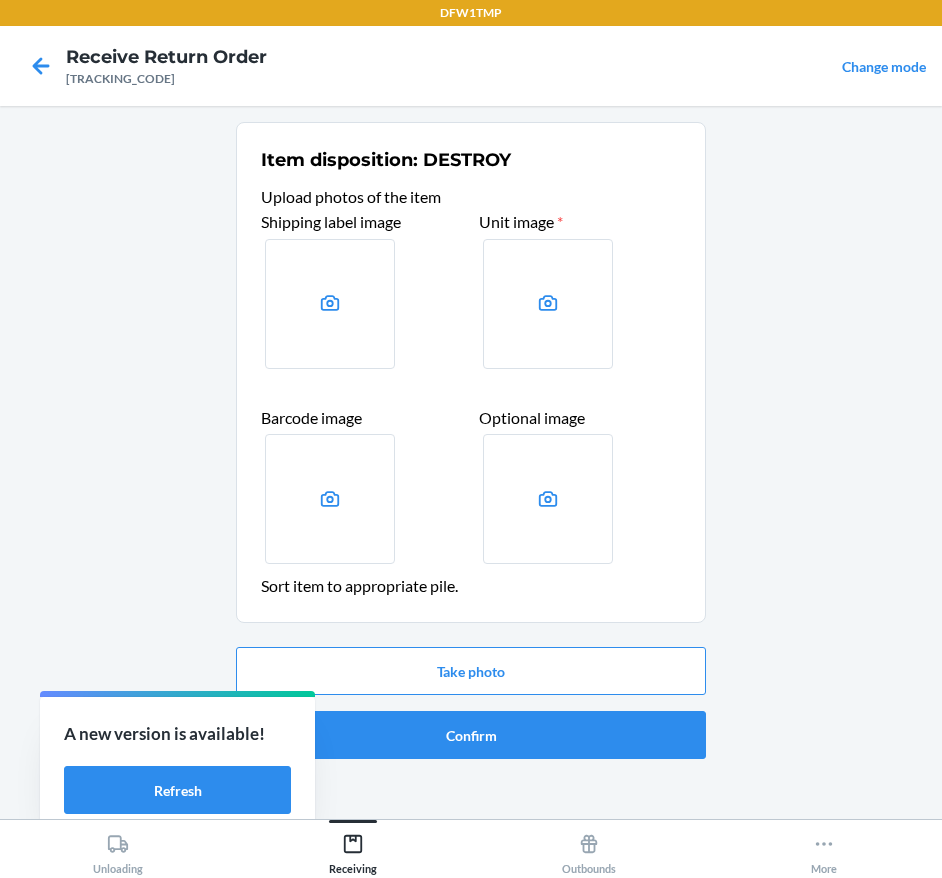 click at bounding box center (330, 304) 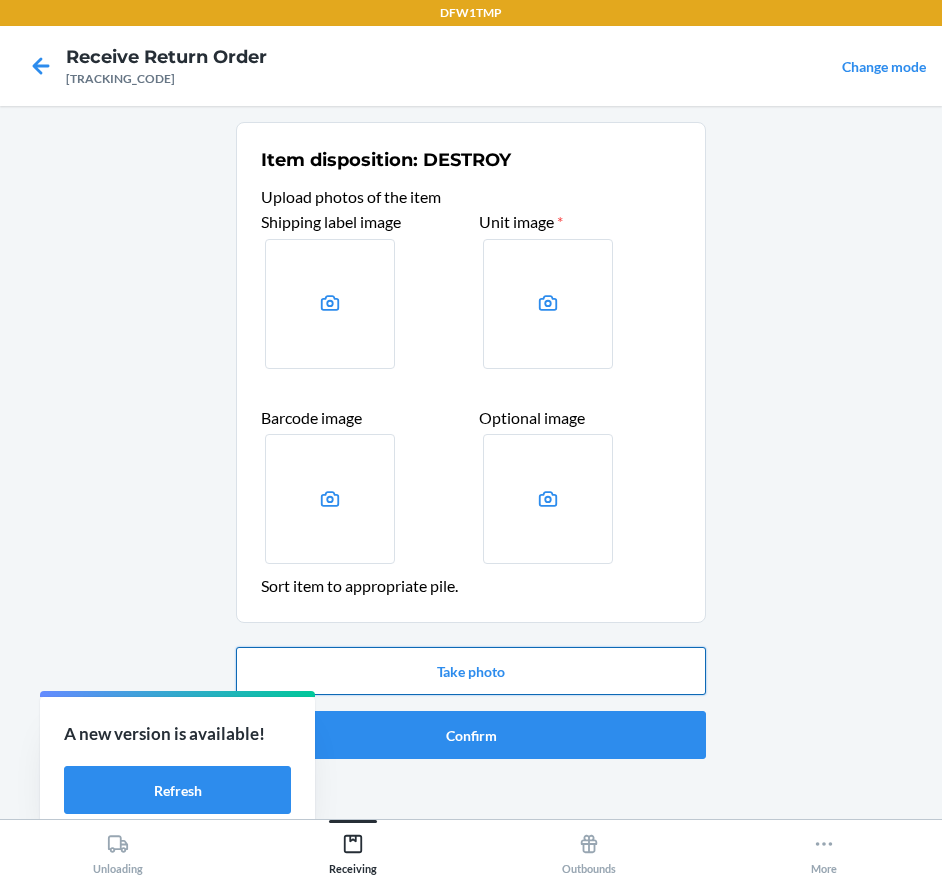 click on "Take photo" at bounding box center [471, 671] 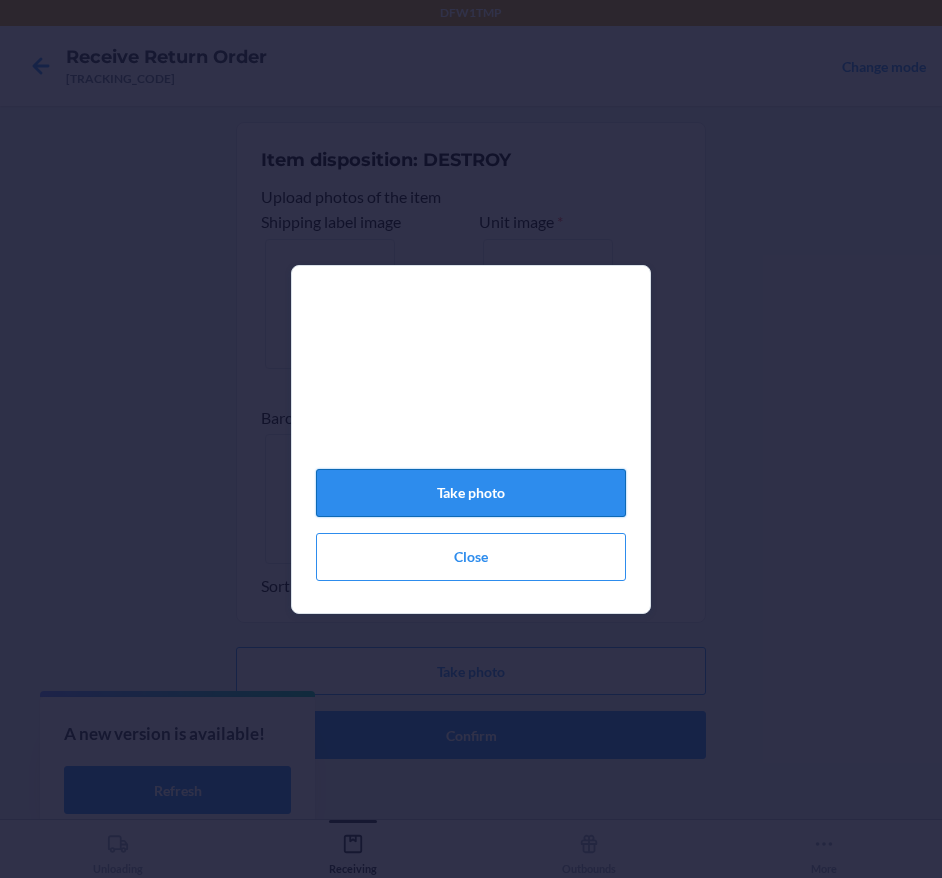 click on "Take photo" 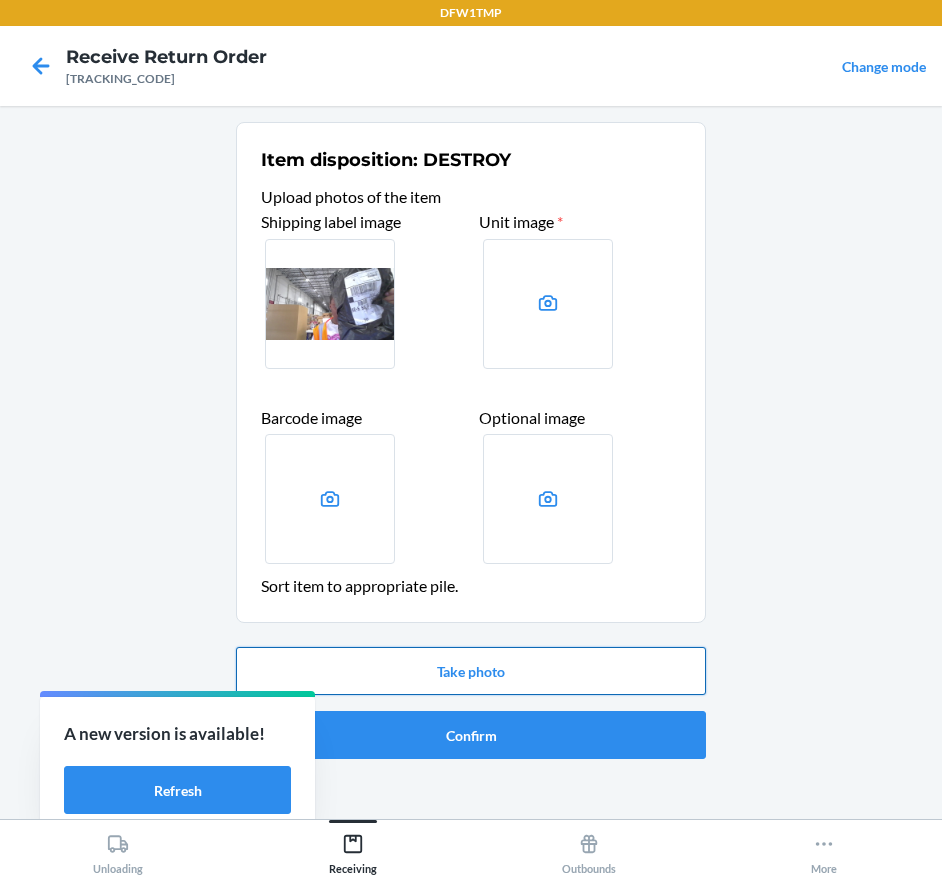 click on "Take photo" at bounding box center [471, 671] 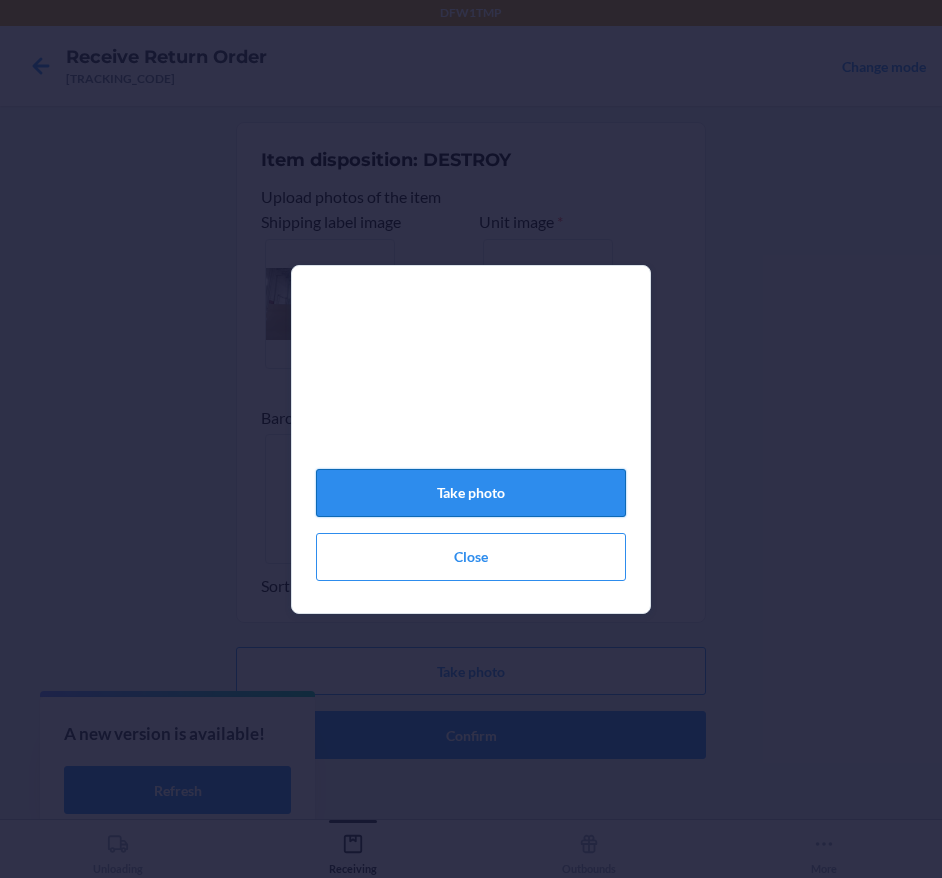 click on "Take photo" 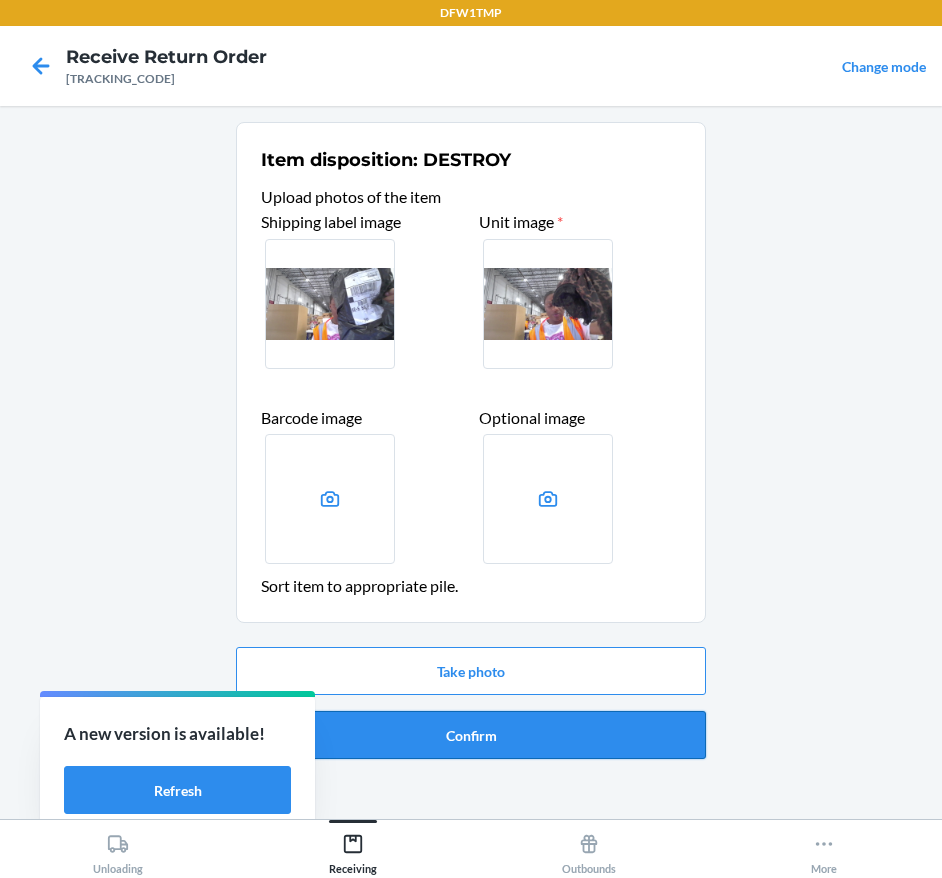 click on "Confirm" at bounding box center (471, 735) 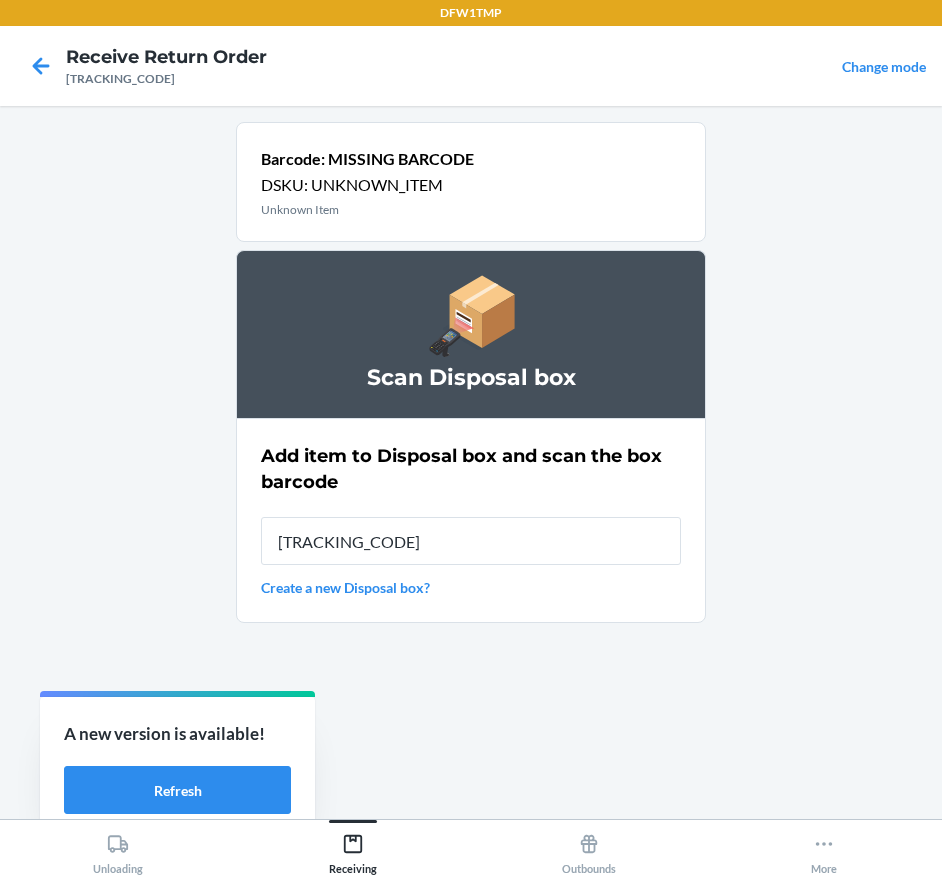type on "[TRACKING_CODE]" 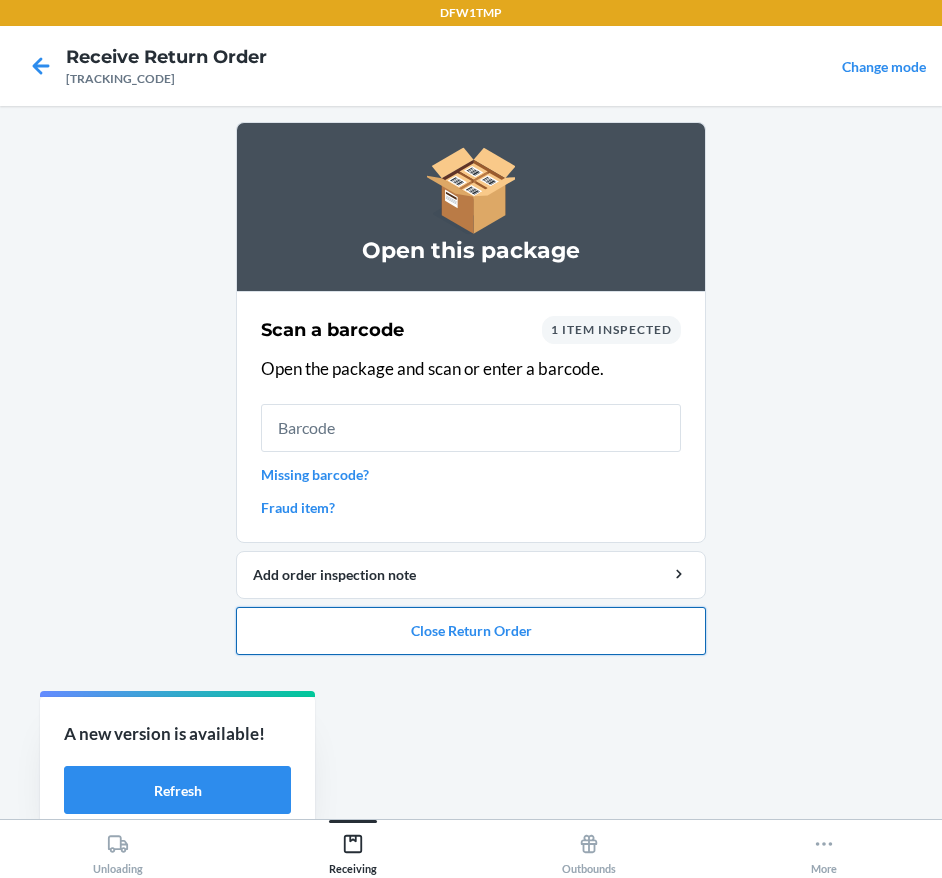 click on "Close Return Order" at bounding box center (471, 631) 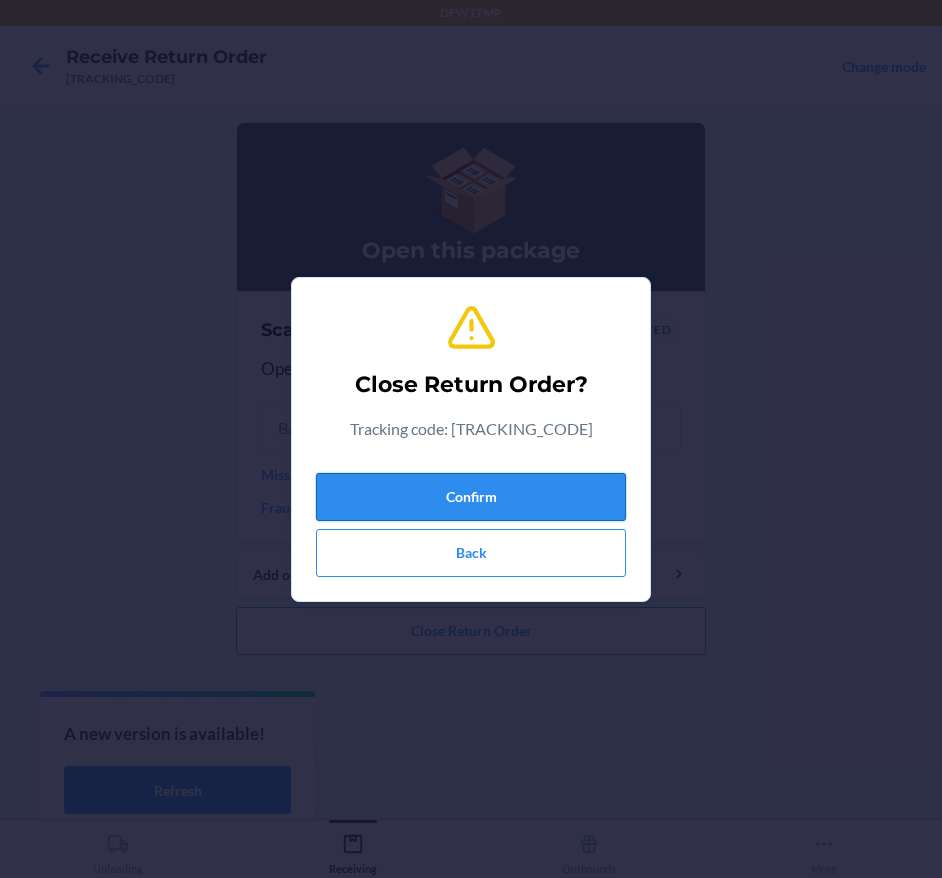 click on "Confirm" at bounding box center (471, 497) 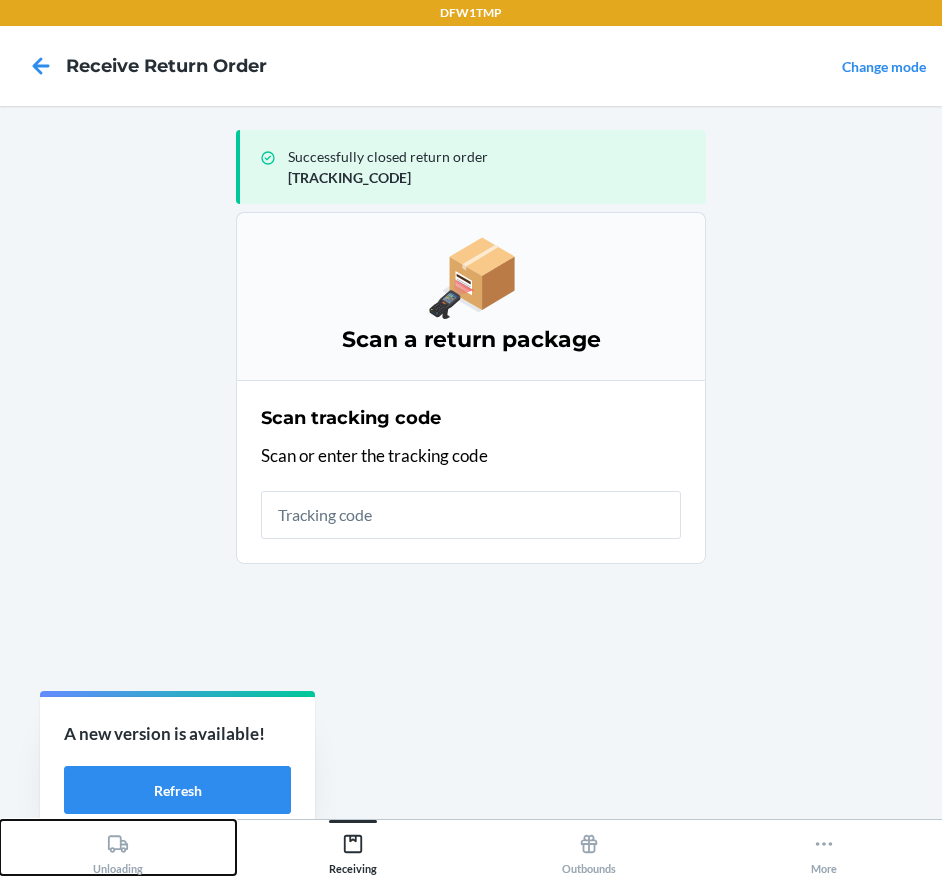 click on "Unloading" at bounding box center [118, 847] 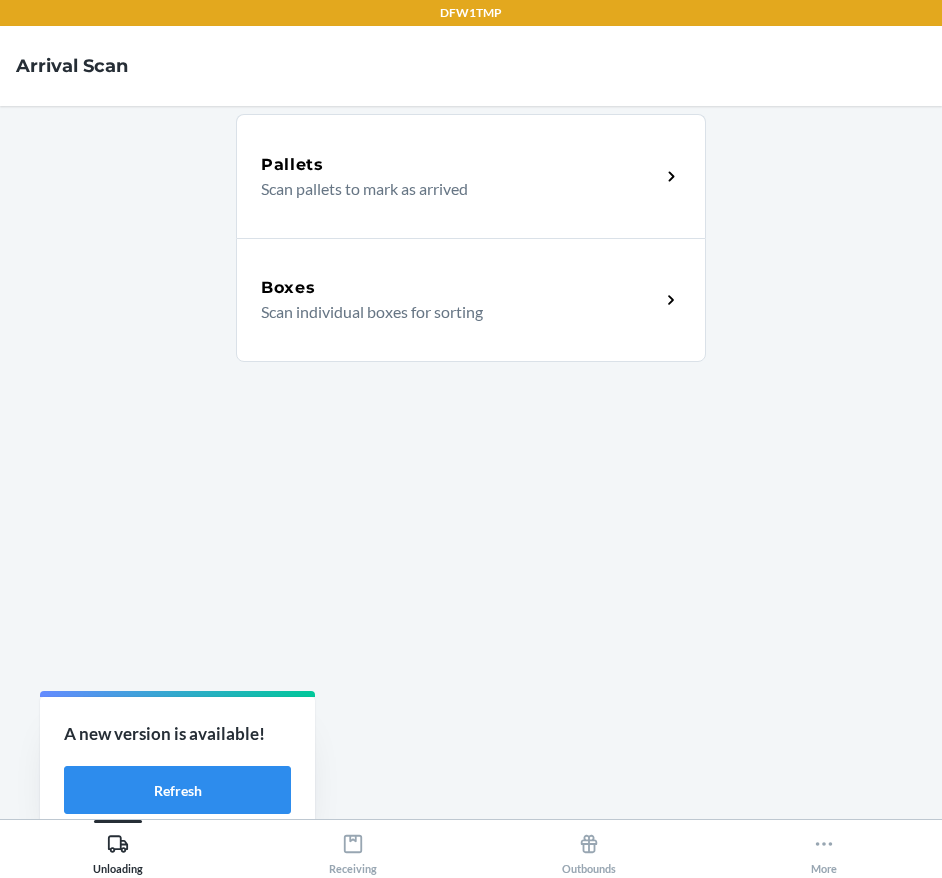 click on "Boxes Scan individual boxes for sorting" at bounding box center (471, 300) 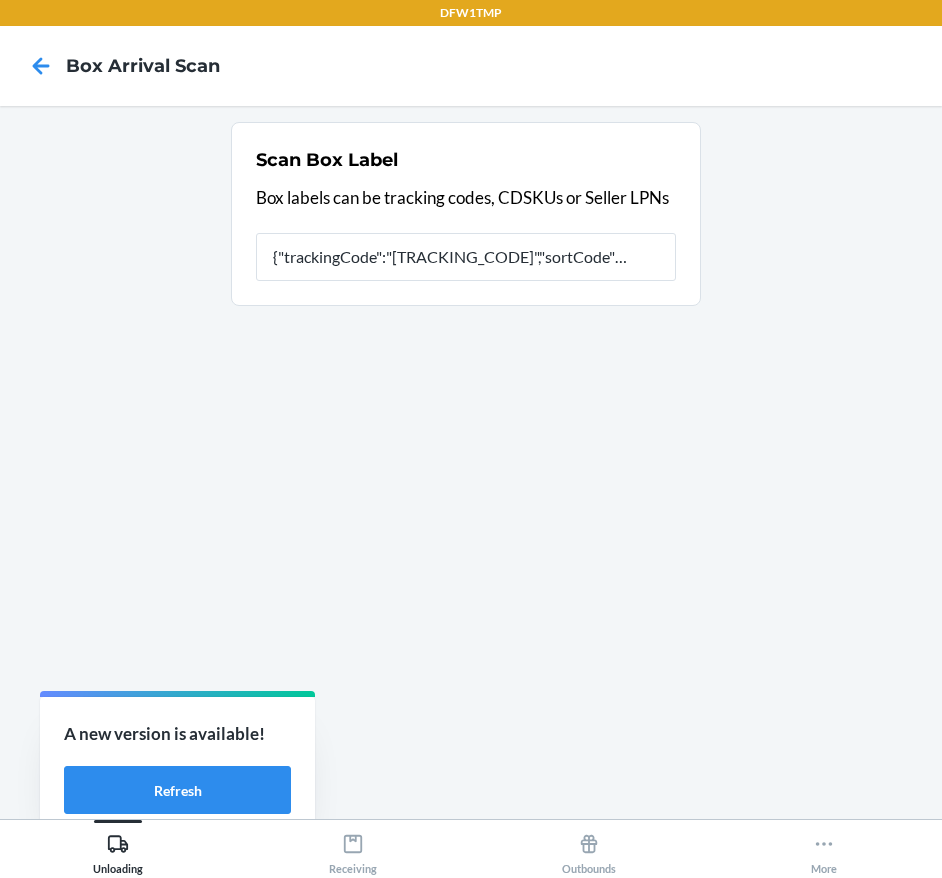 type on "{"trackingCode":"[TRACKING_CODE]","sortCode":"EWR-E1"}" 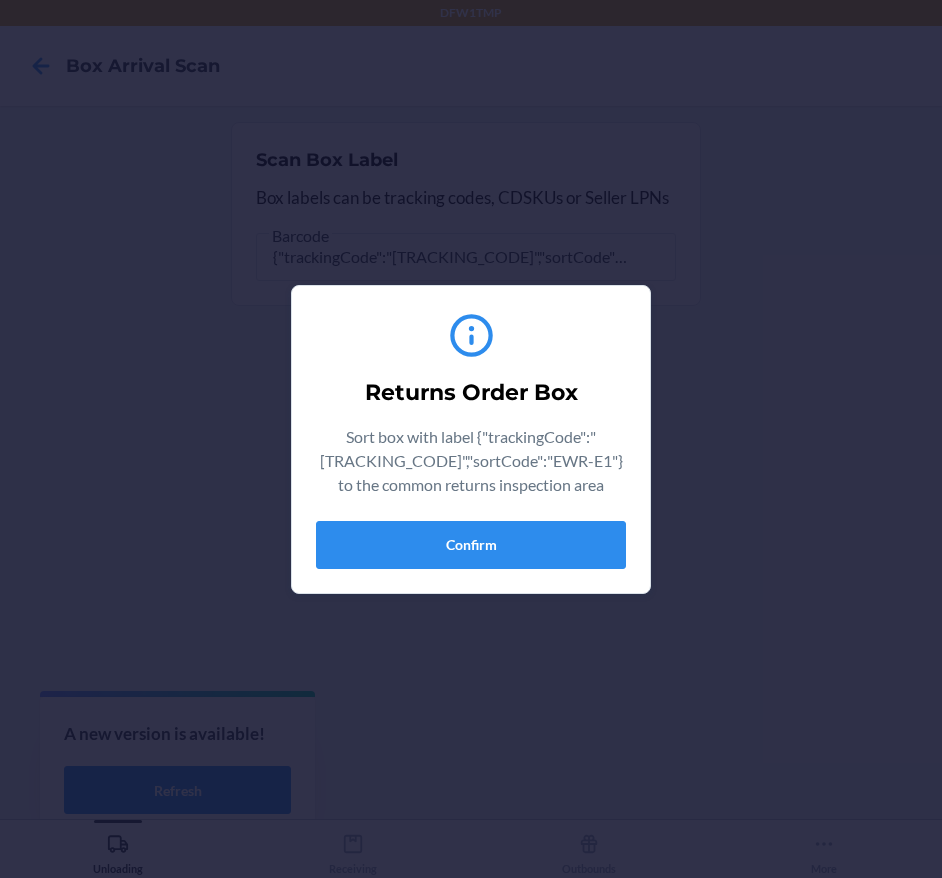 scroll, scrollTop: 0, scrollLeft: 85, axis: horizontal 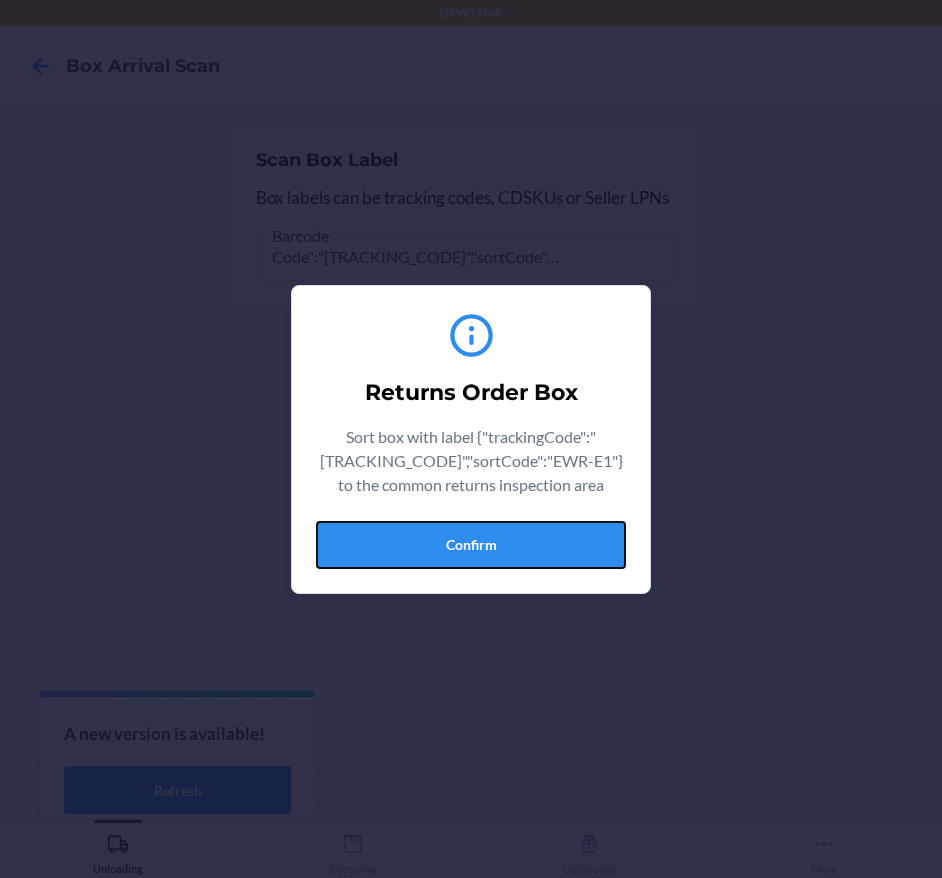 drag, startPoint x: 582, startPoint y: 532, endPoint x: 587, endPoint y: 547, distance: 15.811388 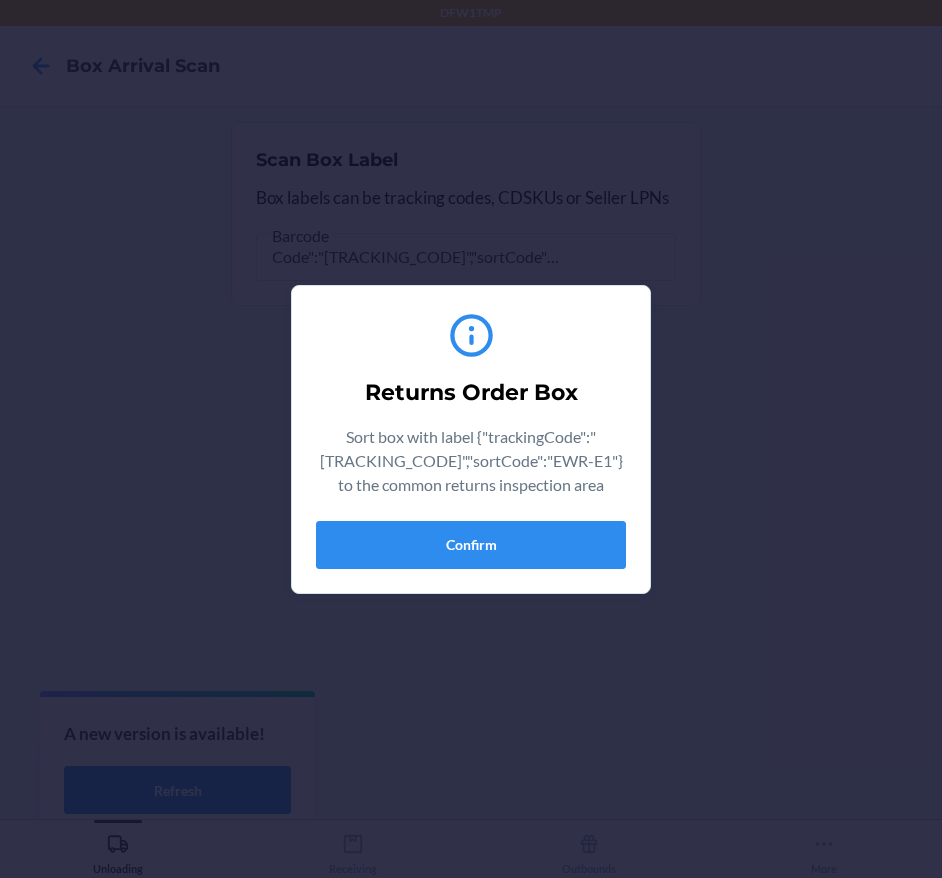 type 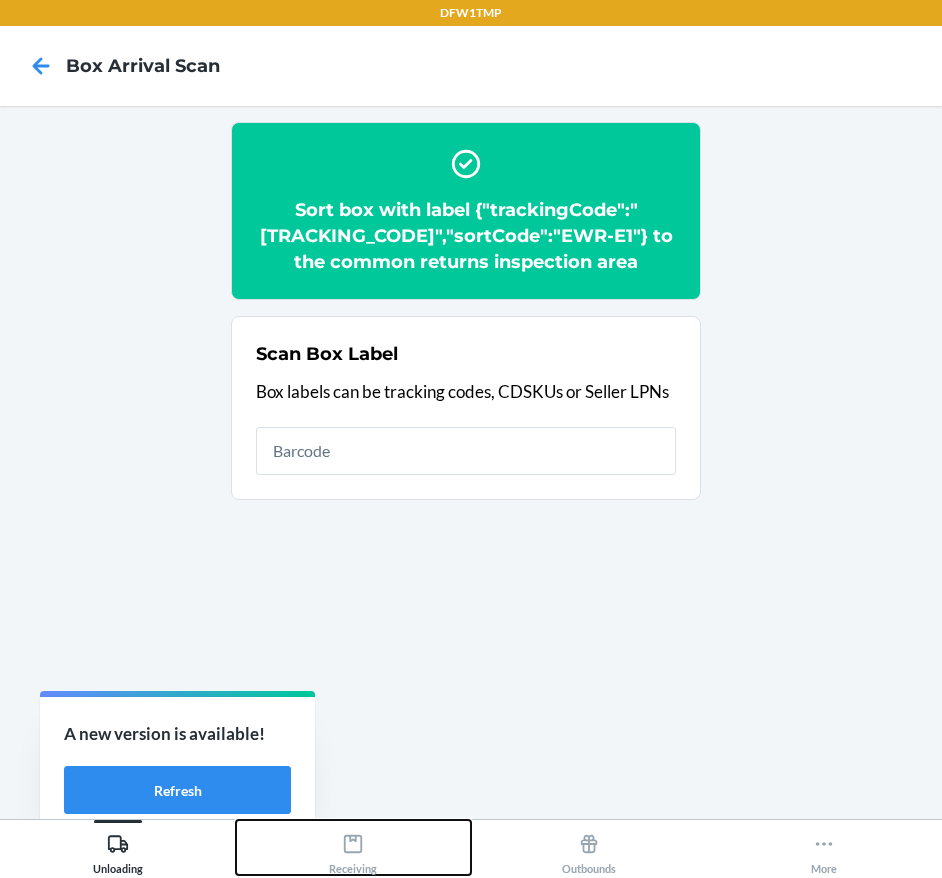 drag, startPoint x: 413, startPoint y: 839, endPoint x: 415, endPoint y: 822, distance: 17.117243 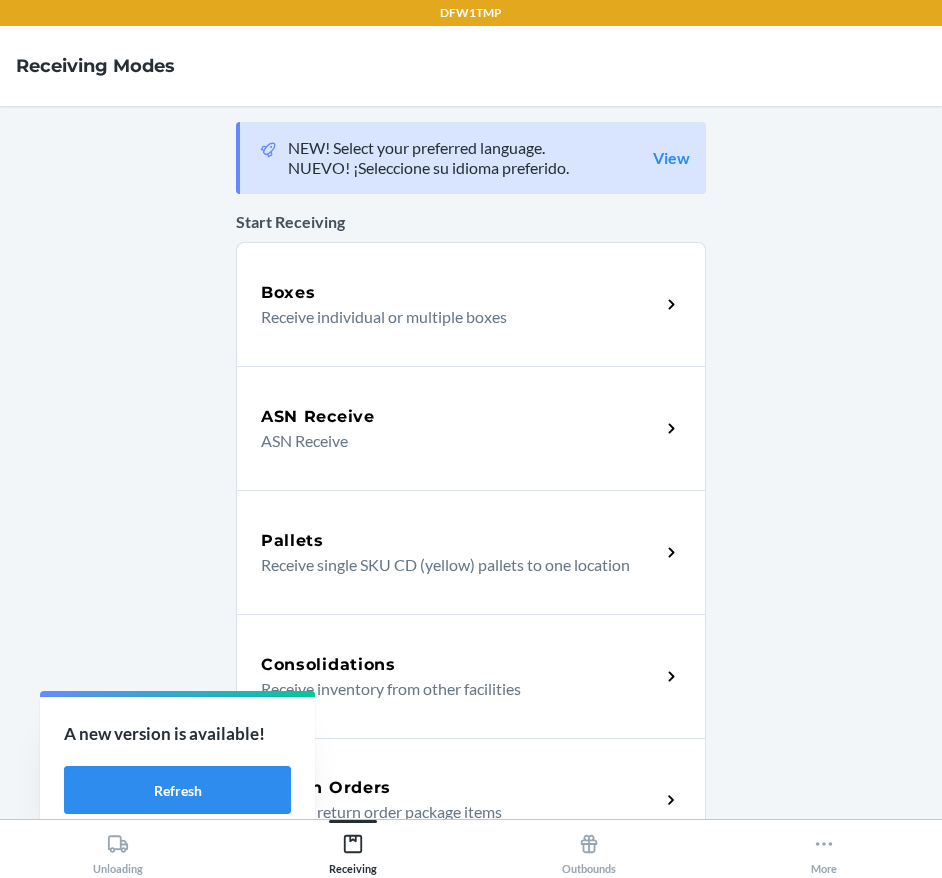 click on "Return Orders" at bounding box center [326, 788] 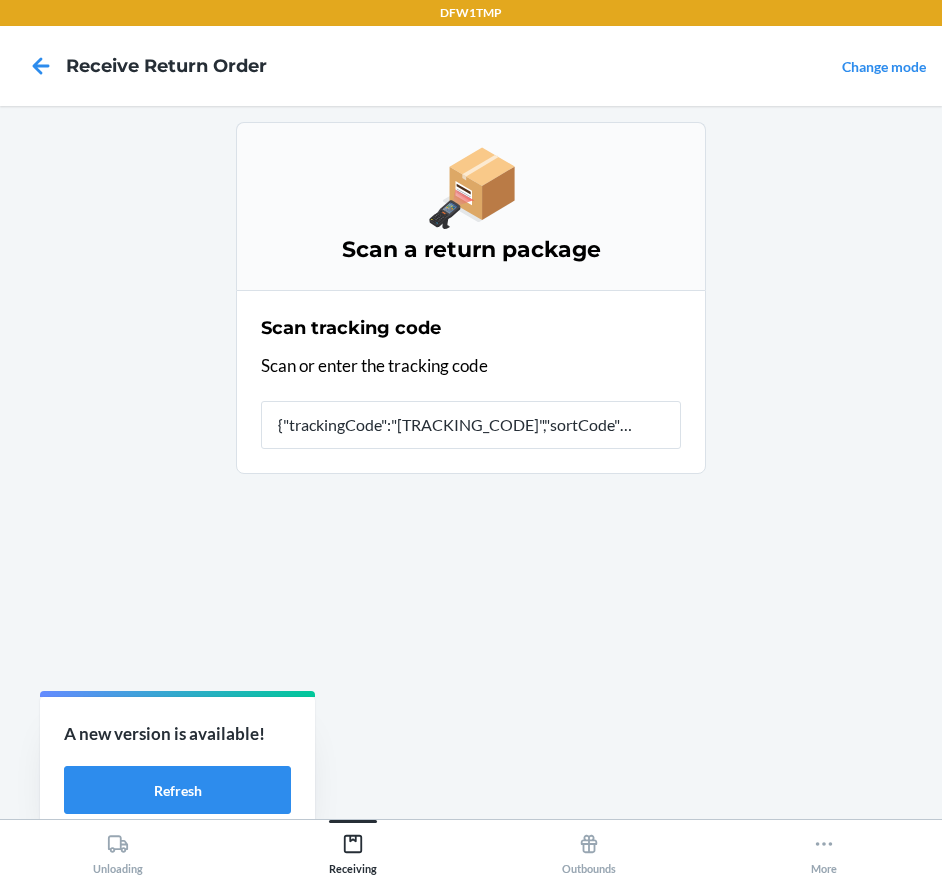 scroll, scrollTop: 0, scrollLeft: 0, axis: both 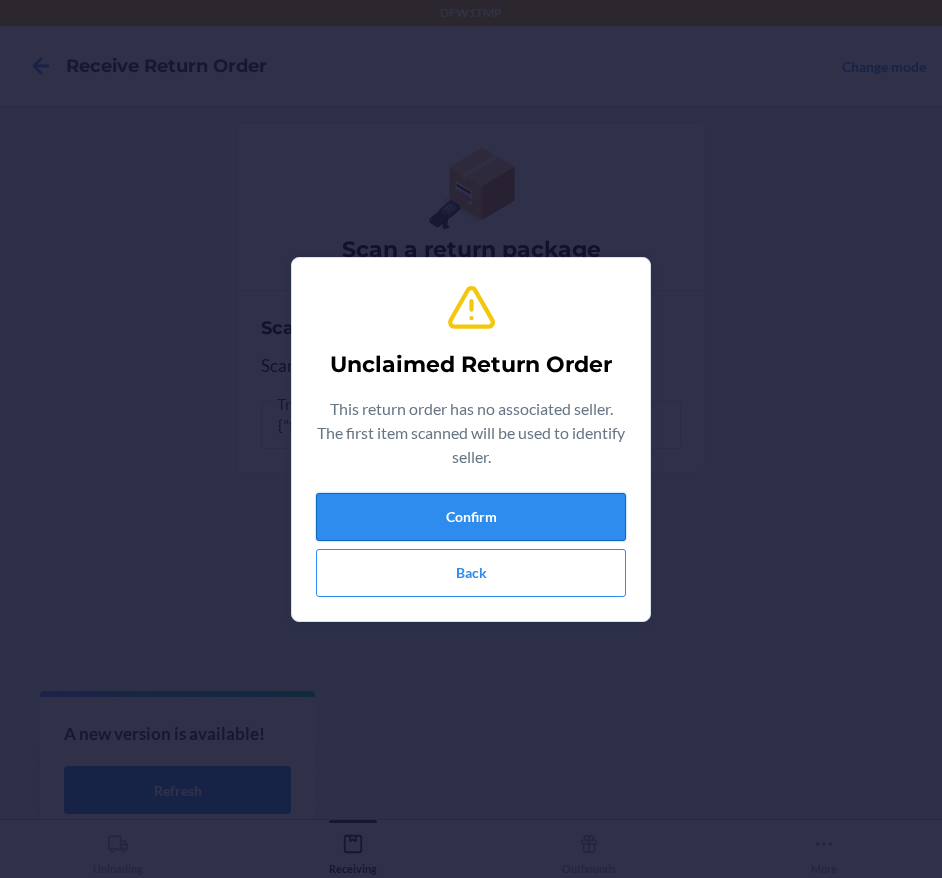 click on "Confirm" at bounding box center [471, 517] 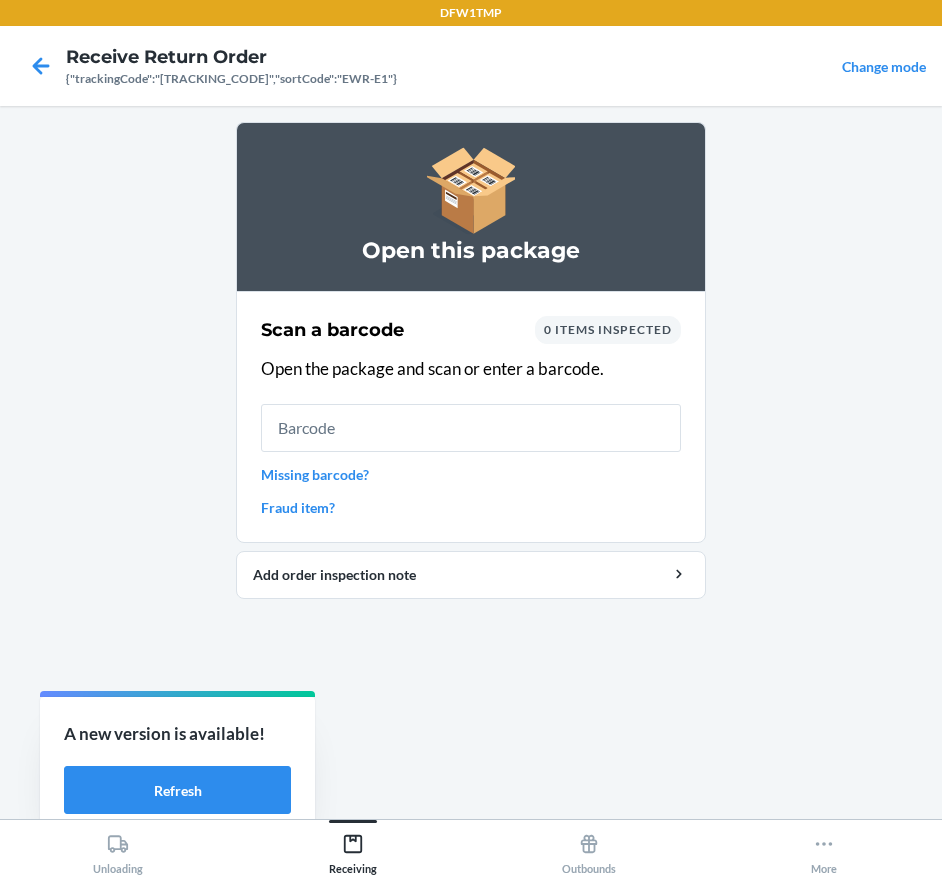 click on "Missing barcode?" at bounding box center [471, 474] 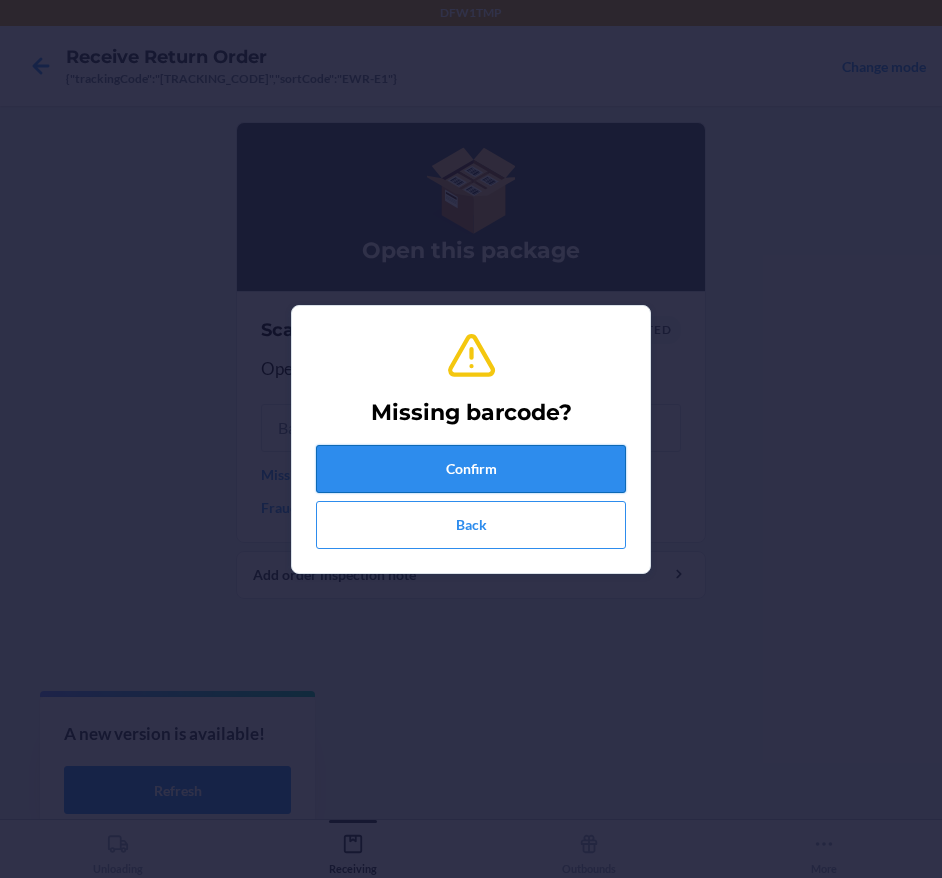 click on "Confirm" at bounding box center [471, 469] 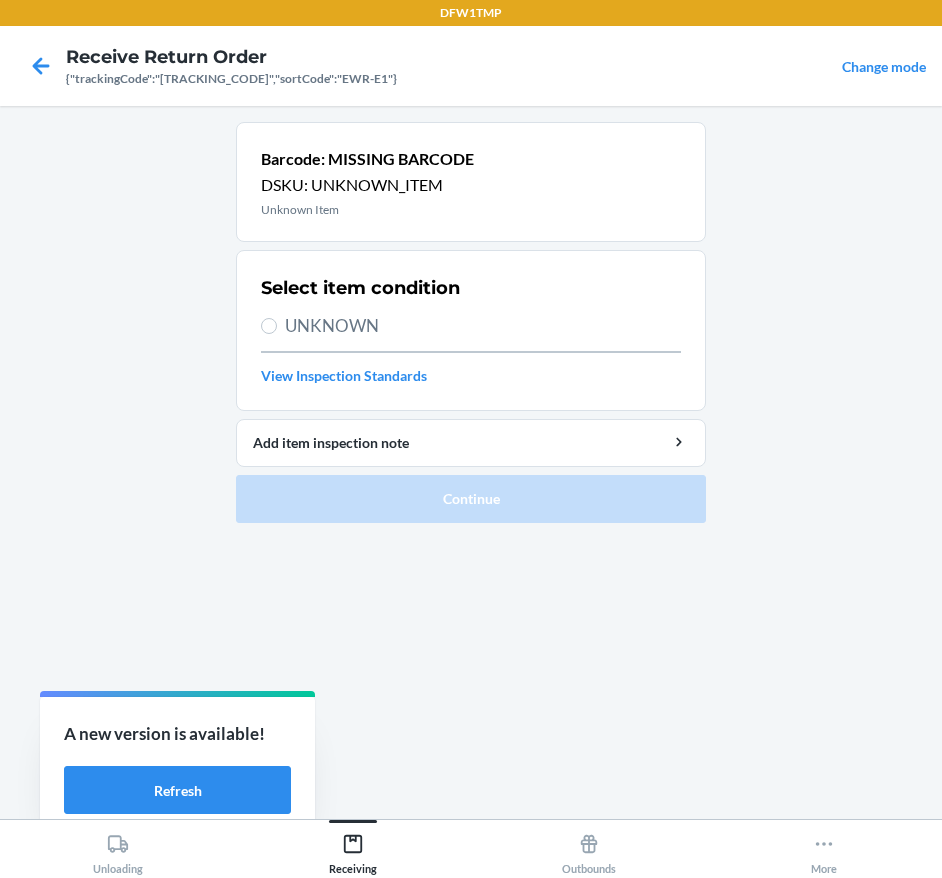 click on "UNKNOWN" at bounding box center (483, 326) 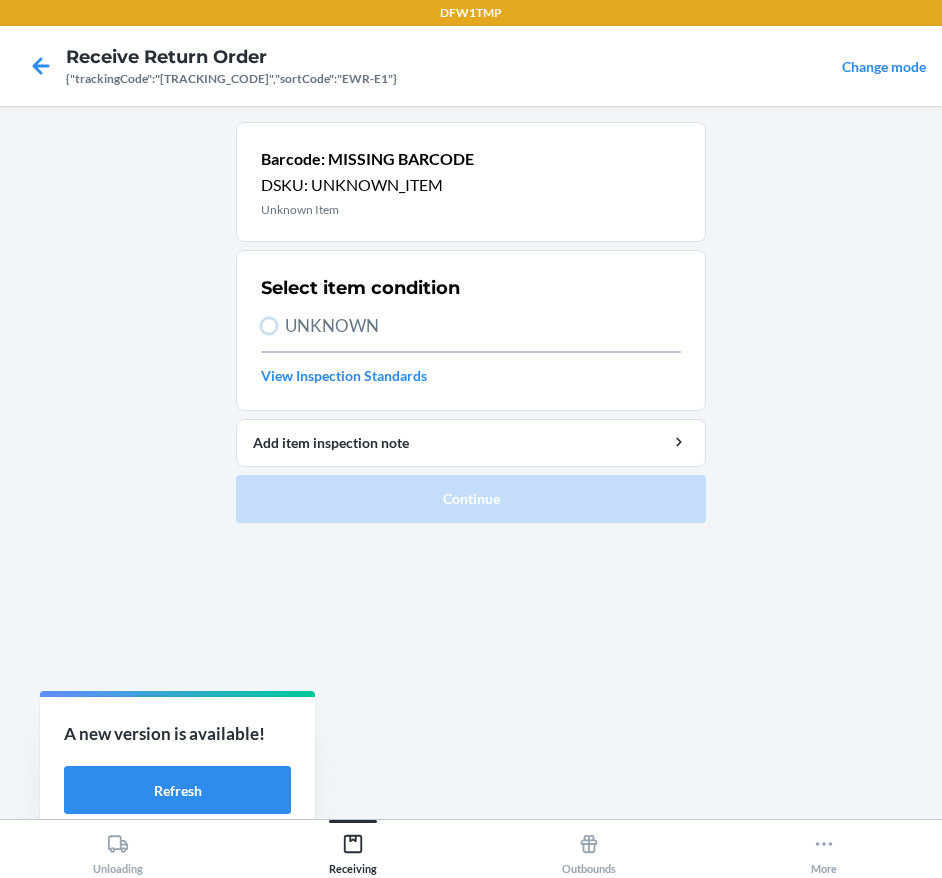 click on "UNKNOWN" at bounding box center [269, 326] 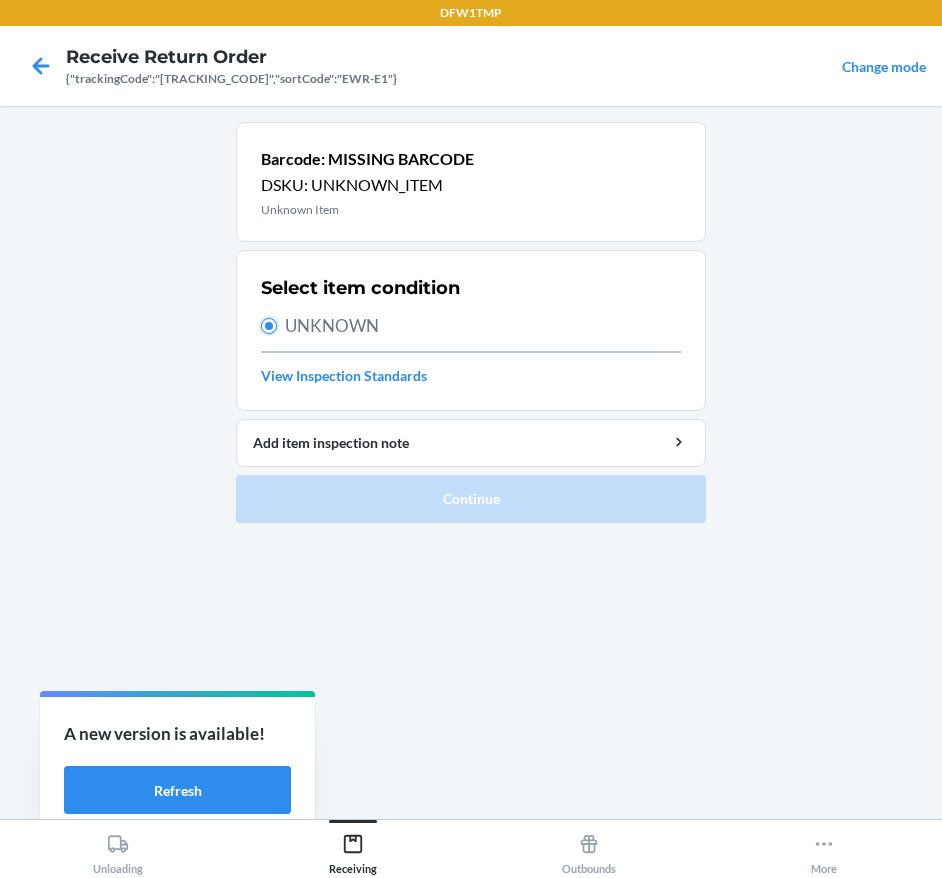 radio on "true" 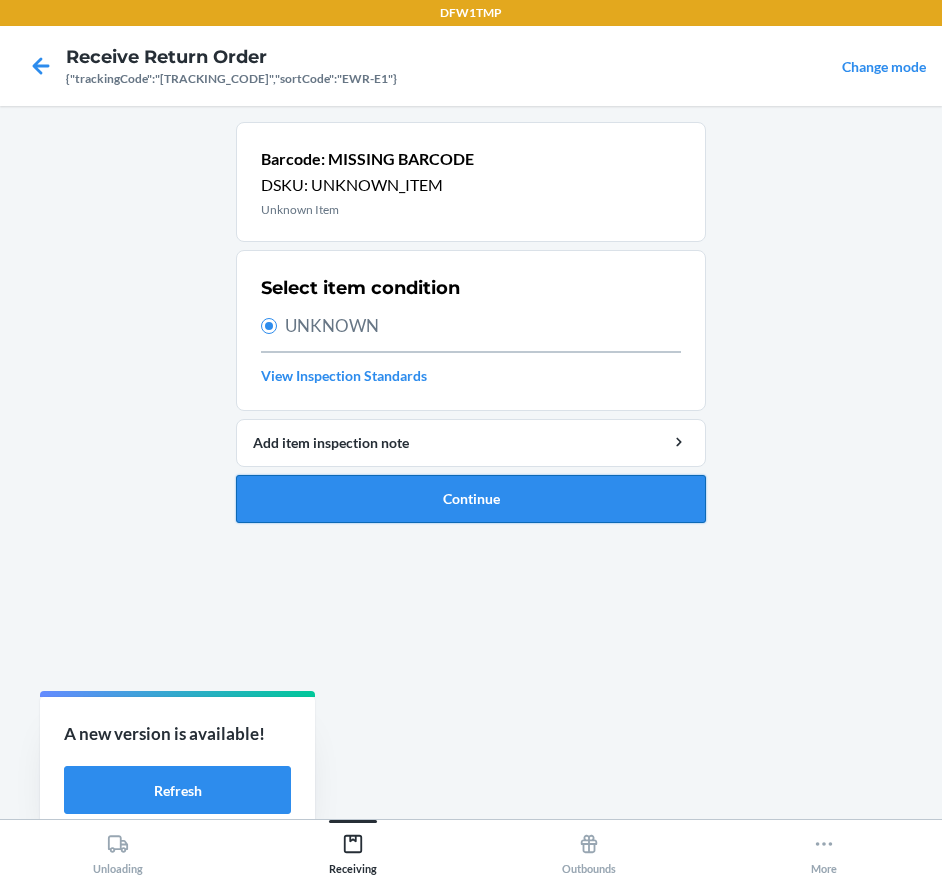 click on "Continue" at bounding box center [471, 499] 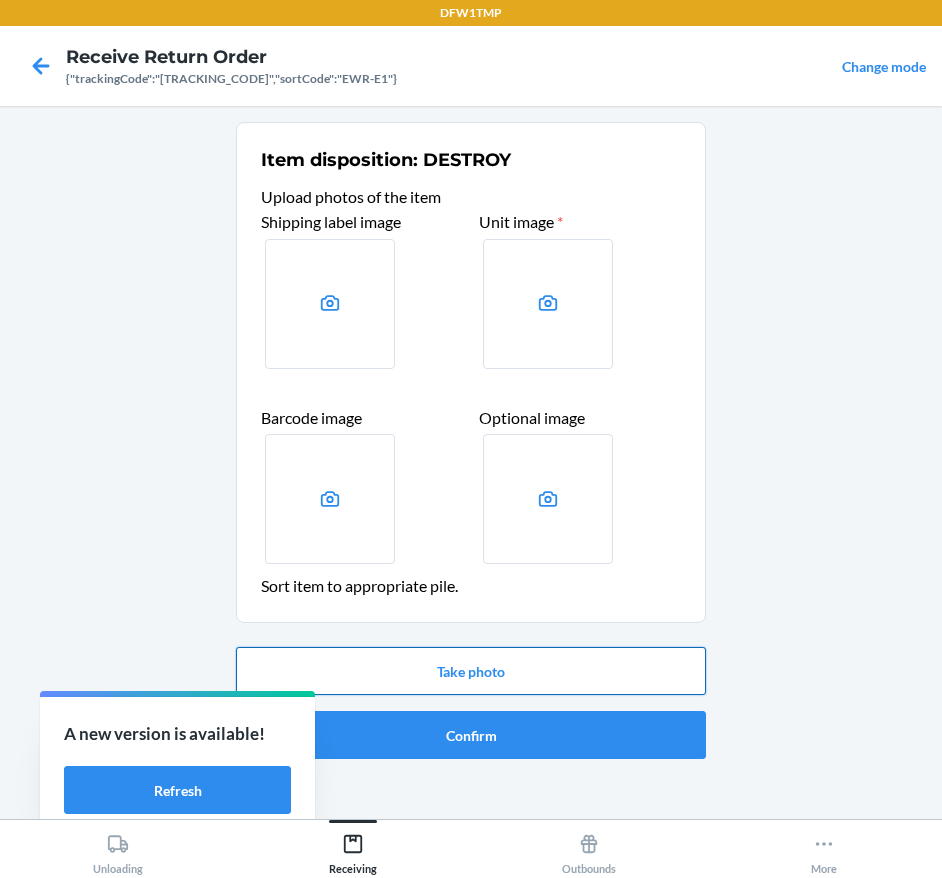 click on "Take photo" at bounding box center (471, 671) 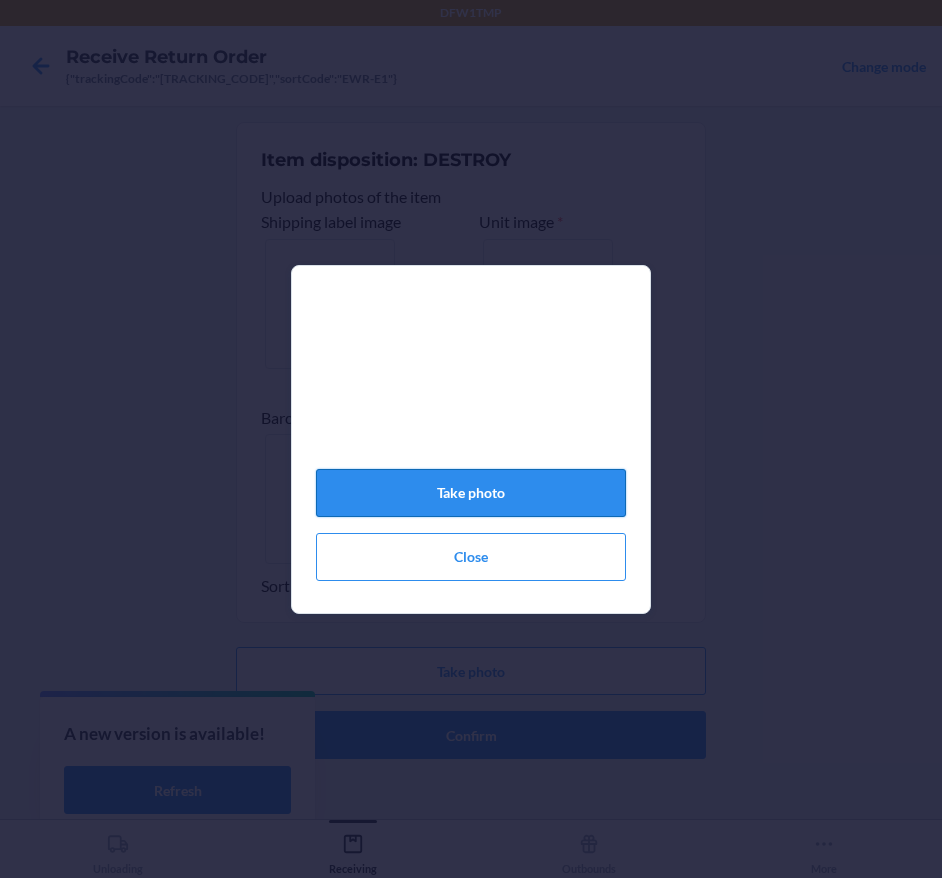 click on "Take photo" 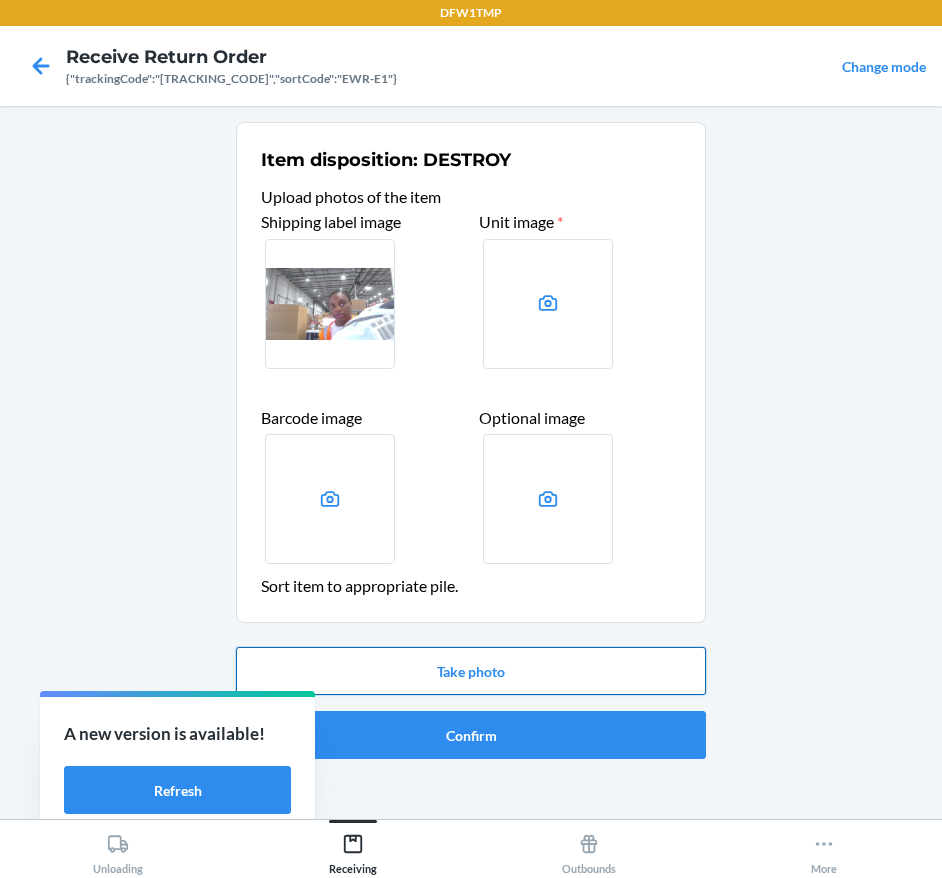 click on "Take photo" at bounding box center [471, 671] 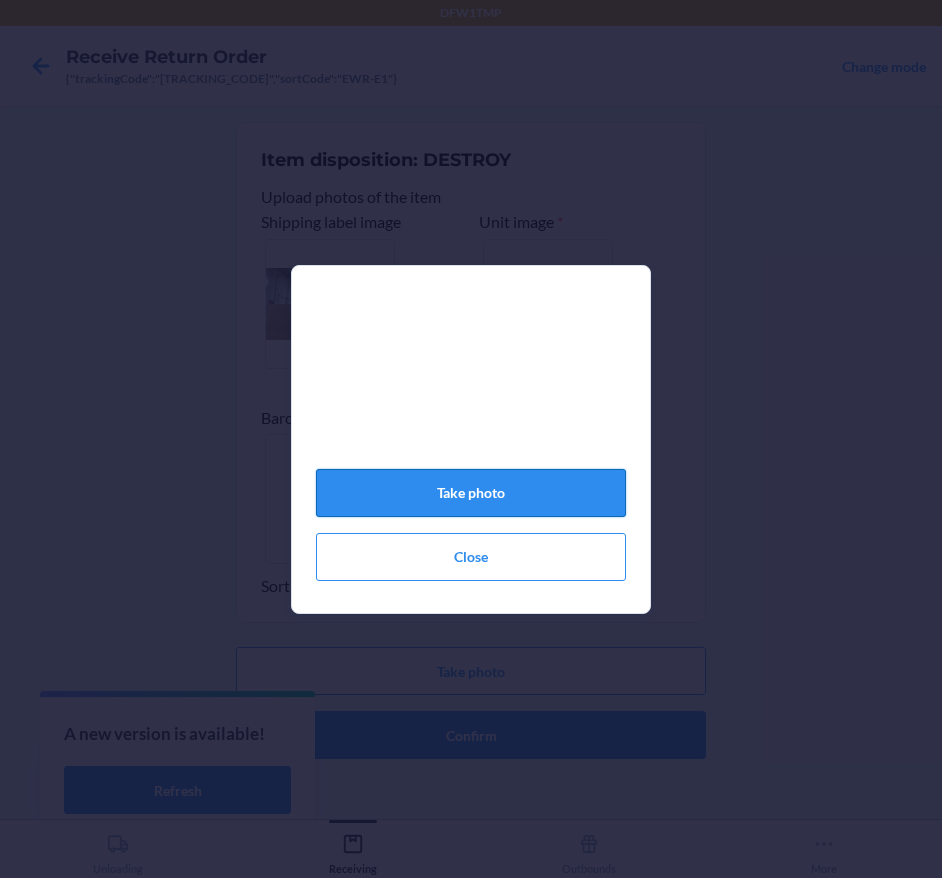 click on "Take photo" 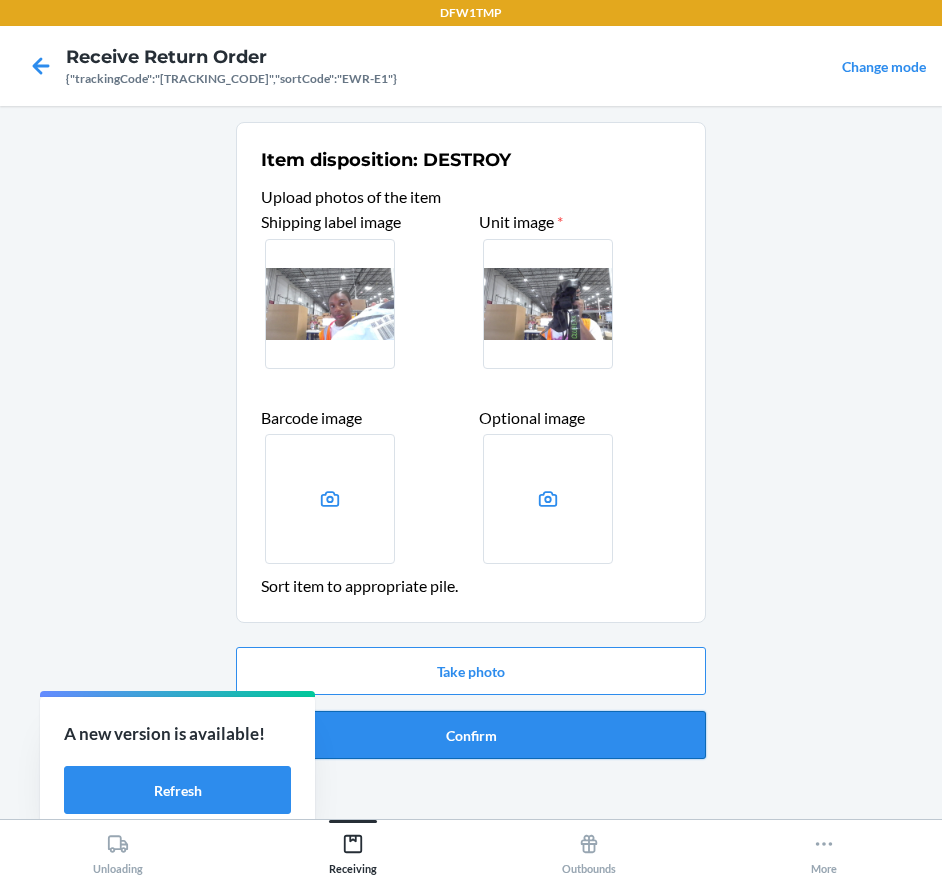 click on "Confirm" at bounding box center [471, 735] 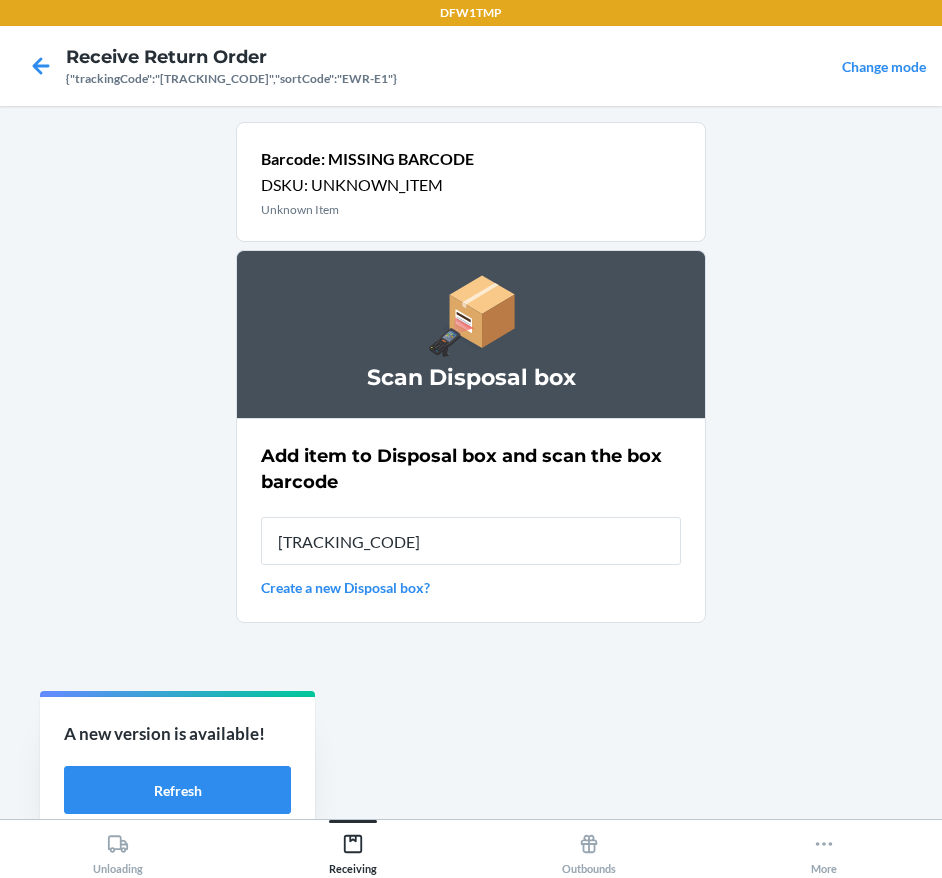type on "[TRACKING_CODE]" 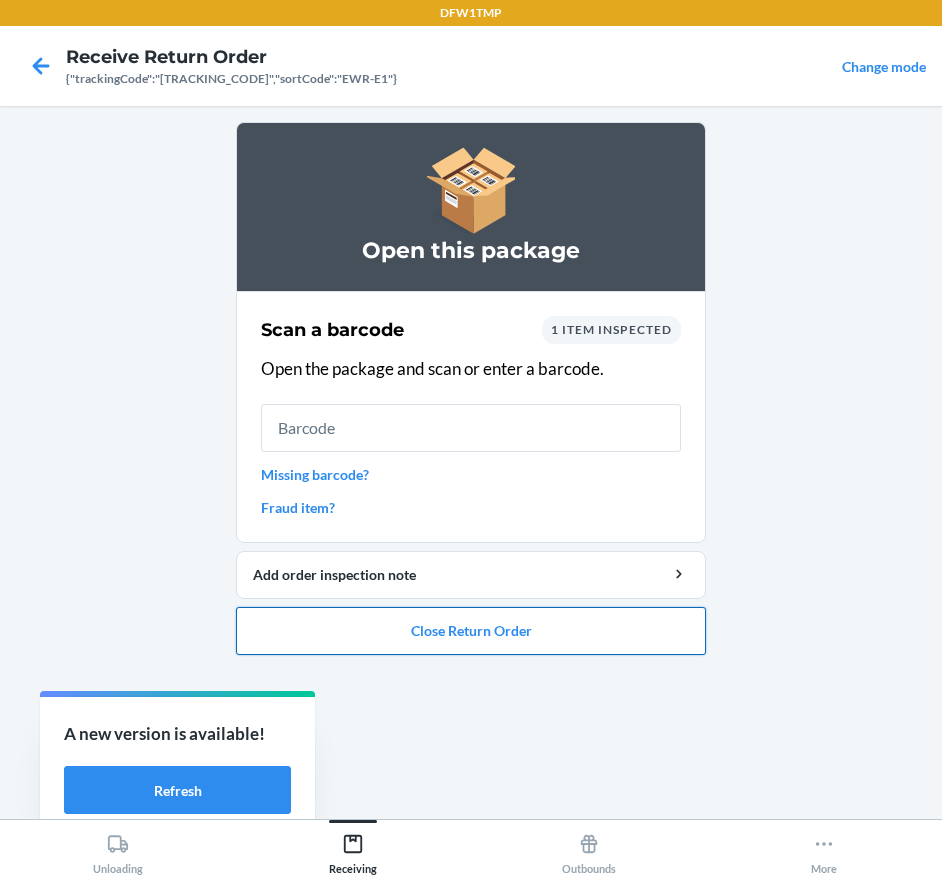 click on "Close Return Order" at bounding box center [471, 631] 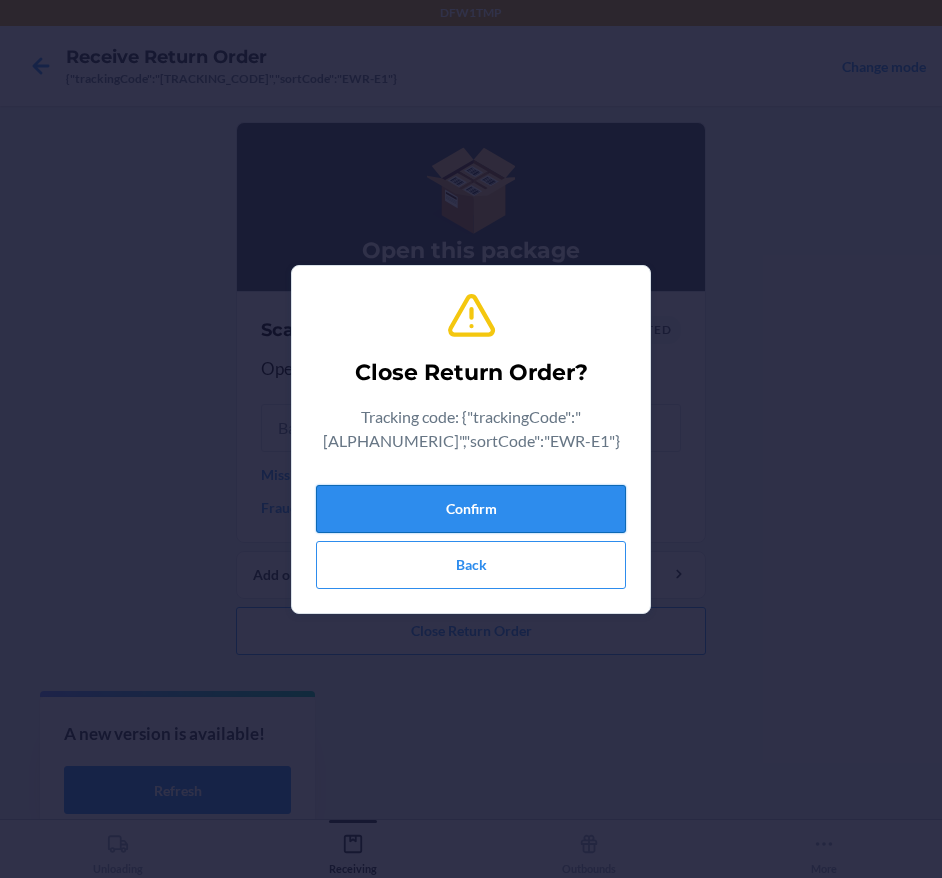 click on "Confirm" at bounding box center [471, 509] 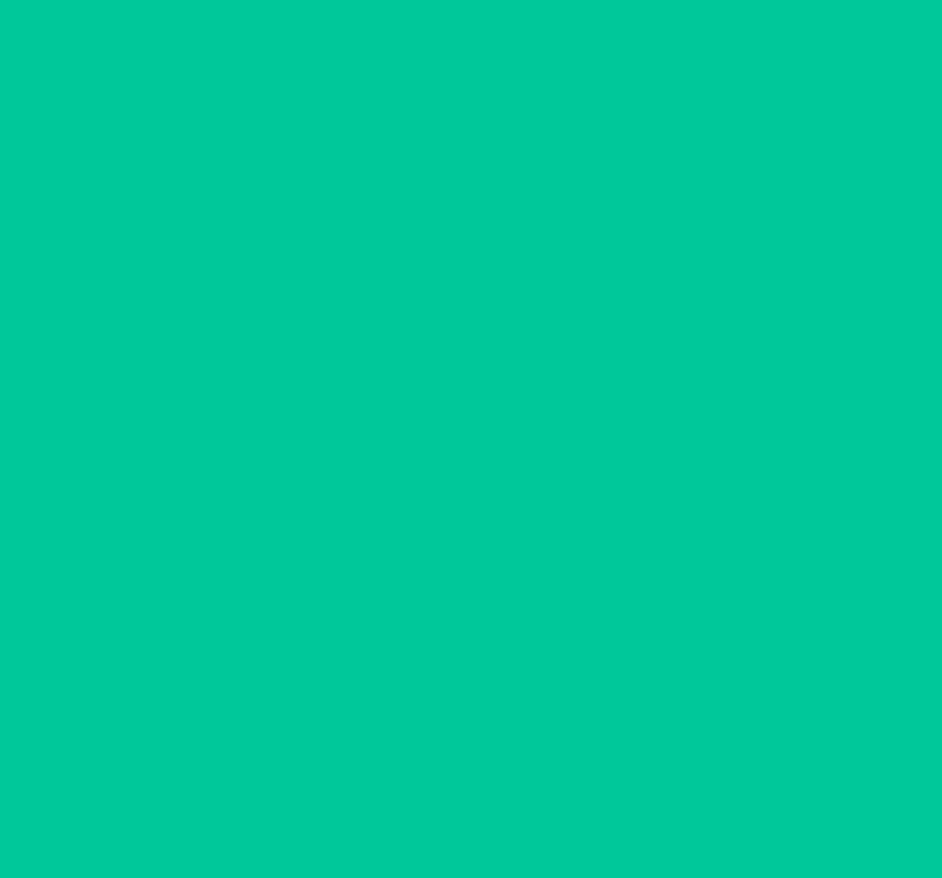 scroll, scrollTop: 0, scrollLeft: 0, axis: both 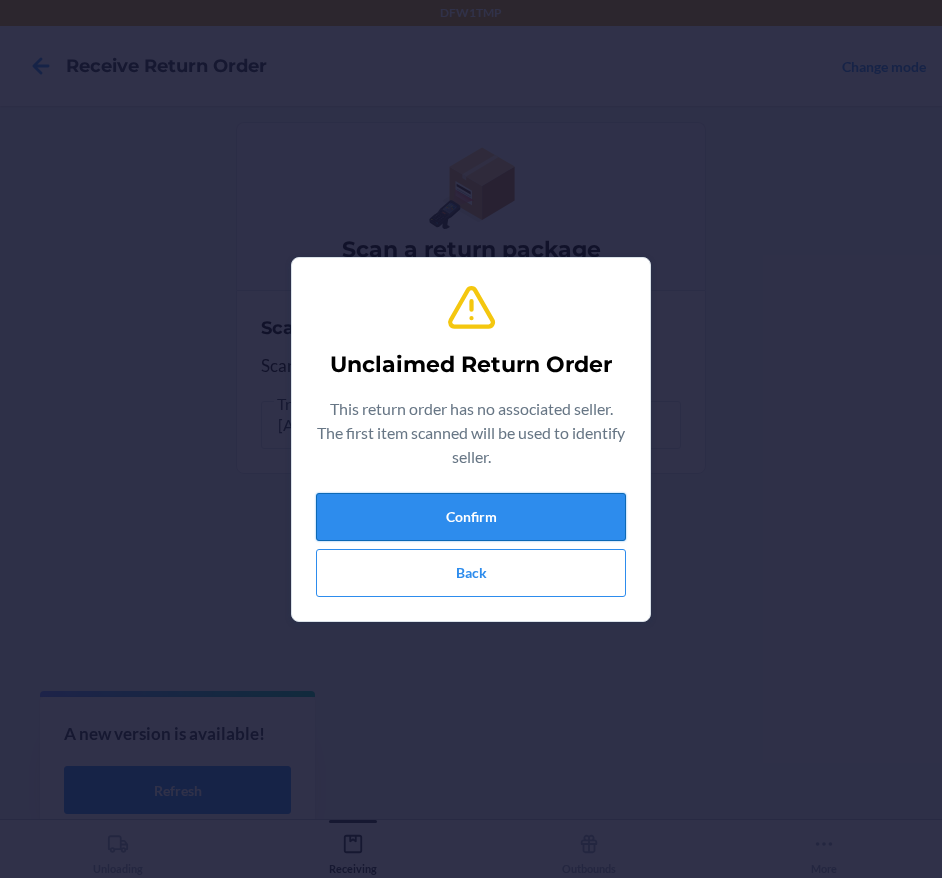 click on "Confirm" at bounding box center [471, 517] 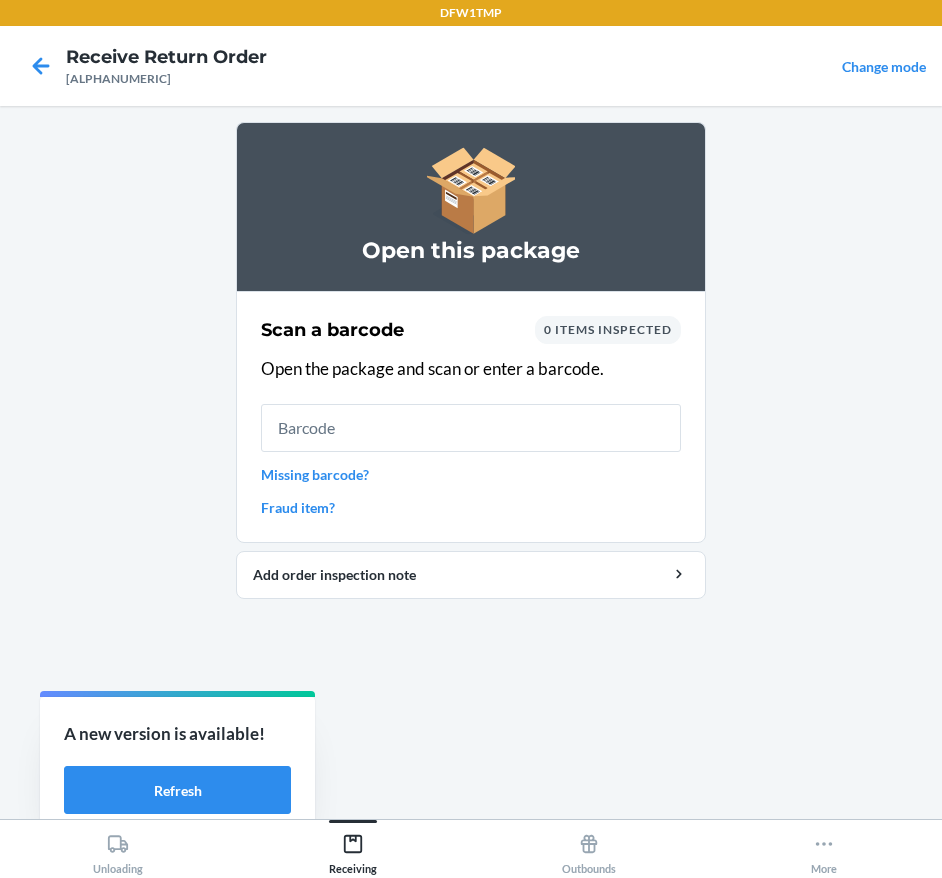 click on "Missing barcode?" at bounding box center [471, 474] 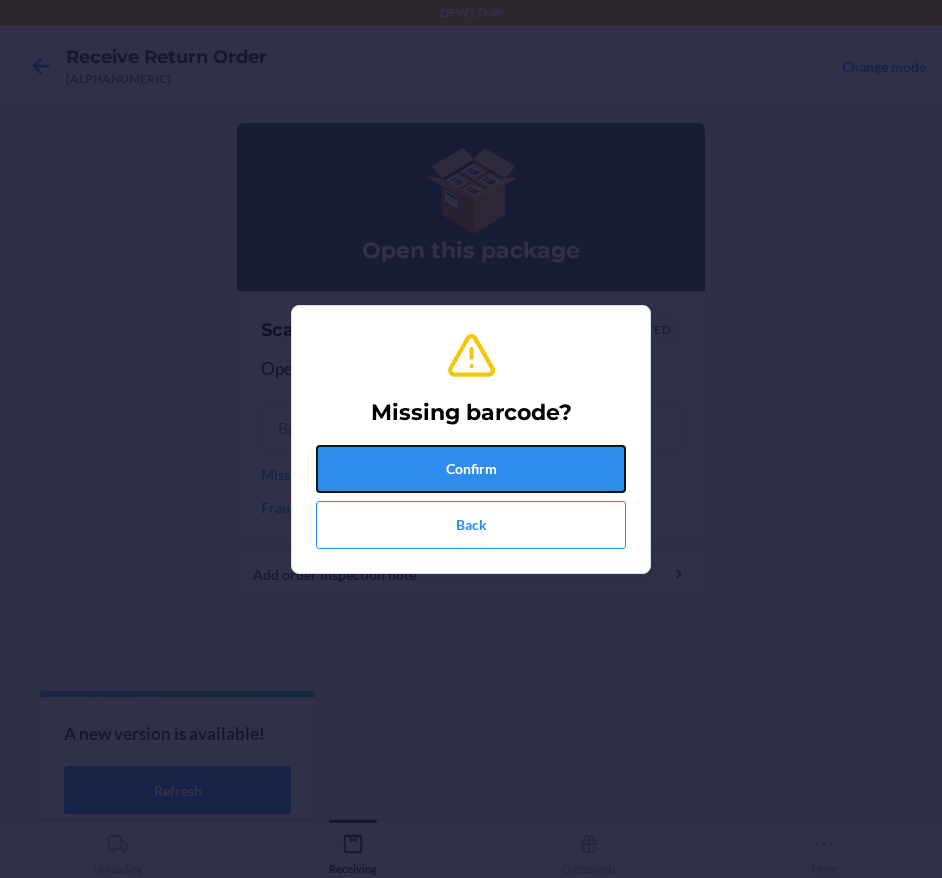 drag, startPoint x: 359, startPoint y: 477, endPoint x: 369, endPoint y: 478, distance: 10.049875 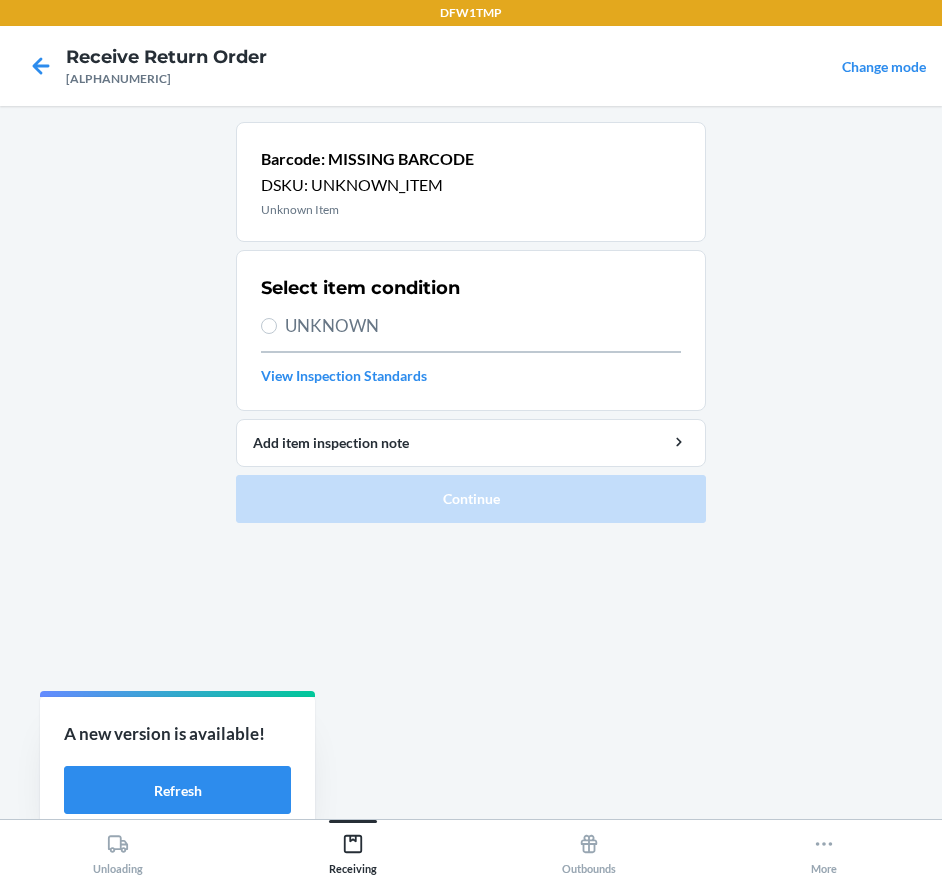 click on "UNKNOWN" at bounding box center [483, 326] 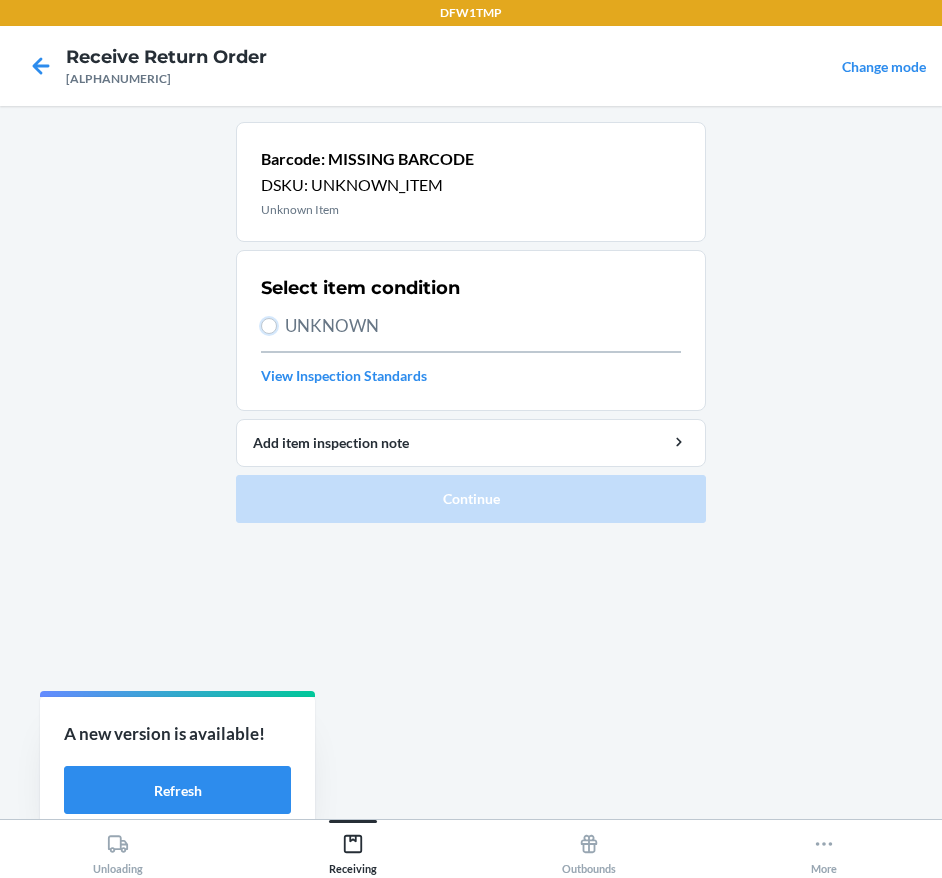 click on "UNKNOWN" at bounding box center (269, 326) 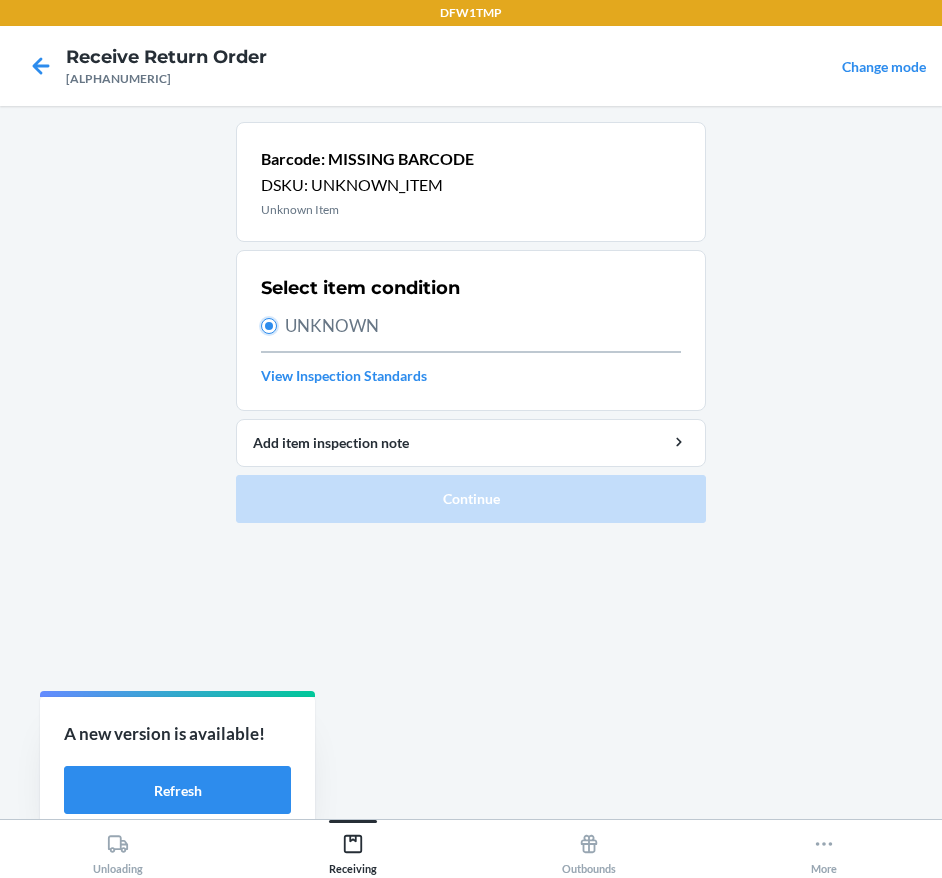 radio on "true" 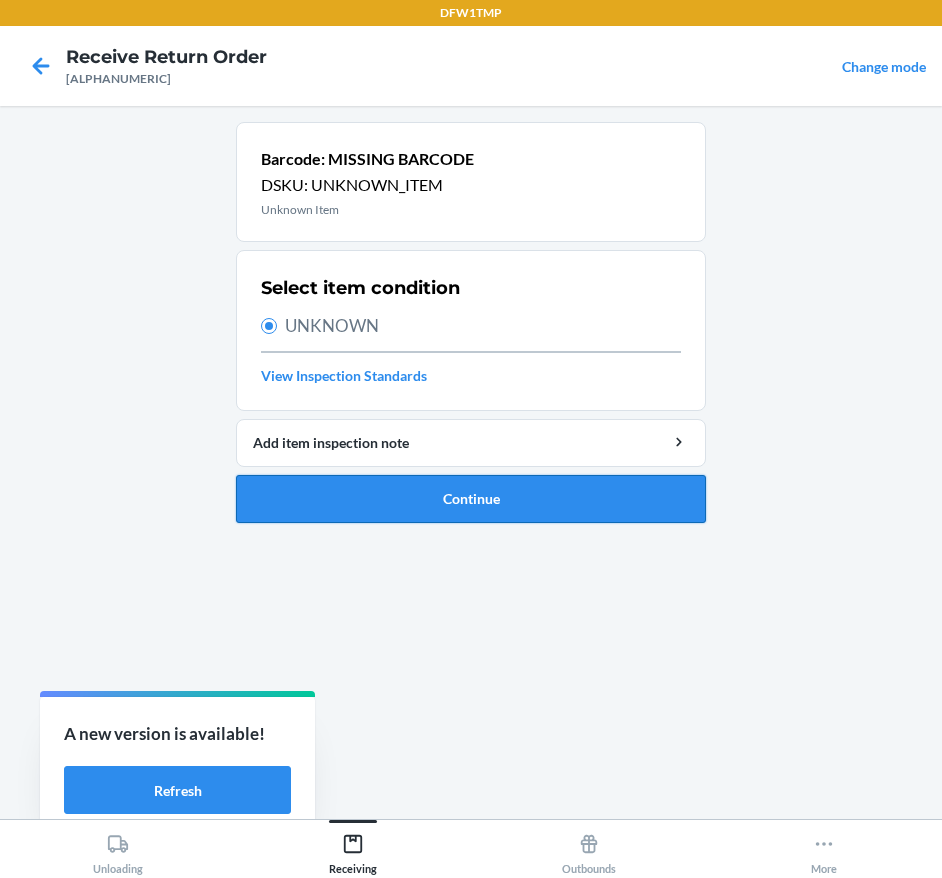 click on "Continue" at bounding box center [471, 499] 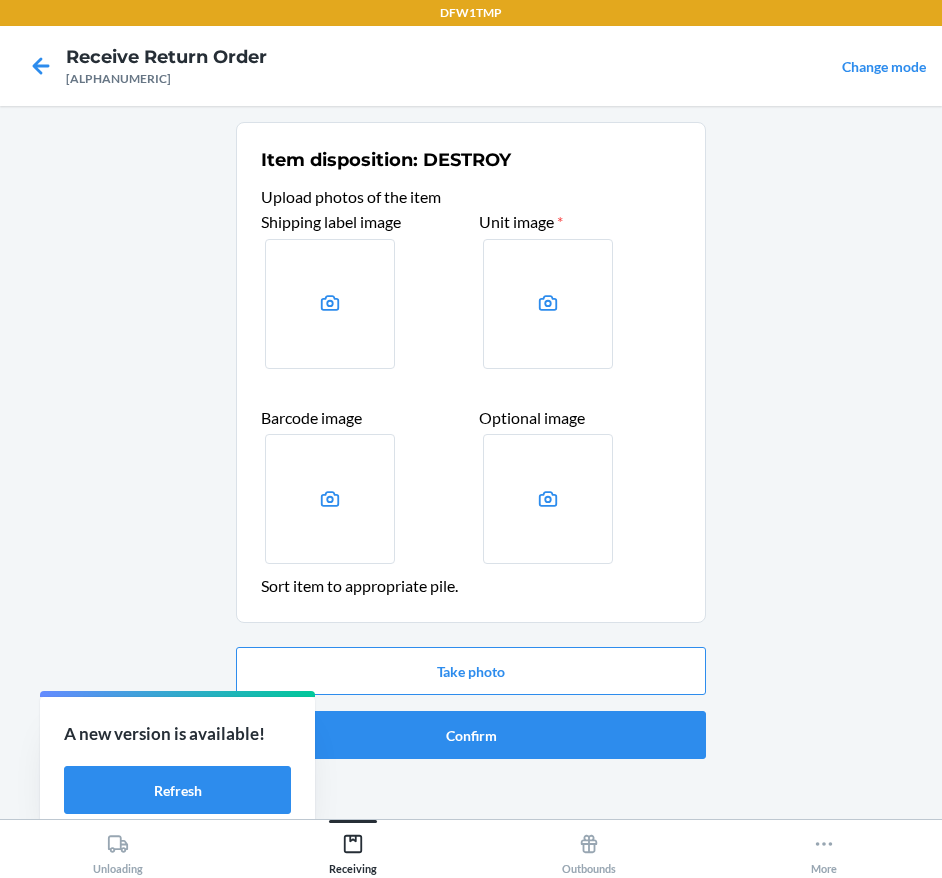 click at bounding box center [330, 304] 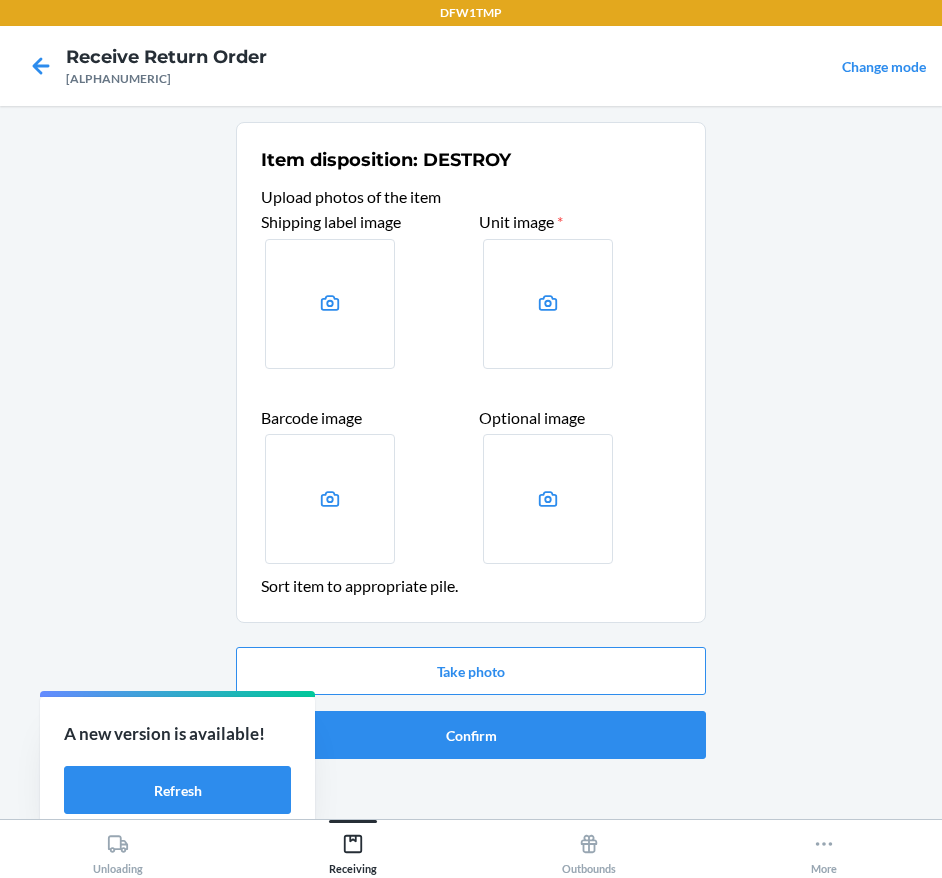 click at bounding box center [0, 0] 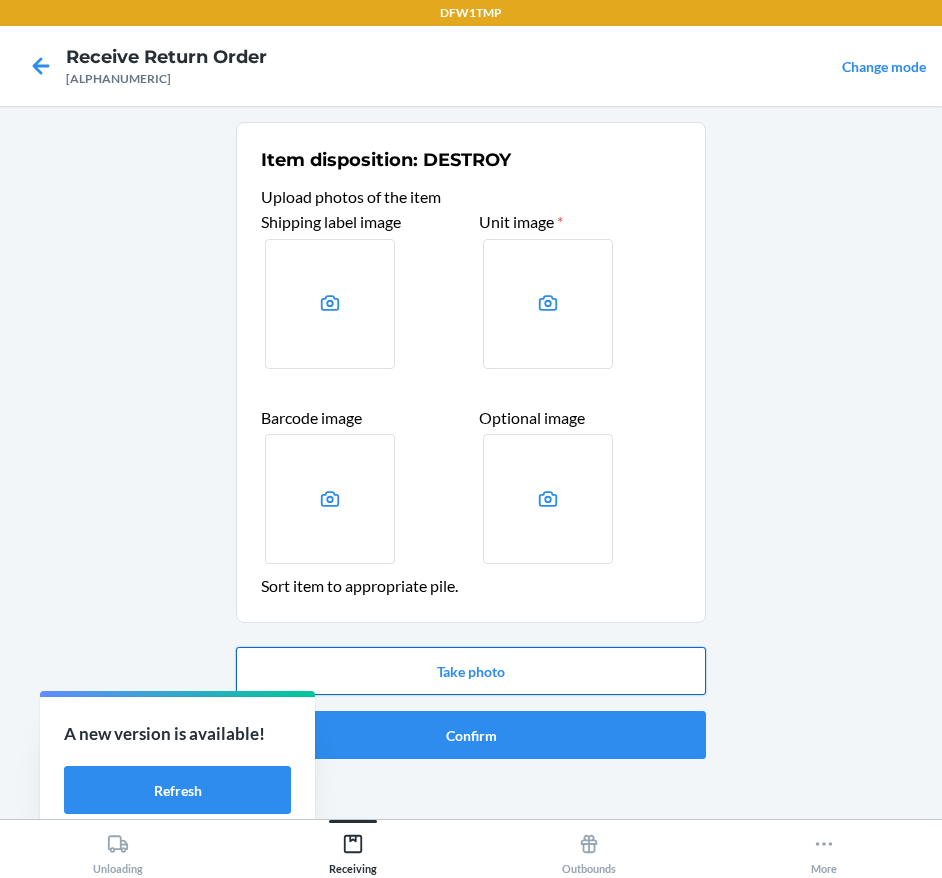 click on "Take photo" at bounding box center [471, 671] 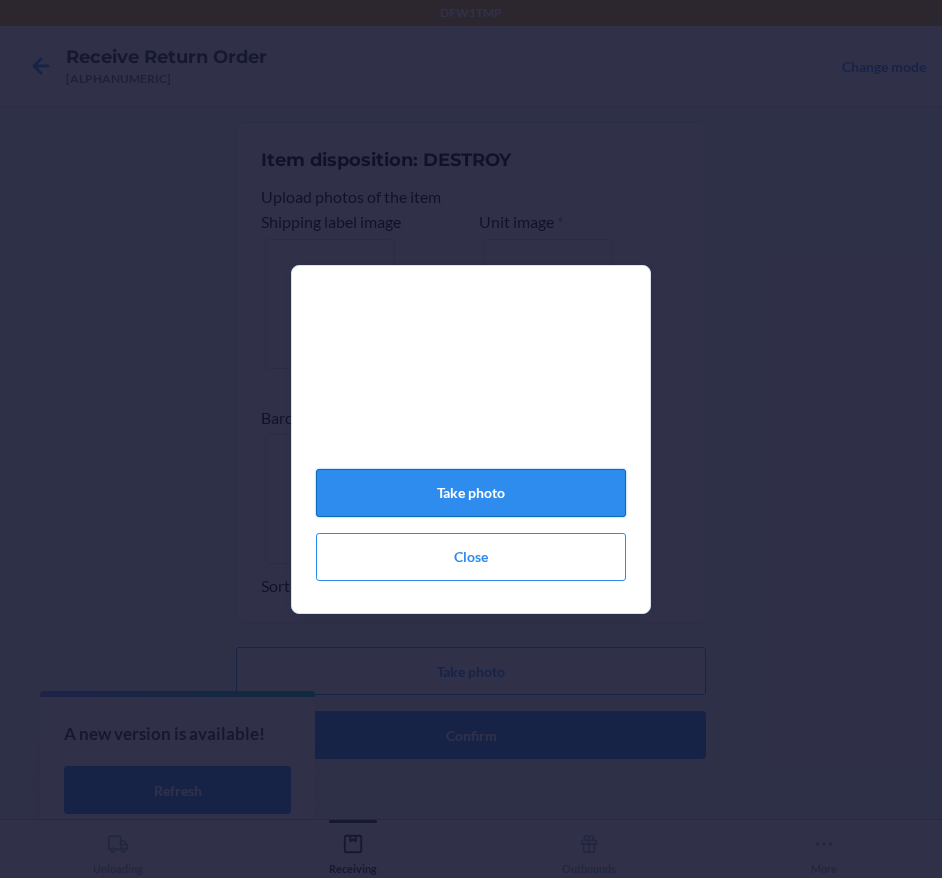 click on "Take photo" 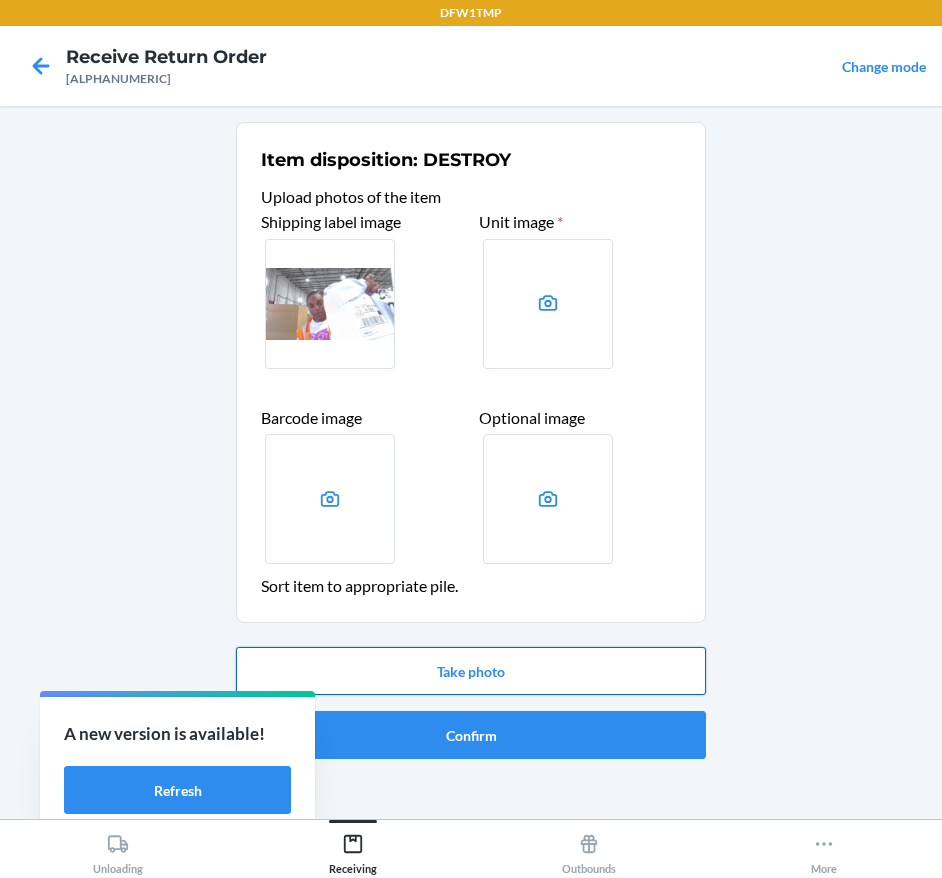 click on "Take photo" at bounding box center [471, 671] 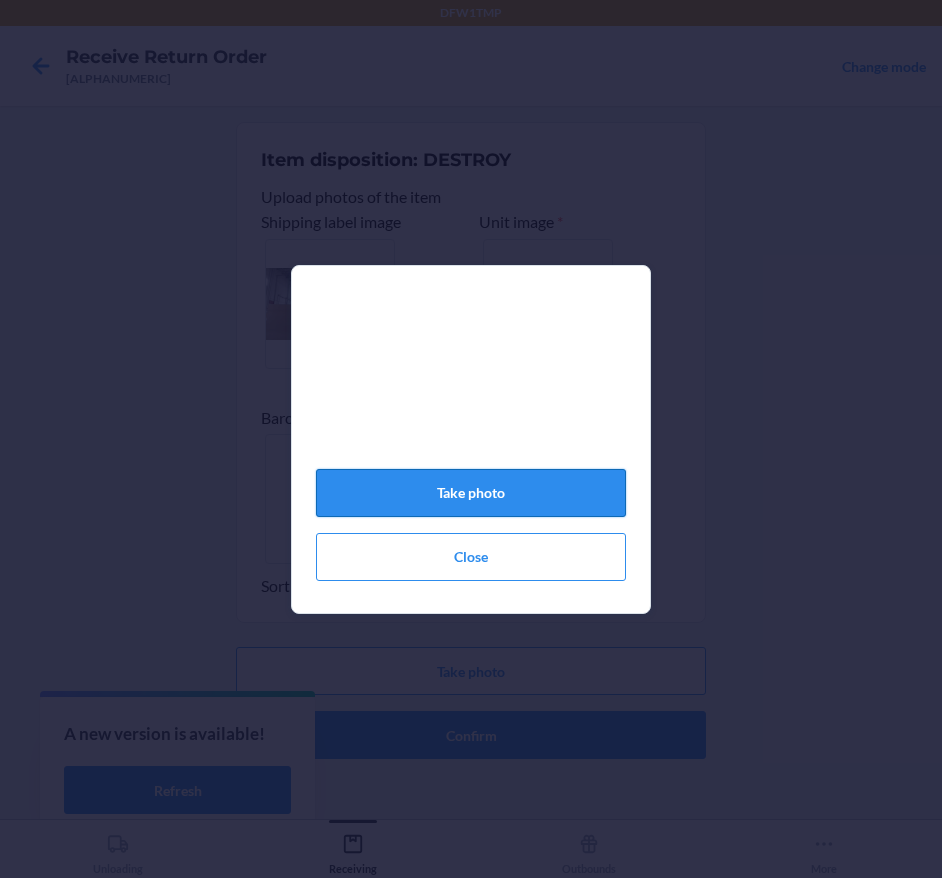 click on "Take photo" 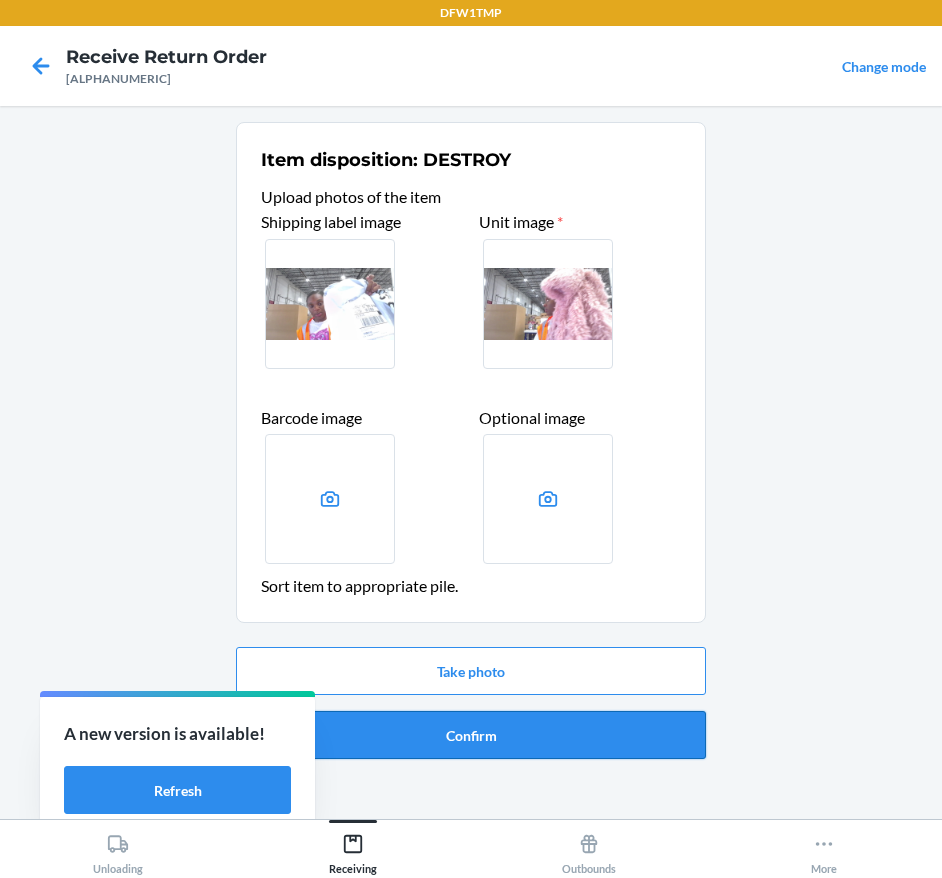 click on "Confirm" at bounding box center [471, 735] 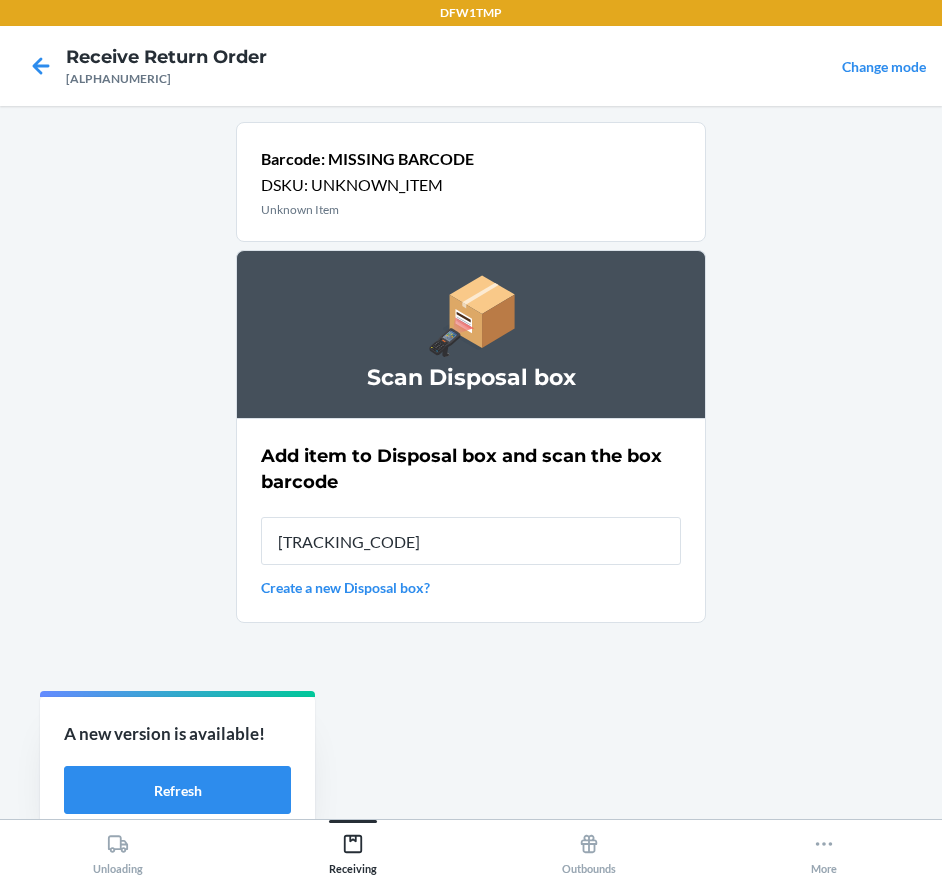type on "[TRACKING_CODE]" 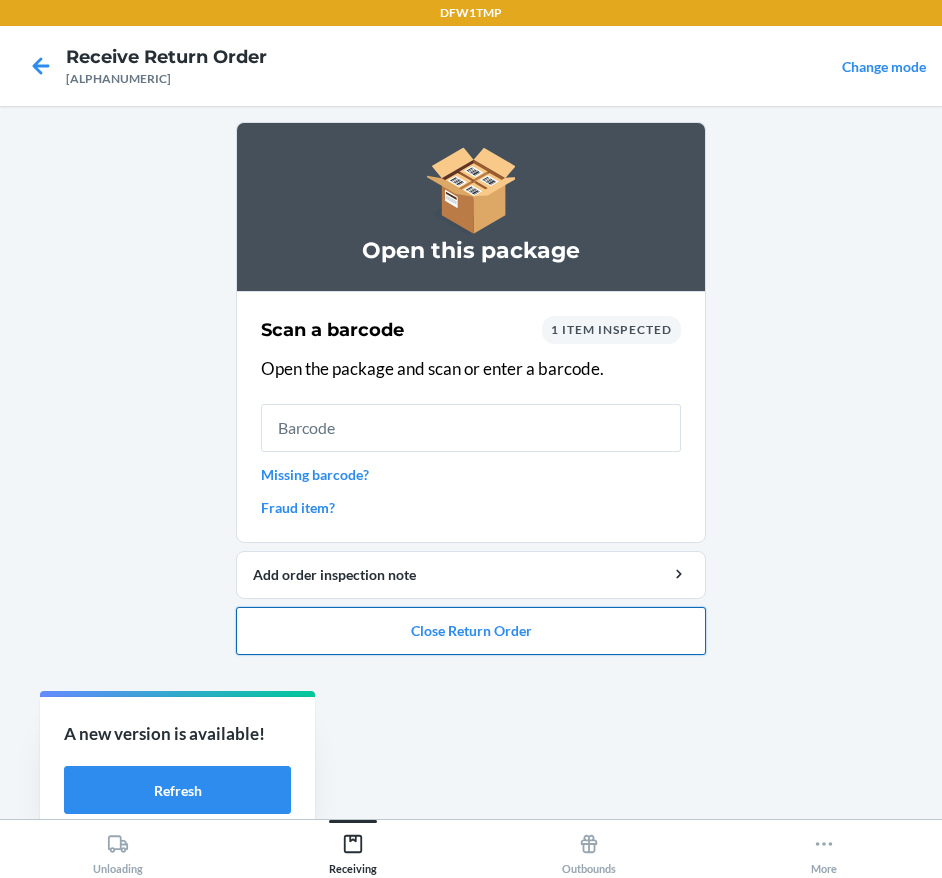 click on "Close Return Order" at bounding box center [471, 631] 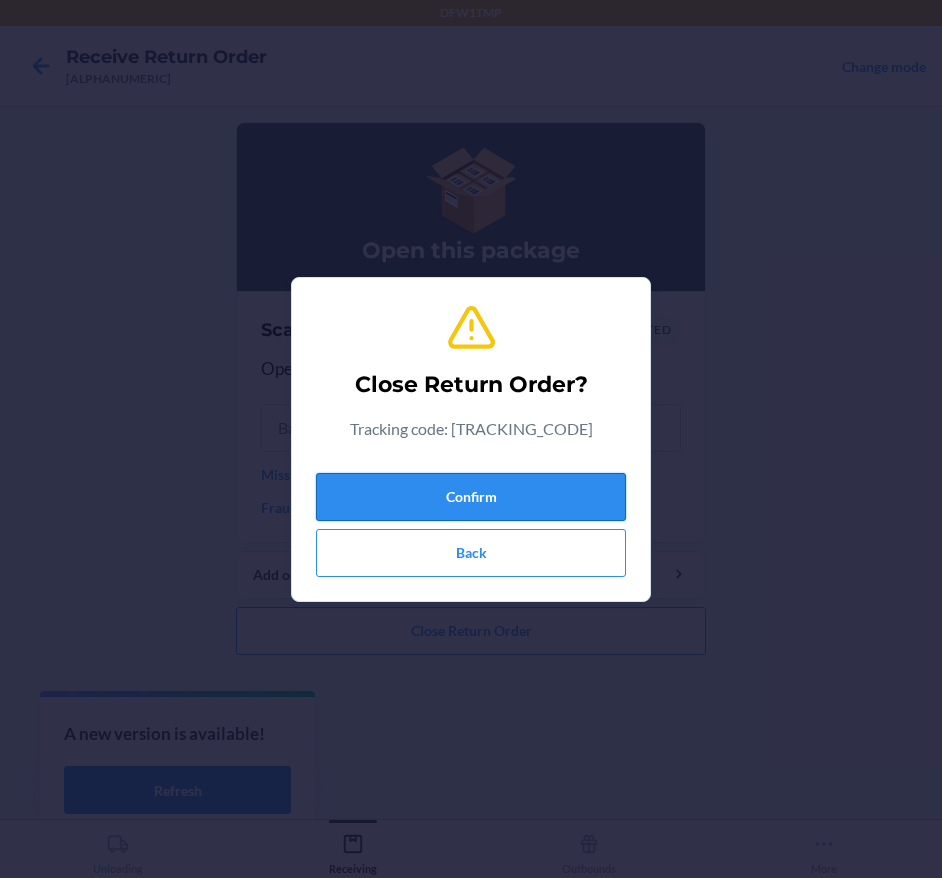 click on "Confirm" at bounding box center (471, 497) 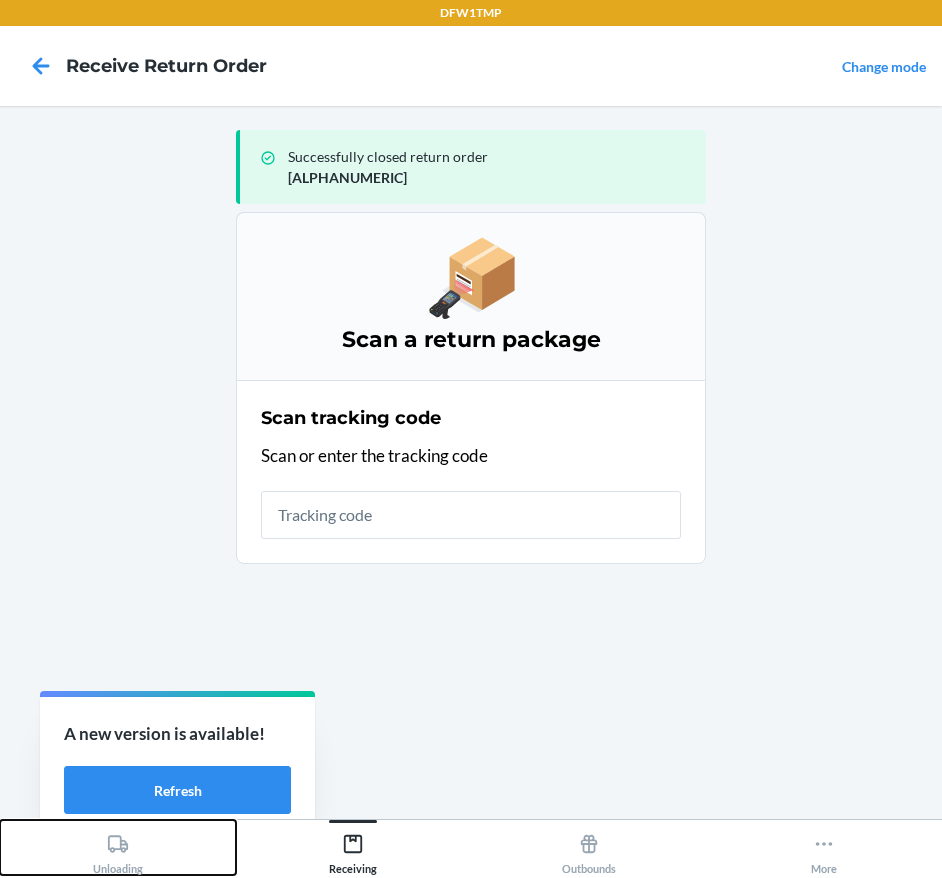 click on "Unloading" at bounding box center [118, 847] 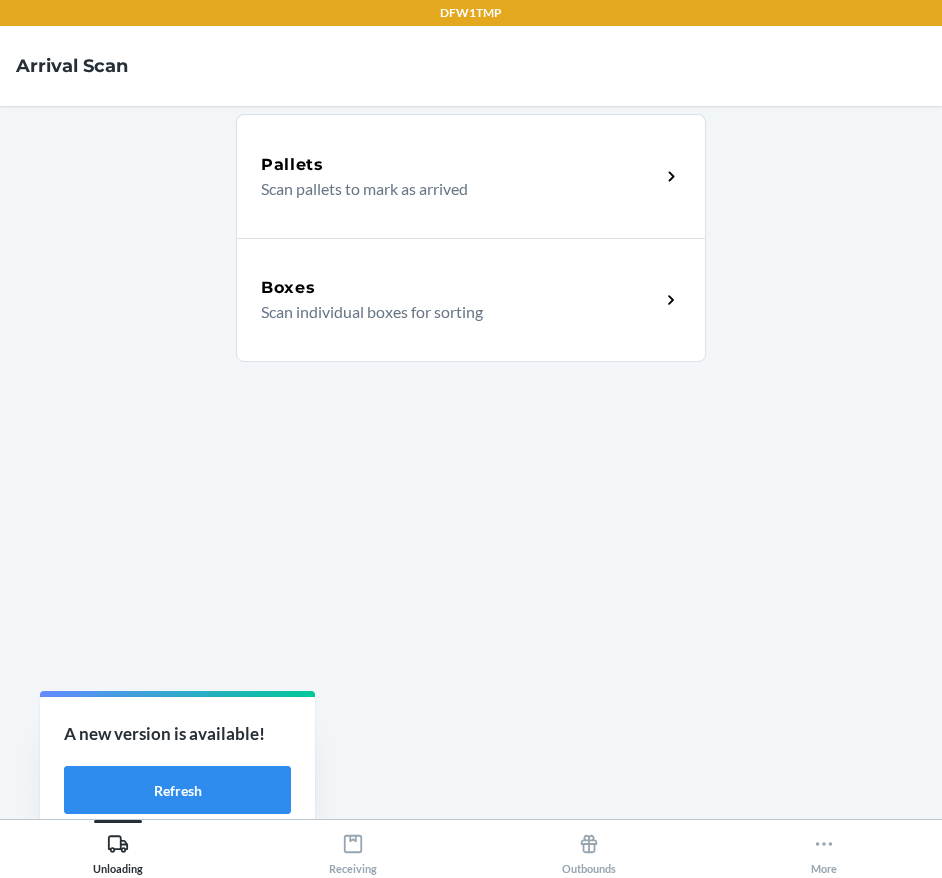 click on "Boxes Scan individual boxes for sorting" at bounding box center (471, 300) 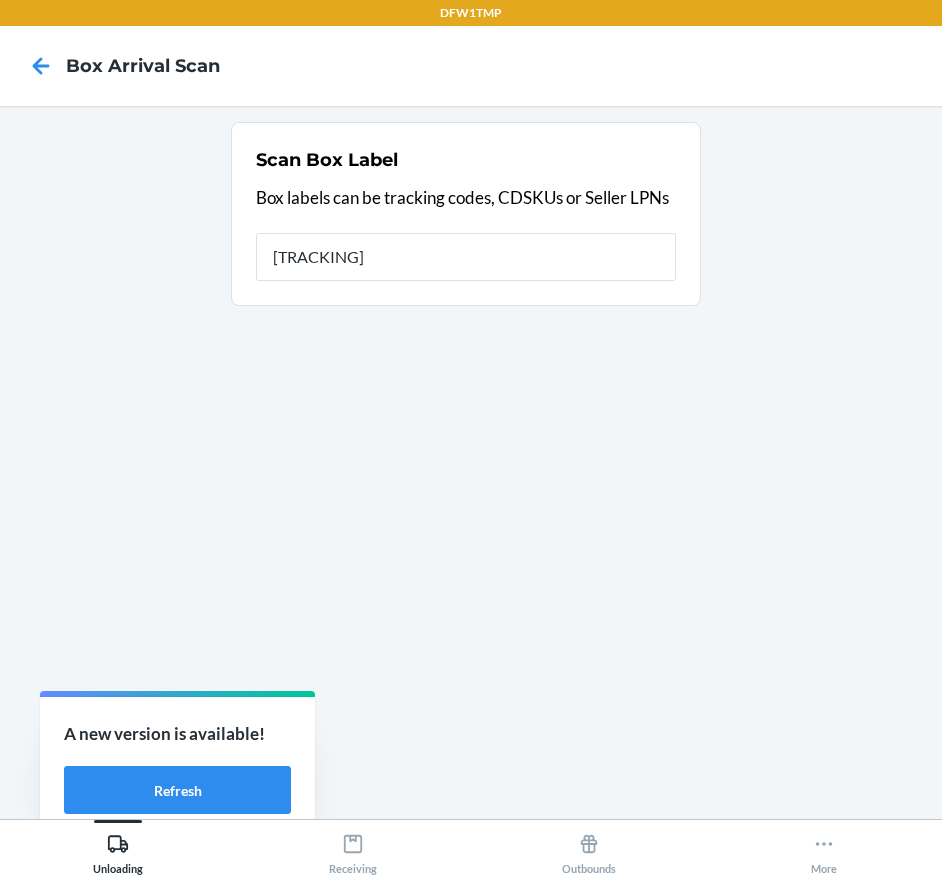 type on "[TRACKING]" 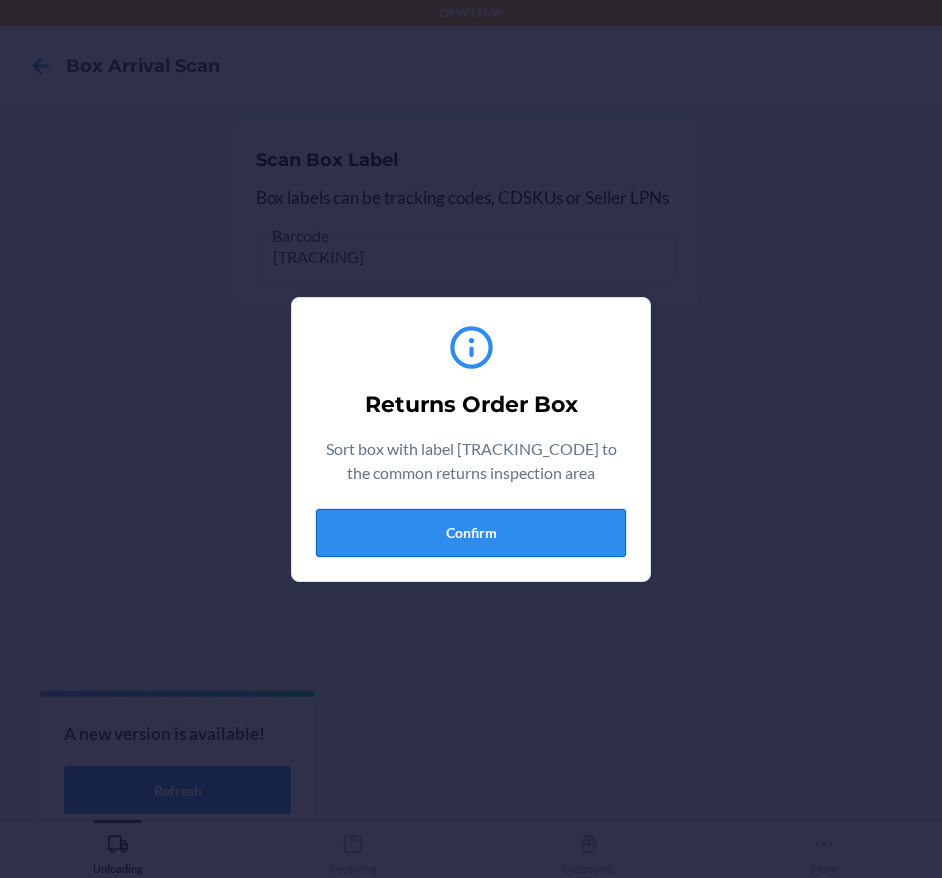 click on "Confirm" at bounding box center [471, 533] 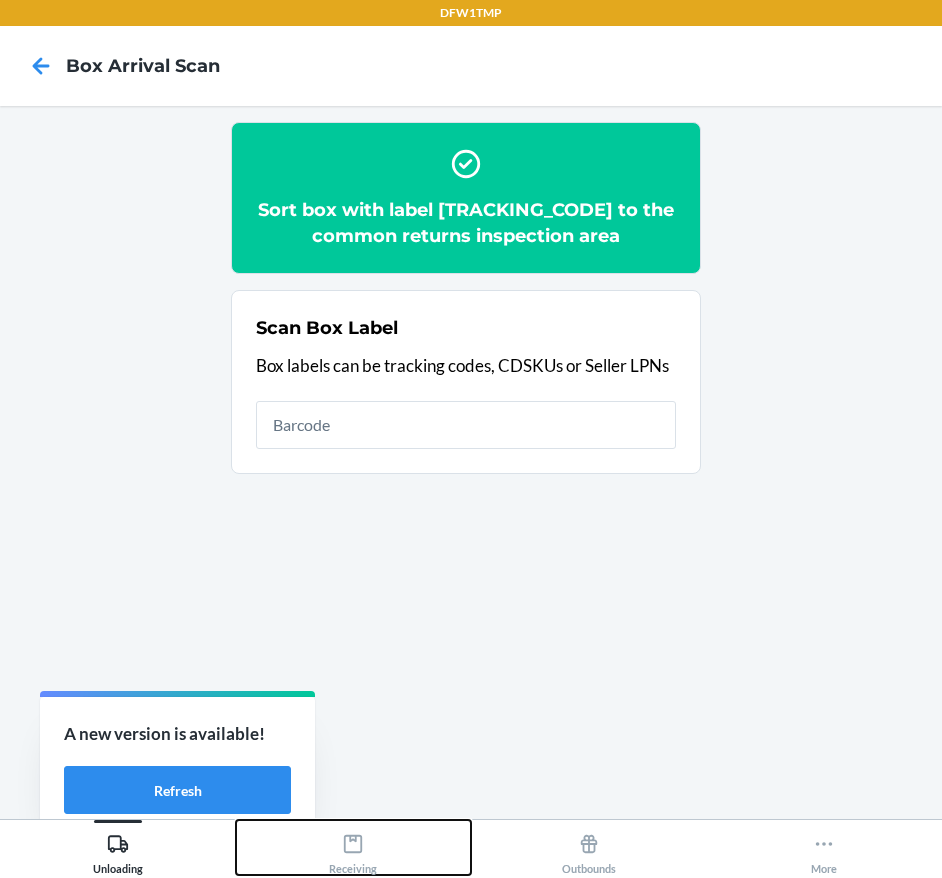 click 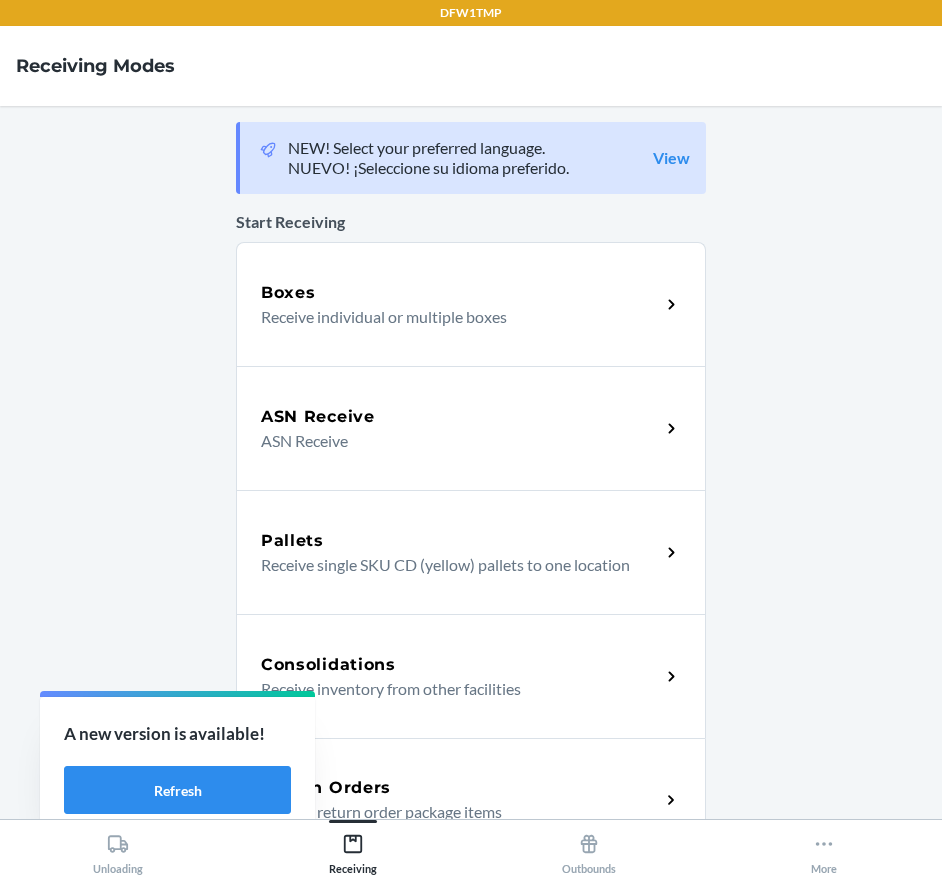 click on "Return Orders" at bounding box center (460, 788) 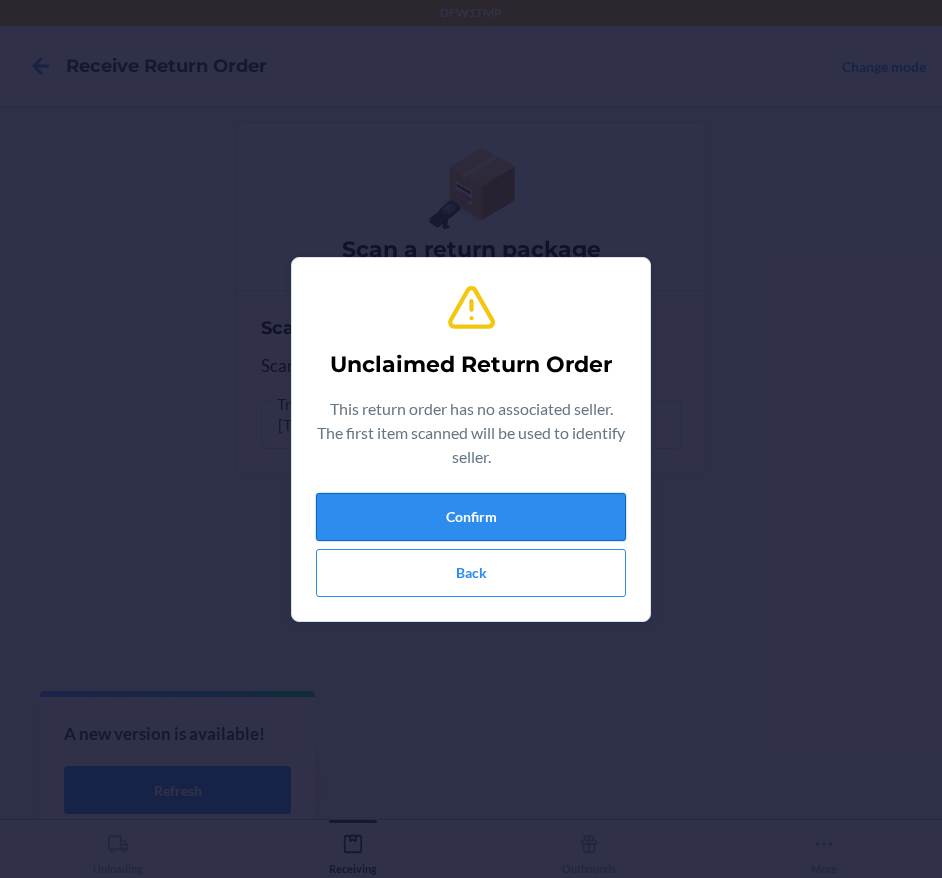 click on "Confirm" at bounding box center (471, 517) 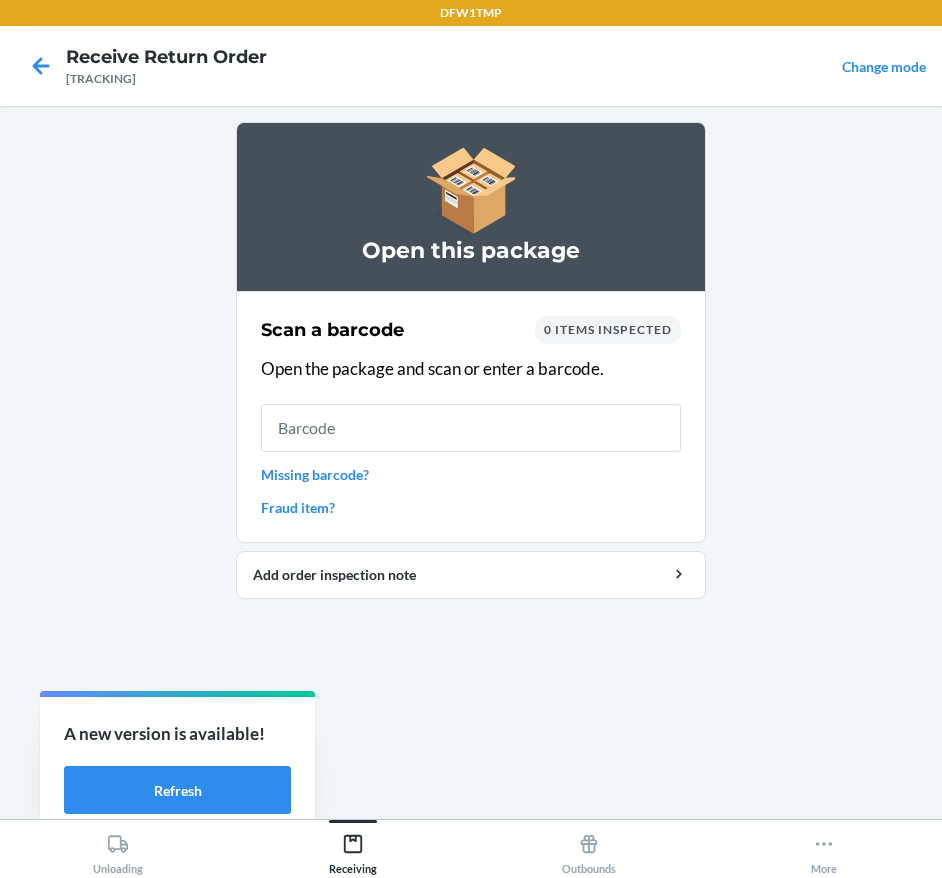 click on "Missing barcode?" at bounding box center (471, 474) 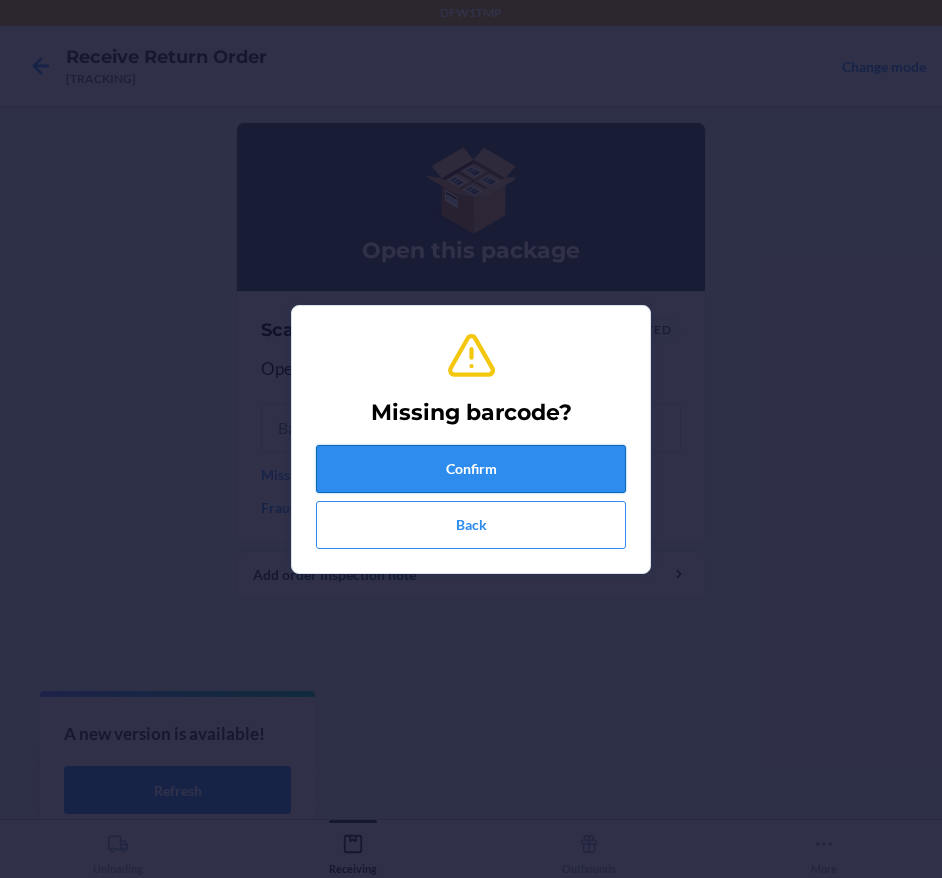 click on "Confirm" at bounding box center [471, 469] 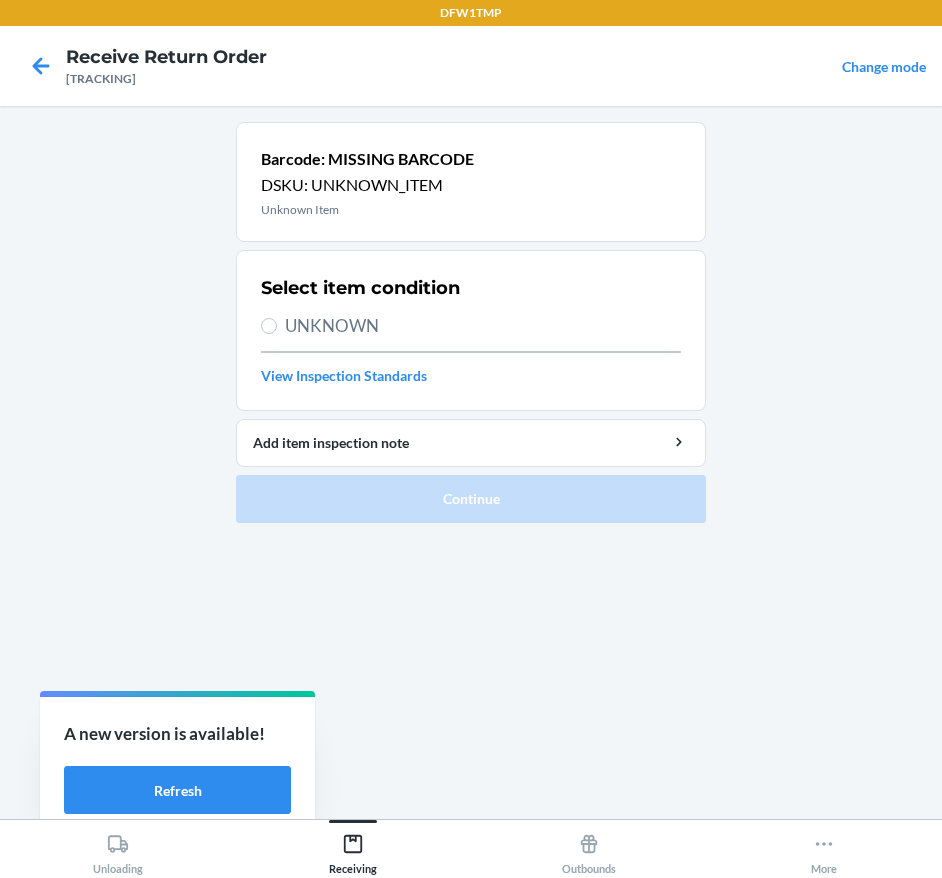 click on "UNKNOWN" at bounding box center (483, 326) 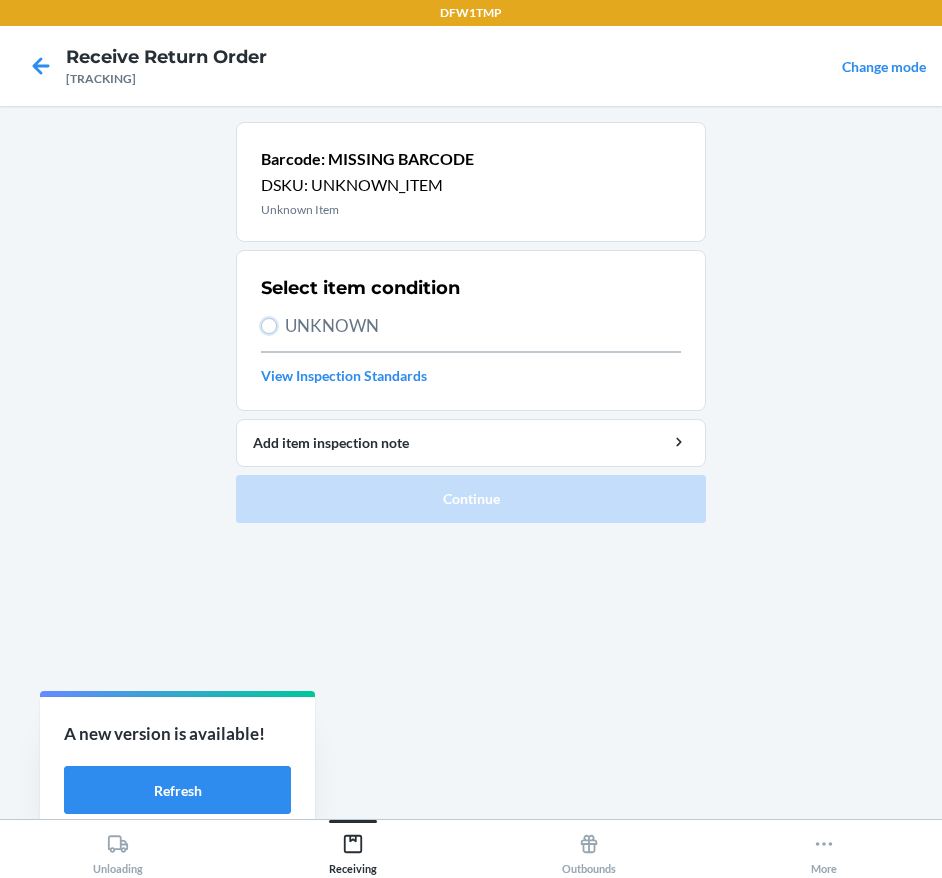 click on "UNKNOWN" at bounding box center (269, 326) 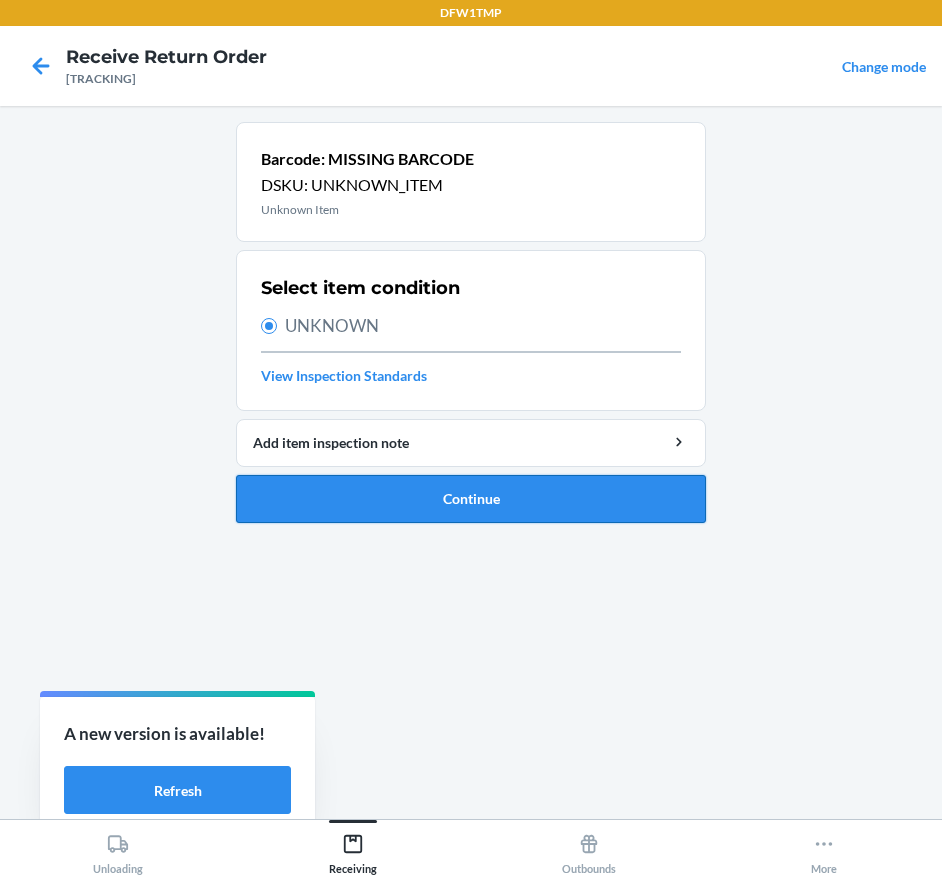 click on "Continue" at bounding box center (471, 499) 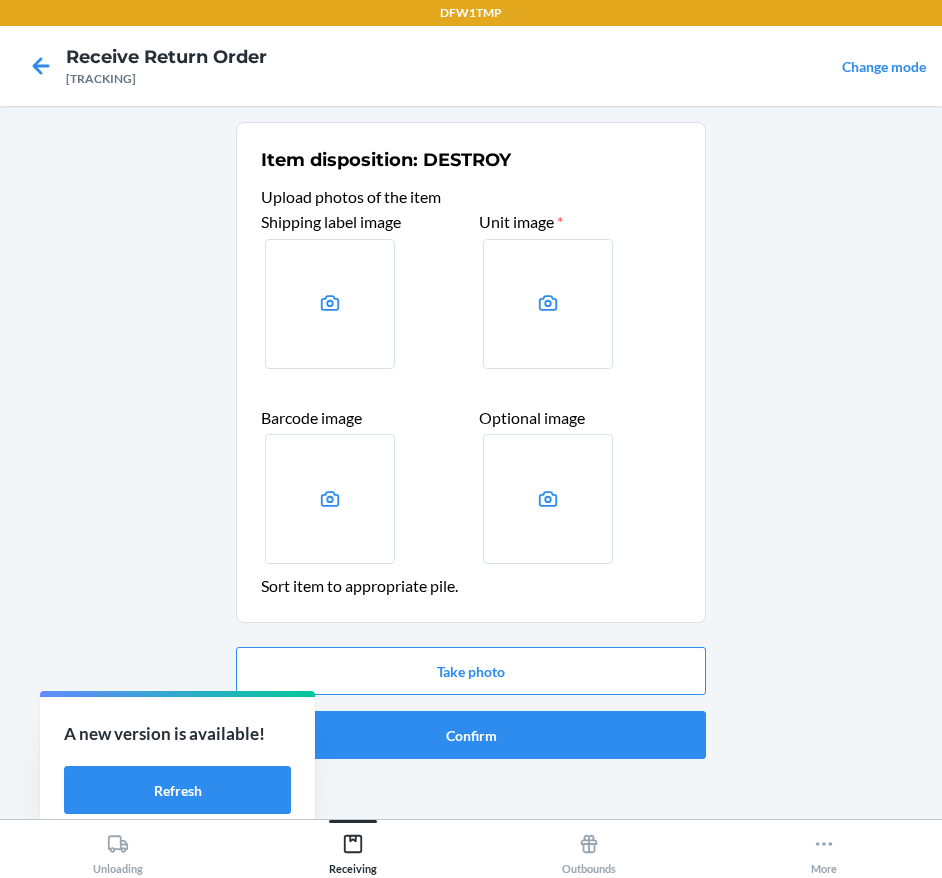 click at bounding box center [330, 304] 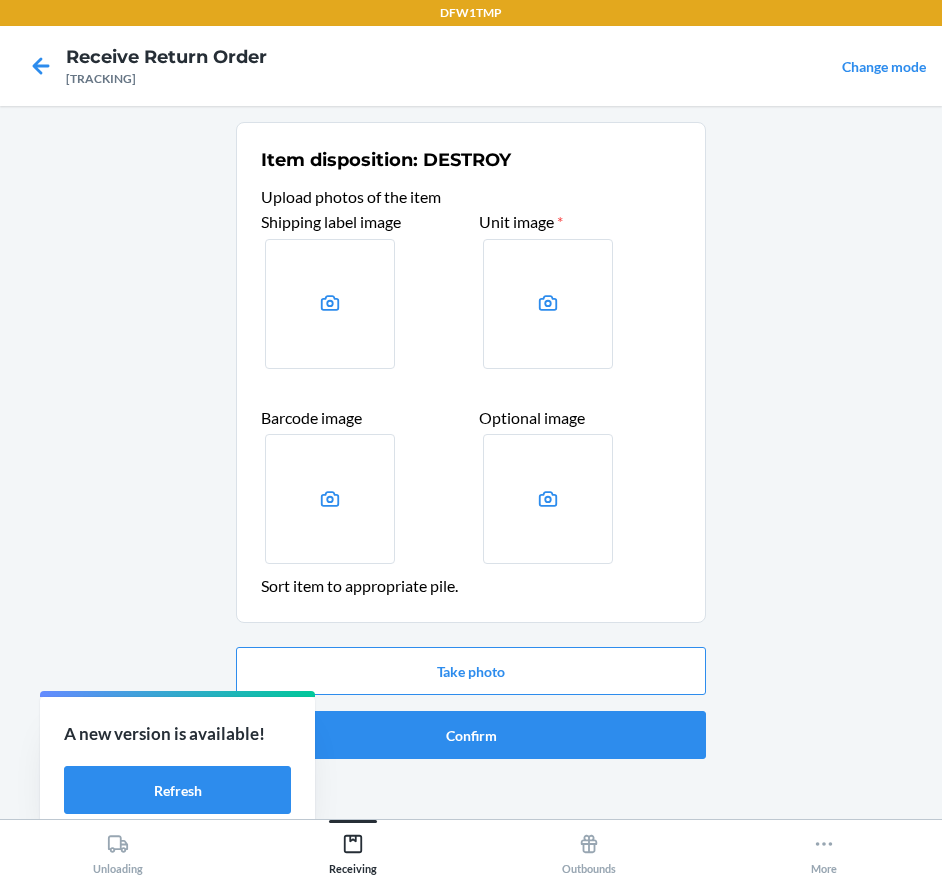 click at bounding box center (0, 0) 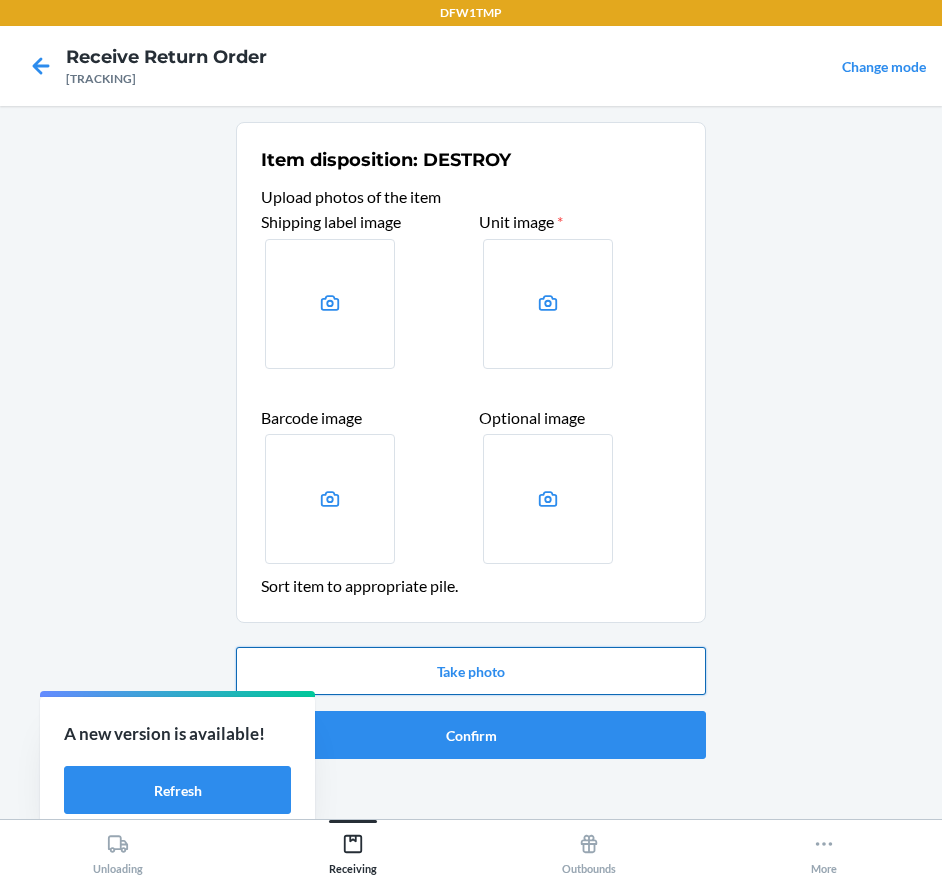 click on "Take photo" at bounding box center [471, 671] 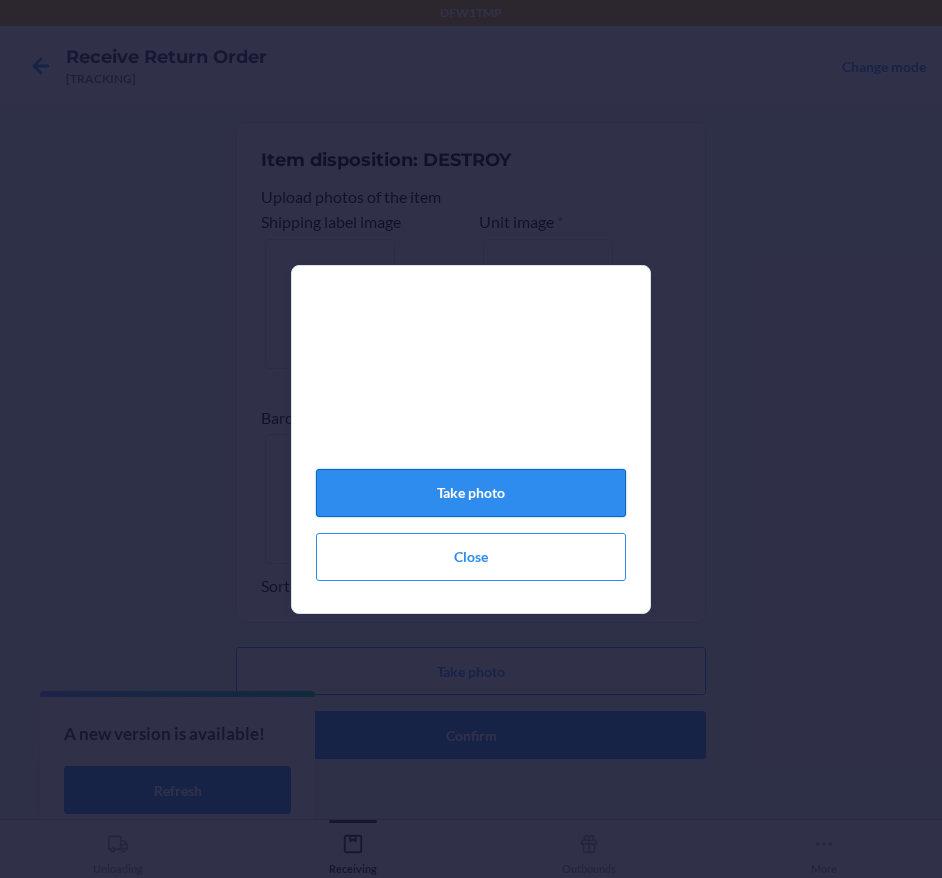 click on "Take photo" 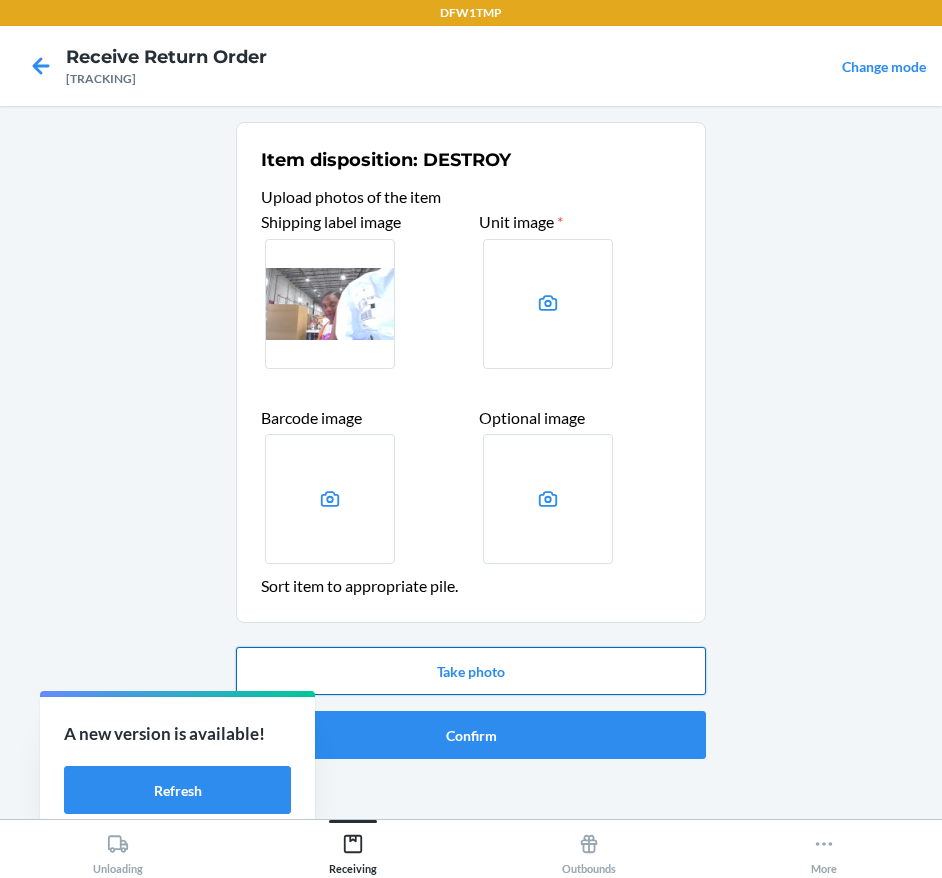 click on "Take photo" at bounding box center [471, 671] 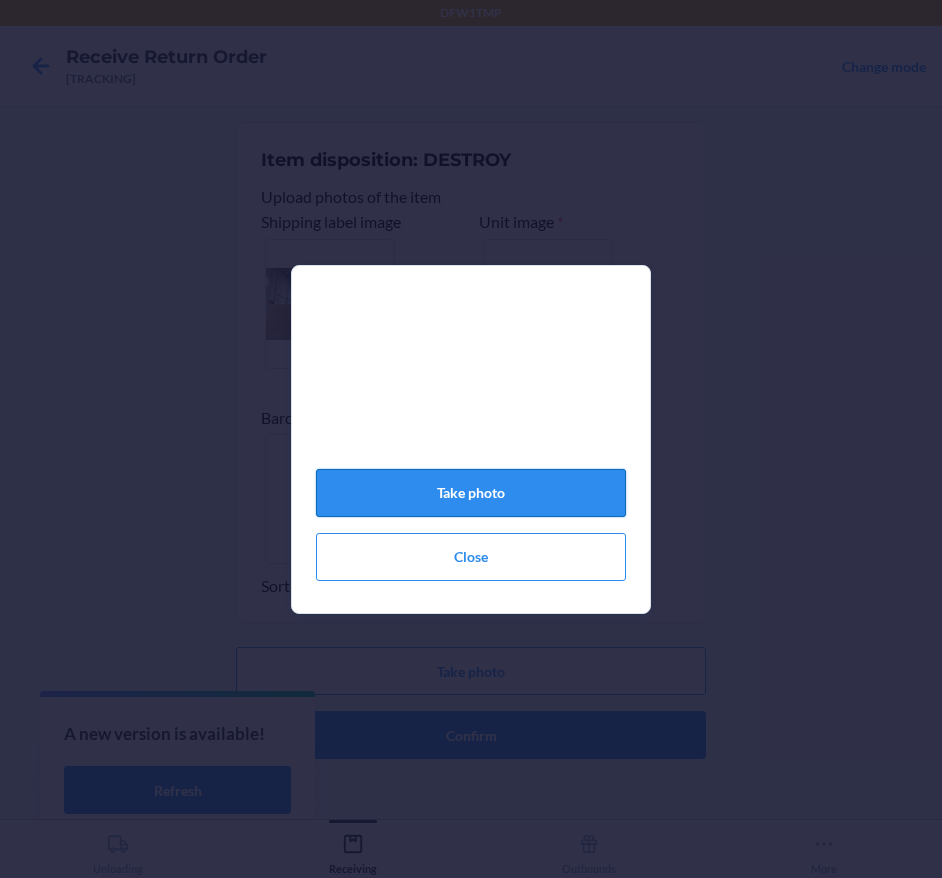 click on "Take photo" 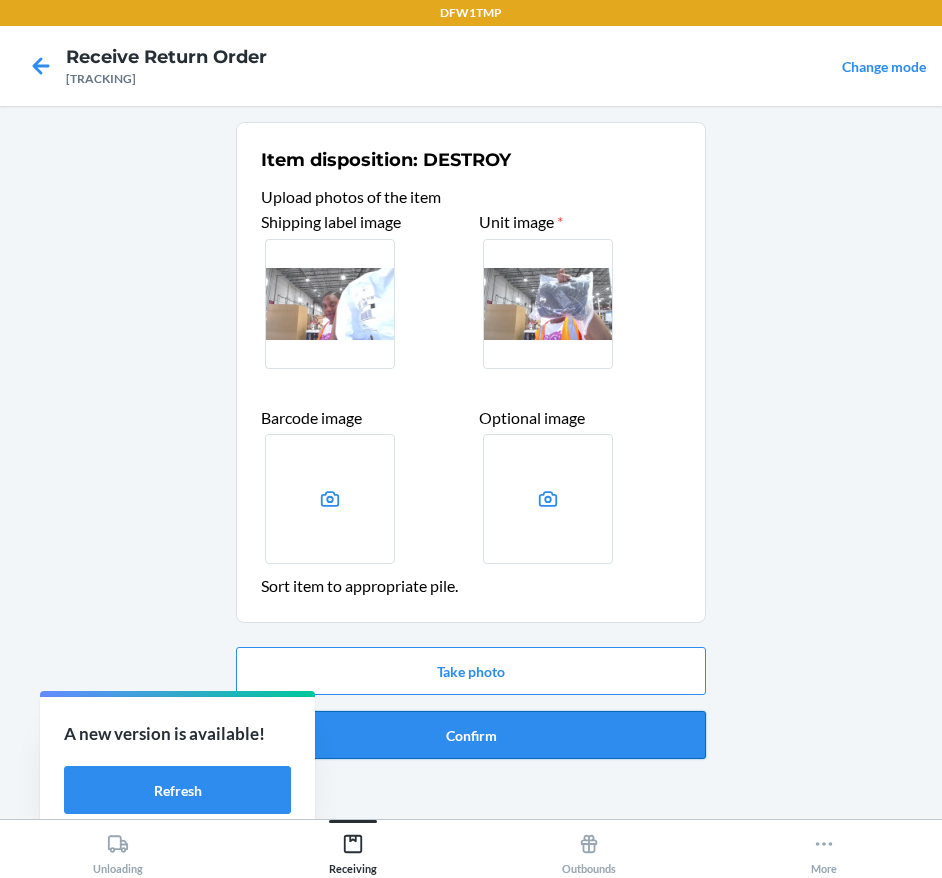 click on "Confirm" at bounding box center (471, 735) 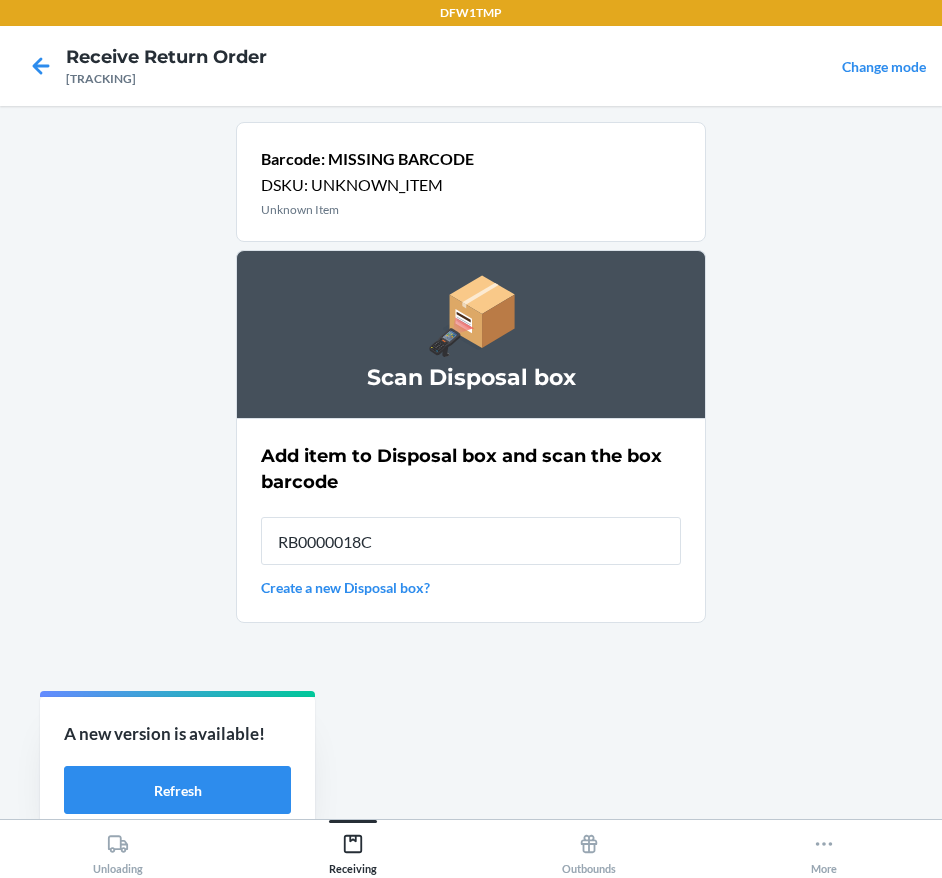 type on "[TRACKING_CODE]" 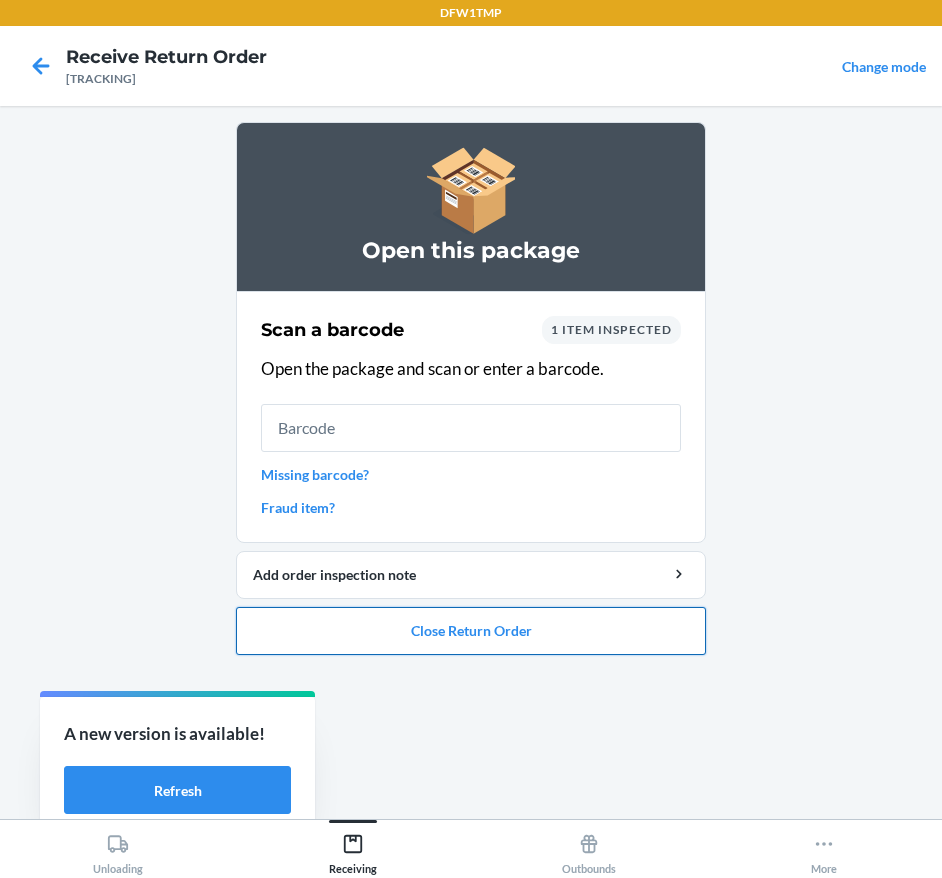 click on "Close Return Order" at bounding box center (471, 631) 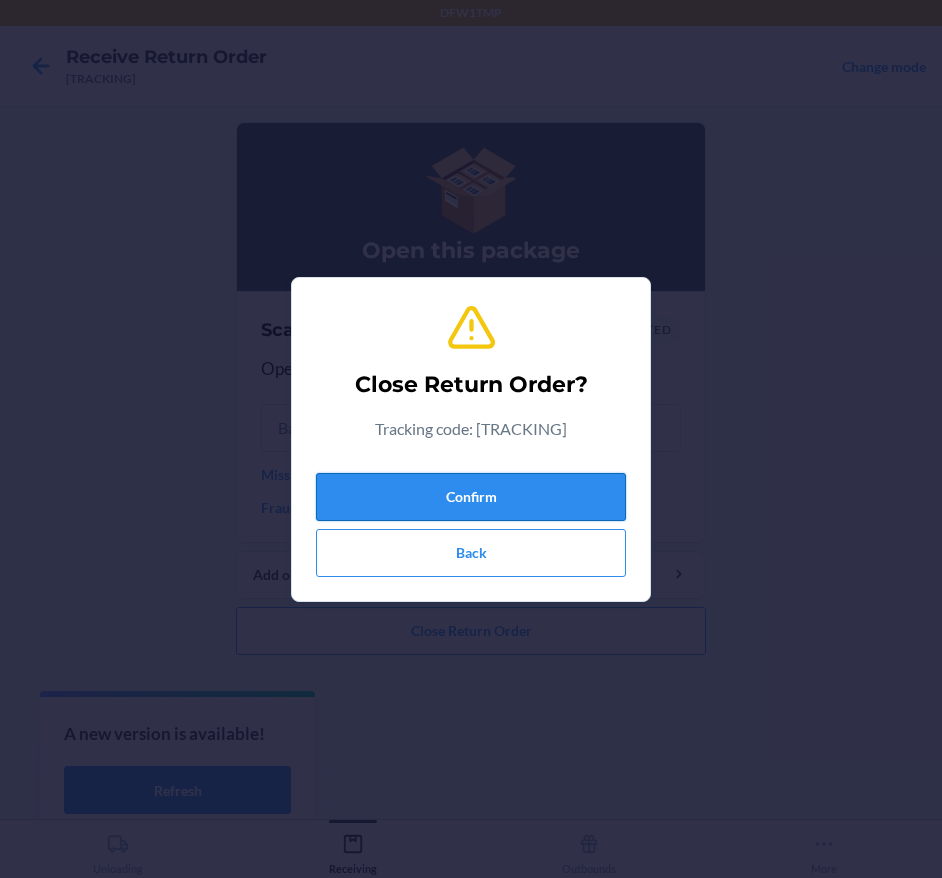 click on "Confirm" at bounding box center (471, 497) 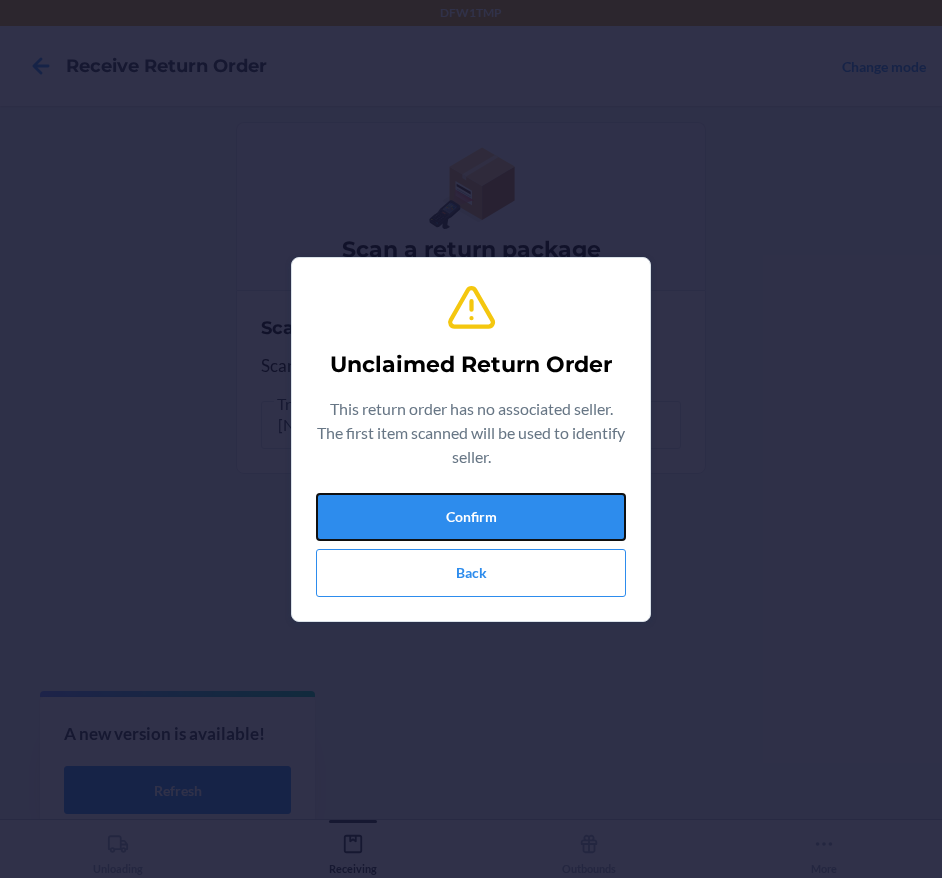 click on "Confirm" at bounding box center [471, 517] 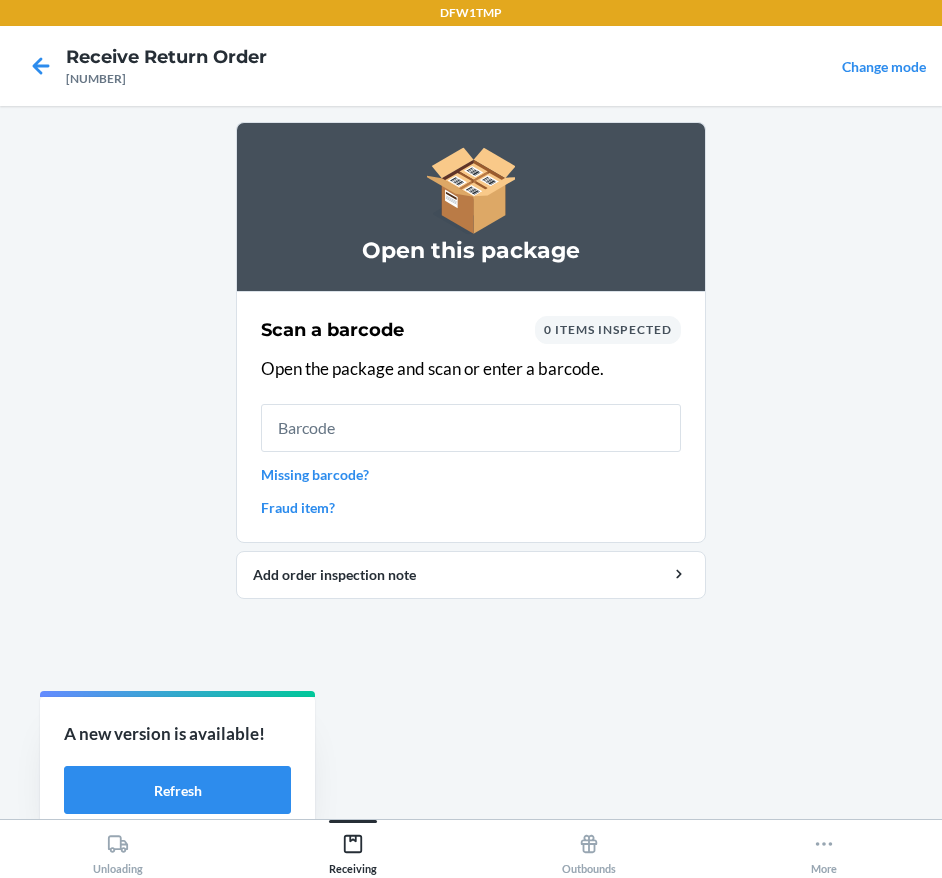 click on "Missing barcode?" at bounding box center (471, 474) 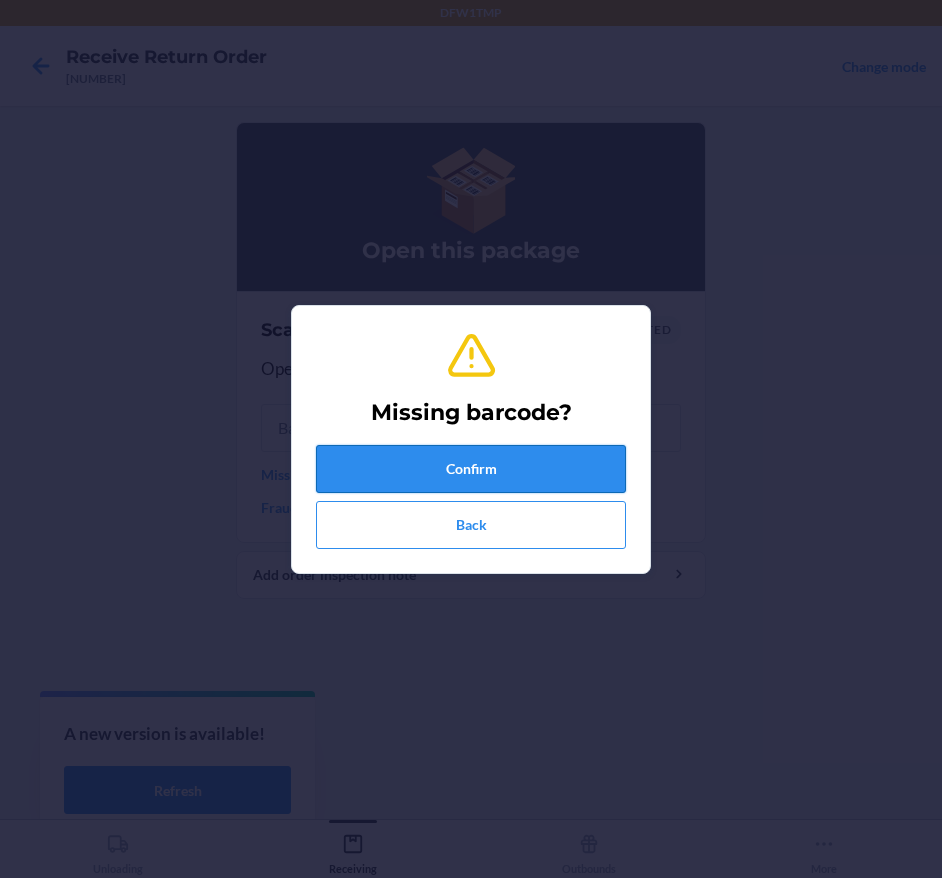 click on "Confirm" at bounding box center [471, 469] 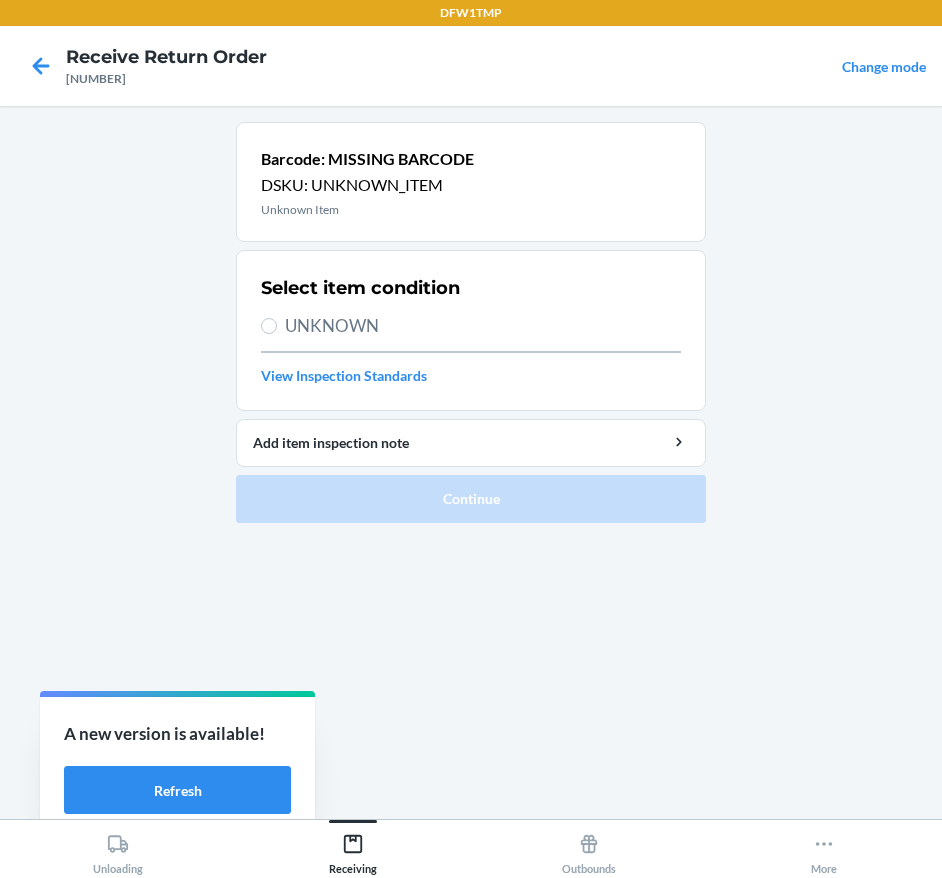 click on "Select item condition UNKNOWN View Inspection Standards" at bounding box center (471, 330) 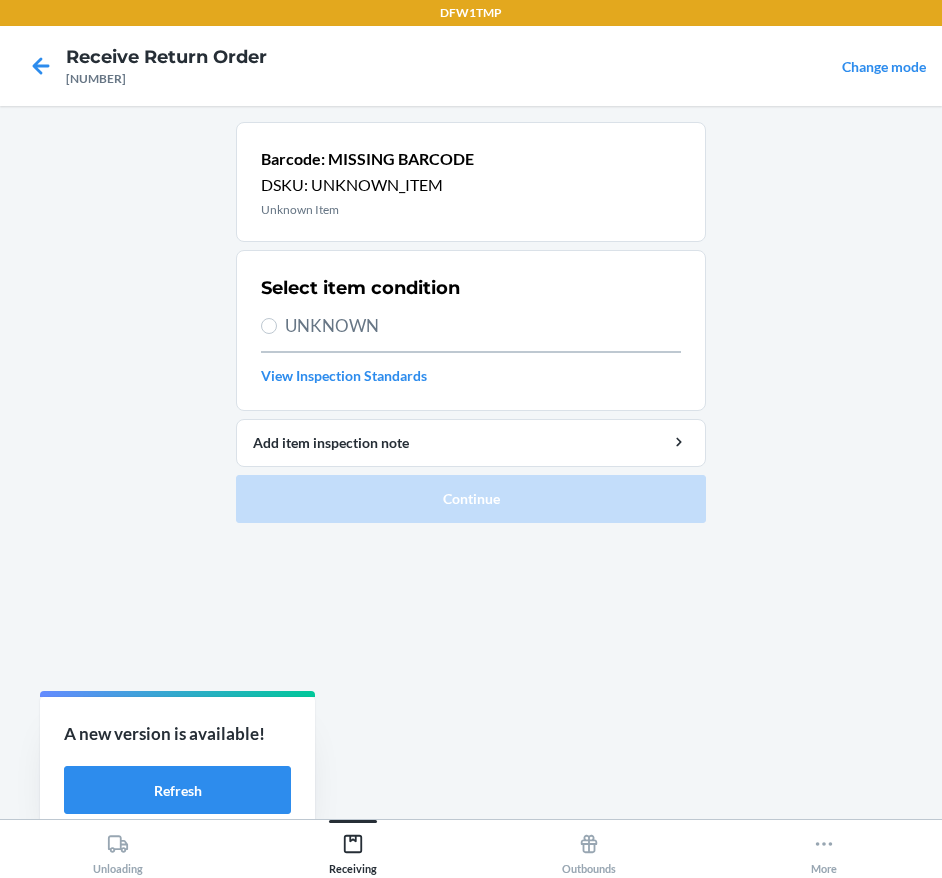 click on "UNKNOWN" at bounding box center [483, 326] 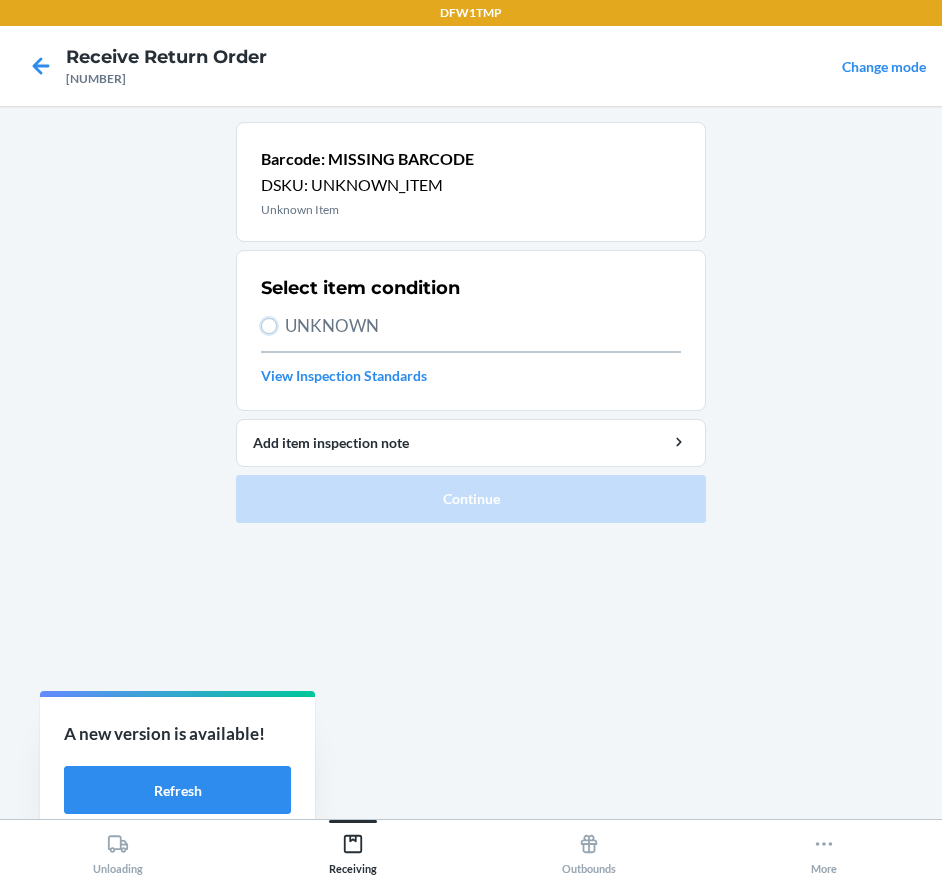click on "UNKNOWN" at bounding box center [269, 326] 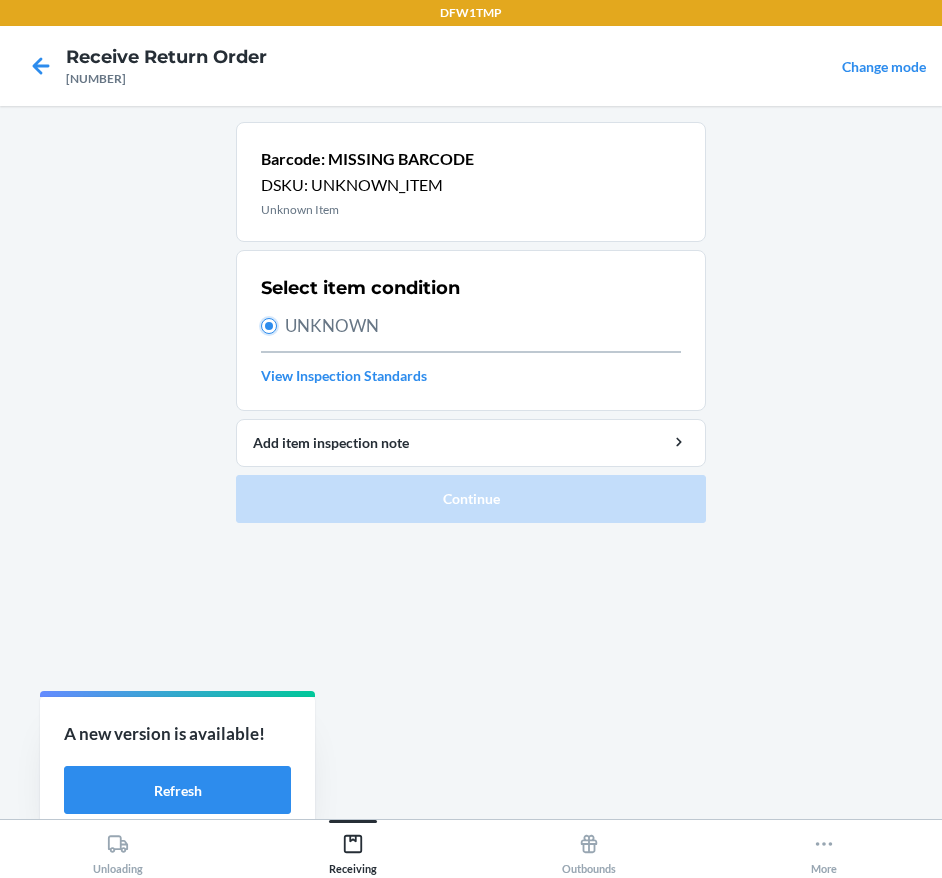 radio on "true" 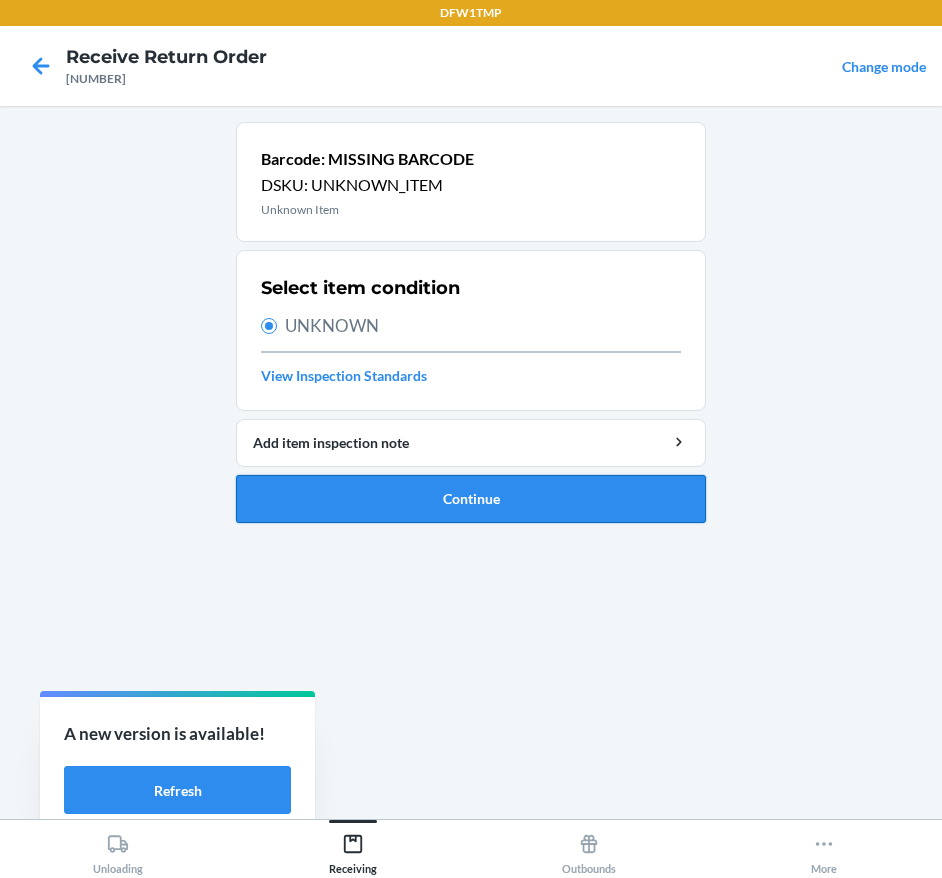 drag, startPoint x: 407, startPoint y: 541, endPoint x: 409, endPoint y: 517, distance: 24.083189 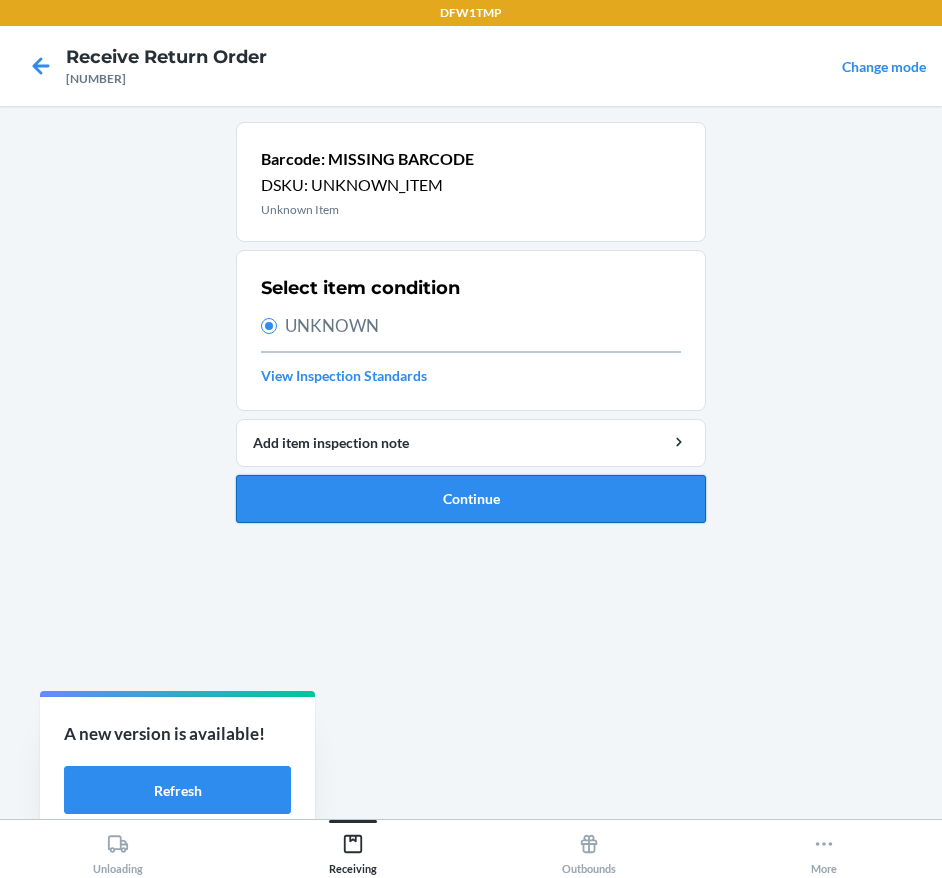 click on "Barcode: MISSING BARCODE DSKU: UNKNOWN_ITEM Unknown Item Select item condition UNKNOWN View Inspection Standards Add item inspection note Continue" at bounding box center [471, 462] 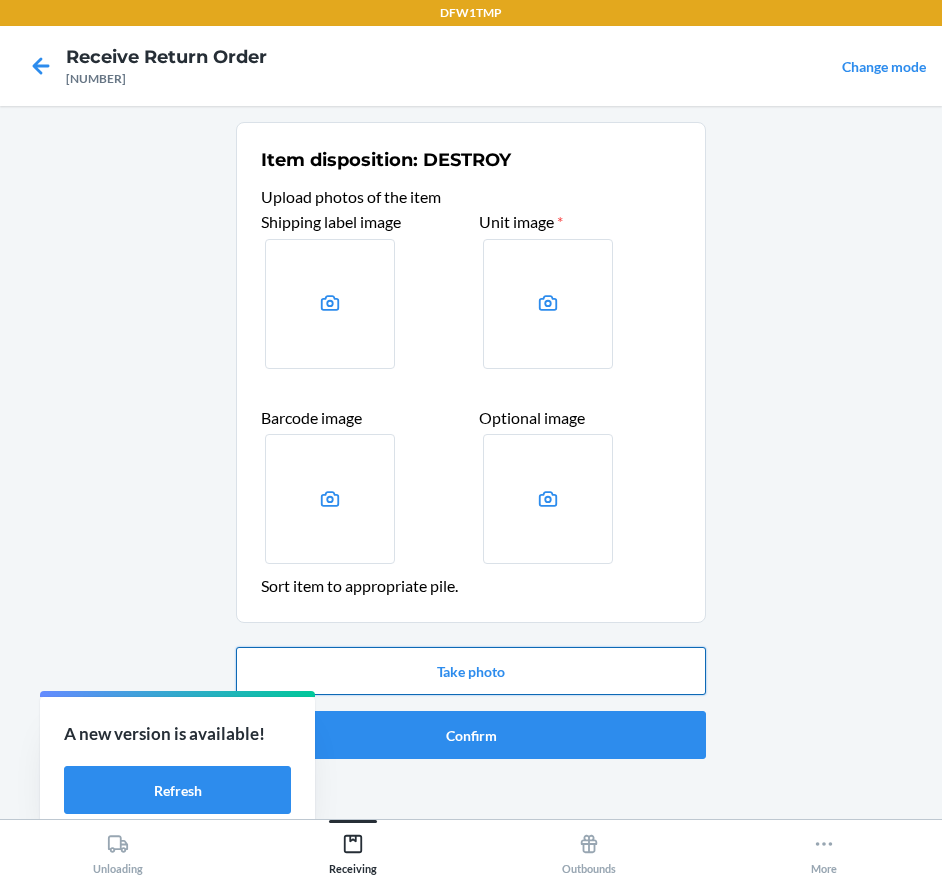 click on "Take photo" at bounding box center [471, 671] 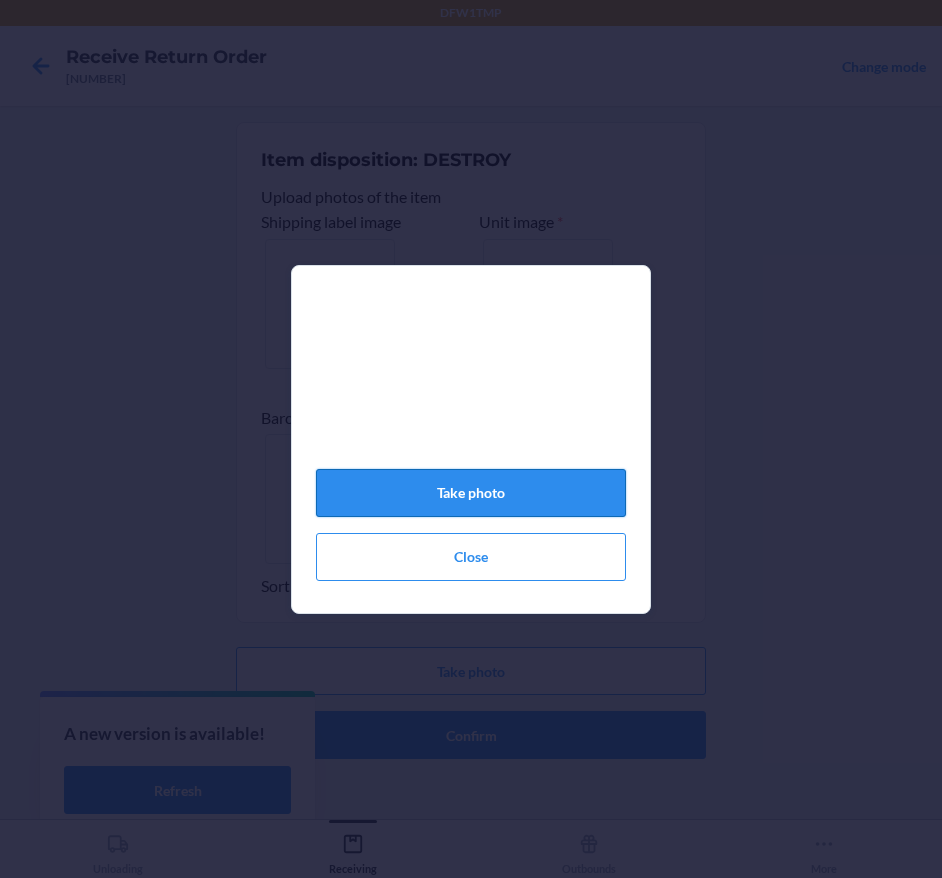 click on "Take photo" 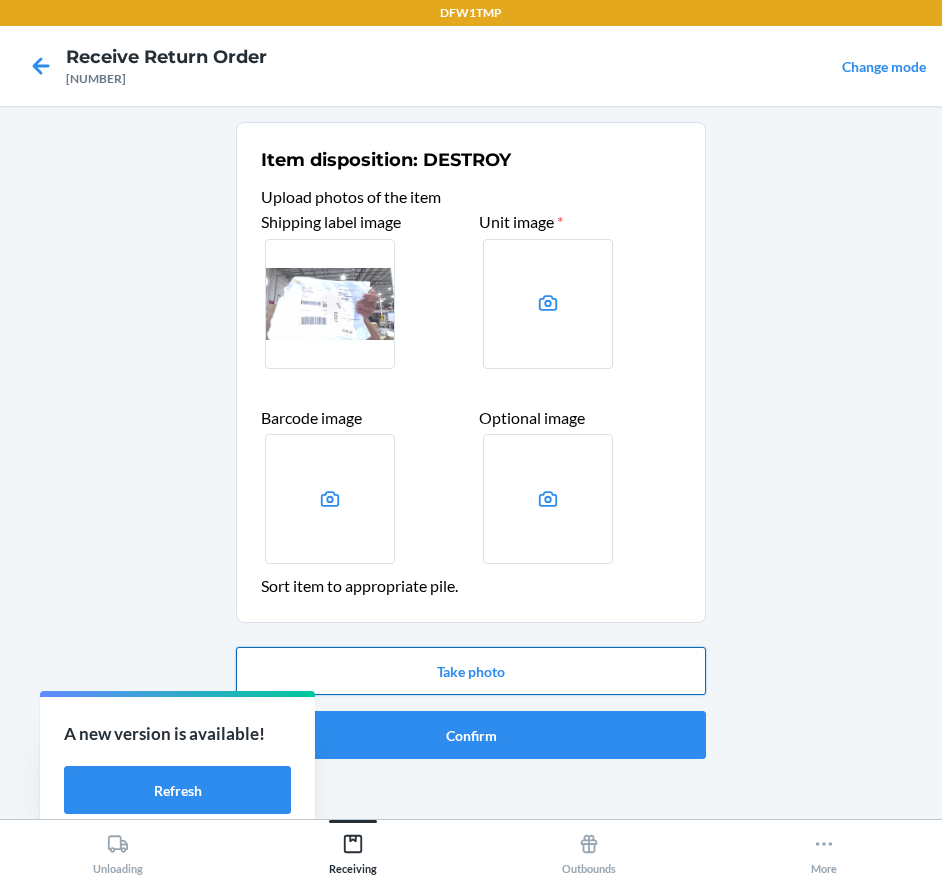 click on "Take photo" at bounding box center (471, 671) 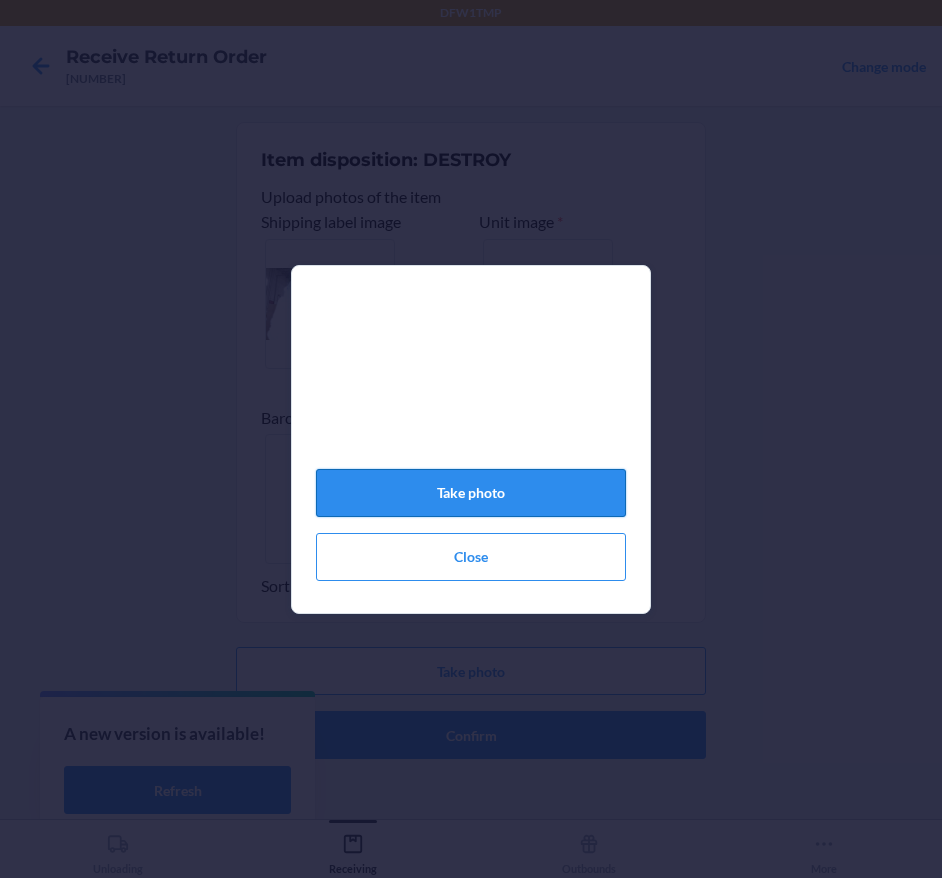 click on "Take photo" 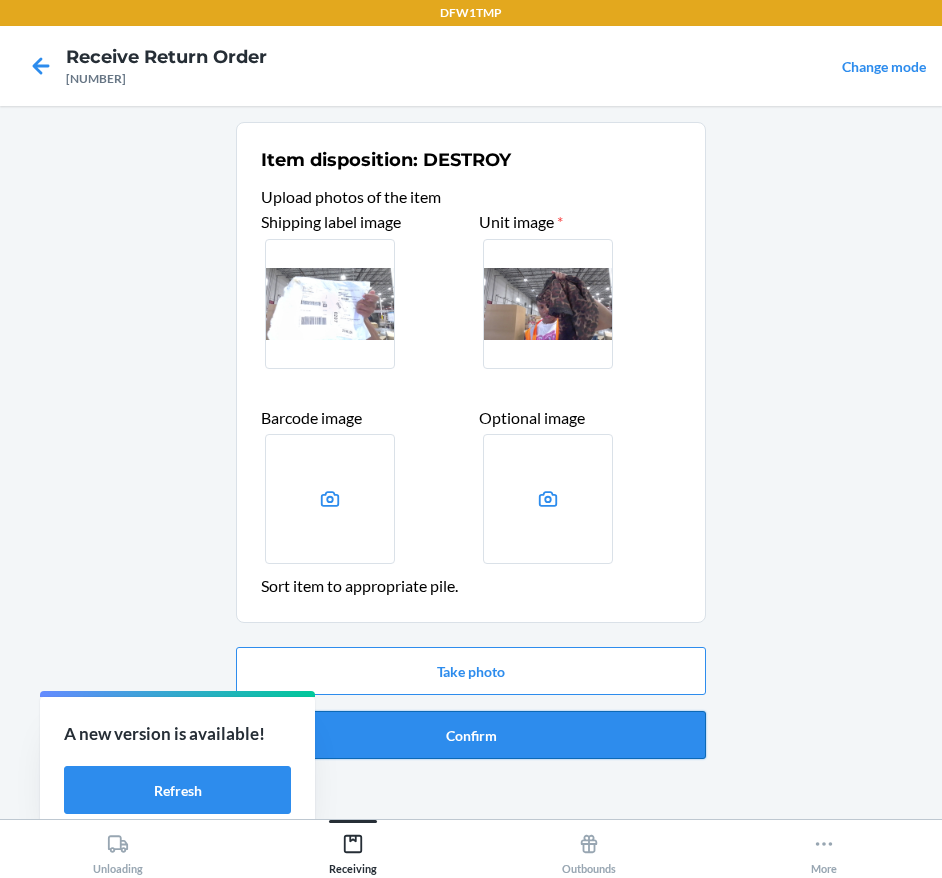 click on "Confirm" at bounding box center (471, 735) 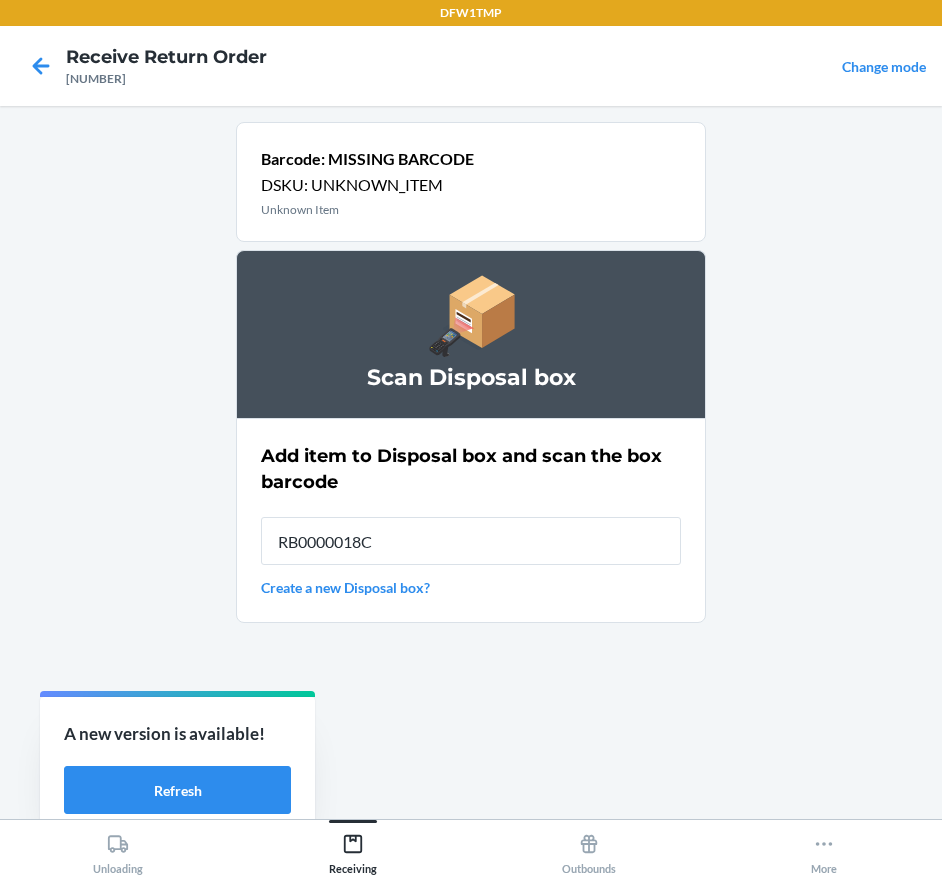 type on "[TRACKING_CODE]" 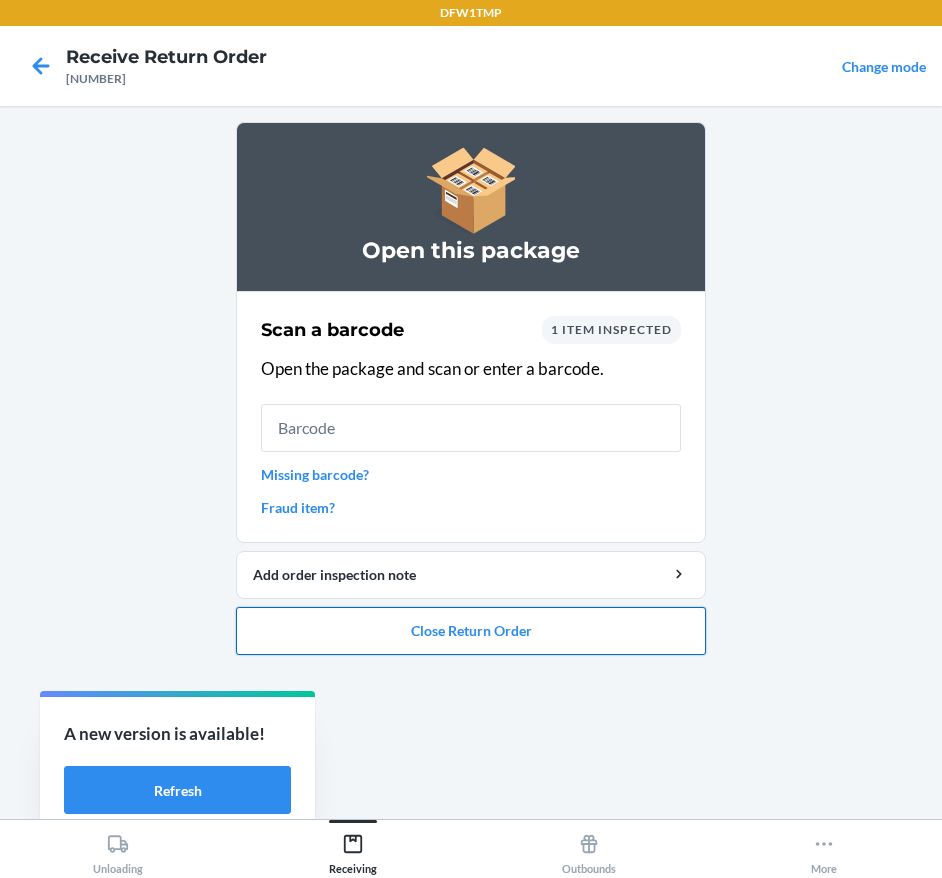 click on "Close Return Order" at bounding box center (471, 631) 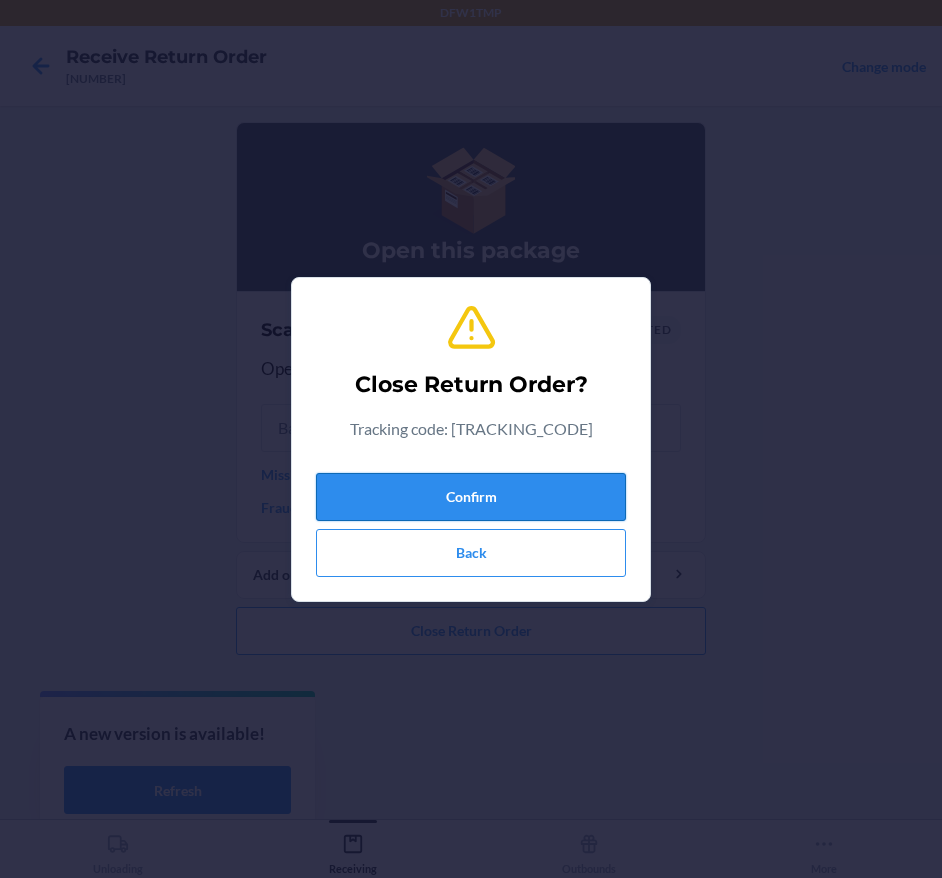 click on "Confirm" at bounding box center [471, 497] 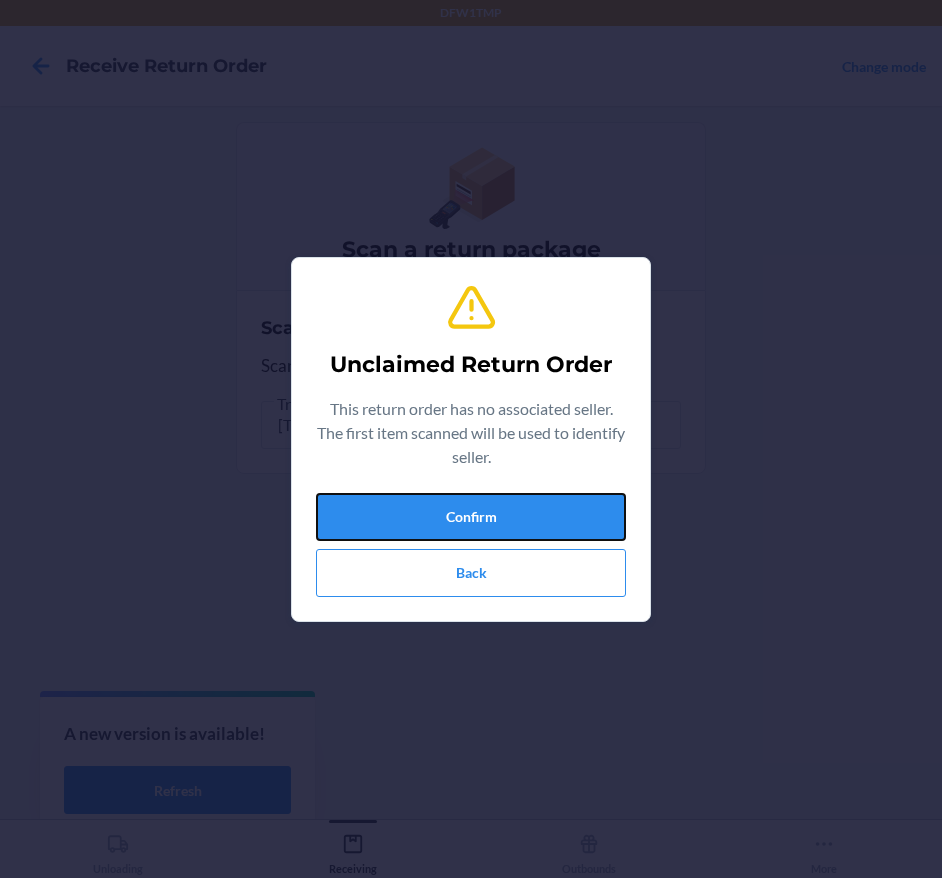 click on "Confirm" at bounding box center (471, 517) 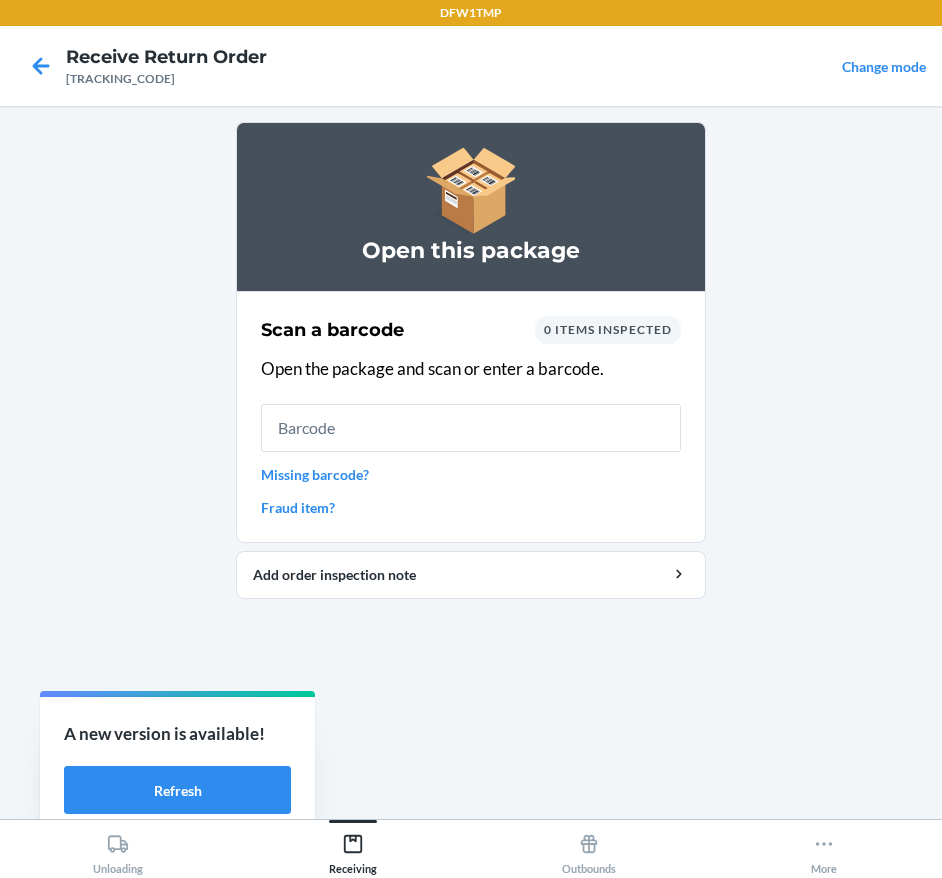 click on "Scan a barcode 0 items inspected Open the package and scan or enter a barcode. Missing barcode? Fraud item?" at bounding box center (471, 417) 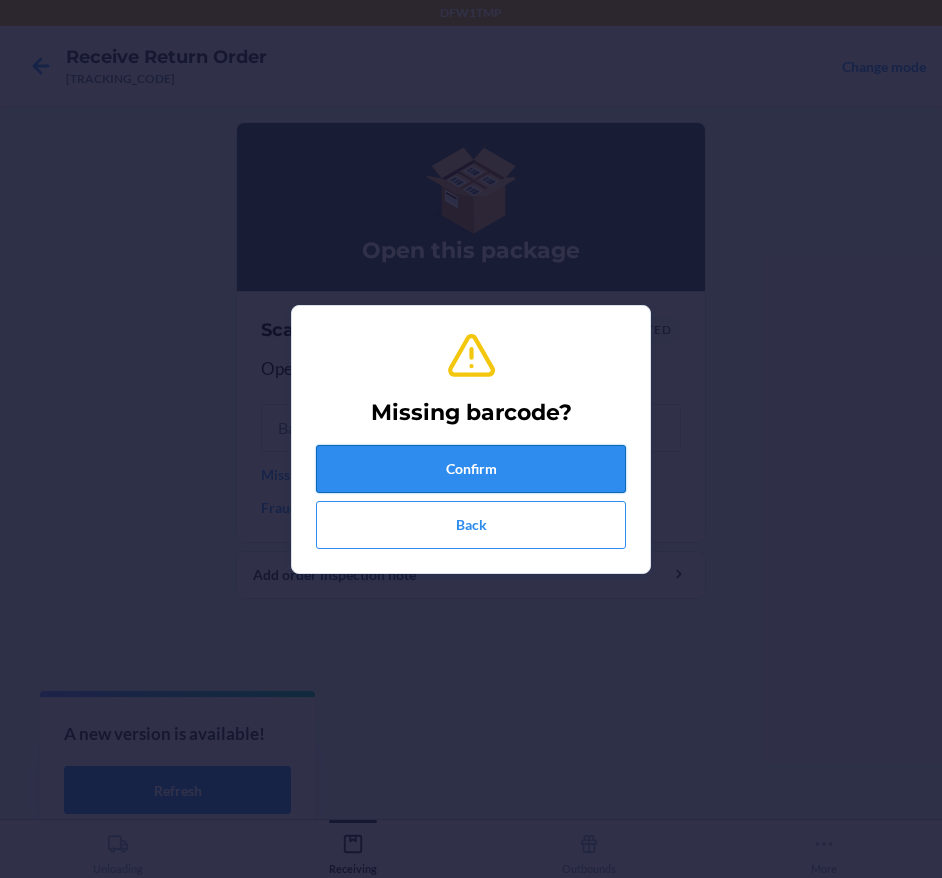 click on "Confirm" at bounding box center [471, 469] 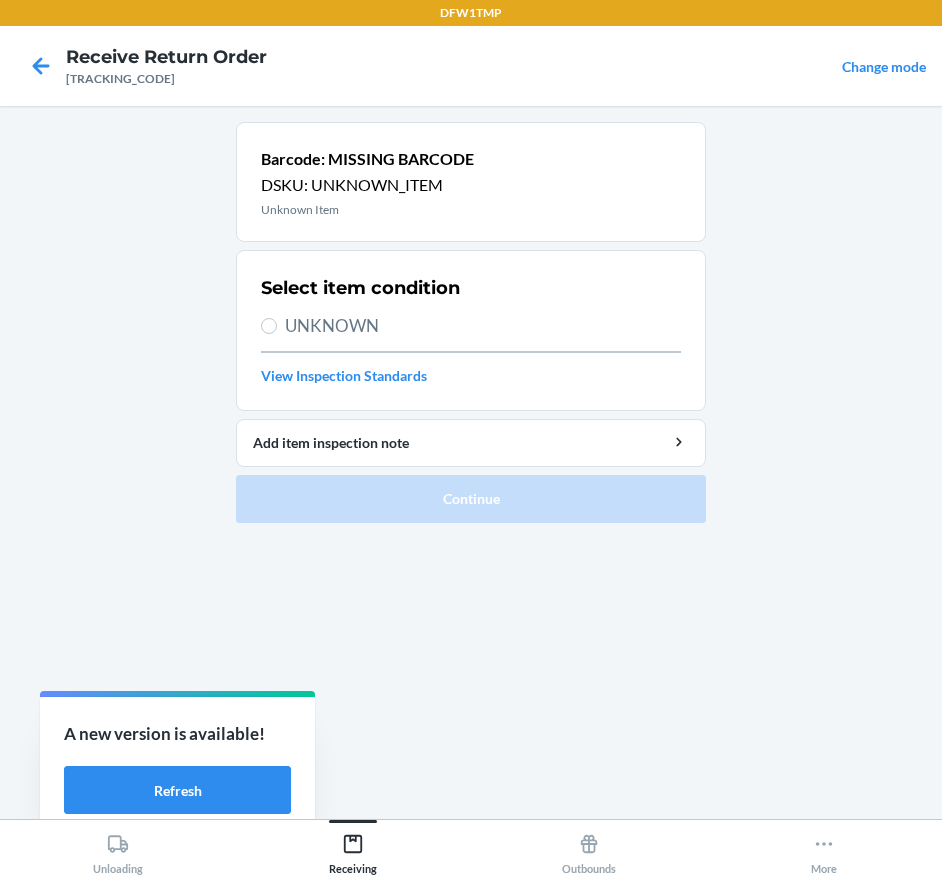 click on "UNKNOWN" at bounding box center (483, 326) 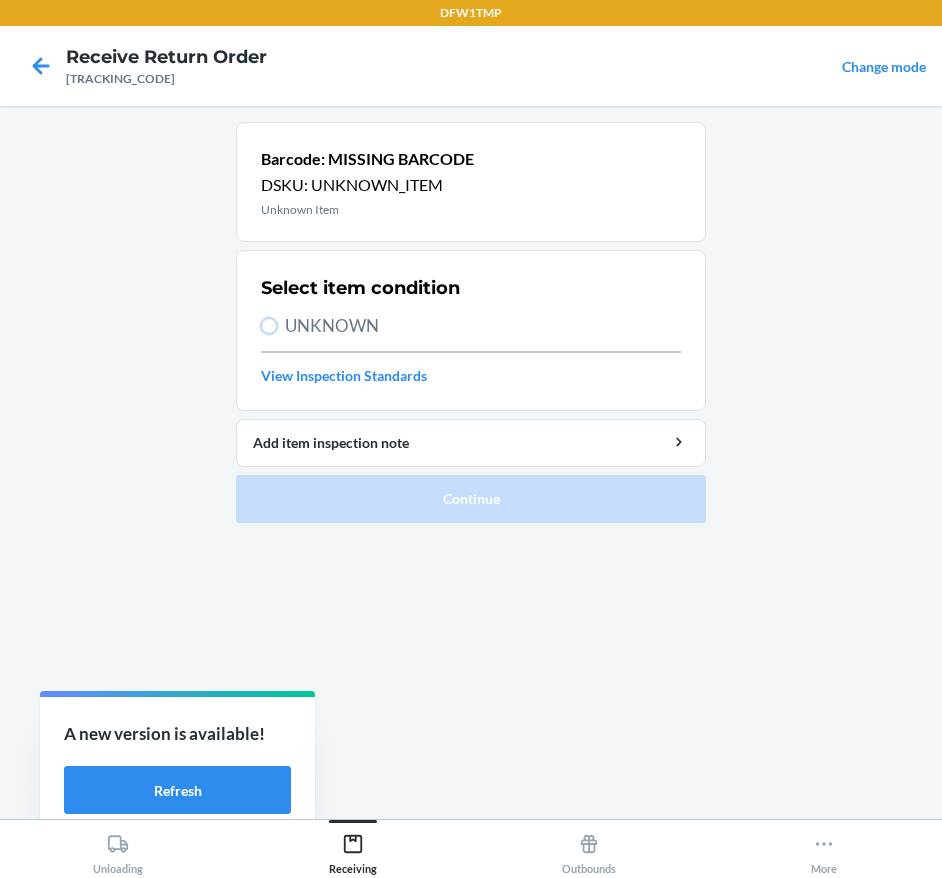 click on "UNKNOWN" at bounding box center [269, 326] 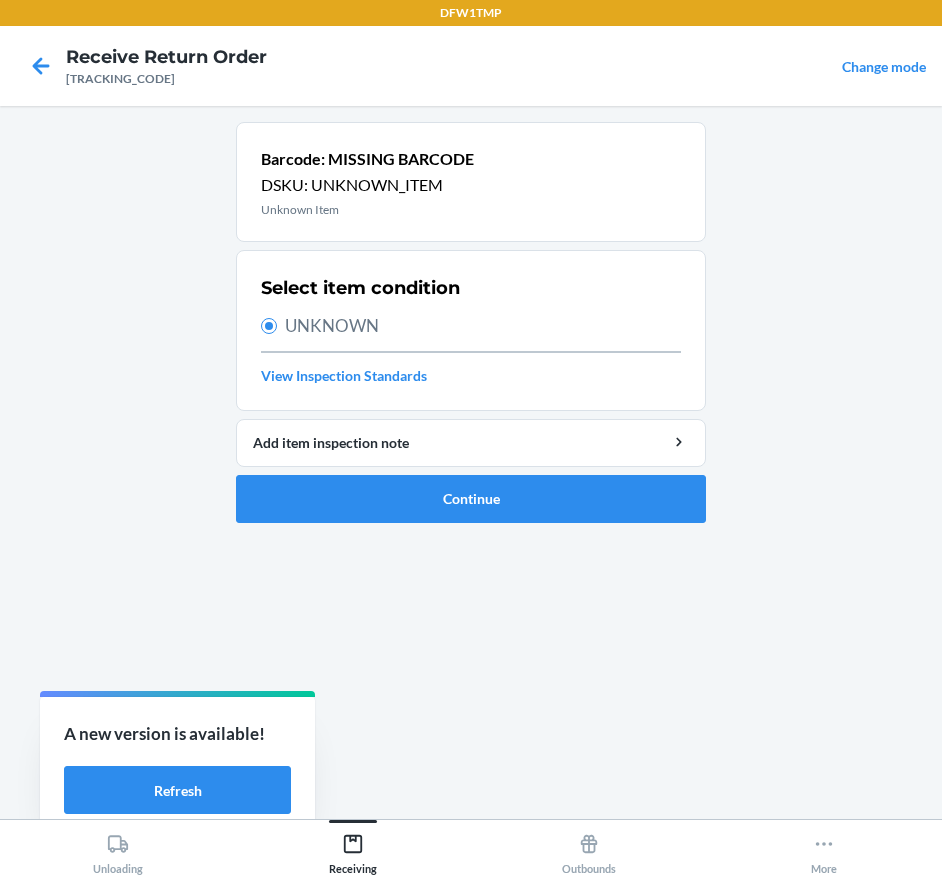 click on "Barcode: MISSING BARCODE DSKU: UNKNOWN_ITEM Unknown Item Select item condition UNKNOWN View Inspection Standards Add item inspection note Continue" at bounding box center (471, 330) 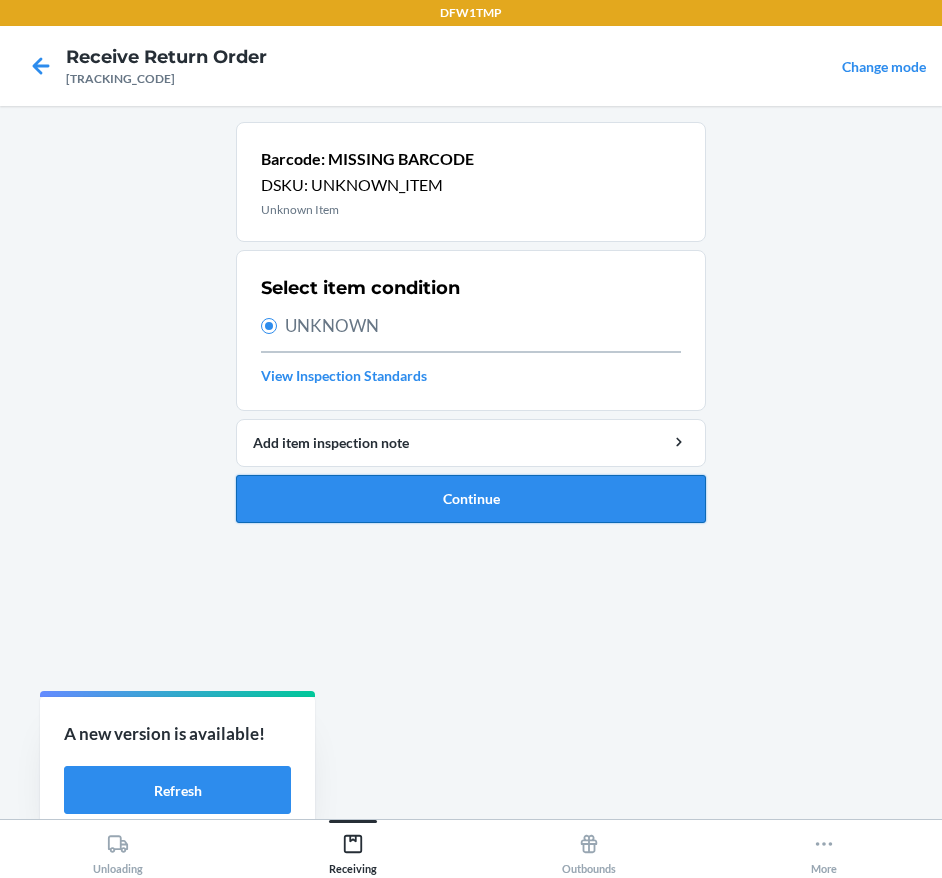 click on "Continue" at bounding box center [471, 499] 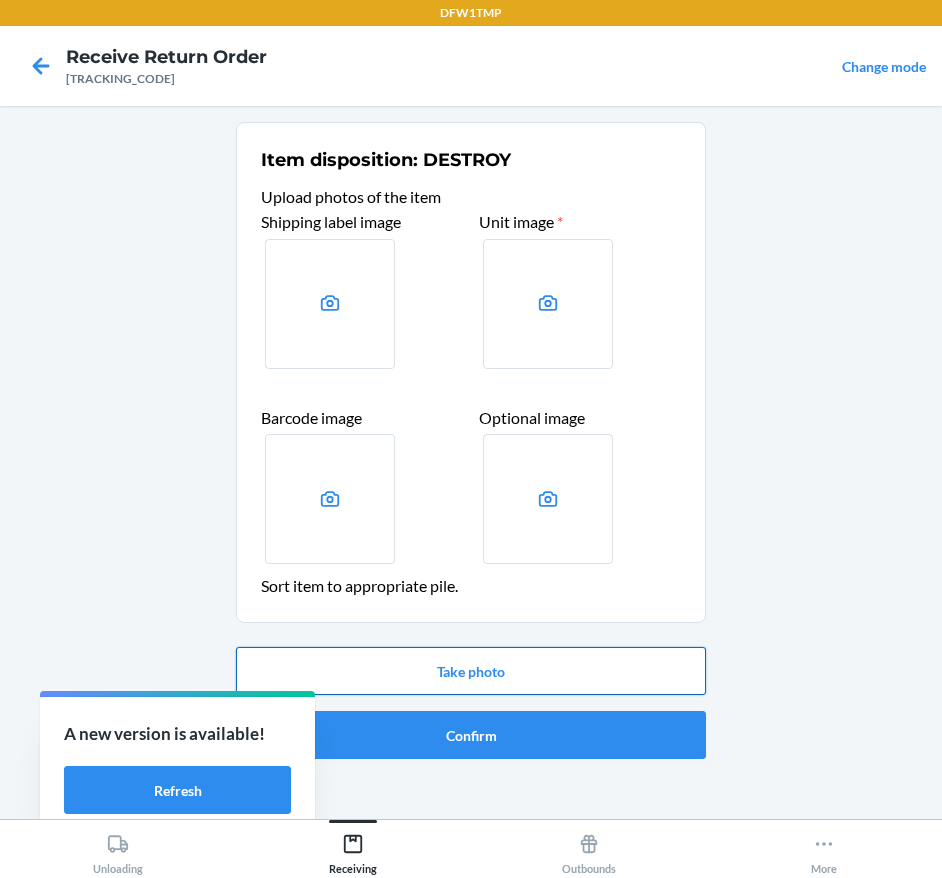 click on "Take photo" at bounding box center (471, 671) 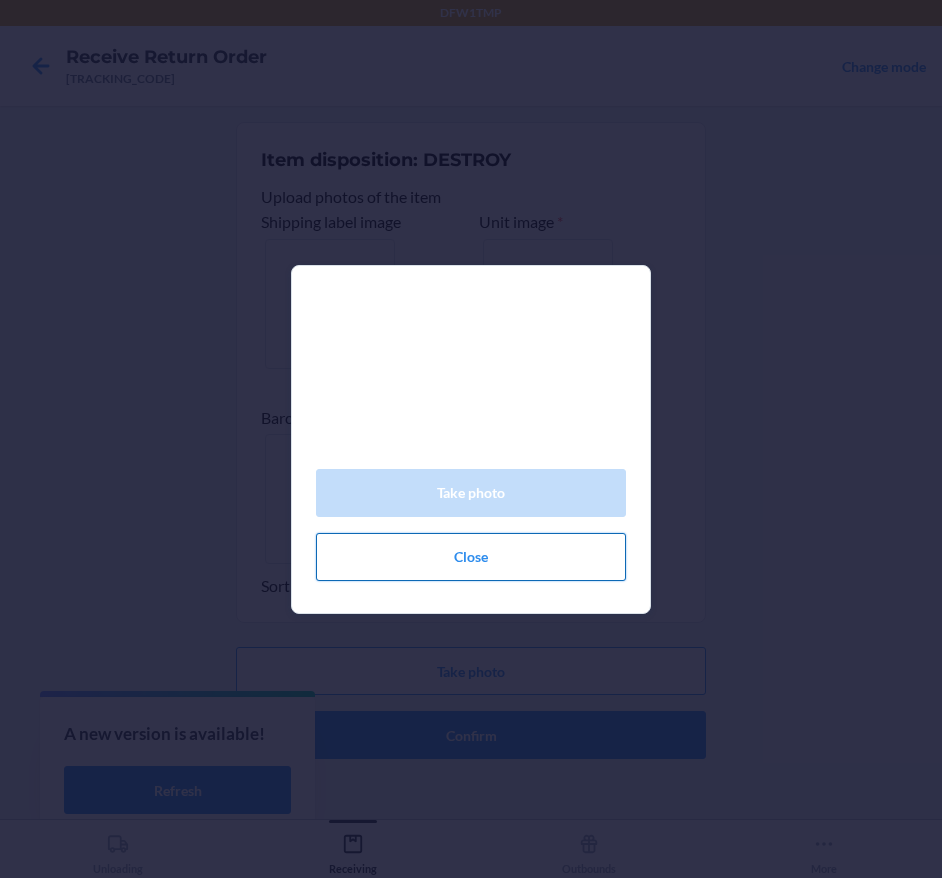 click on "Close" 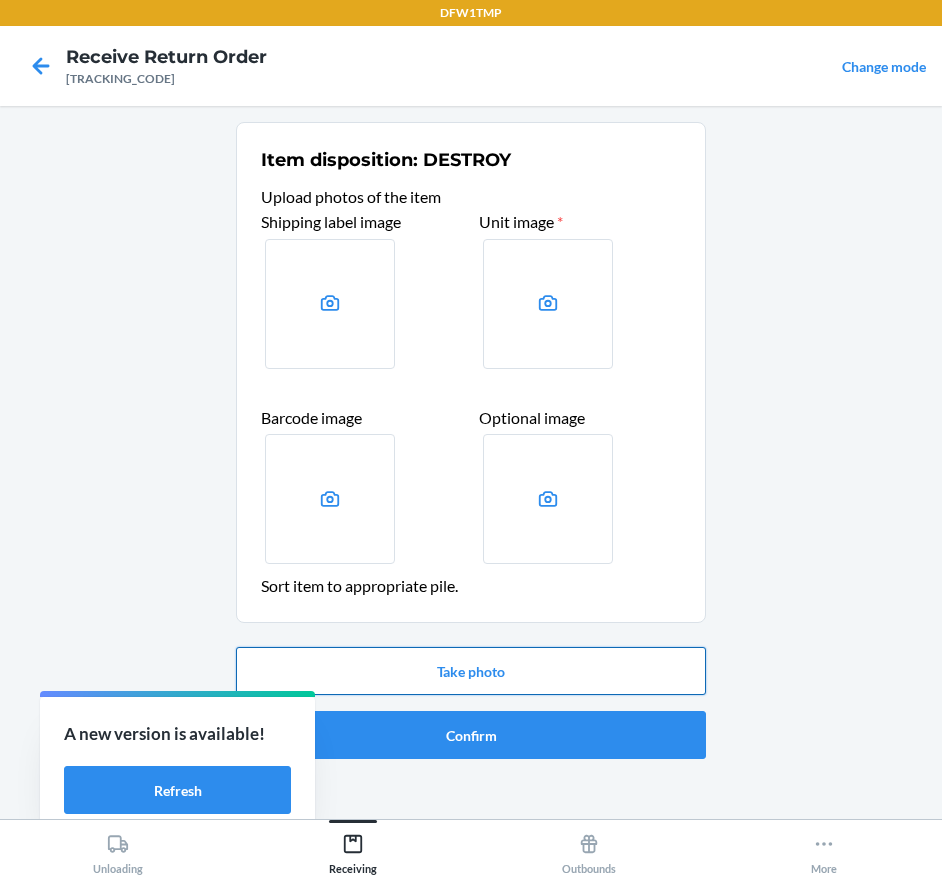 click on "Take photo" at bounding box center [471, 671] 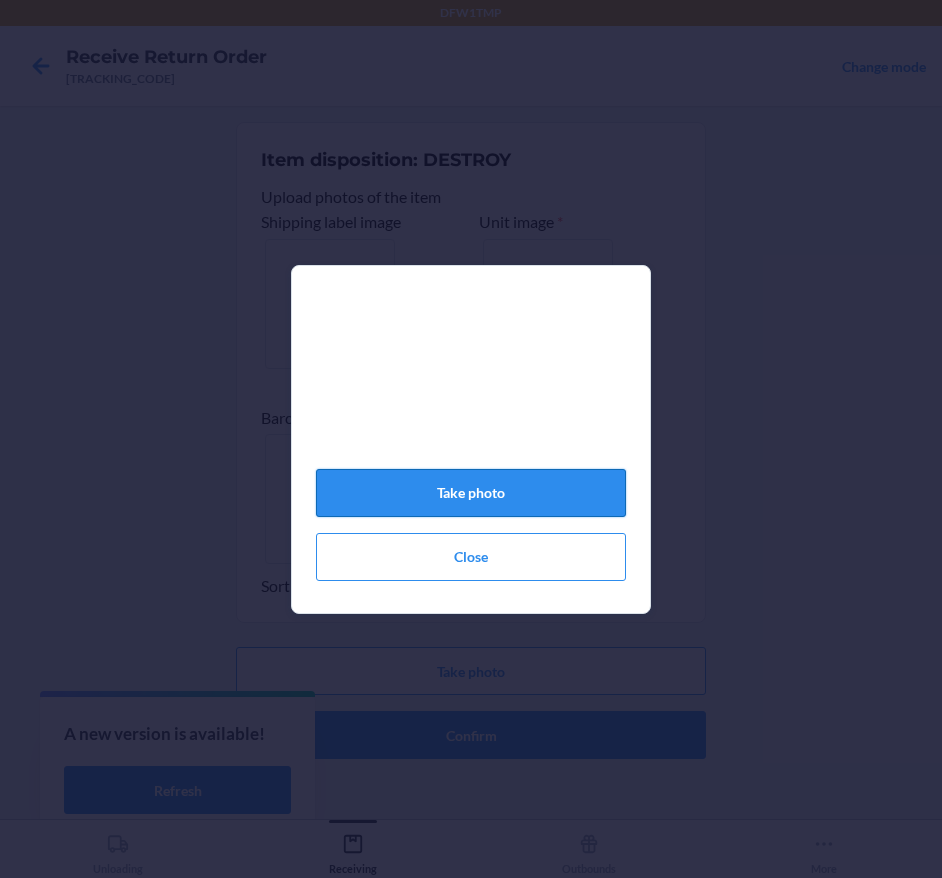 click on "Take photo" 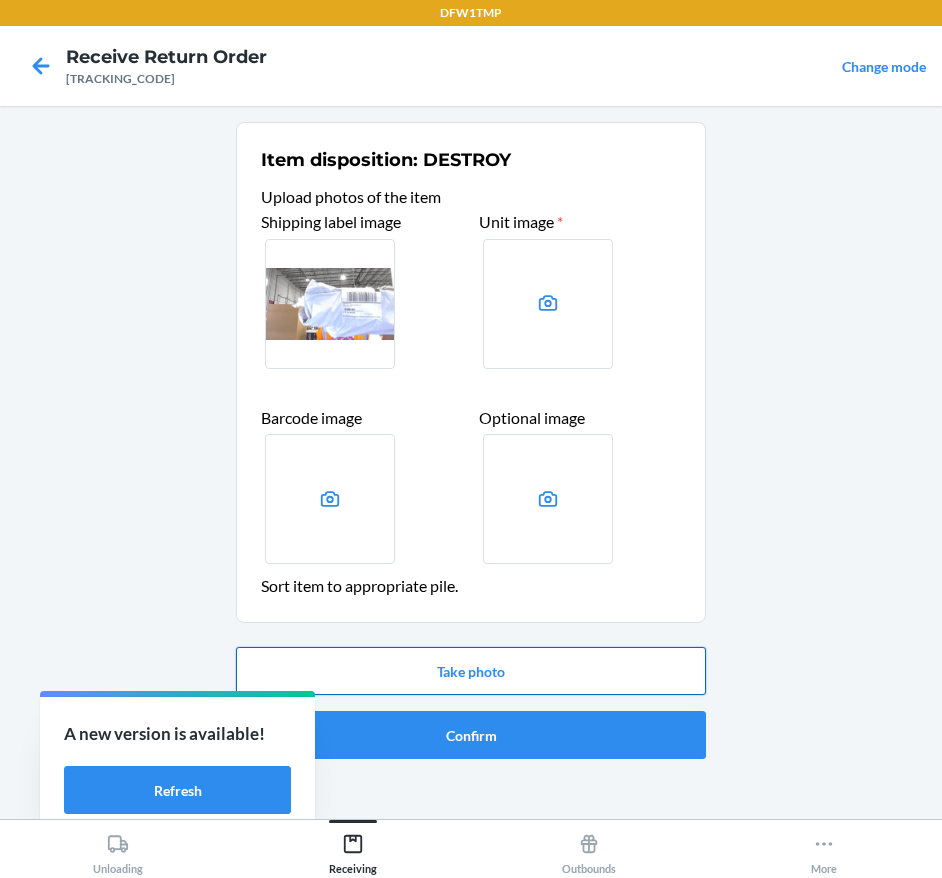 click on "Take photo" at bounding box center [471, 671] 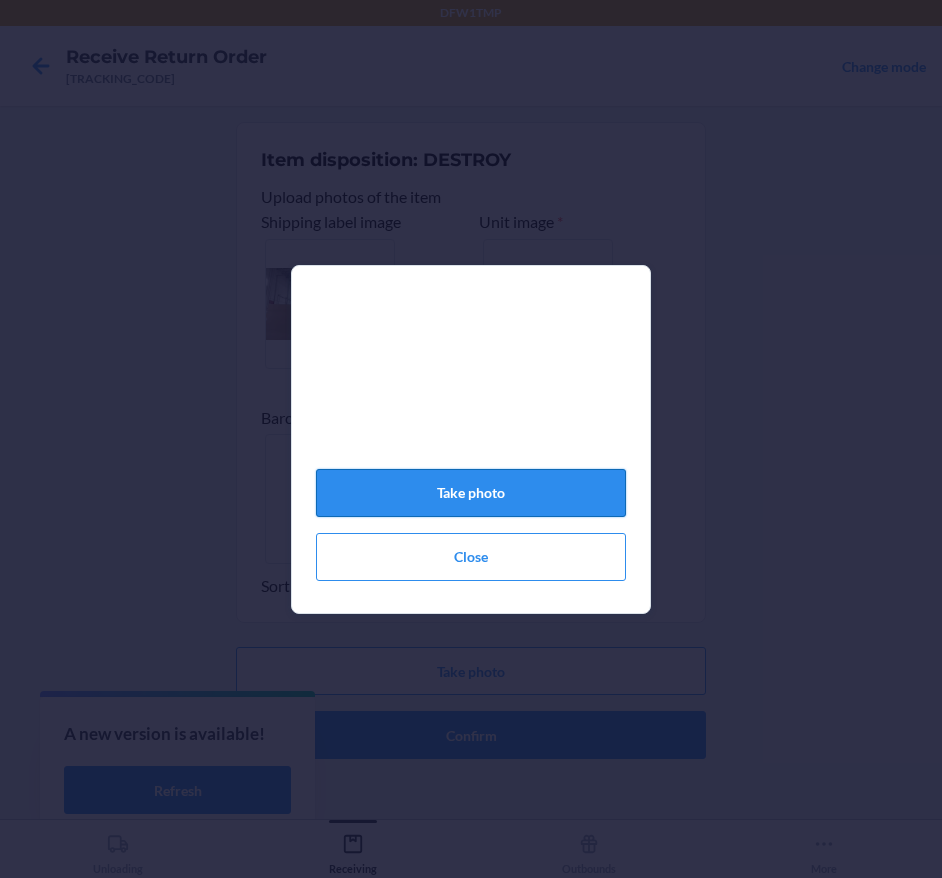 click on "Take photo" 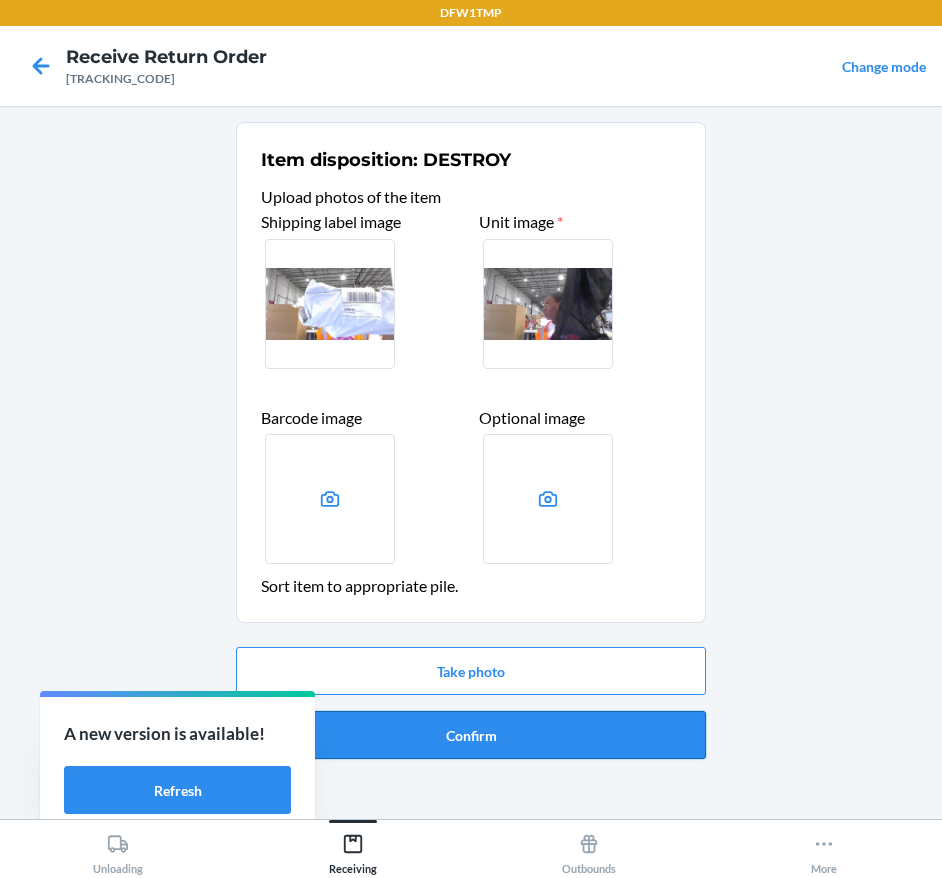 click on "Confirm" at bounding box center [471, 735] 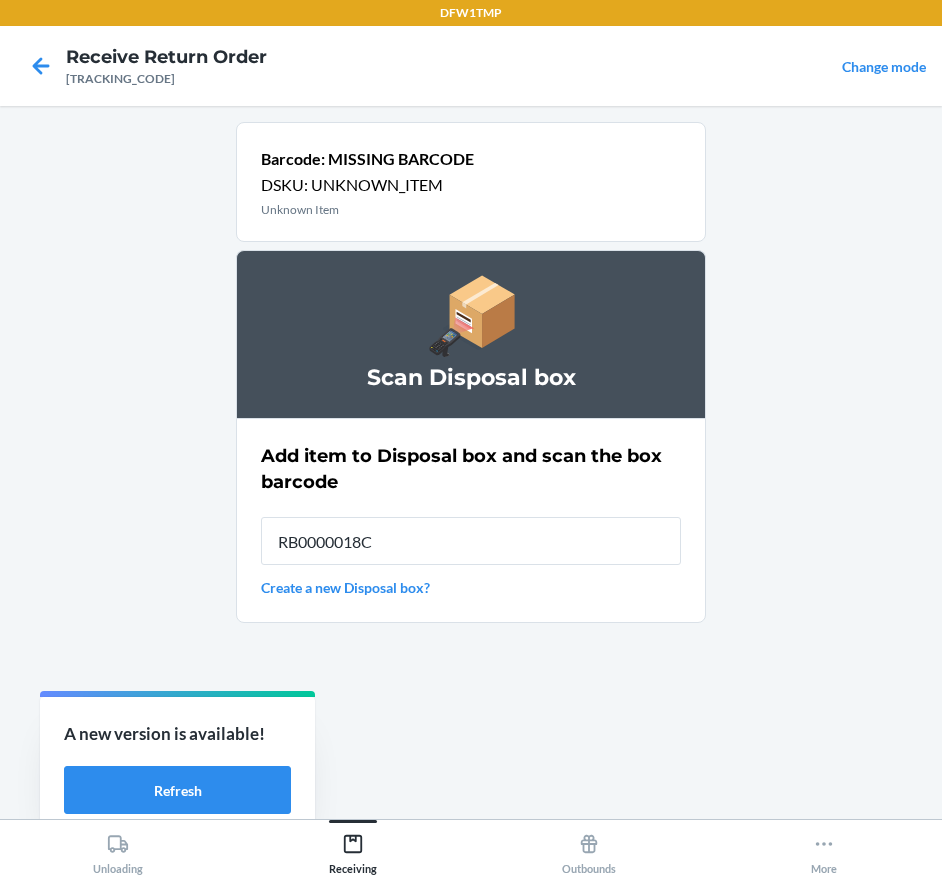 type on "[TRACKING_CODE]" 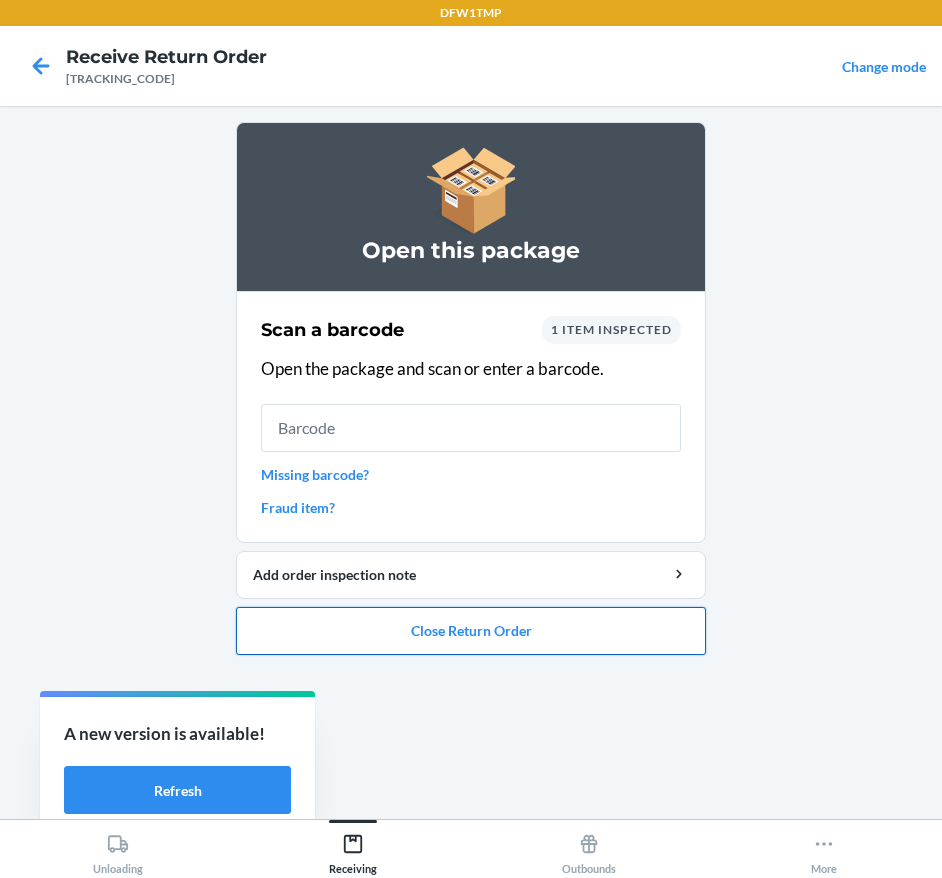 click on "Close Return Order" at bounding box center [471, 631] 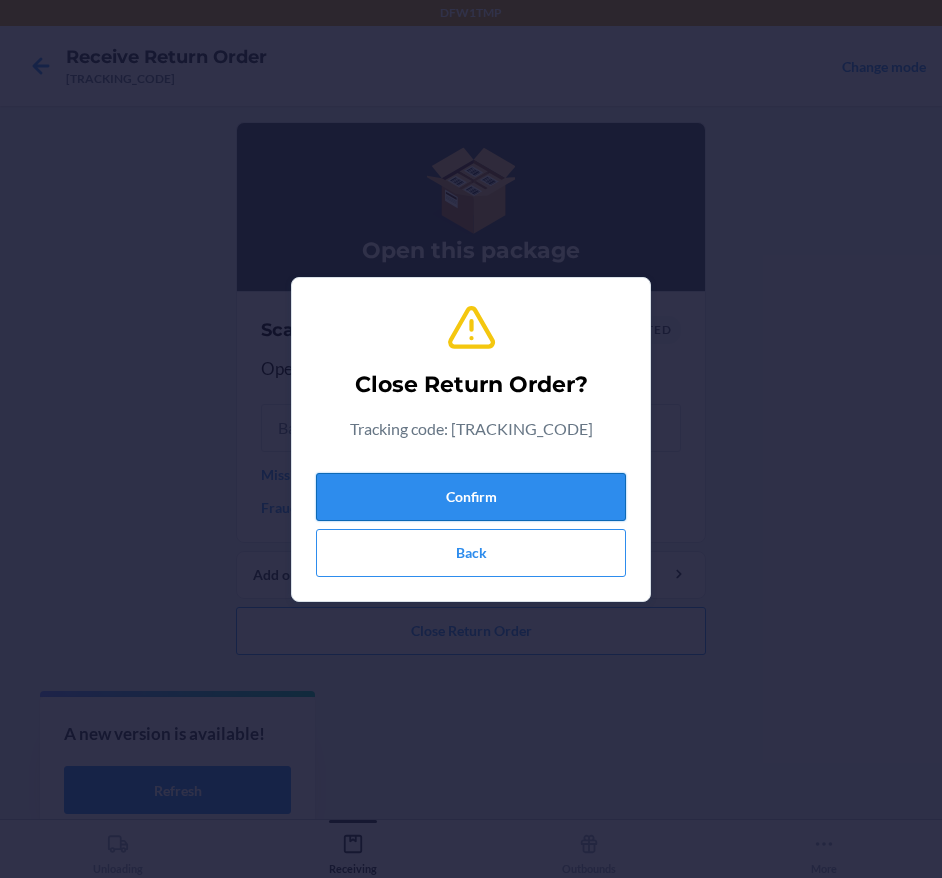 click on "Confirm" at bounding box center (471, 497) 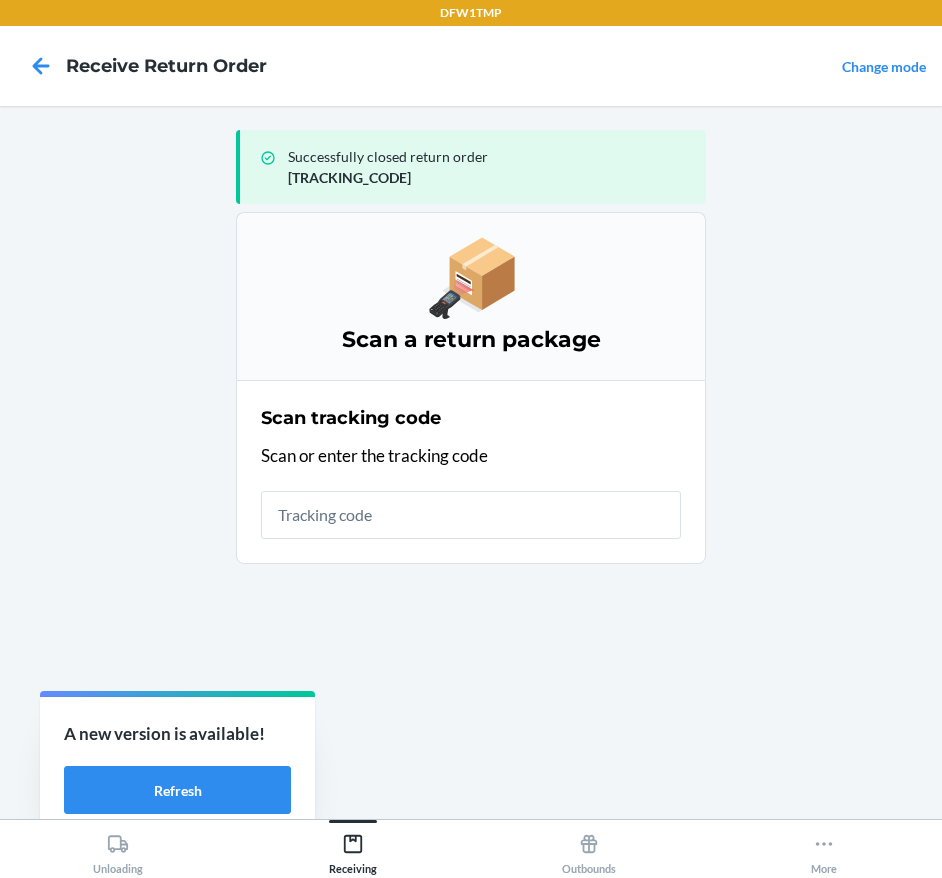 click at bounding box center (471, 515) 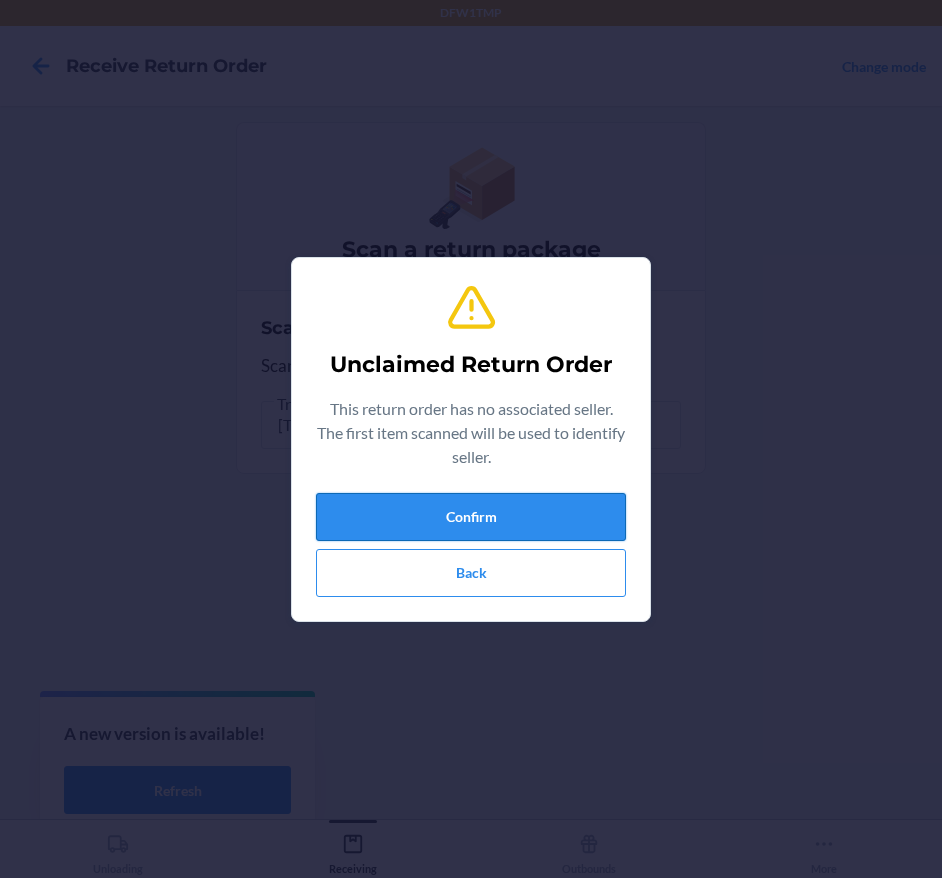 click on "Confirm" at bounding box center (471, 517) 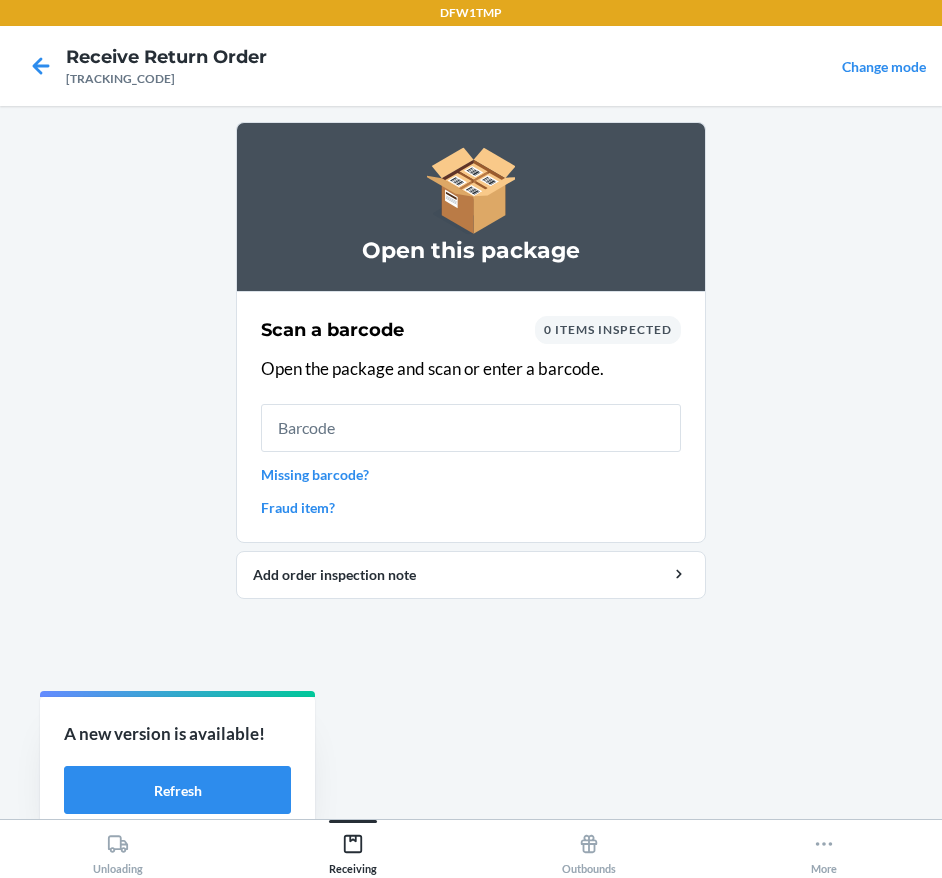 click on "Missing barcode?" at bounding box center (471, 474) 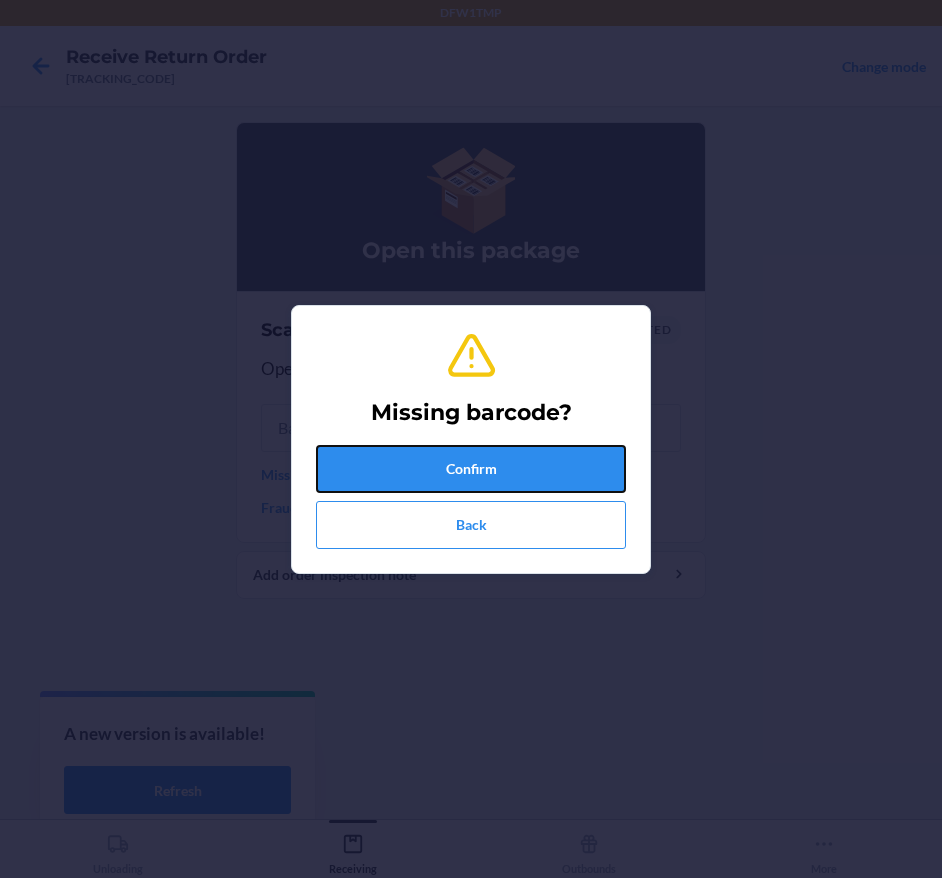 click on "Confirm" at bounding box center (471, 469) 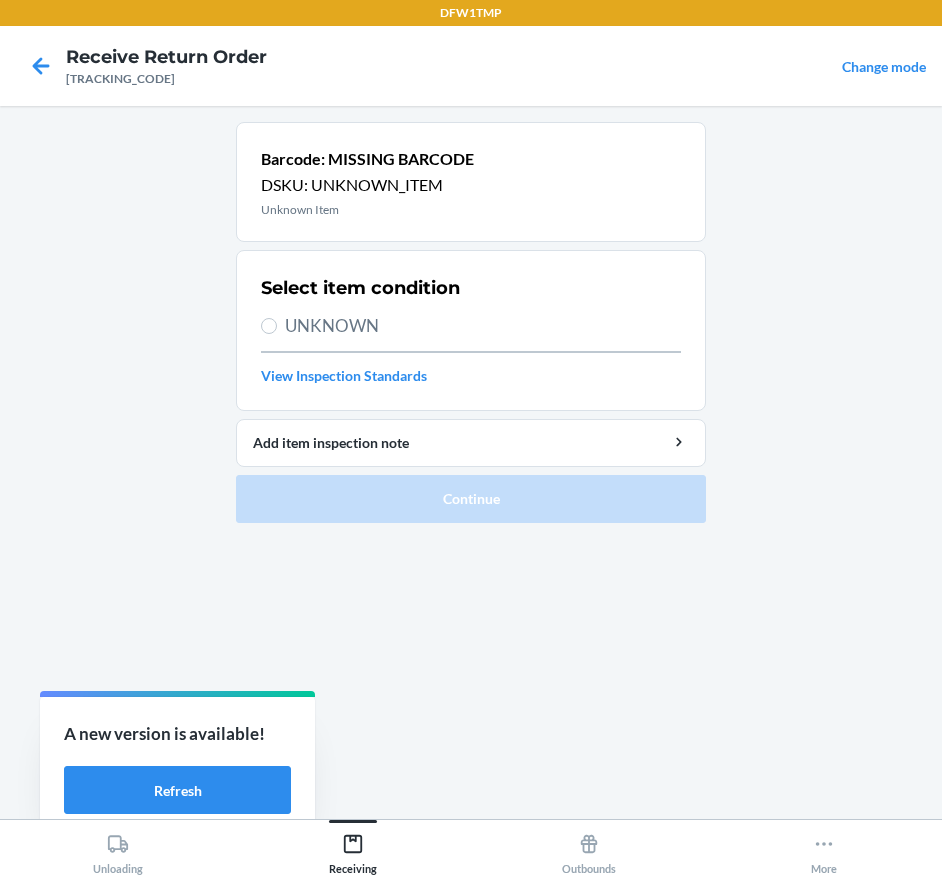 click on "UNKNOWN" at bounding box center [483, 326] 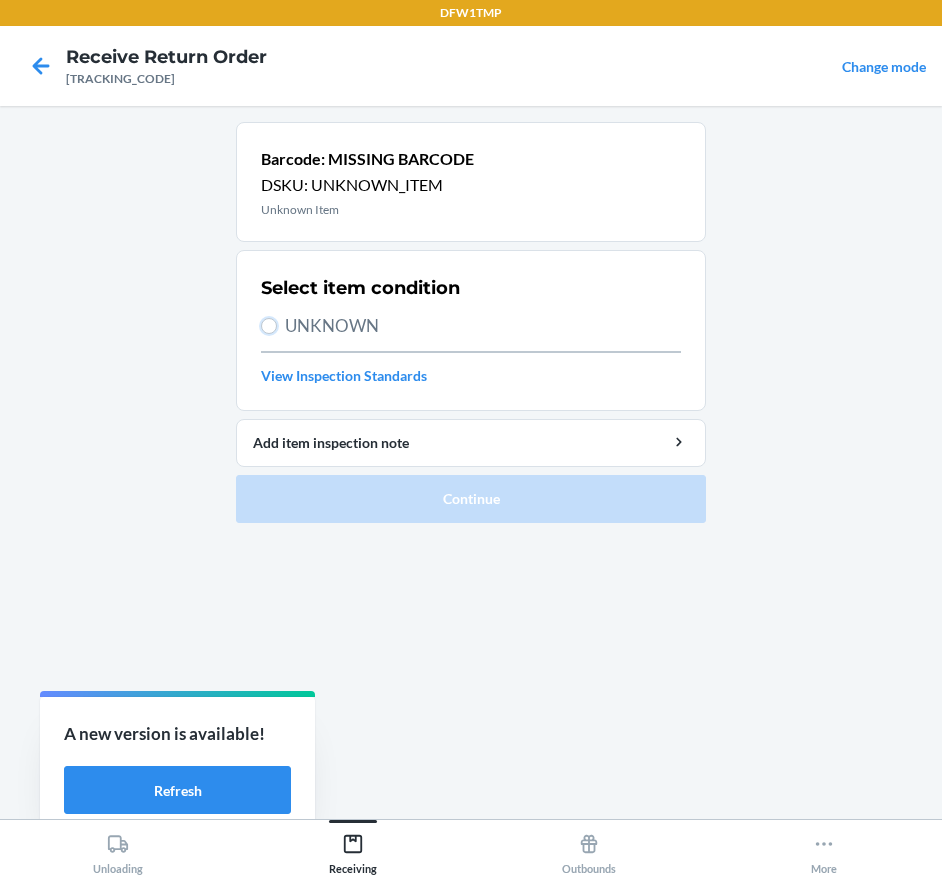 click on "UNKNOWN" at bounding box center (269, 326) 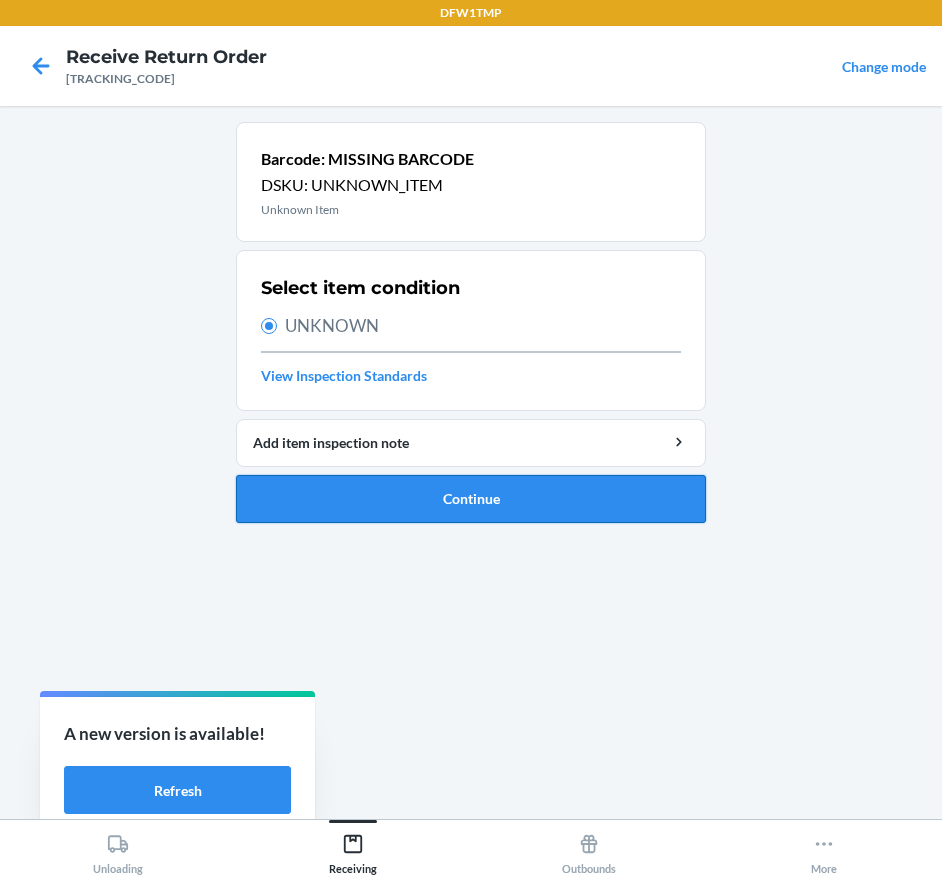 click on "Continue" at bounding box center (471, 499) 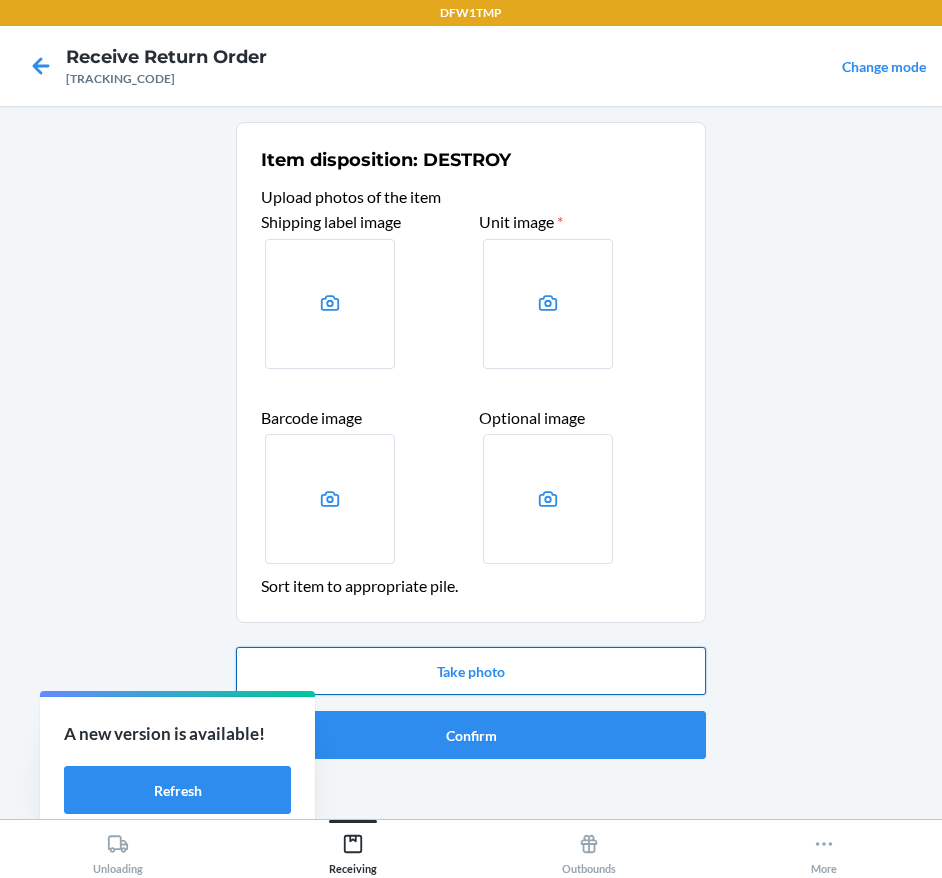 drag, startPoint x: 462, startPoint y: 663, endPoint x: 472, endPoint y: 660, distance: 10.440307 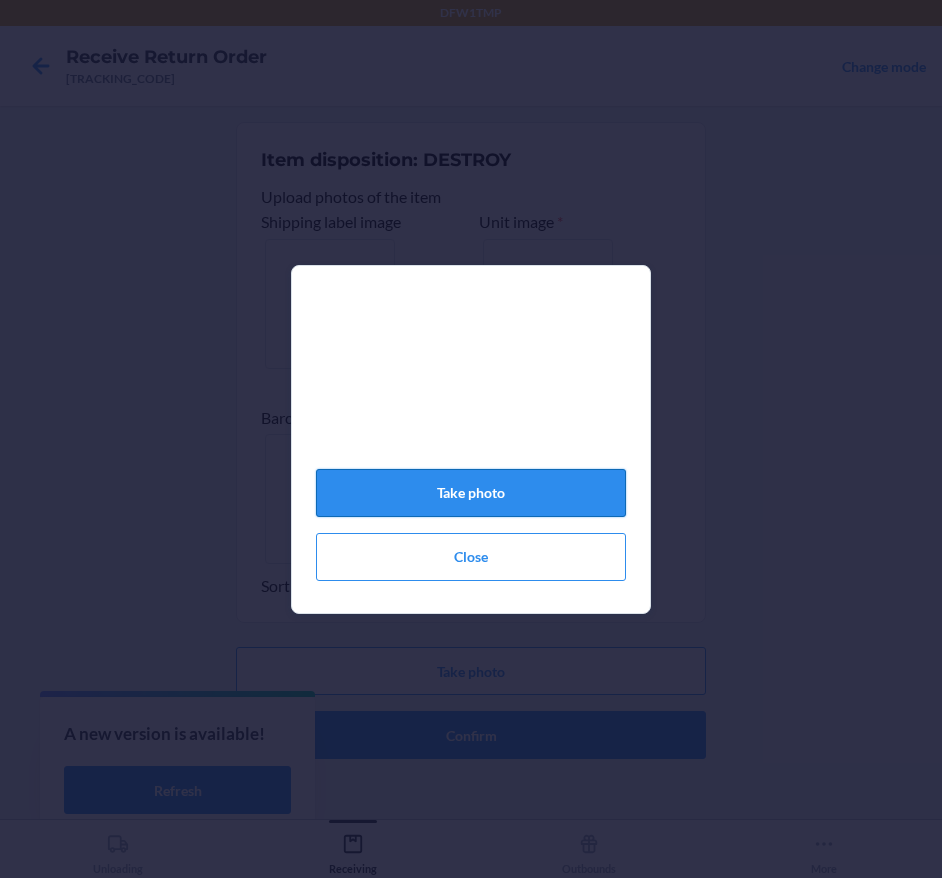 click on "Take photo" 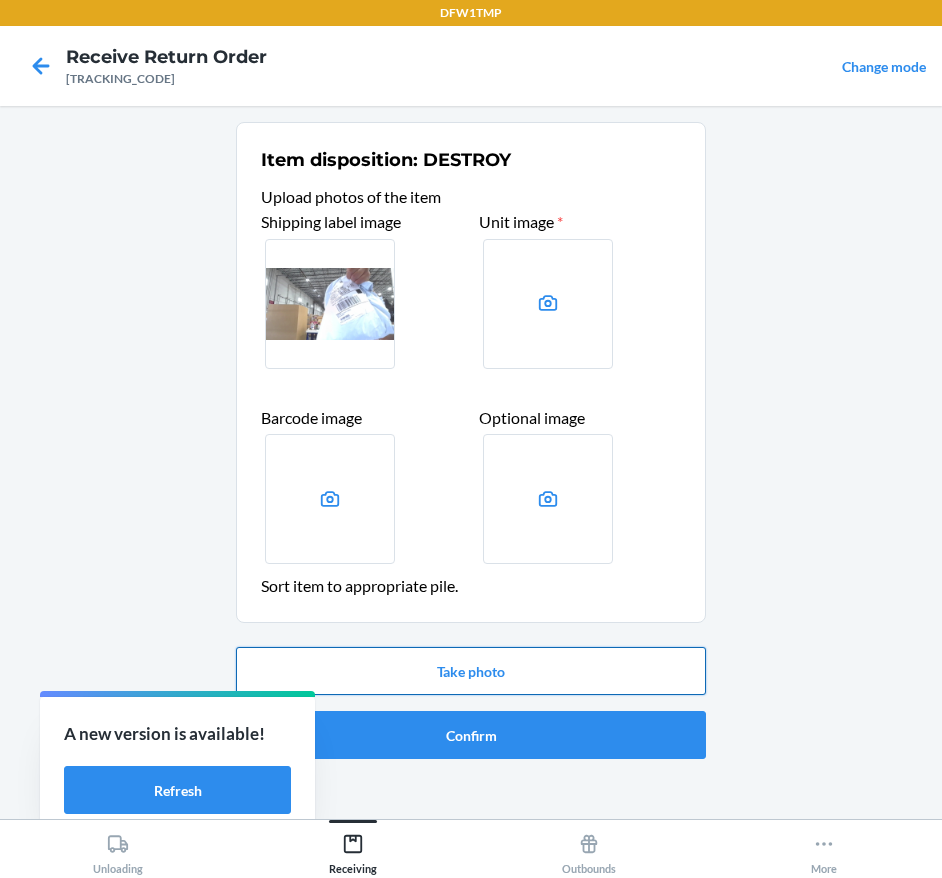click on "Take photo" at bounding box center [471, 671] 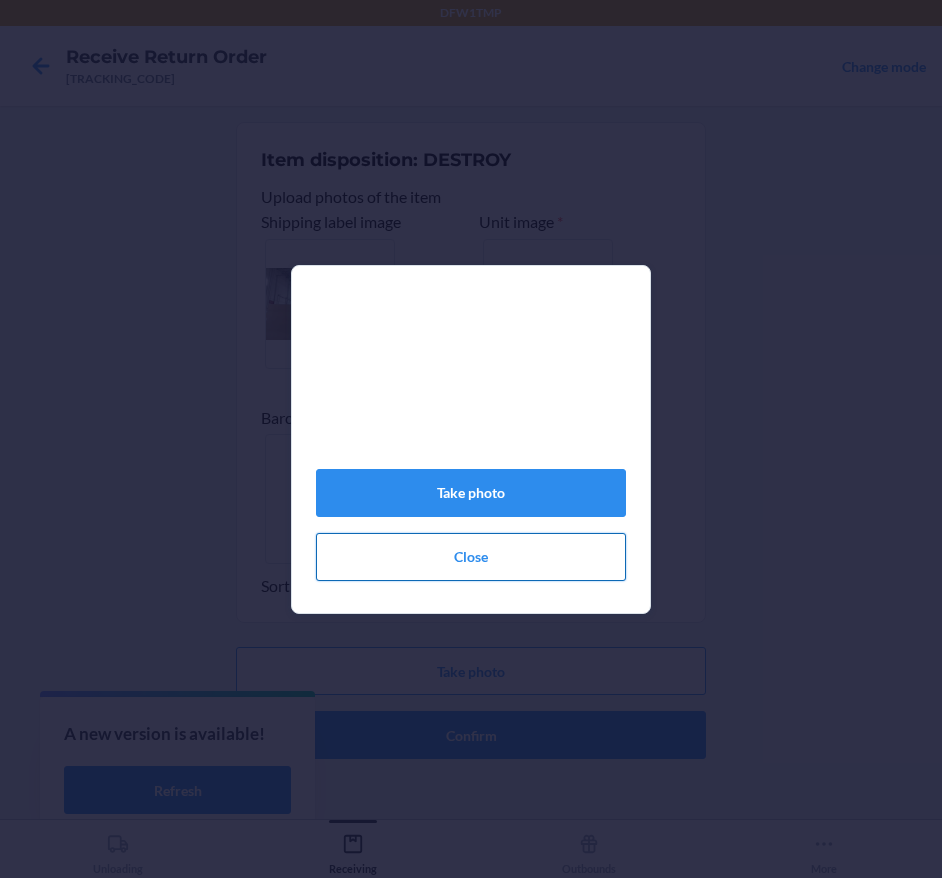 click on "Close" 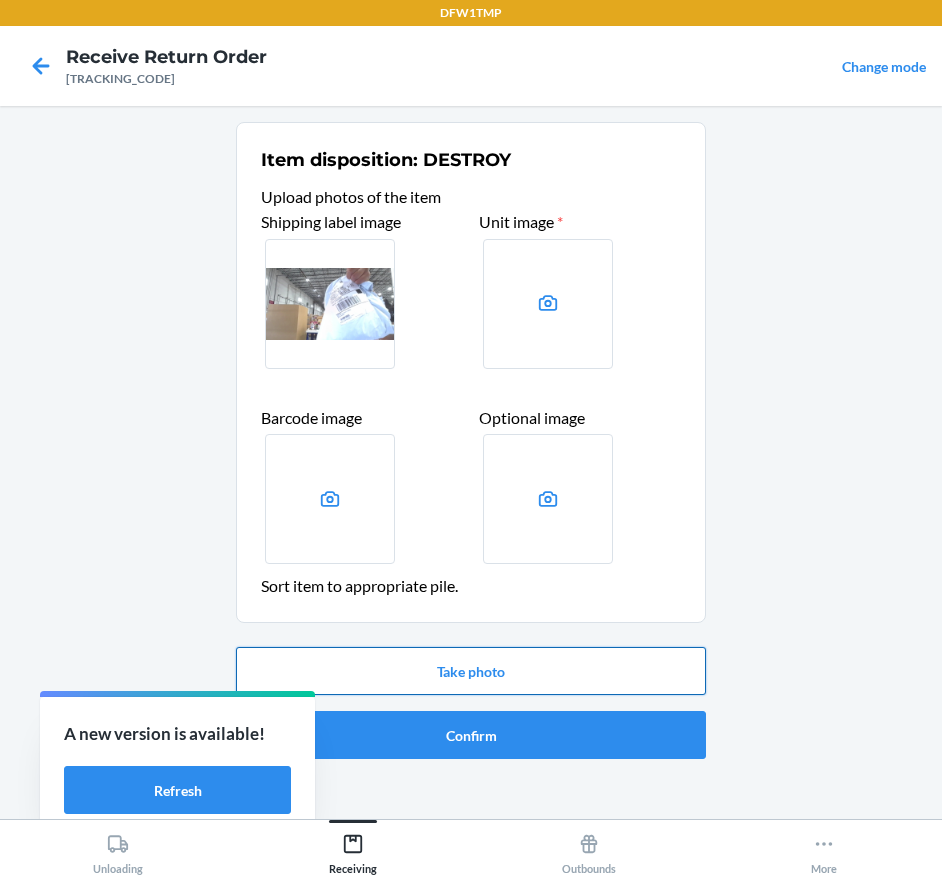 click on "Take photo" at bounding box center [471, 671] 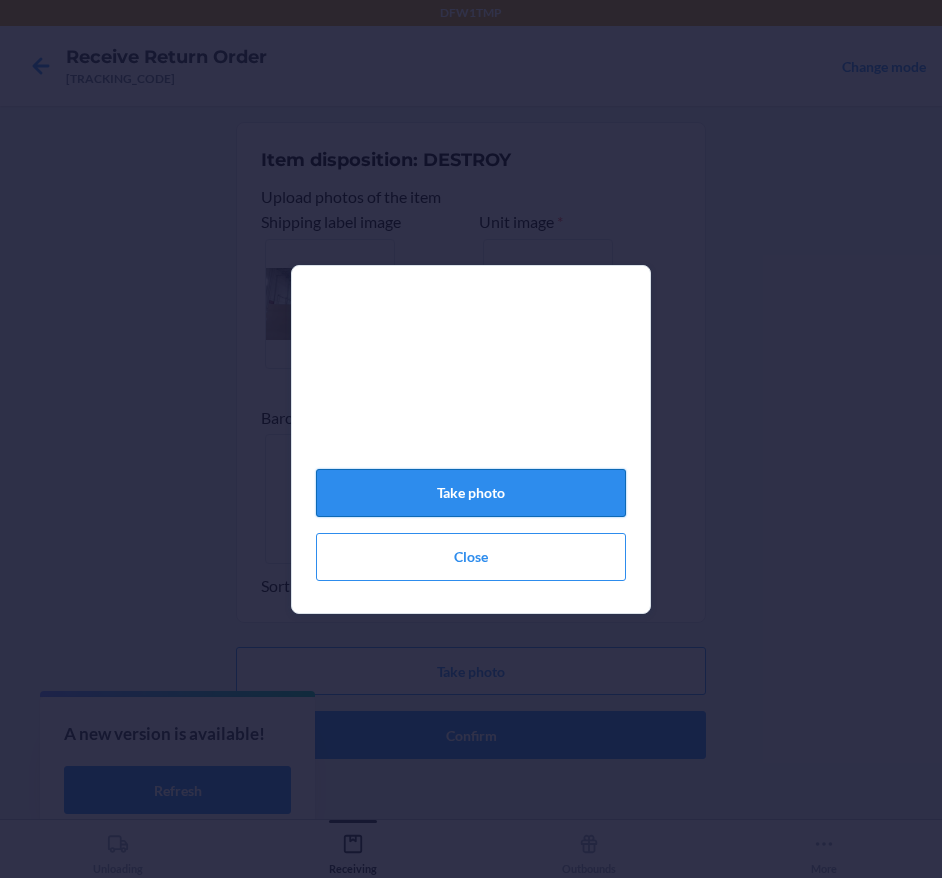 click on "Take photo" 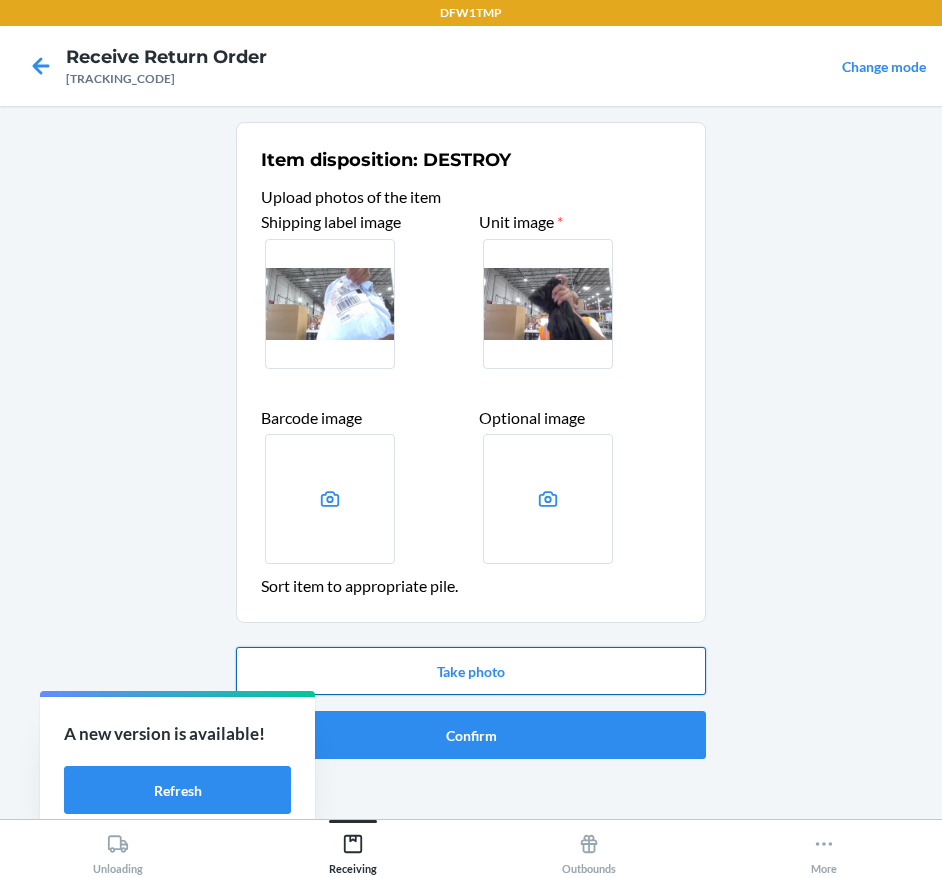 click on "Take photo" at bounding box center [471, 671] 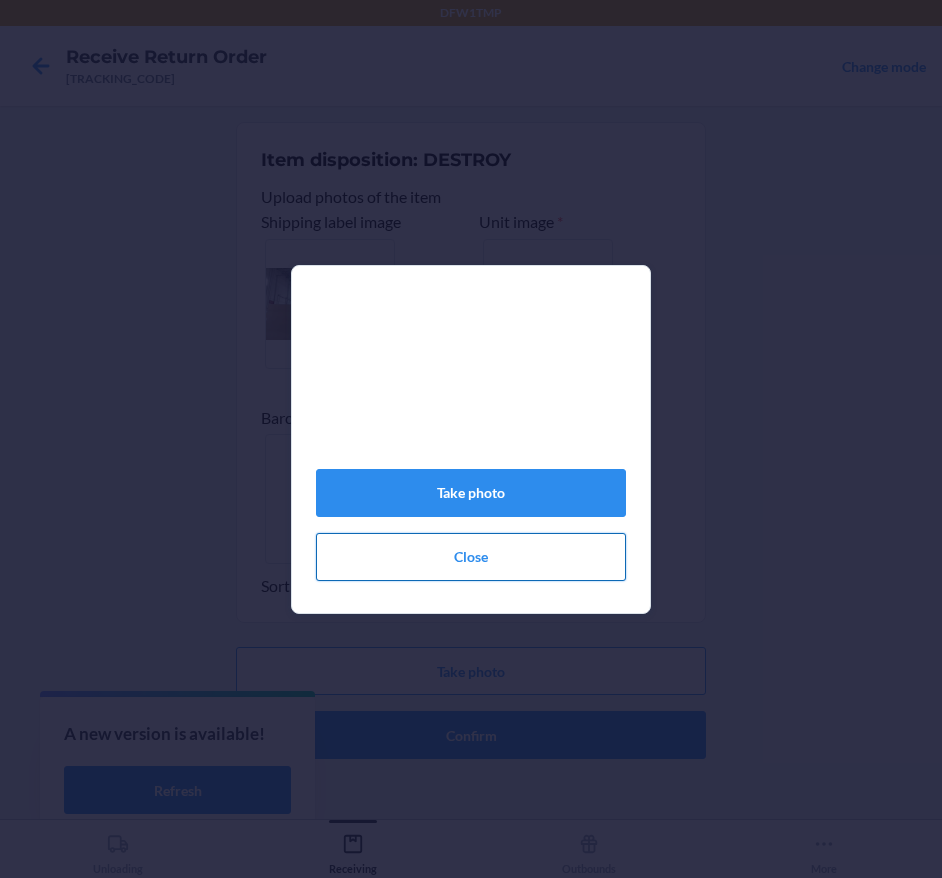 click on "Close" 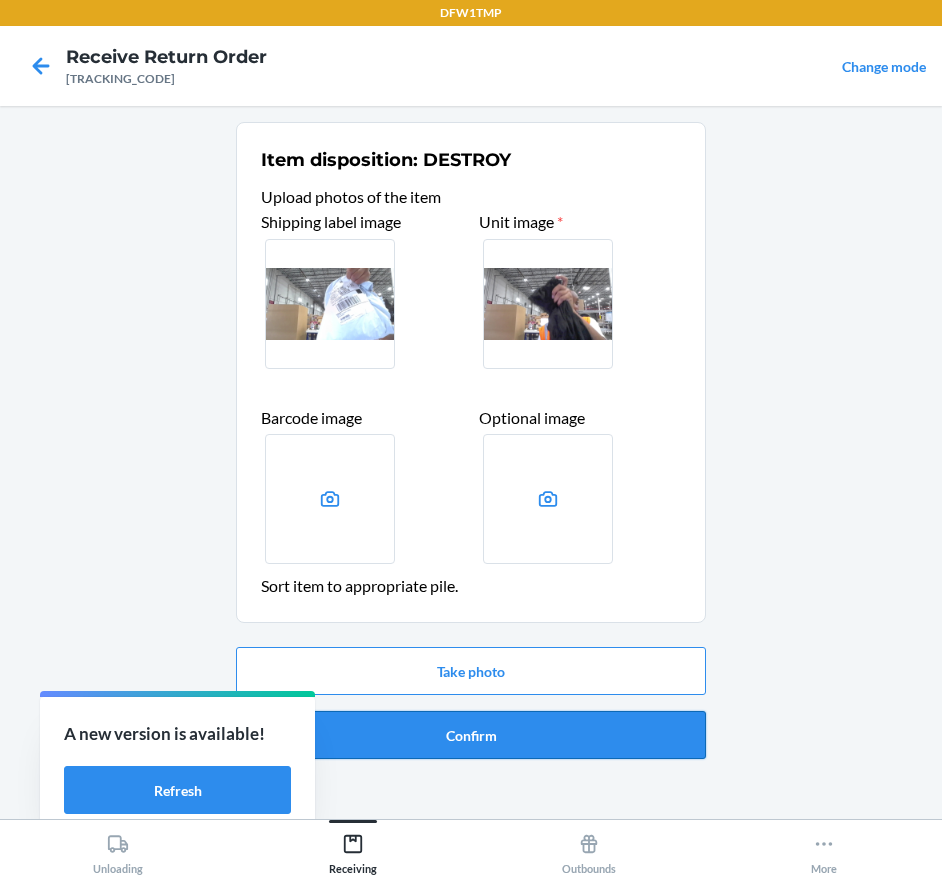 click on "Confirm" at bounding box center [471, 735] 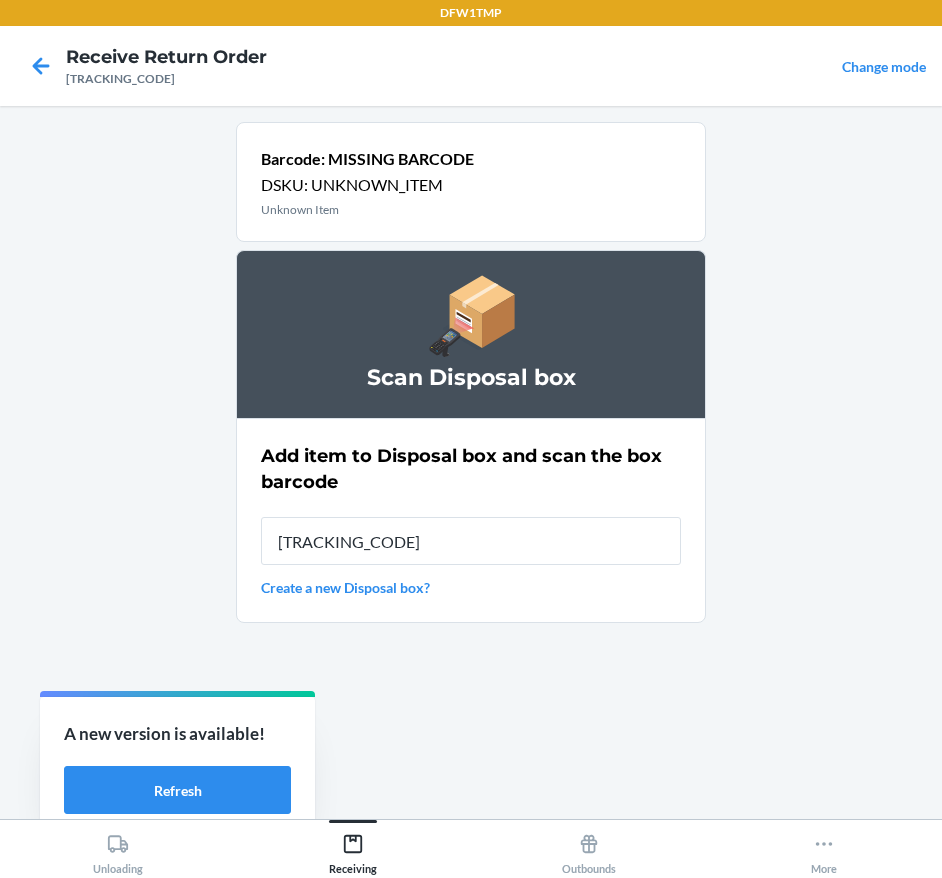 type on "[TRACKING_CODE]" 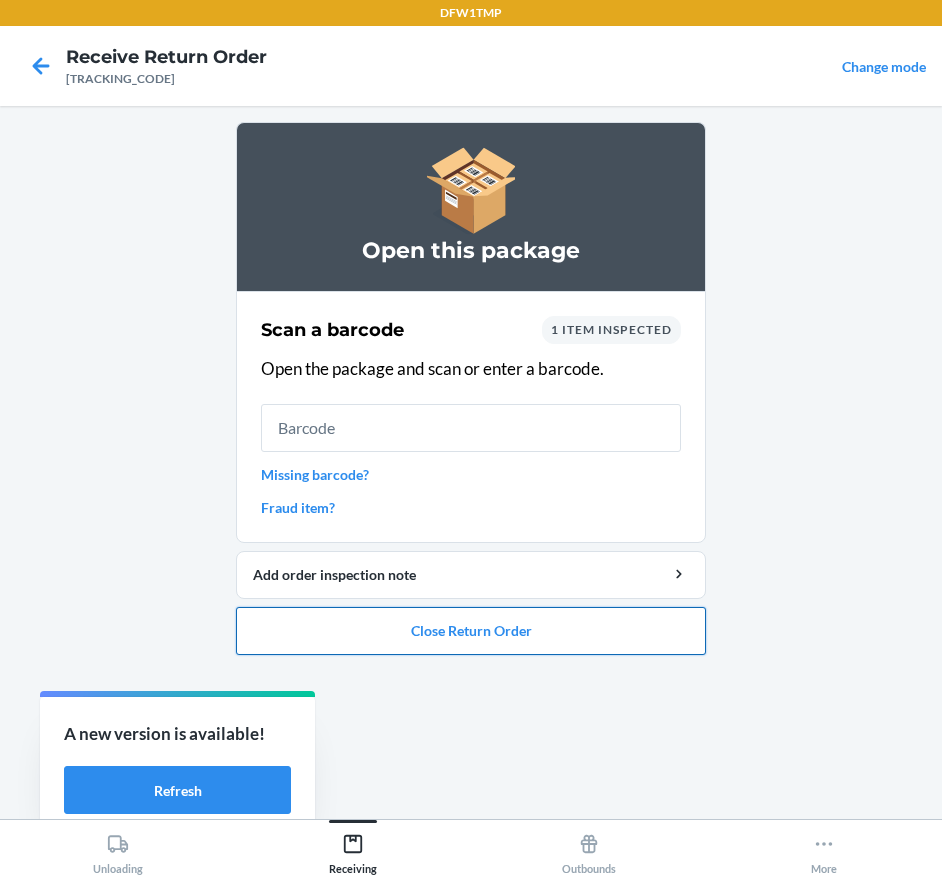 click on "Close Return Order" at bounding box center [471, 631] 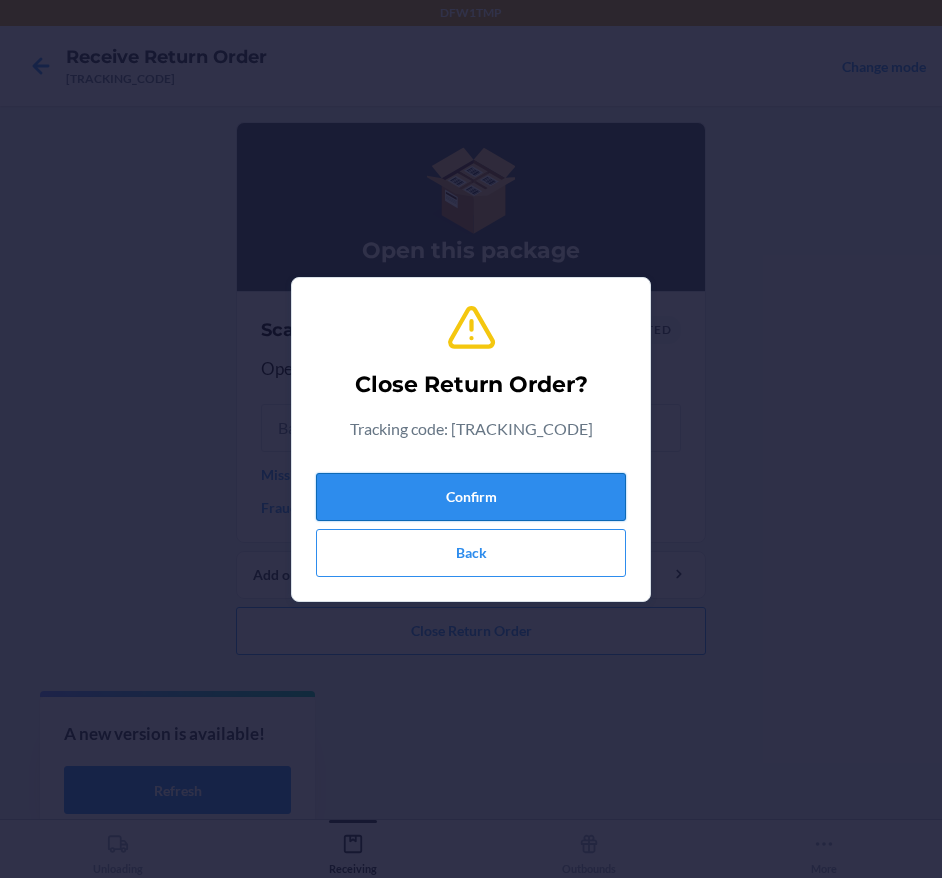 click on "Confirm" at bounding box center [471, 497] 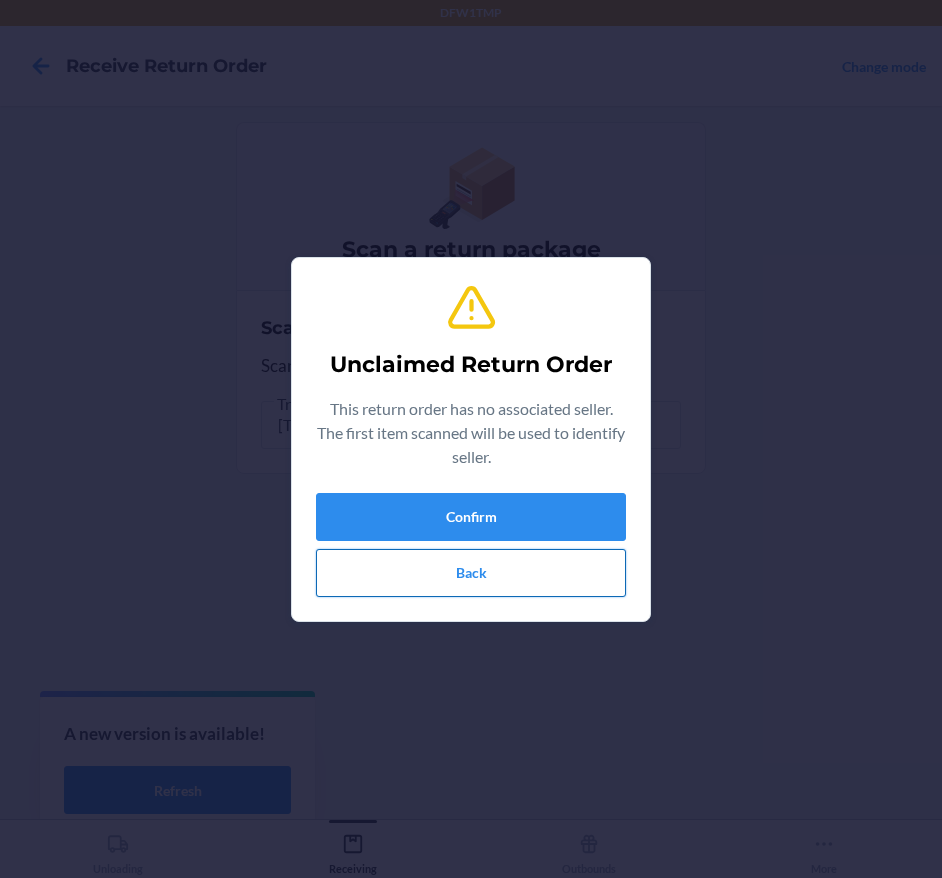 click on "Back" at bounding box center (471, 573) 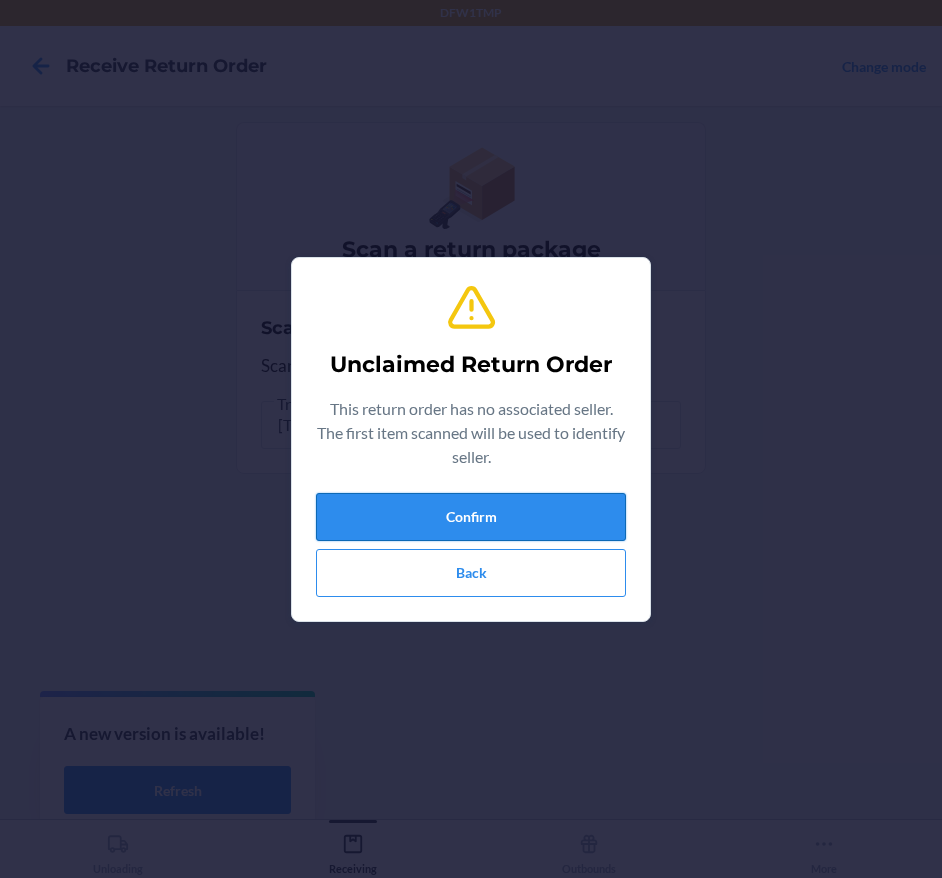 click on "Confirm" at bounding box center (471, 517) 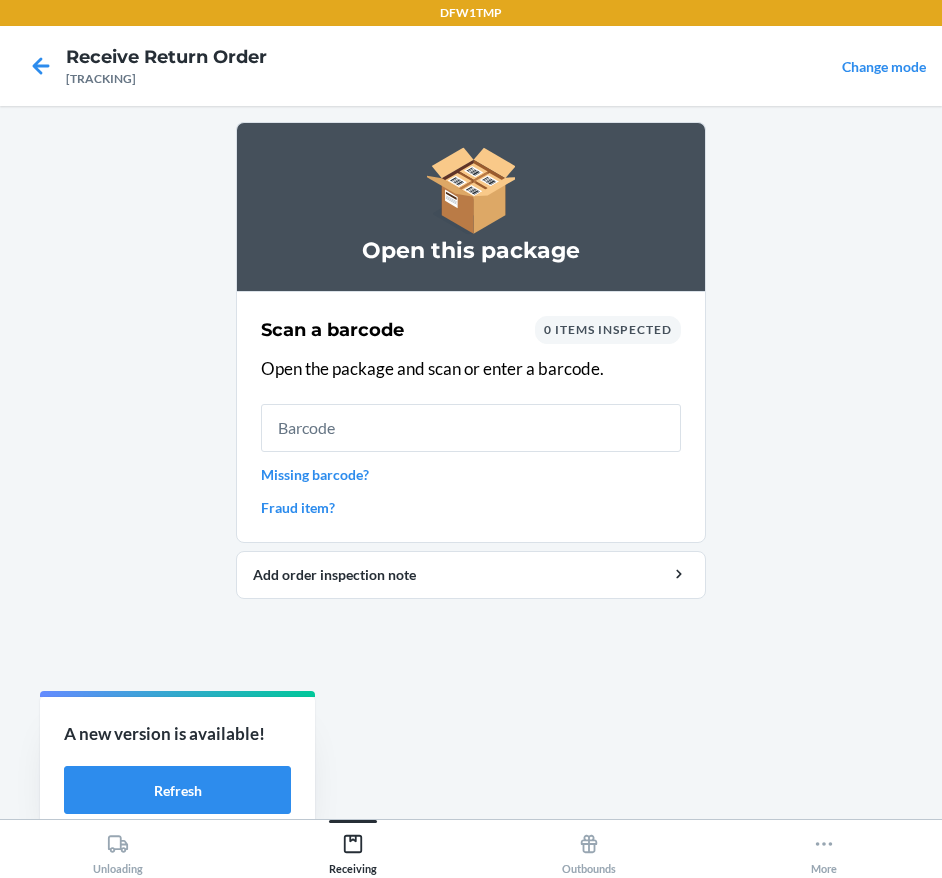 click on "Missing barcode?" at bounding box center (471, 474) 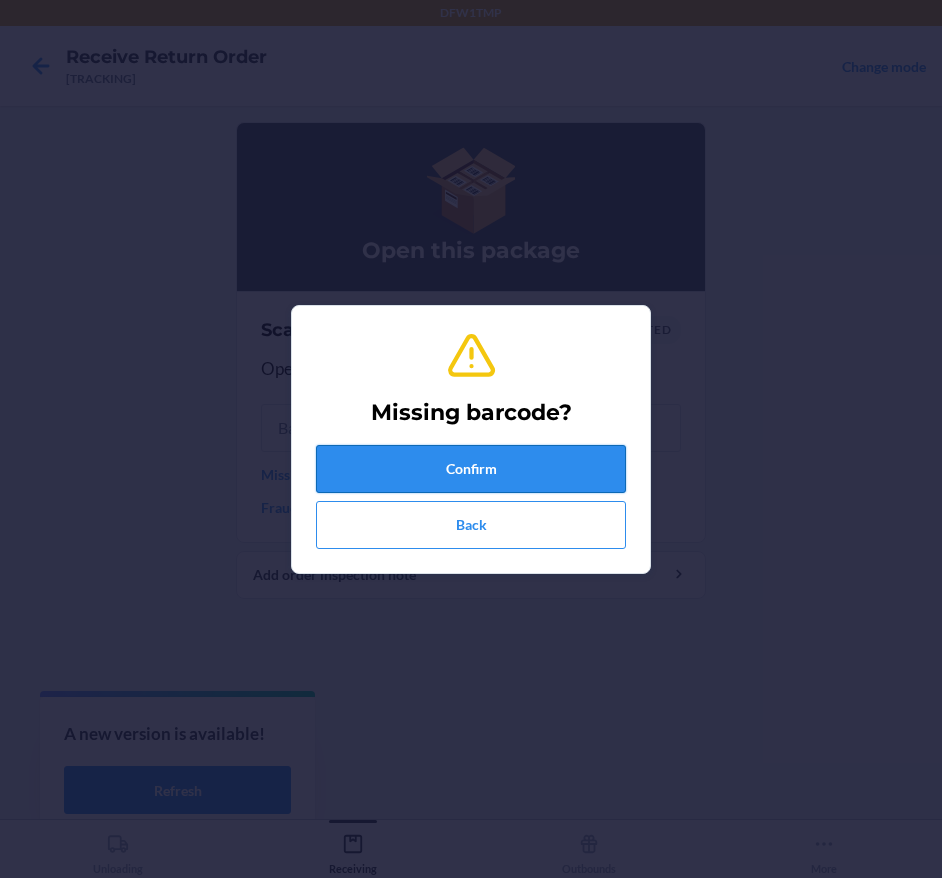 click on "Confirm" at bounding box center [471, 469] 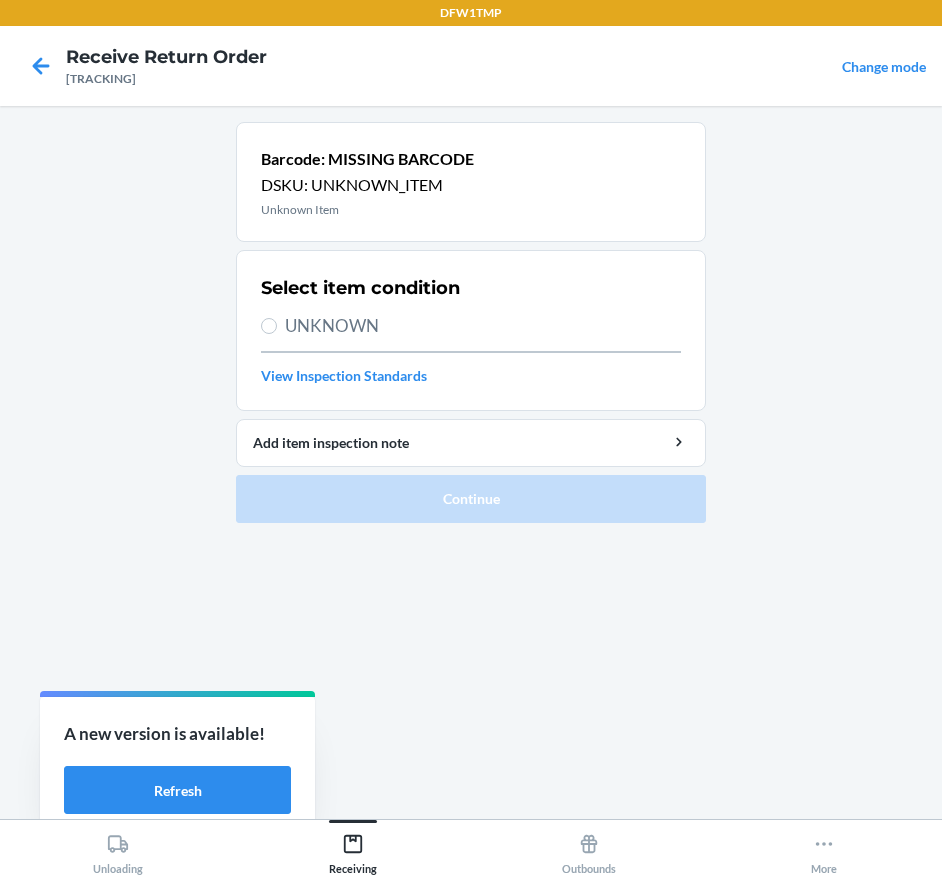 click on "Select item condition UNKNOWN View Inspection Standards" at bounding box center (471, 330) 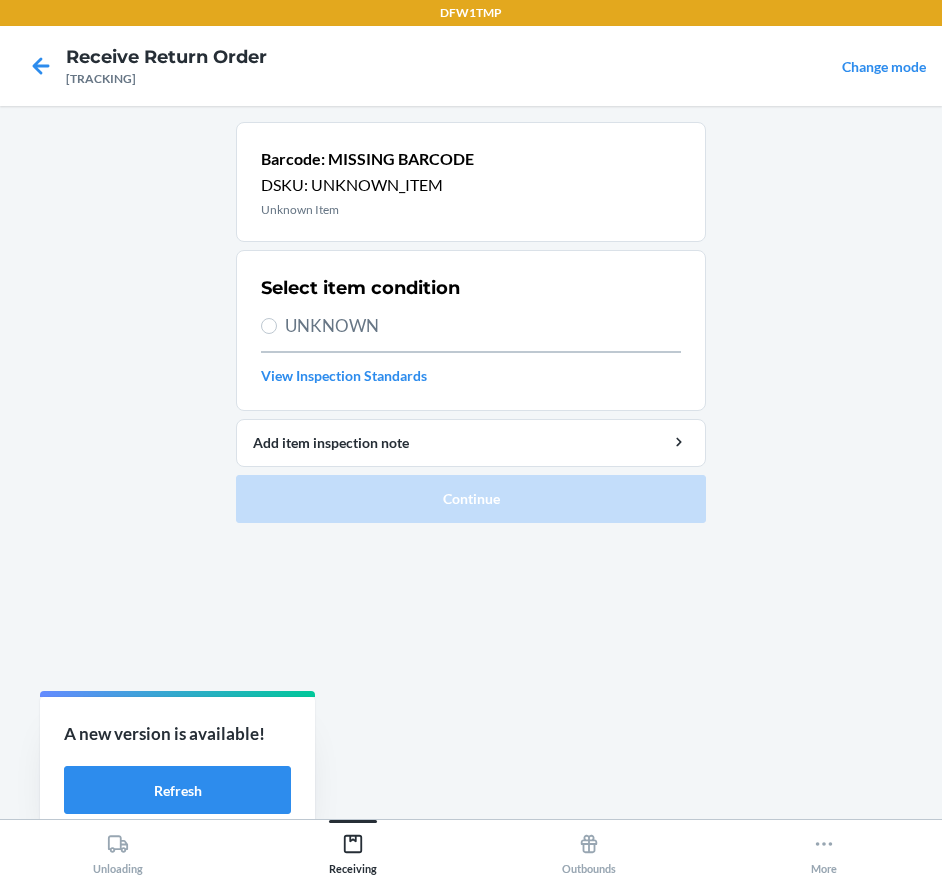 drag, startPoint x: 358, startPoint y: 329, endPoint x: 373, endPoint y: 472, distance: 143.78456 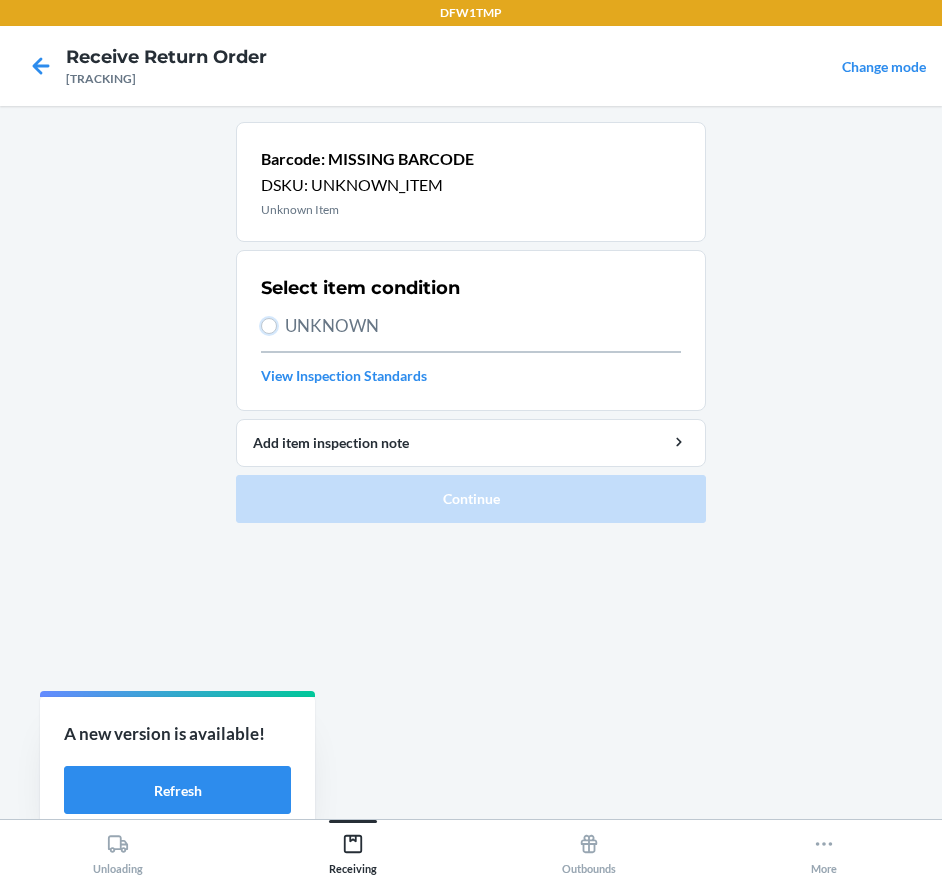click on "UNKNOWN" at bounding box center [269, 326] 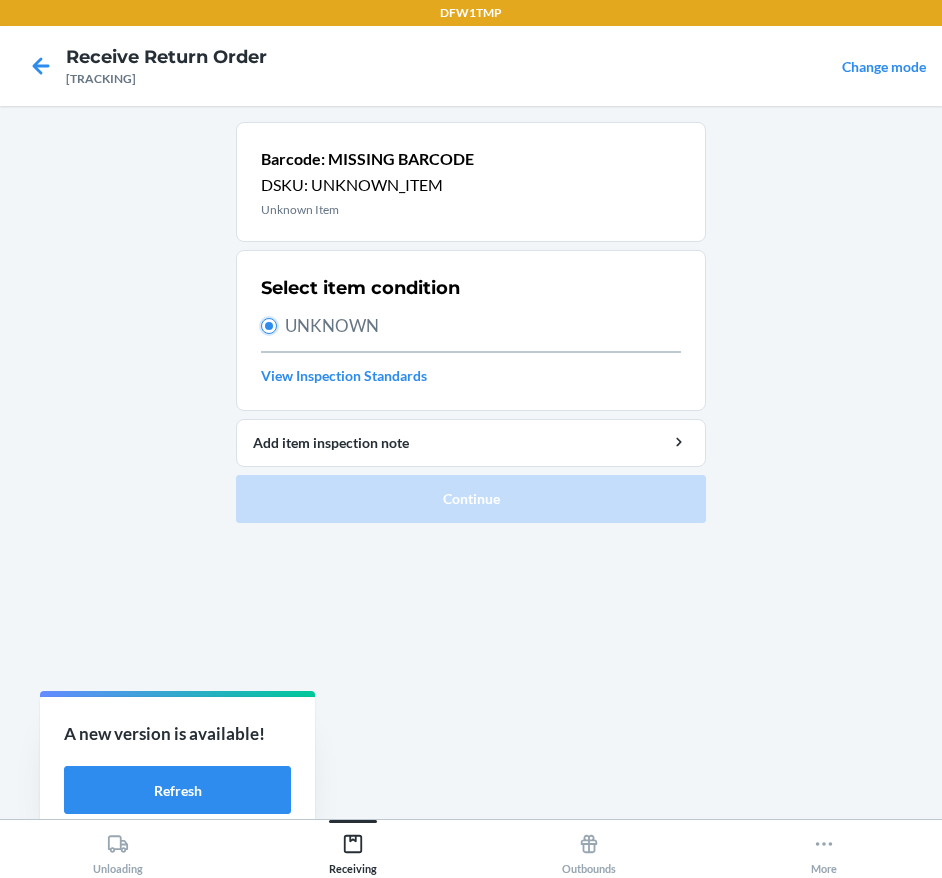 radio on "true" 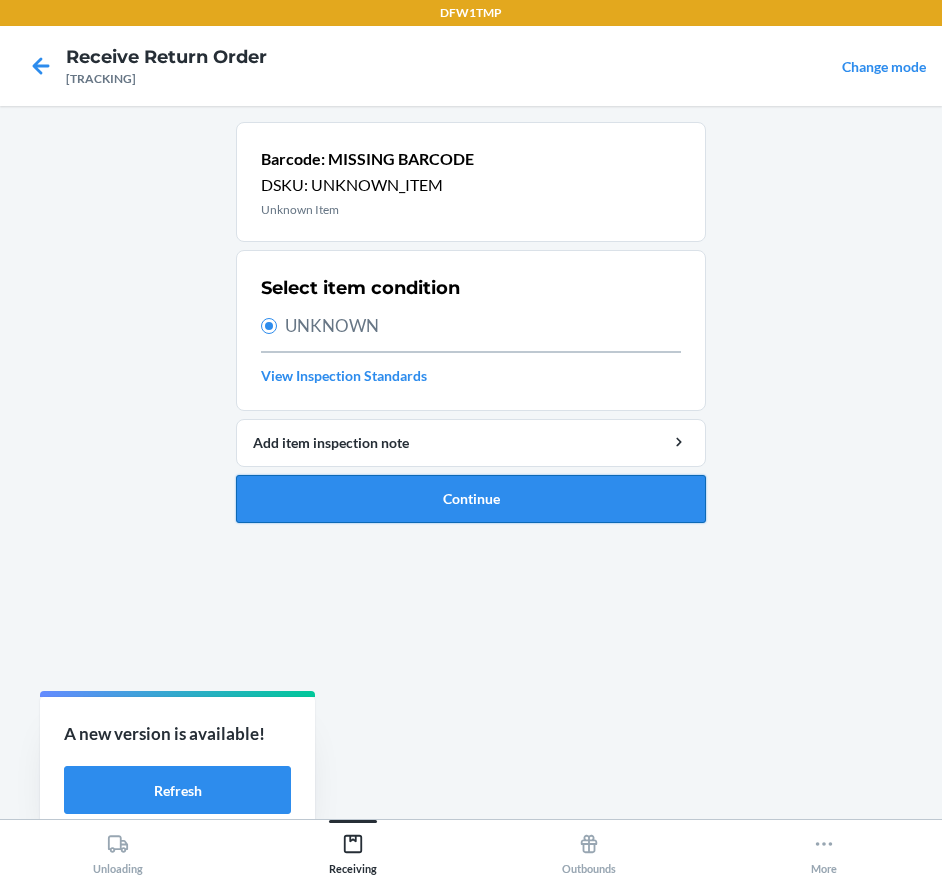 click on "Continue" at bounding box center (471, 499) 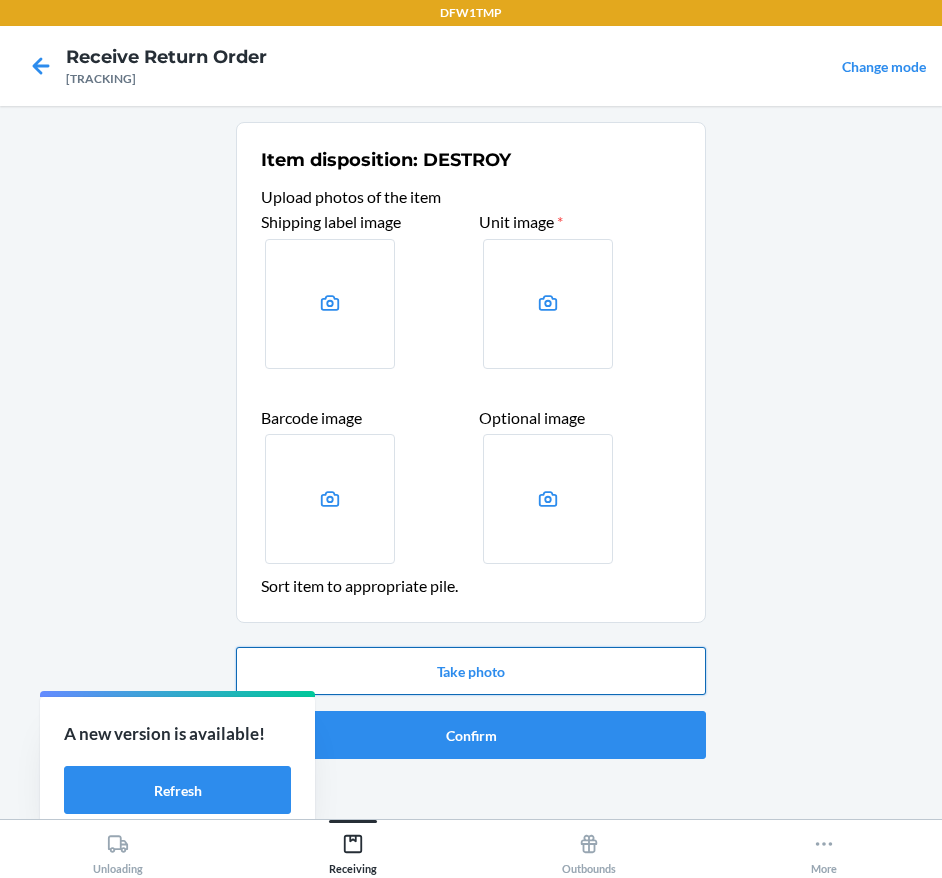 click on "Take photo" at bounding box center [471, 671] 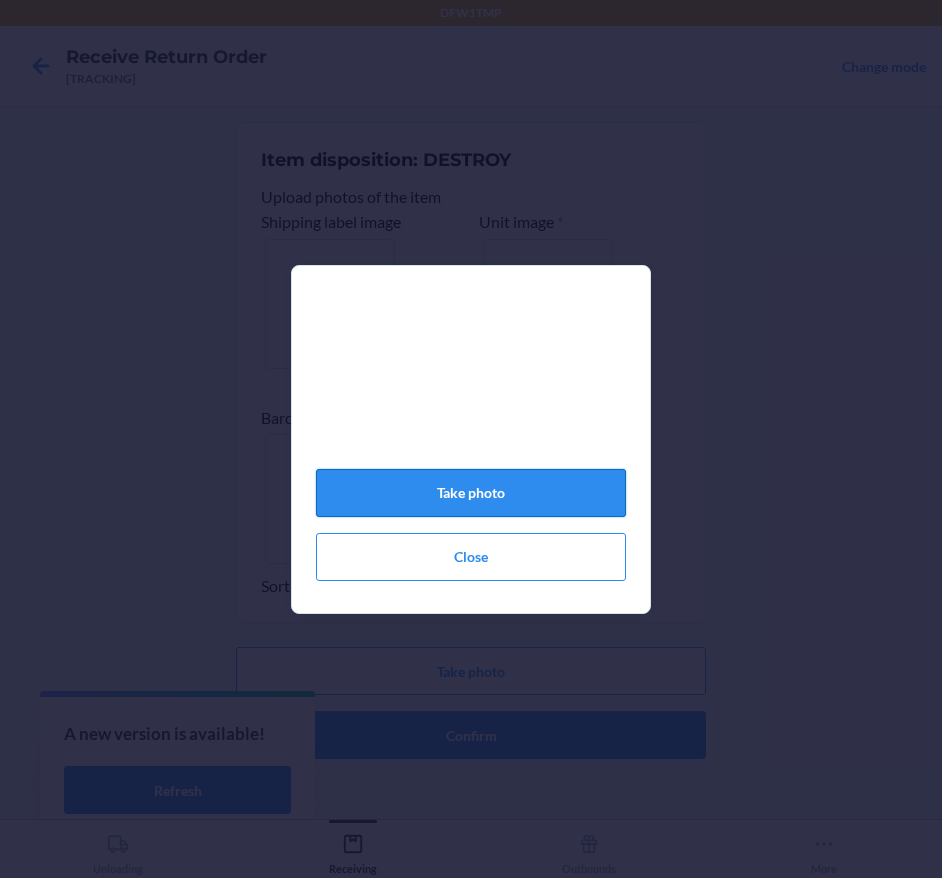click on "Take photo" 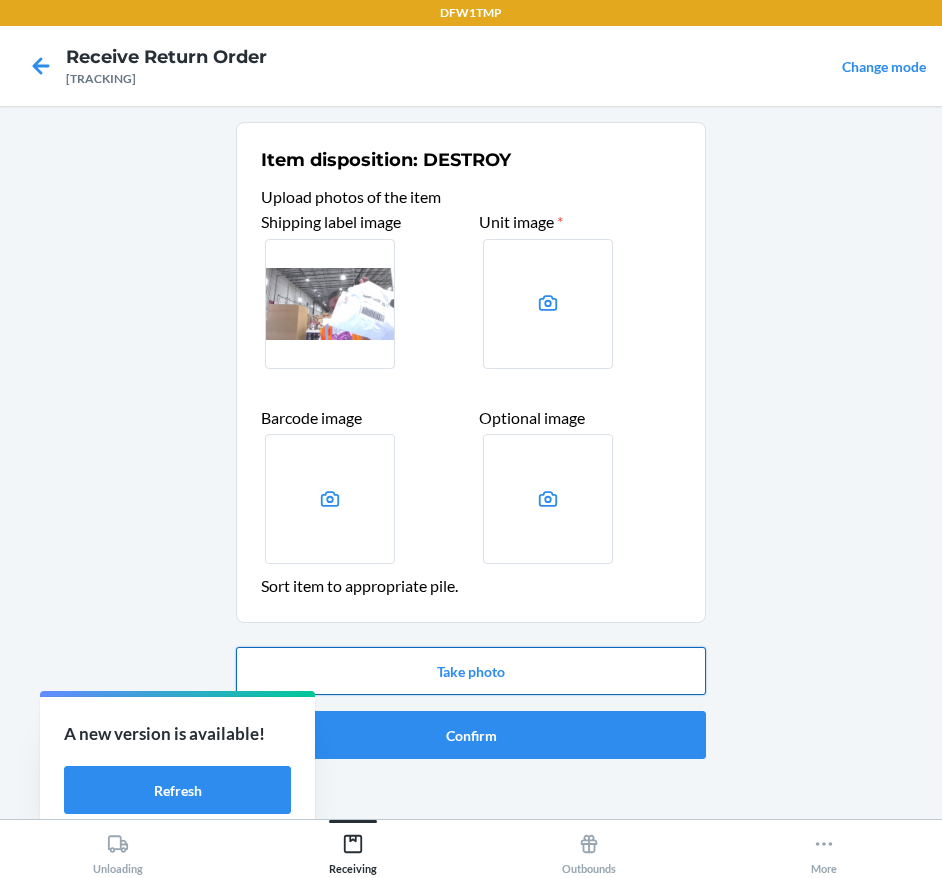 click on "Take photo" at bounding box center (471, 671) 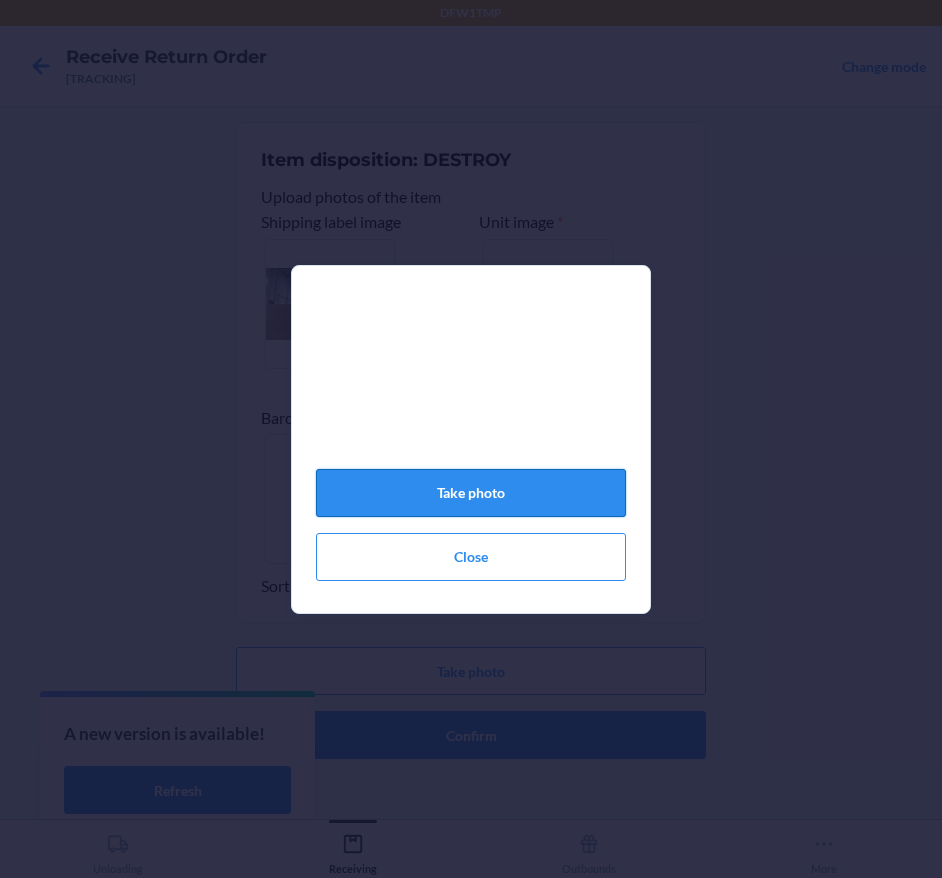 click on "Take photo" 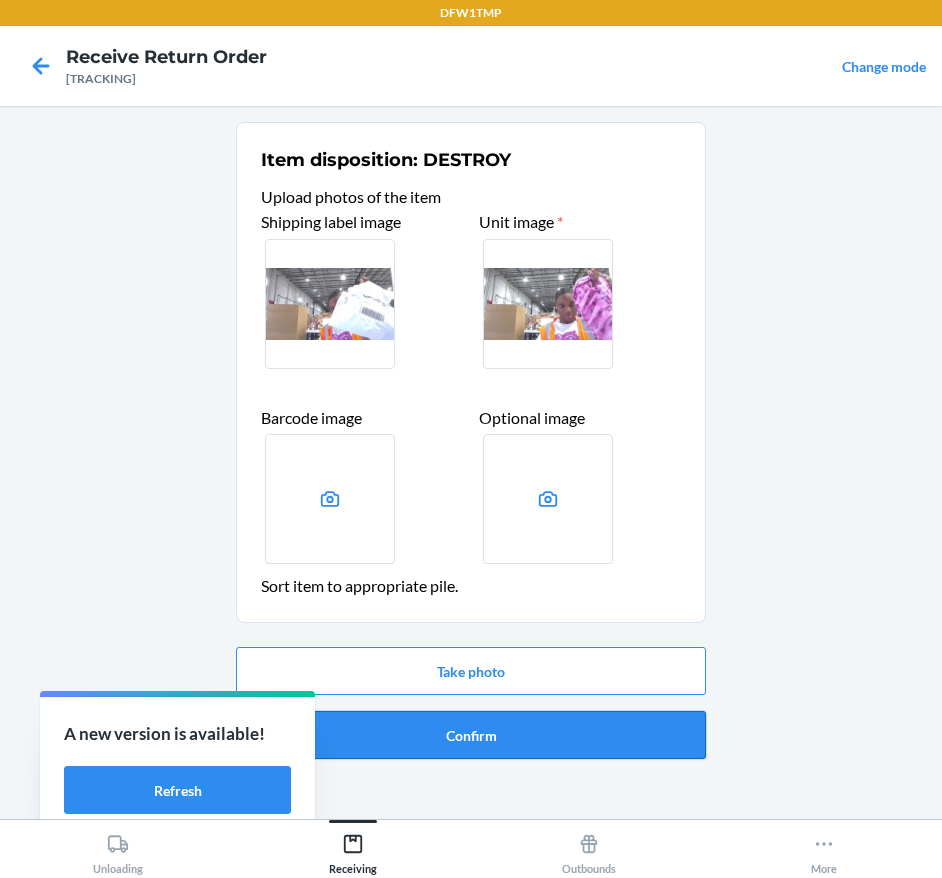 click on "Confirm" at bounding box center (471, 735) 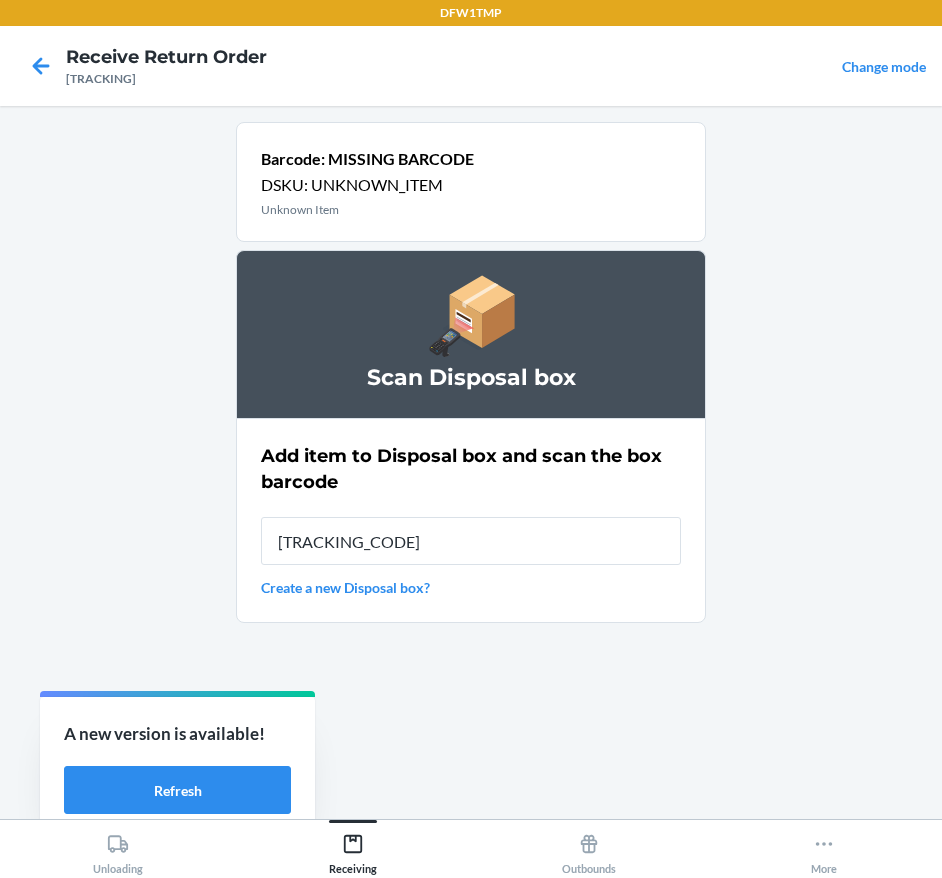 type on "[TRACKING_CODE]" 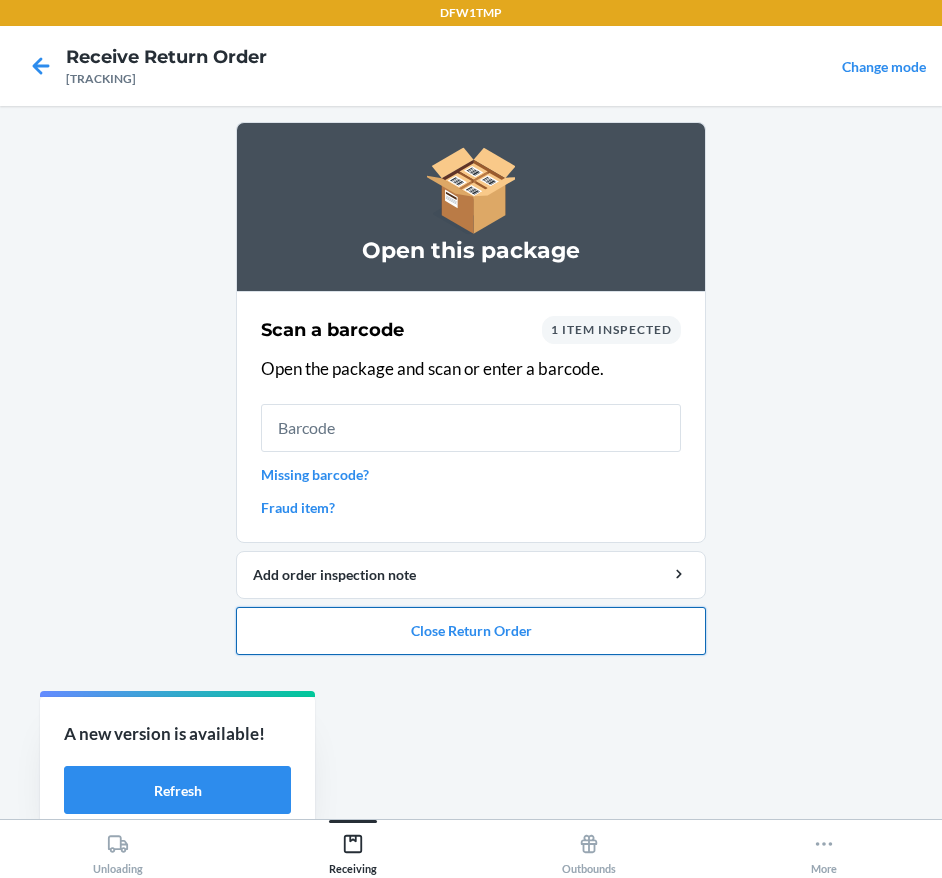 click on "Close Return Order" at bounding box center [471, 631] 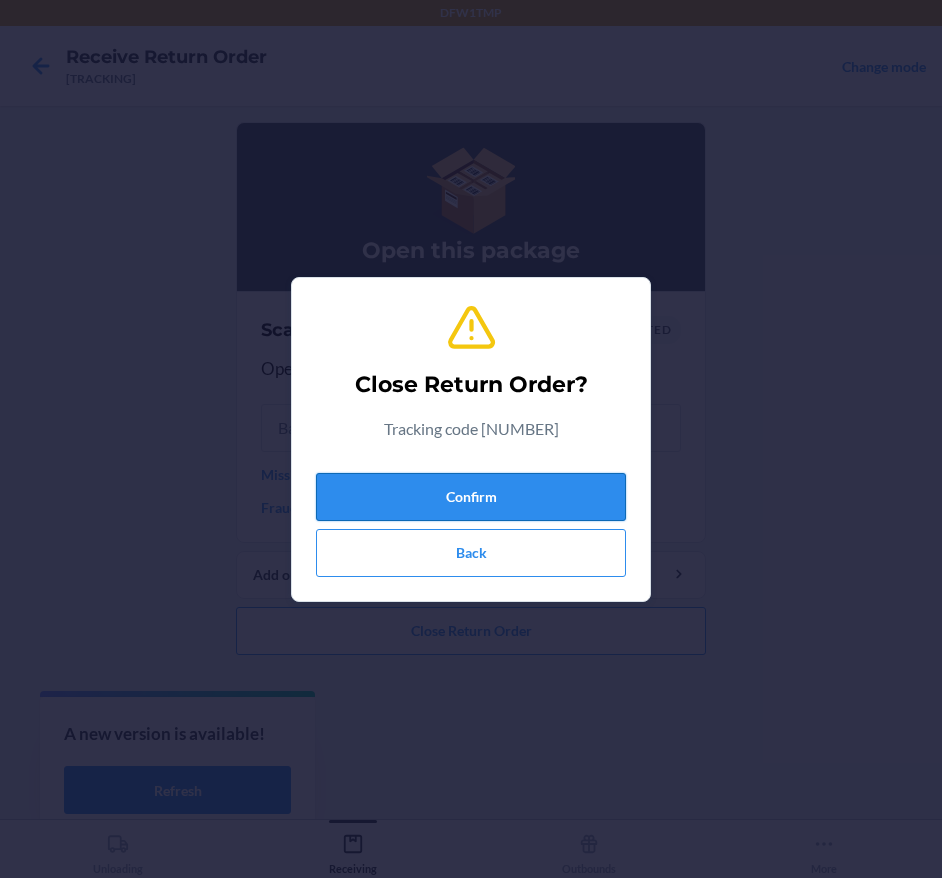 click on "Confirm" at bounding box center [471, 497] 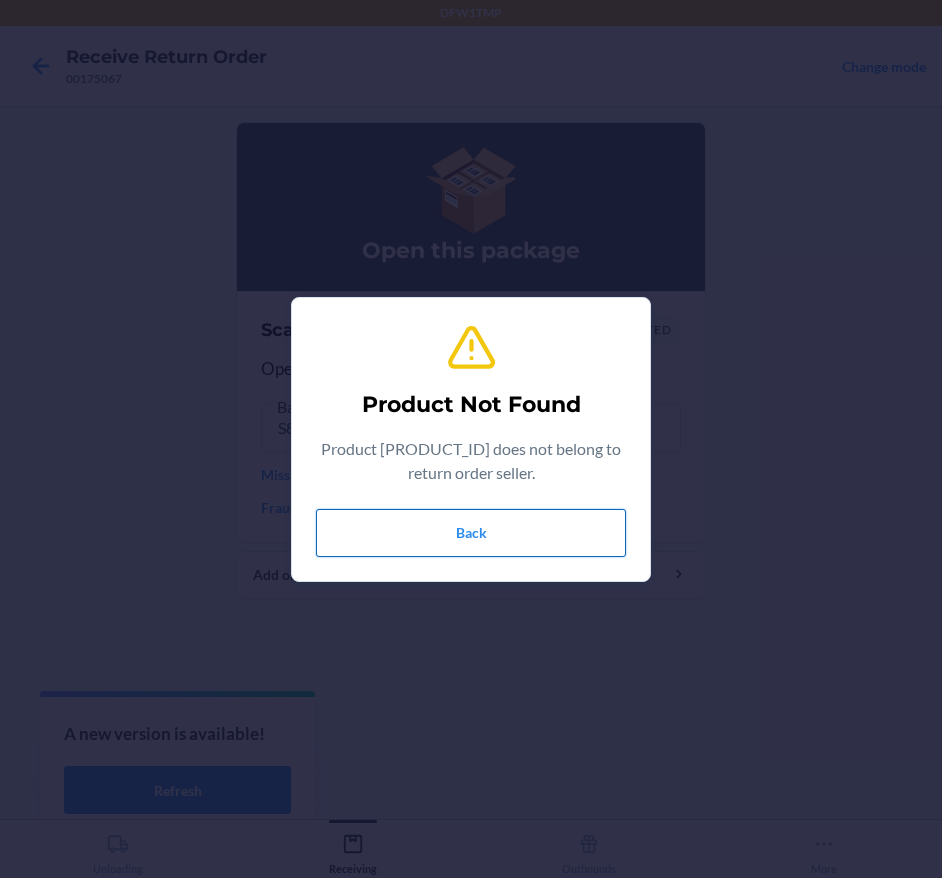 click on "Back" at bounding box center [471, 533] 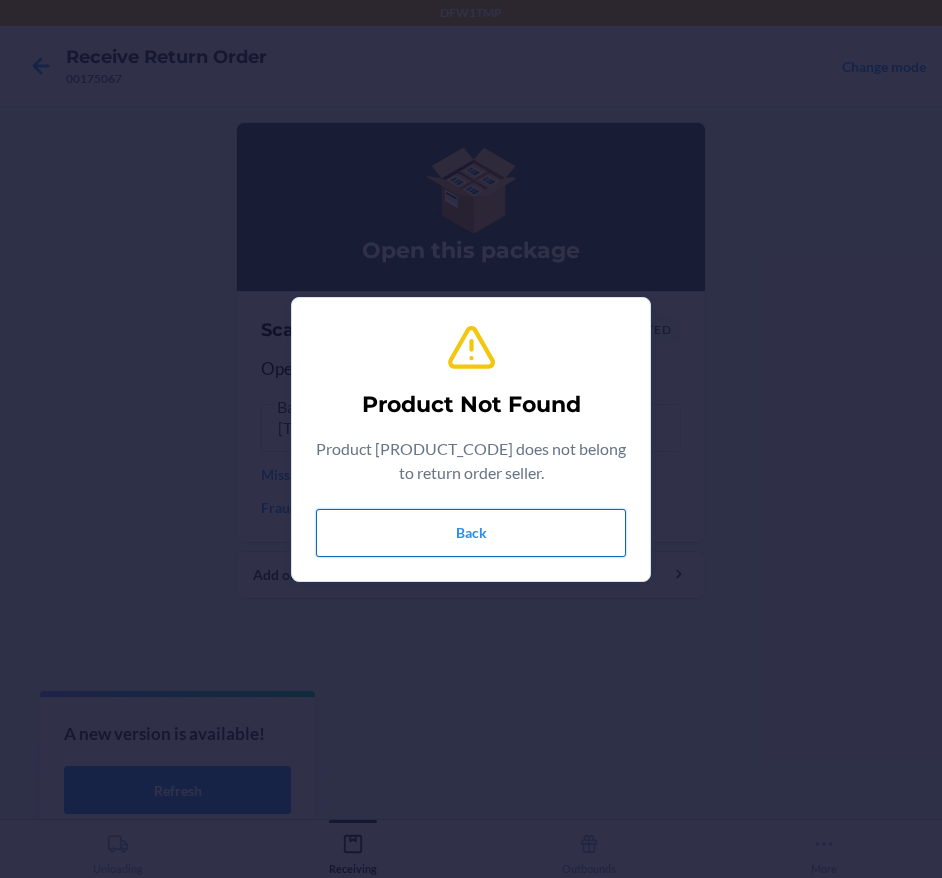 click on "Back" at bounding box center (471, 533) 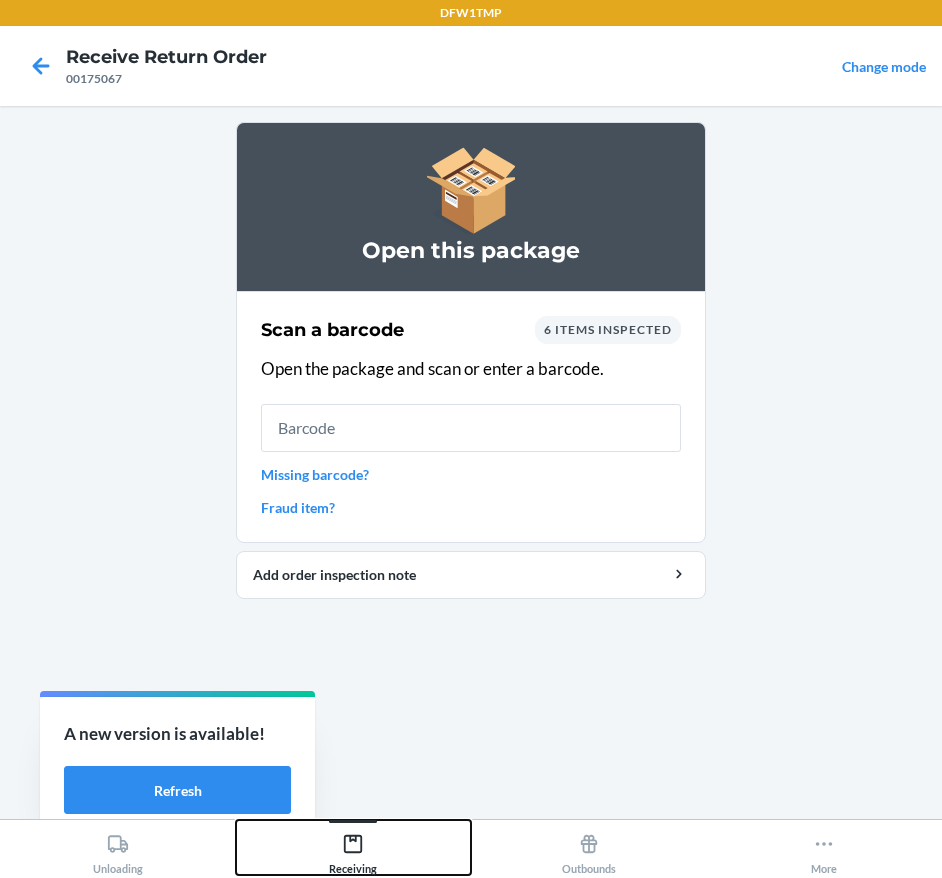 click 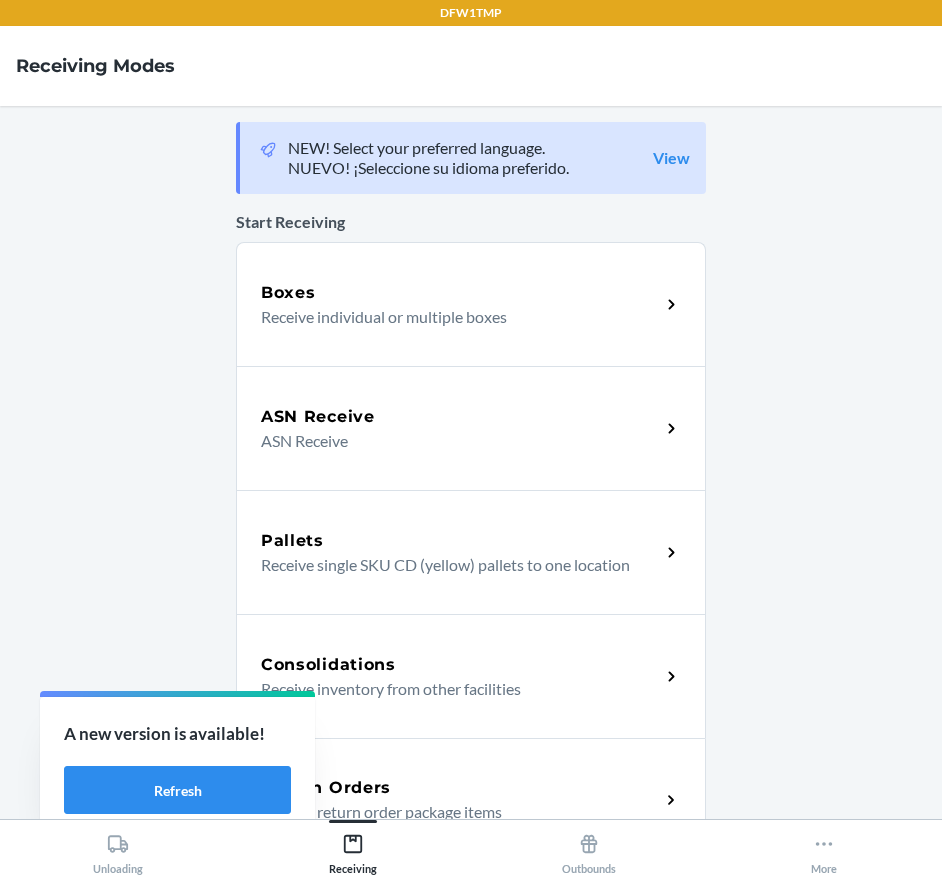 click on "Return Orders" at bounding box center (460, 788) 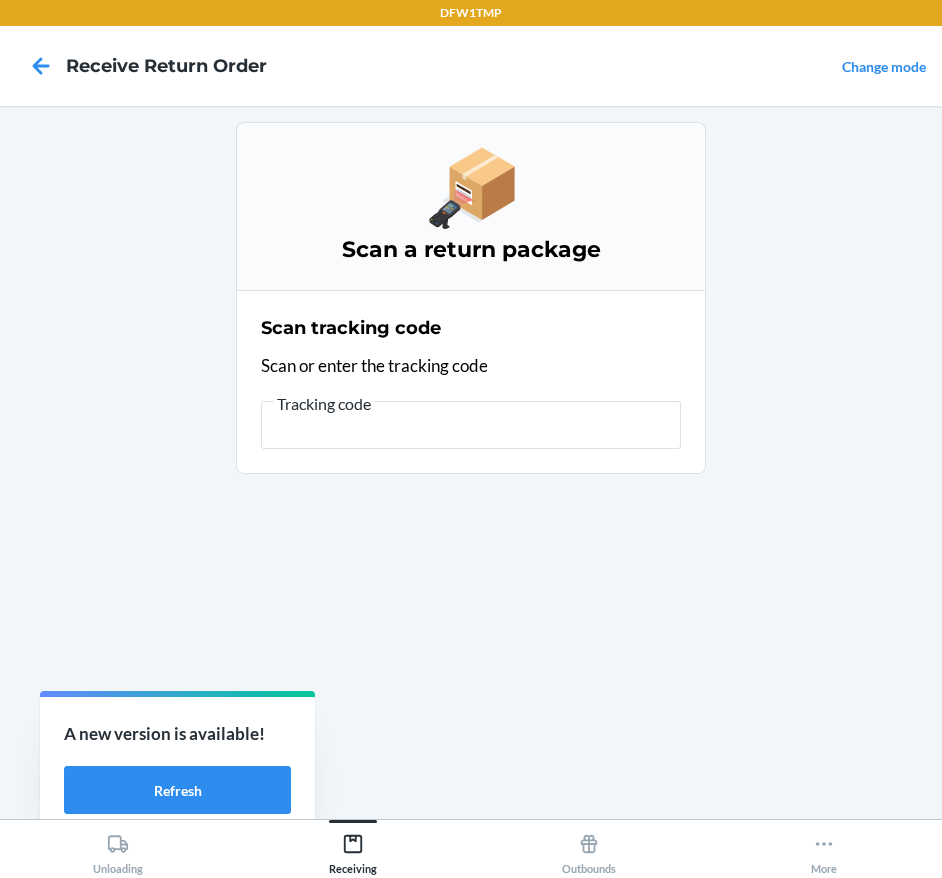 scroll, scrollTop: 0, scrollLeft: 740, axis: horizontal 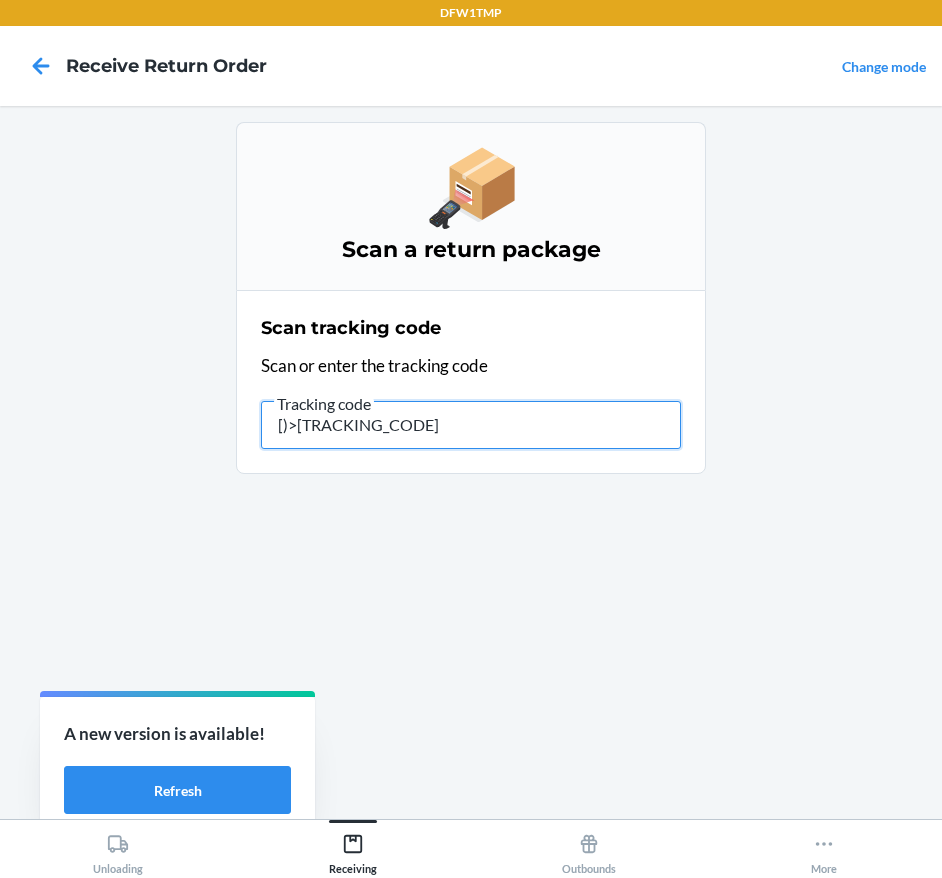 type on "[TRACKING_CODE]" 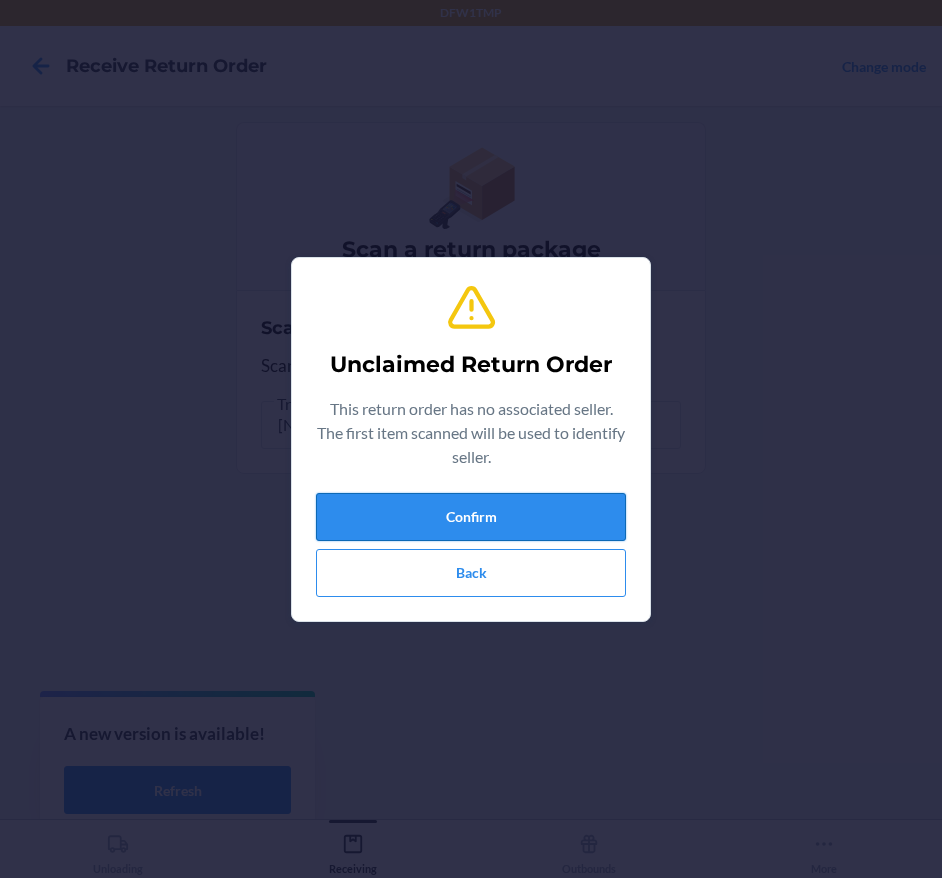 click on "Confirm" at bounding box center [471, 517] 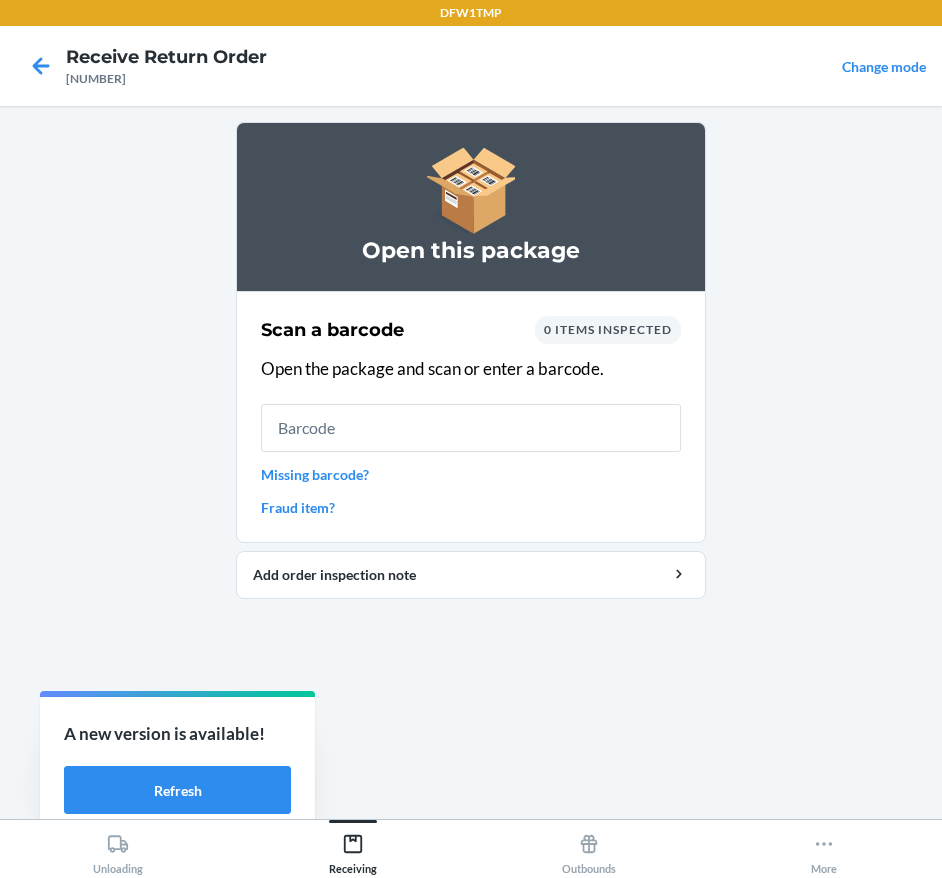 click on "Missing barcode?" at bounding box center [471, 474] 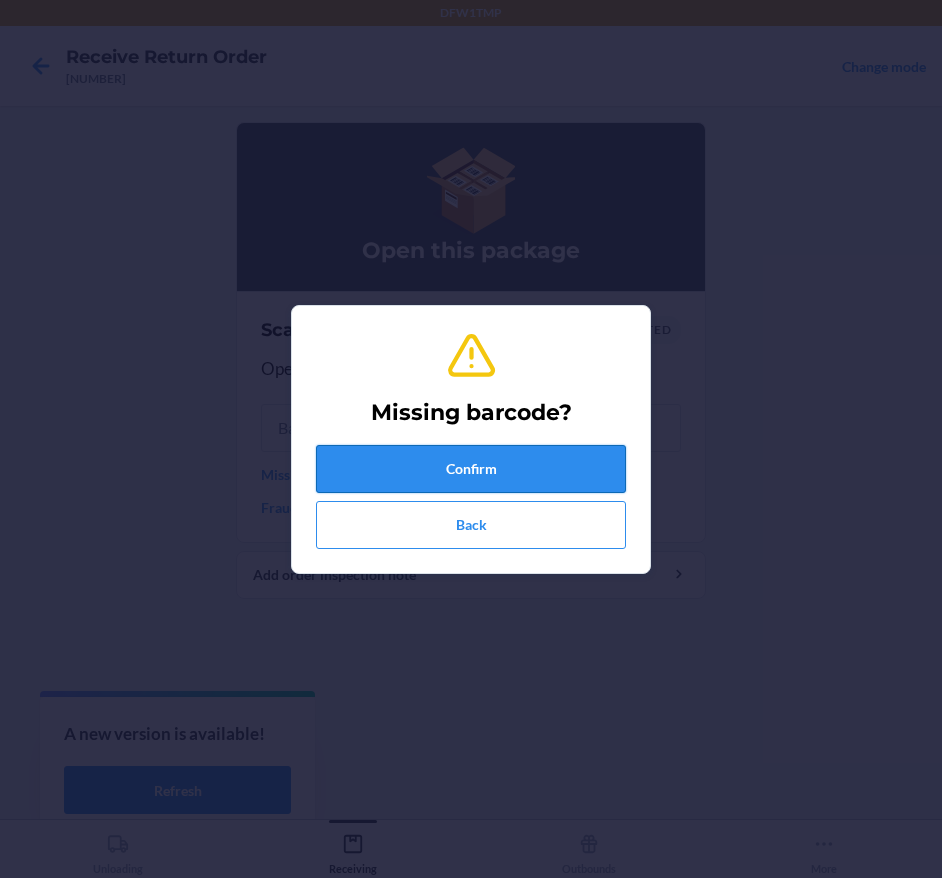 click on "Confirm" at bounding box center [471, 469] 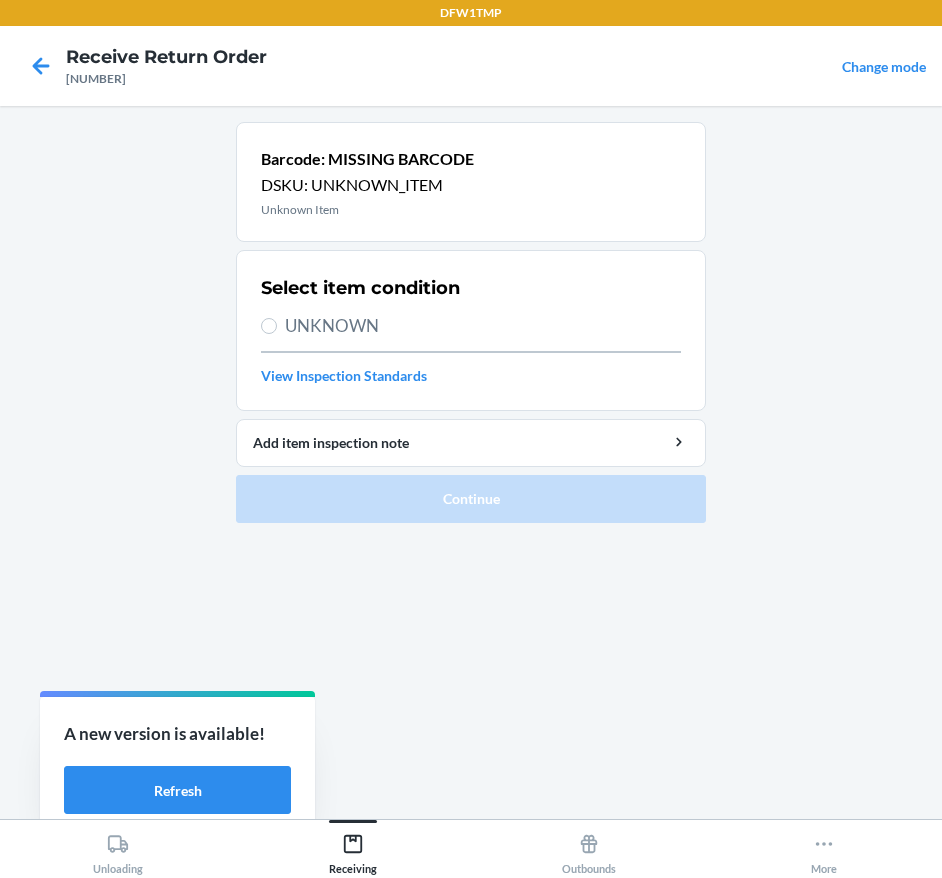 click on "UNKNOWN" at bounding box center [483, 326] 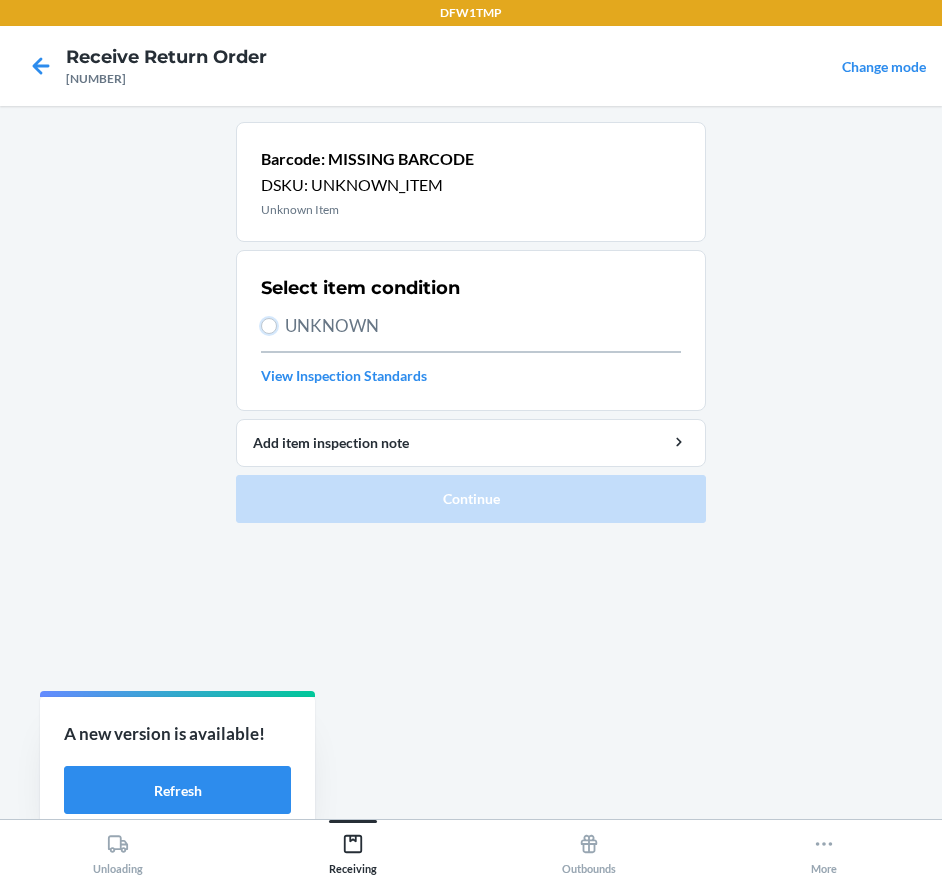 click on "UNKNOWN" at bounding box center [269, 326] 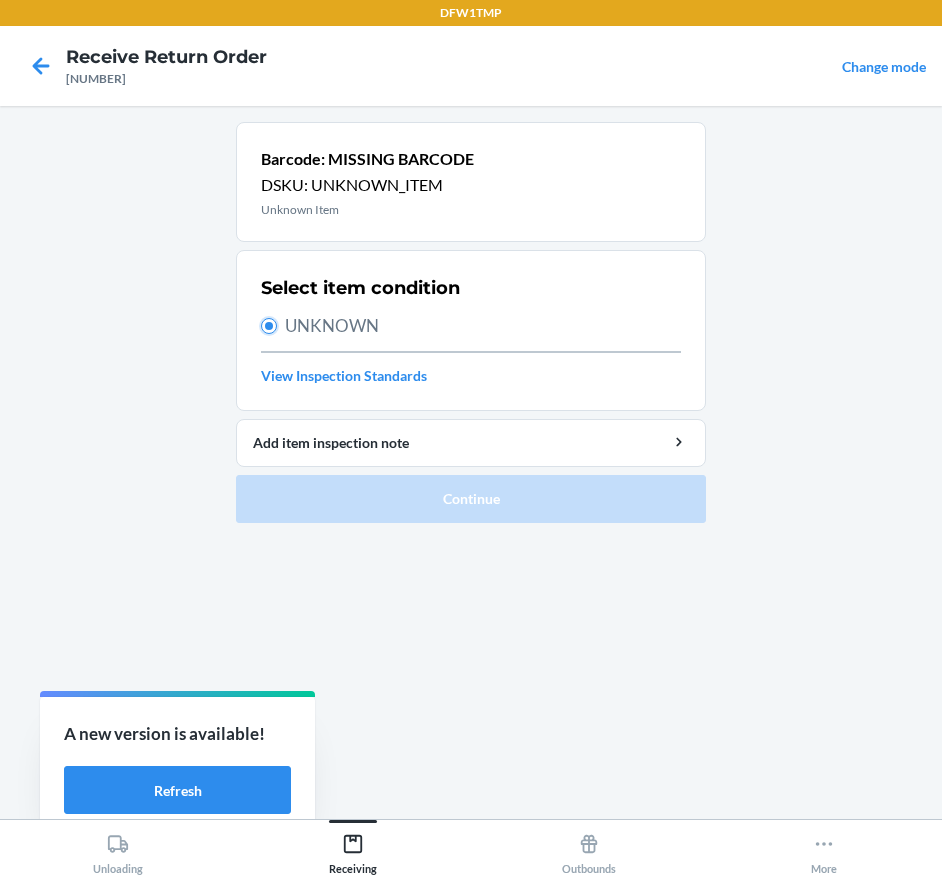 radio on "true" 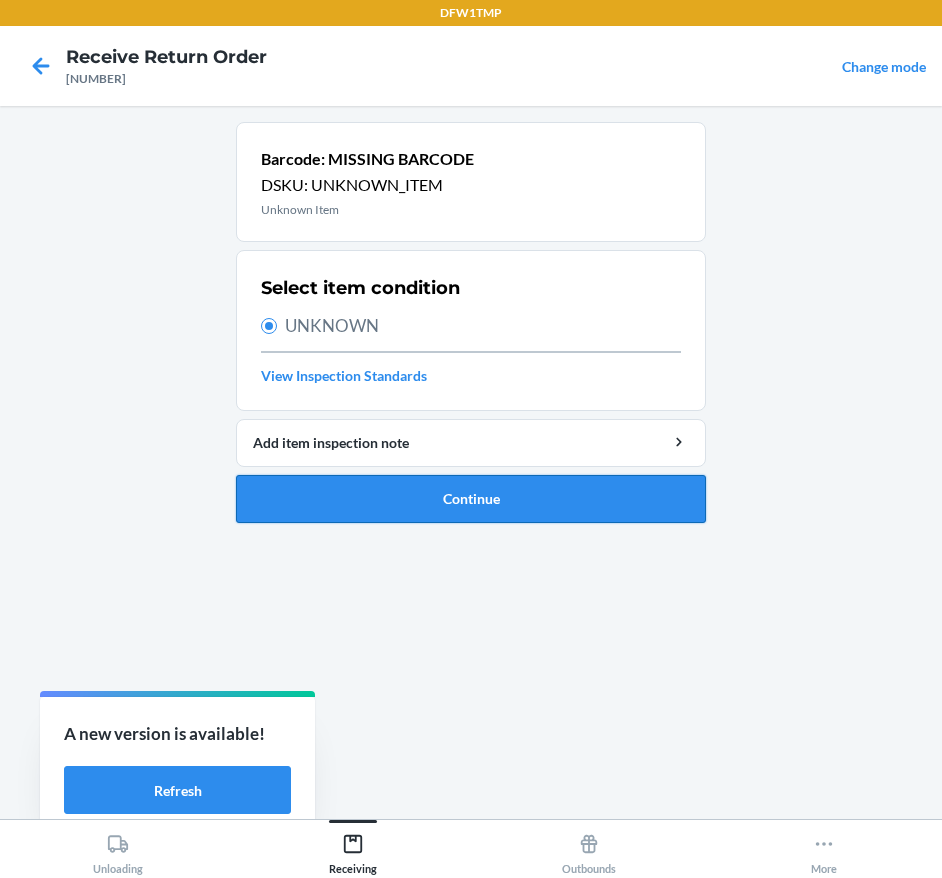 click on "Continue" at bounding box center (471, 499) 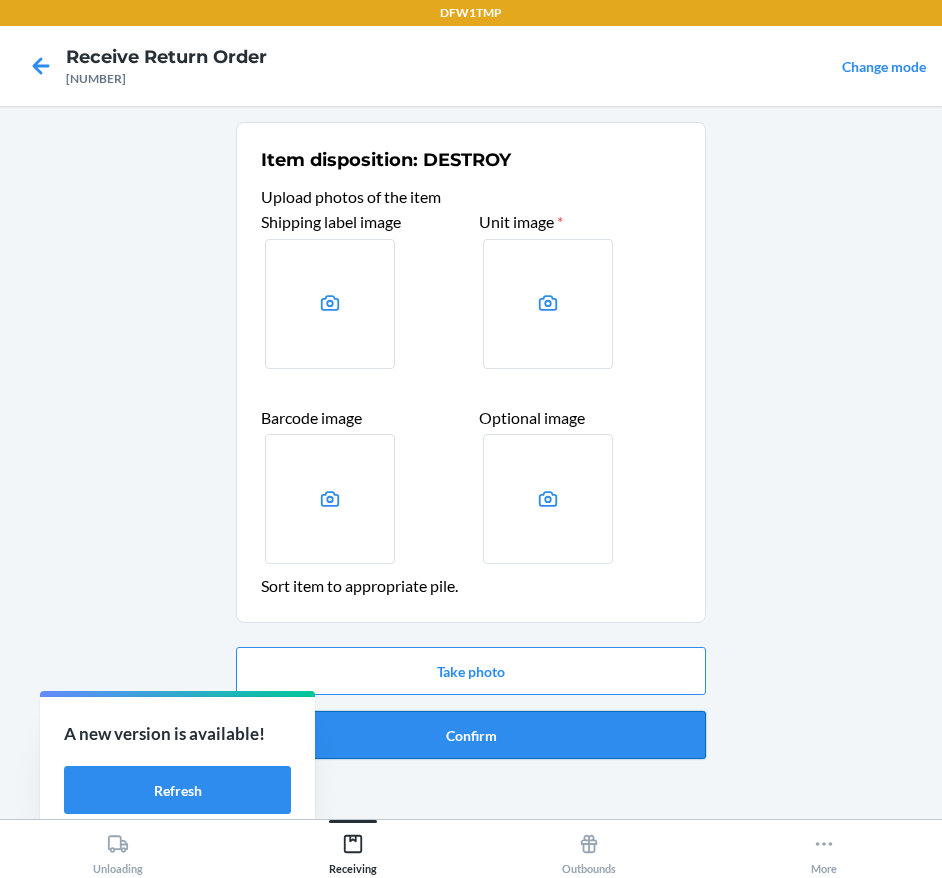 click on "Confirm" at bounding box center [471, 735] 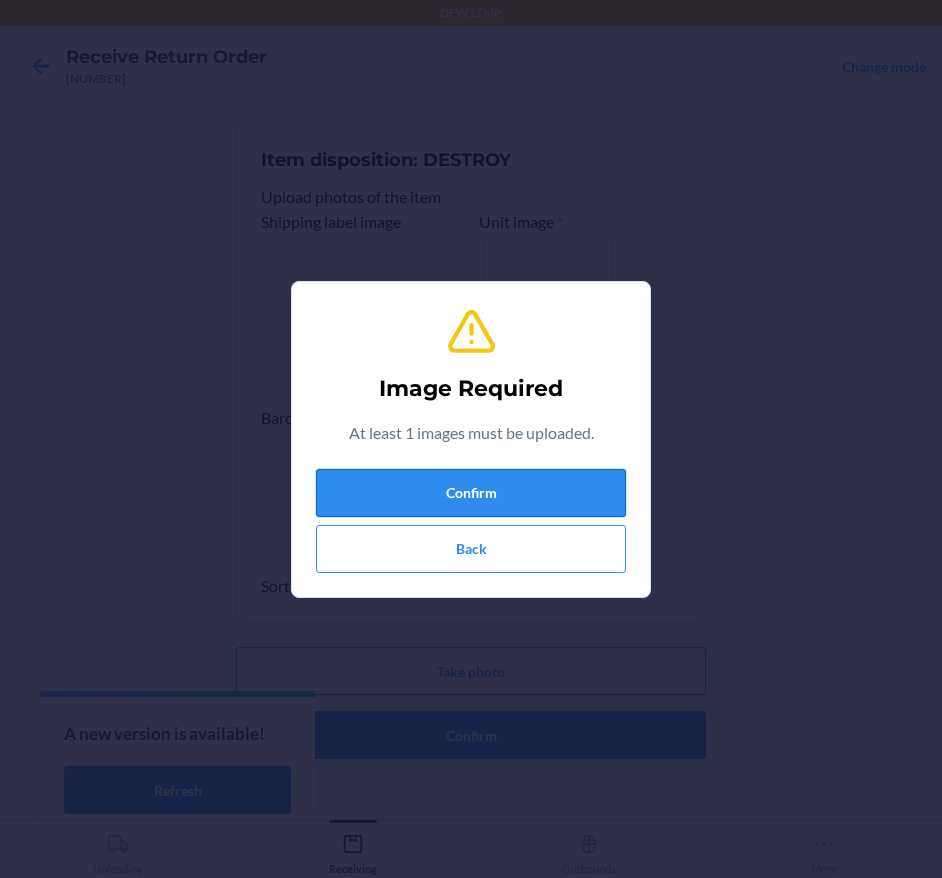 click on "Confirm" at bounding box center (471, 493) 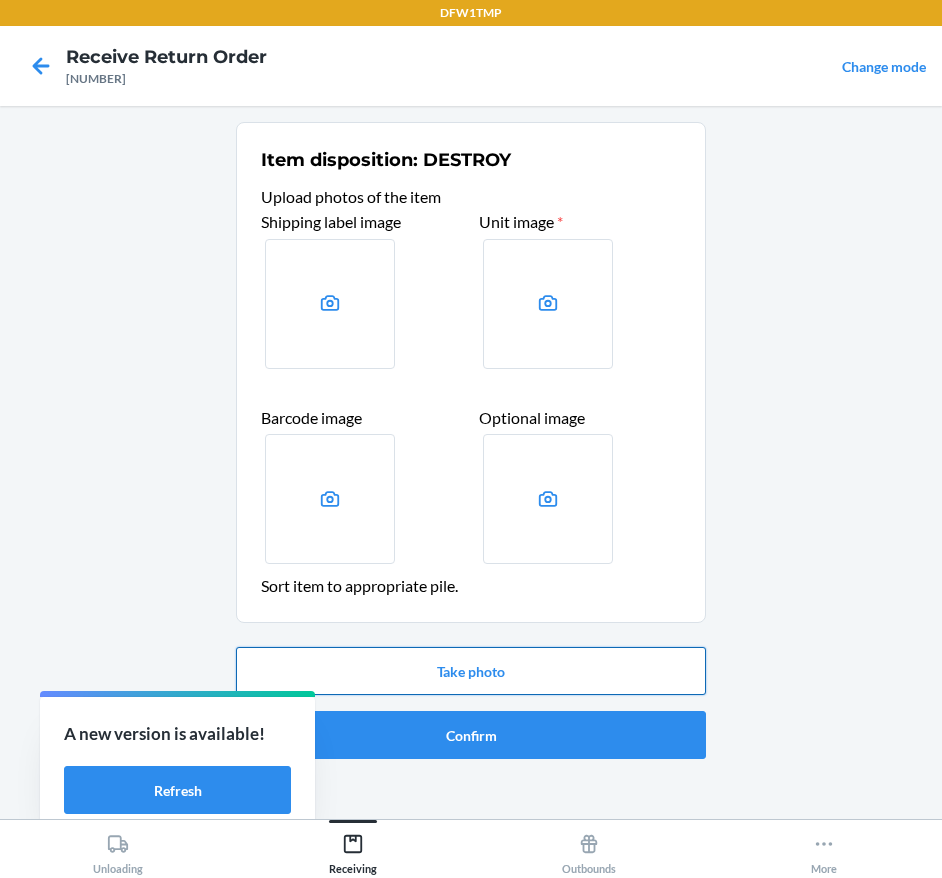 click on "Take photo" at bounding box center (471, 671) 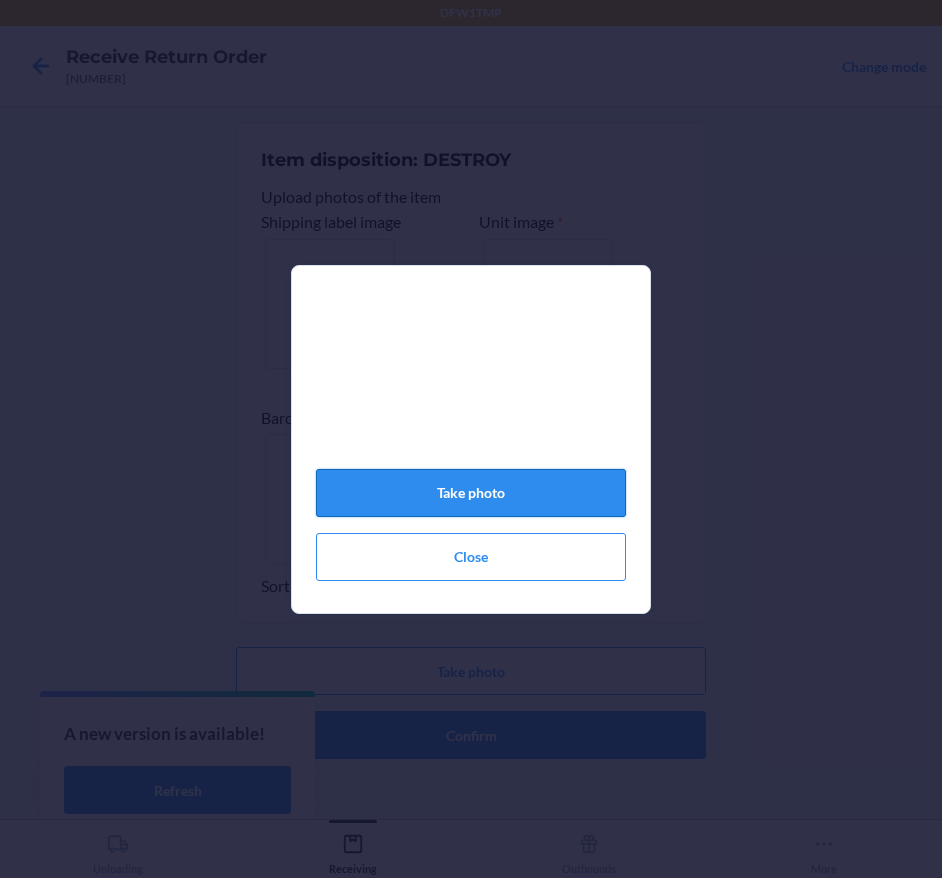 click on "Take photo" 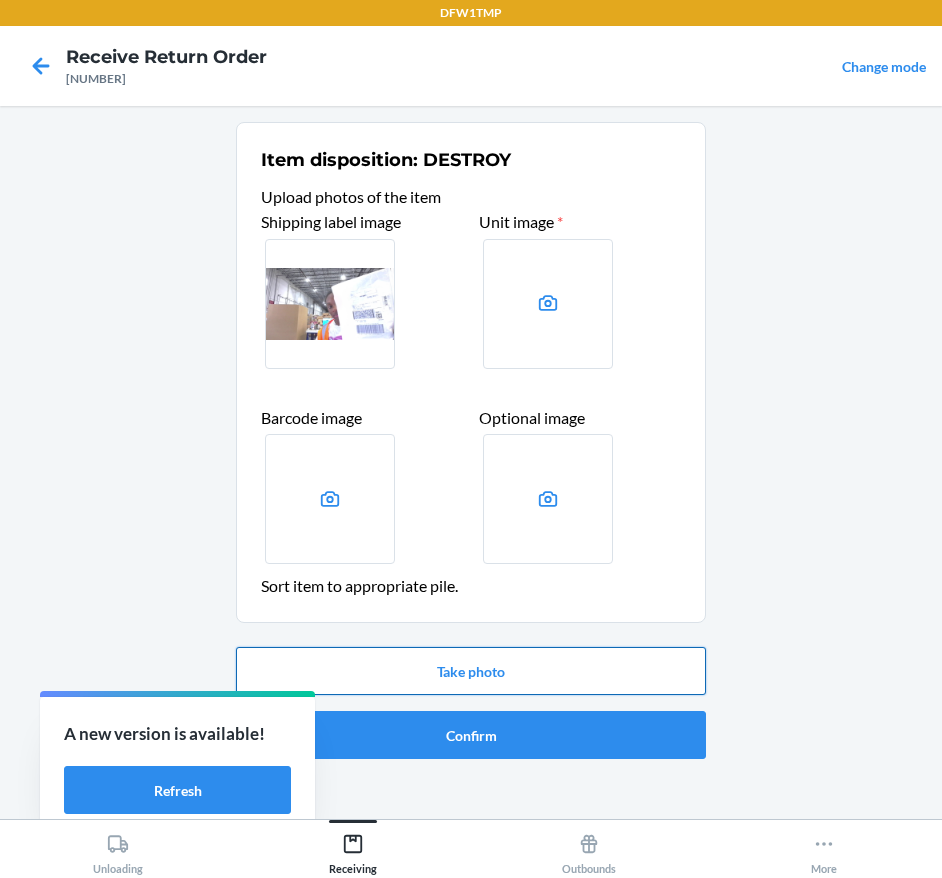 click on "Take photo" at bounding box center (471, 671) 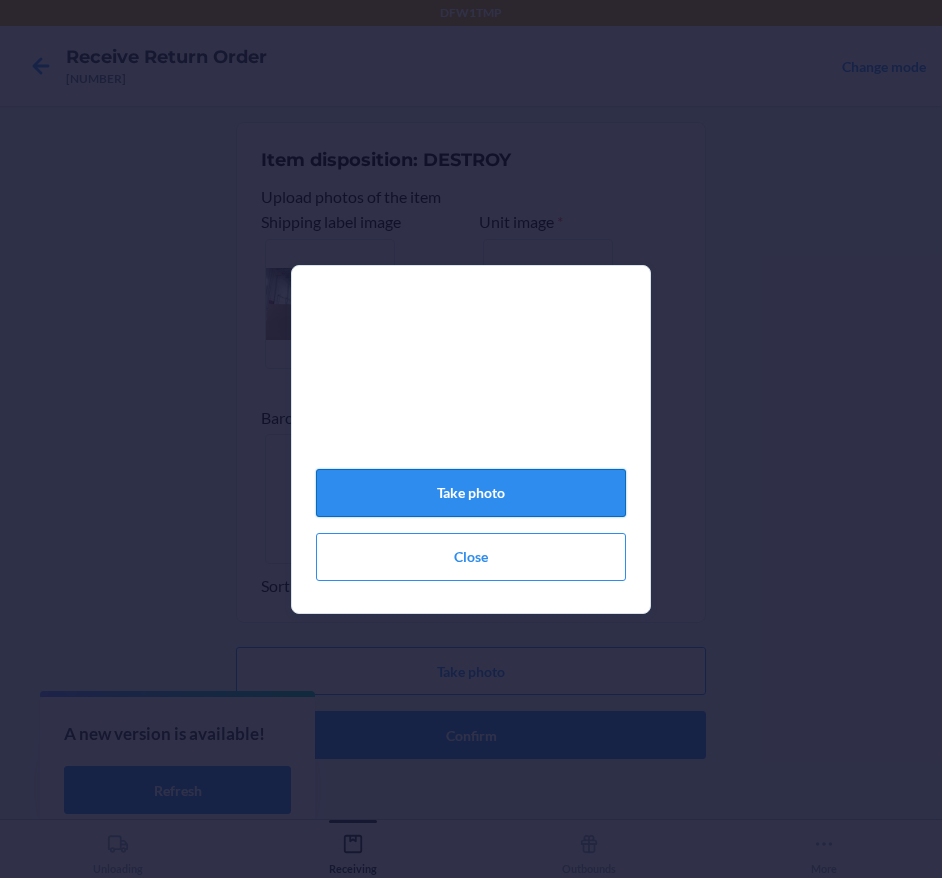 click on "Take photo Close" at bounding box center (471, 447) 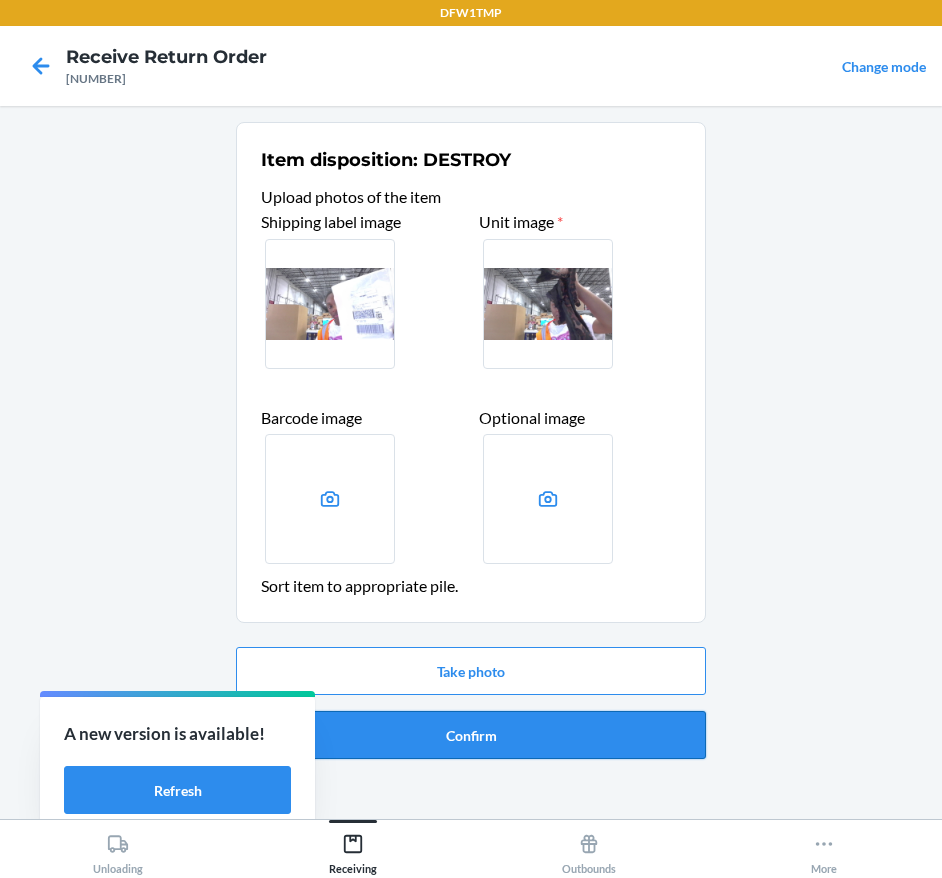 click on "Confirm" at bounding box center [471, 735] 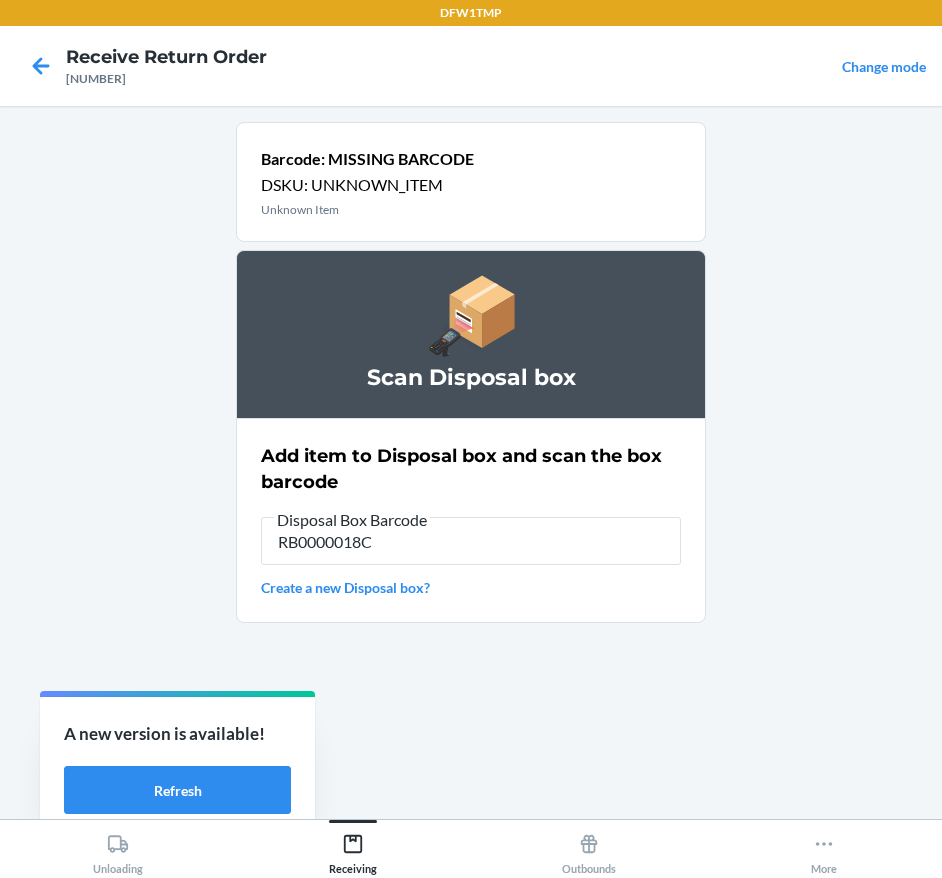 type on "[TRACKING_CODE]" 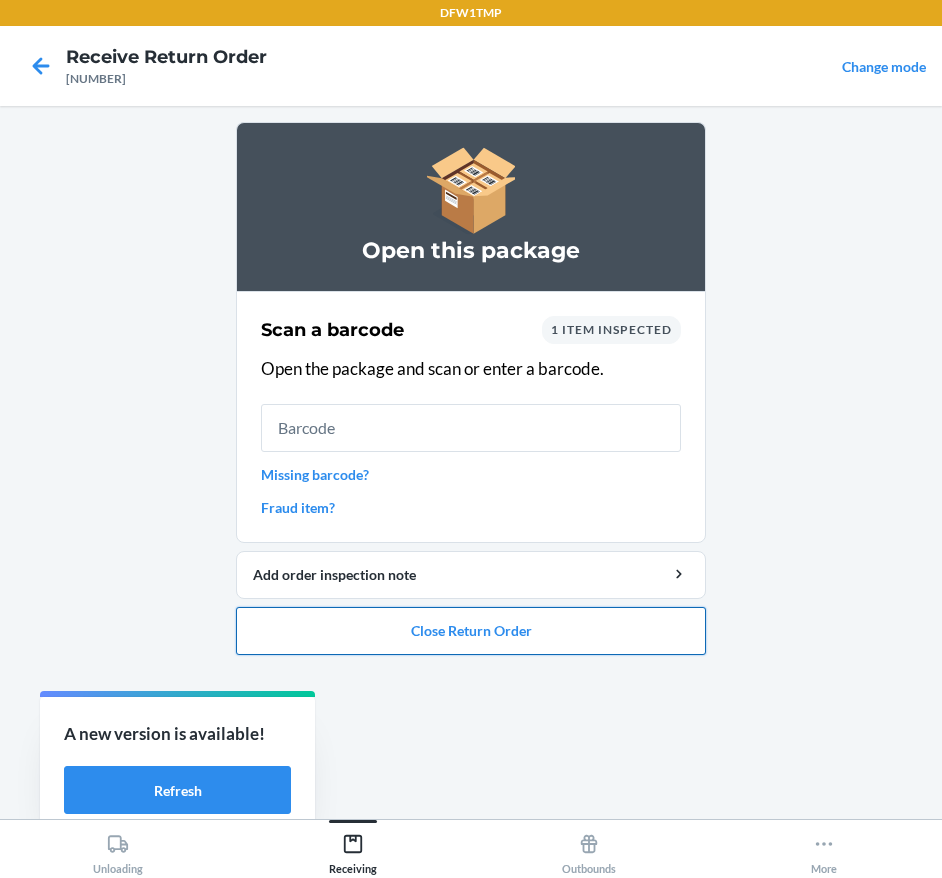 click on "Close Return Order" at bounding box center [471, 631] 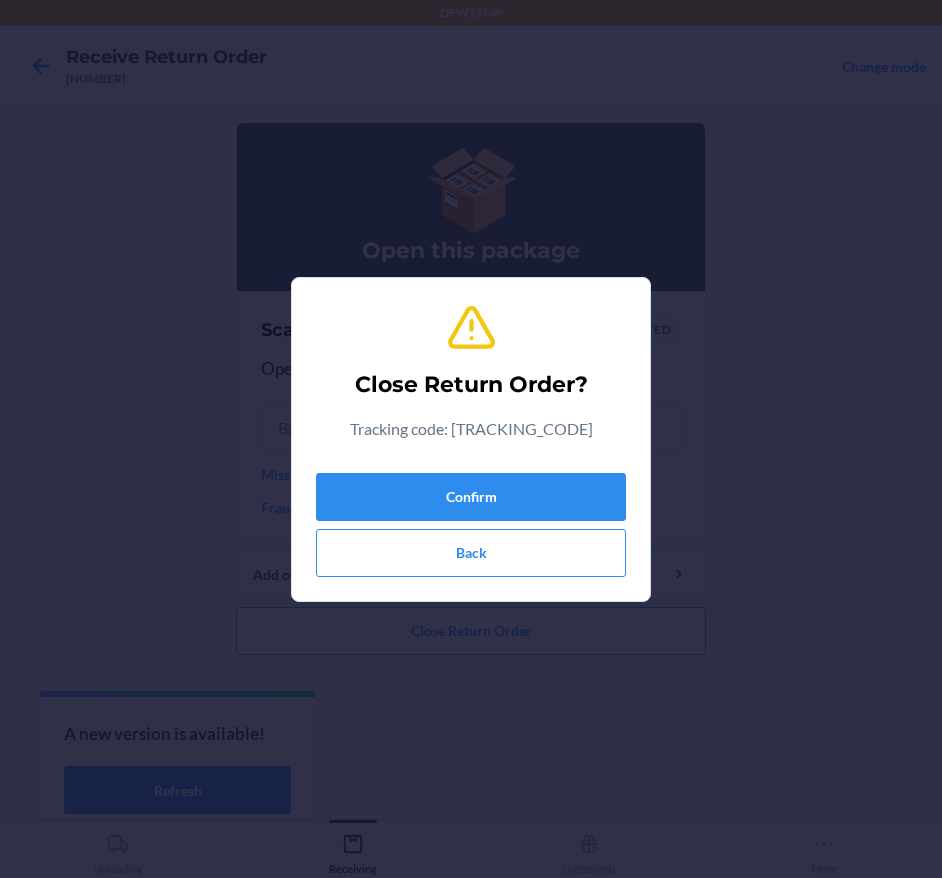 click on "Confirm Back" at bounding box center [471, 521] 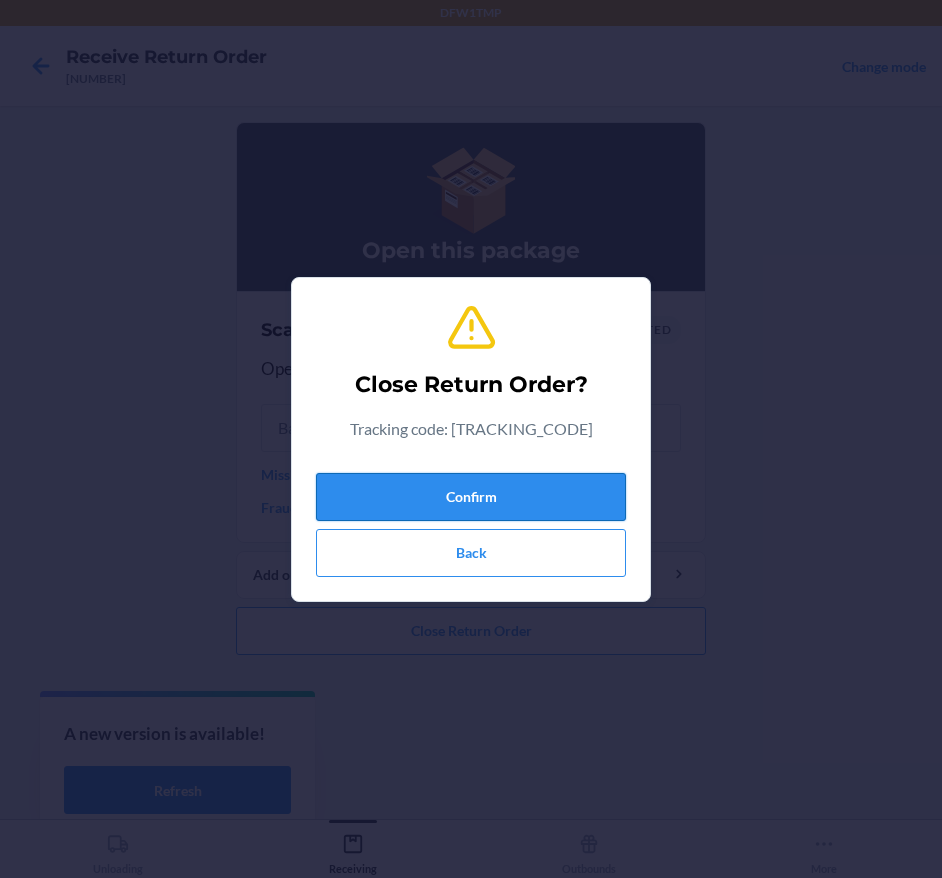 click on "Confirm" at bounding box center [471, 497] 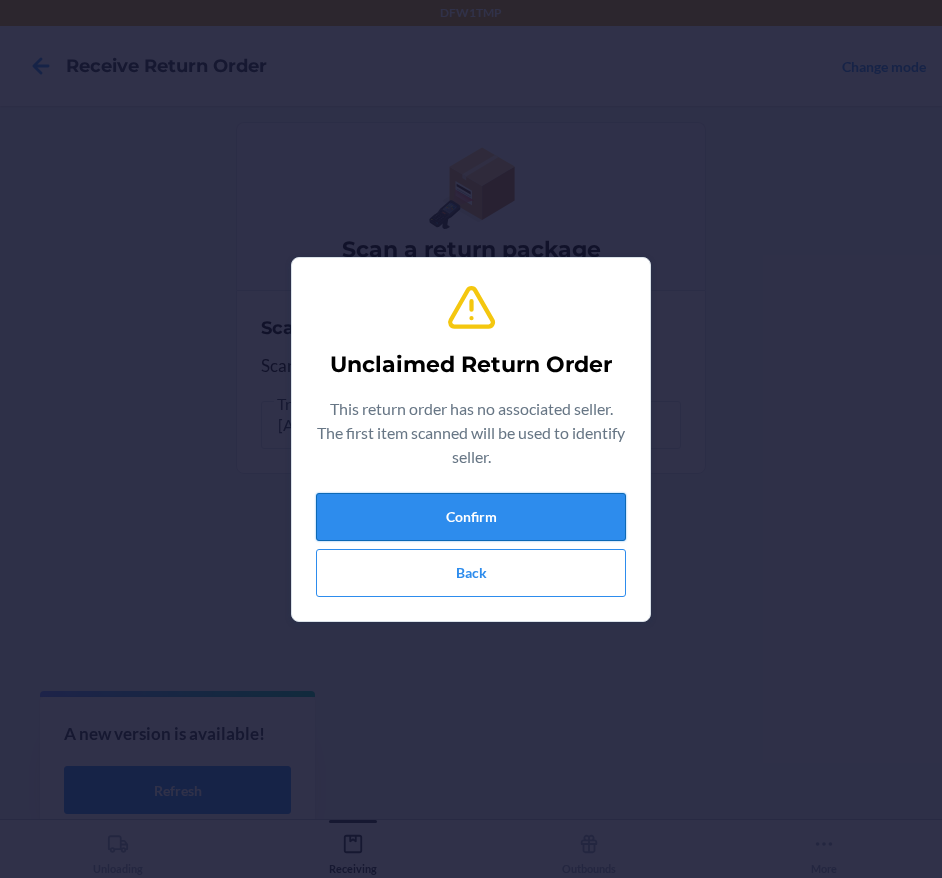 click on "Confirm" at bounding box center [471, 517] 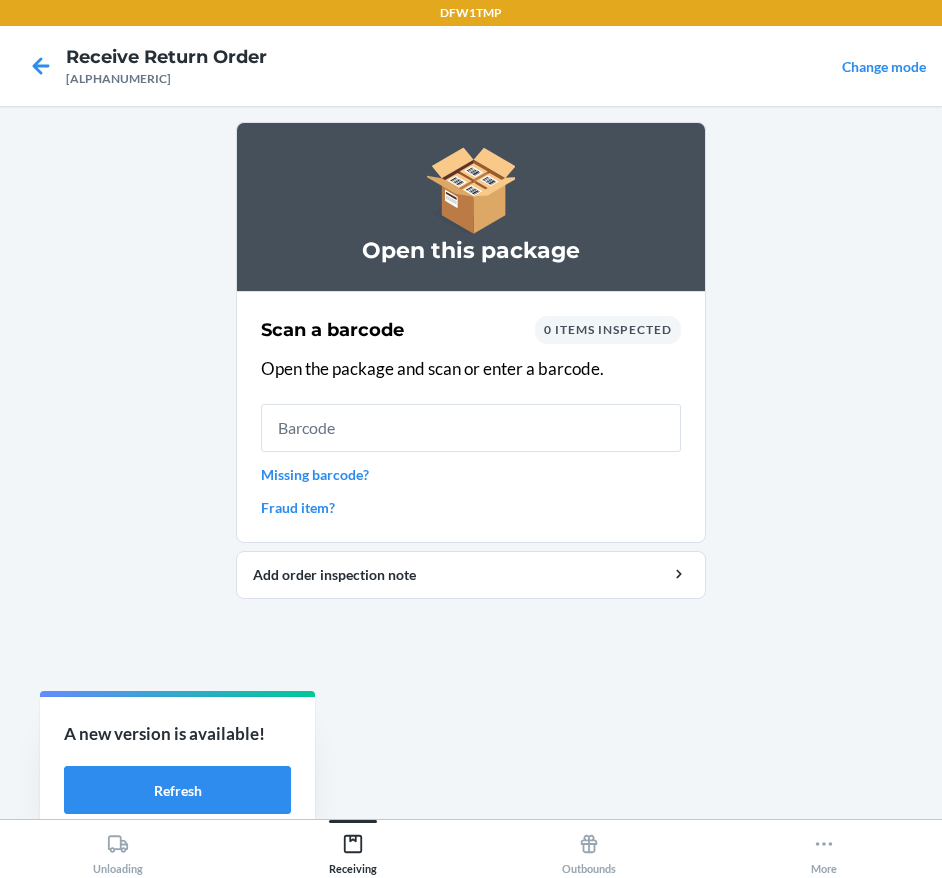 click on "Missing barcode?" at bounding box center (471, 474) 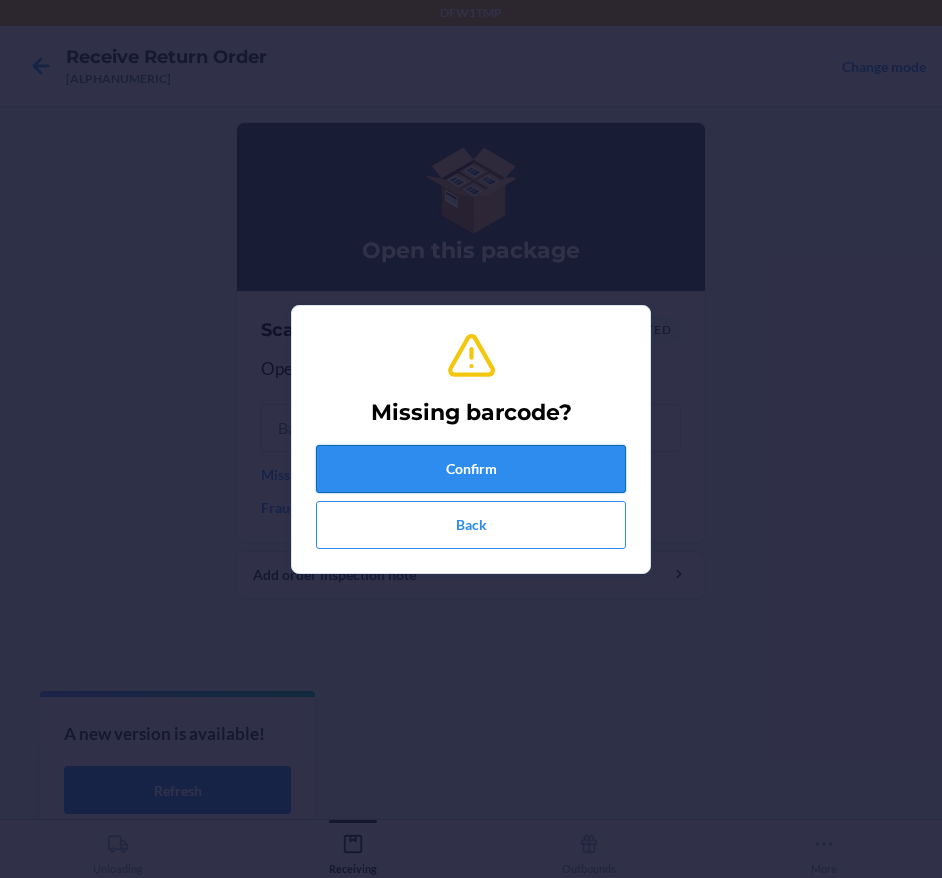 click on "Confirm" at bounding box center (471, 469) 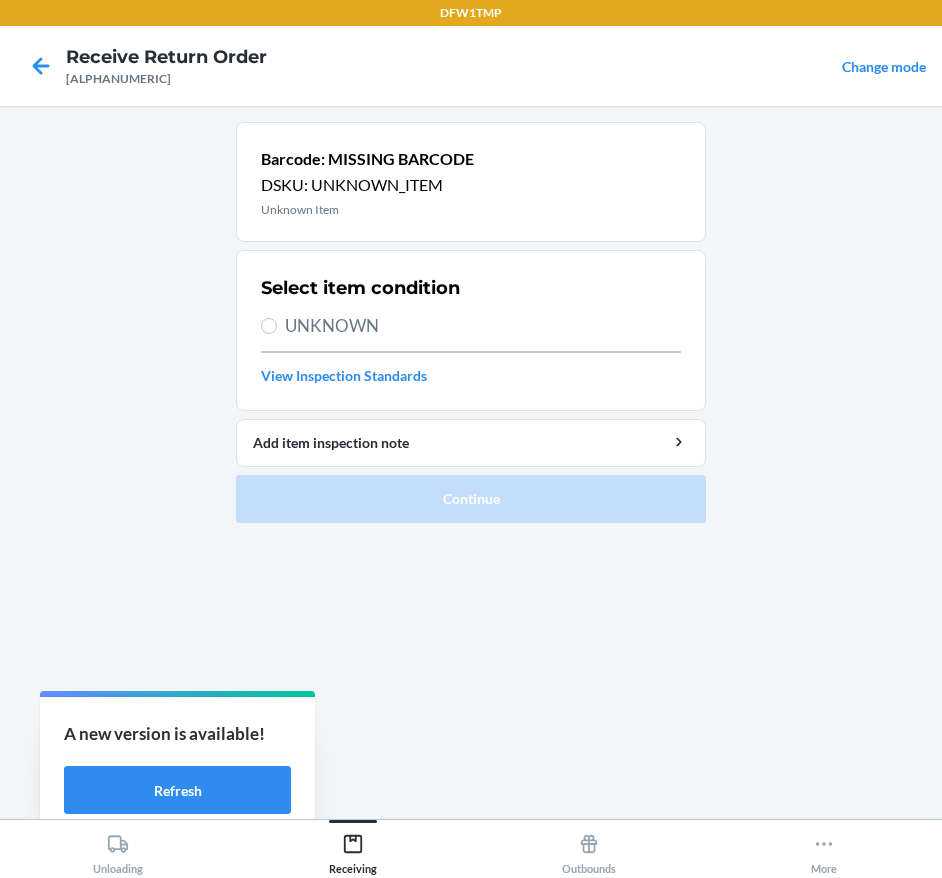 click on "Select item condition" at bounding box center (360, 288) 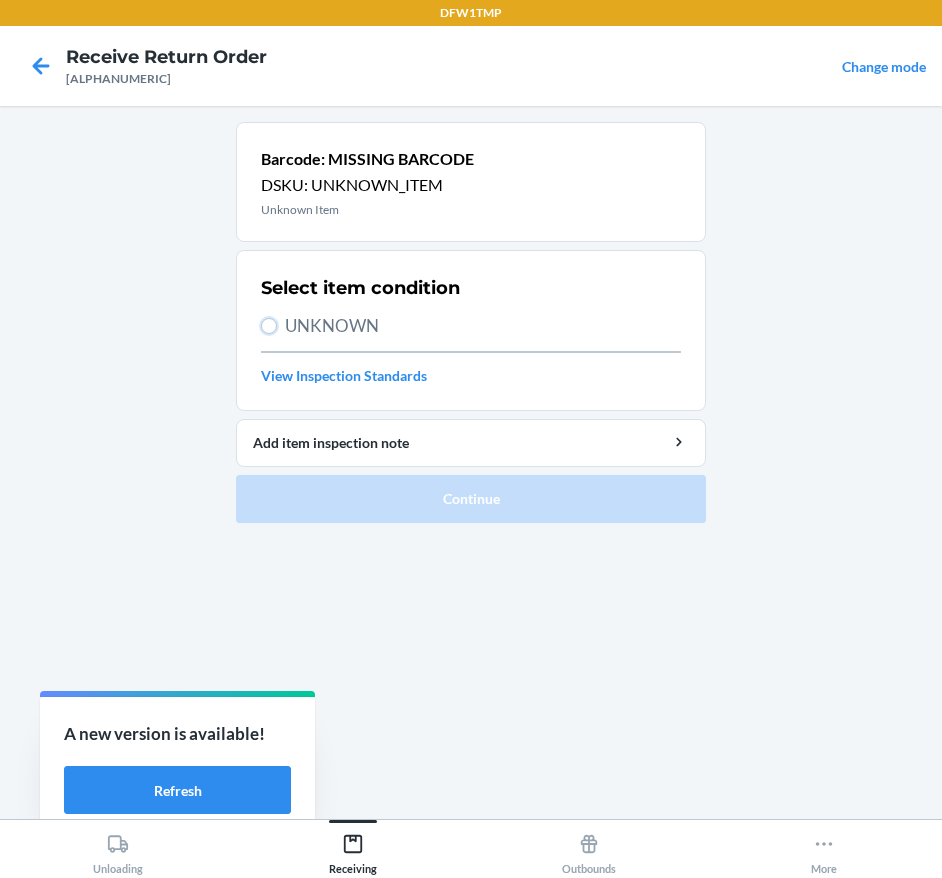 click on "UNKNOWN" at bounding box center (269, 326) 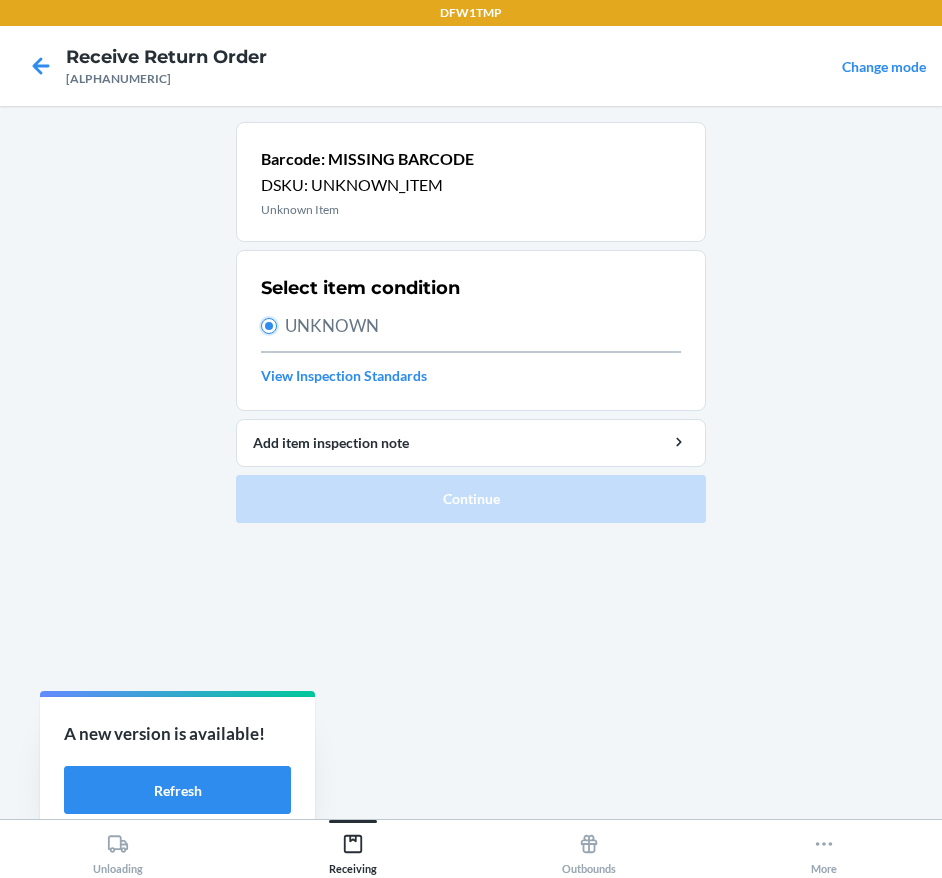 radio on "true" 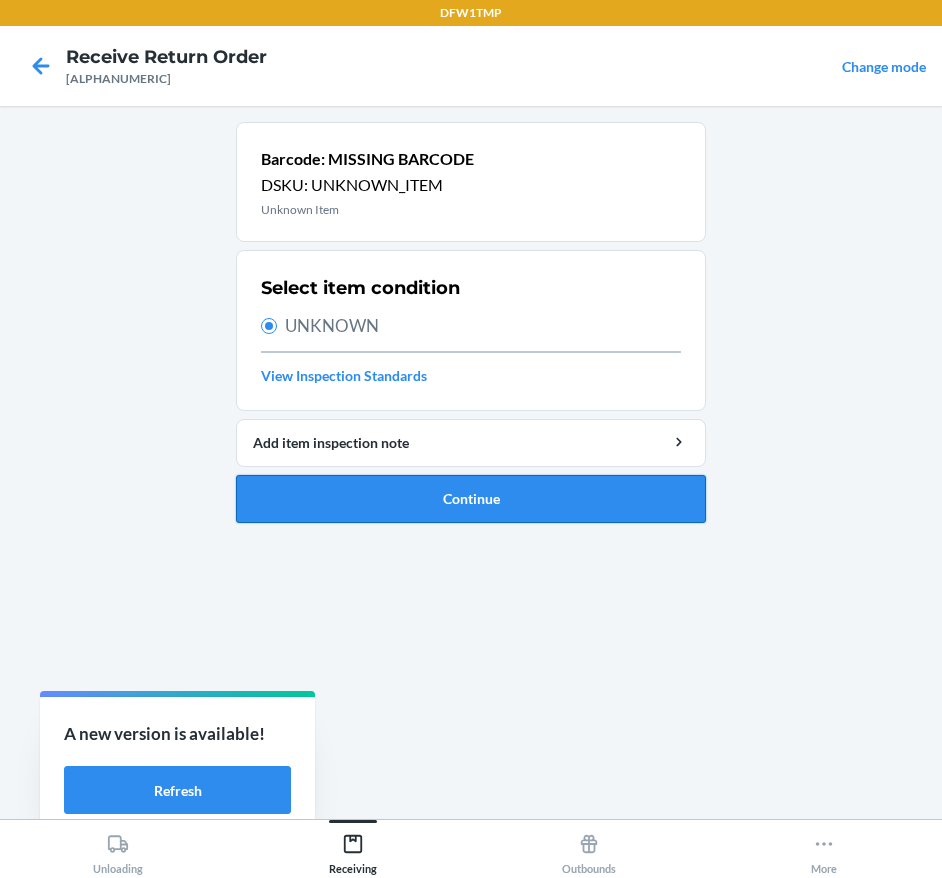 click on "Continue" at bounding box center [471, 499] 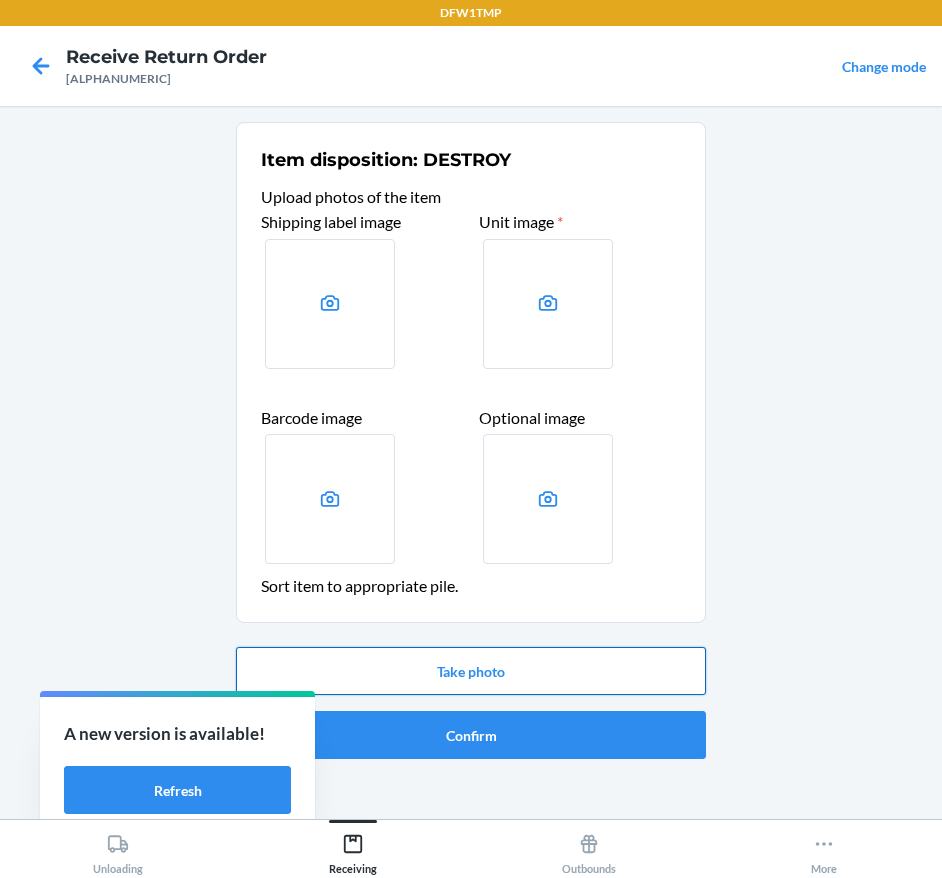 click on "Take photo" at bounding box center (471, 671) 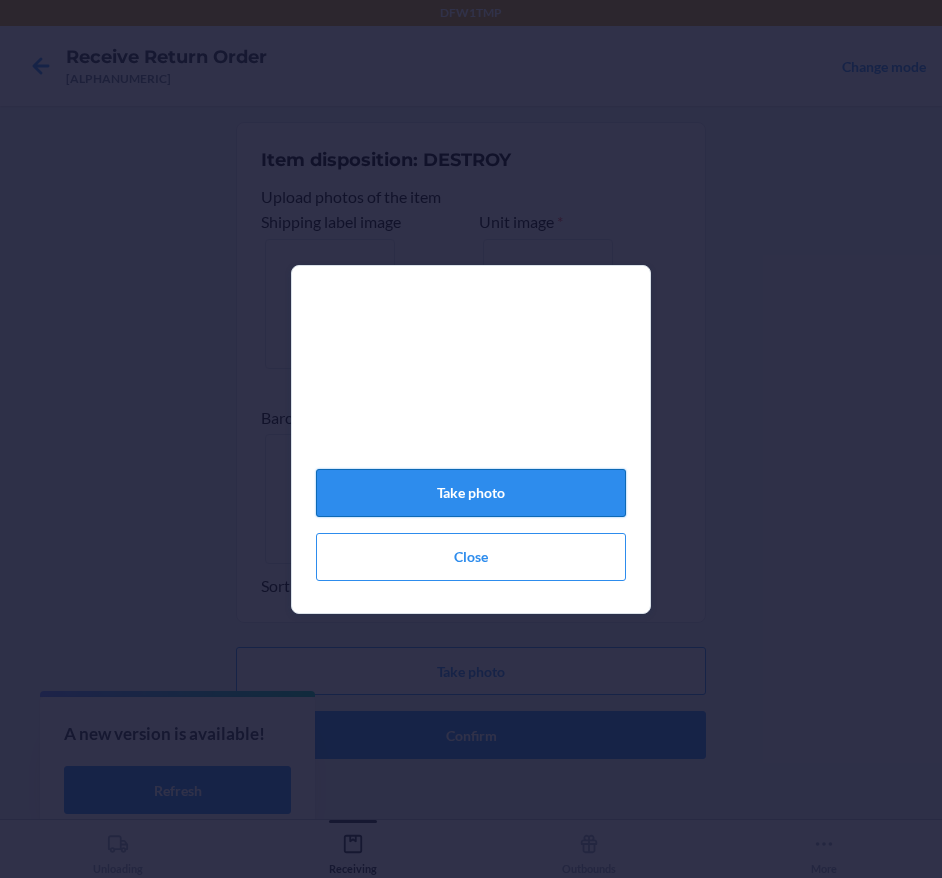 click on "Take photo" 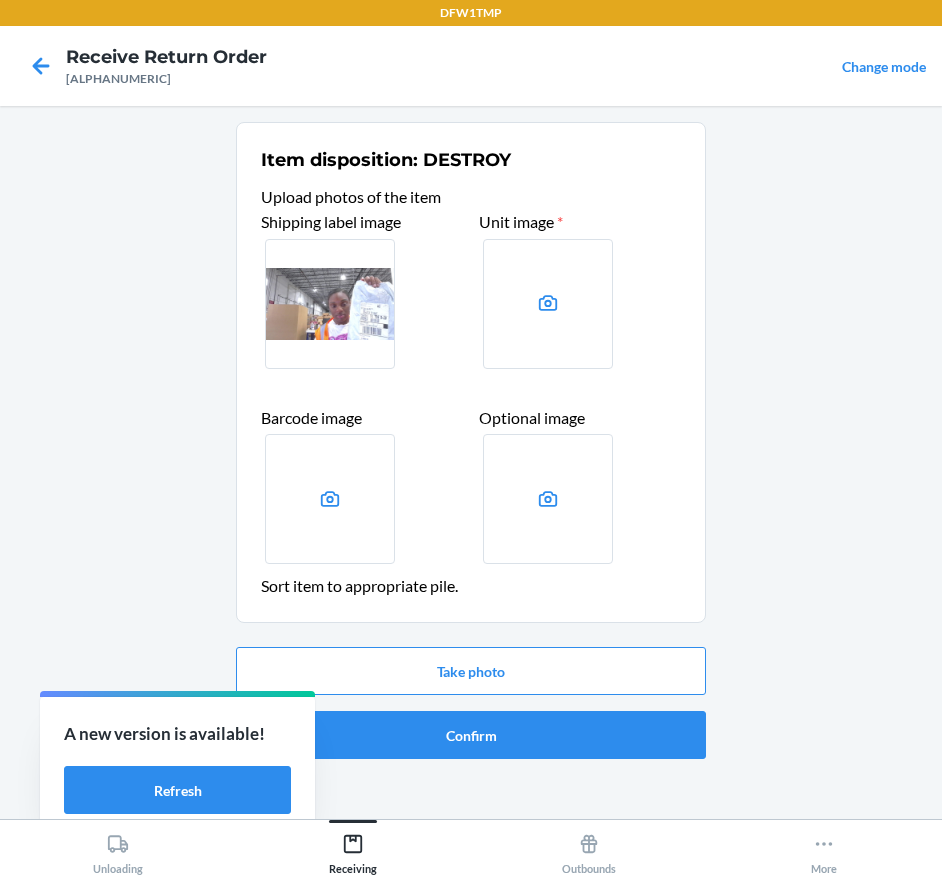 click 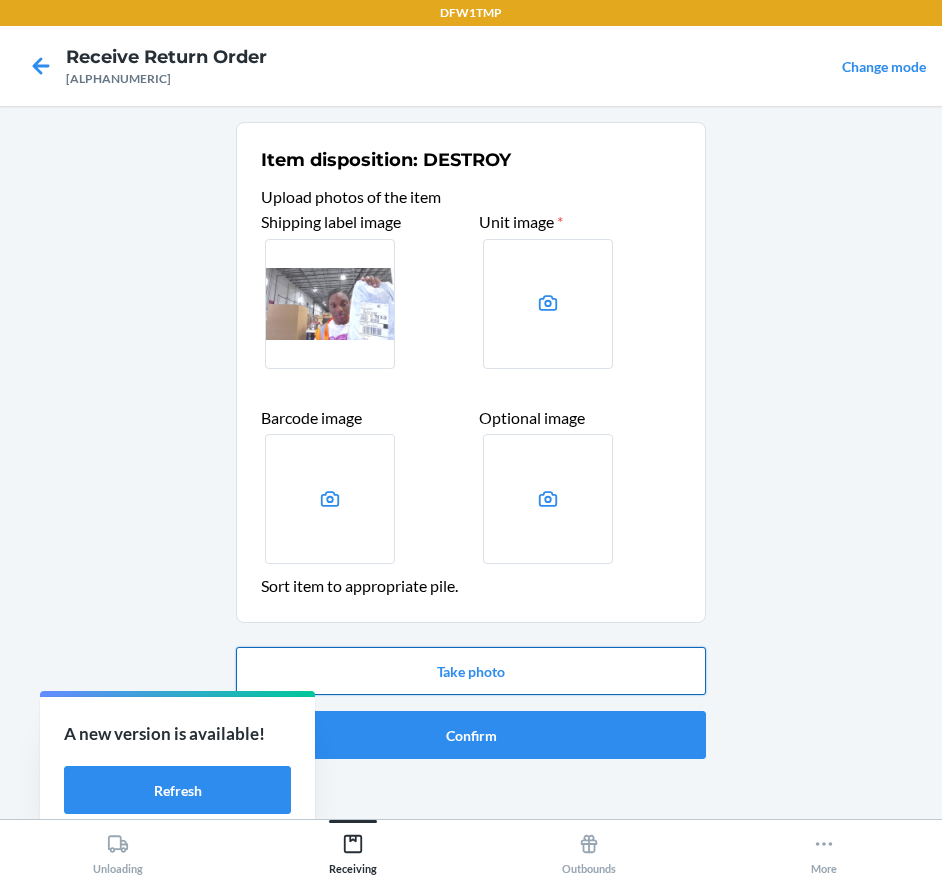 click on "Take photo" at bounding box center [471, 671] 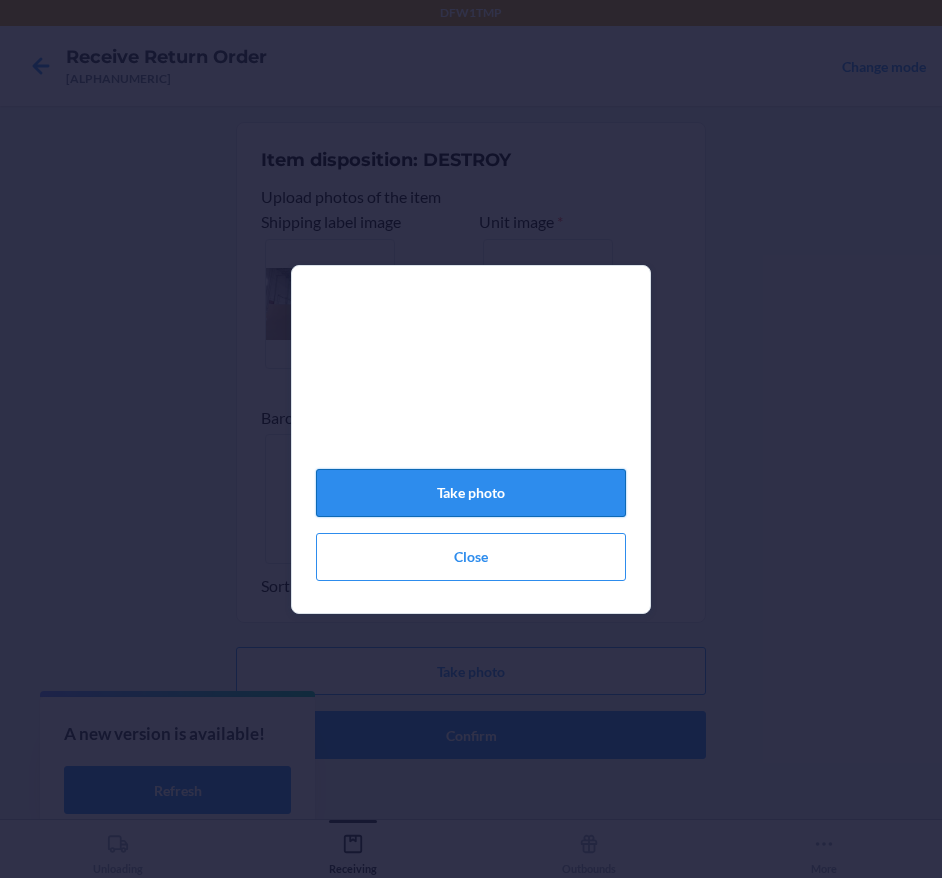 click on "Take photo" 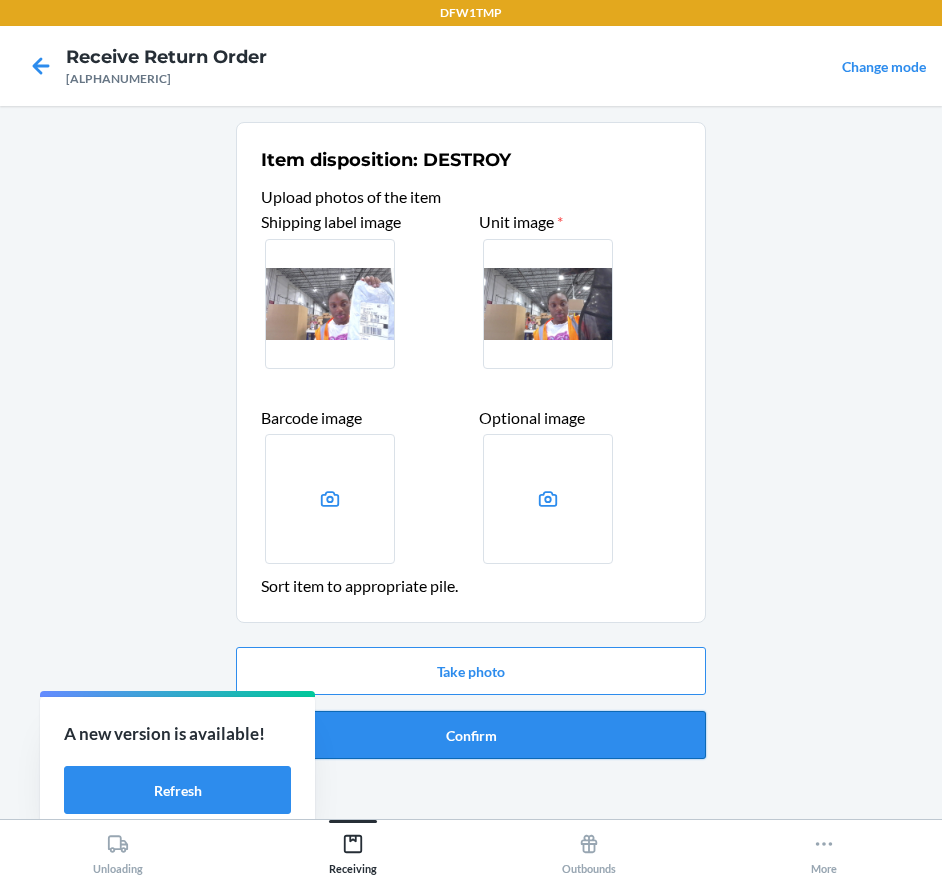 click on "Confirm" at bounding box center [471, 735] 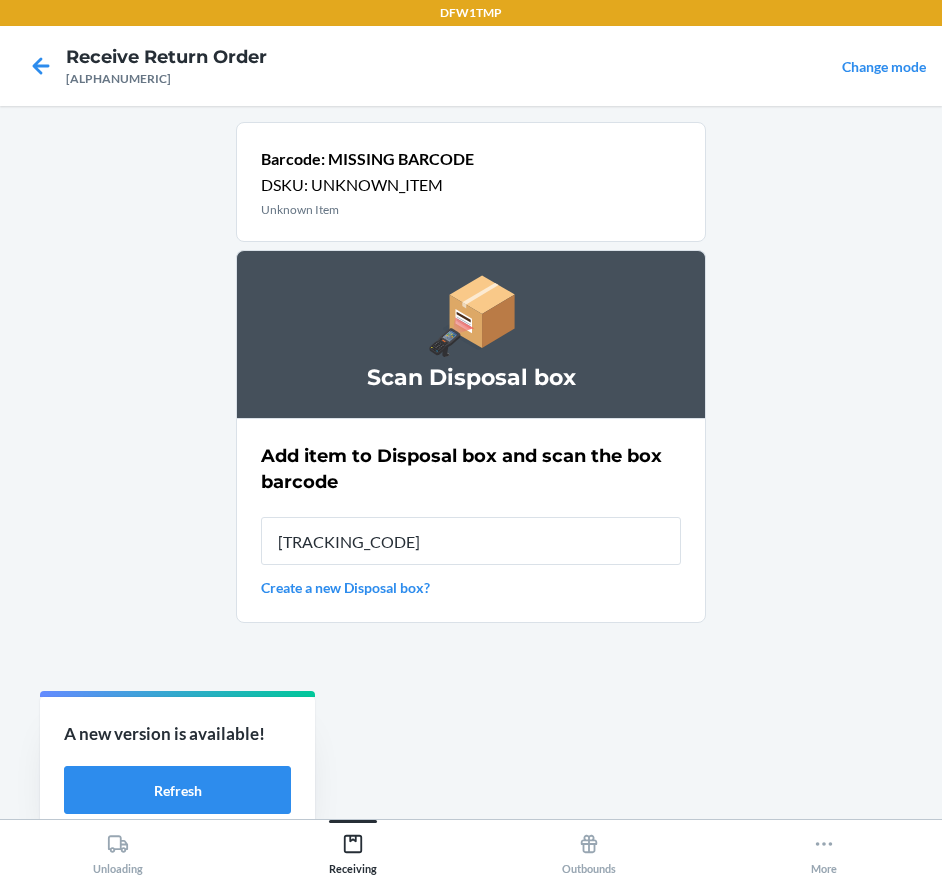 type on "[TRACKING_CODE]" 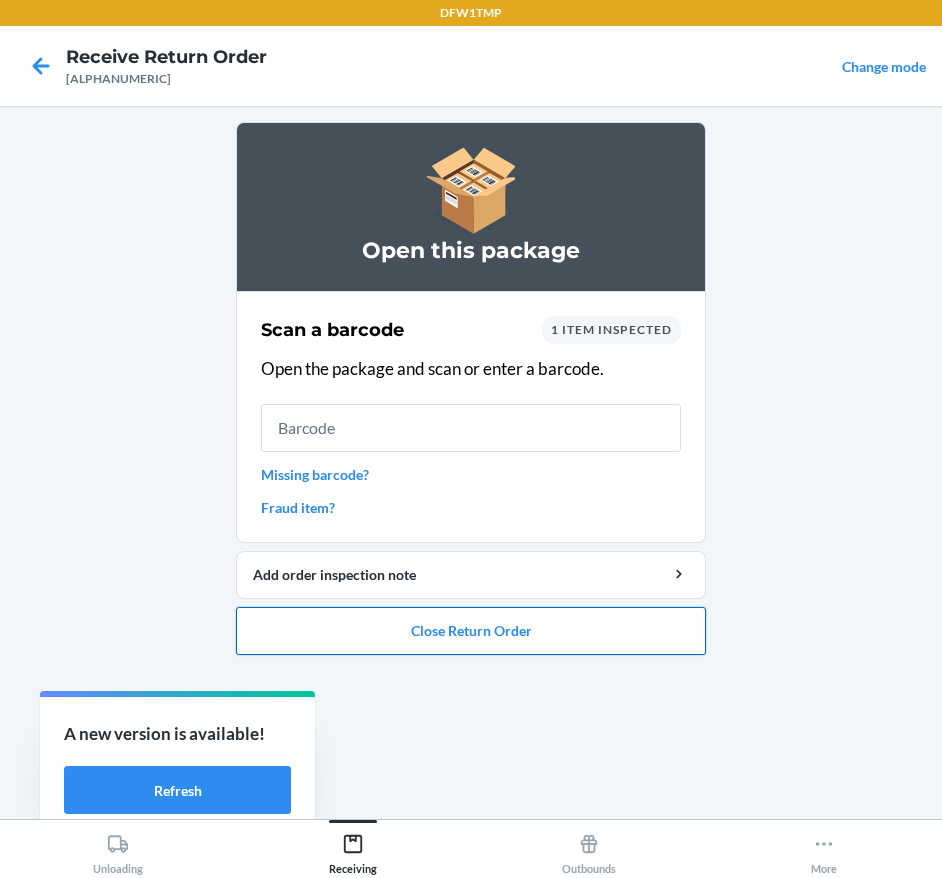 click on "Close Return Order" at bounding box center [471, 631] 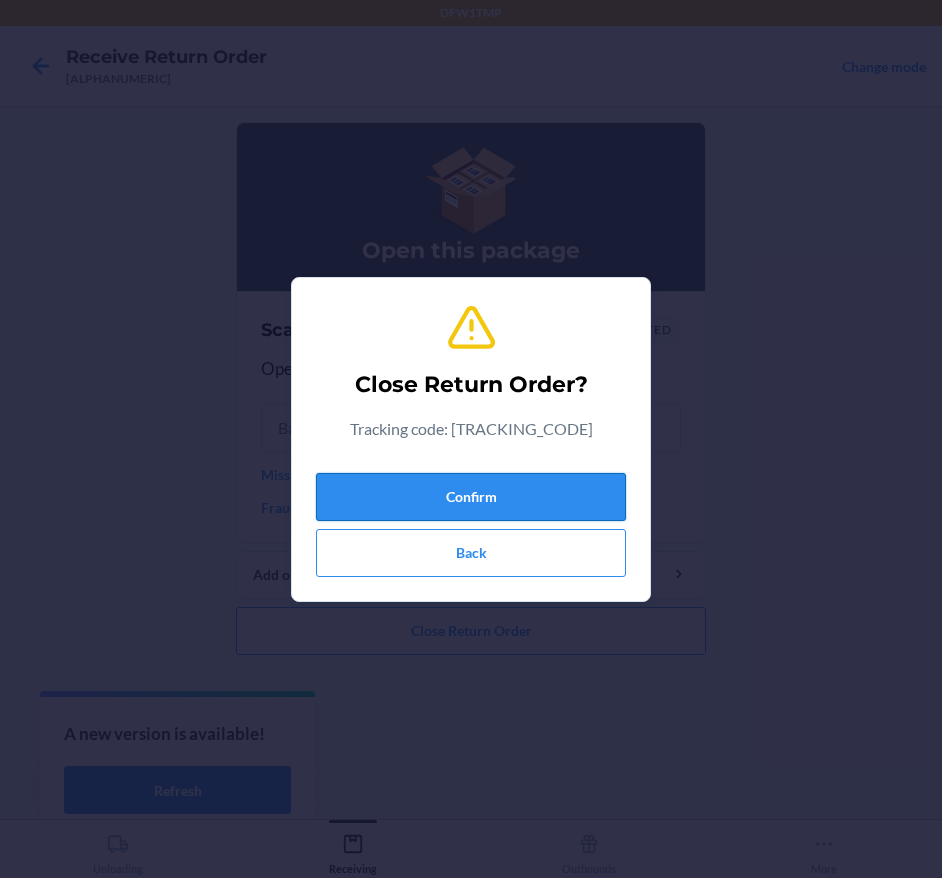 click on "Confirm" at bounding box center (471, 497) 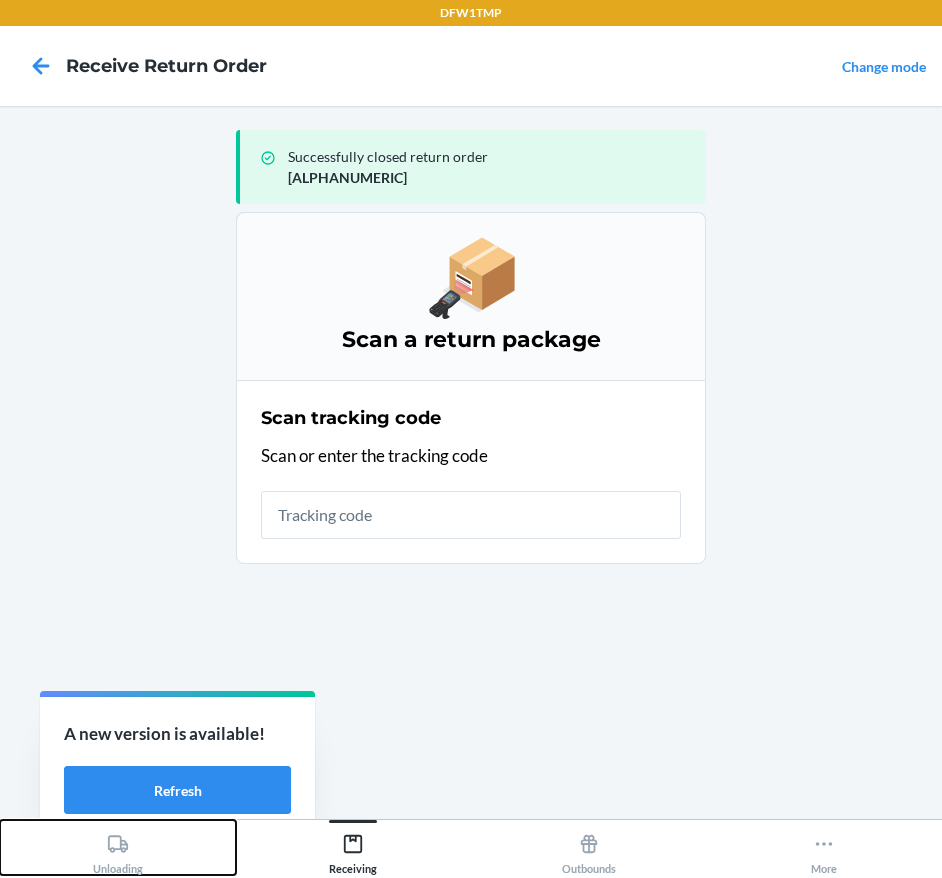 click on "Unloading" at bounding box center [118, 847] 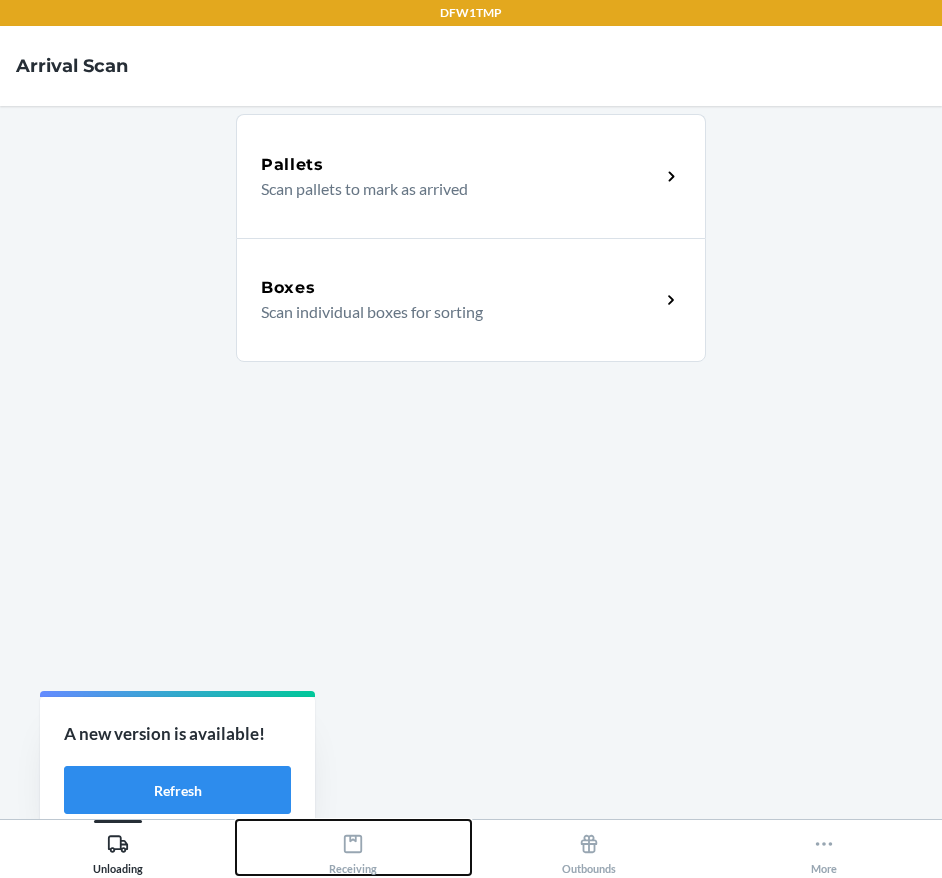 click on "Receiving" at bounding box center (354, 847) 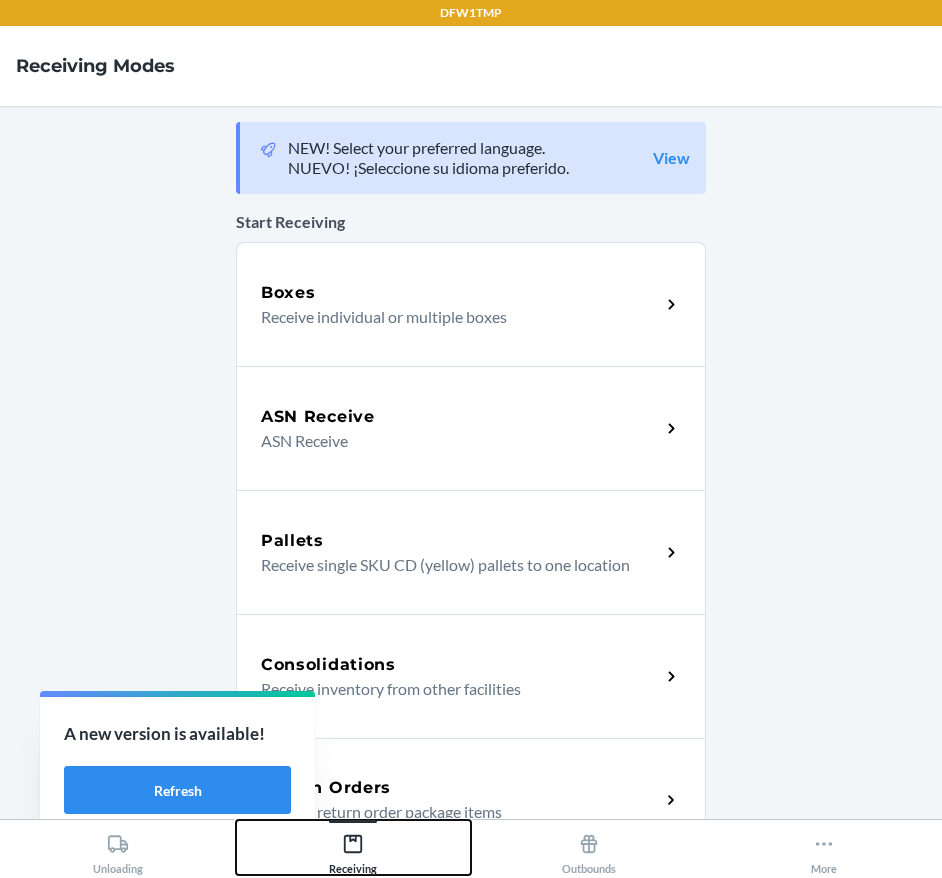 type 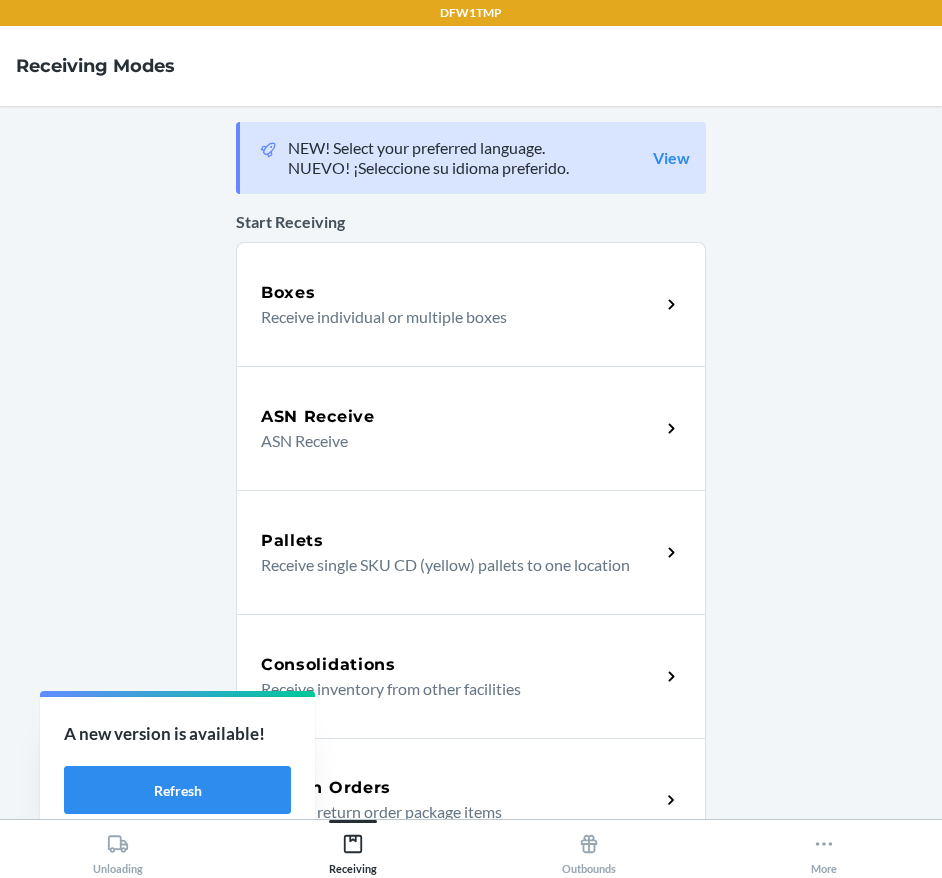 click on "Return Orders" at bounding box center (326, 788) 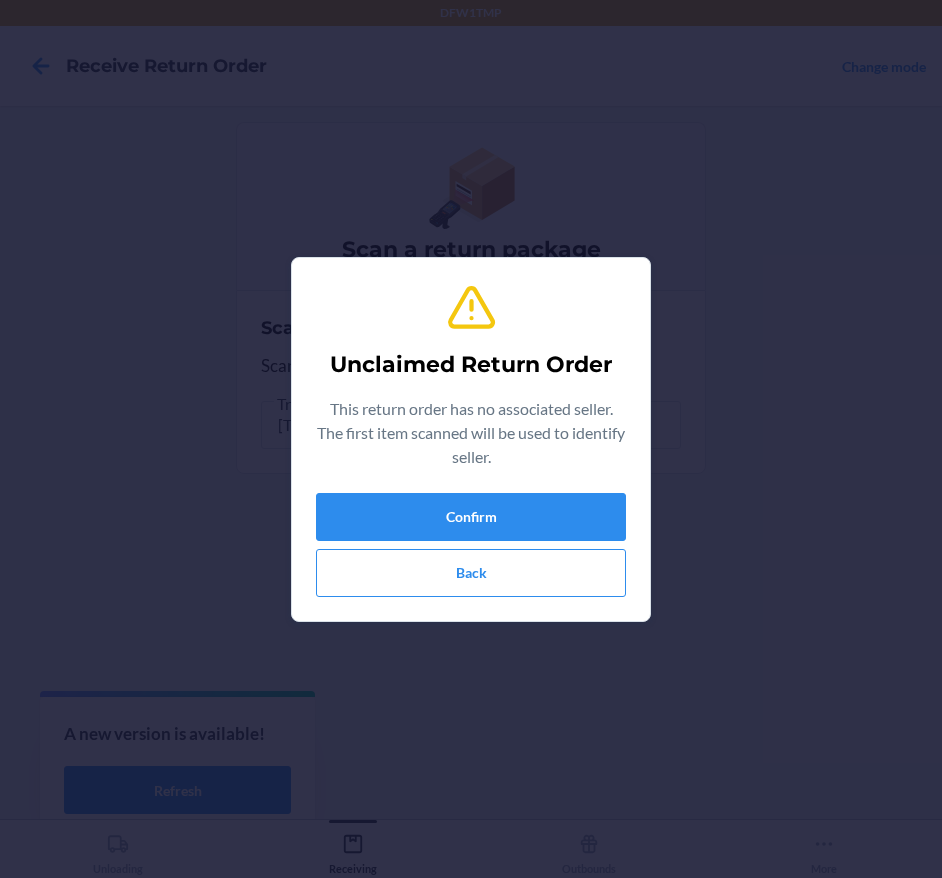 click on "Unclaimed Return Order This return order has no associated seller. The first item scanned will be used to identify seller. Confirm Back" at bounding box center (471, 439) 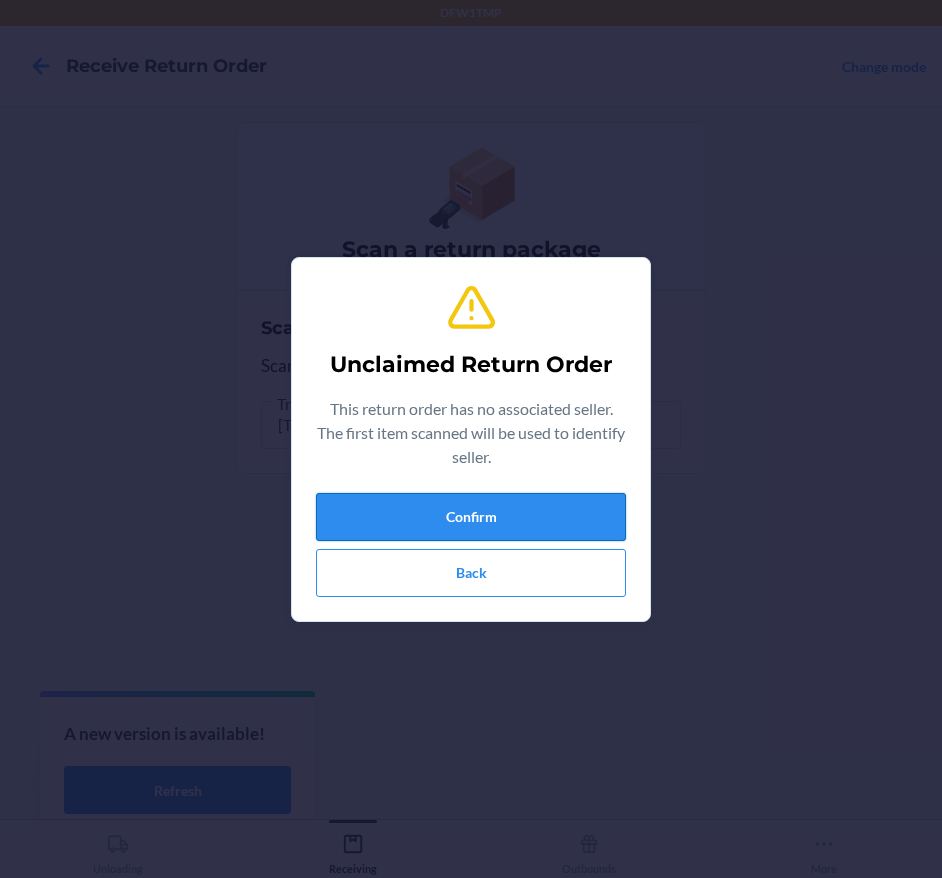 click on "Confirm" at bounding box center (471, 517) 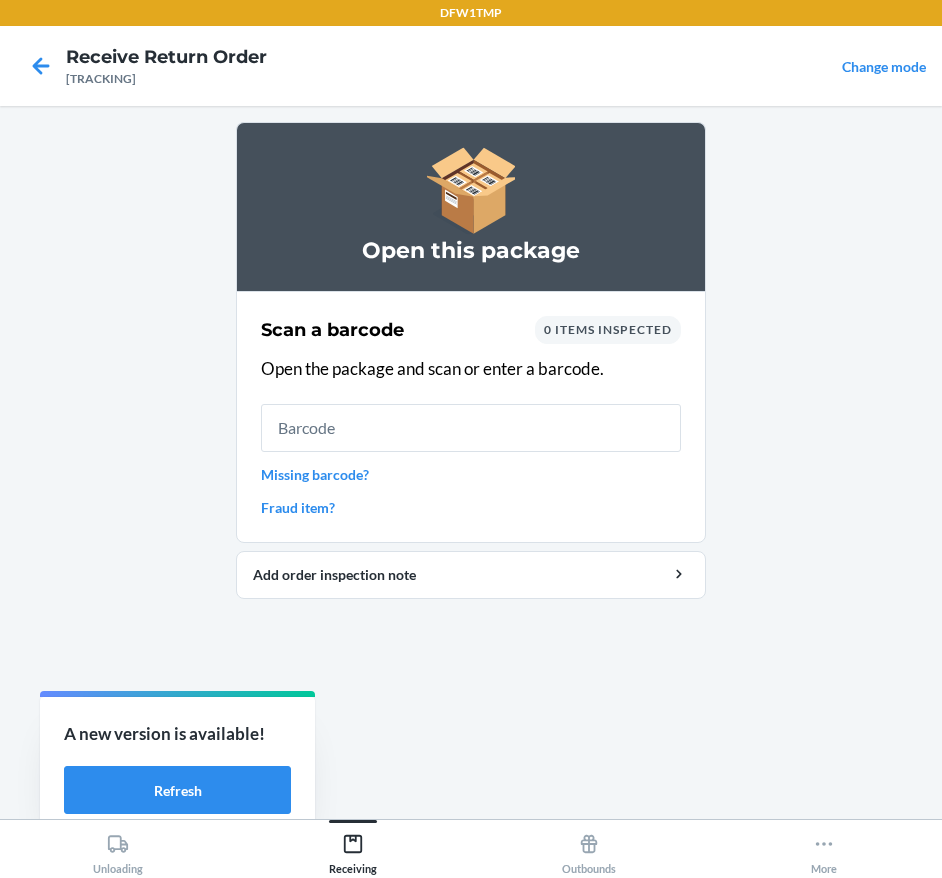 click on "Missing barcode?" at bounding box center (471, 474) 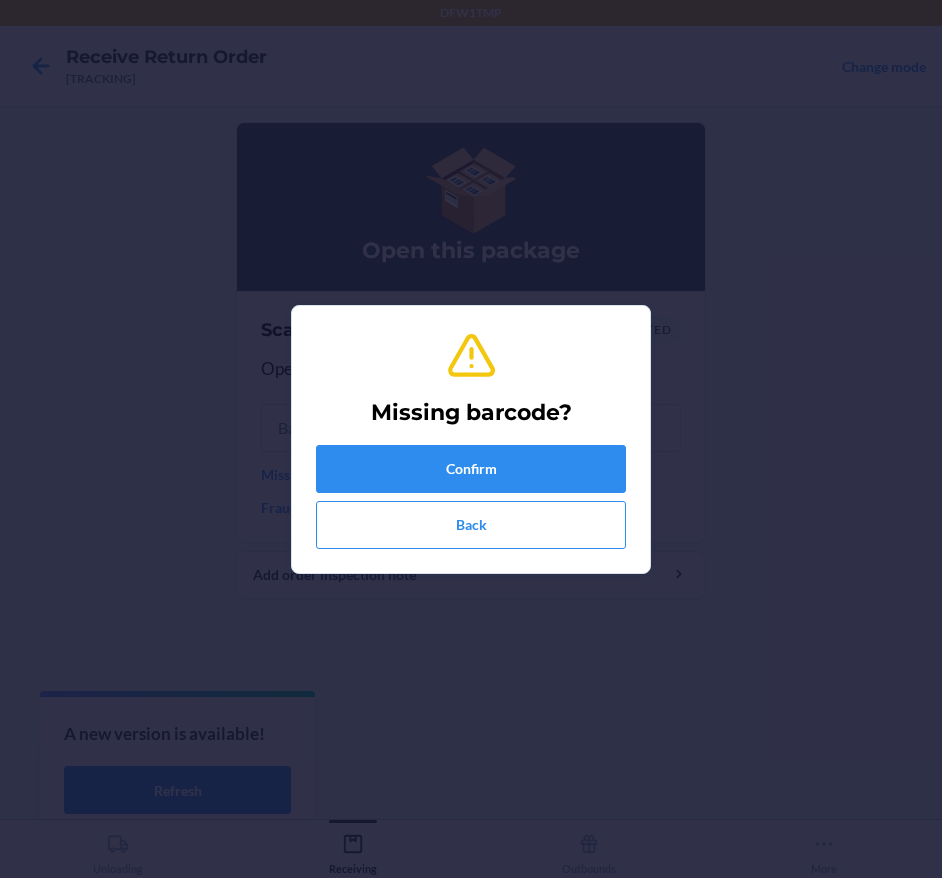 click on "Missing barcode?" at bounding box center [471, 413] 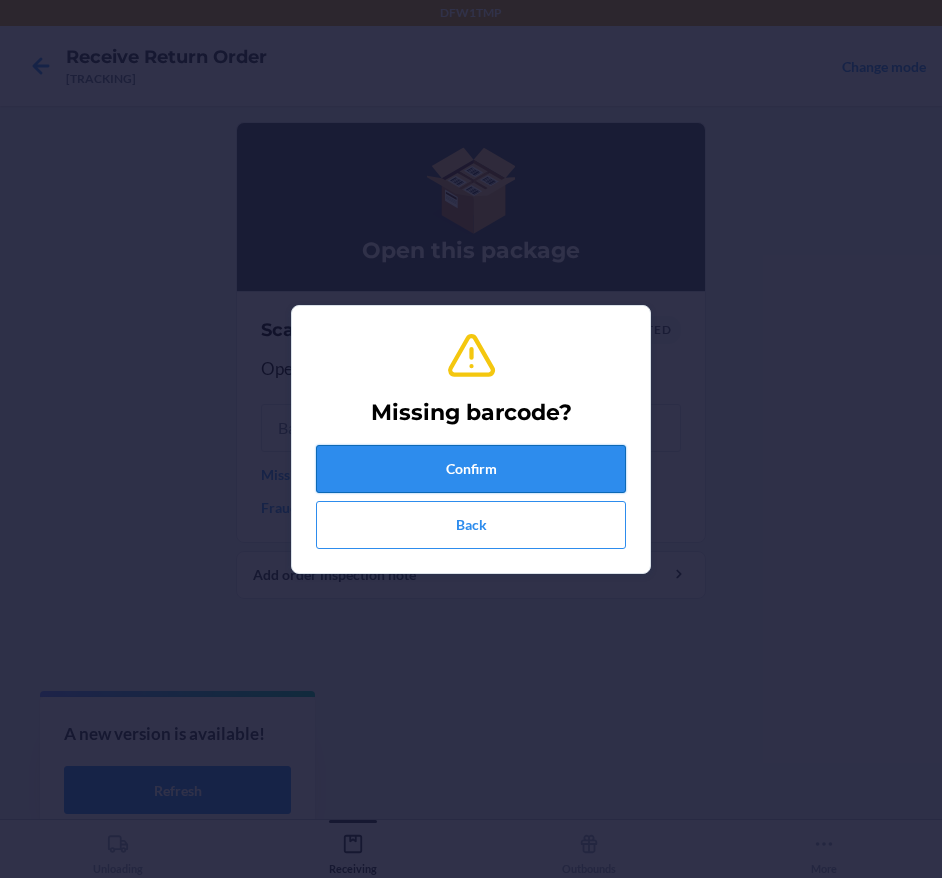 click on "Confirm" at bounding box center [471, 469] 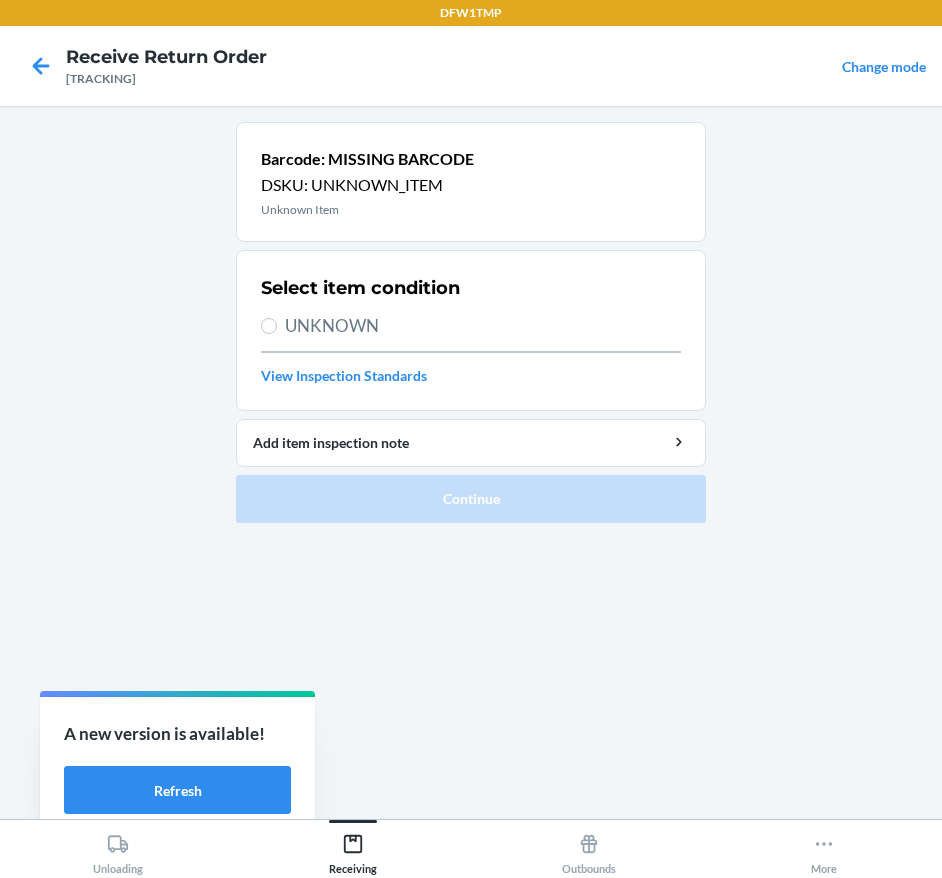 click on "UNKNOWN" at bounding box center [483, 326] 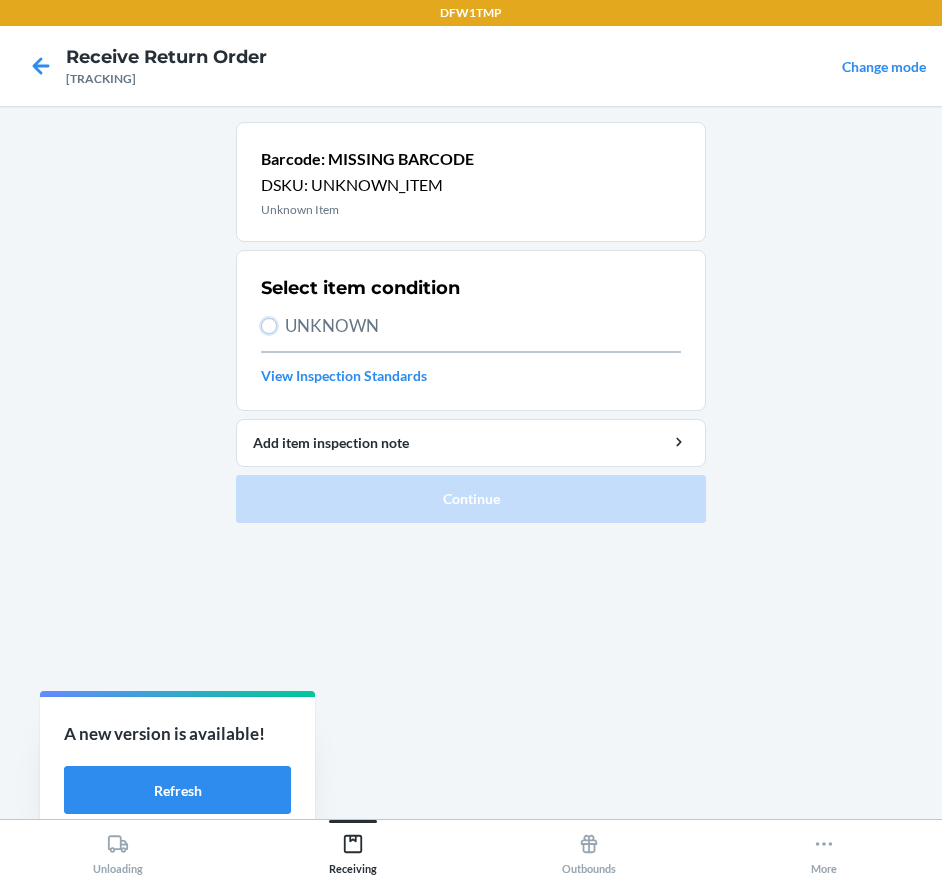 click on "UNKNOWN" at bounding box center (269, 326) 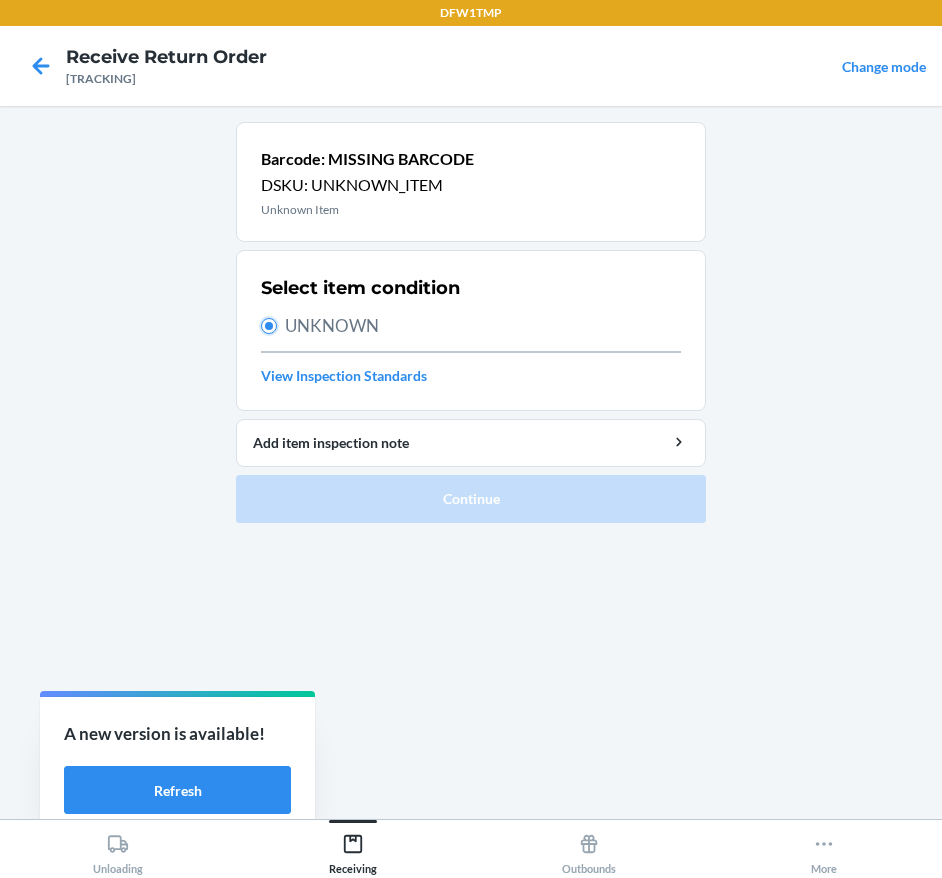 radio on "true" 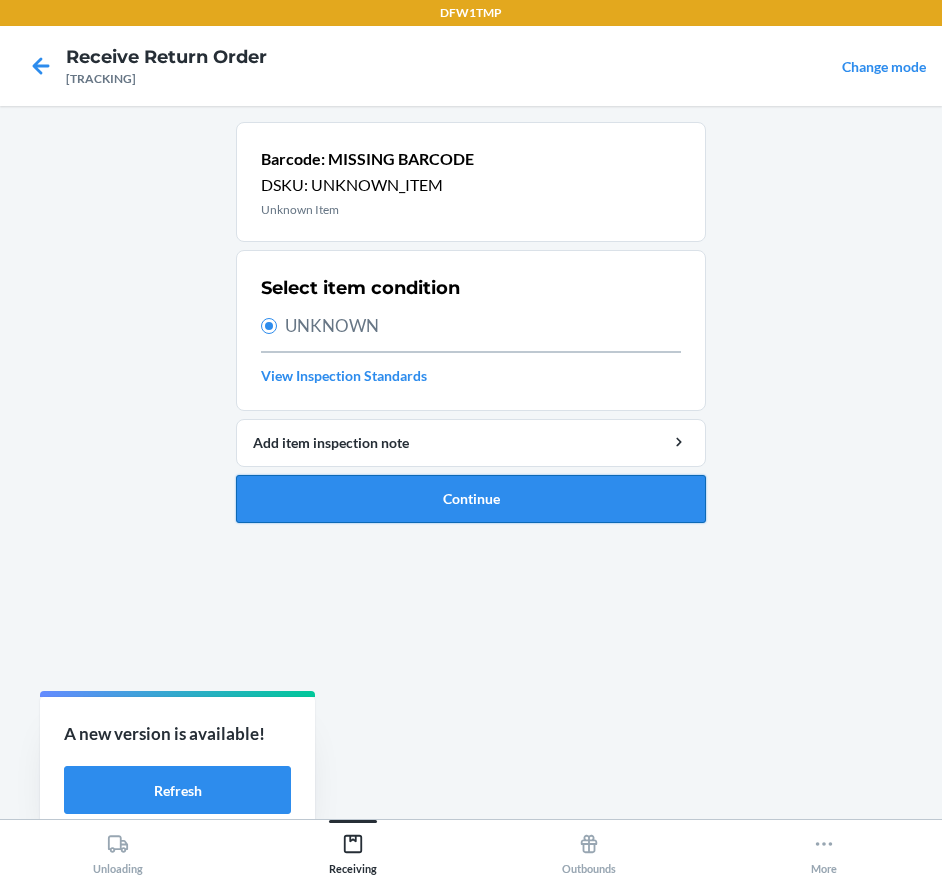 click on "Continue" at bounding box center [471, 499] 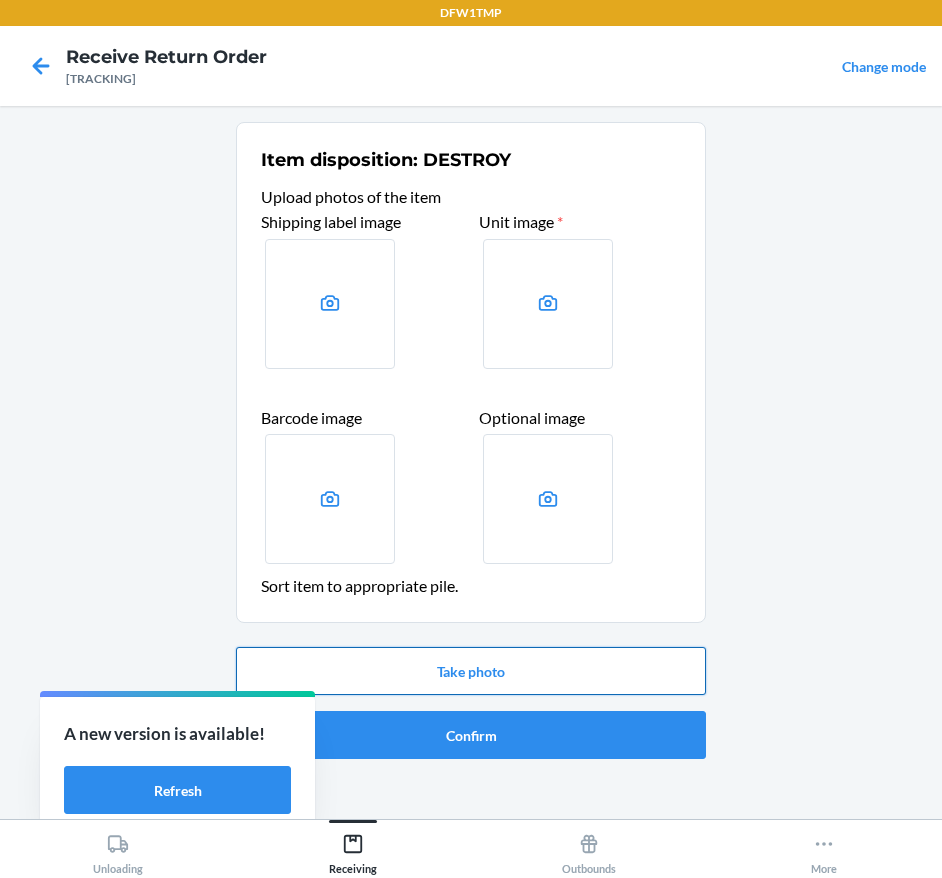 click on "Take photo" at bounding box center [471, 671] 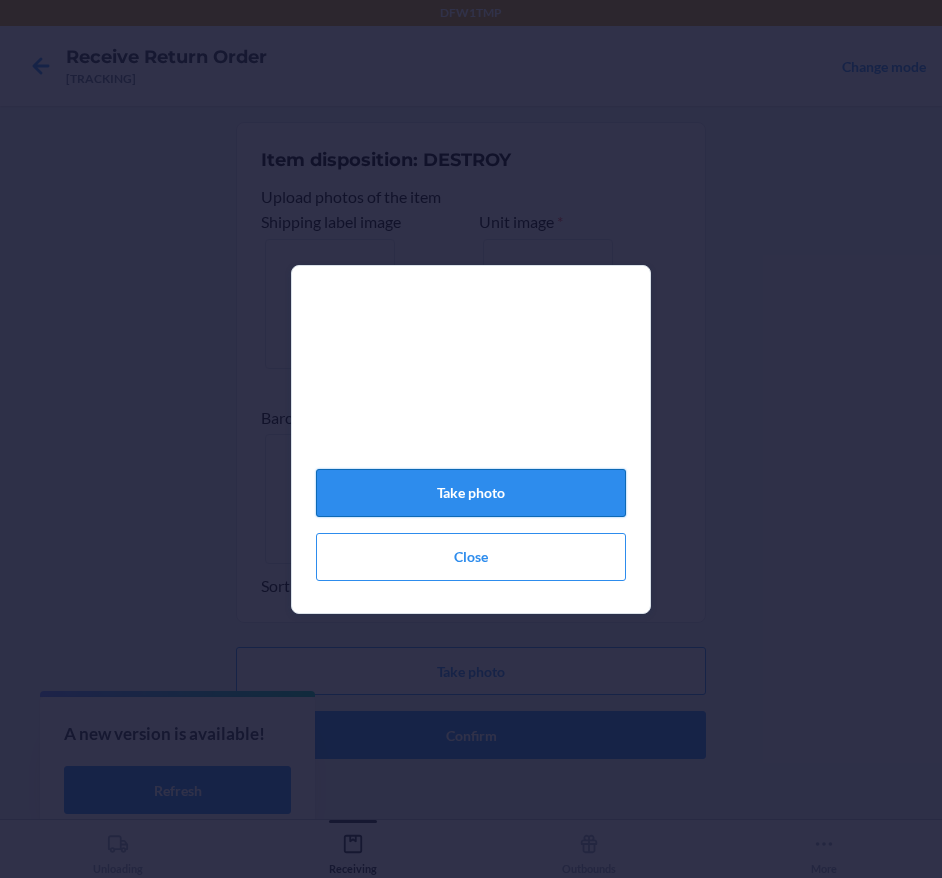 click on "Take photo" 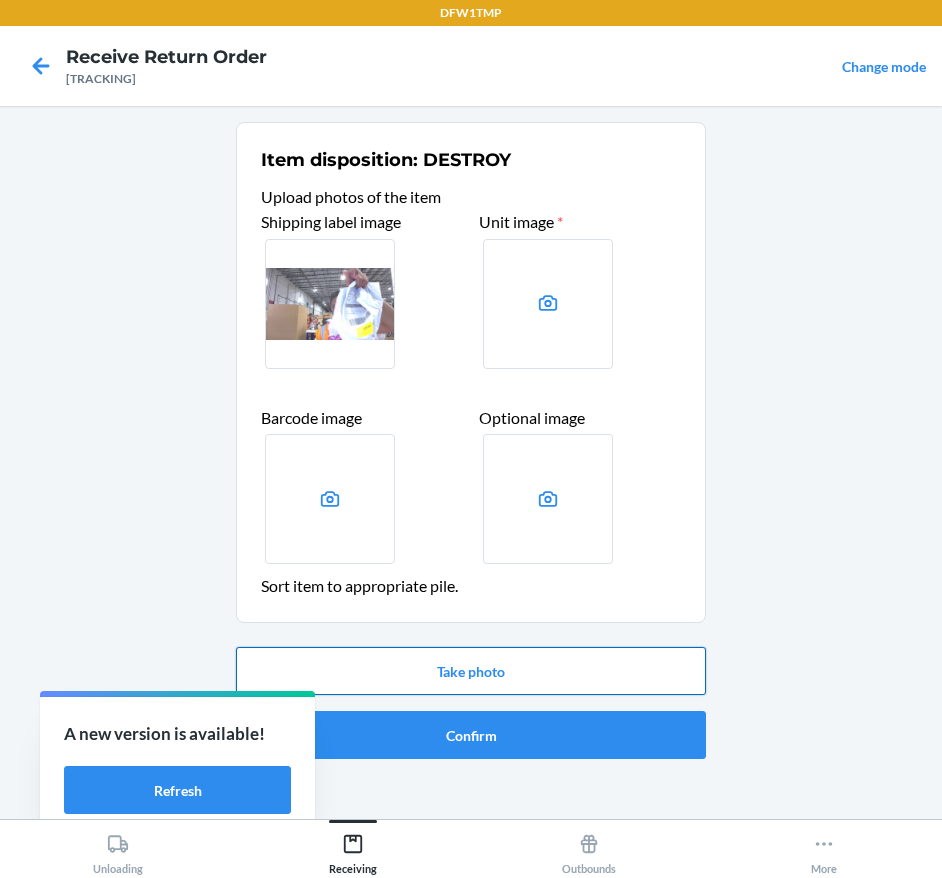 click on "Take photo" at bounding box center [471, 671] 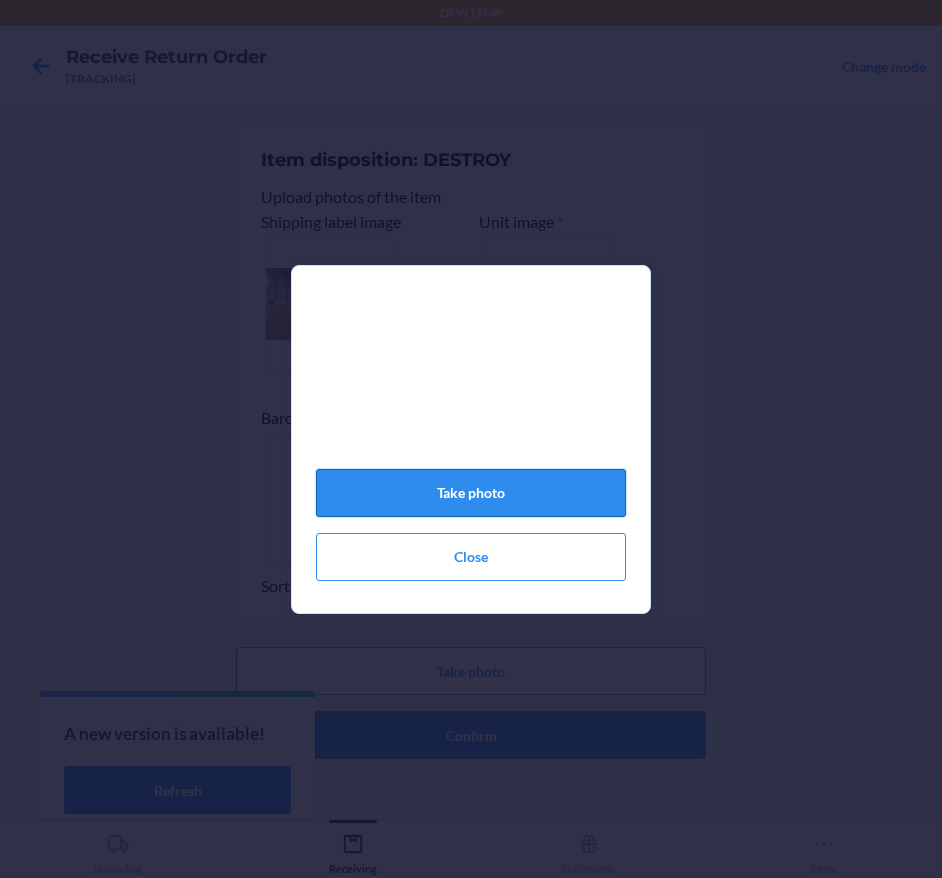 click on "Take photo" 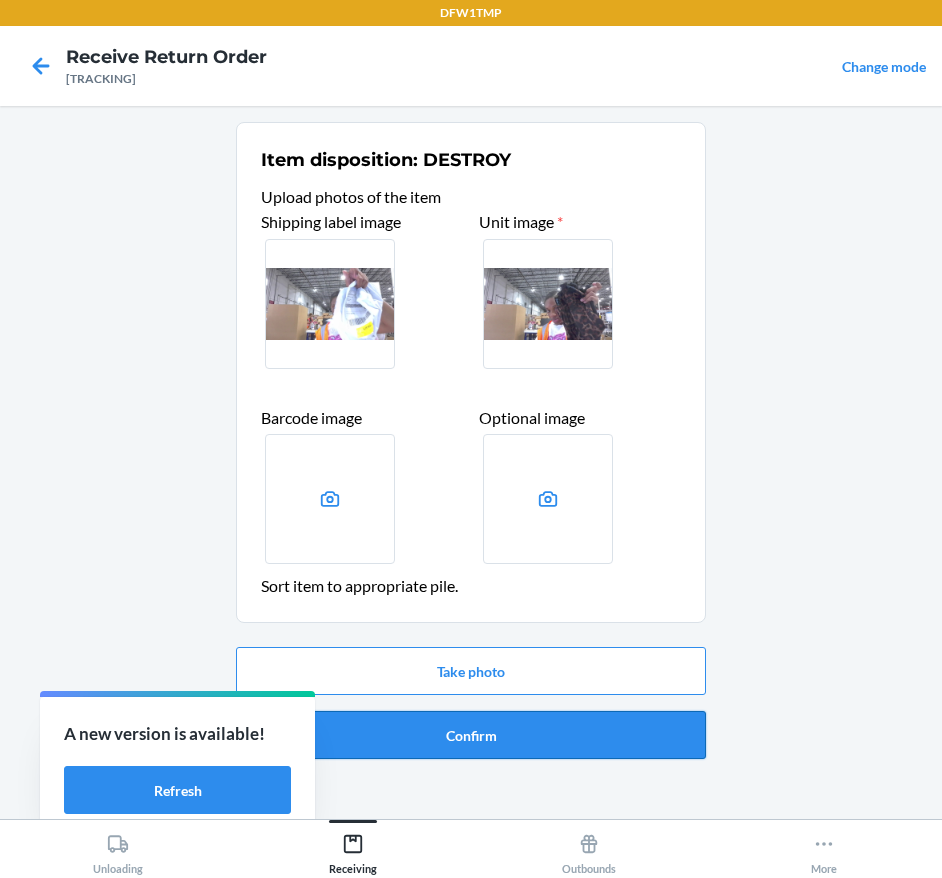 click on "Confirm" at bounding box center [471, 735] 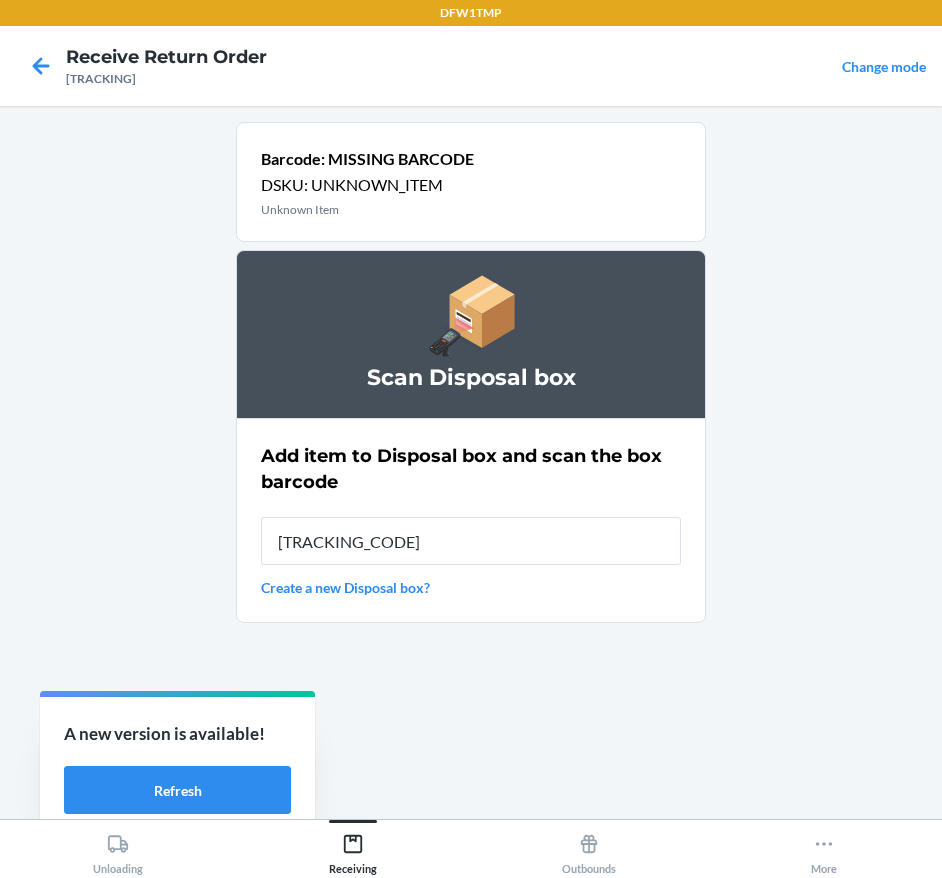 type on "[TRACKING_CODE]" 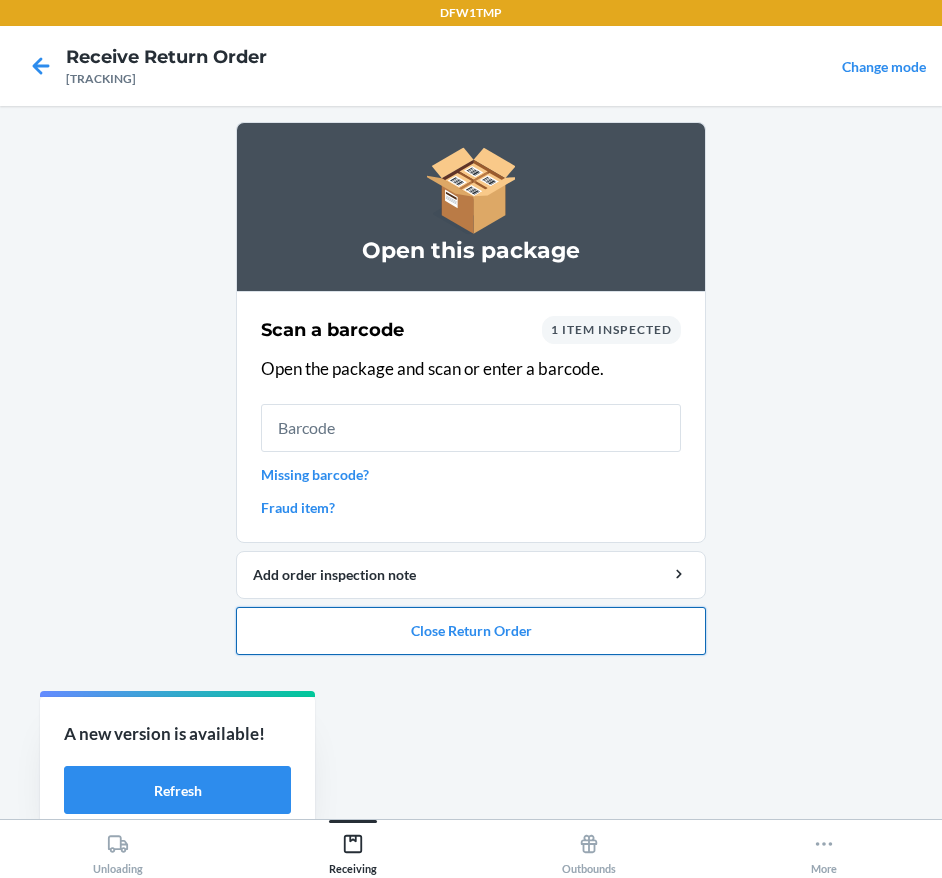 click on "Close Return Order" at bounding box center (471, 631) 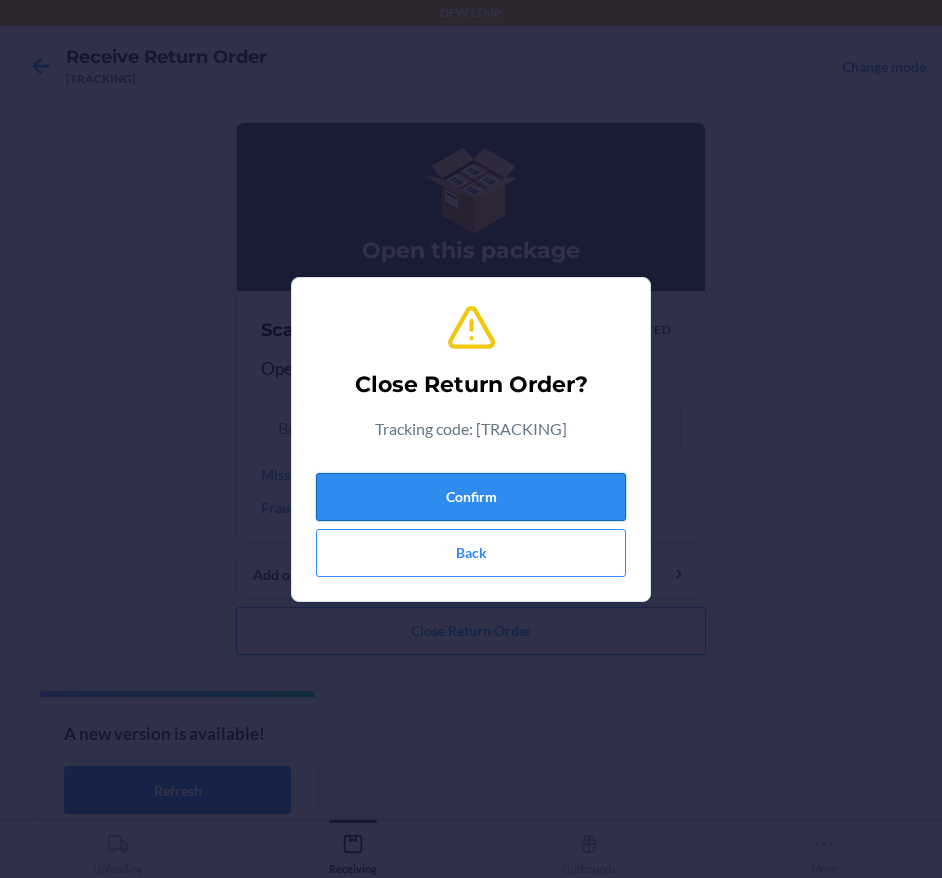 click on "Confirm" at bounding box center [471, 497] 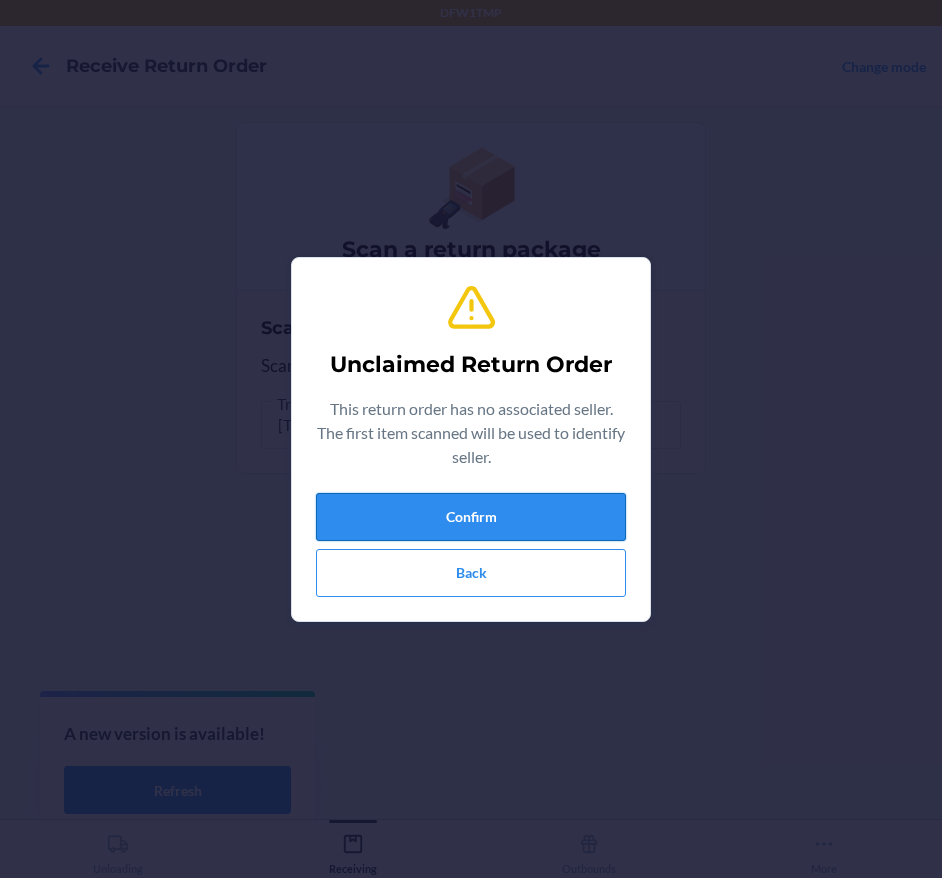 click on "Confirm" at bounding box center [471, 517] 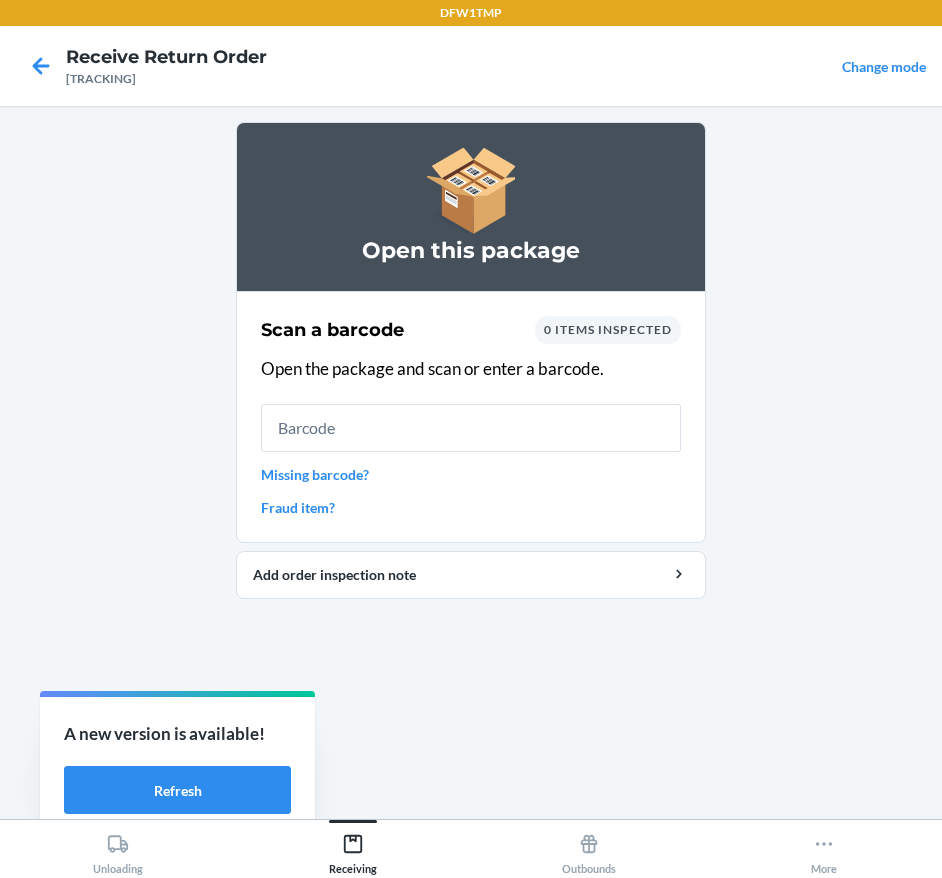 click on "Missing barcode?" at bounding box center [471, 474] 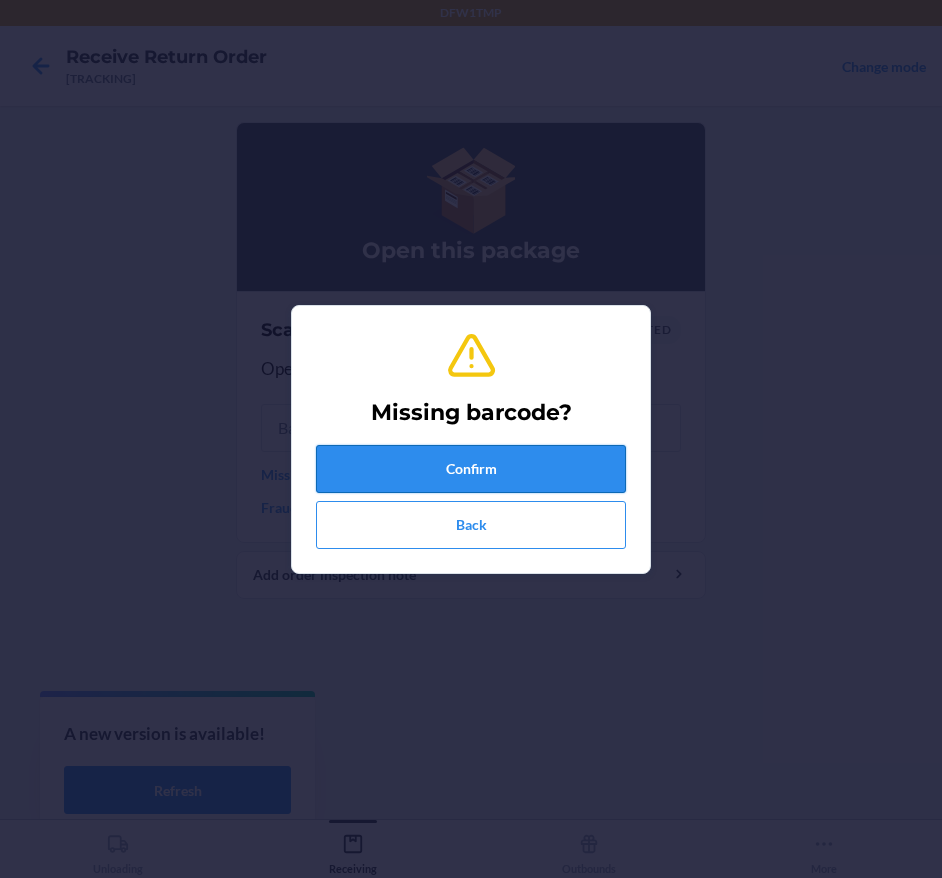 click on "Confirm" at bounding box center (471, 469) 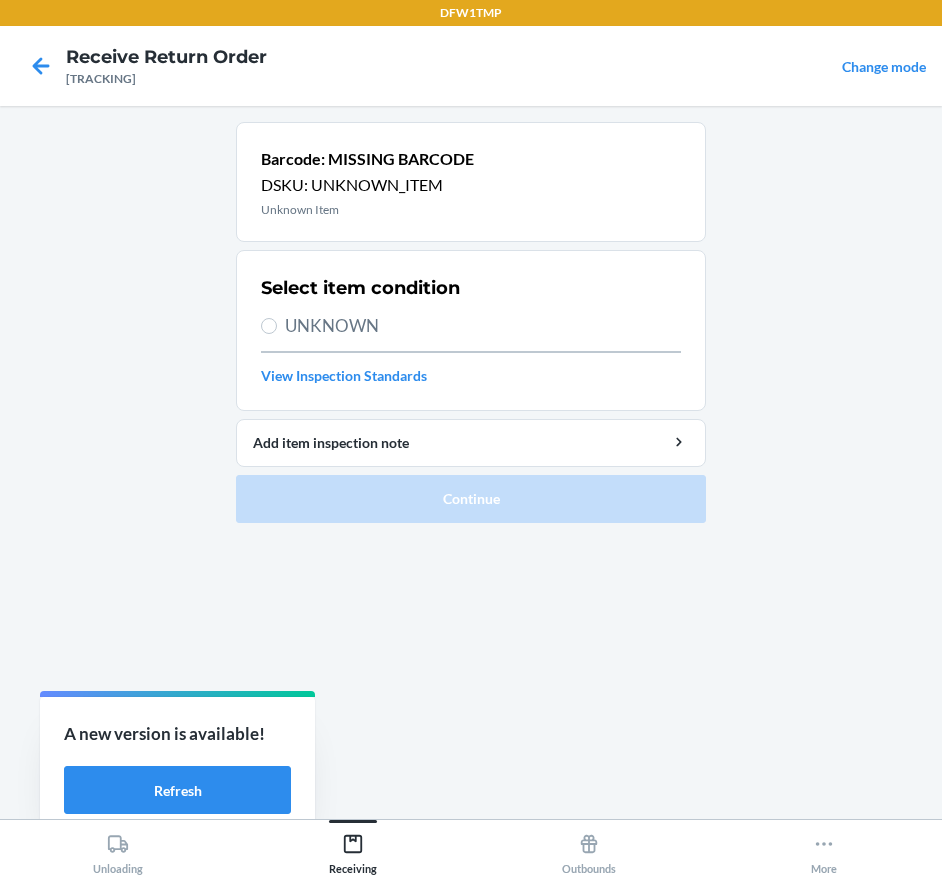 click on "UNKNOWN" at bounding box center (483, 326) 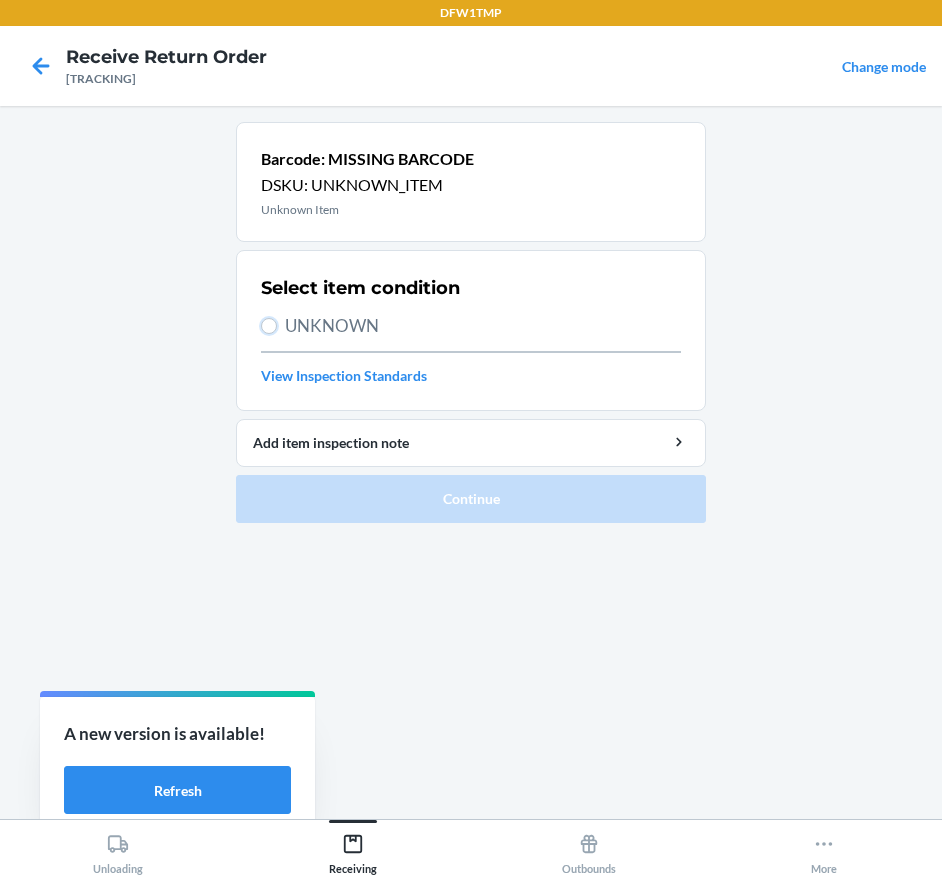 click on "UNKNOWN" at bounding box center (269, 326) 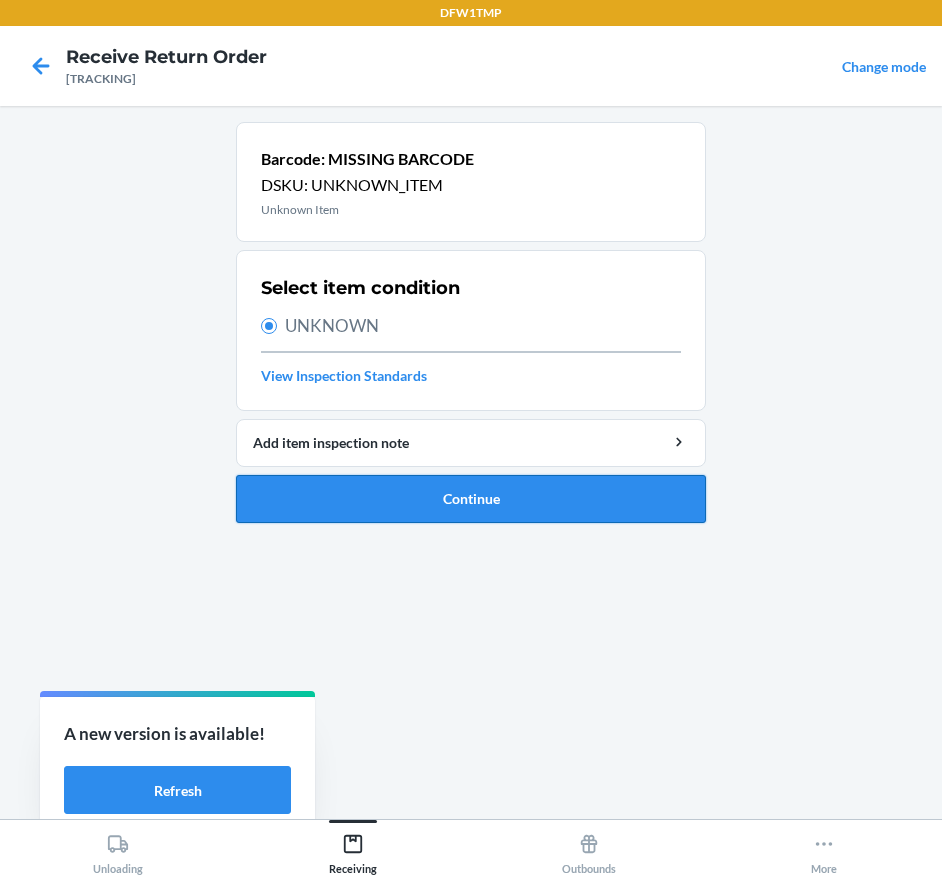 click on "Continue" at bounding box center [471, 499] 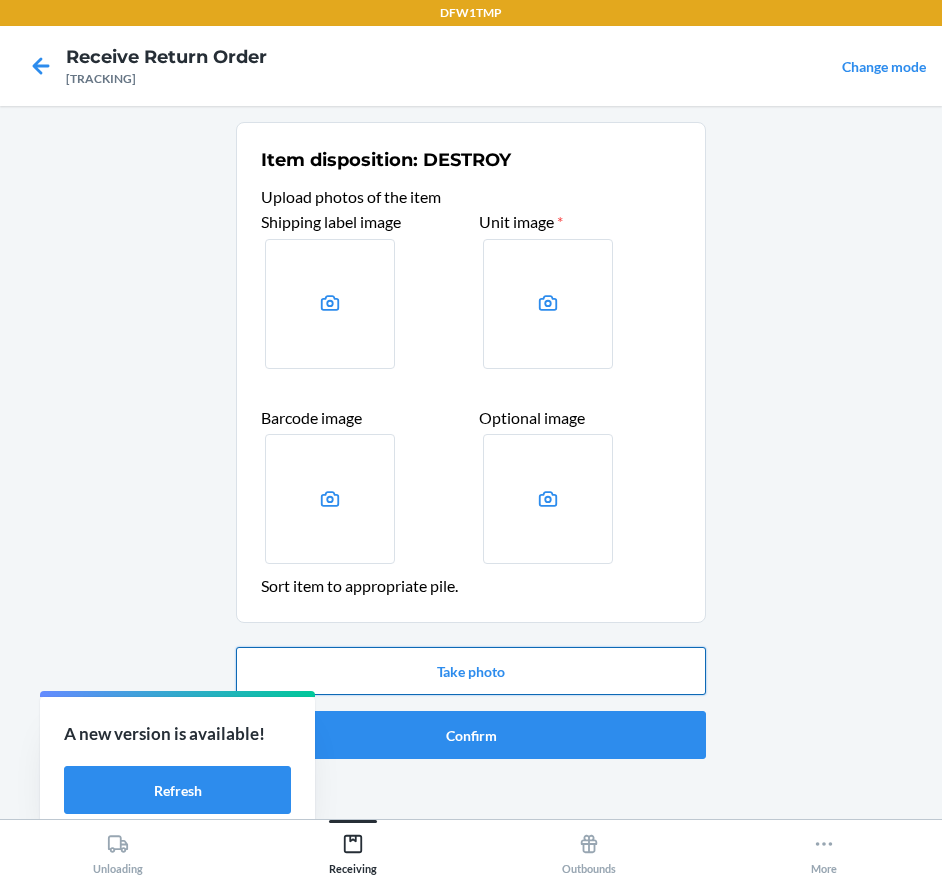 click on "Take photo" at bounding box center [471, 671] 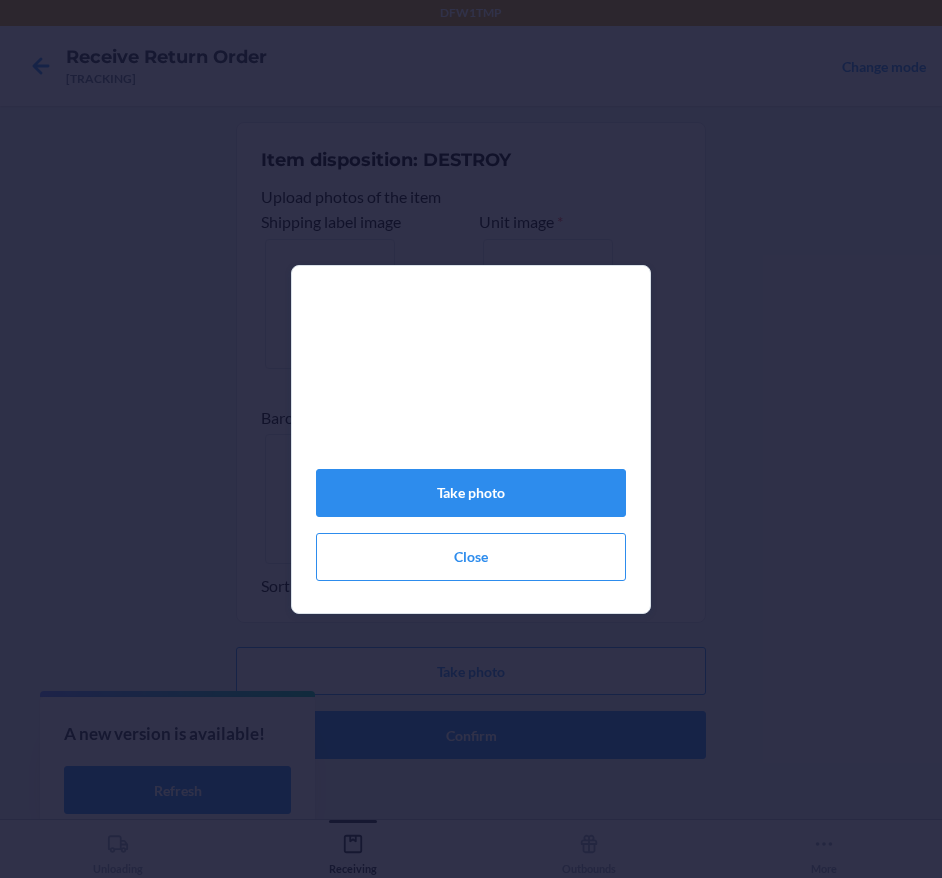 click on "Take photo Close" at bounding box center (471, 447) 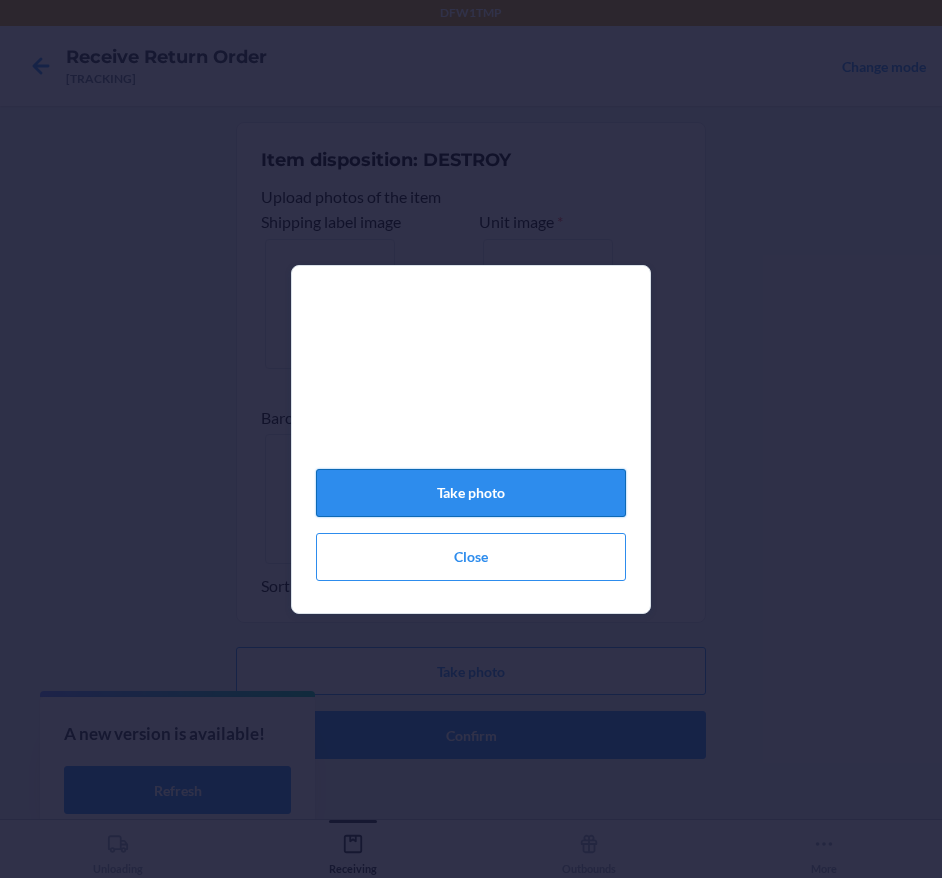 click on "Take photo" 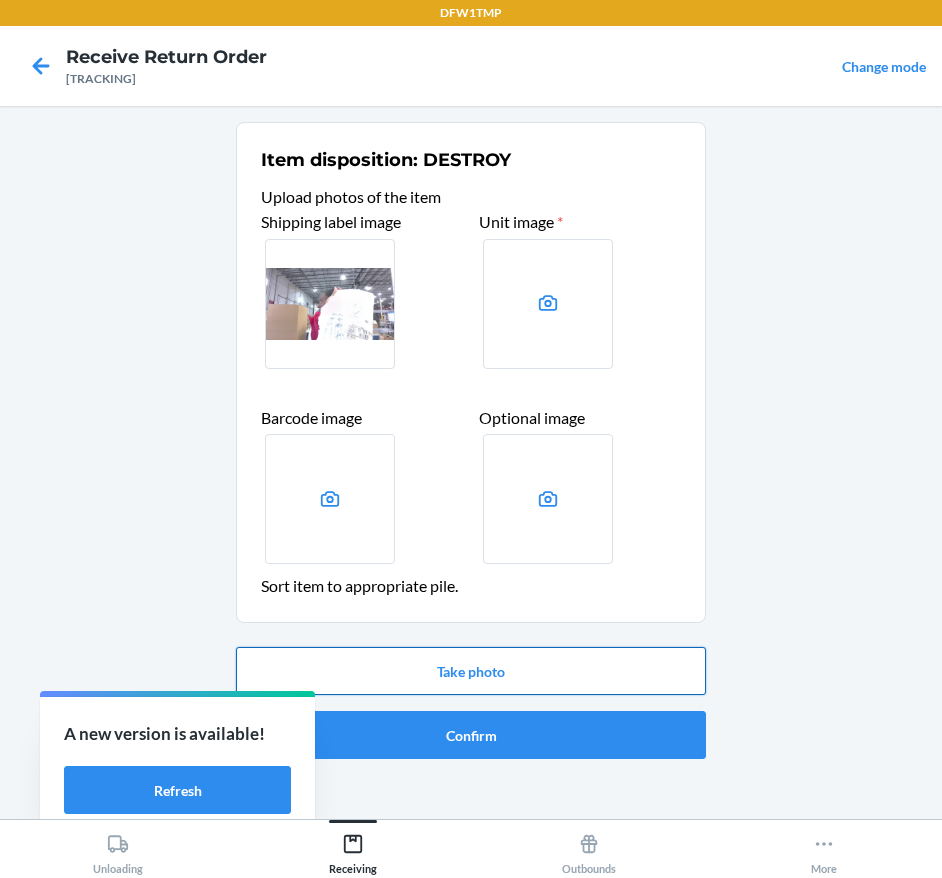 click on "Take photo" at bounding box center (471, 671) 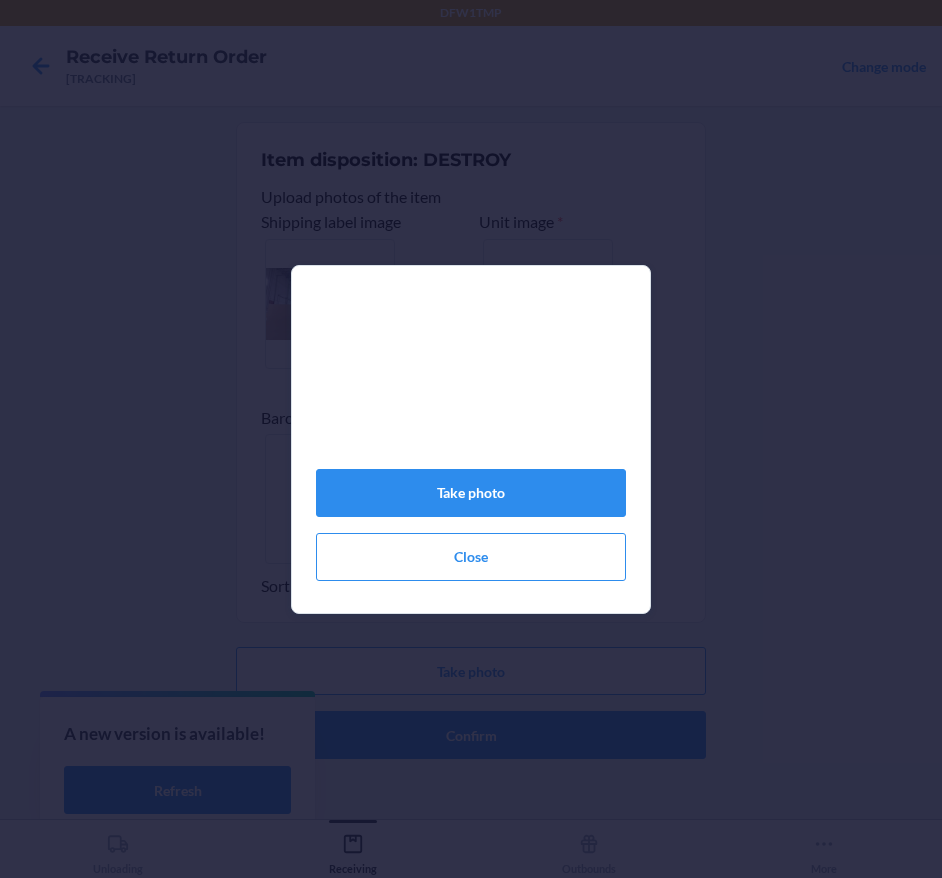 click on "Take photo Close" at bounding box center (471, 447) 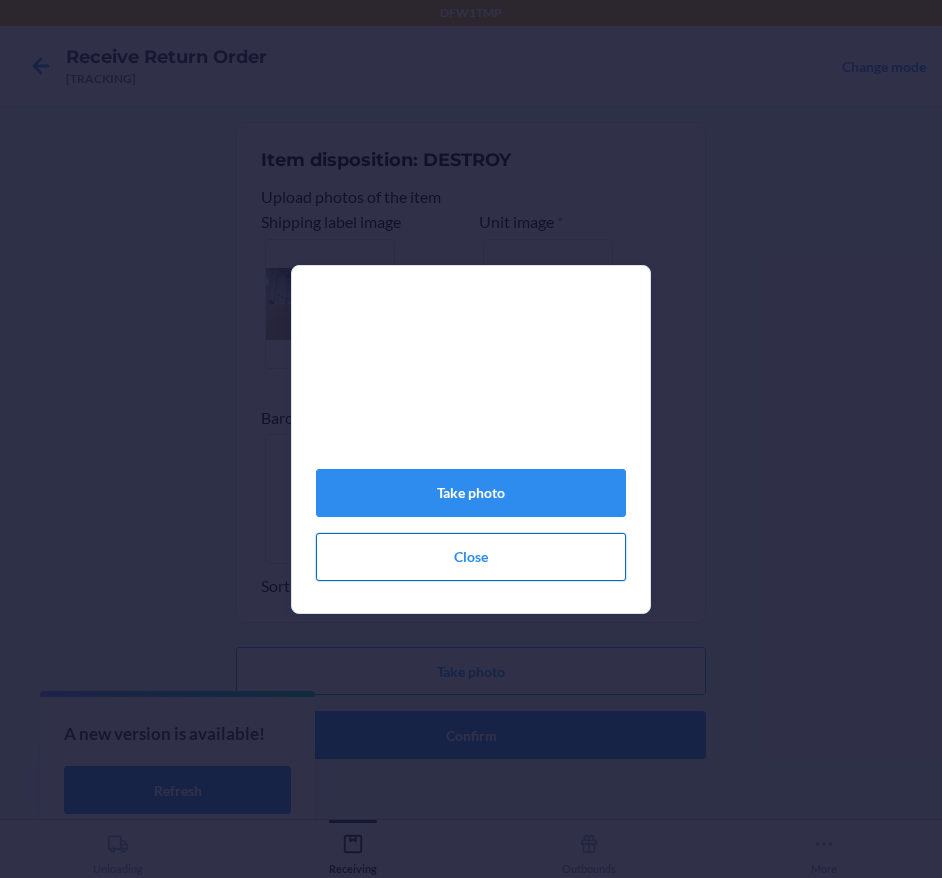 click on "Close" 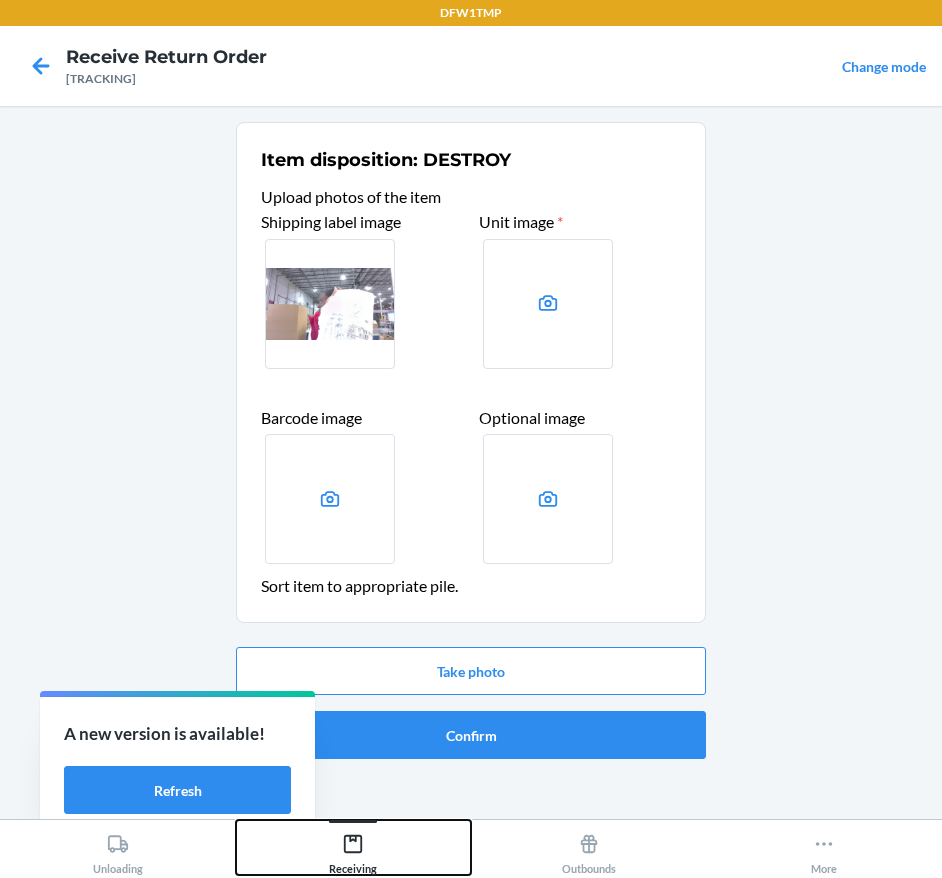 drag, startPoint x: 357, startPoint y: 861, endPoint x: 347, endPoint y: 871, distance: 14.142136 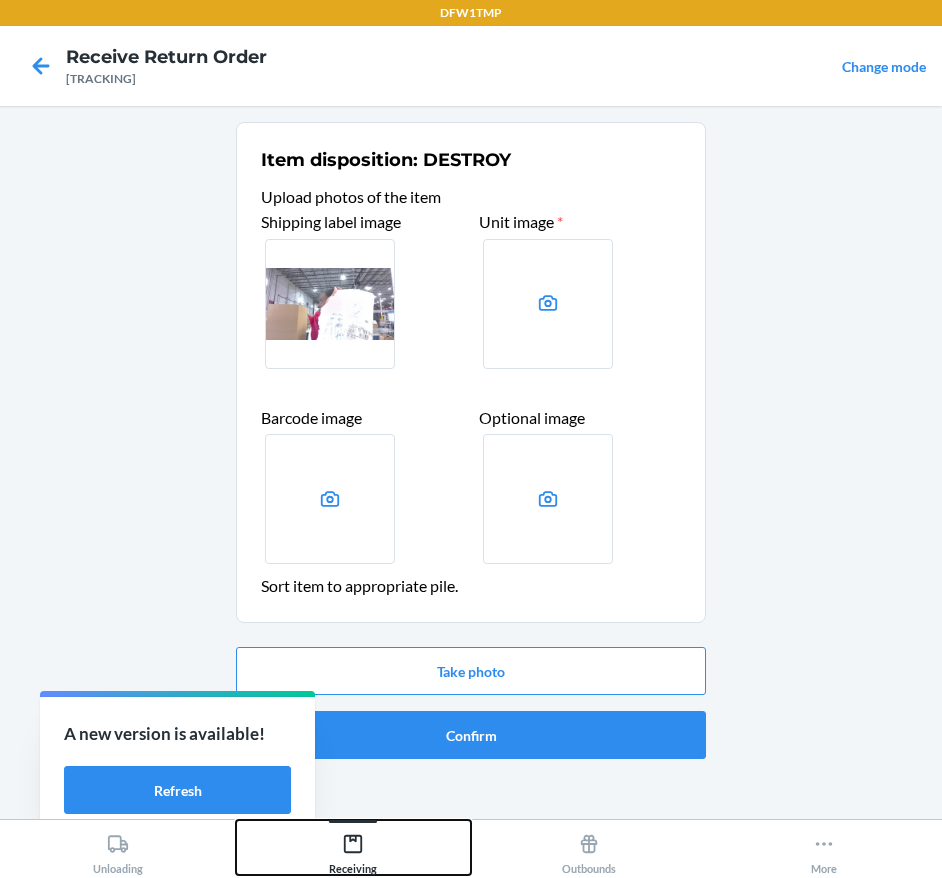 click on "Receiving" at bounding box center [353, 850] 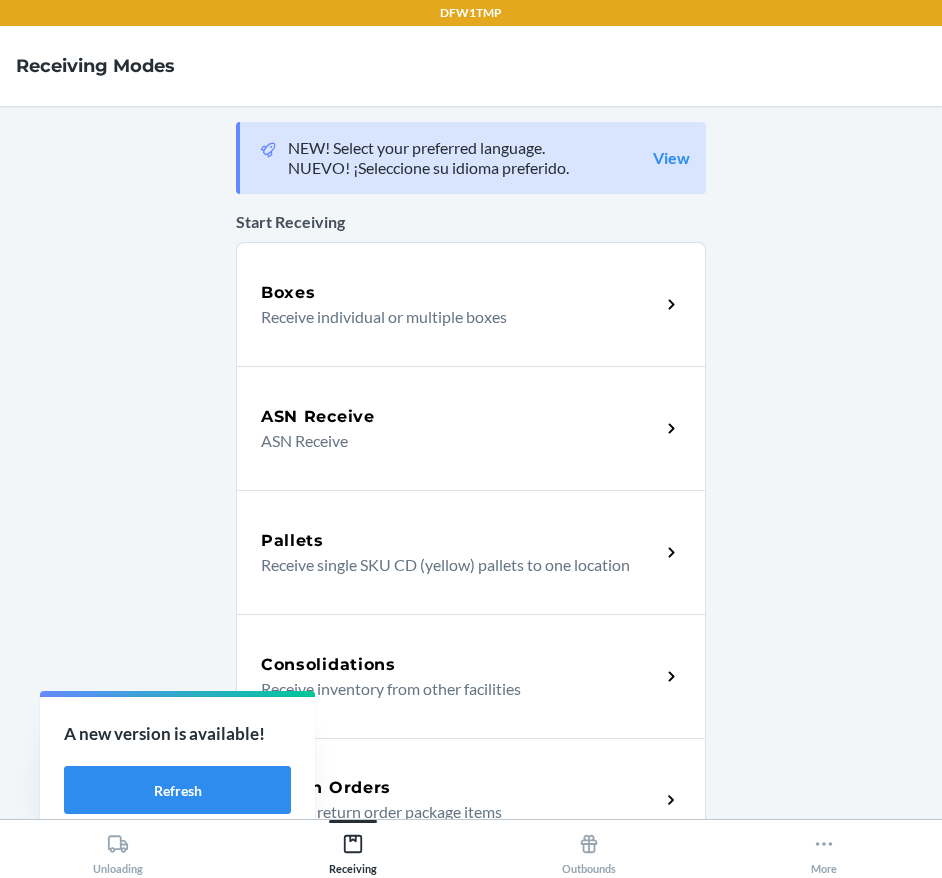click on "Return Orders Receive return order package items" at bounding box center (471, 800) 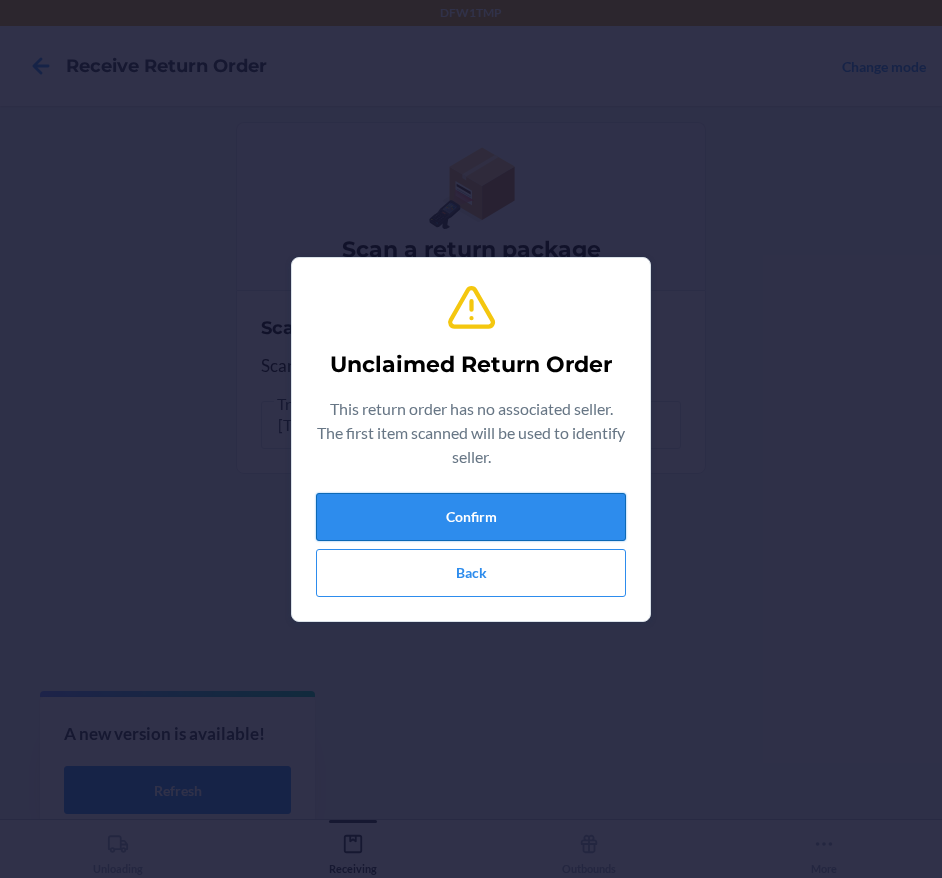 click on "Confirm" at bounding box center [471, 517] 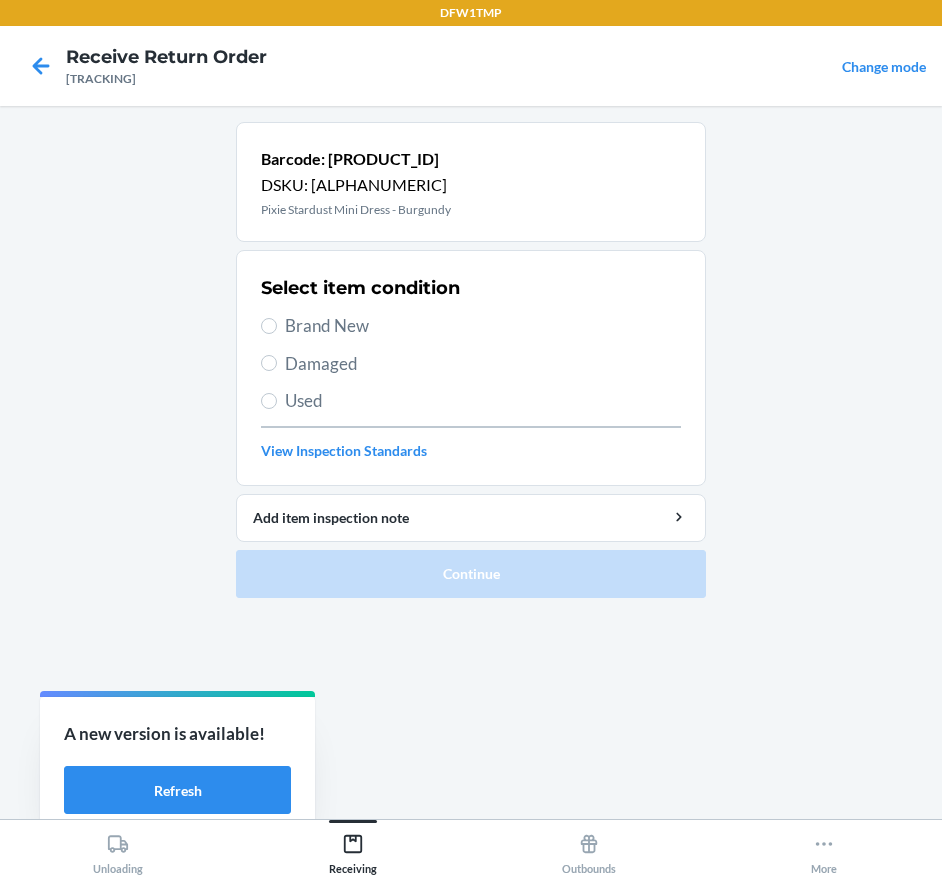 click on "Brand New" at bounding box center [483, 326] 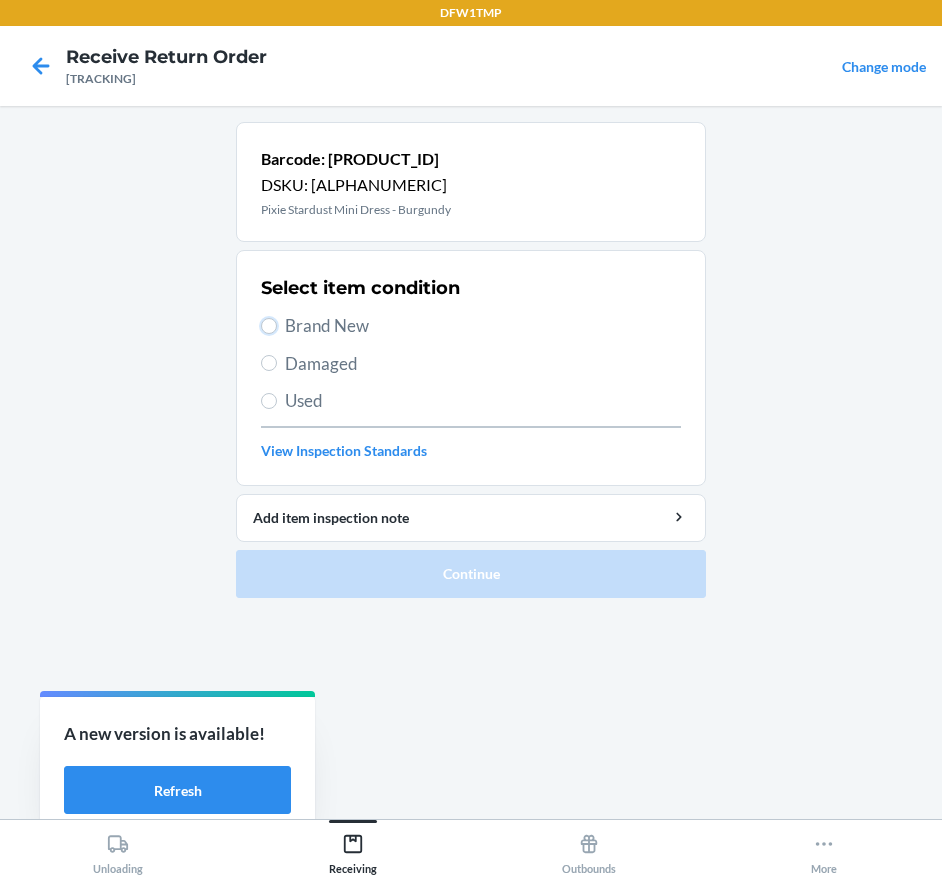 click on "Brand New" at bounding box center (269, 326) 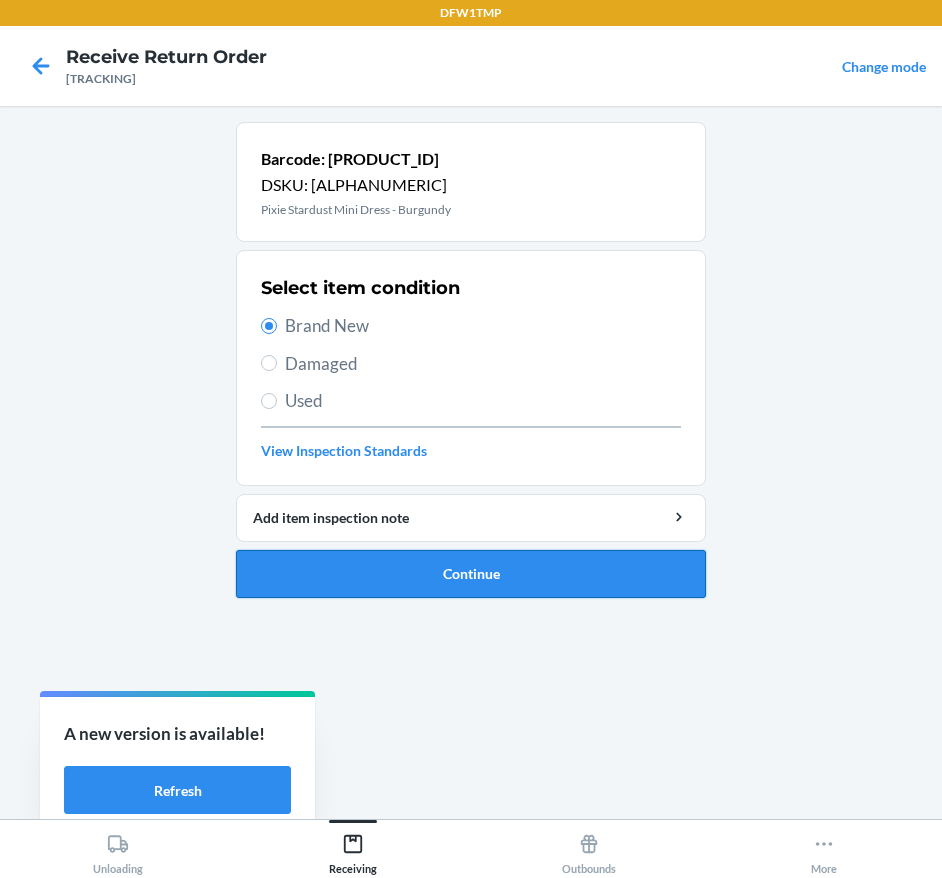 click on "Continue" at bounding box center [471, 574] 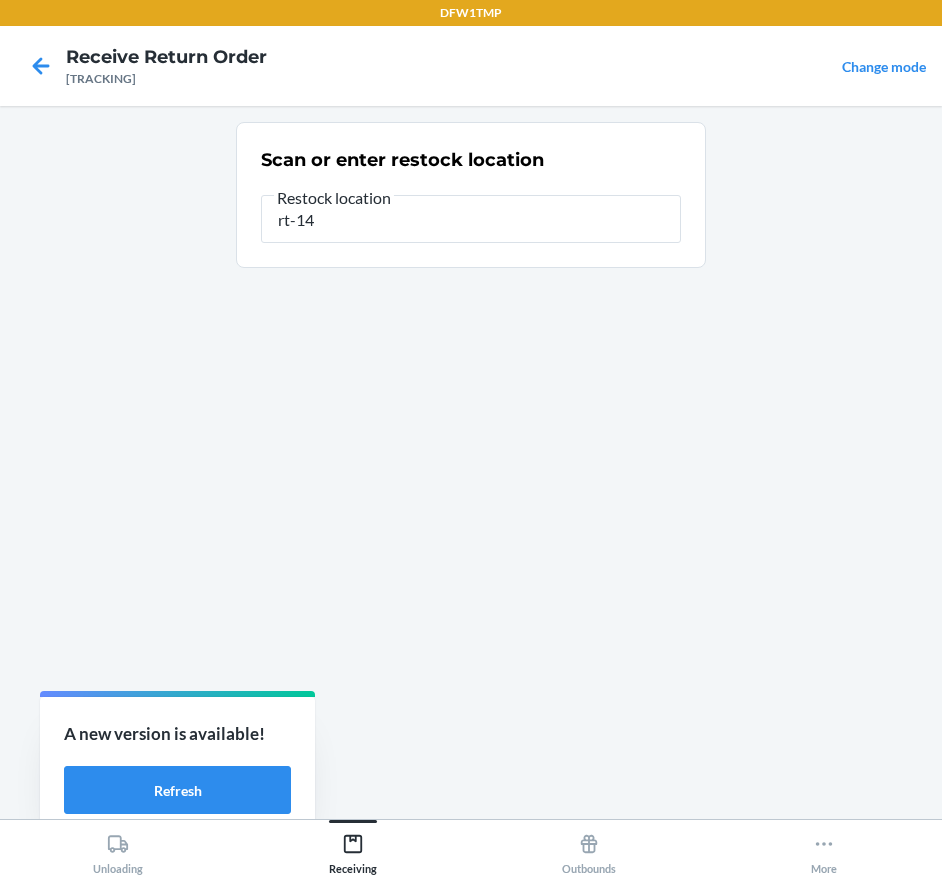 type on "rt-14" 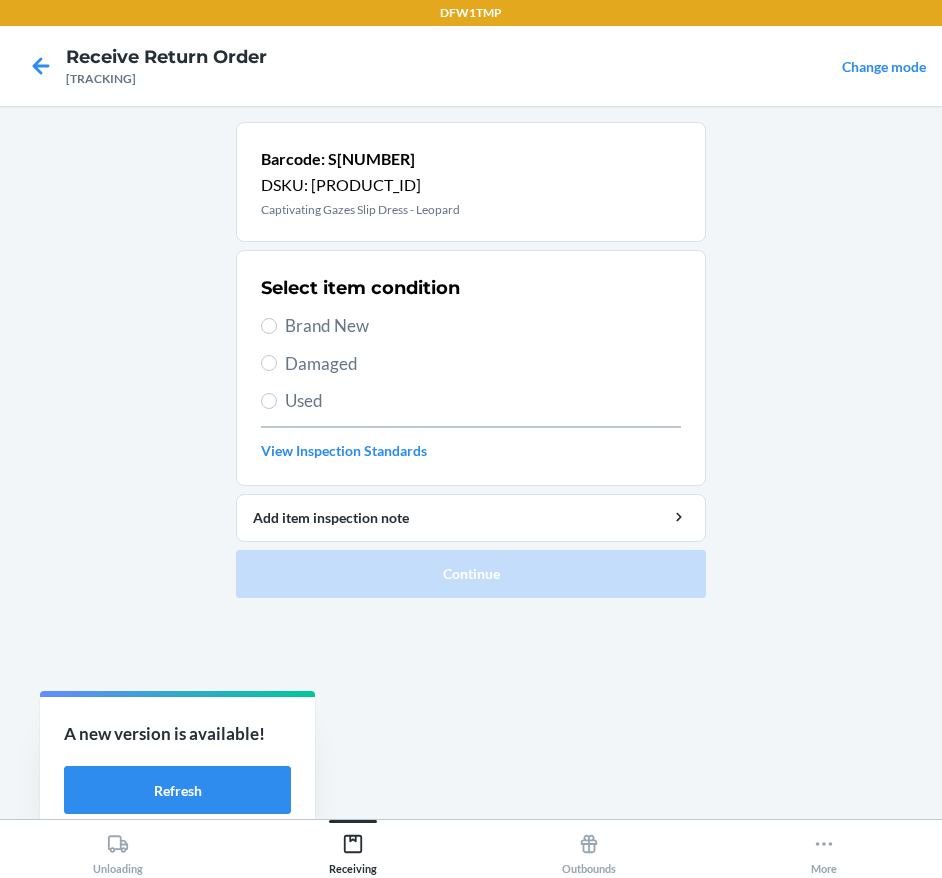 click on "Brand New" at bounding box center (483, 326) 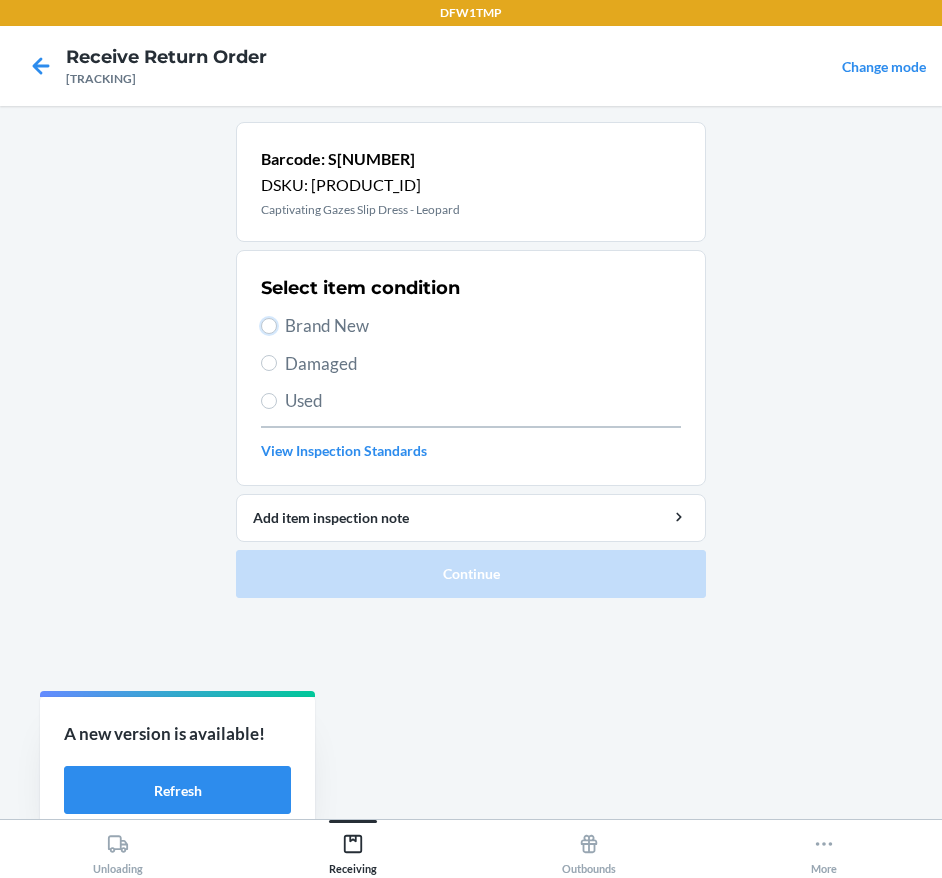 click on "Brand New" at bounding box center [269, 326] 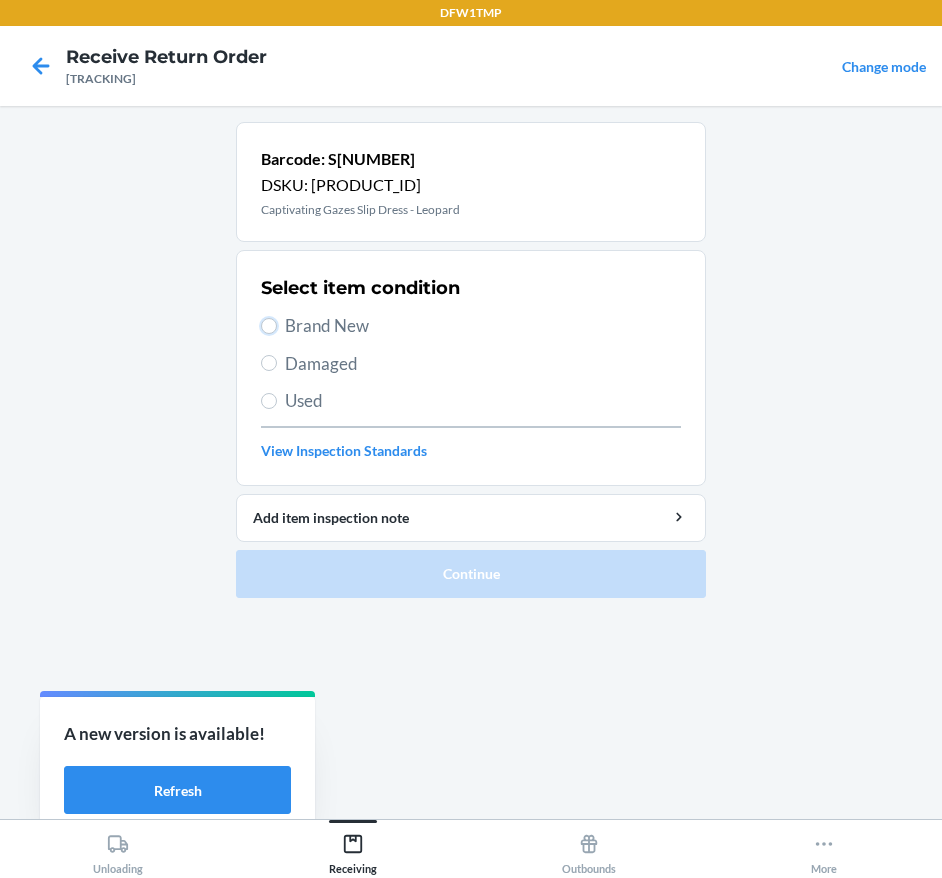 radio on "true" 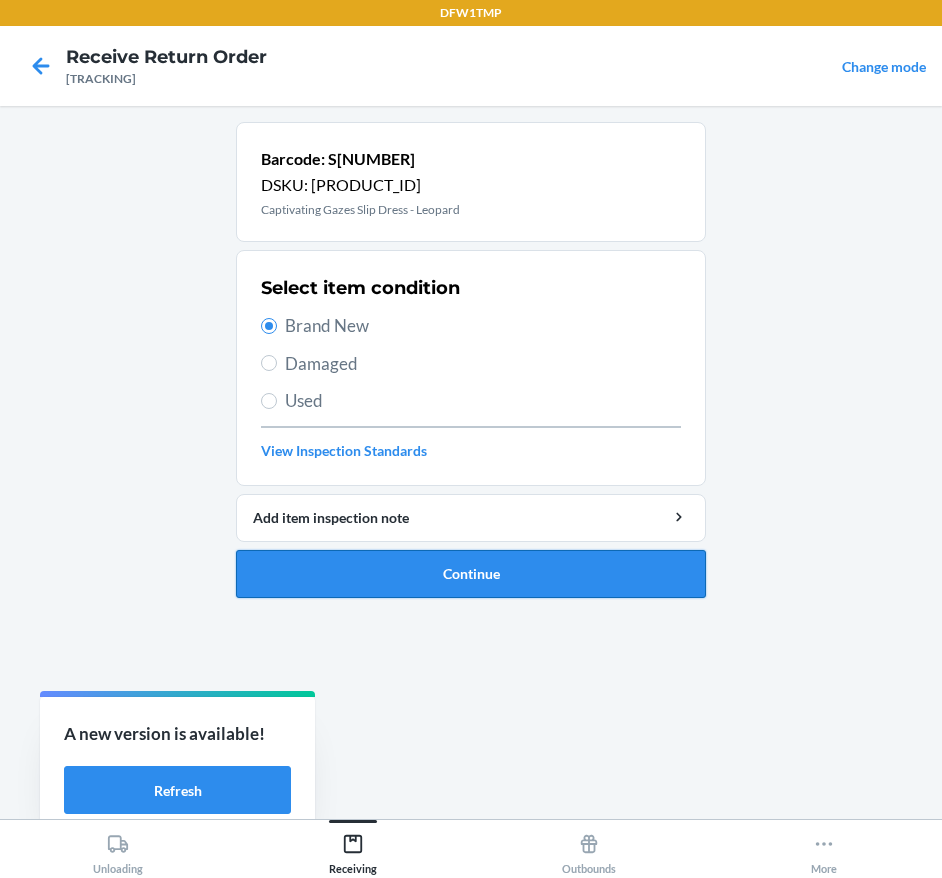 click on "Continue" at bounding box center (471, 574) 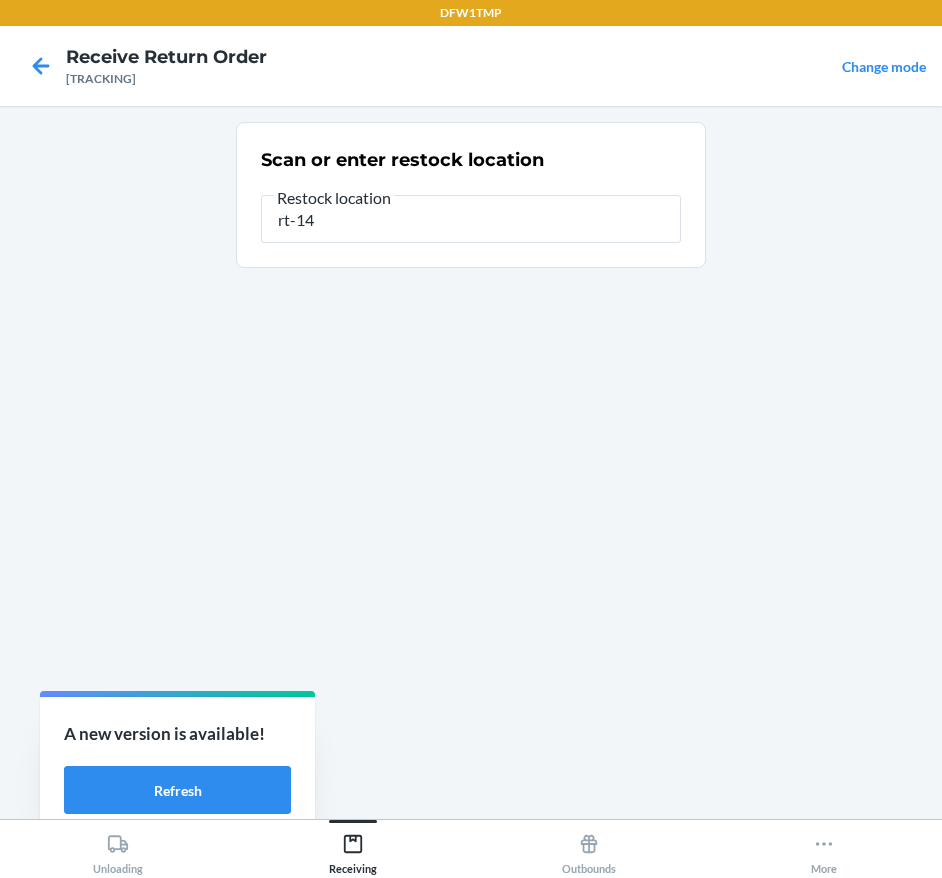 type on "rt-14" 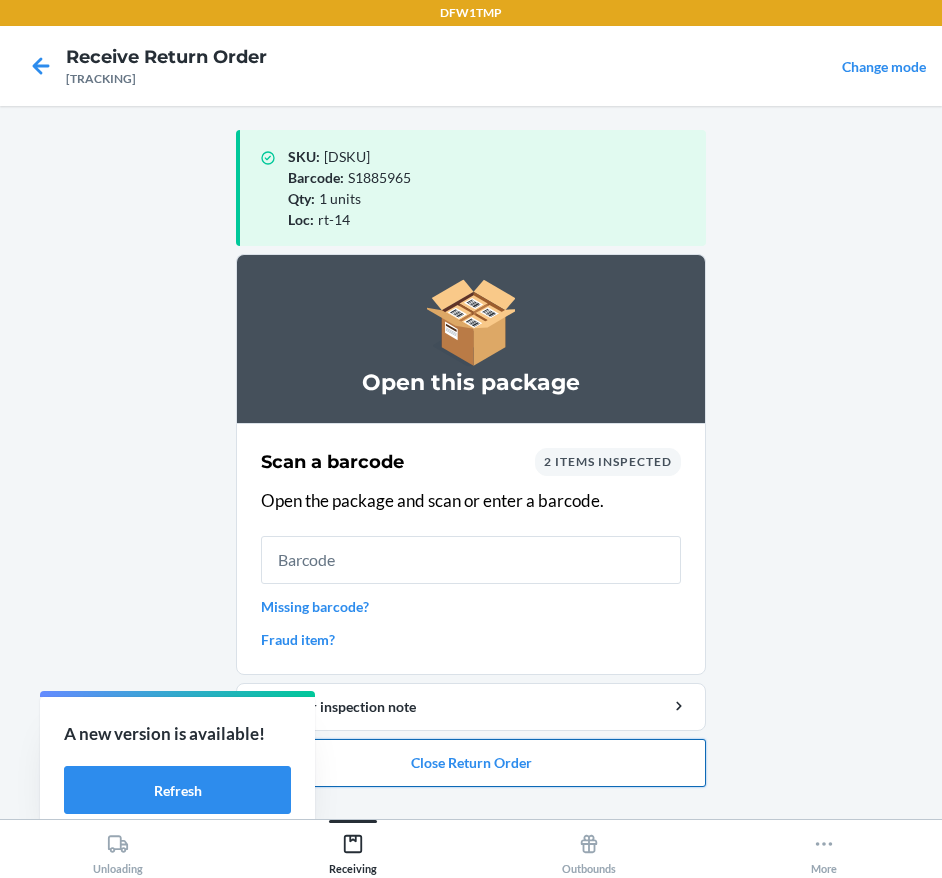click on "Close Return Order" at bounding box center [471, 763] 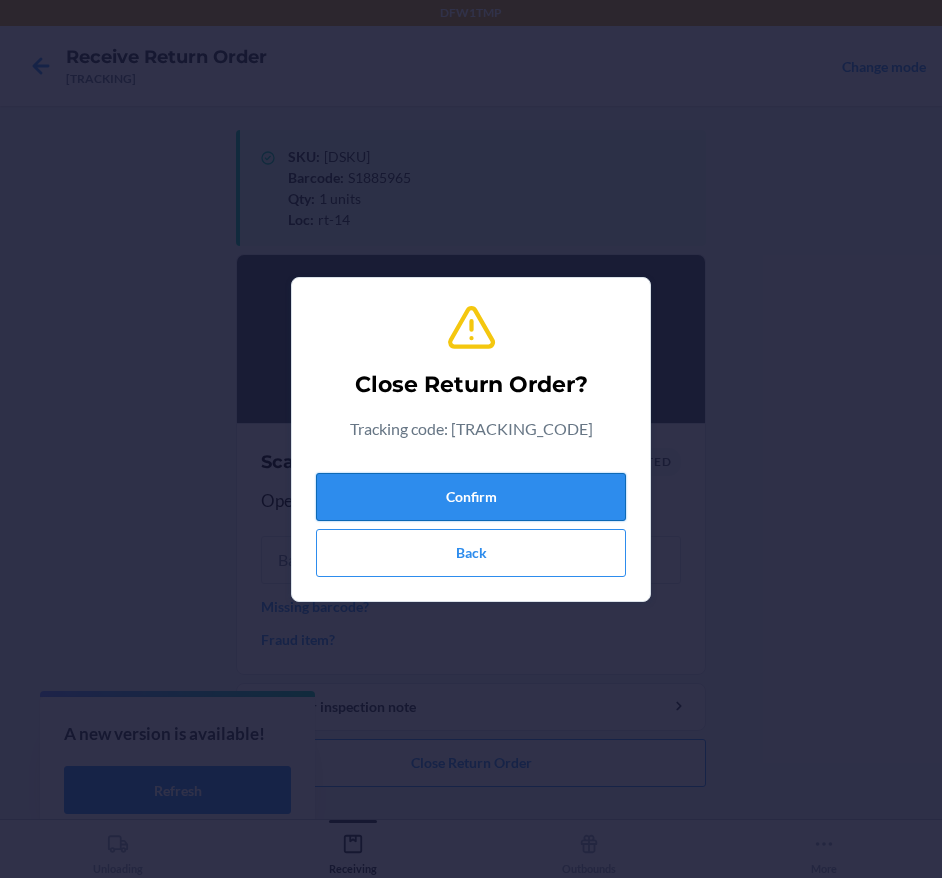 click on "Confirm" at bounding box center (471, 497) 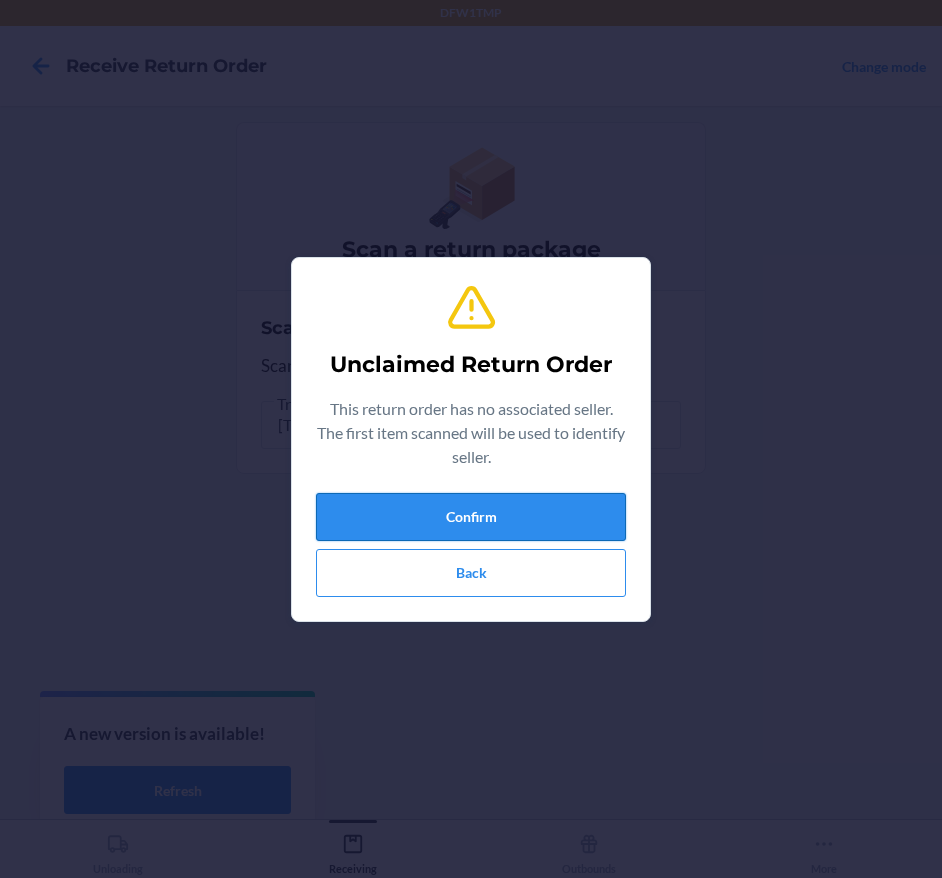 click on "Confirm" at bounding box center [471, 517] 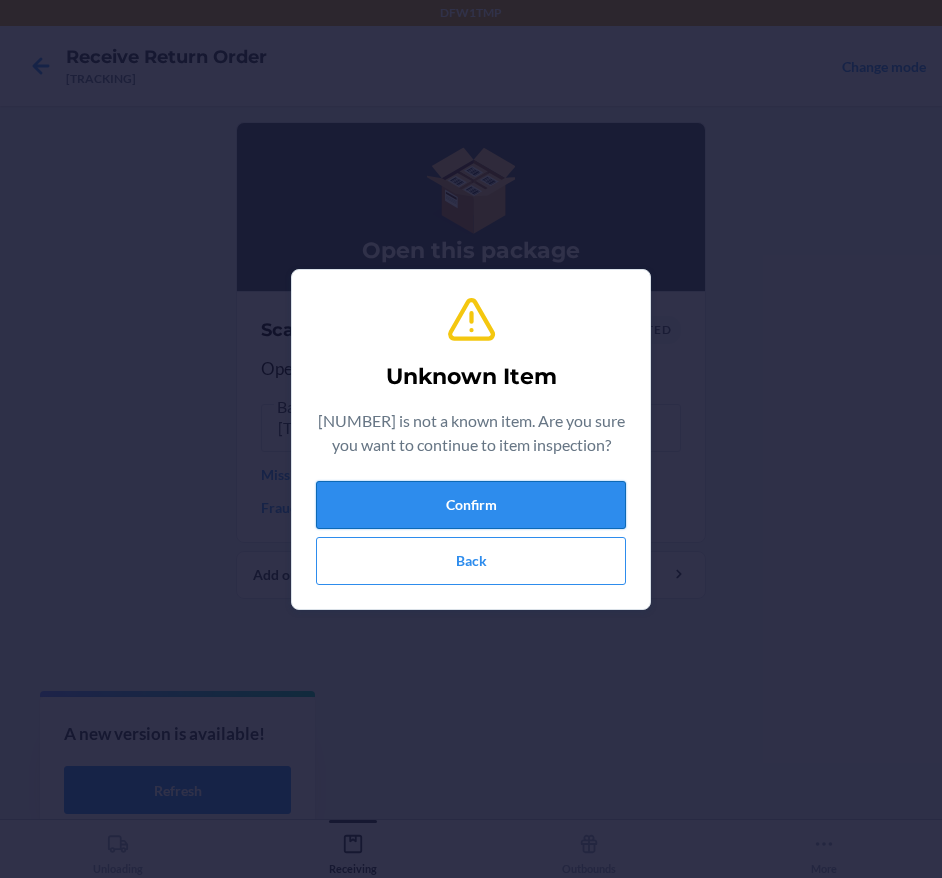 click on "Confirm" at bounding box center [471, 505] 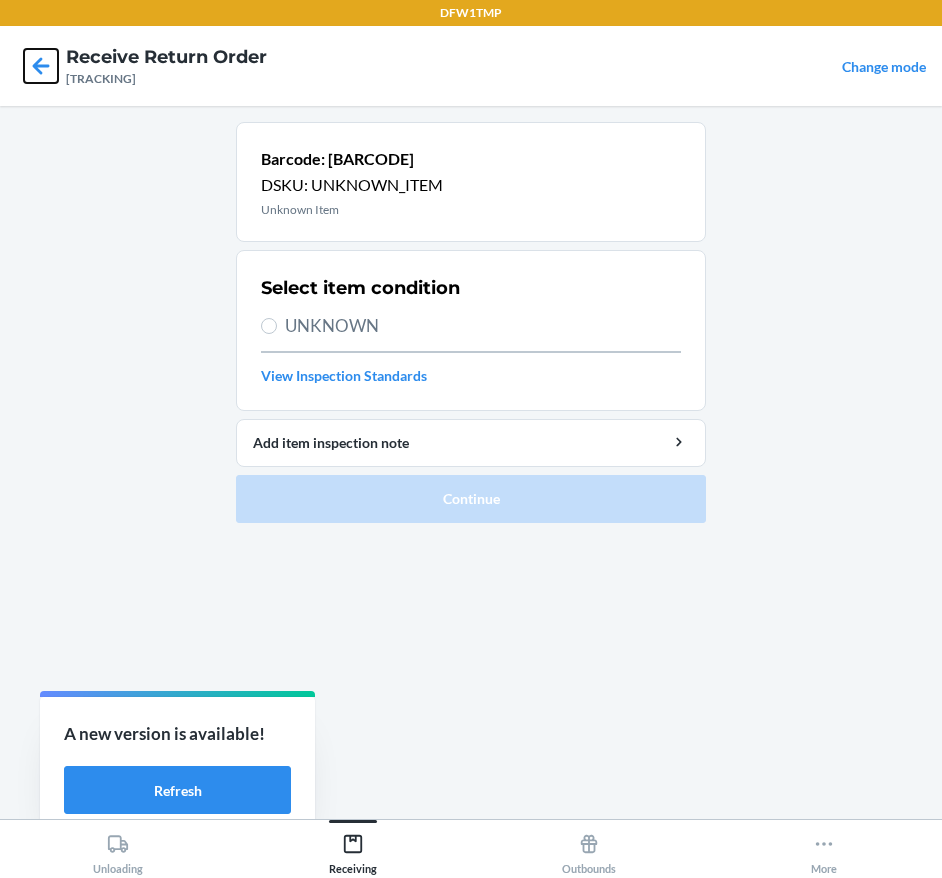 click 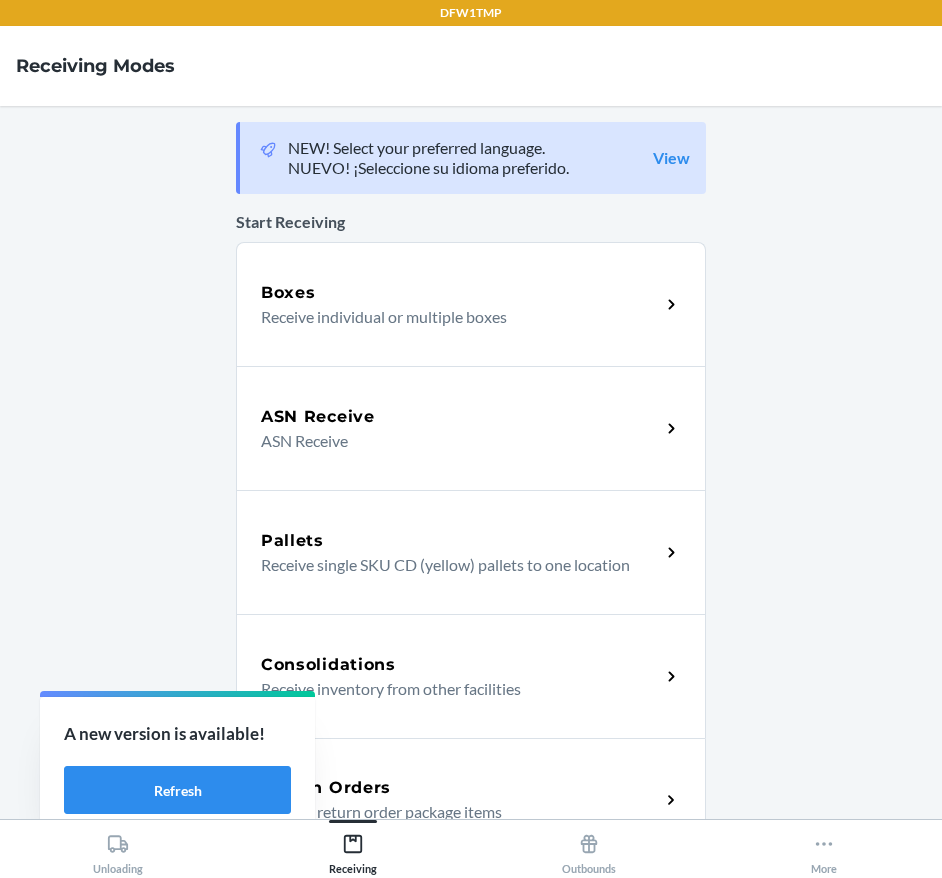 click on "Return Orders Receive return order package items" at bounding box center [471, 800] 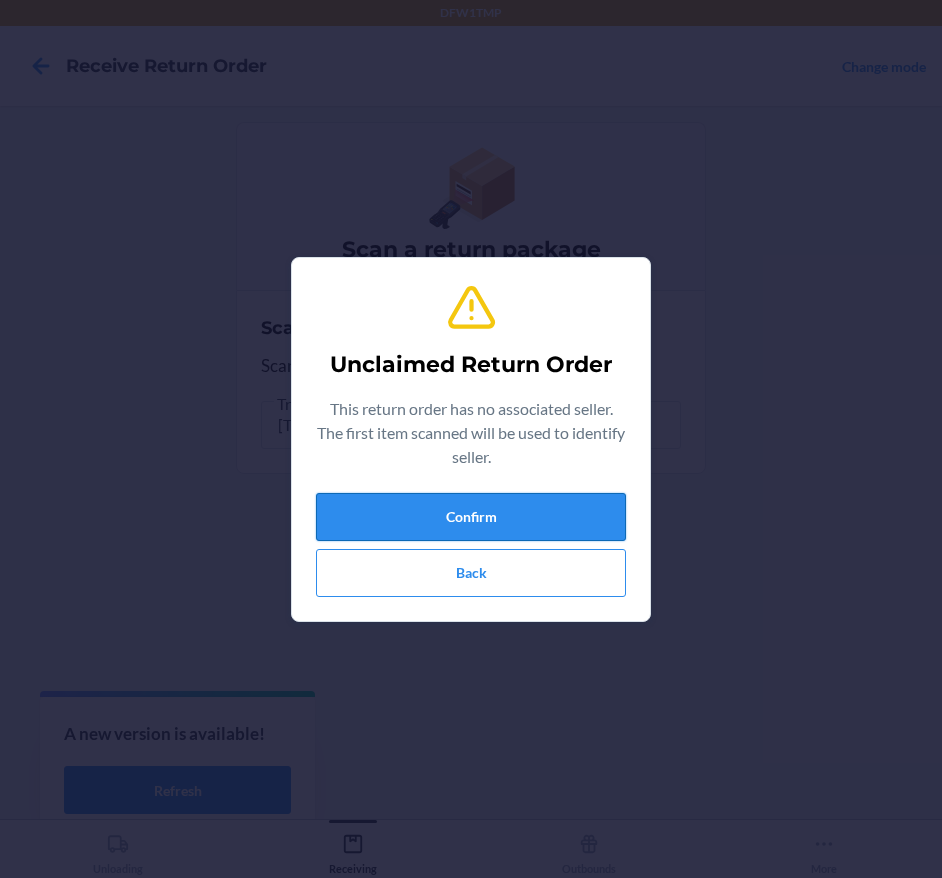 click on "Confirm" at bounding box center [471, 517] 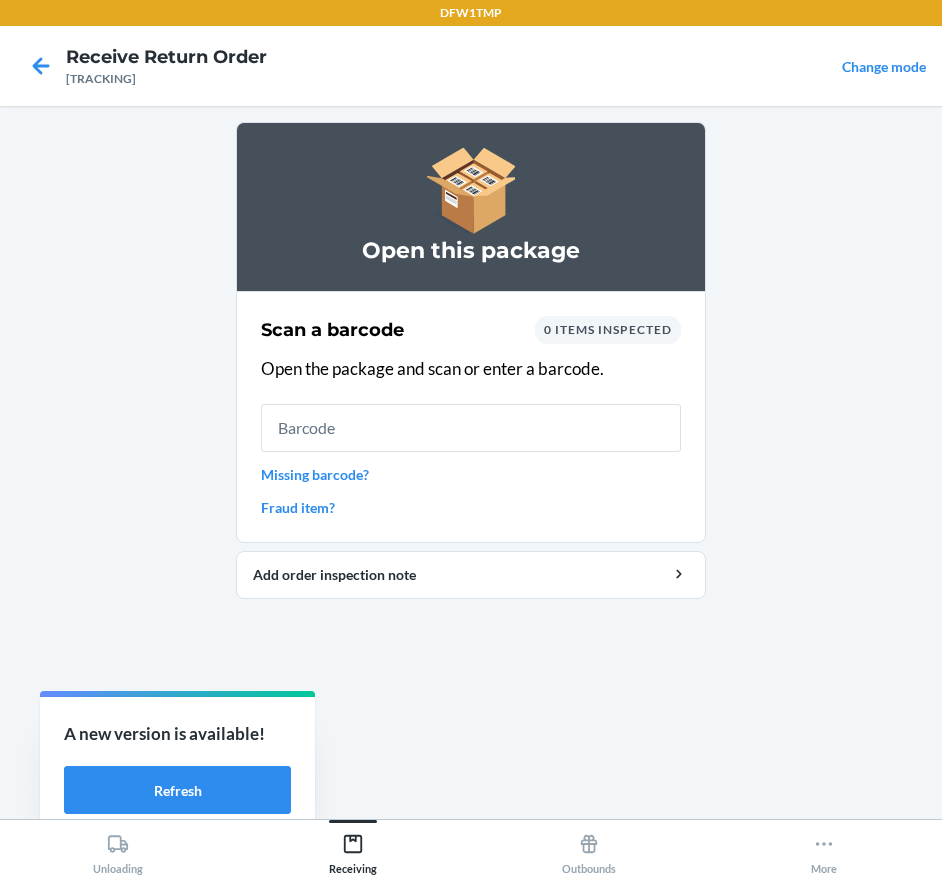click on "Missing barcode?" at bounding box center (471, 474) 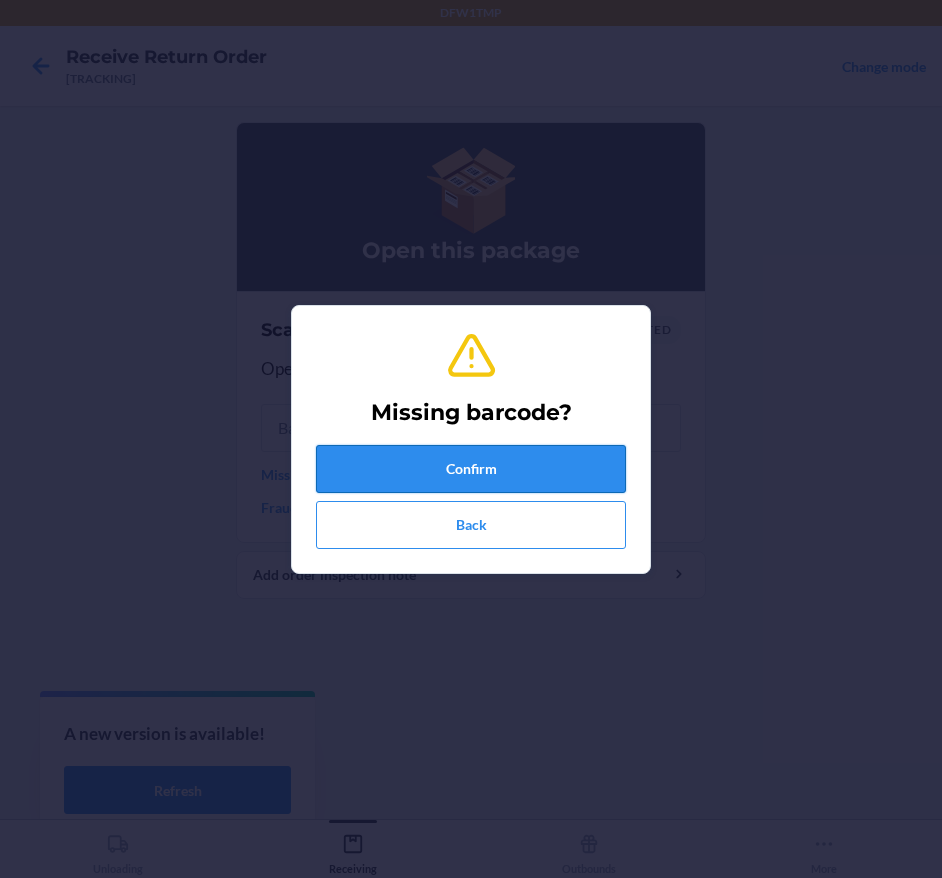 click on "Confirm" at bounding box center (471, 469) 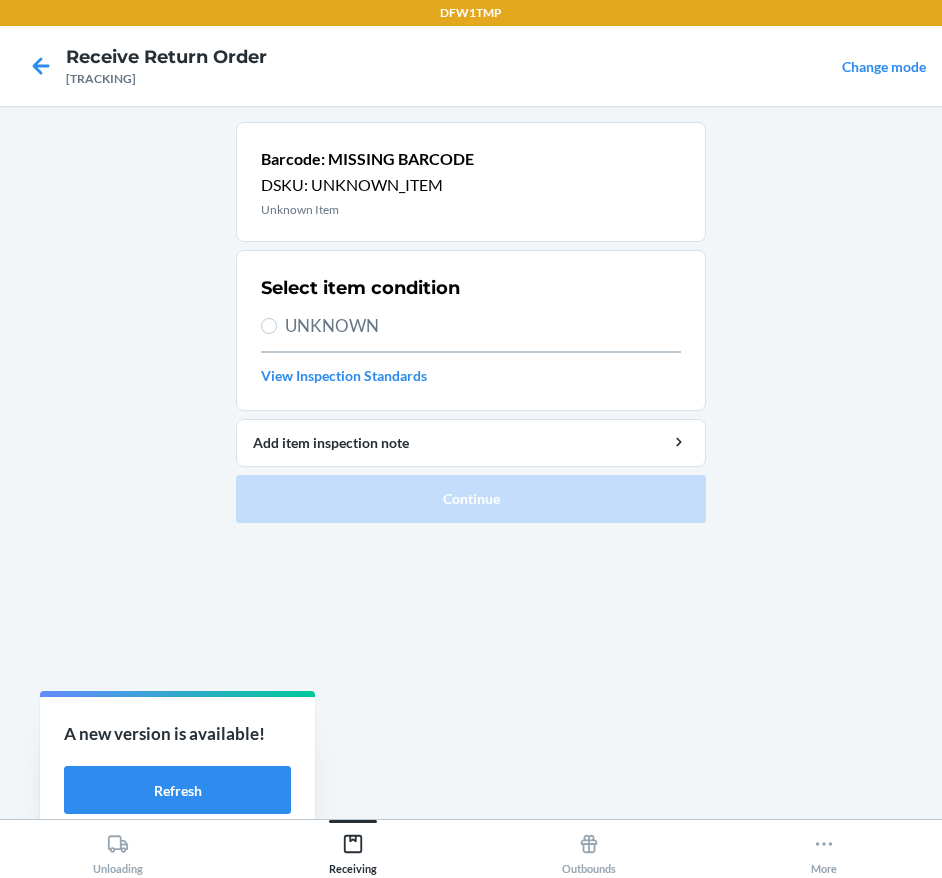 click on "Select item condition UNKNOWN View Inspection Standards" at bounding box center (471, 330) 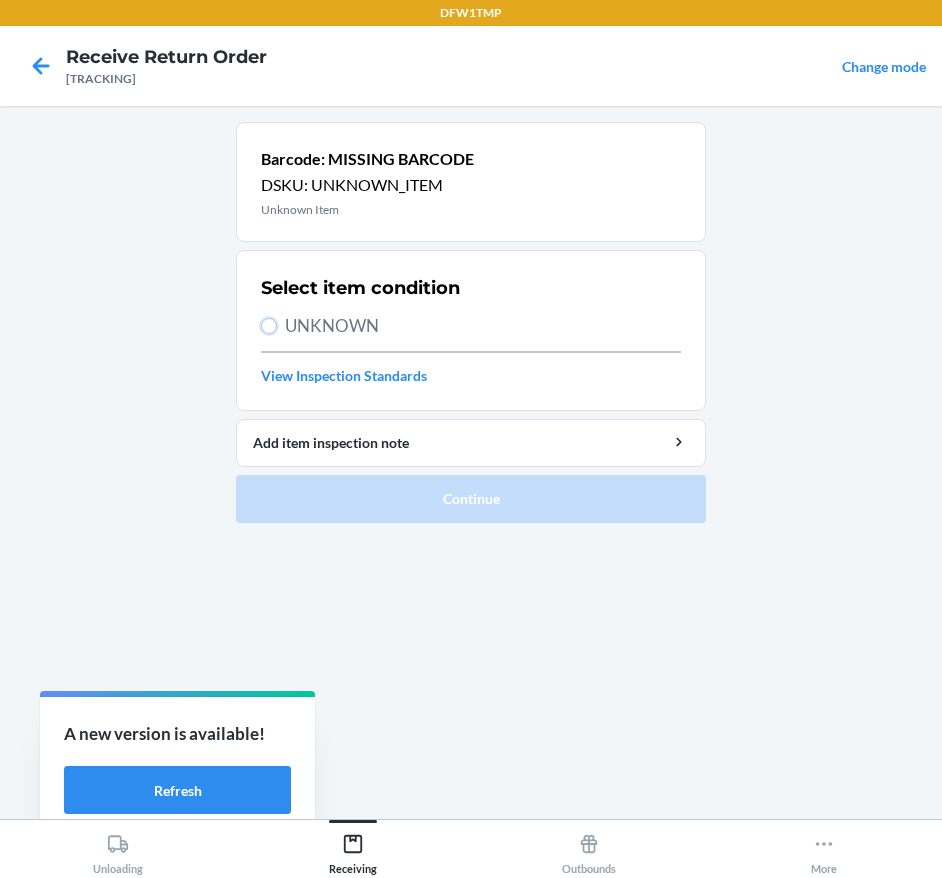 click on "UNKNOWN" at bounding box center (269, 326) 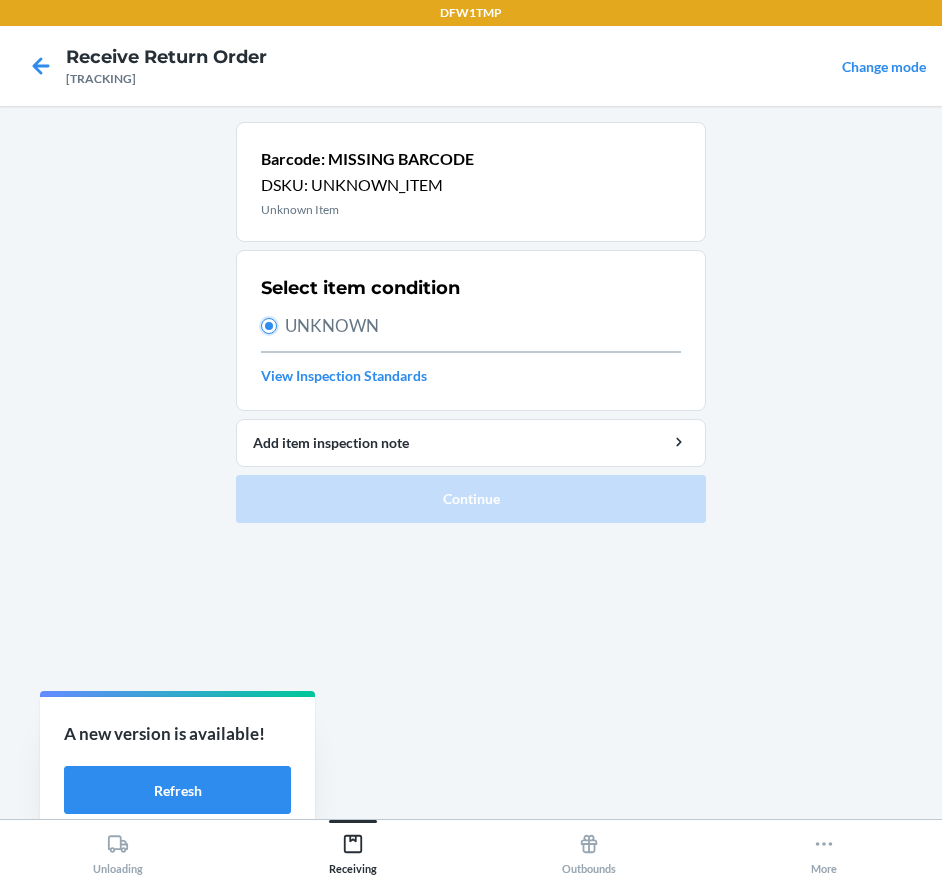 radio on "true" 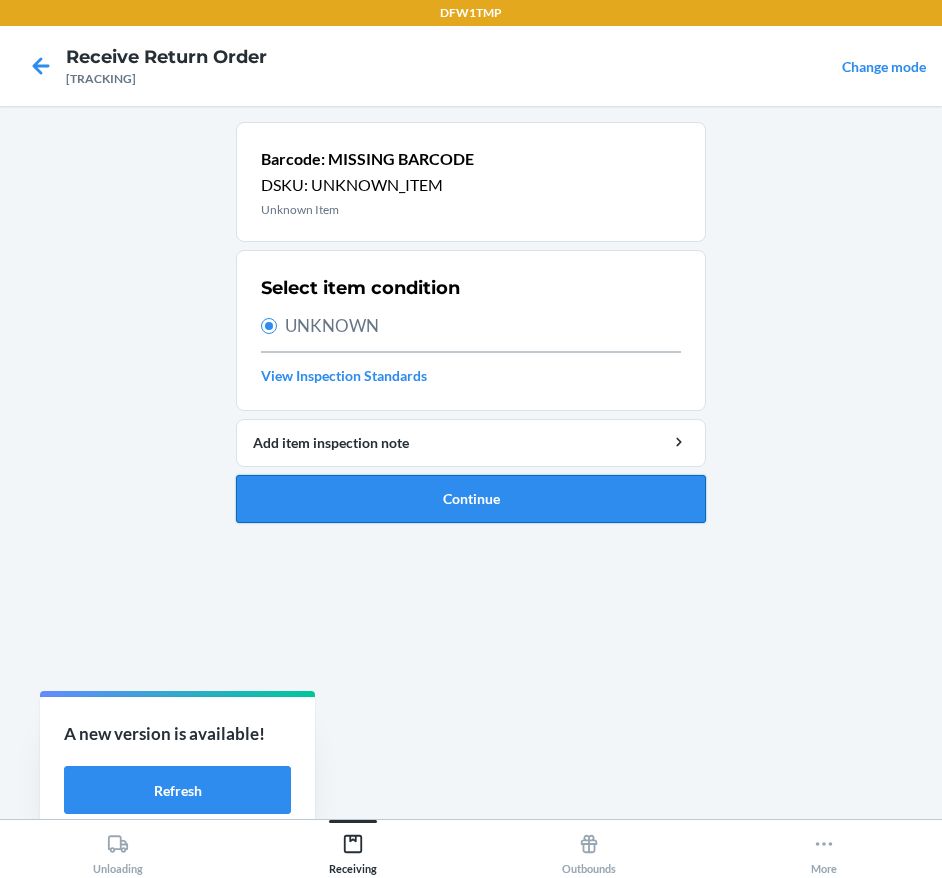click on "Continue" at bounding box center [471, 499] 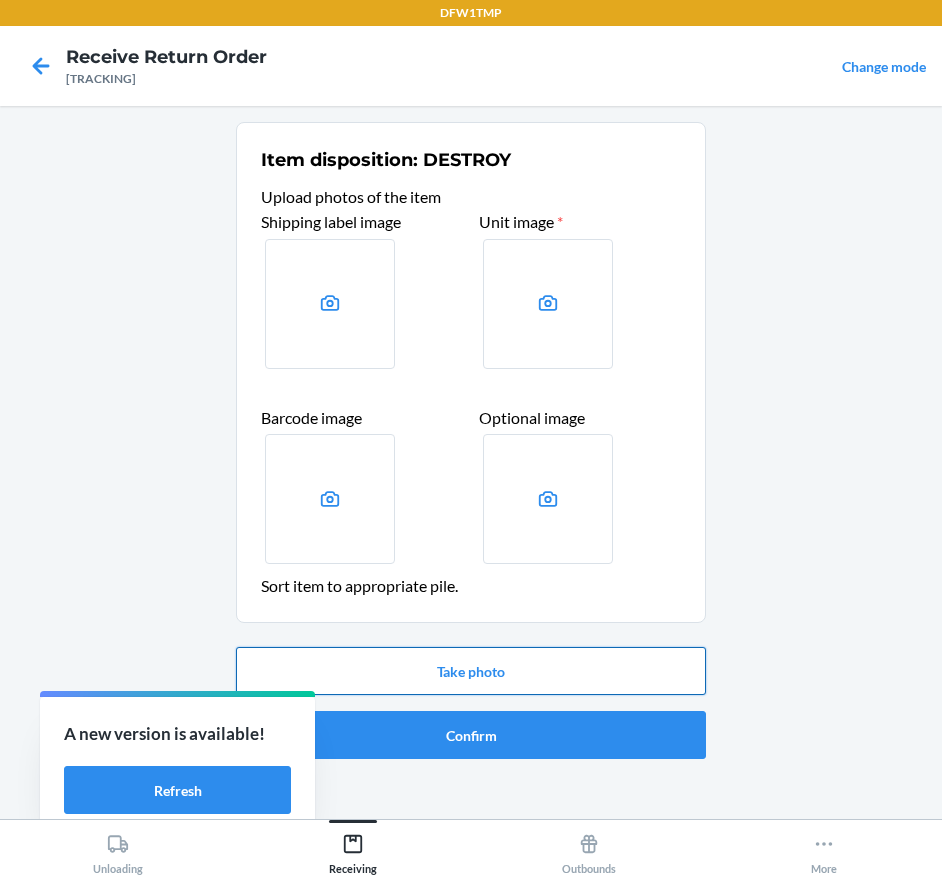 click on "Take photo" at bounding box center (471, 671) 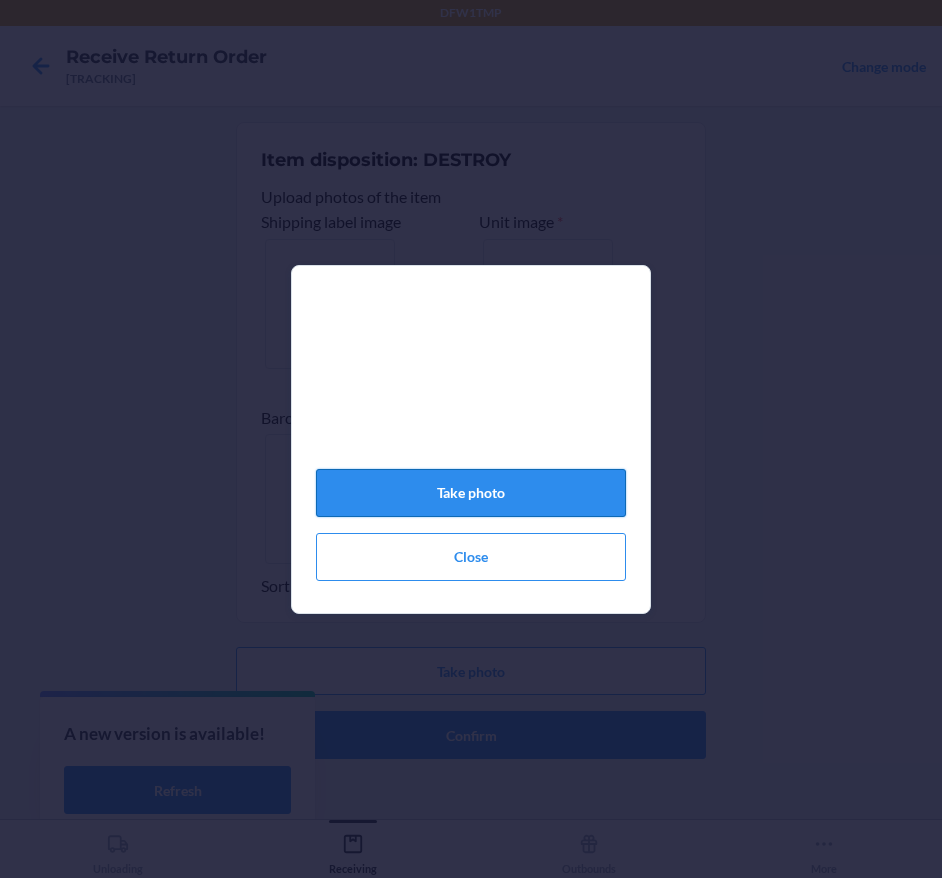 click on "Take photo" 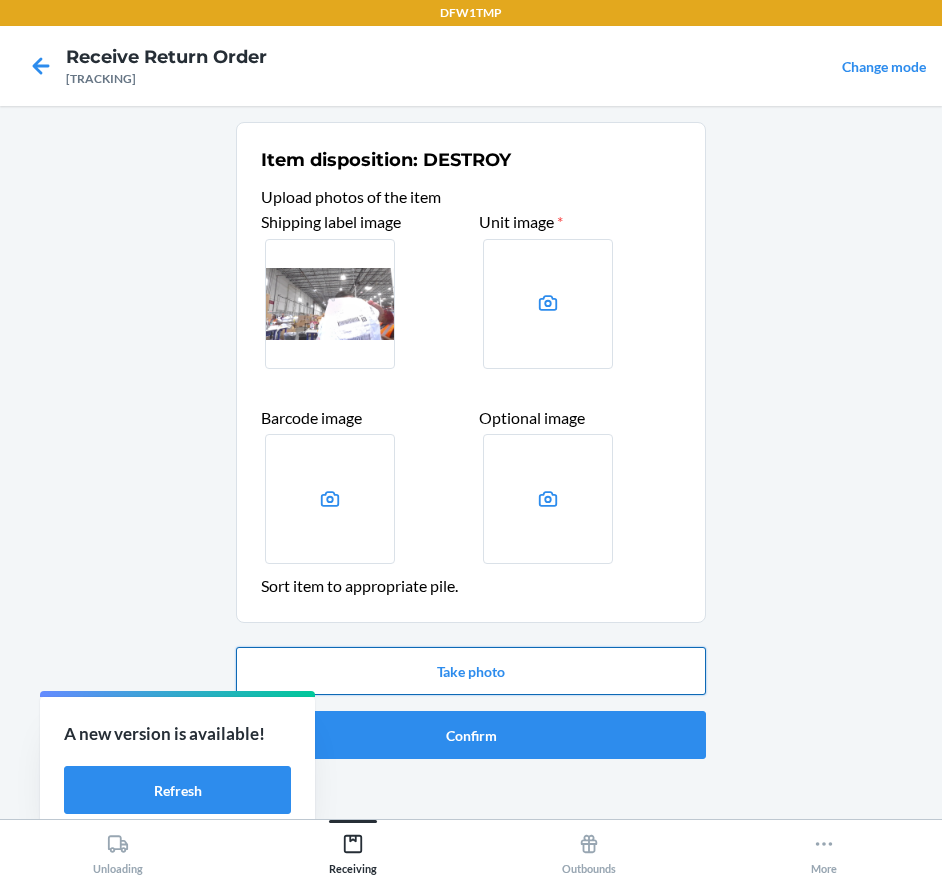 click on "Take photo" at bounding box center [471, 671] 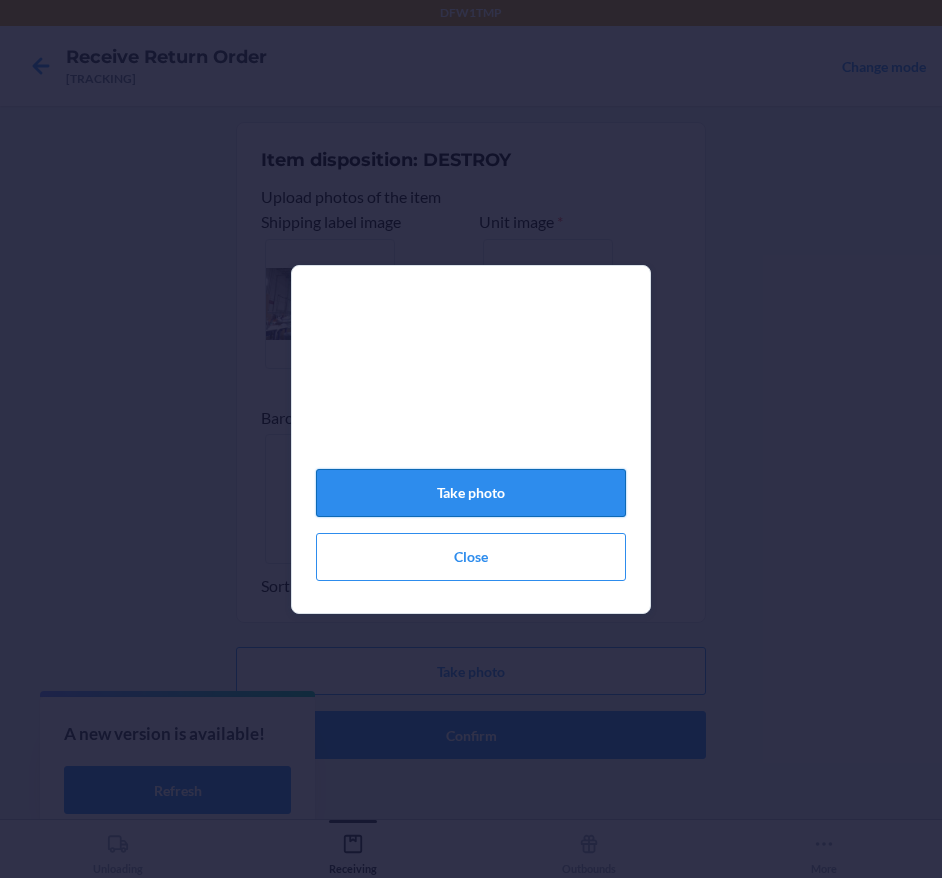 click on "Take photo" 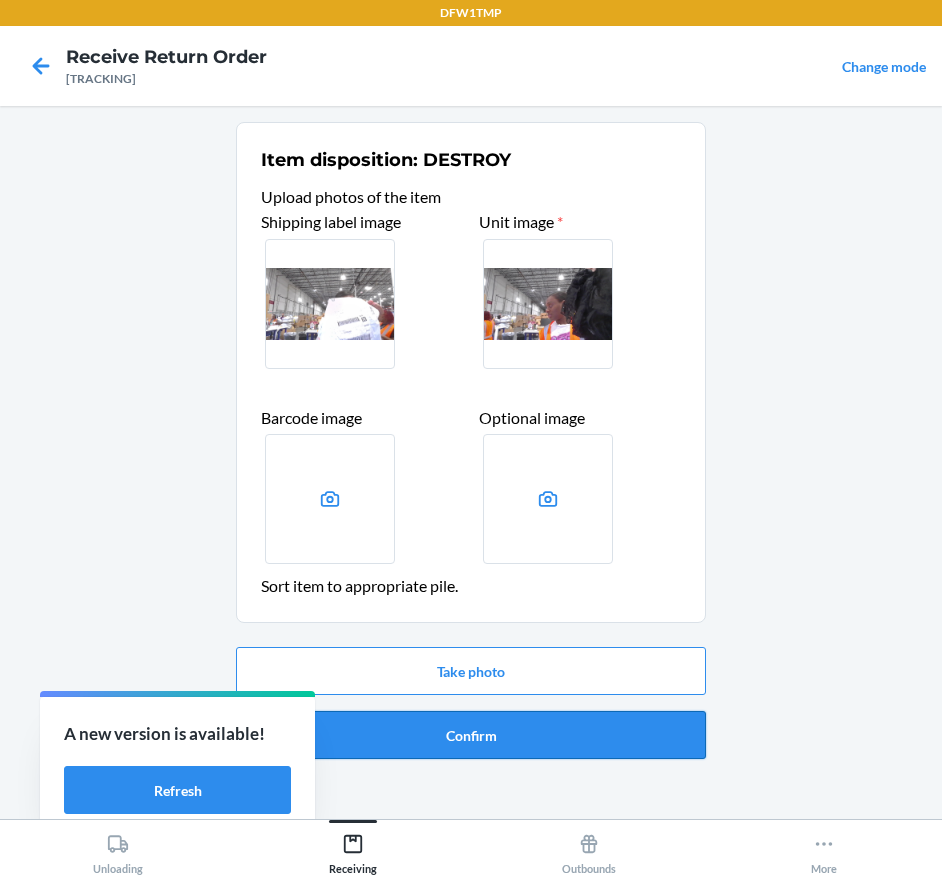 click on "Confirm" at bounding box center (471, 735) 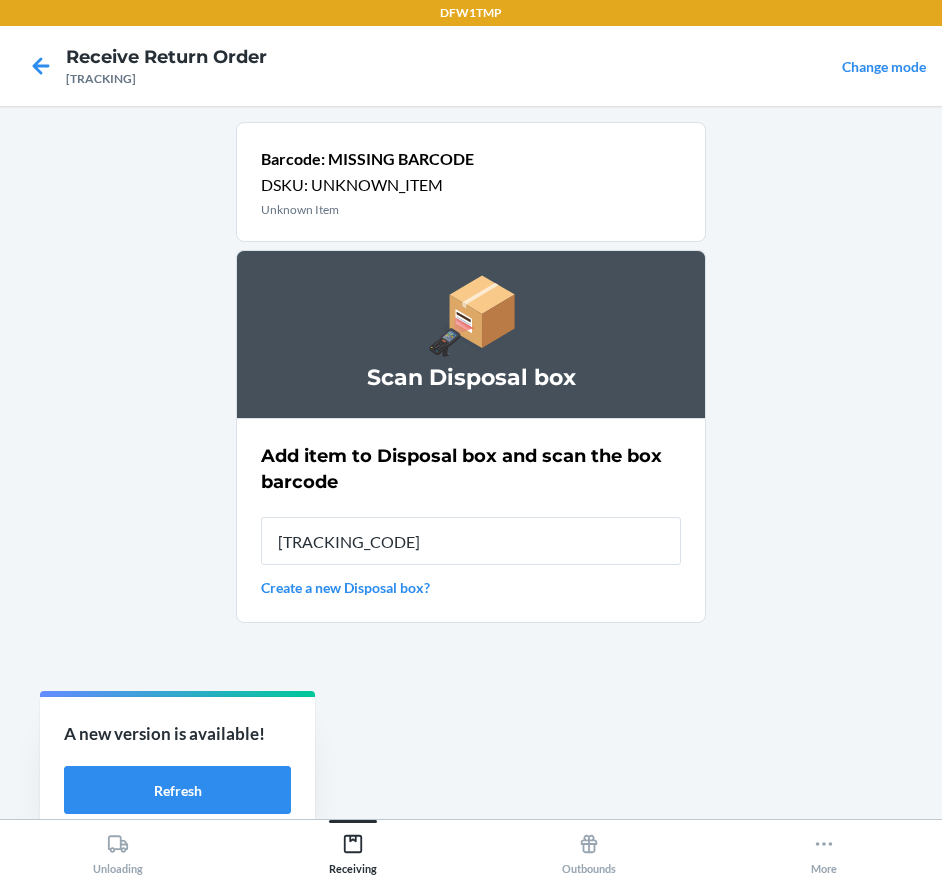 type on "[TRACKING_CODE]" 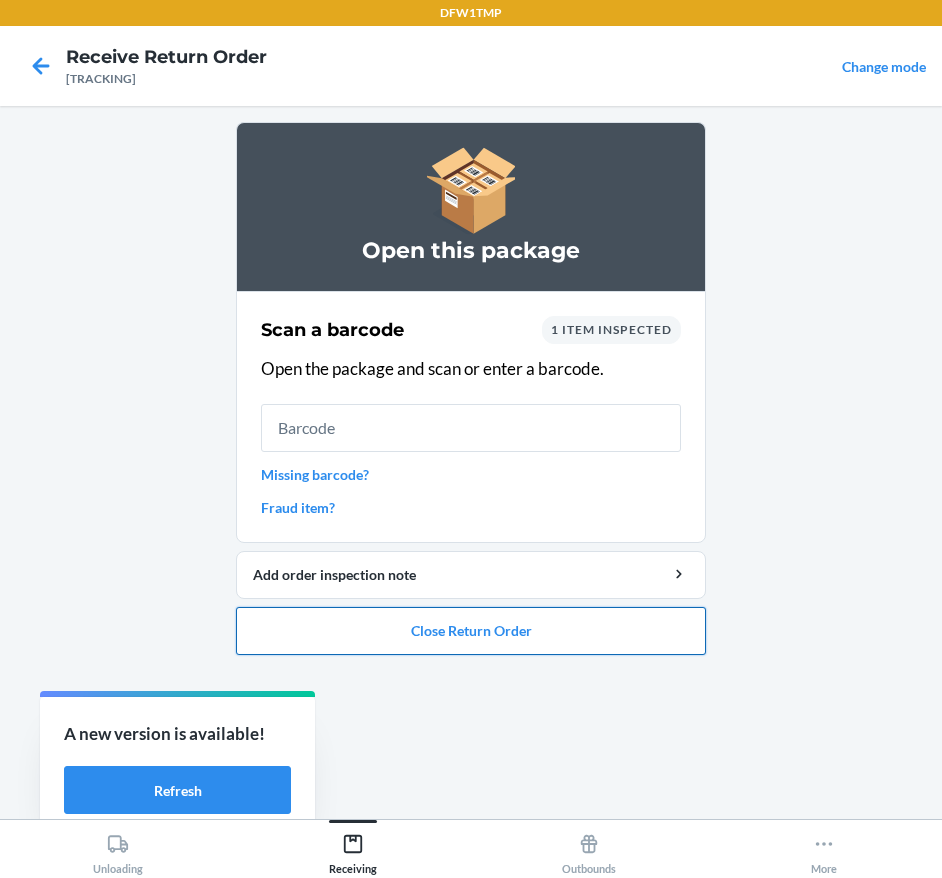 click on "Close Return Order" at bounding box center [471, 631] 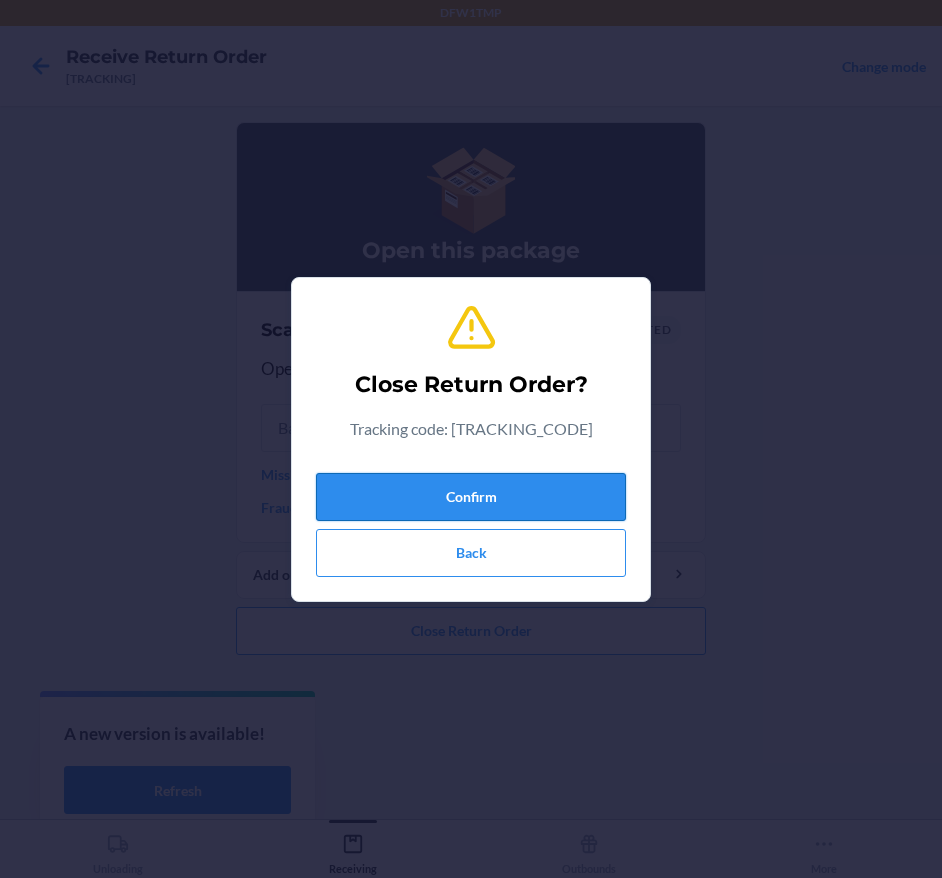 click on "Confirm" at bounding box center [471, 497] 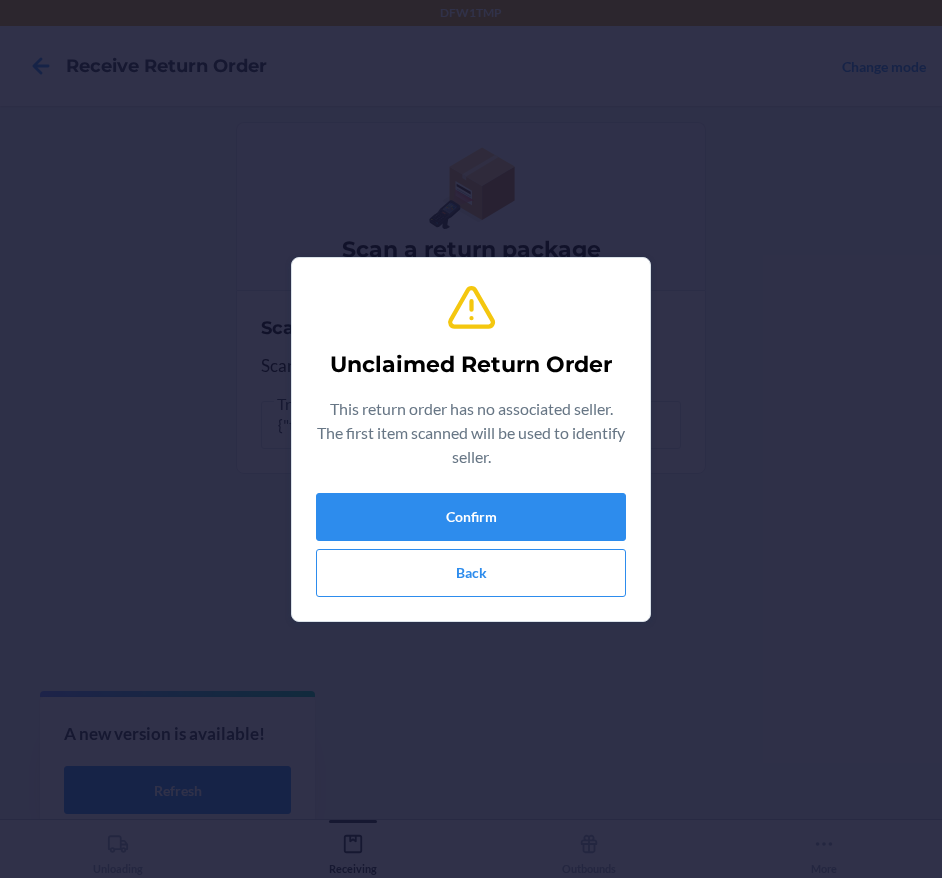 drag, startPoint x: 524, startPoint y: 470, endPoint x: 526, endPoint y: 488, distance: 18.110771 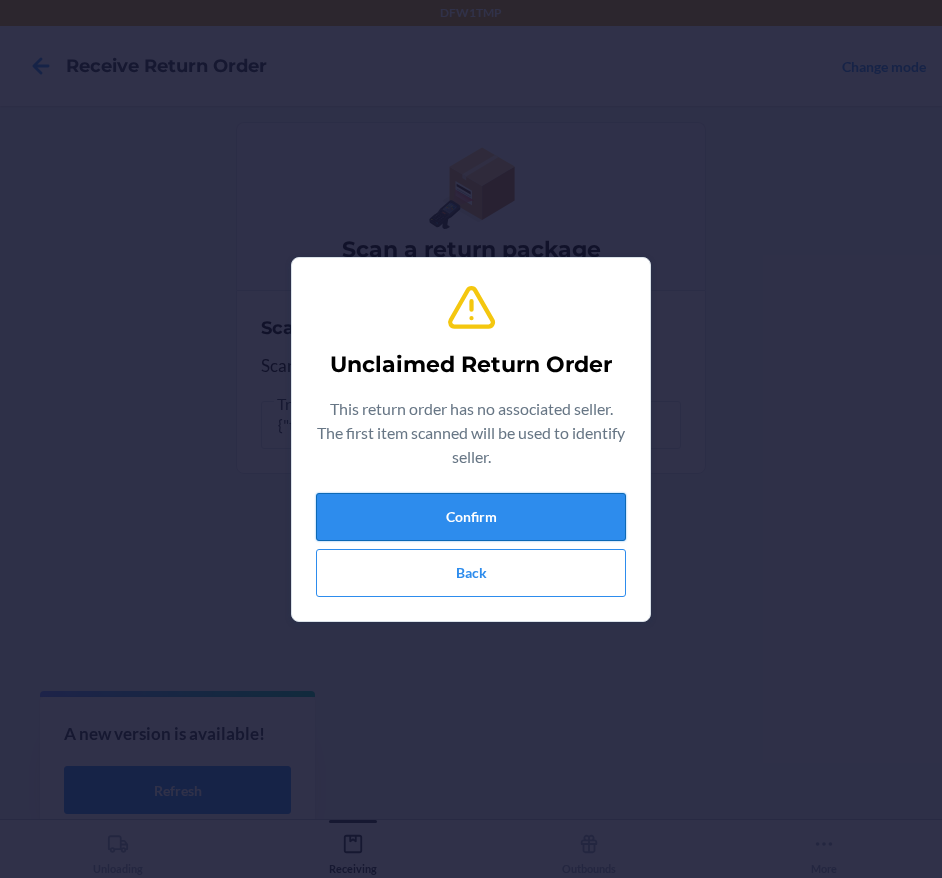 click on "Confirm" at bounding box center (471, 517) 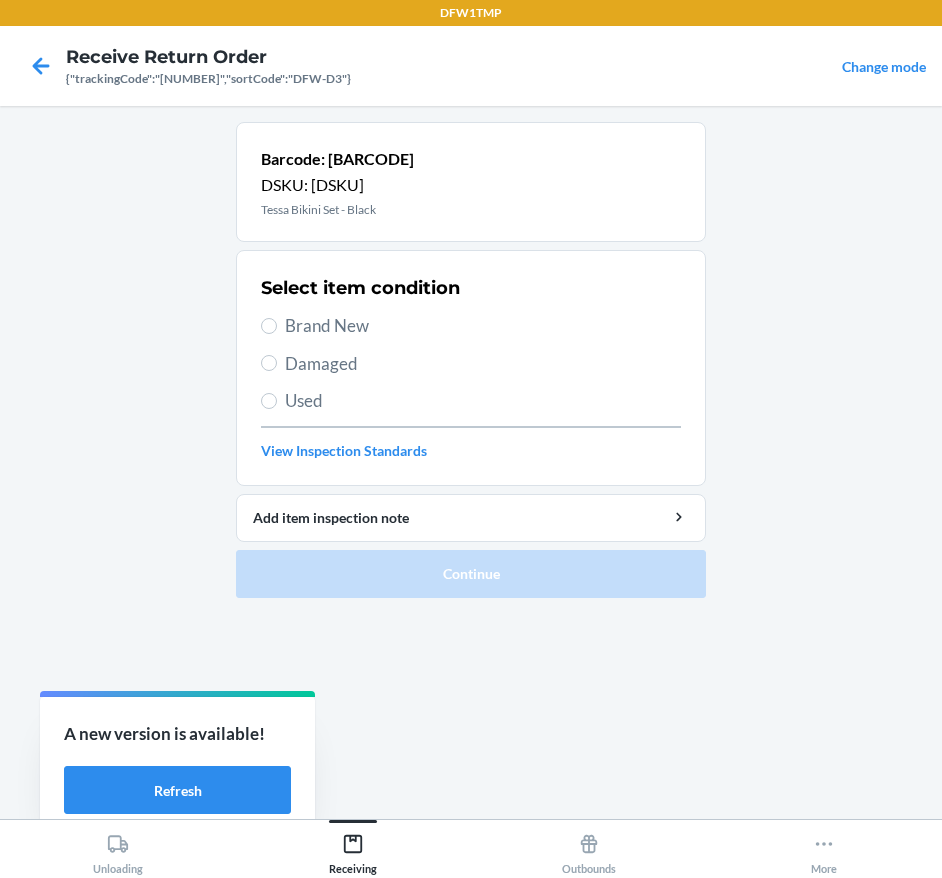 click on "Brand New" at bounding box center (483, 326) 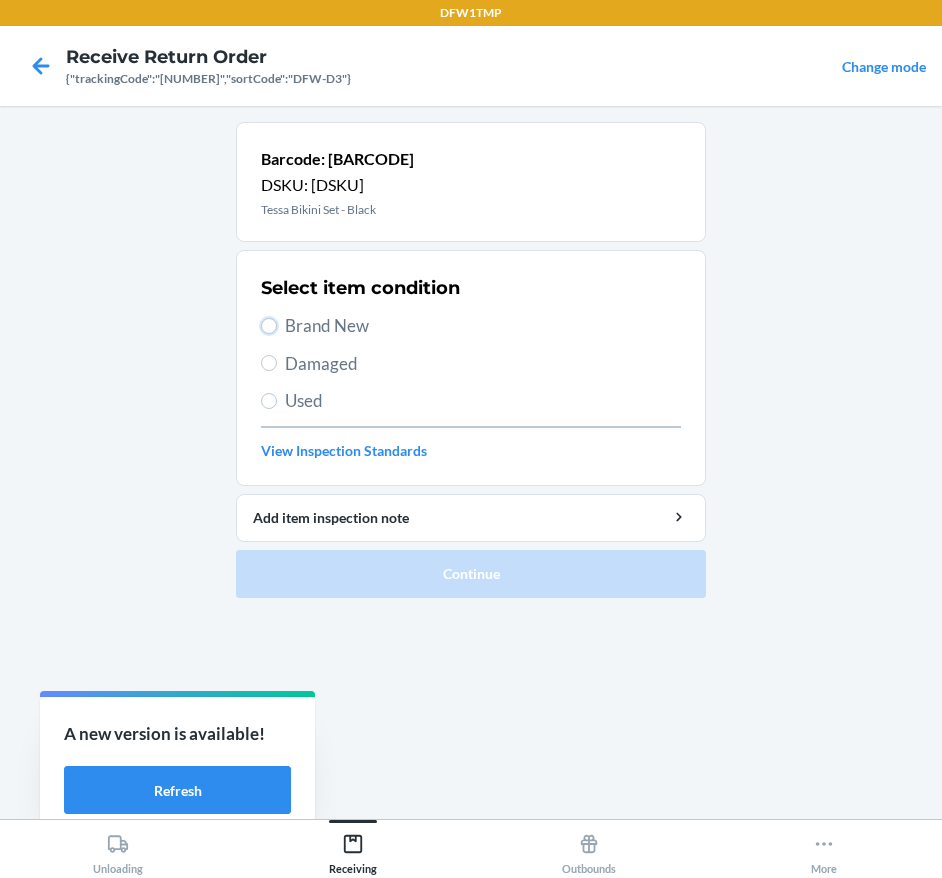 click on "Brand New" at bounding box center [269, 326] 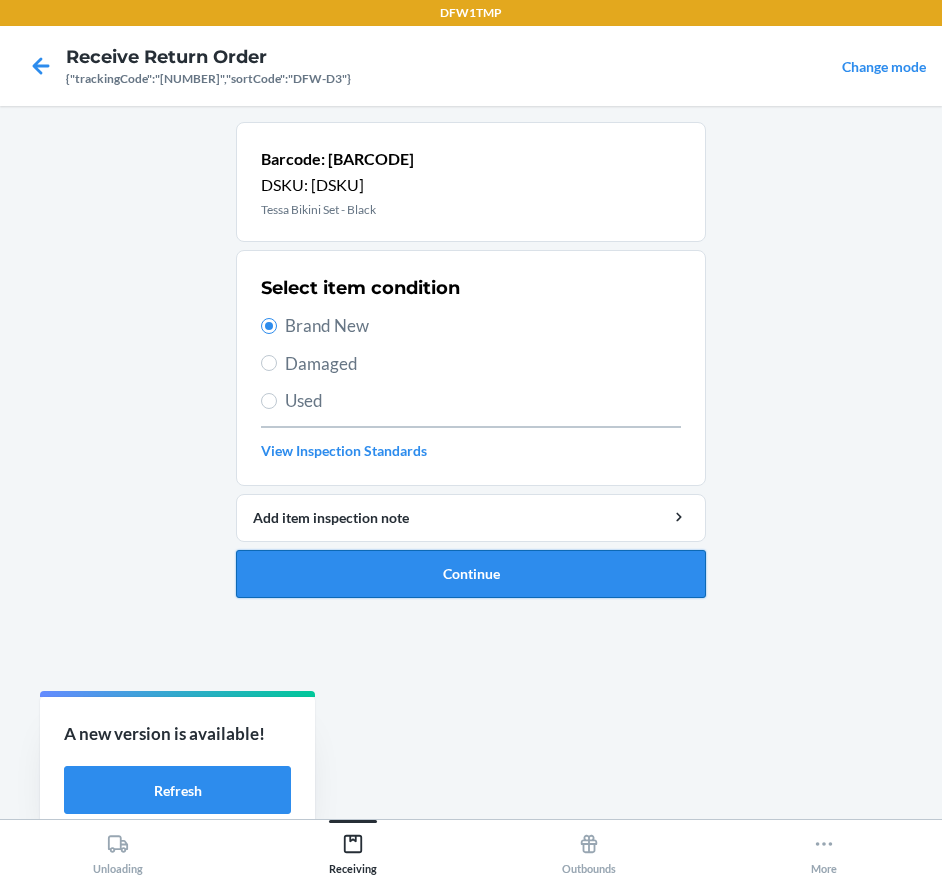 click on "Continue" at bounding box center (471, 574) 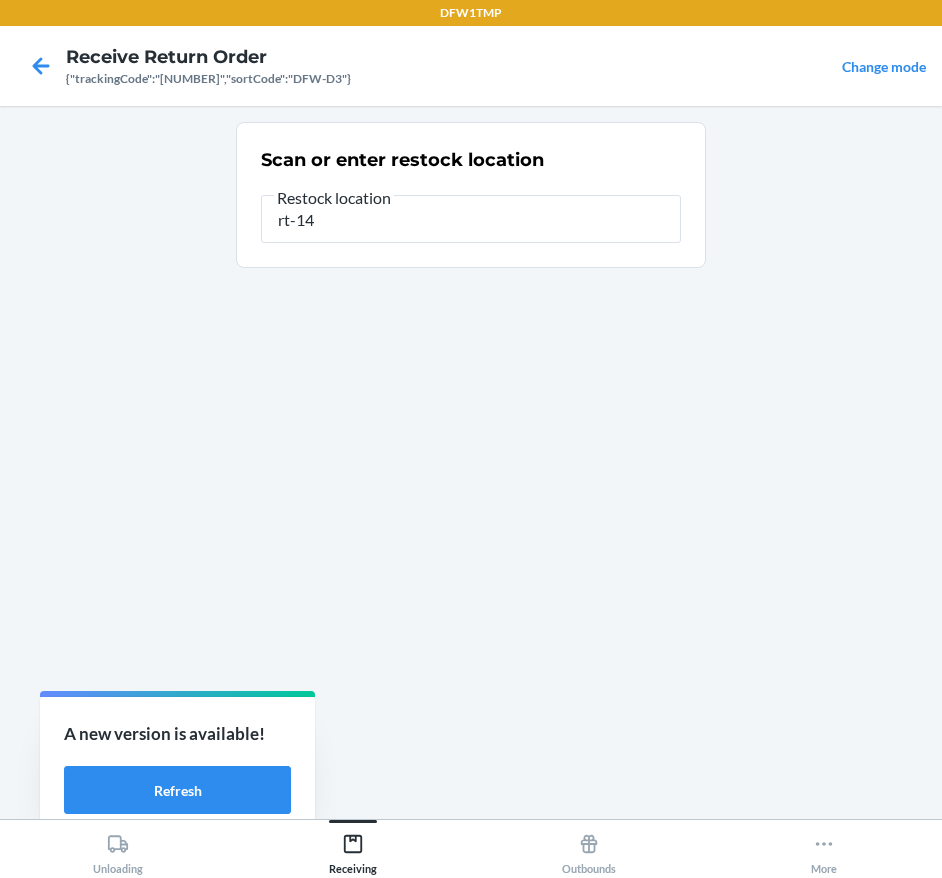 type on "rt-14" 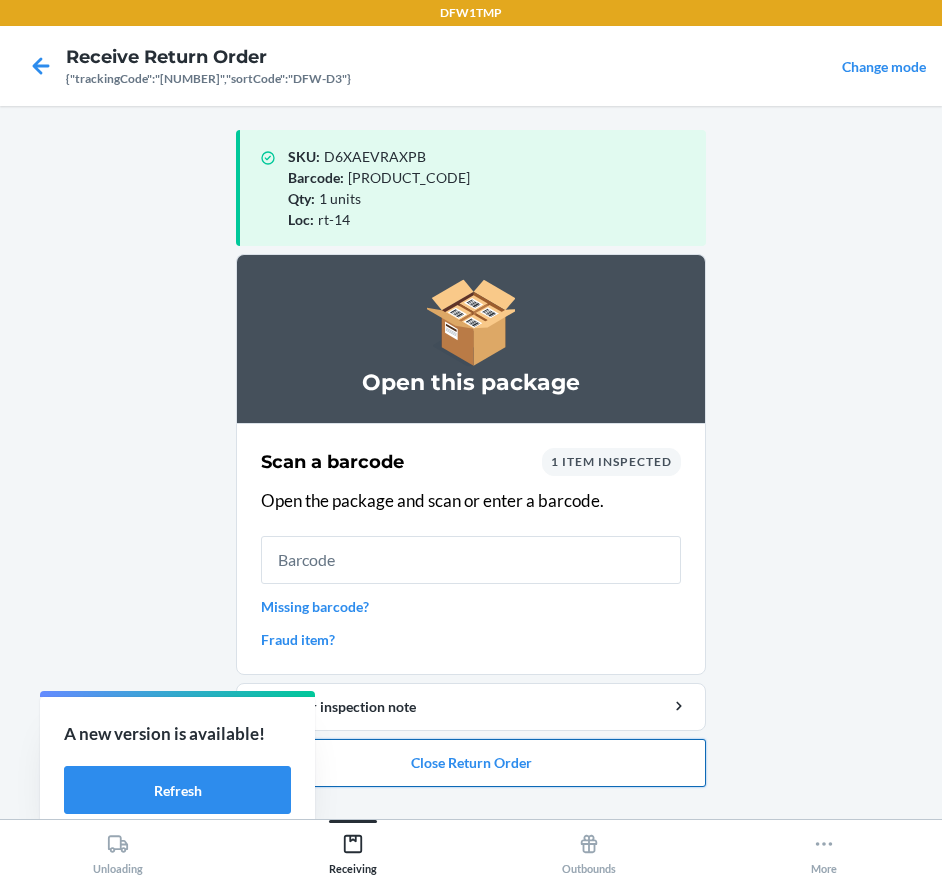 click on "Close Return Order" at bounding box center (471, 763) 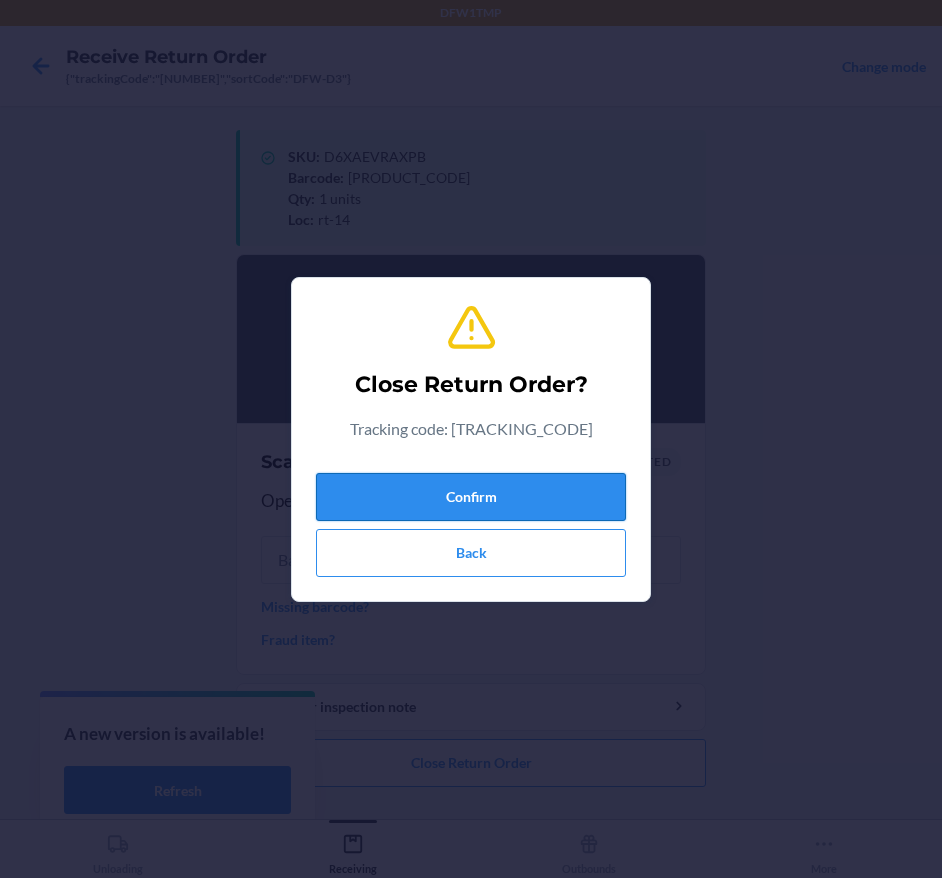 click on "Confirm" at bounding box center [471, 497] 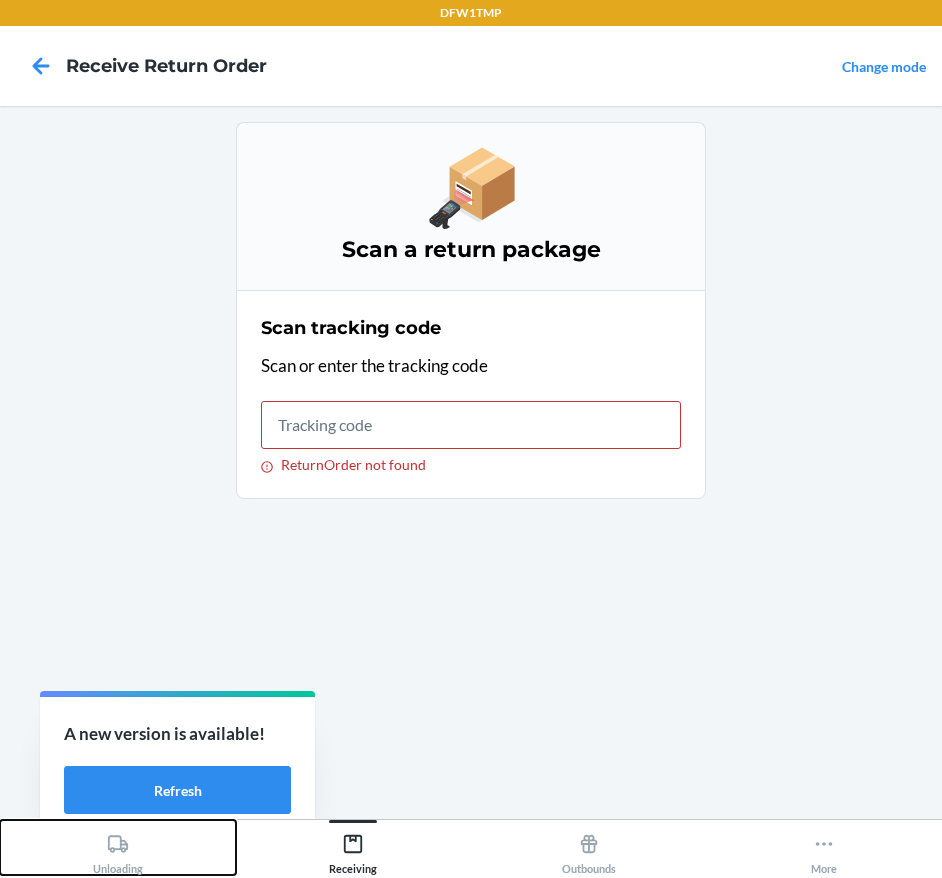 click on "Unloading" at bounding box center [118, 850] 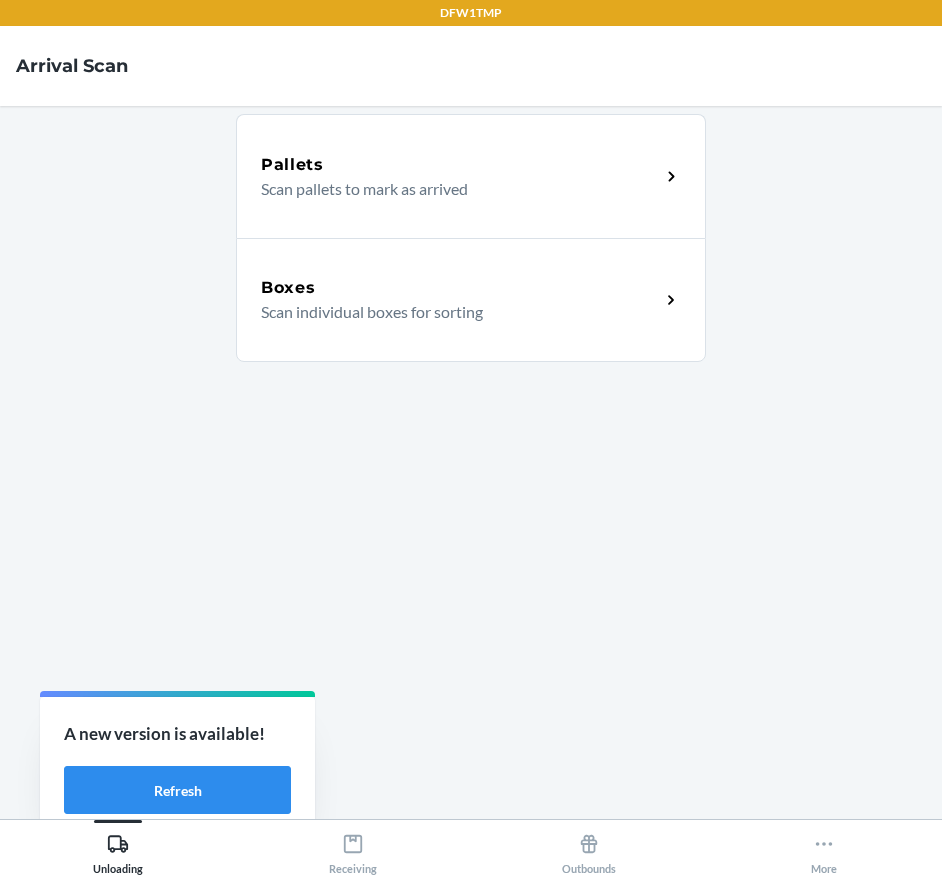 click on "Scan individual boxes for sorting" at bounding box center [452, 312] 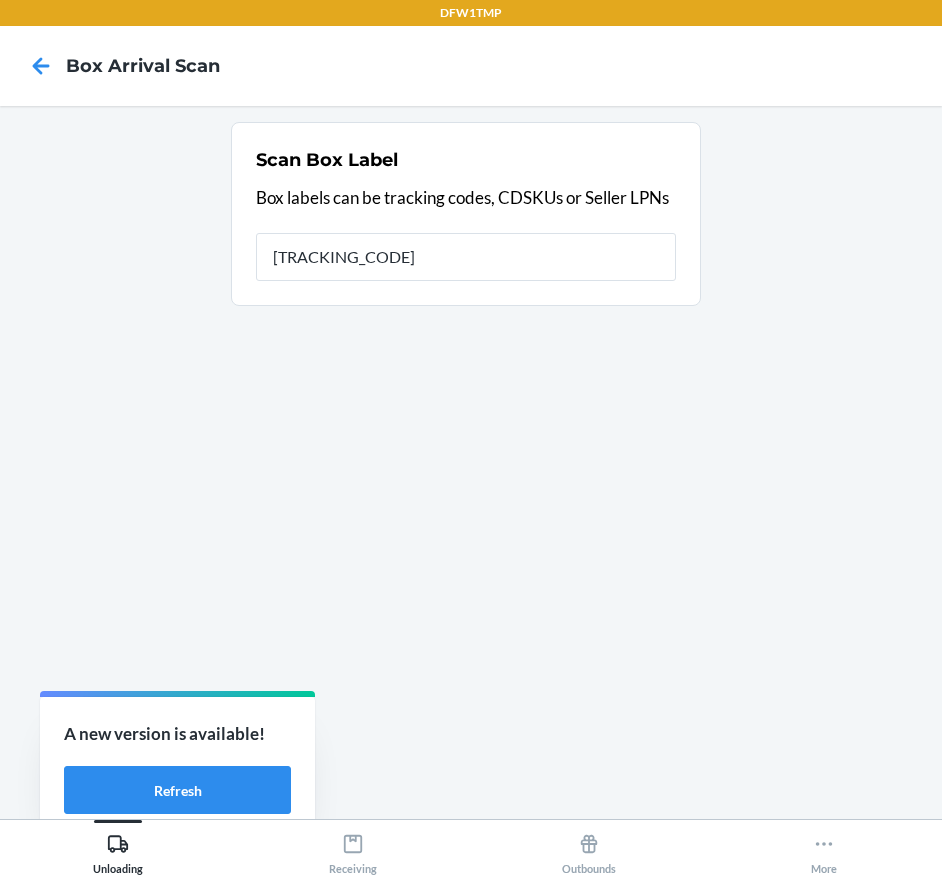 type on "[TRACKING_CODE]" 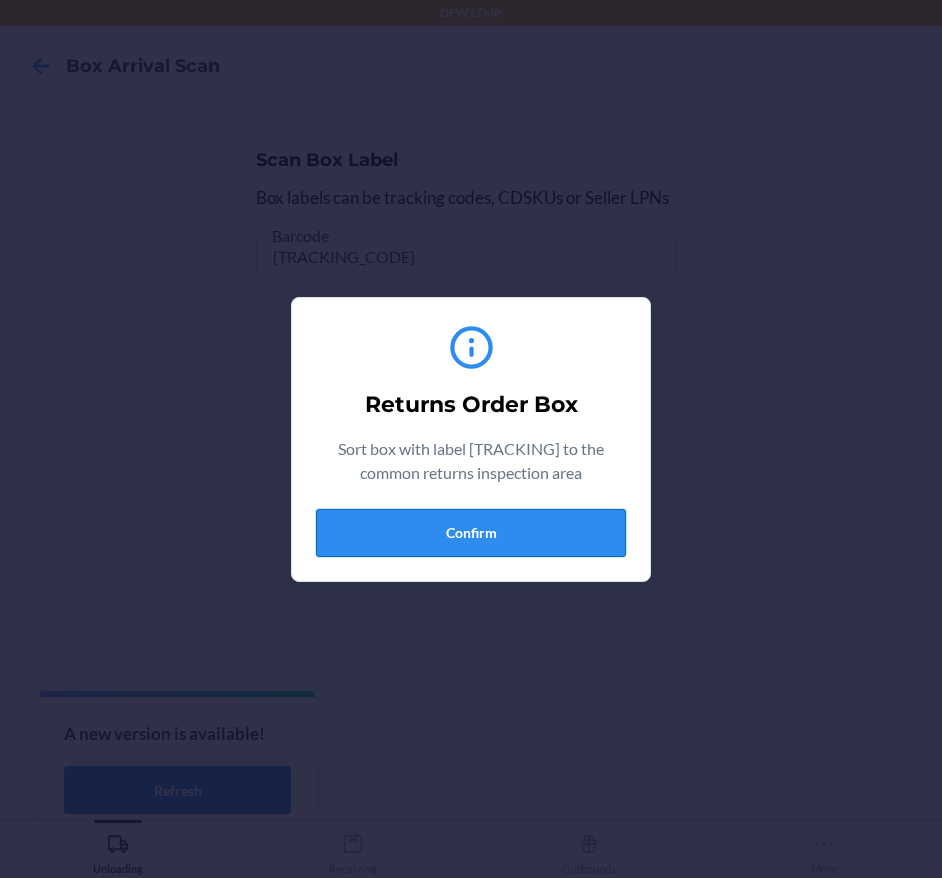 click on "Confirm" at bounding box center (471, 533) 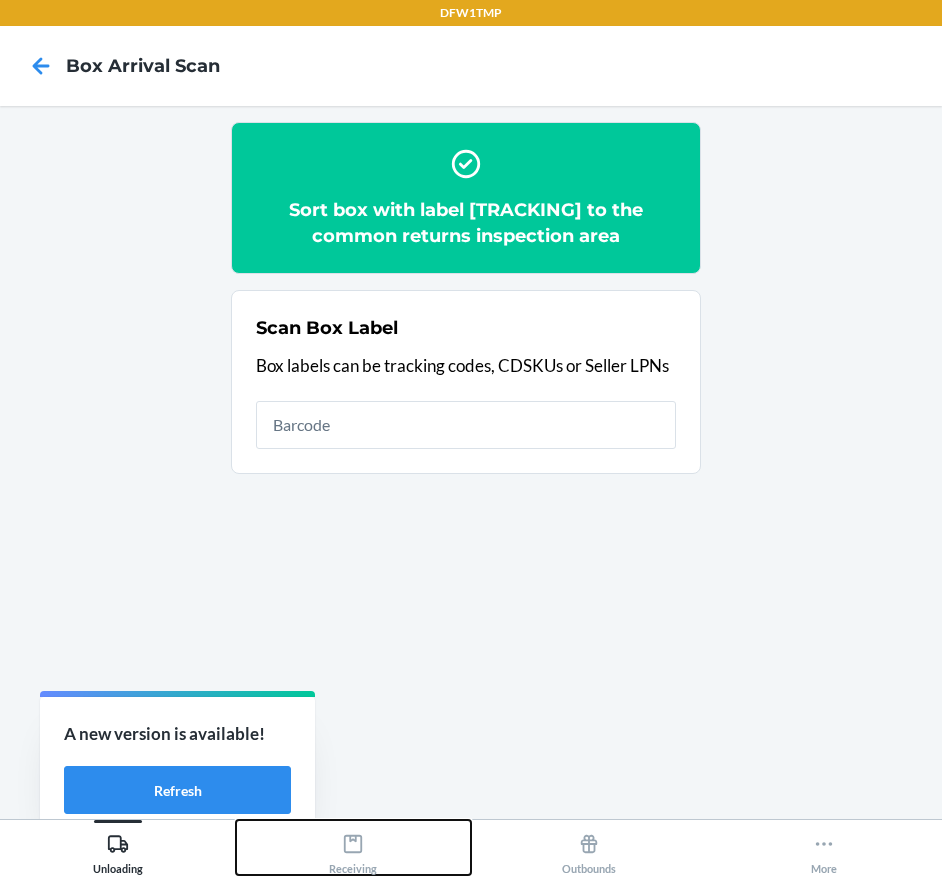 click on "Receiving" at bounding box center [354, 847] 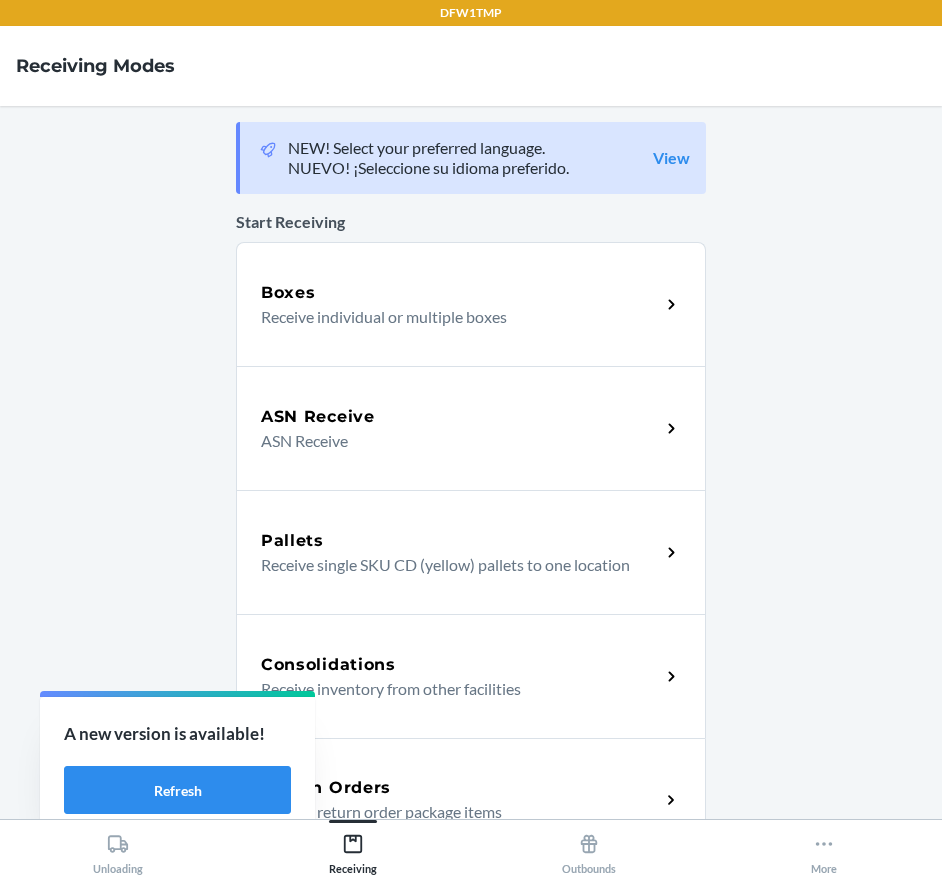 click on "Return Orders Receive return order package items" at bounding box center [471, 800] 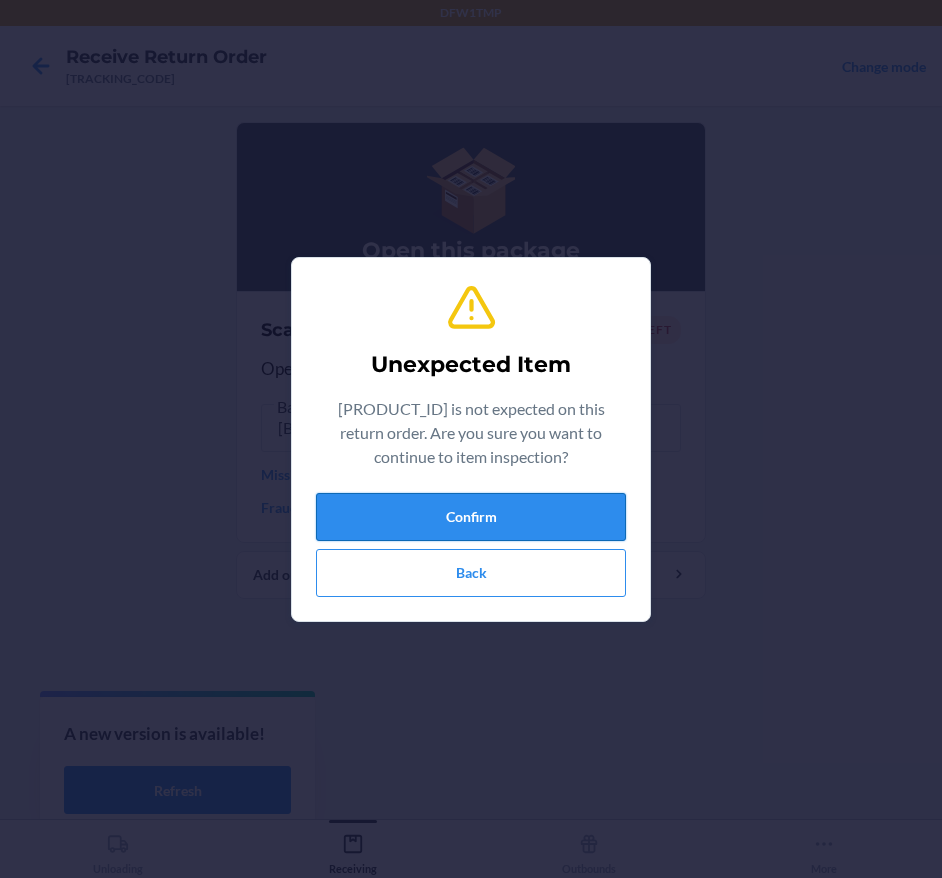 click on "Confirm" at bounding box center (471, 517) 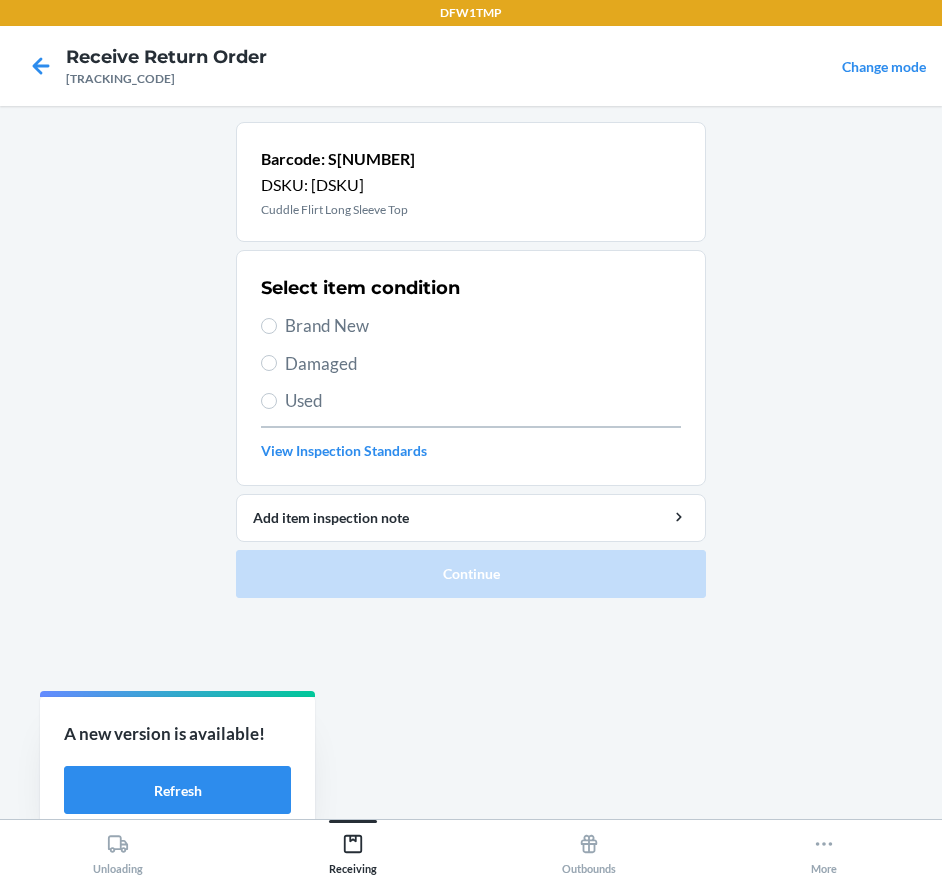 click on "Brand New" at bounding box center (483, 326) 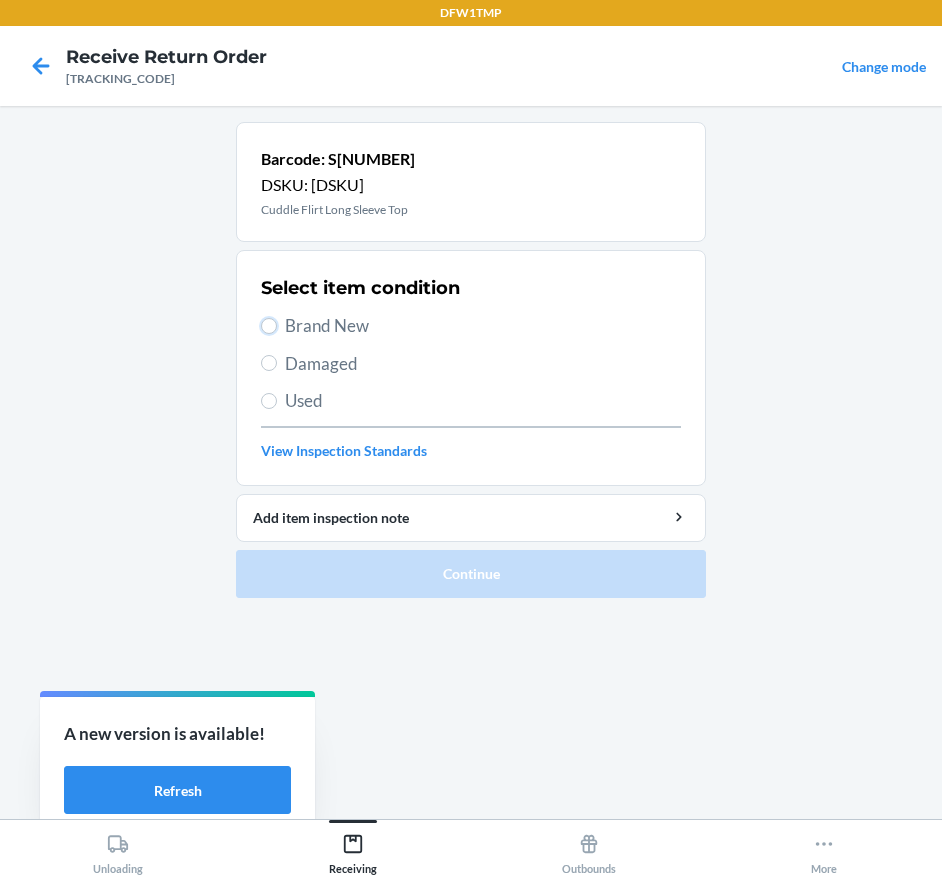 click on "Brand New" at bounding box center (269, 326) 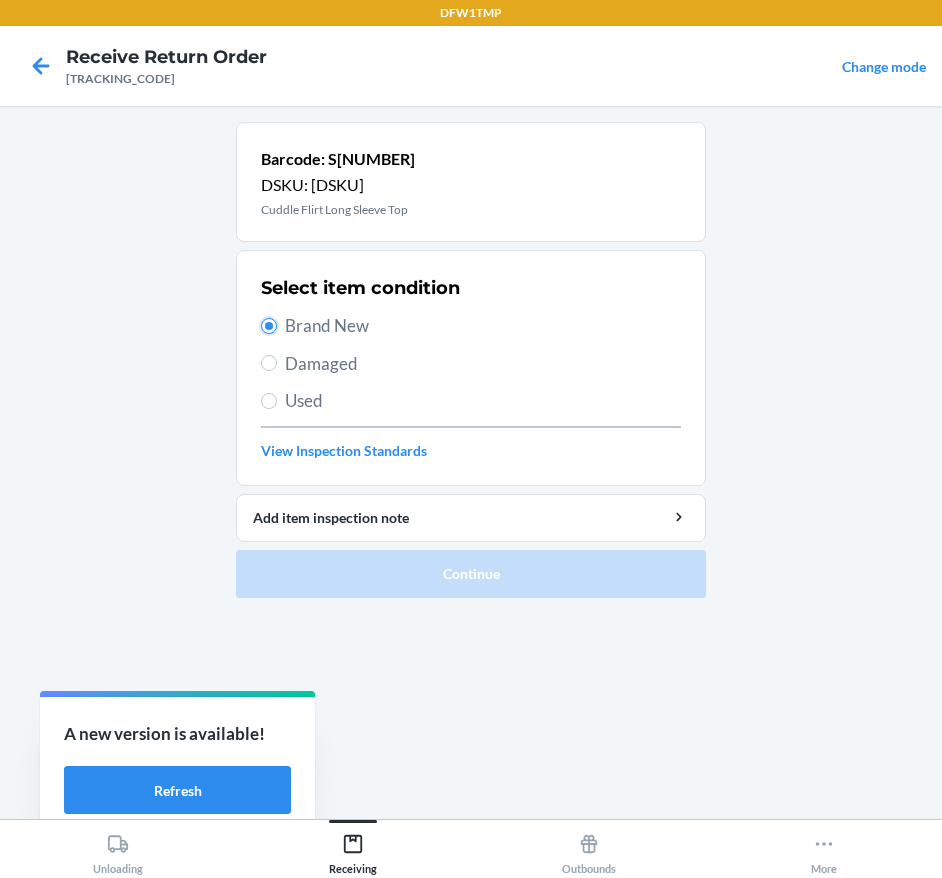 radio on "true" 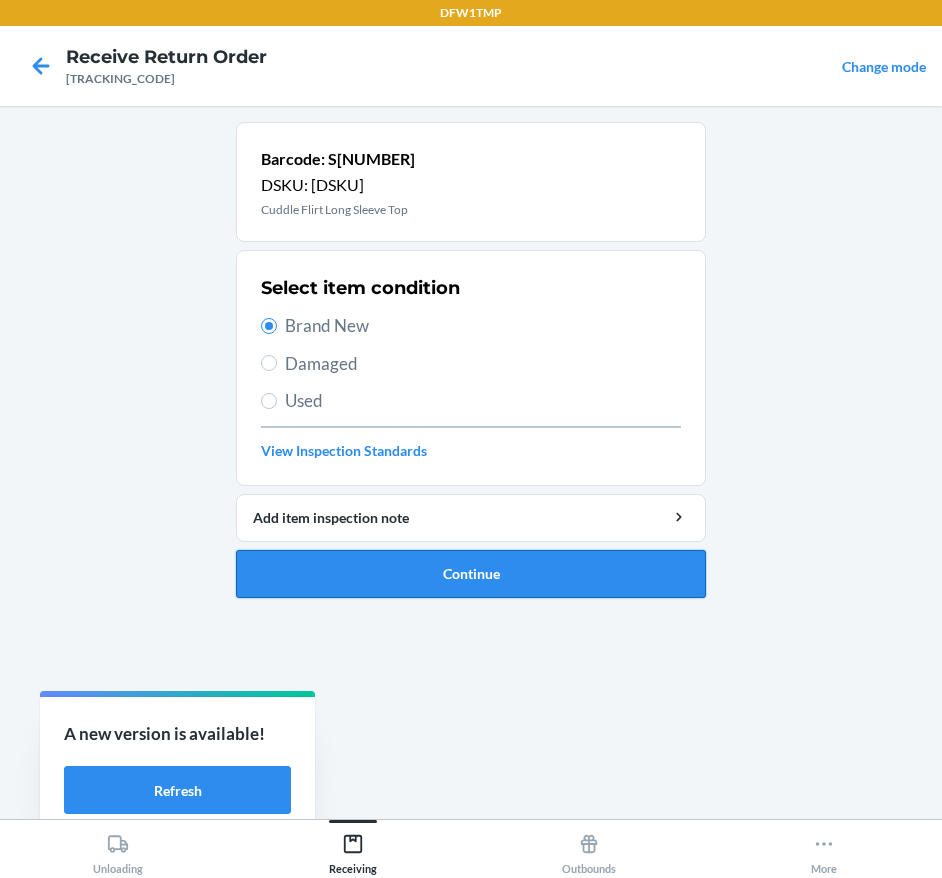 click on "Continue" at bounding box center [471, 574] 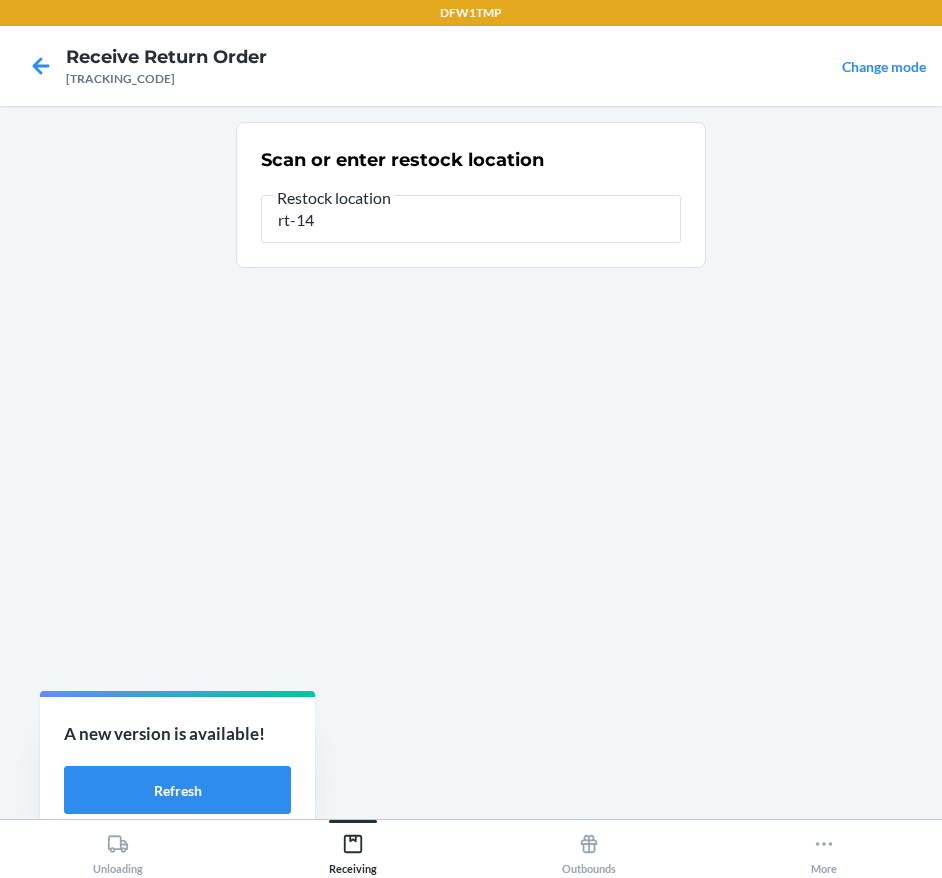 type on "rt-14" 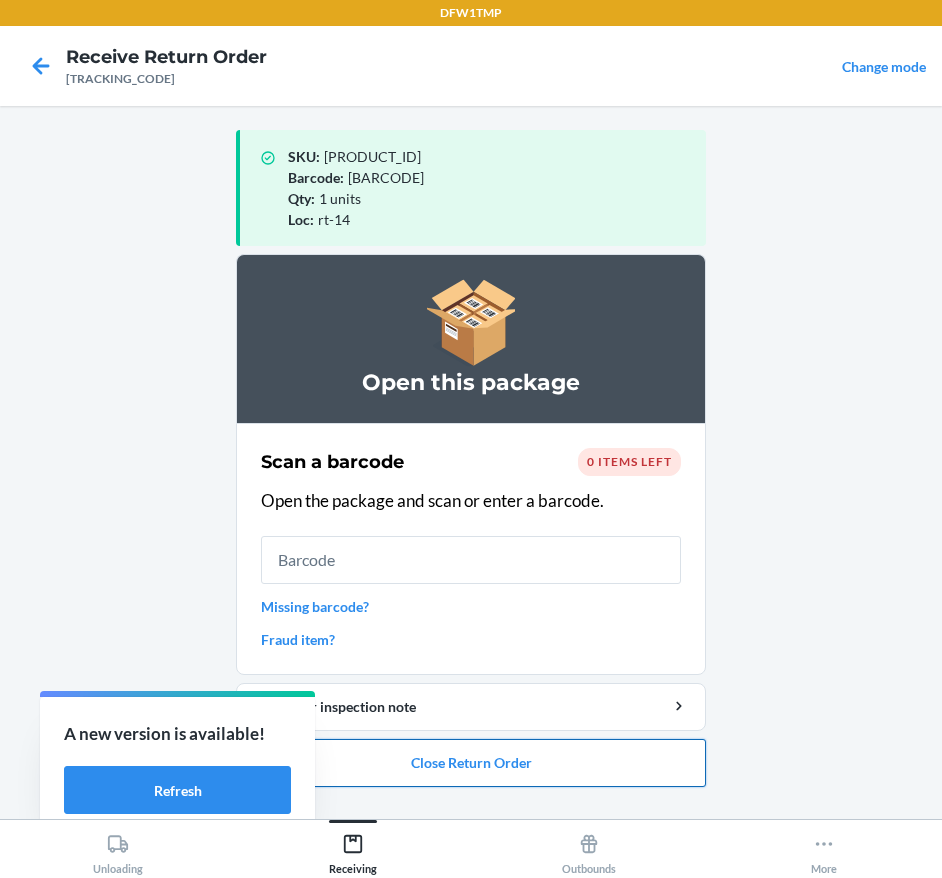 click on "Close Return Order" at bounding box center [471, 763] 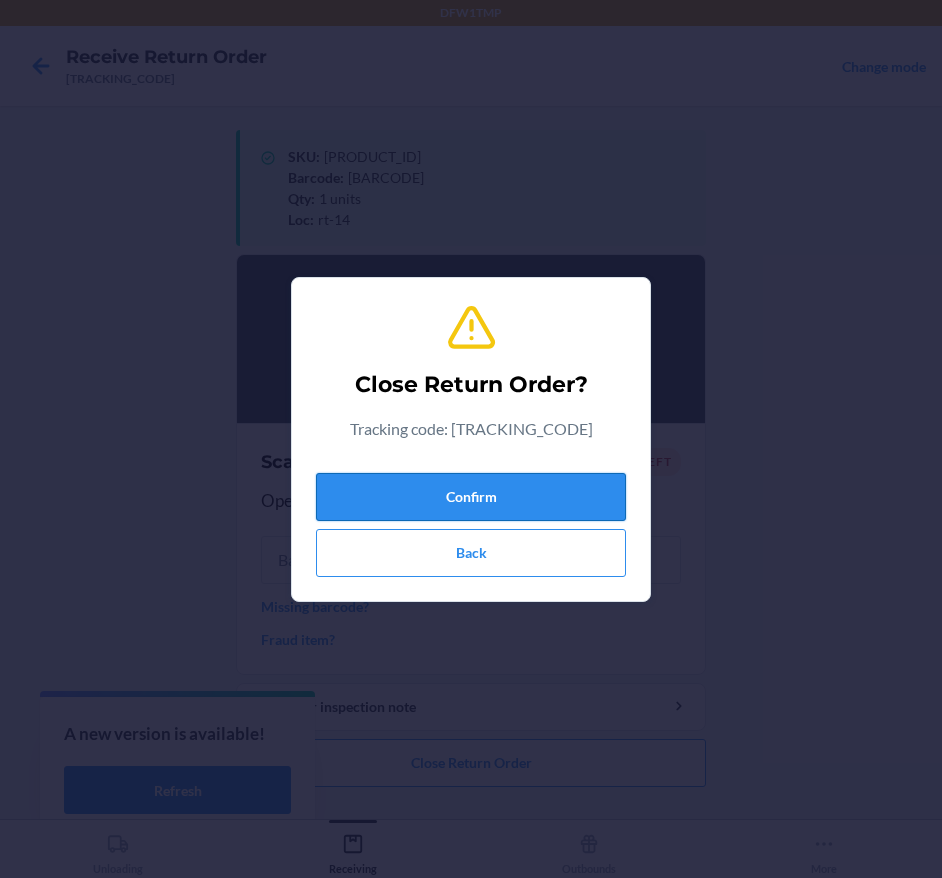 click on "Confirm" at bounding box center (471, 497) 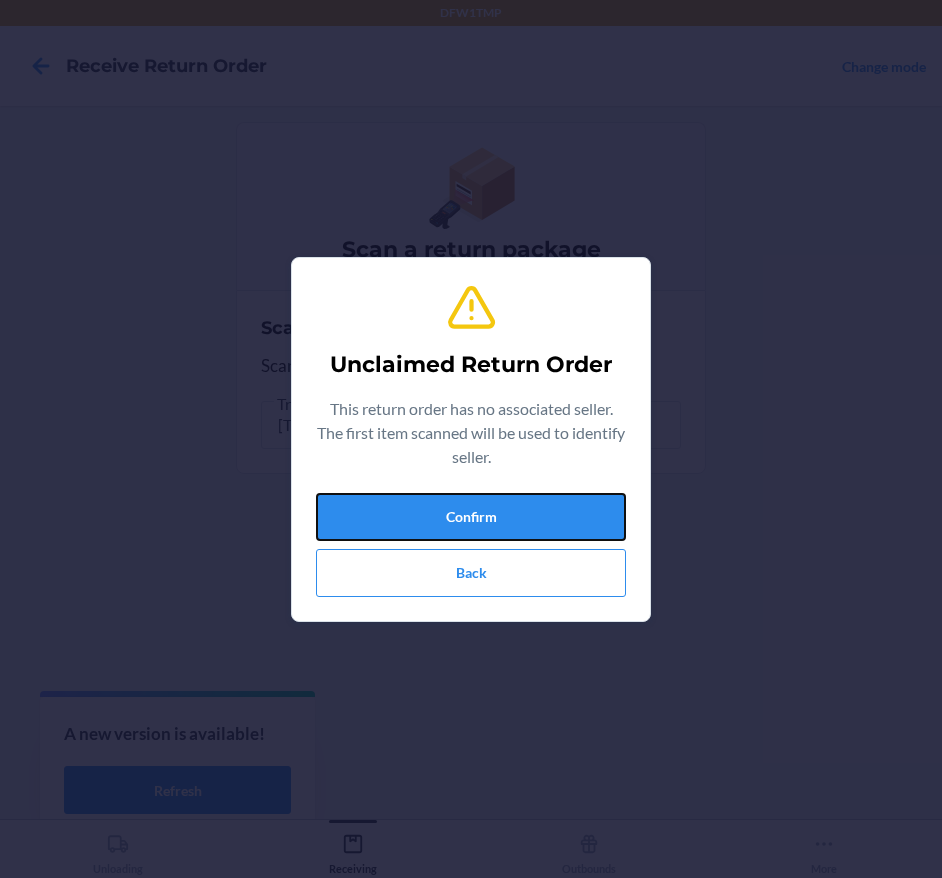click on "Confirm" at bounding box center [471, 517] 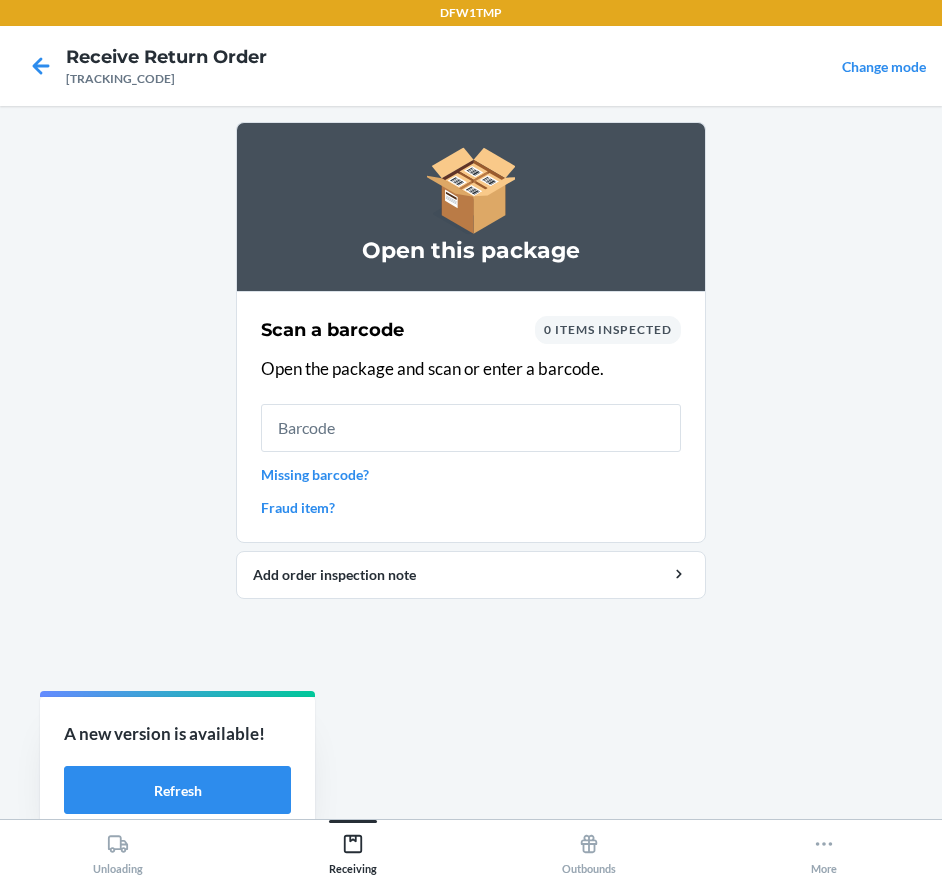 click on "Missing barcode?" at bounding box center [471, 474] 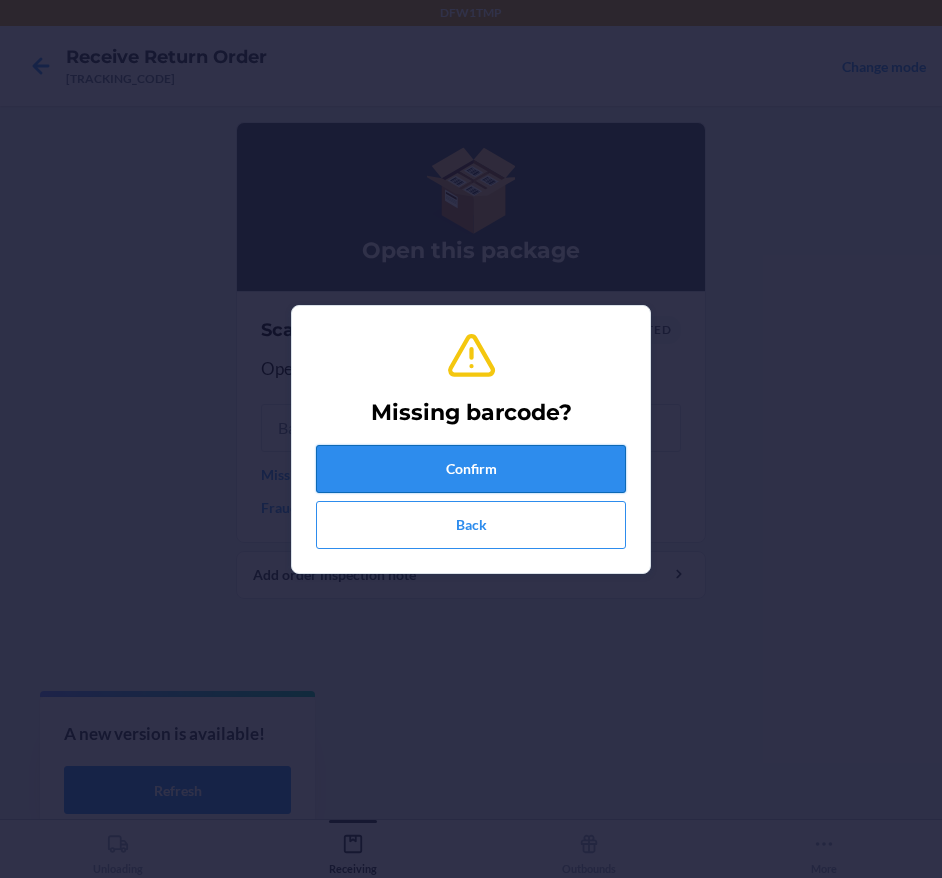 click on "Confirm" at bounding box center [471, 469] 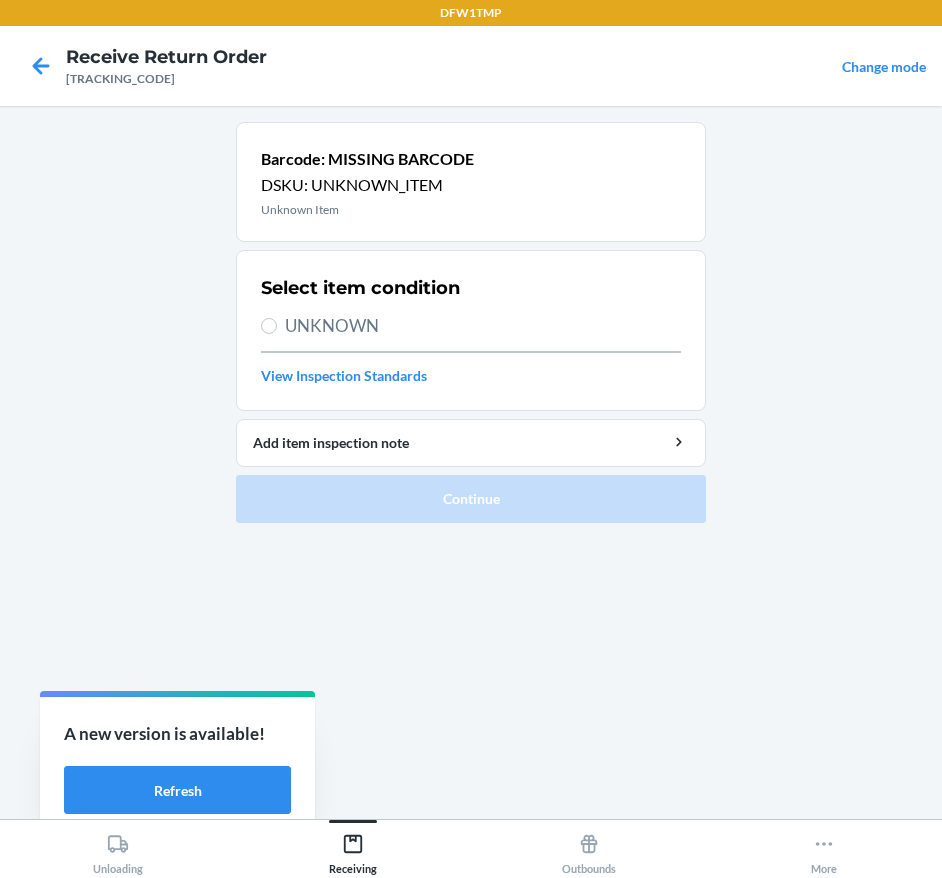 click on "UNKNOWN" at bounding box center [483, 326] 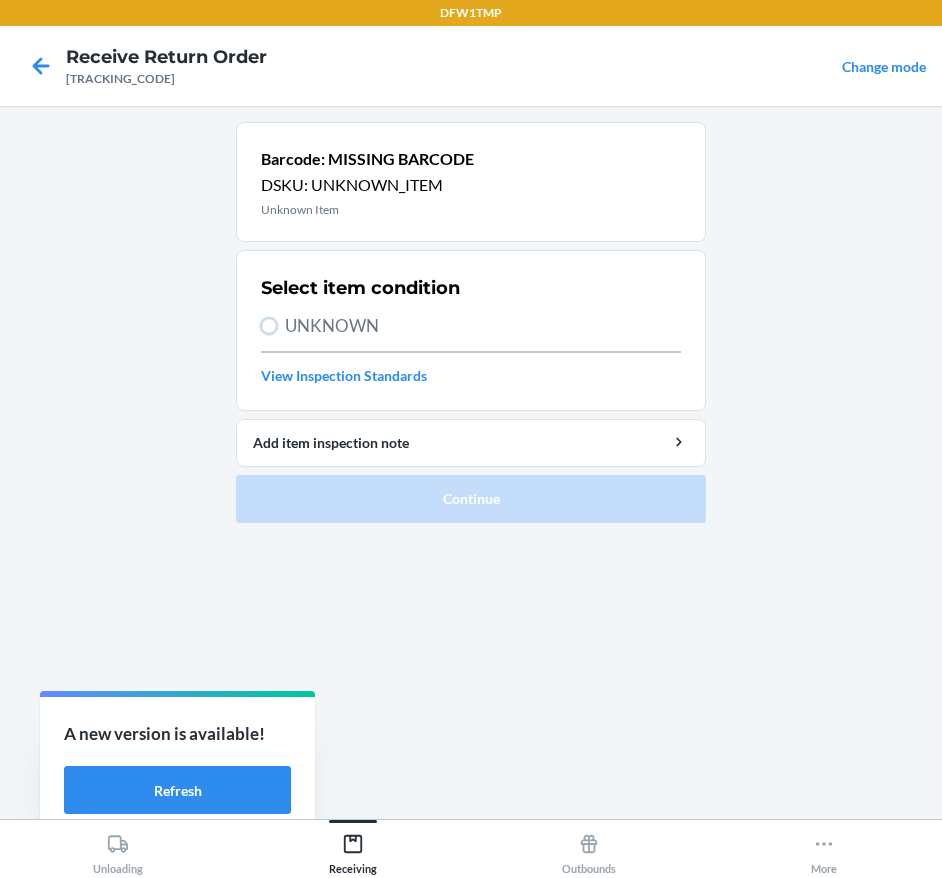click on "UNKNOWN" at bounding box center [269, 326] 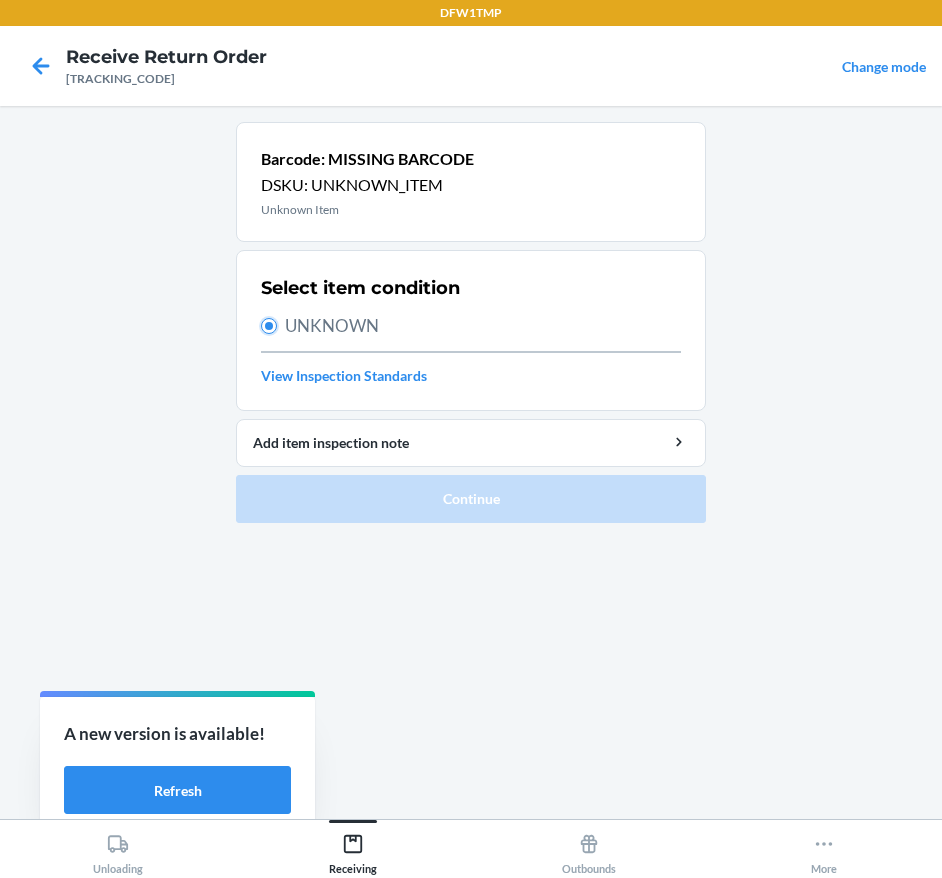 radio on "true" 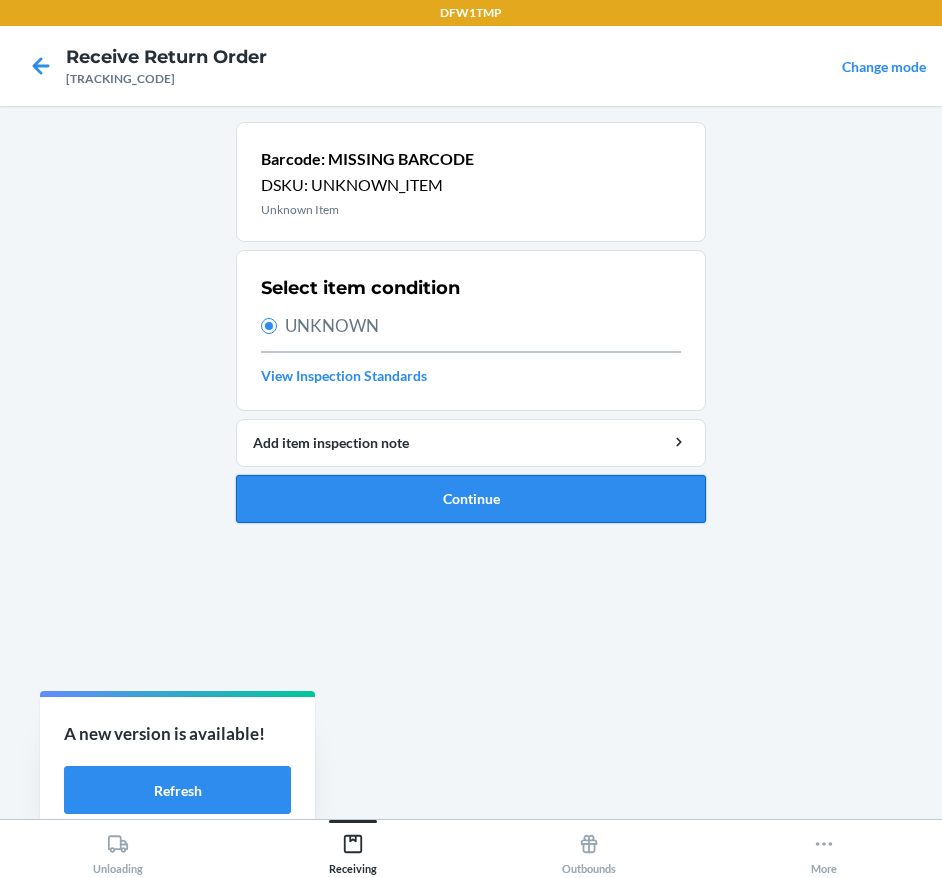 click on "Continue" at bounding box center (471, 499) 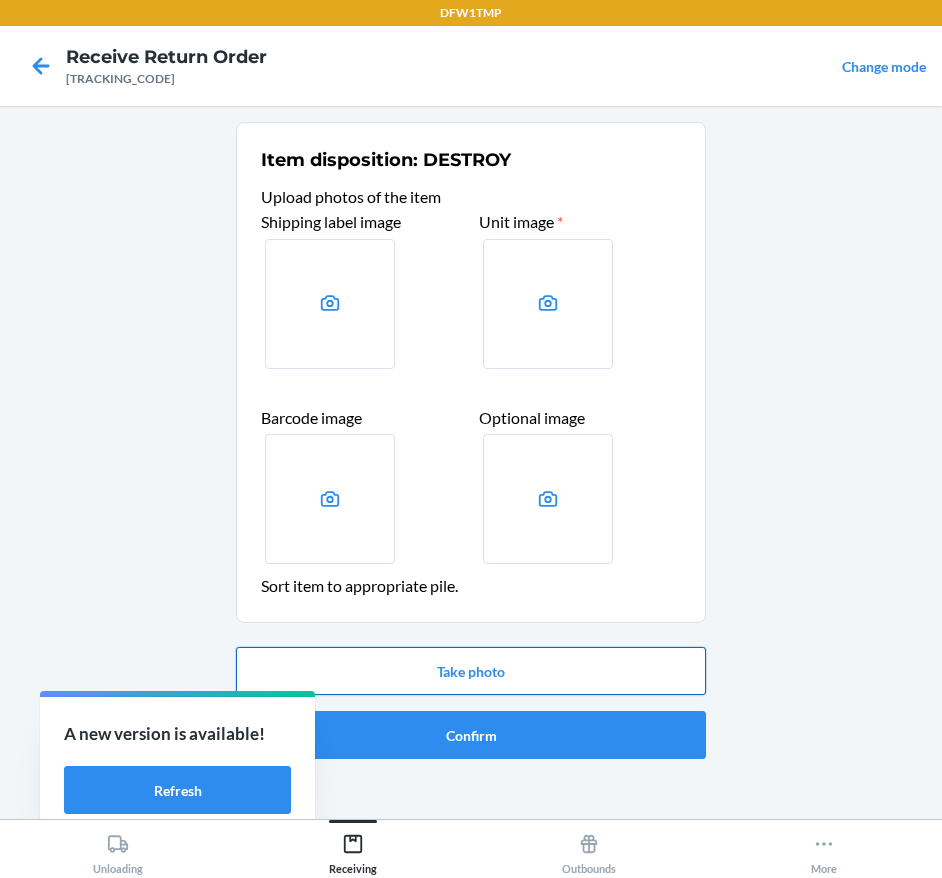 click on "Take photo" at bounding box center (471, 671) 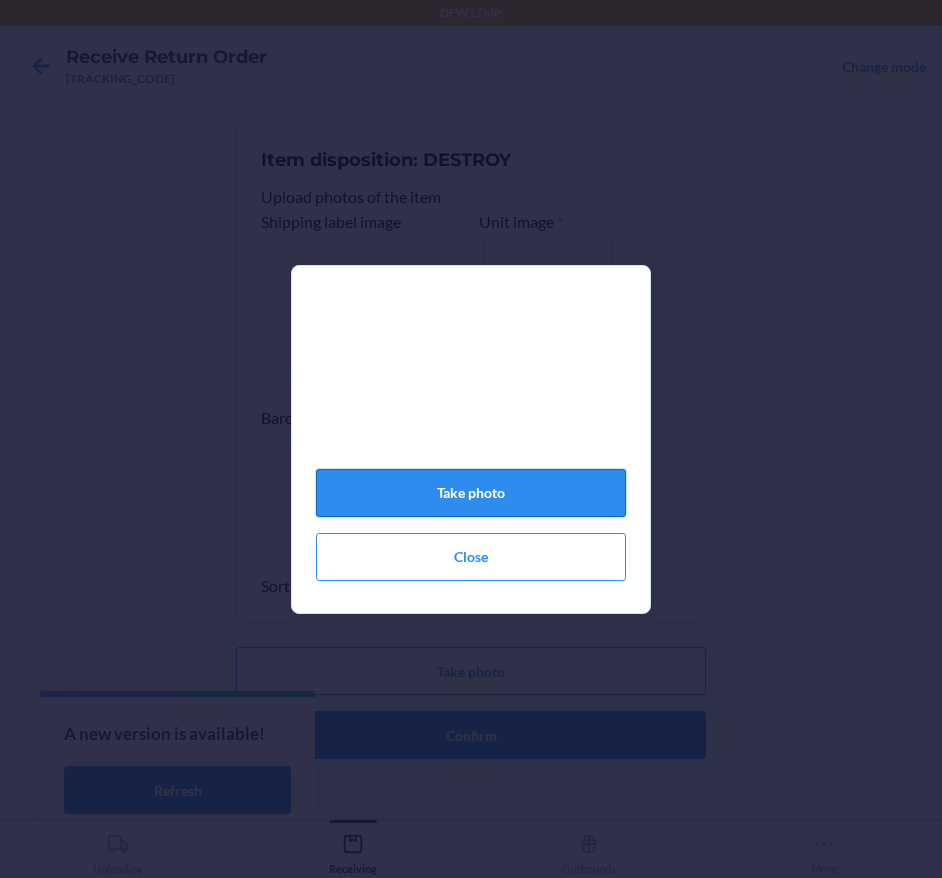click on "Take photo" 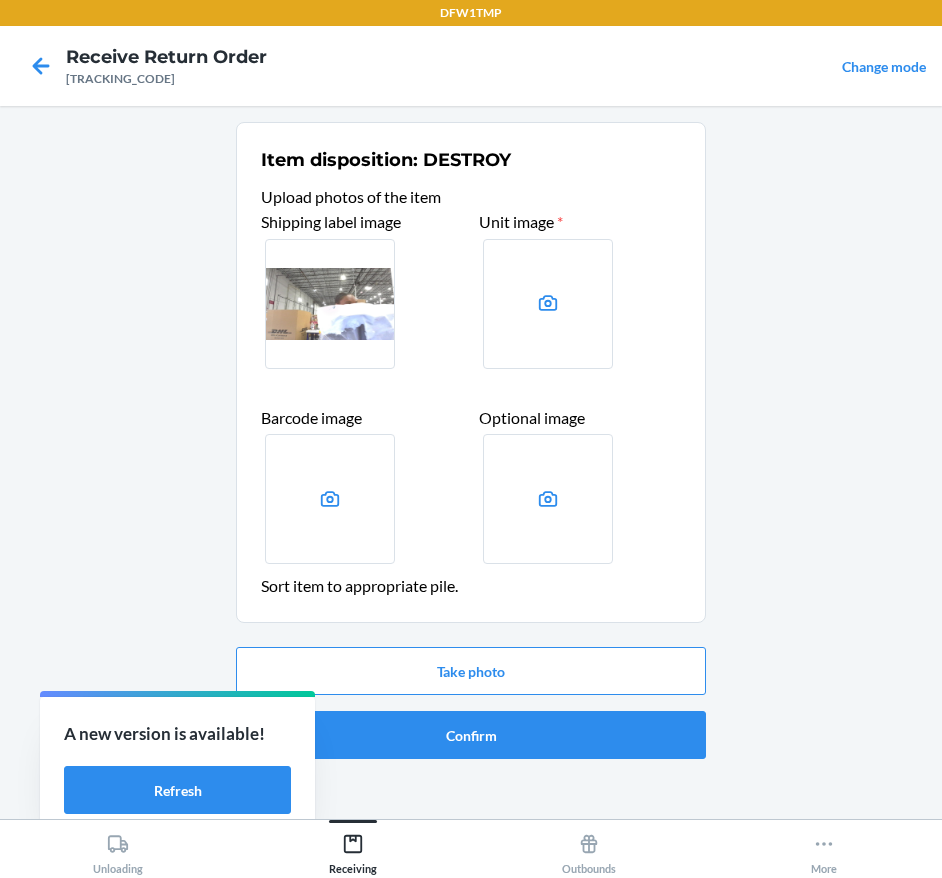 click at bounding box center (330, 304) 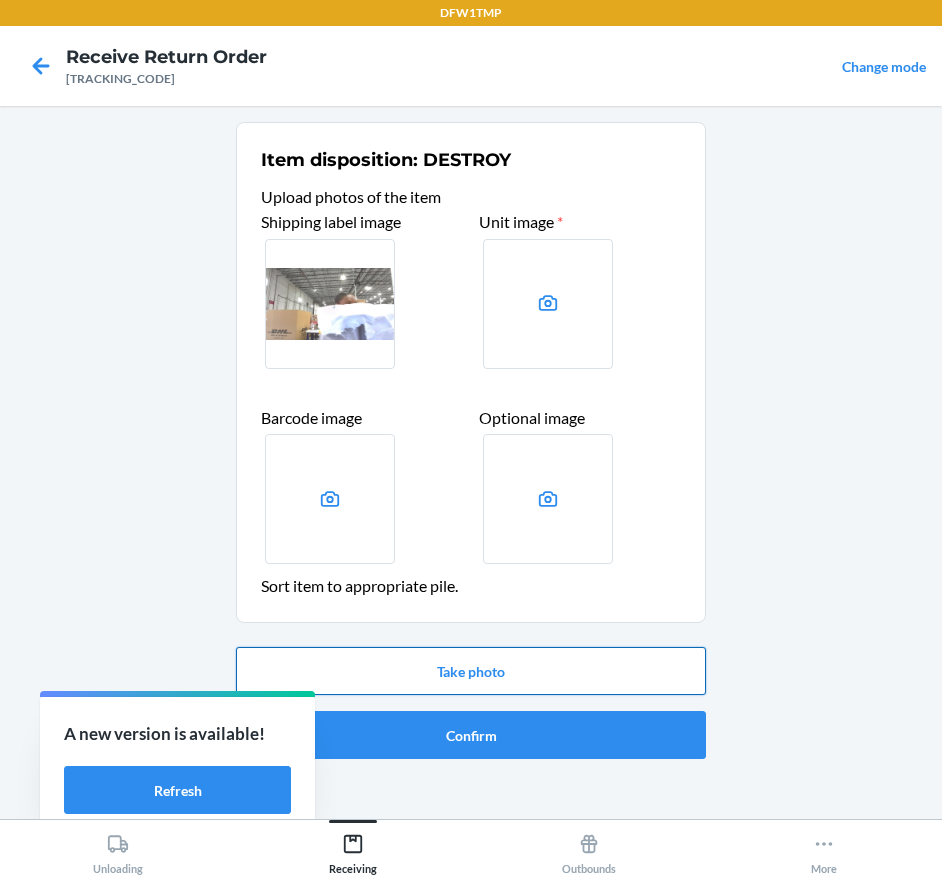 click on "Take photo" at bounding box center (471, 671) 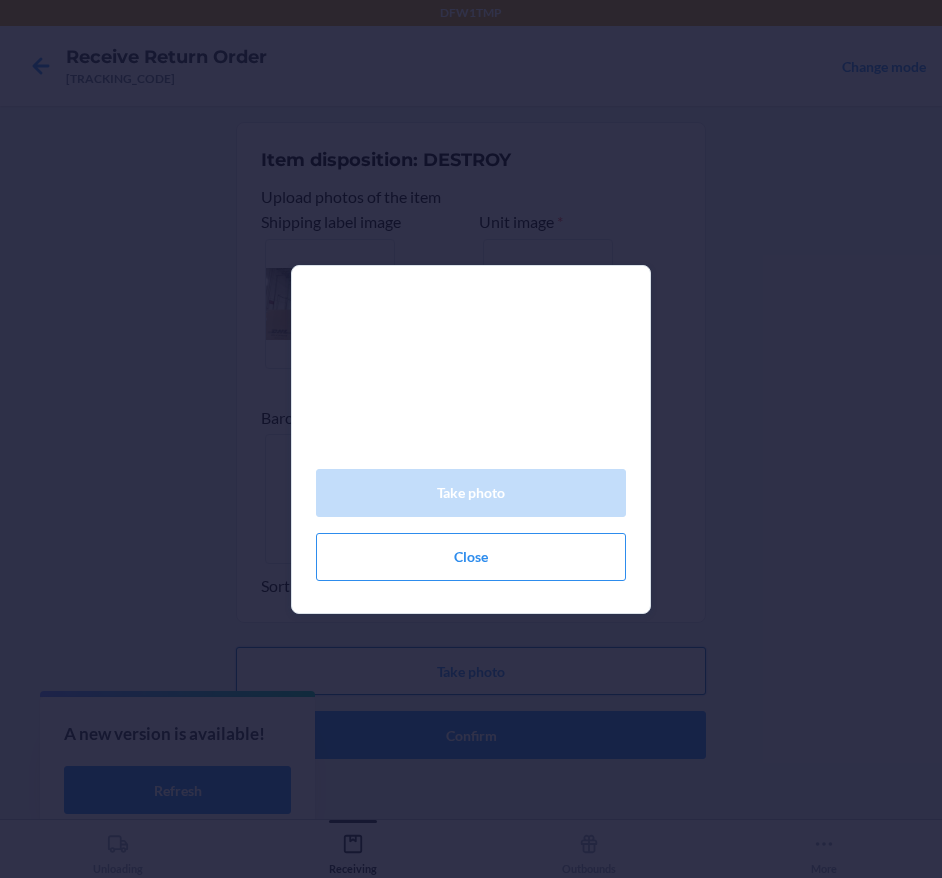 type 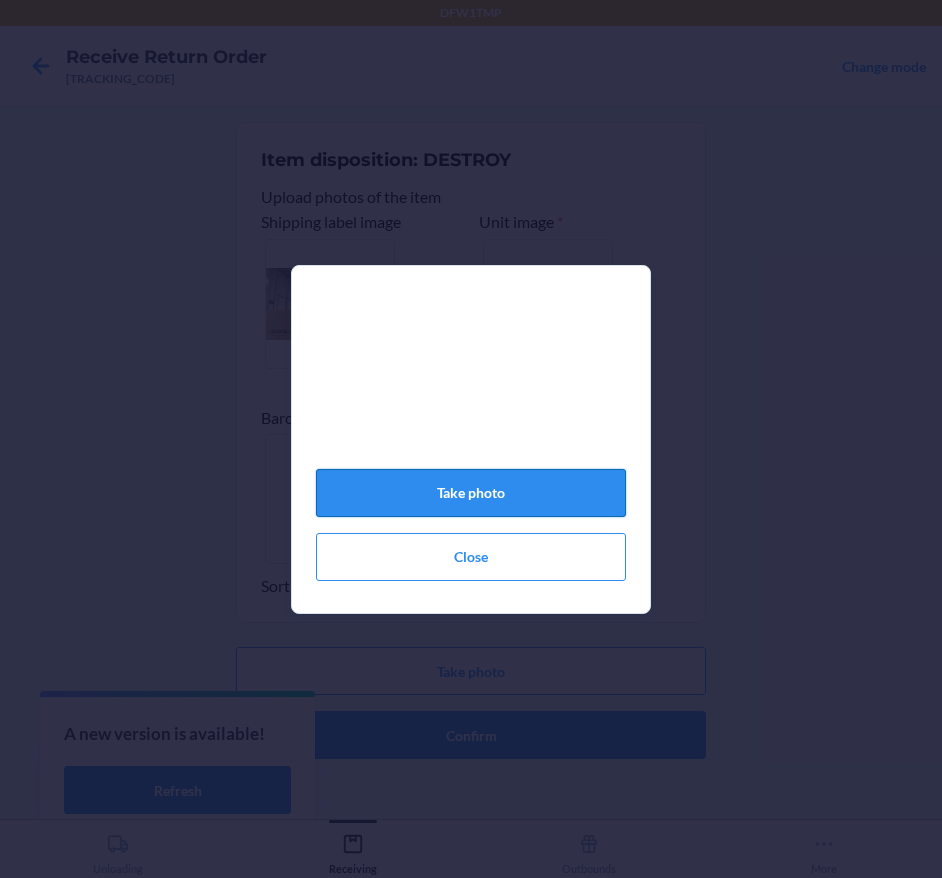 click on "Take photo" 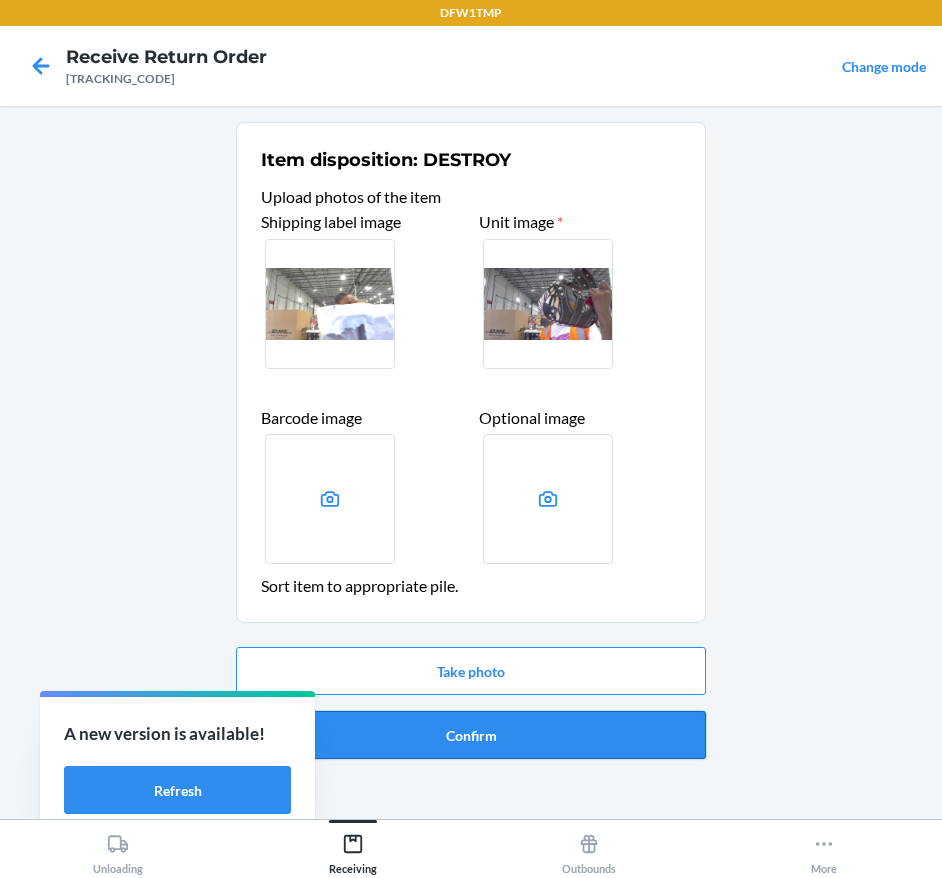 click on "Confirm" at bounding box center (471, 735) 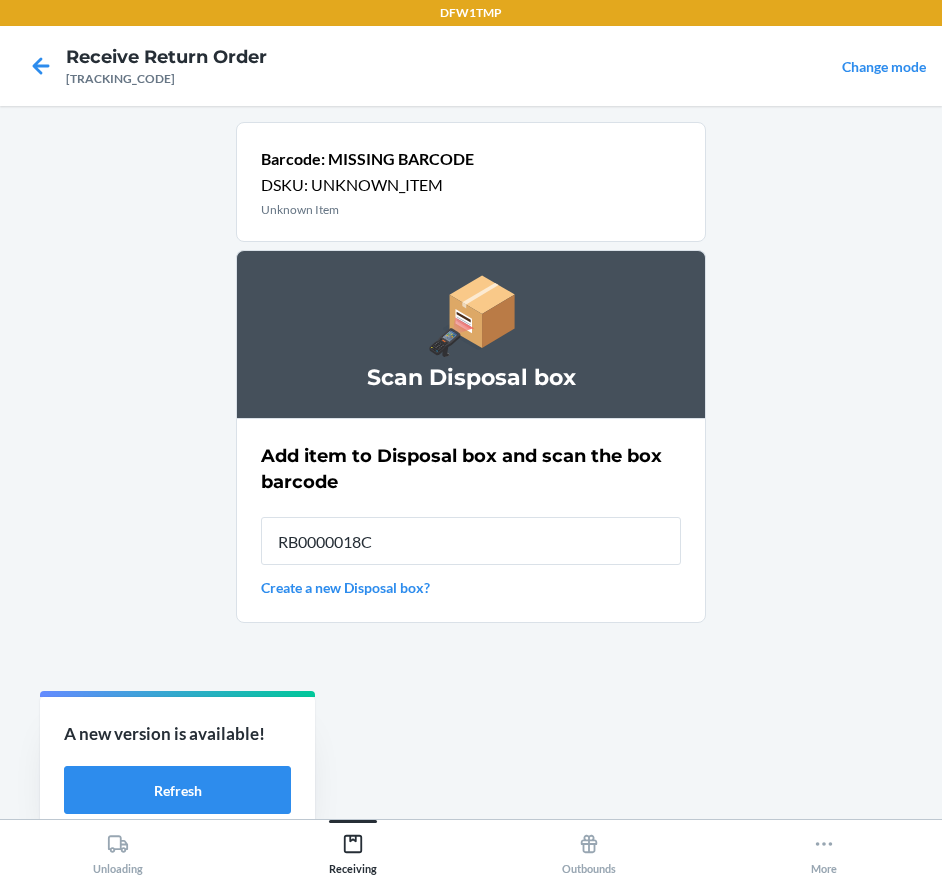 type on "[TRACKING_CODE]" 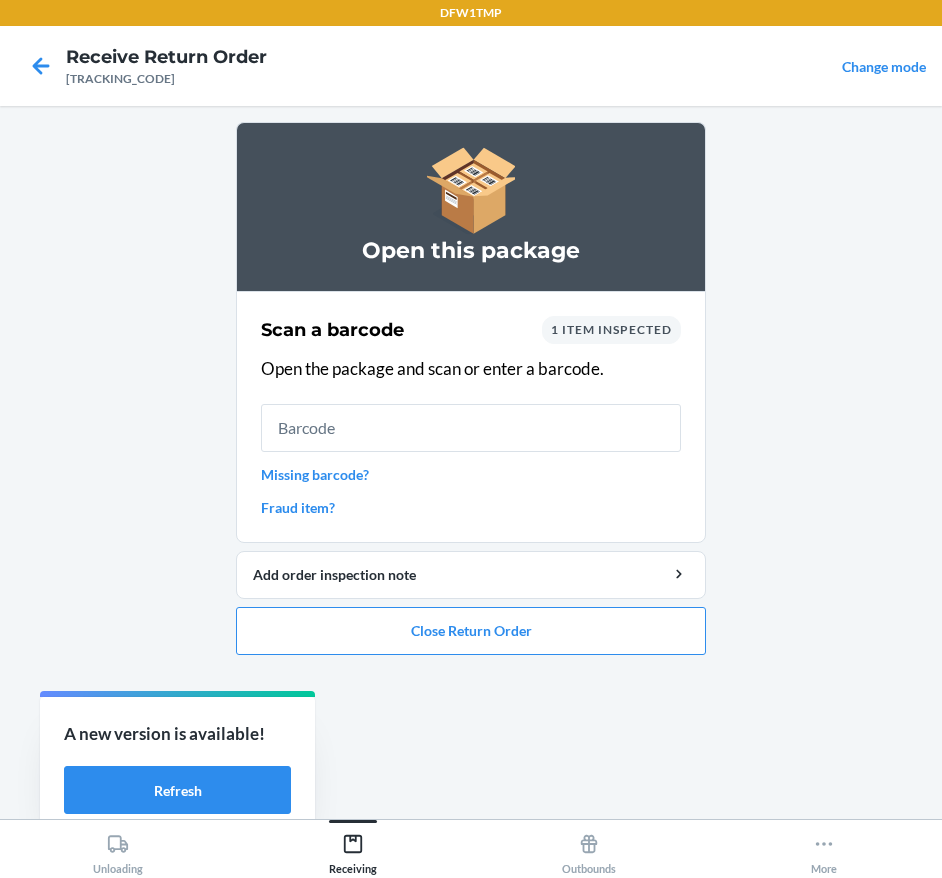 click on "Open this package Scan a barcode 1 item inspected Open the package and scan or enter a barcode. Missing barcode? Fraud item? Add order inspection note Close Return Order" at bounding box center (471, 396) 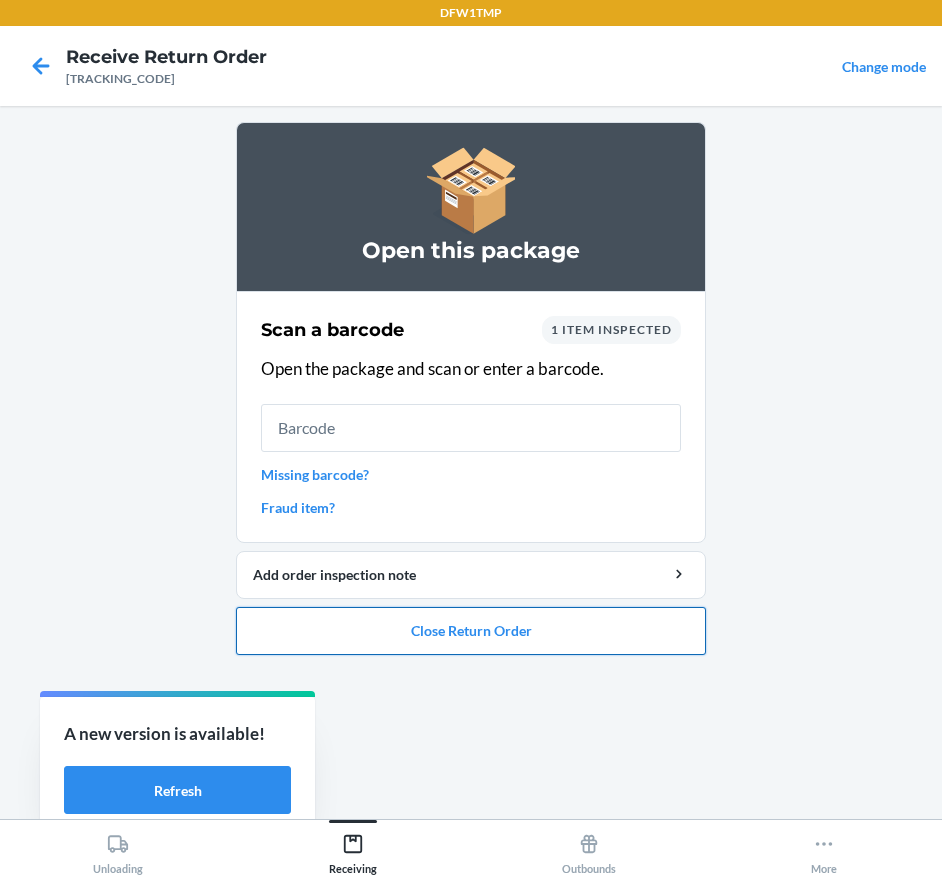 click on "Close Return Order" at bounding box center [471, 631] 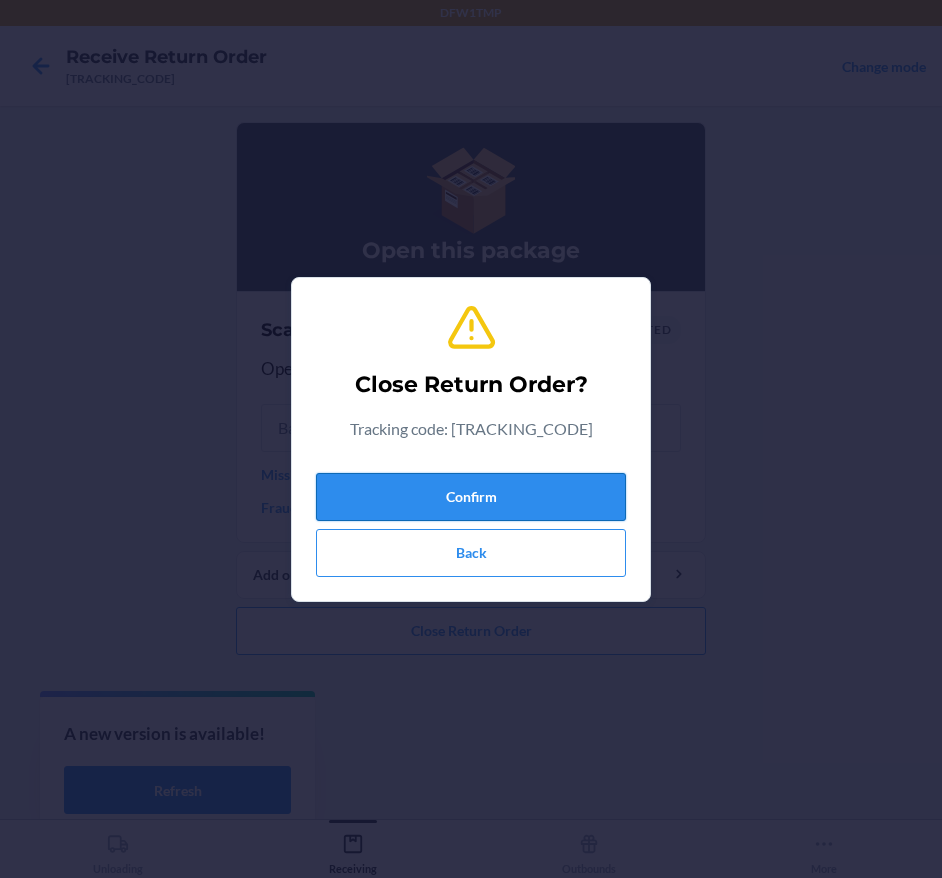 click on "Confirm" at bounding box center [471, 497] 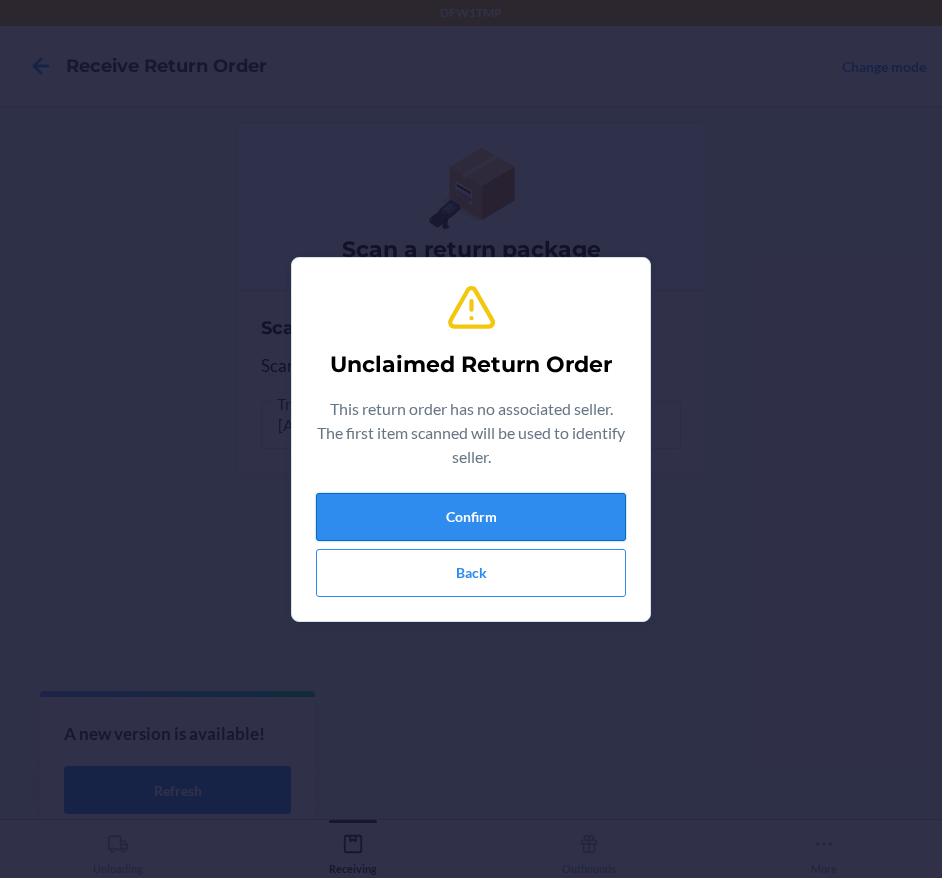 click on "Confirm" at bounding box center [471, 517] 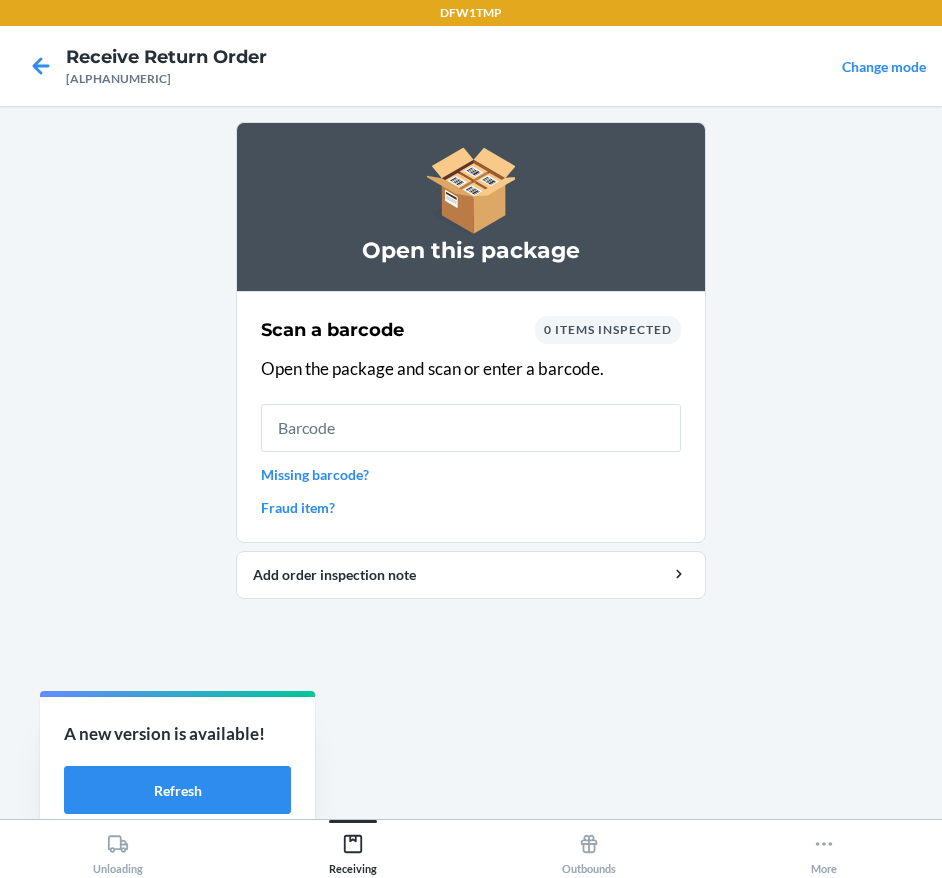 click on "Missing barcode?" at bounding box center (471, 474) 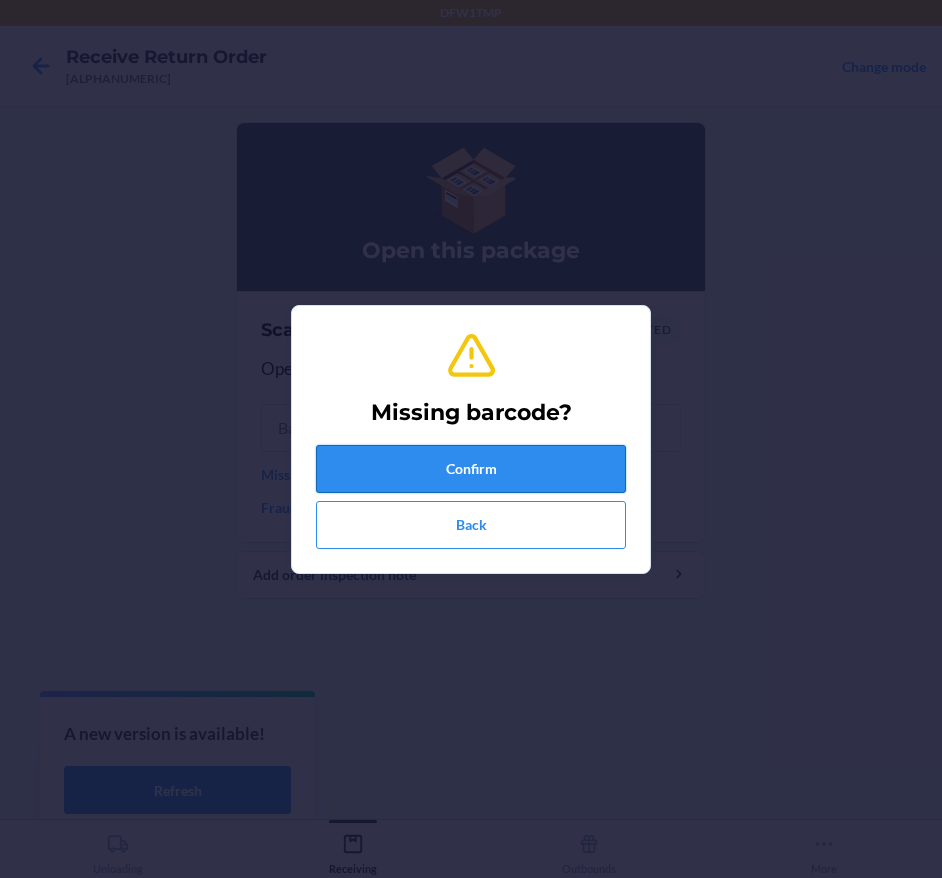 click on "Confirm" at bounding box center [471, 469] 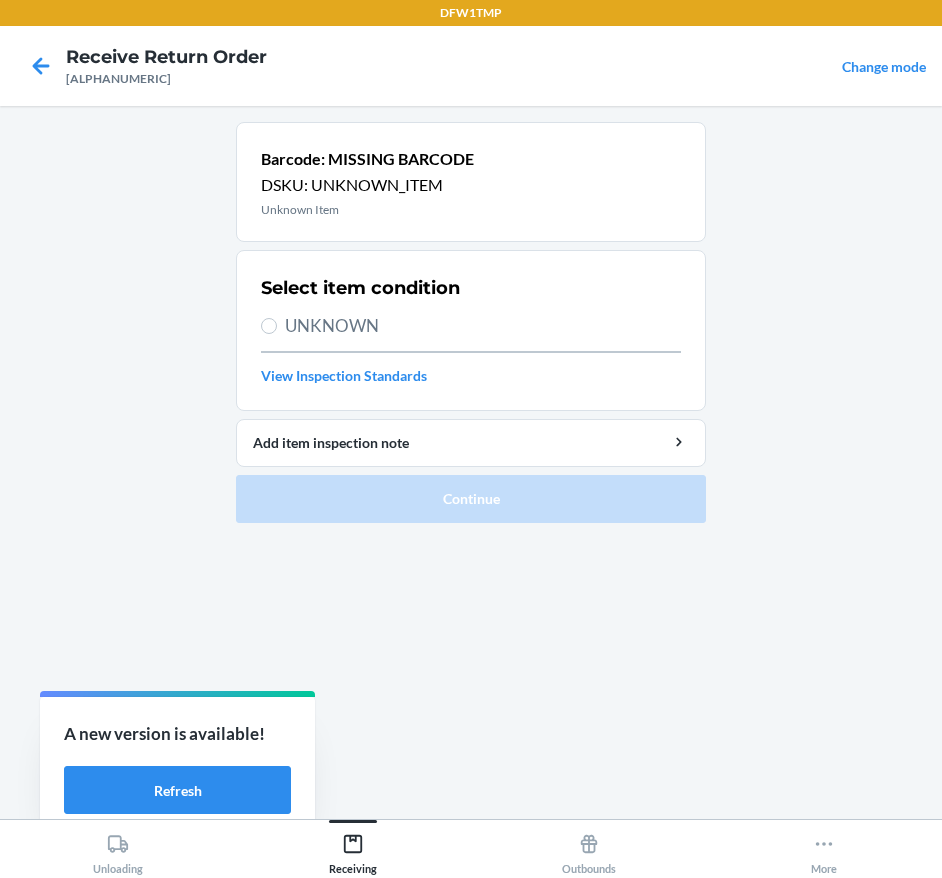 drag, startPoint x: 378, startPoint y: 332, endPoint x: 395, endPoint y: 363, distance: 35.35534 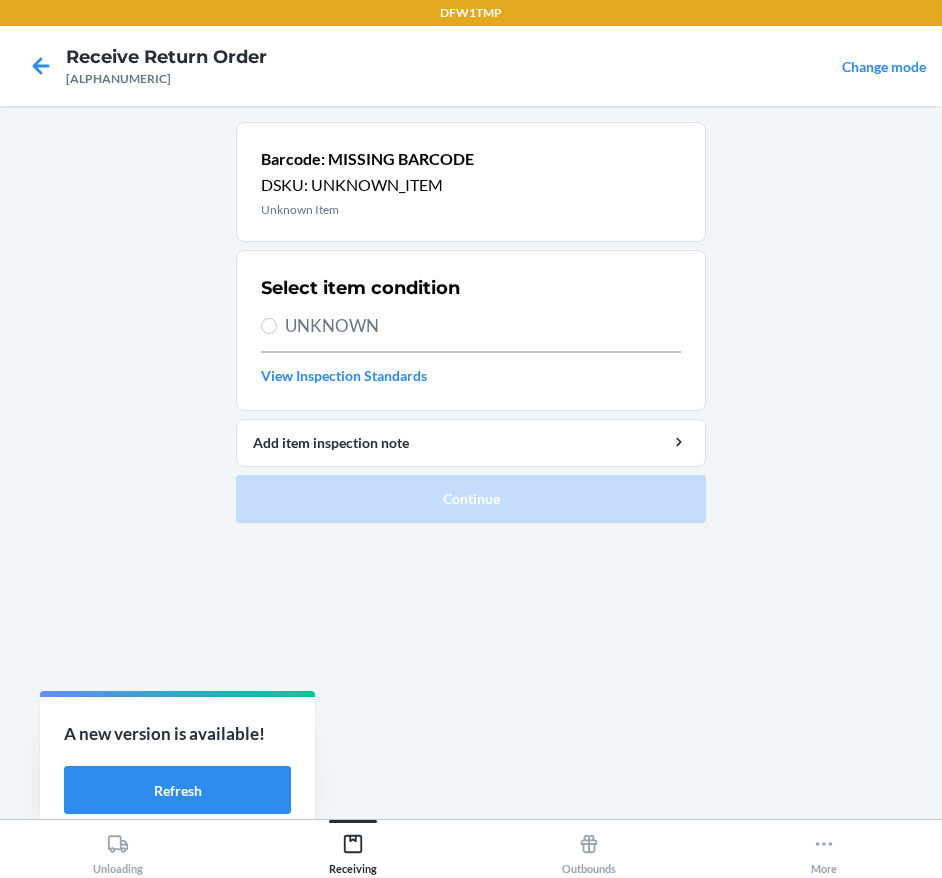 click on "UNKNOWN" at bounding box center [483, 326] 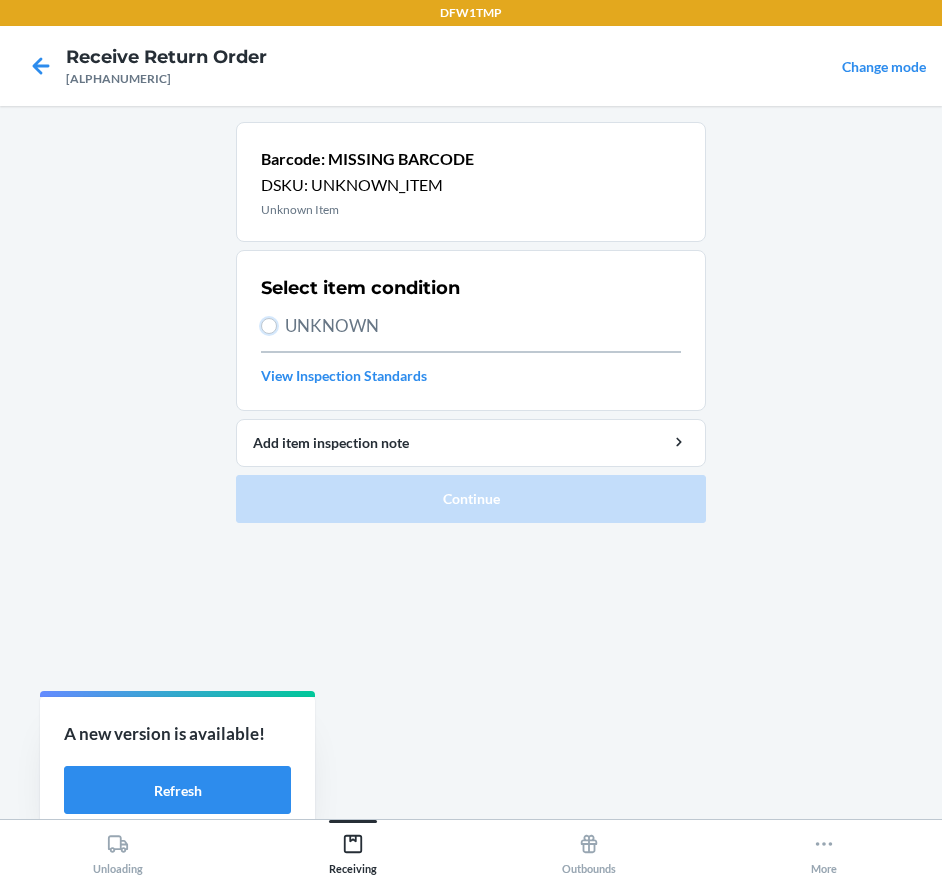 click on "UNKNOWN" at bounding box center (269, 326) 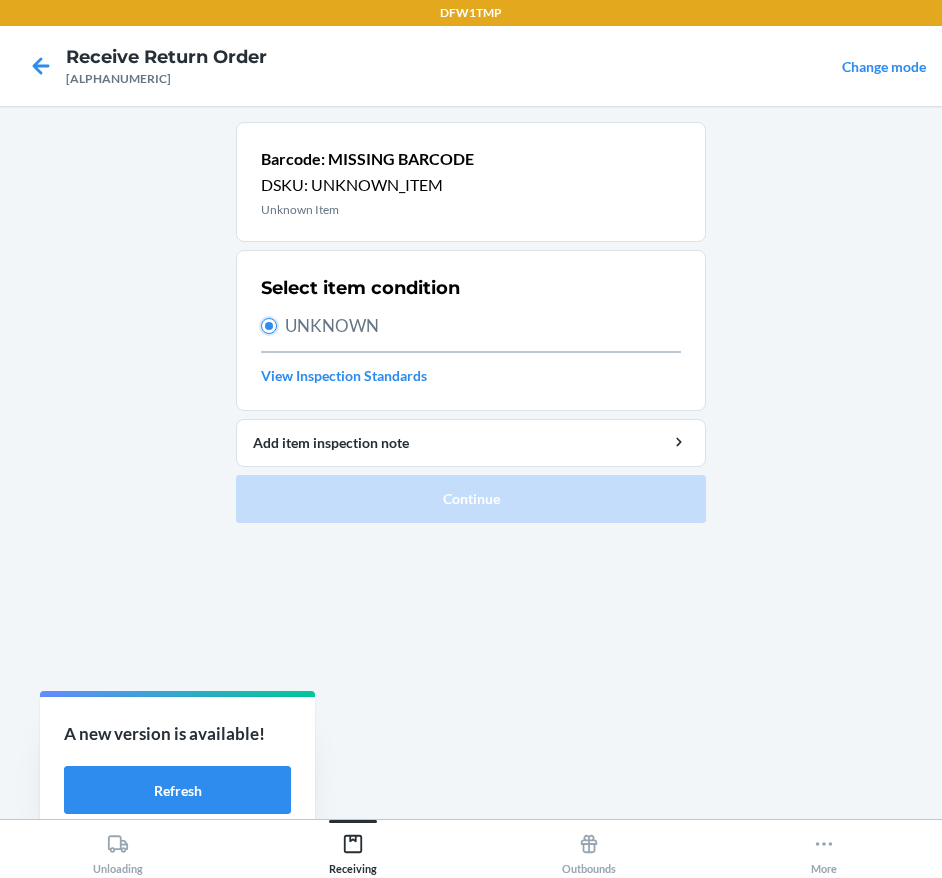 radio on "true" 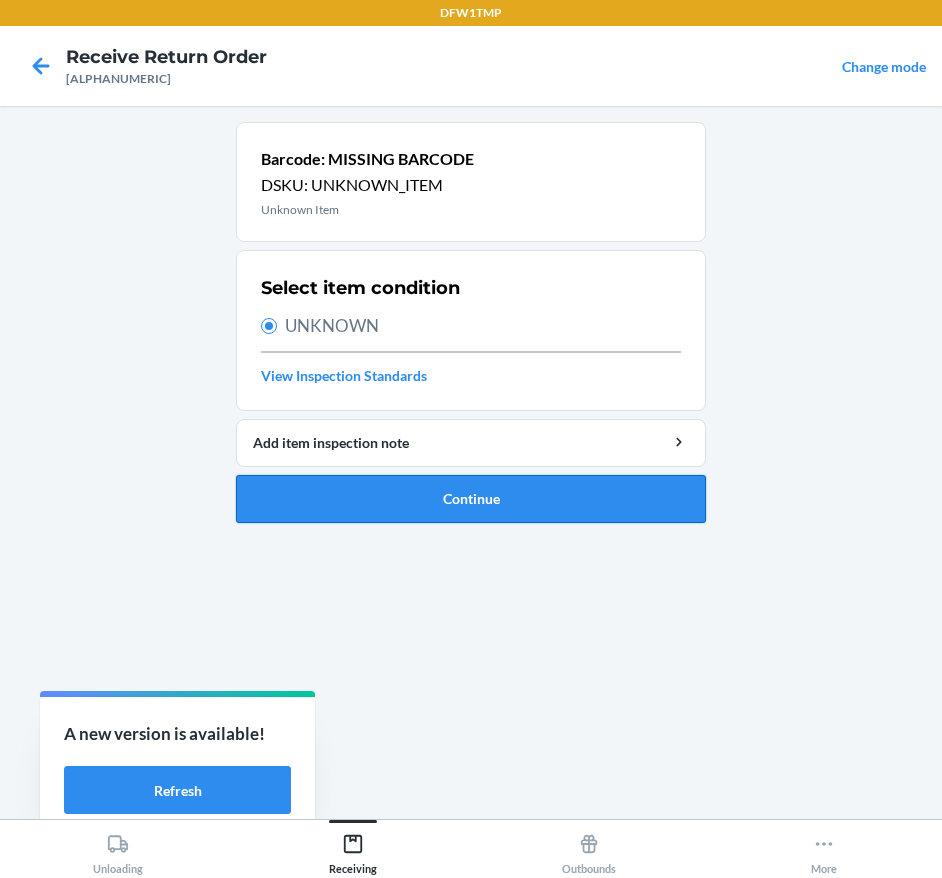 click on "Barcode: MISSING BARCODE DSKU: UNKNOWN_ITEM Unknown Item Select item condition UNKNOWN View Inspection Standards Add item inspection note Continue" at bounding box center [471, 330] 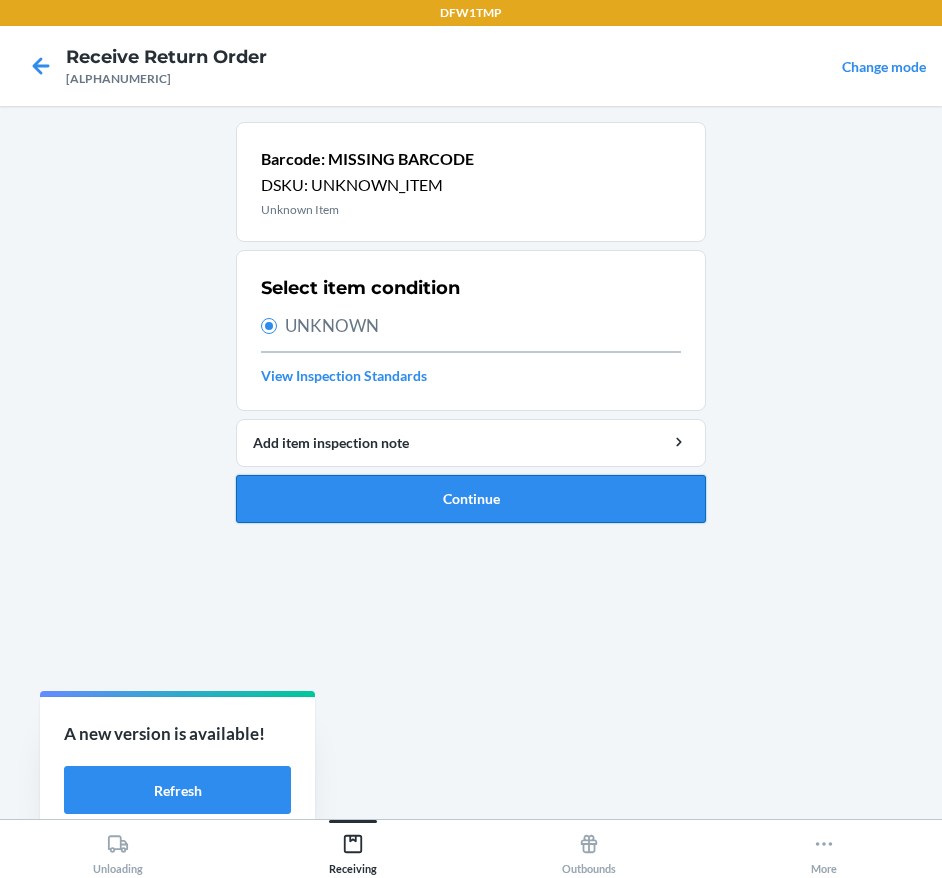 click on "Continue" at bounding box center [471, 499] 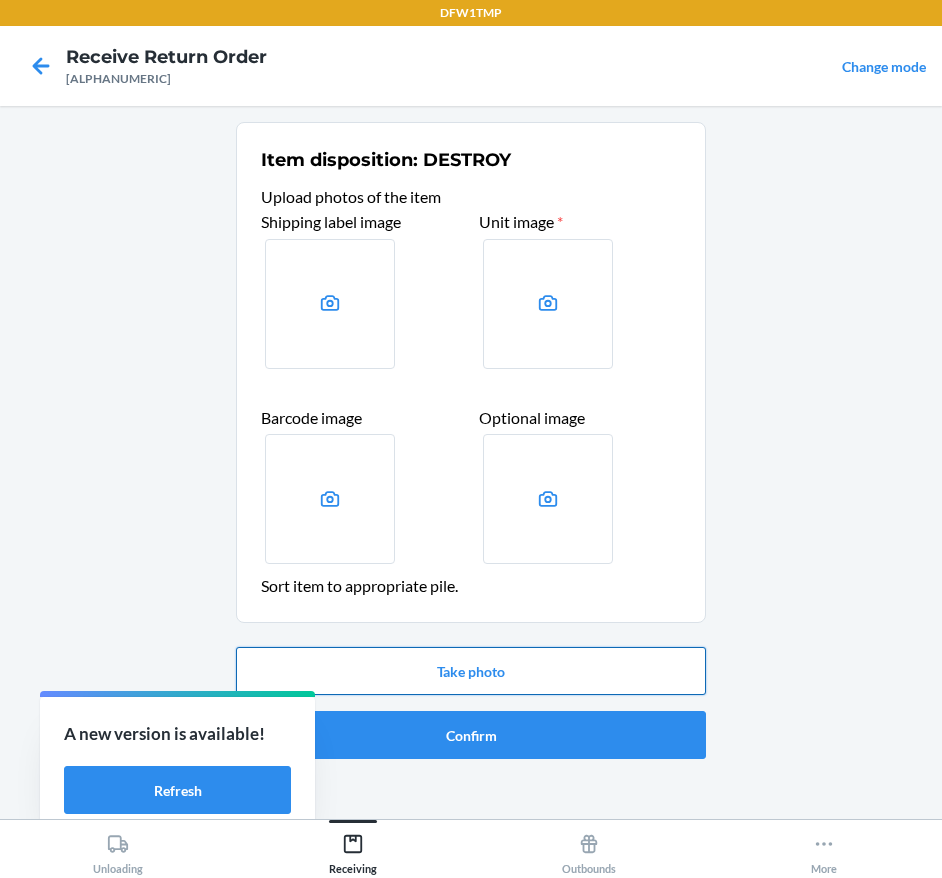click on "Take photo" at bounding box center [471, 671] 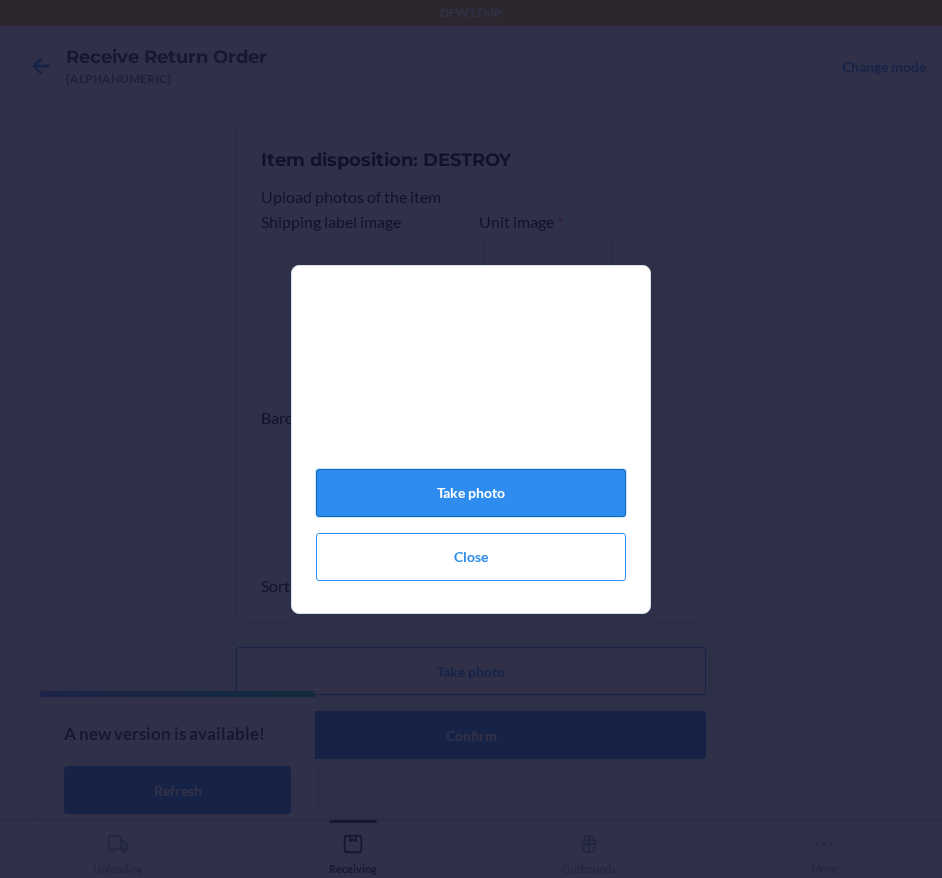 click on "Take photo" 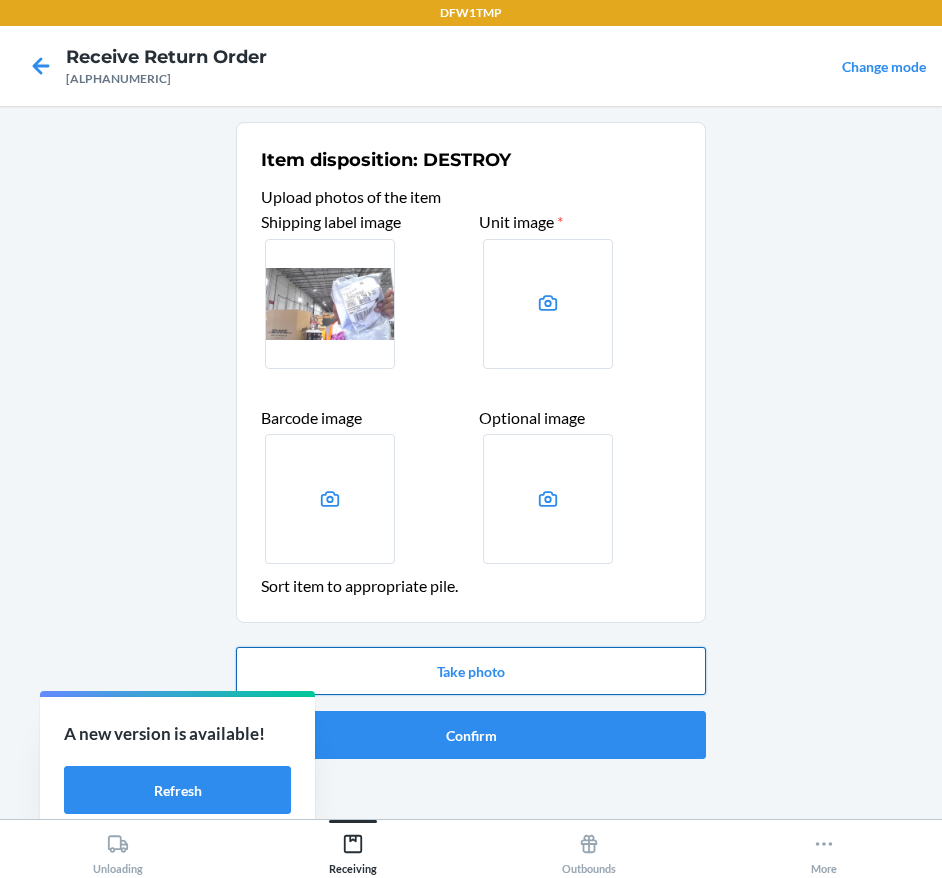 click on "Take photo" at bounding box center (471, 671) 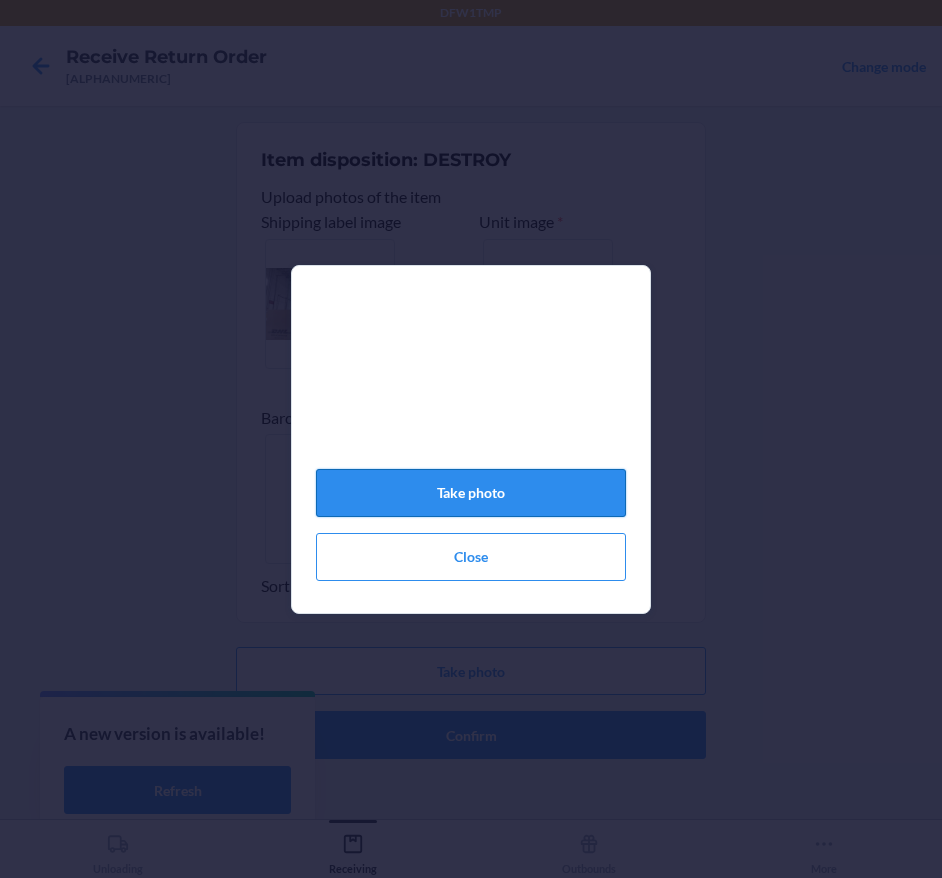 click on "Take photo" 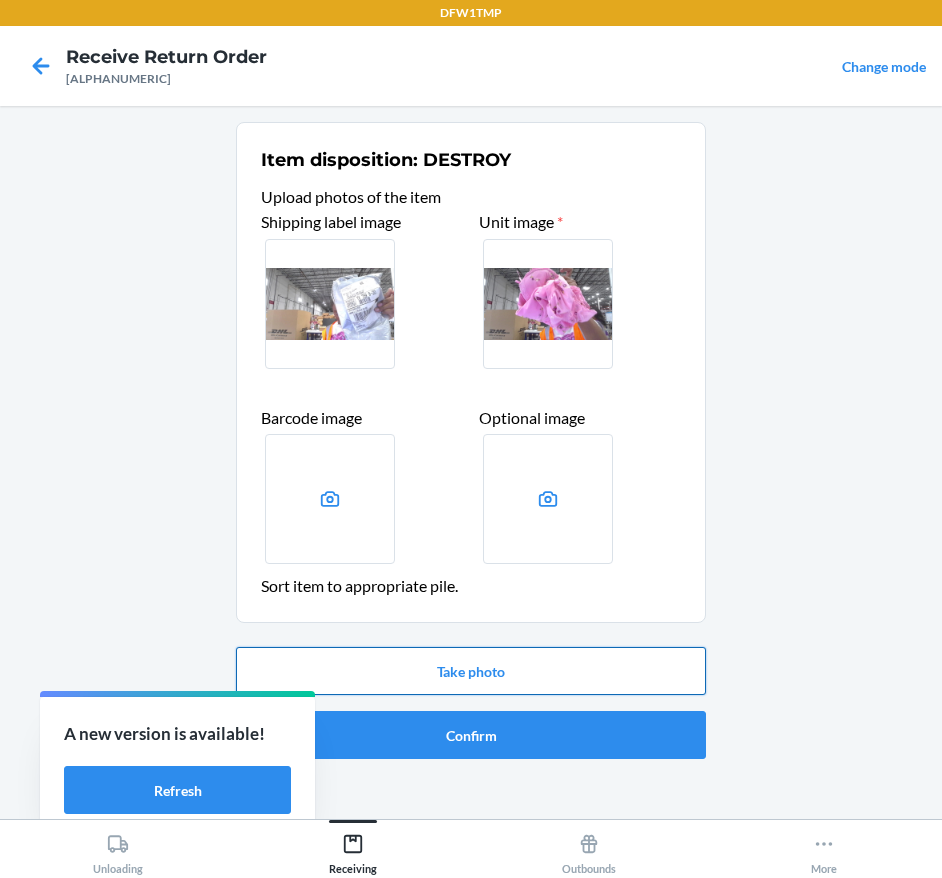 click on "Take photo" at bounding box center [471, 671] 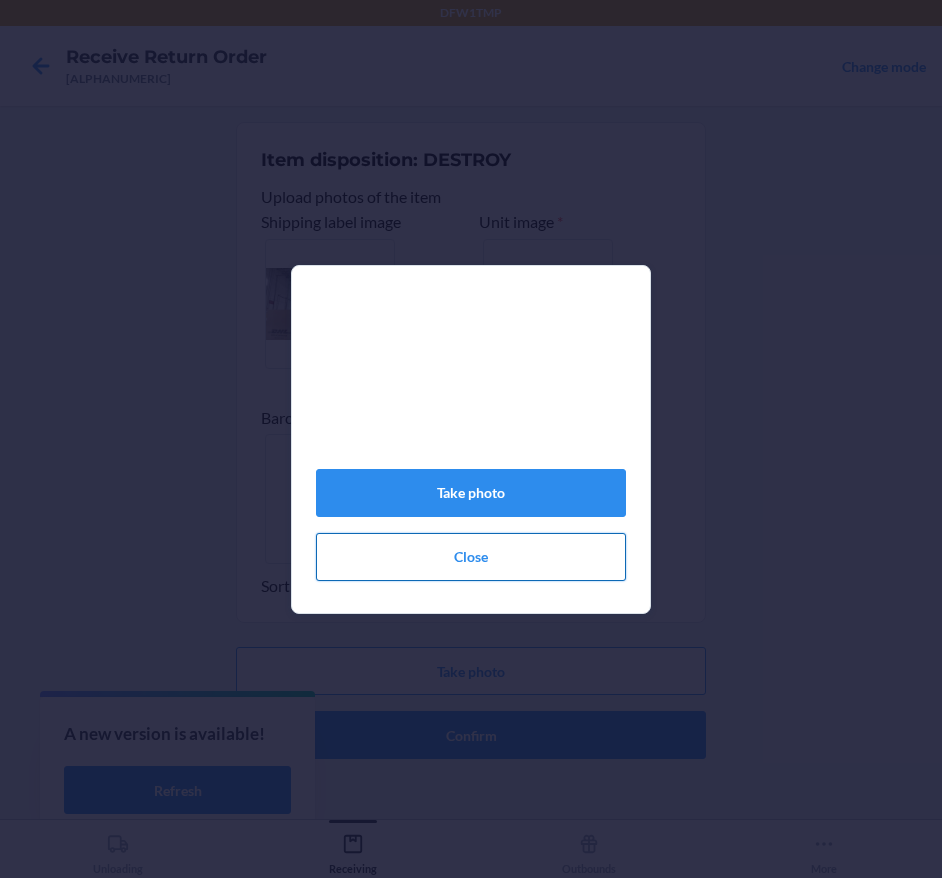 click on "Close" 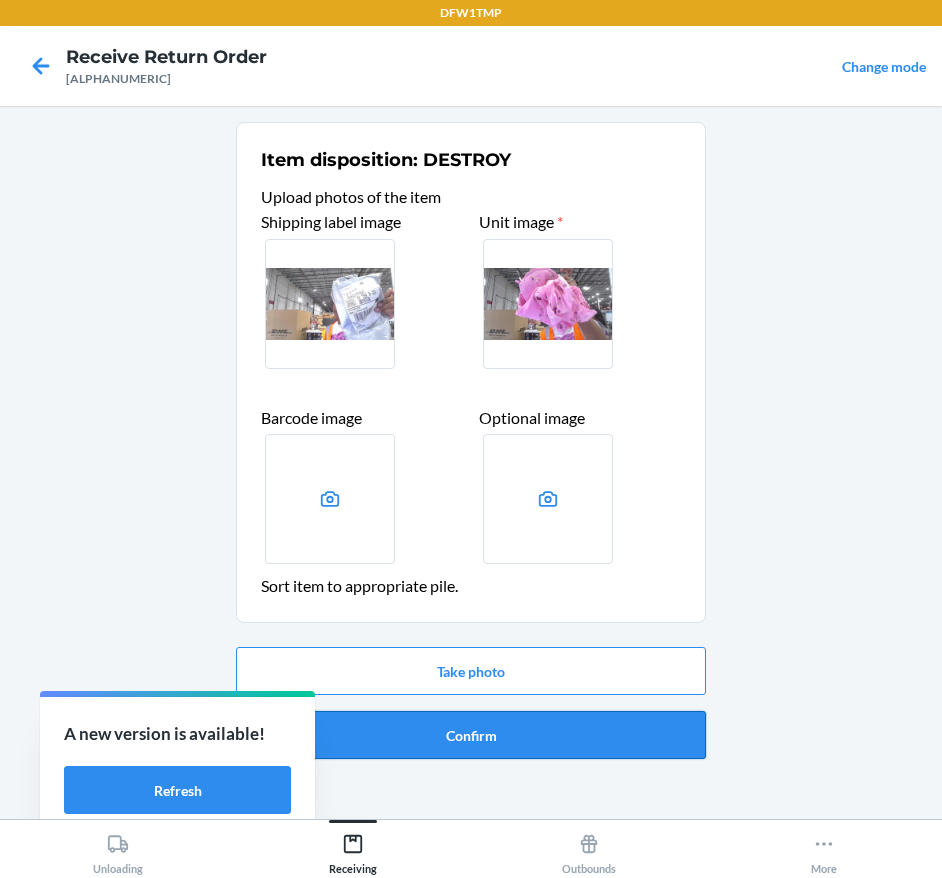 click on "Confirm" at bounding box center [471, 735] 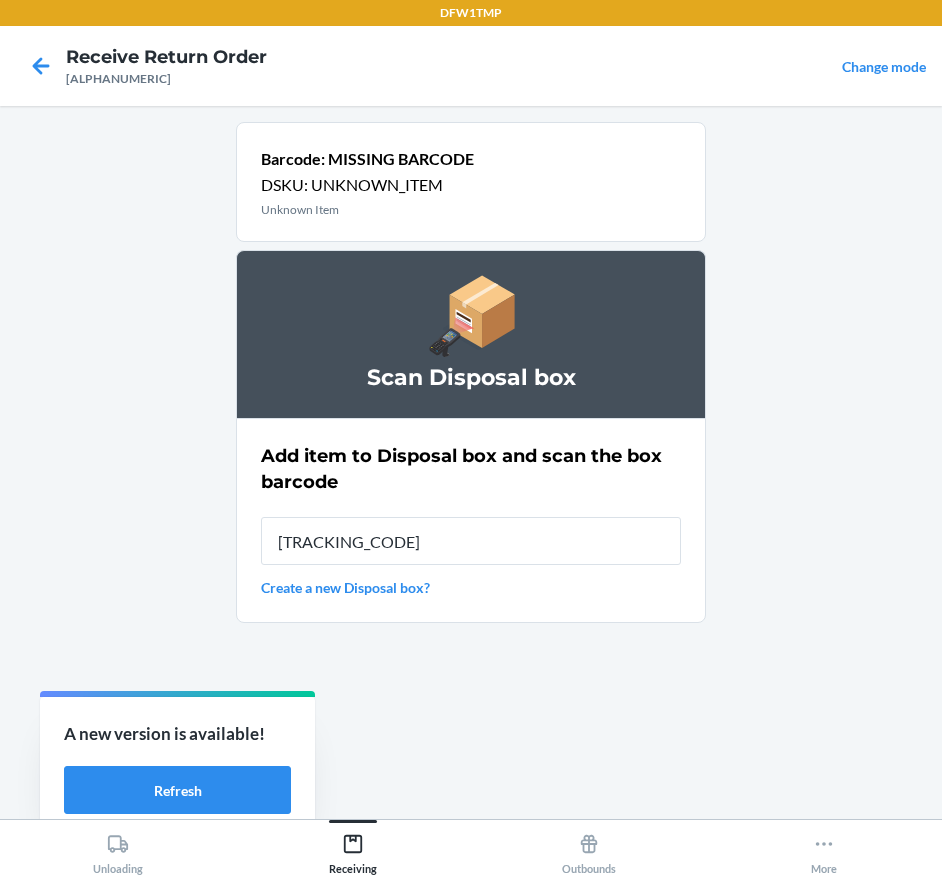 type on "[TRACKING_CODE]" 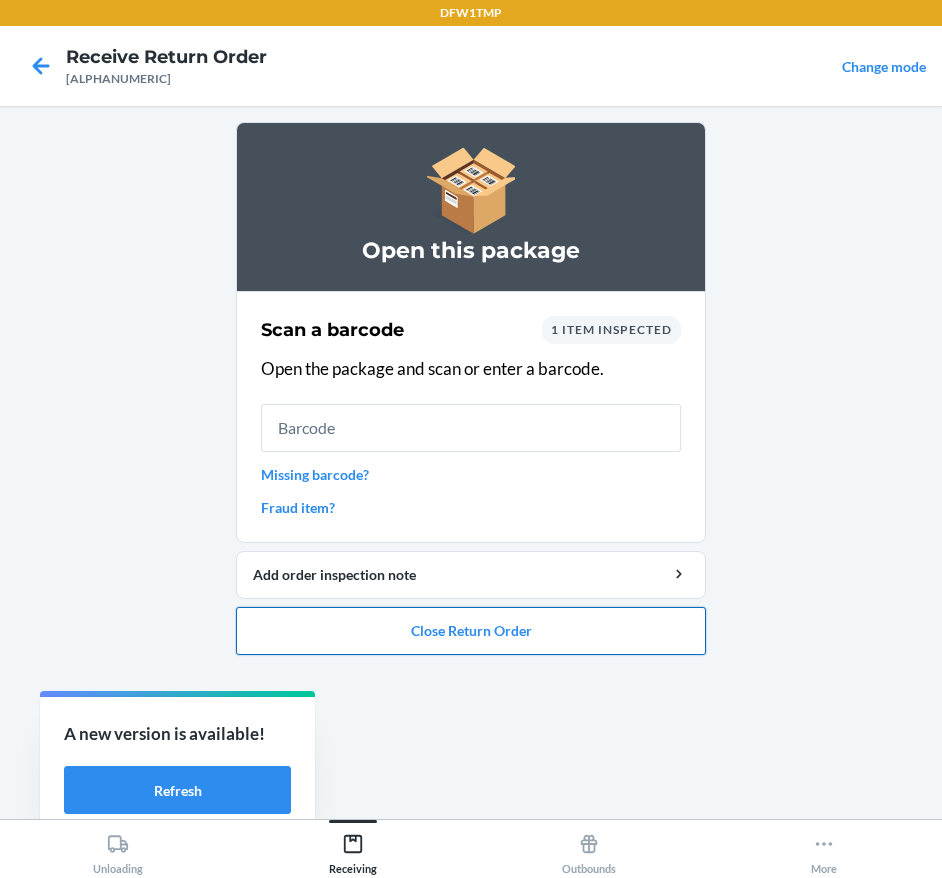click on "Close Return Order" at bounding box center [471, 631] 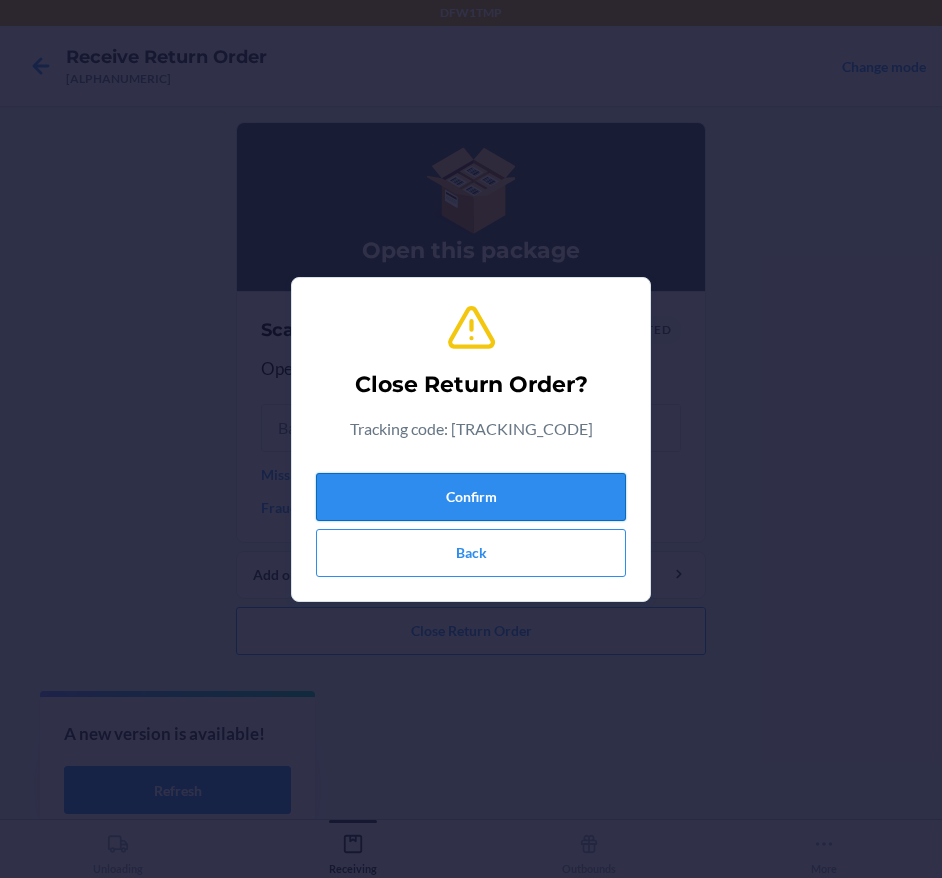 click on "Confirm" at bounding box center [471, 497] 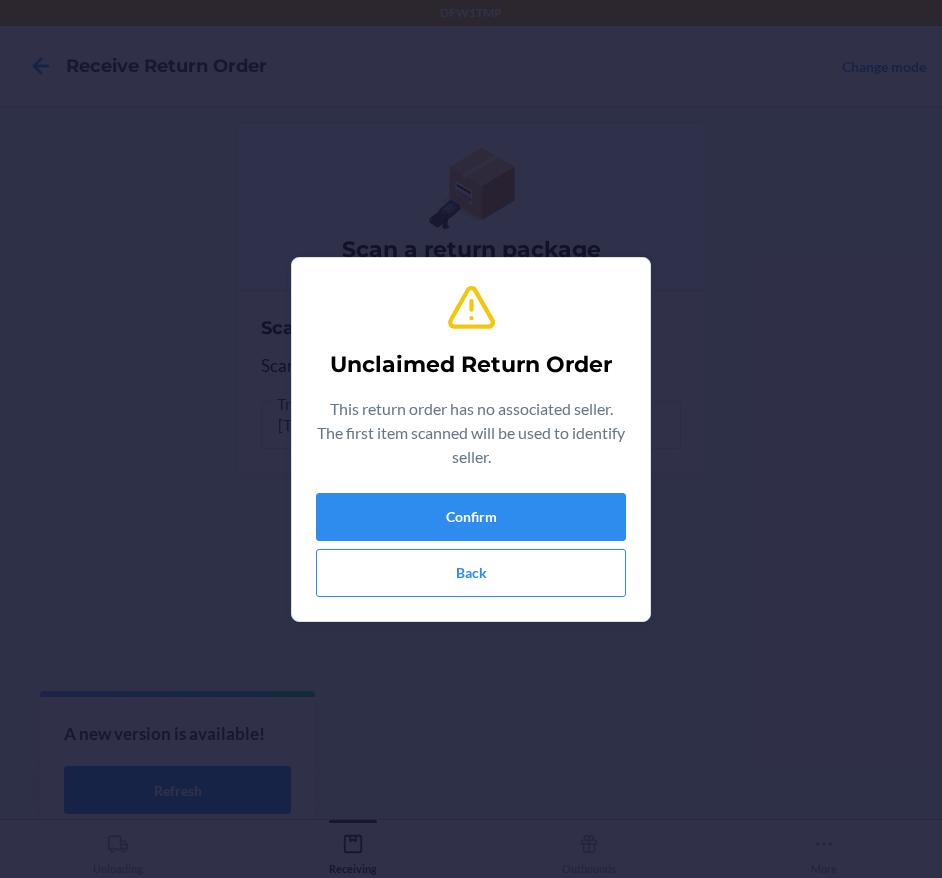 click on "Unclaimed Return Order This return order has no associated seller. The first item scanned will be used to identify seller. Confirm Back" at bounding box center [471, 439] 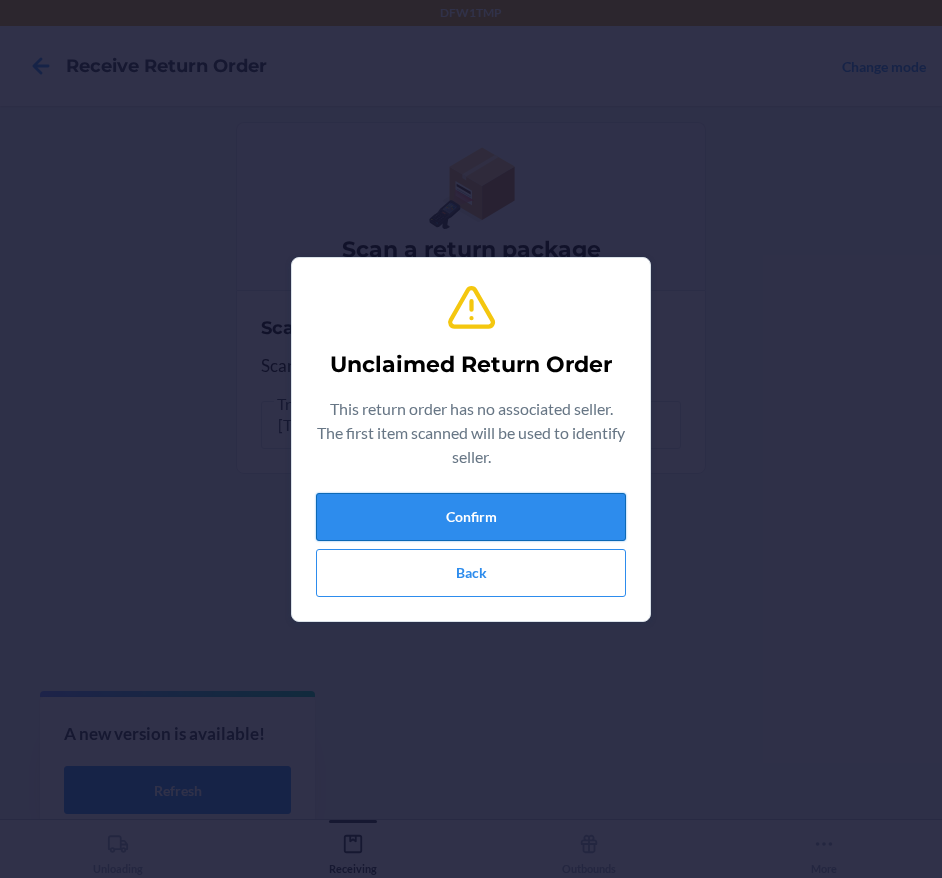 click on "Confirm" at bounding box center [471, 517] 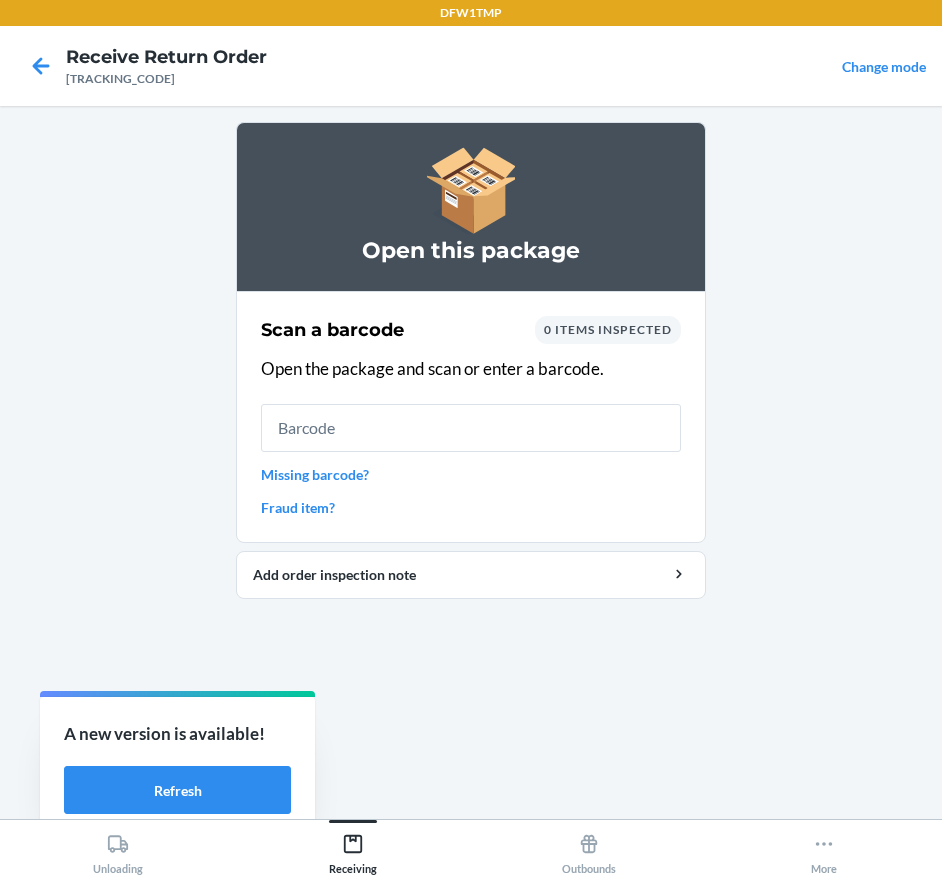 click on "Missing barcode?" at bounding box center (471, 474) 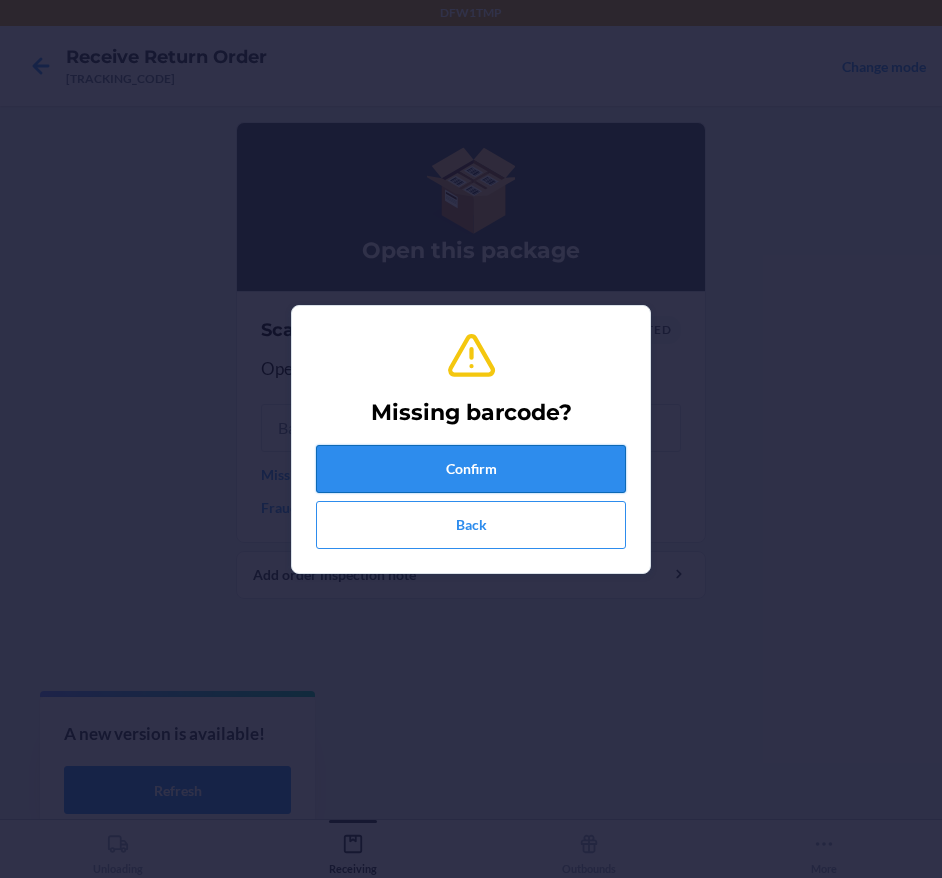 click on "Confirm" at bounding box center (471, 469) 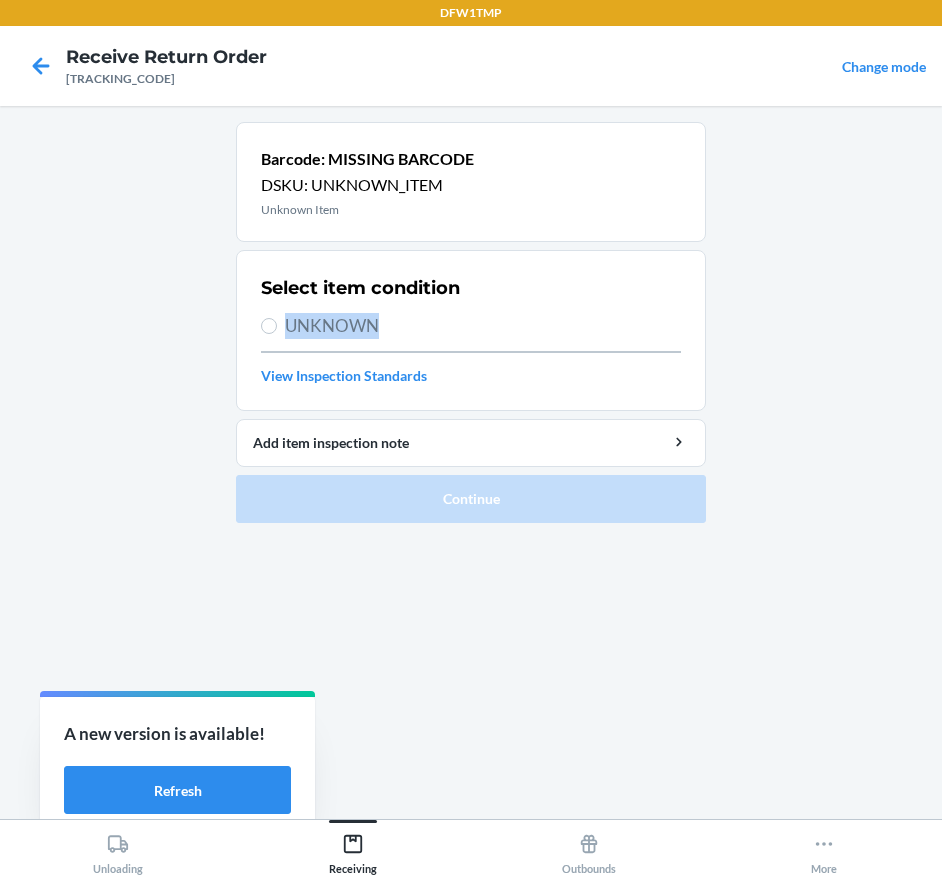 click on "Select item condition UNKNOWN View Inspection Standards" at bounding box center [471, 330] 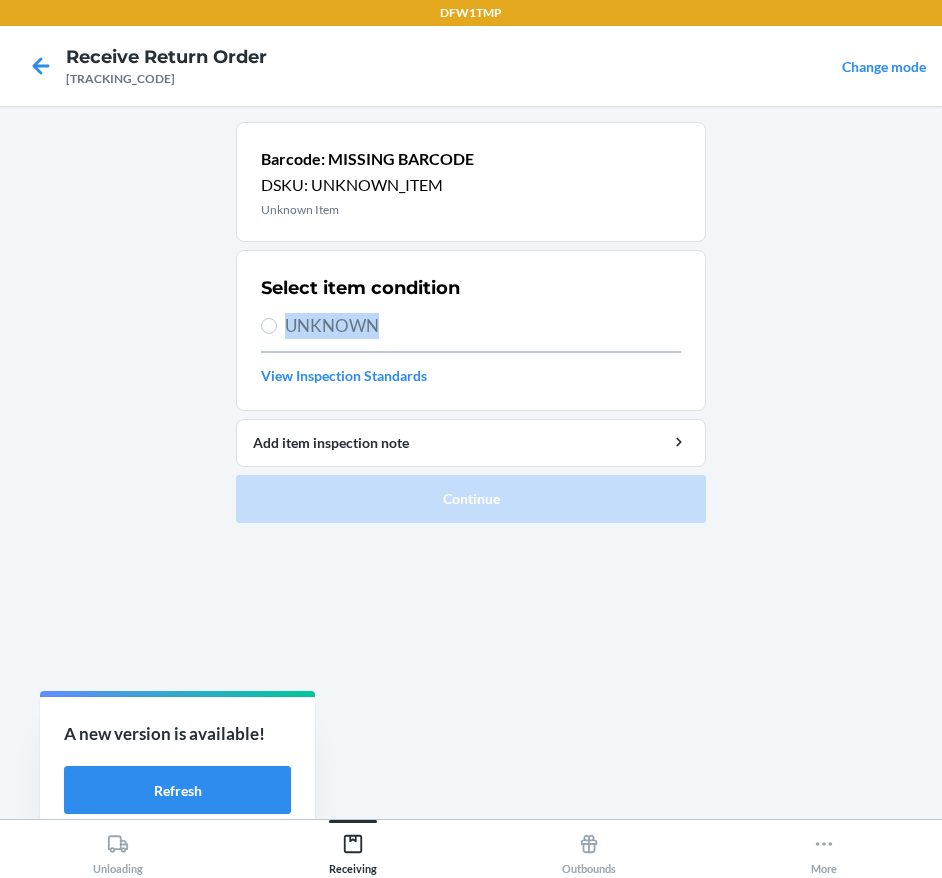 click on "UNKNOWN" at bounding box center [483, 326] 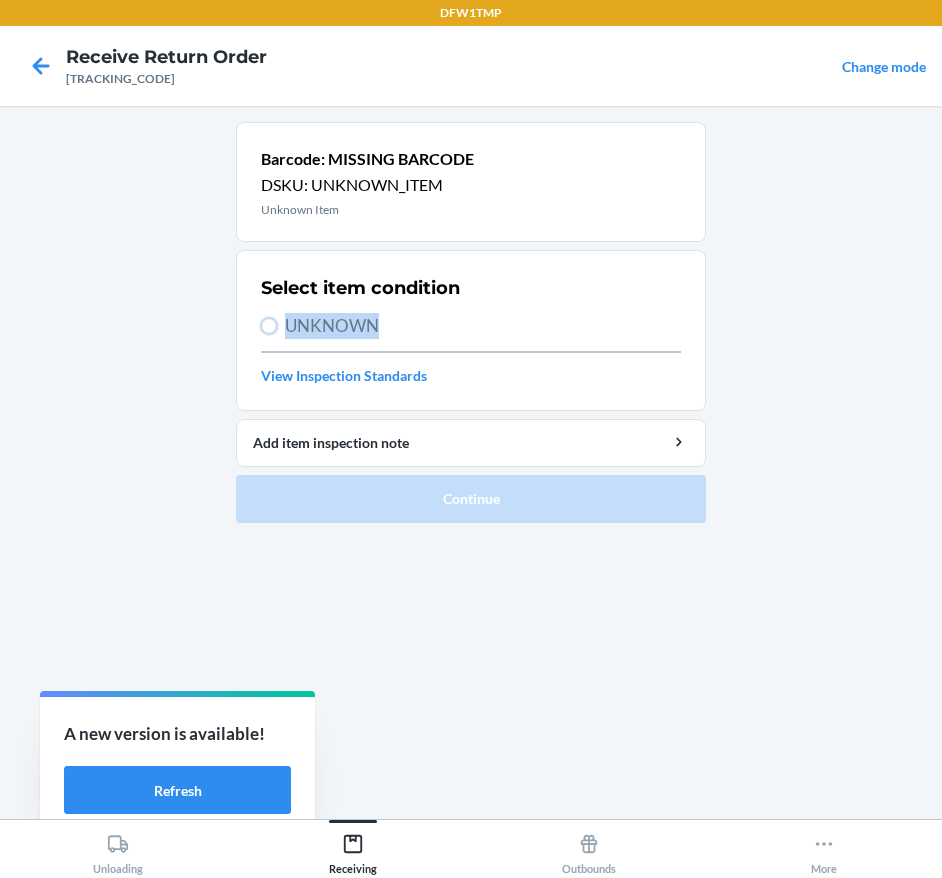 click on "UNKNOWN" at bounding box center [269, 326] 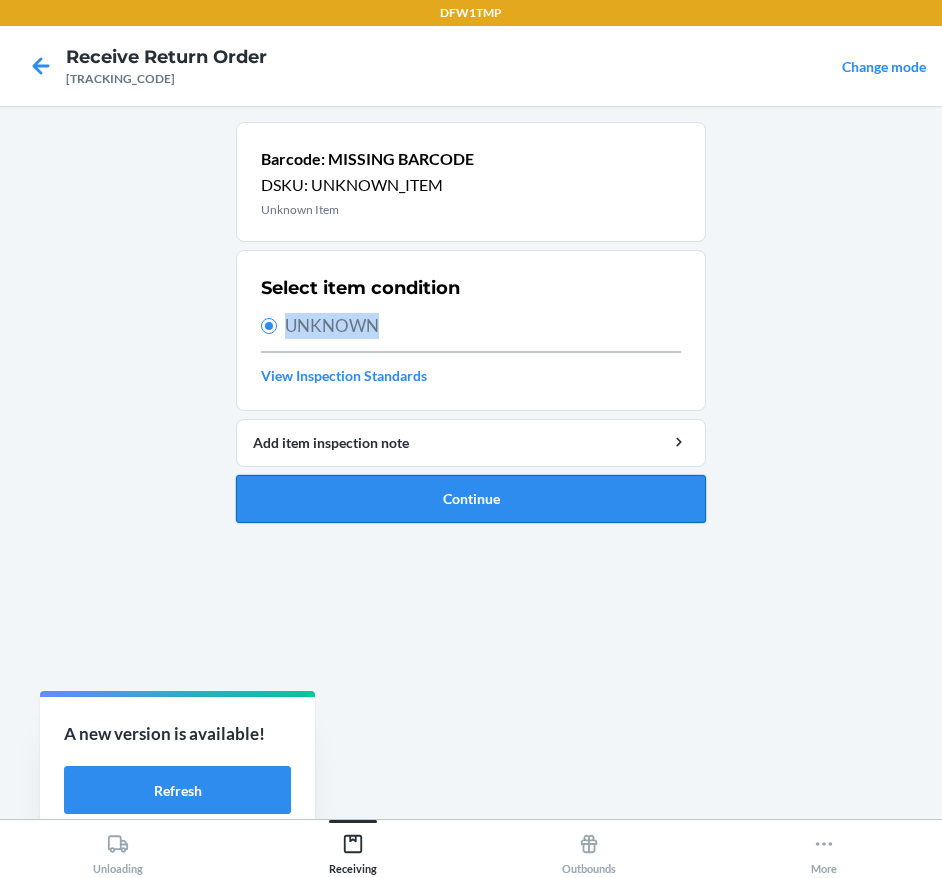 click on "Continue" at bounding box center [471, 499] 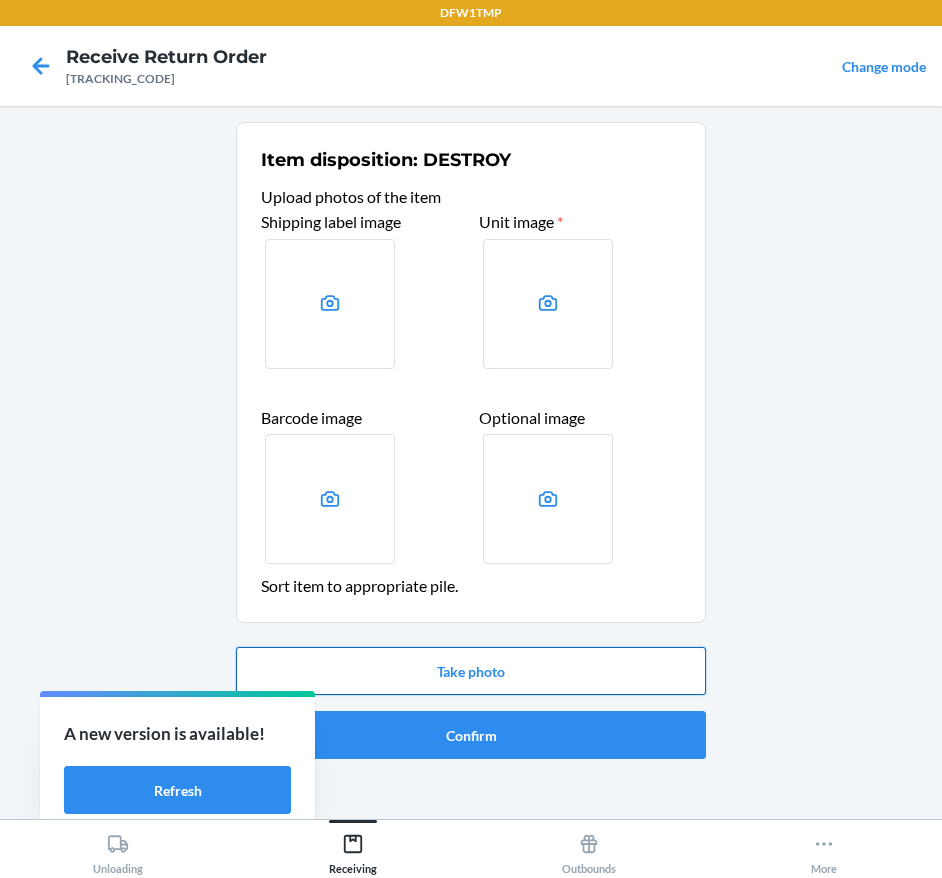 click on "Take photo" at bounding box center [471, 671] 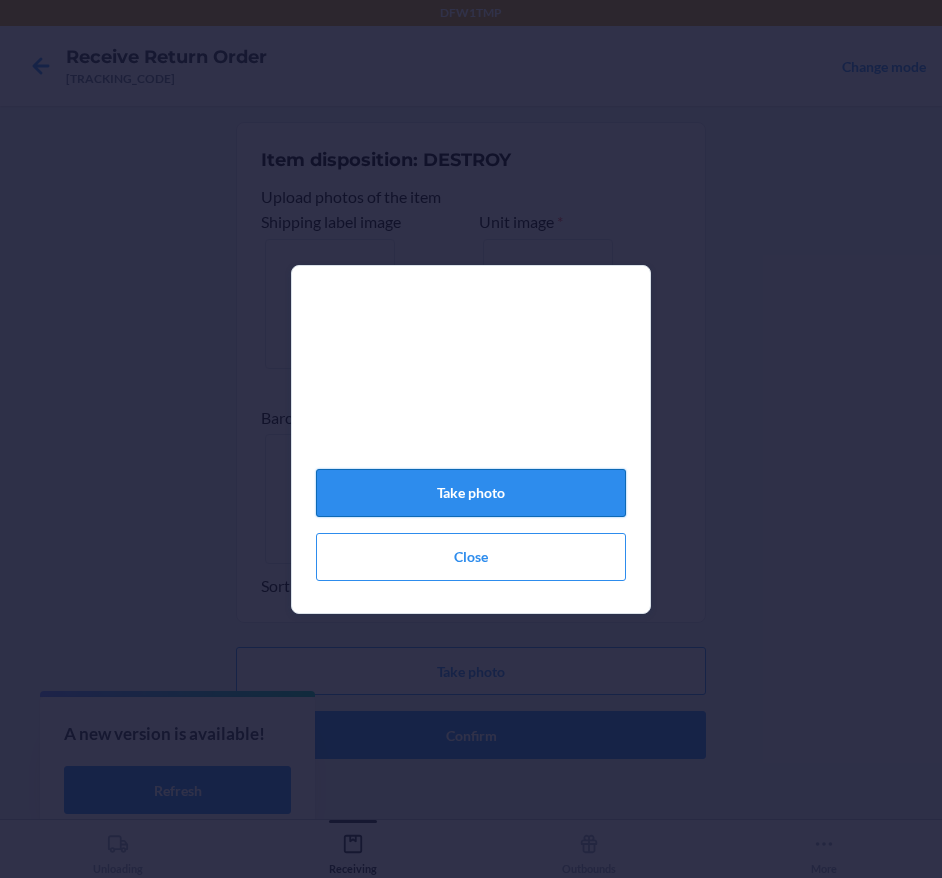 click on "Take photo" 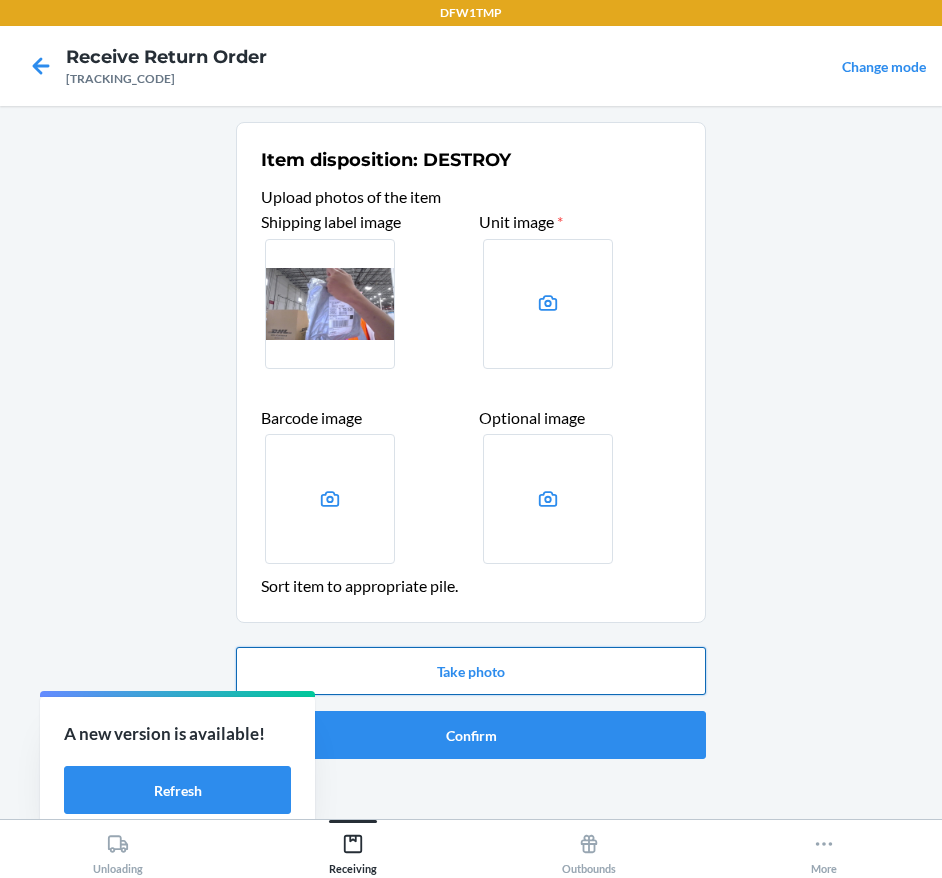click on "Take photo" at bounding box center [471, 671] 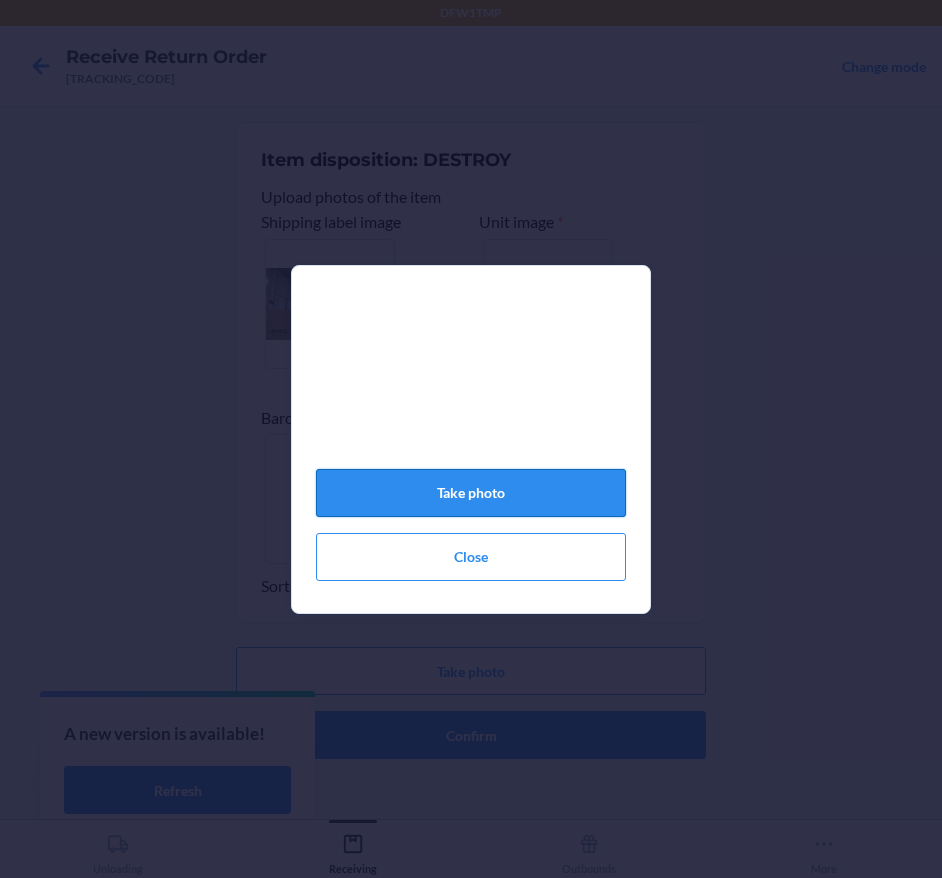 click on "Take photo" 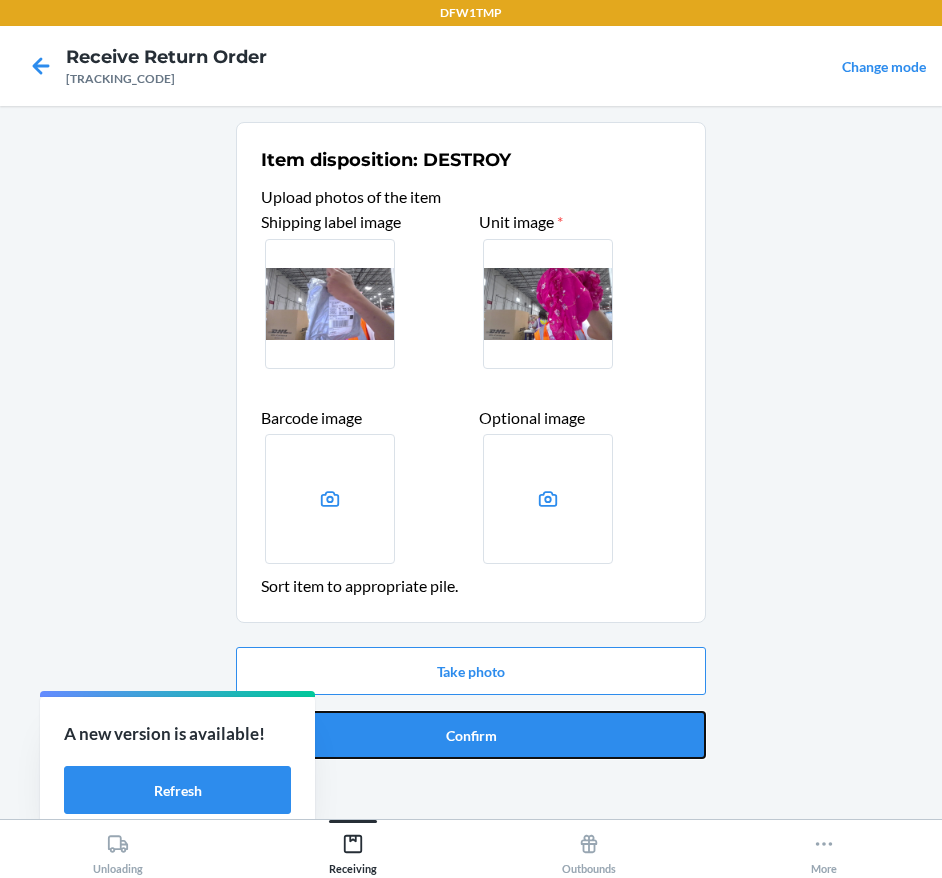 click on "Confirm" at bounding box center (471, 735) 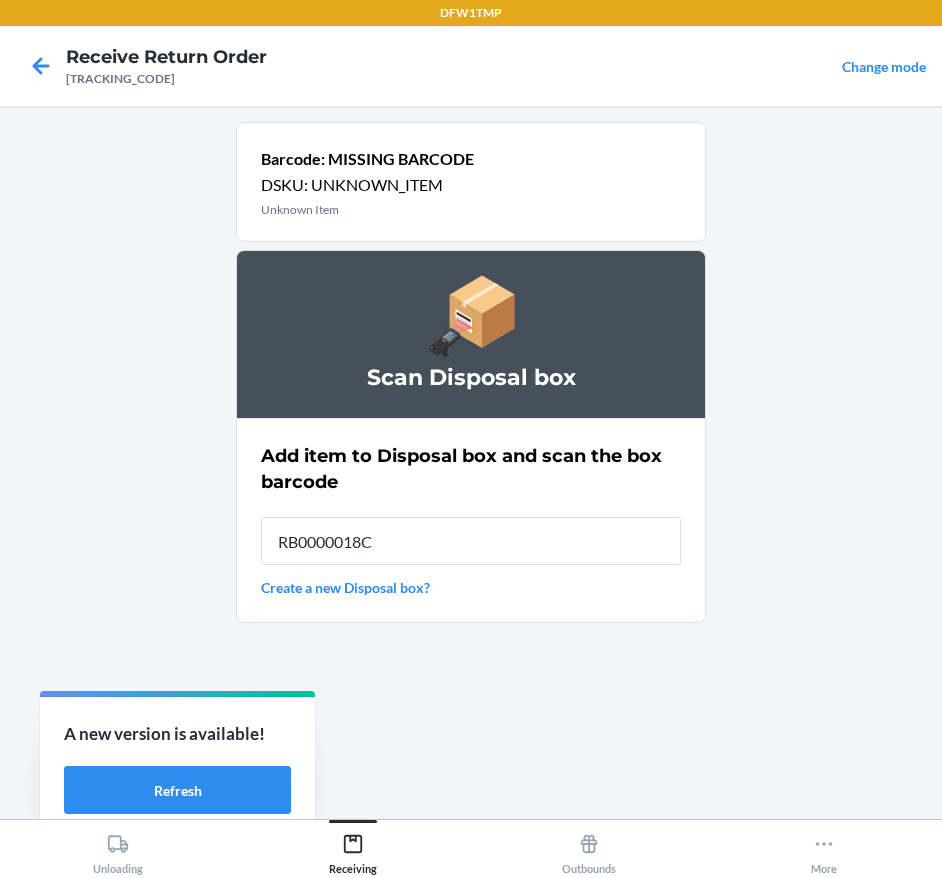 type on "[TRACKING_CODE]" 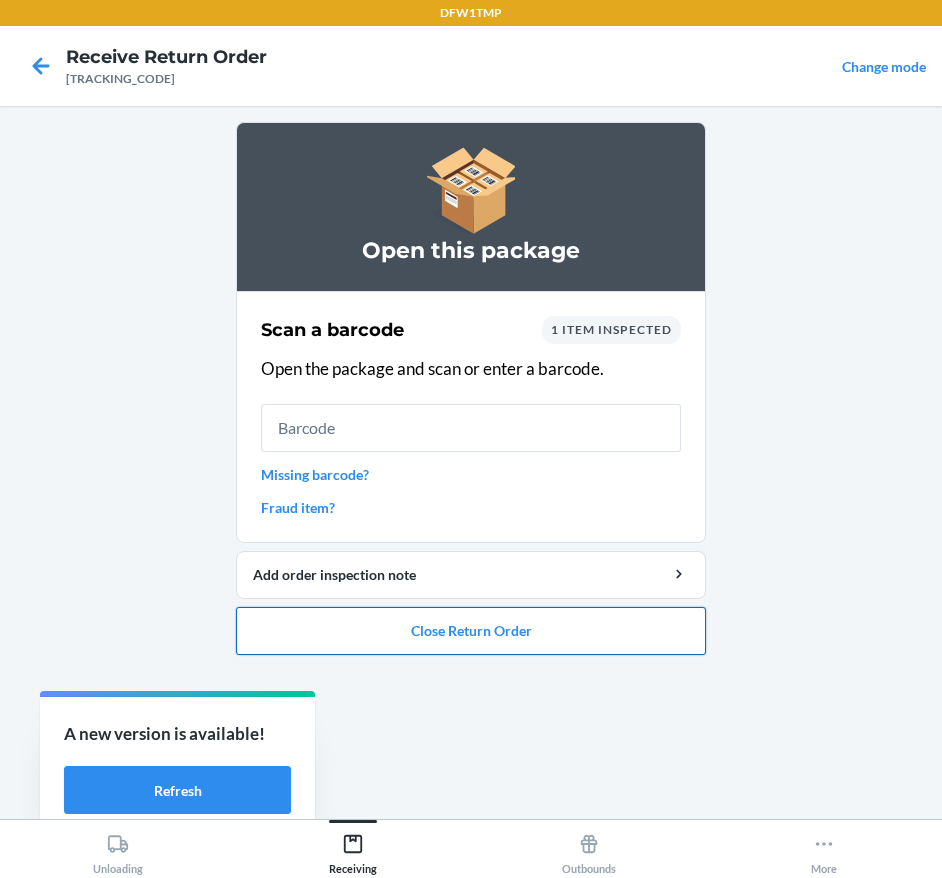 click on "Close Return Order" at bounding box center [471, 631] 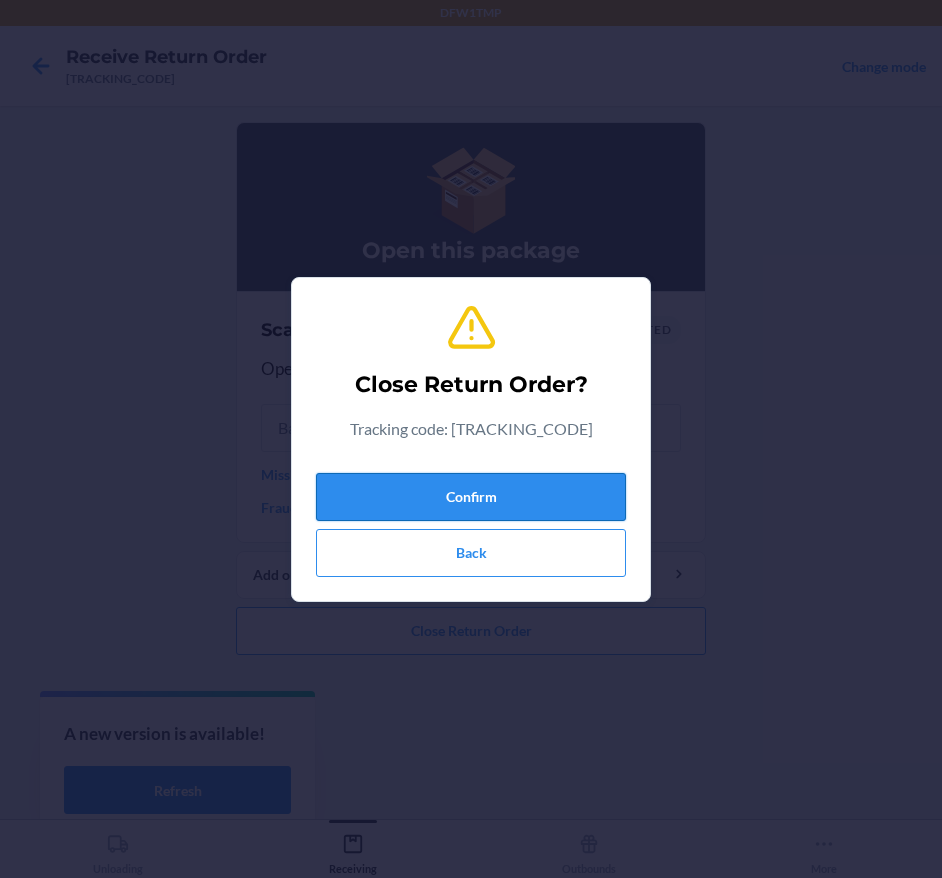 click on "Confirm" at bounding box center [471, 497] 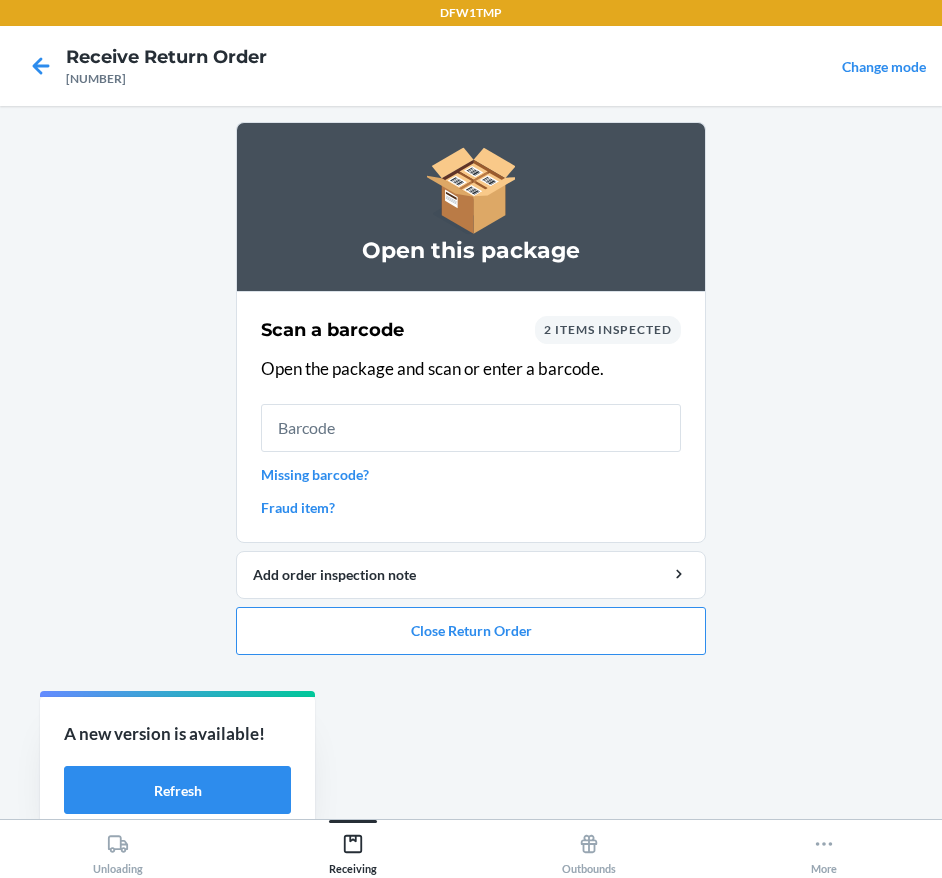 click on "Missing barcode?" at bounding box center (471, 474) 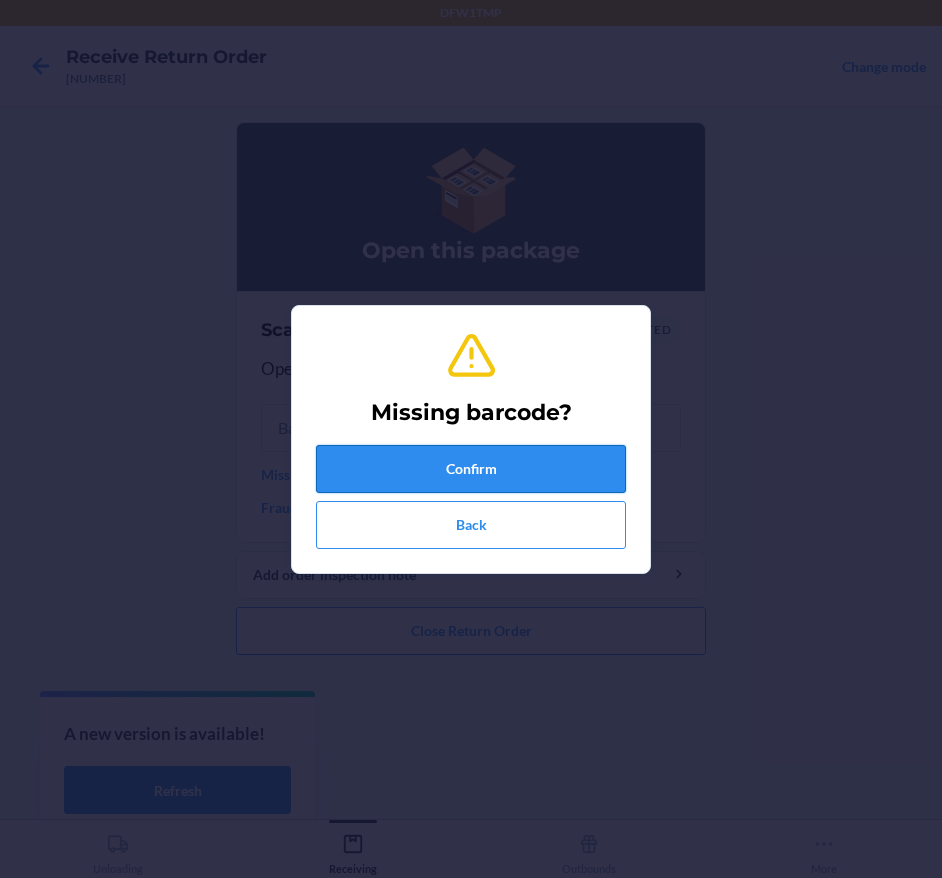 drag, startPoint x: 364, startPoint y: 470, endPoint x: 455, endPoint y: 456, distance: 92.070625 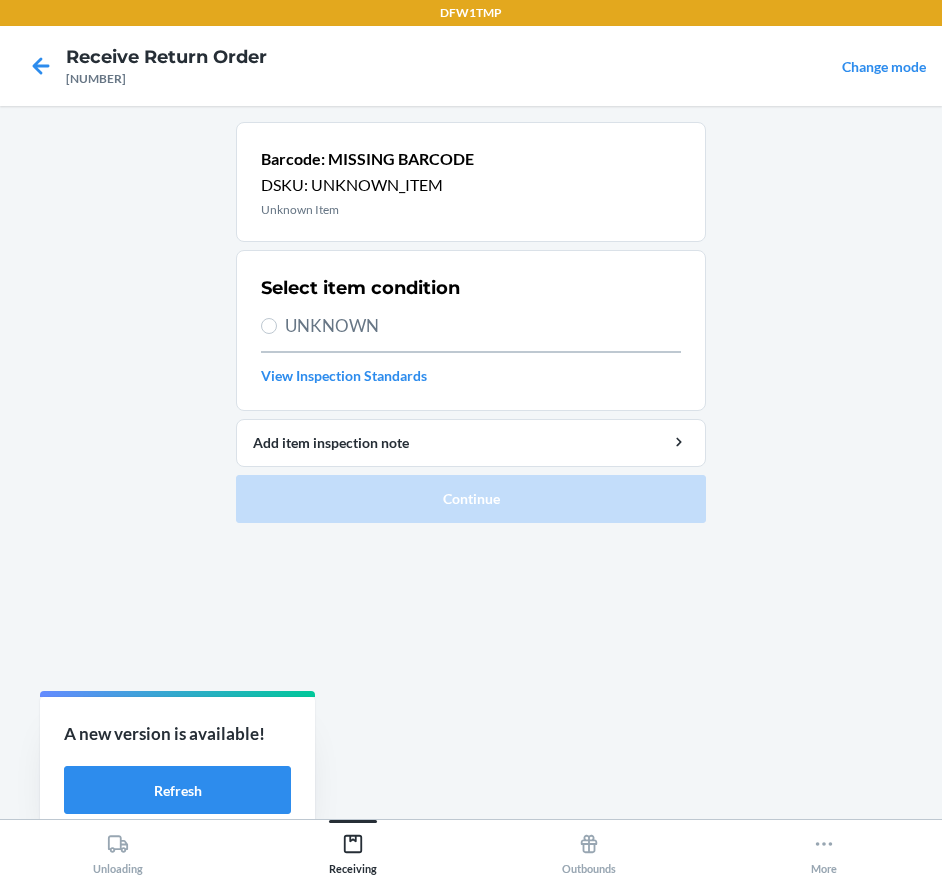 click on "UNKNOWN" at bounding box center (483, 326) 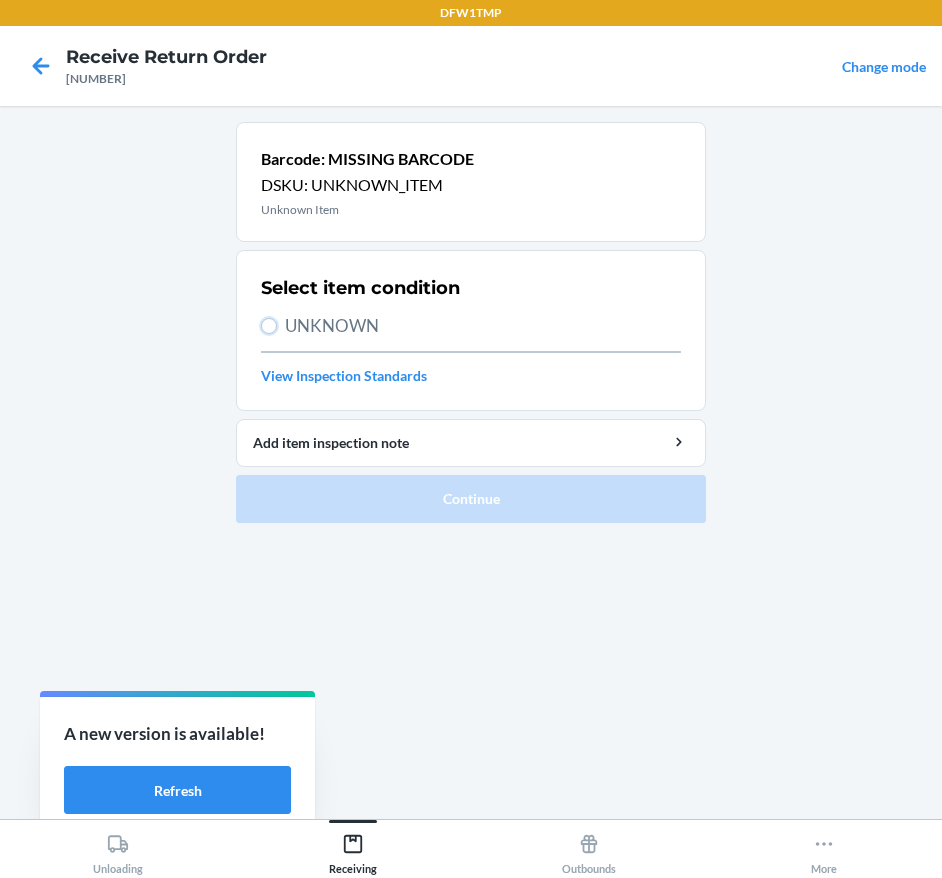 click on "UNKNOWN" at bounding box center [269, 326] 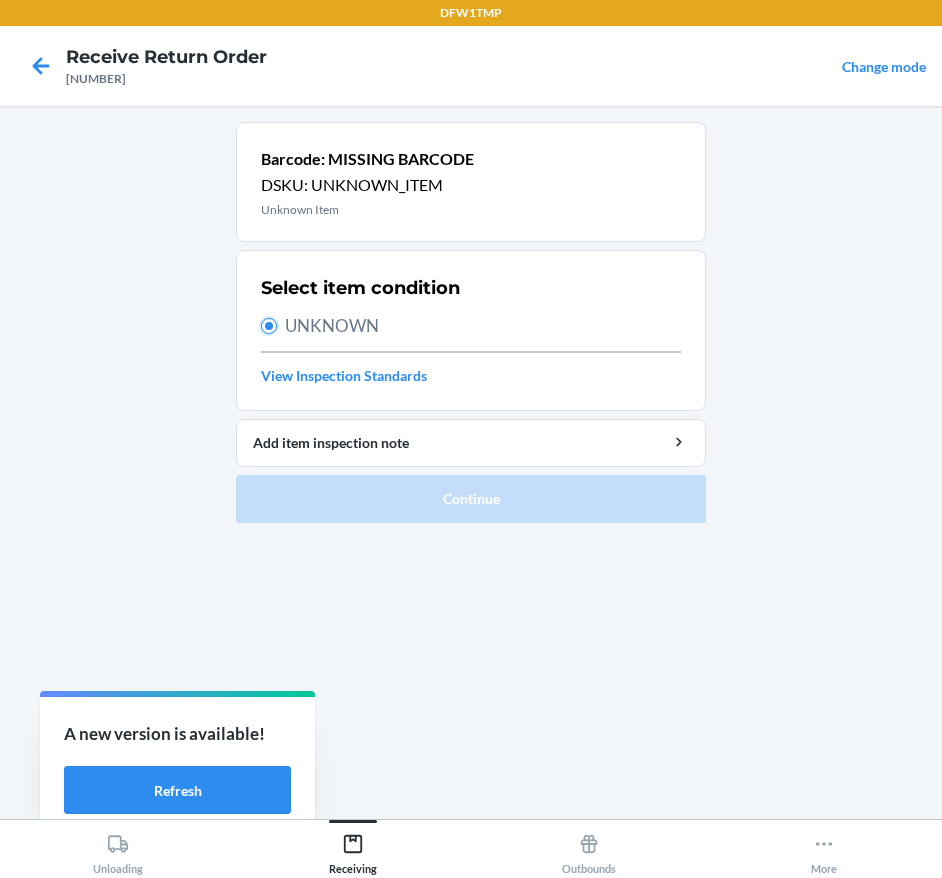 radio on "true" 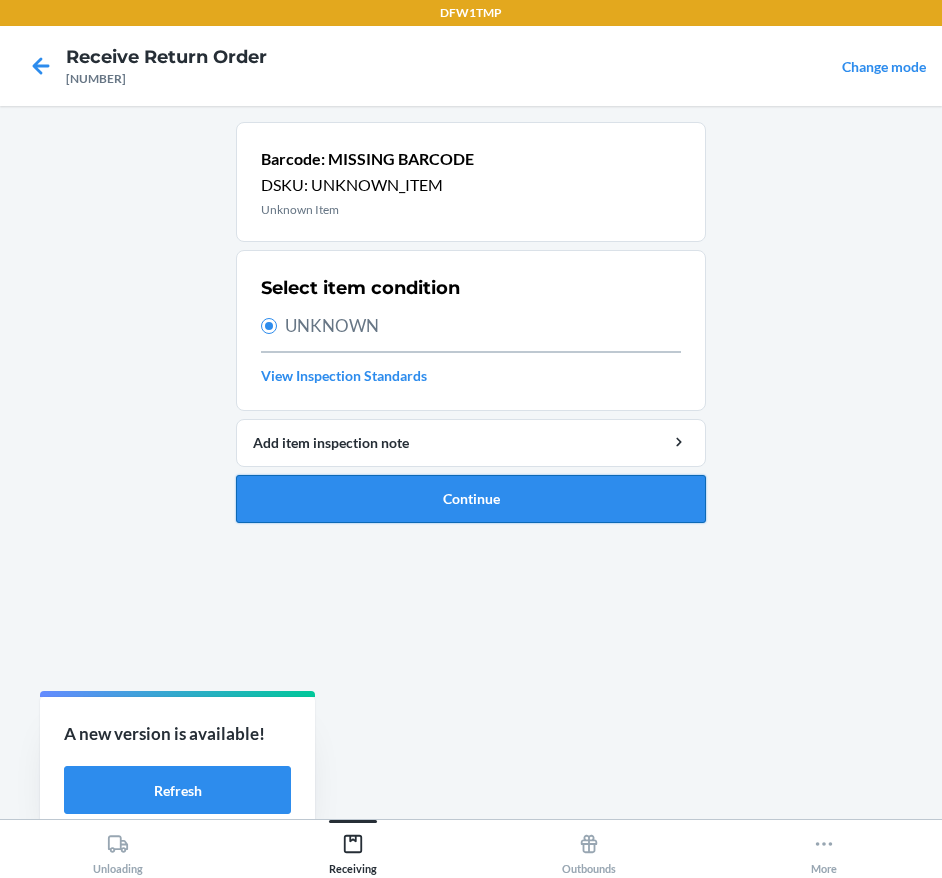 click on "Continue" at bounding box center (471, 499) 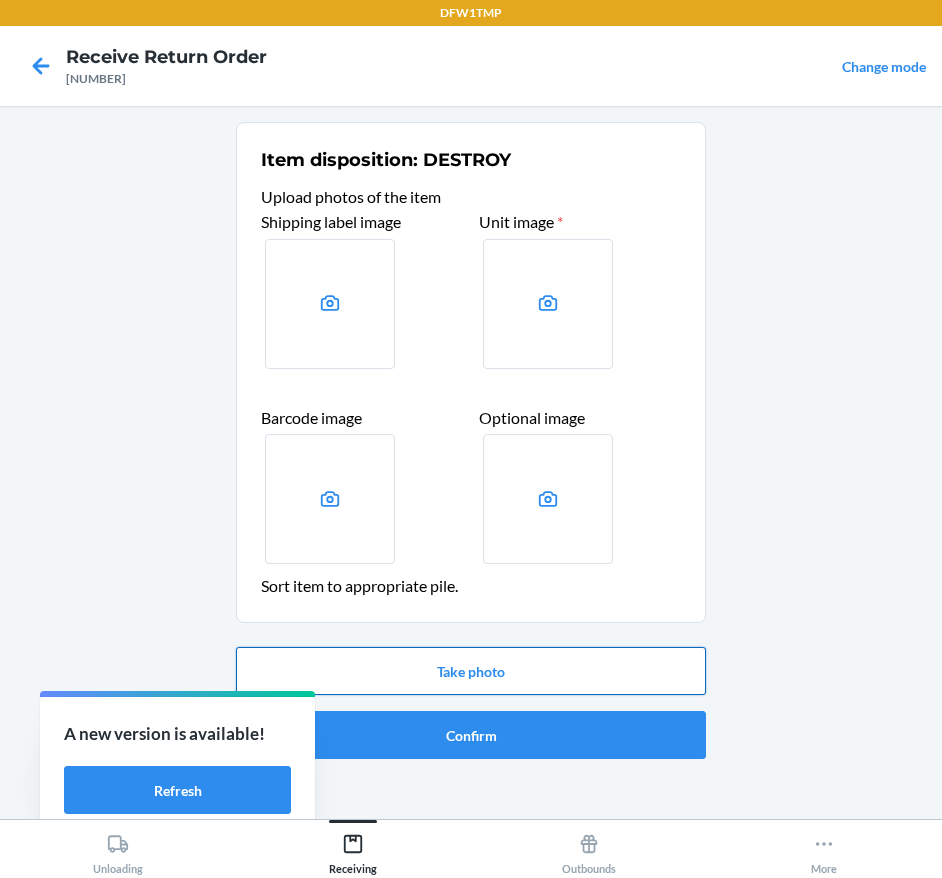 click on "Take photo" at bounding box center [471, 671] 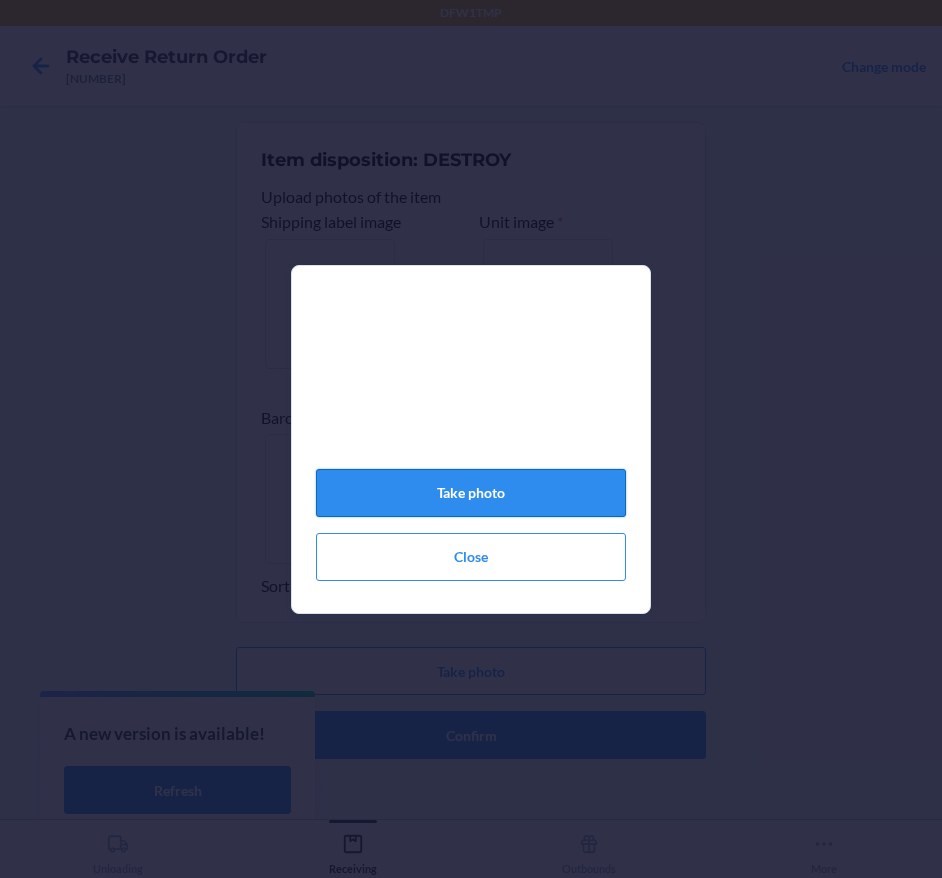 click on "Take photo" 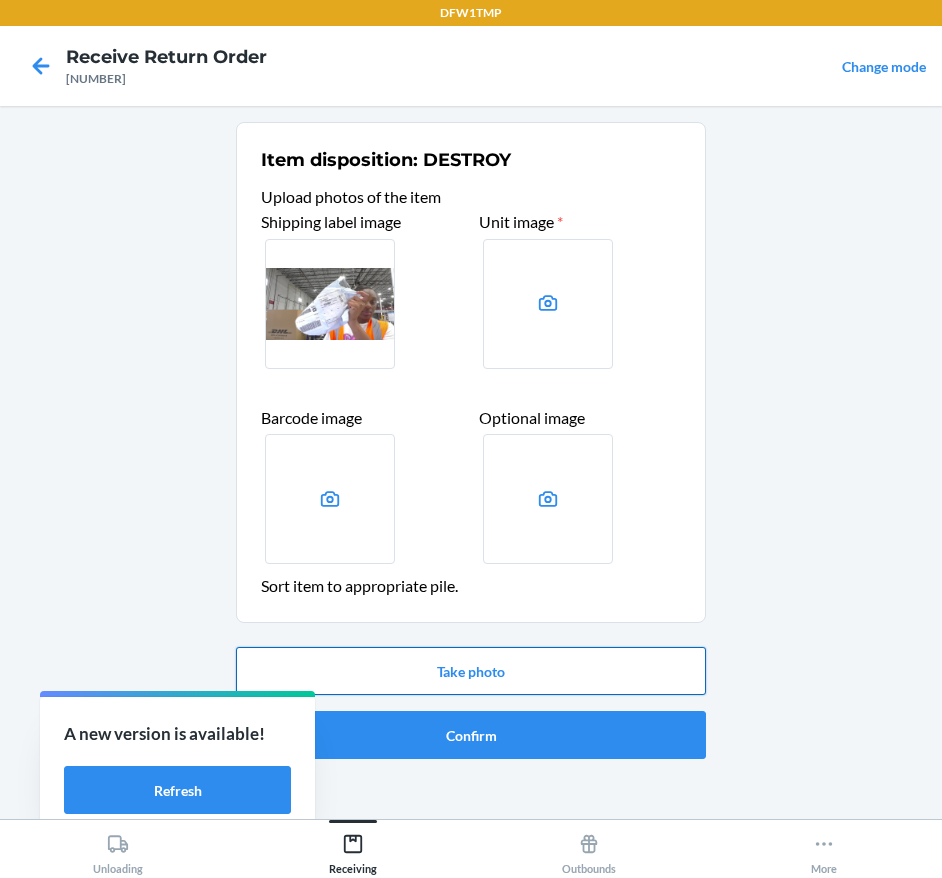 click on "Take photo" at bounding box center (471, 671) 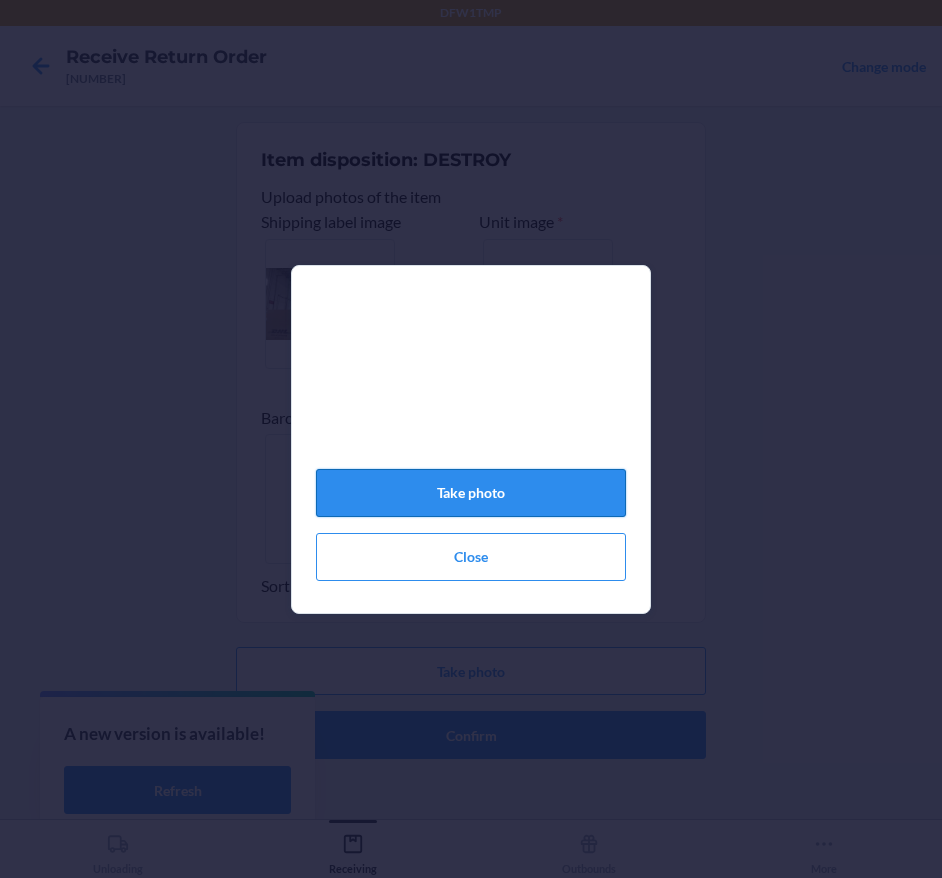 click on "Take photo" 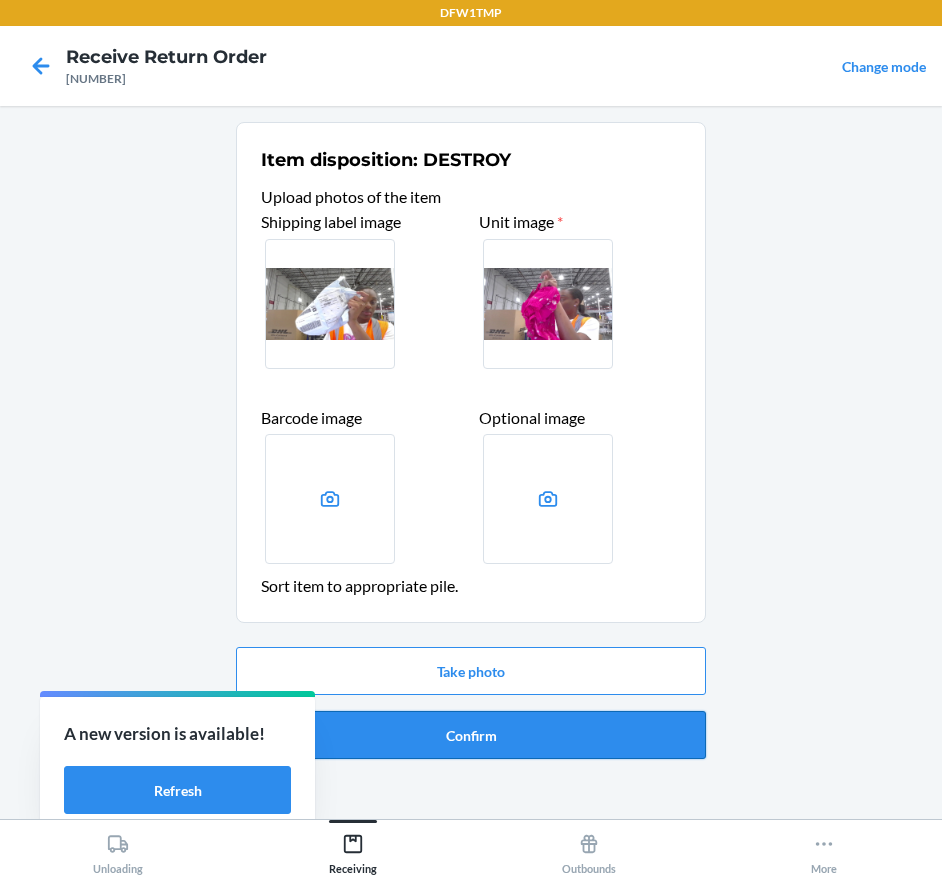 click on "Confirm" at bounding box center (471, 735) 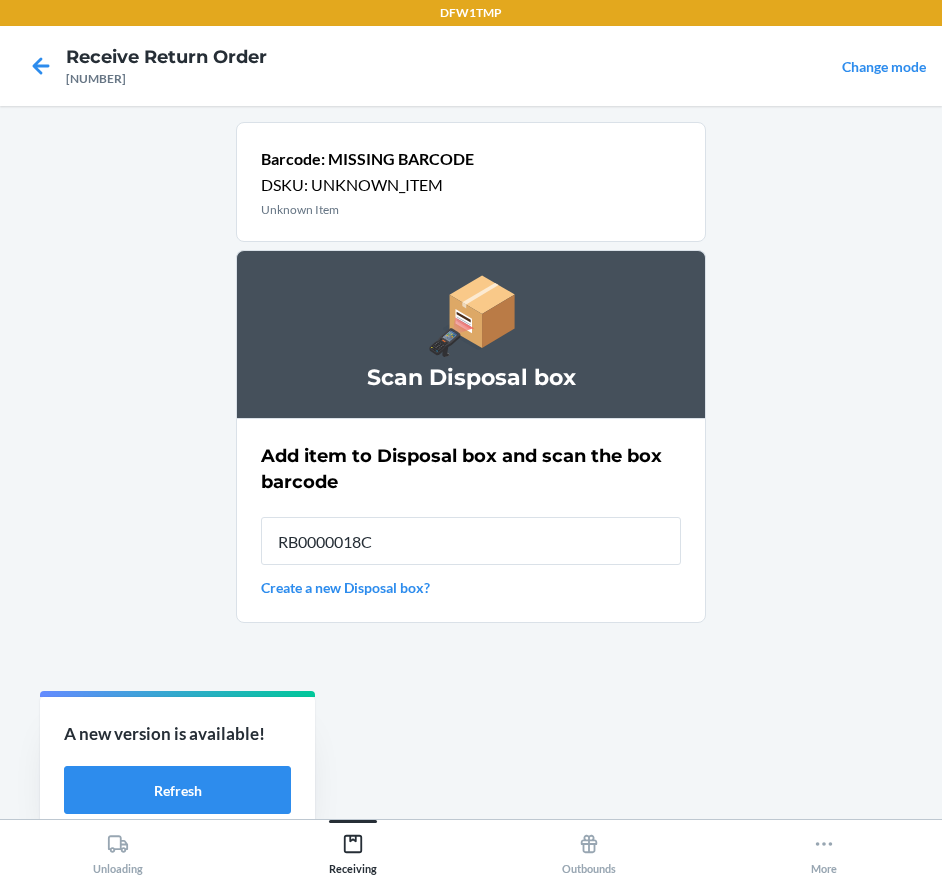 type on "[TRACKING_CODE]" 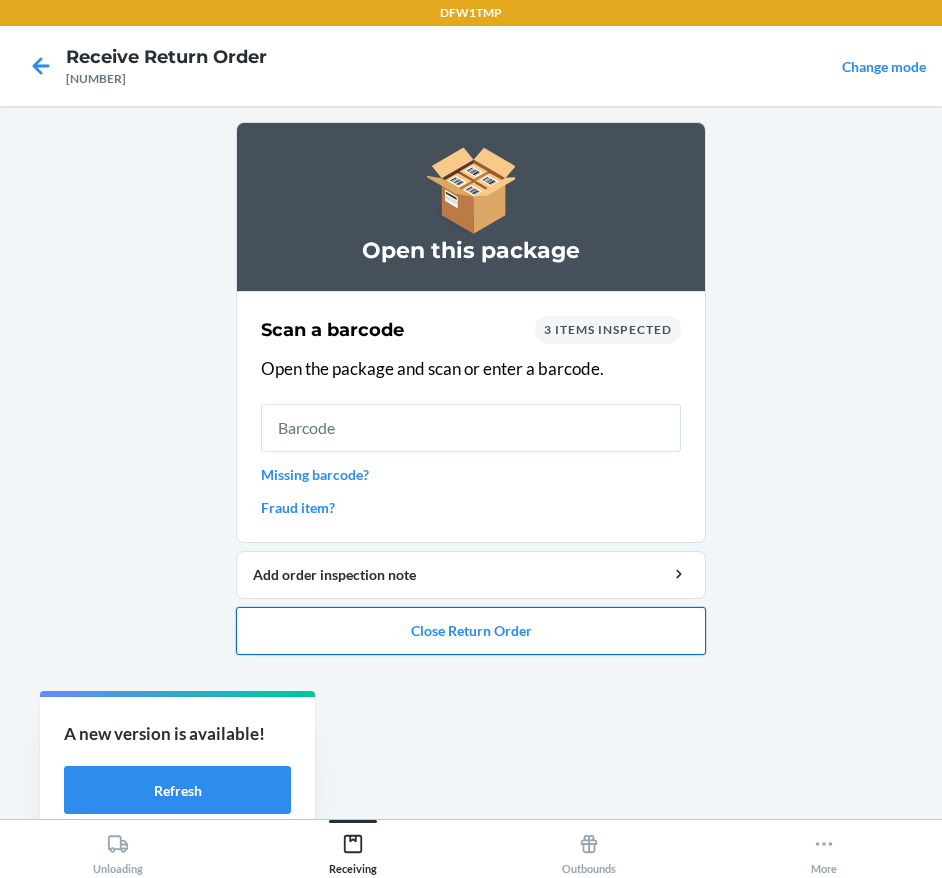 click on "Close Return Order" at bounding box center (471, 631) 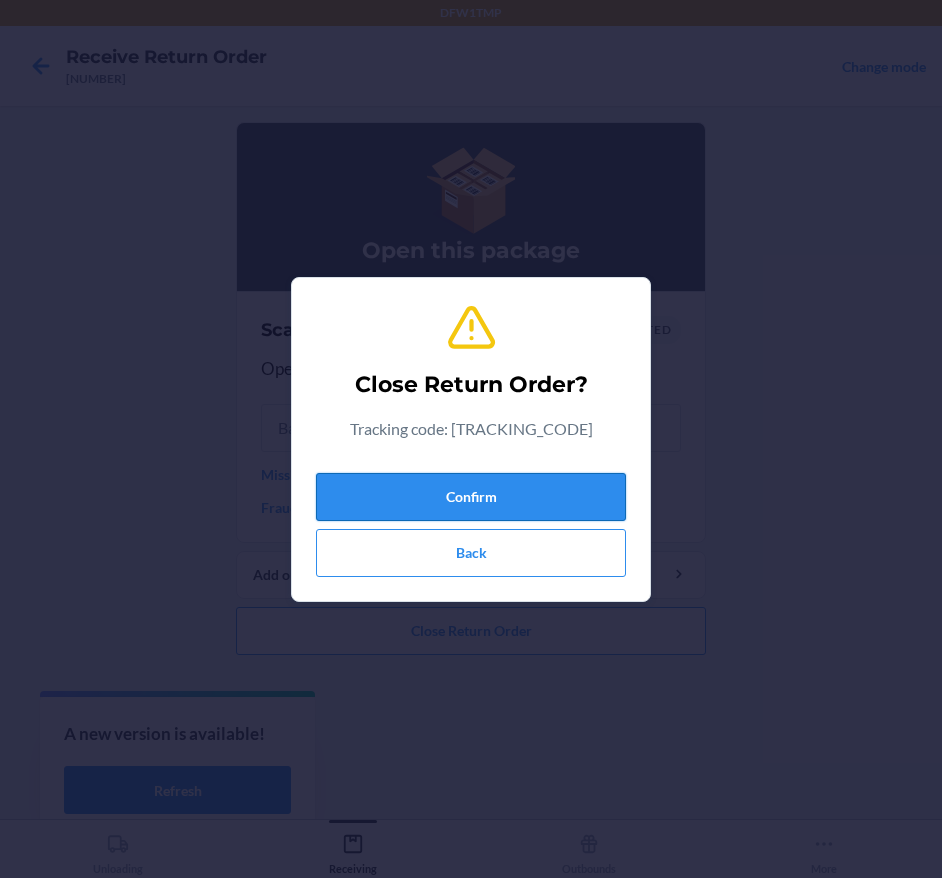 click on "Confirm" at bounding box center (471, 497) 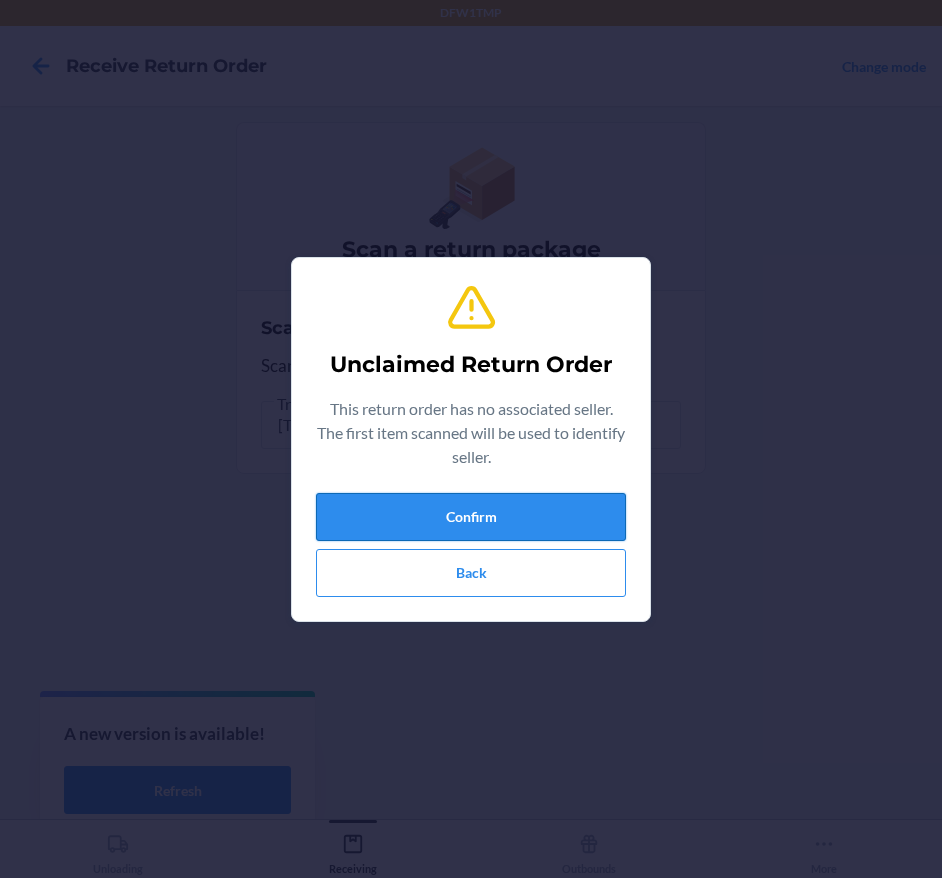 click on "Confirm" at bounding box center (471, 517) 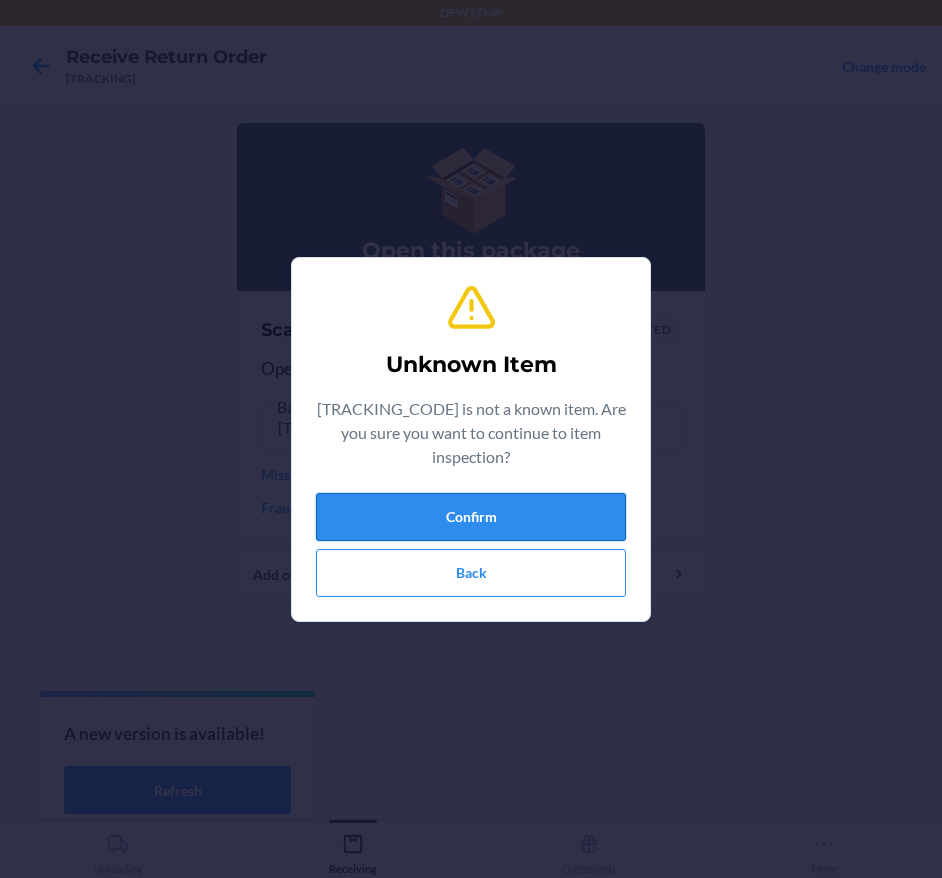 click on "Confirm" at bounding box center (471, 517) 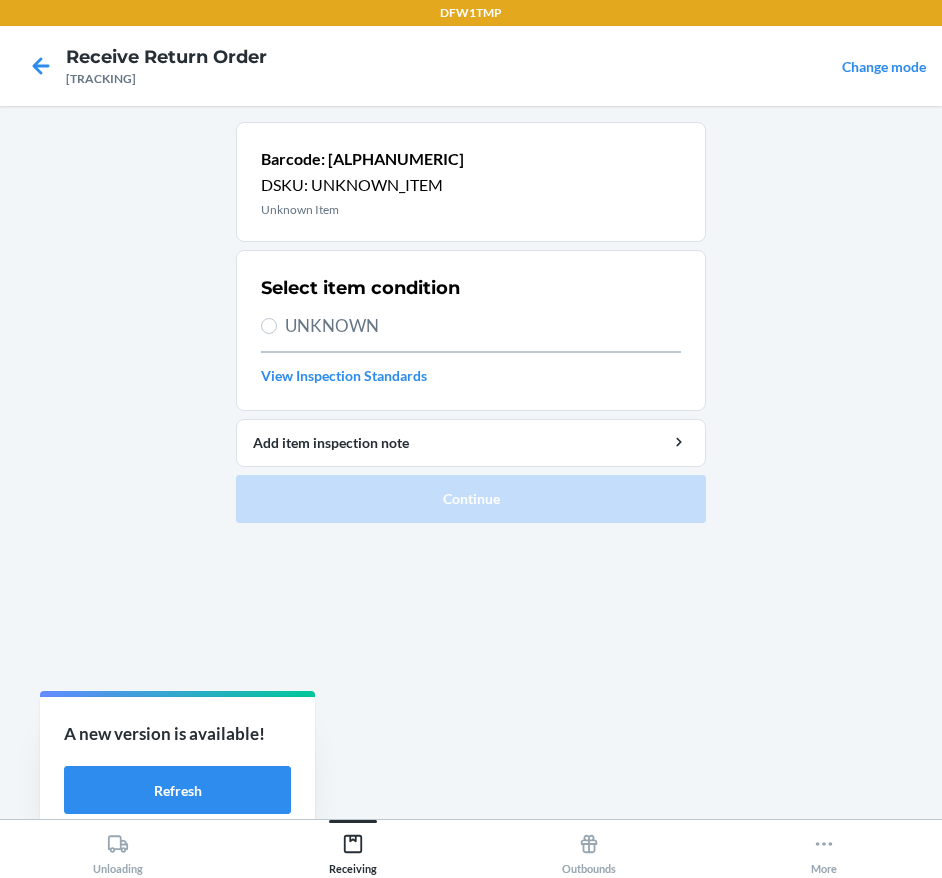 click on "UNKNOWN" at bounding box center (483, 326) 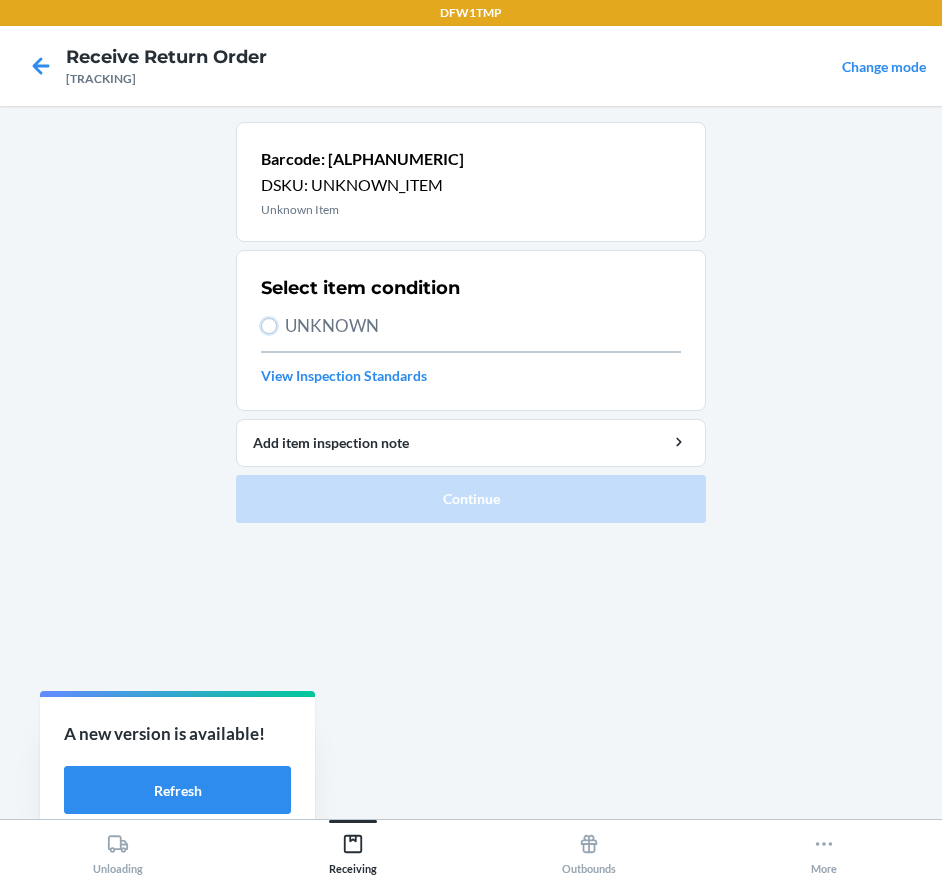 click on "UNKNOWN" at bounding box center [269, 326] 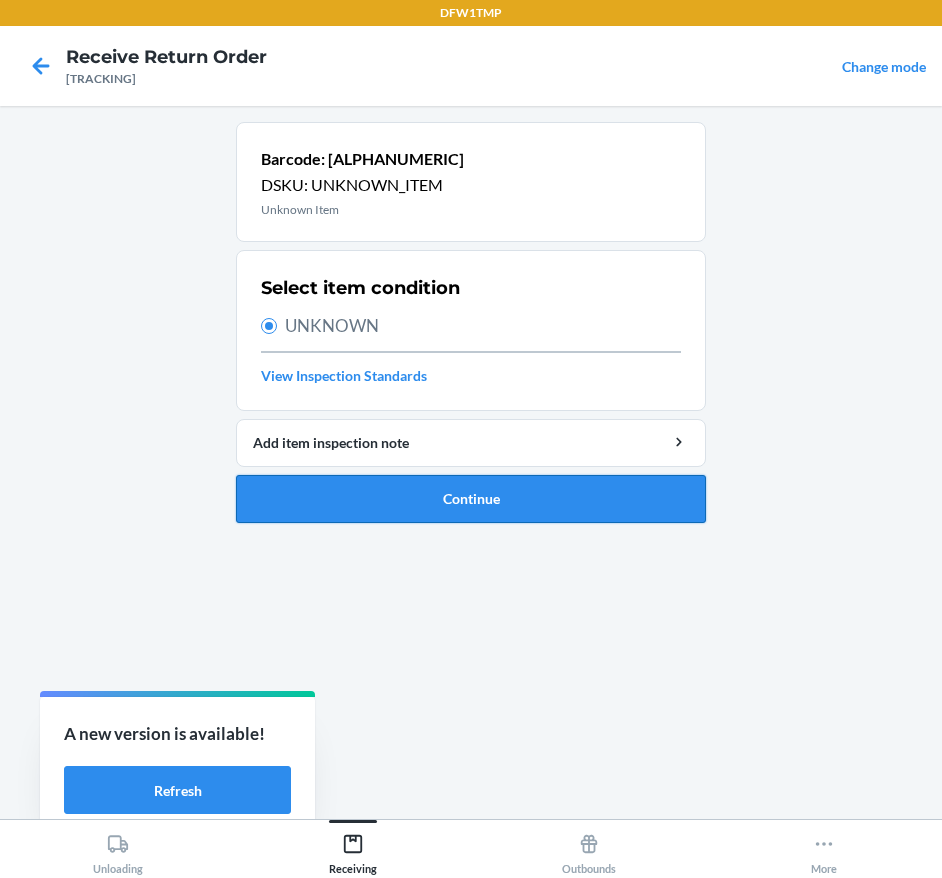 click on "Continue" at bounding box center (471, 499) 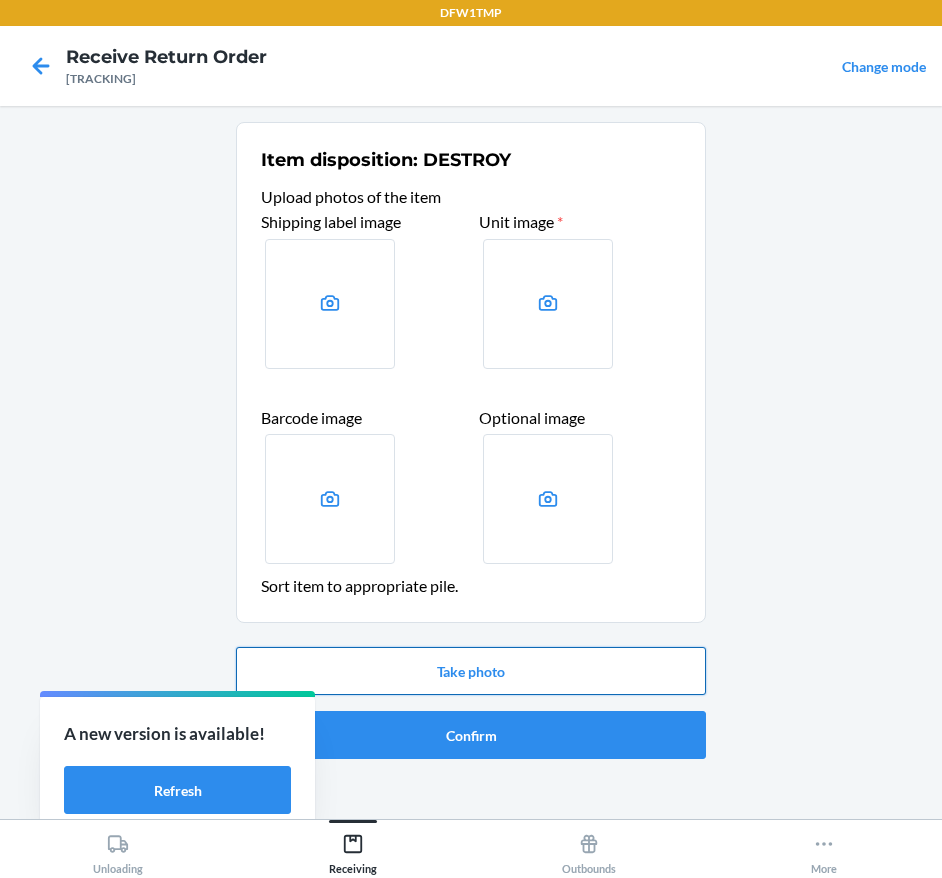 click on "Take photo" at bounding box center (471, 671) 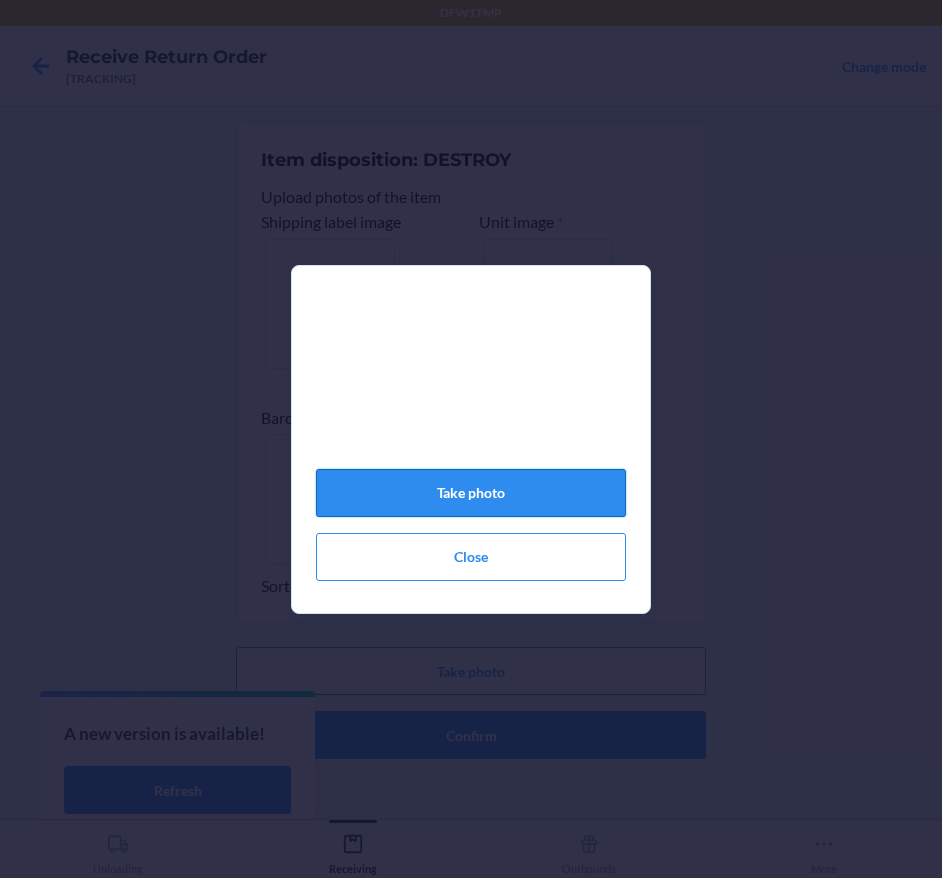 click on "Take photo" 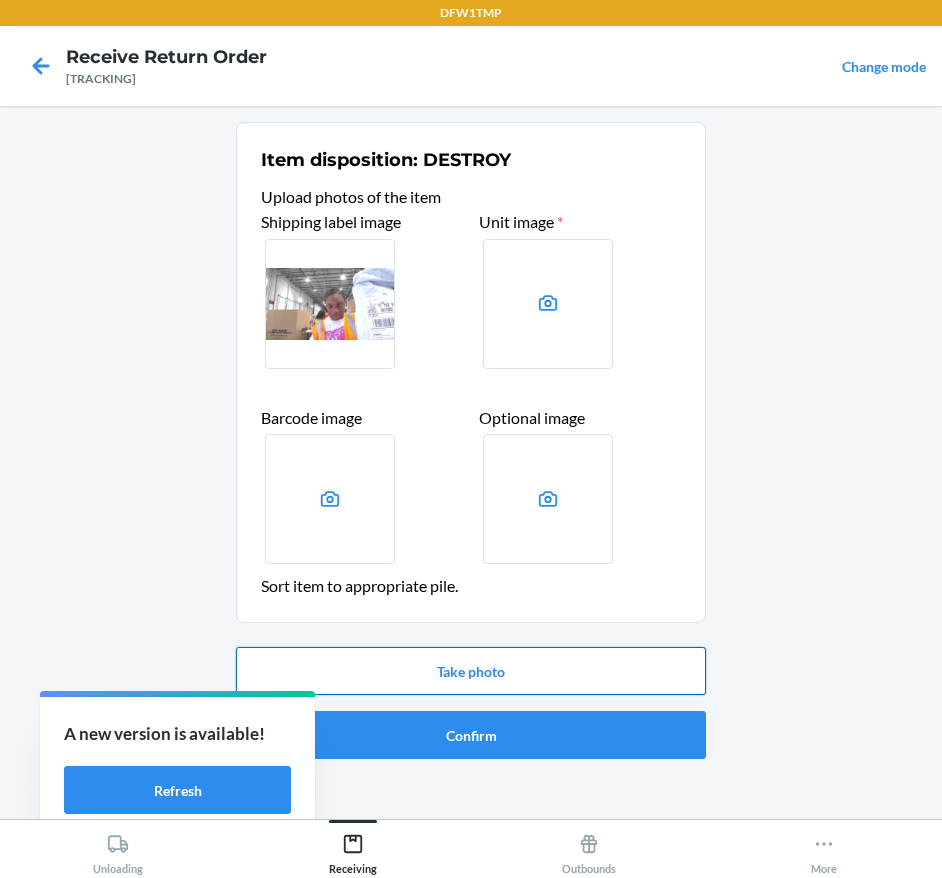 click on "Take photo" at bounding box center (471, 671) 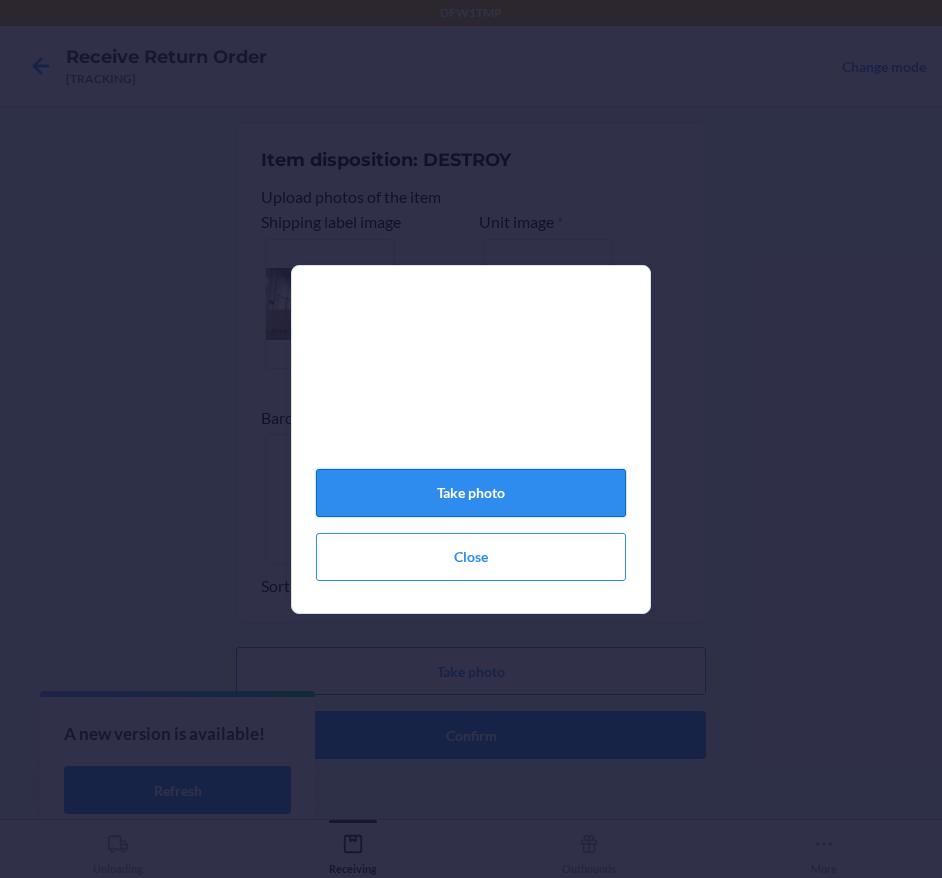click on "Take photo" 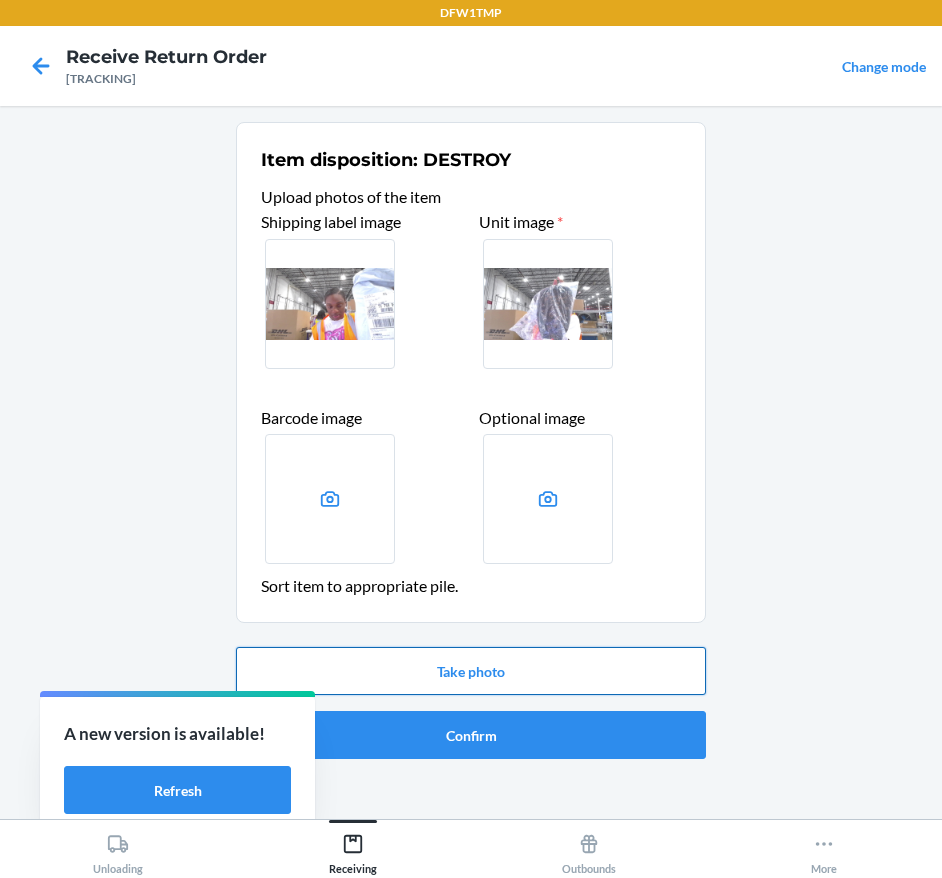 click on "Take photo" at bounding box center [471, 671] 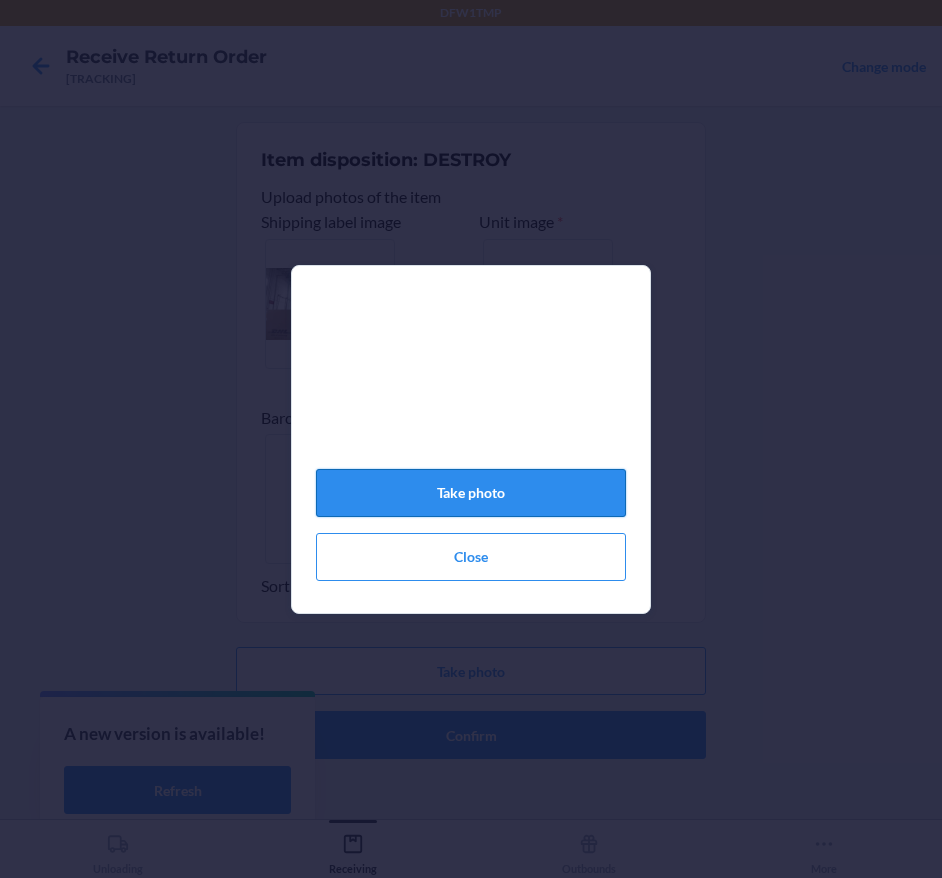 click on "Take photo" 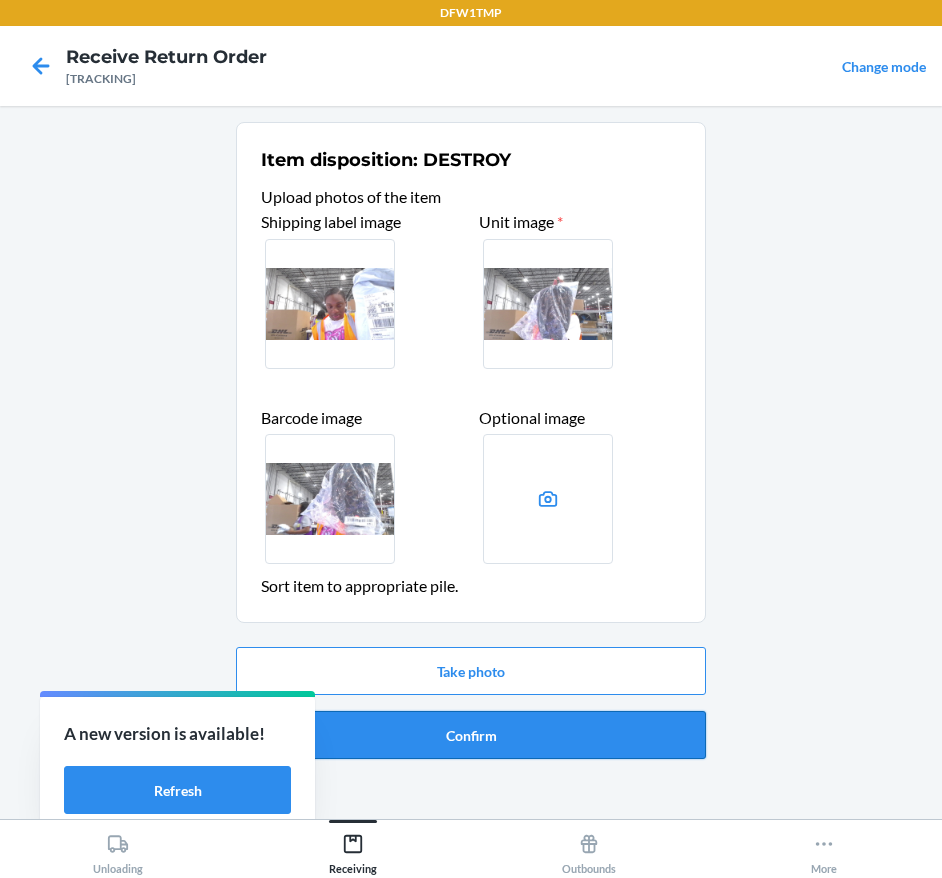 click on "Confirm" at bounding box center (471, 735) 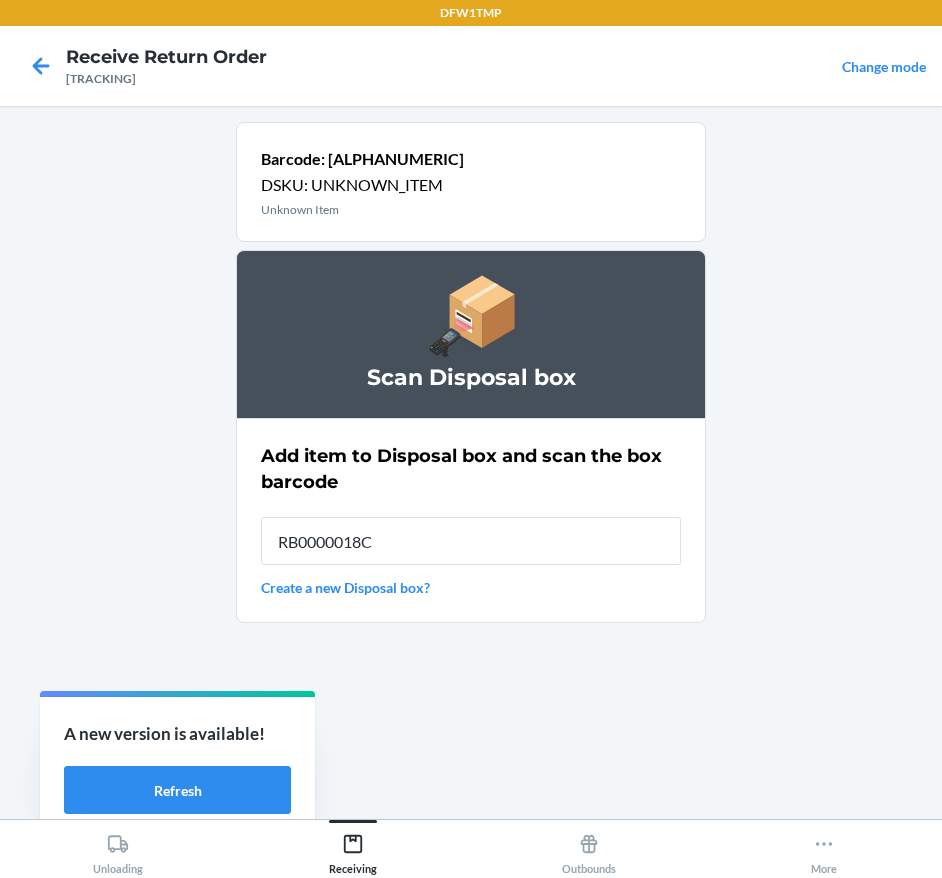 type on "[TRACKING_CODE]" 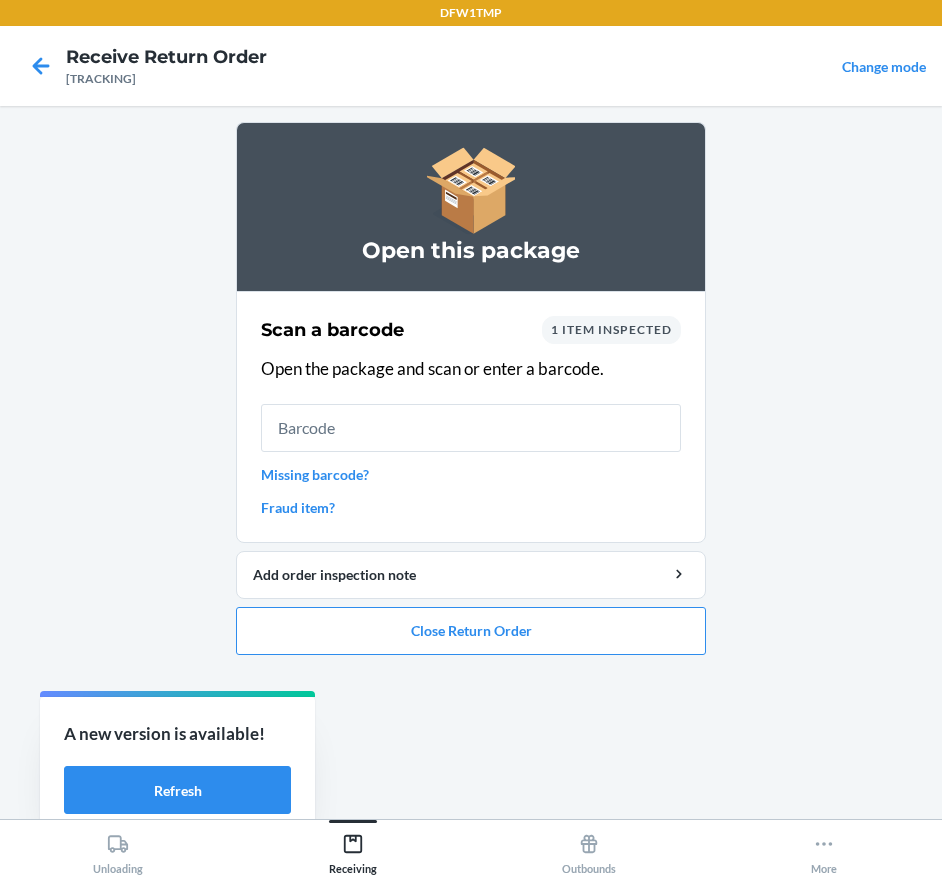 click on "Open this package Scan a barcode 1 item inspected Open the package and scan or enter a barcode. Missing barcode? Fraud item? Add order inspection note Close Return Order" at bounding box center (471, 462) 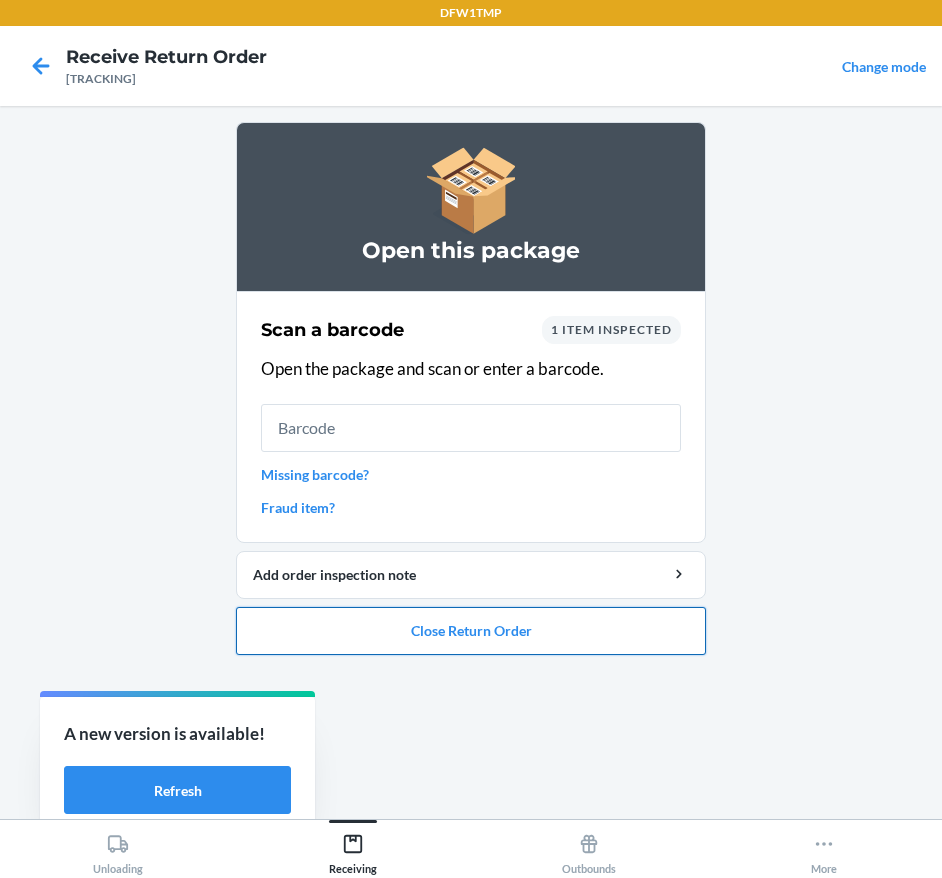 click on "Close Return Order" at bounding box center [471, 631] 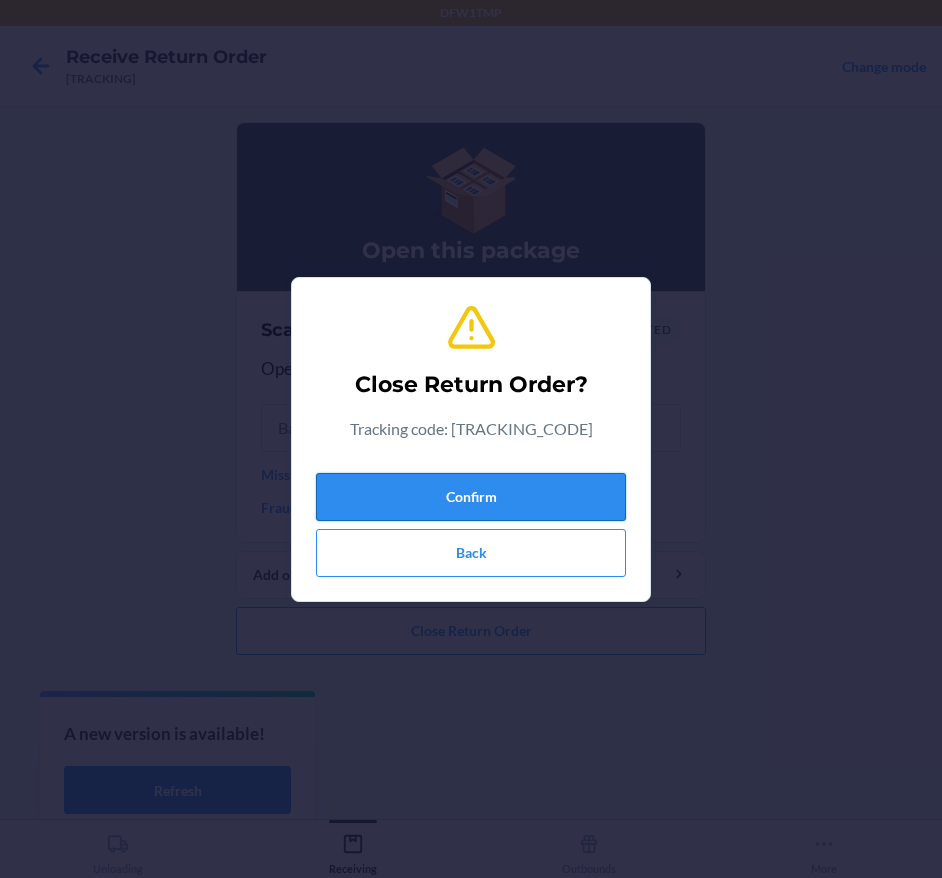 click on "Confirm" at bounding box center [471, 497] 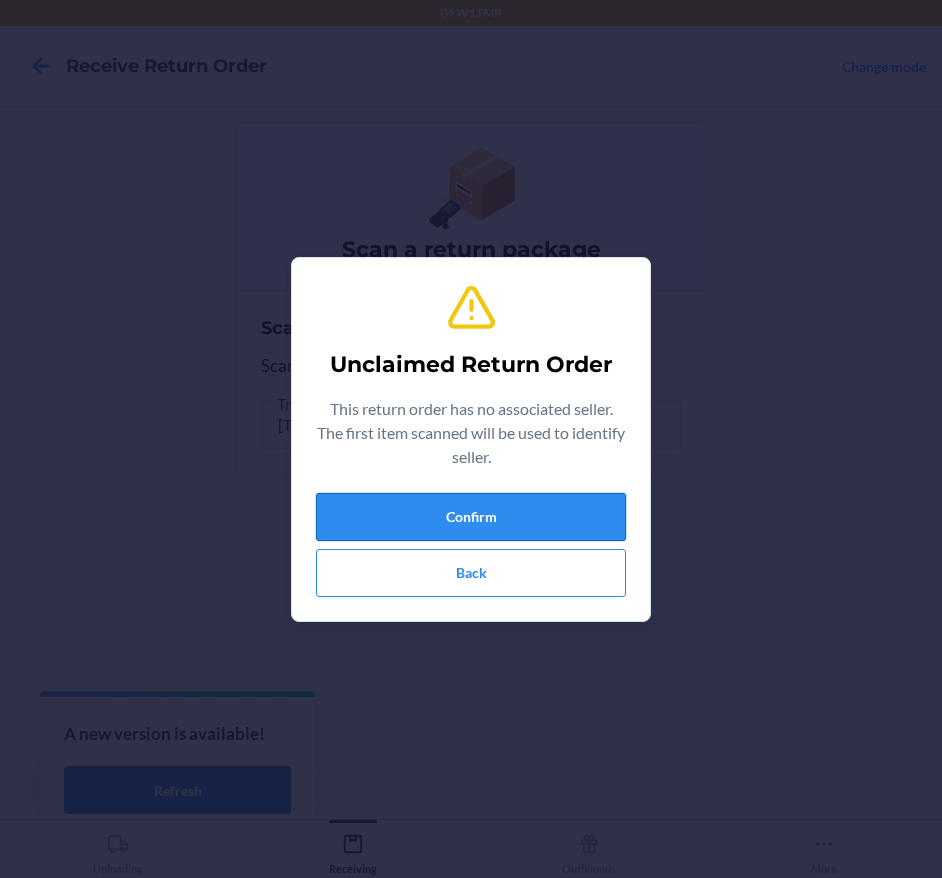 click on "Confirm" at bounding box center [471, 517] 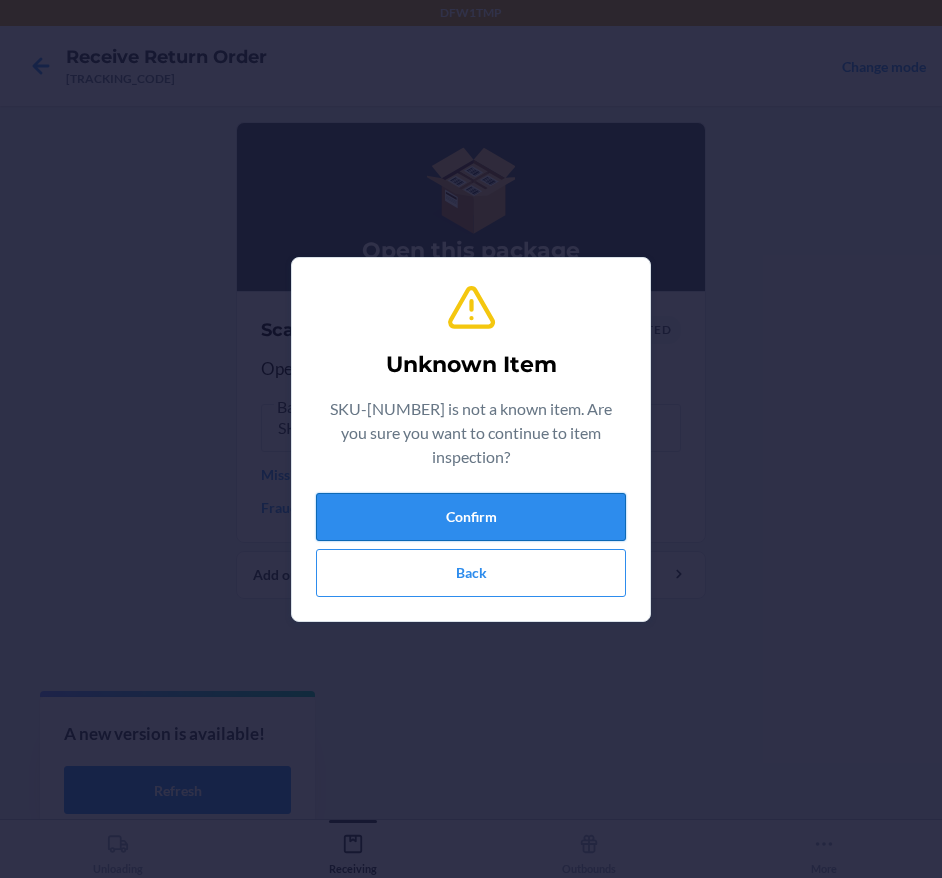 click on "Confirm" at bounding box center [471, 517] 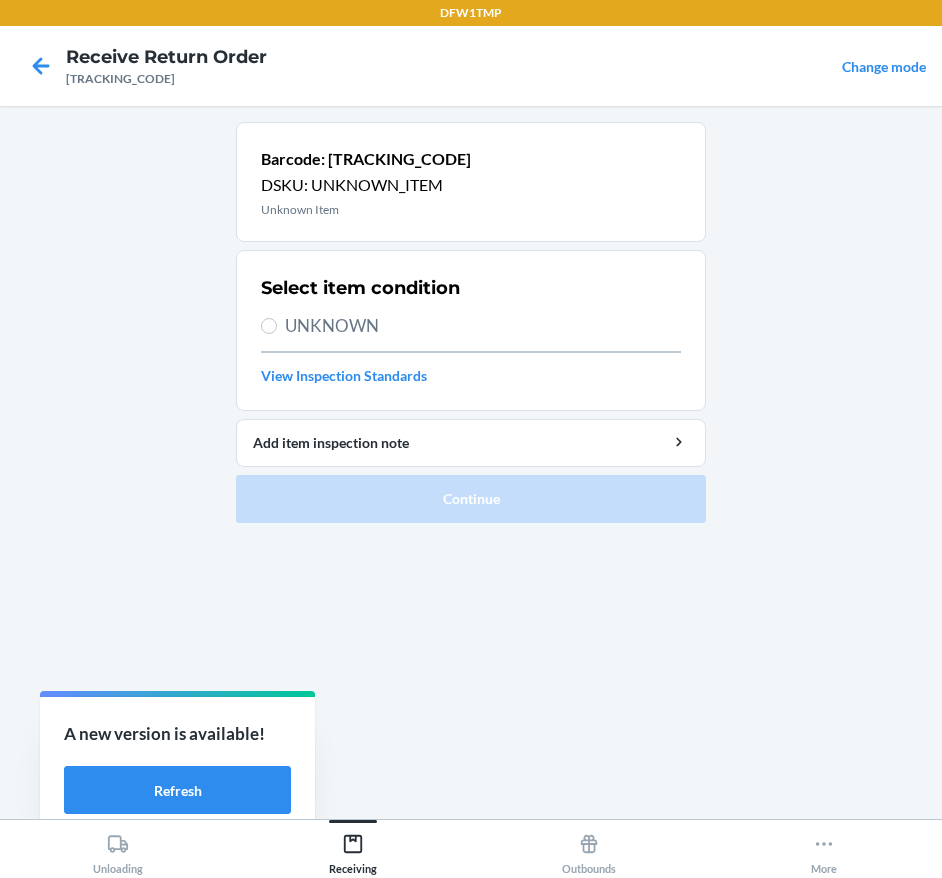 click on "UNKNOWN" at bounding box center [483, 326] 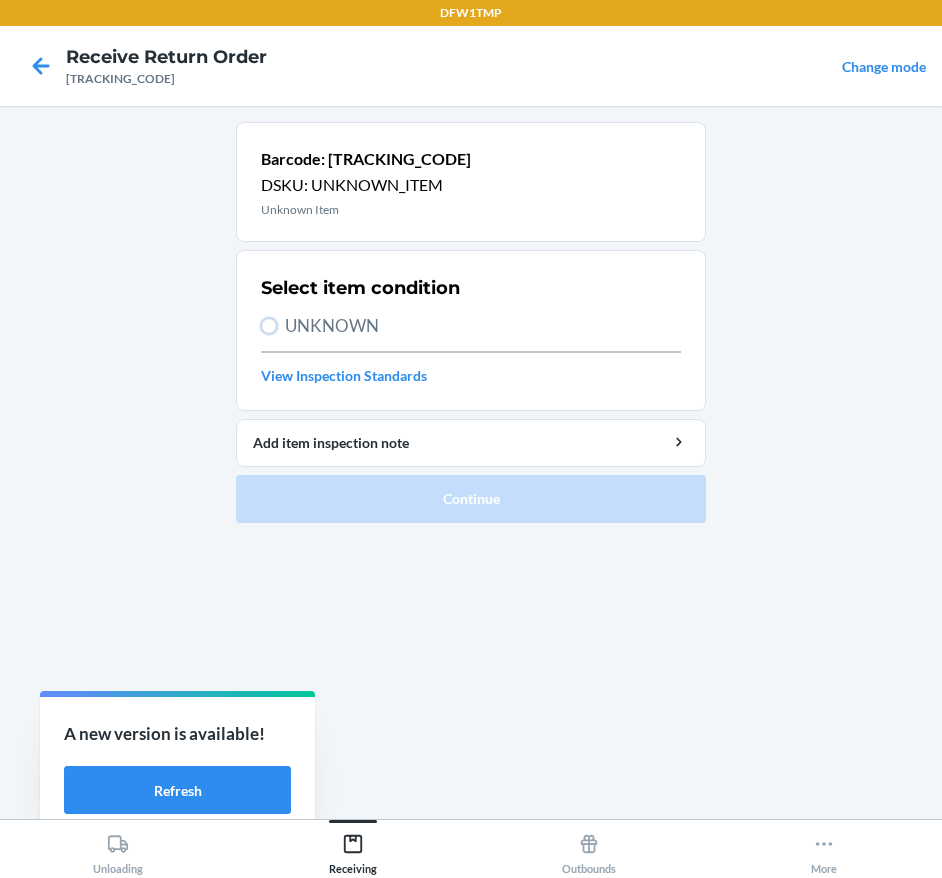 click on "UNKNOWN" at bounding box center (269, 326) 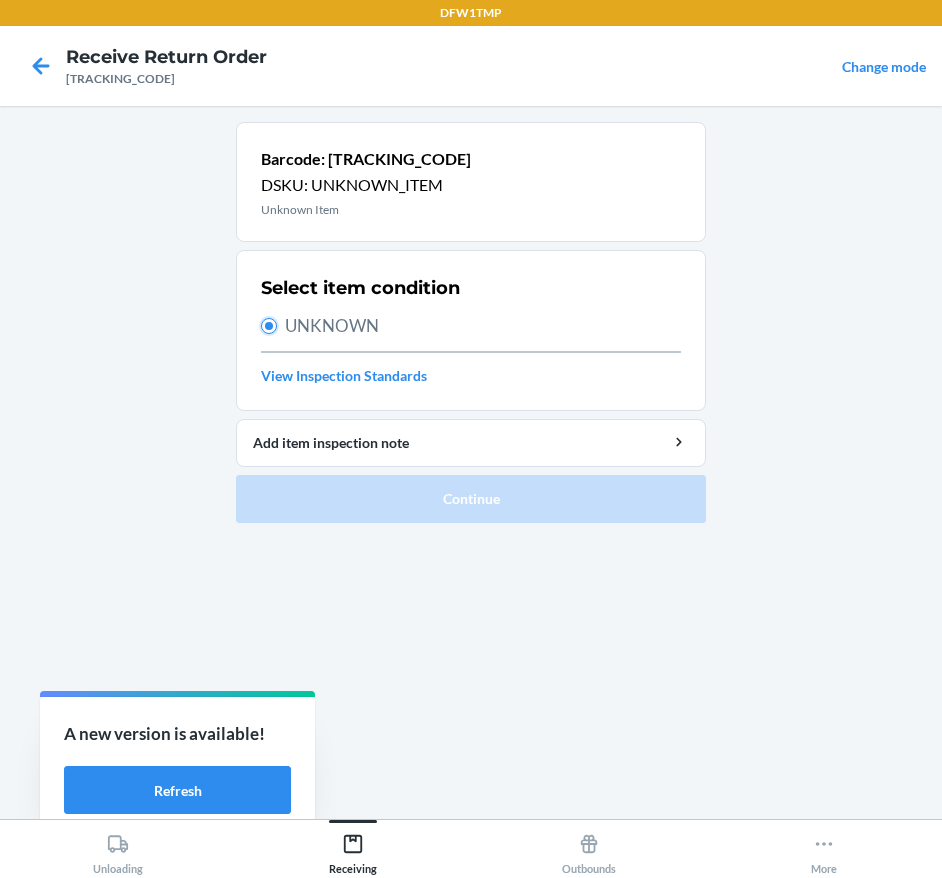 radio on "true" 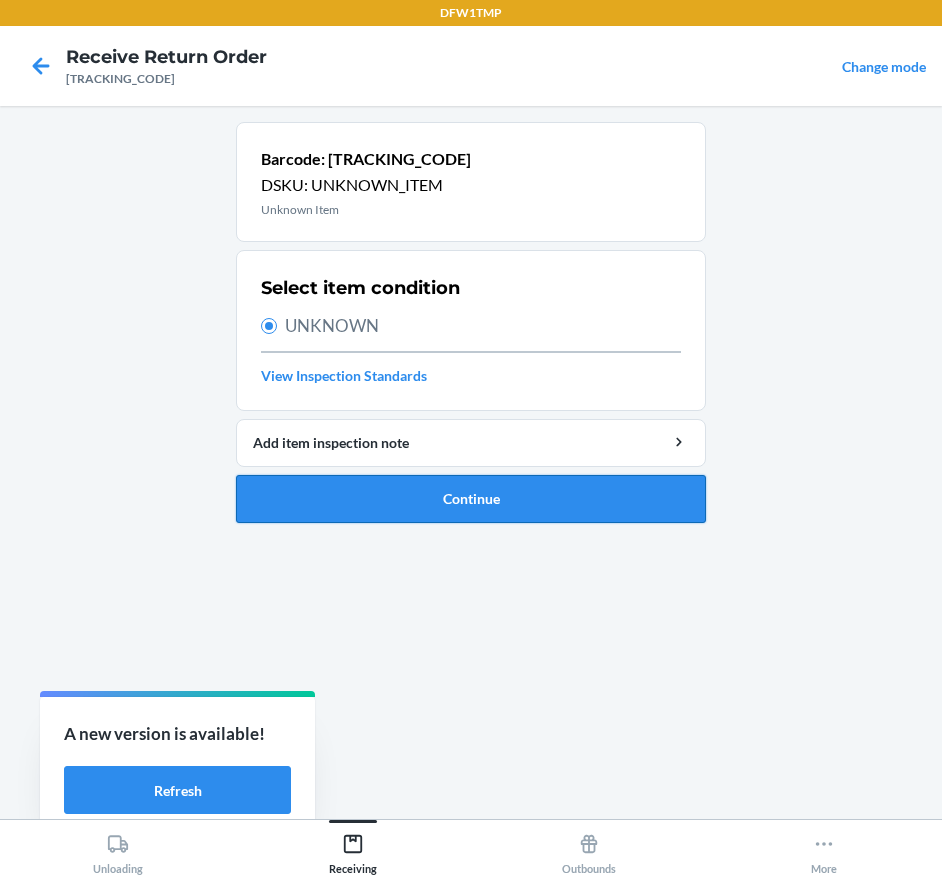 click on "Continue" at bounding box center [471, 499] 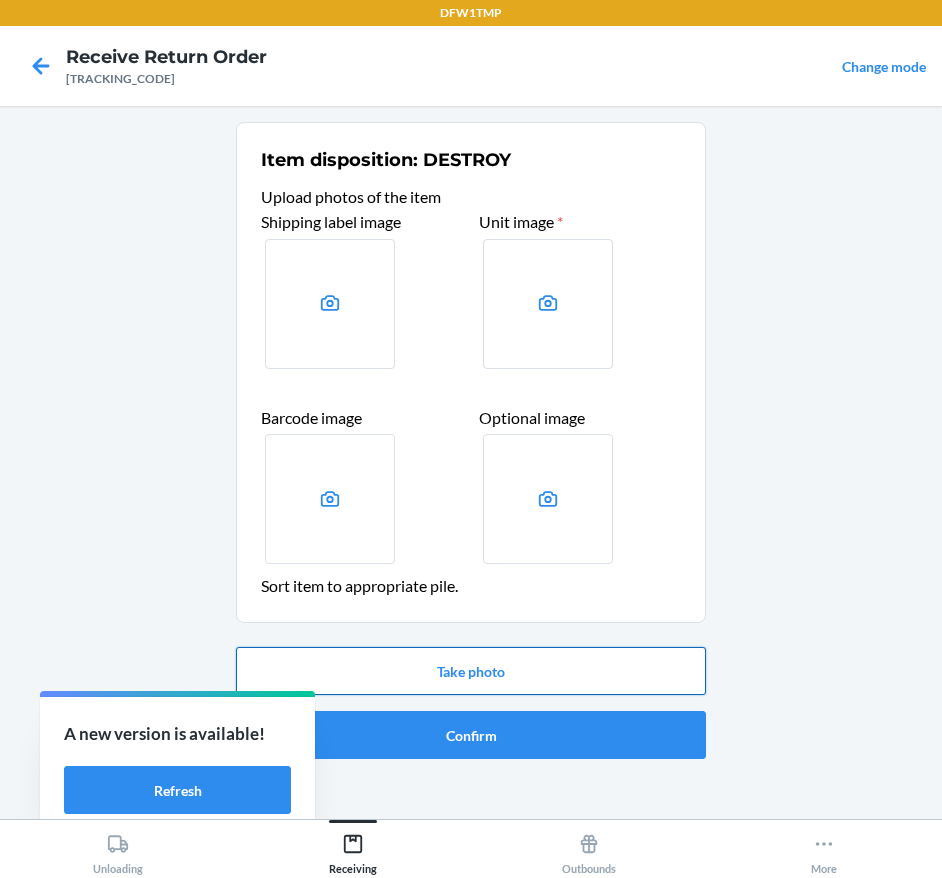 click on "Take photo" at bounding box center [471, 671] 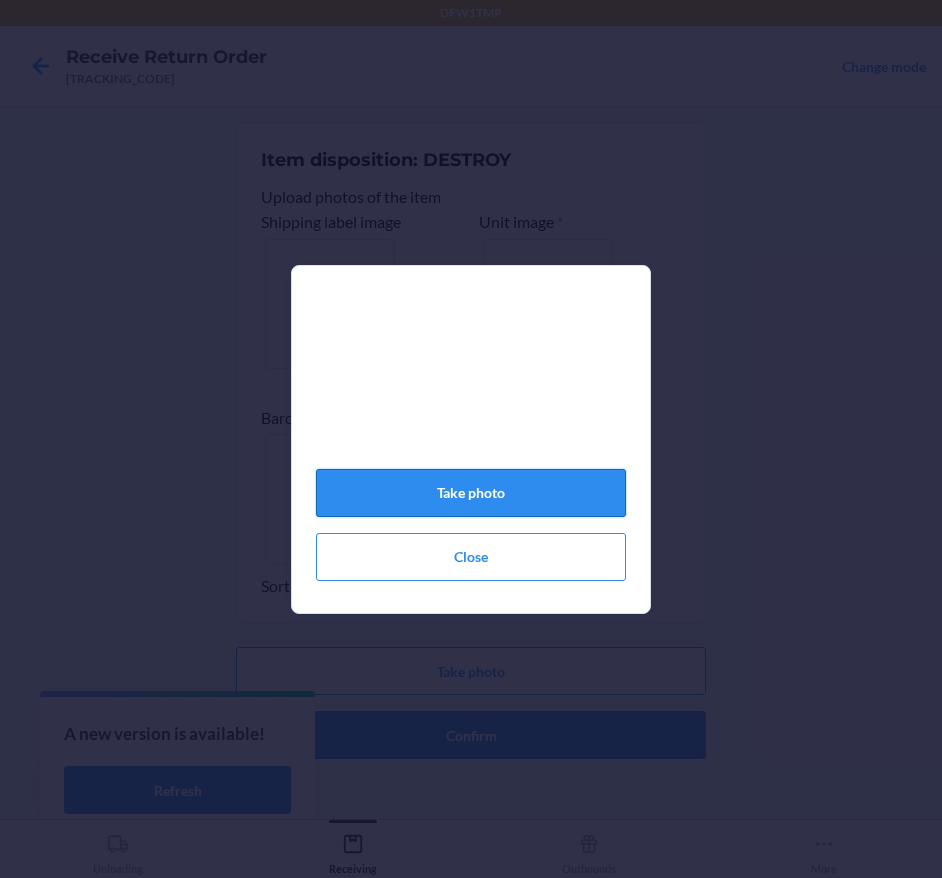 click on "Take photo" 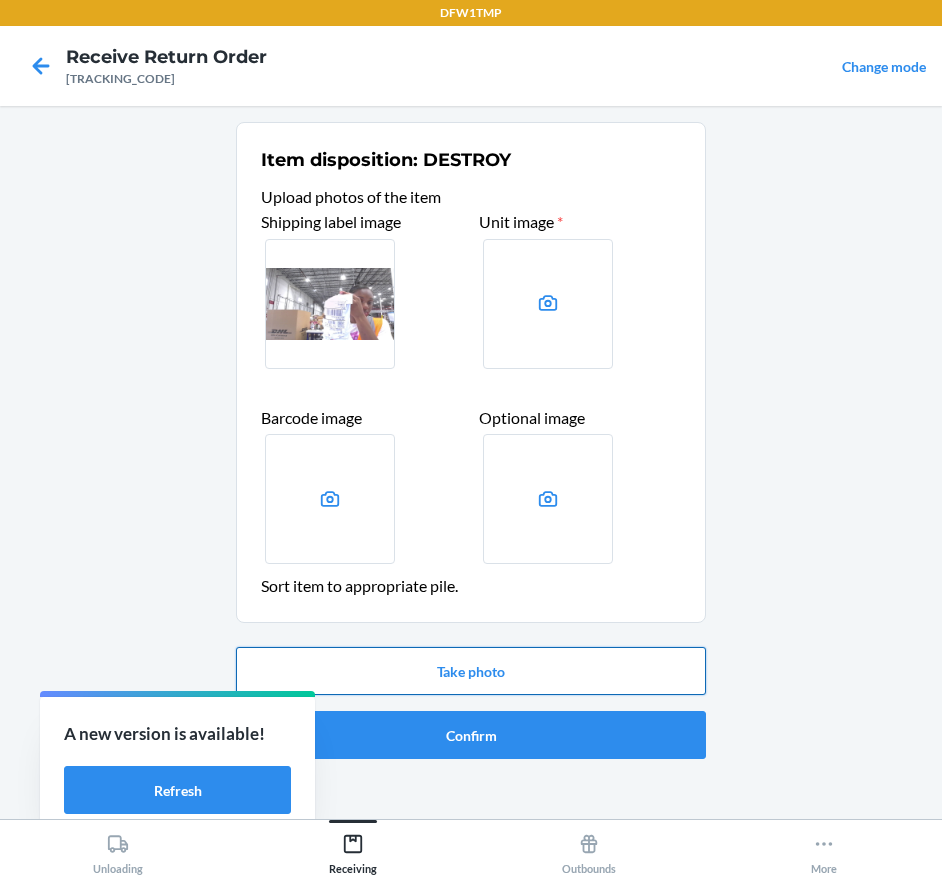 click on "Take photo" at bounding box center [471, 671] 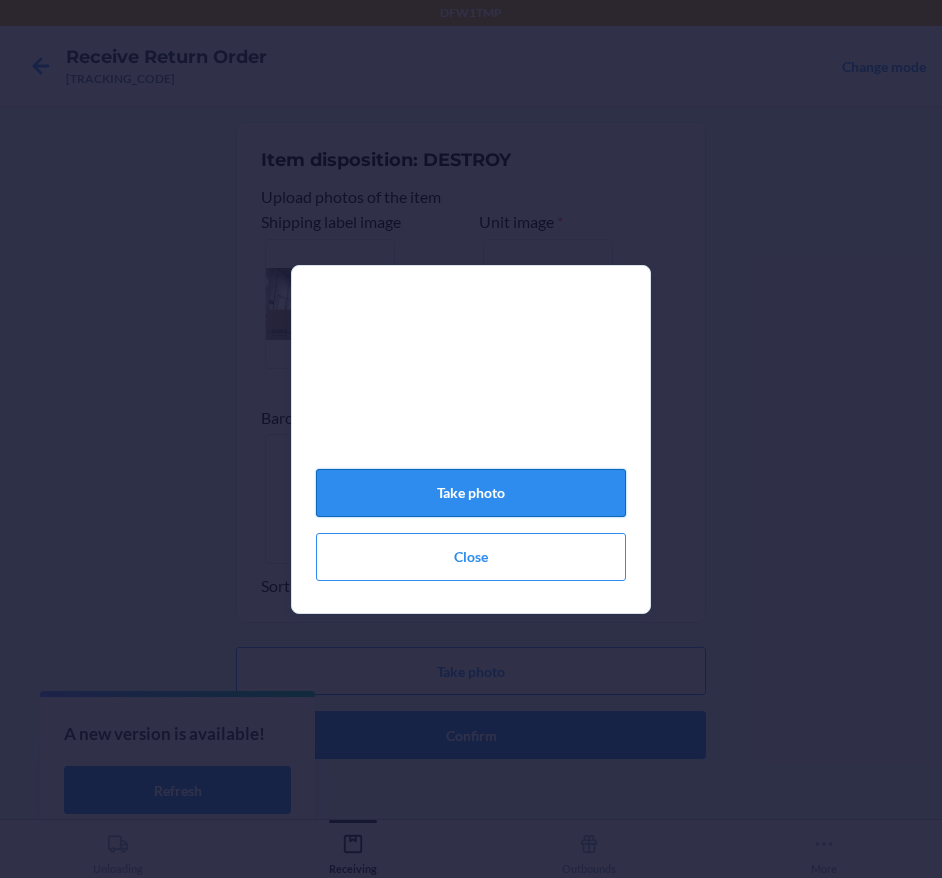 click on "Take photo" 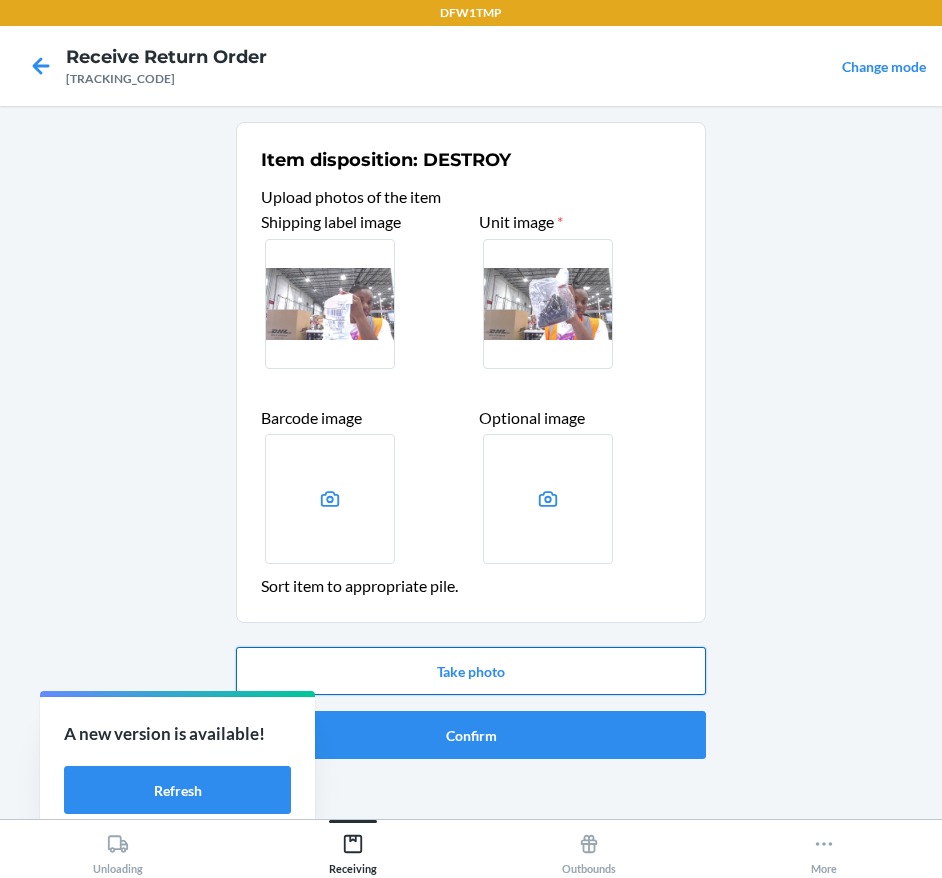 click on "Take photo" at bounding box center (471, 671) 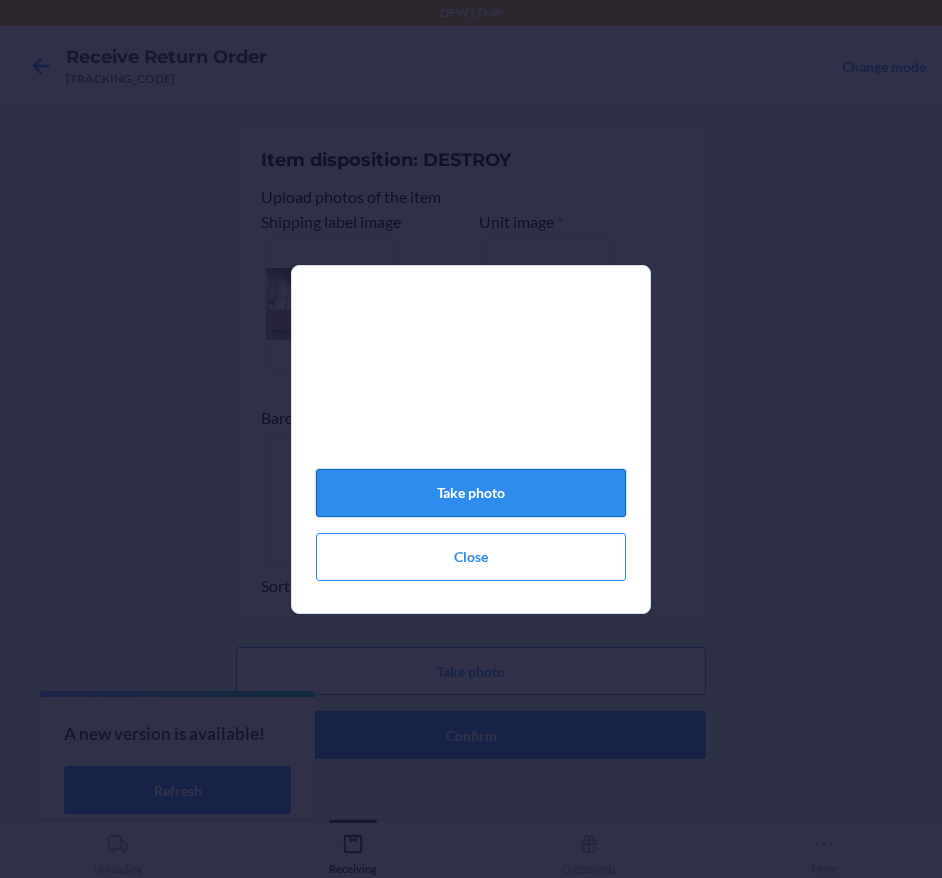 click on "Take photo" 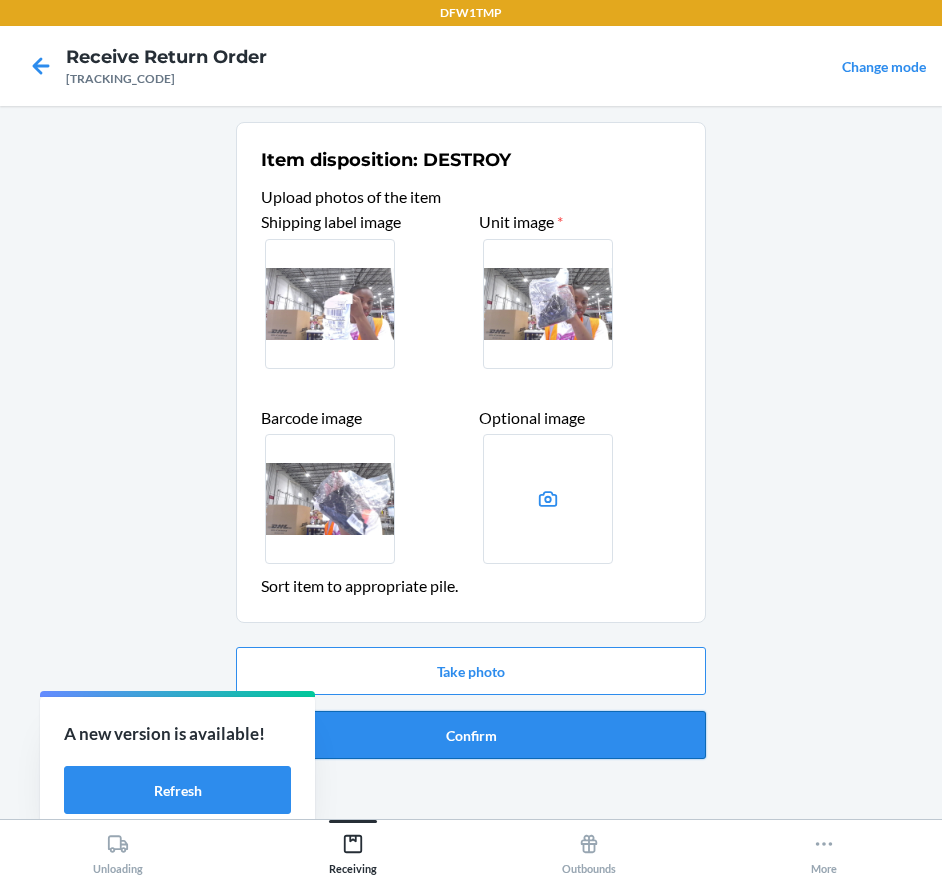 click on "Confirm" at bounding box center (471, 735) 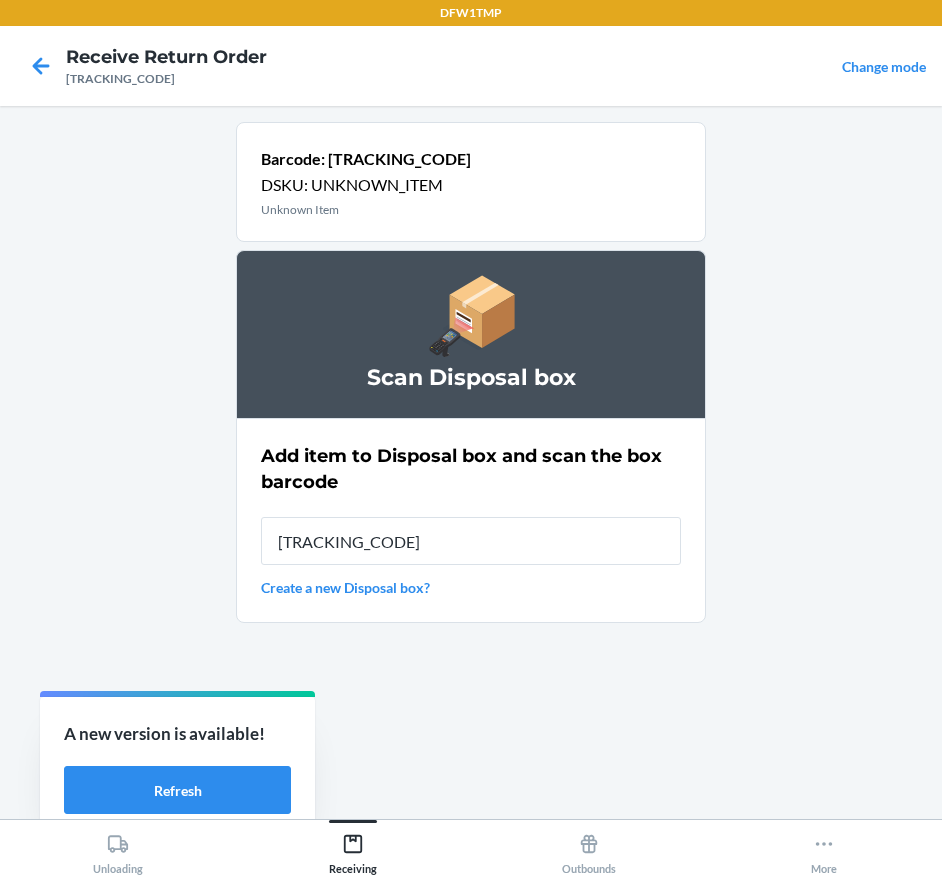 type on "[TRACKING_CODE]" 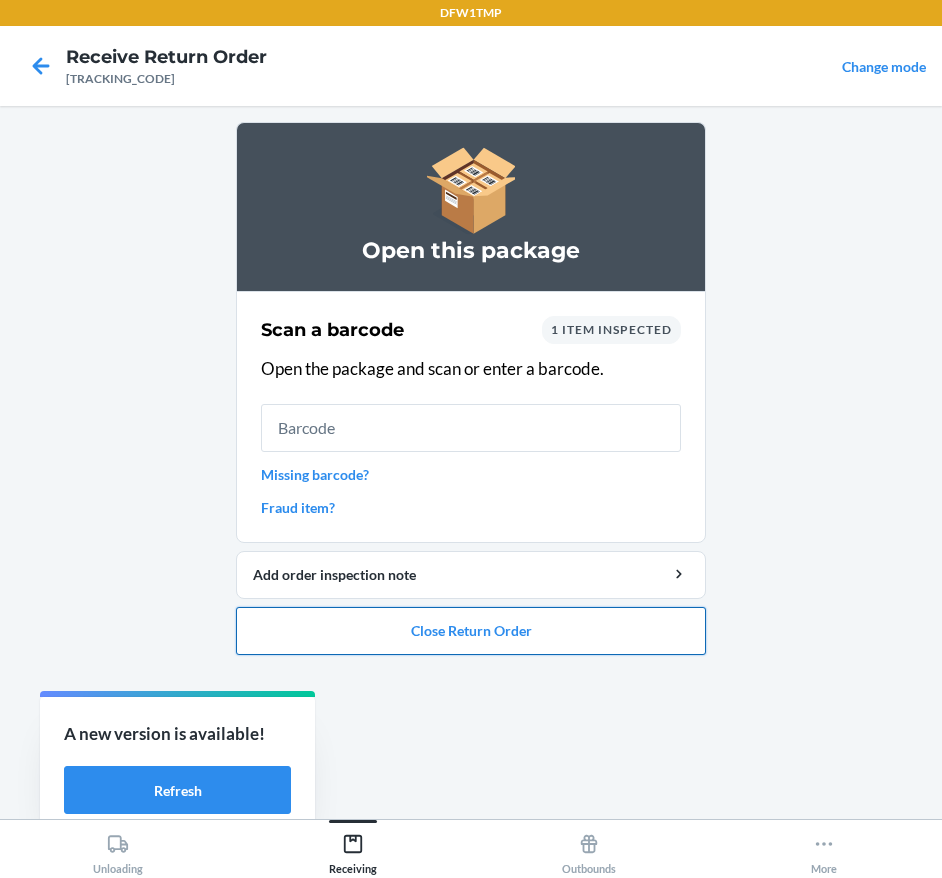 click on "Close Return Order" at bounding box center (471, 631) 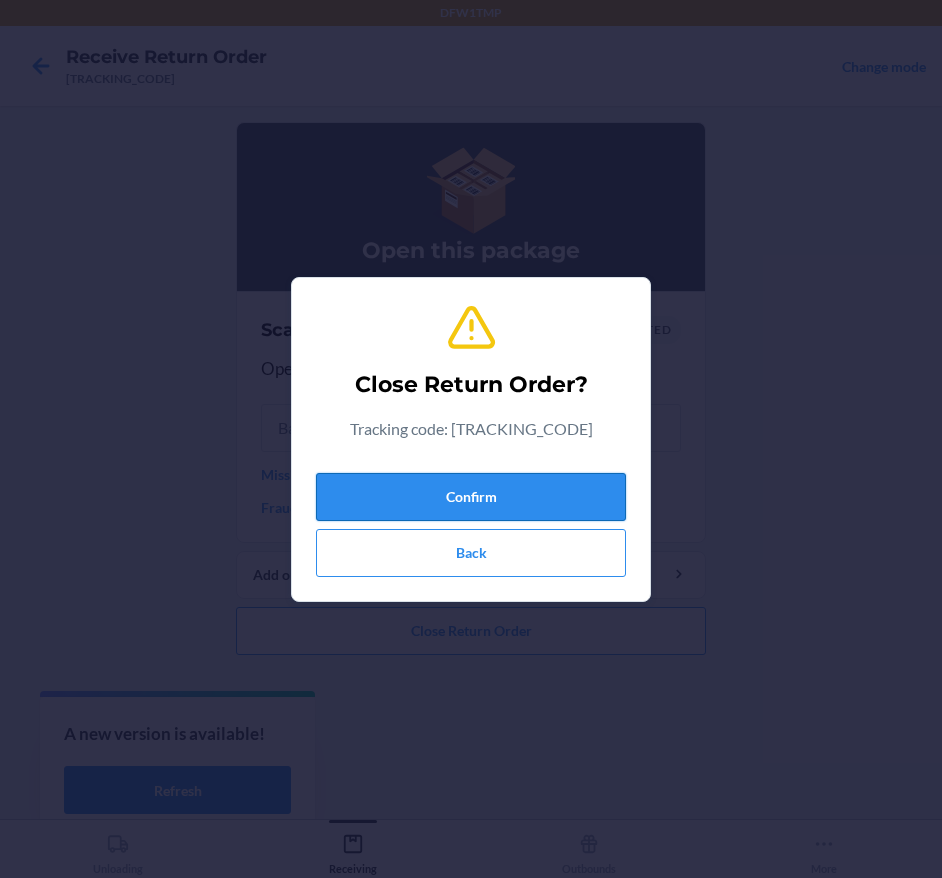 drag, startPoint x: 459, startPoint y: 499, endPoint x: 424, endPoint y: 509, distance: 36.40055 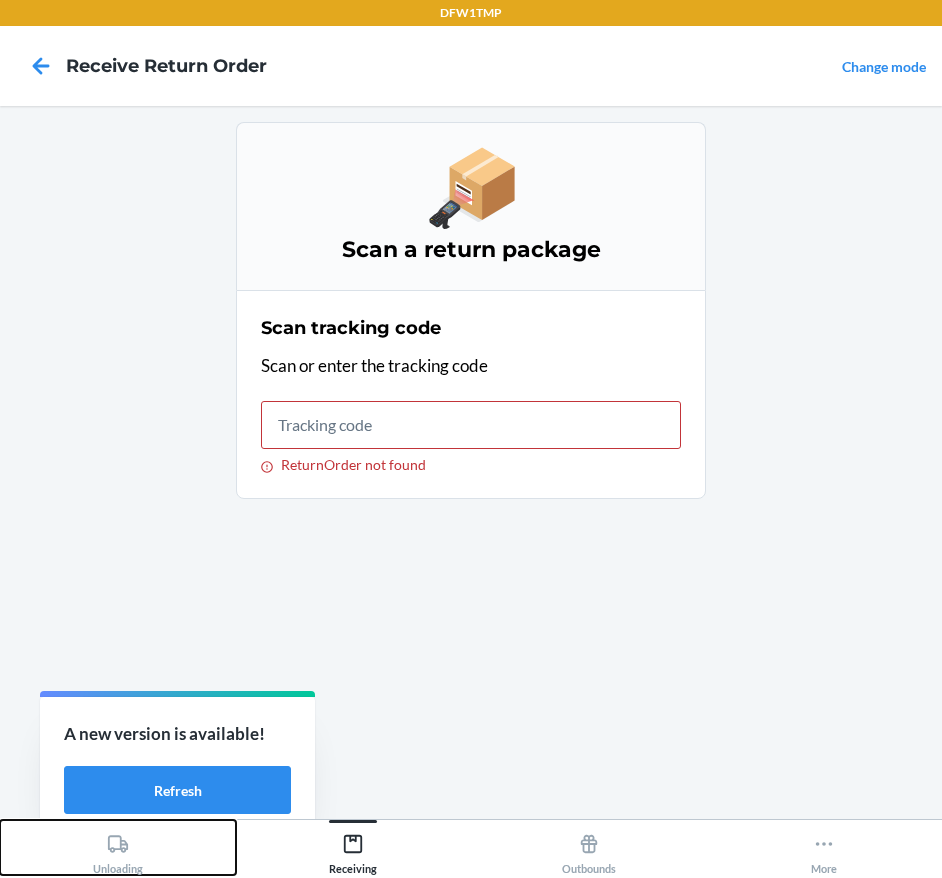 click on "Unloading" at bounding box center [118, 847] 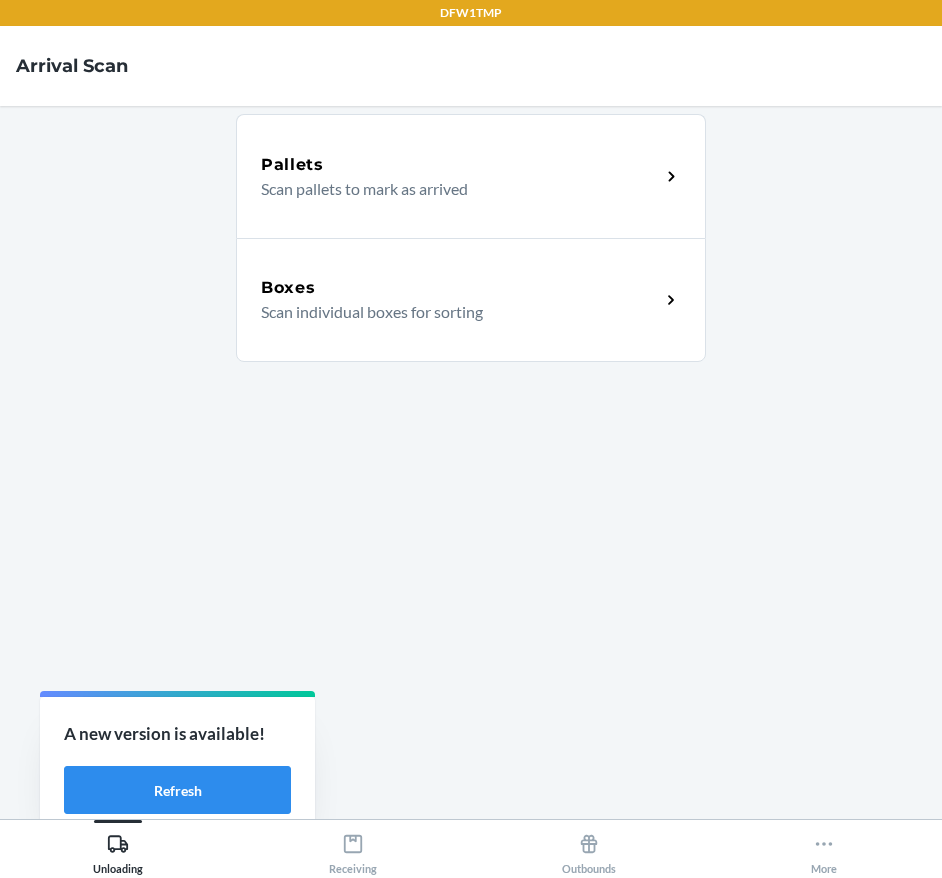 click on "Boxes" at bounding box center (460, 288) 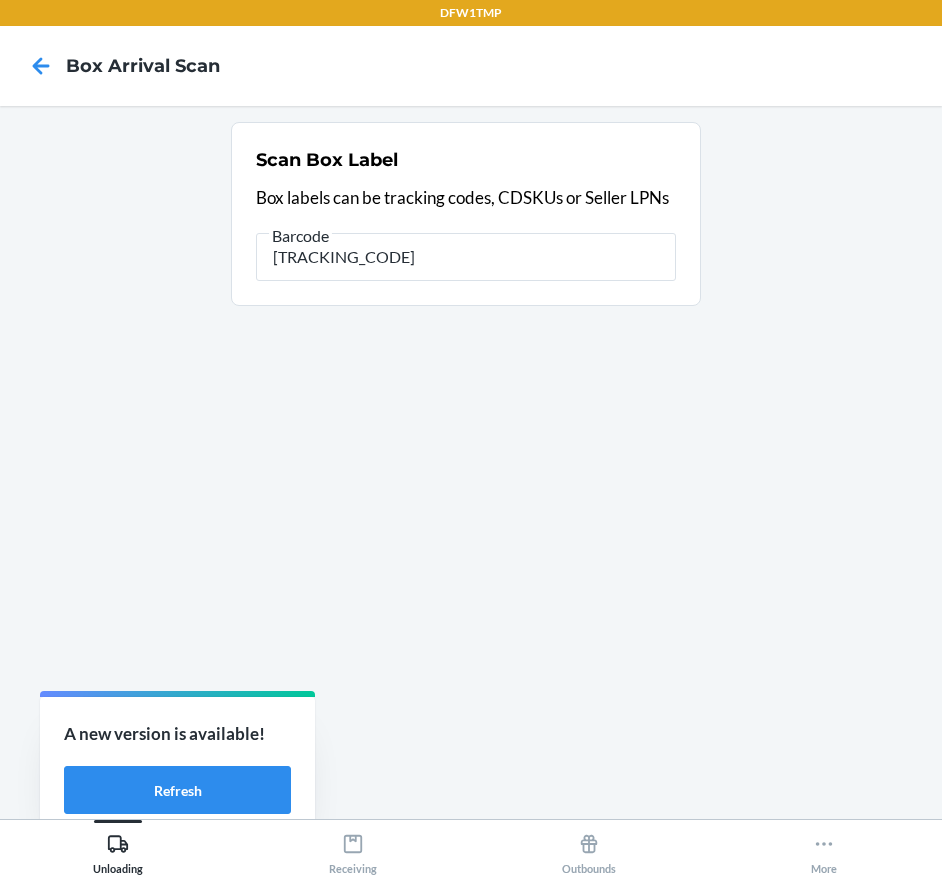 type on "[TRACKING]" 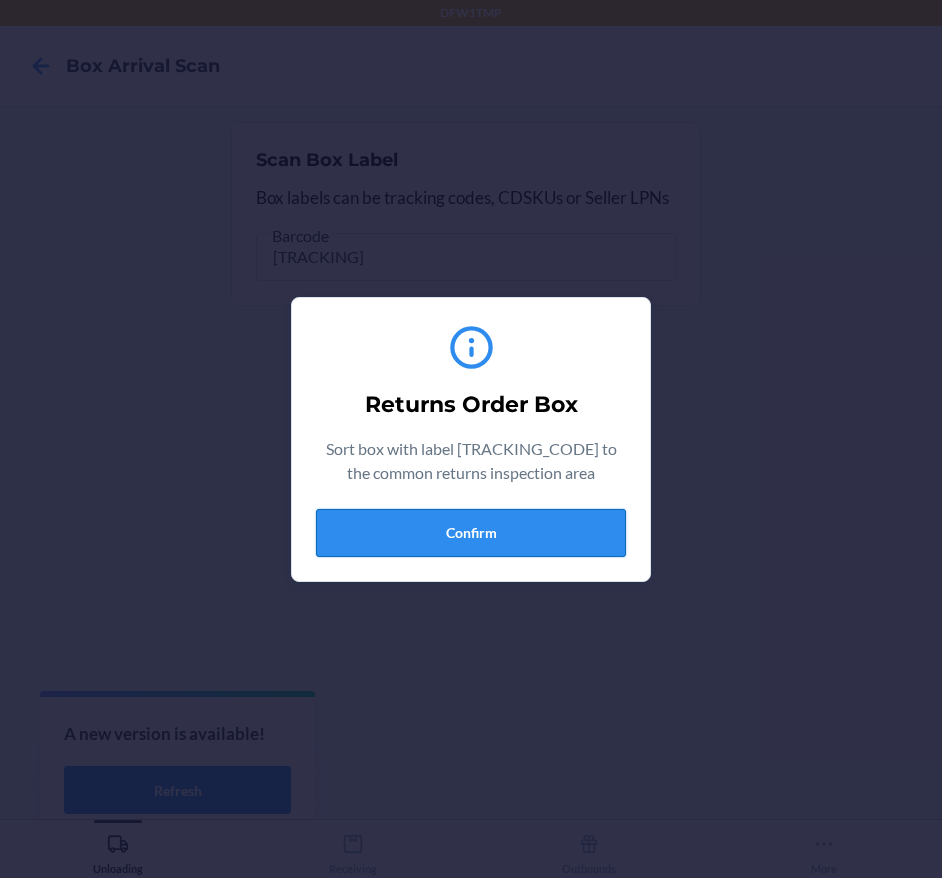 click on "Confirm" at bounding box center (471, 533) 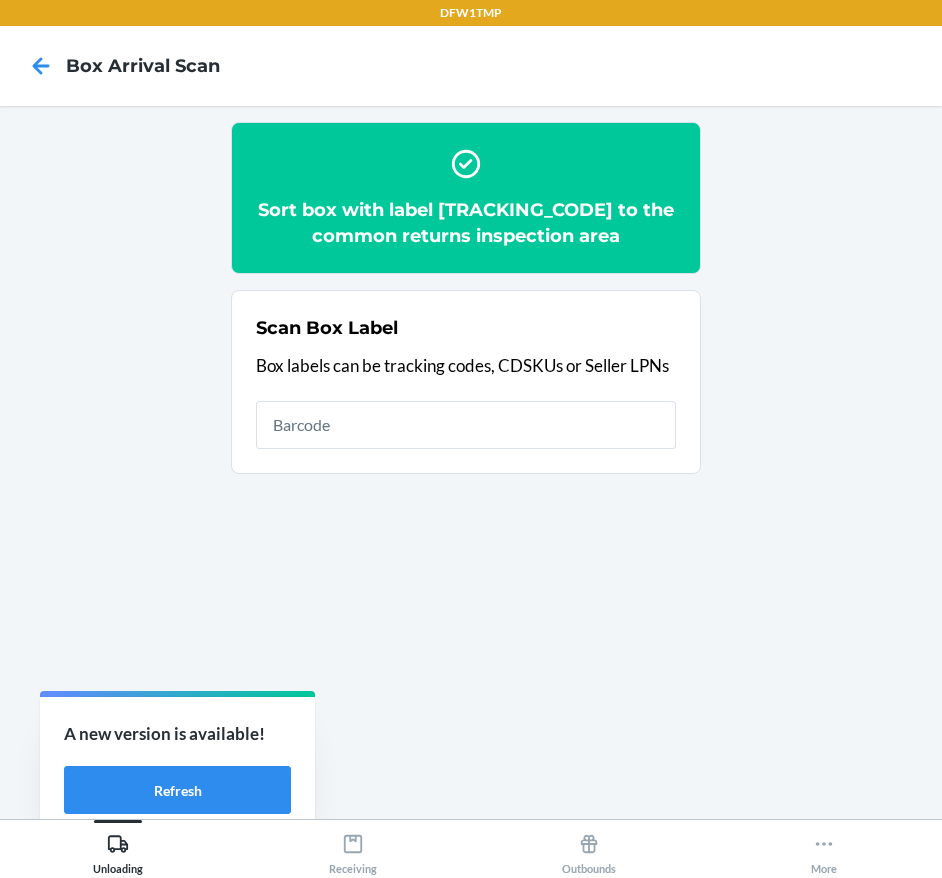 drag, startPoint x: 356, startPoint y: 799, endPoint x: 366, endPoint y: 816, distance: 19.723083 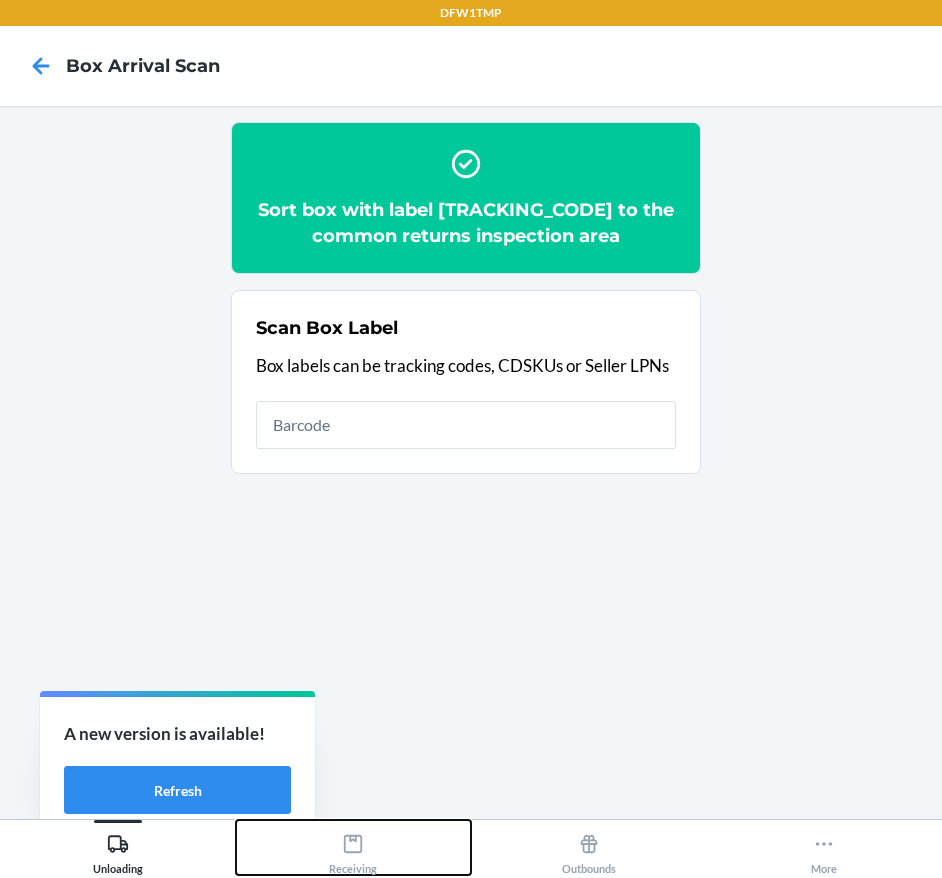 click on "Receiving" at bounding box center (353, 850) 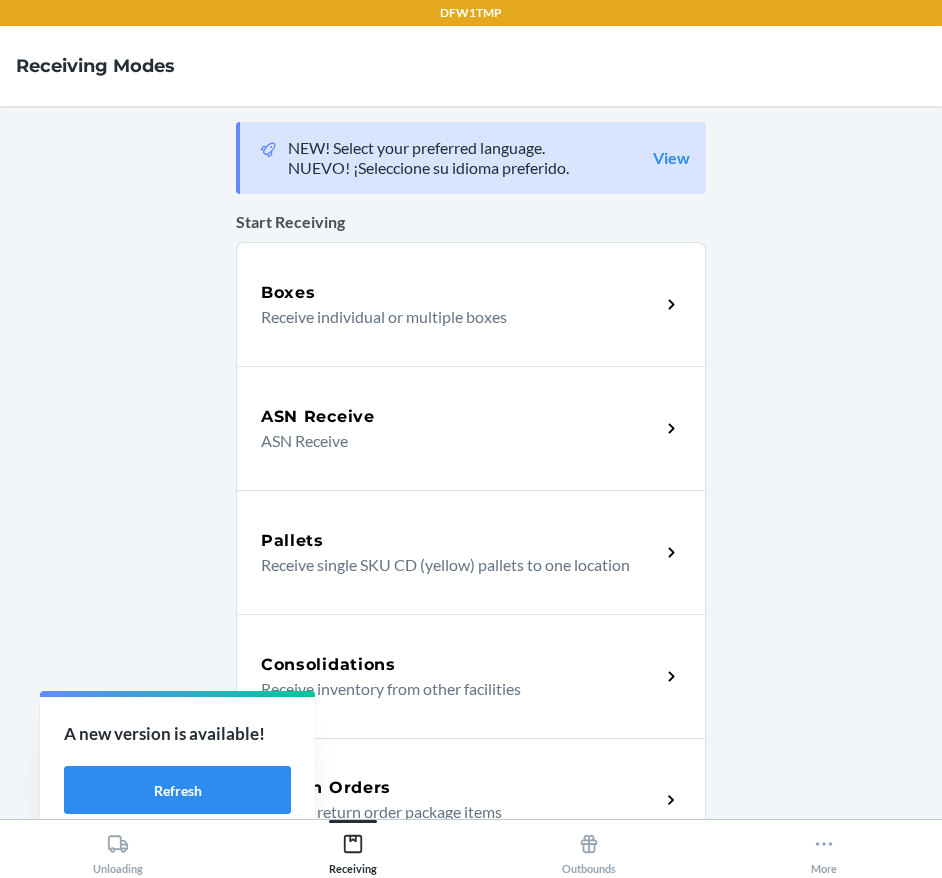 click on "Return Orders Receive return order package items" at bounding box center (471, 800) 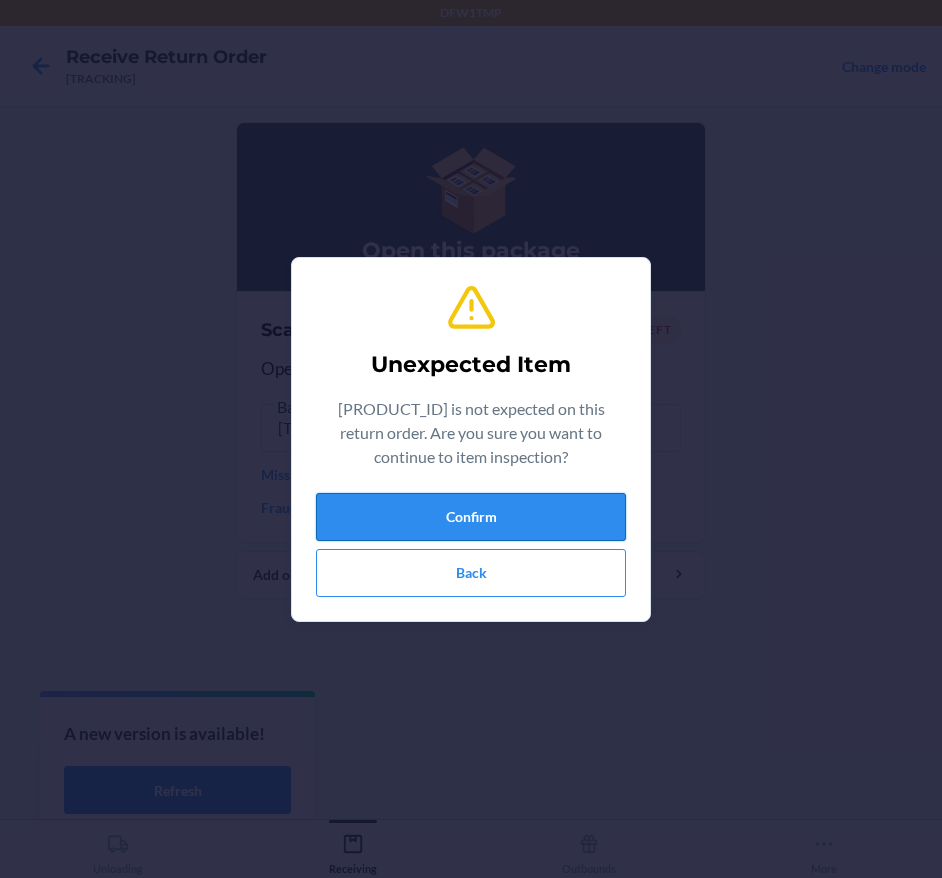 click on "Confirm" at bounding box center [471, 517] 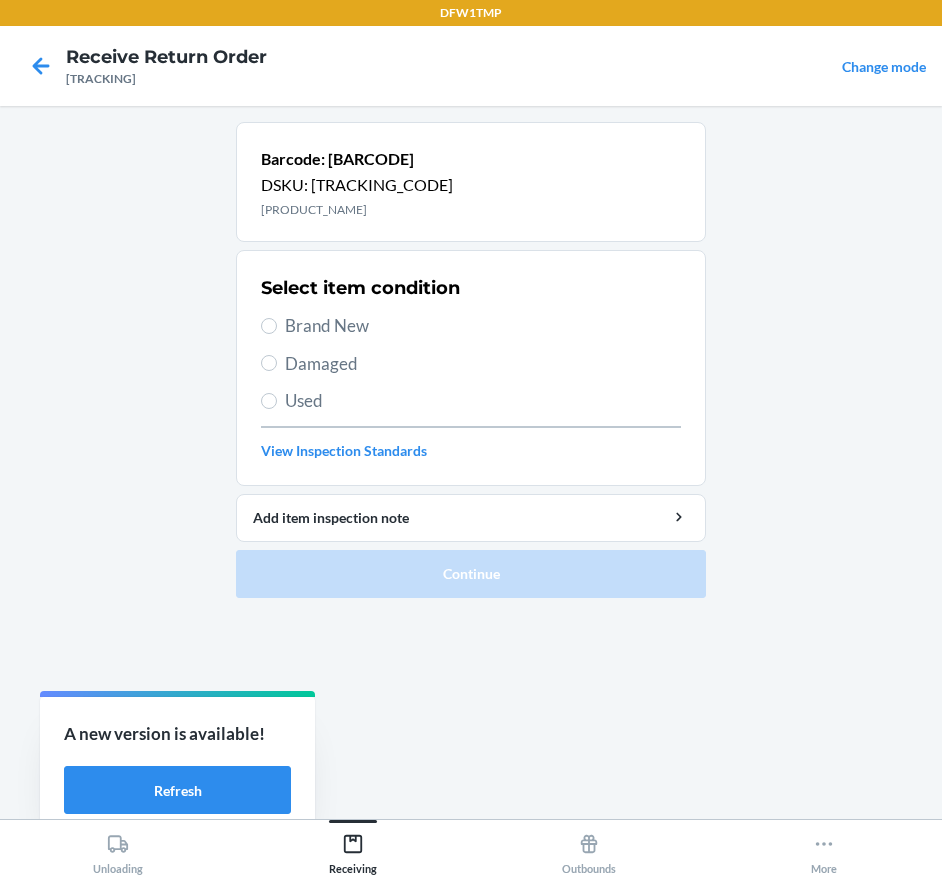 click on "Brand New" at bounding box center [483, 326] 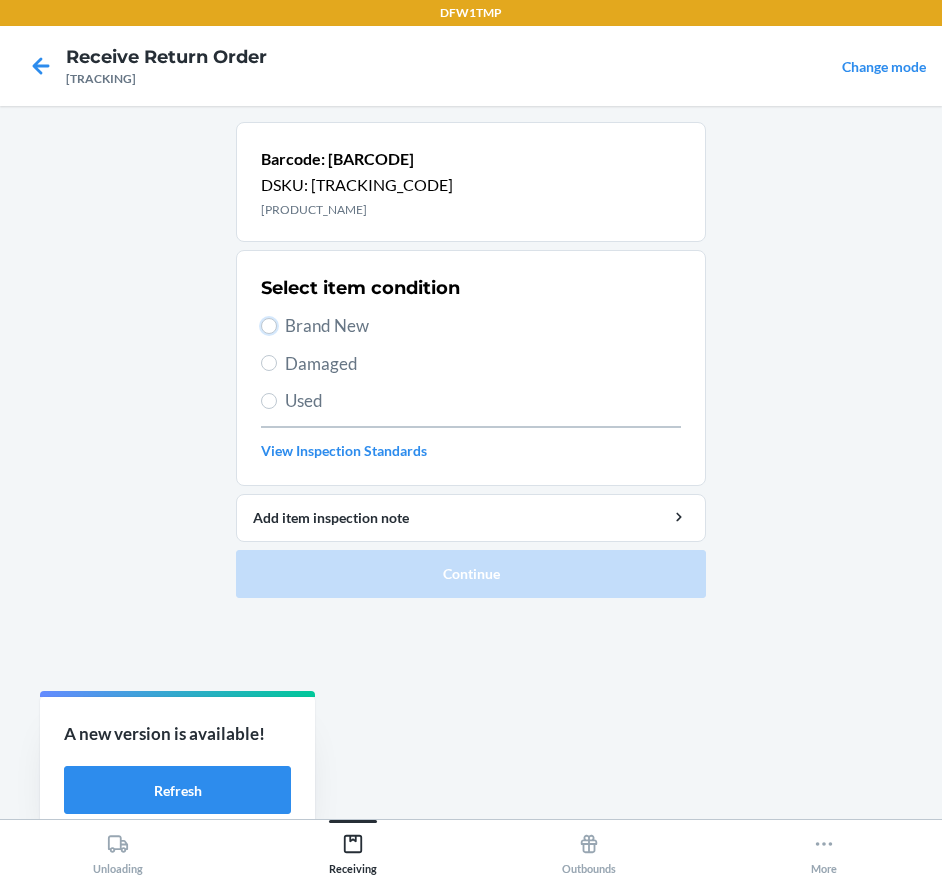 click on "Brand New" at bounding box center [269, 326] 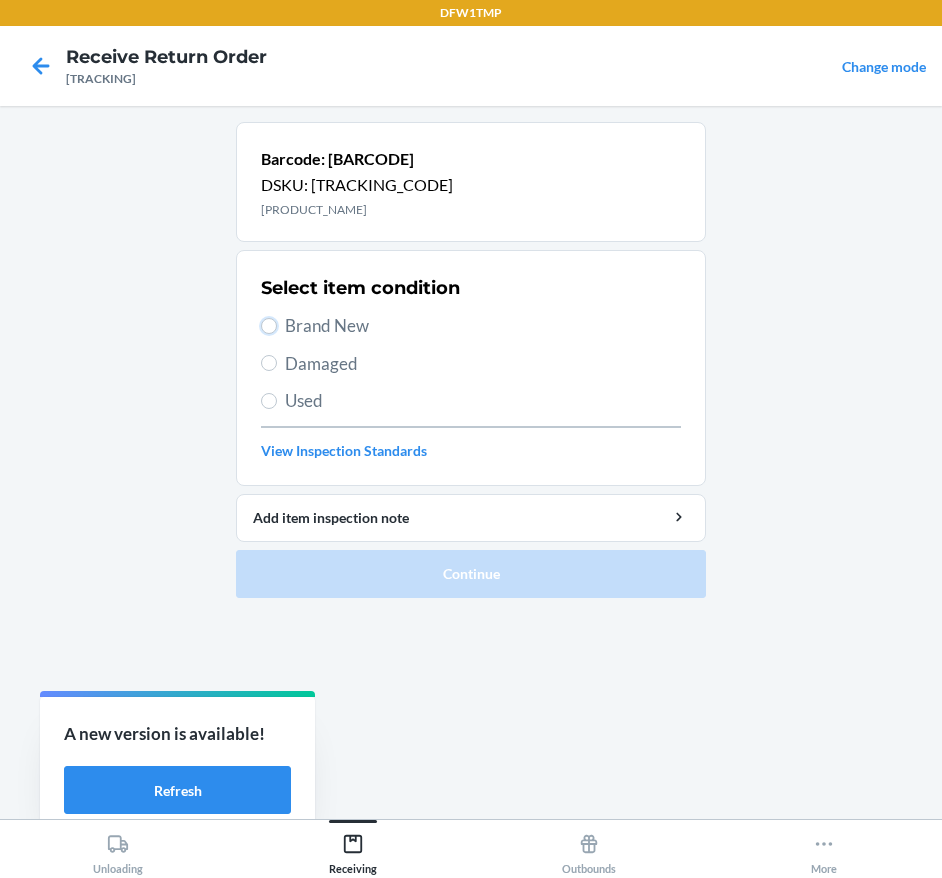radio on "true" 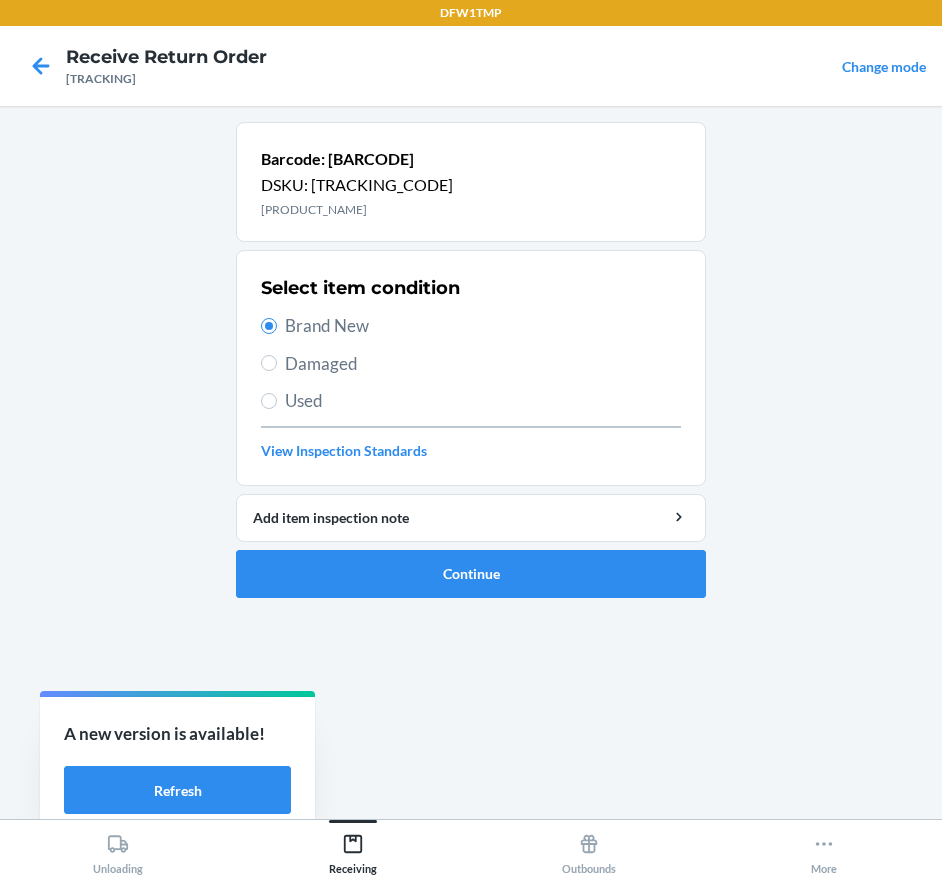 click on "Barcode: [BARCODE] DSKU: [DSKU] Ambient Chainmail Halter Top Select item condition Brand New Damaged Used View Inspection Standards Add item inspection note Continue" at bounding box center [471, 368] 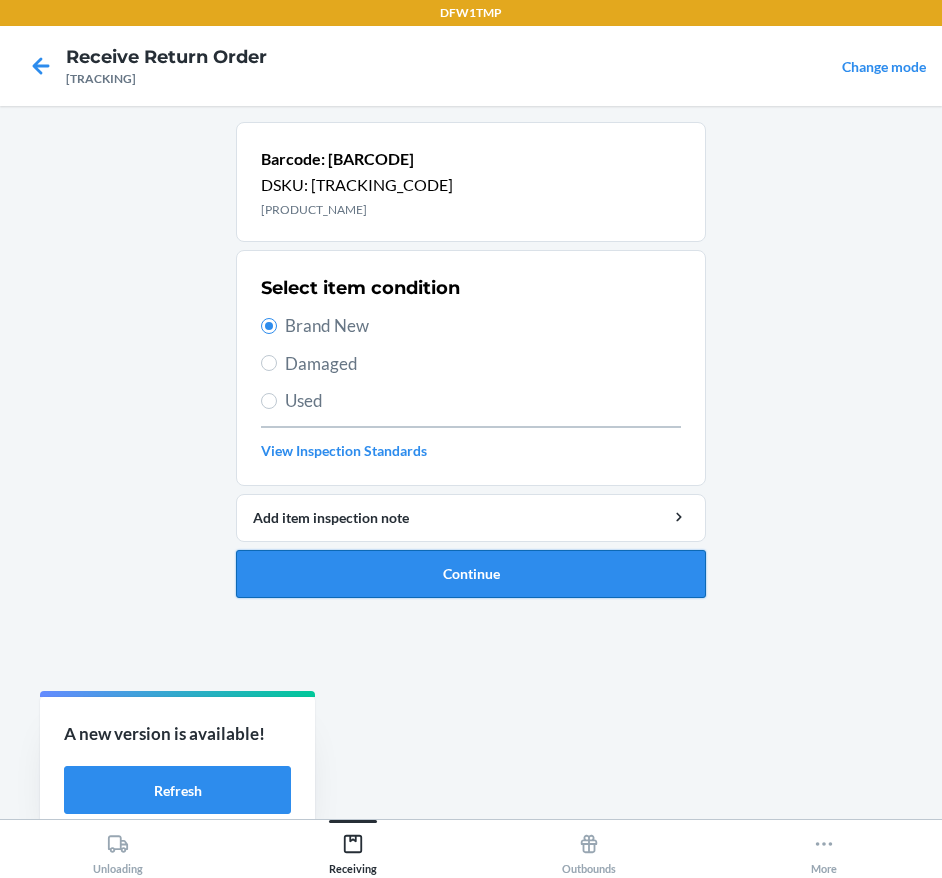 click on "Continue" at bounding box center [471, 574] 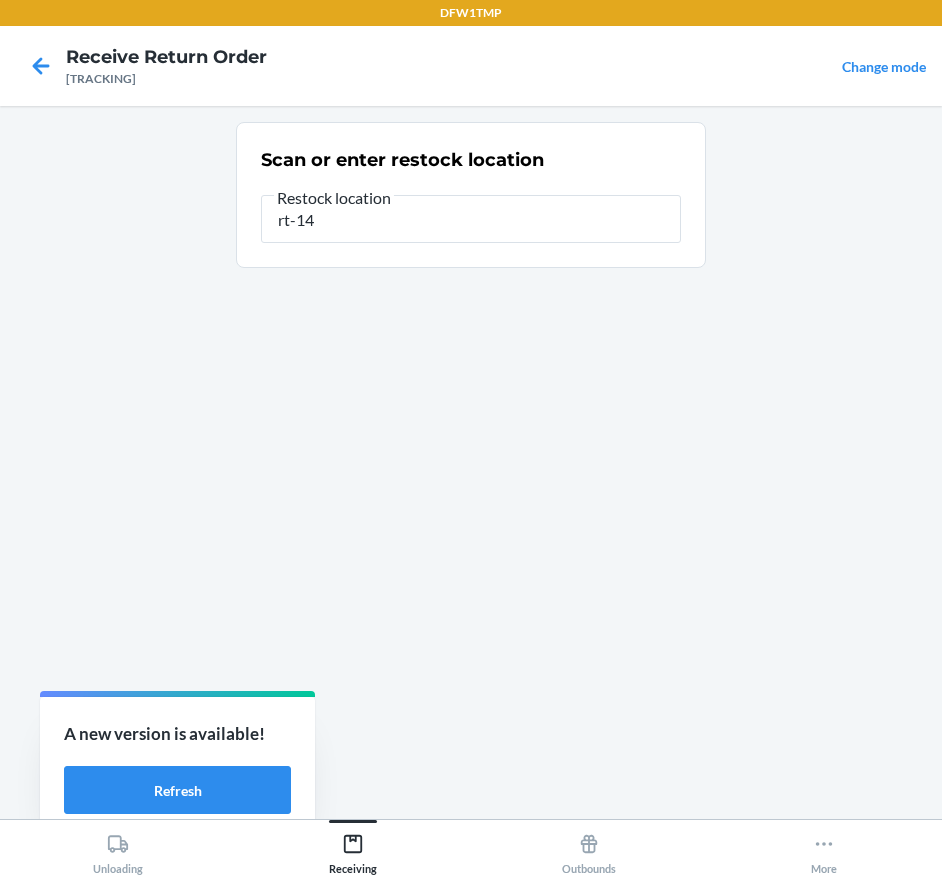 type on "rt-14" 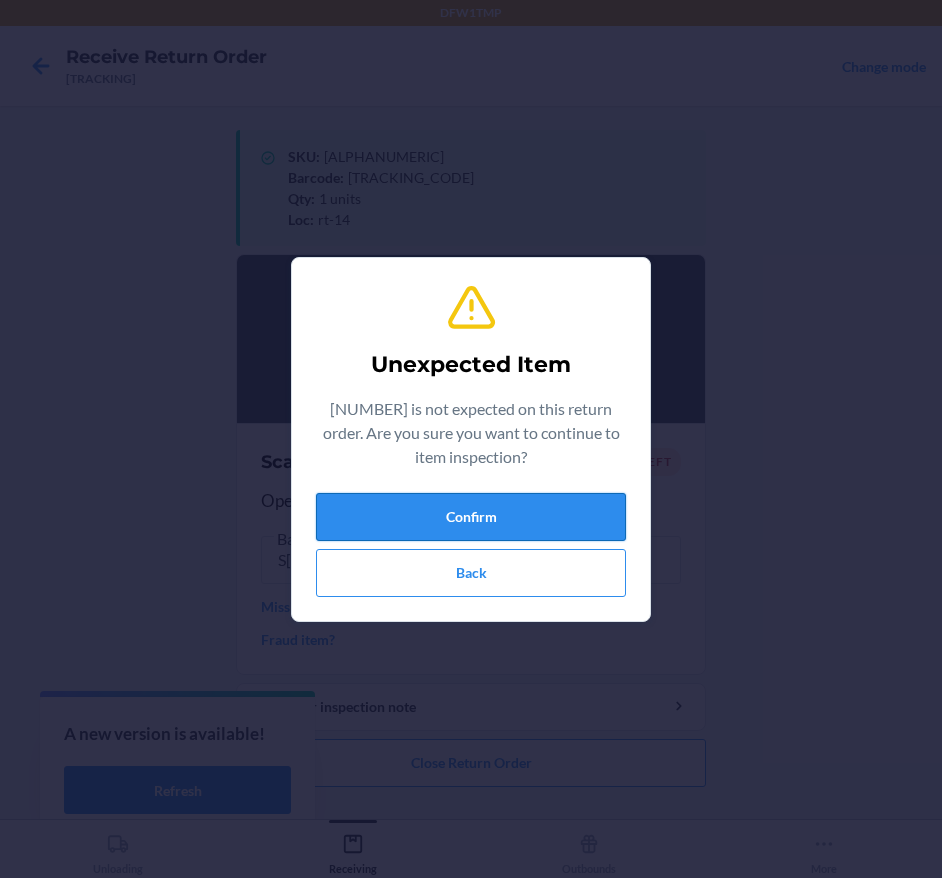 click on "Confirm" at bounding box center (471, 517) 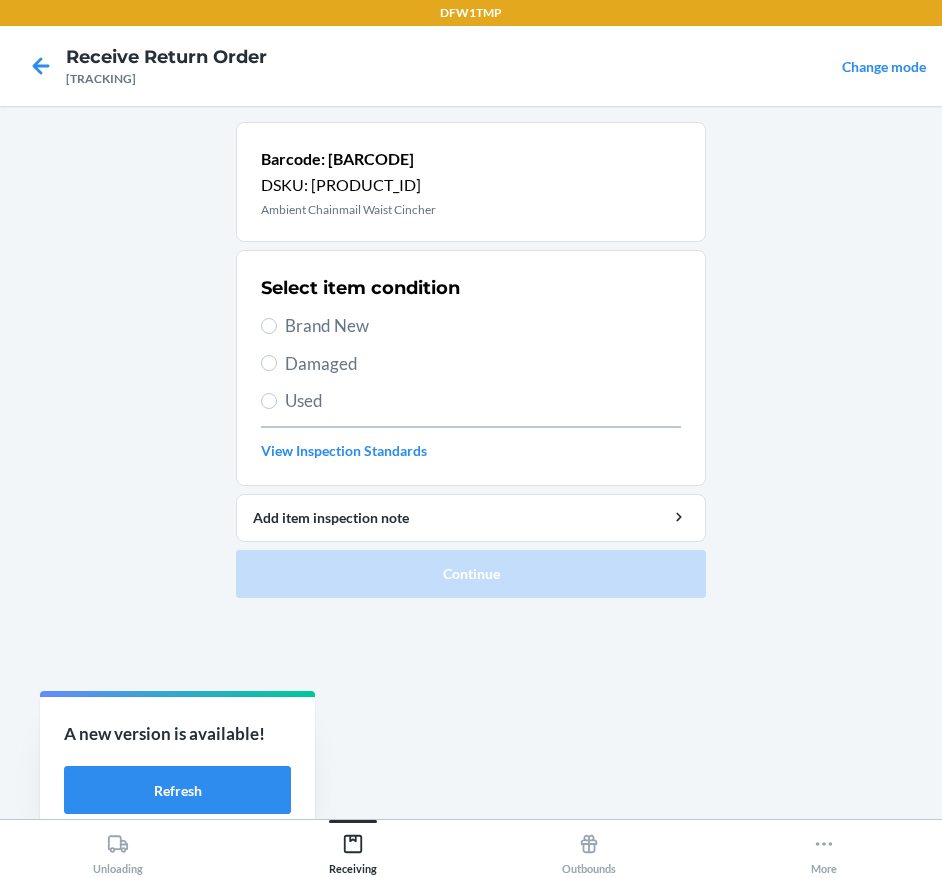 click on "Select item condition Brand New Damaged Used View Inspection Standards" at bounding box center (471, 368) 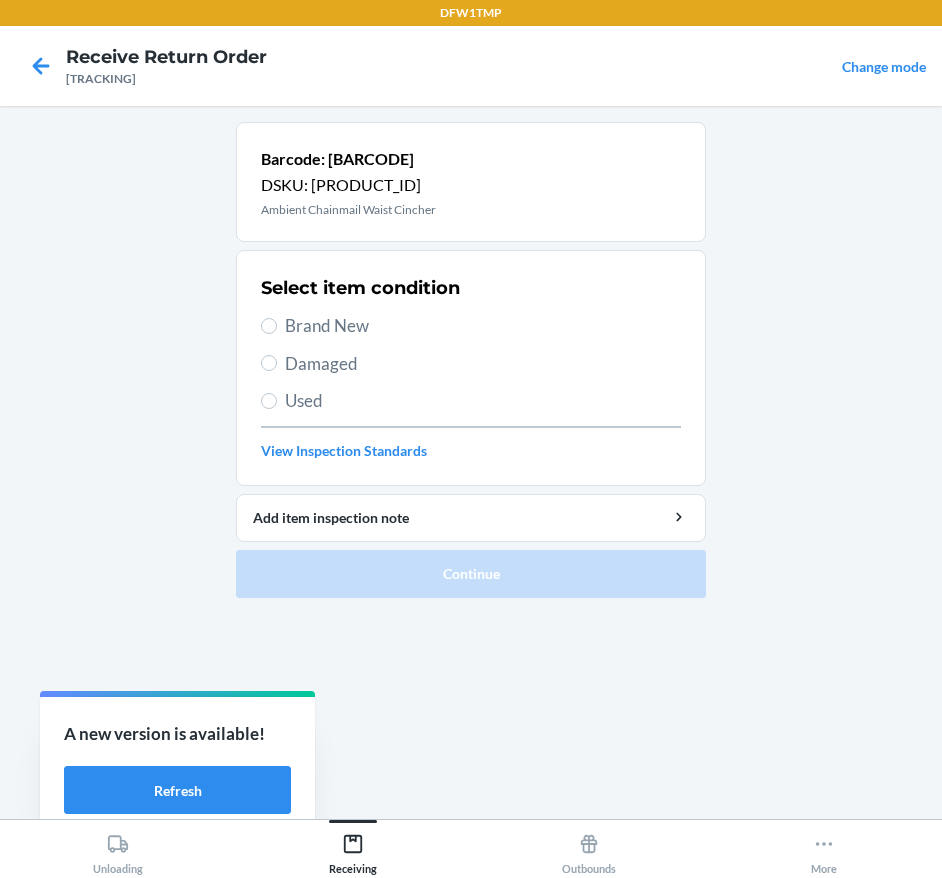 click on "Brand New" at bounding box center [483, 326] 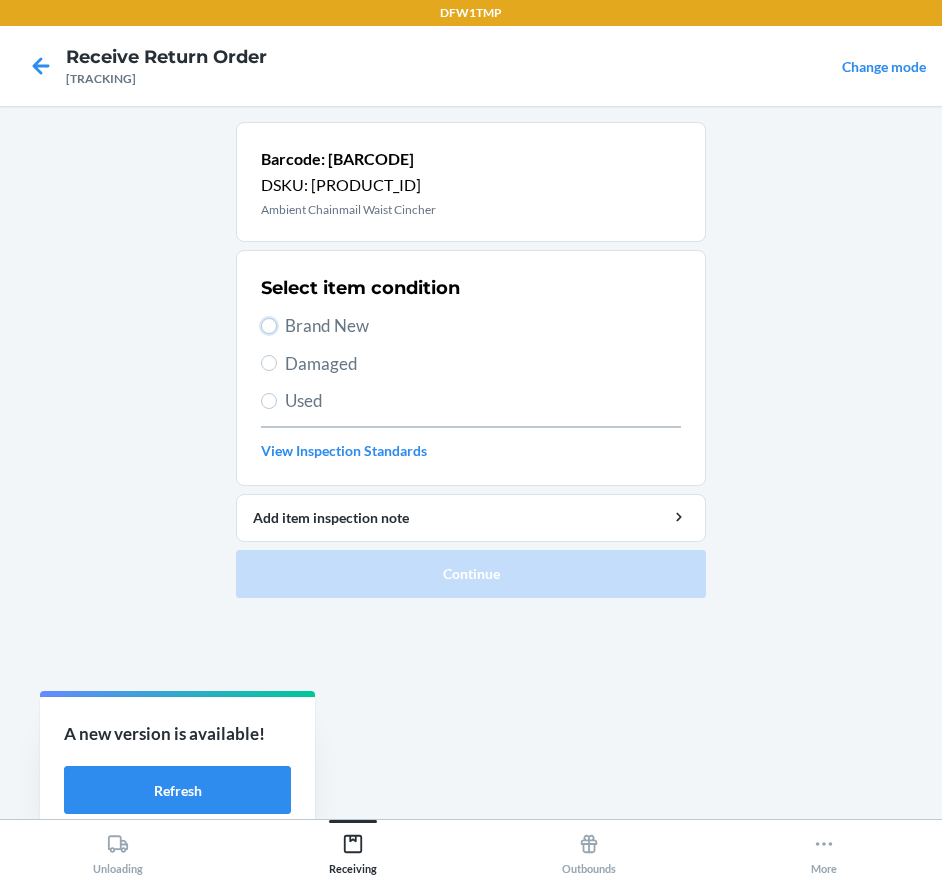 click on "Brand New" at bounding box center (269, 326) 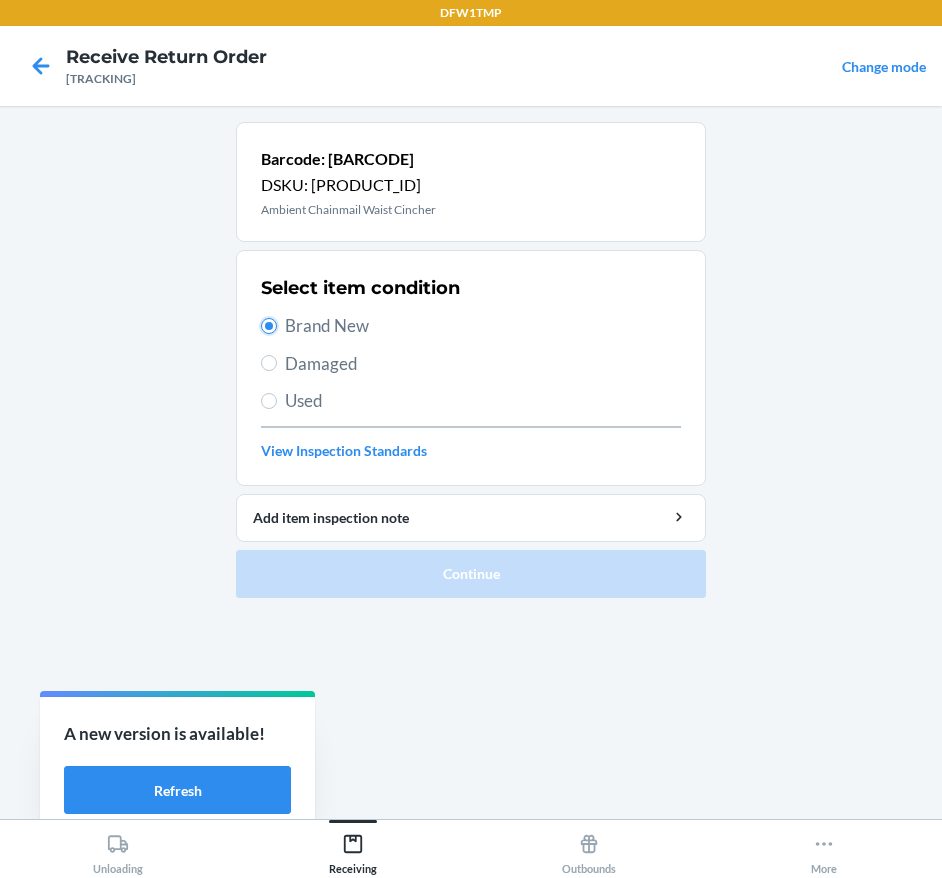 radio on "true" 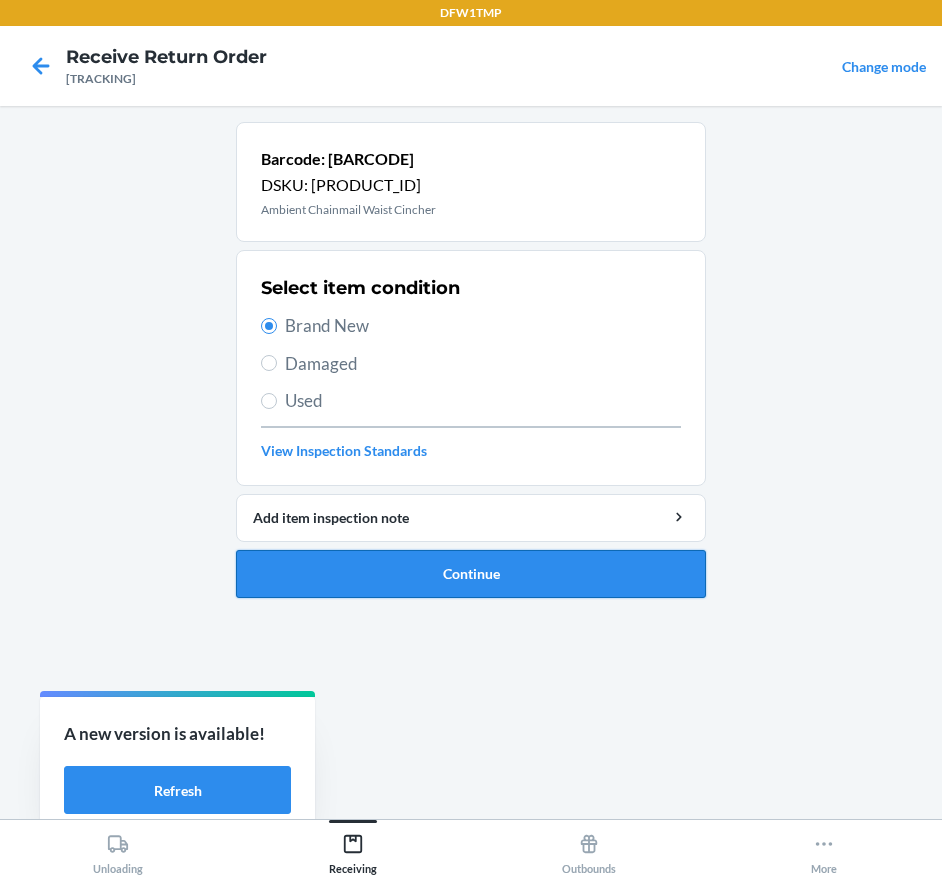 click on "Continue" at bounding box center [471, 574] 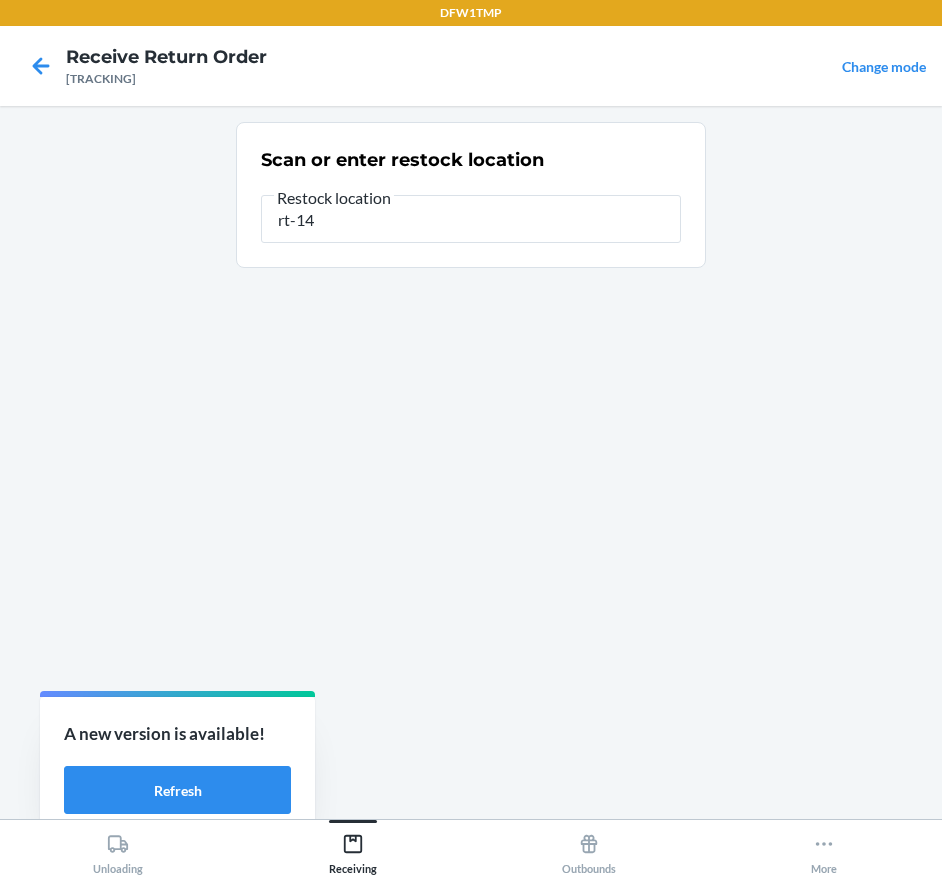 type on "rt-14" 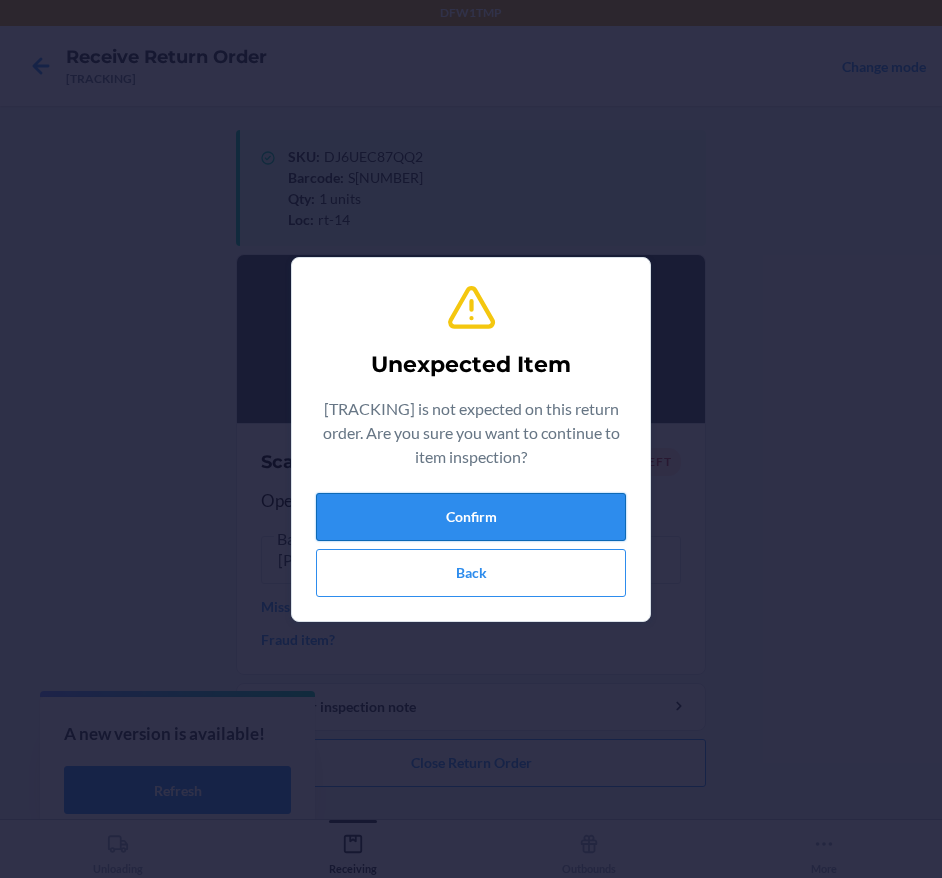 click on "Confirm" at bounding box center [471, 517] 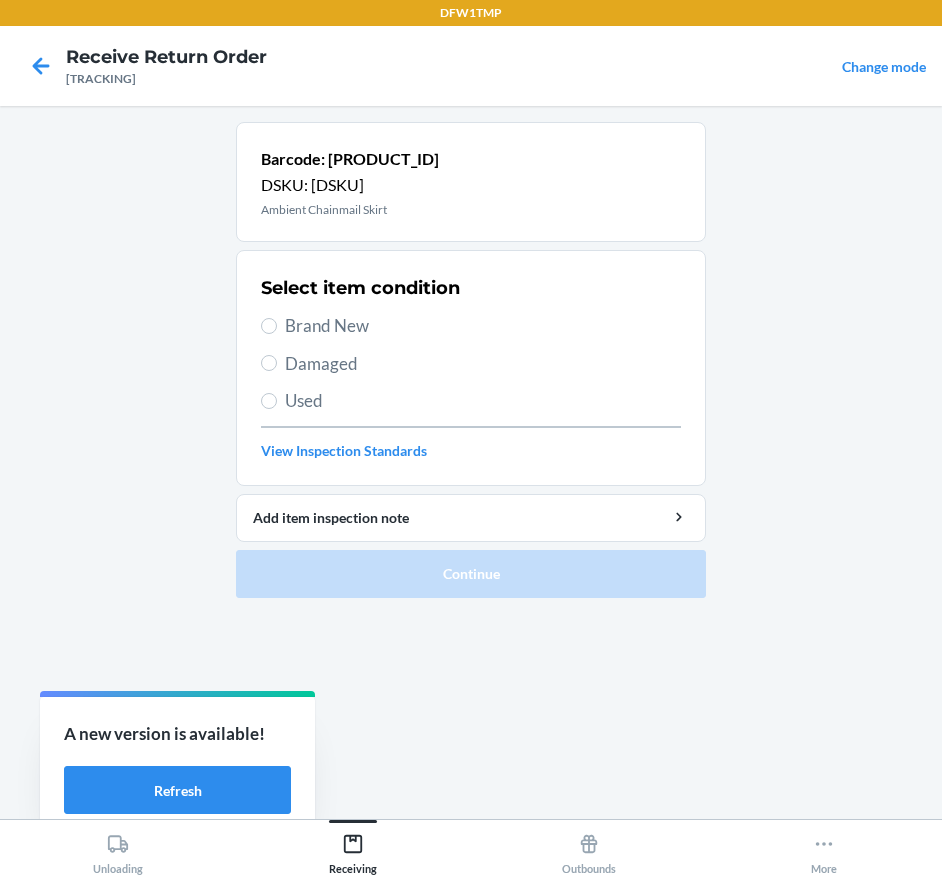 click on "Brand New" at bounding box center [483, 326] 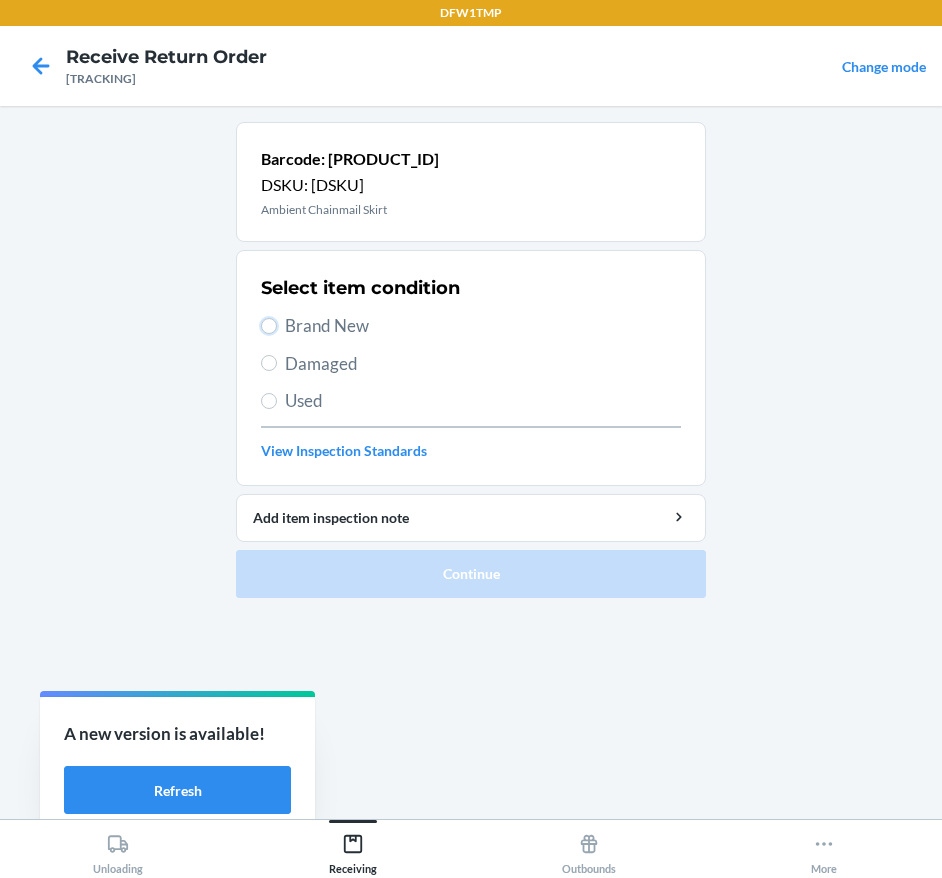 click on "Brand New" at bounding box center (269, 326) 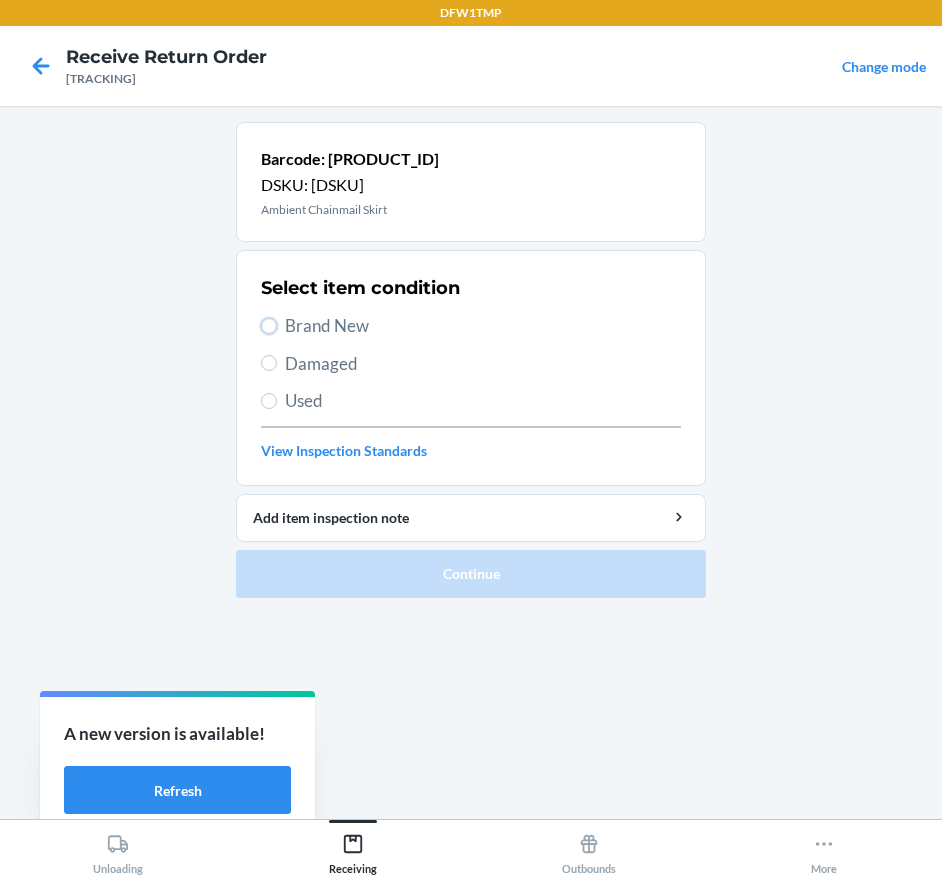 radio on "true" 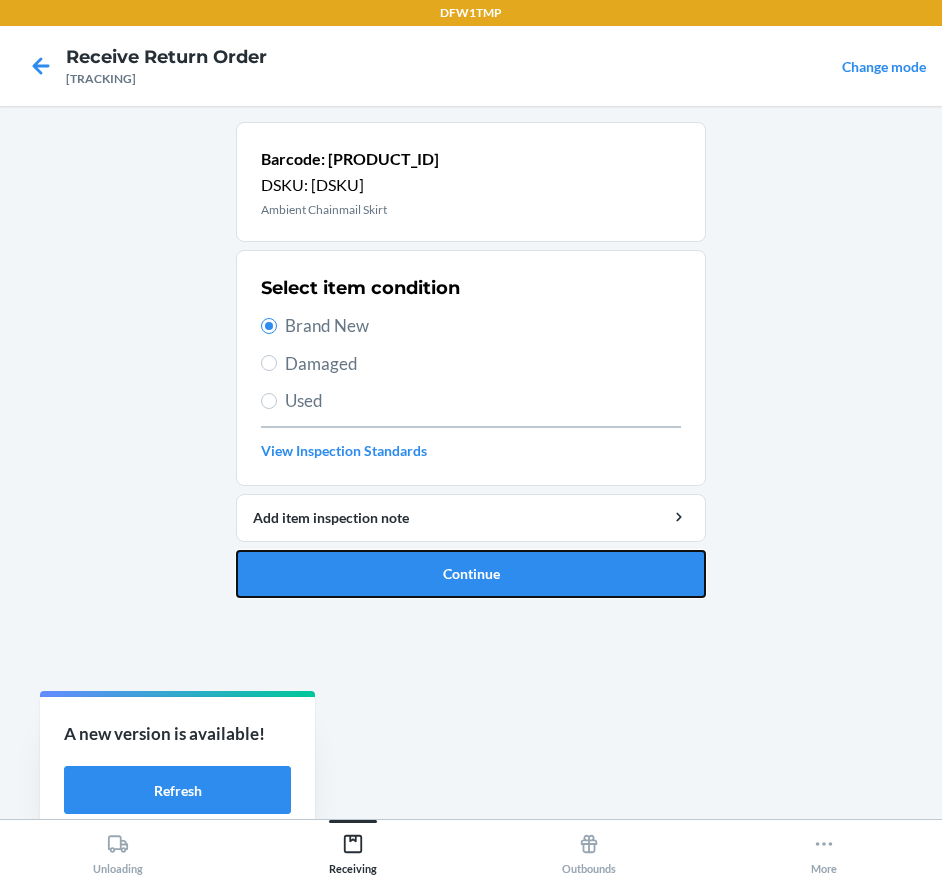 drag, startPoint x: 413, startPoint y: 583, endPoint x: 404, endPoint y: 547, distance: 37.107952 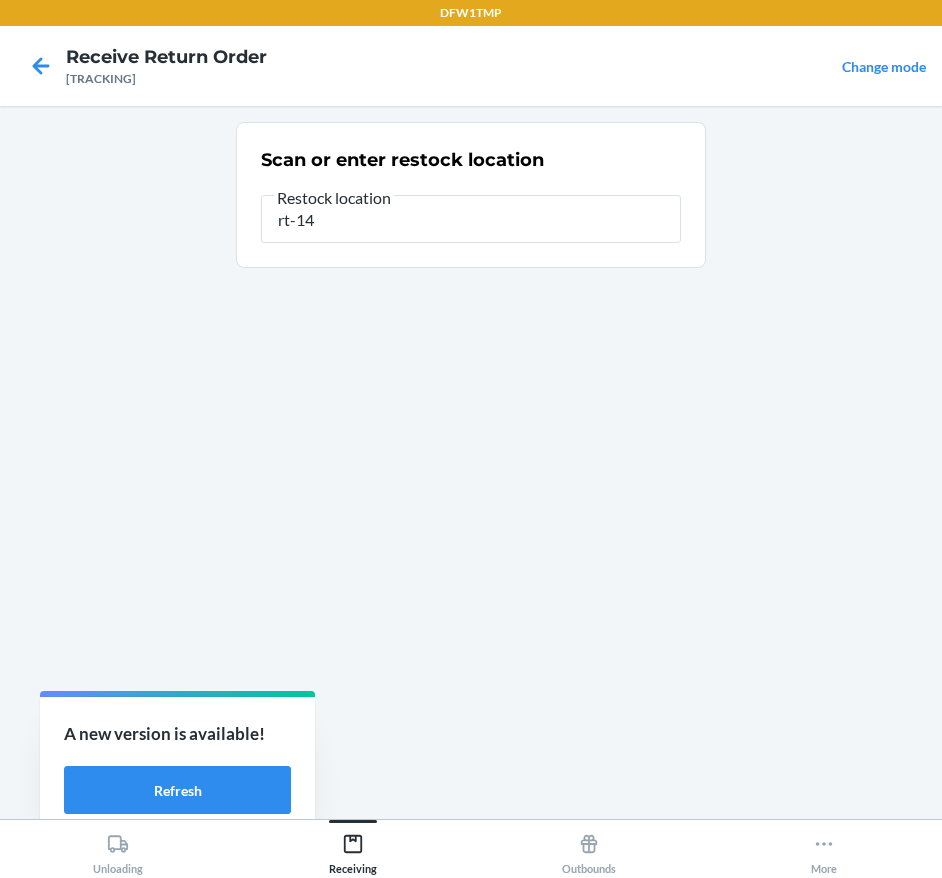 type on "rt-14" 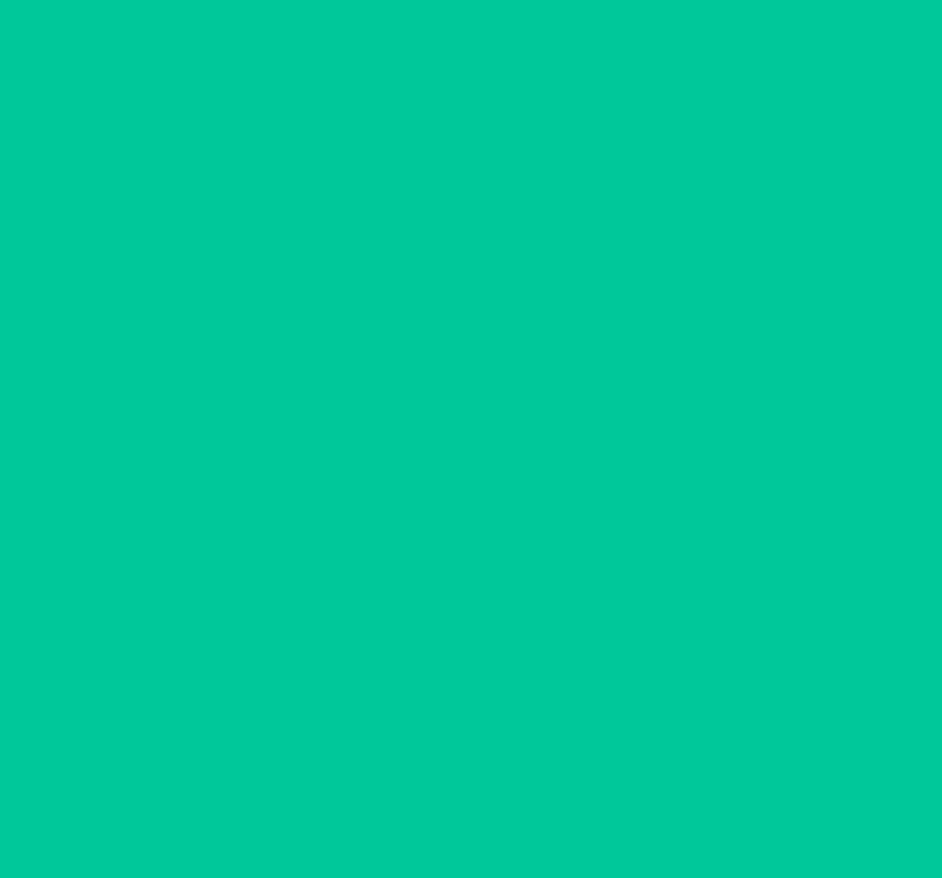 type 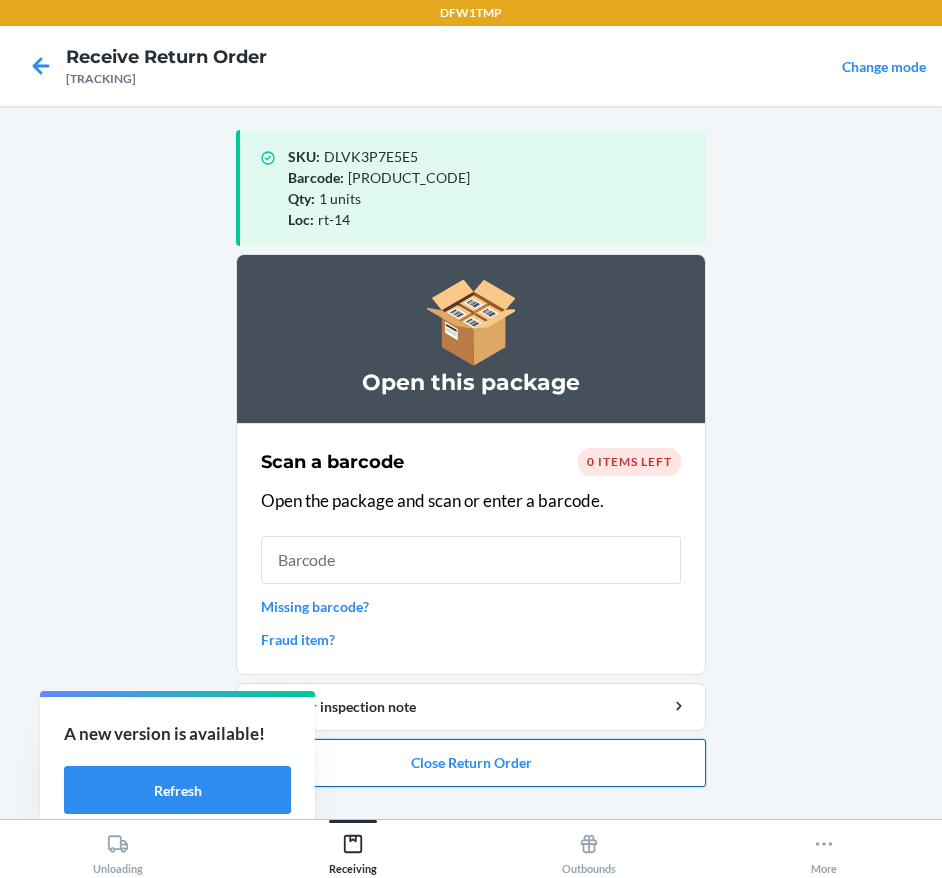 click on "Close Return Order" at bounding box center (471, 763) 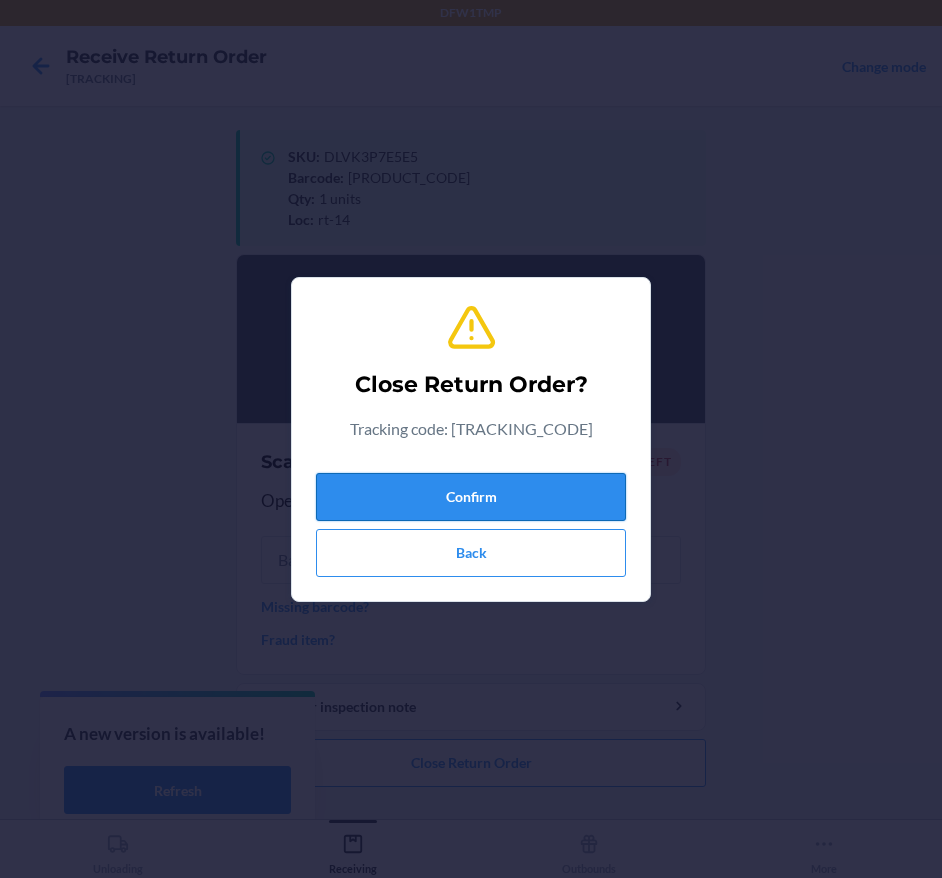 click on "Confirm" at bounding box center (471, 497) 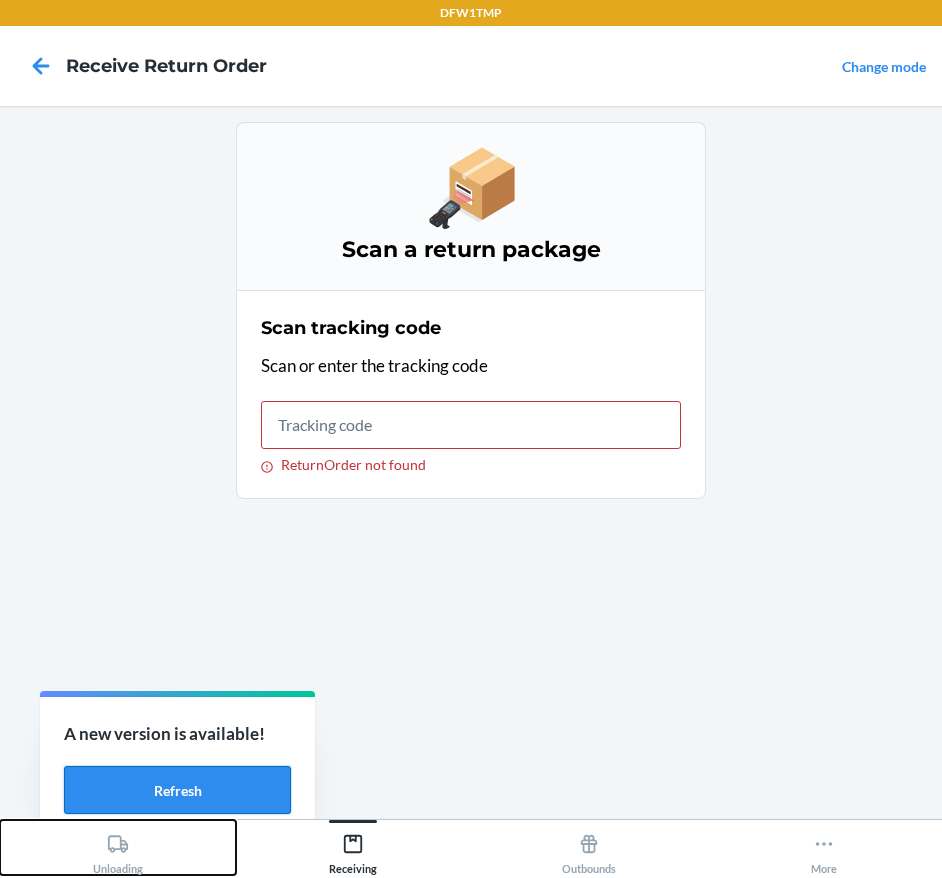 drag, startPoint x: 82, startPoint y: 832, endPoint x: 181, endPoint y: 773, distance: 115.24756 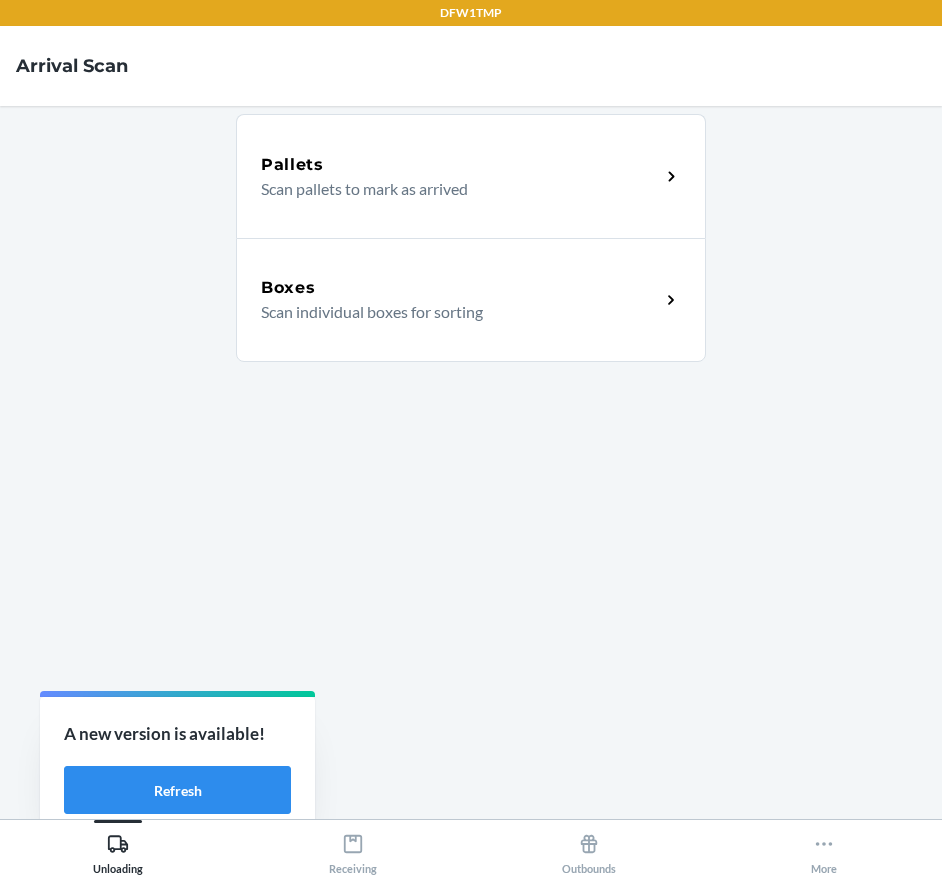 click on "Scan individual boxes for sorting" at bounding box center [452, 312] 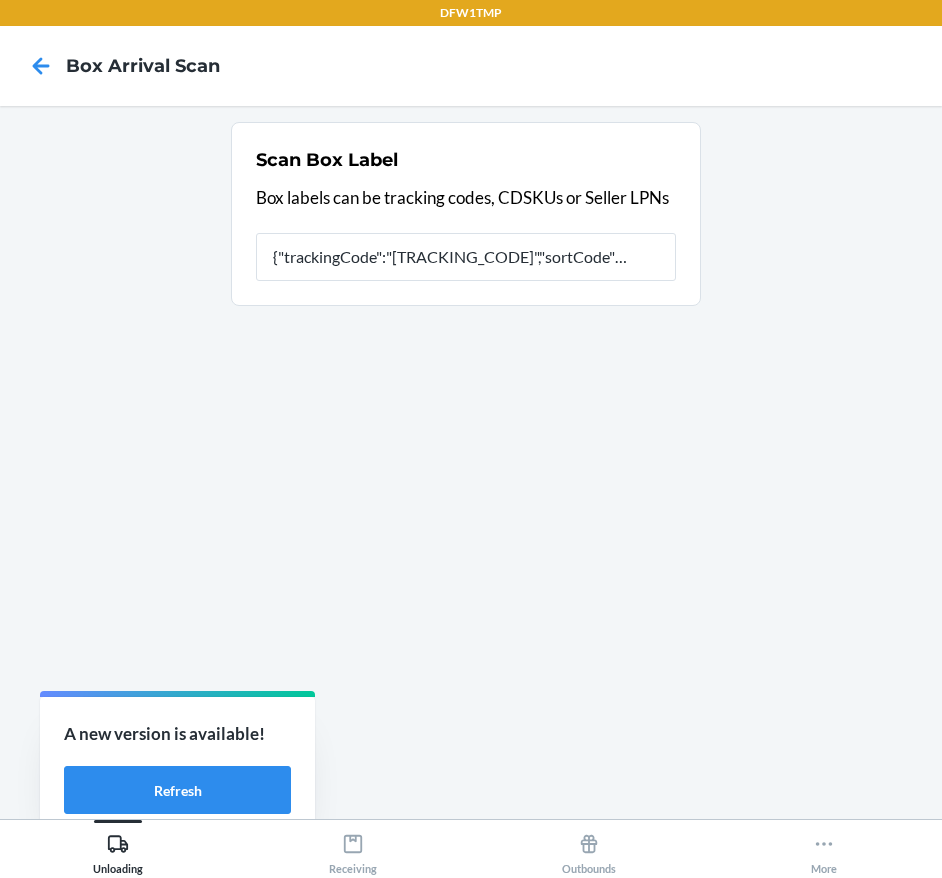 type on "{"trackingCode":"[TRACKING_CODE]","sortCode":"[SORT_CODE]"}" 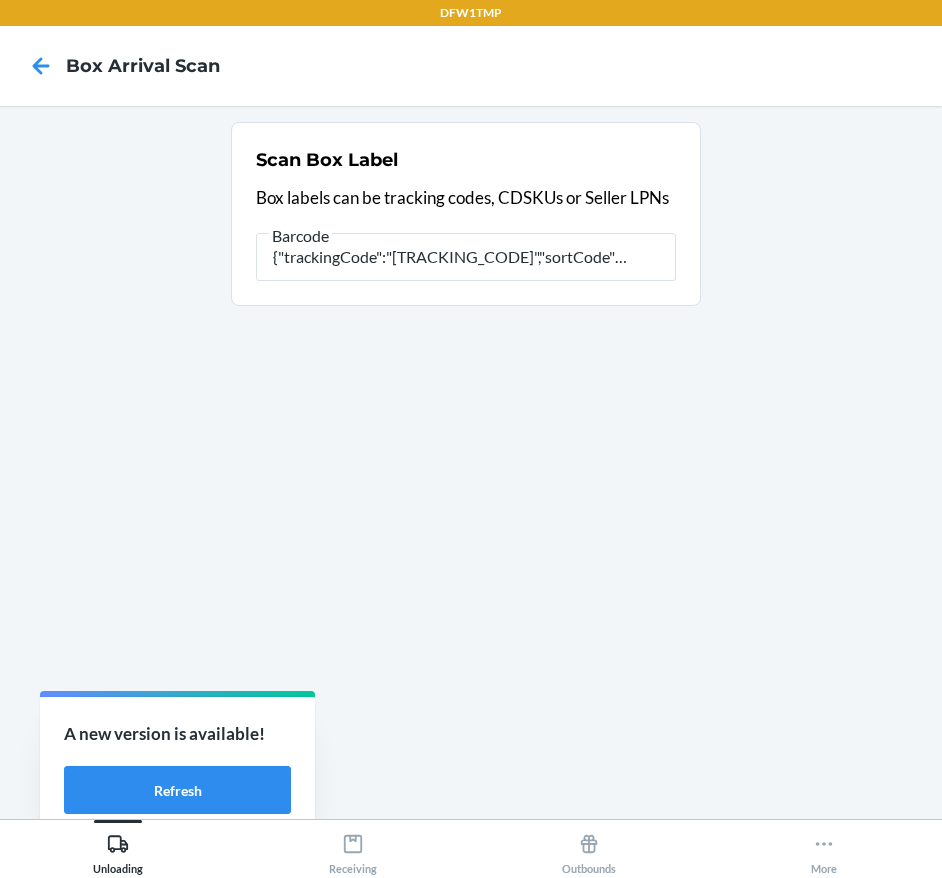 scroll, scrollTop: 0, scrollLeft: 0, axis: both 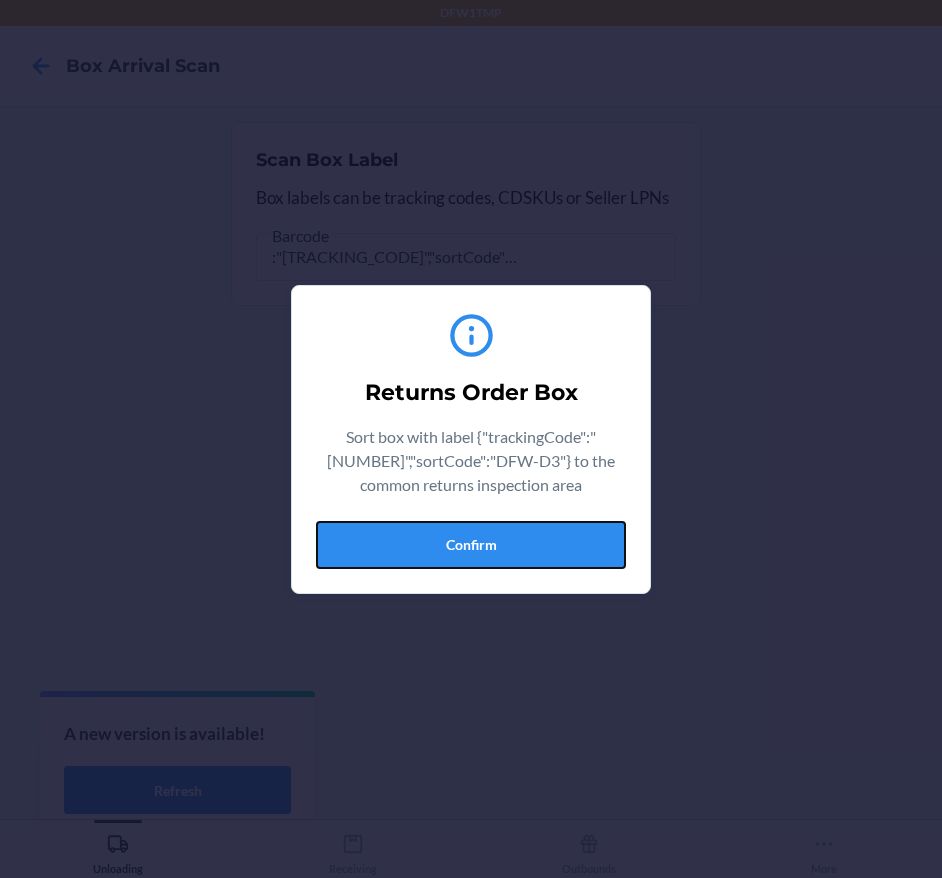 click on "Confirm" at bounding box center (471, 545) 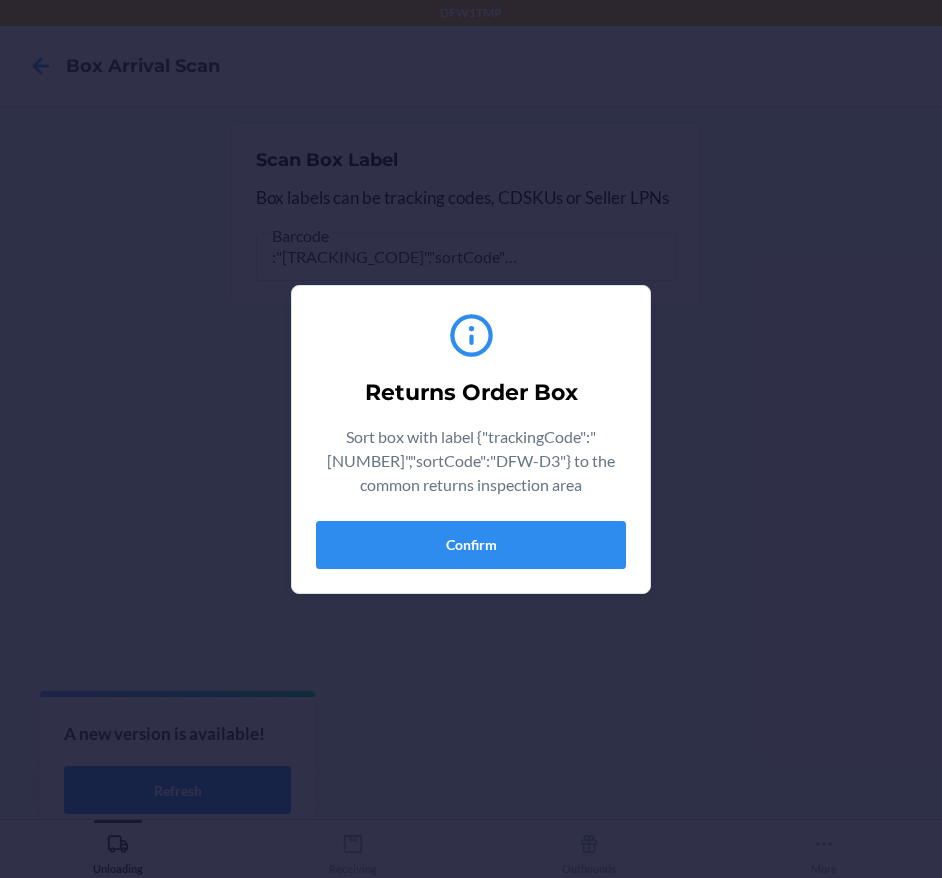 type 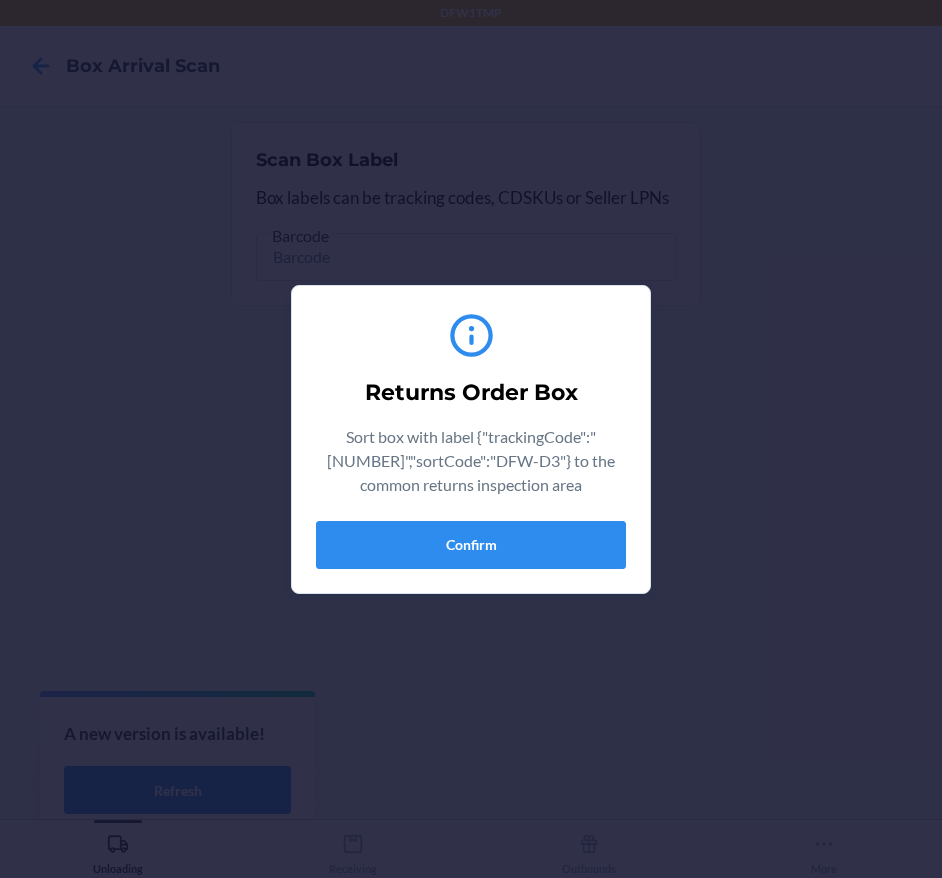scroll, scrollTop: 0, scrollLeft: 0, axis: both 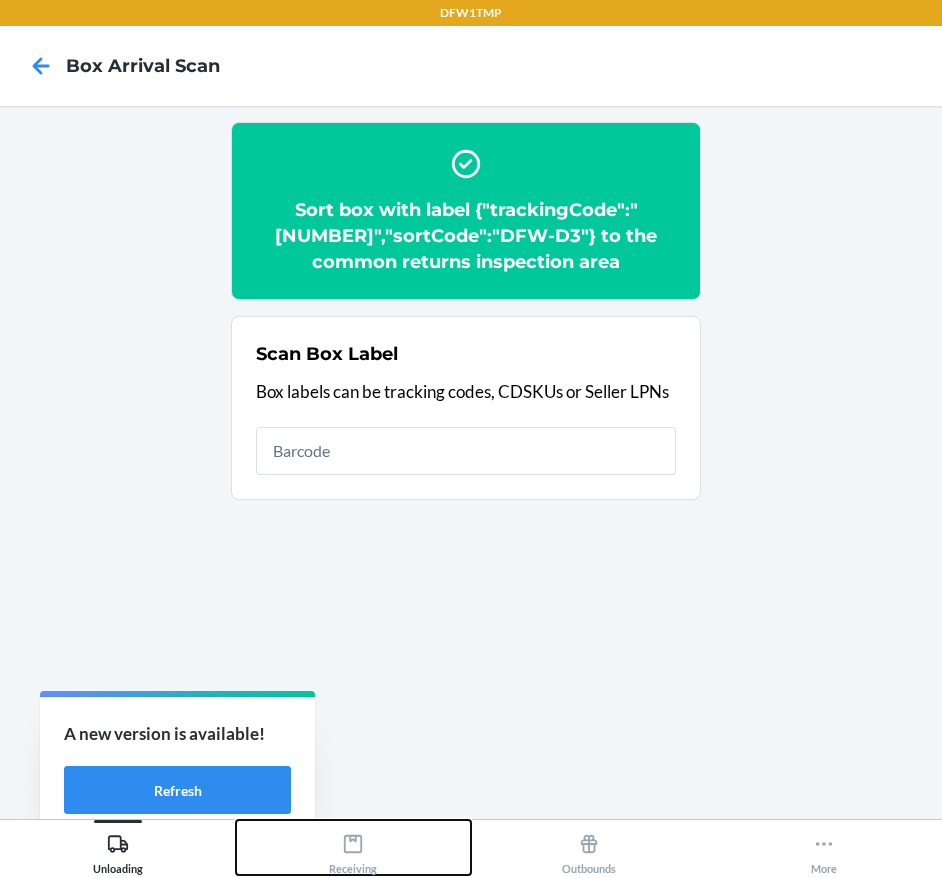 click 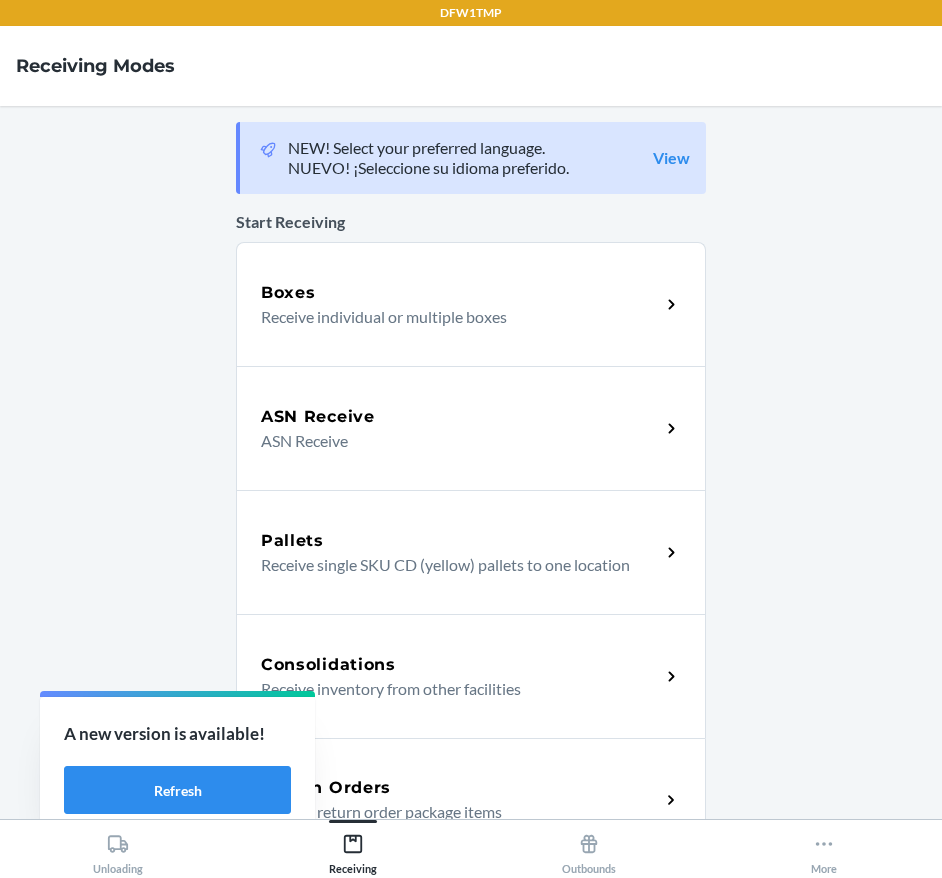 click on "Return Orders" at bounding box center (460, 788) 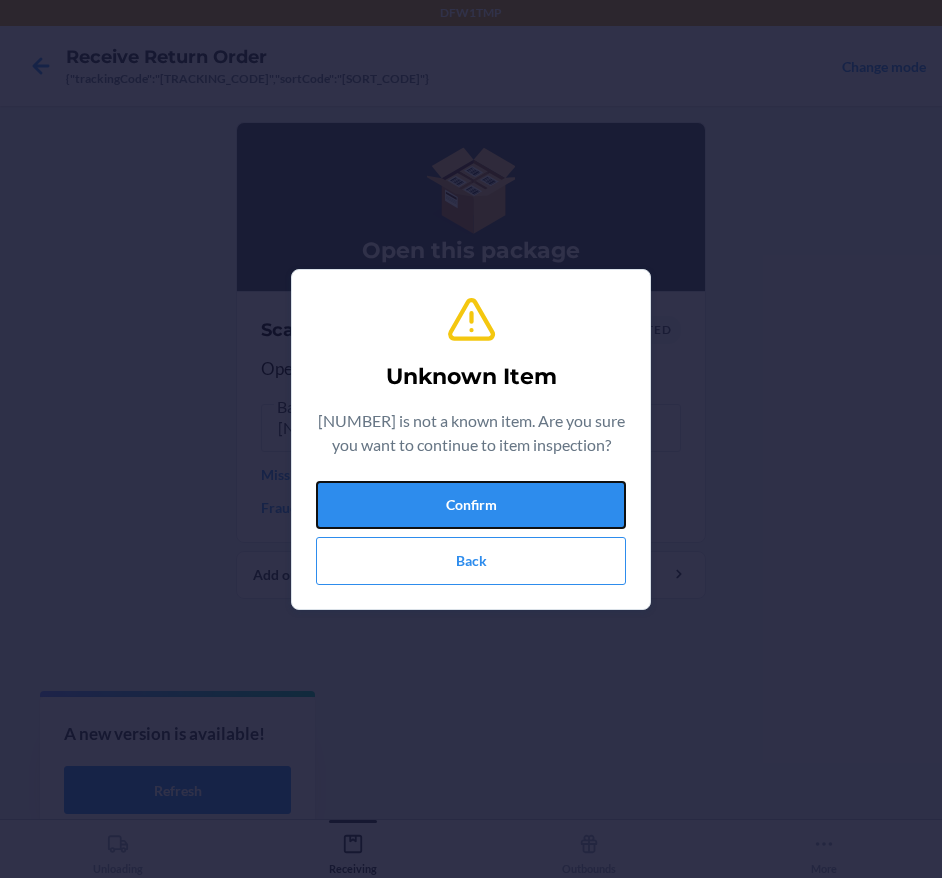 click on "Confirm" at bounding box center [471, 505] 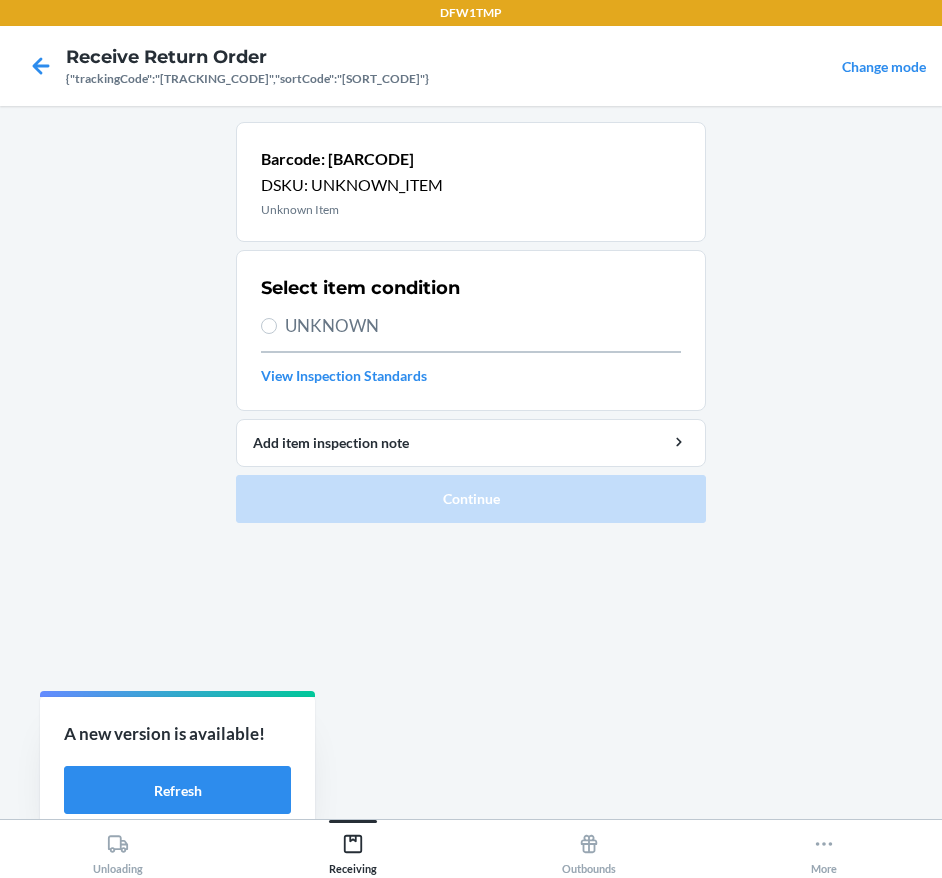 click on "UNKNOWN" at bounding box center [483, 326] 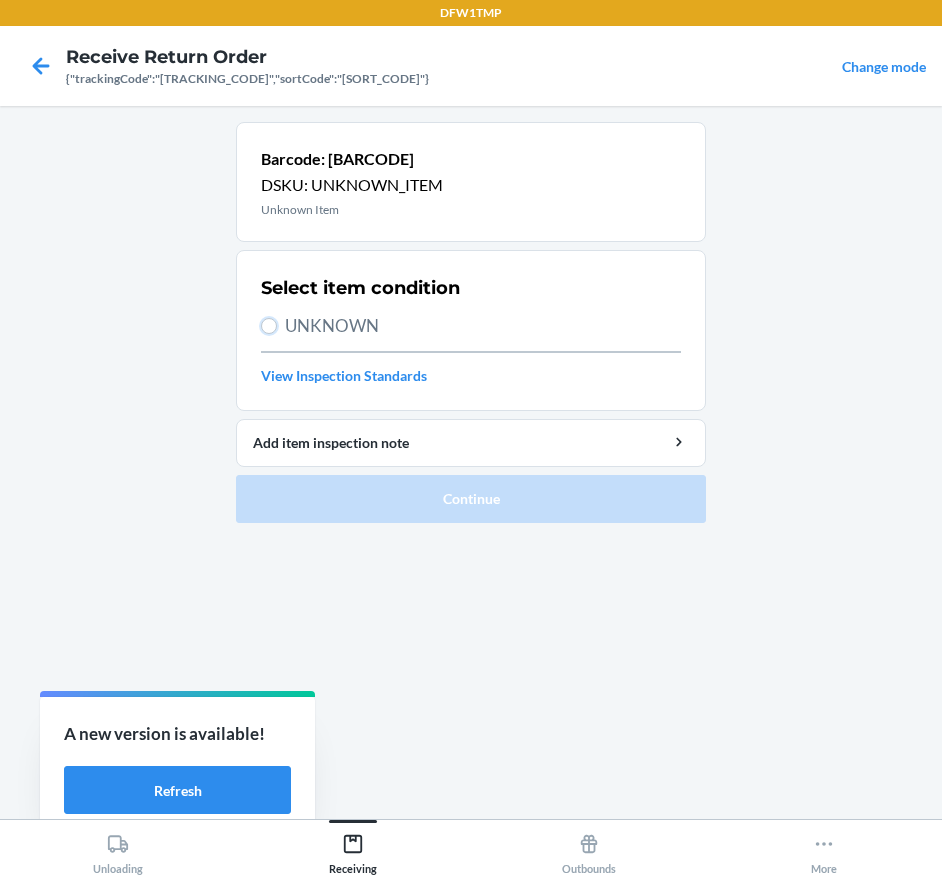 click on "UNKNOWN" at bounding box center (269, 326) 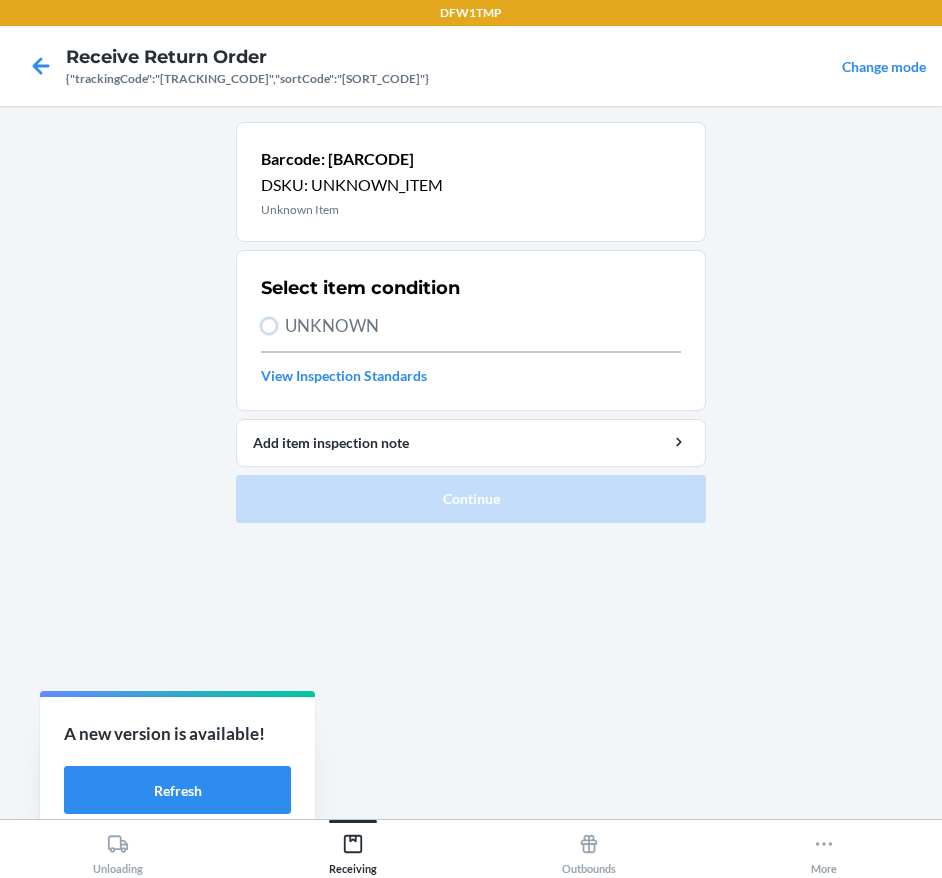 radio on "true" 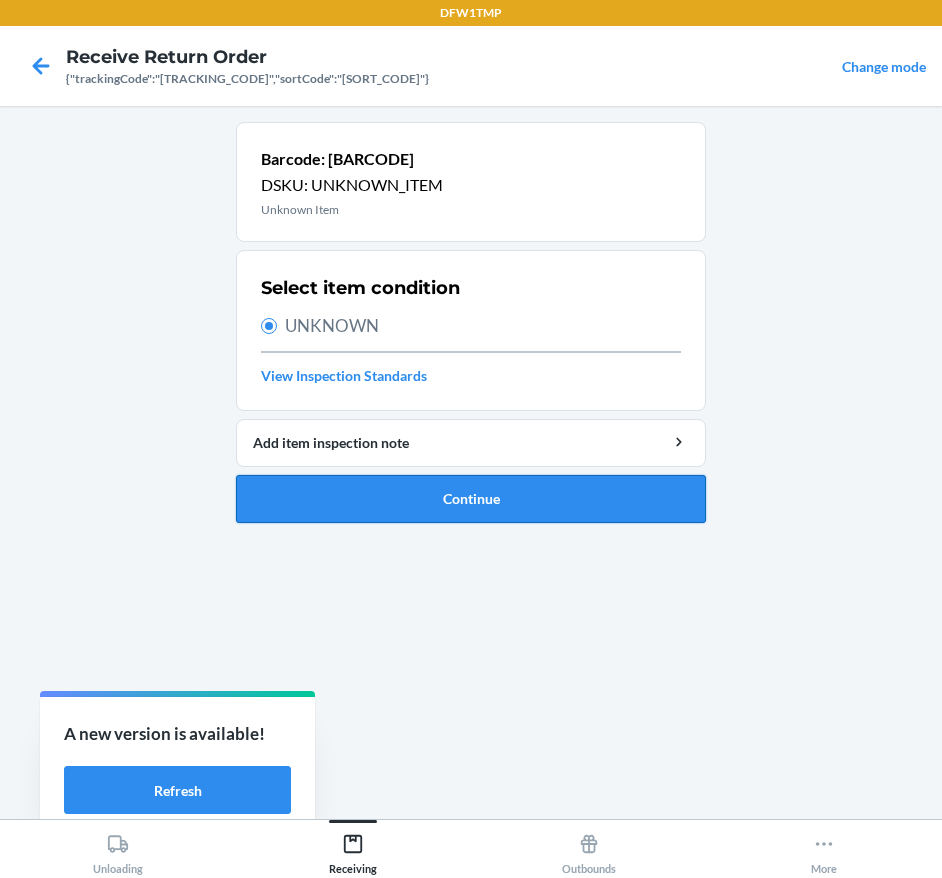 click on "Continue" at bounding box center (471, 499) 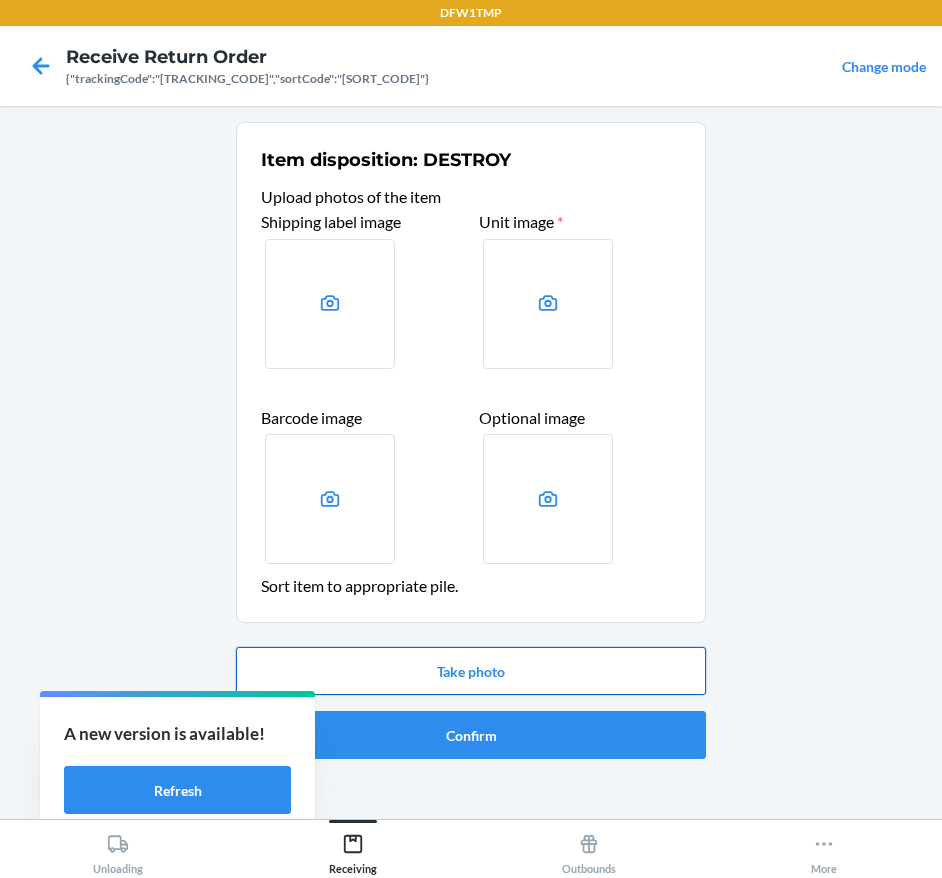 click on "Take photo" at bounding box center [471, 671] 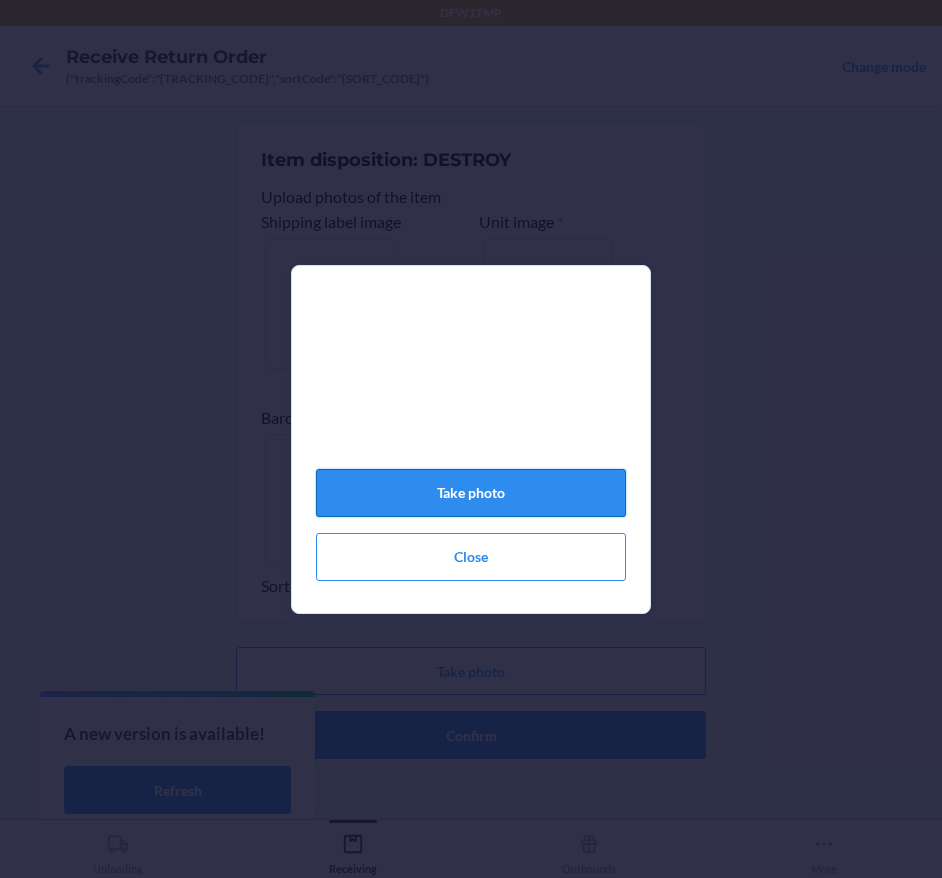 click on "Take photo" 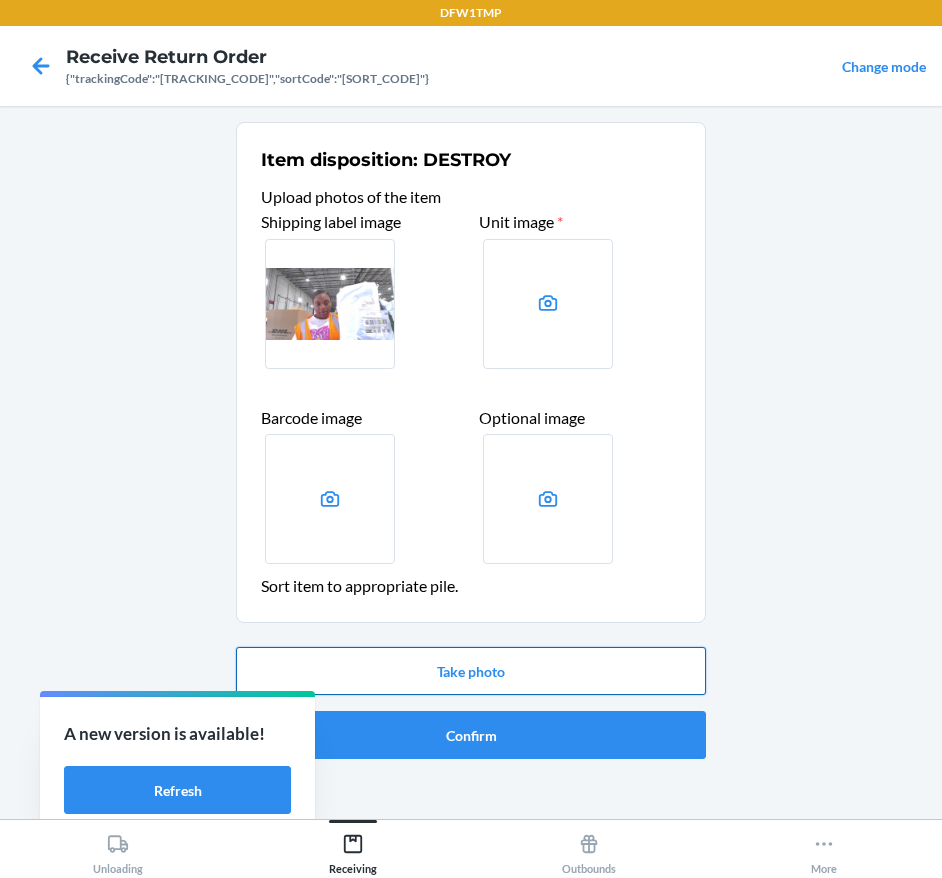 click on "Take photo" at bounding box center (471, 671) 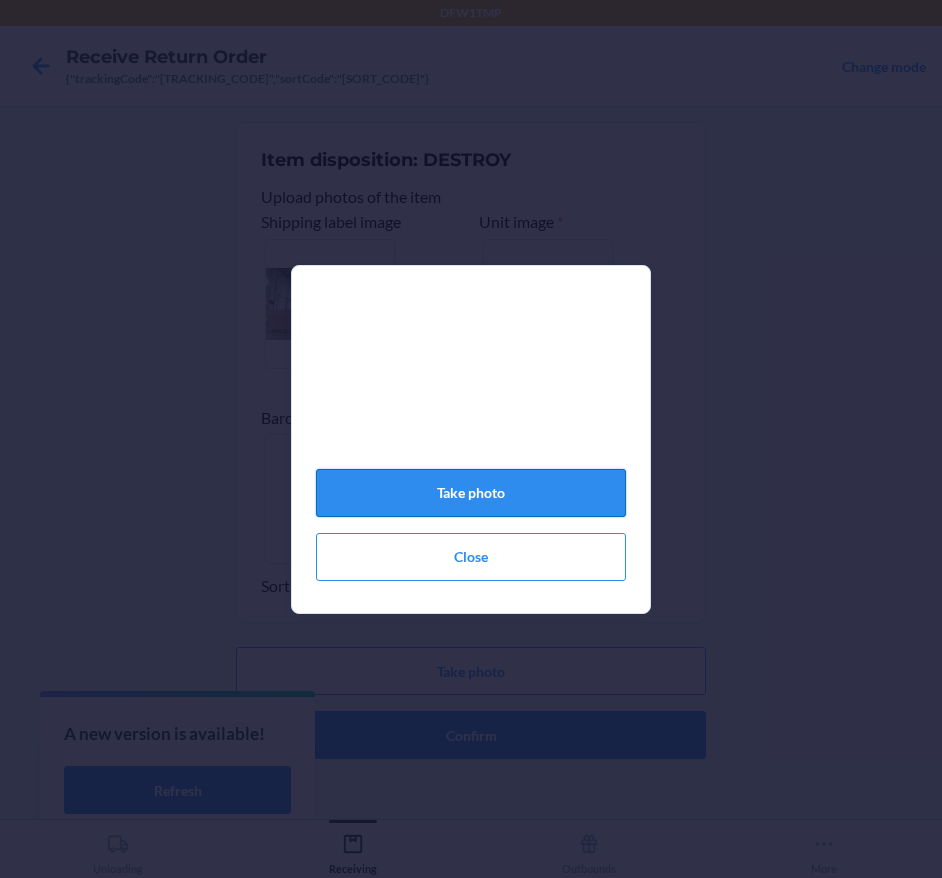 click on "Take photo" 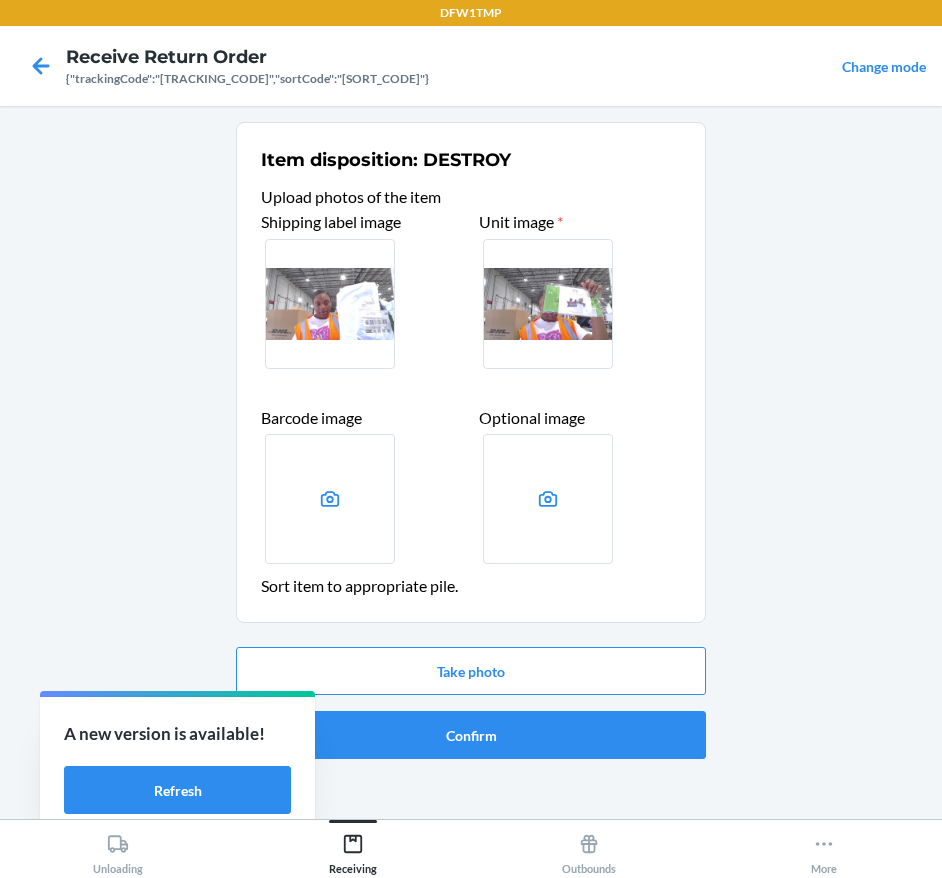 click at bounding box center (330, 499) 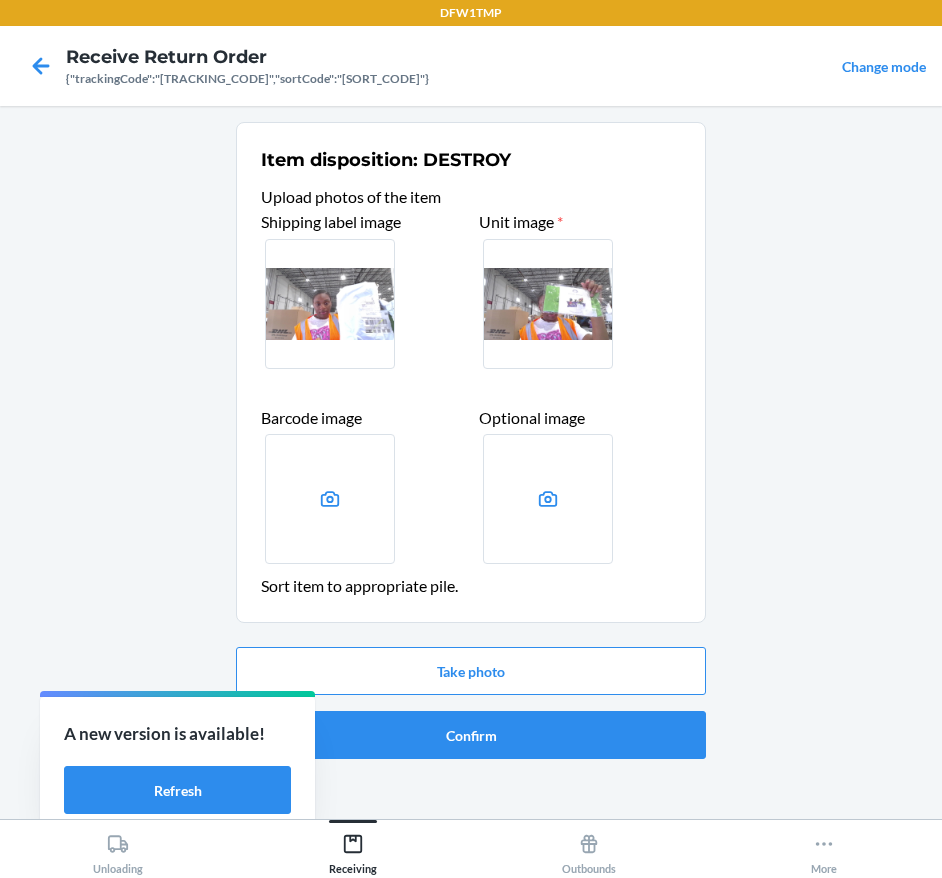click at bounding box center (0, 0) 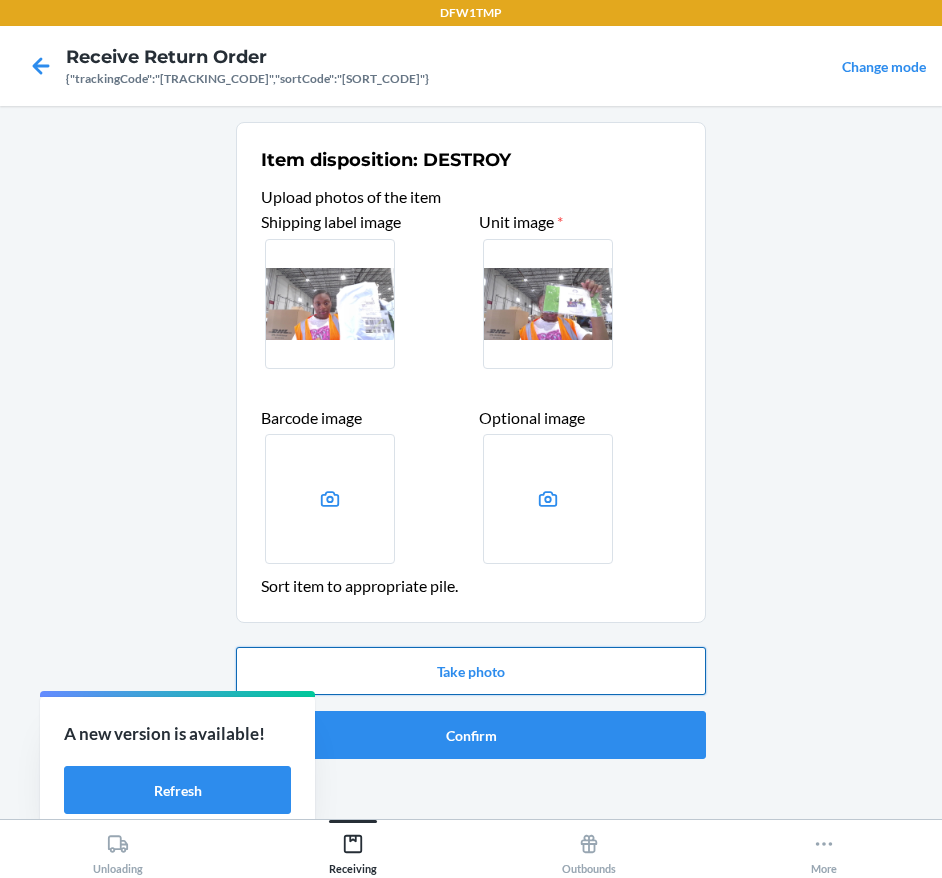 click on "Take photo" at bounding box center [471, 671] 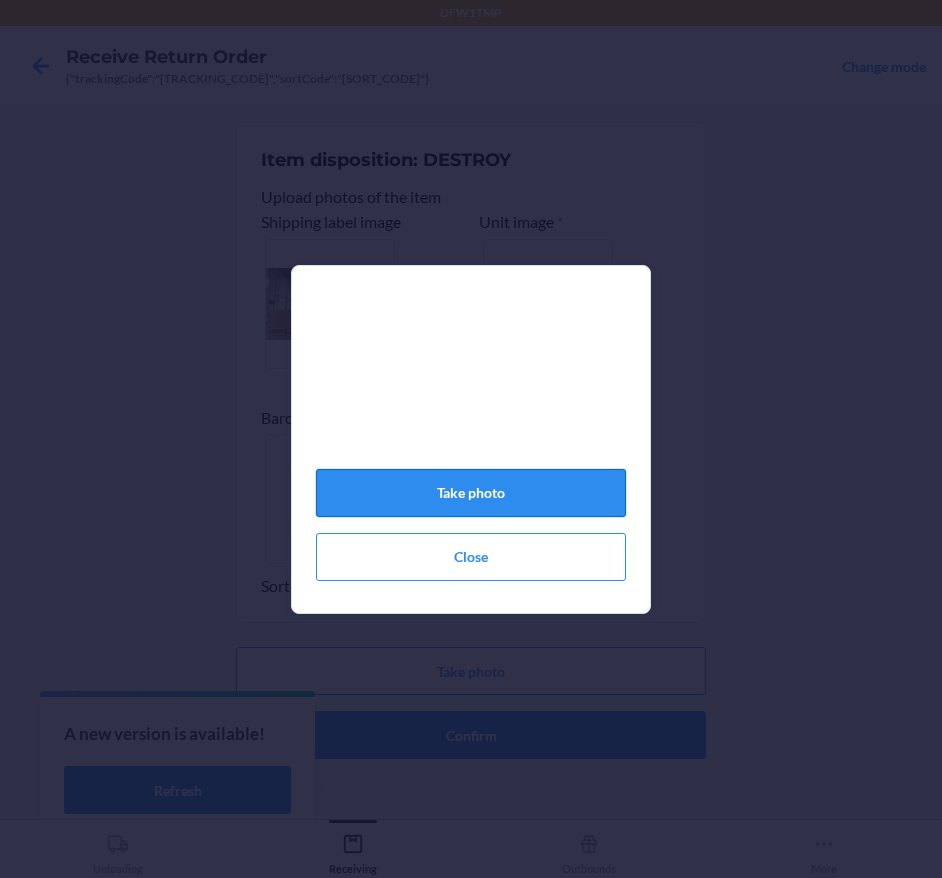 click on "Take photo" 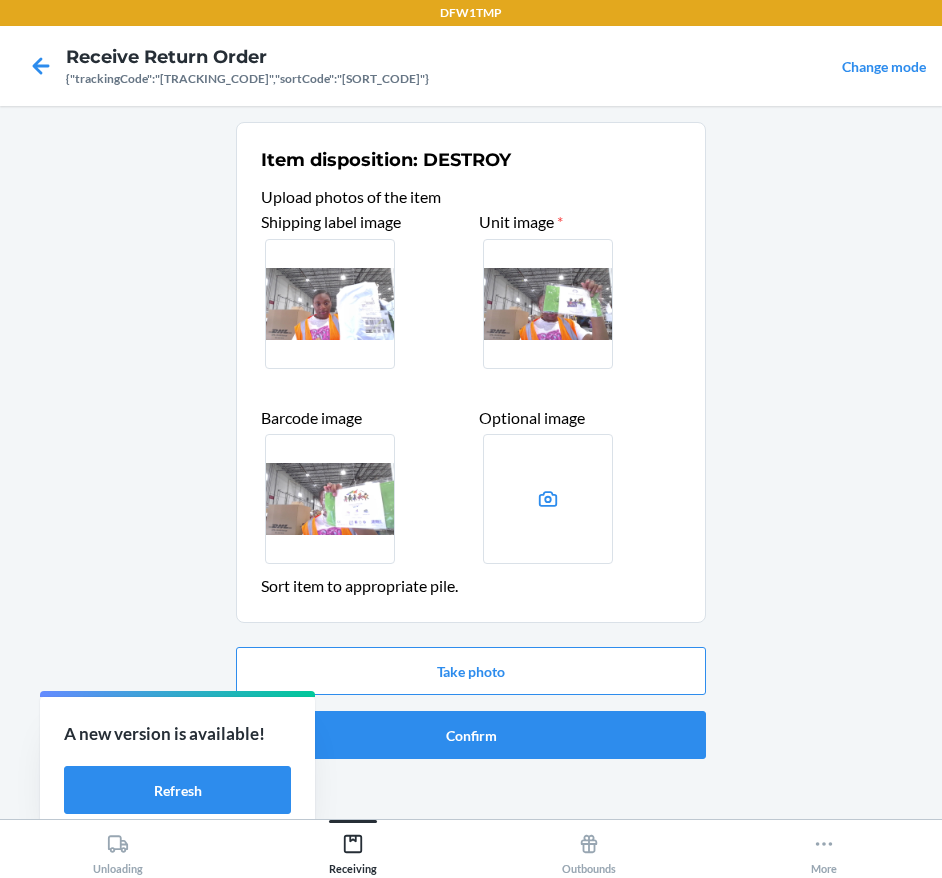 click on "Take photo Confirm" at bounding box center (471, 703) 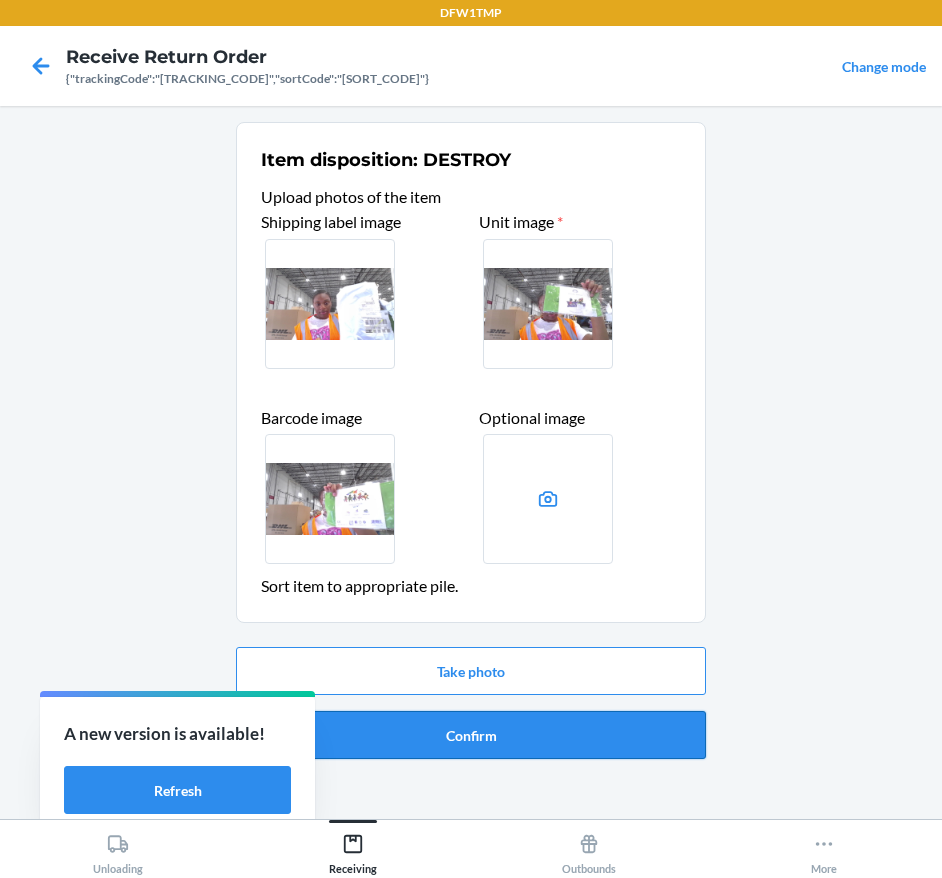click on "Confirm" at bounding box center (471, 735) 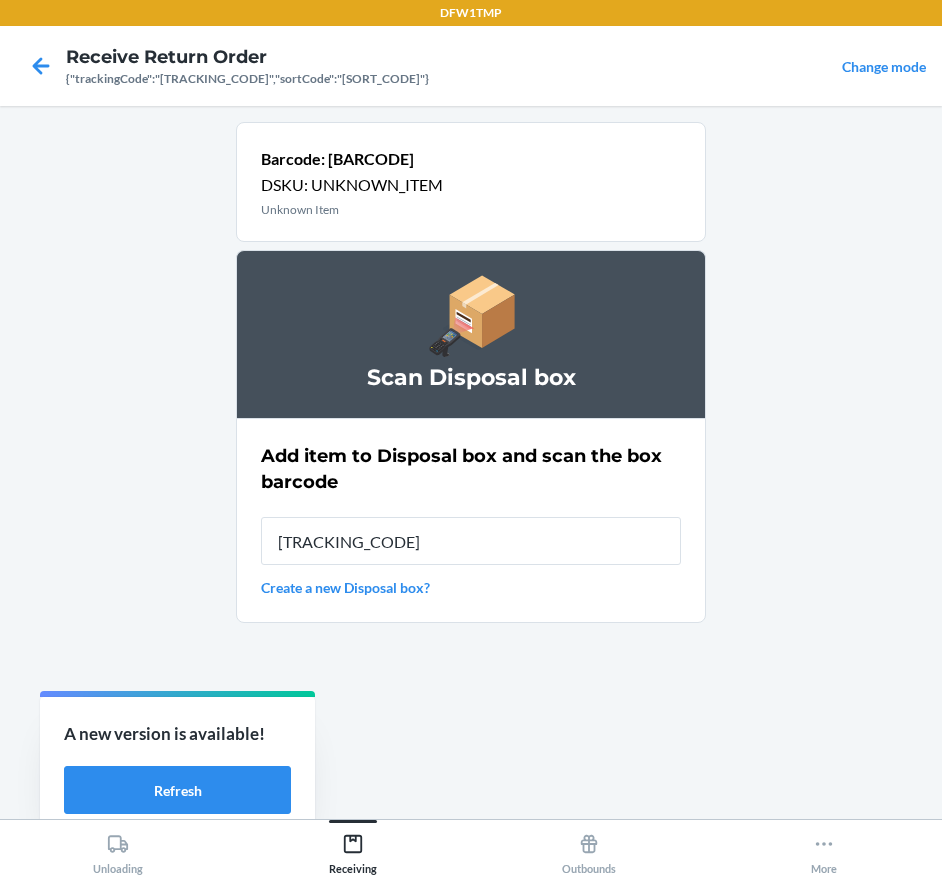 type on "[TRACKING_CODE]" 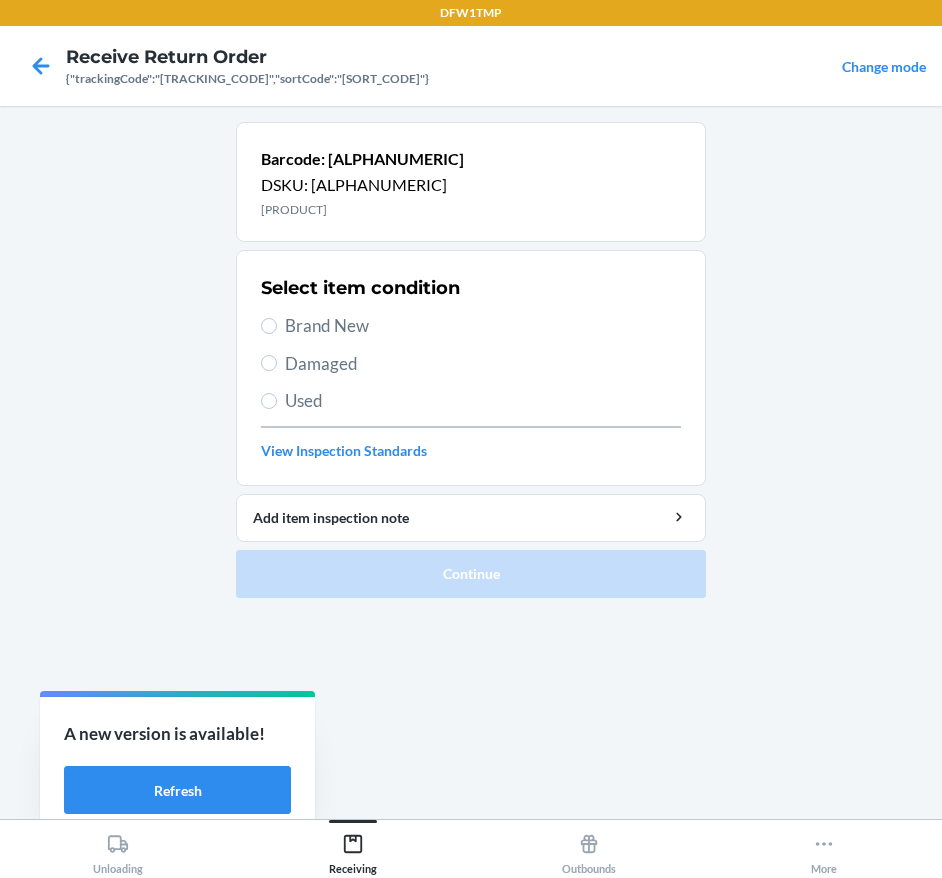 drag, startPoint x: 396, startPoint y: 304, endPoint x: 392, endPoint y: 318, distance: 14.56022 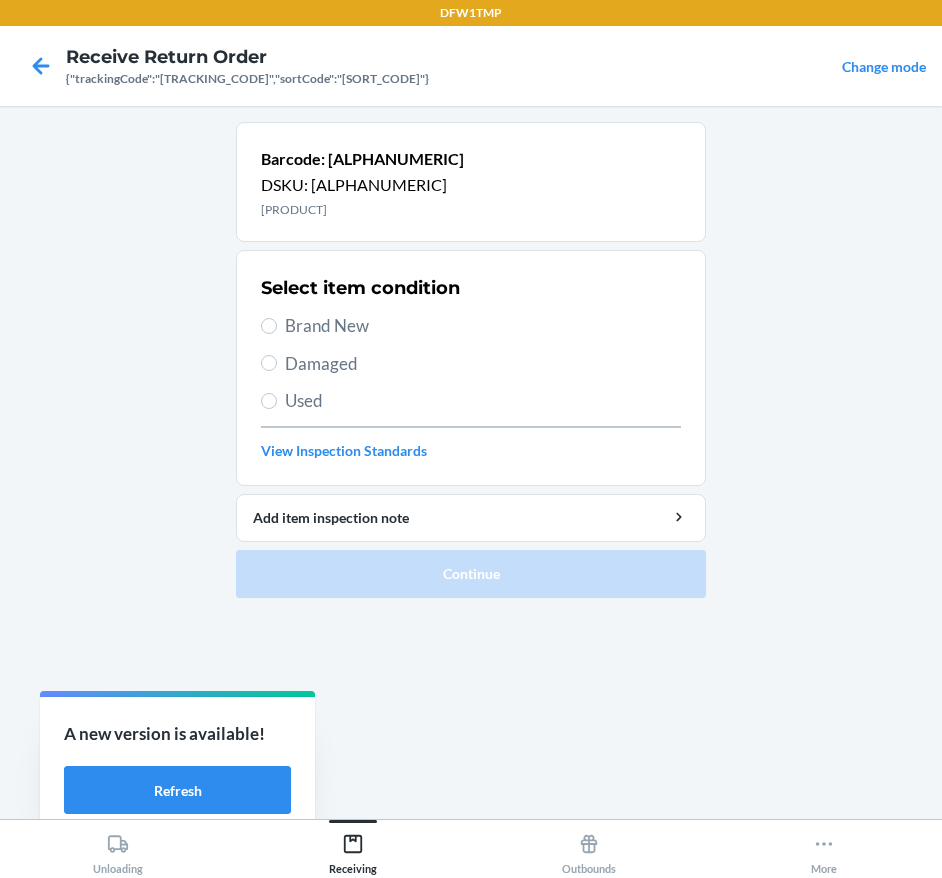 click on "Select item condition Brand New Damaged Used View Inspection Standards" at bounding box center [471, 368] 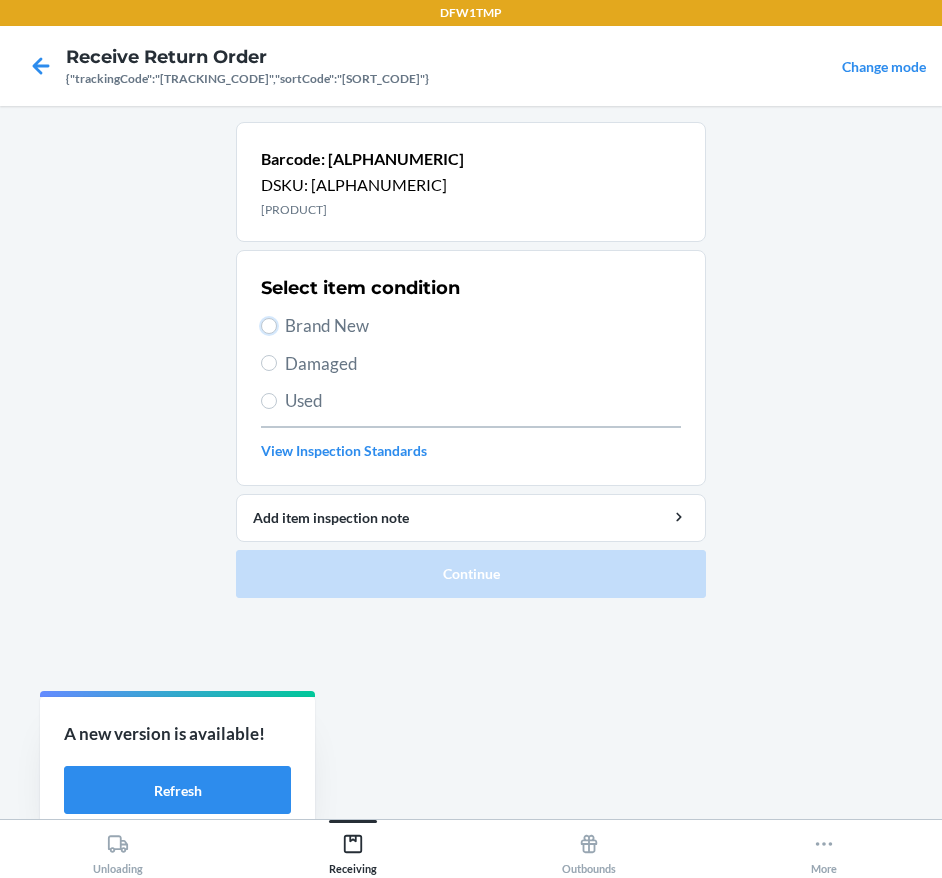click on "Brand New" at bounding box center (269, 326) 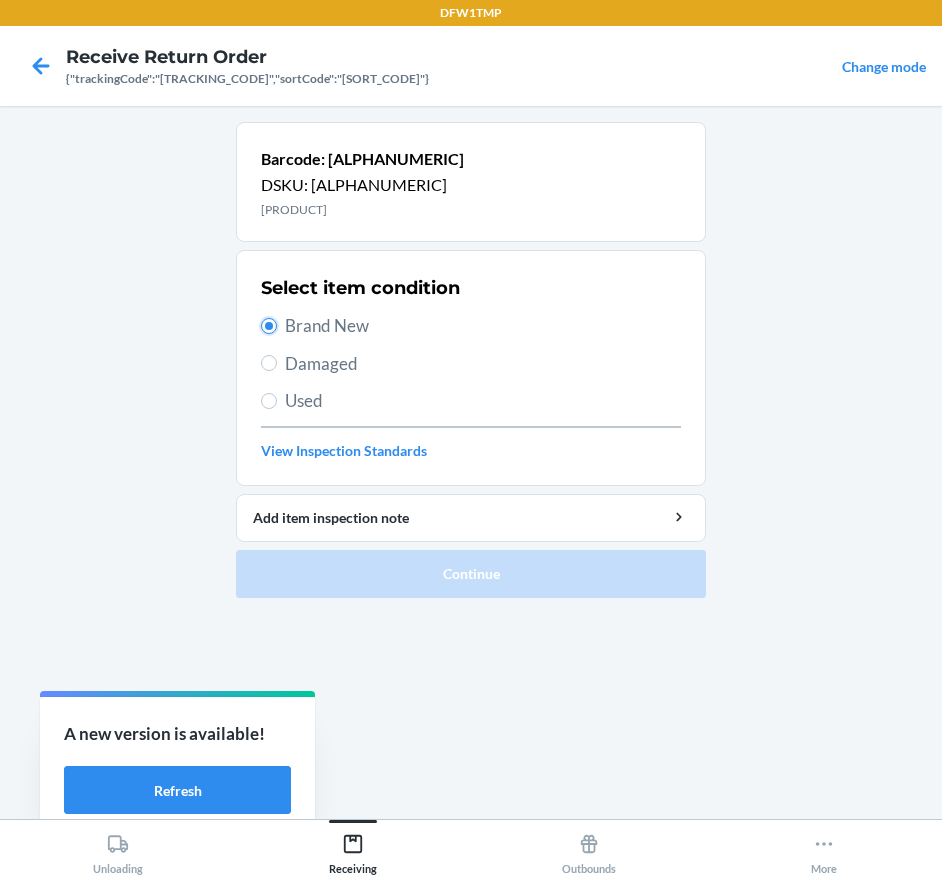 radio on "true" 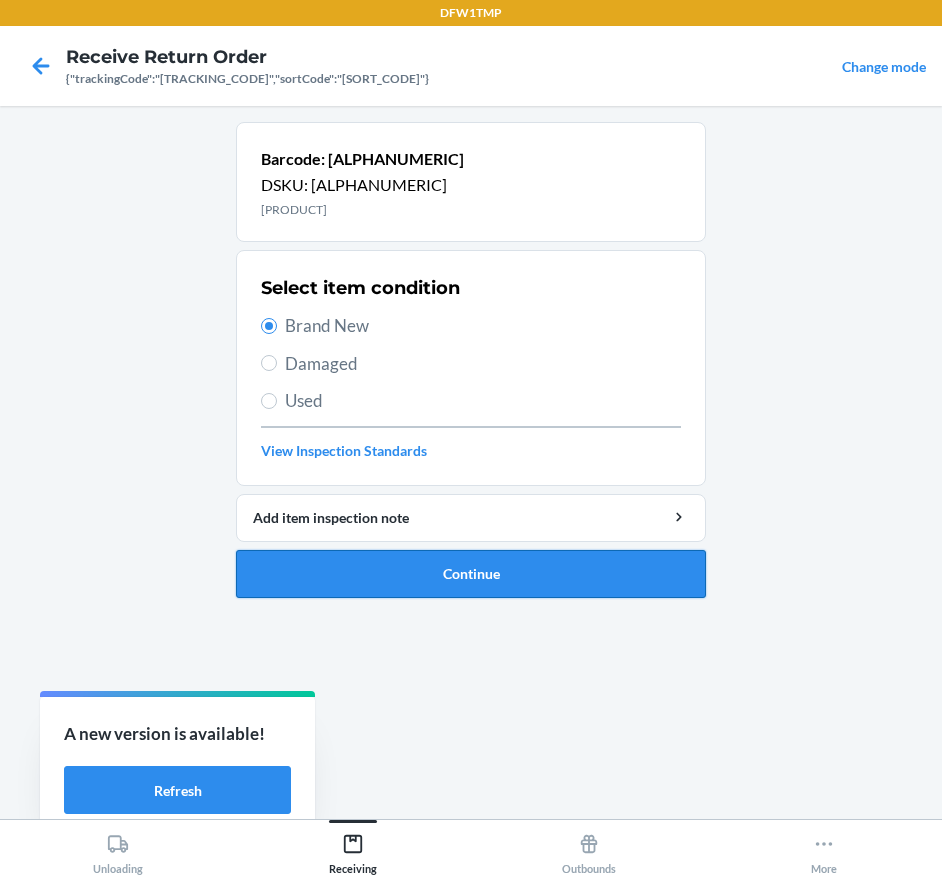click on "Continue" at bounding box center [471, 574] 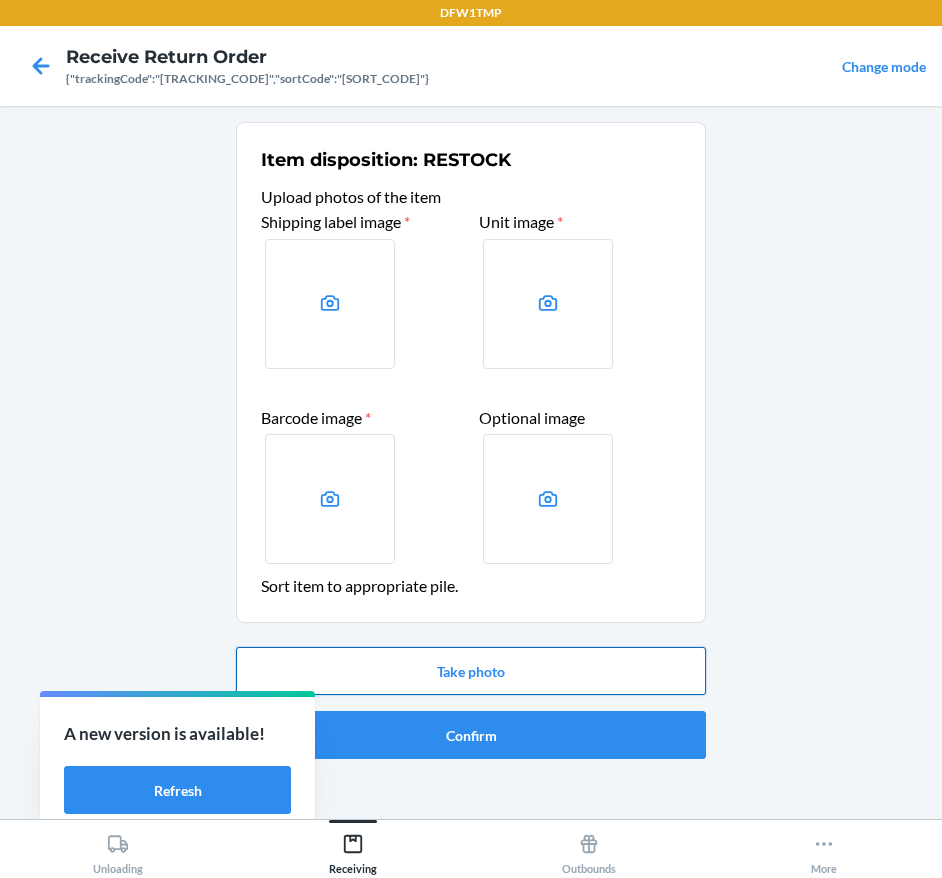 click on "Take photo" at bounding box center (471, 671) 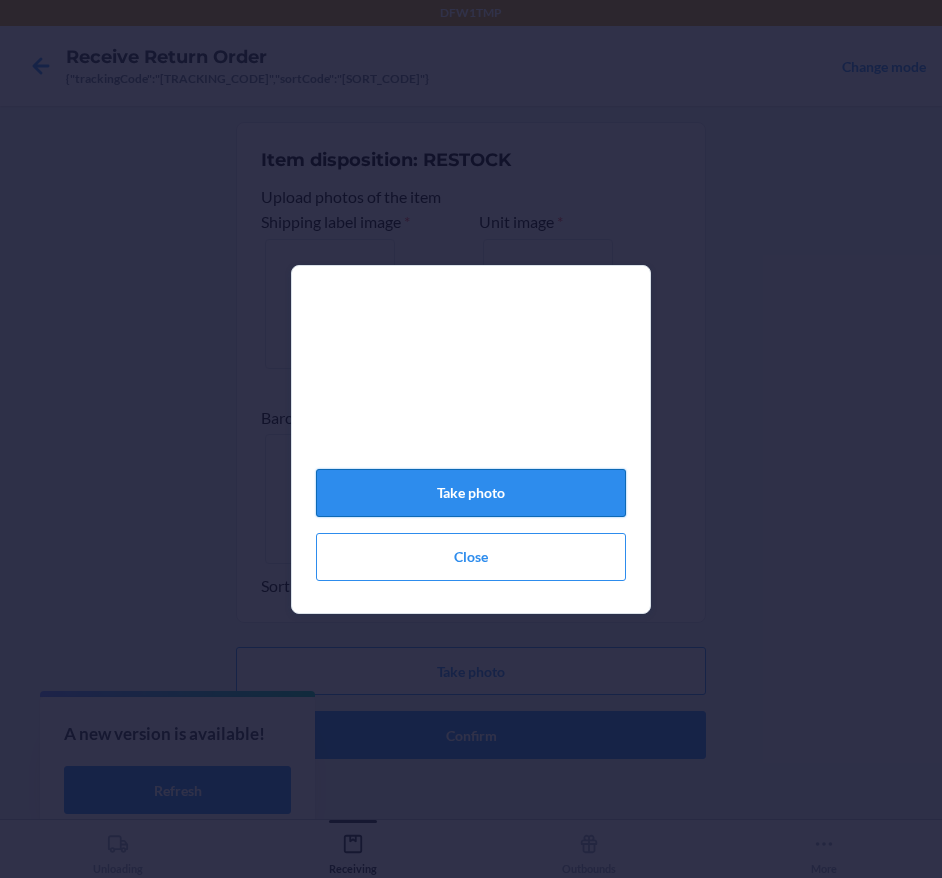 click on "Take photo" 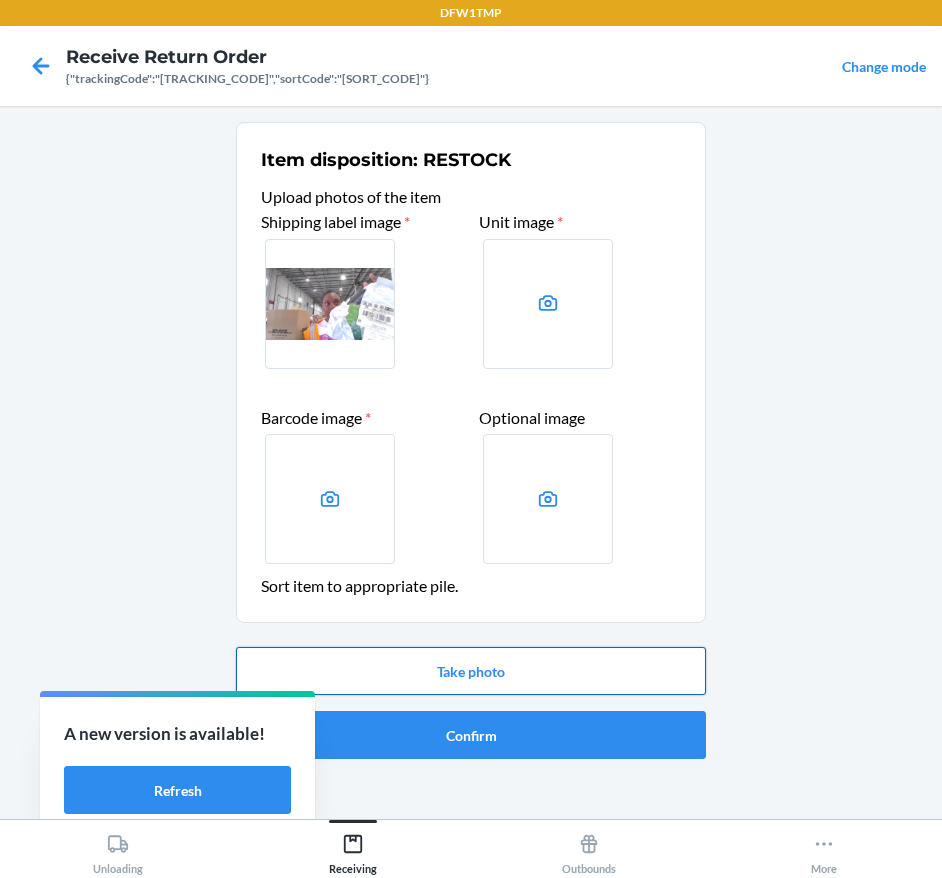 click on "Take photo" at bounding box center (471, 671) 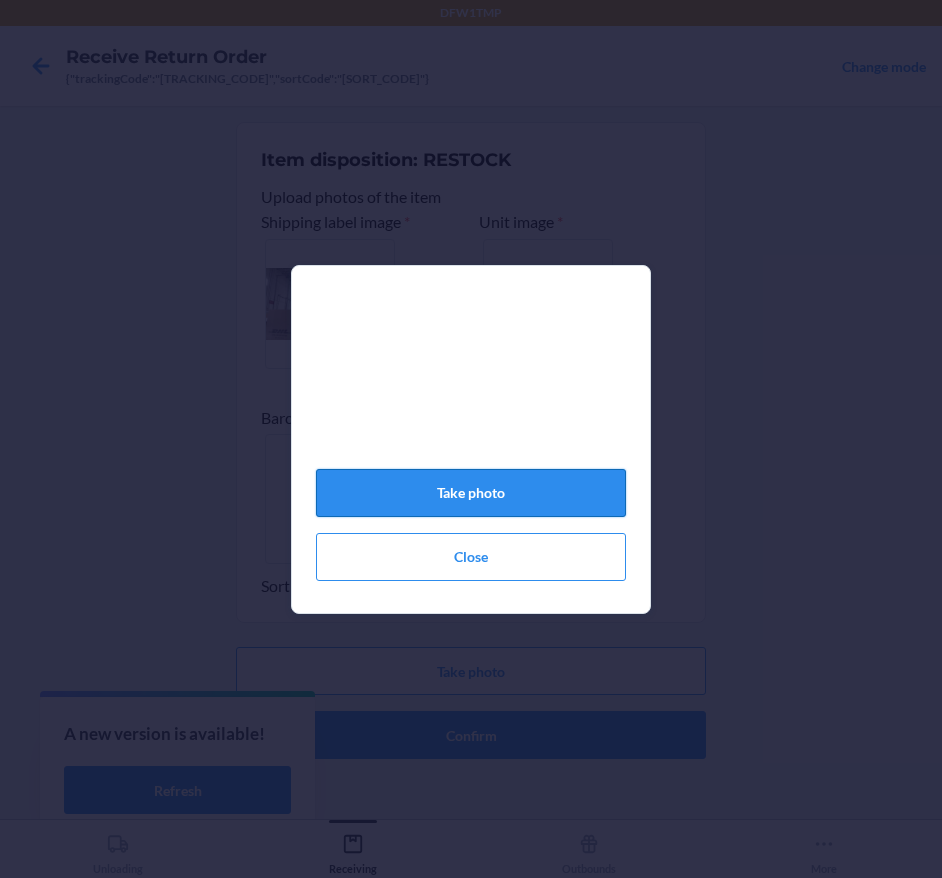 click on "Take photo" 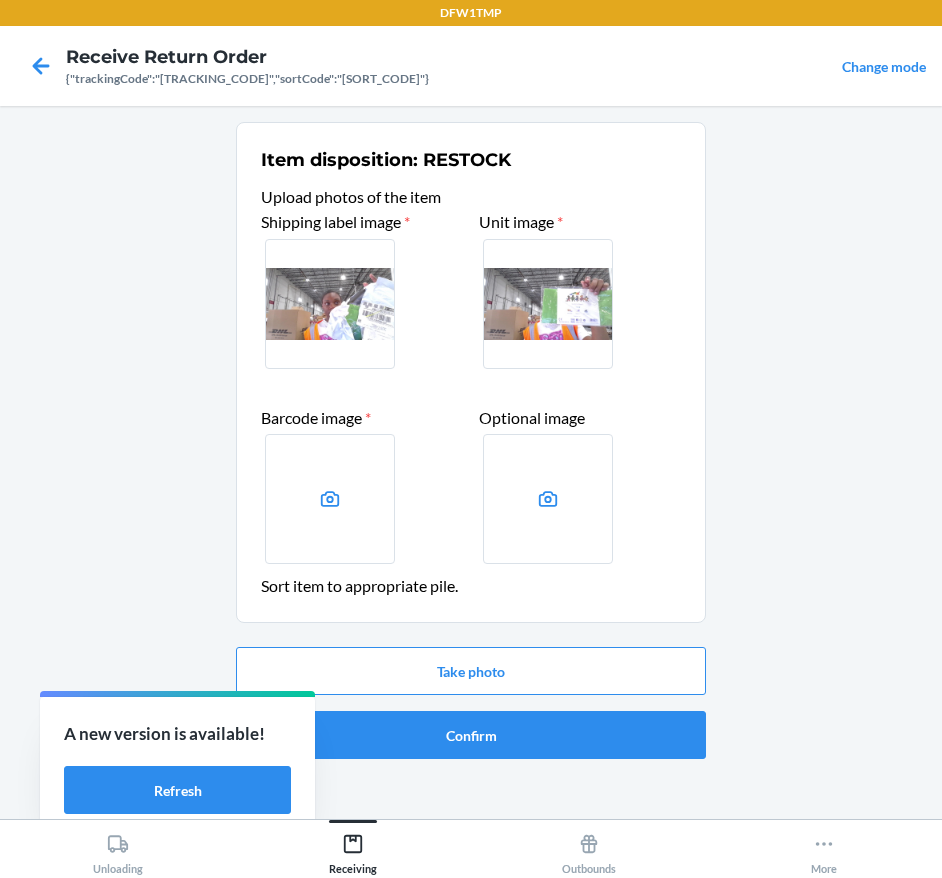 click at bounding box center (330, 499) 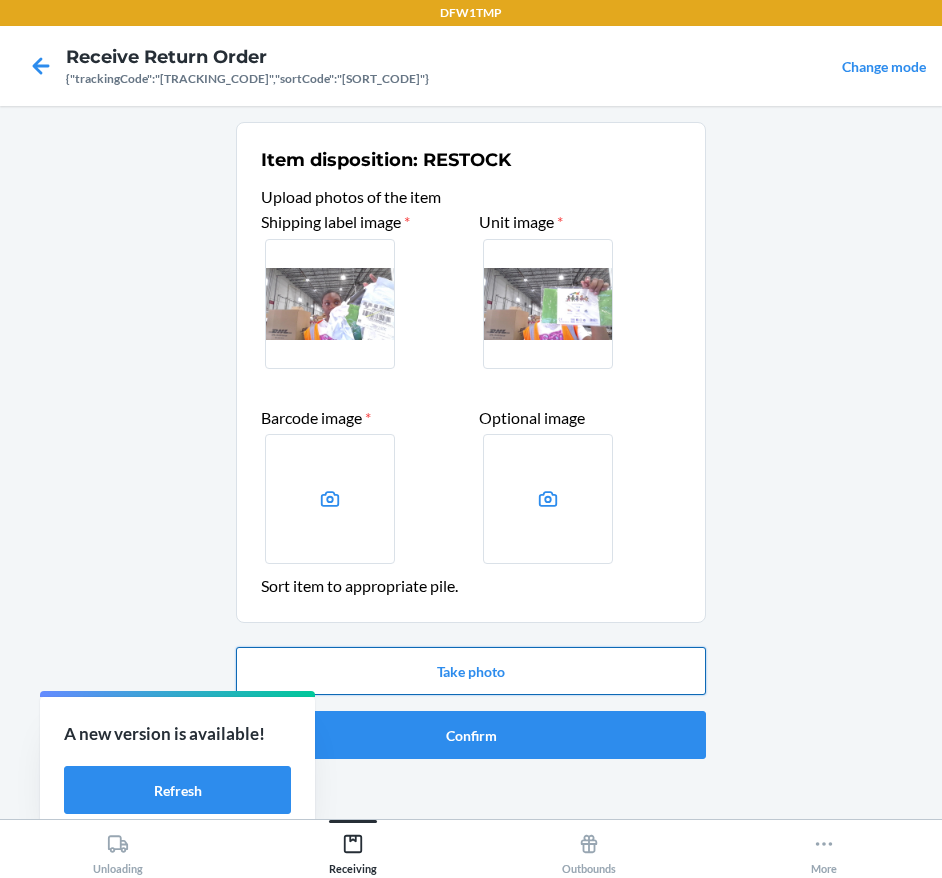 click on "Take photo" at bounding box center (471, 671) 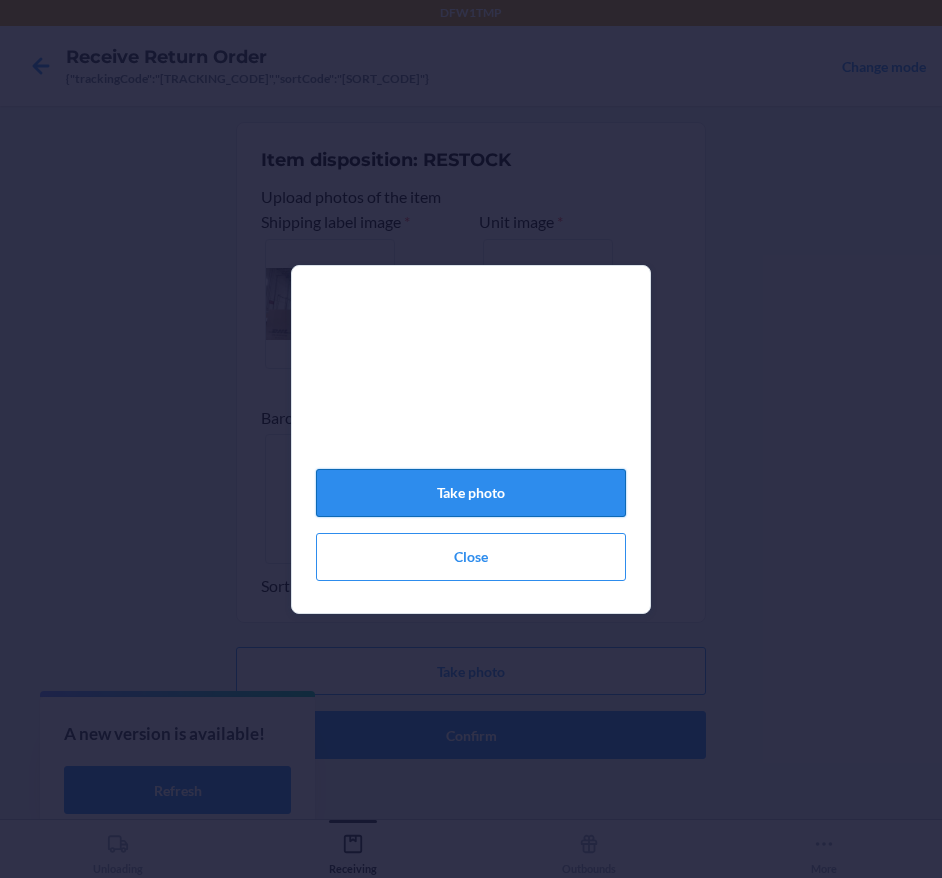 click on "Take photo" 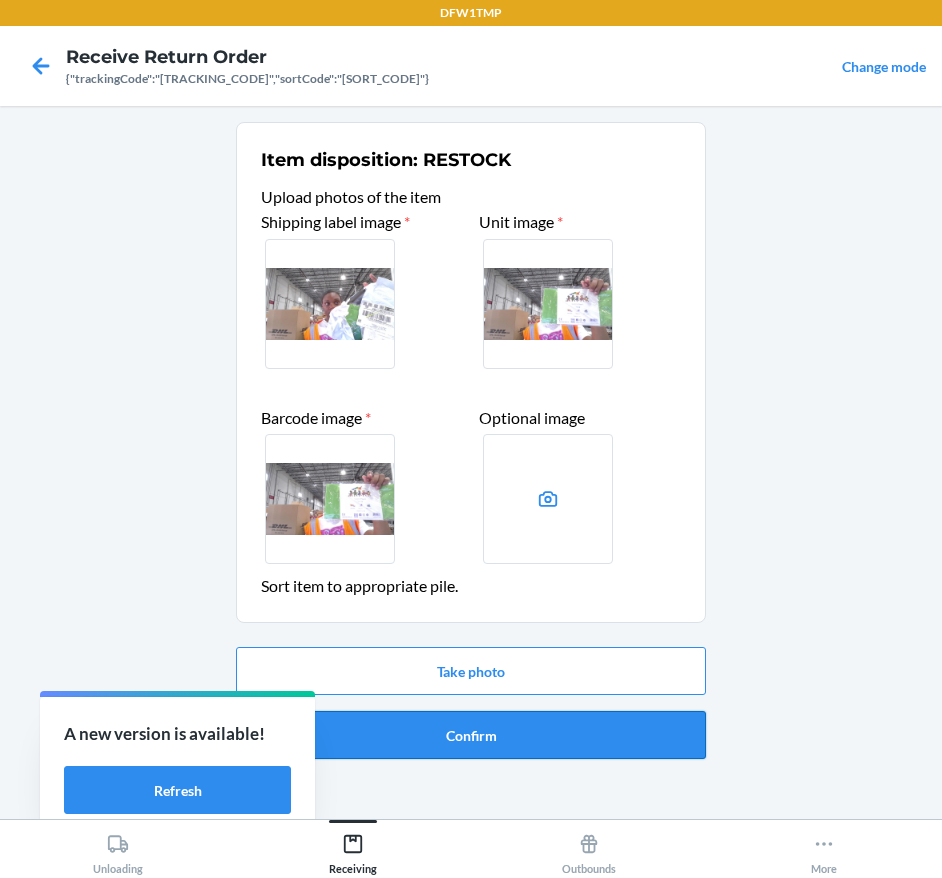 click on "Confirm" at bounding box center (471, 735) 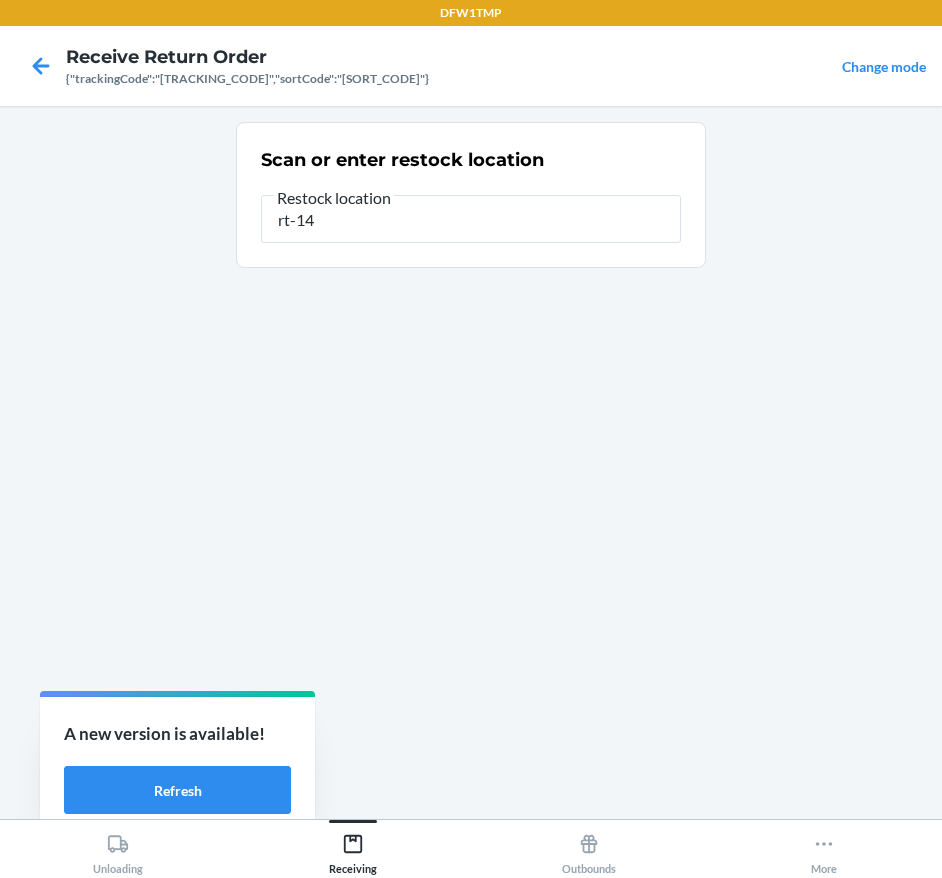 type on "rt-14" 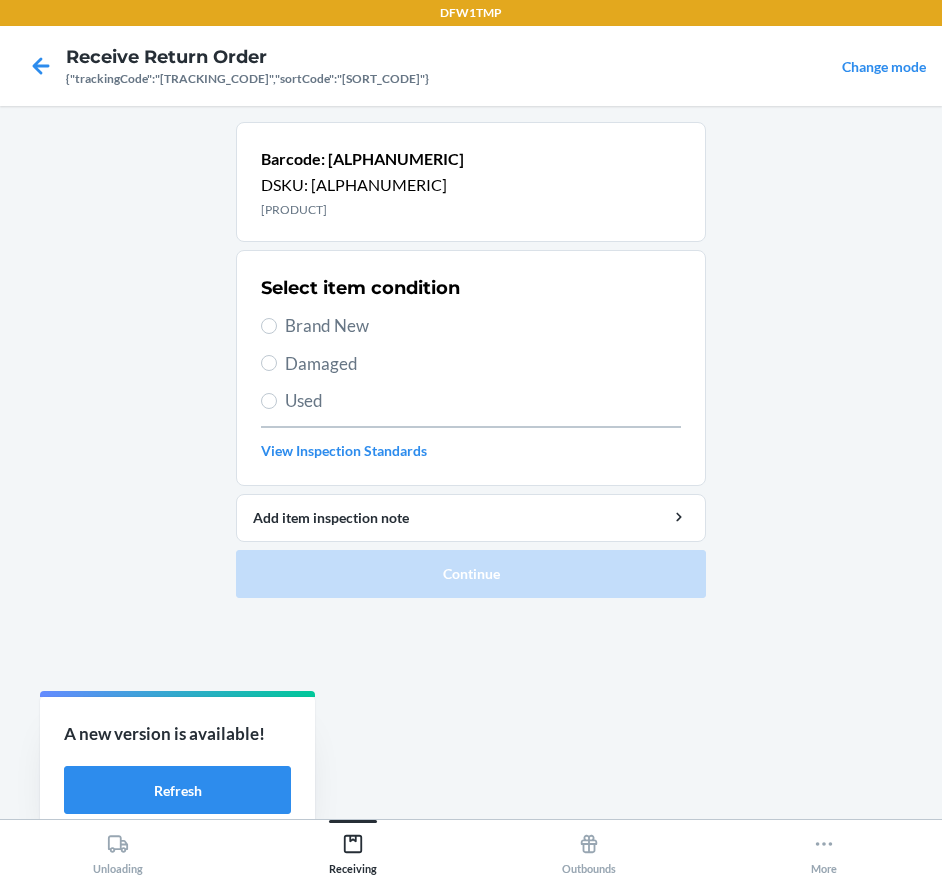click on "Select item condition Brand New Damaged Used View Inspection Standards" at bounding box center (471, 368) 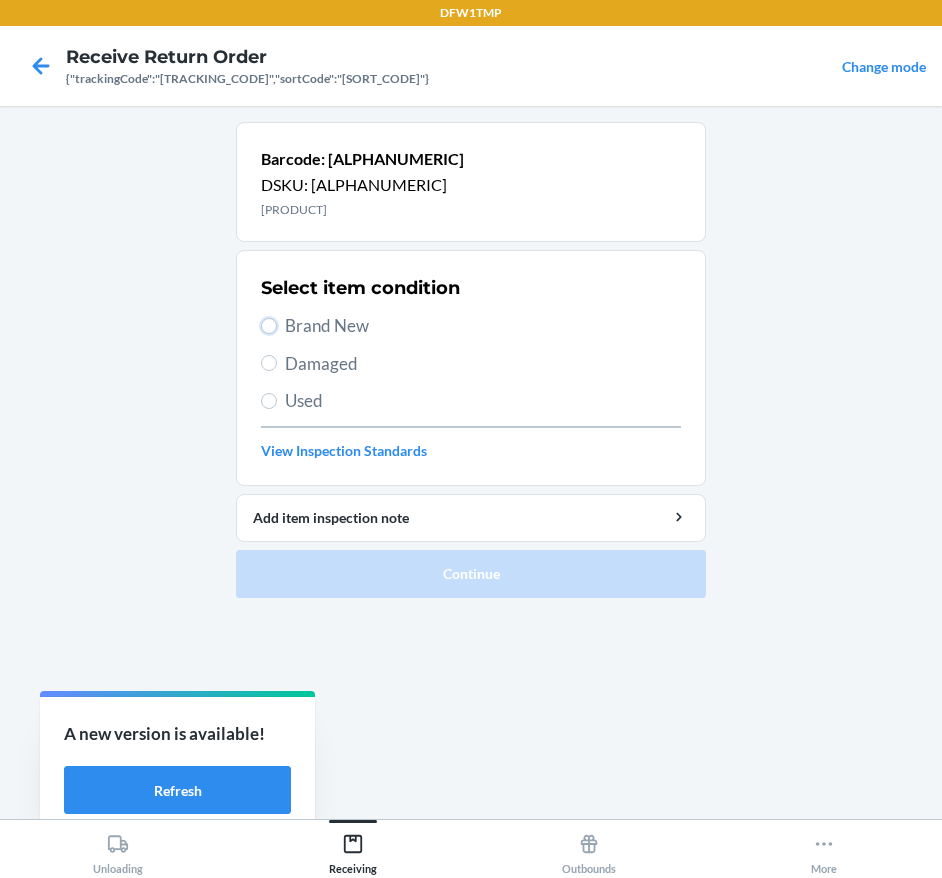 click on "Brand New" at bounding box center [269, 326] 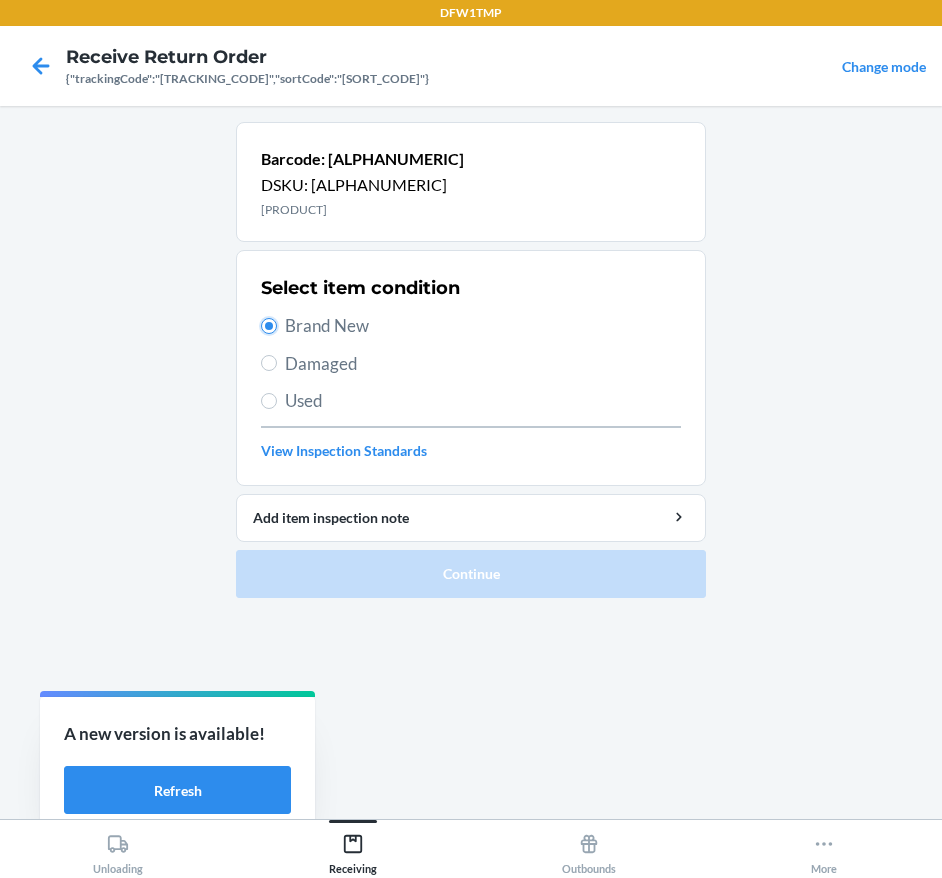 radio on "true" 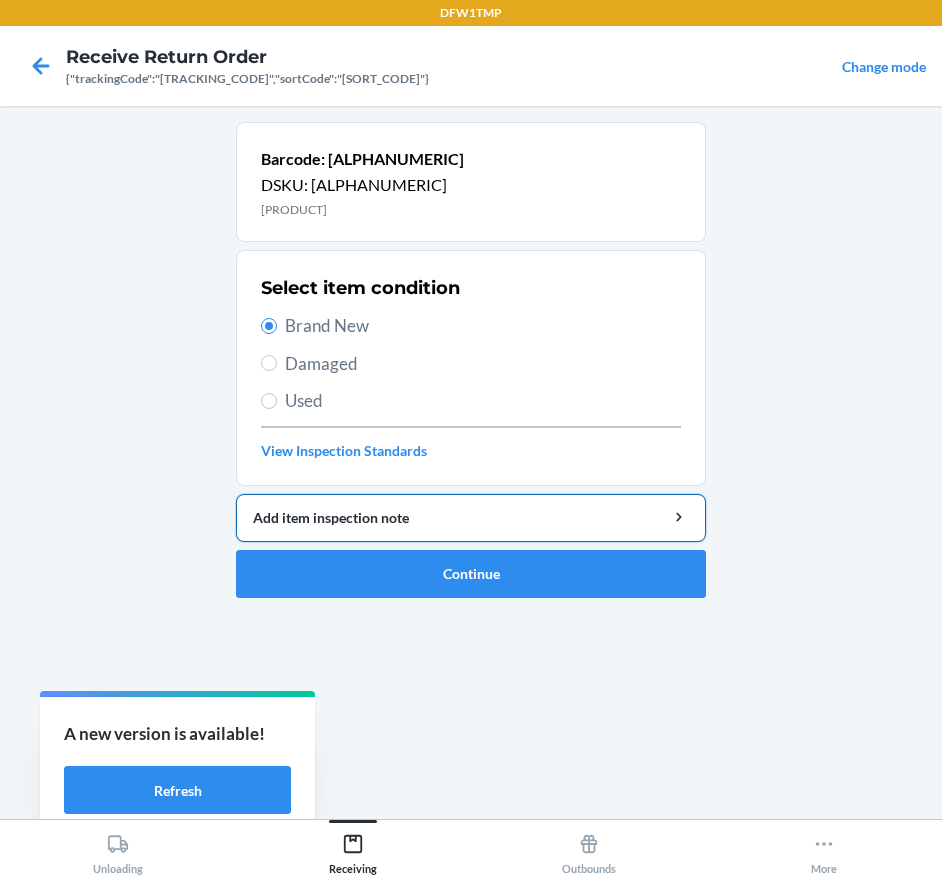 click on "Add item inspection note" at bounding box center (471, 518) 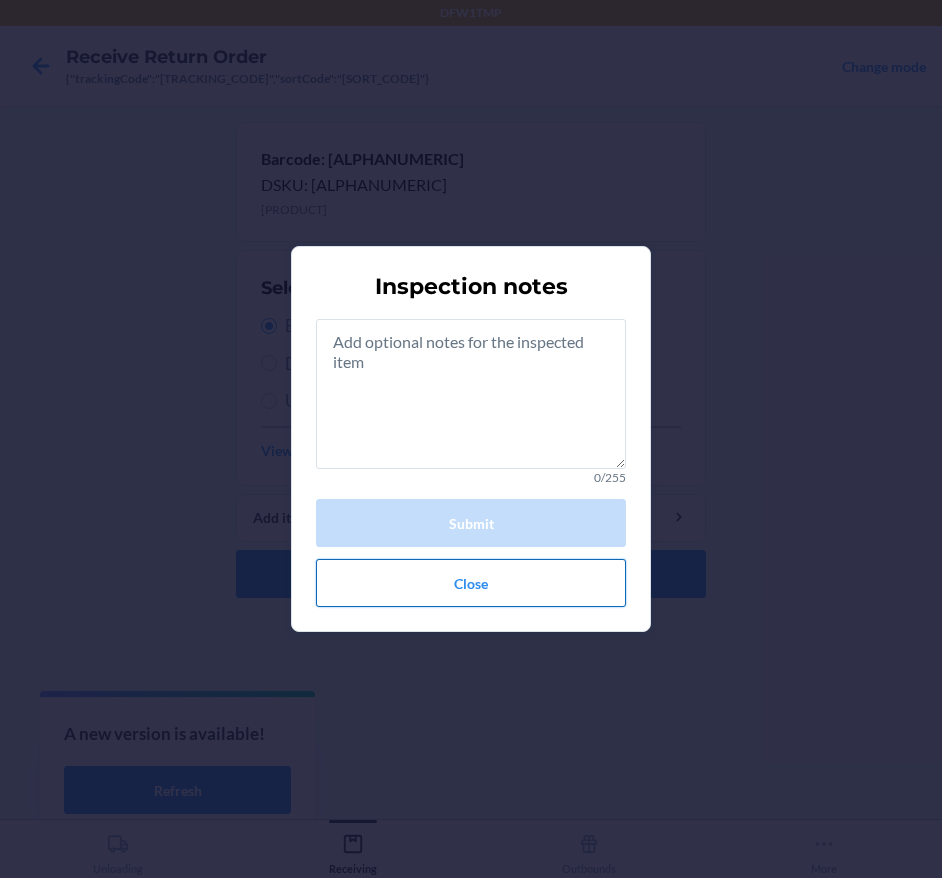 click on "Close" at bounding box center [471, 583] 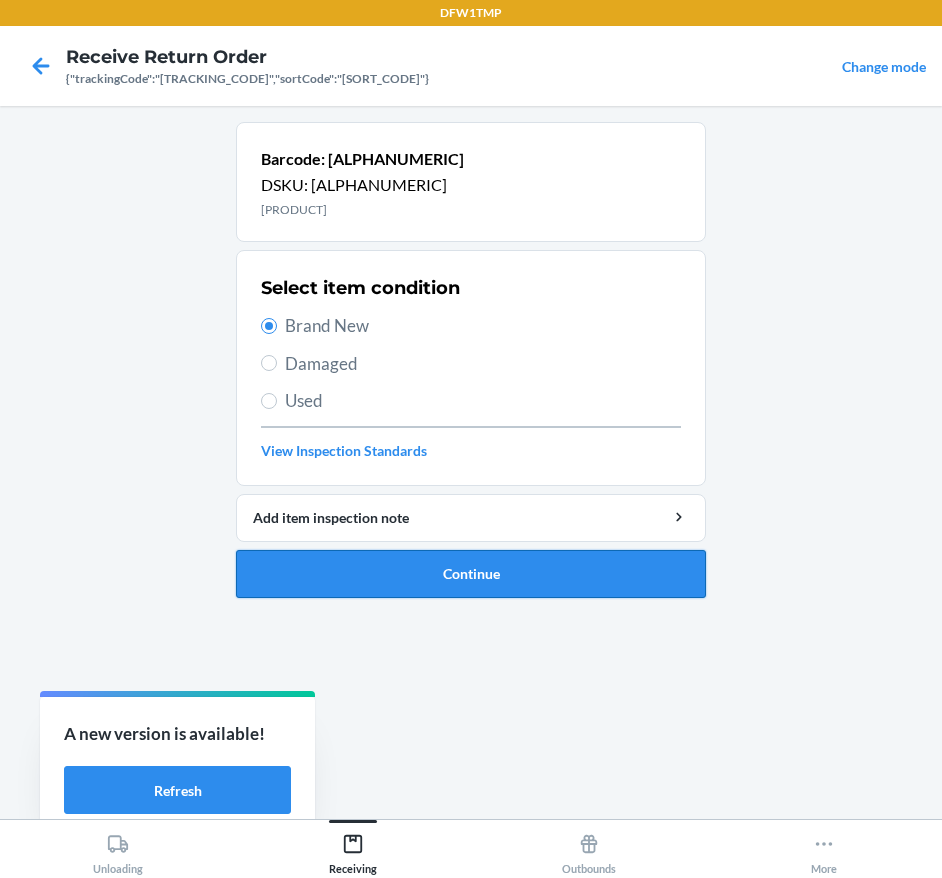click on "Continue" at bounding box center (471, 574) 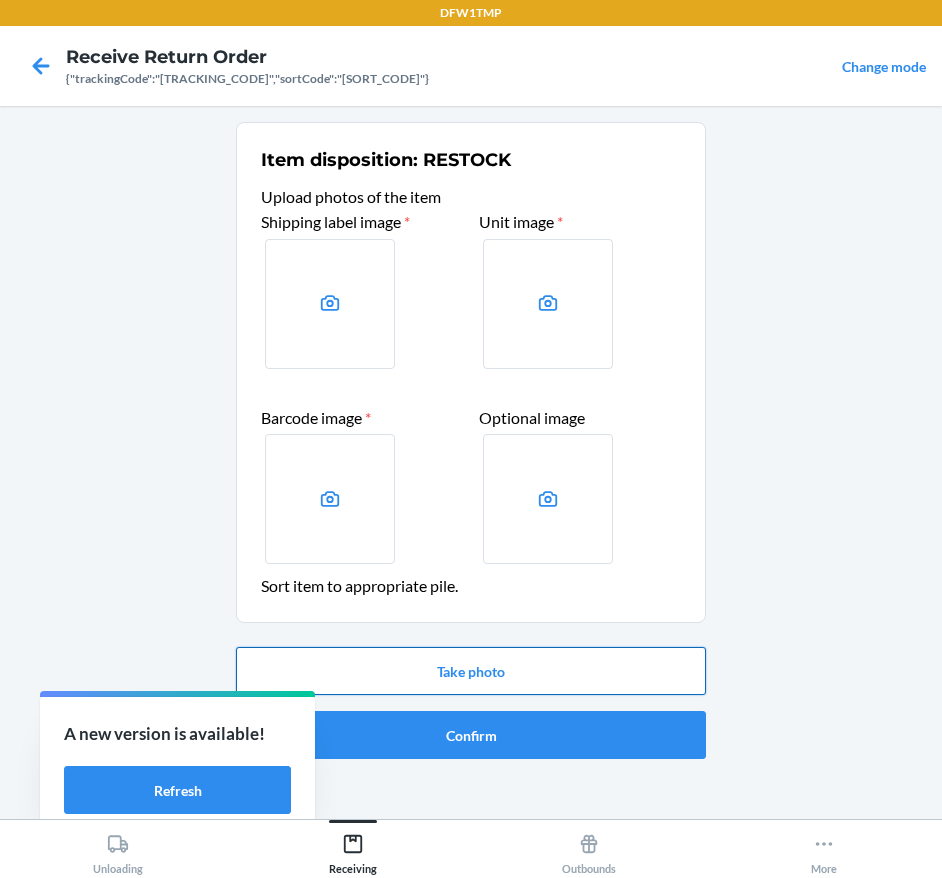 click on "Take photo" at bounding box center (471, 671) 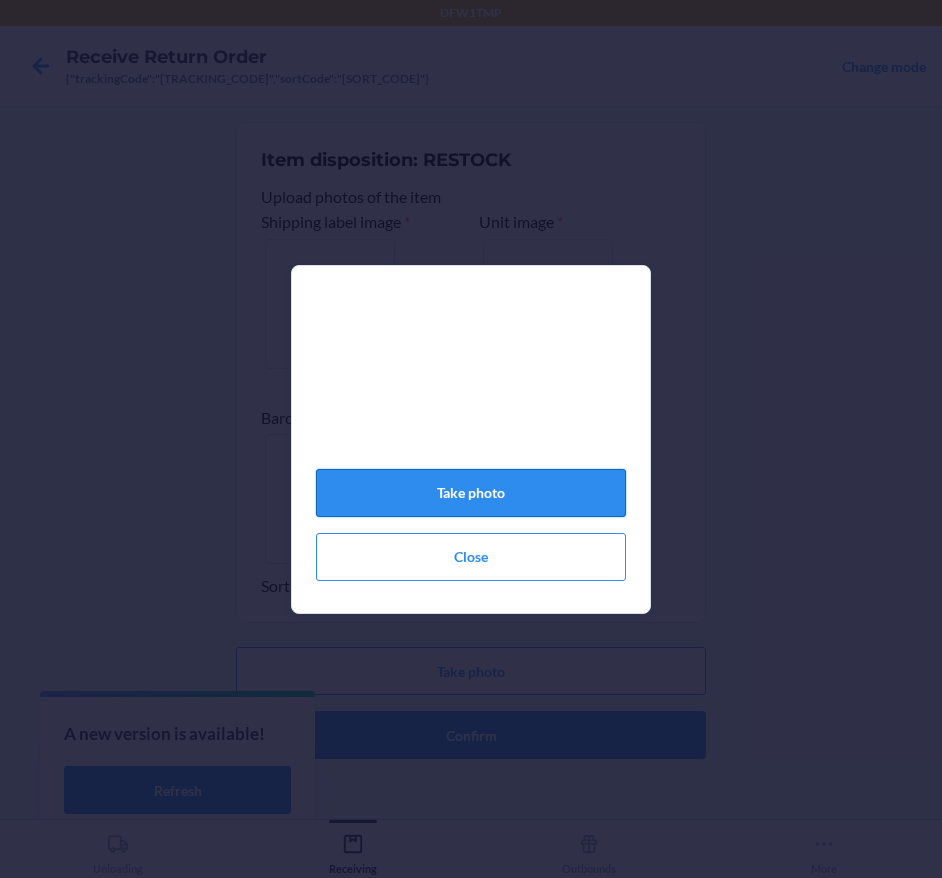 click on "Take photo" 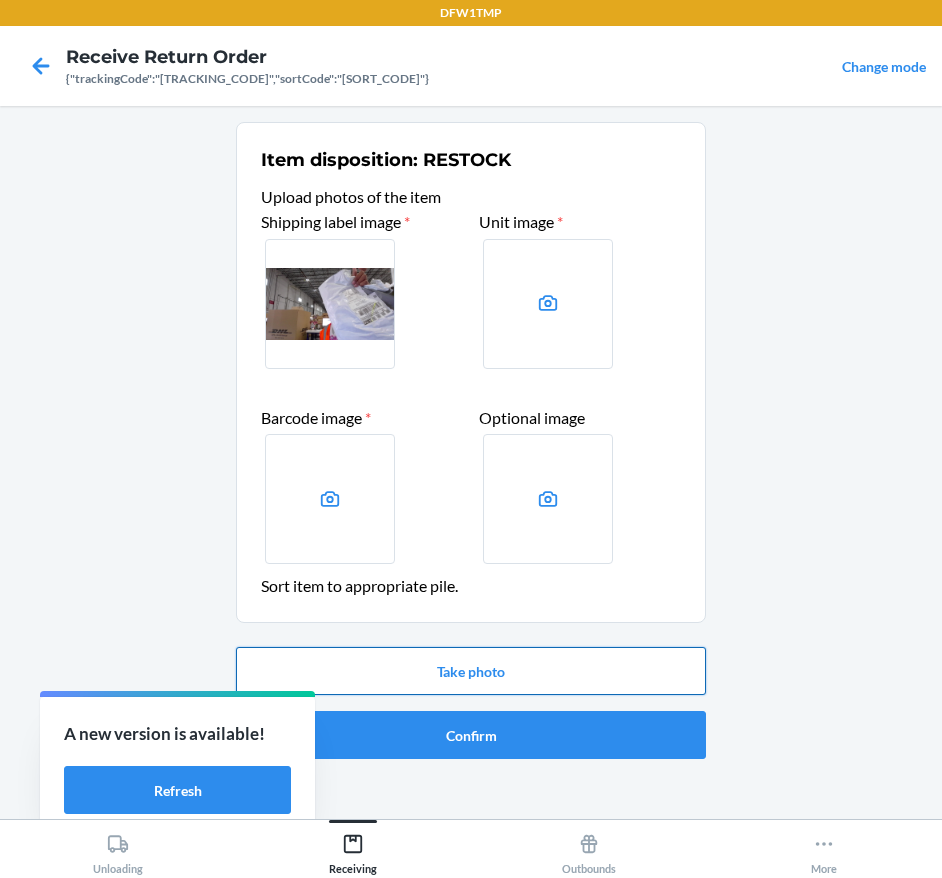 click on "Take photo" at bounding box center [471, 671] 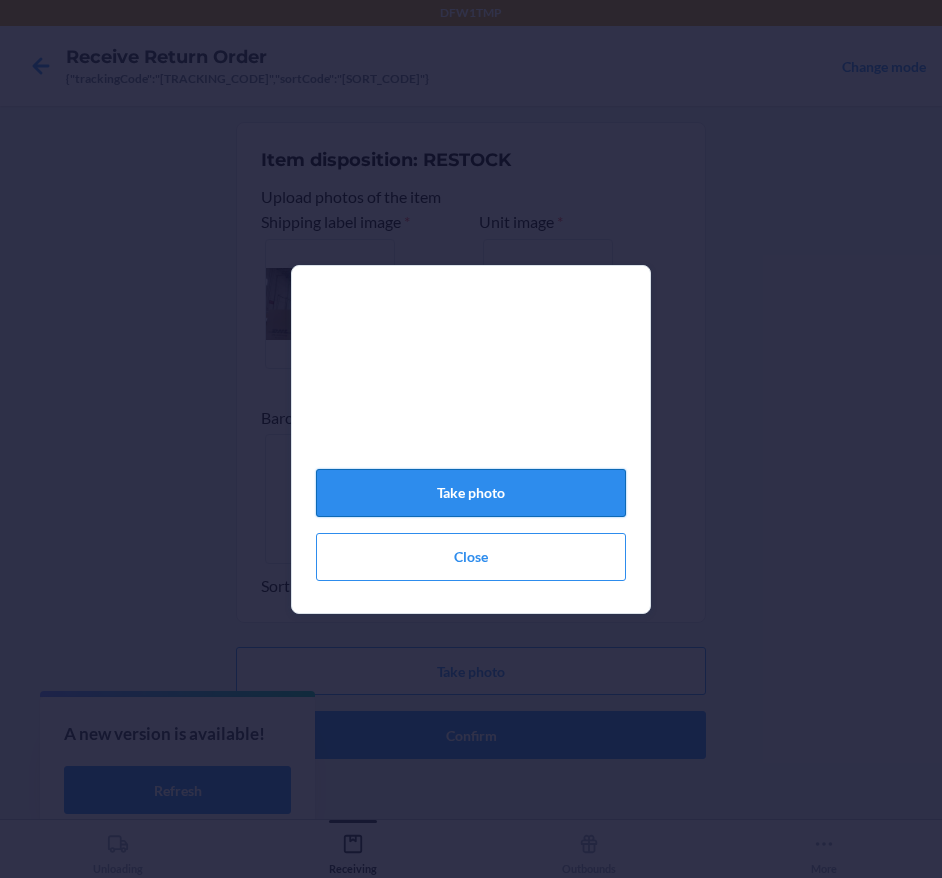 click on "Take photo" 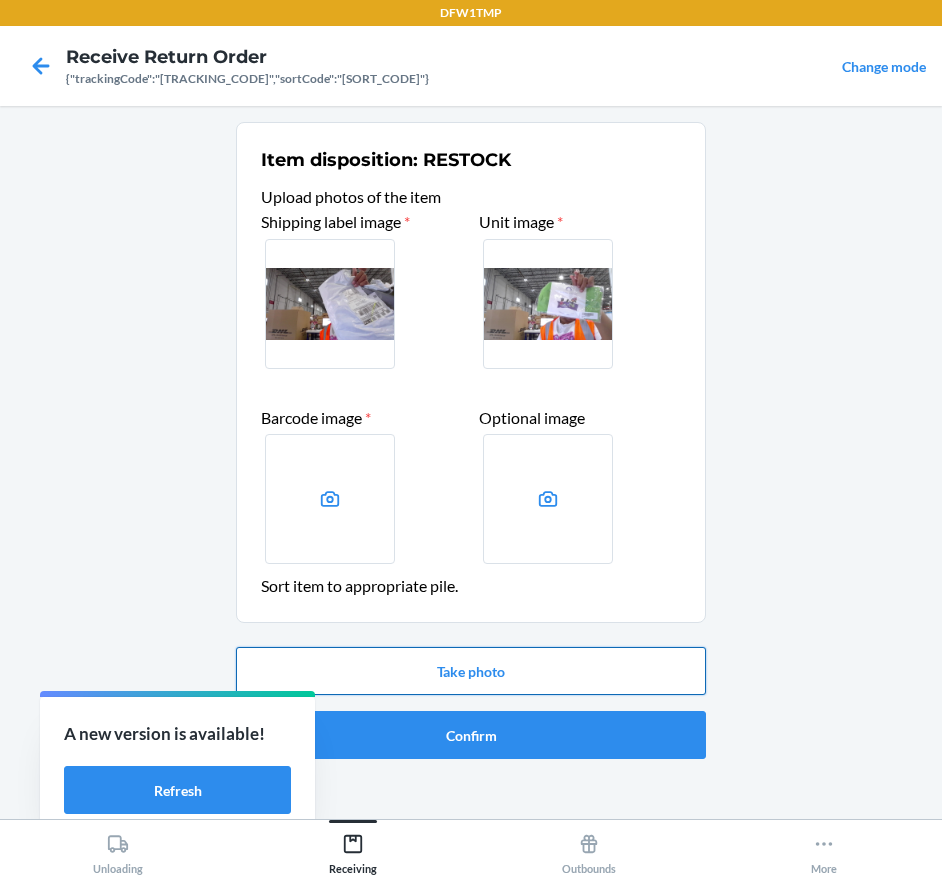click on "Take photo" at bounding box center (471, 671) 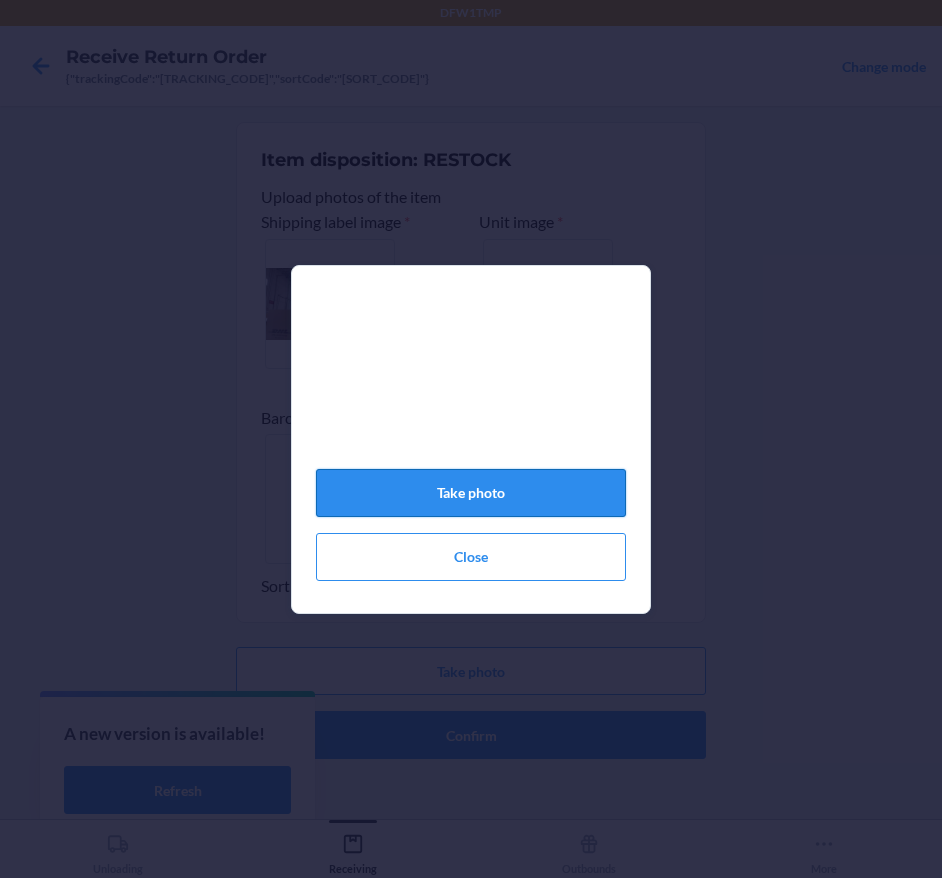 click on "Take photo" 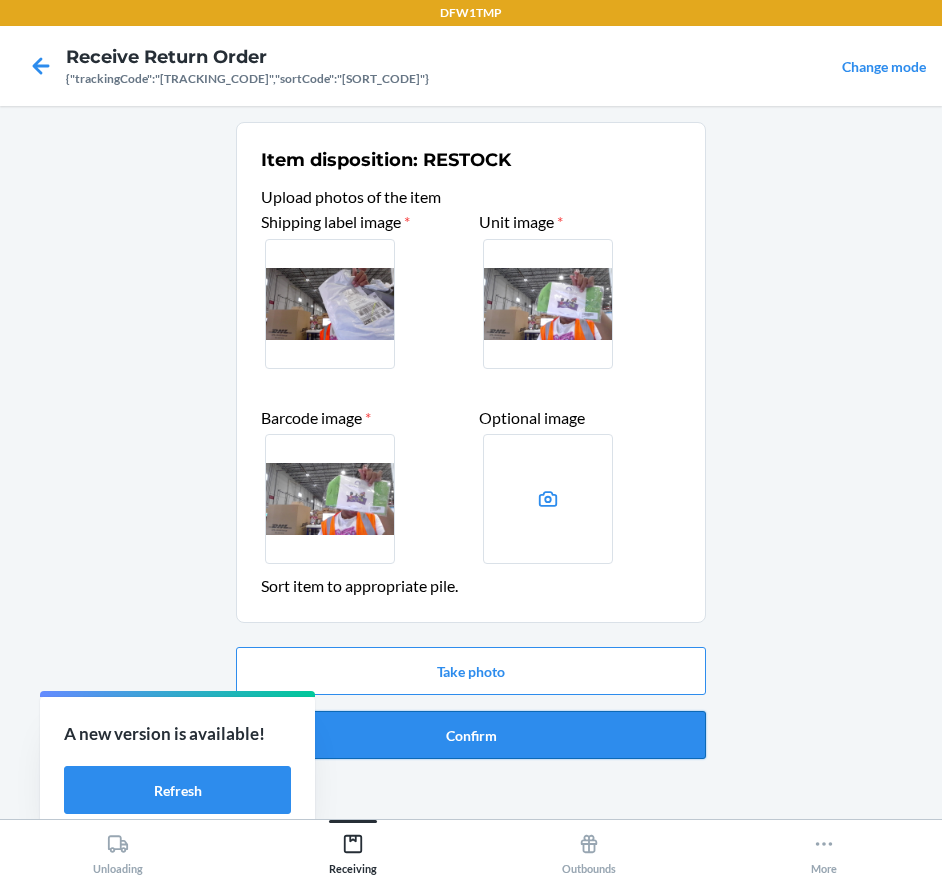 click on "Confirm" at bounding box center [471, 735] 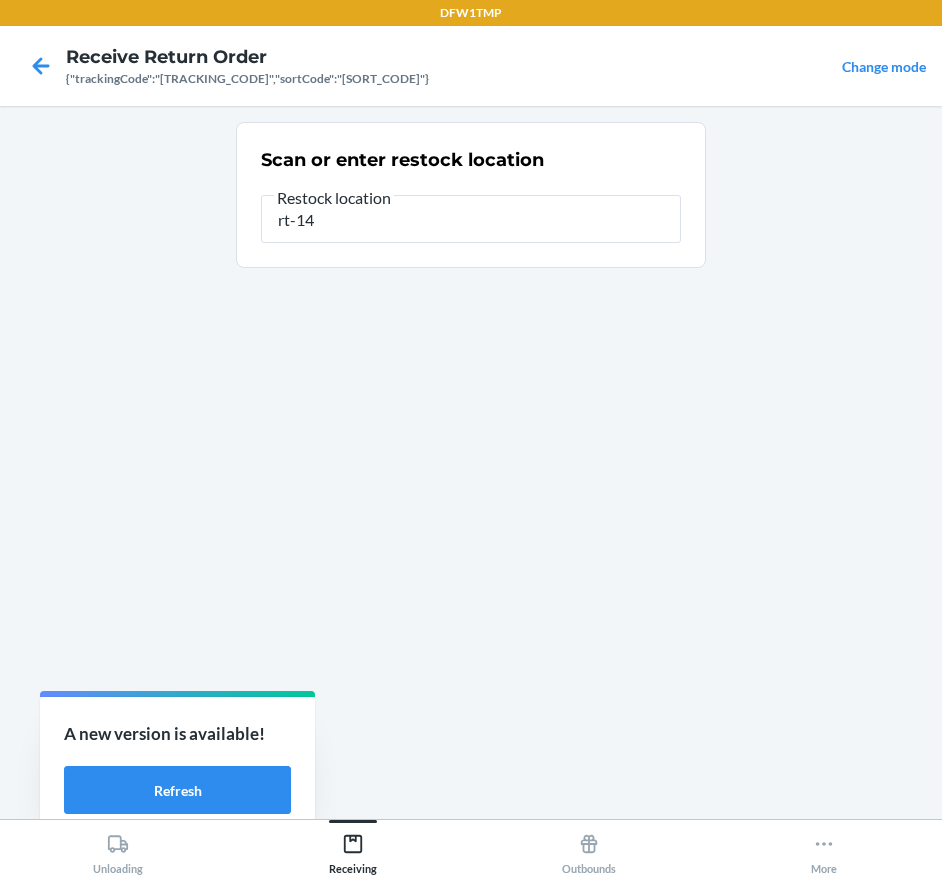 type on "rt-14" 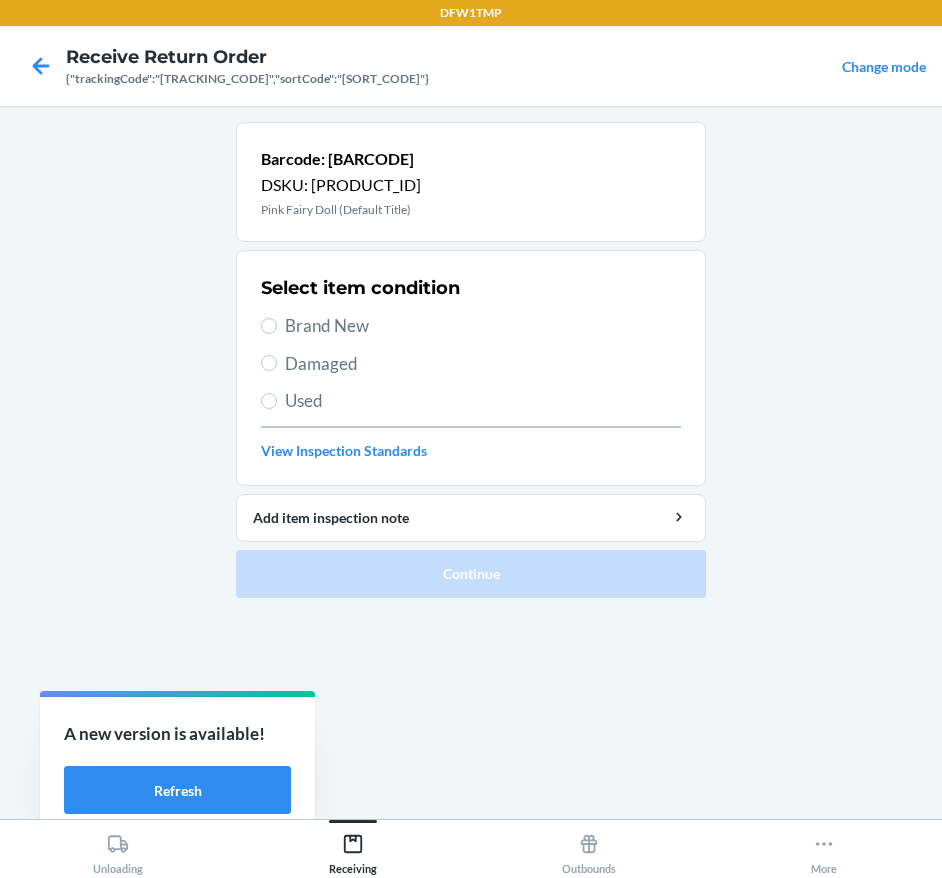 click on "Damaged" at bounding box center [483, 364] 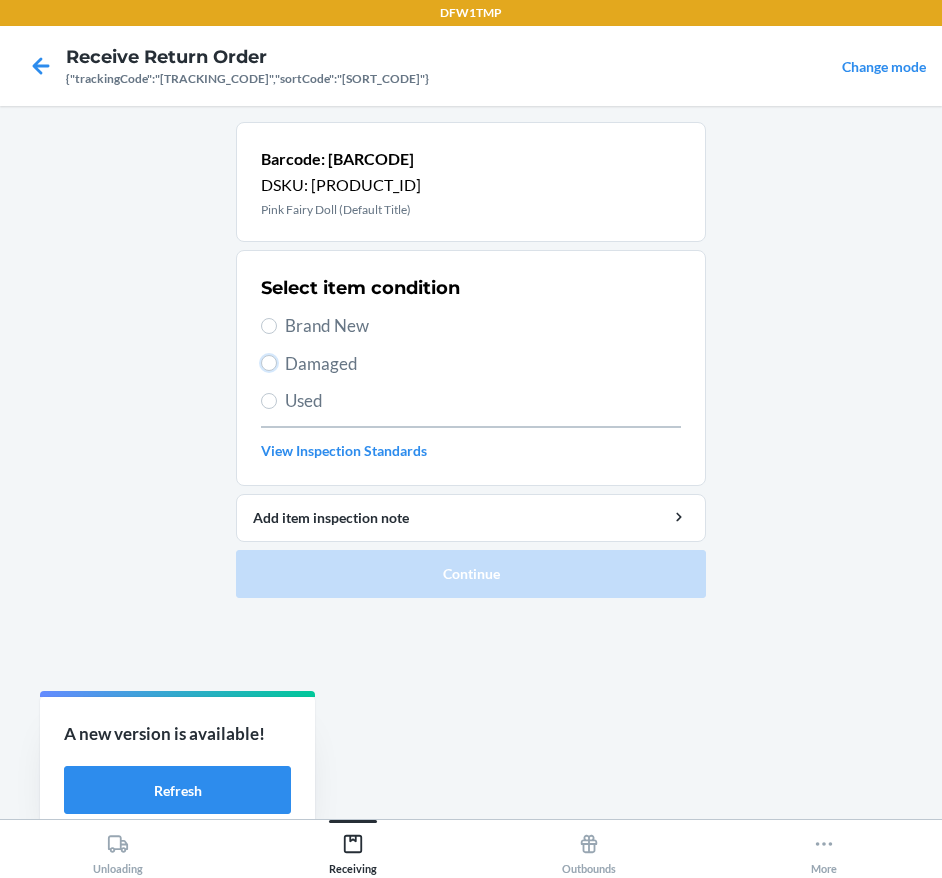 click on "Damaged" at bounding box center (269, 363) 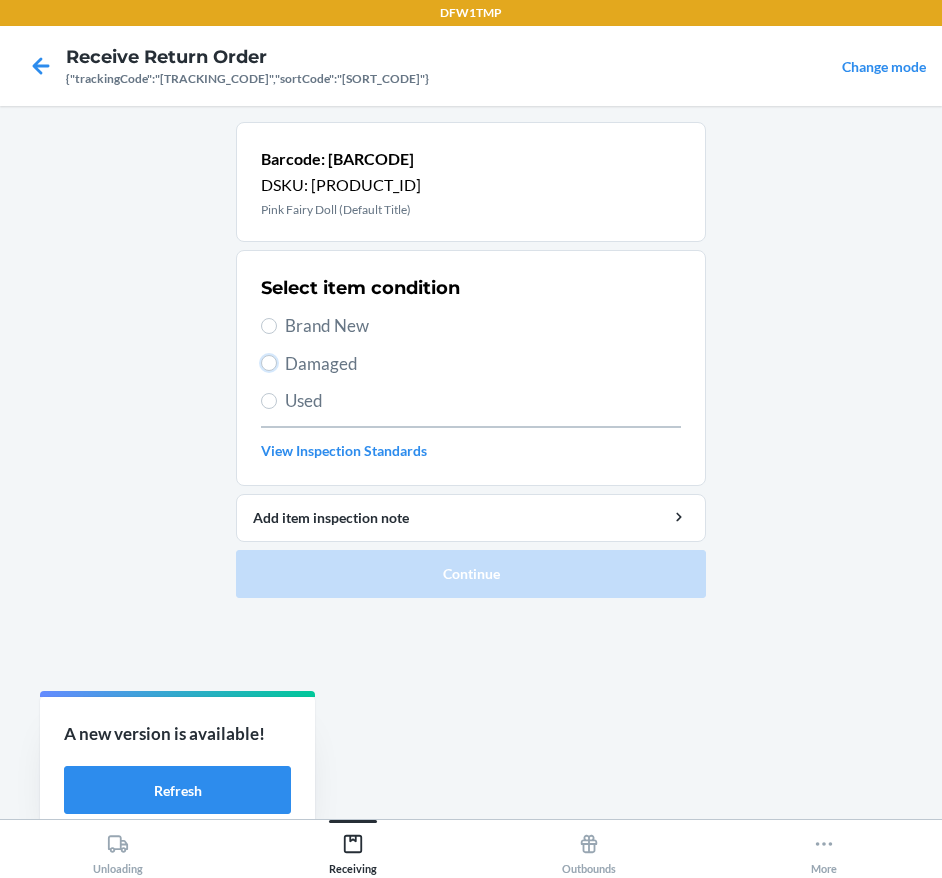 radio on "true" 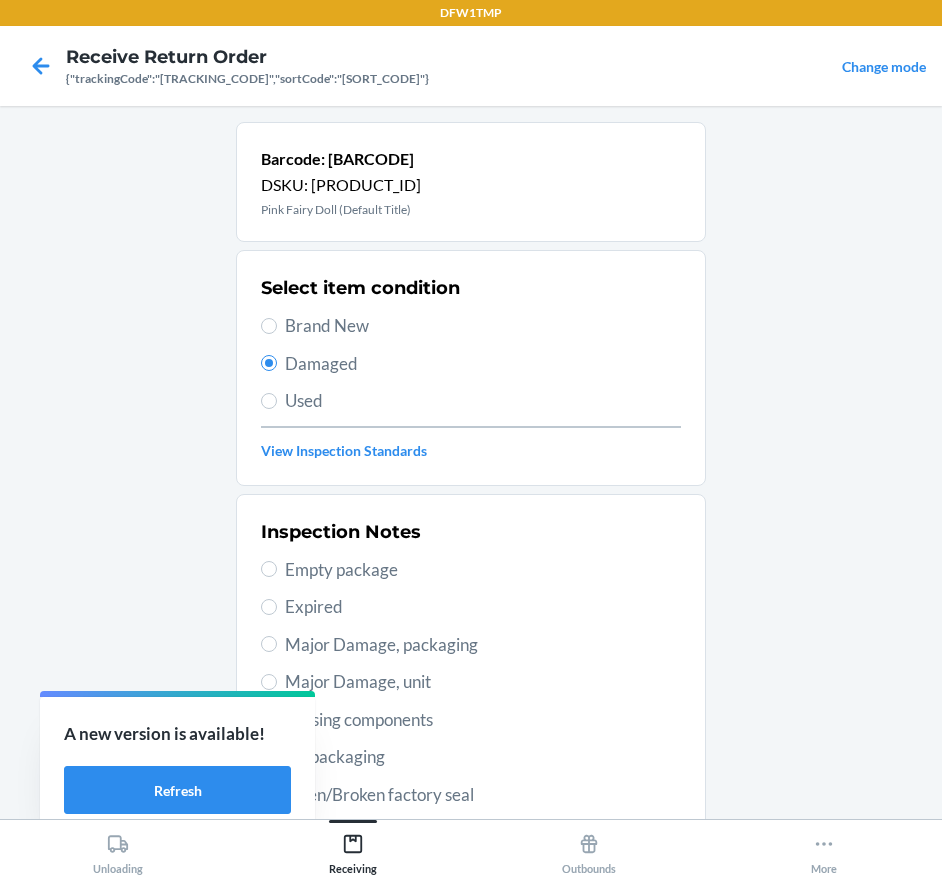 click on "Brand New" at bounding box center (483, 326) 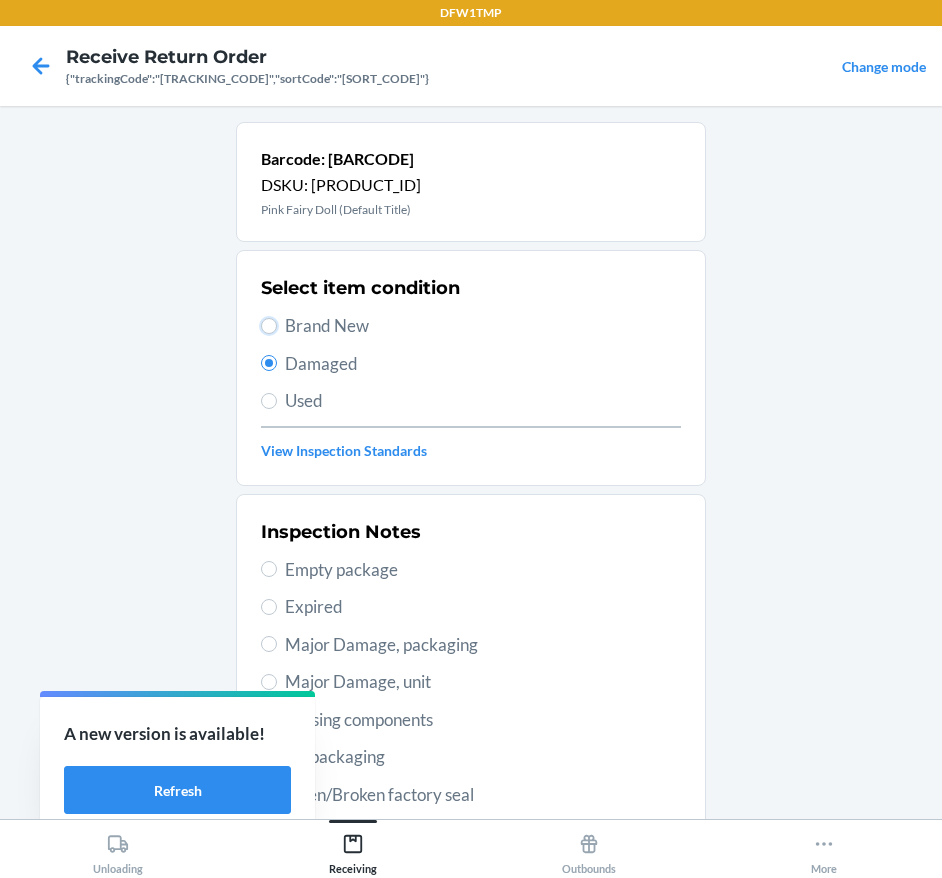 click on "Brand New" at bounding box center [269, 326] 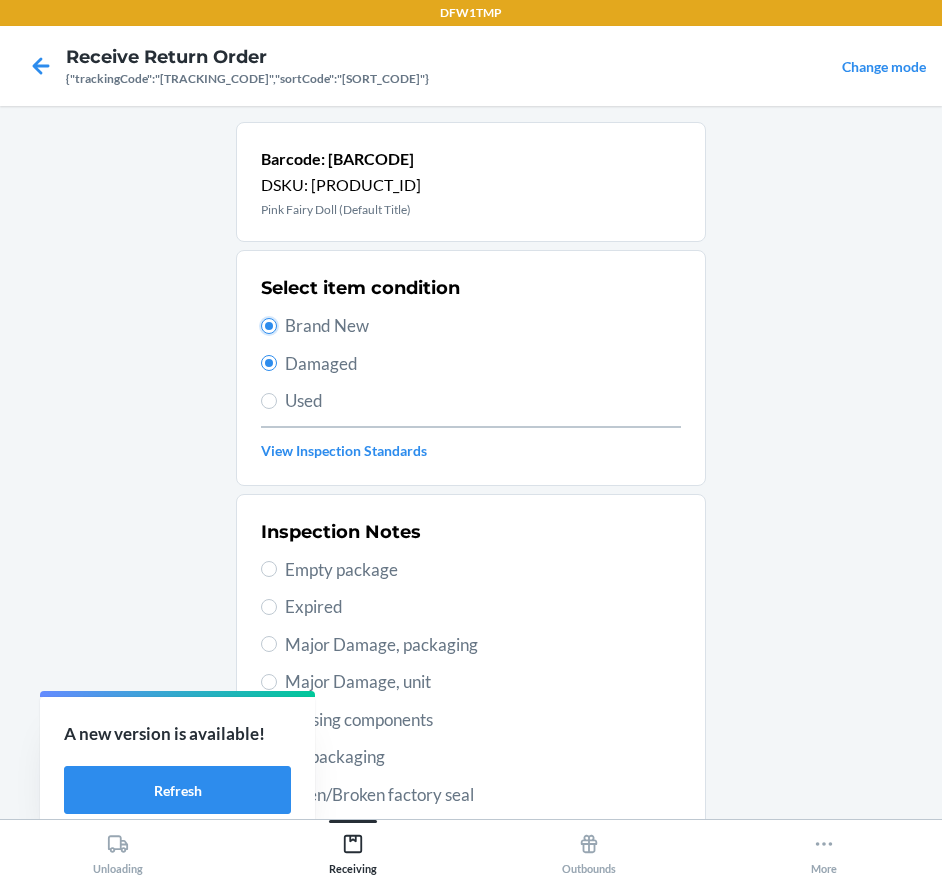 radio on "true" 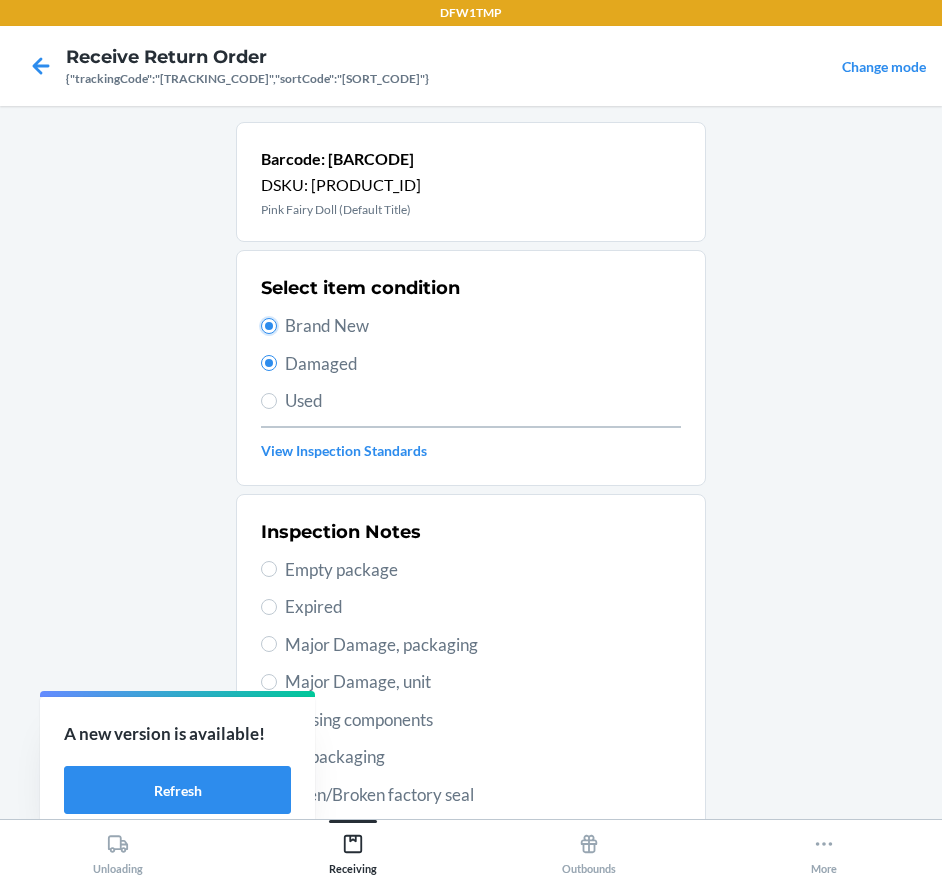 radio on "false" 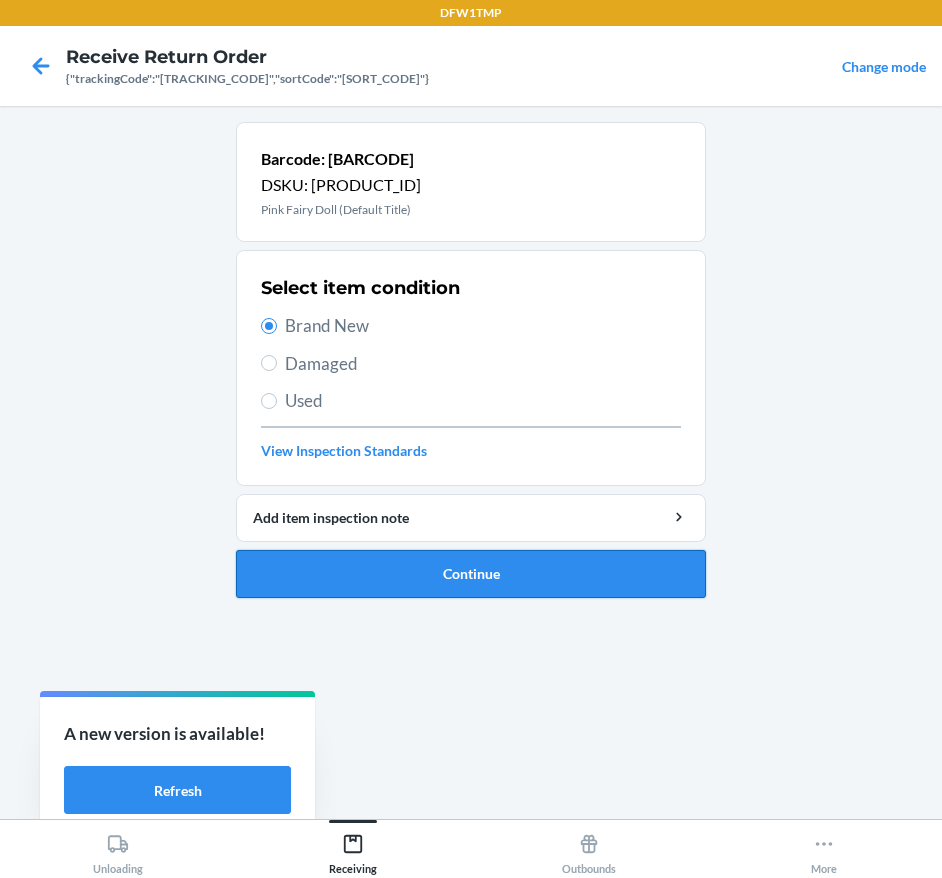click on "Continue" at bounding box center [471, 574] 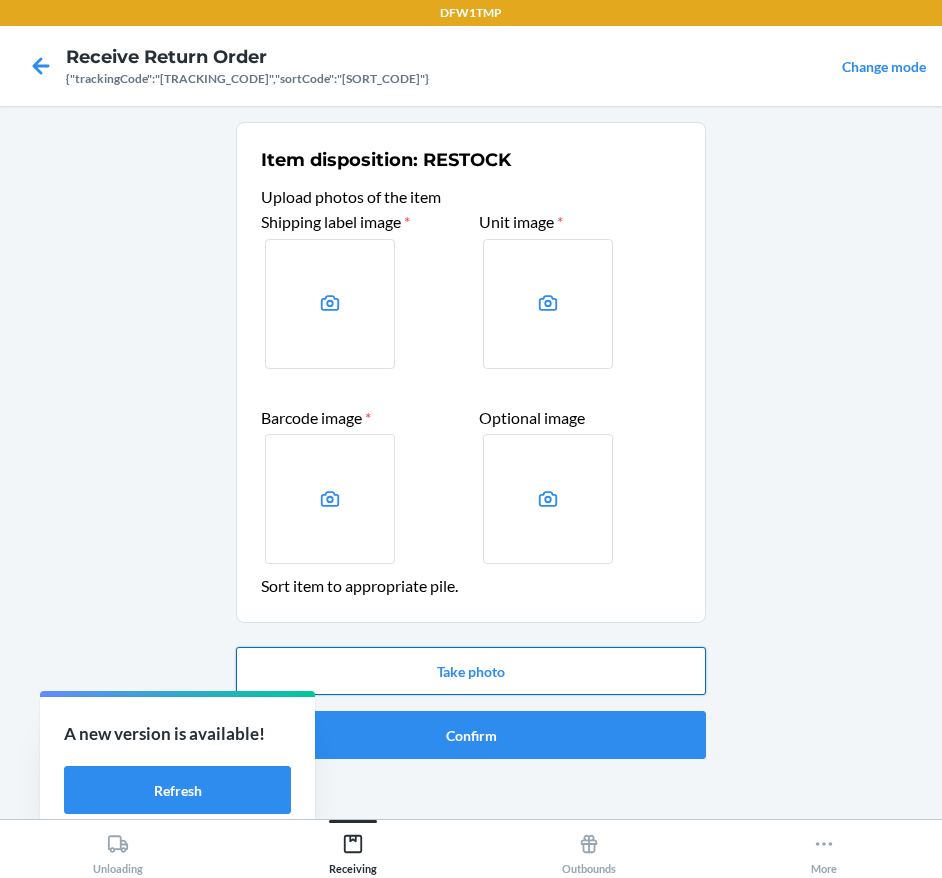 click on "Take photo" at bounding box center [471, 671] 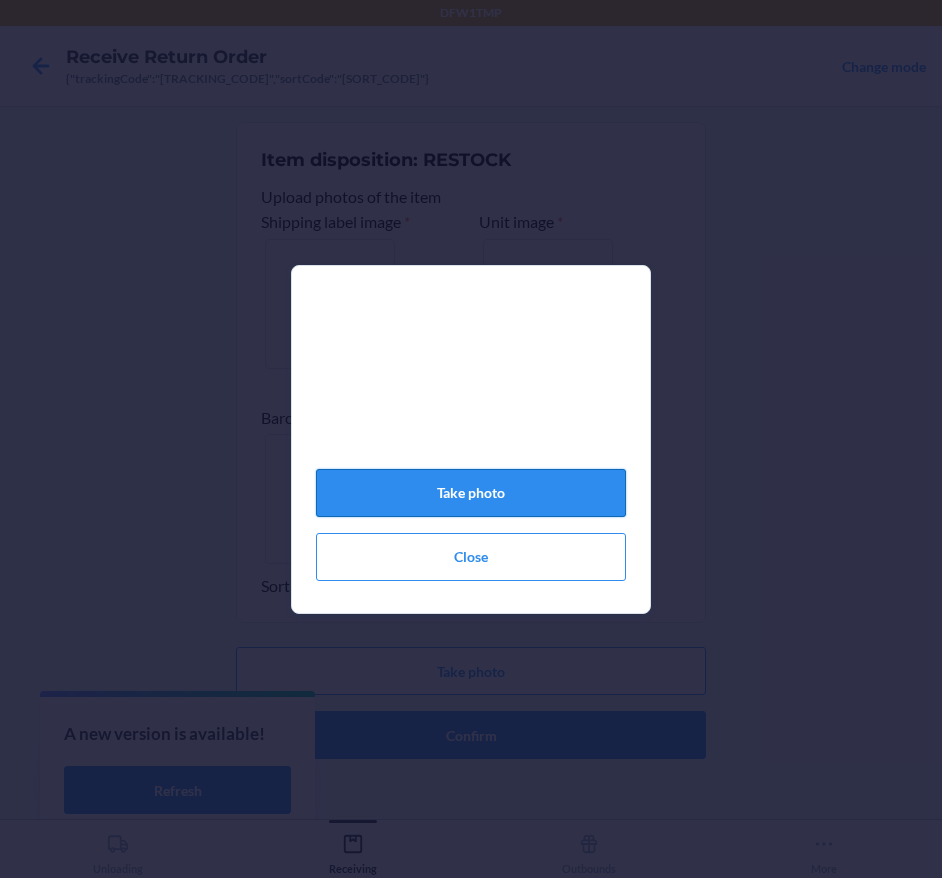 click on "Take photo" 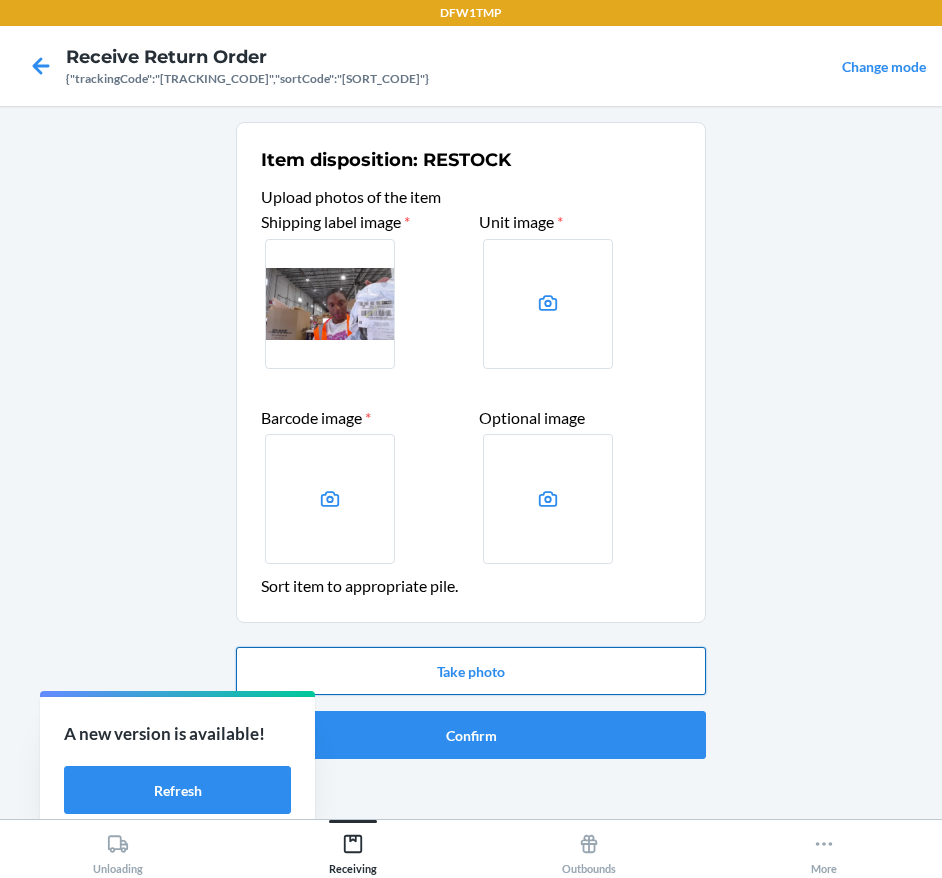 click on "Take photo" at bounding box center [471, 671] 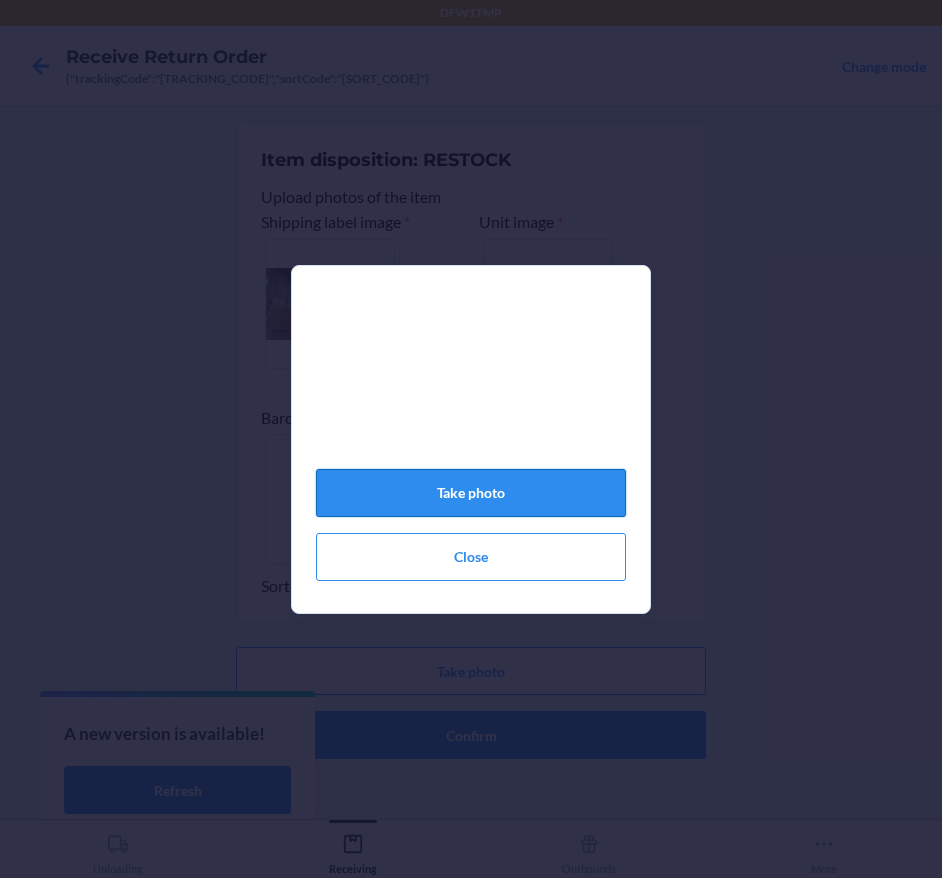 click on "Take photo" 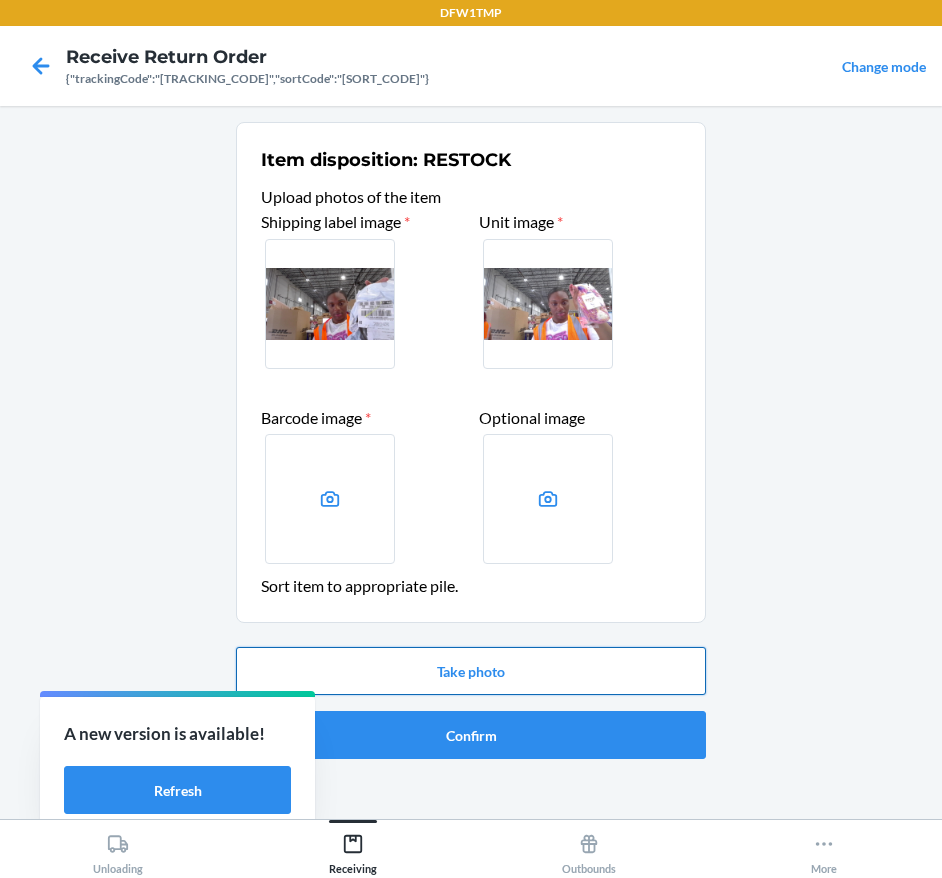 drag, startPoint x: 617, startPoint y: 685, endPoint x: 627, endPoint y: 693, distance: 12.806249 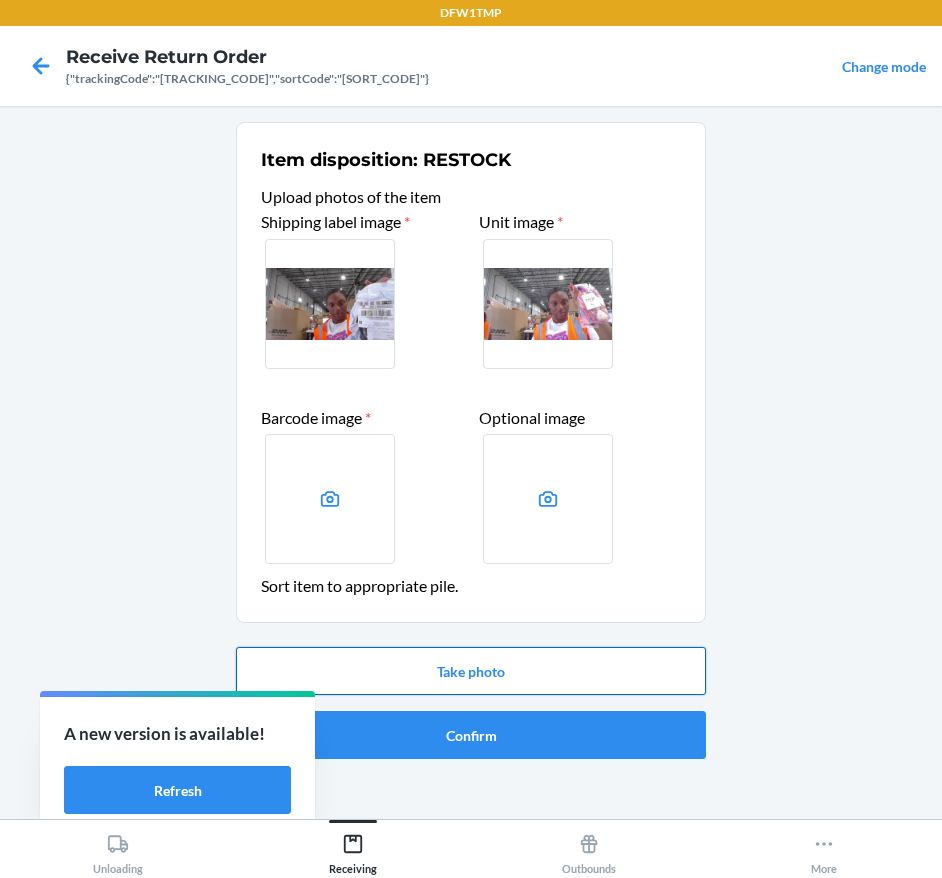 click on "Take photo" at bounding box center [471, 671] 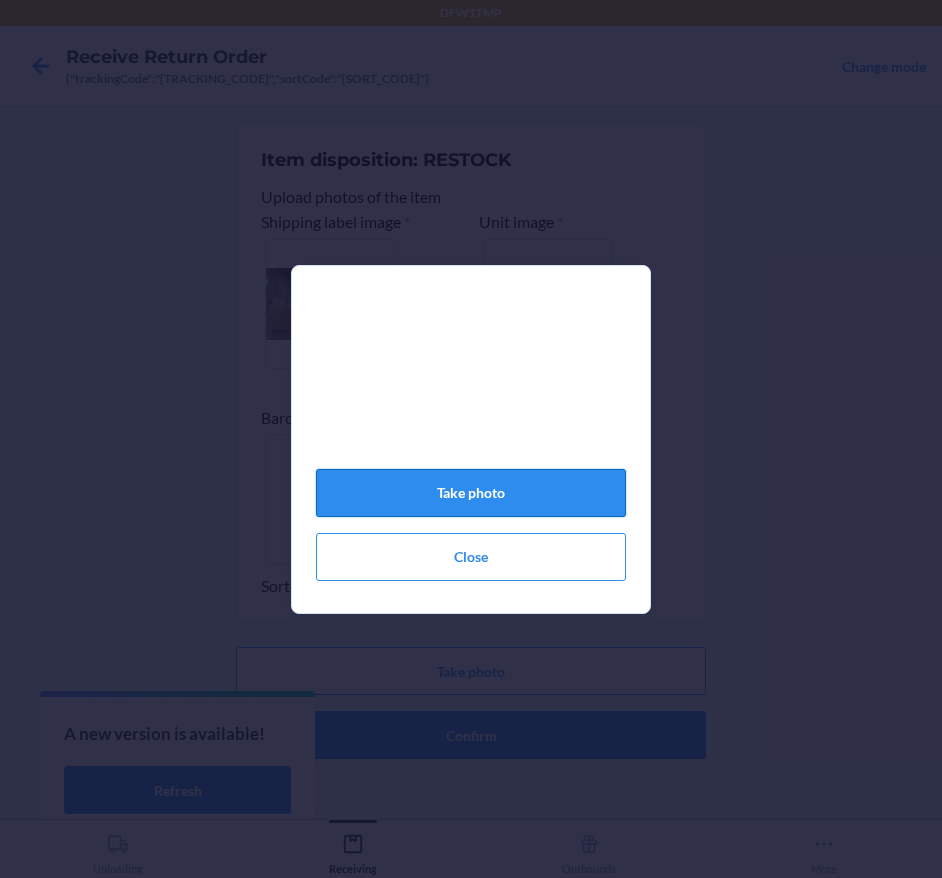 click on "Take photo" 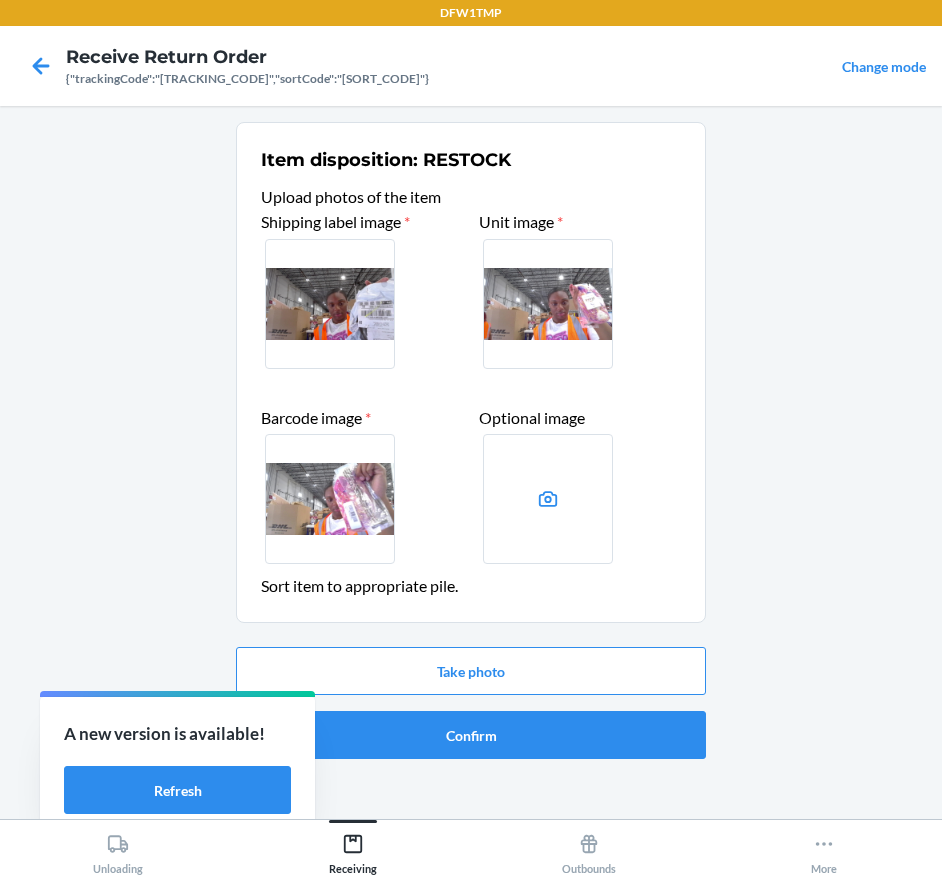 click on "Take photo Confirm" at bounding box center [471, 703] 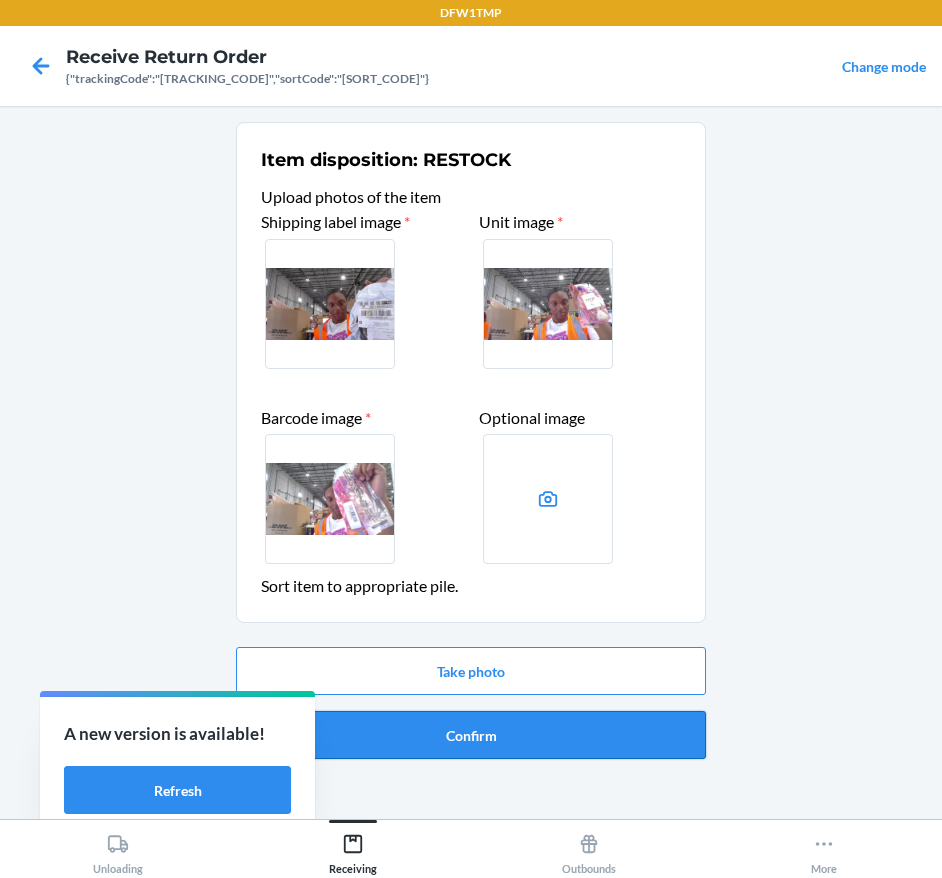 click on "Confirm" at bounding box center [471, 735] 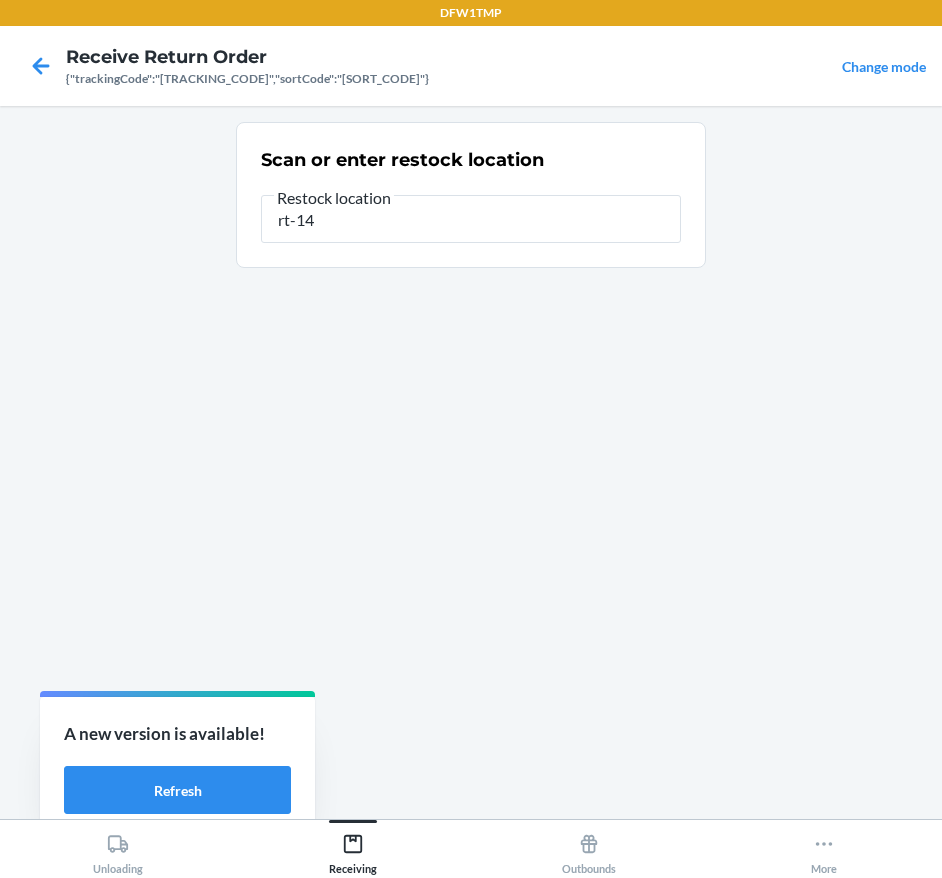 type on "rt-14" 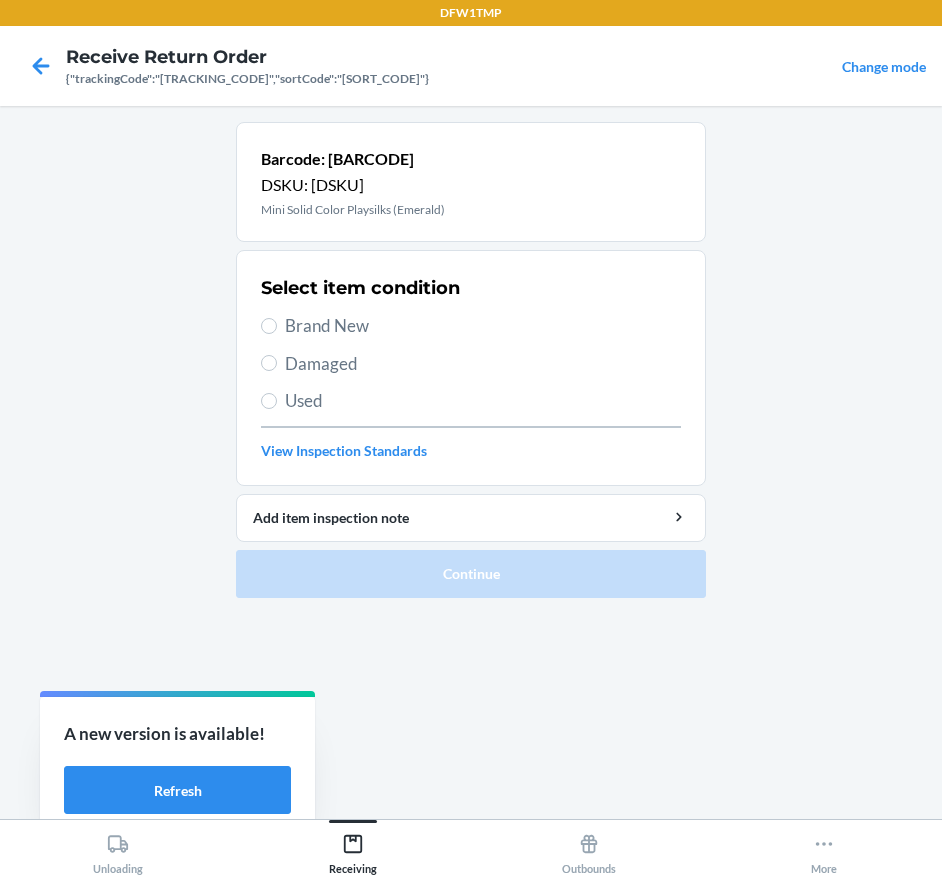 click on "Brand New" at bounding box center (483, 326) 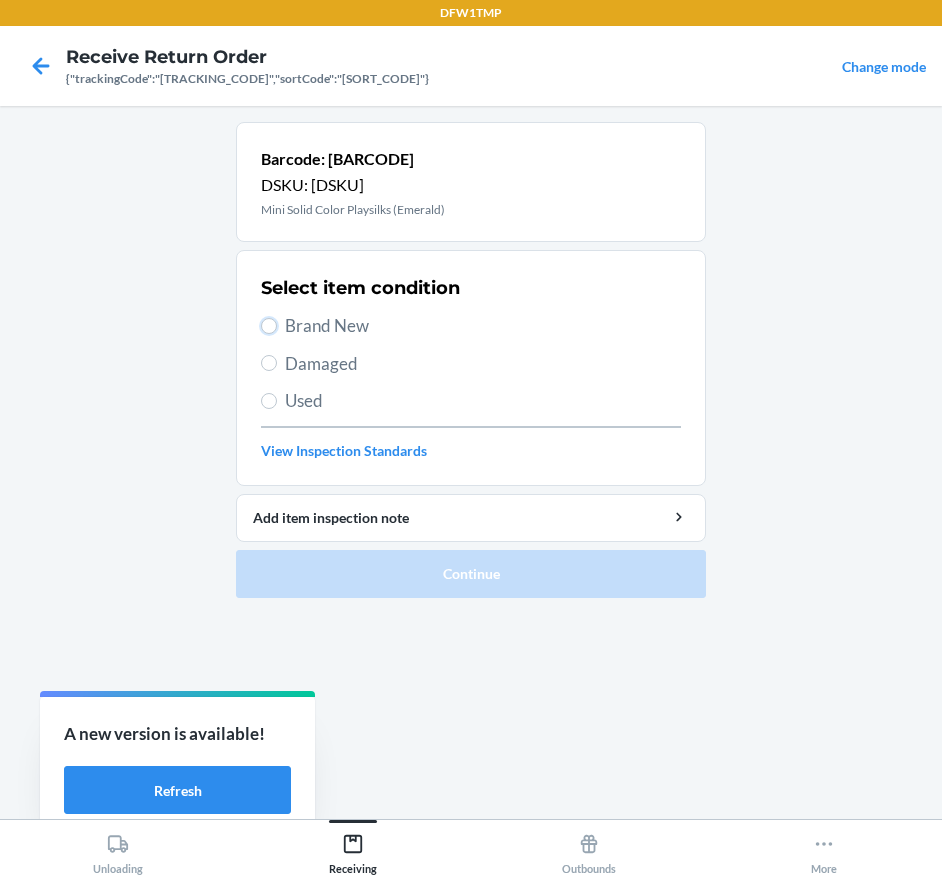 click on "Brand New" at bounding box center [269, 326] 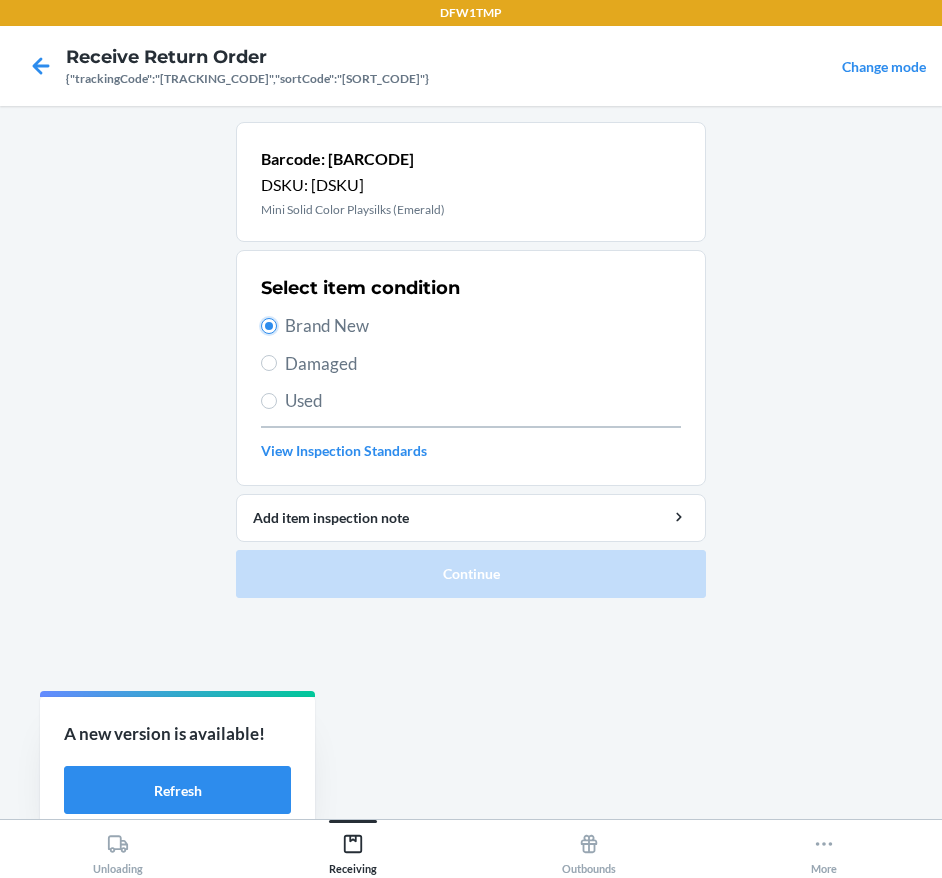 radio on "true" 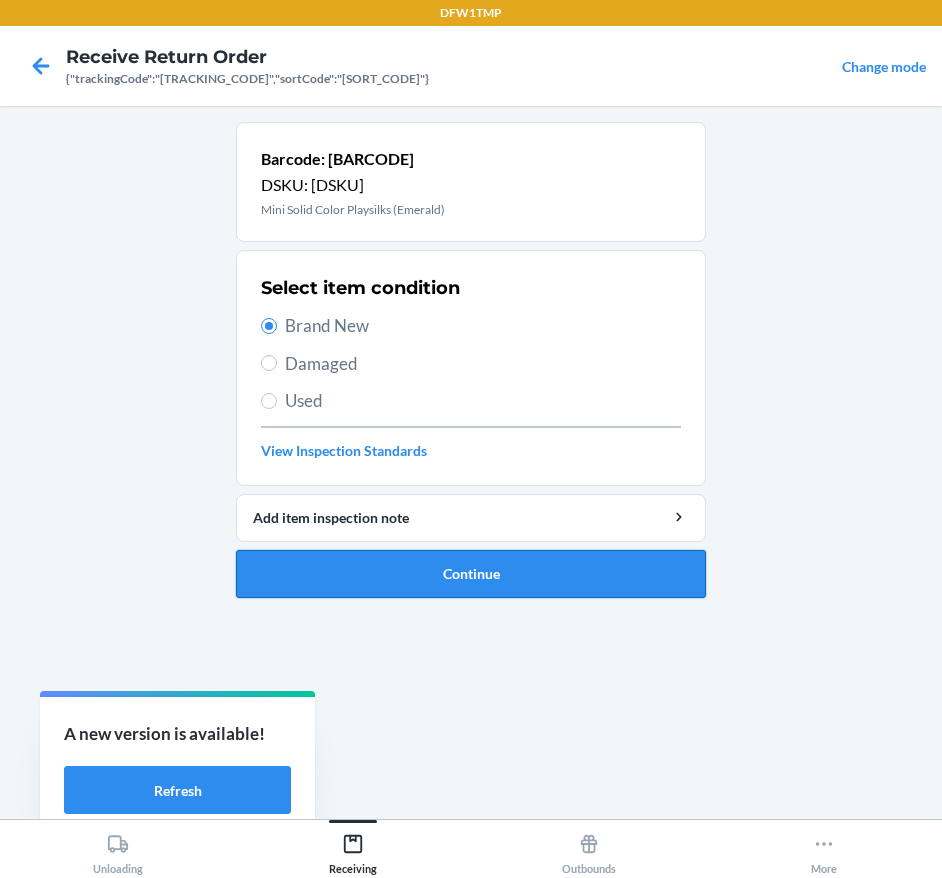 click on "Continue" at bounding box center (471, 574) 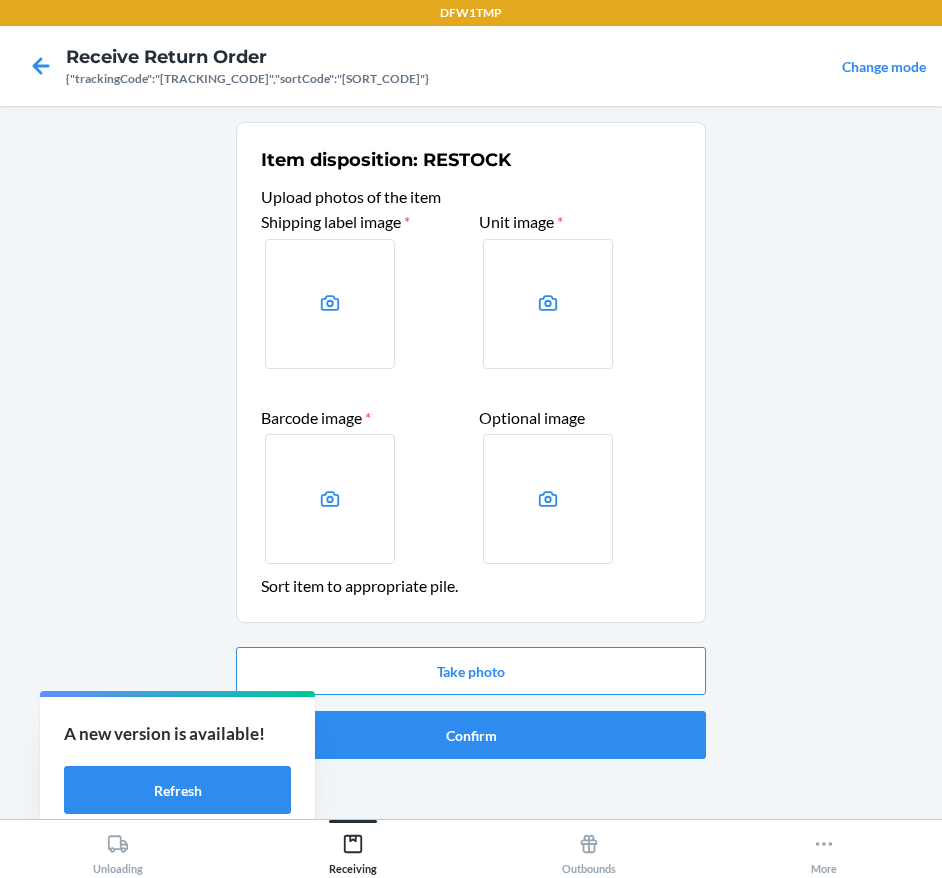 click on "Take photo Confirm" at bounding box center (471, 703) 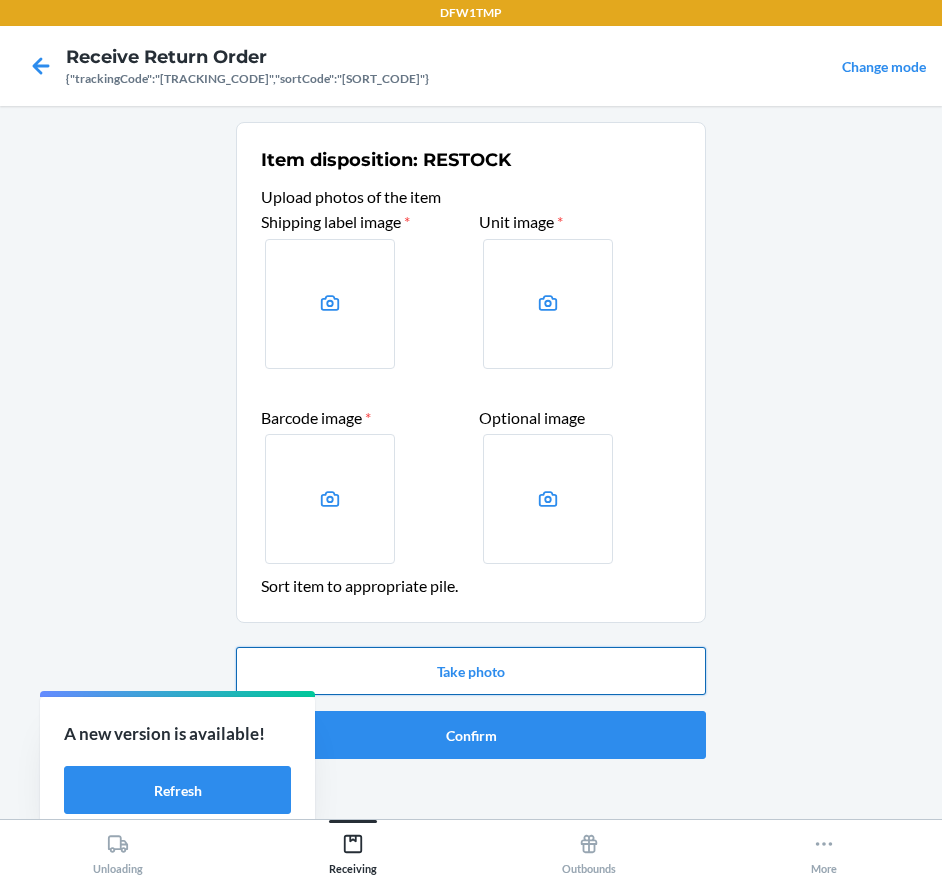 click on "Take photo" at bounding box center [471, 671] 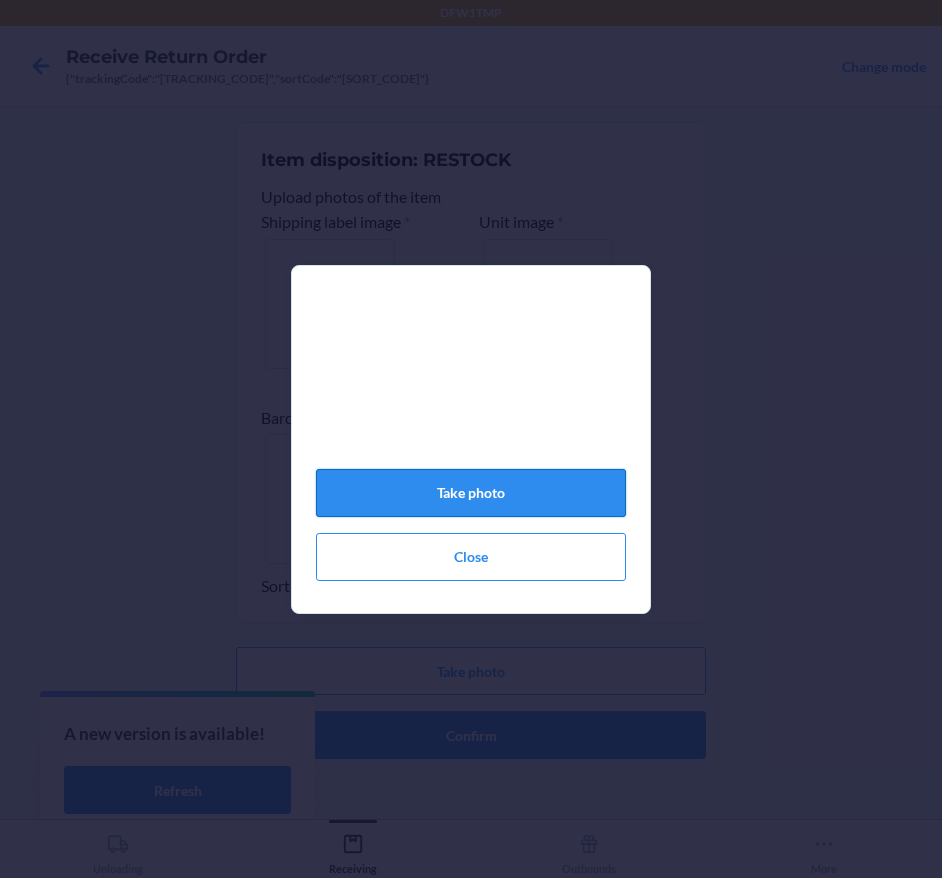 click on "Take photo" 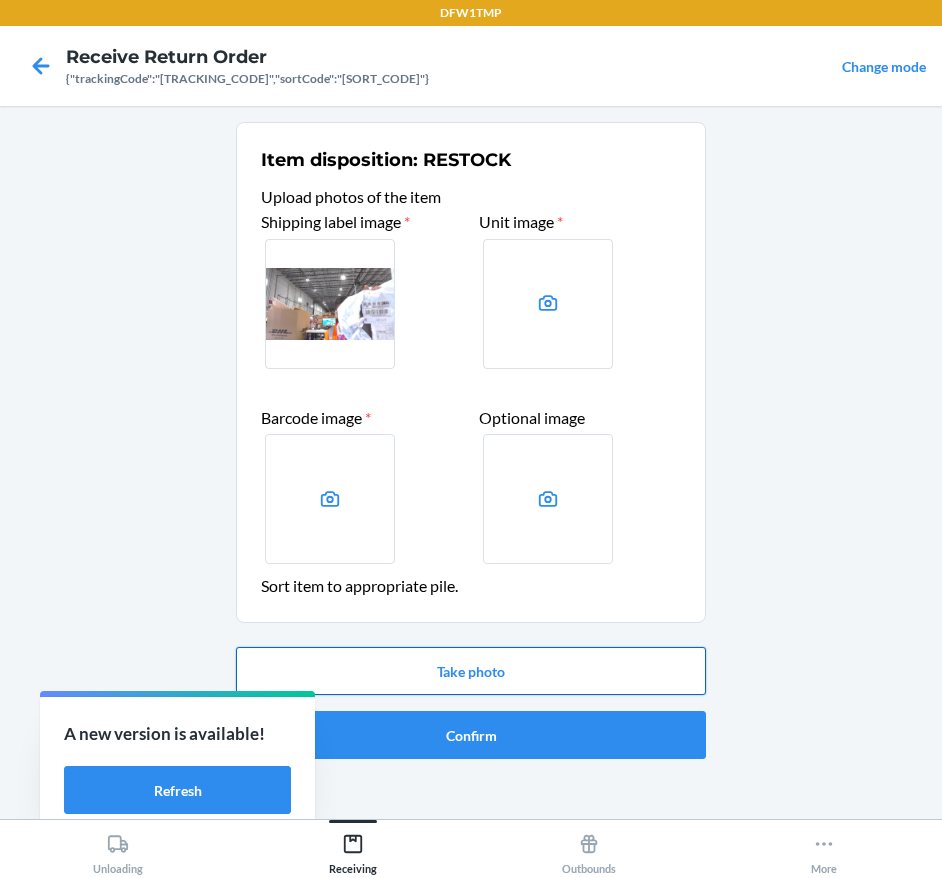 click on "Take photo" at bounding box center [471, 671] 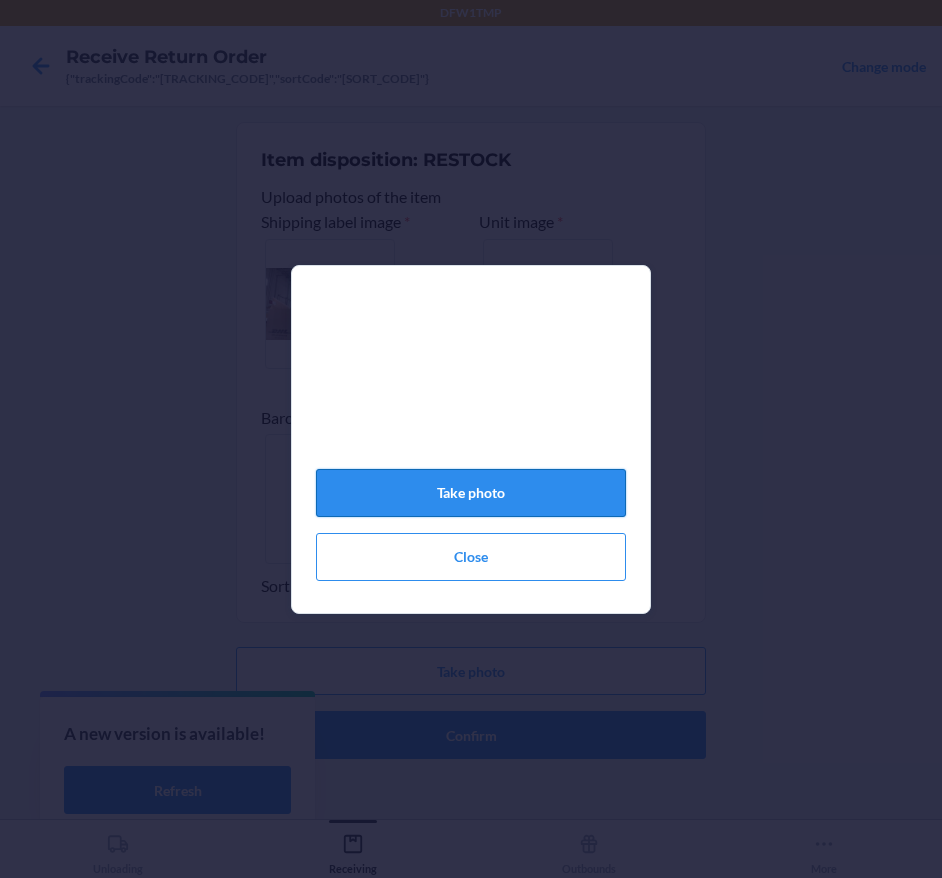 click on "Take photo" 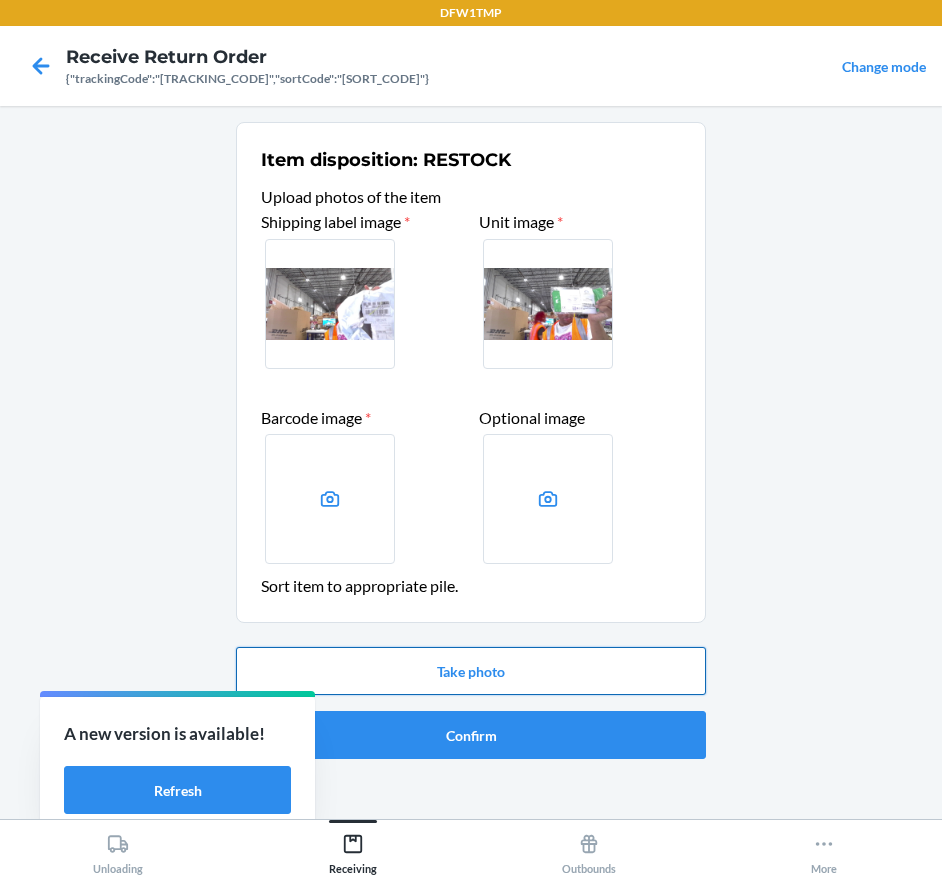 click on "Take photo" at bounding box center [471, 671] 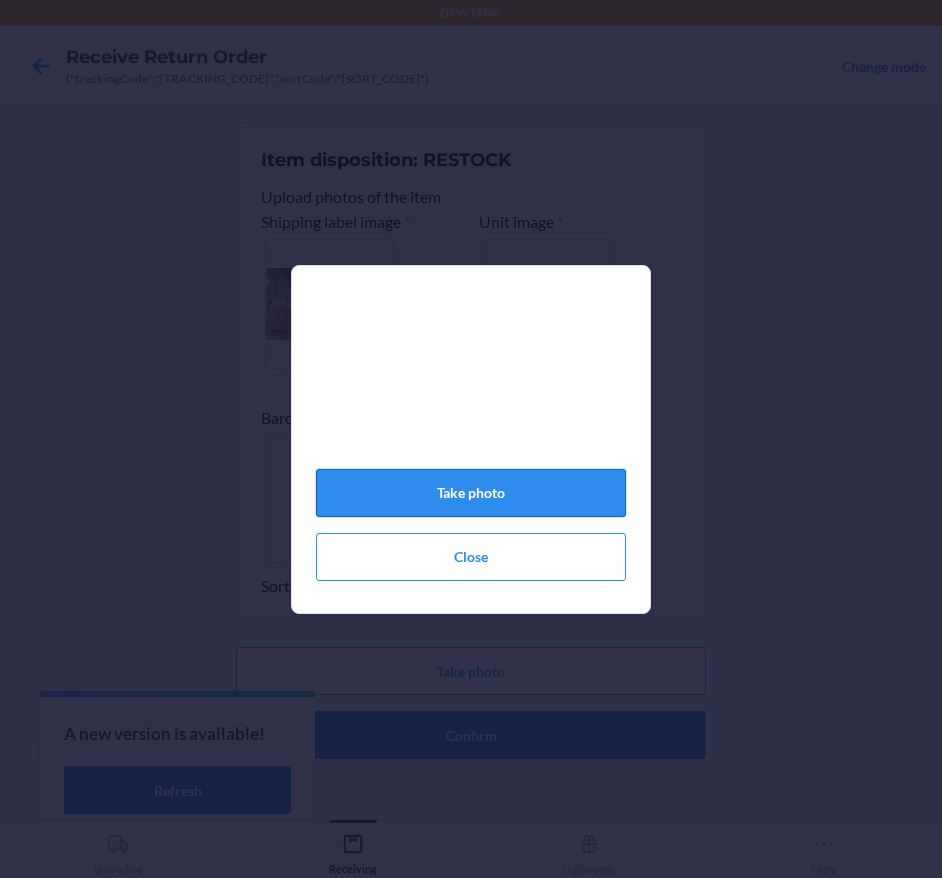click on "Take photo" 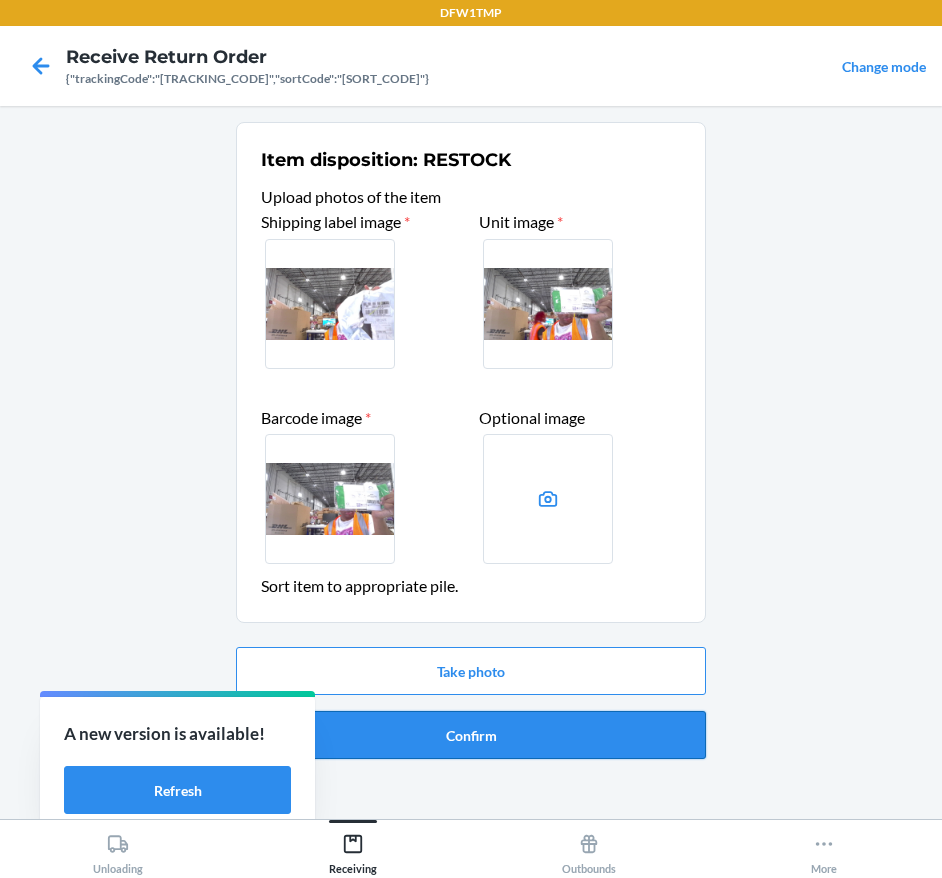 click on "Confirm" at bounding box center (471, 735) 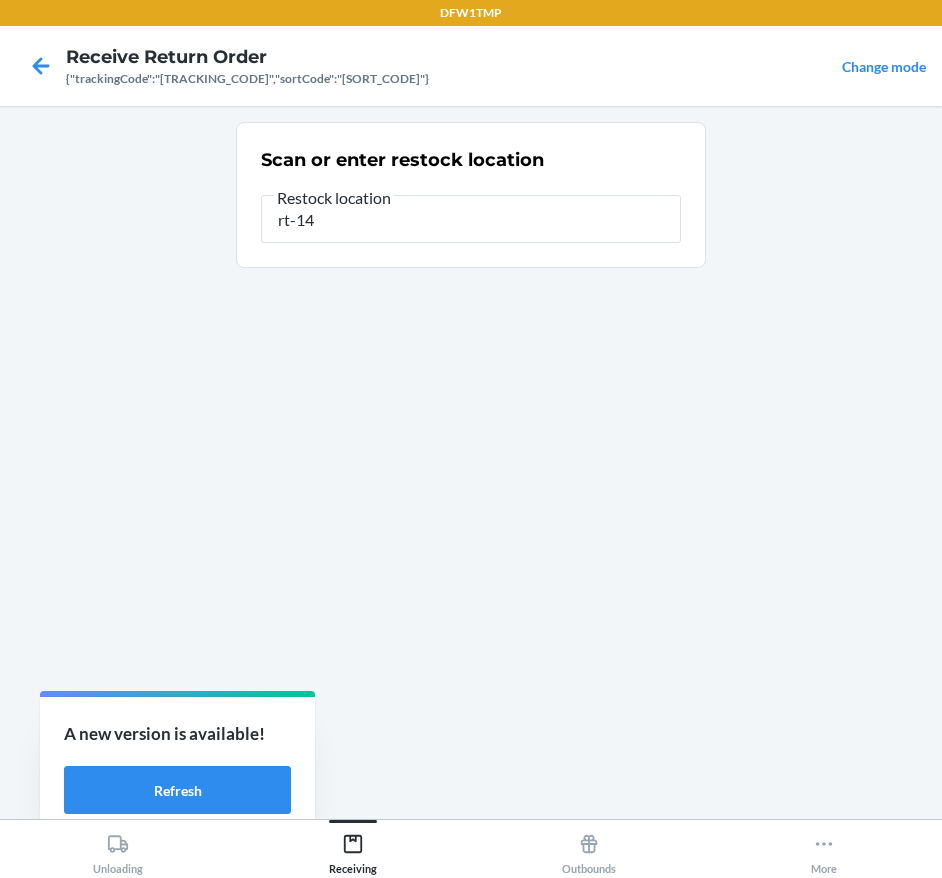type on "rt-14" 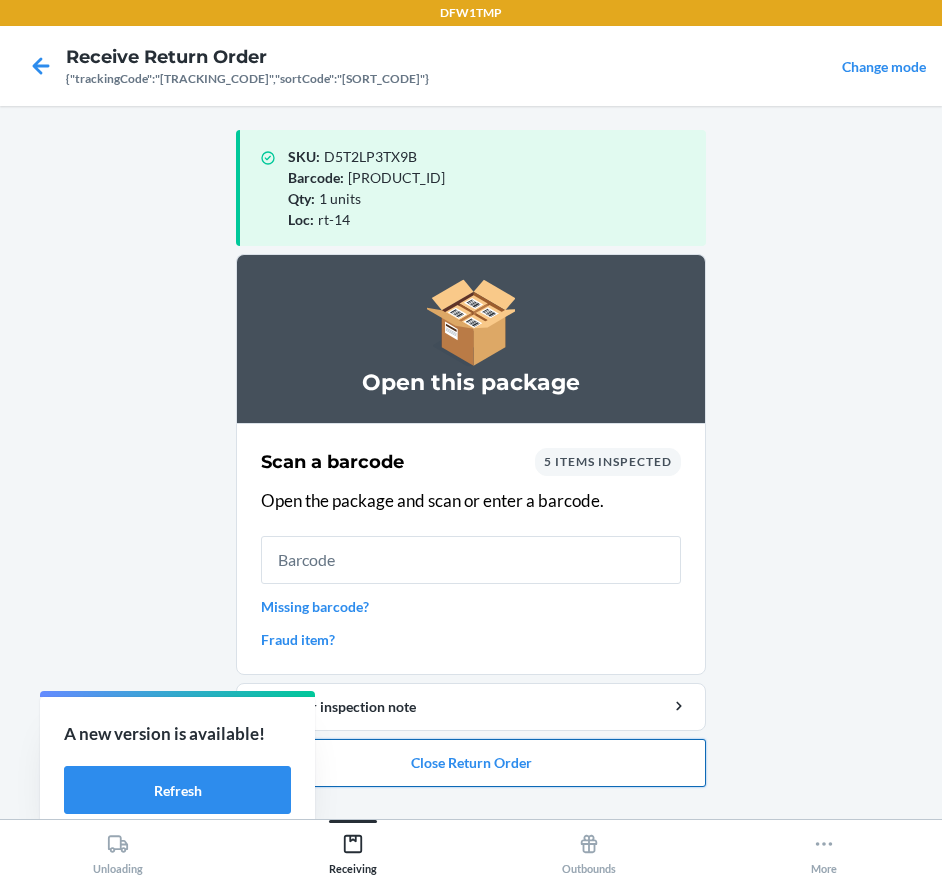 click on "Close Return Order" at bounding box center (471, 763) 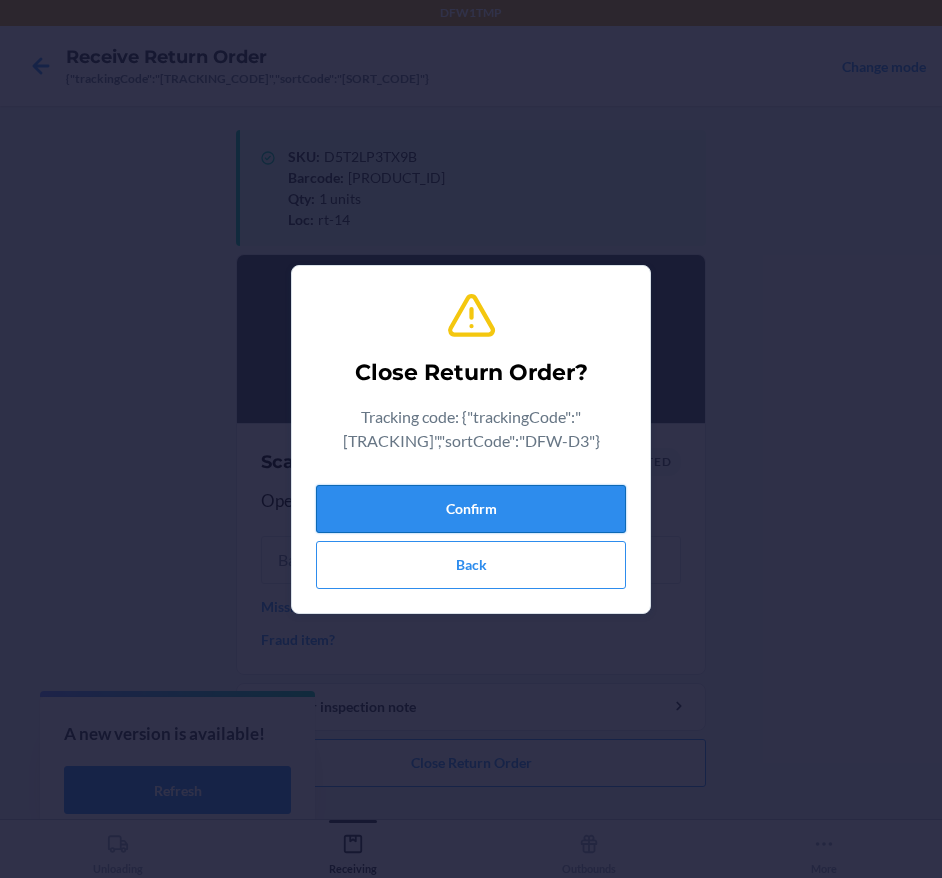 click on "Confirm" at bounding box center [471, 509] 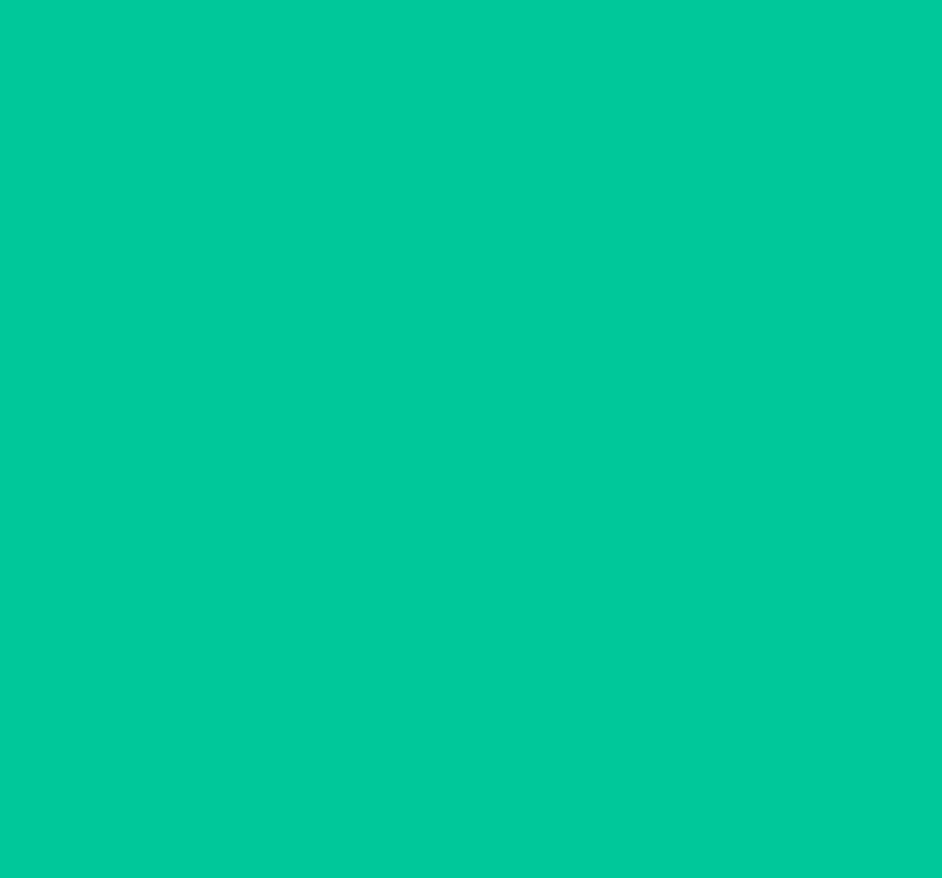 type 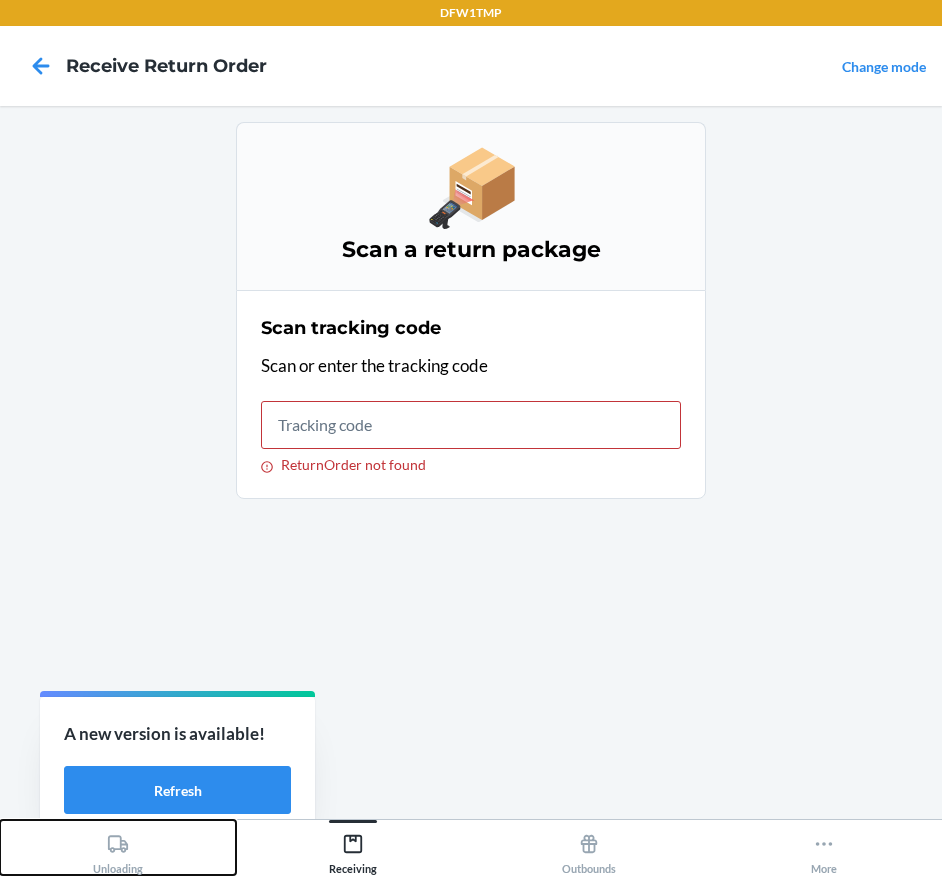 click on "Unloading" at bounding box center [118, 847] 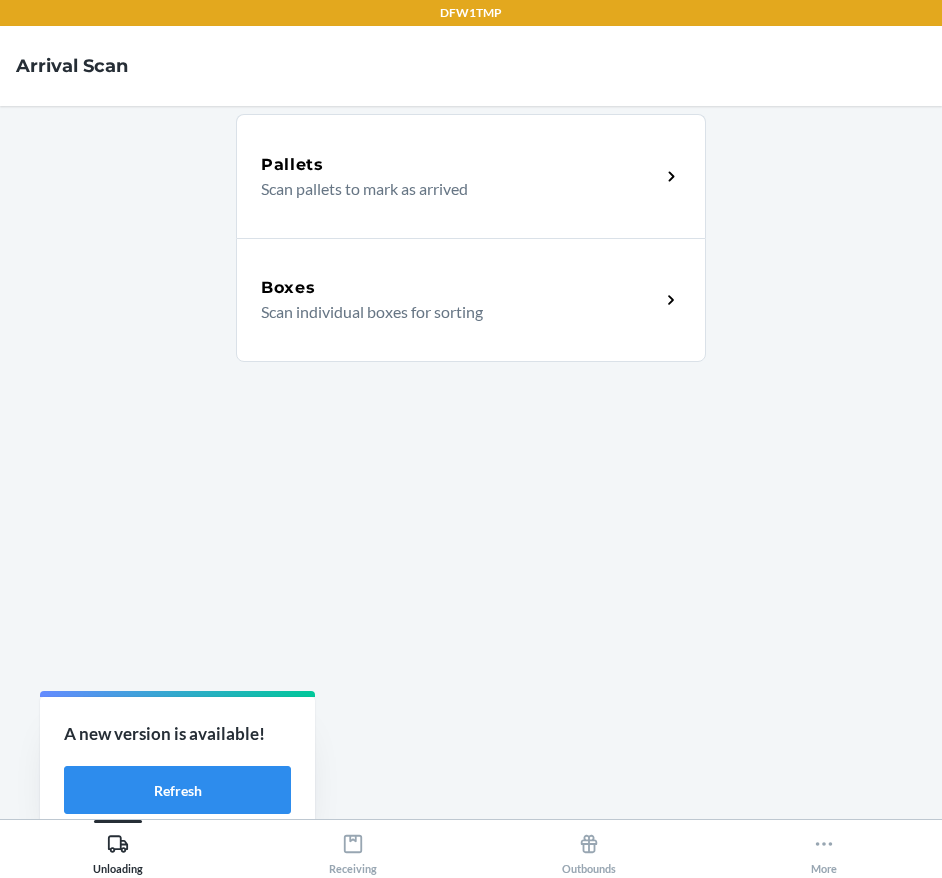 click on "Boxes Scan individual boxes for sorting" at bounding box center (471, 300) 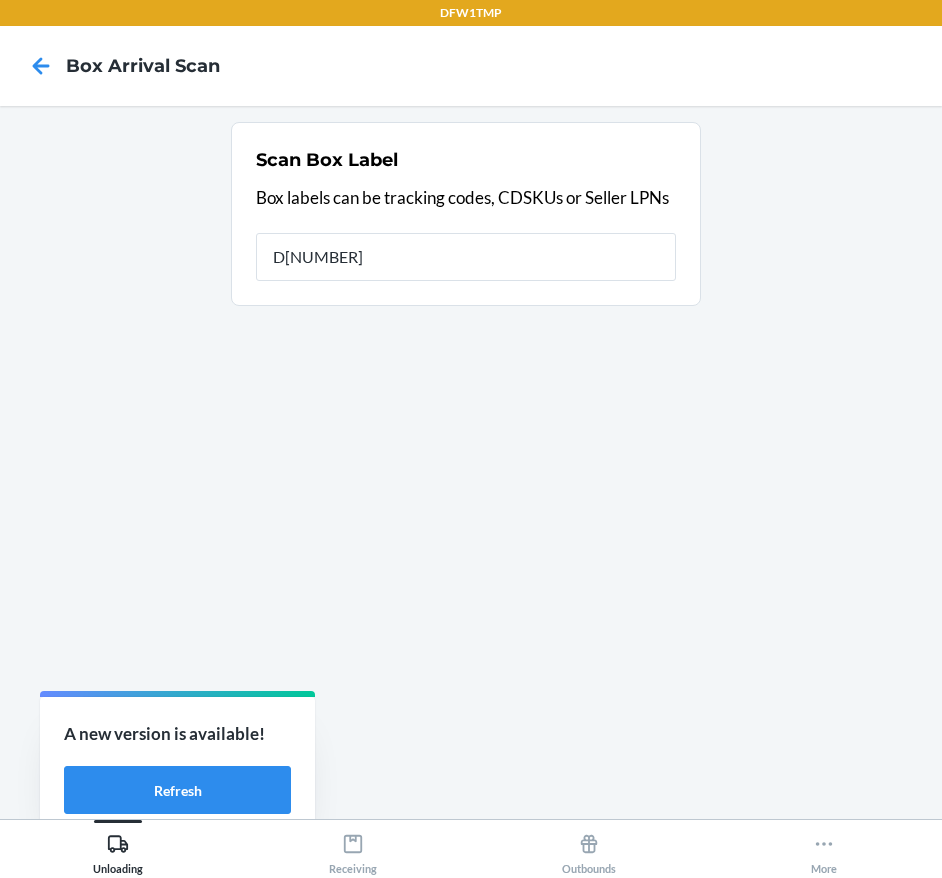 type on "D[NUMBER]" 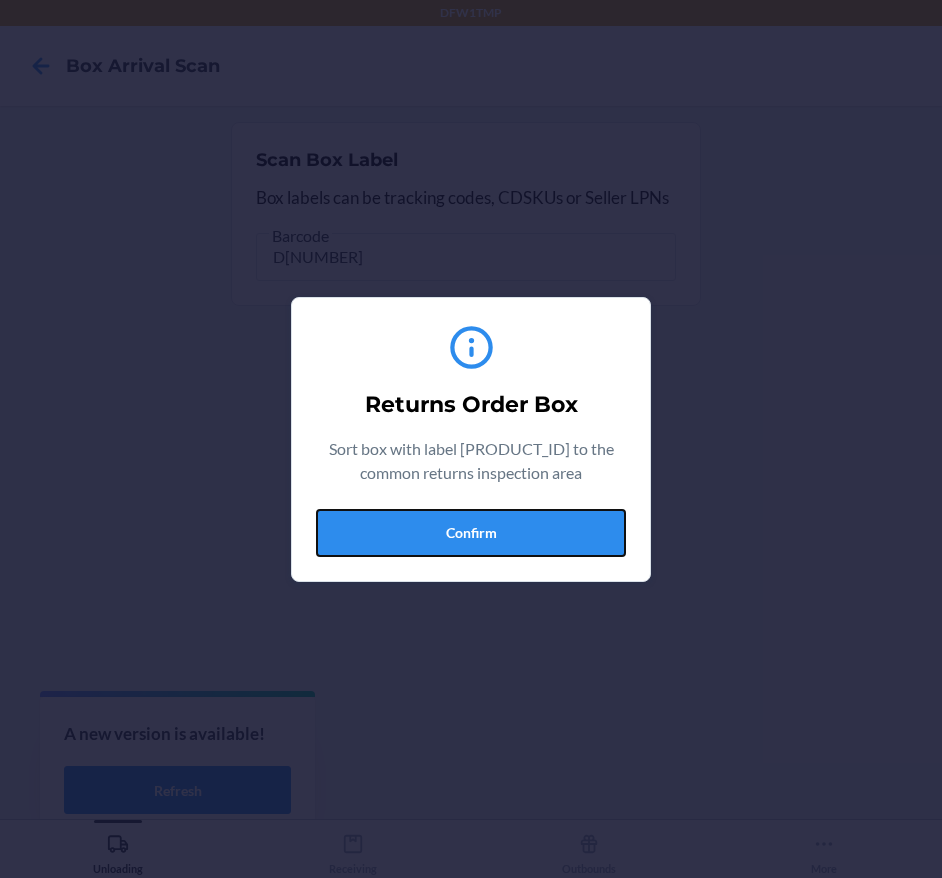 click on "Confirm" at bounding box center [471, 533] 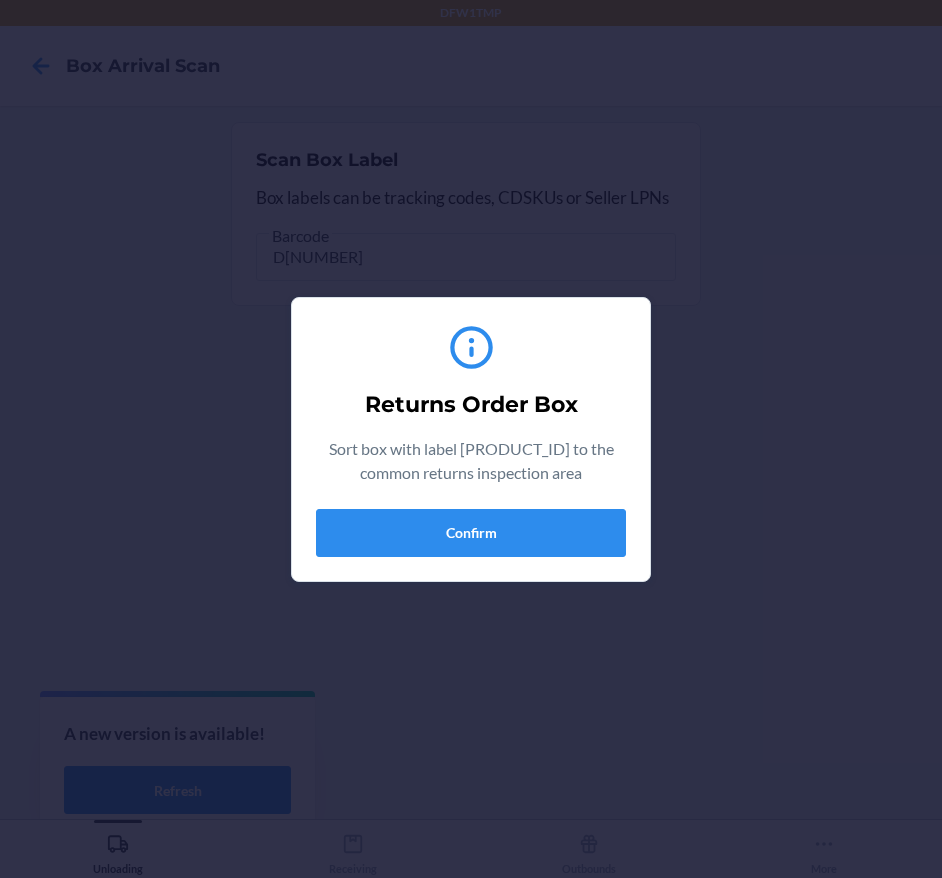 type 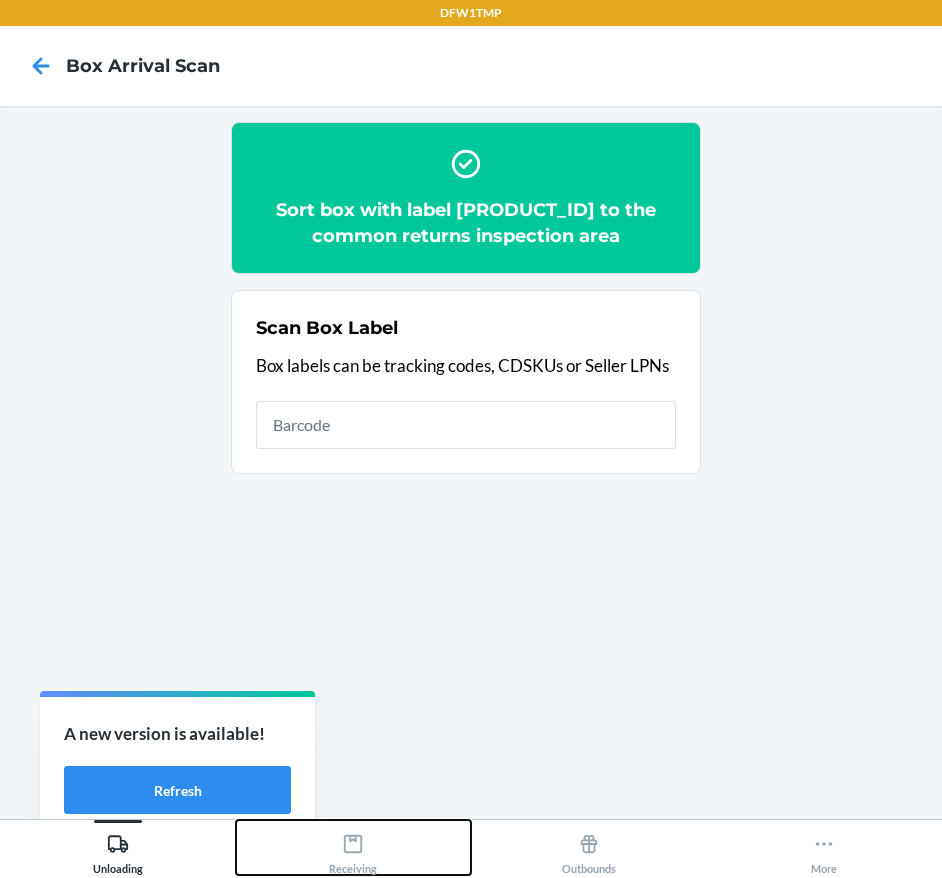 click on "Receiving" at bounding box center (353, 850) 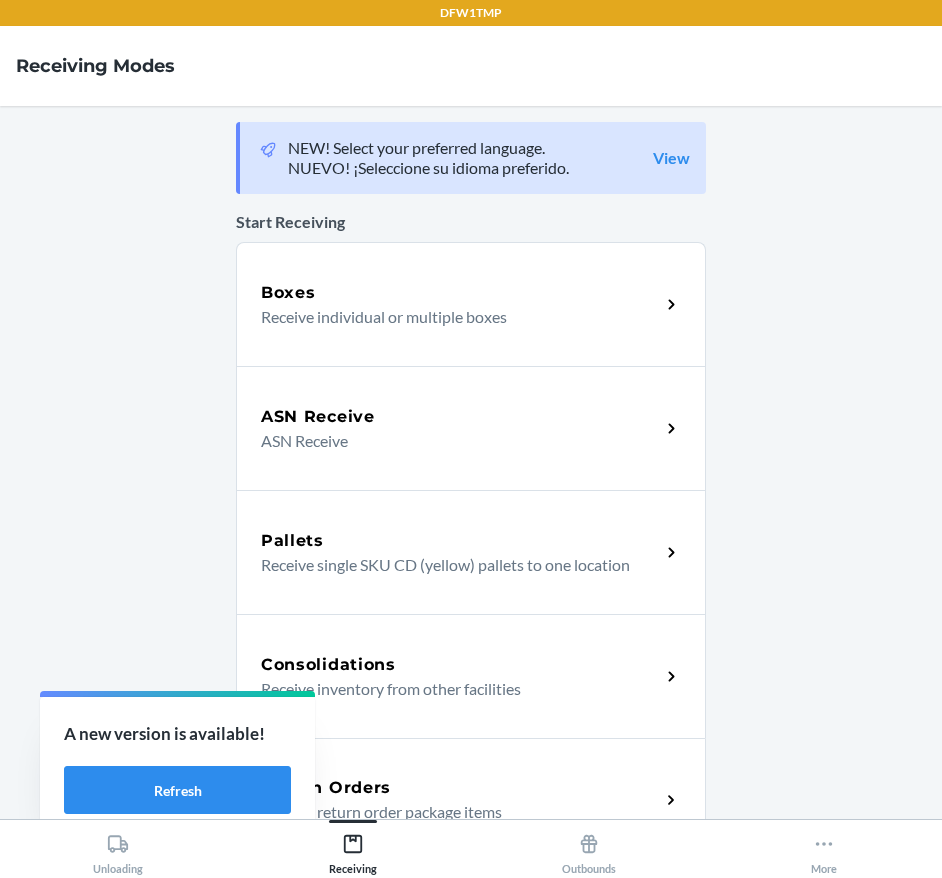 click on "Return Orders Receive return order package items" at bounding box center (471, 800) 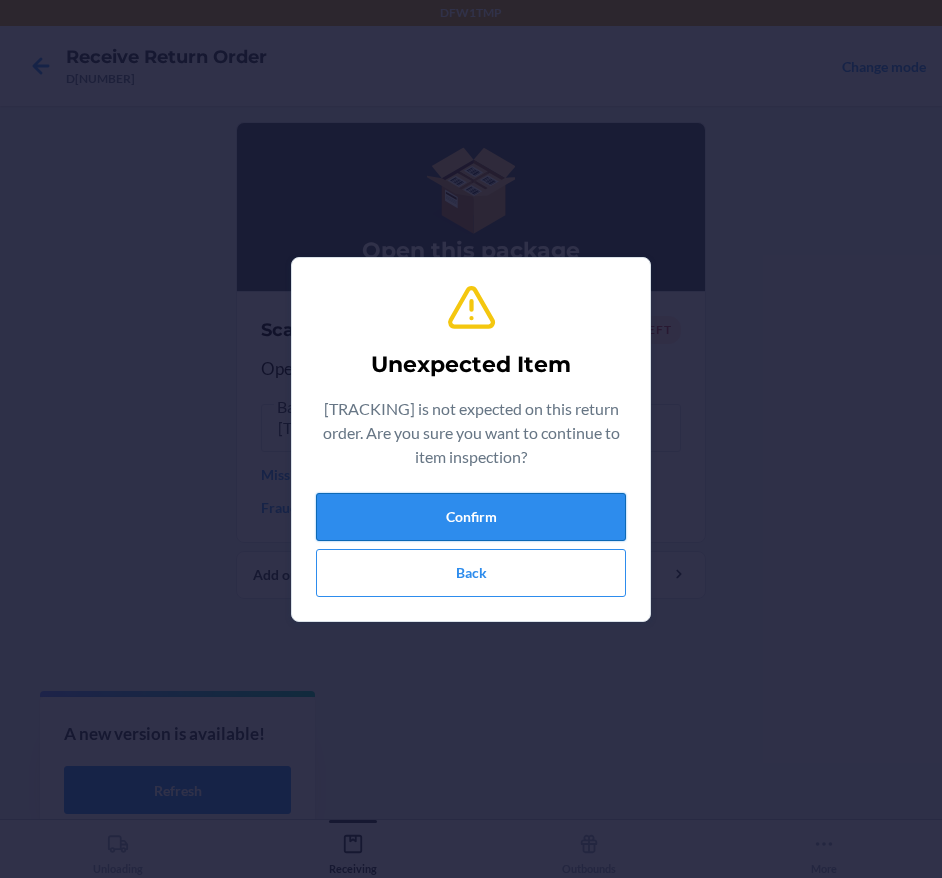 click on "Confirm" at bounding box center (471, 517) 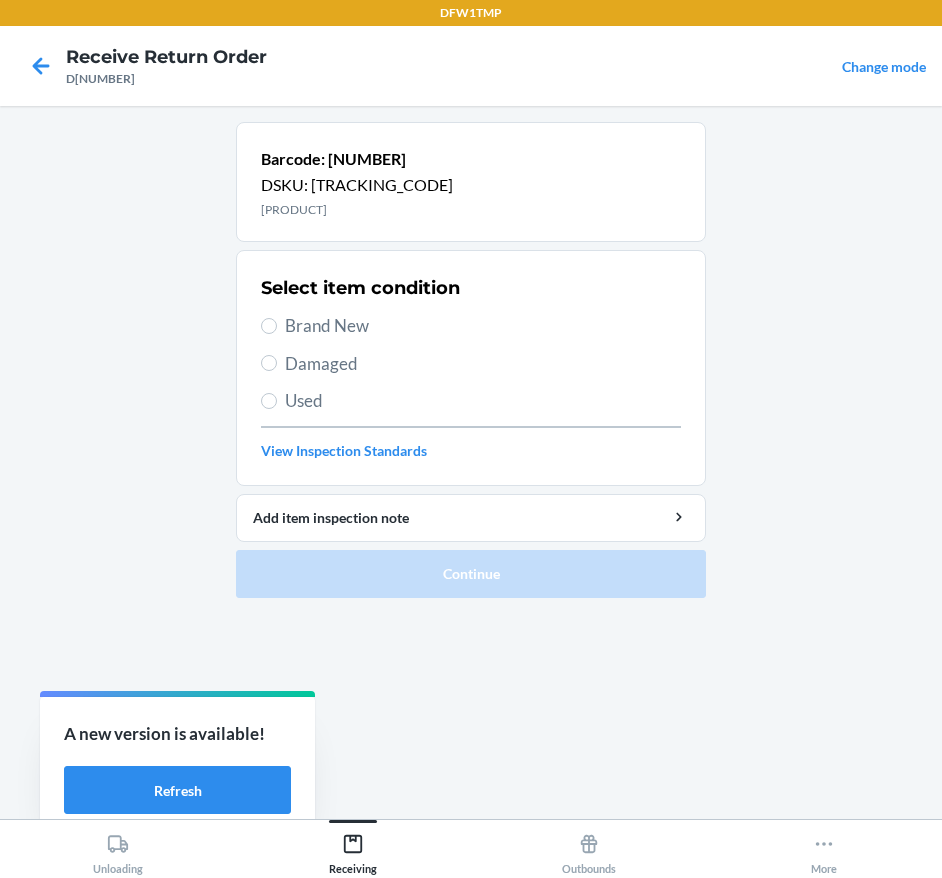 click on "Brand New" at bounding box center [483, 326] 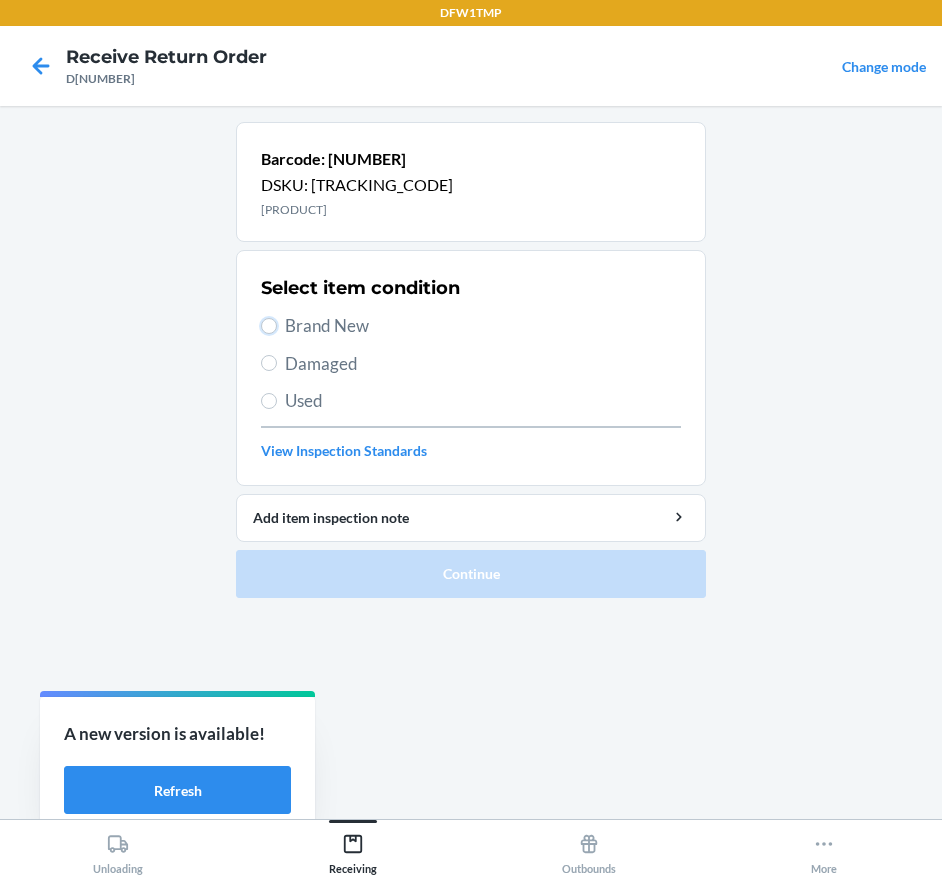 click on "Brand New" at bounding box center [269, 326] 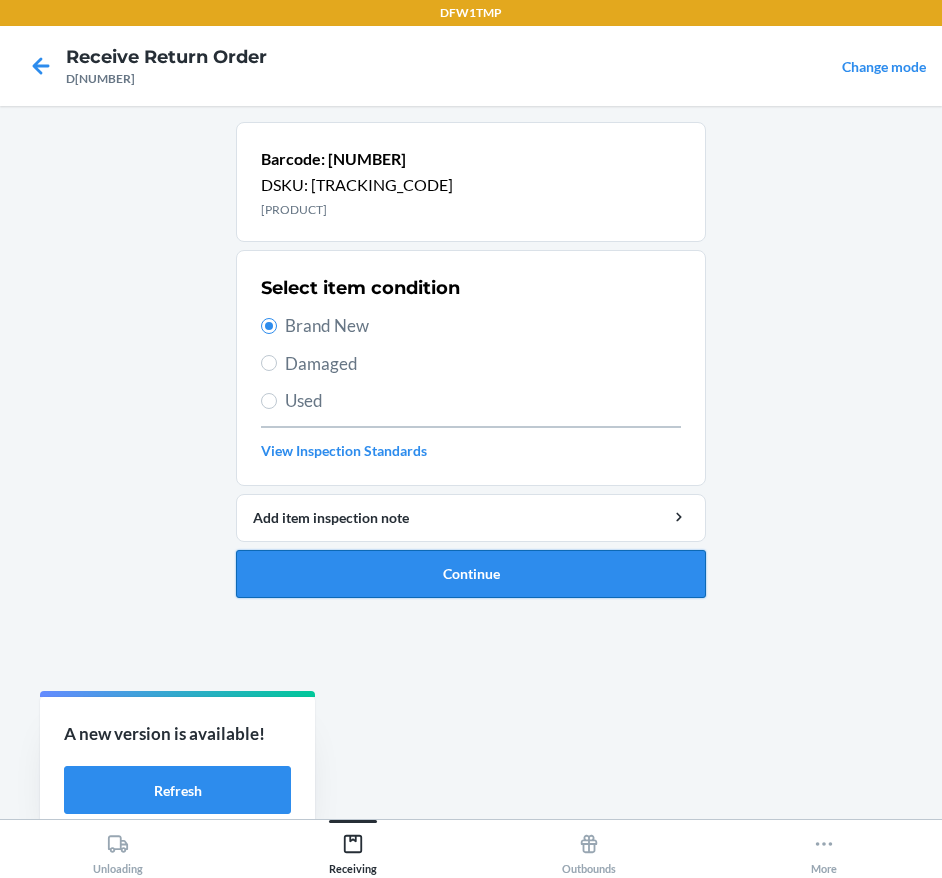 click on "Continue" at bounding box center [471, 574] 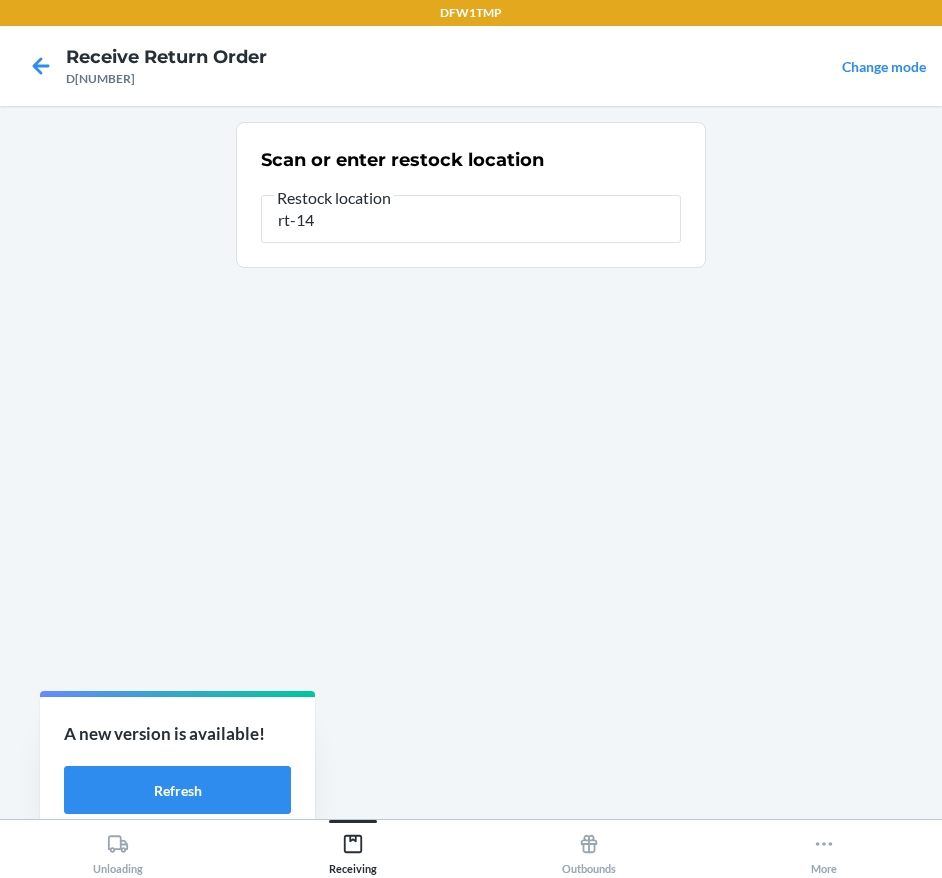 type on "rt-14" 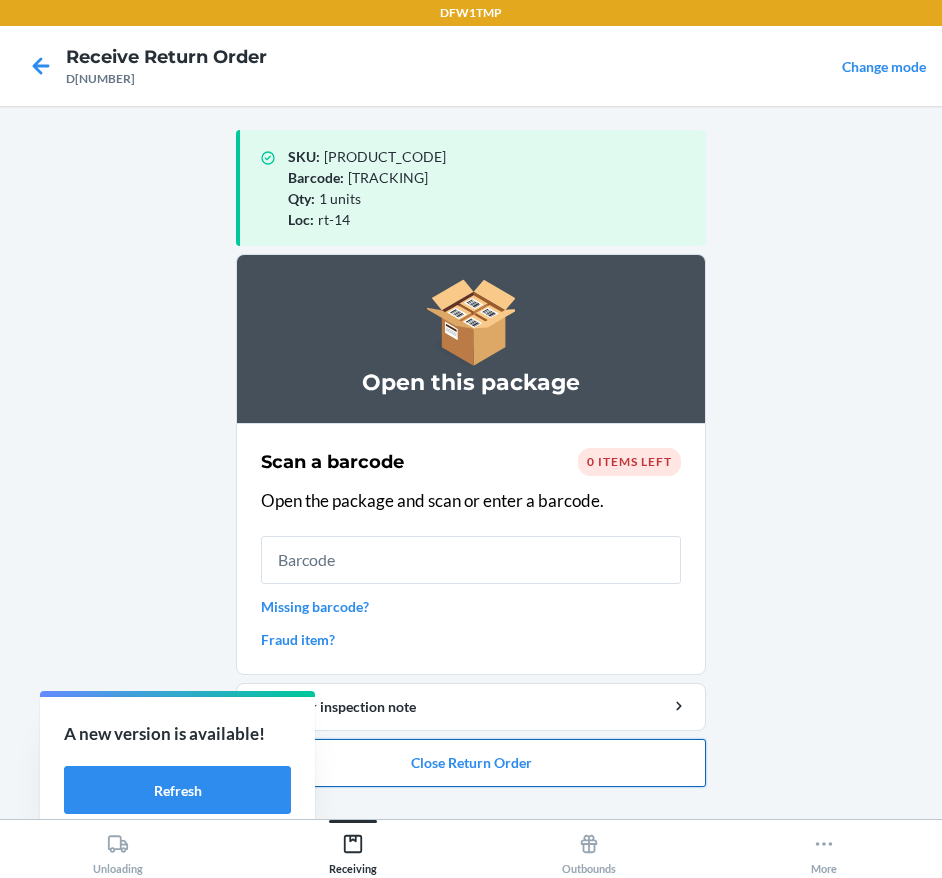 click on "Close Return Order" at bounding box center (471, 763) 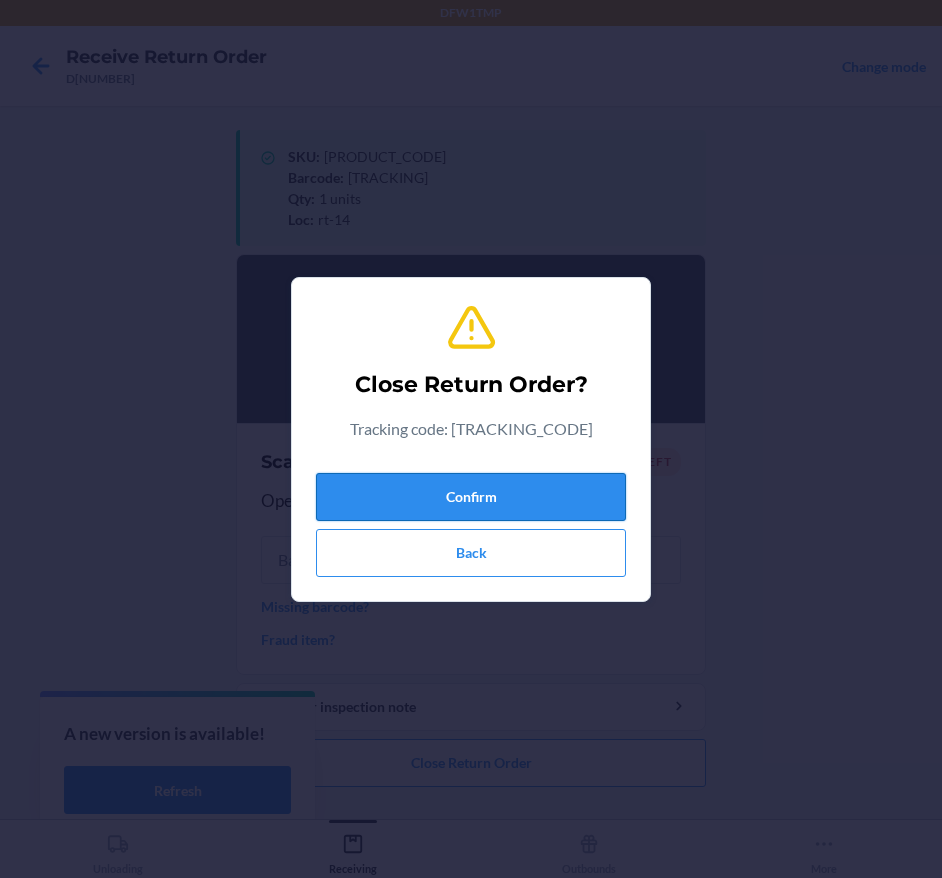 click on "Confirm" at bounding box center (471, 497) 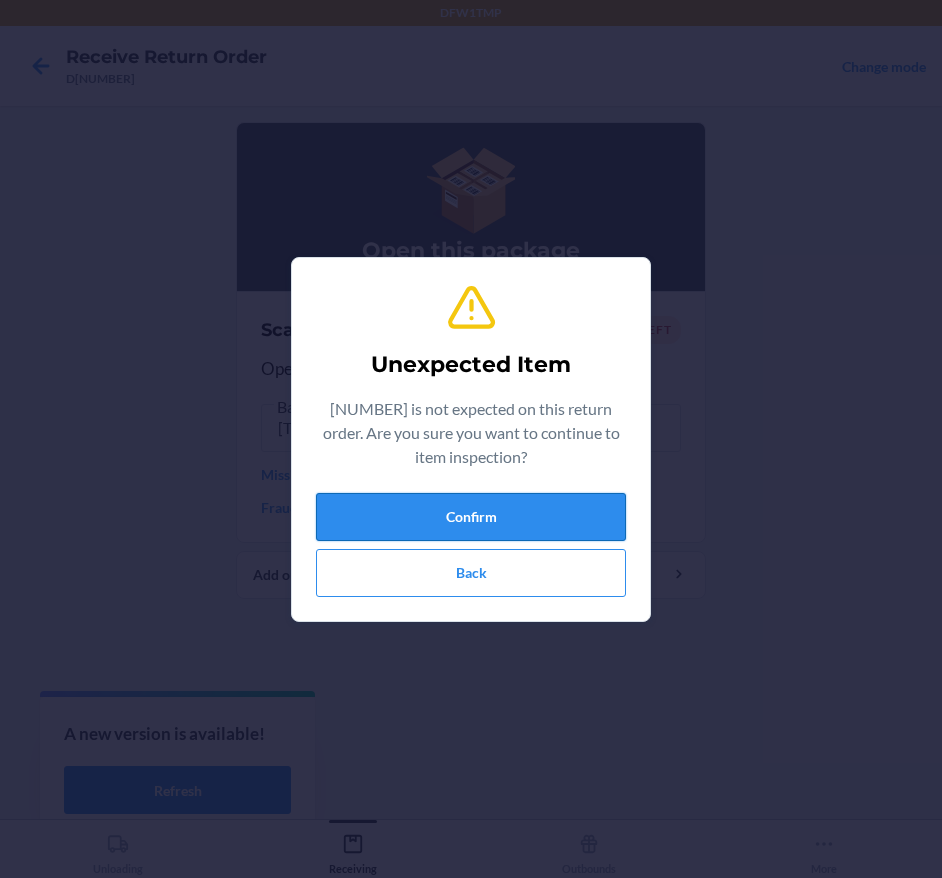click on "Confirm" at bounding box center (471, 517) 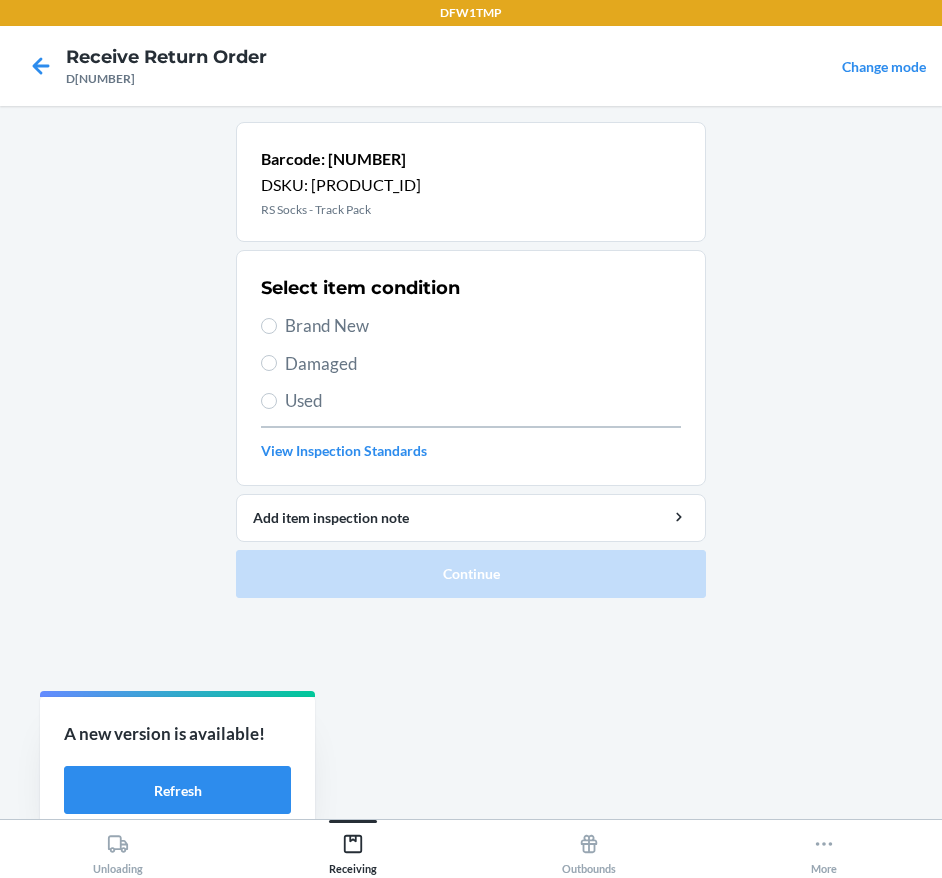 drag, startPoint x: 365, startPoint y: 312, endPoint x: 370, endPoint y: 343, distance: 31.400637 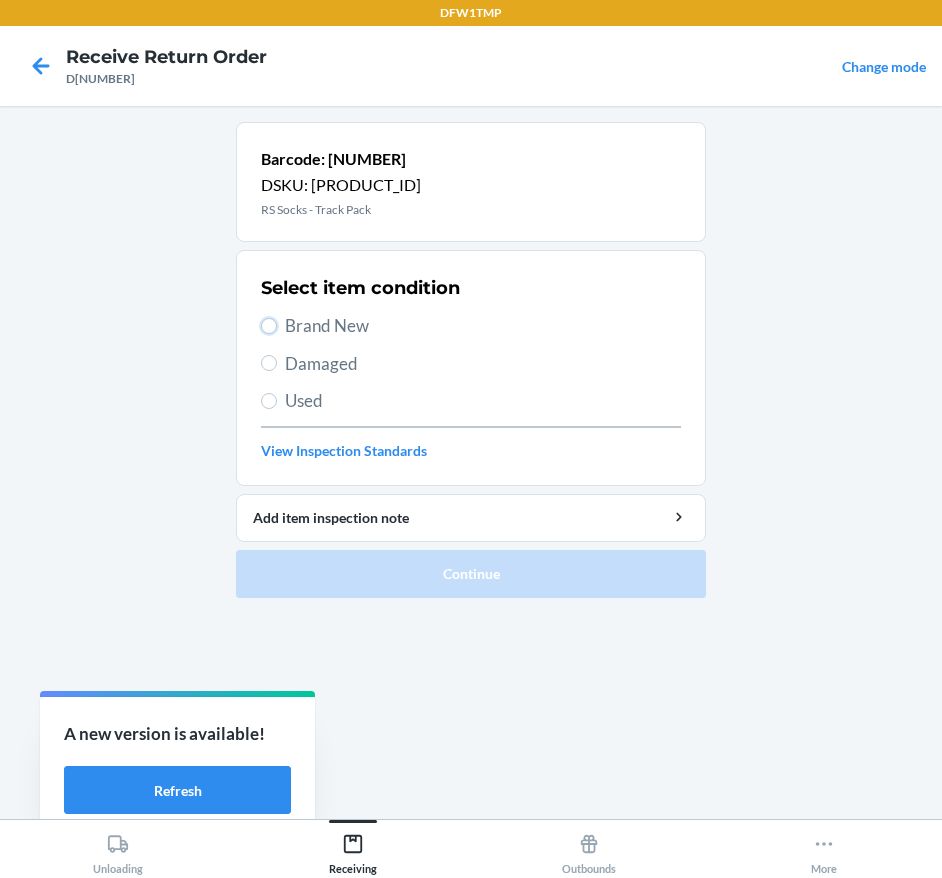 click on "Brand New" at bounding box center [269, 326] 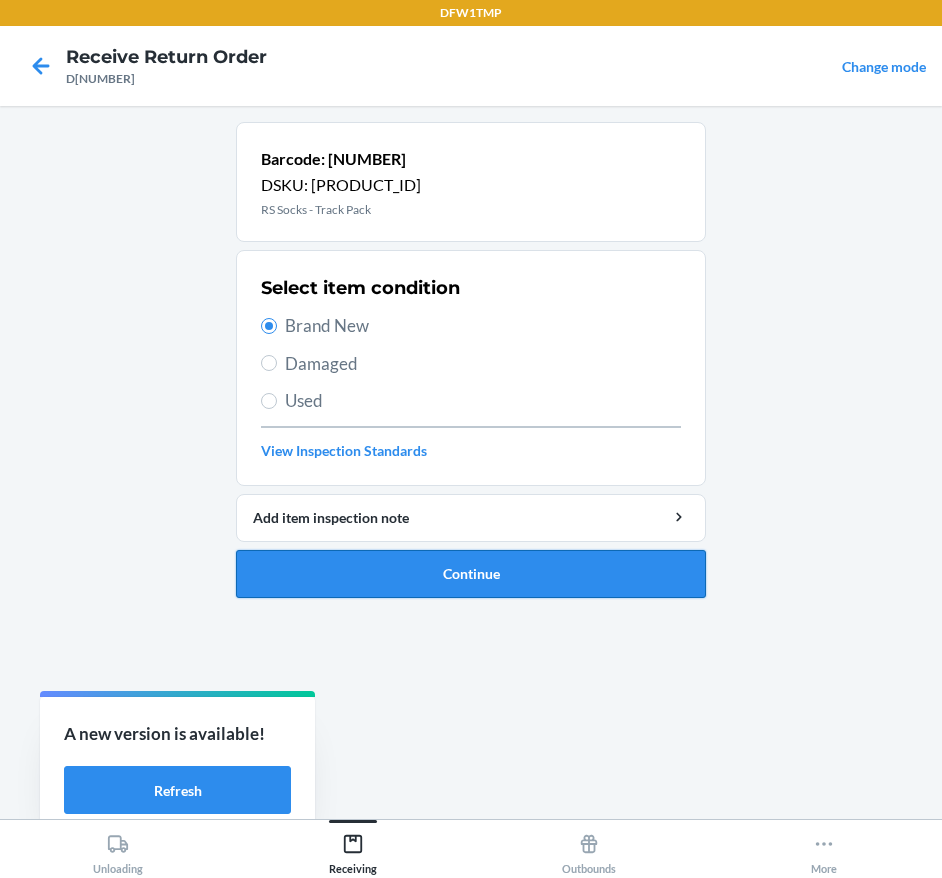 click on "Continue" at bounding box center (471, 574) 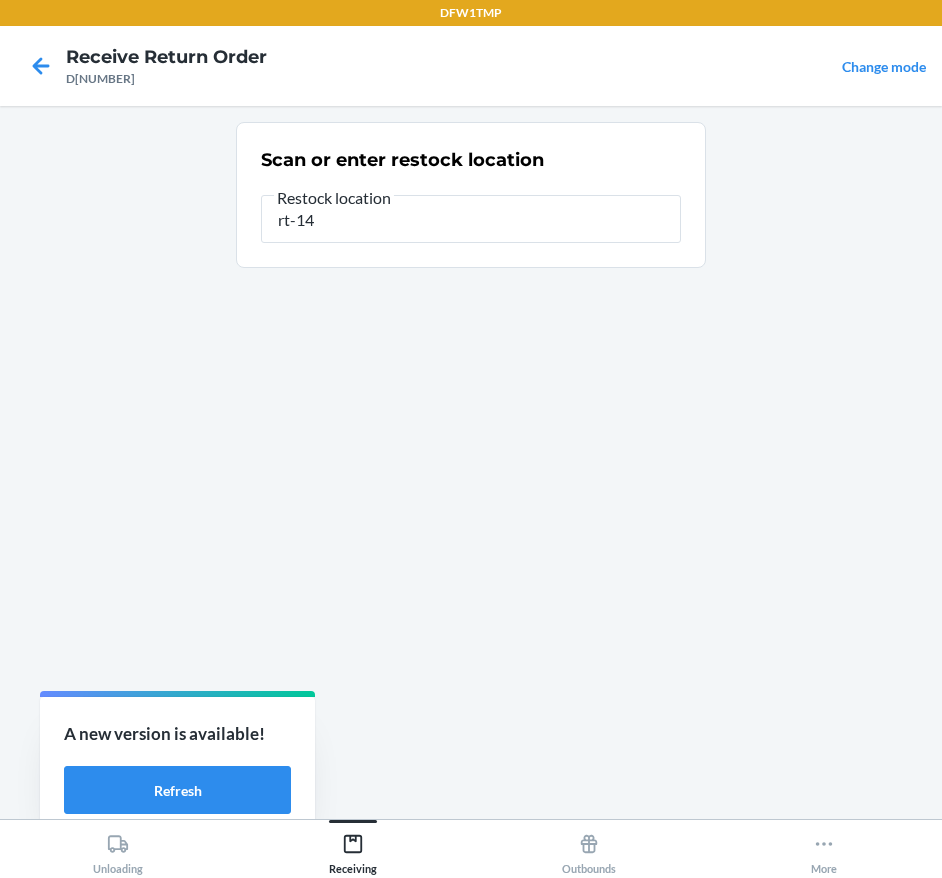 type on "rt-14" 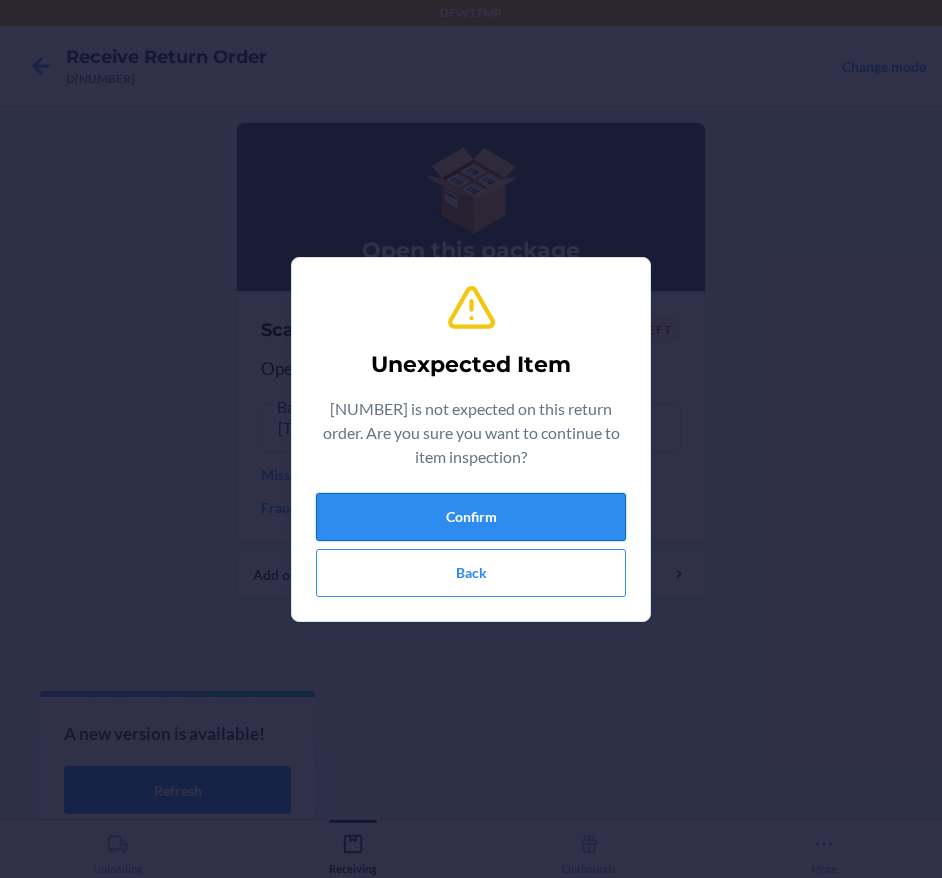 click on "Confirm" at bounding box center [471, 517] 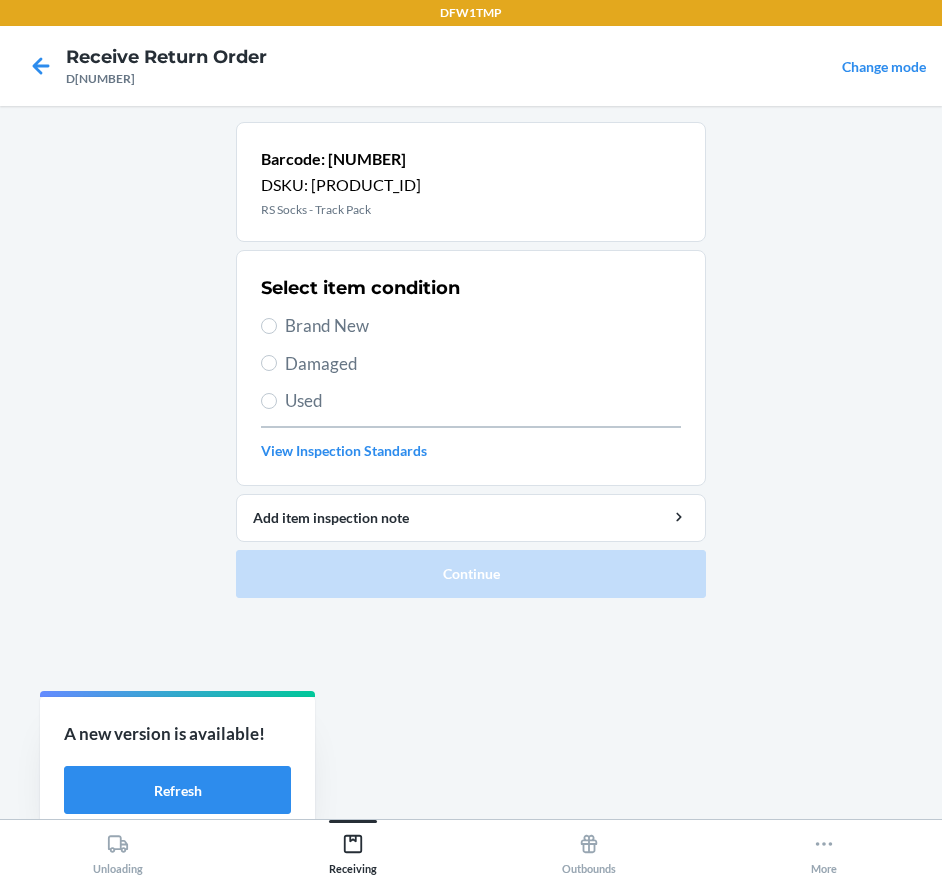 click on "Brand New" at bounding box center [483, 326] 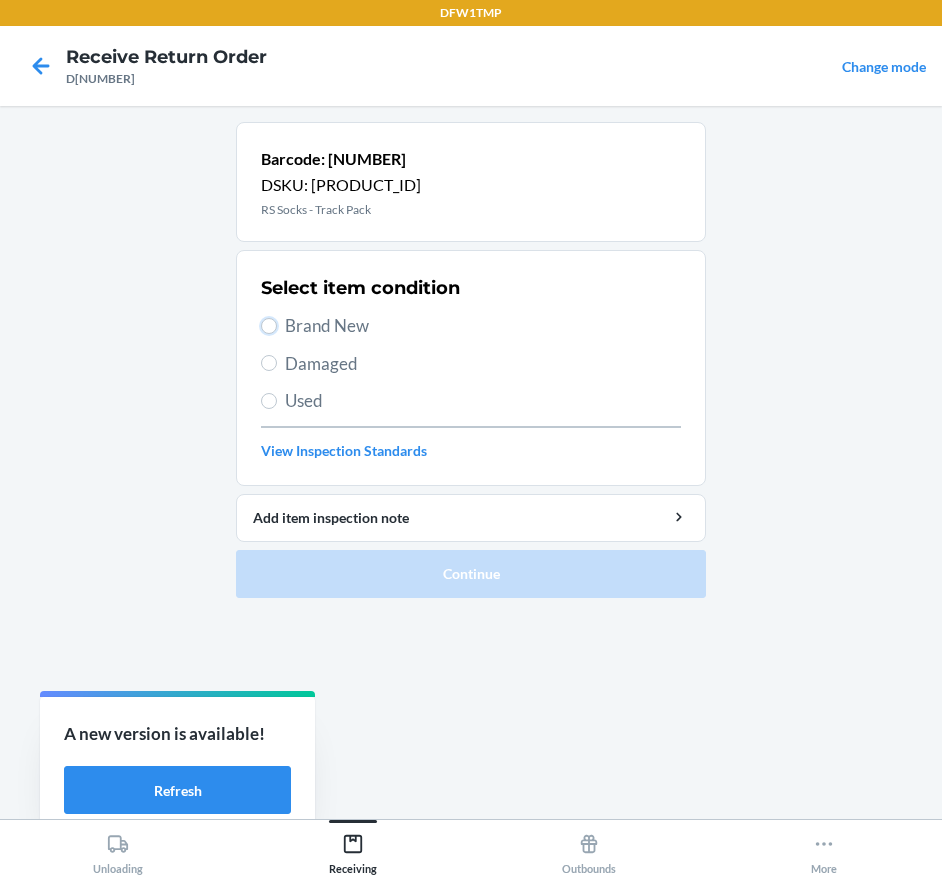 click on "Brand New" at bounding box center [269, 326] 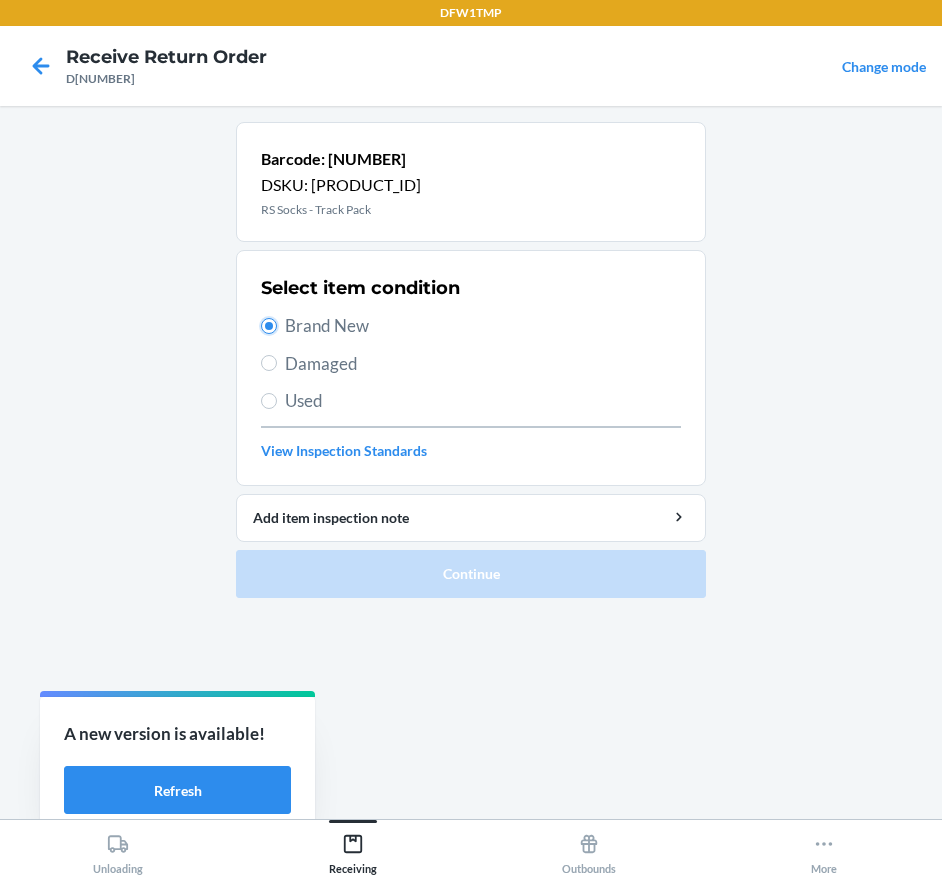 radio on "true" 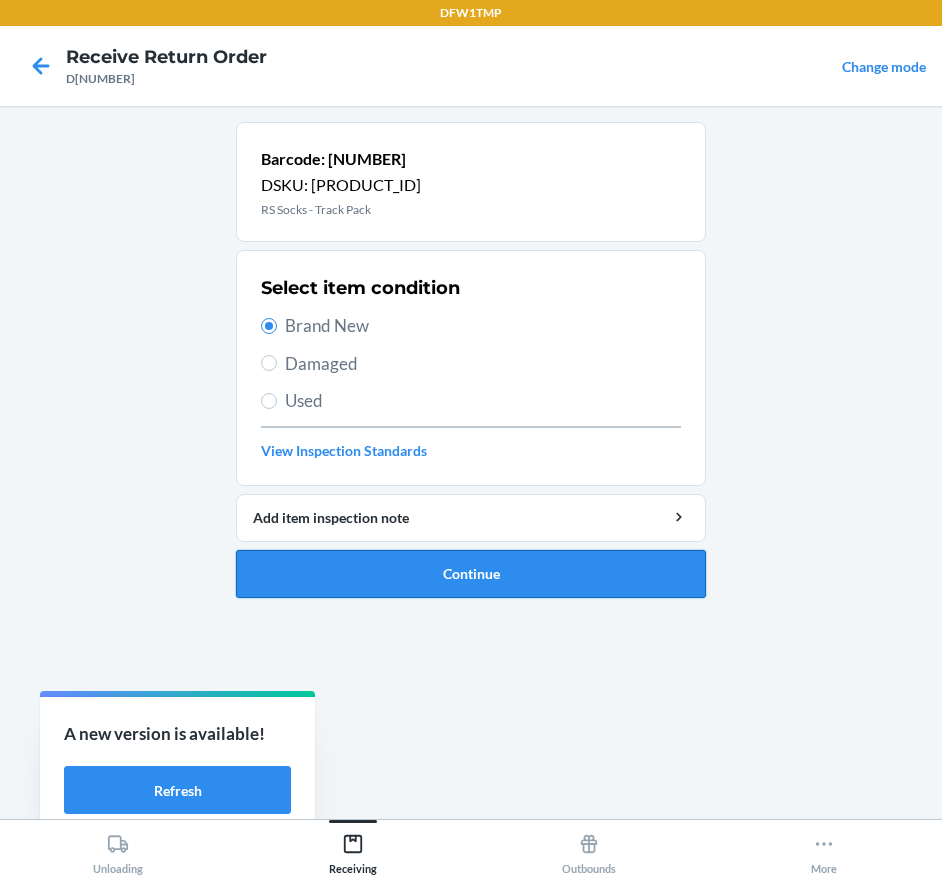 click on "Continue" at bounding box center (471, 574) 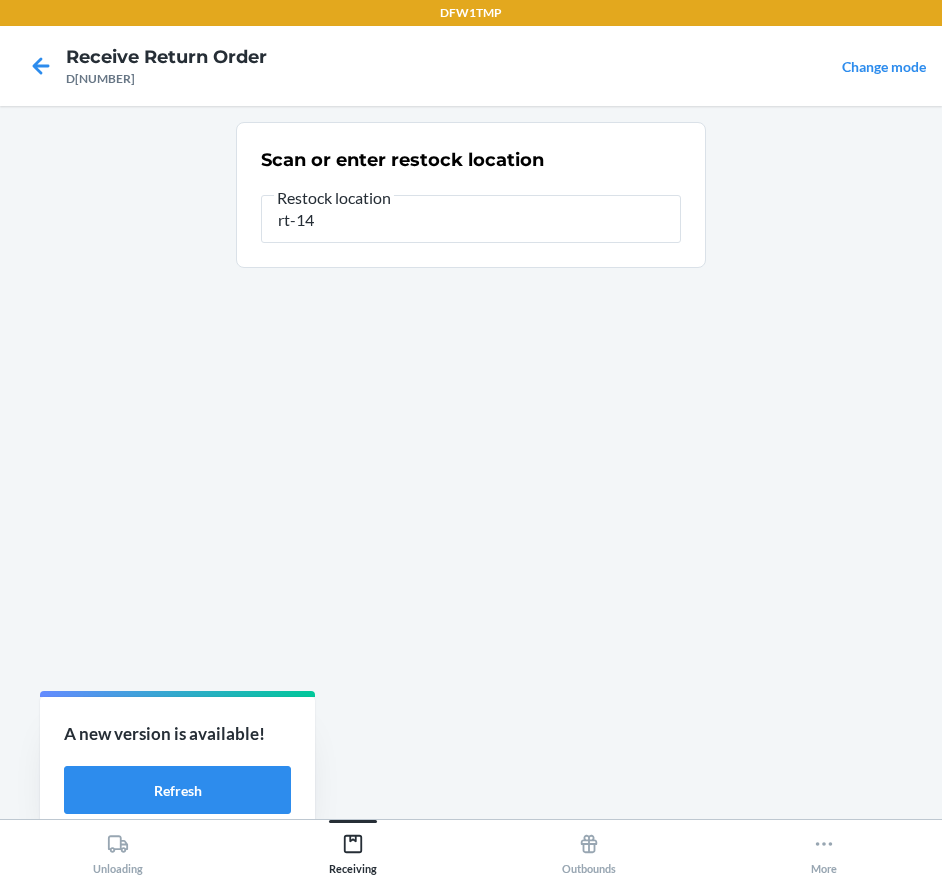type on "rt-14" 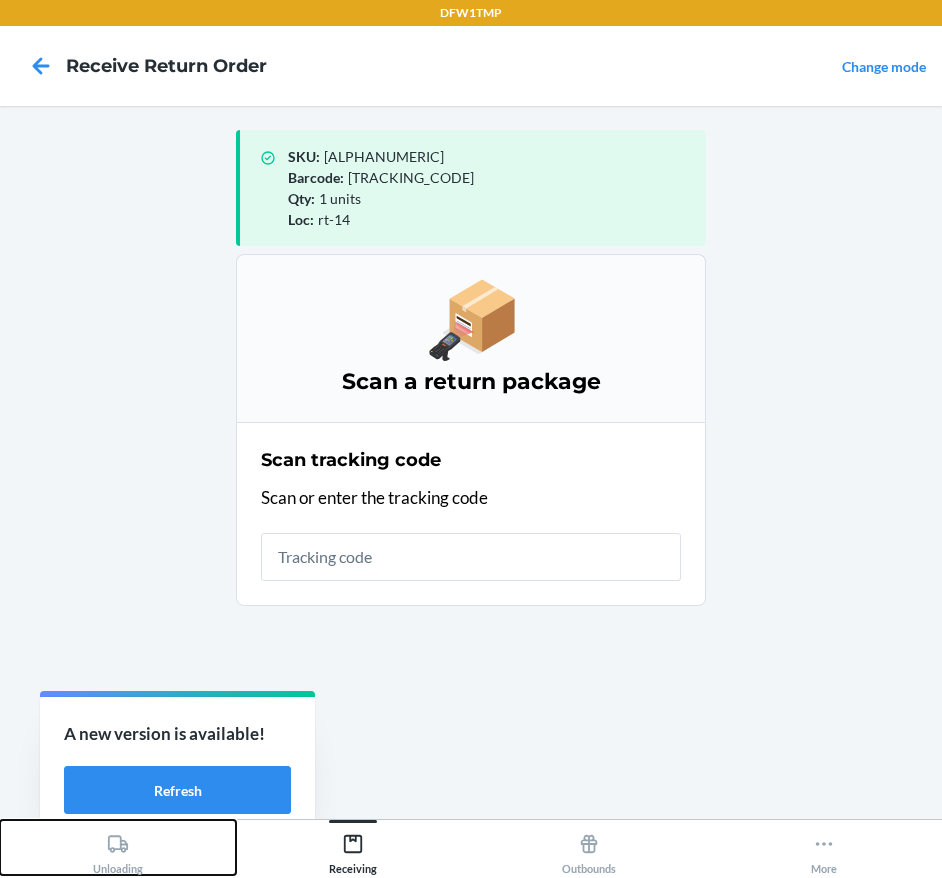 click 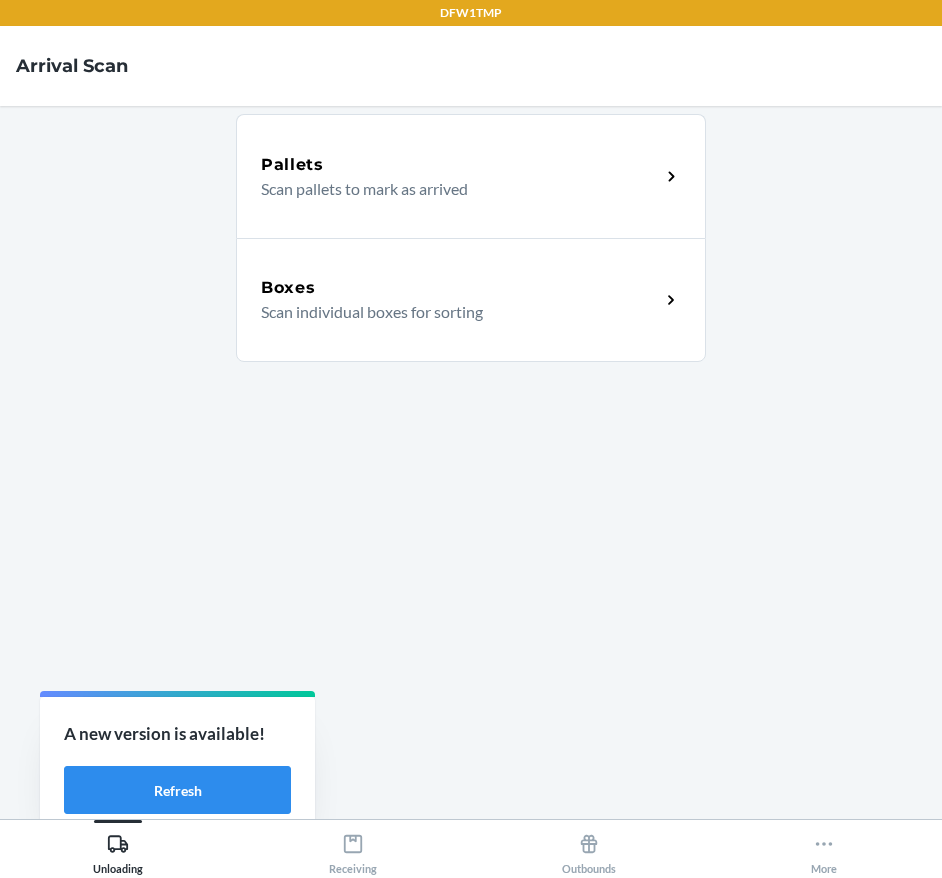 click on "Boxes Scan individual boxes for sorting" at bounding box center [471, 300] 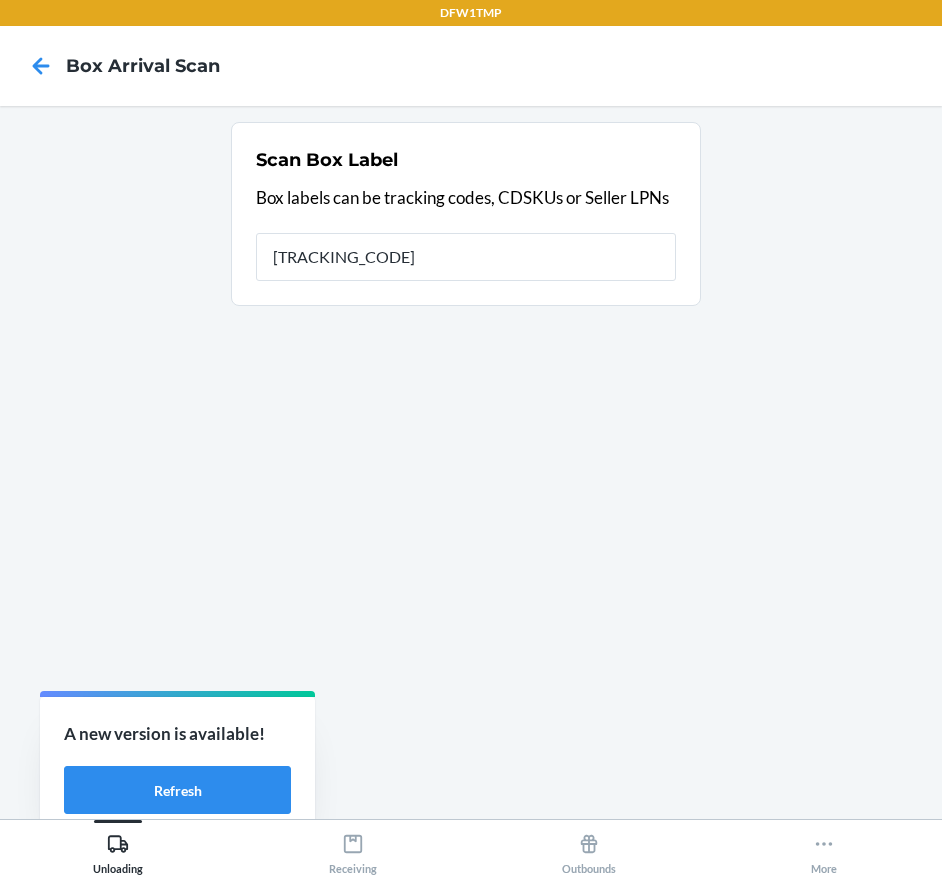 type on "[TRACKING_CODE]" 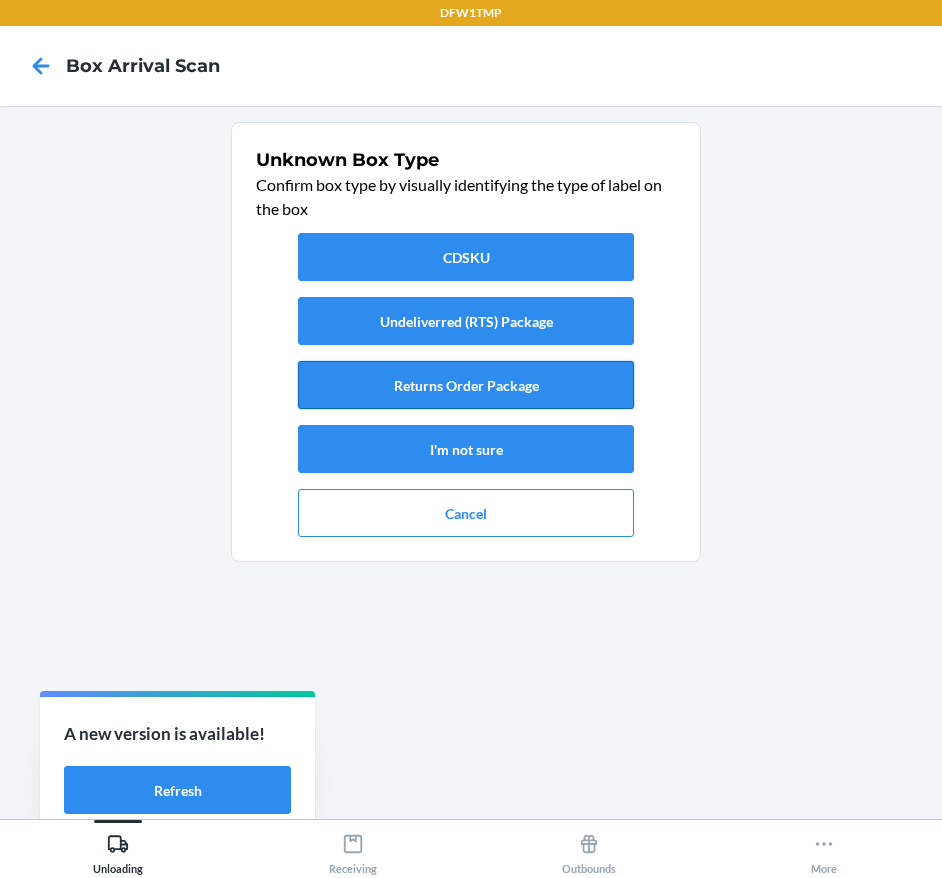 click on "Returns Order Package" at bounding box center [466, 385] 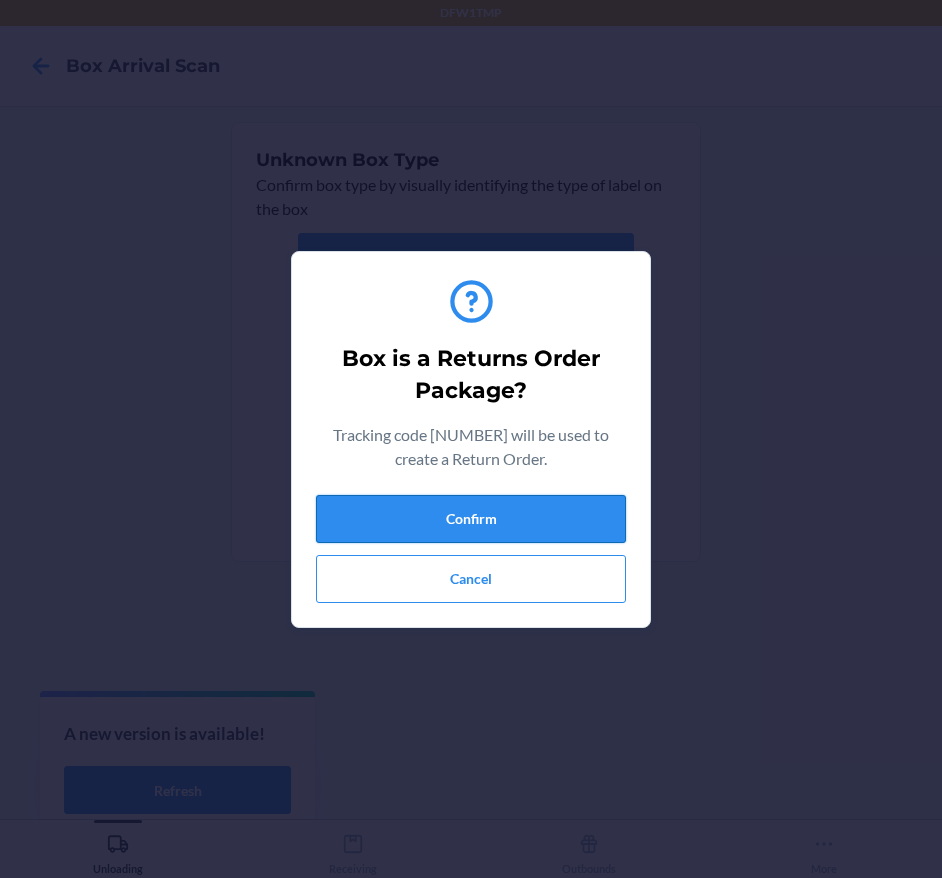 drag, startPoint x: 469, startPoint y: 493, endPoint x: 464, endPoint y: 505, distance: 13 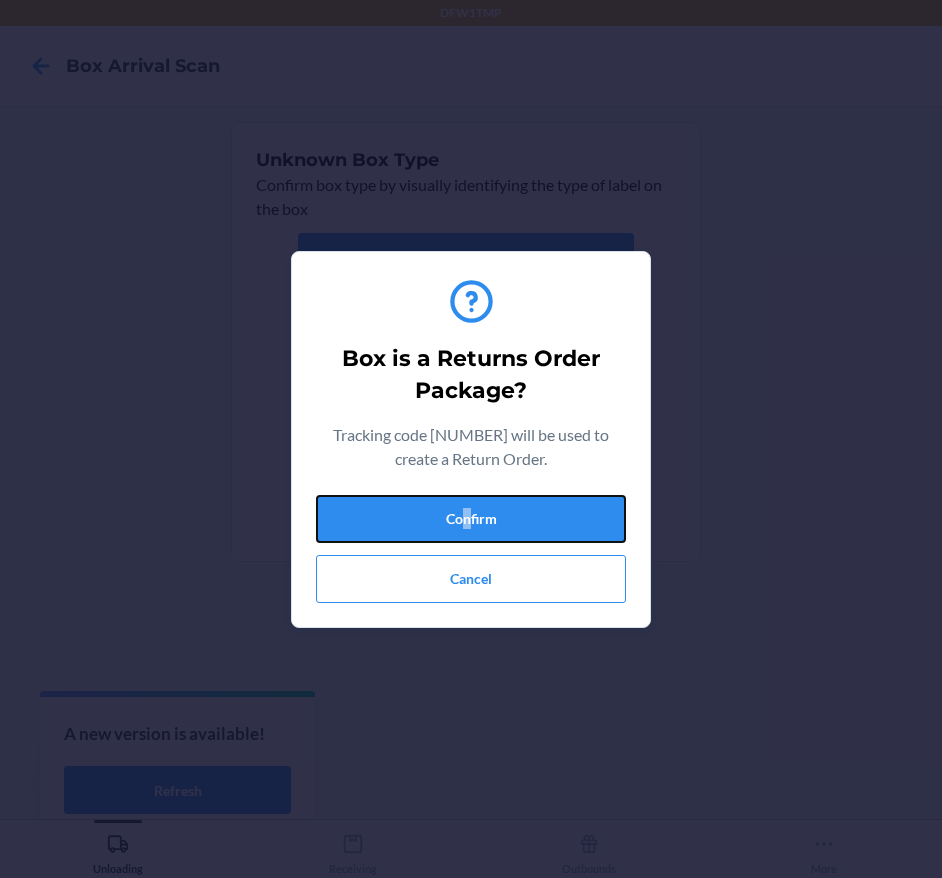 drag, startPoint x: 464, startPoint y: 505, endPoint x: 425, endPoint y: 622, distance: 123.32883 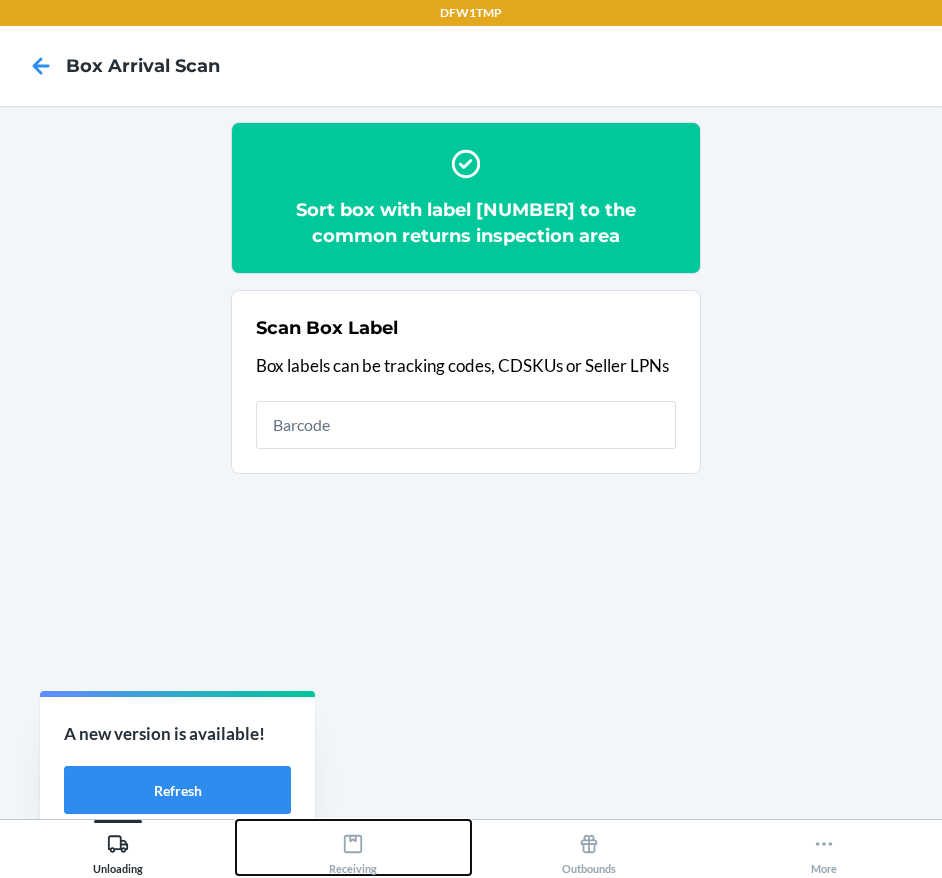 click 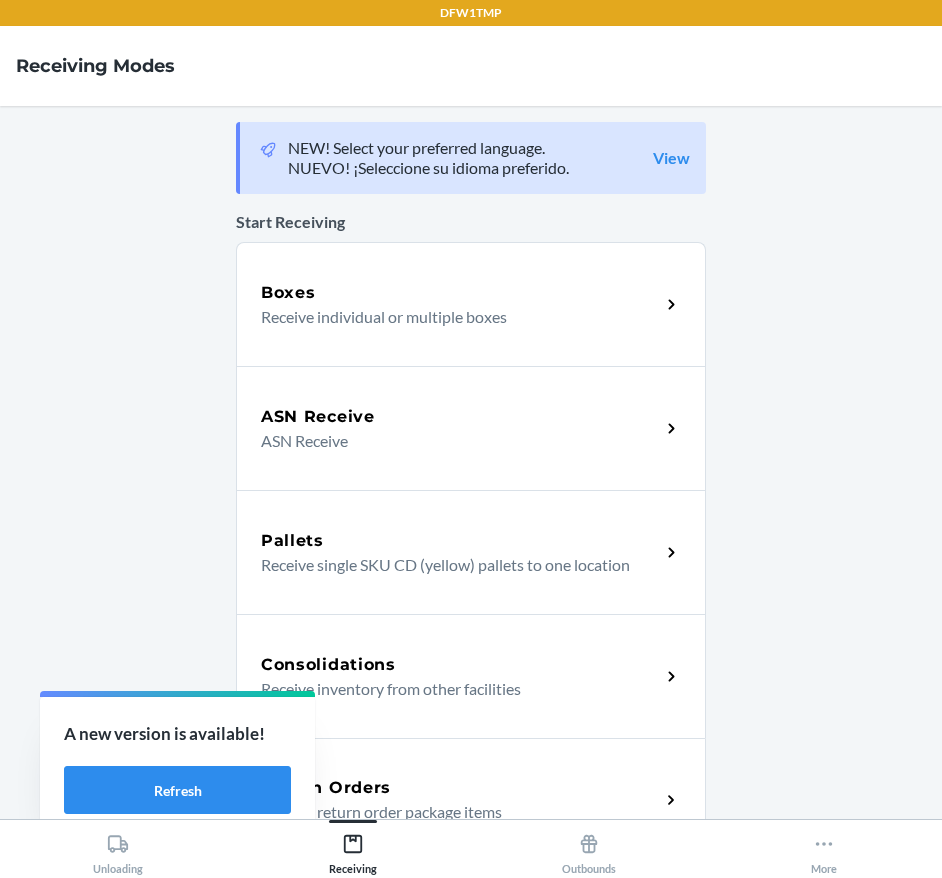 click on "Return Orders Receive return order package items" at bounding box center [471, 800] 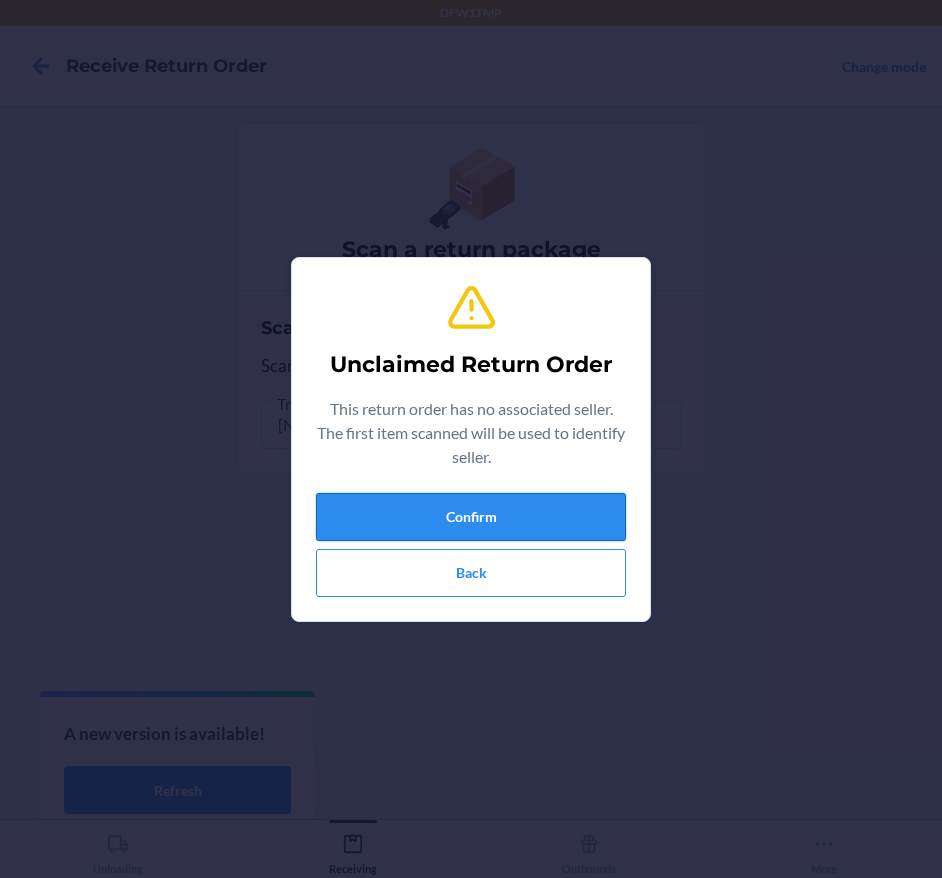 click on "Confirm" at bounding box center (471, 517) 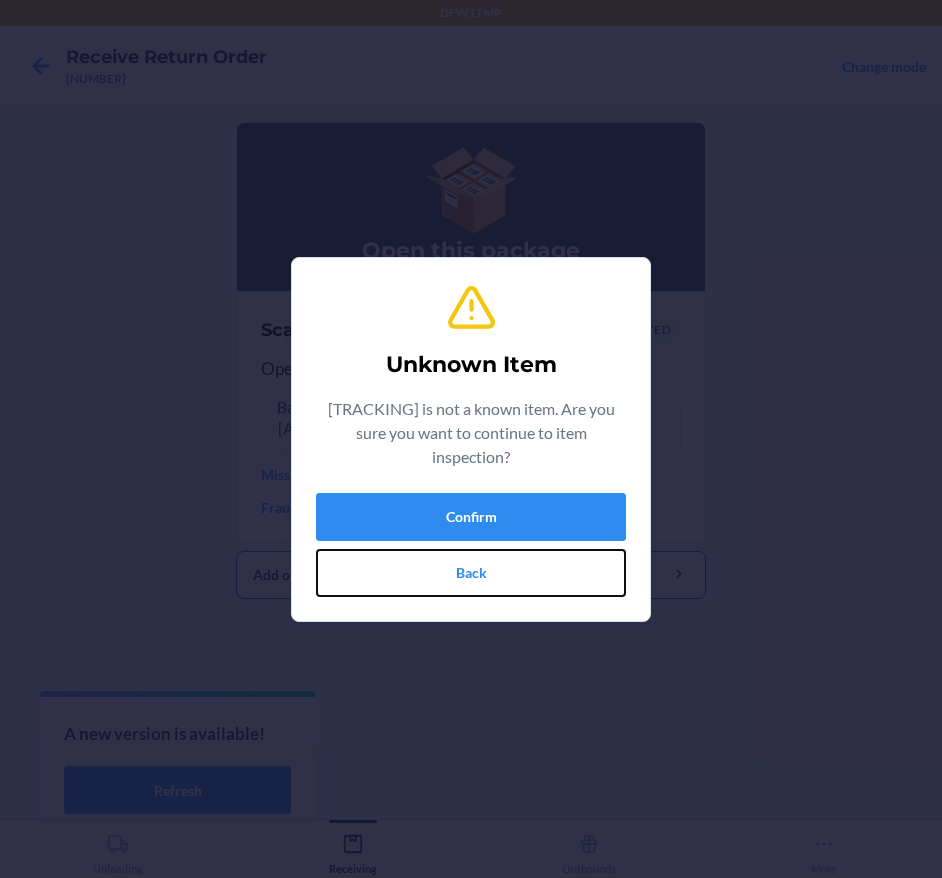 click on "Back" at bounding box center [471, 573] 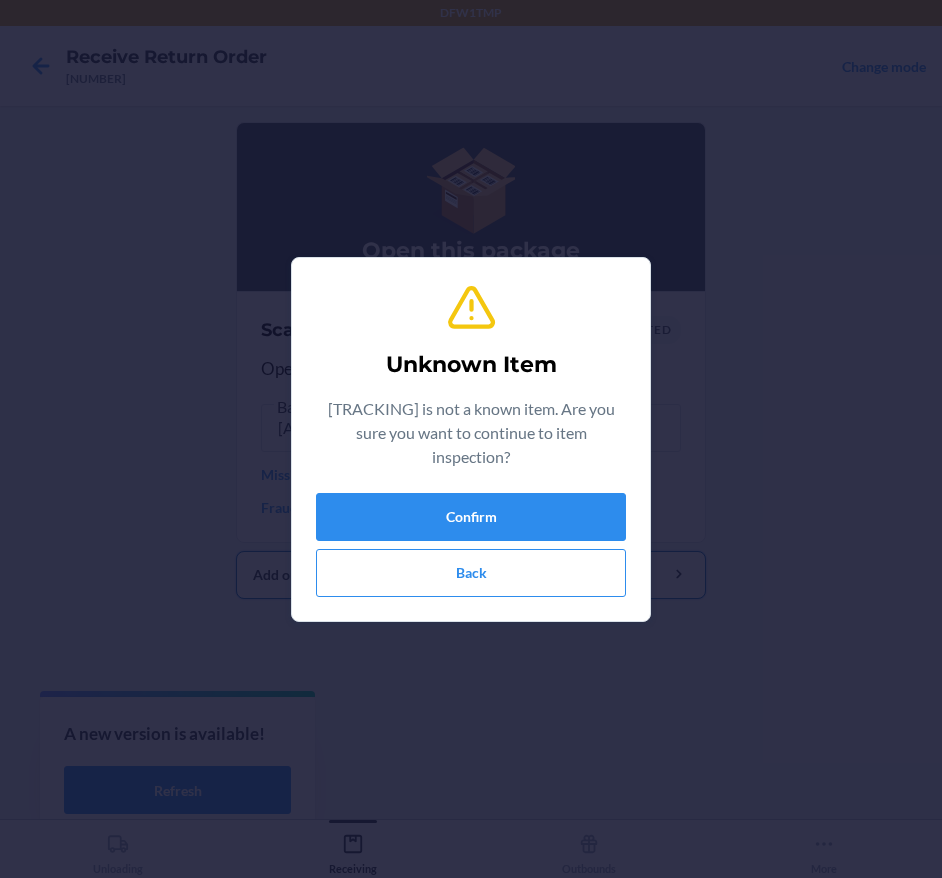 type 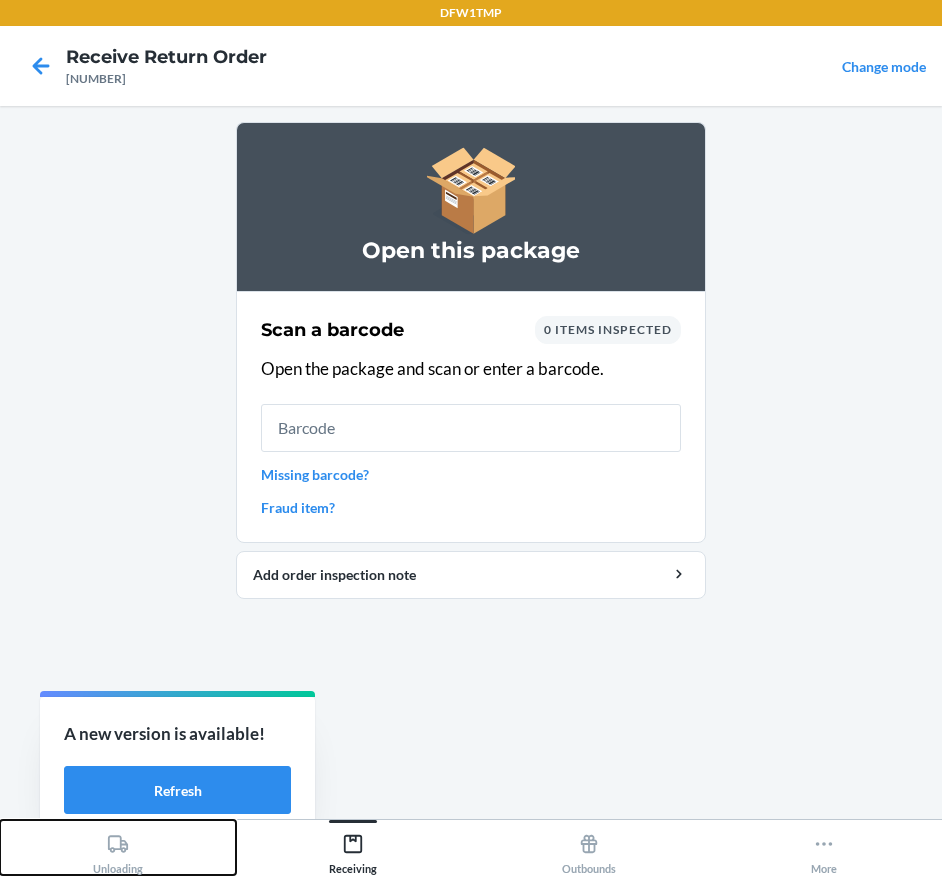 click on "Unloading" at bounding box center [118, 847] 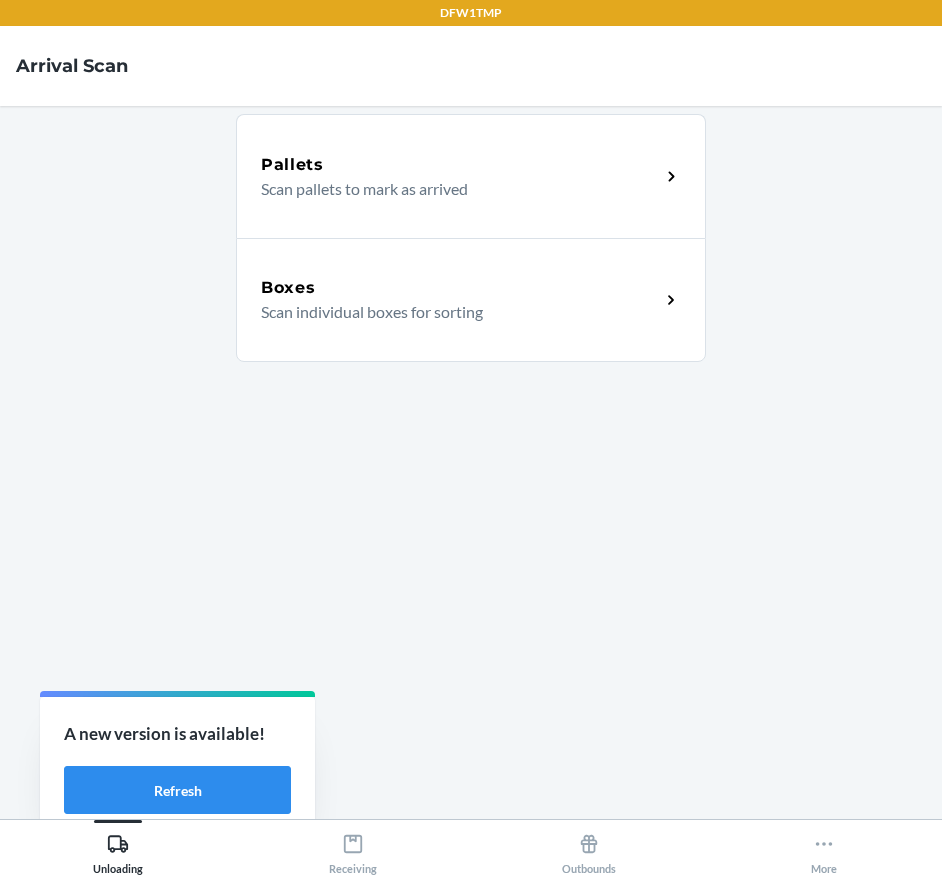 click on "Boxes Scan individual boxes for sorting" at bounding box center [471, 300] 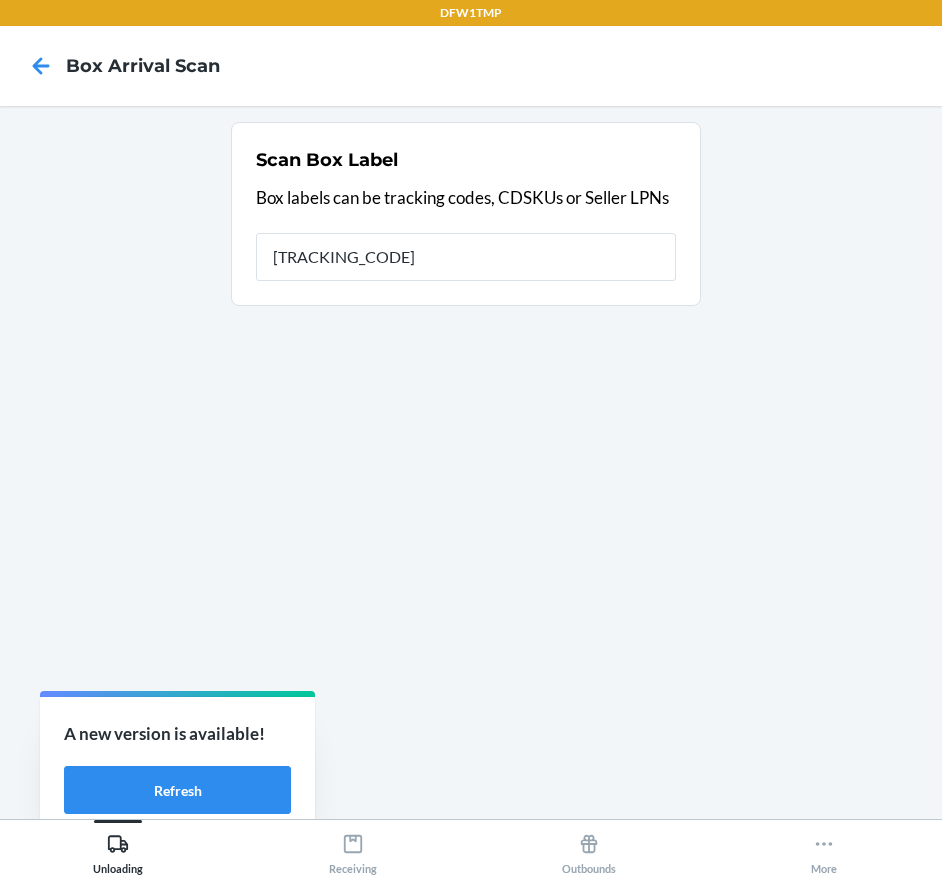 type on "[TRACKING_CODE]" 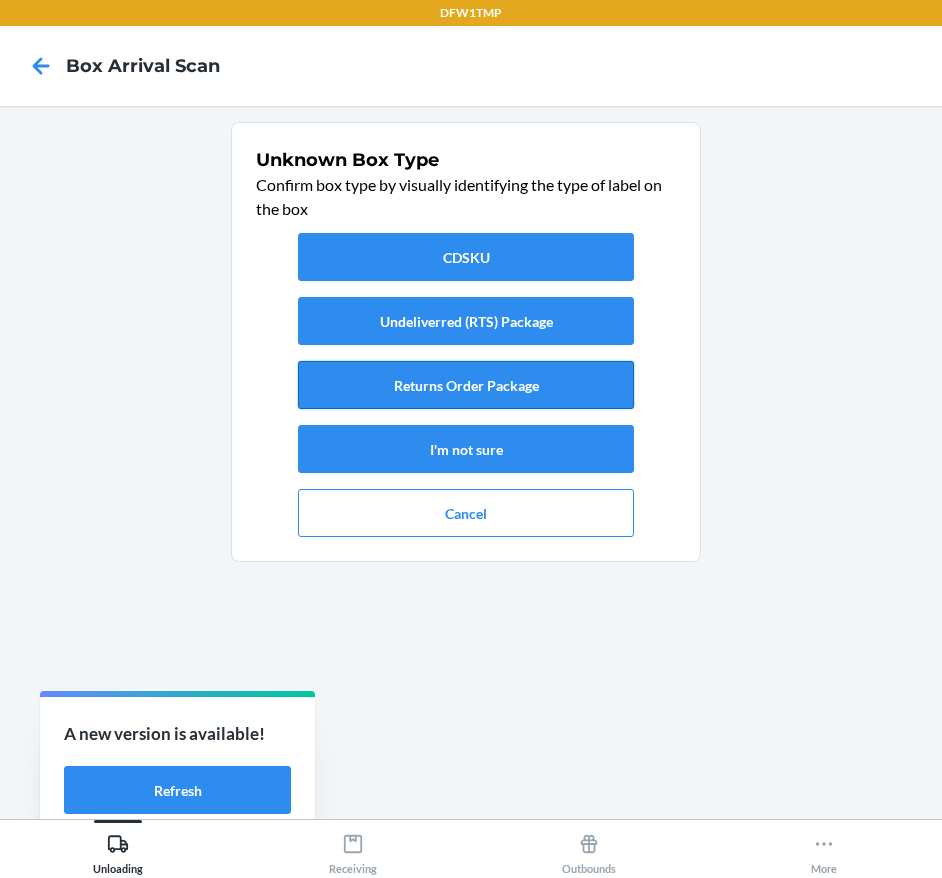 click on "Returns Order Package" at bounding box center [466, 385] 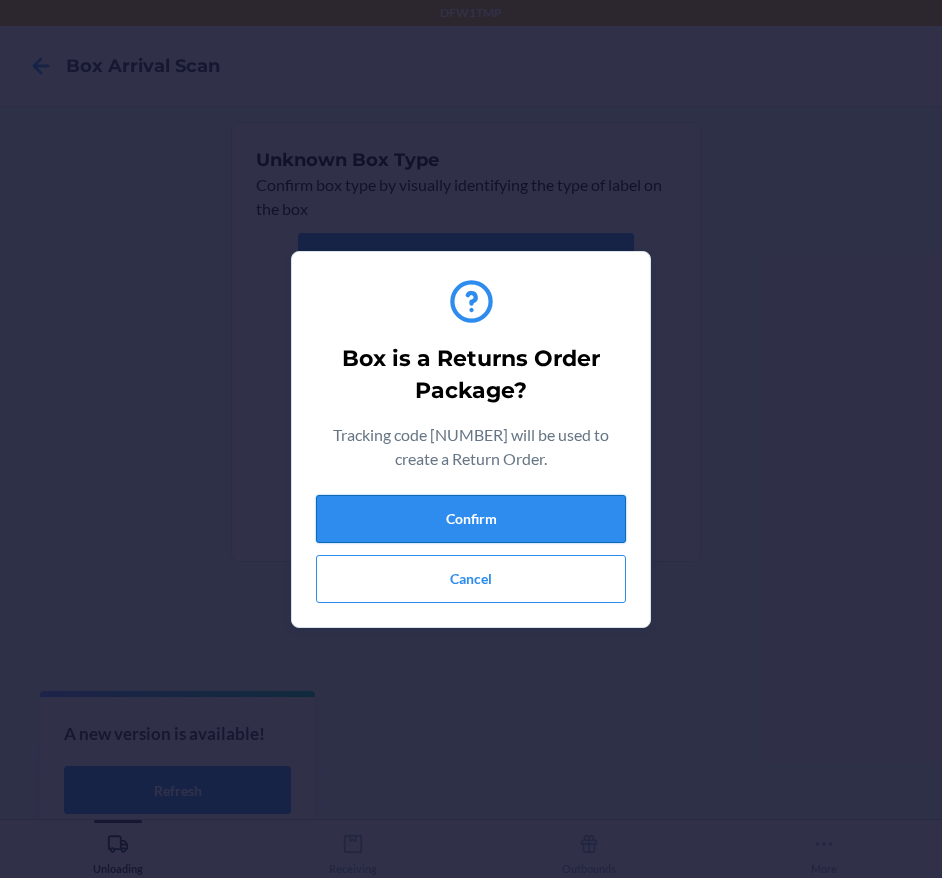 click on "Confirm" at bounding box center [471, 519] 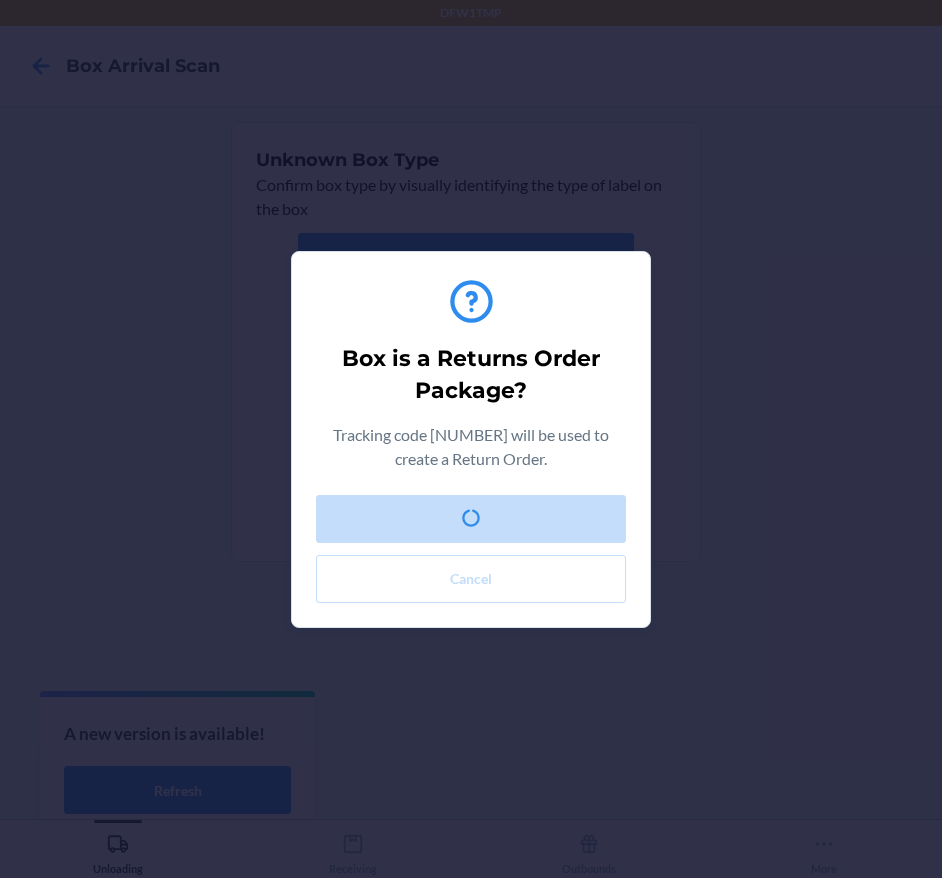 click on "Box is a Returns Order Package? Tracking code [TRACKING_CODE] will be used to create a Return Order. Confirm Cancel" at bounding box center [471, 439] 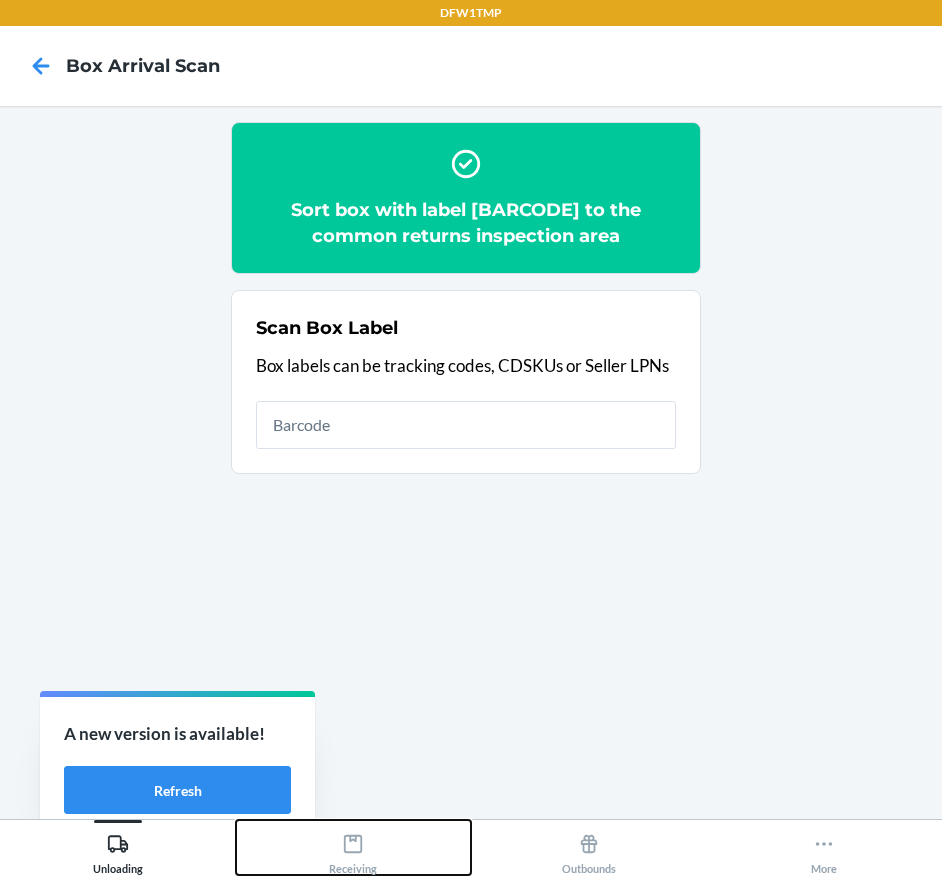 click on "Receiving" at bounding box center (354, 847) 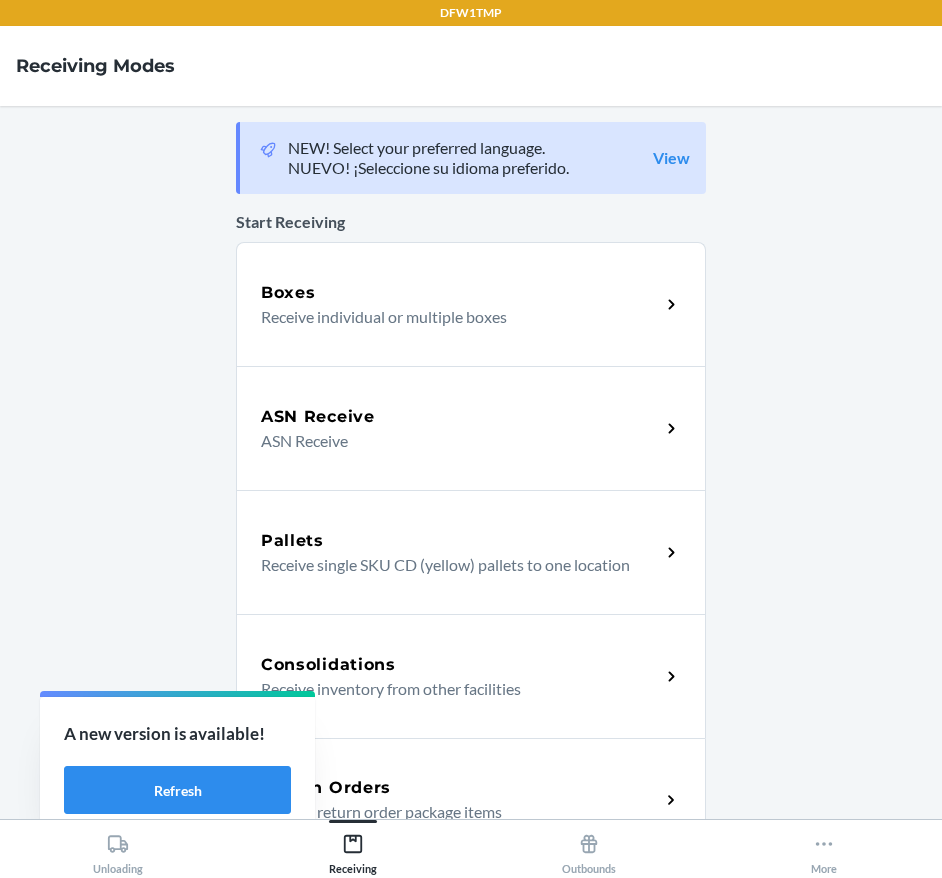 click on "Return Orders Receive return order package items" at bounding box center [471, 800] 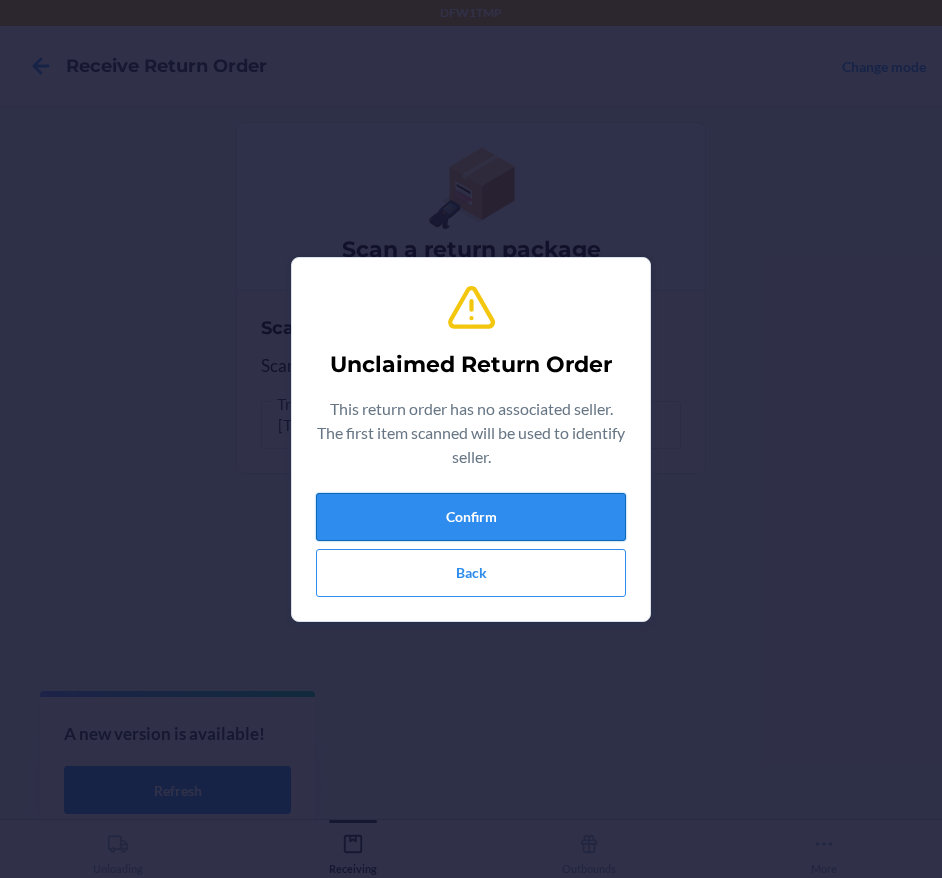 click on "Confirm" at bounding box center (471, 517) 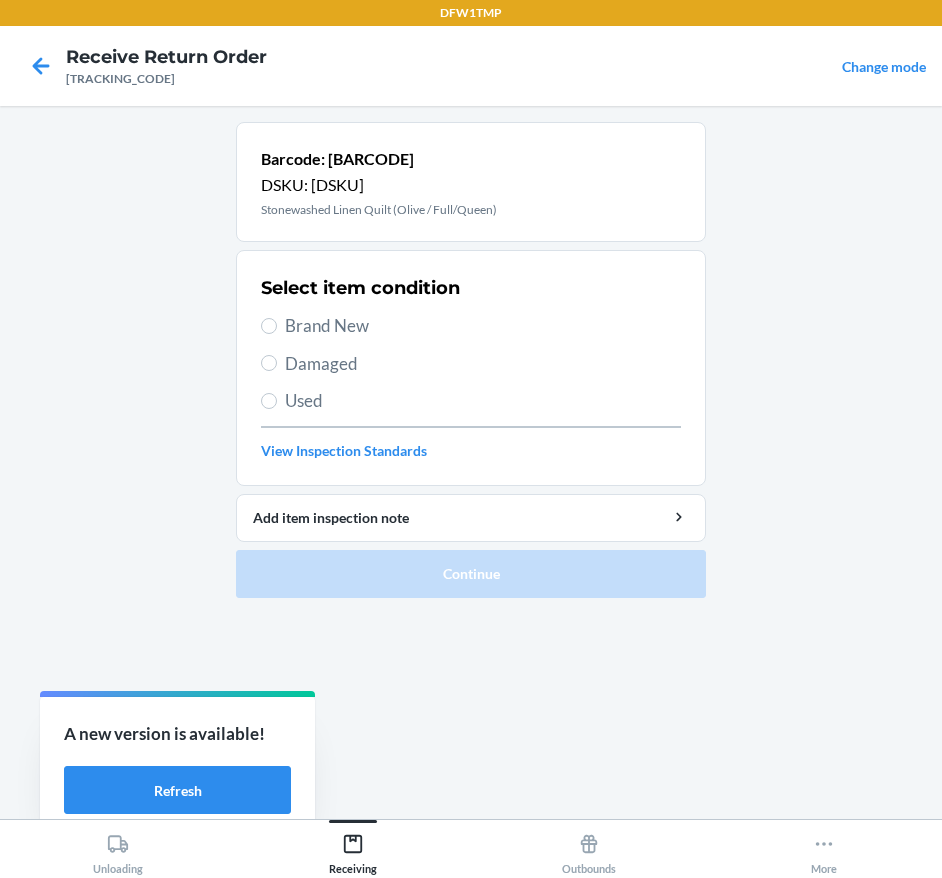 click on "Brand New" at bounding box center [483, 326] 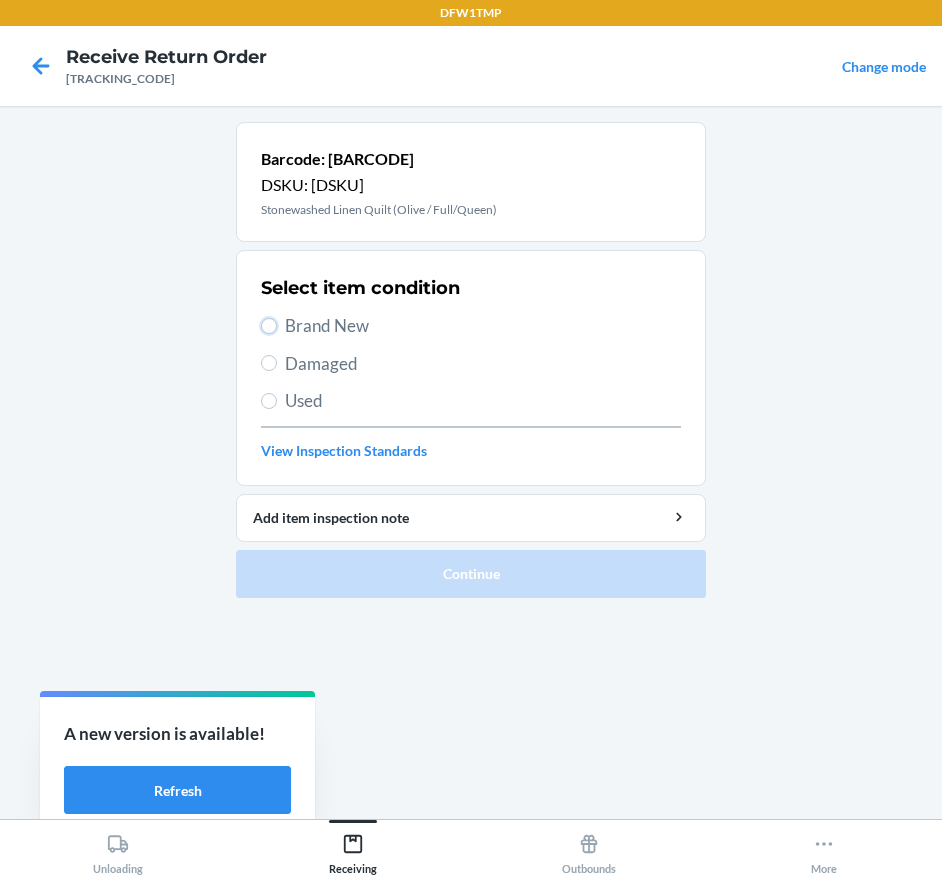 click on "Brand New" at bounding box center [269, 326] 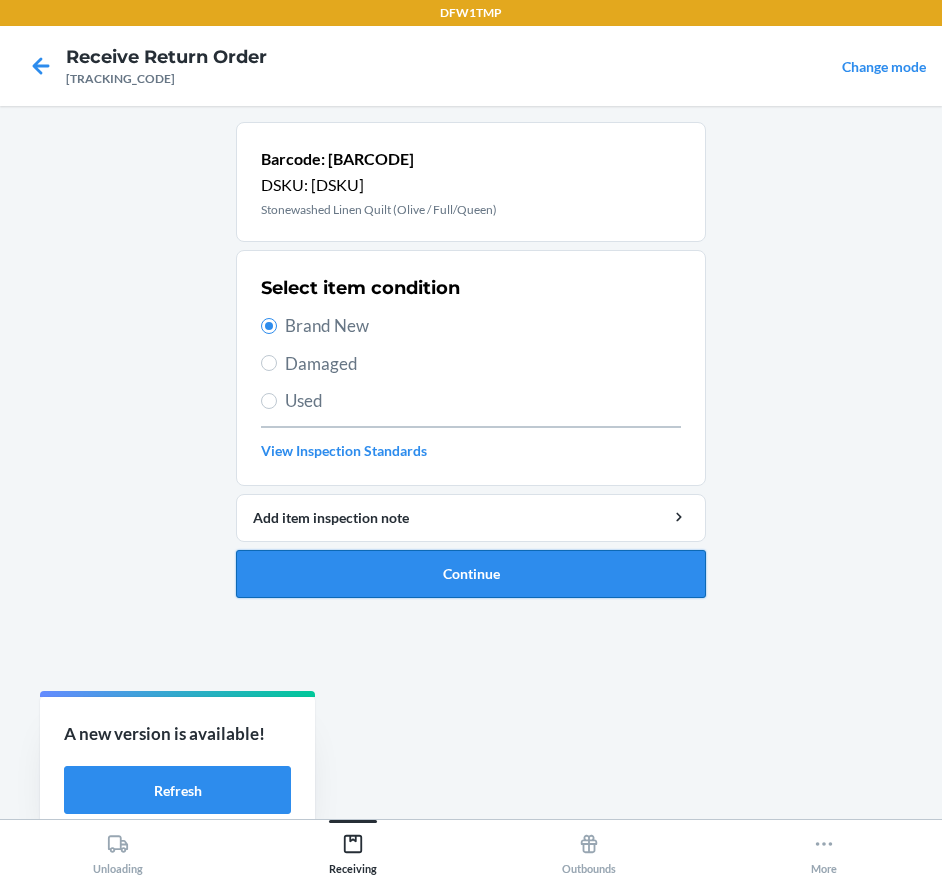 click on "Continue" at bounding box center (471, 574) 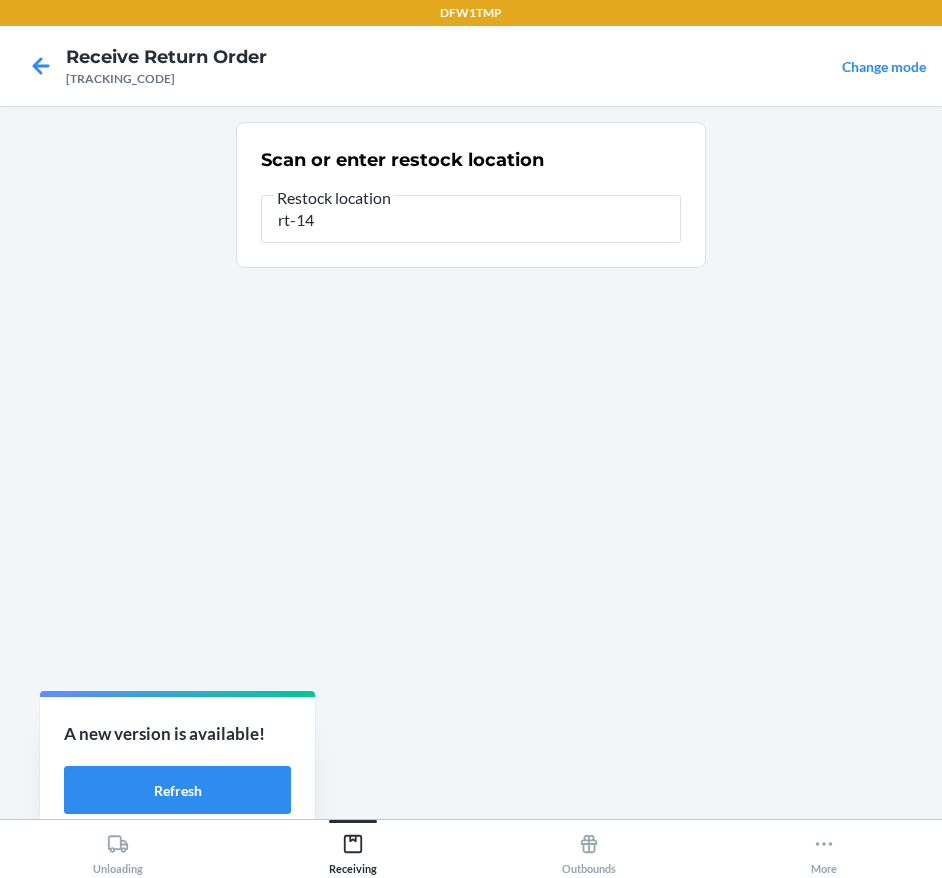 type on "rt-14" 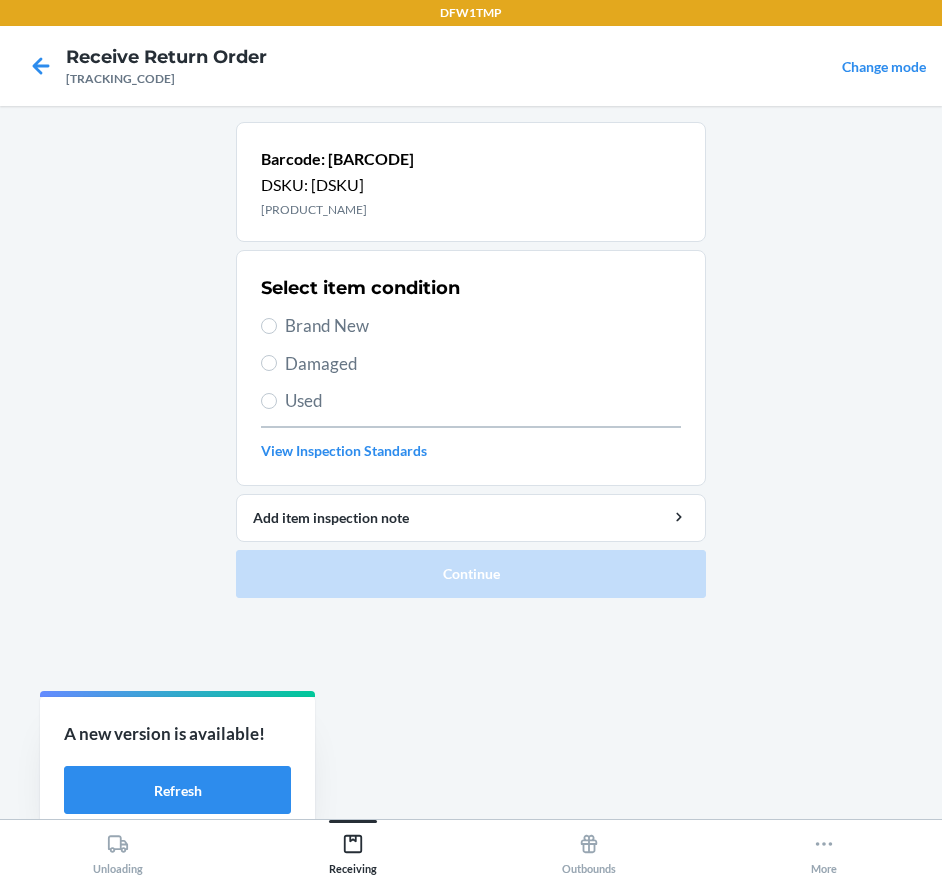 click on "Brand New" at bounding box center (483, 326) 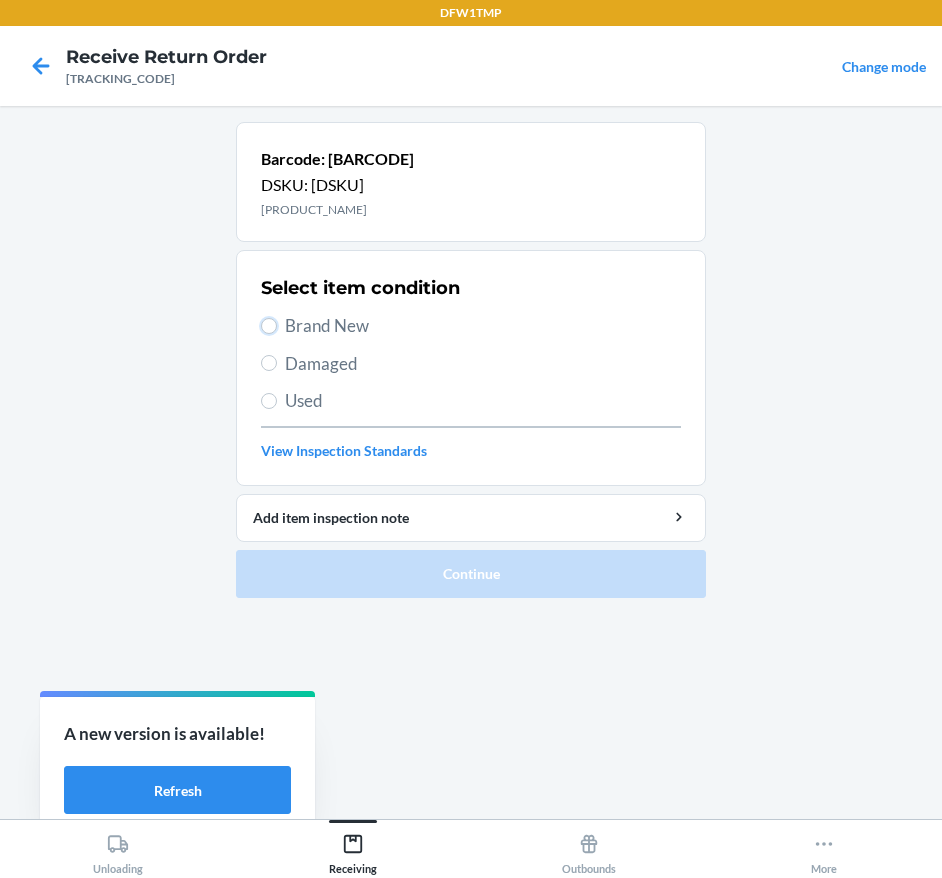 click on "Brand New" at bounding box center (269, 326) 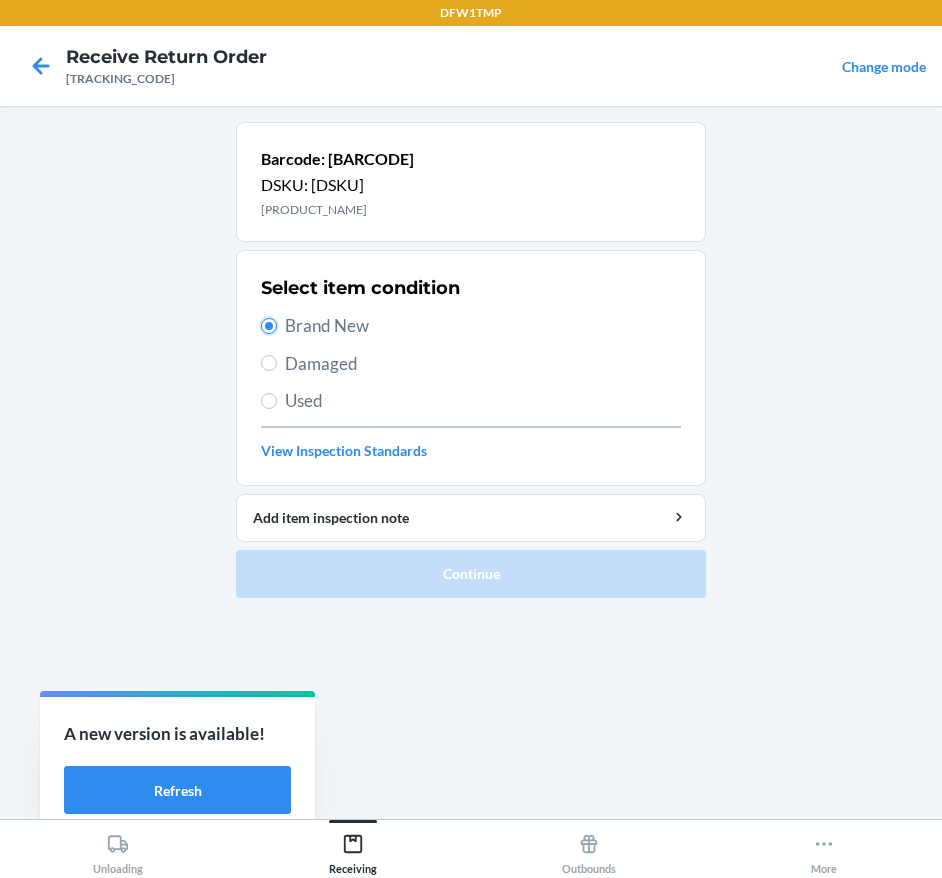 radio on "true" 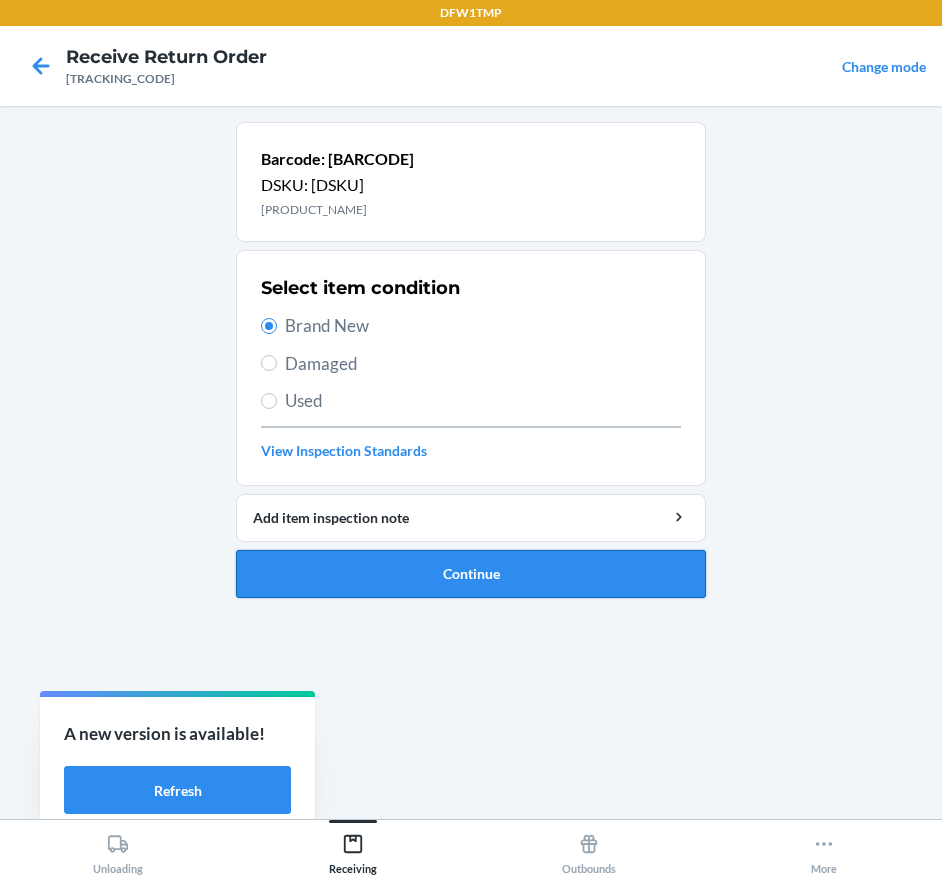 click on "Continue" at bounding box center (471, 574) 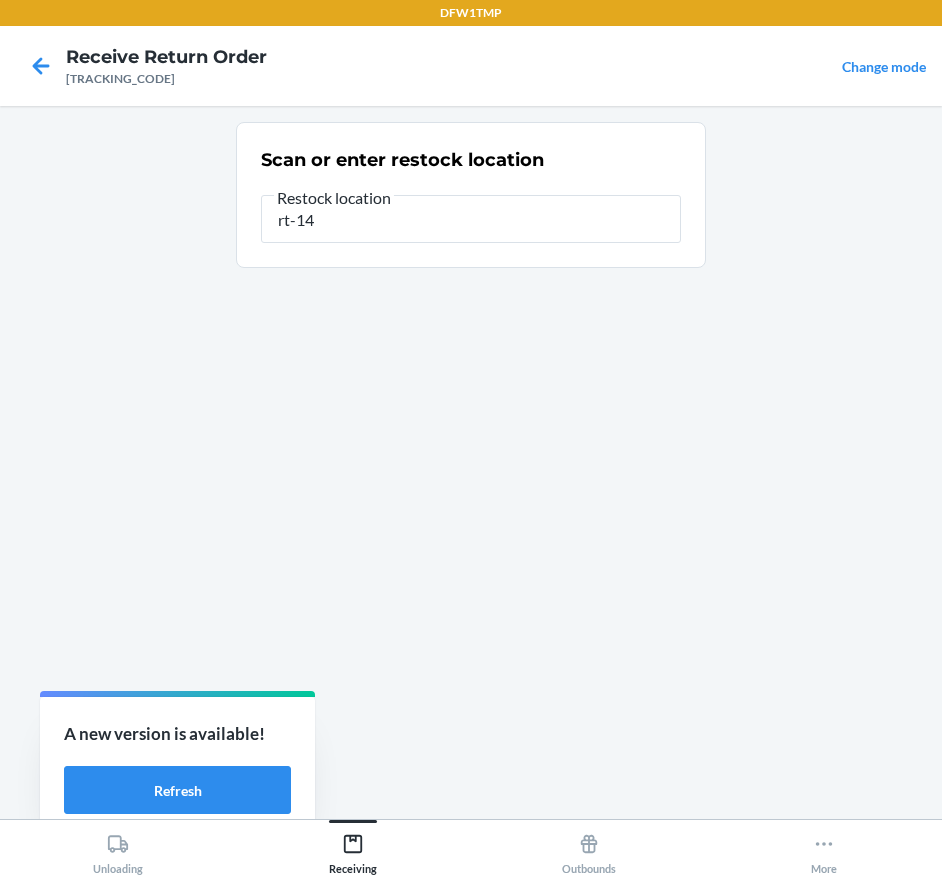 type on "rt-14" 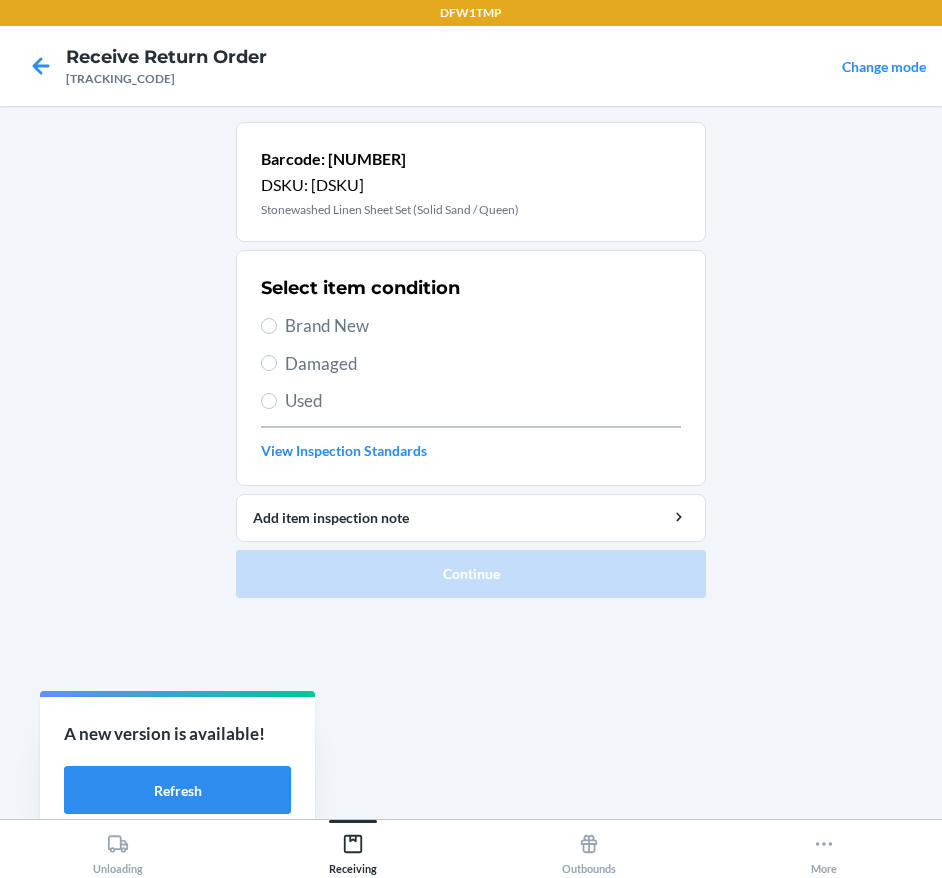 click on "Brand New" at bounding box center (483, 326) 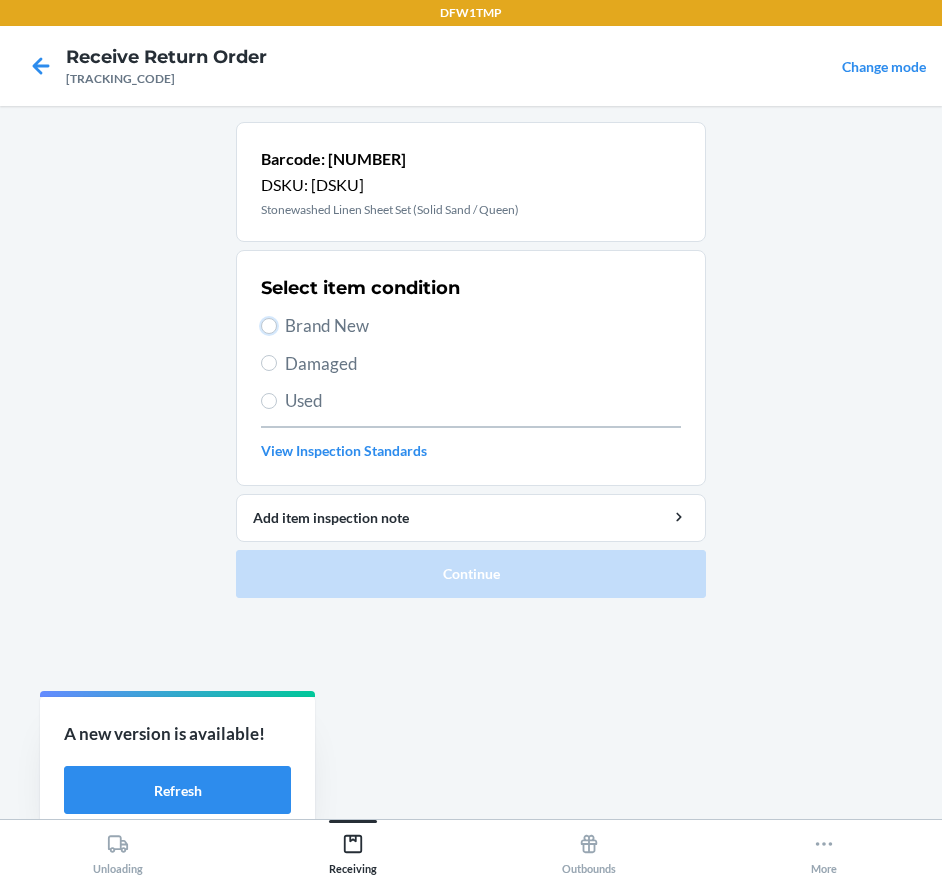 click on "Brand New" at bounding box center [269, 326] 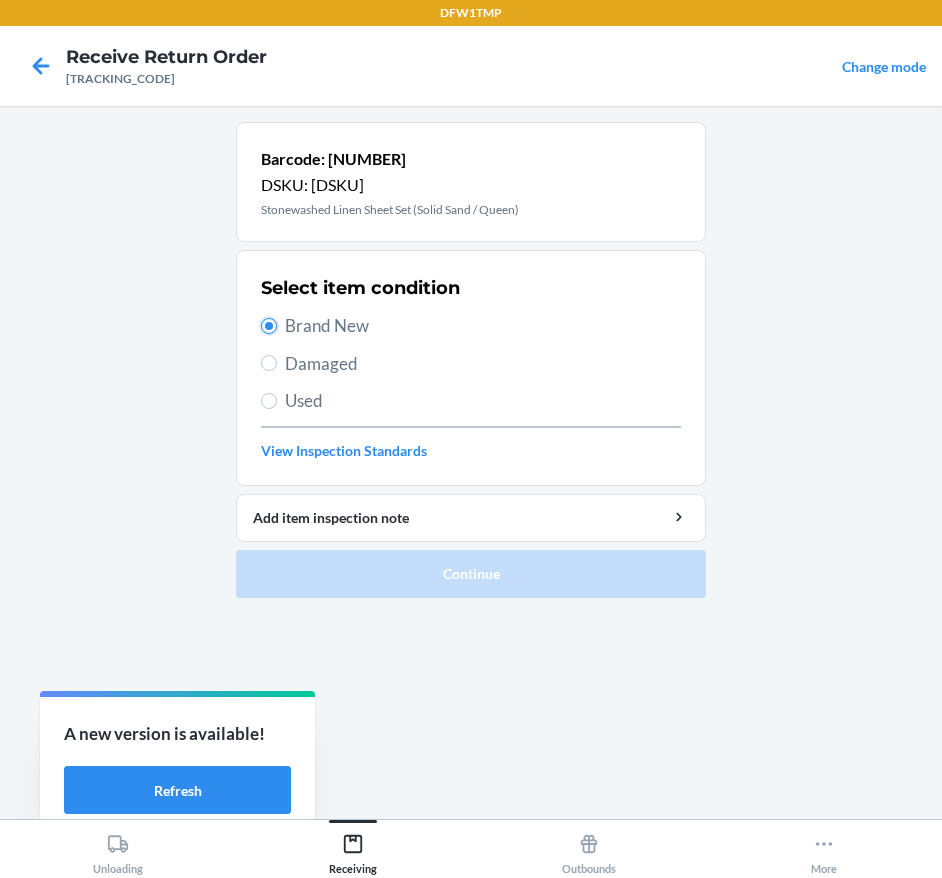 radio on "true" 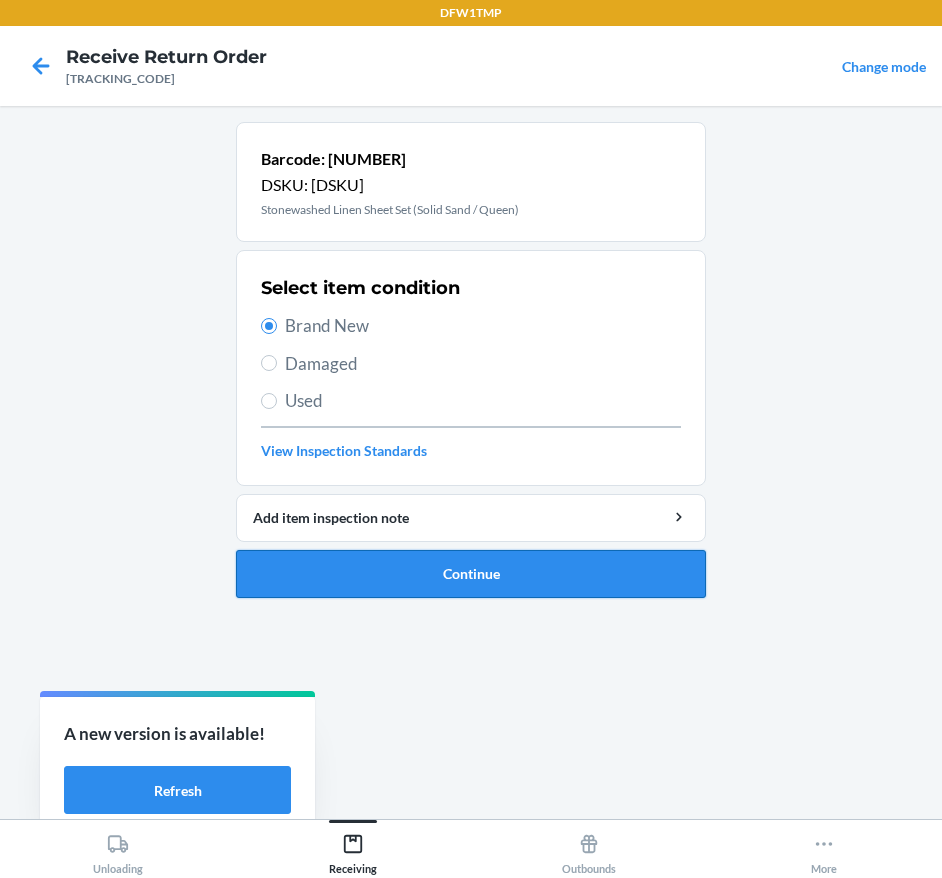 click on "Continue" at bounding box center [471, 574] 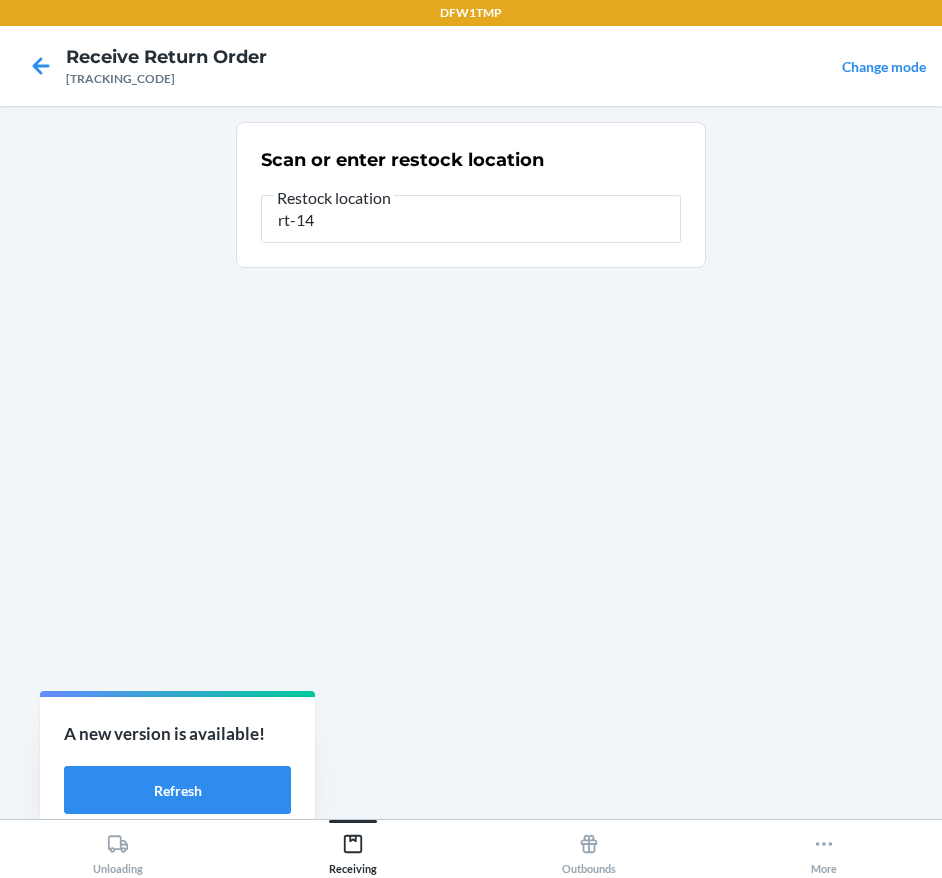 type on "rt-14" 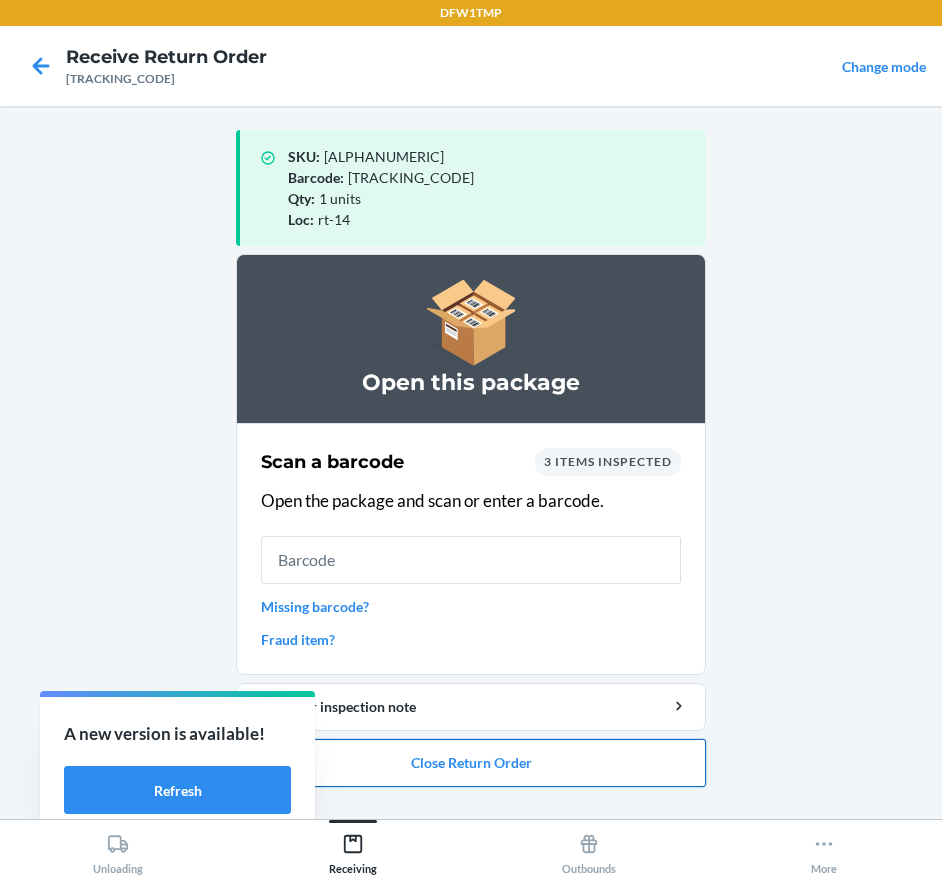 click on "Close Return Order" at bounding box center (471, 763) 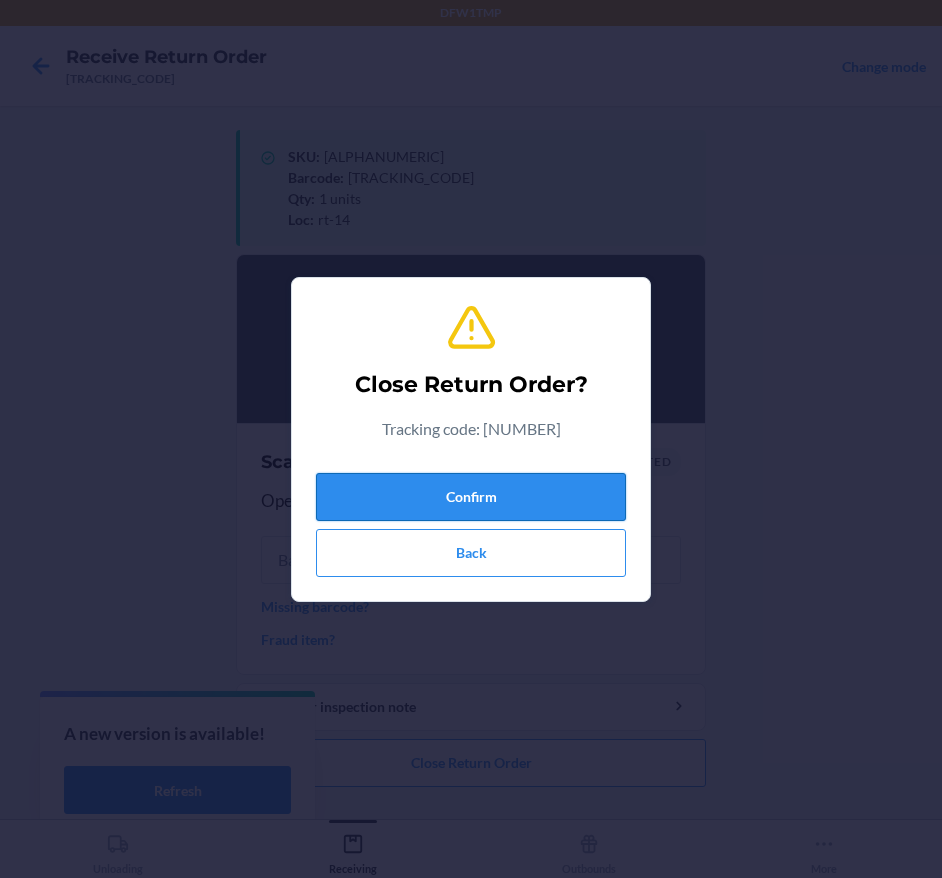 click on "Confirm" at bounding box center [471, 497] 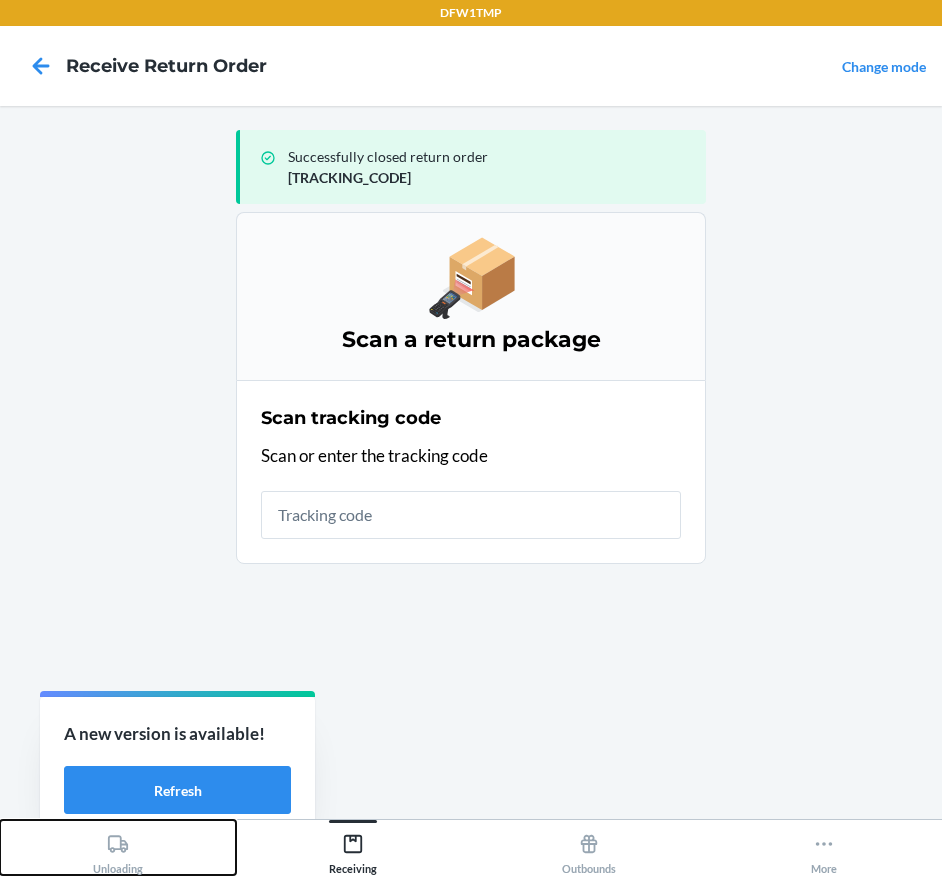 click 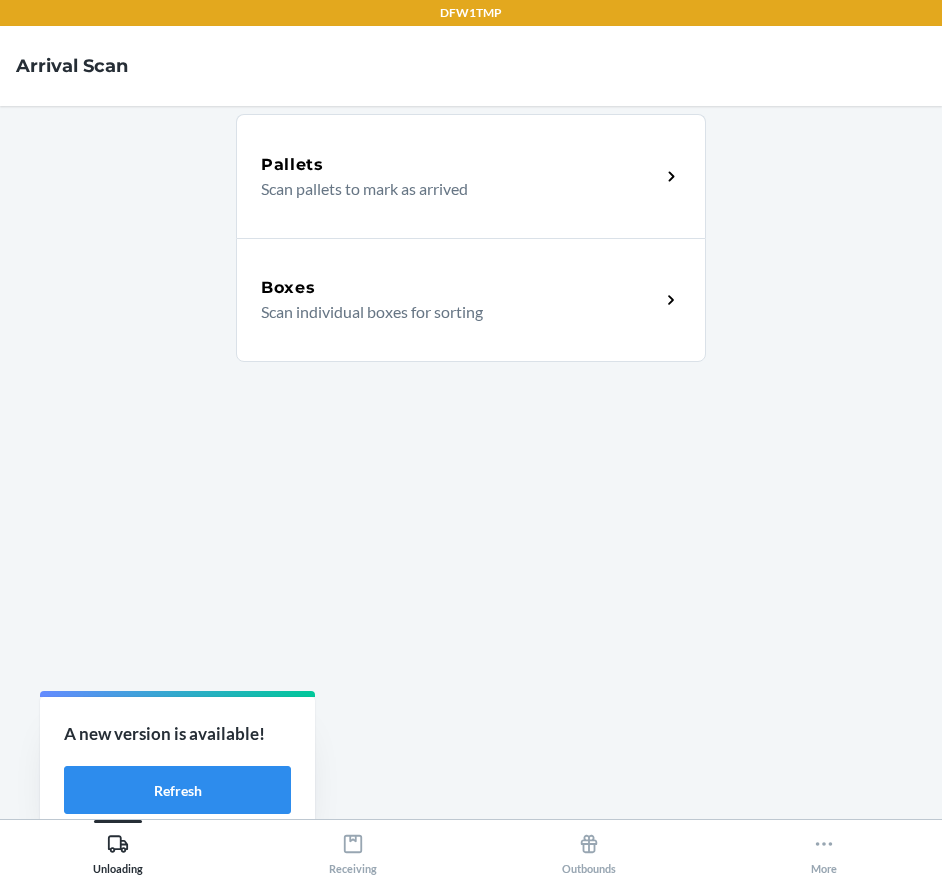 click on "Scan individual boxes for sorting" at bounding box center [452, 312] 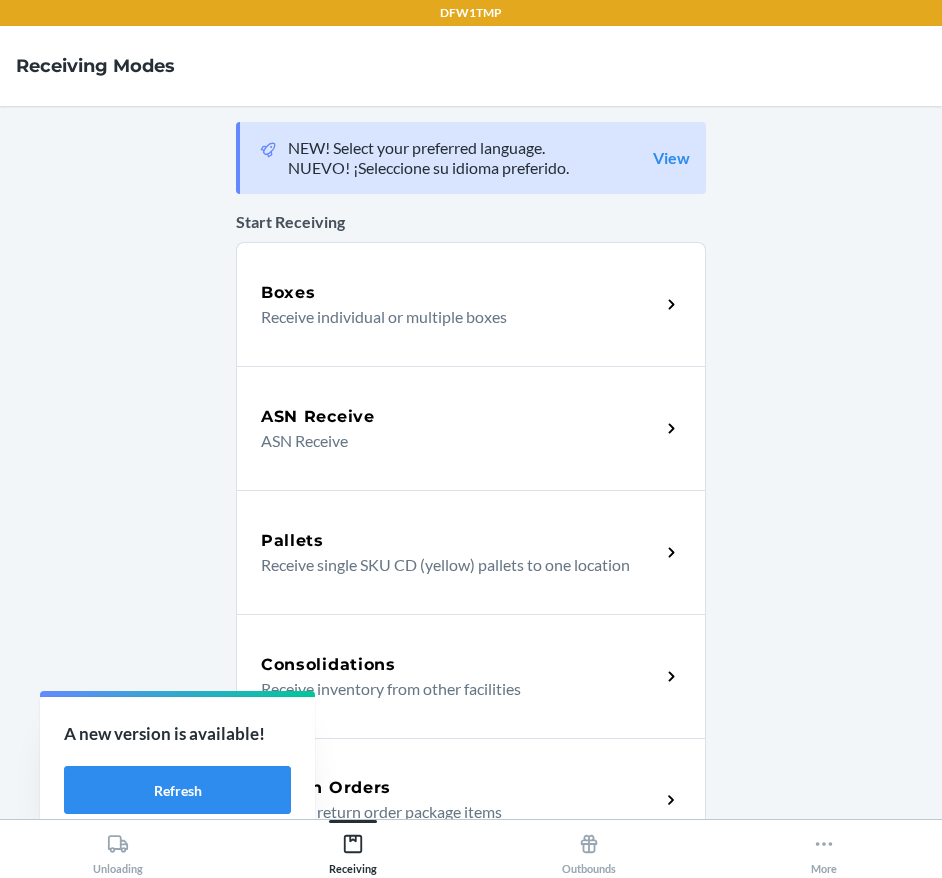 scroll, scrollTop: 0, scrollLeft: 0, axis: both 